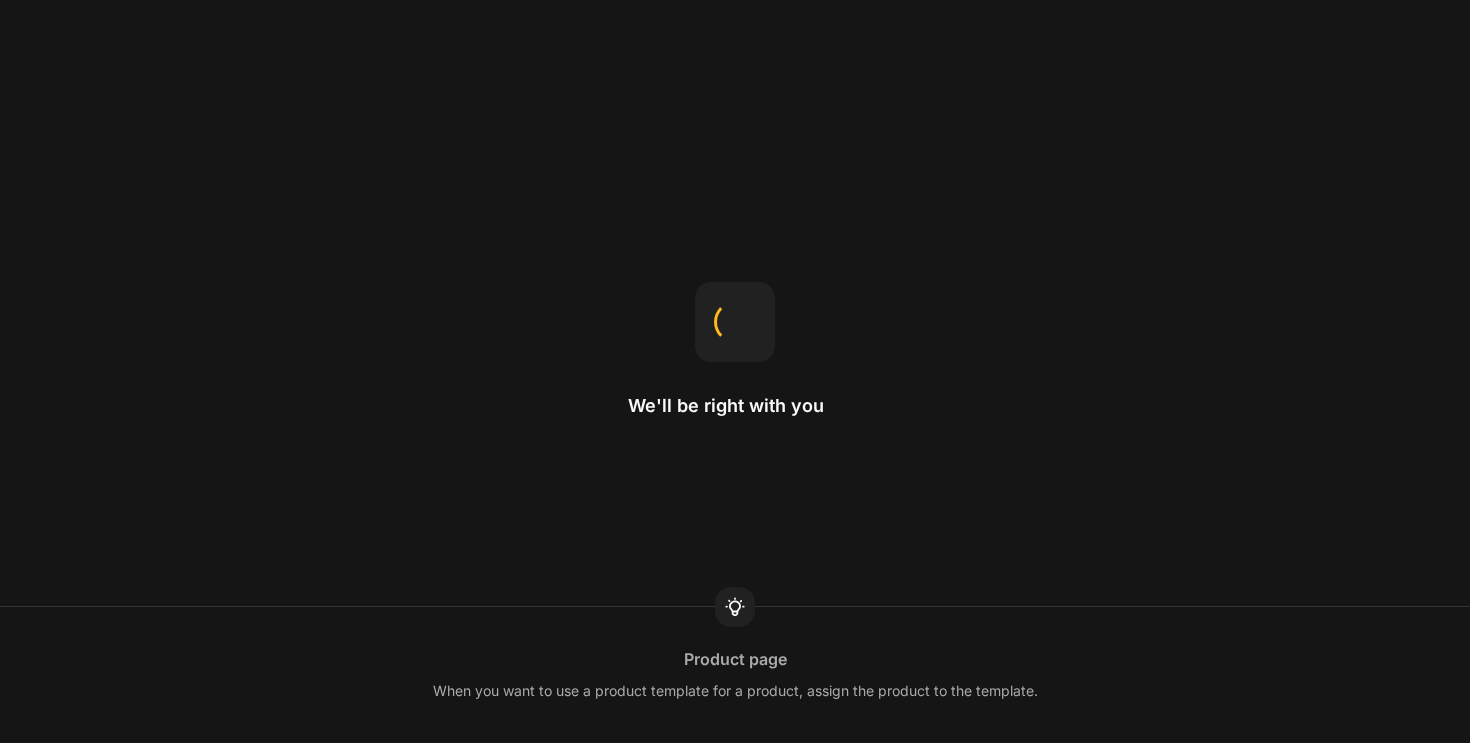 scroll, scrollTop: 0, scrollLeft: 0, axis: both 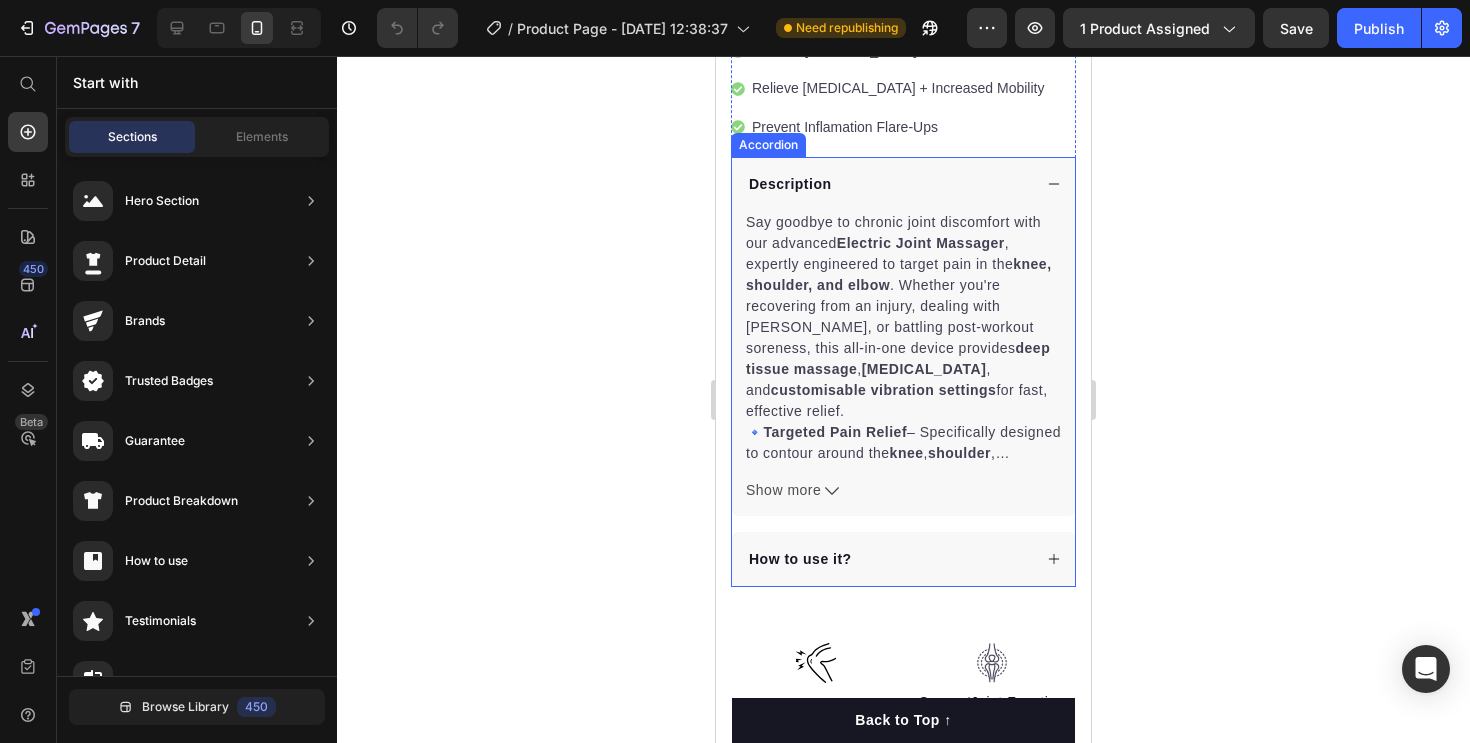 click on "Description" at bounding box center [903, 184] 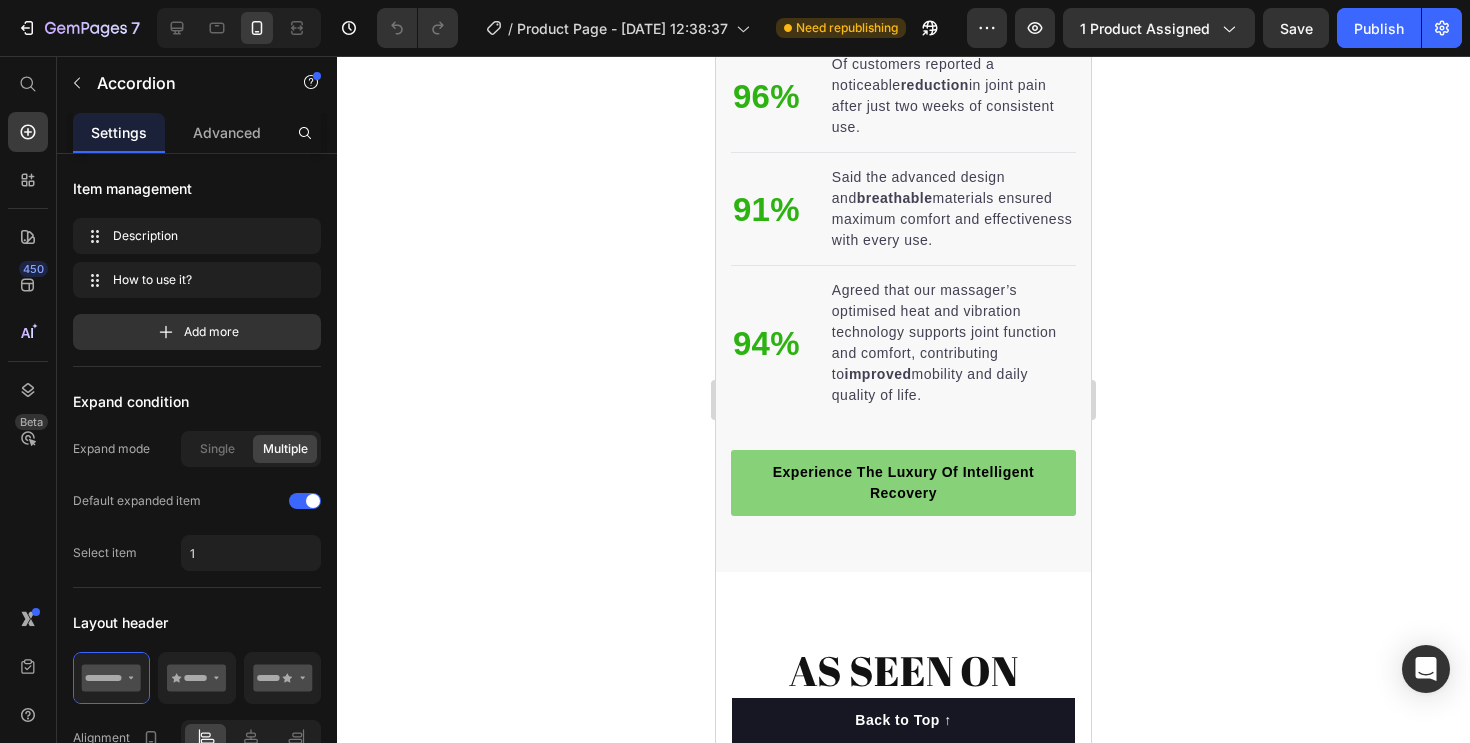 scroll, scrollTop: 1869, scrollLeft: 0, axis: vertical 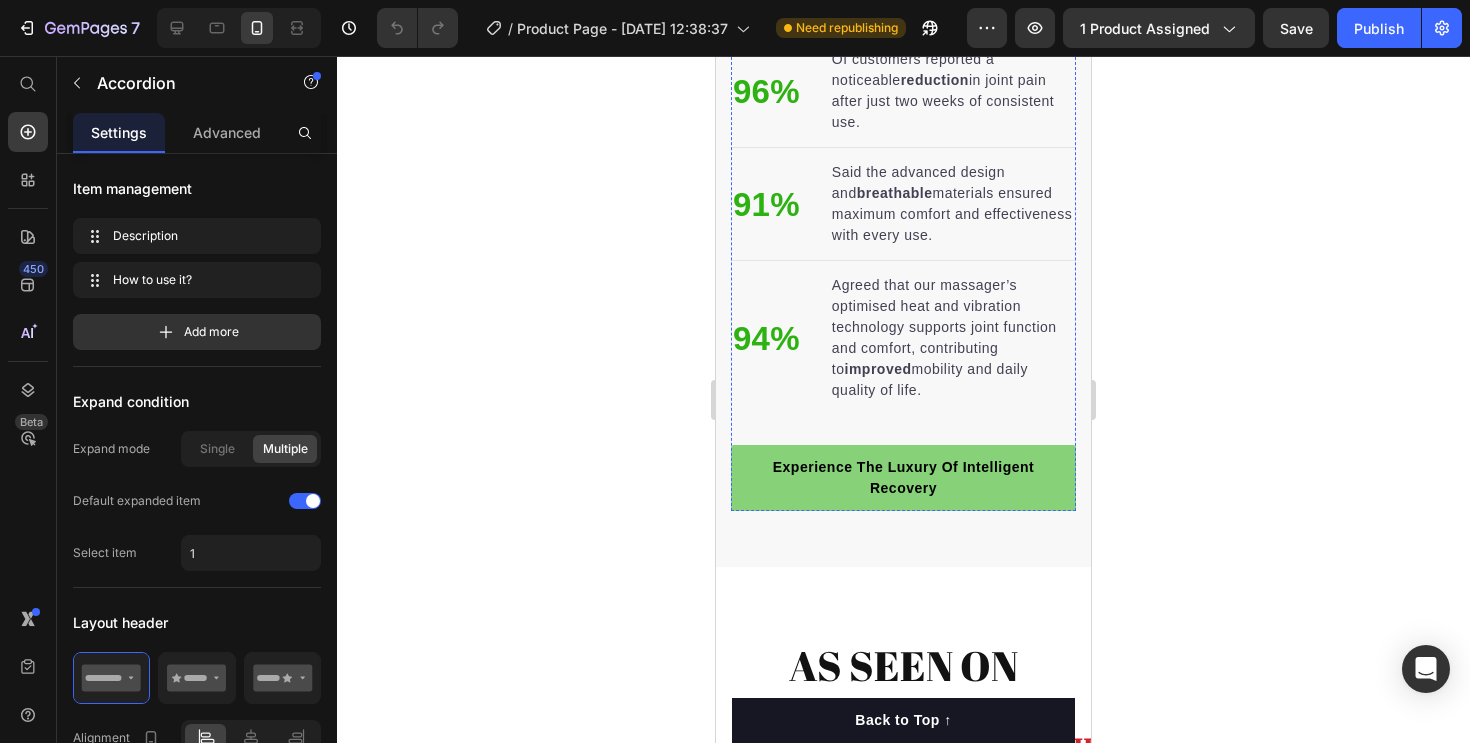 click on "Targeted joint care is the foundation for lasting mobility and a more active, pain-free life." at bounding box center (903, -236) 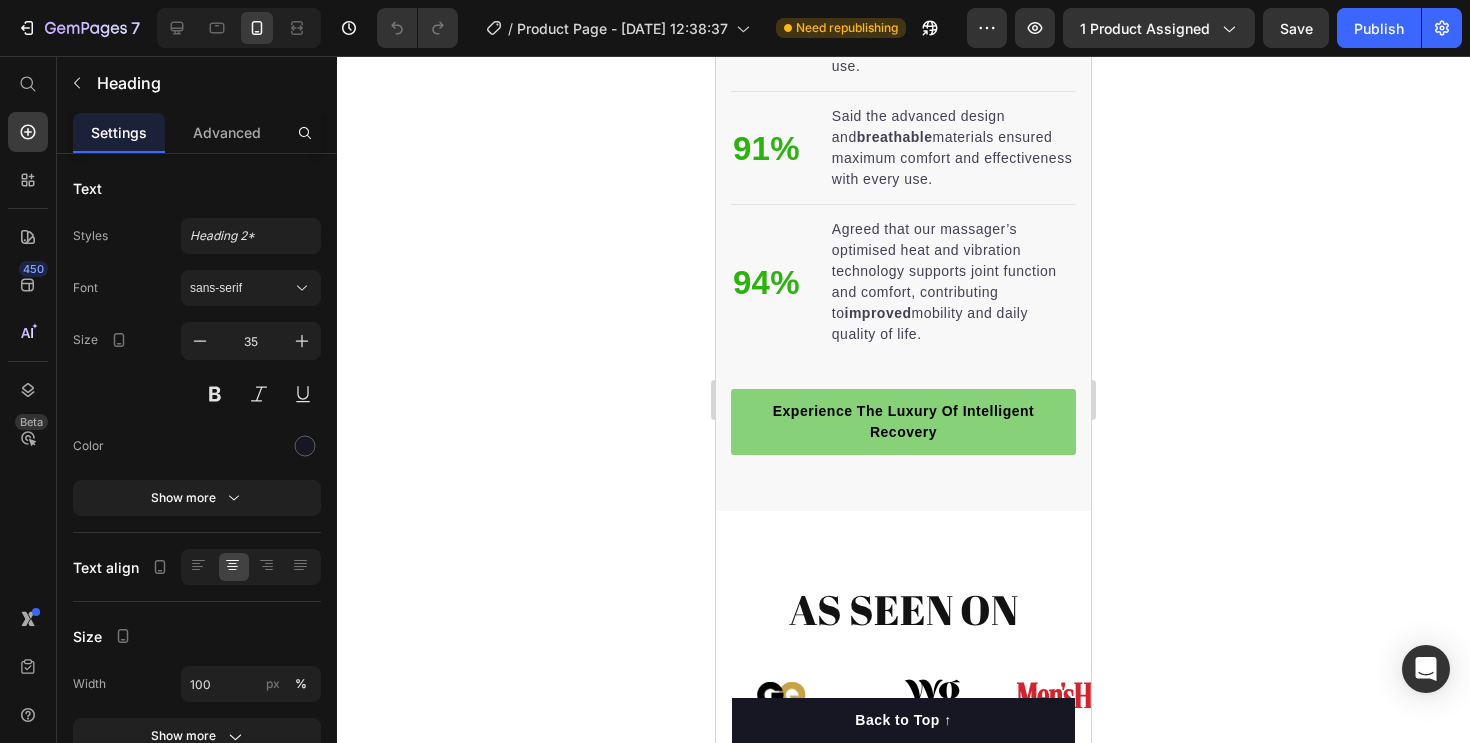 scroll, scrollTop: 1932, scrollLeft: 0, axis: vertical 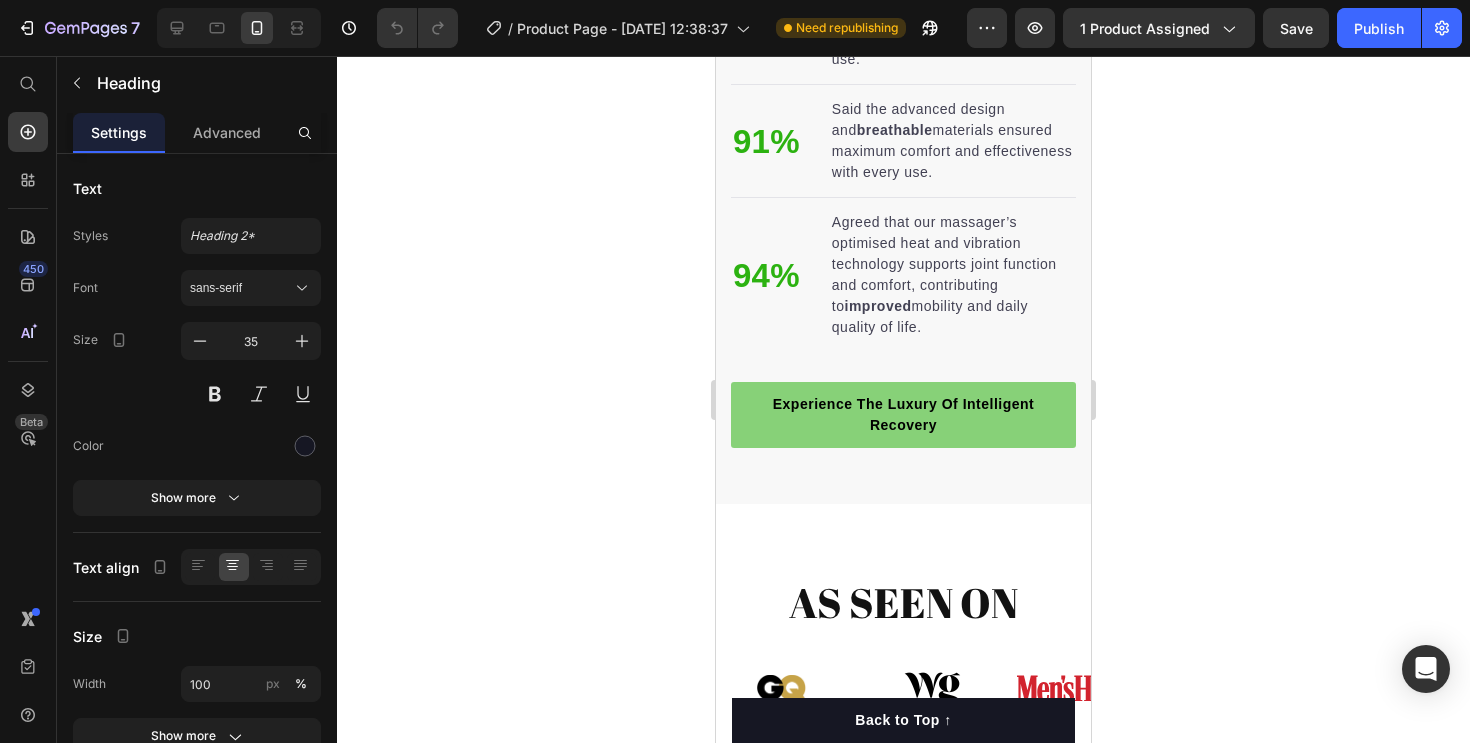 click on "Targeted joint care is the foundation for lasting mobility and a more active, pain-free life." at bounding box center (903, -299) 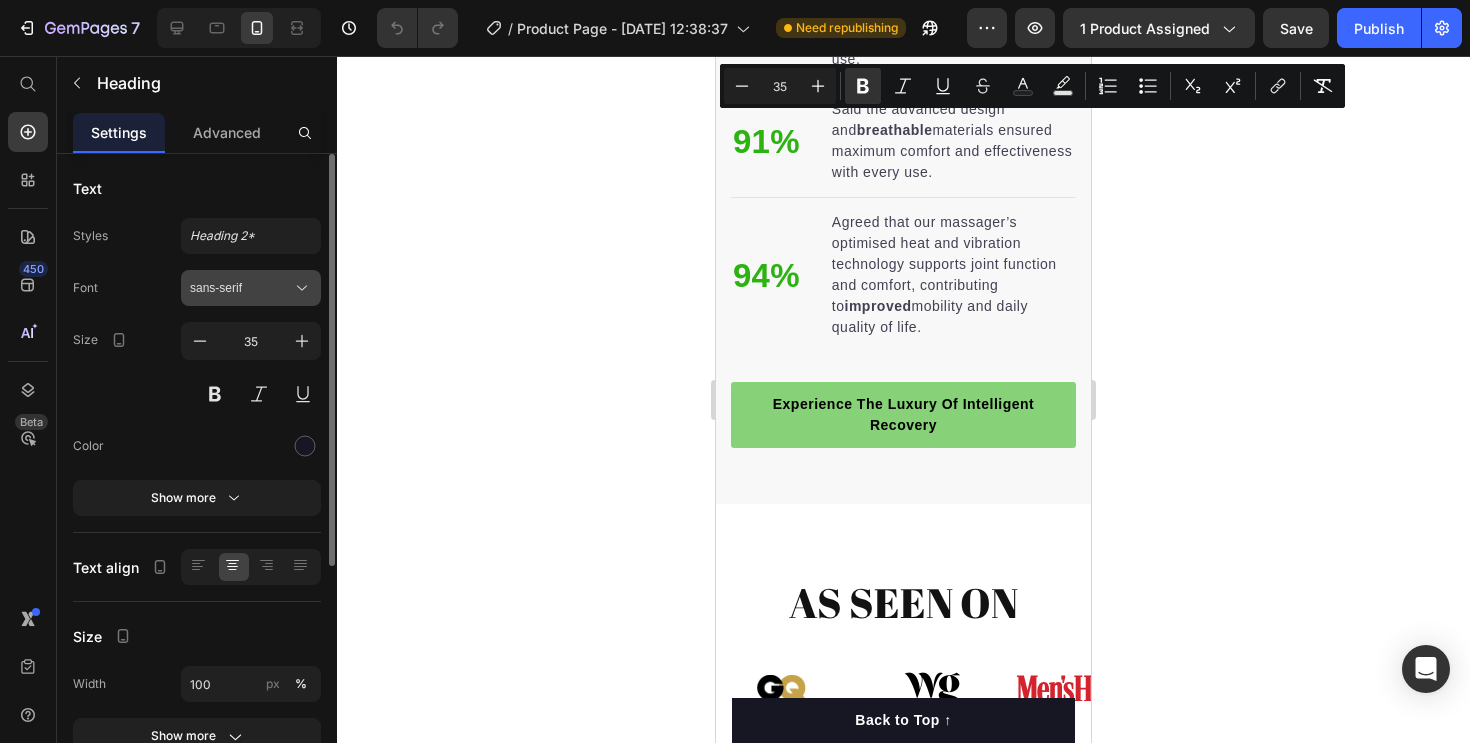 click on "sans-serif" at bounding box center (241, 288) 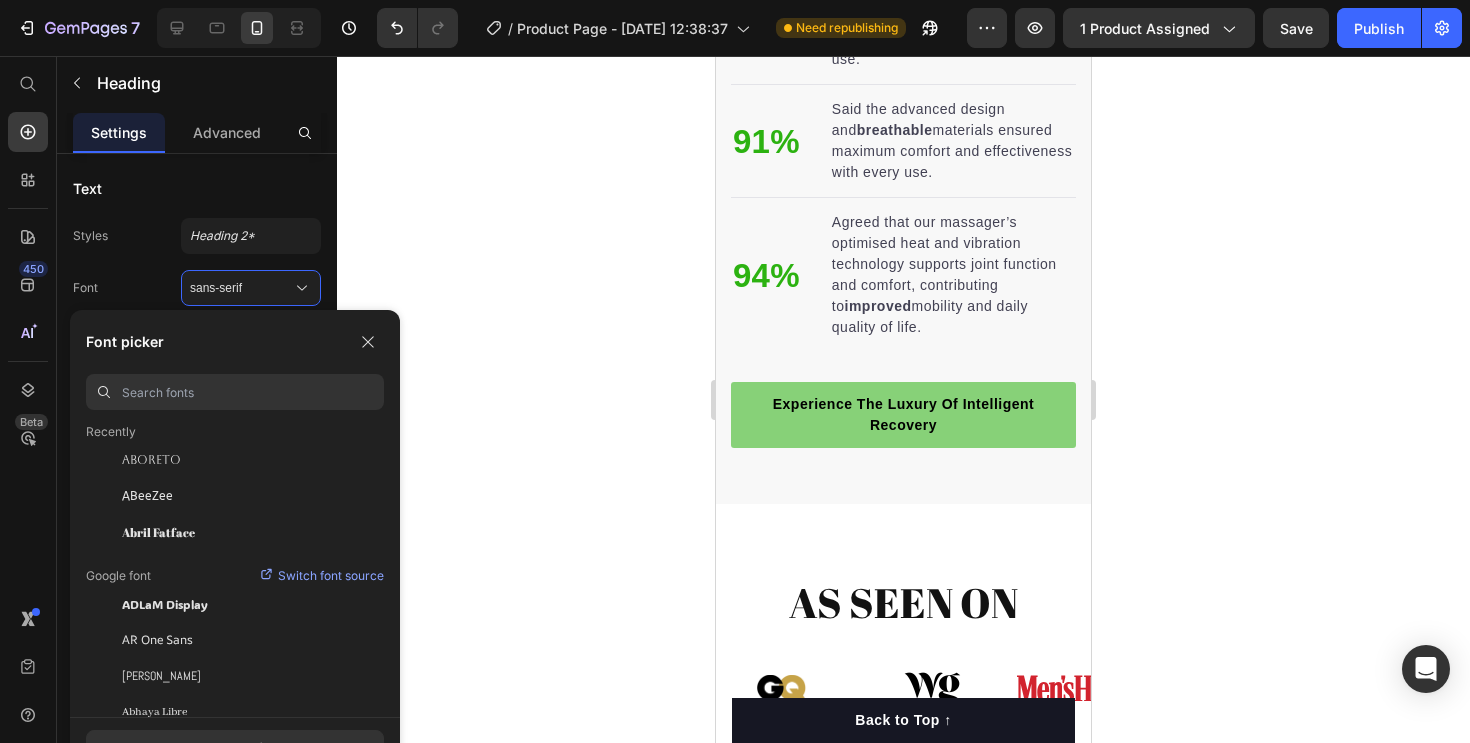 scroll, scrollTop: 80, scrollLeft: 0, axis: vertical 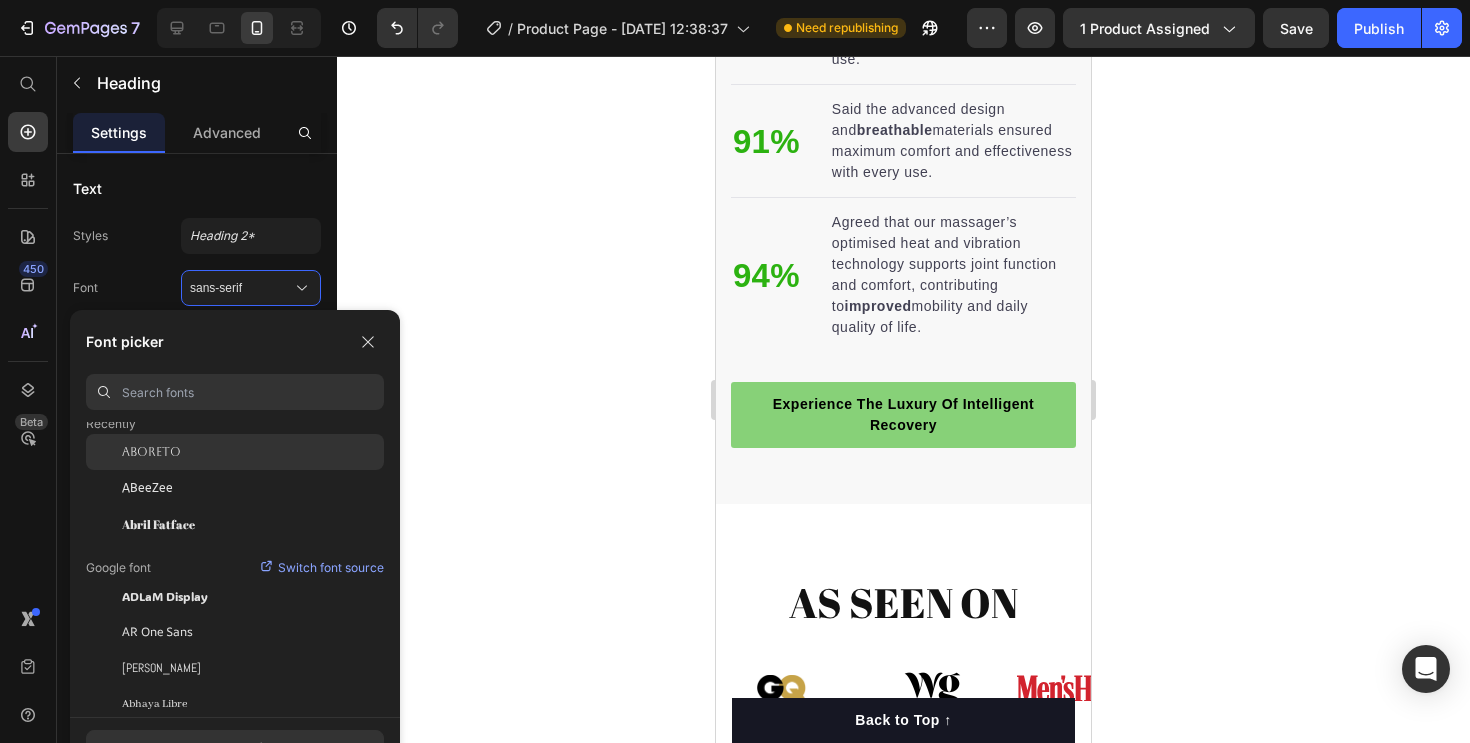 click on "Aboreto" 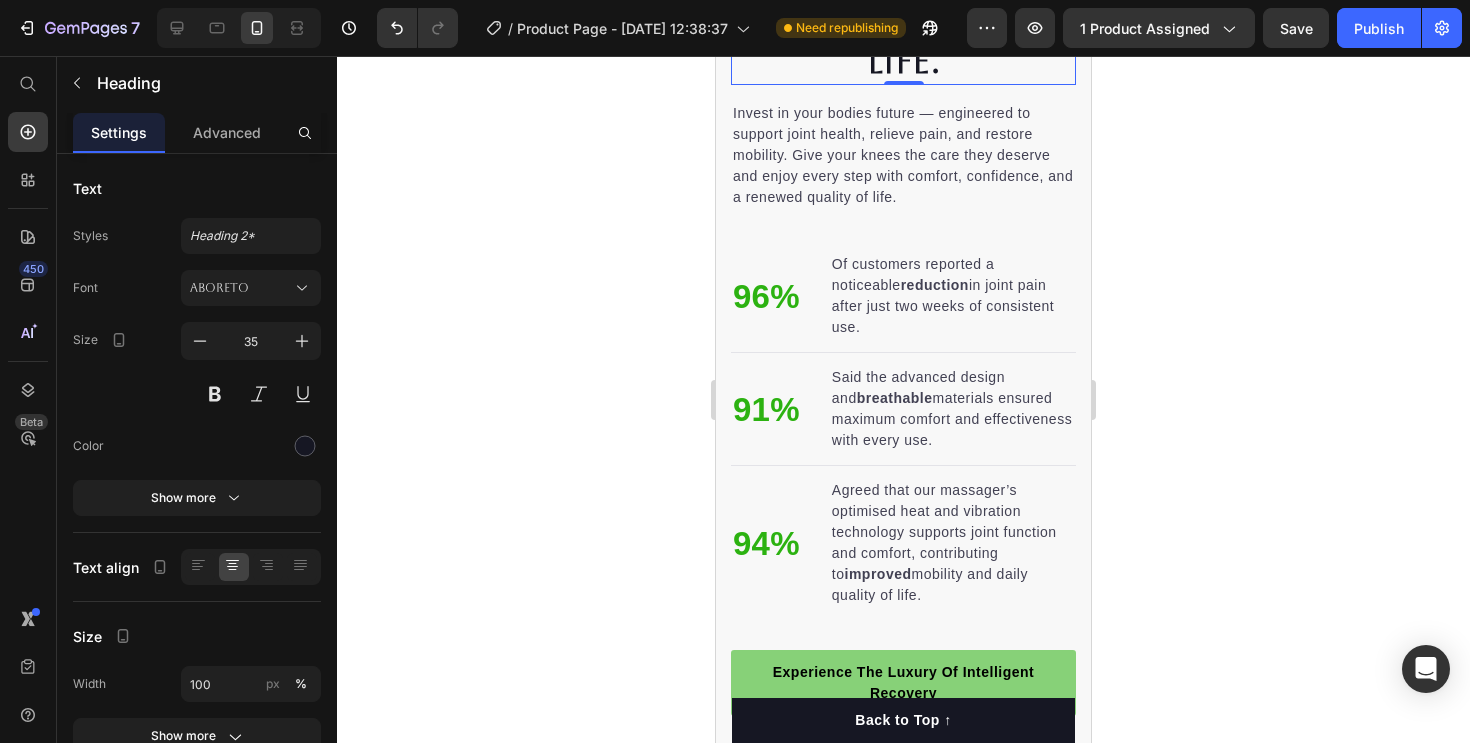 scroll, scrollTop: 1745, scrollLeft: 0, axis: vertical 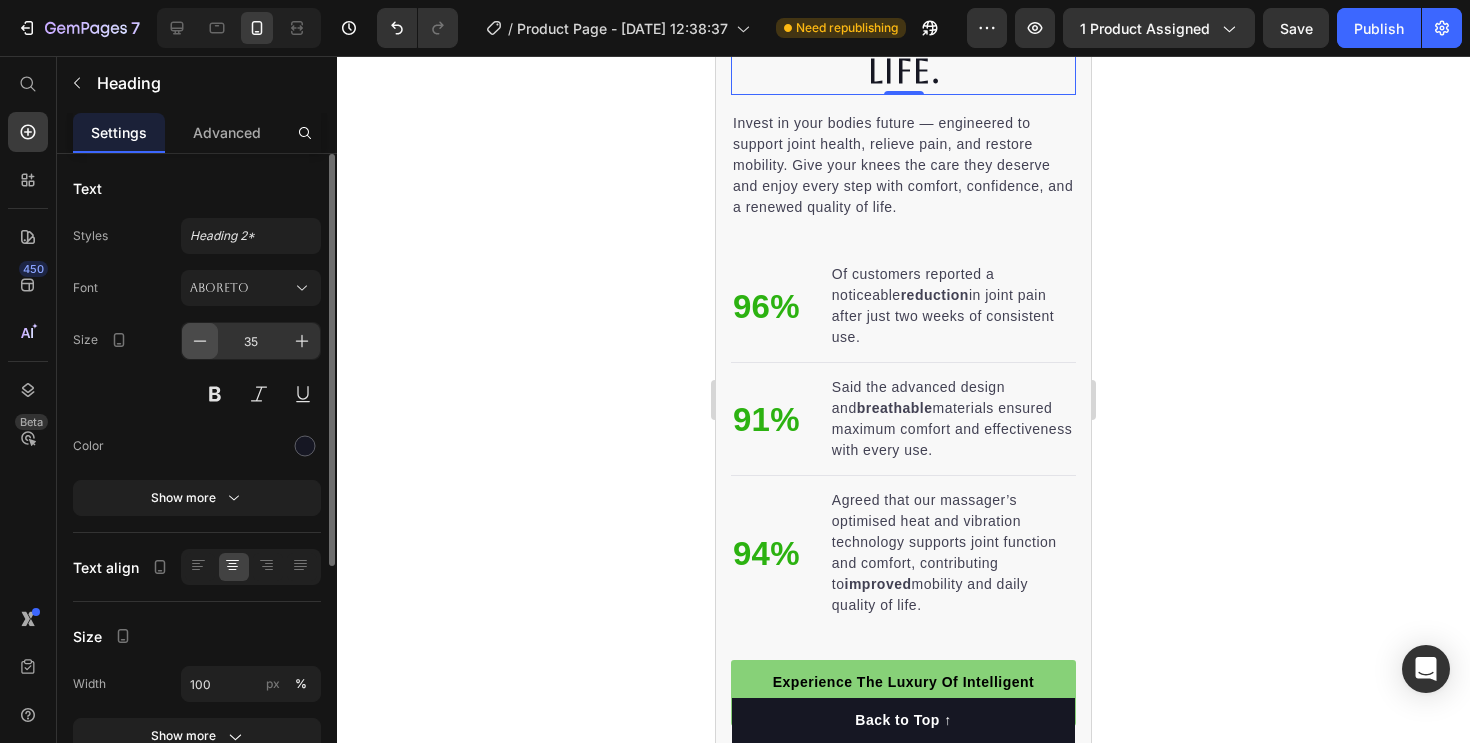 click at bounding box center (200, 341) 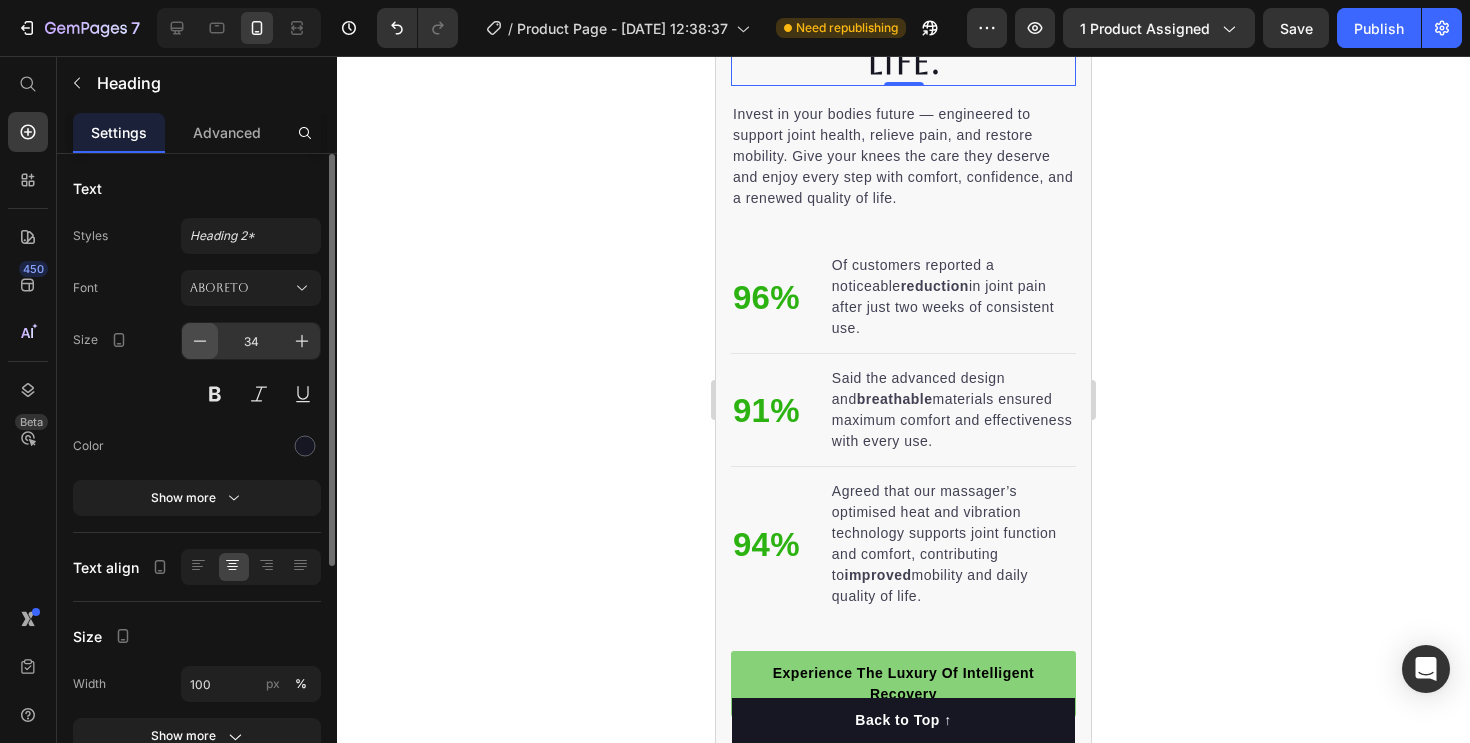 click 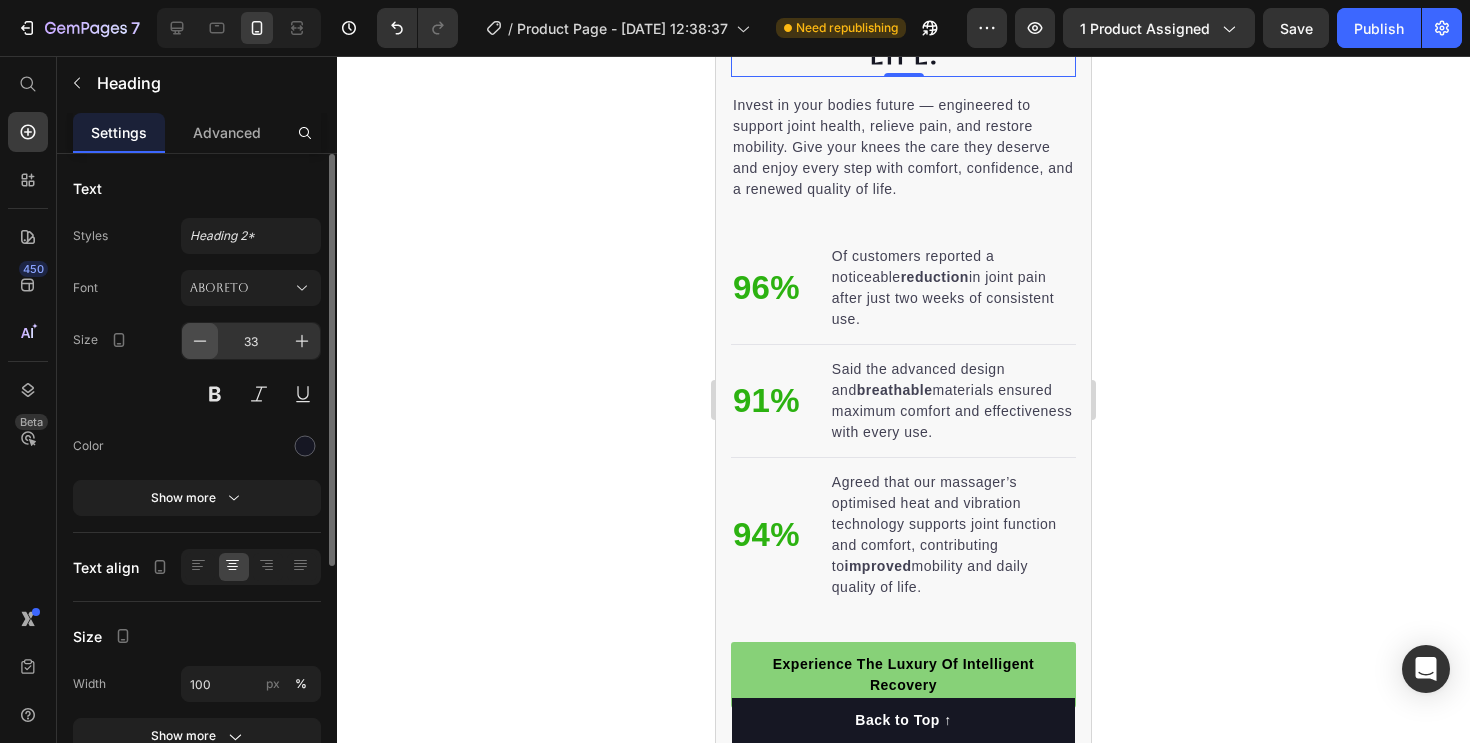 click 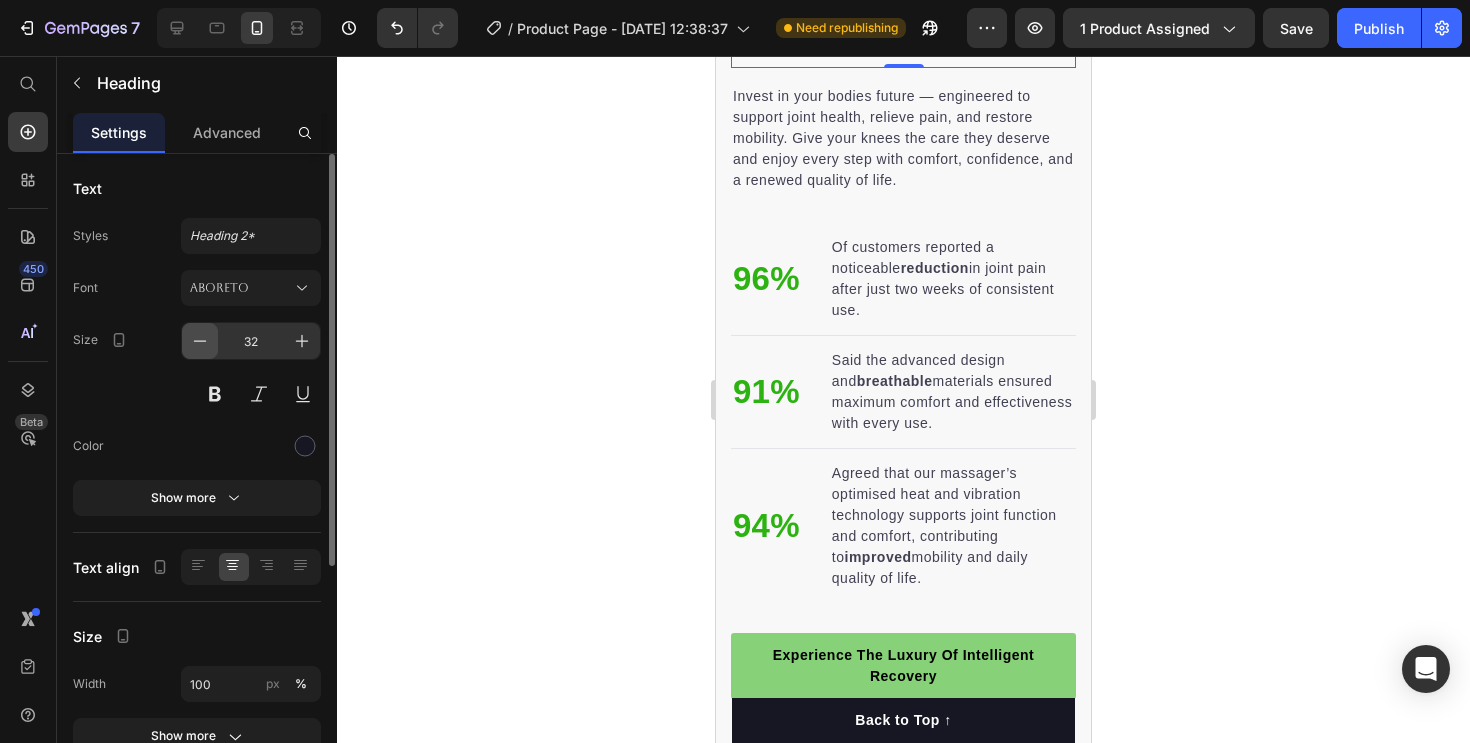click 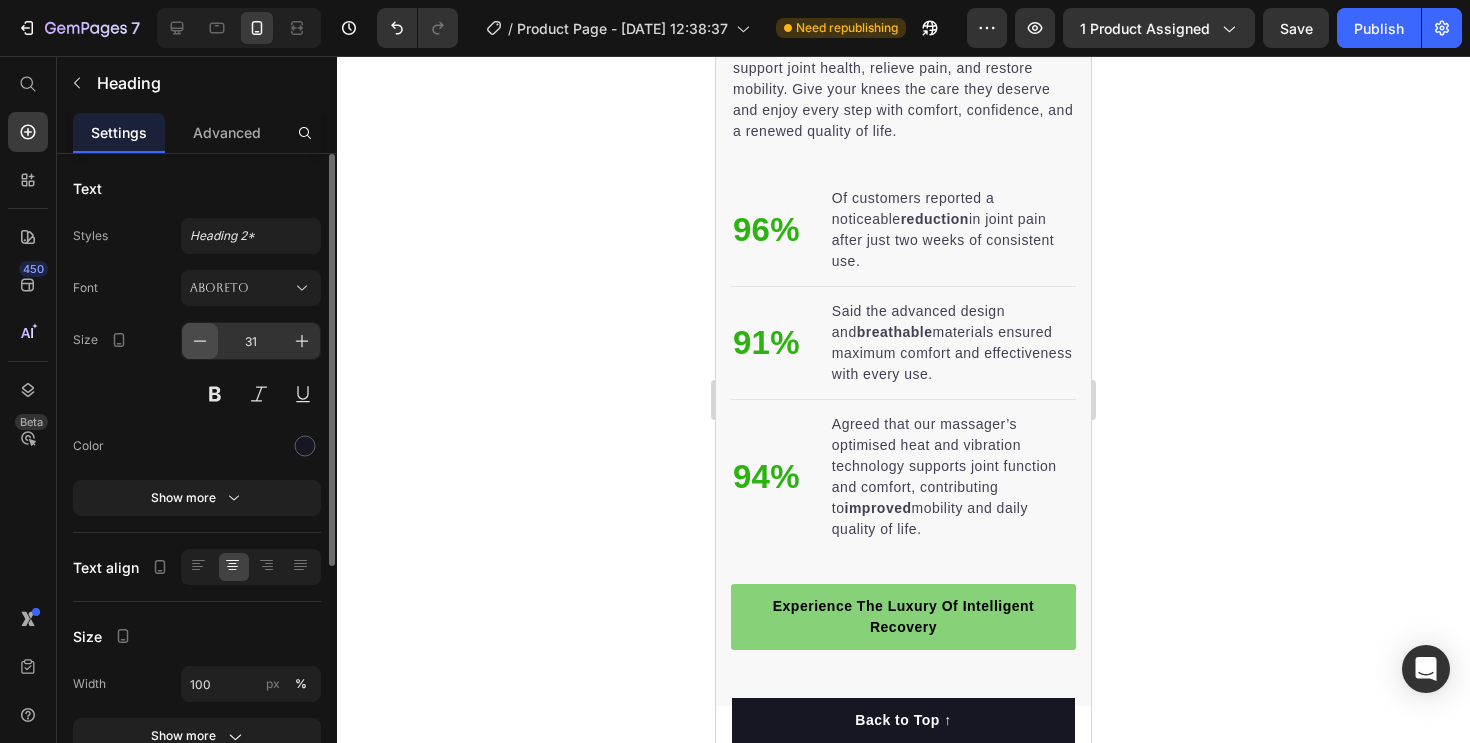 click 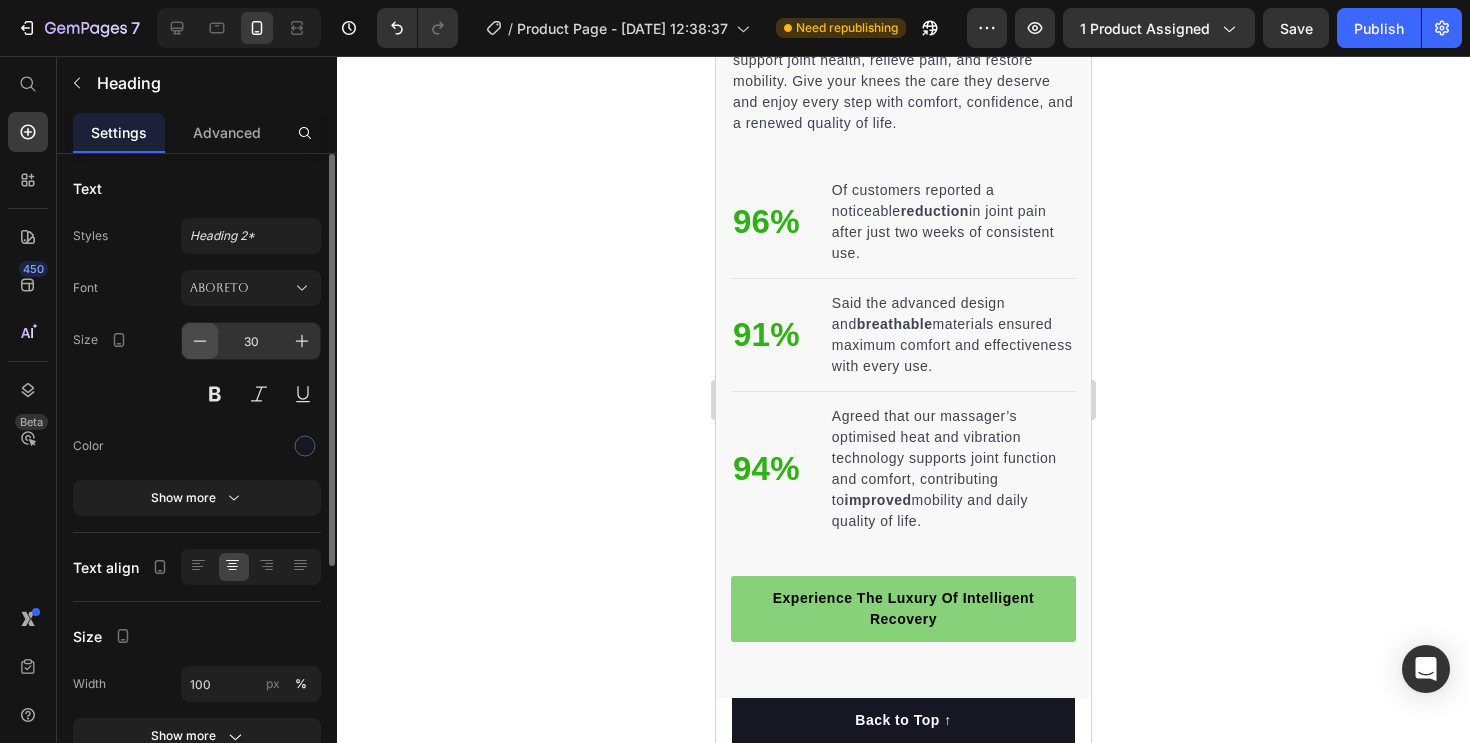 click 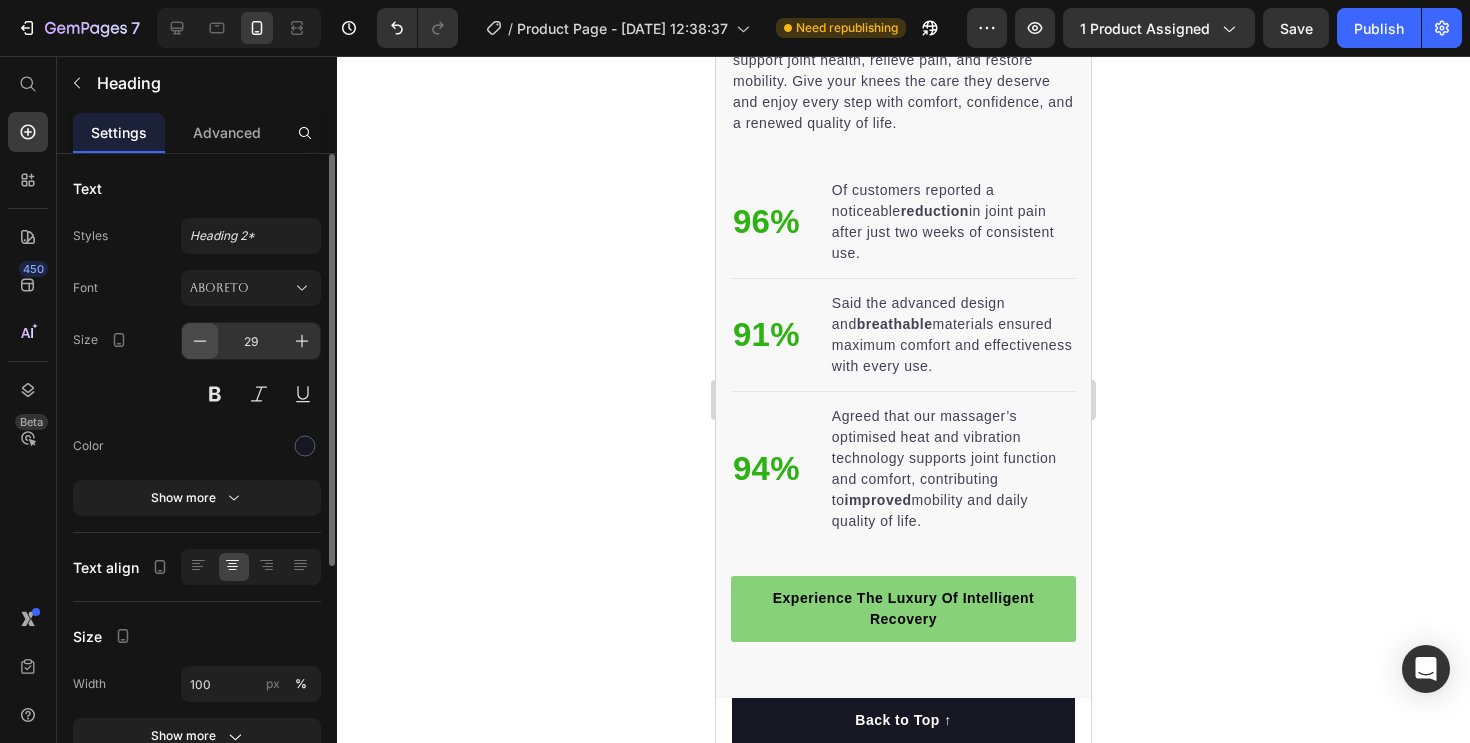 click 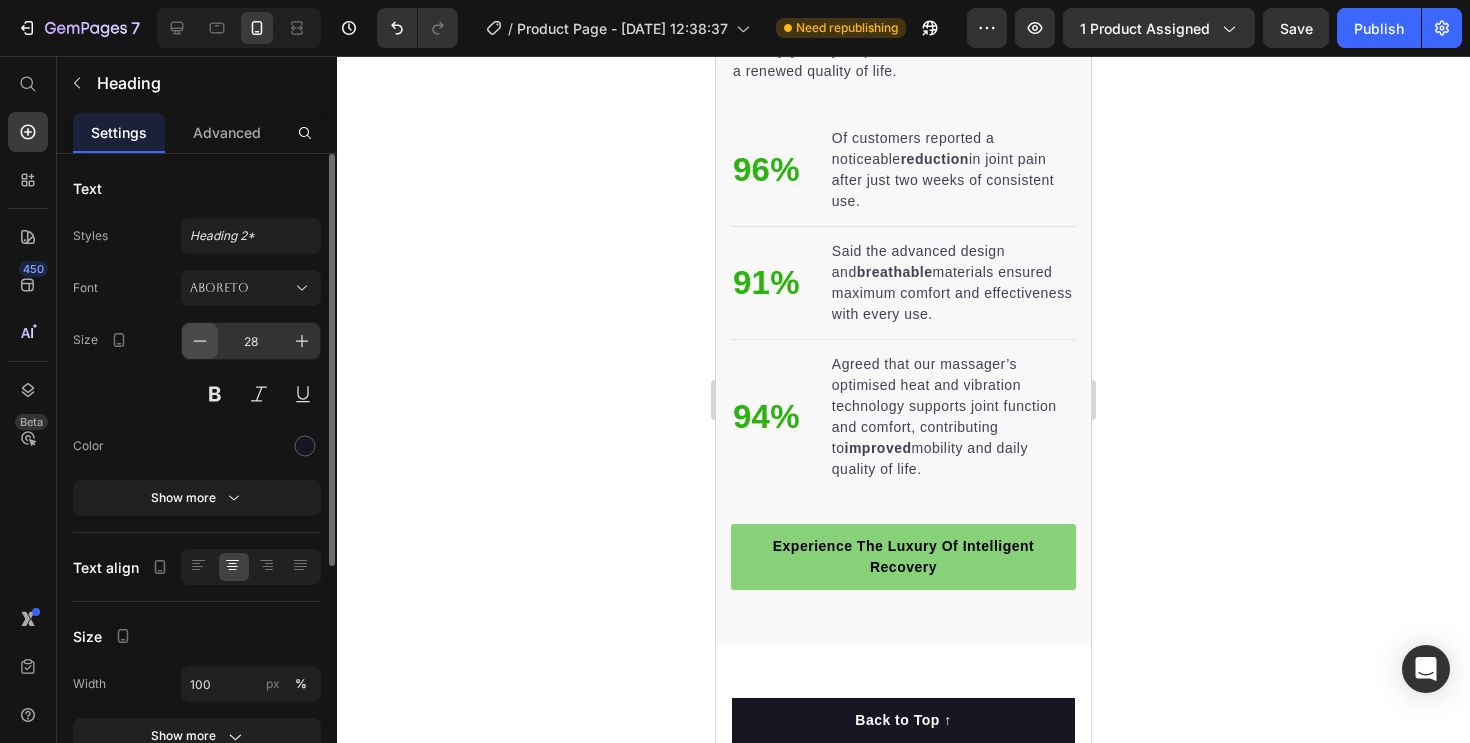 click 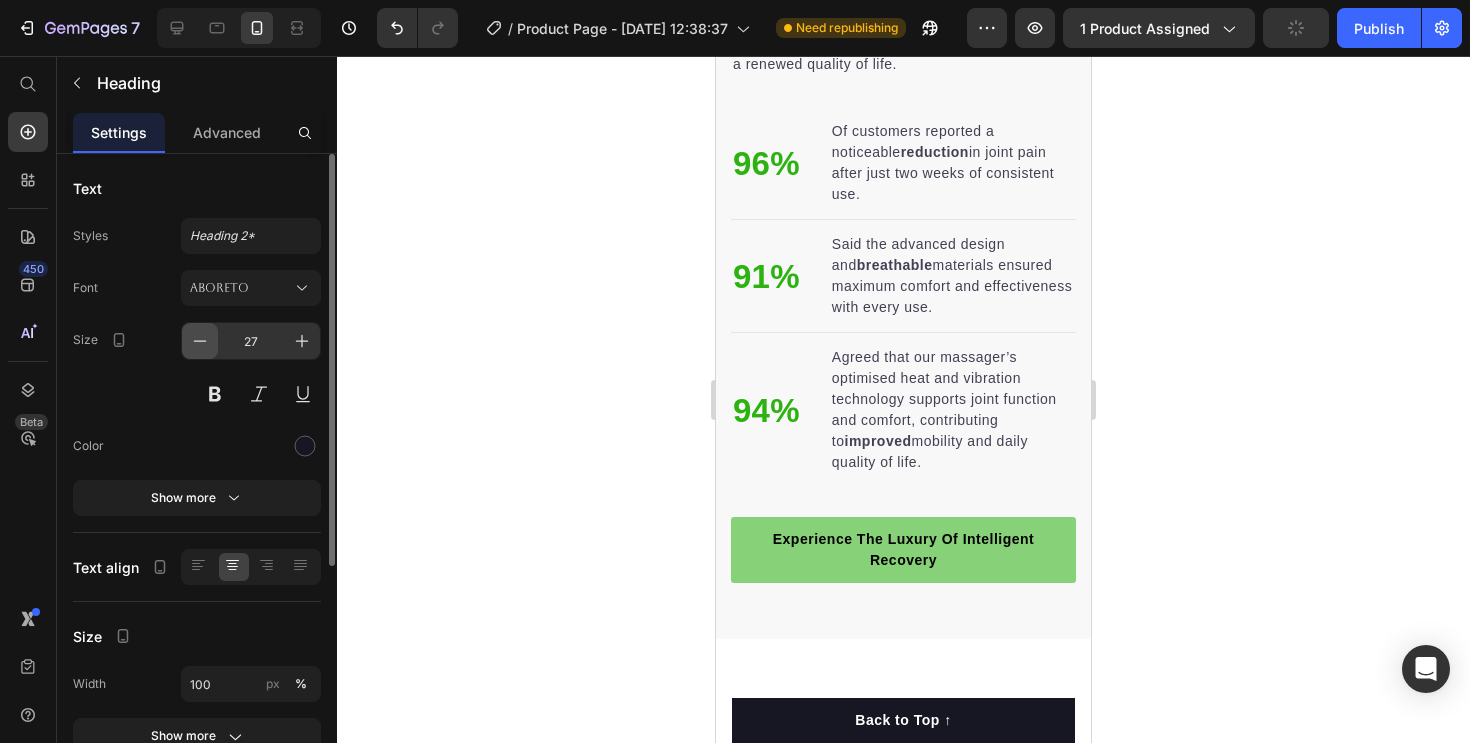 click 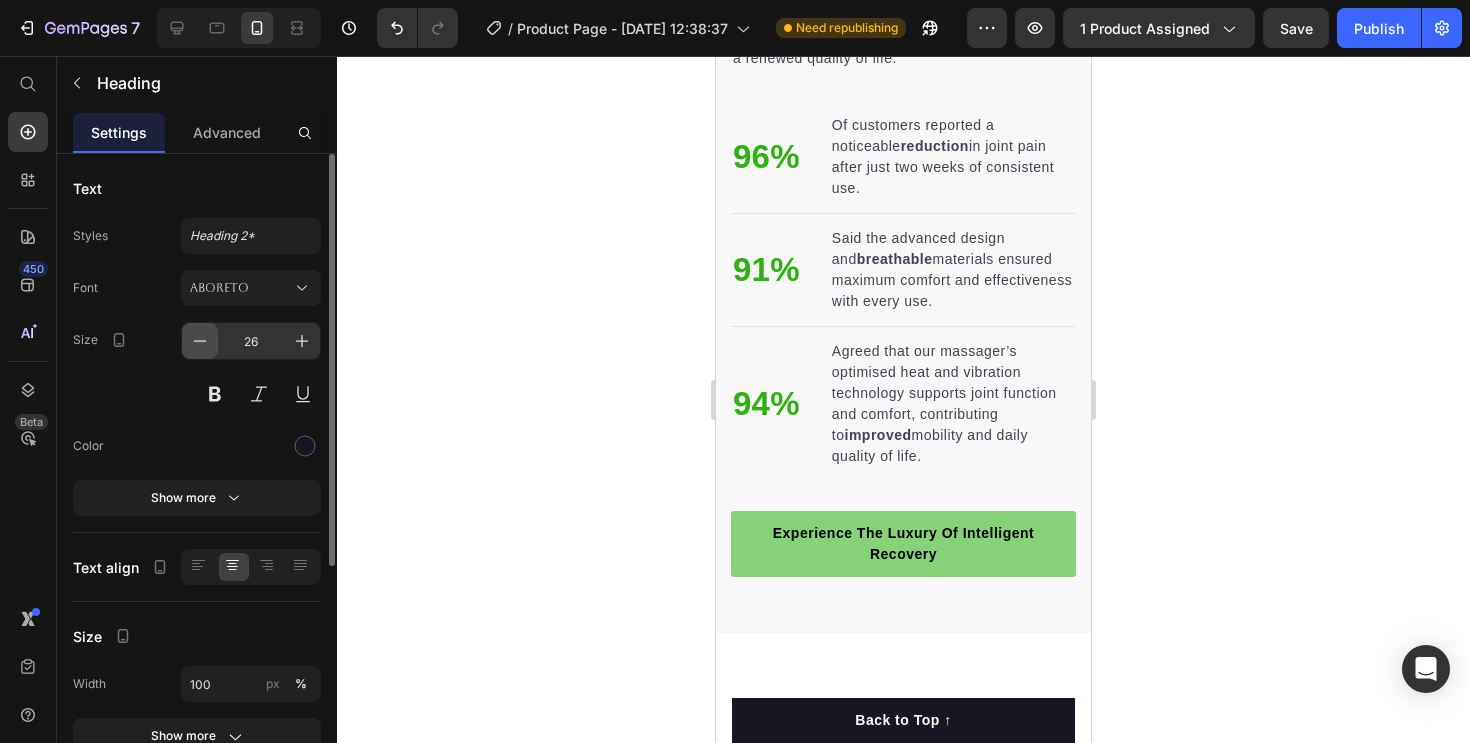 click 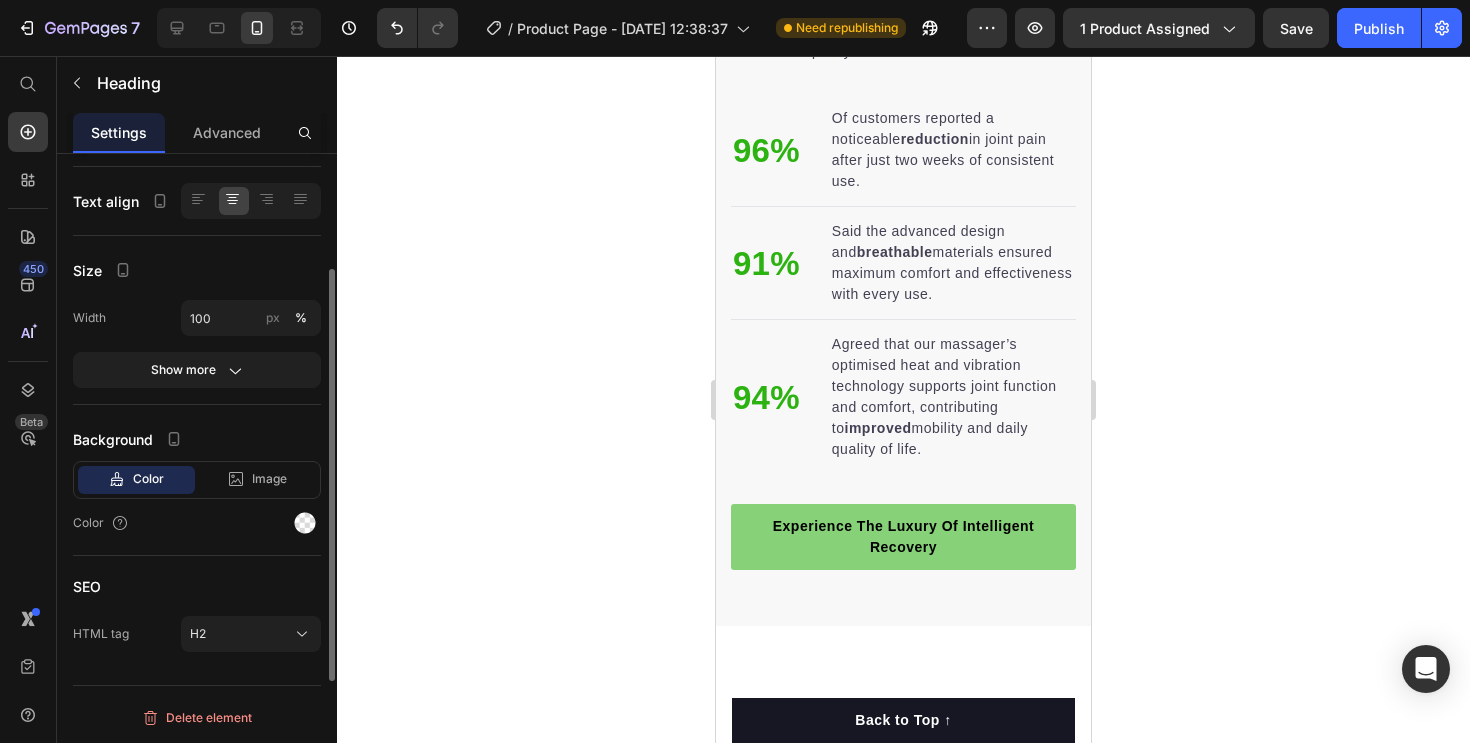 scroll, scrollTop: 0, scrollLeft: 0, axis: both 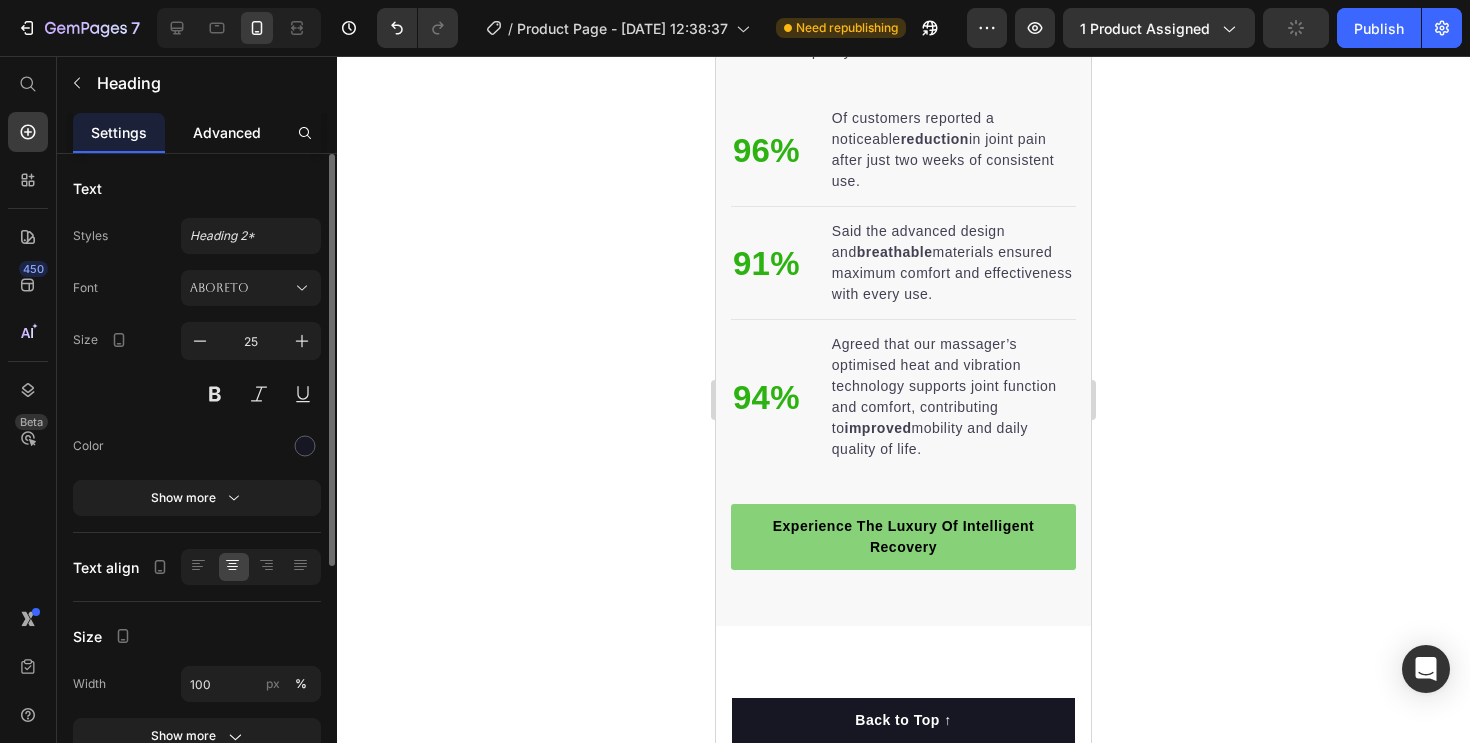 click on "Advanced" 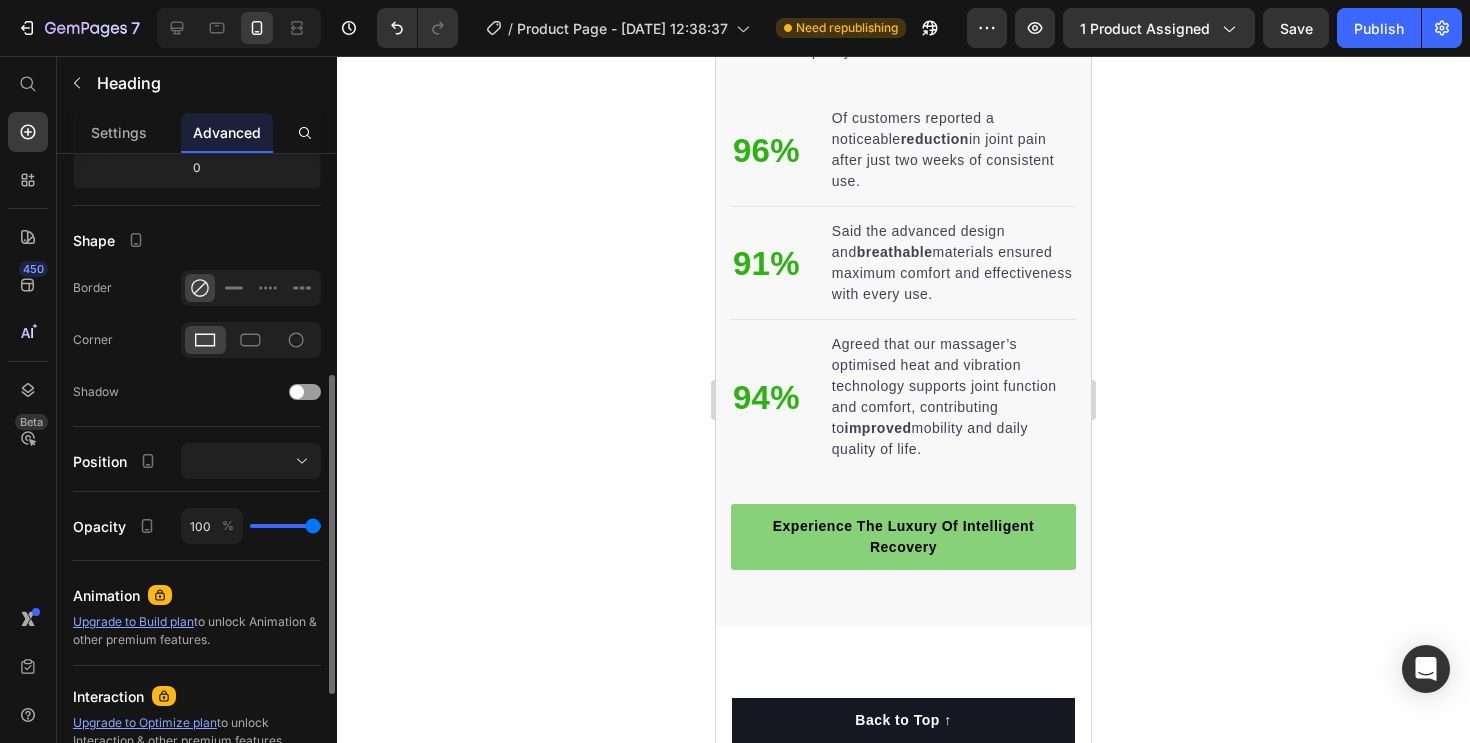 scroll, scrollTop: 659, scrollLeft: 0, axis: vertical 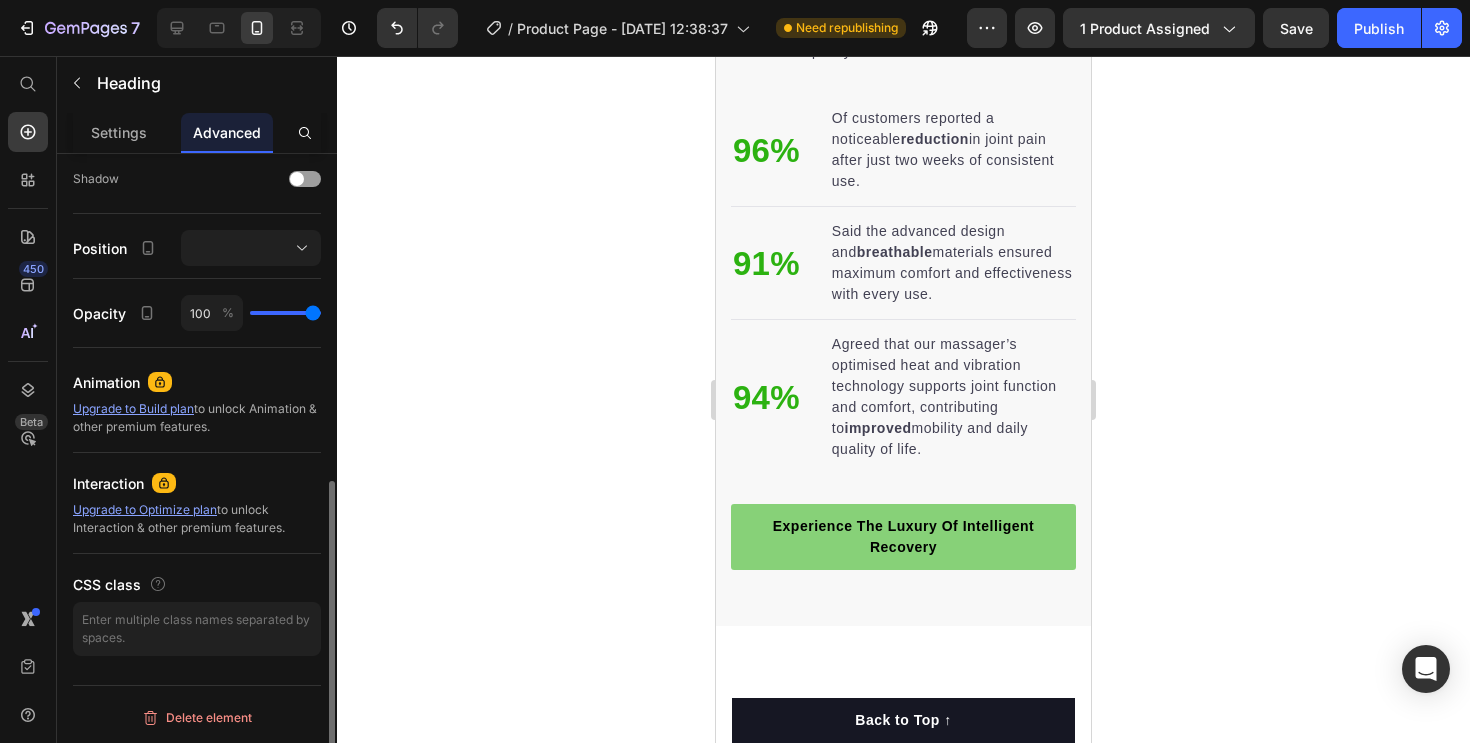 click on "100 %" 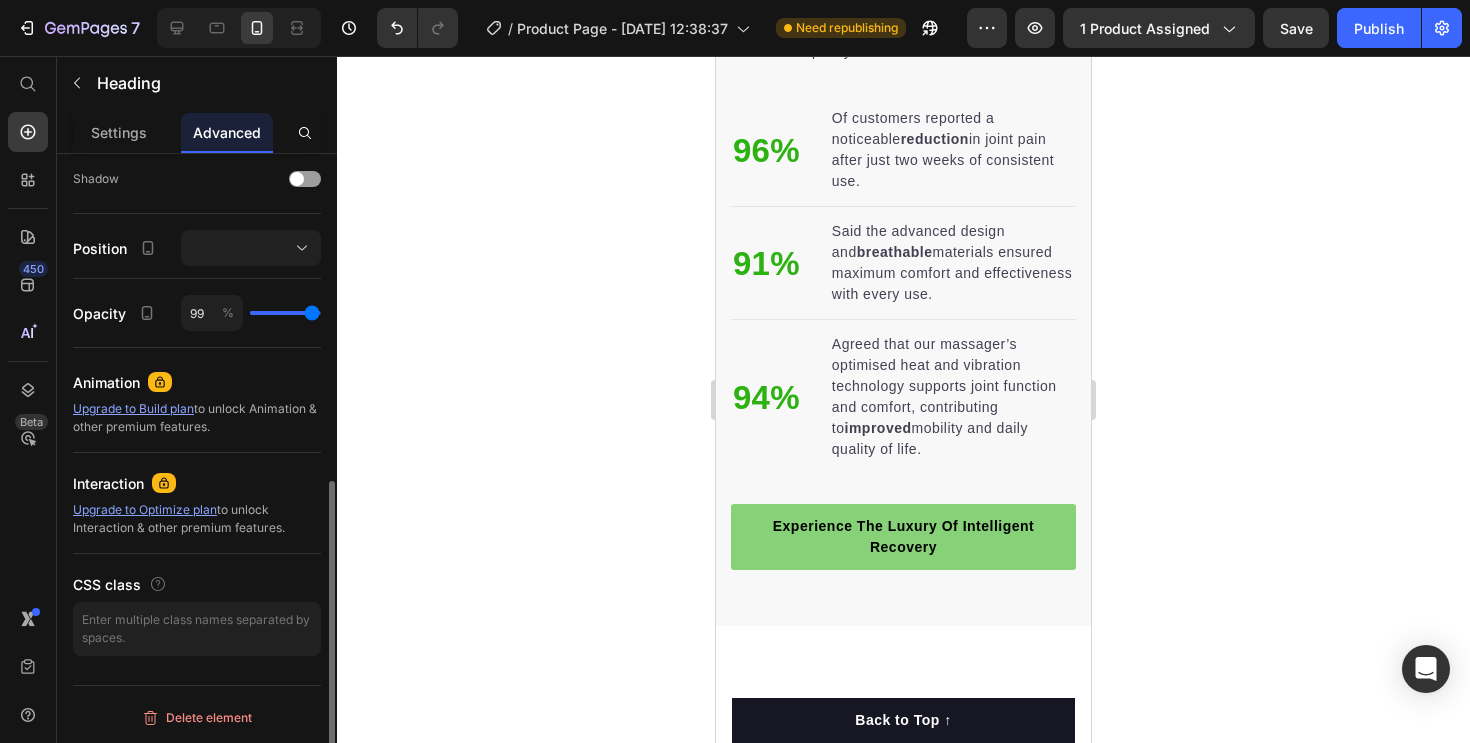 type on "96" 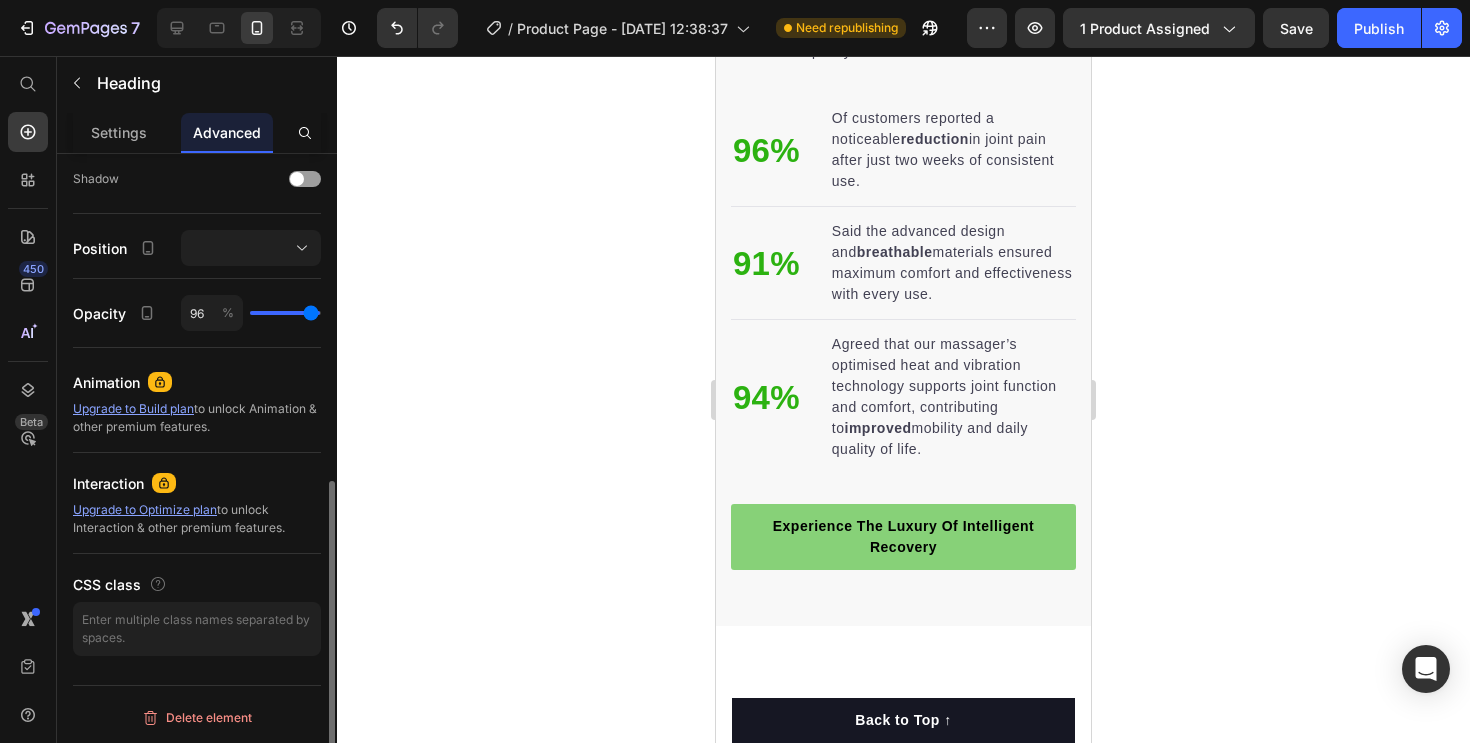 type on "92" 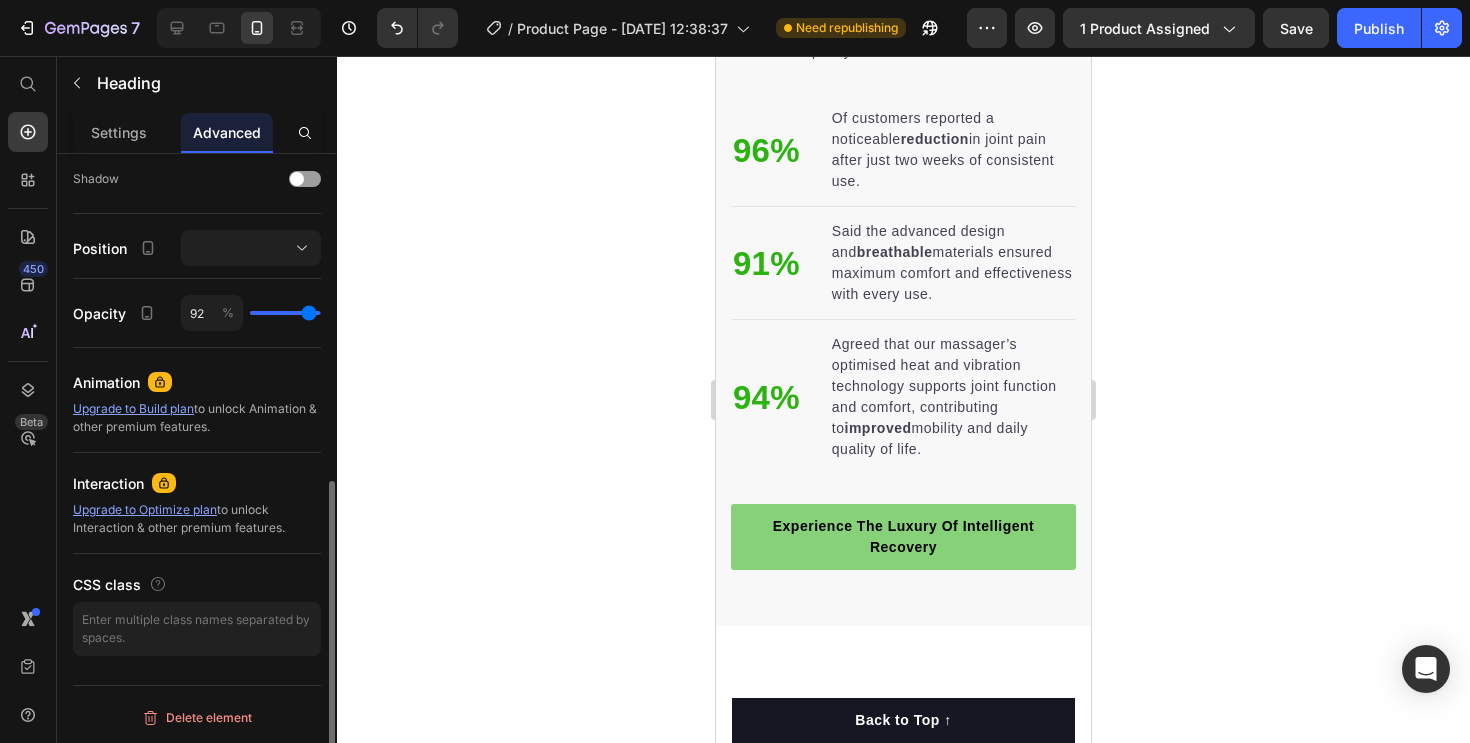 type on "86" 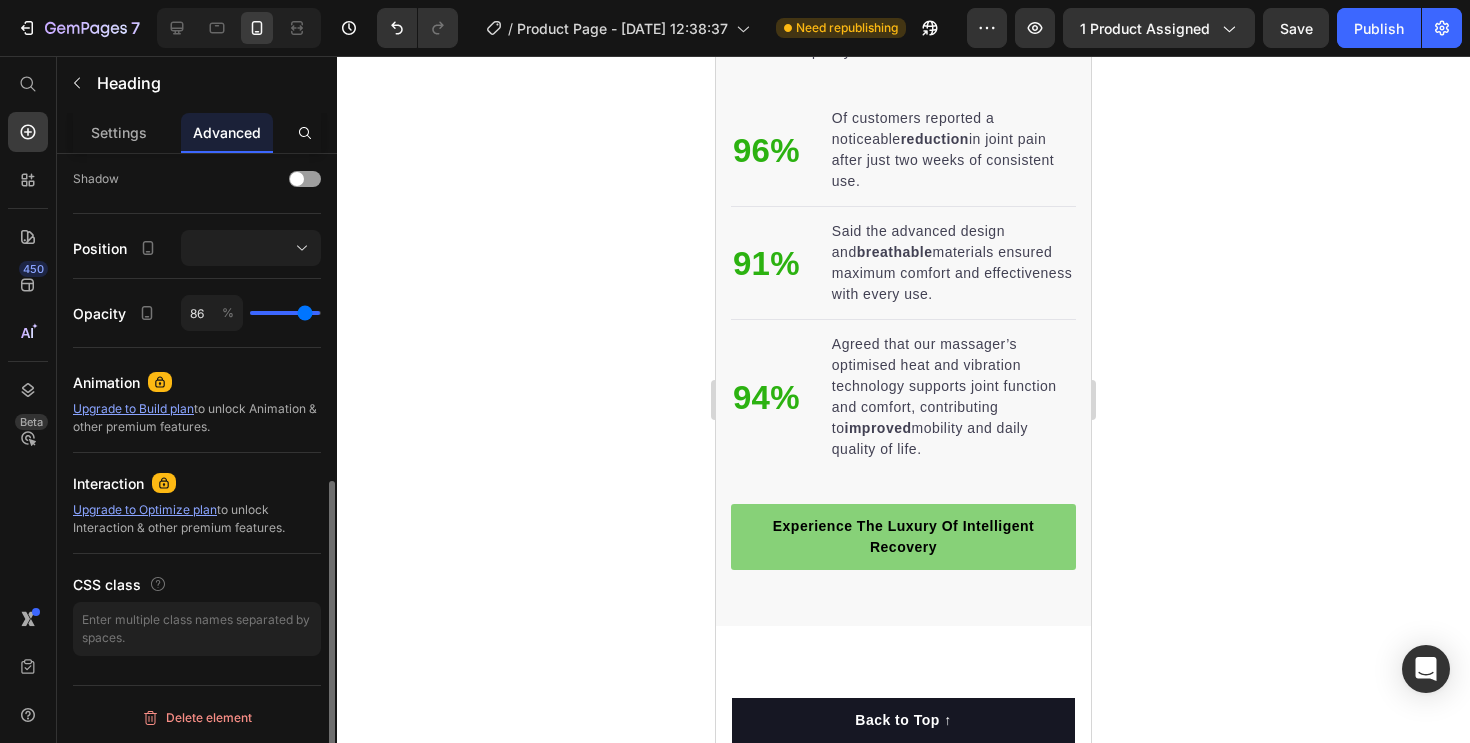type on "82" 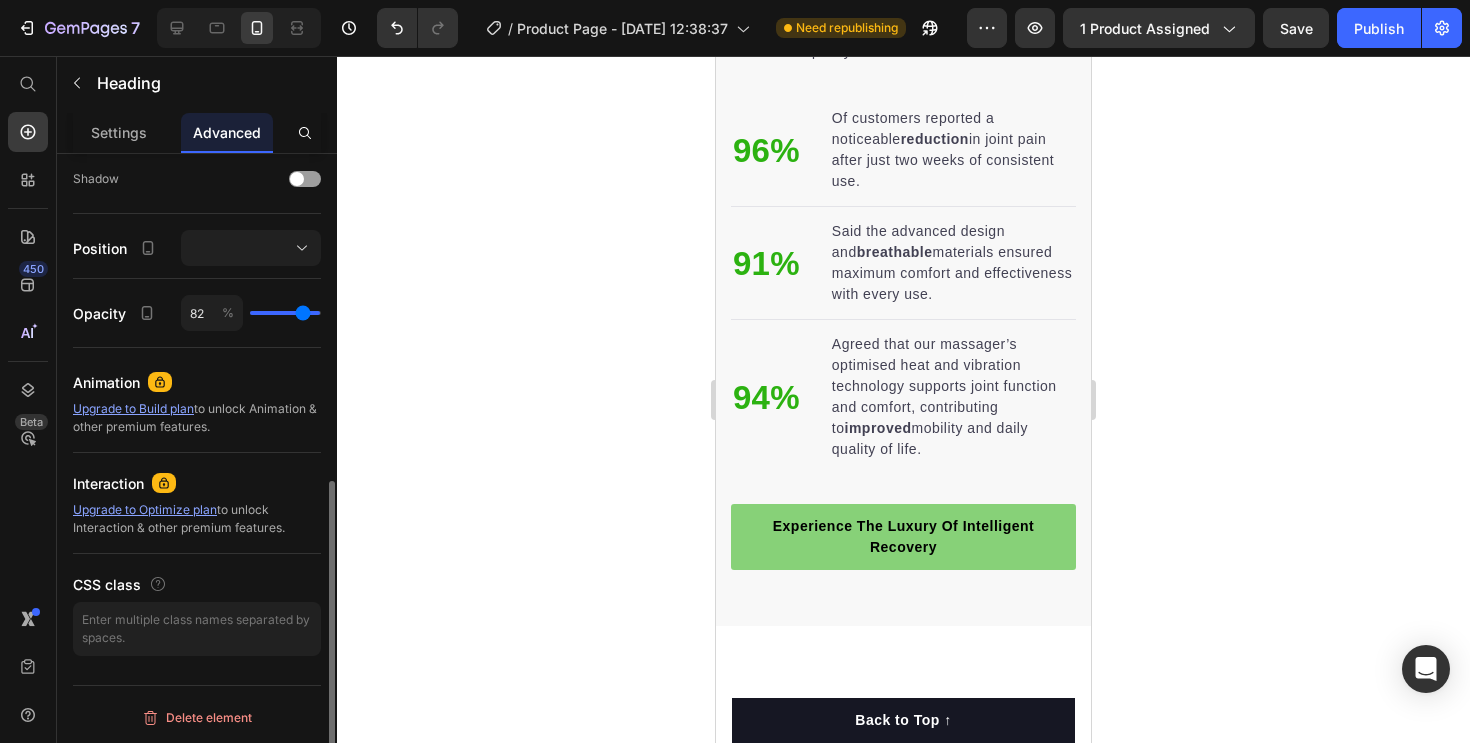 type on "79" 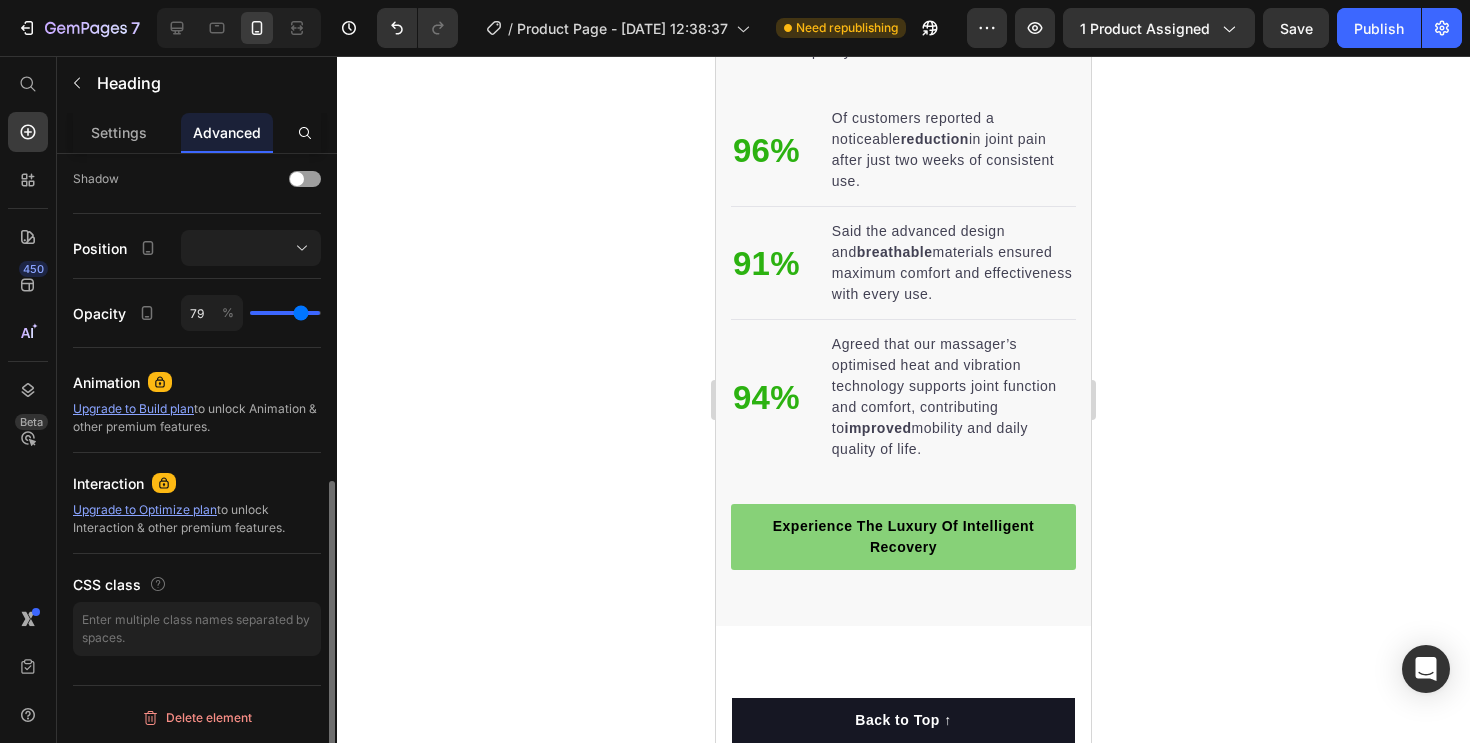 type on "75" 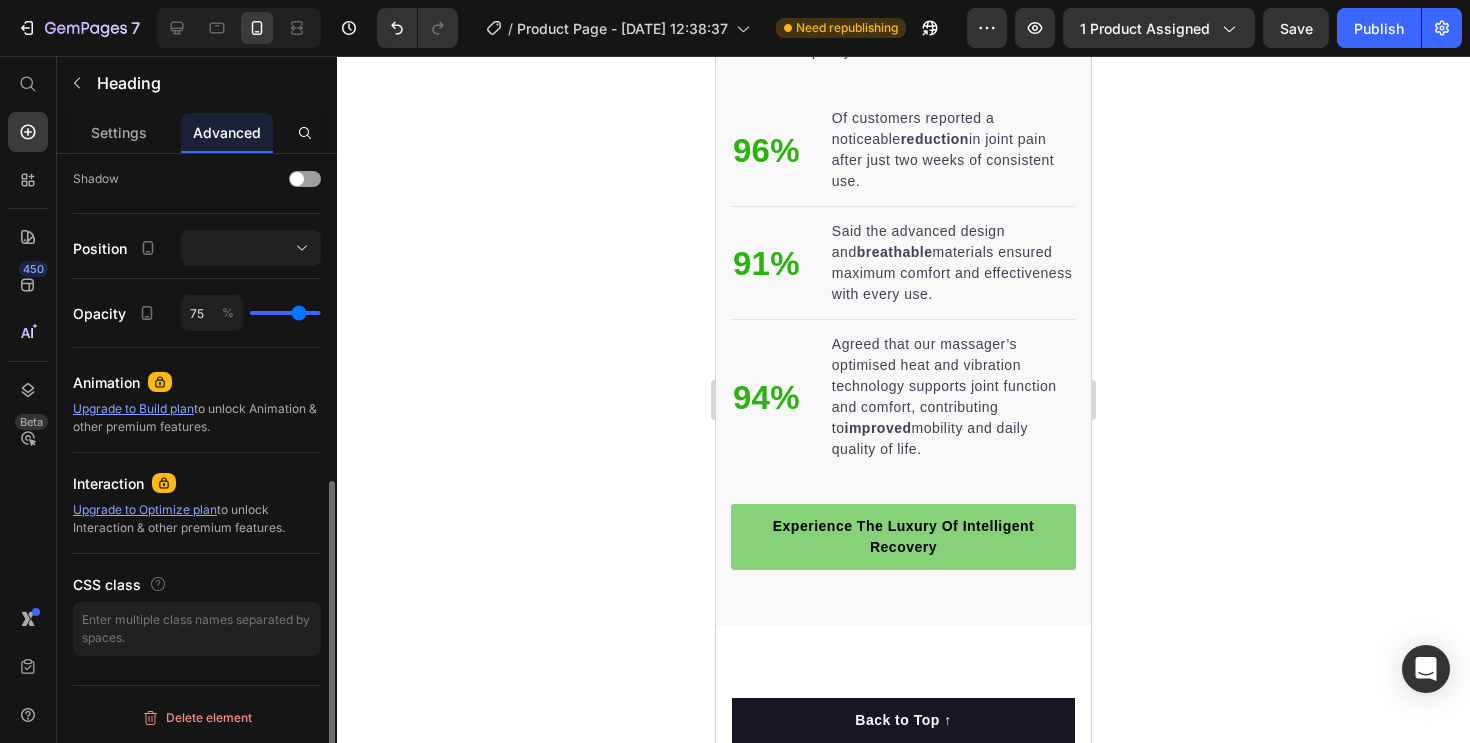 type on "73" 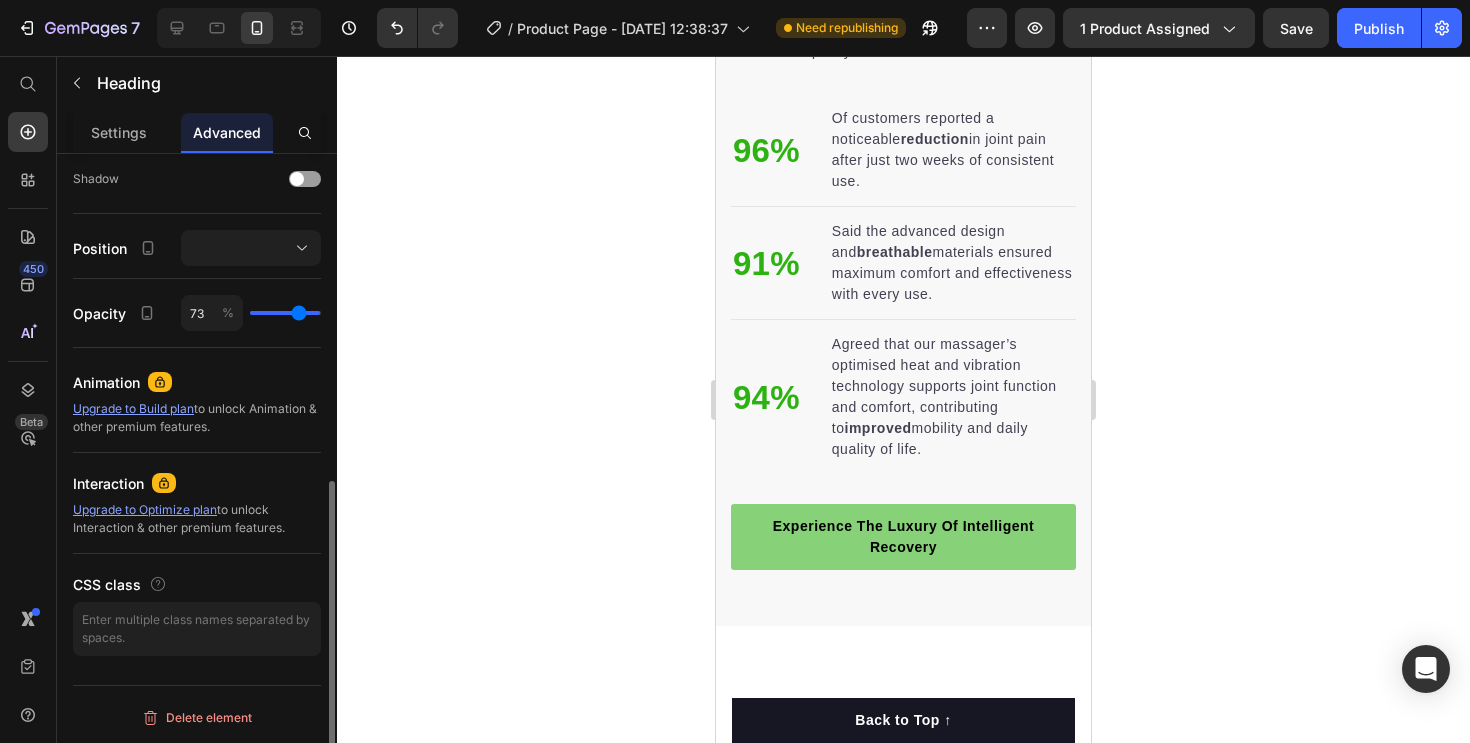 type on "73" 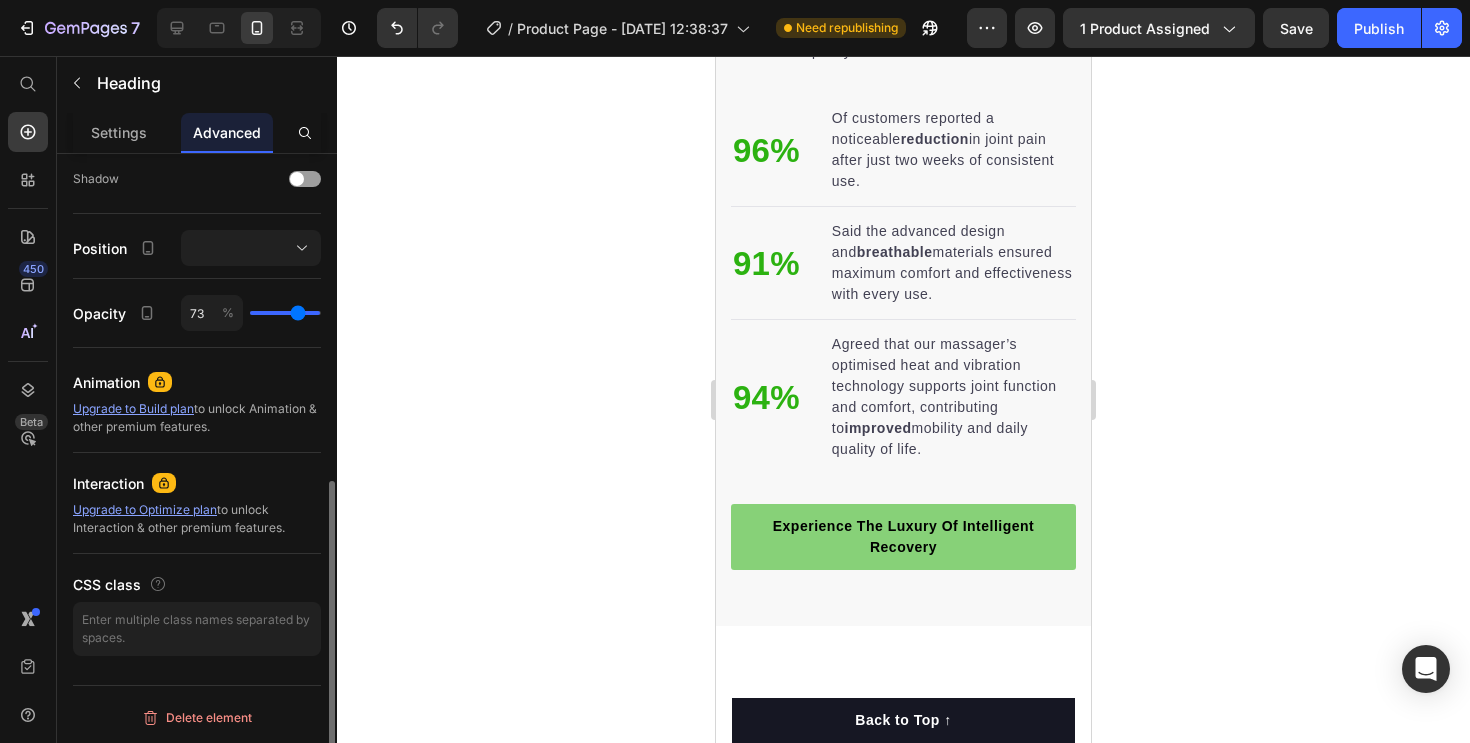 type on "71" 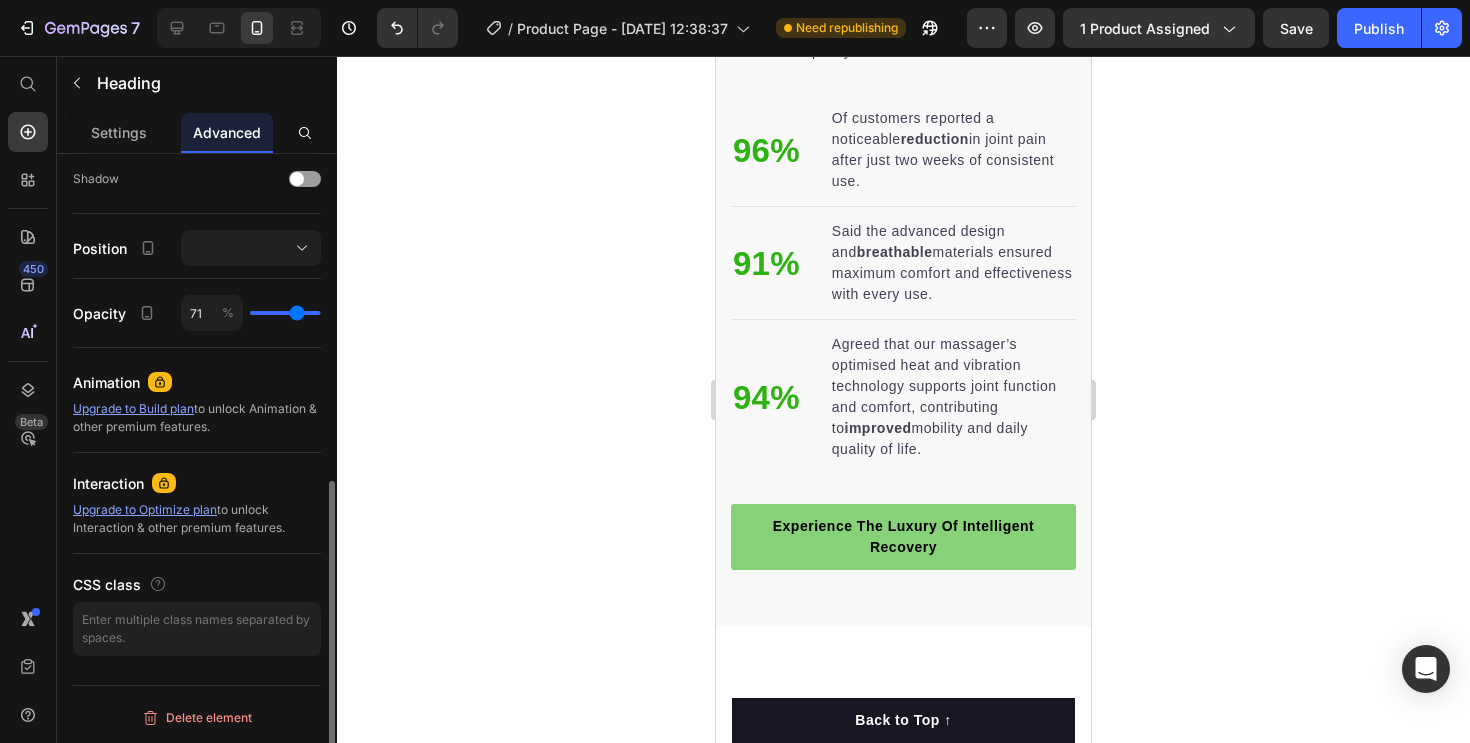 type on "70" 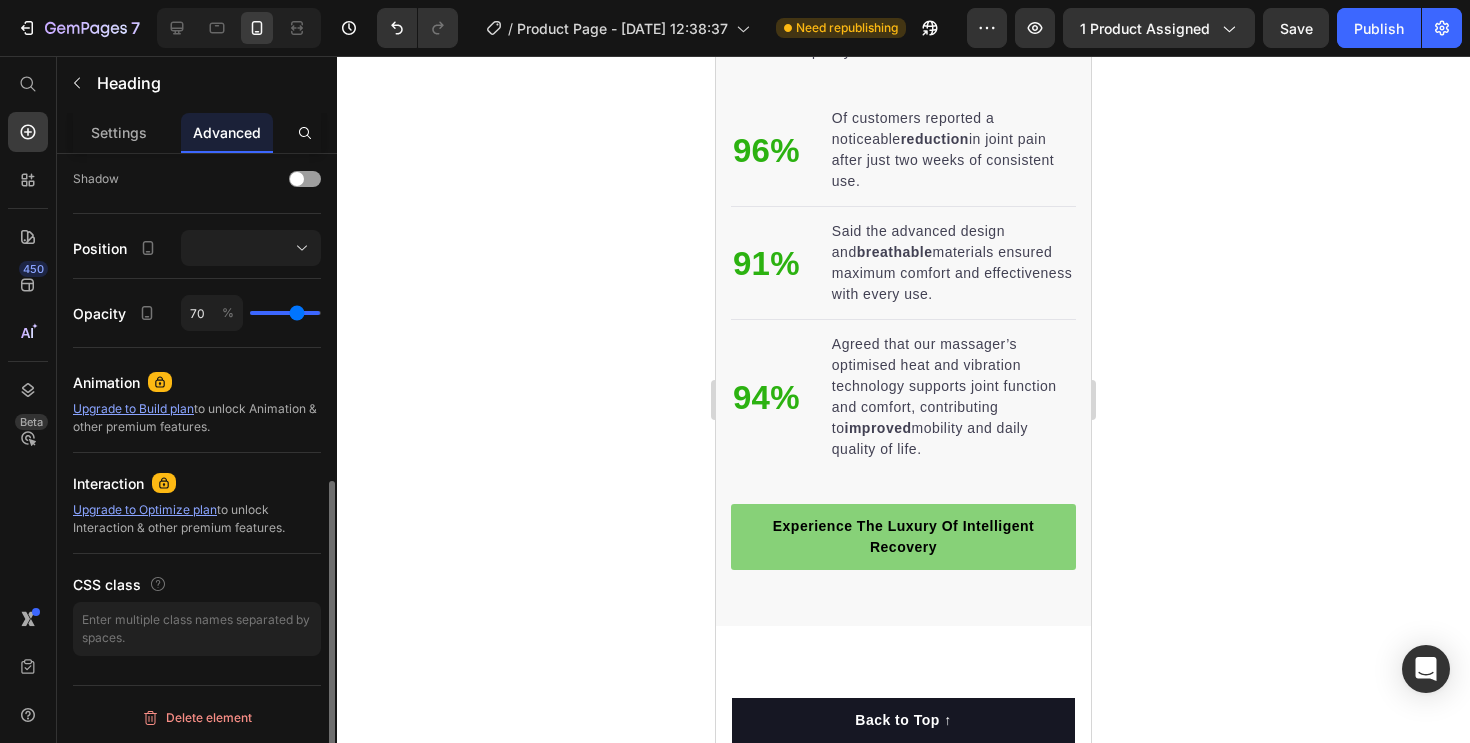 type on "69" 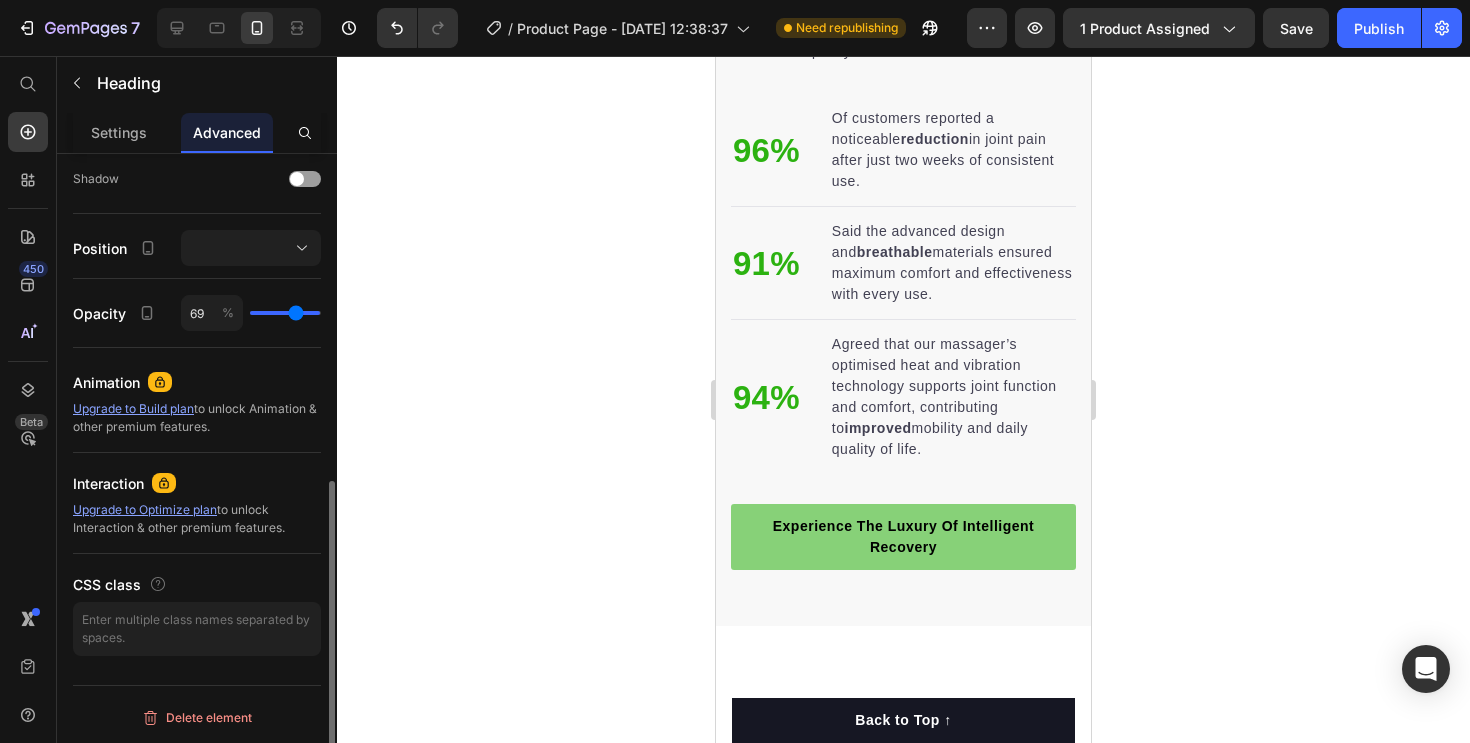 type on "68" 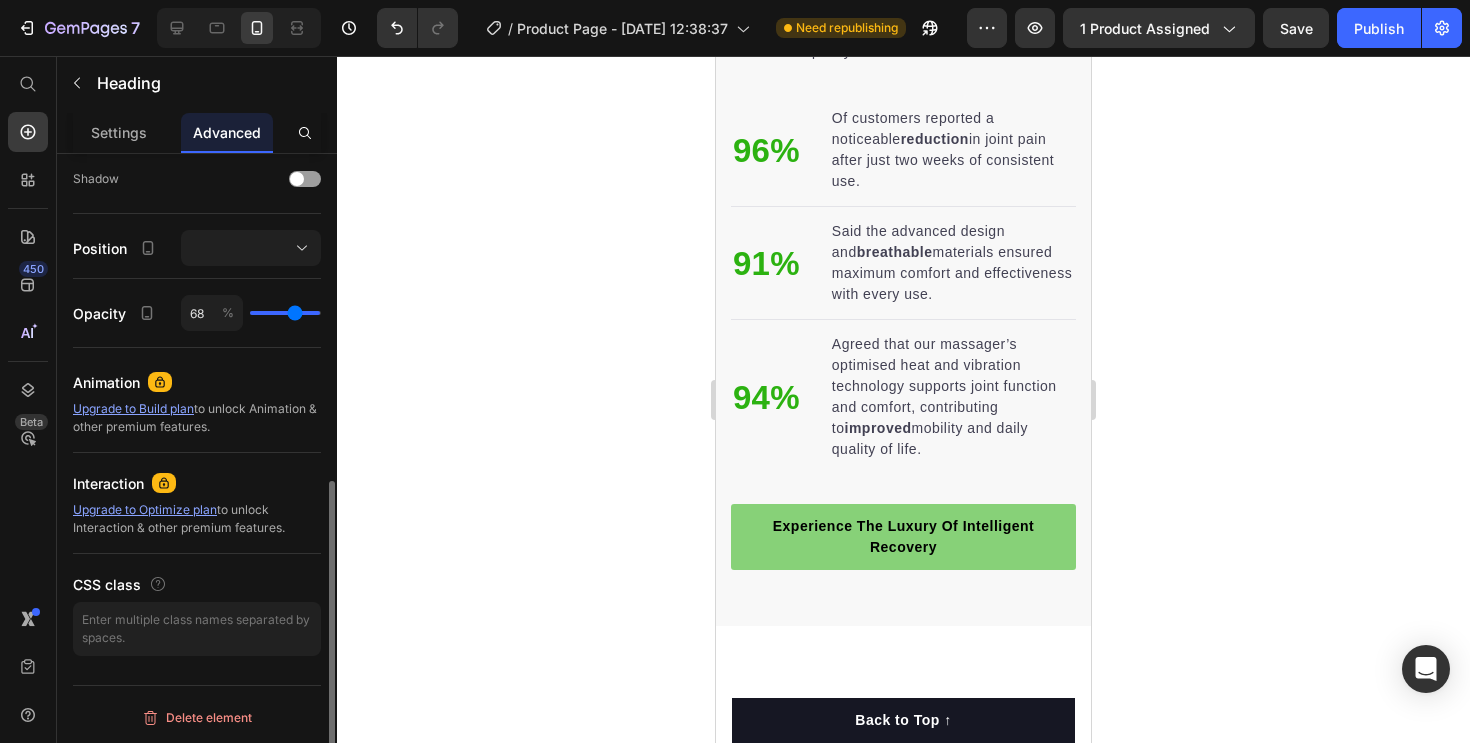 type on "67" 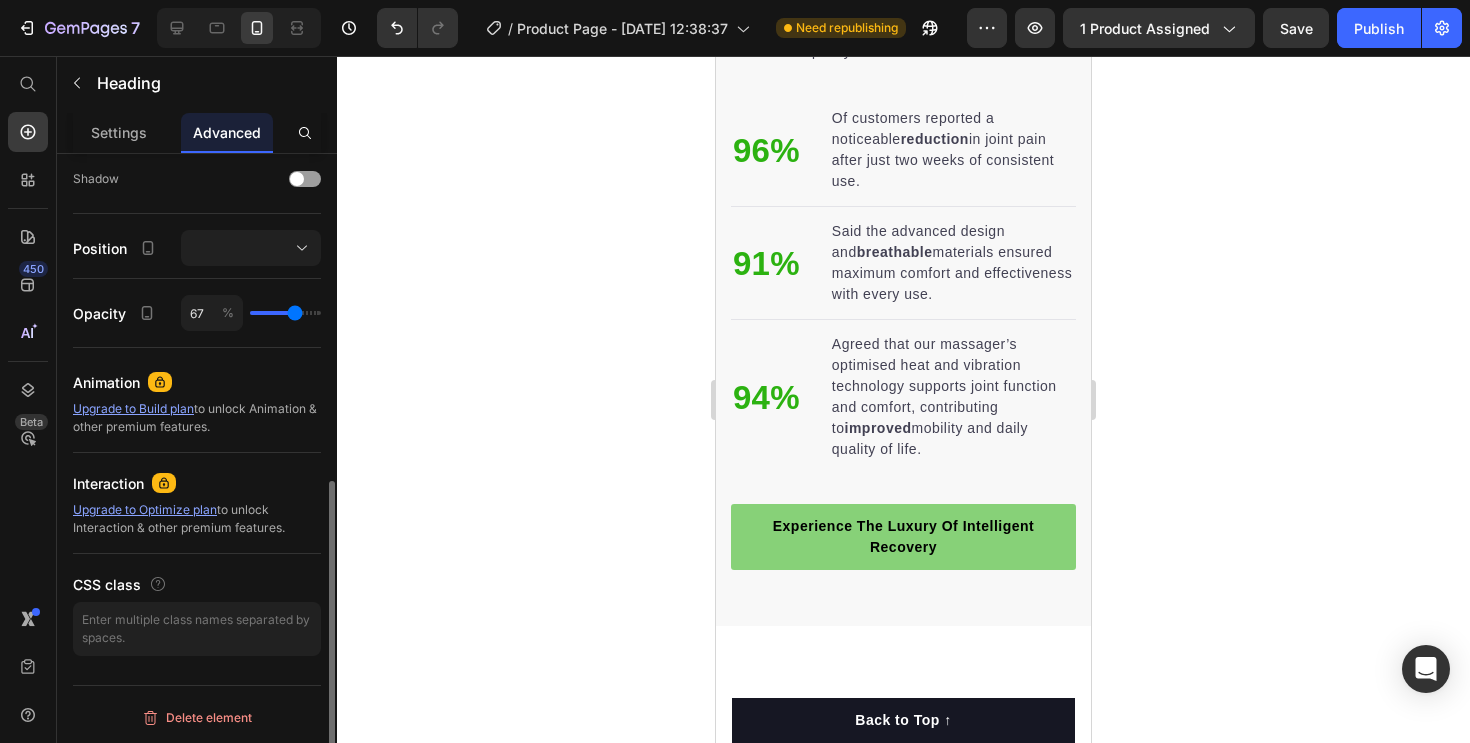 type on "66" 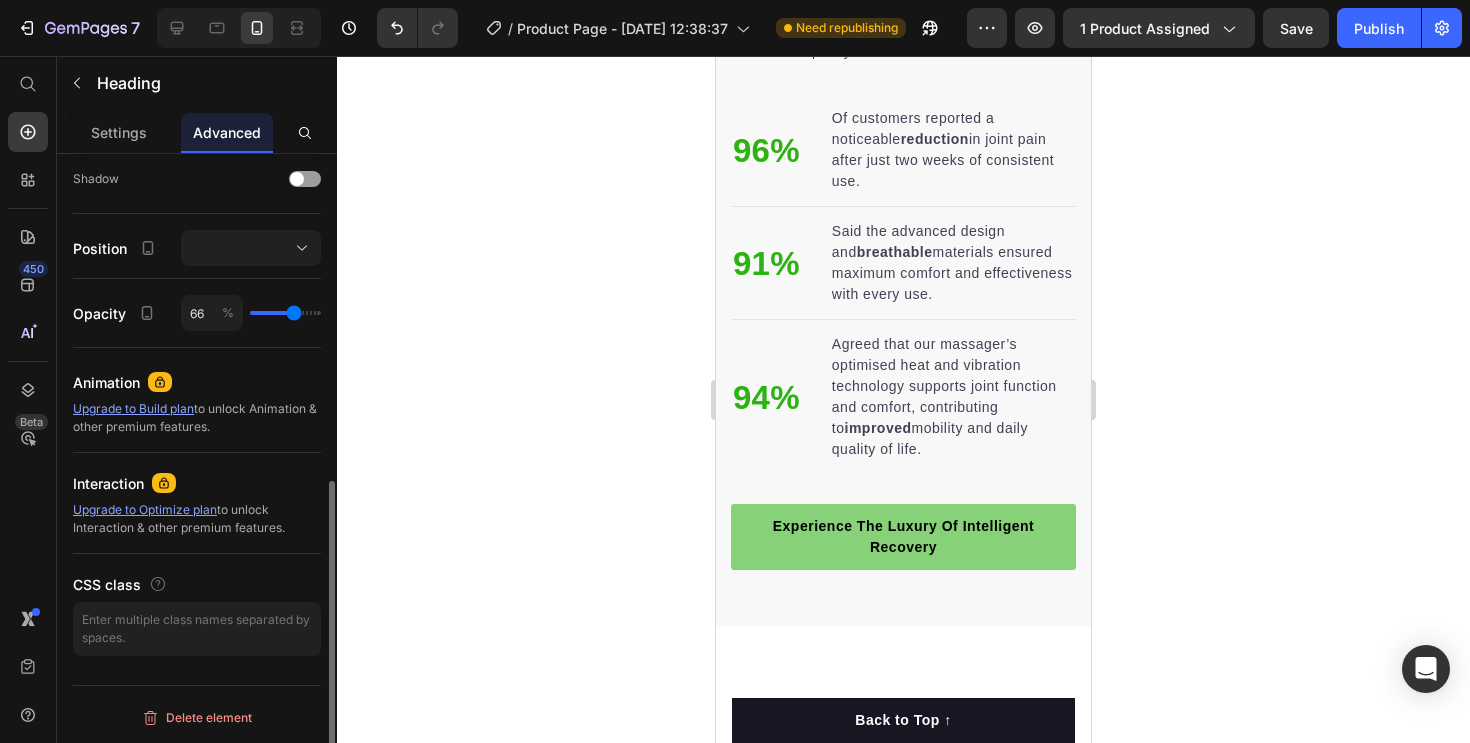 type on "64" 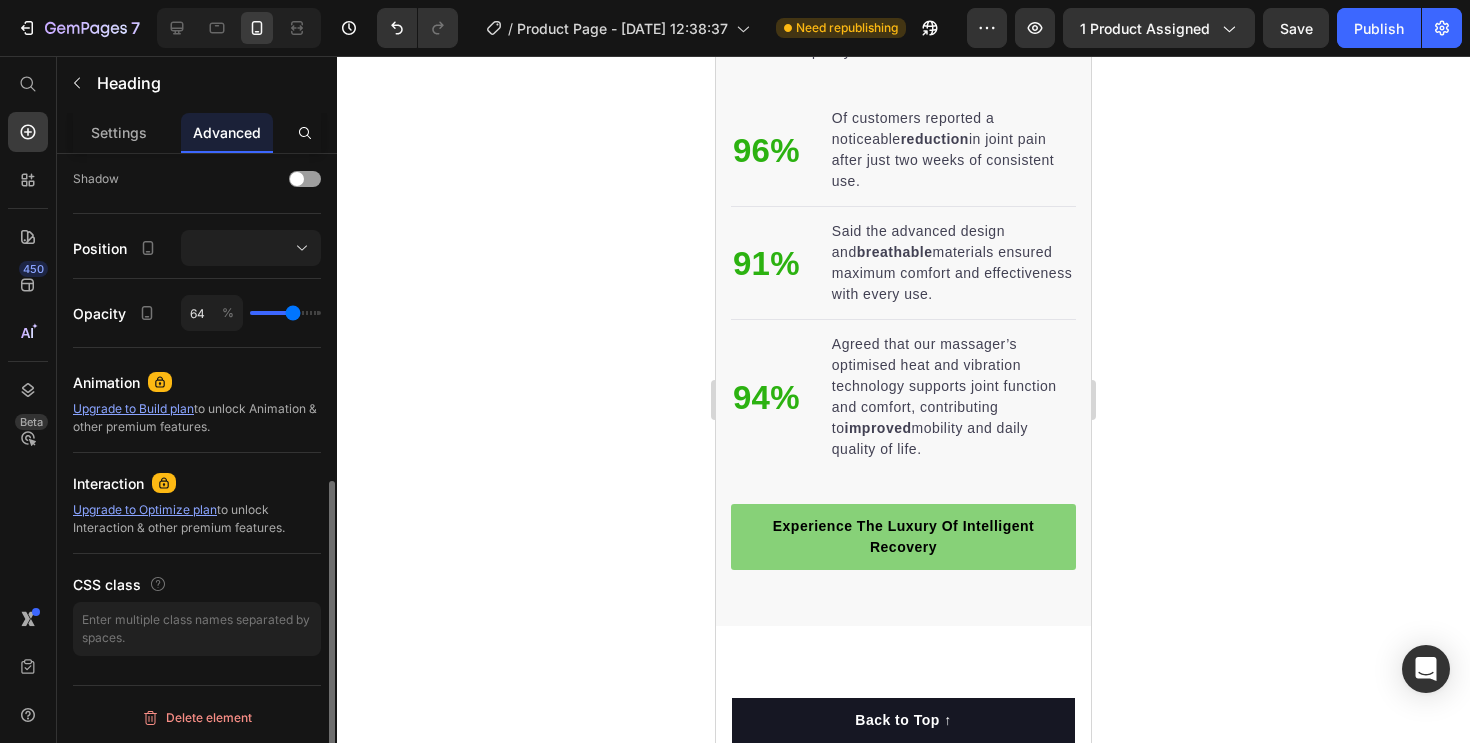 type on "63" 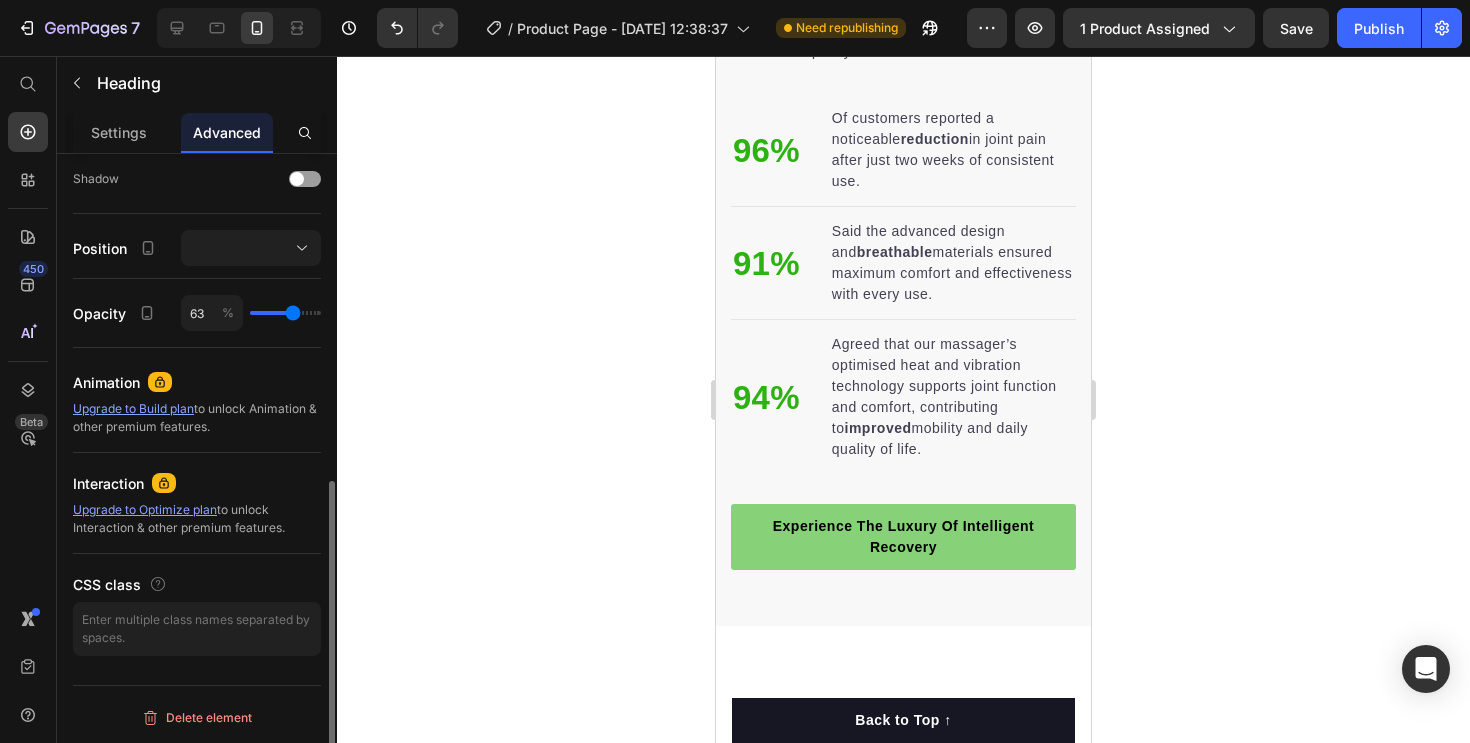 type on "60" 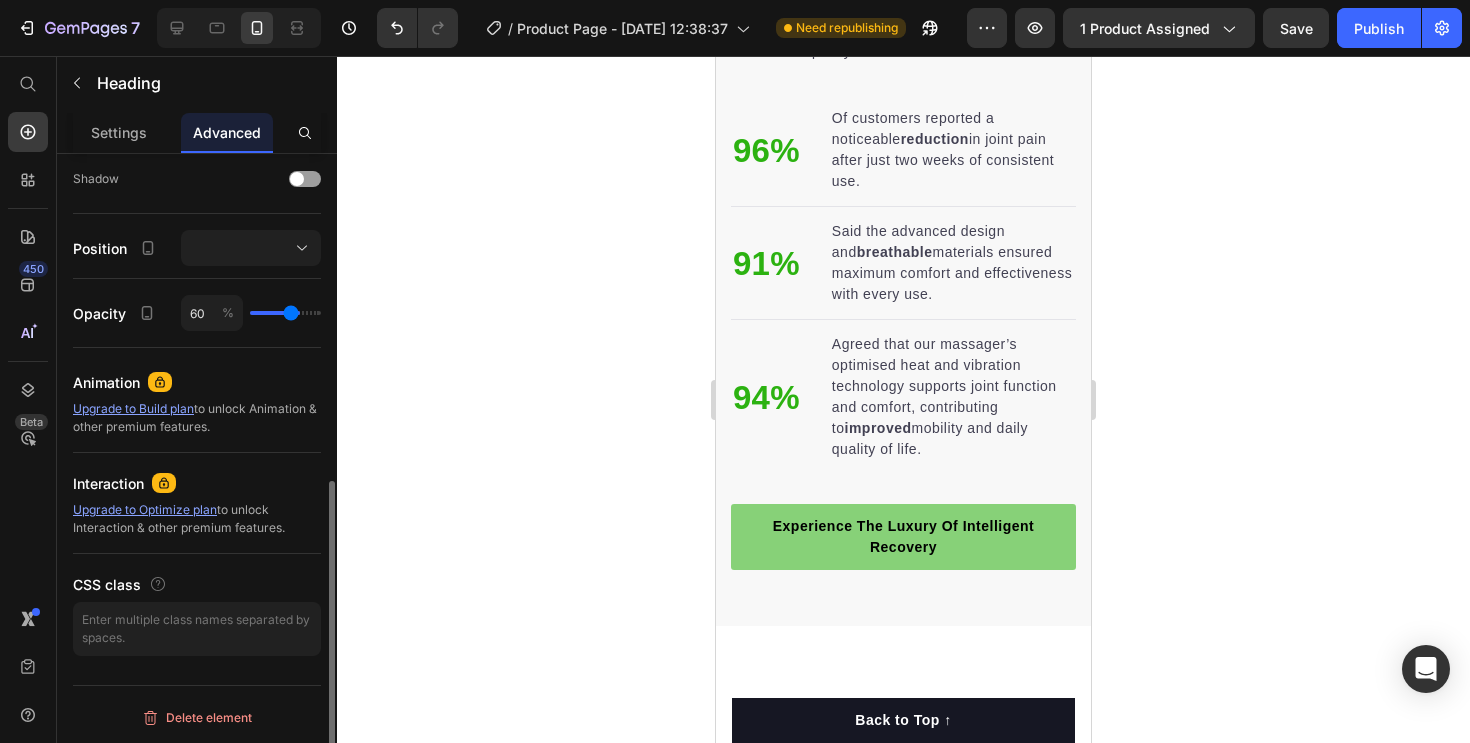 type on "57" 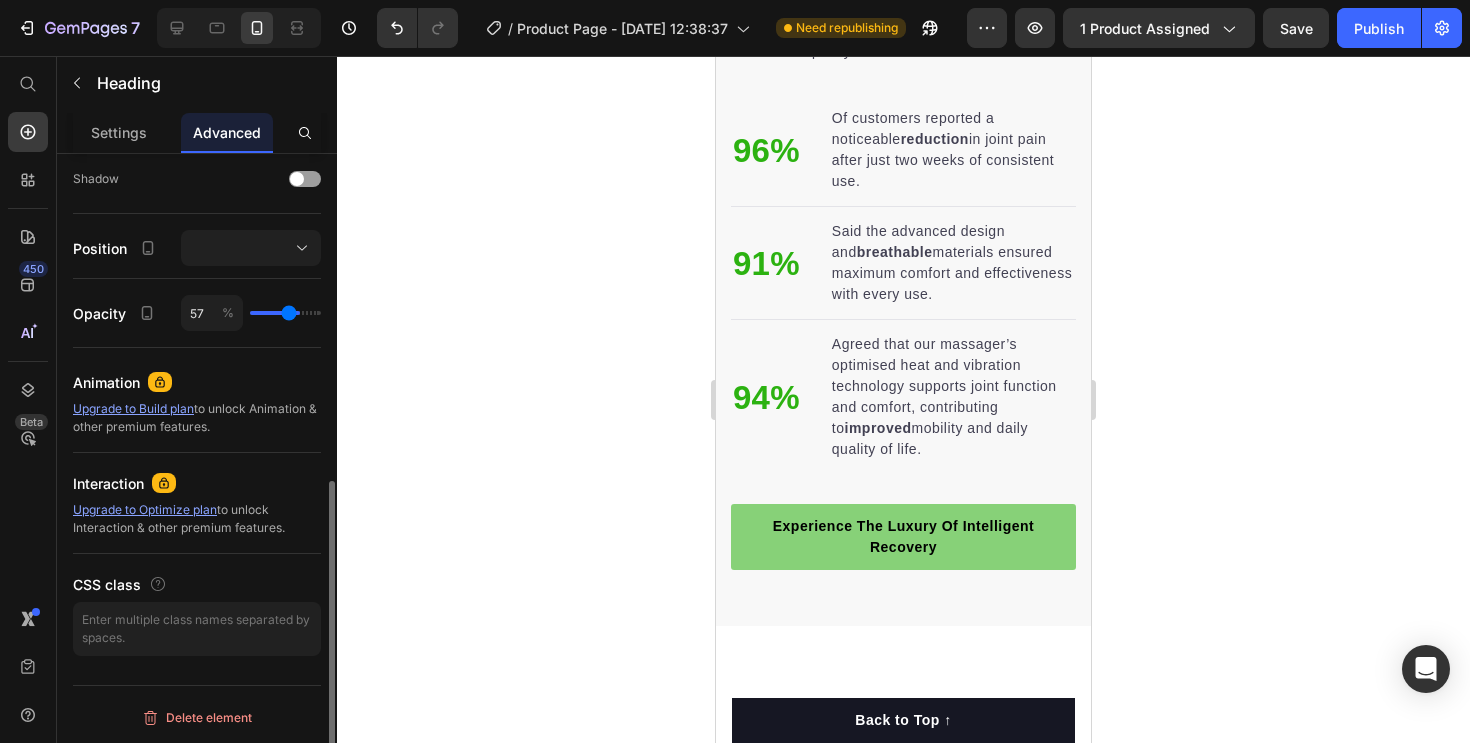 type on "53" 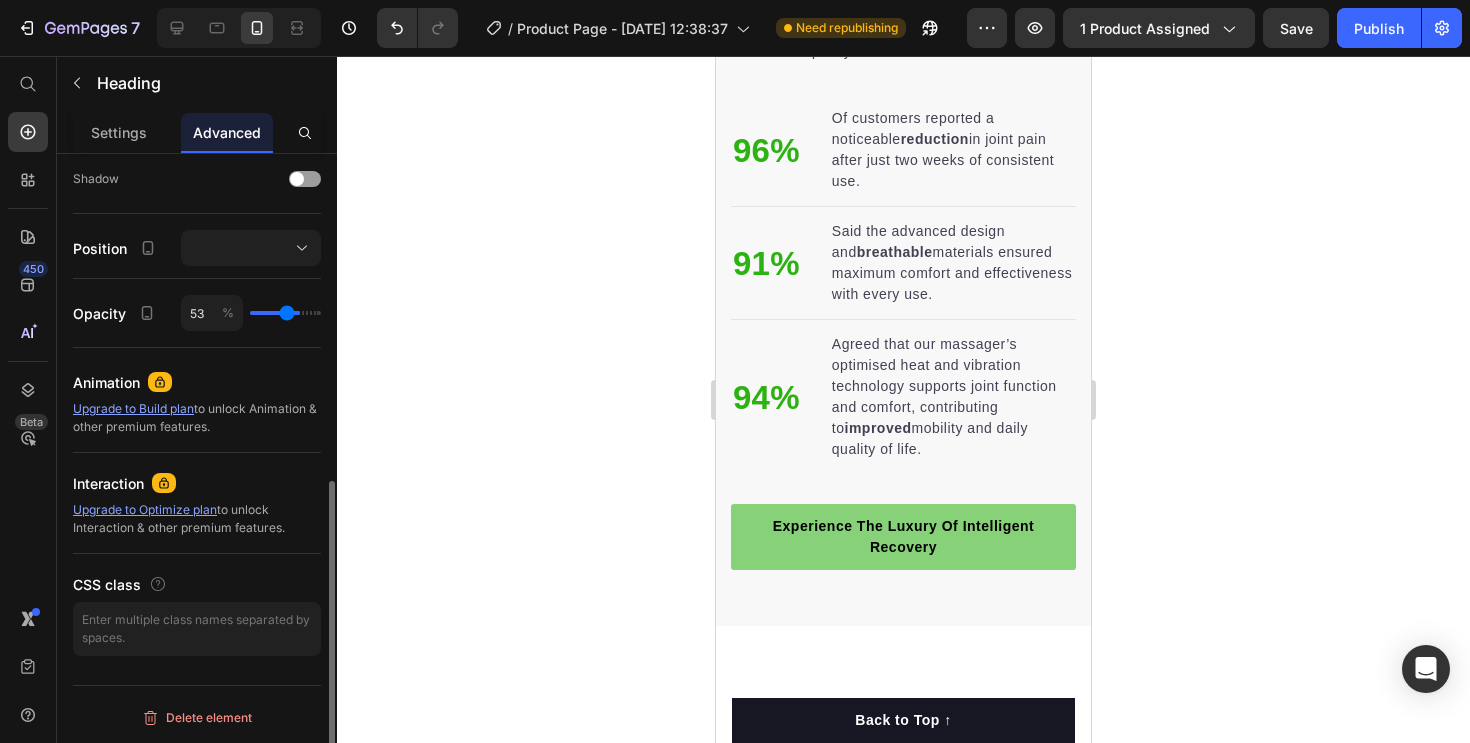 type on "47" 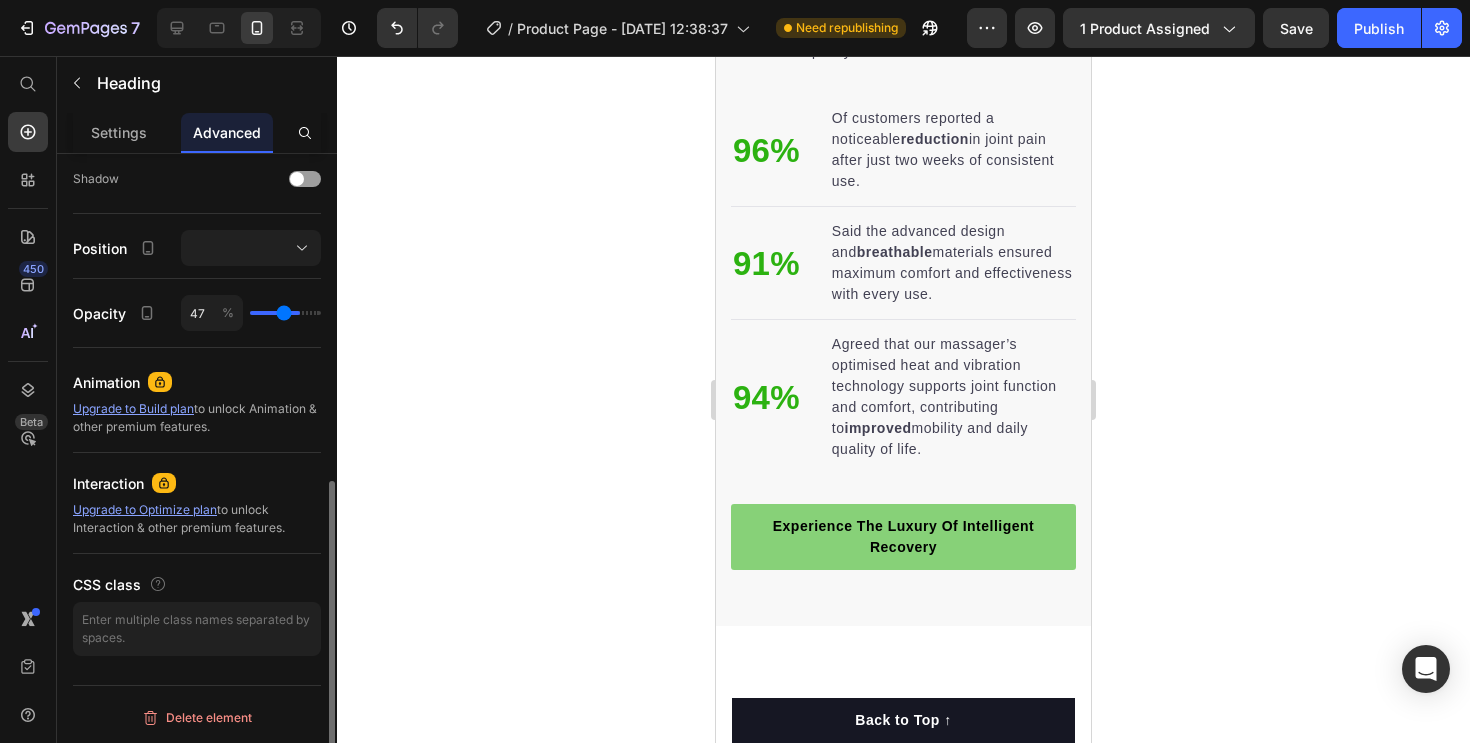 type on "44" 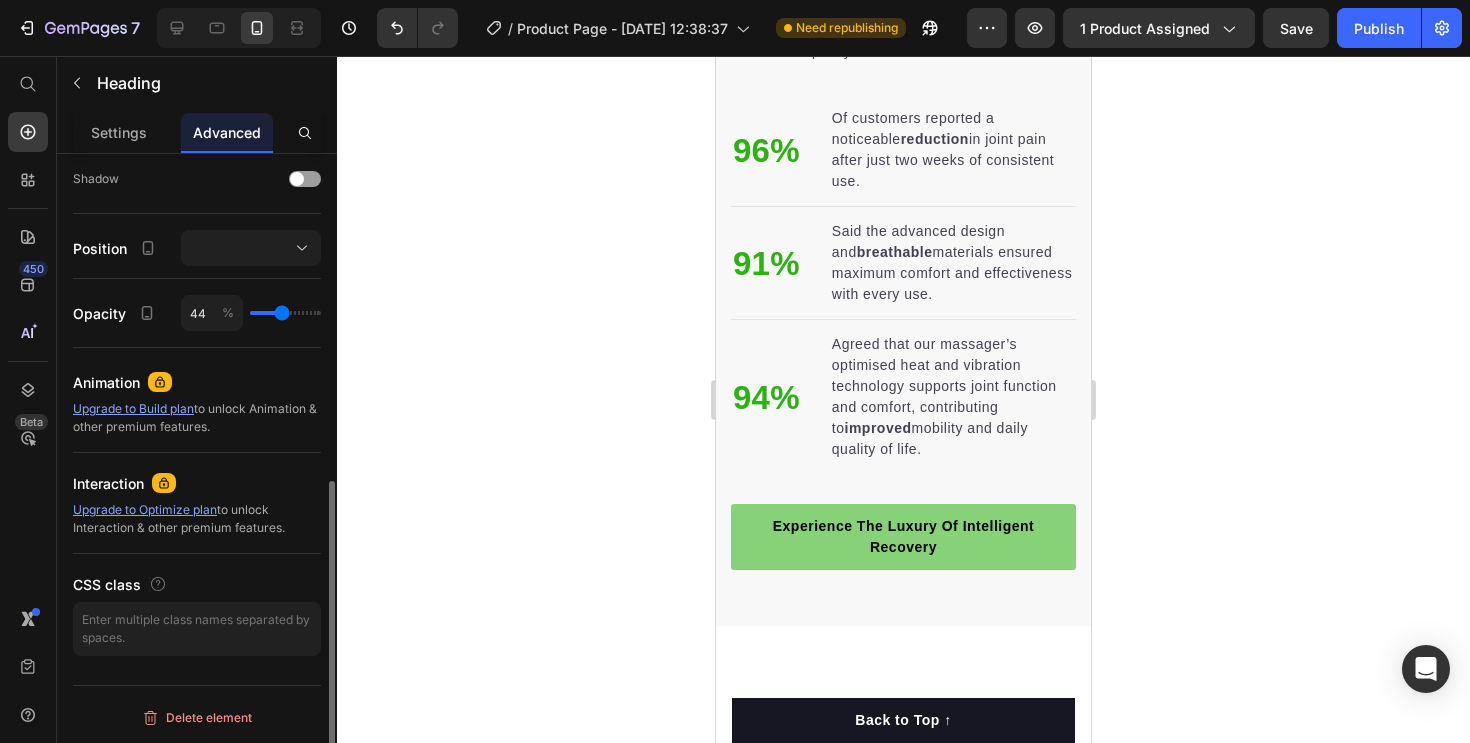 type on "40" 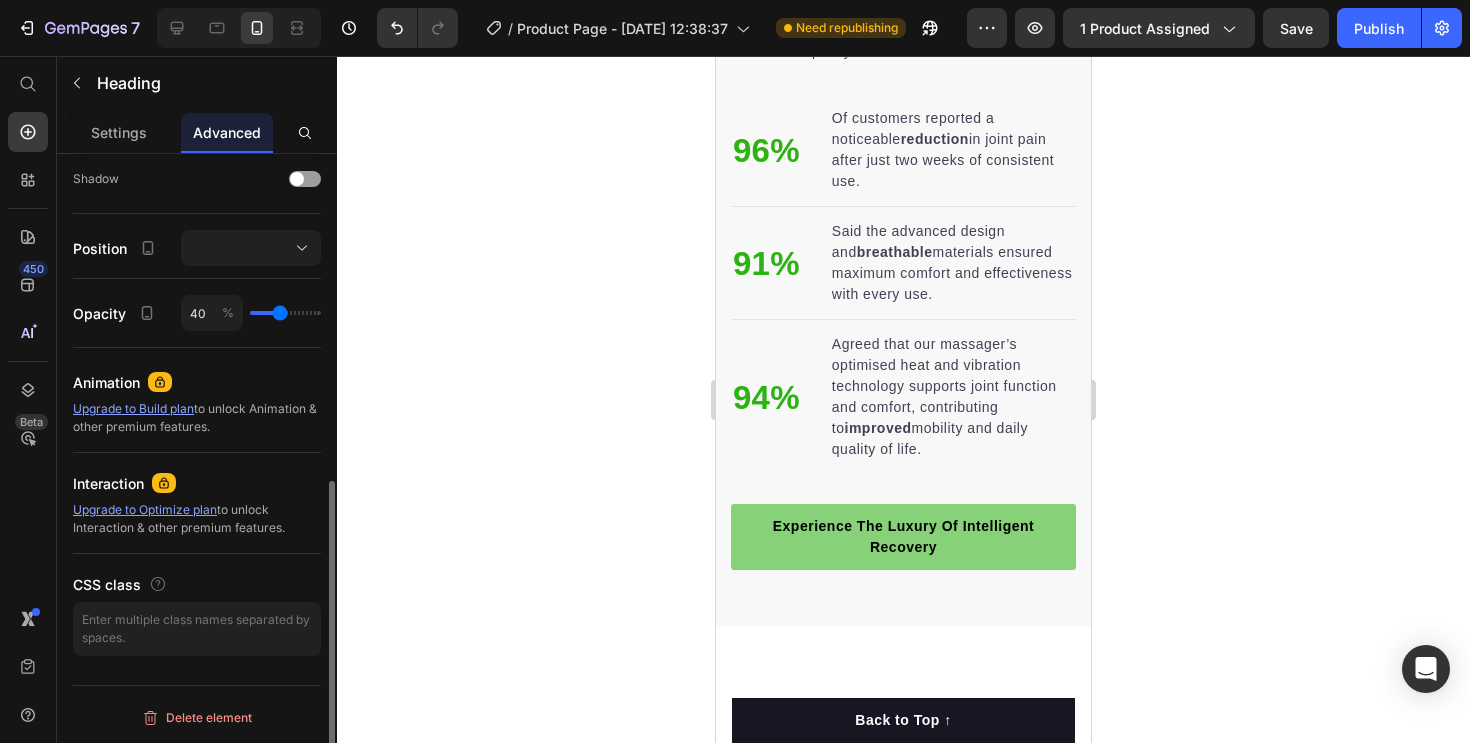 type on "36" 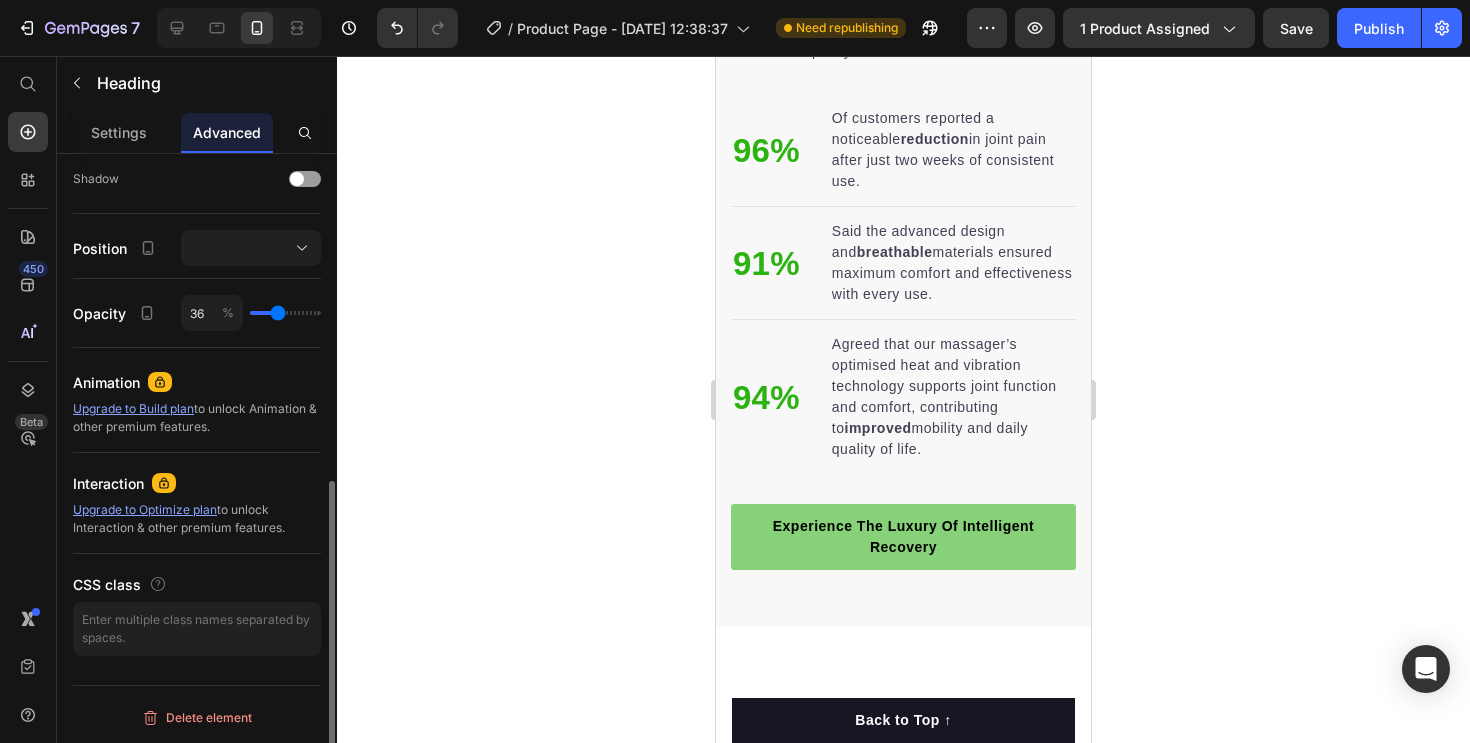 type on "33" 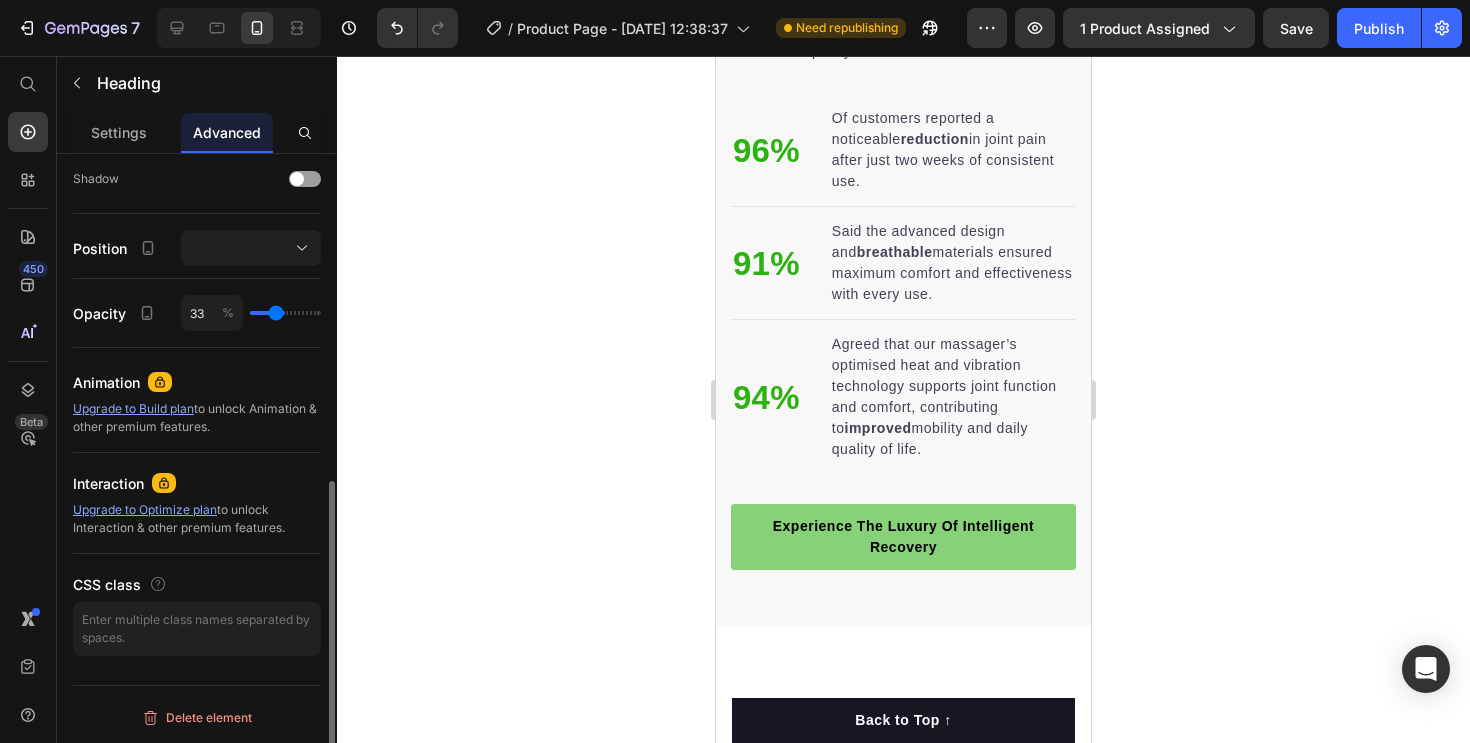 type on "30" 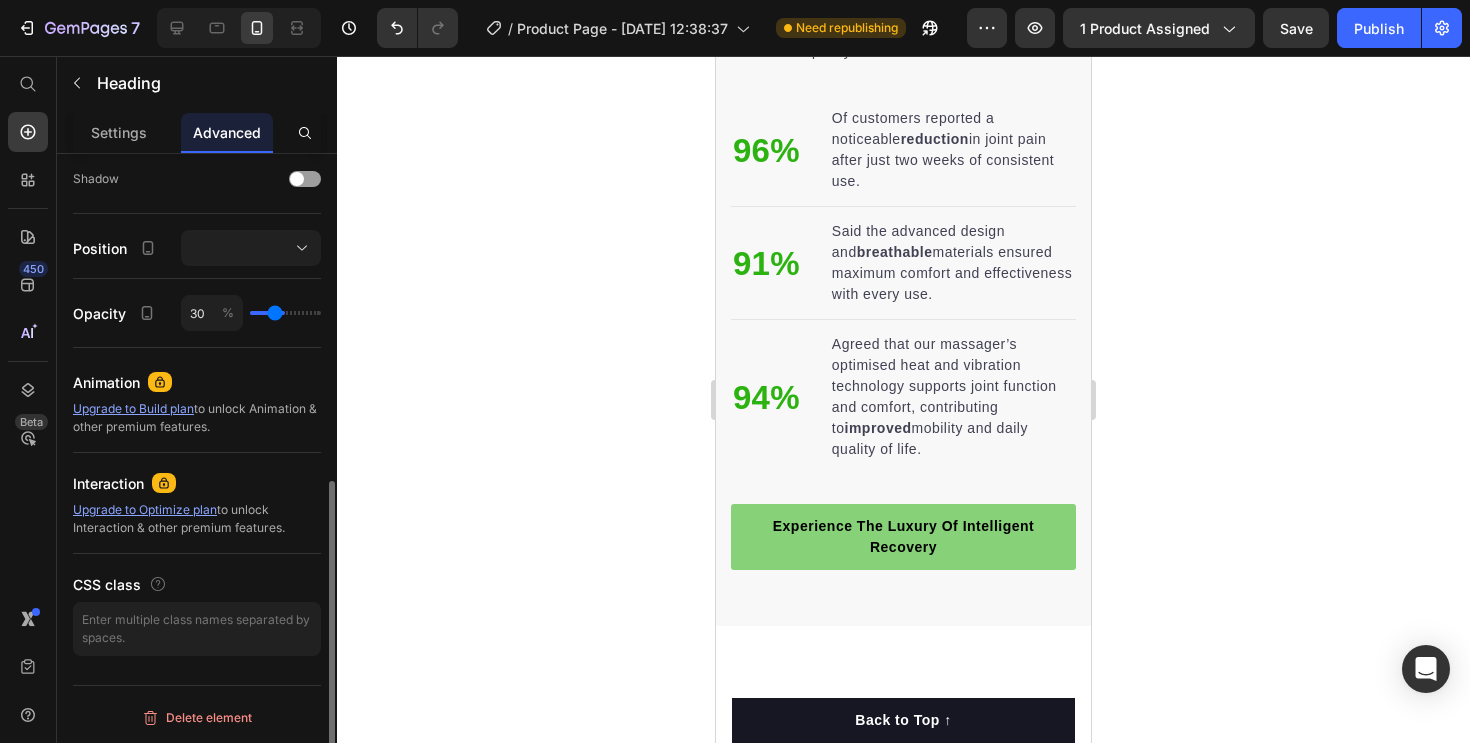 type on "28" 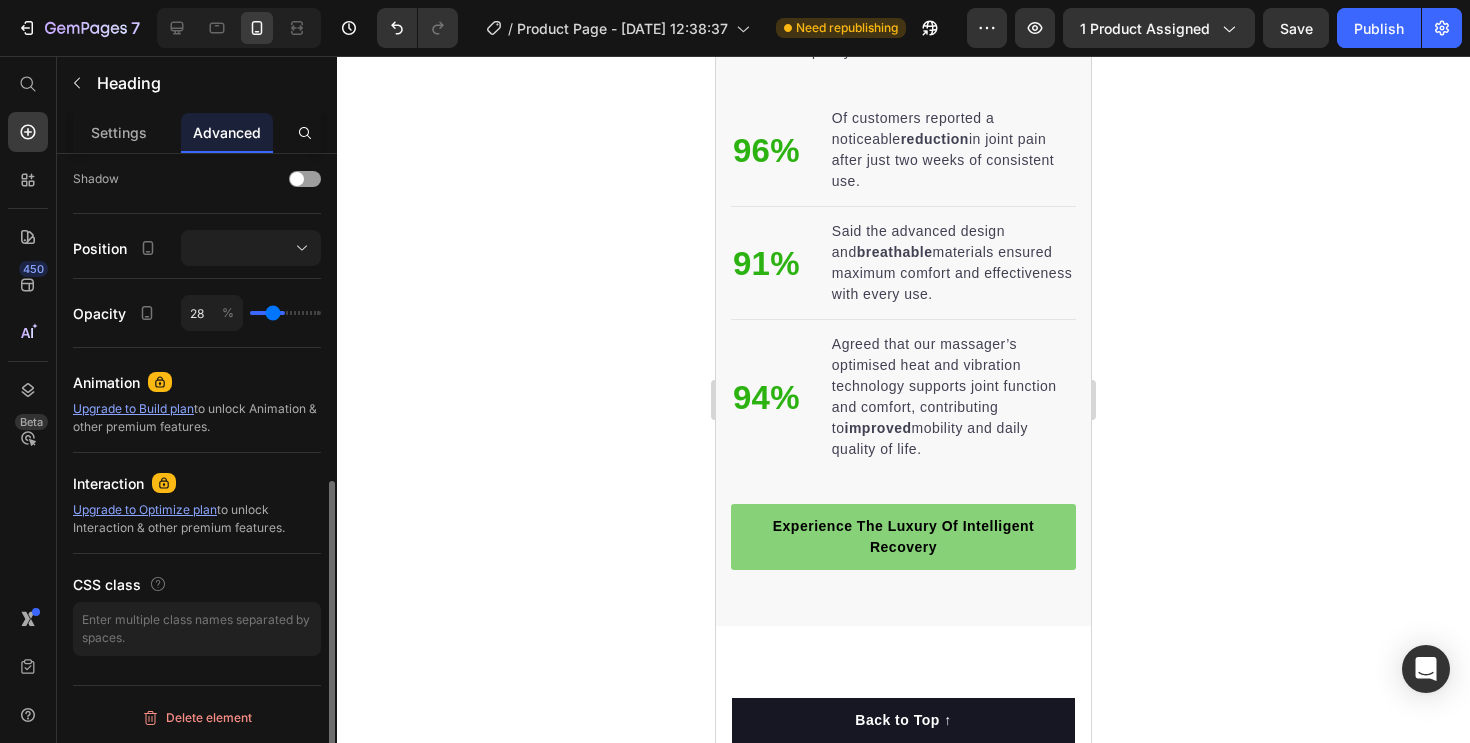 type on "26" 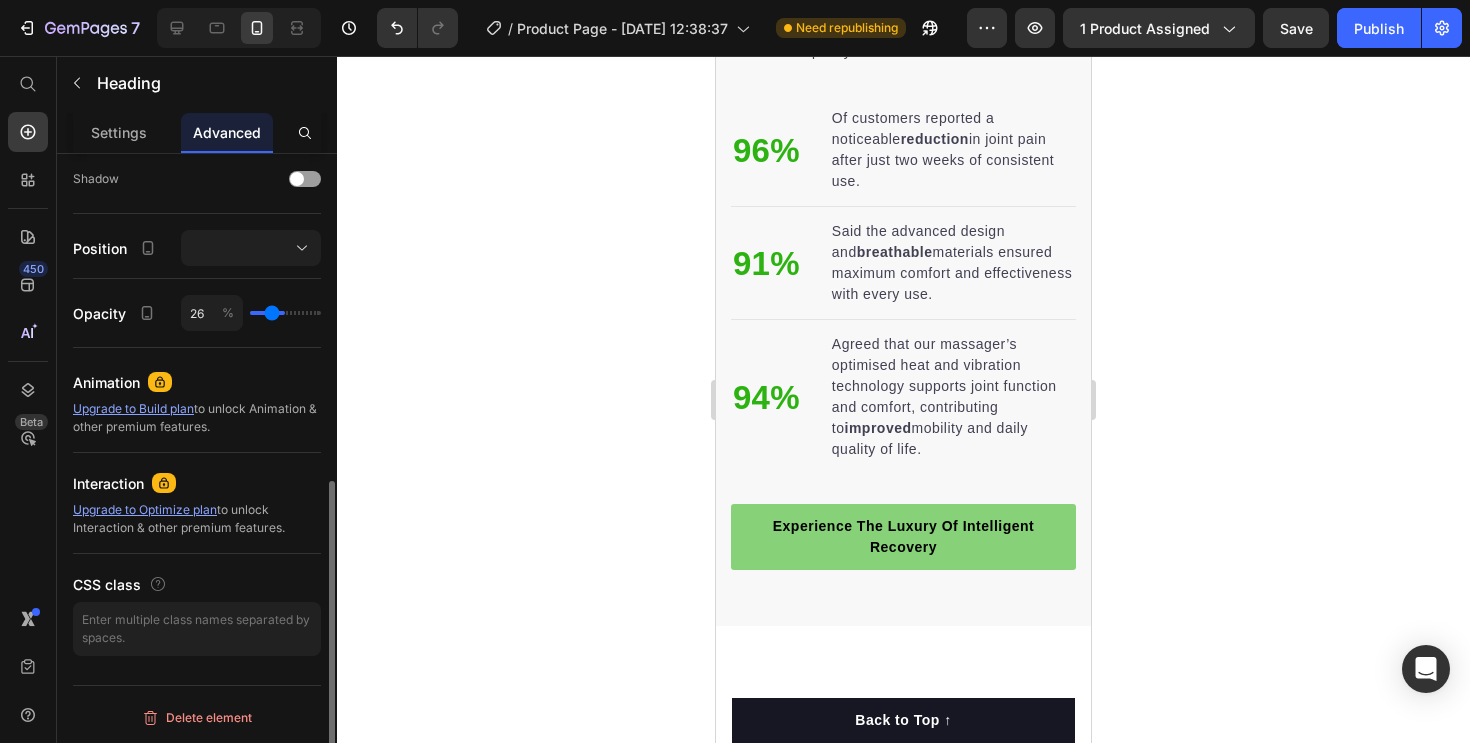 type on "25" 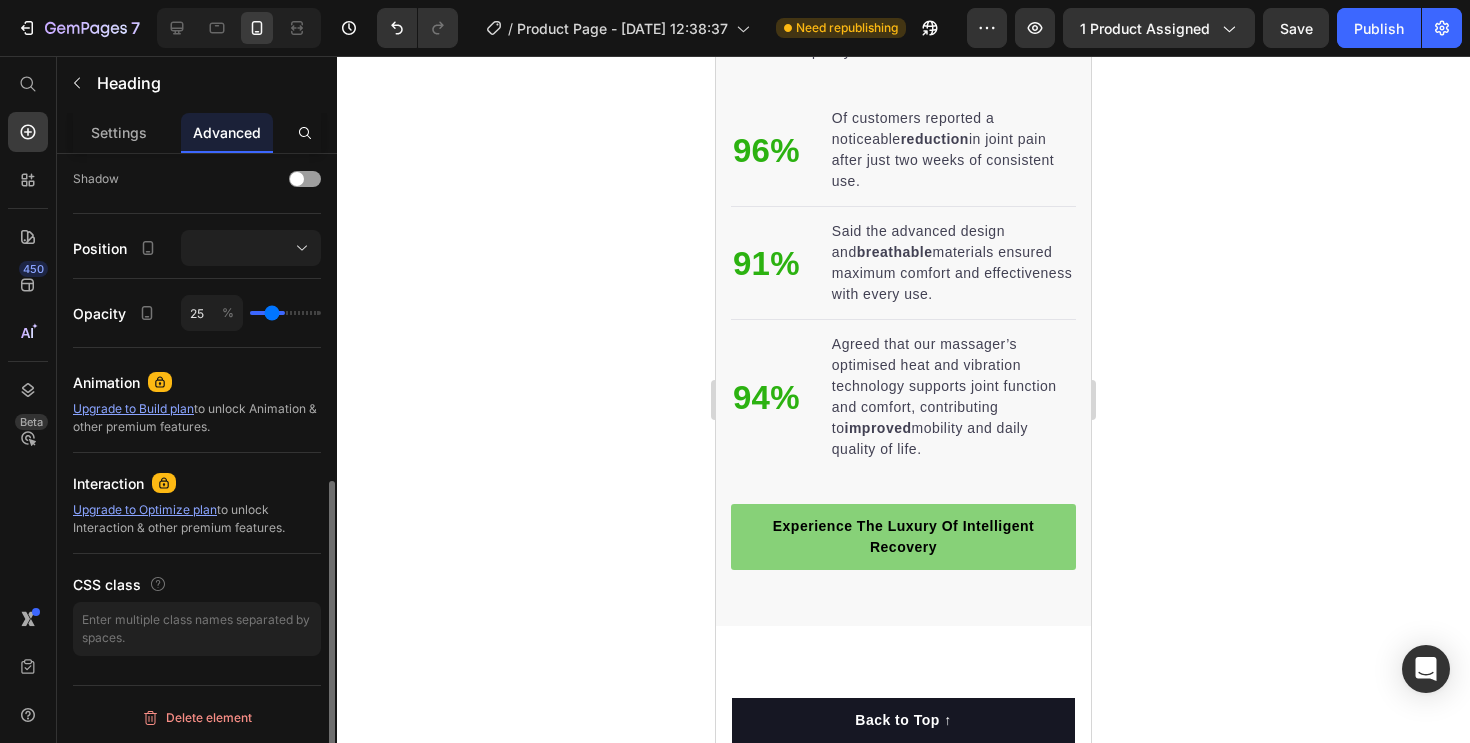 type on "24" 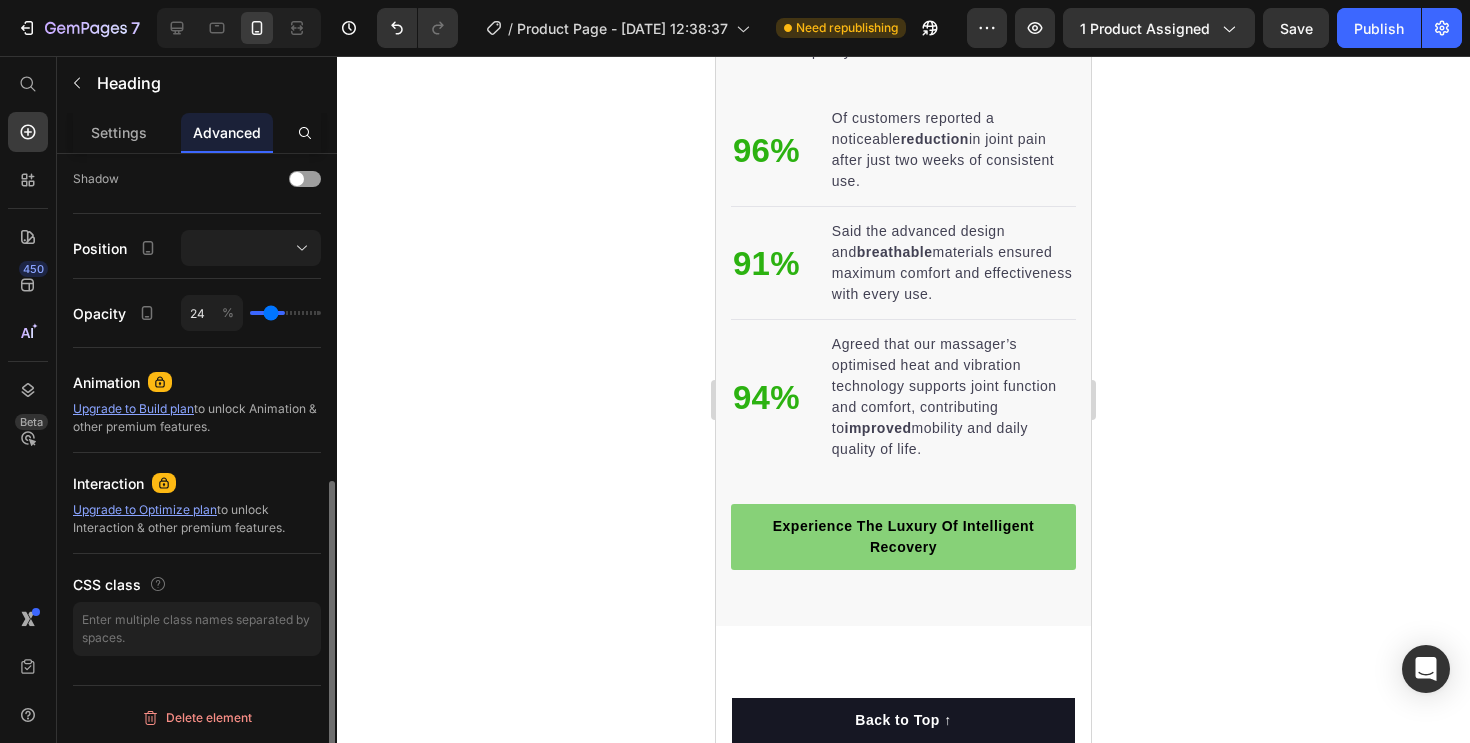type on "23" 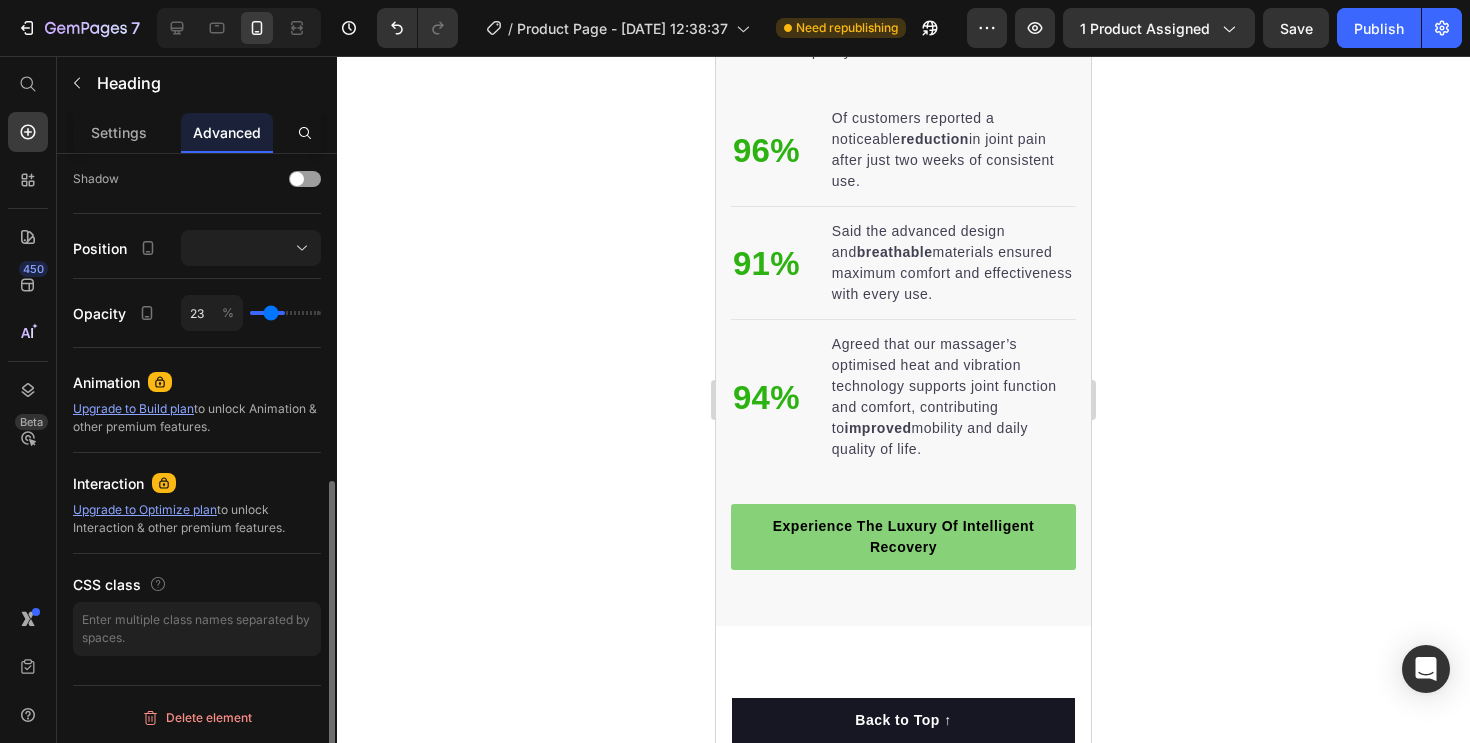 type on "22" 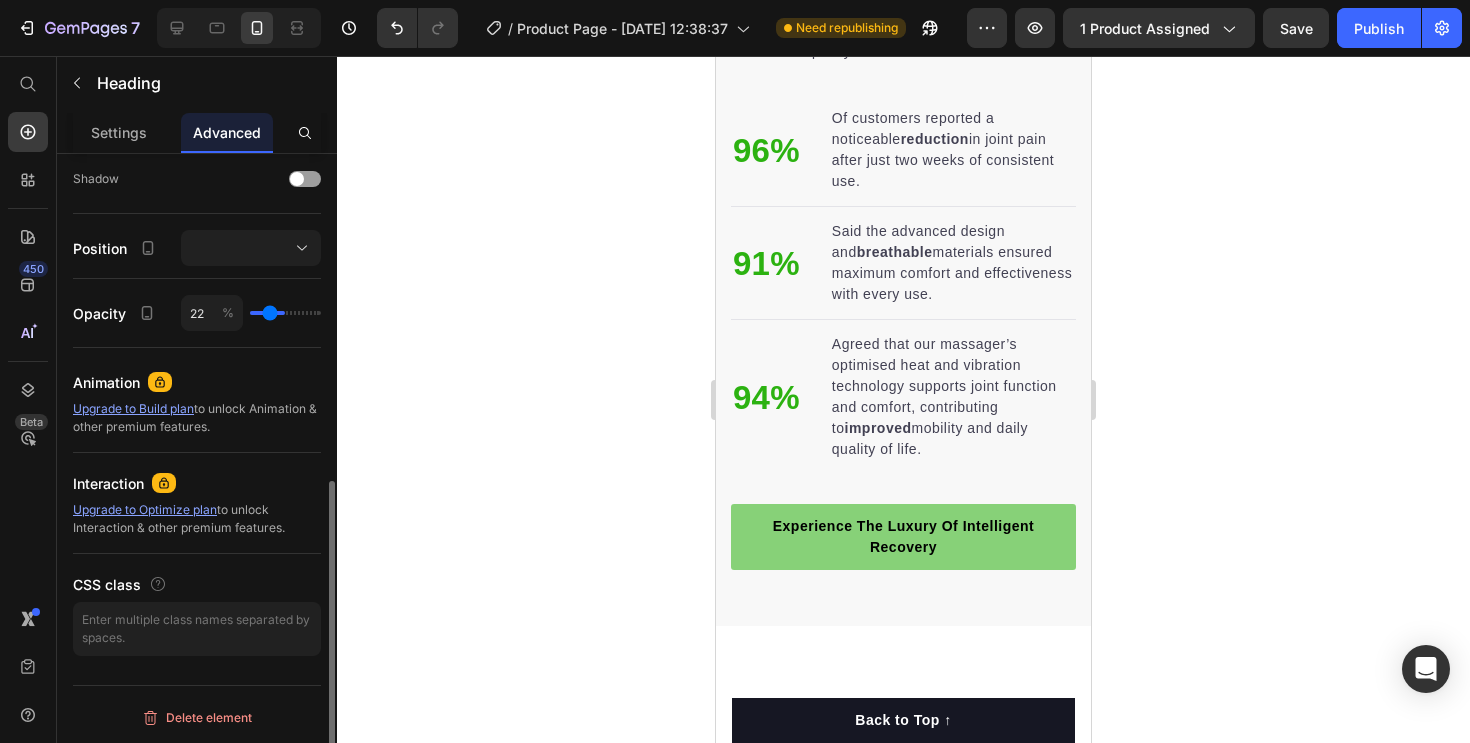 type on "21" 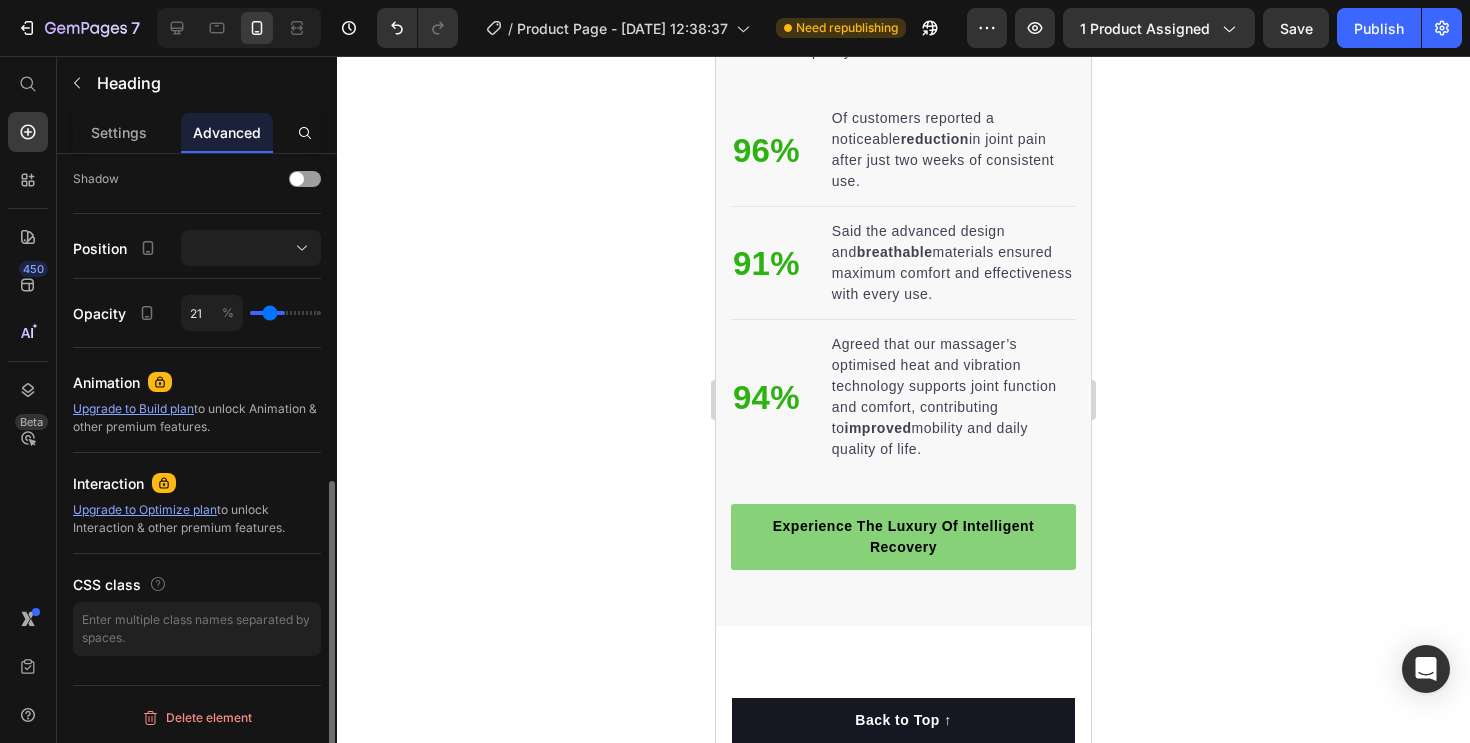 type on "20" 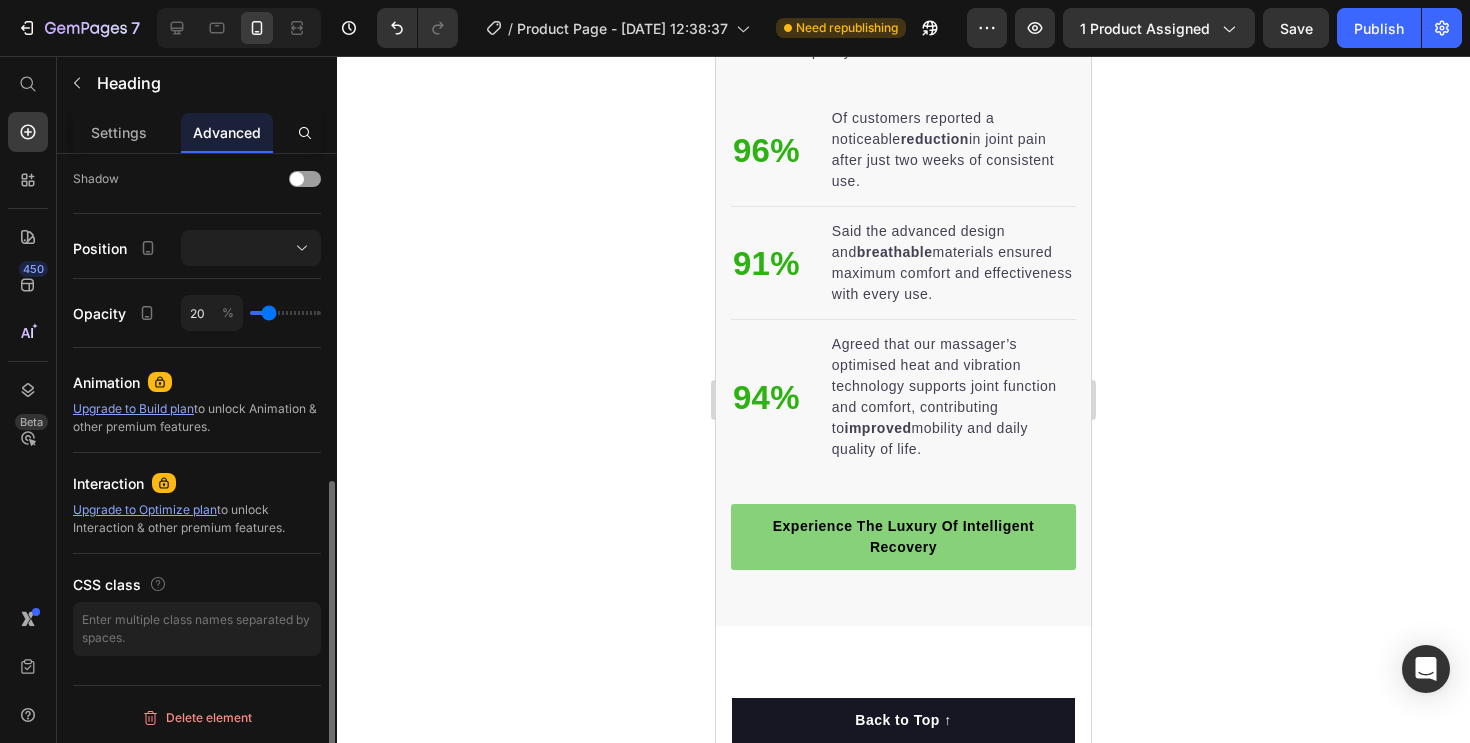 type on "19" 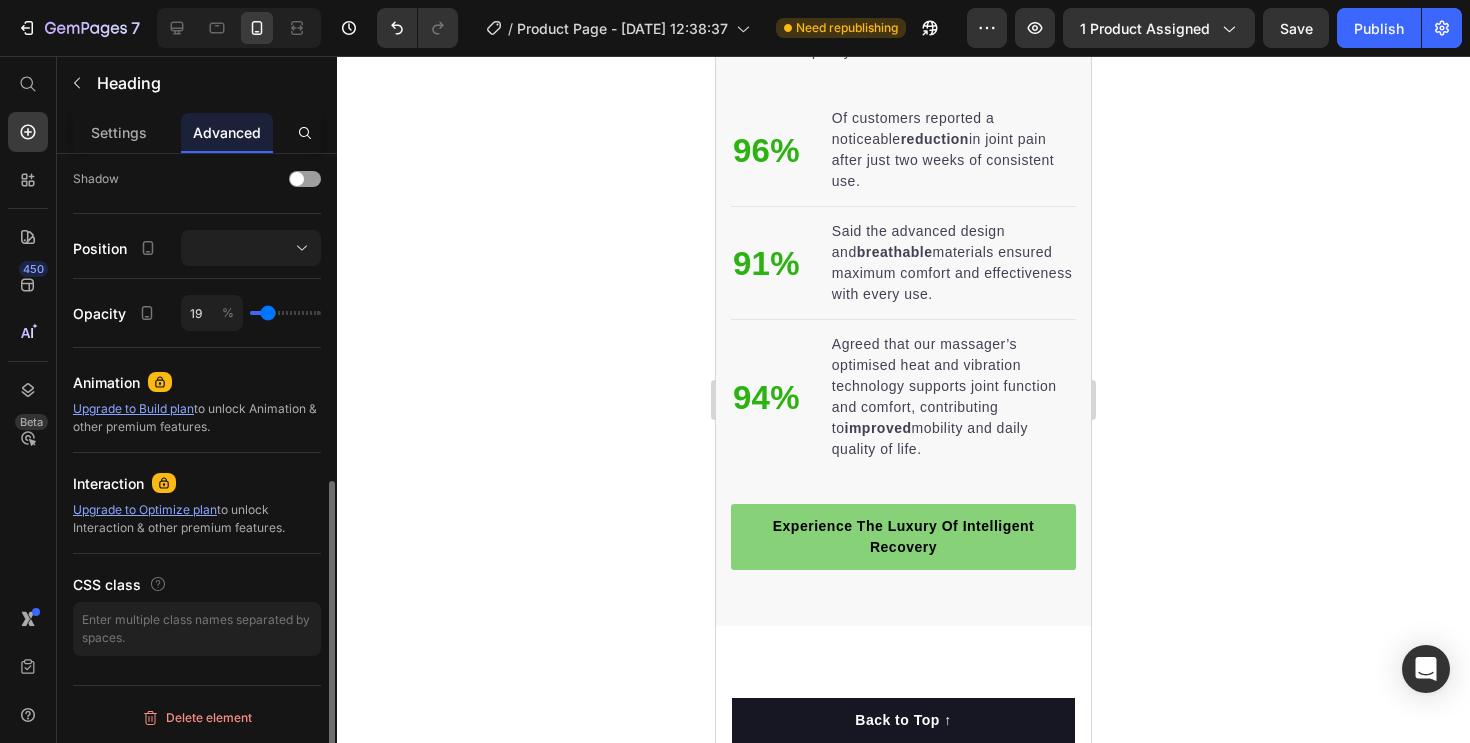 drag, startPoint x: 312, startPoint y: 319, endPoint x: 268, endPoint y: 318, distance: 44.011364 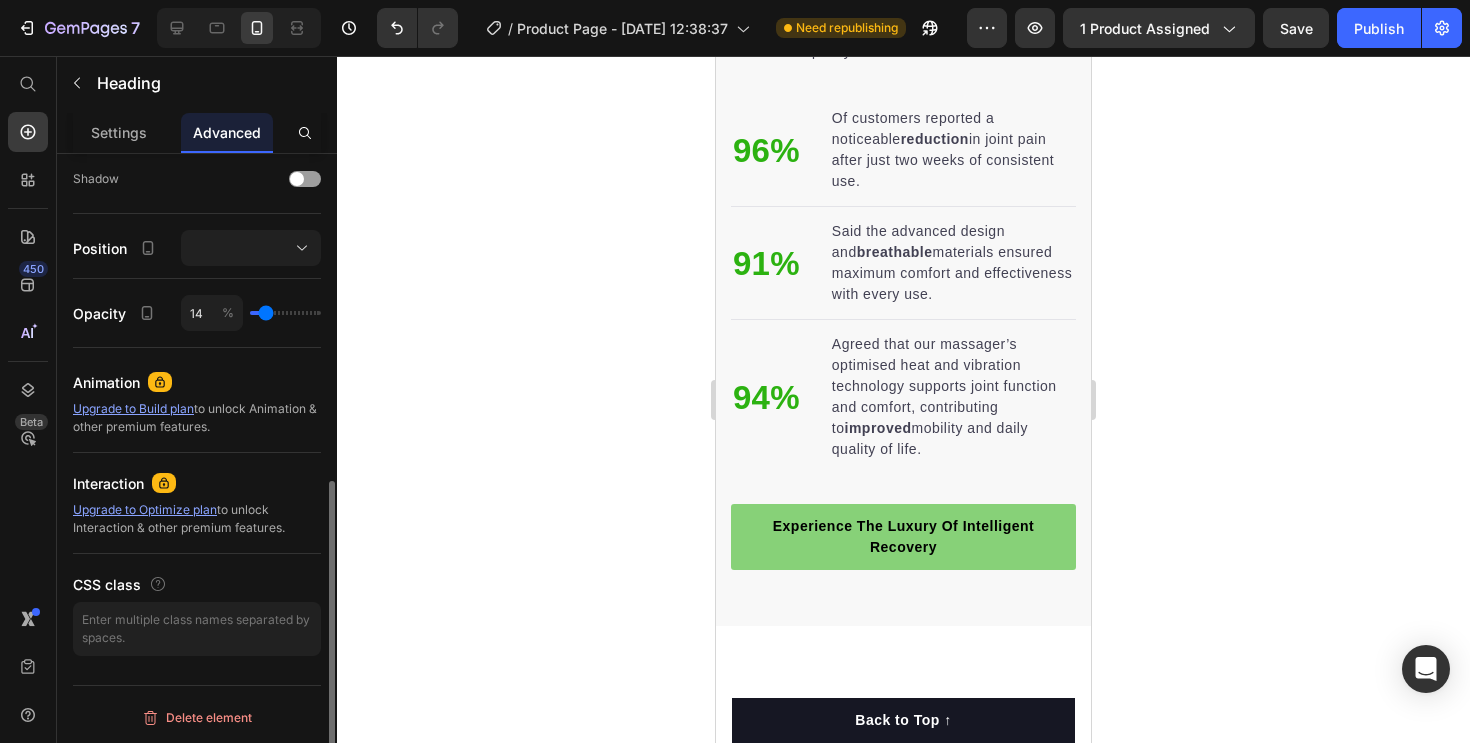 type on "9" 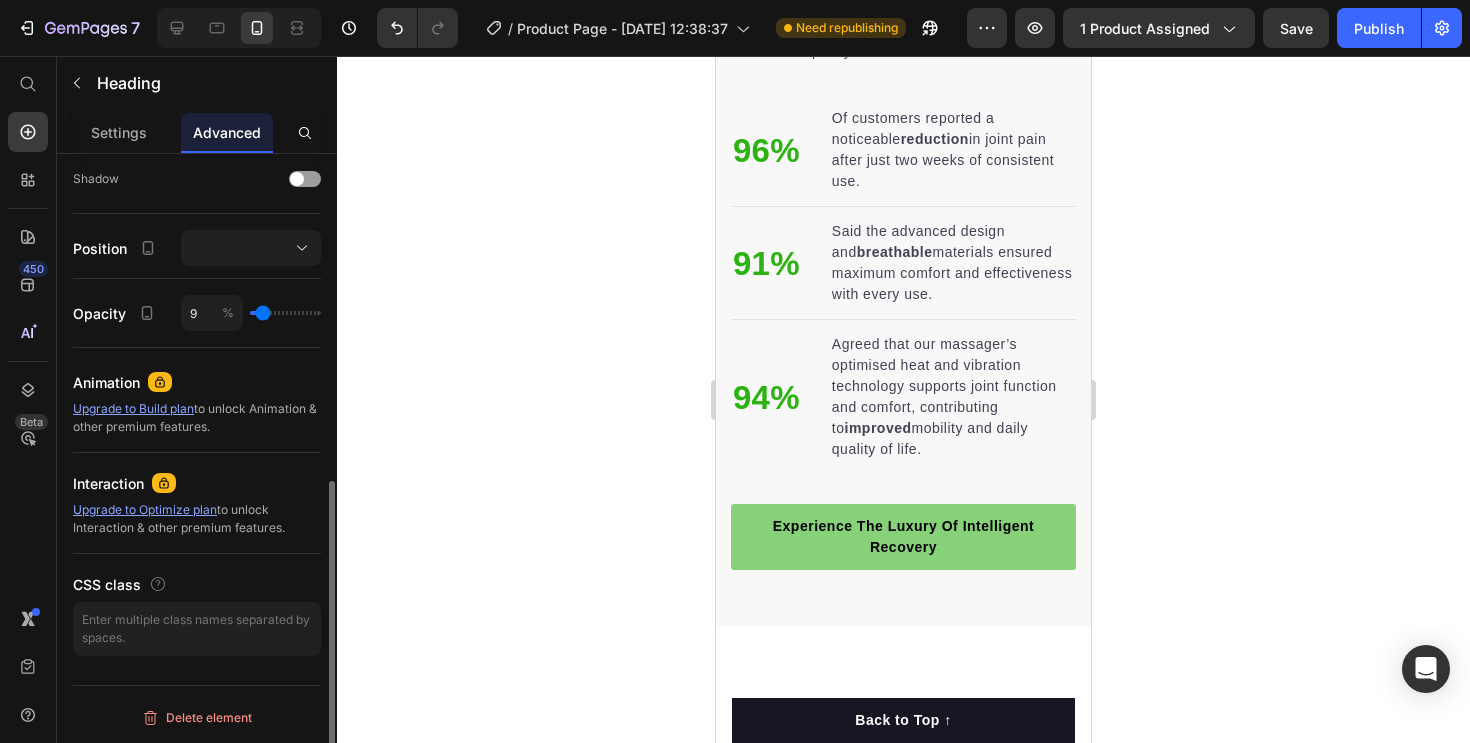 type on "4" 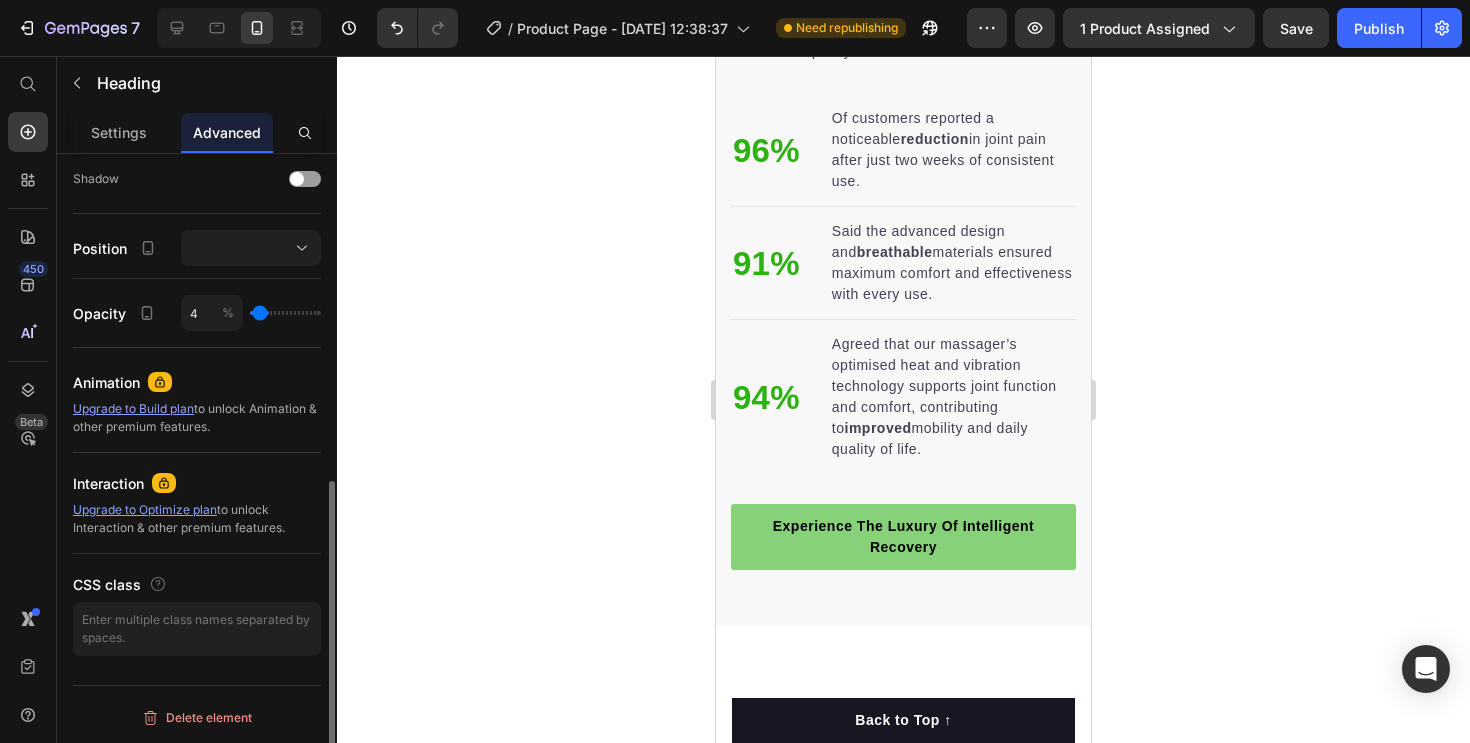 type on "1" 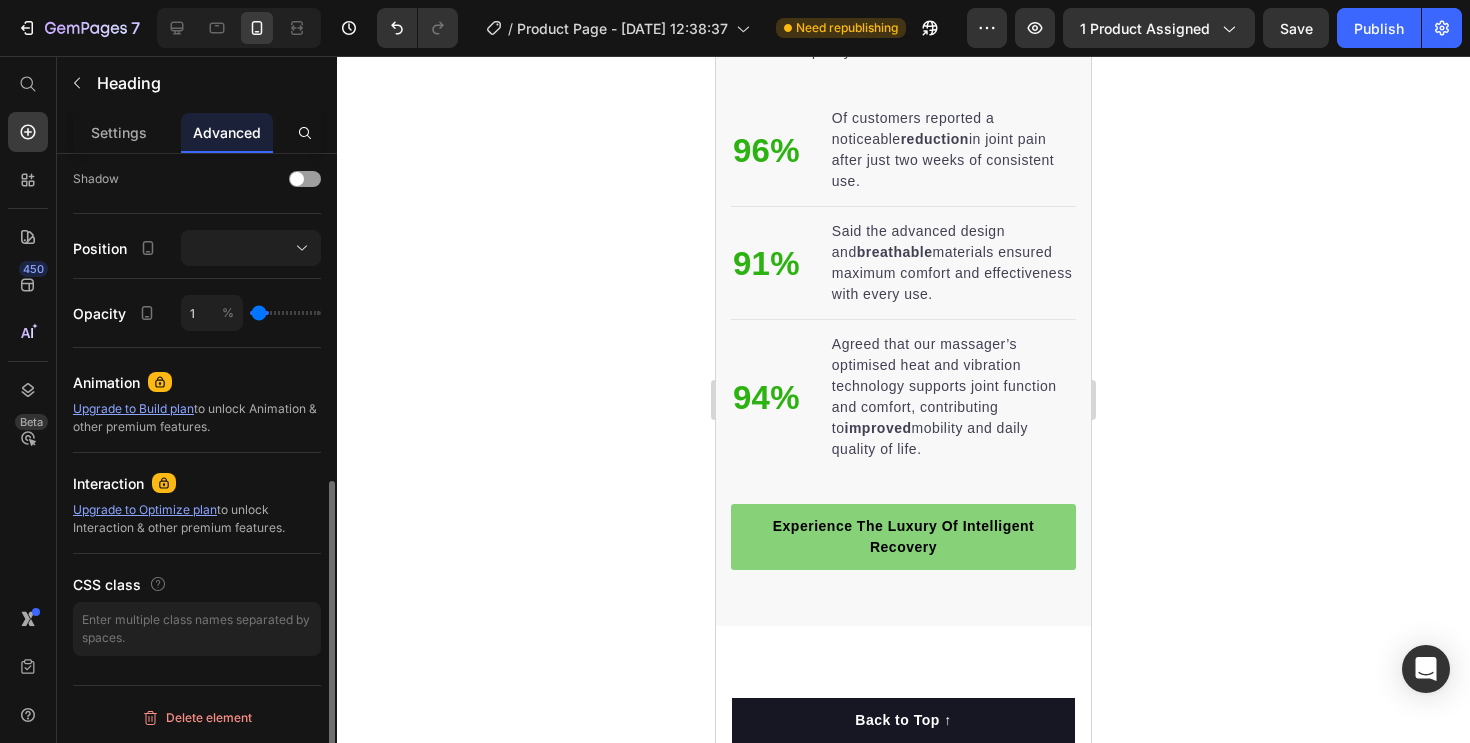 type on "0" 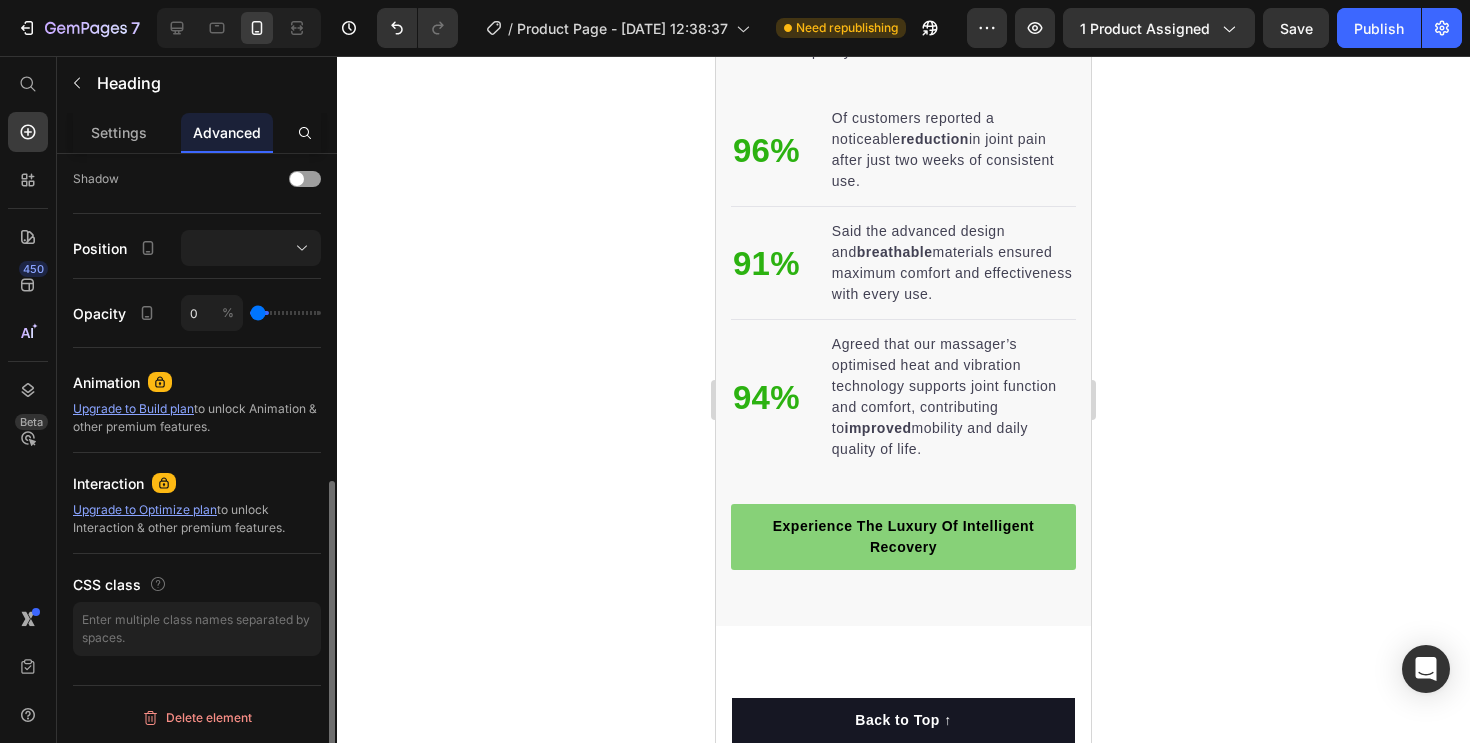 drag, startPoint x: 268, startPoint y: 313, endPoint x: 256, endPoint y: 313, distance: 12 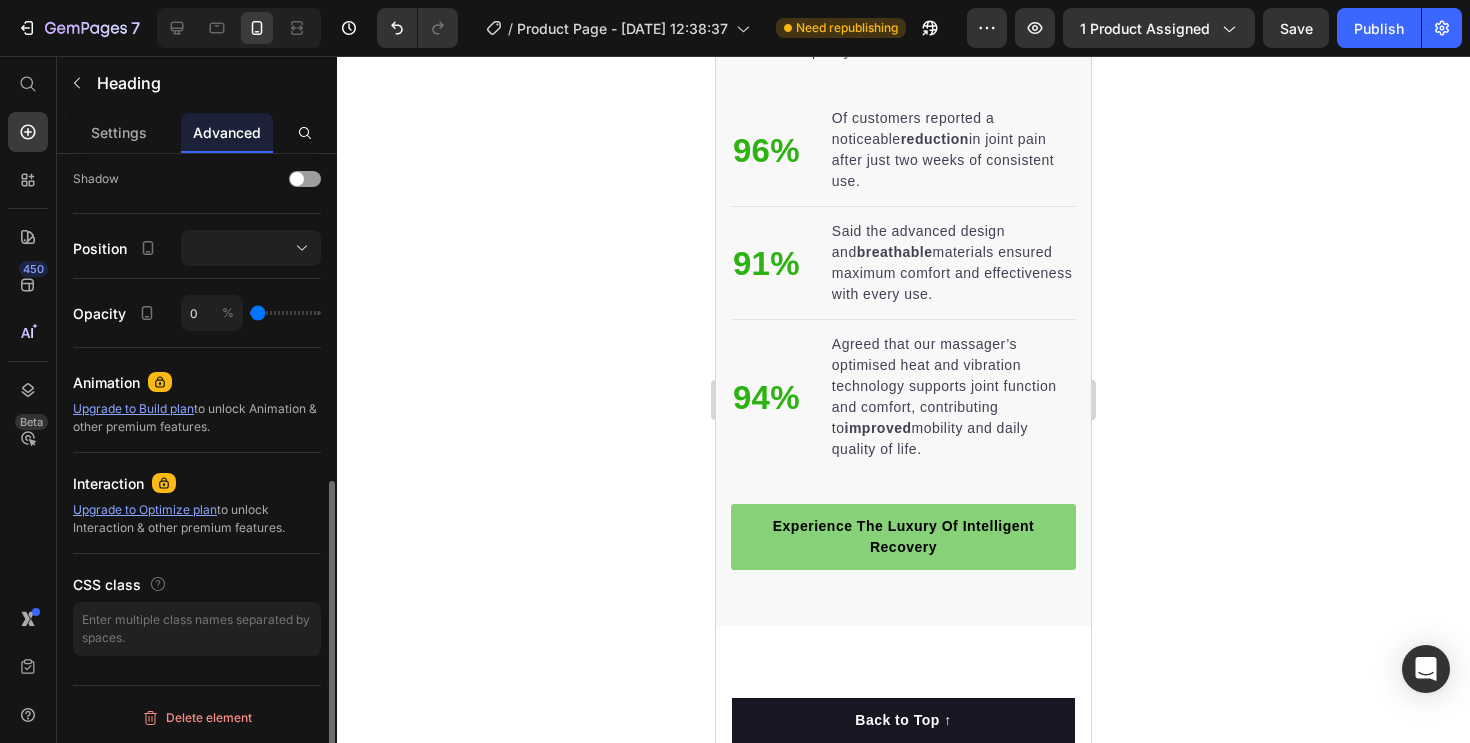 click at bounding box center (285, 313) 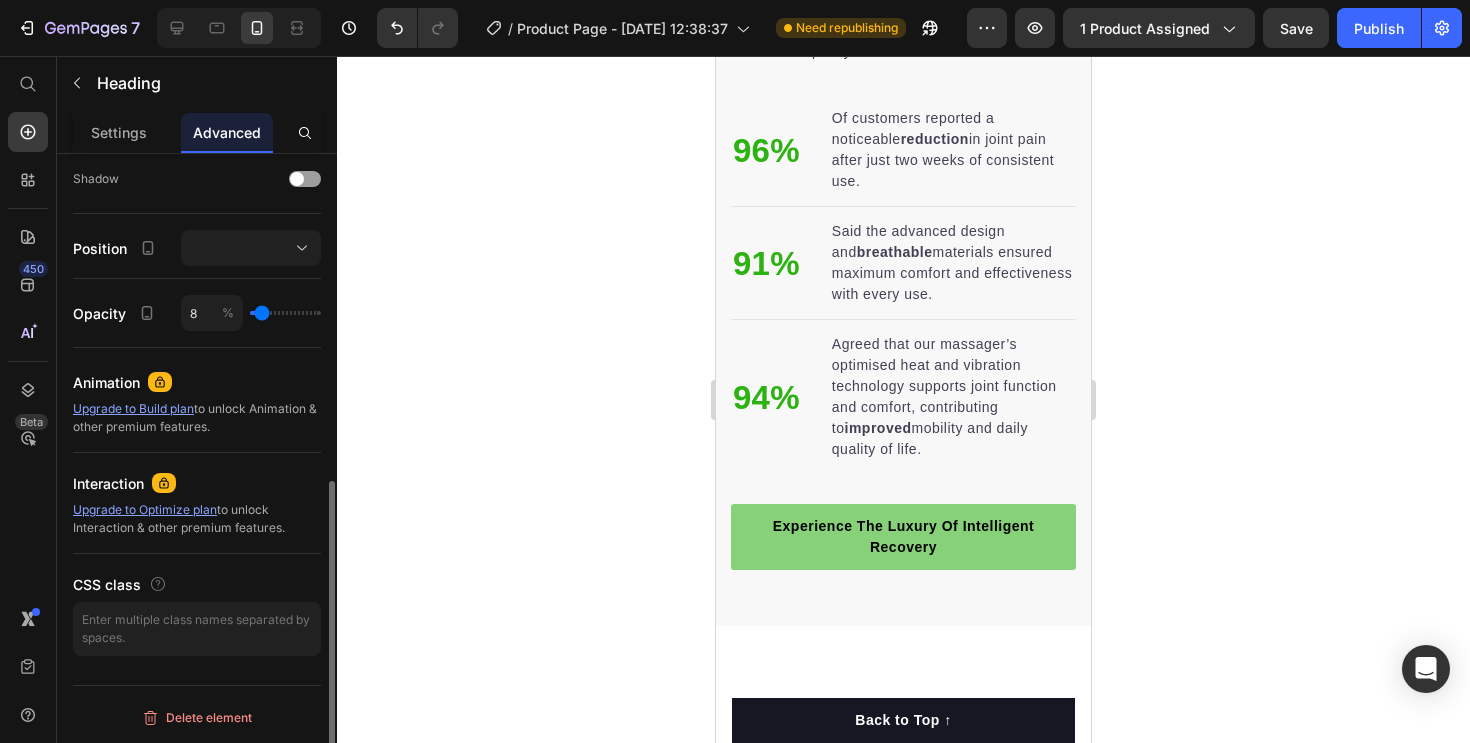 type on "9" 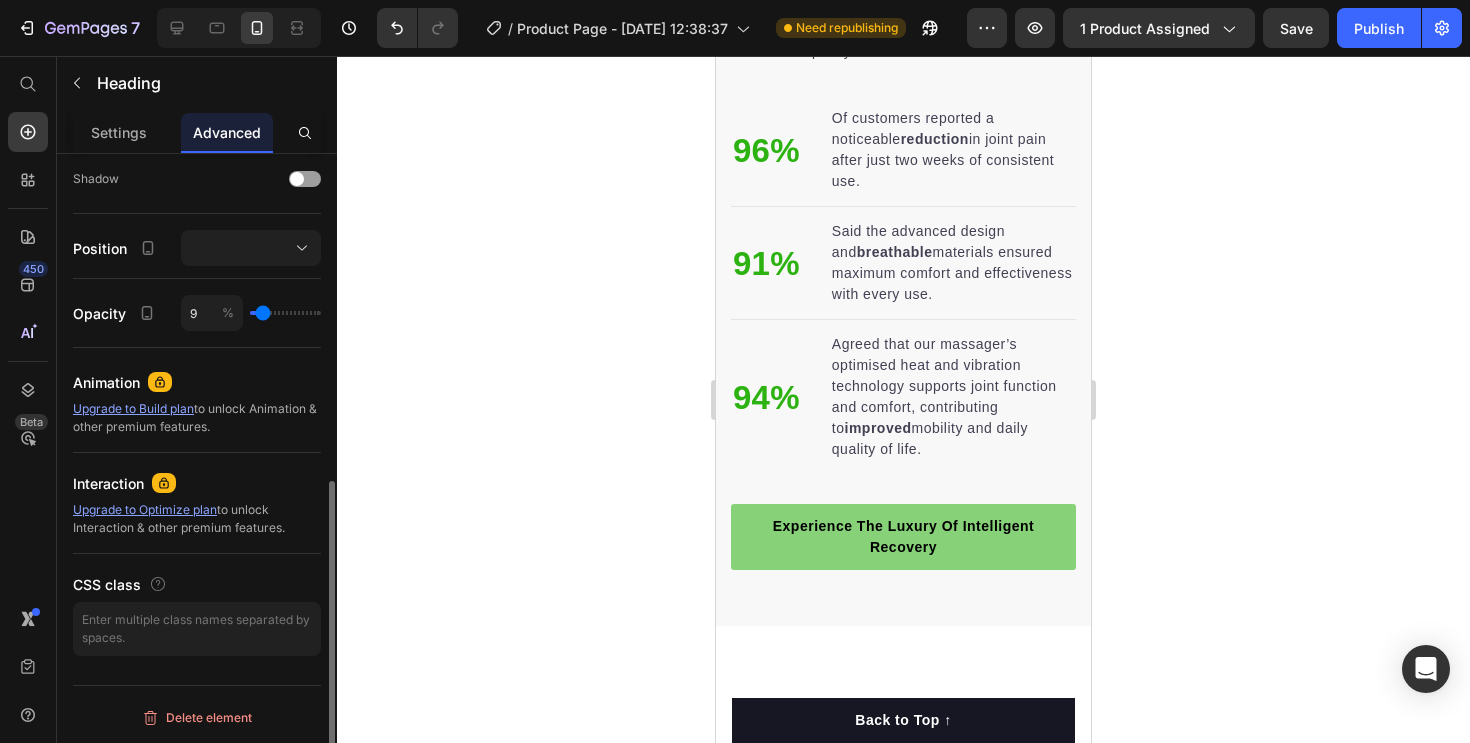 type on "11" 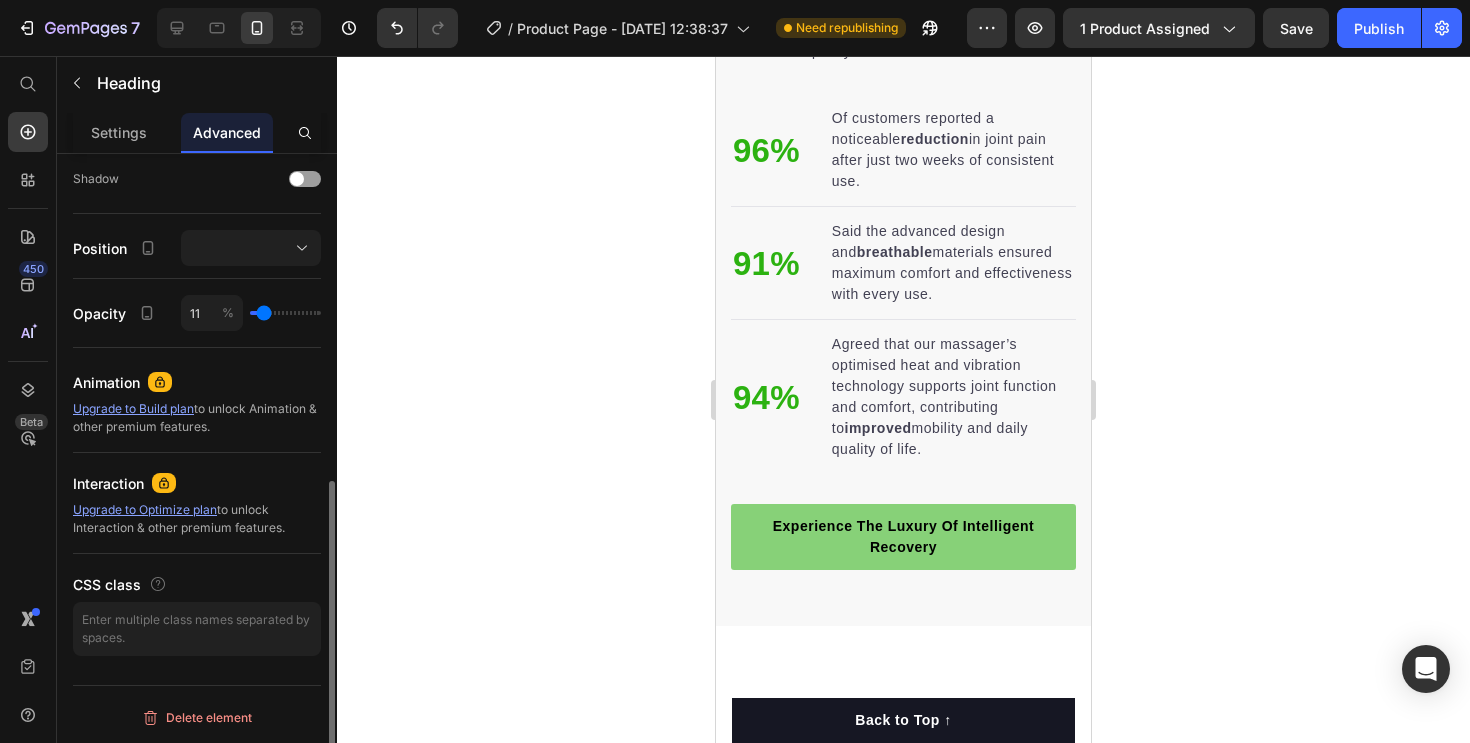 type on "14" 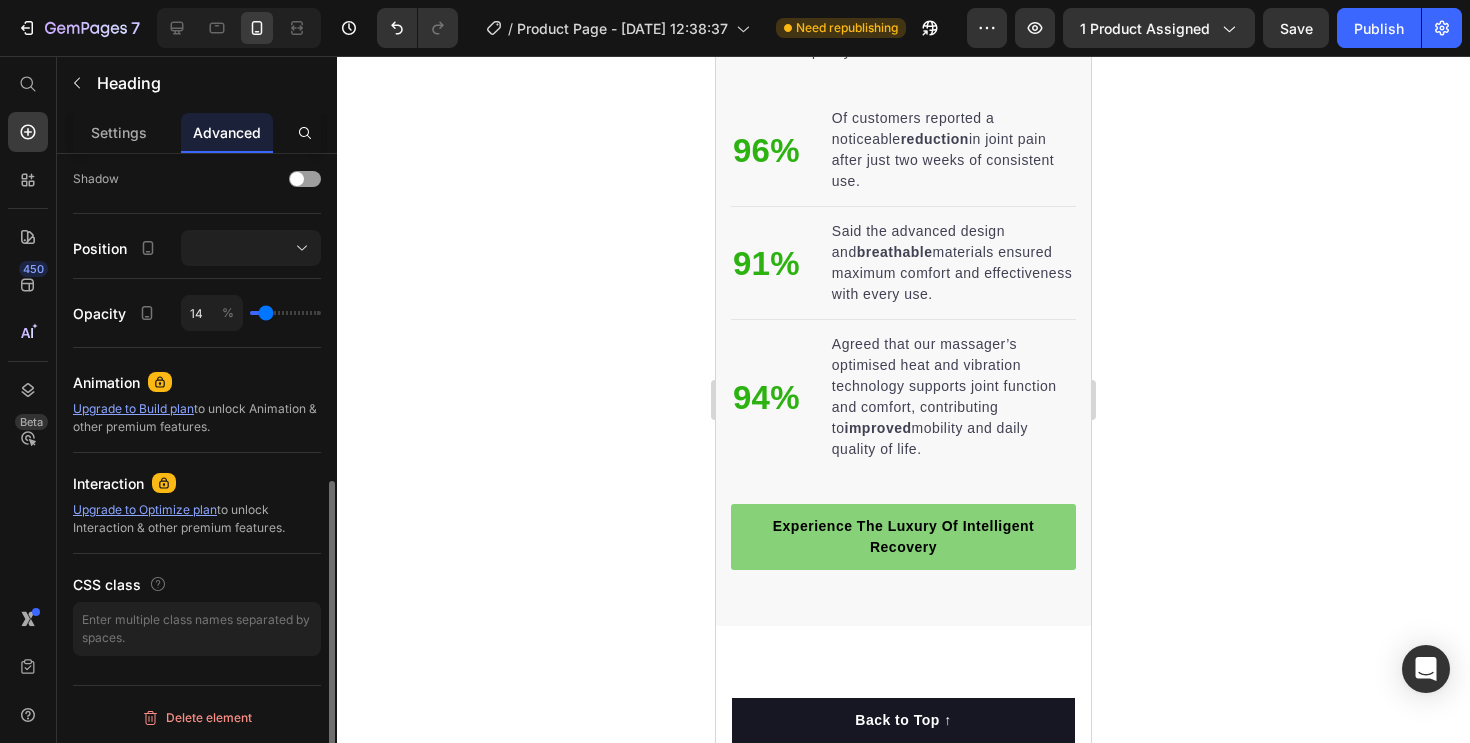type on "19" 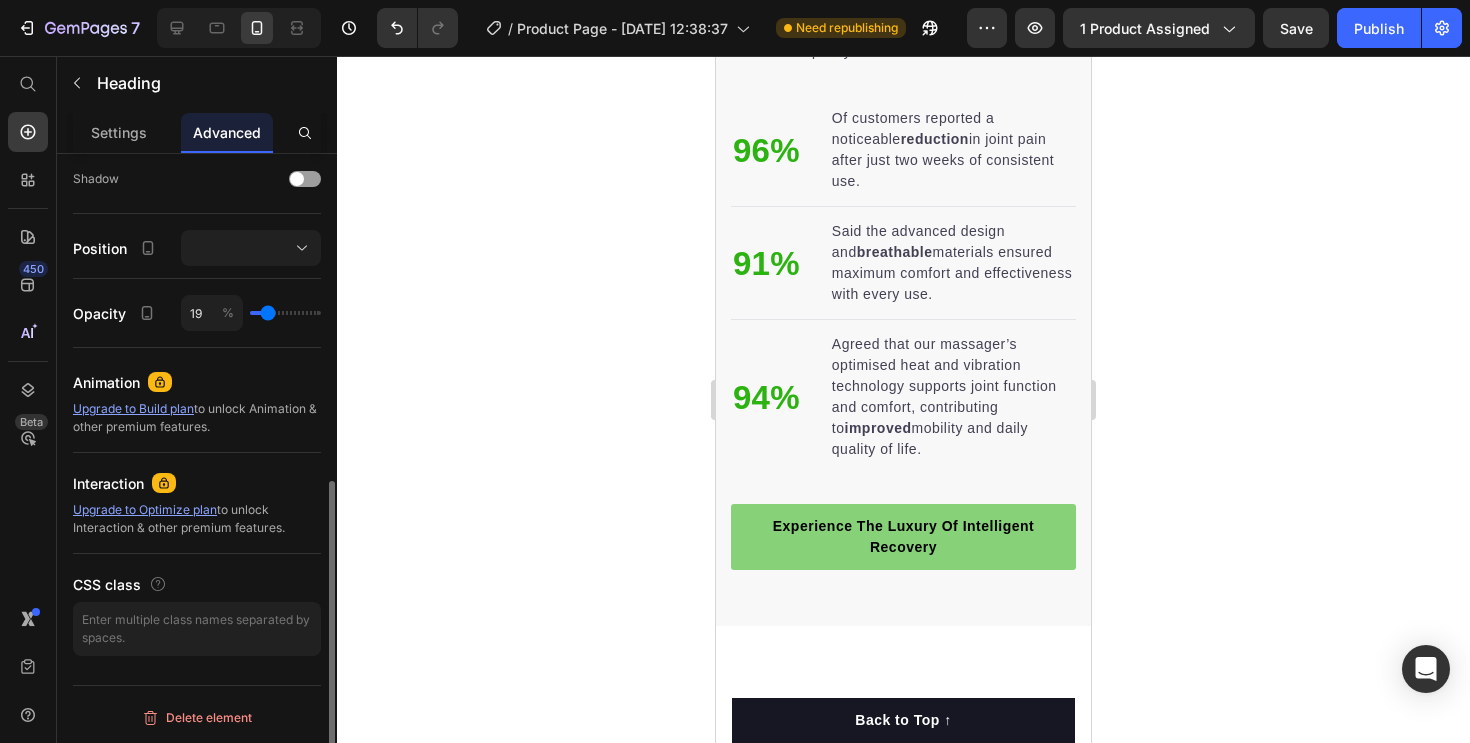 type on "22" 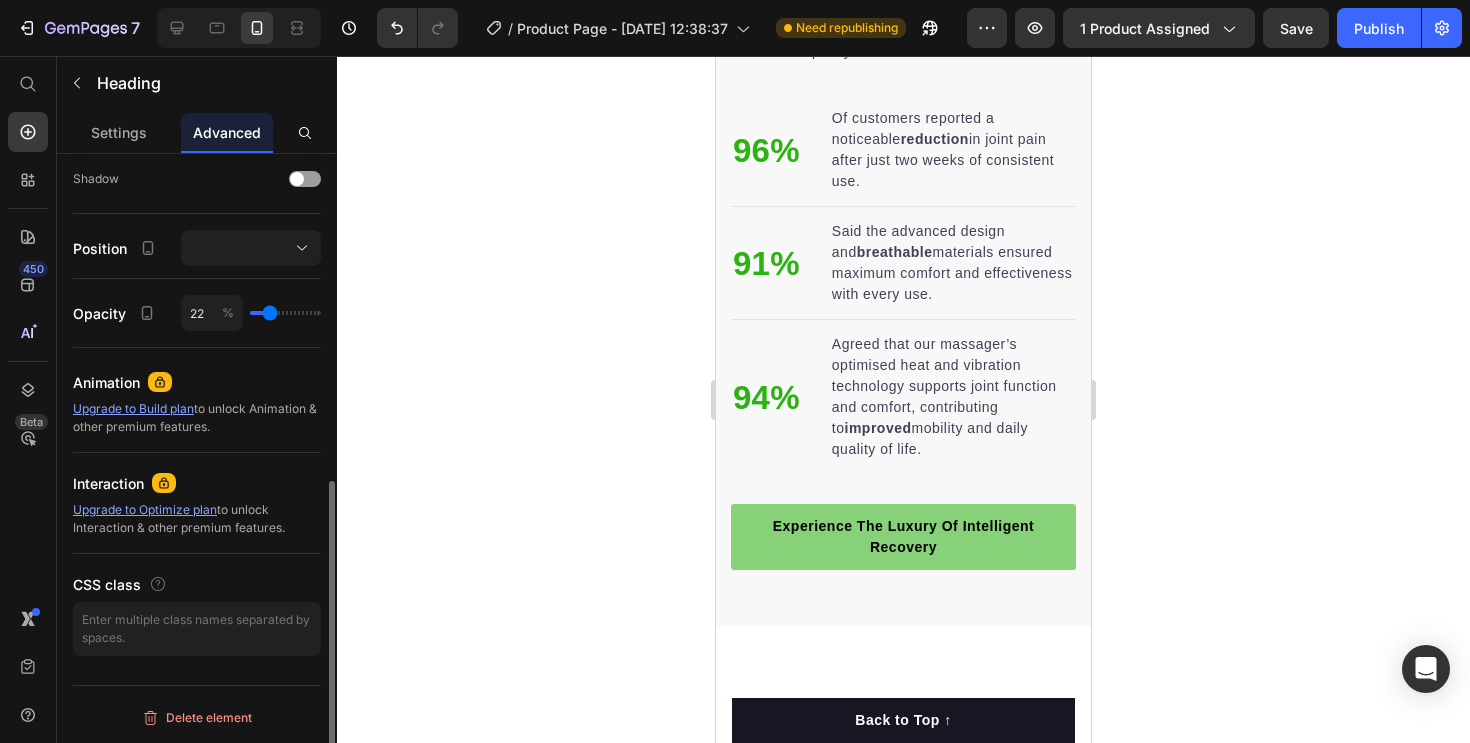 type on "25" 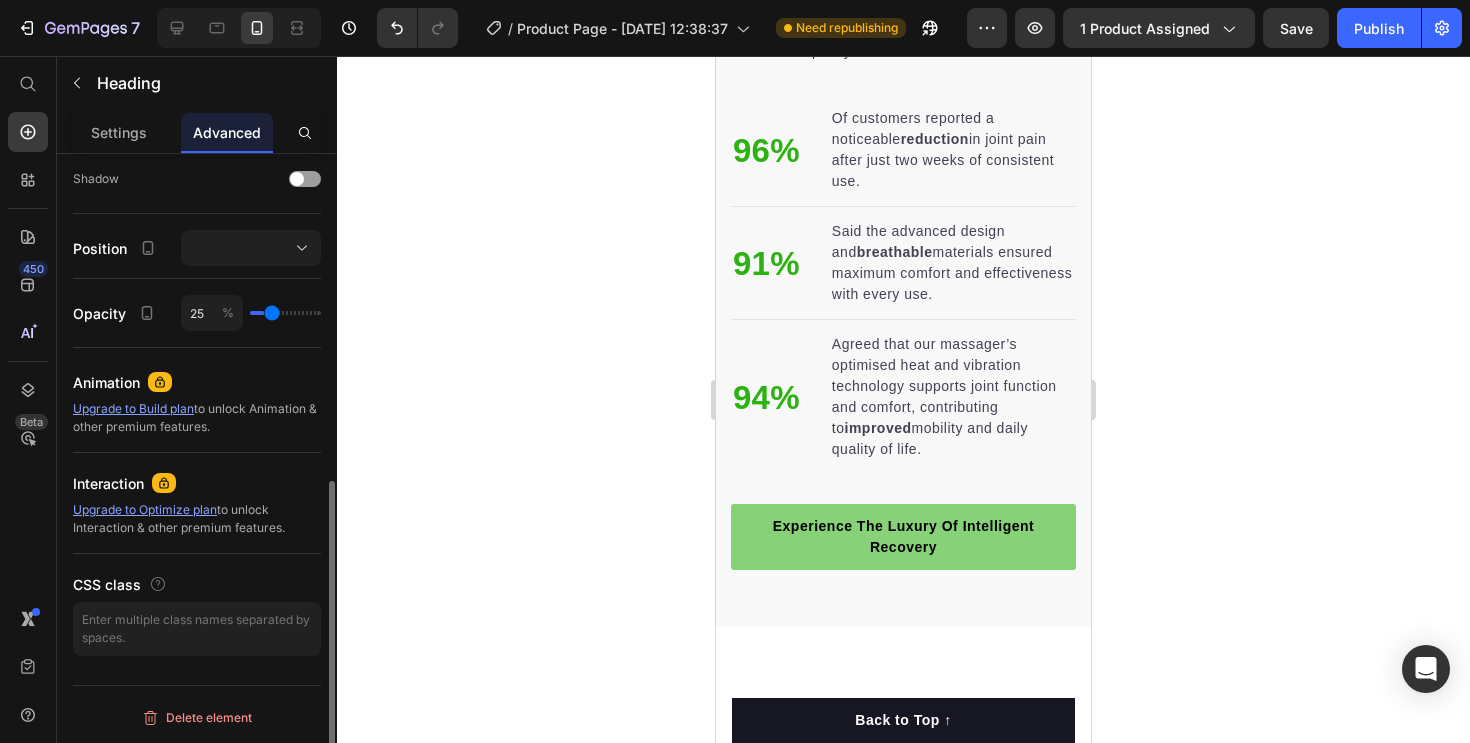 type on "27" 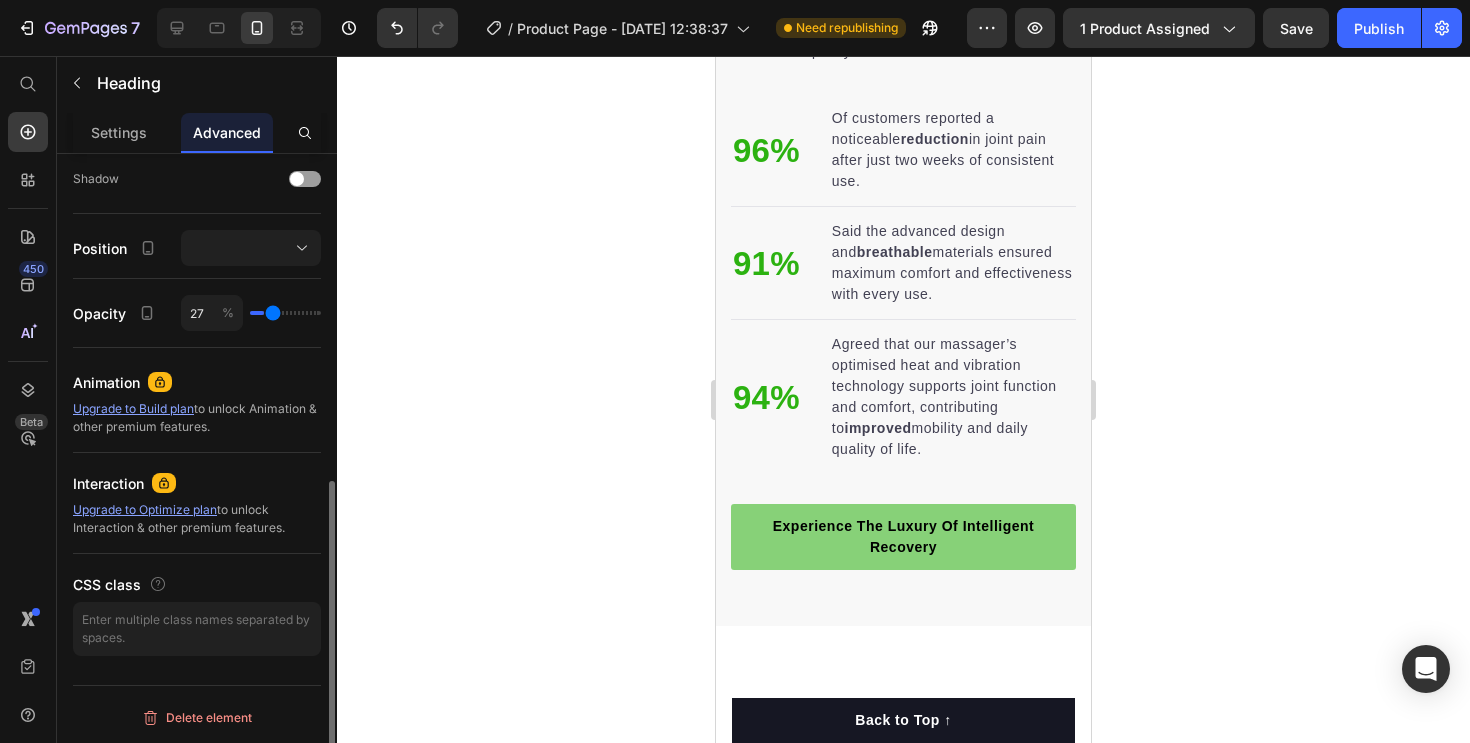 type on "29" 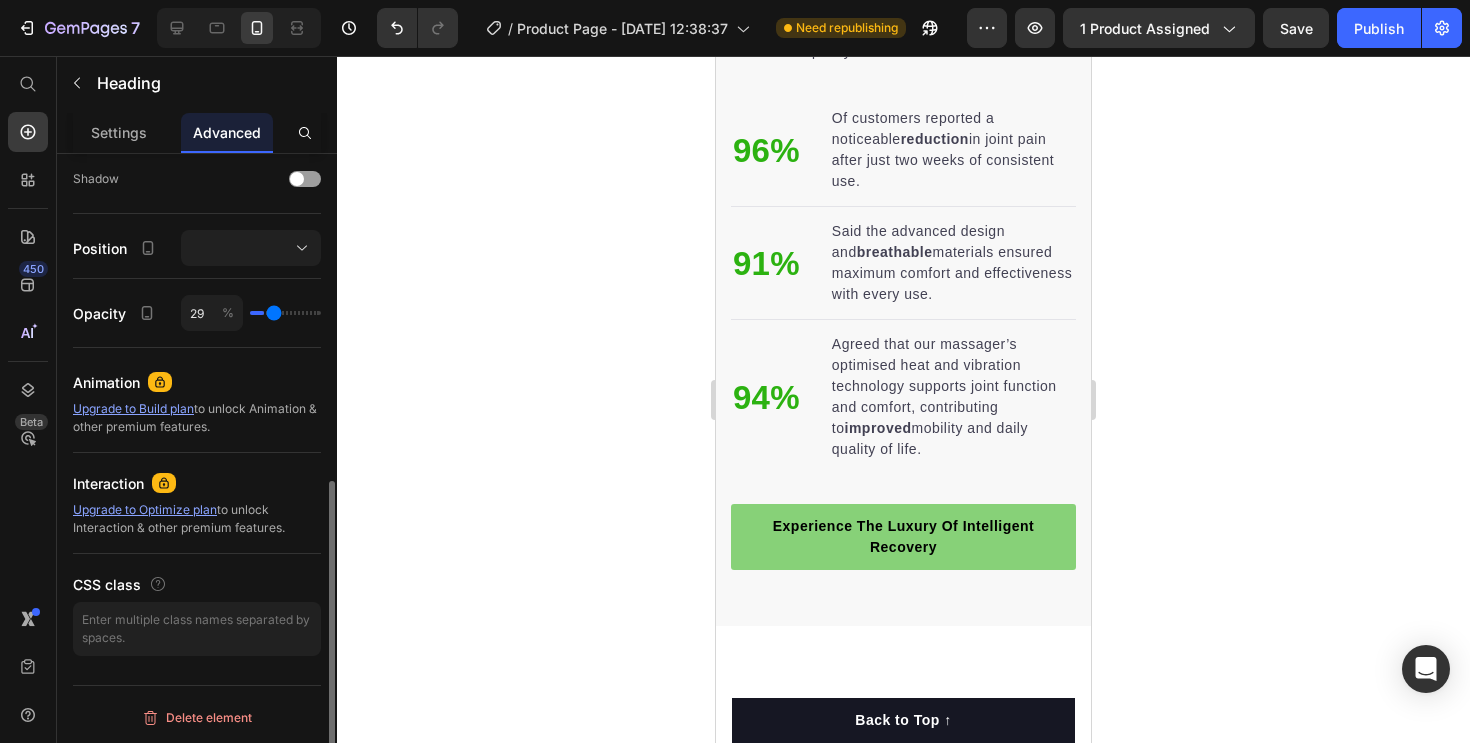 type on "31" 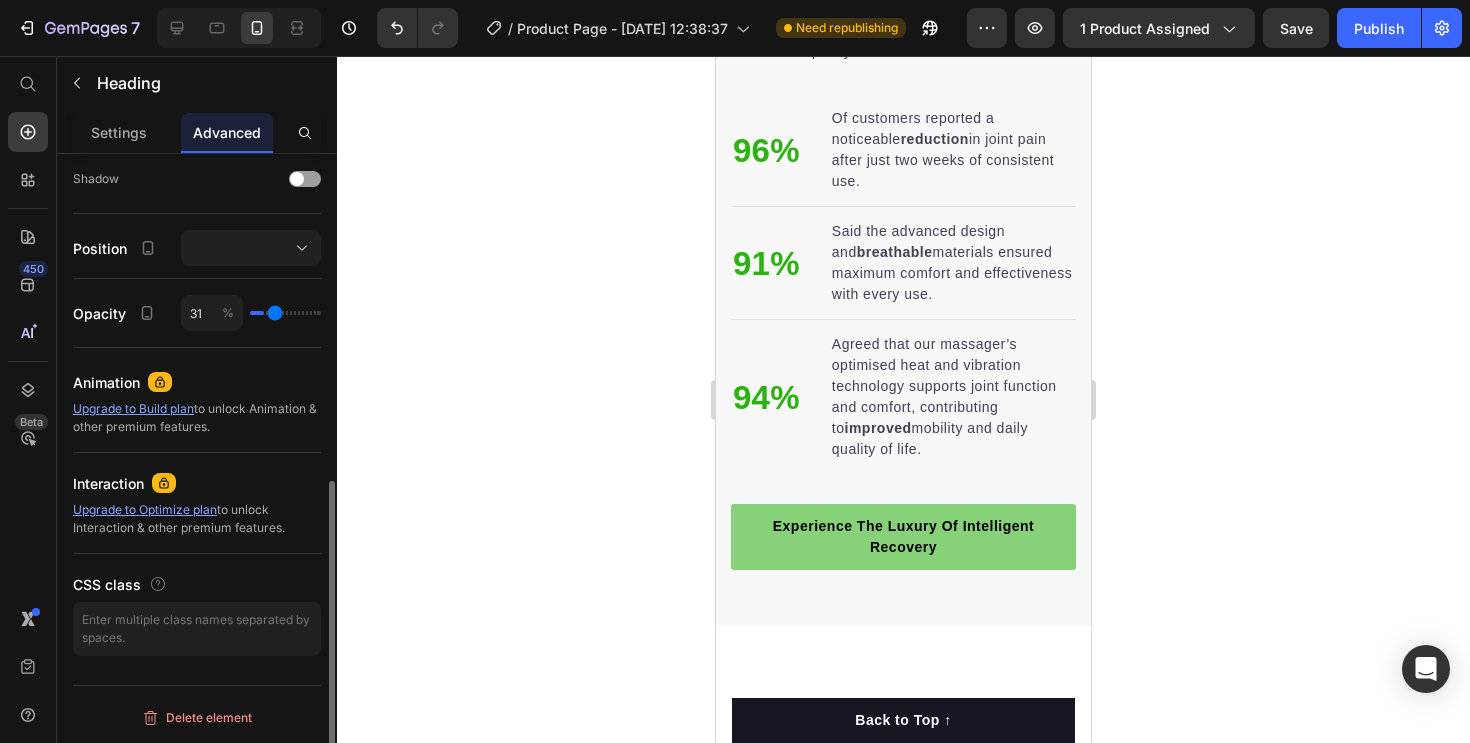 type on "32" 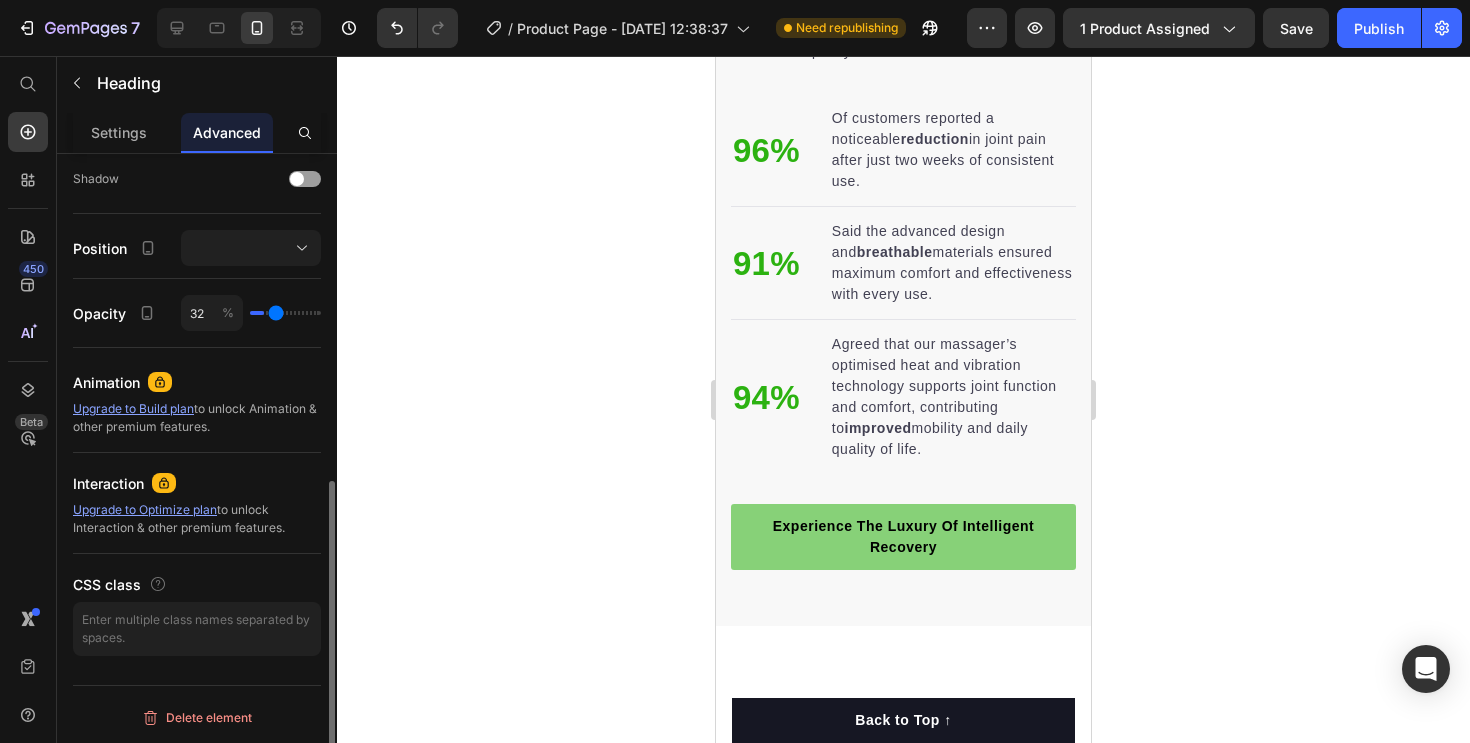 type on "34" 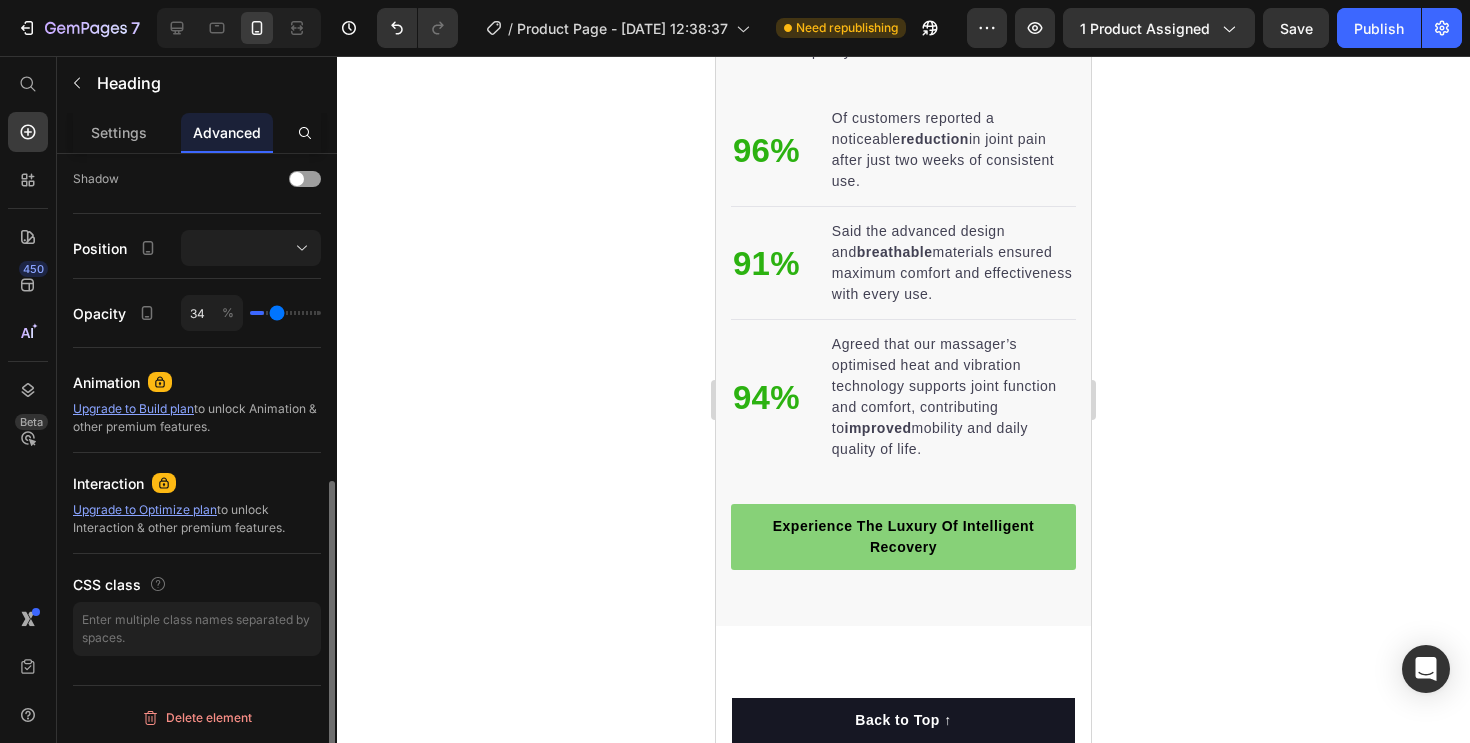 type on "36" 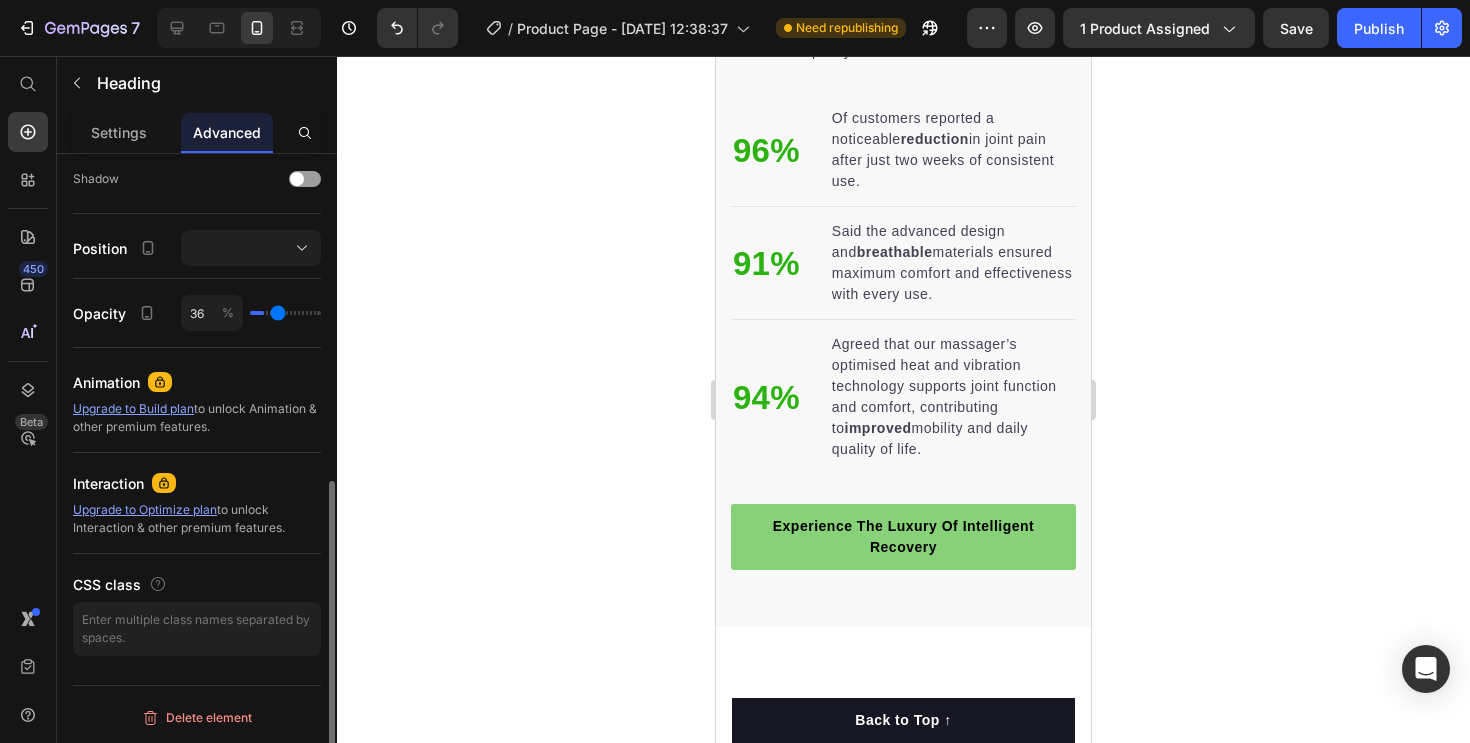 type on "38" 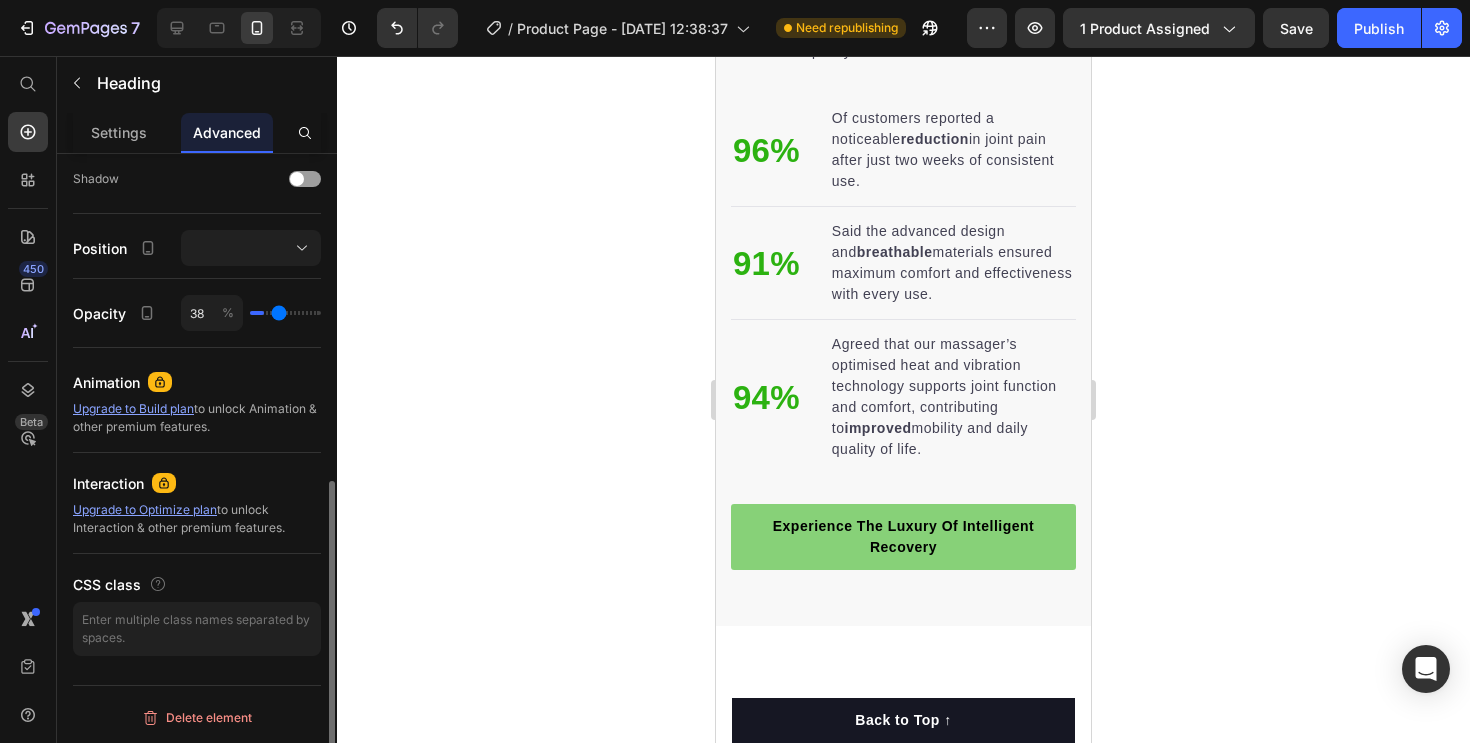 type on "39" 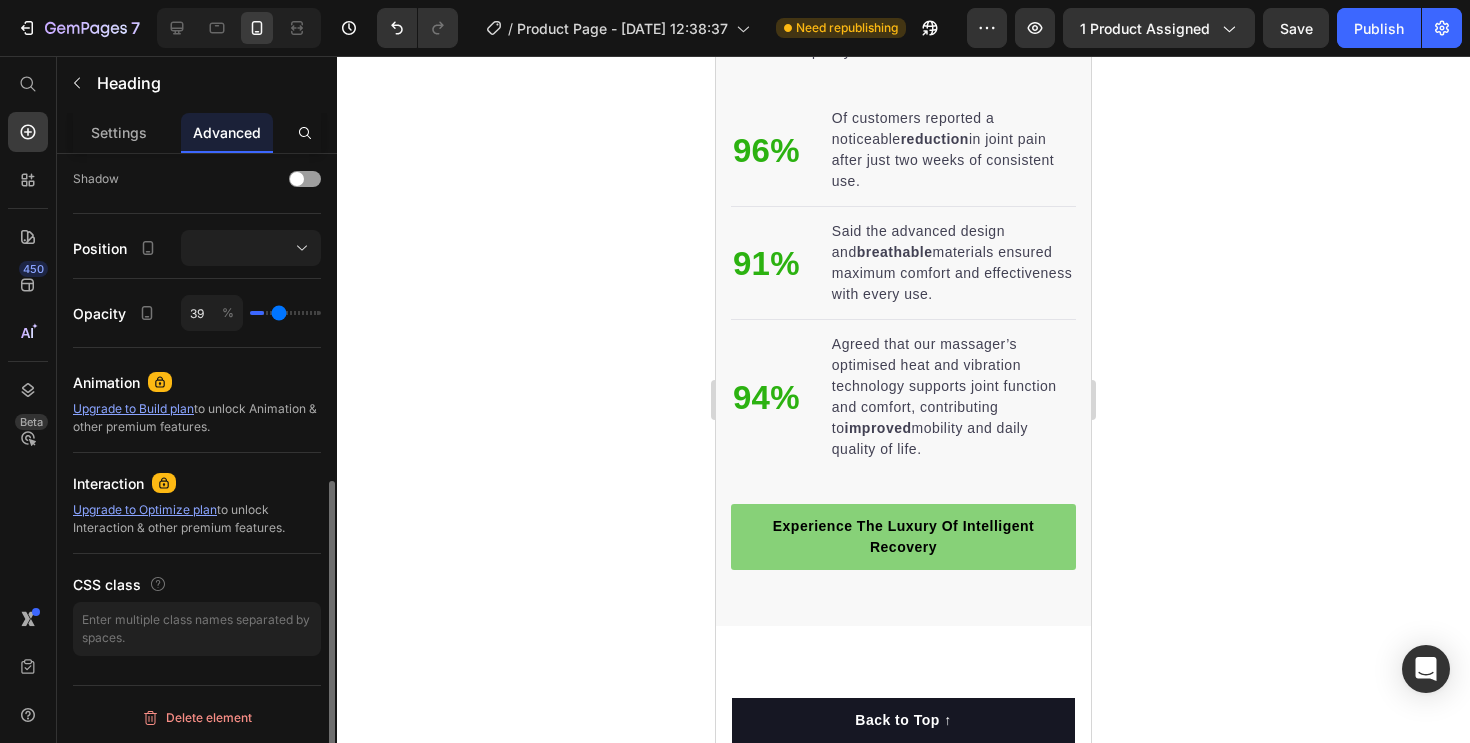 type on "40" 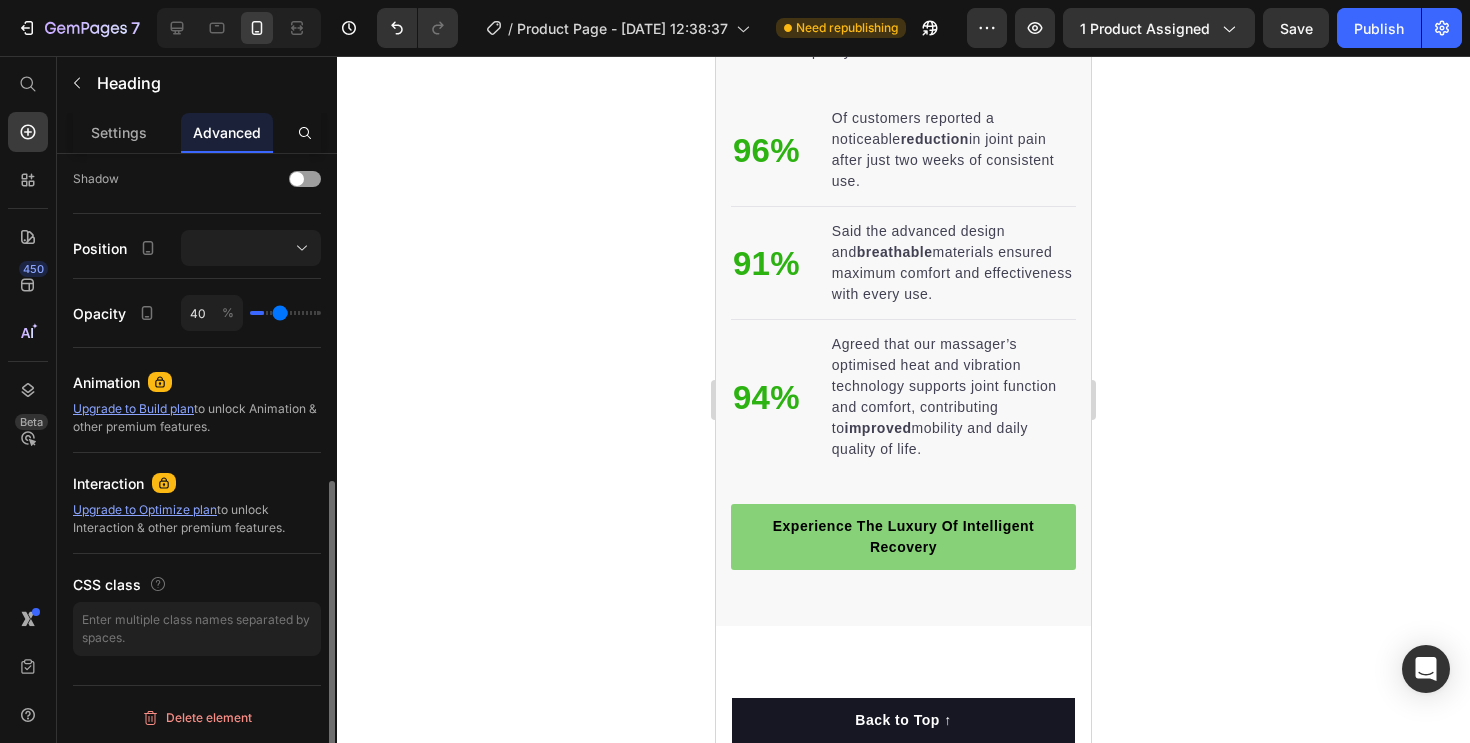 type on "41" 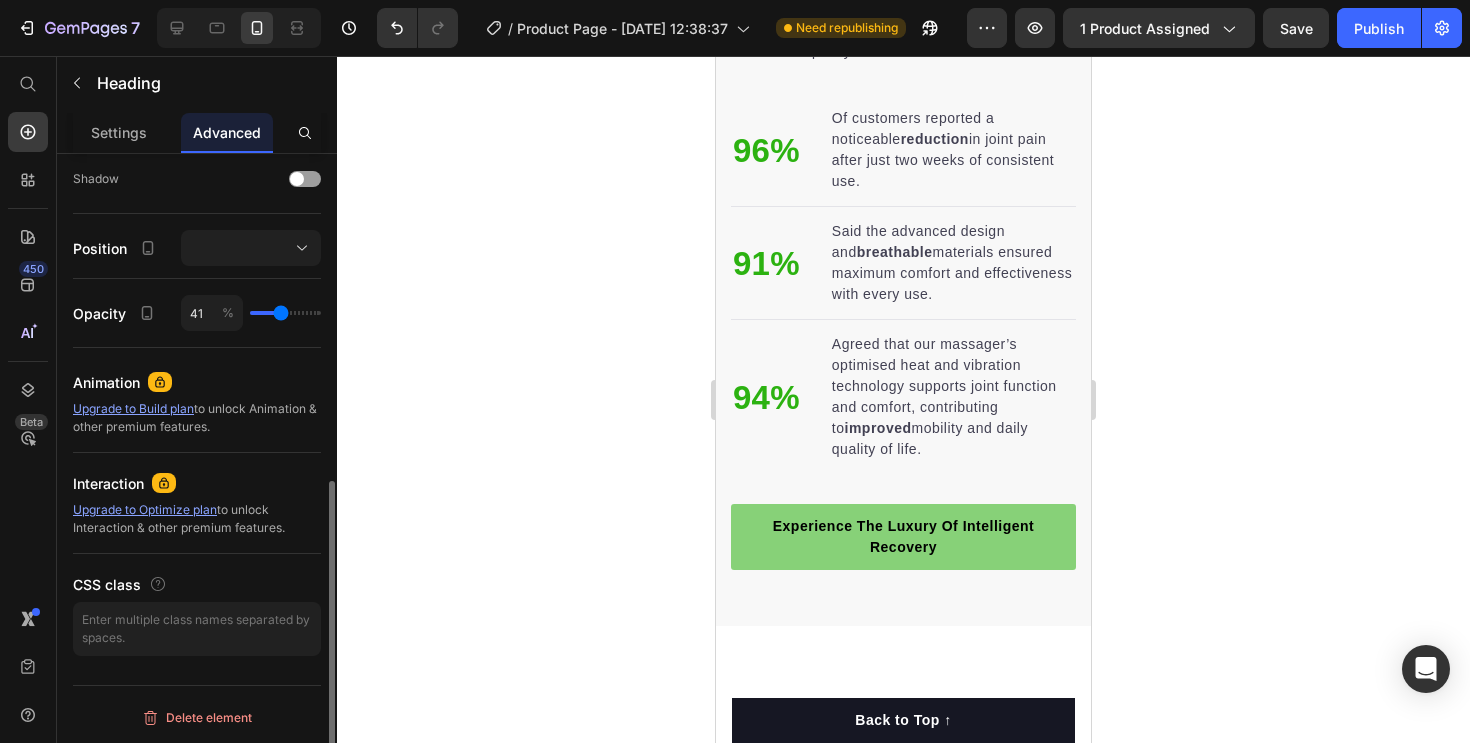 type on "42" 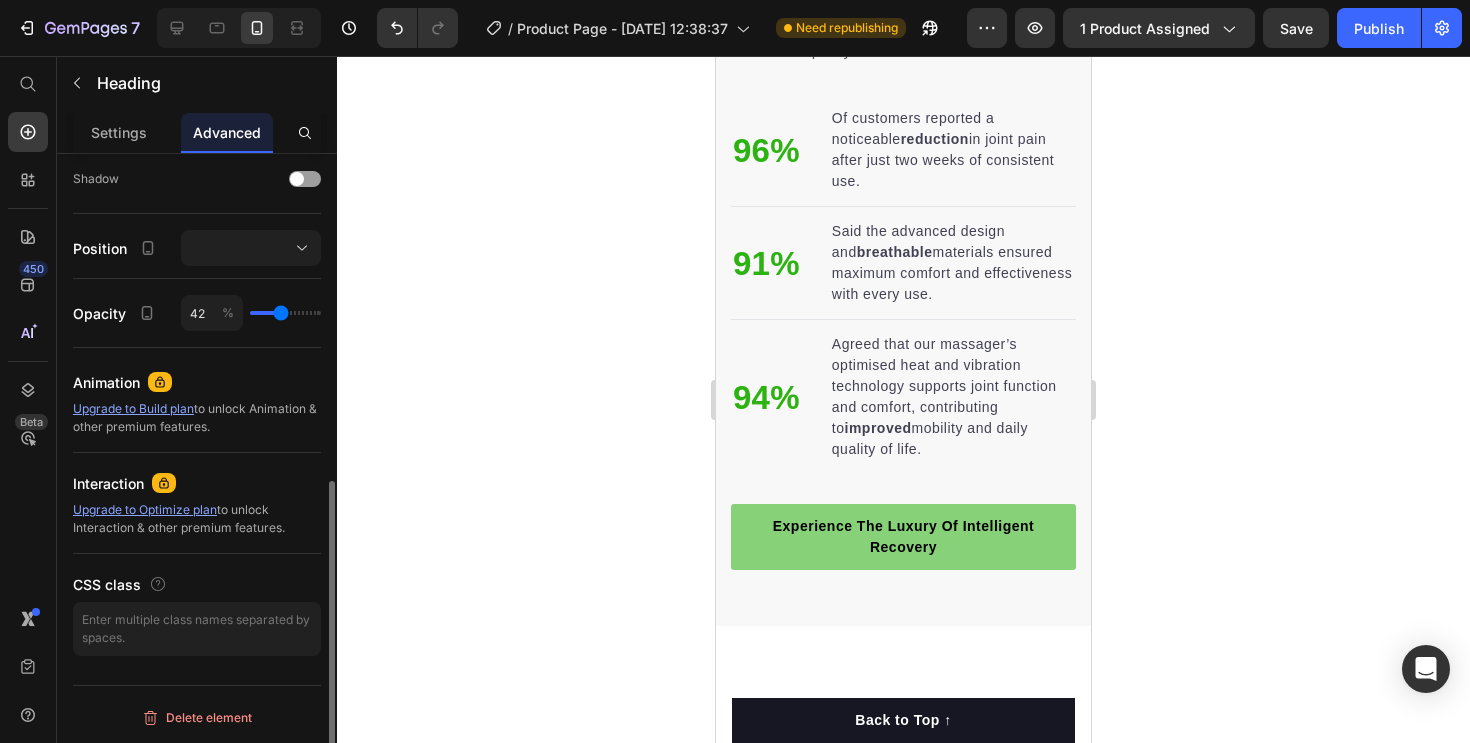 type on "43" 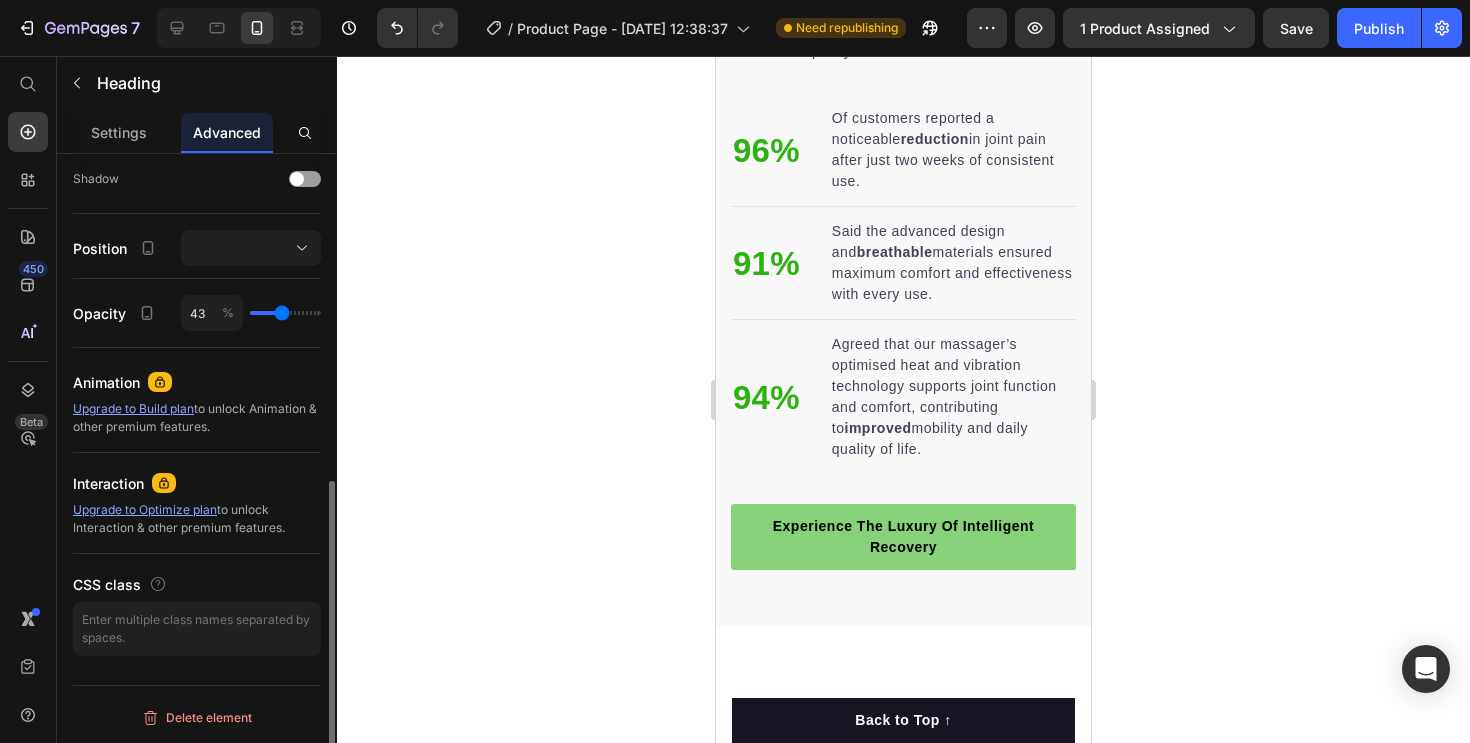 type on "45" 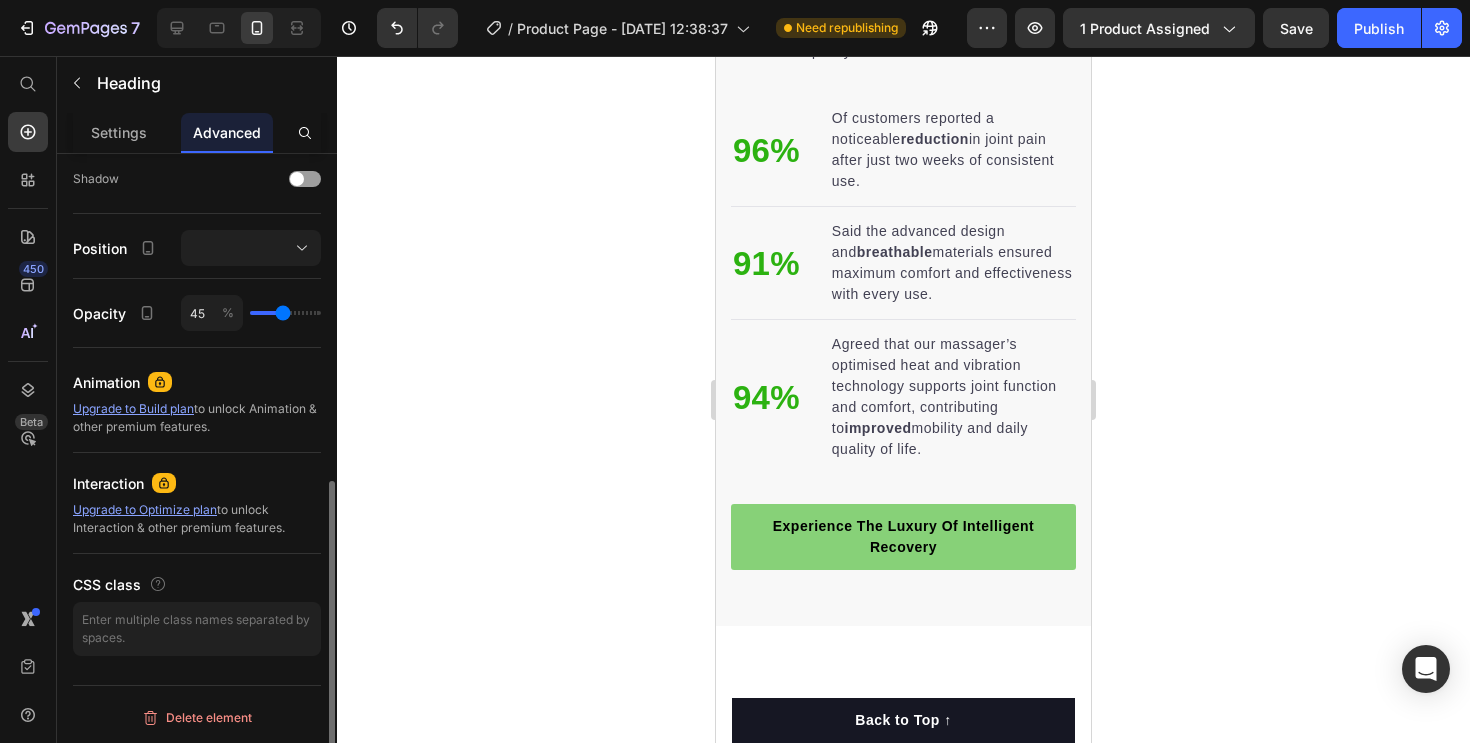 type on "49" 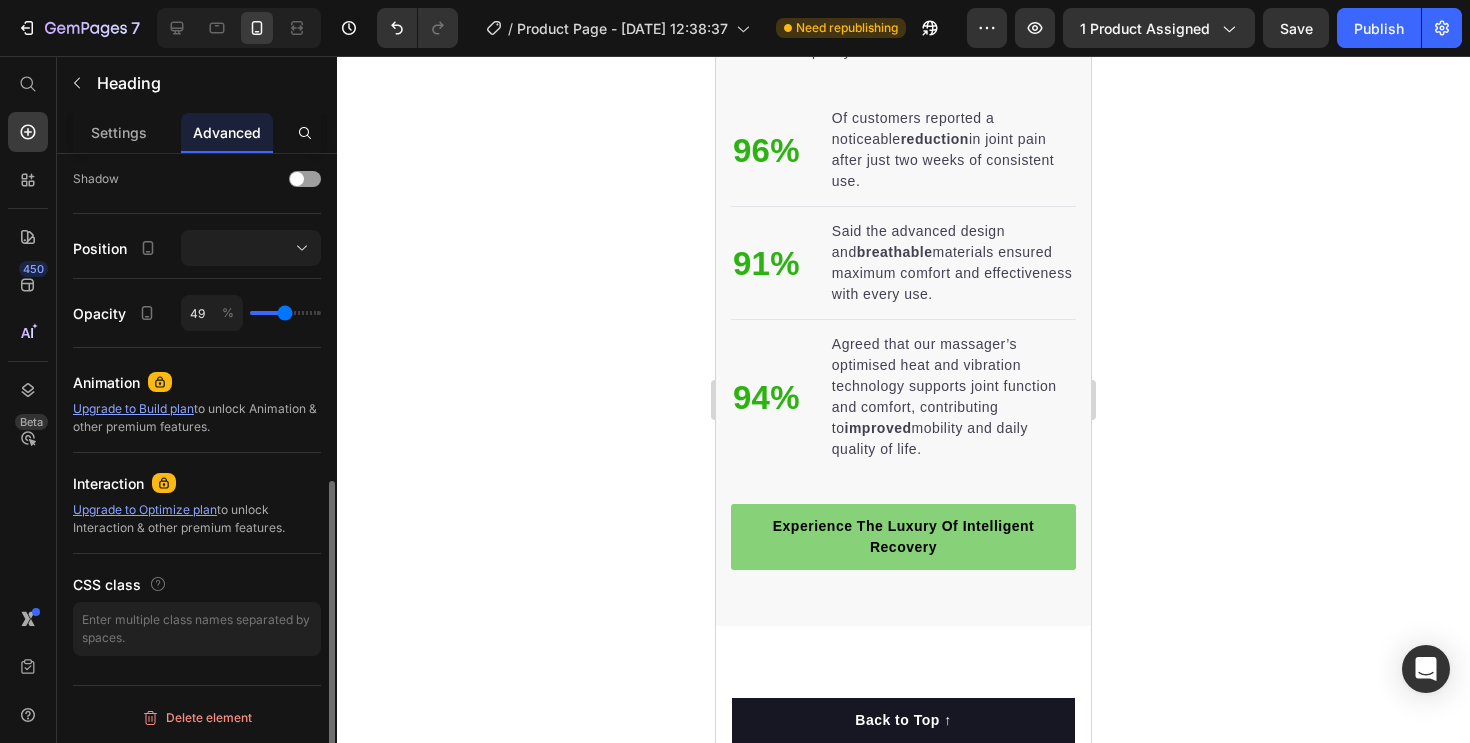 type on "53" 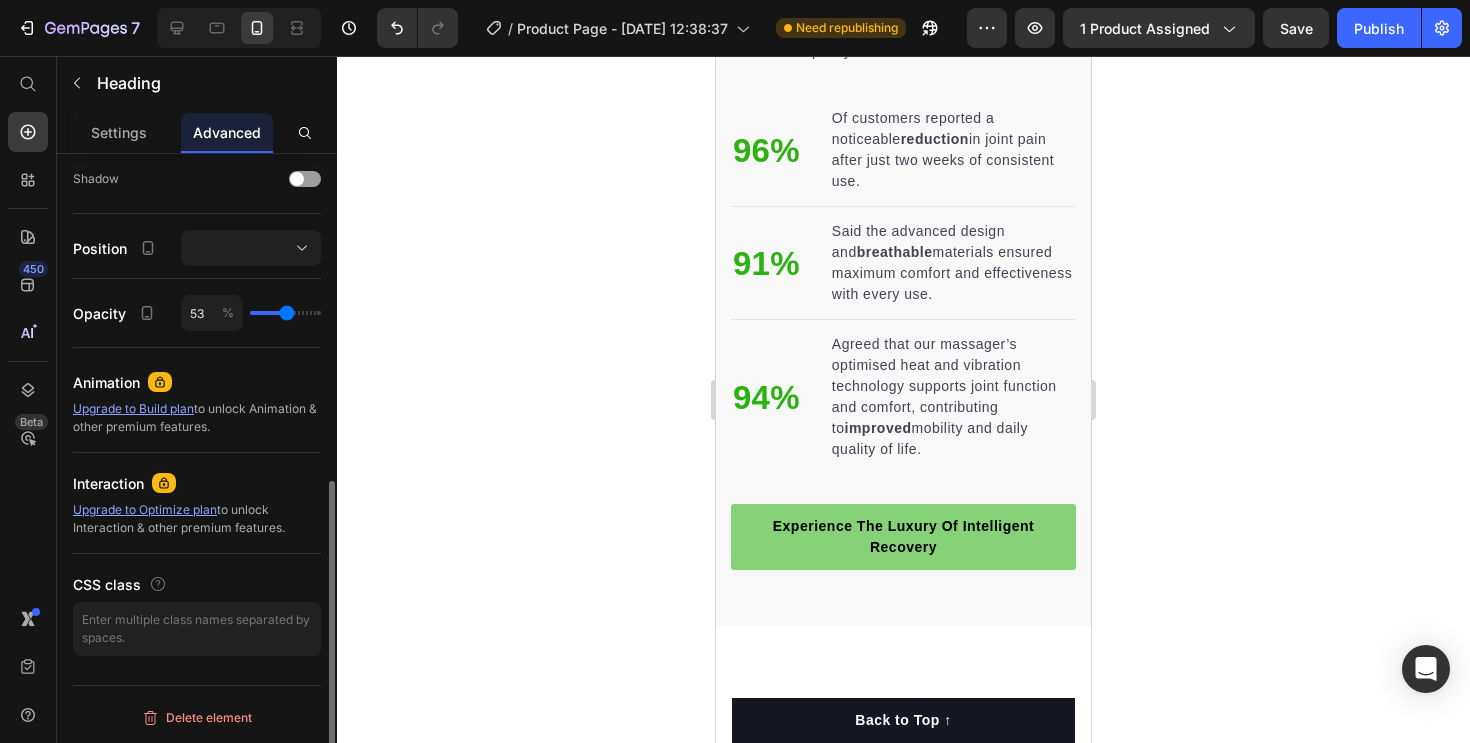 type on "57" 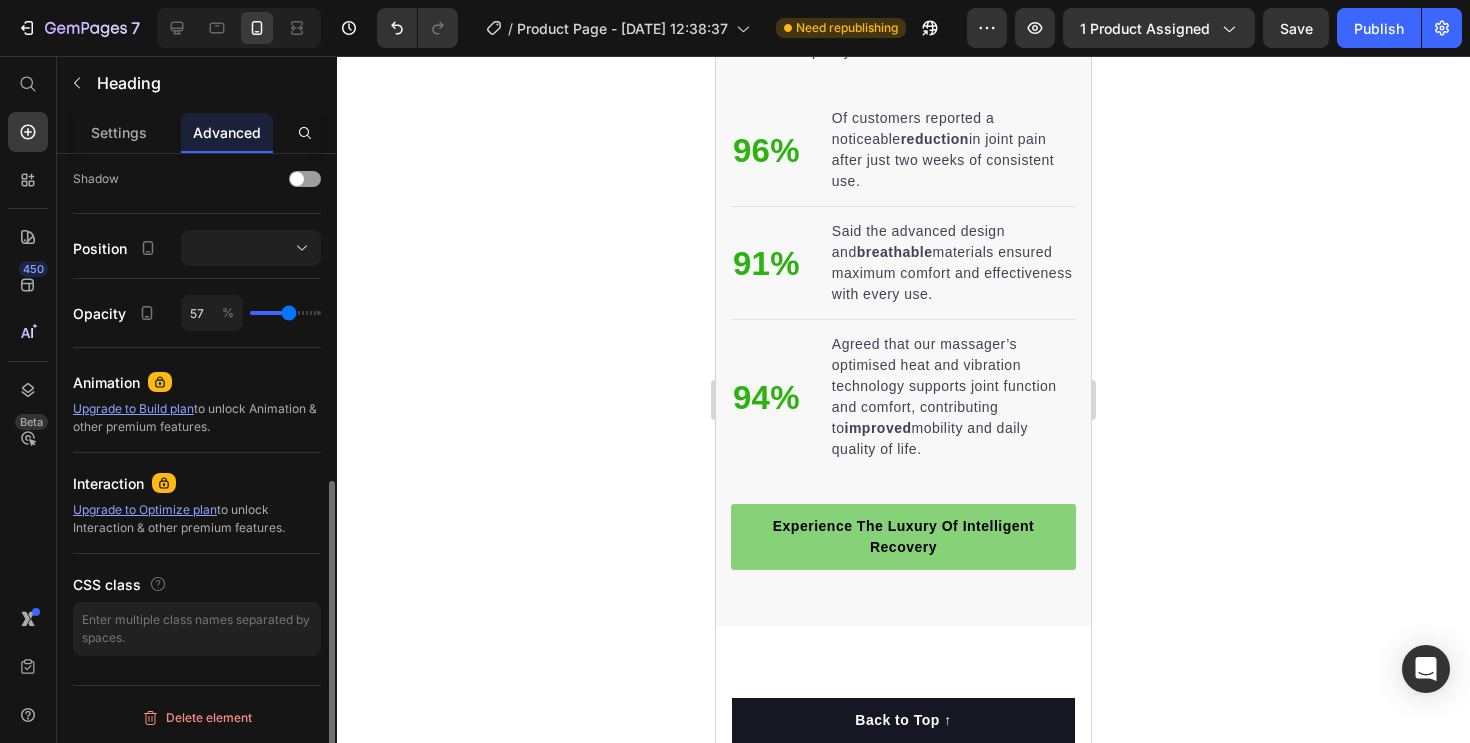 type on "60" 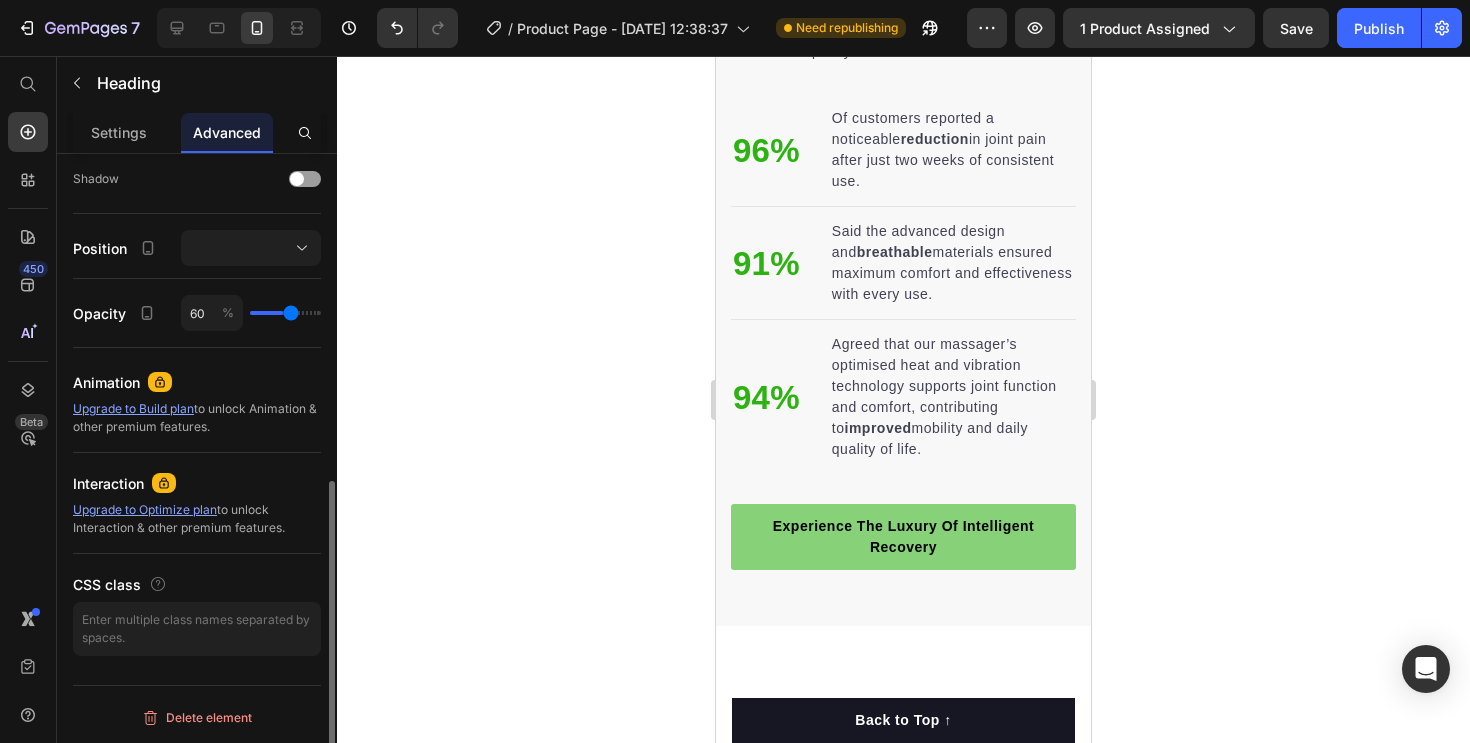 type on "64" 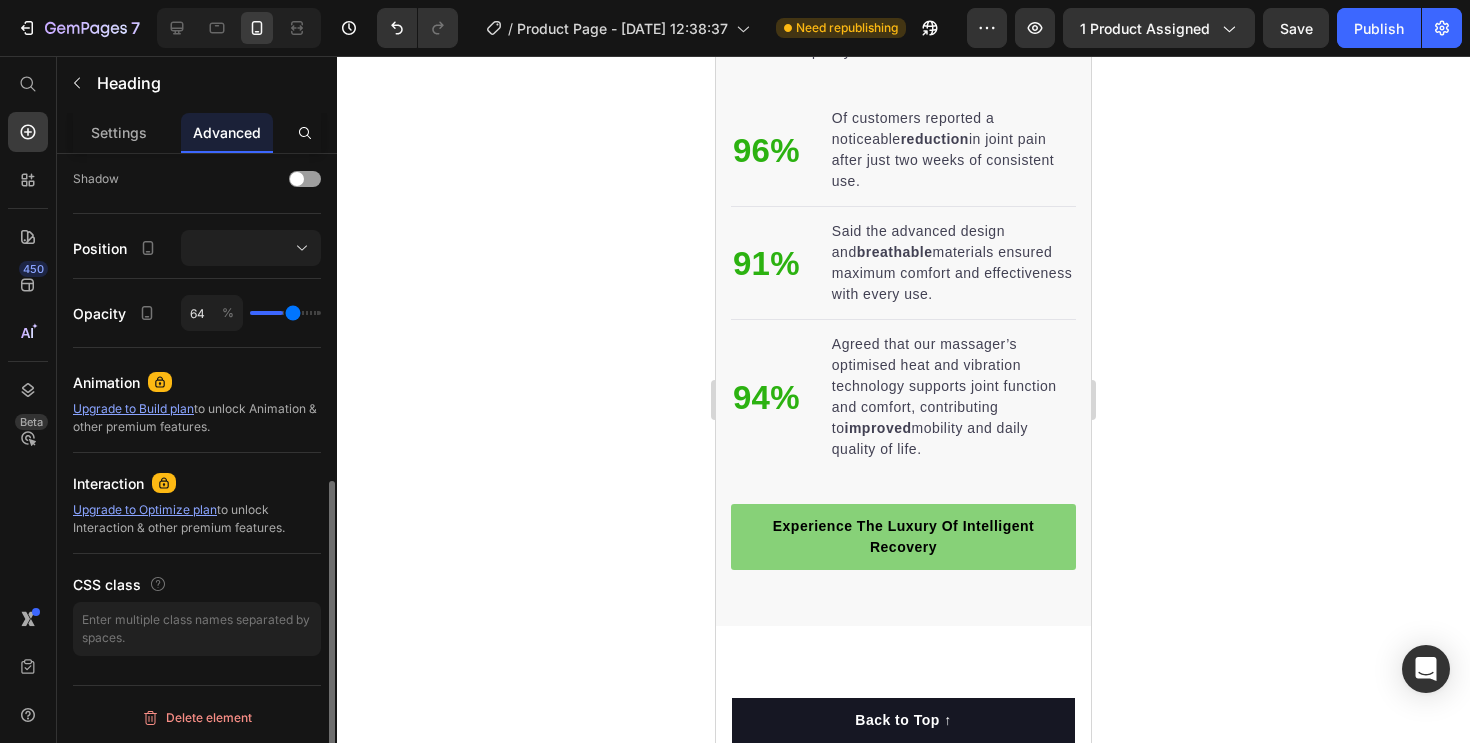type on "66" 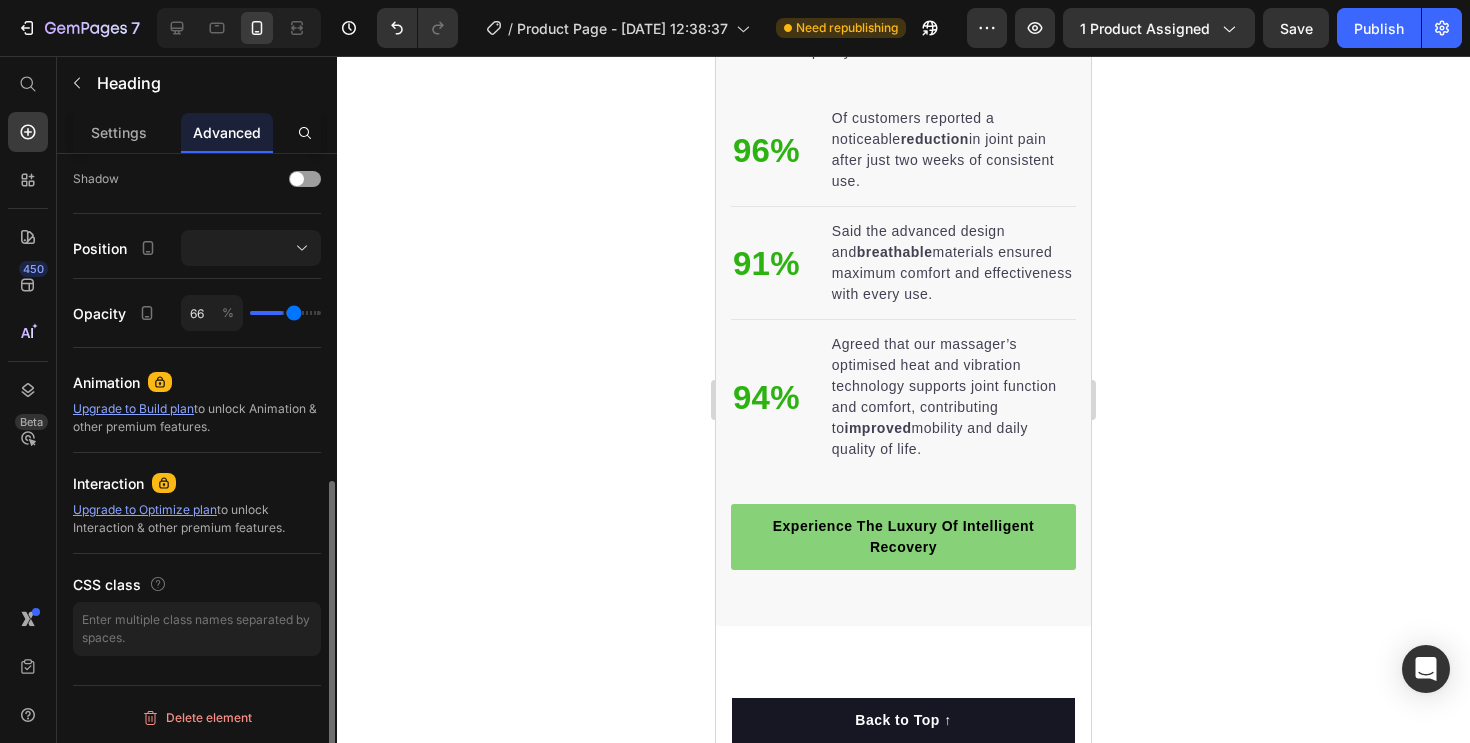 type on "67" 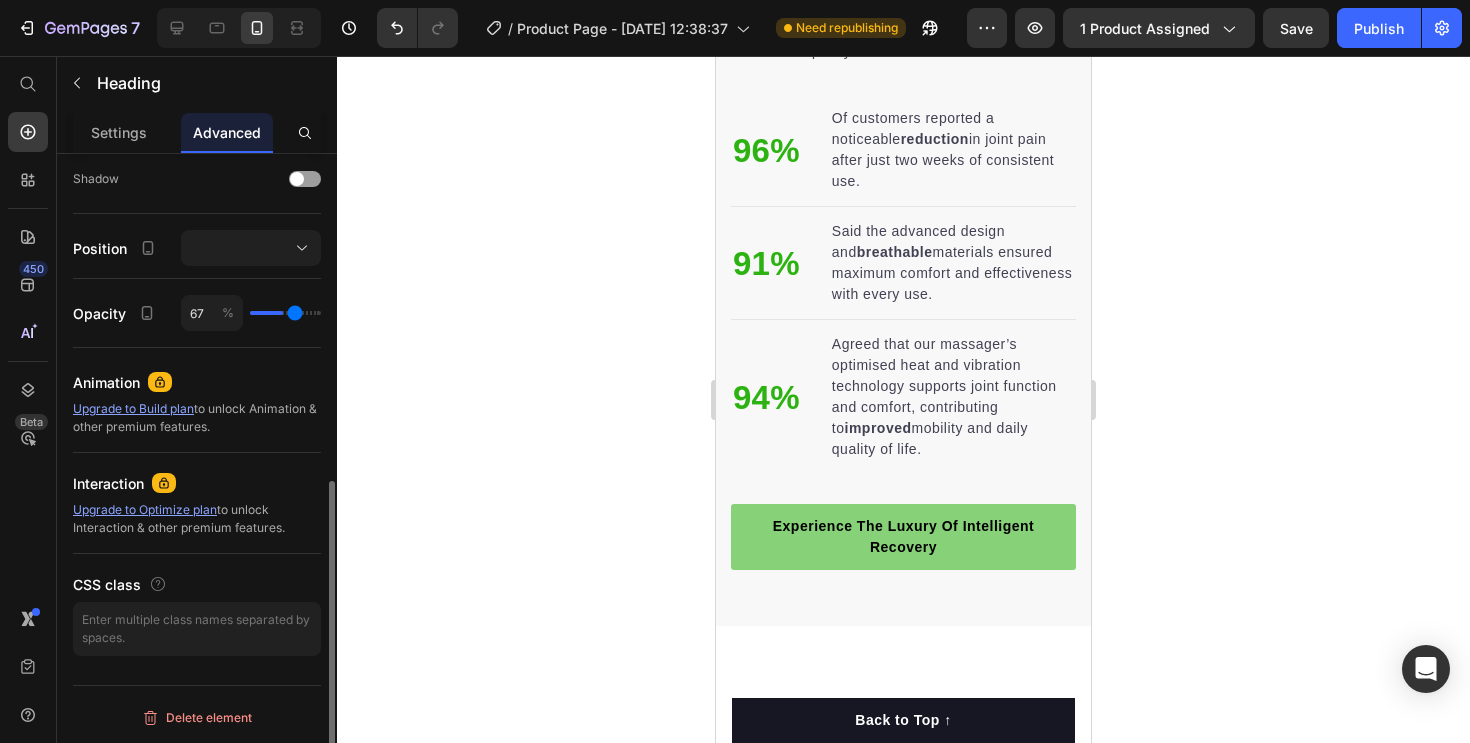 type on "69" 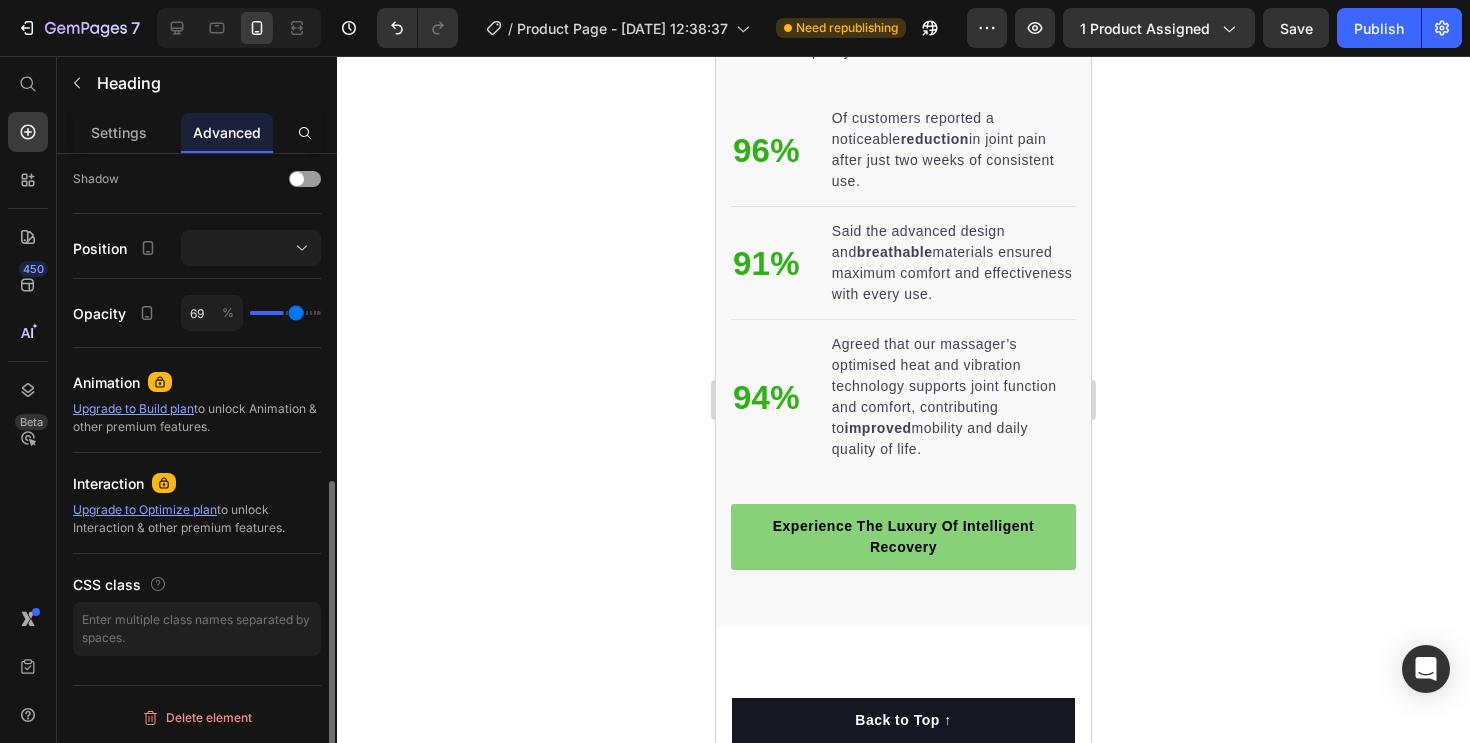 type on "71" 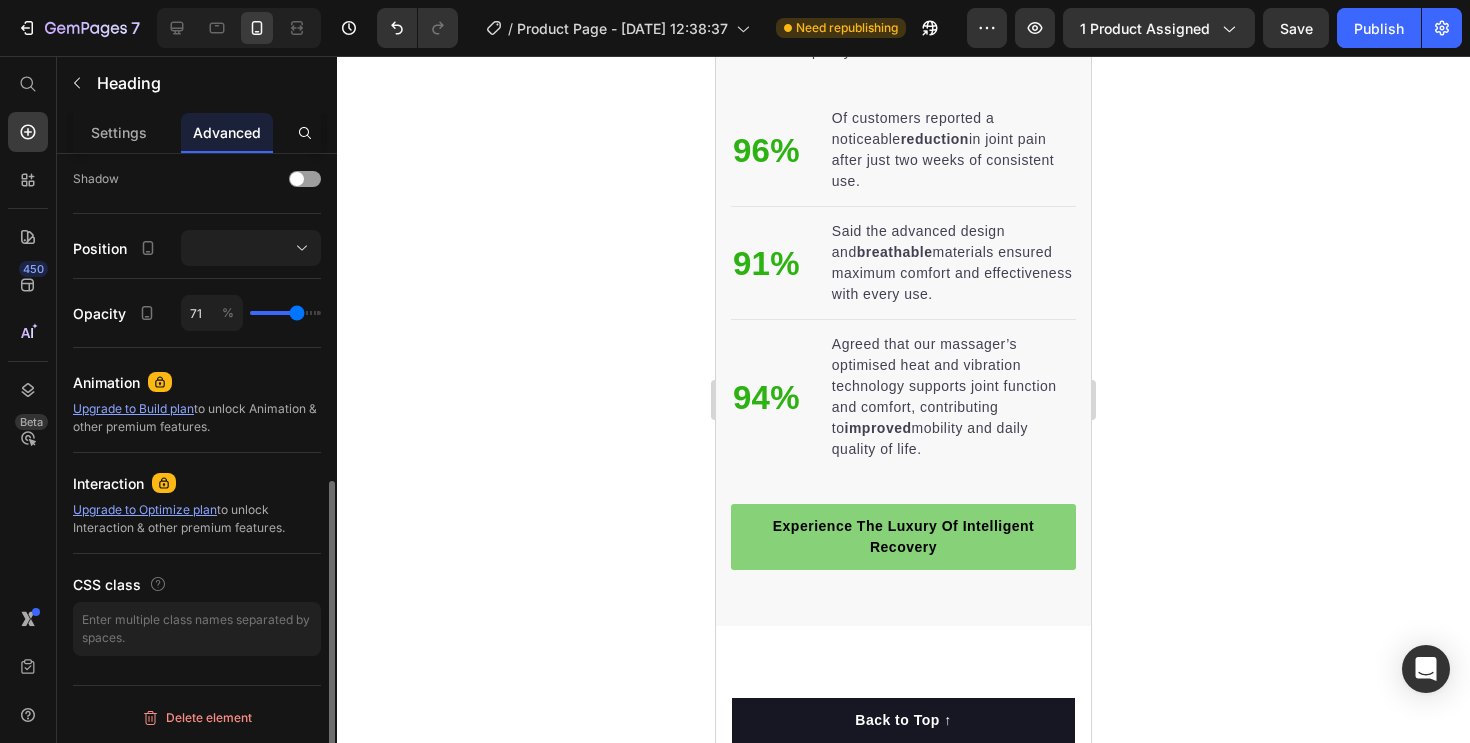type on "74" 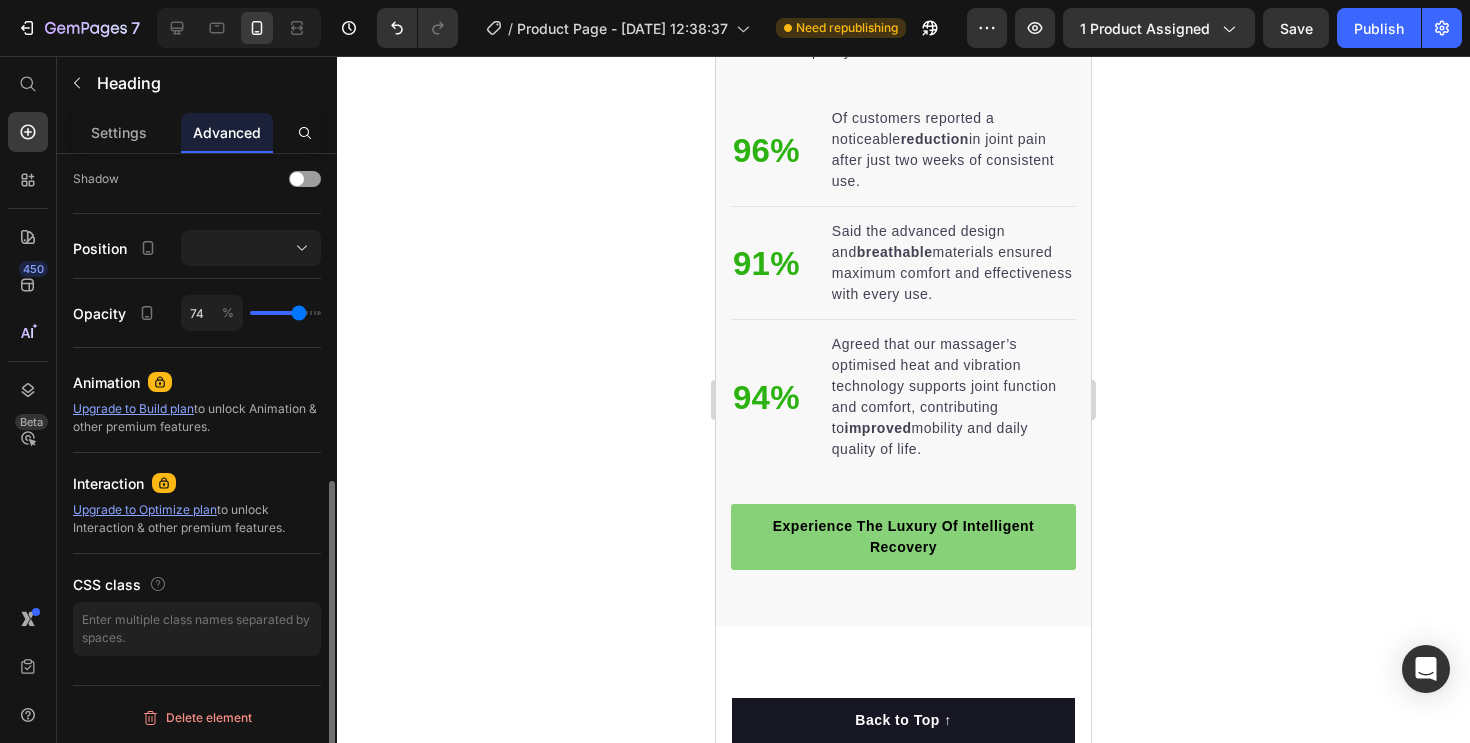 type on "77" 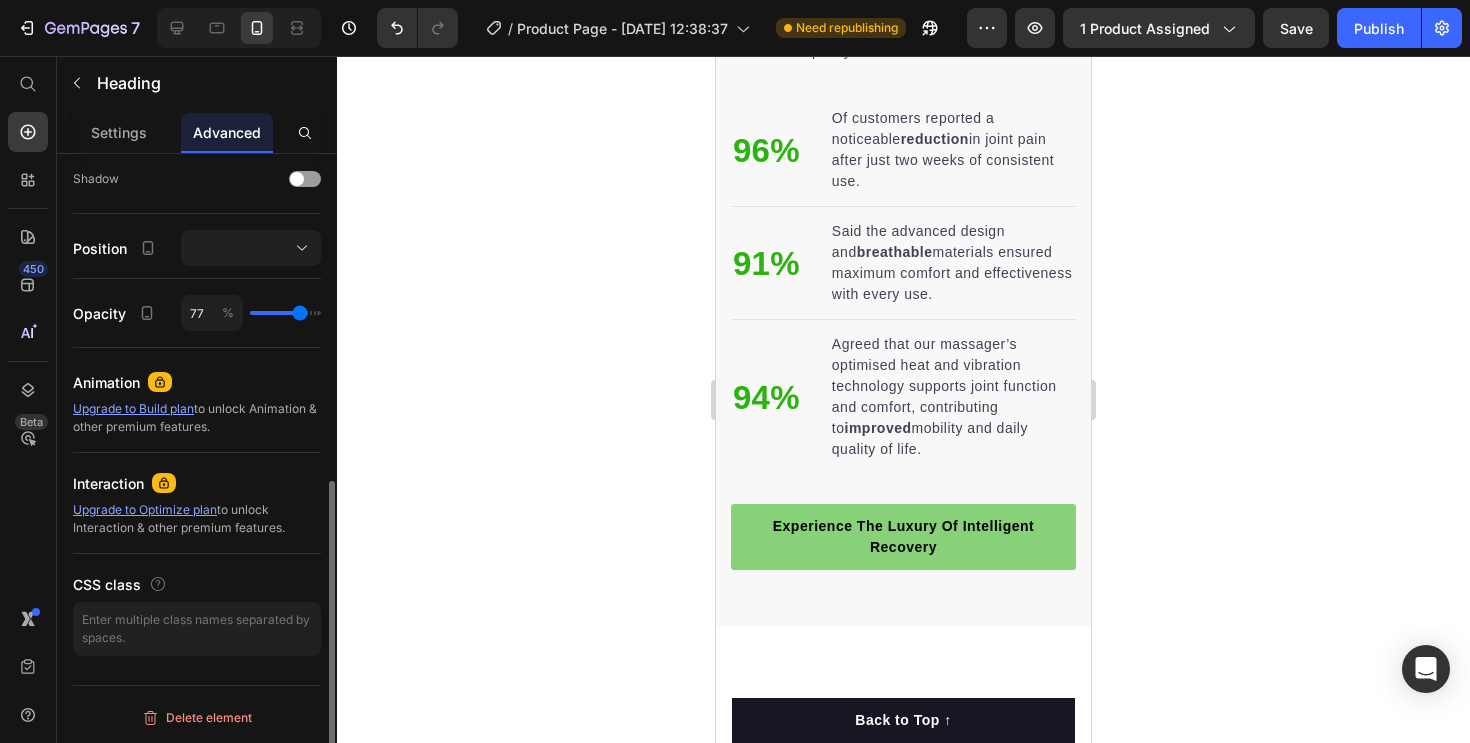 type on "78" 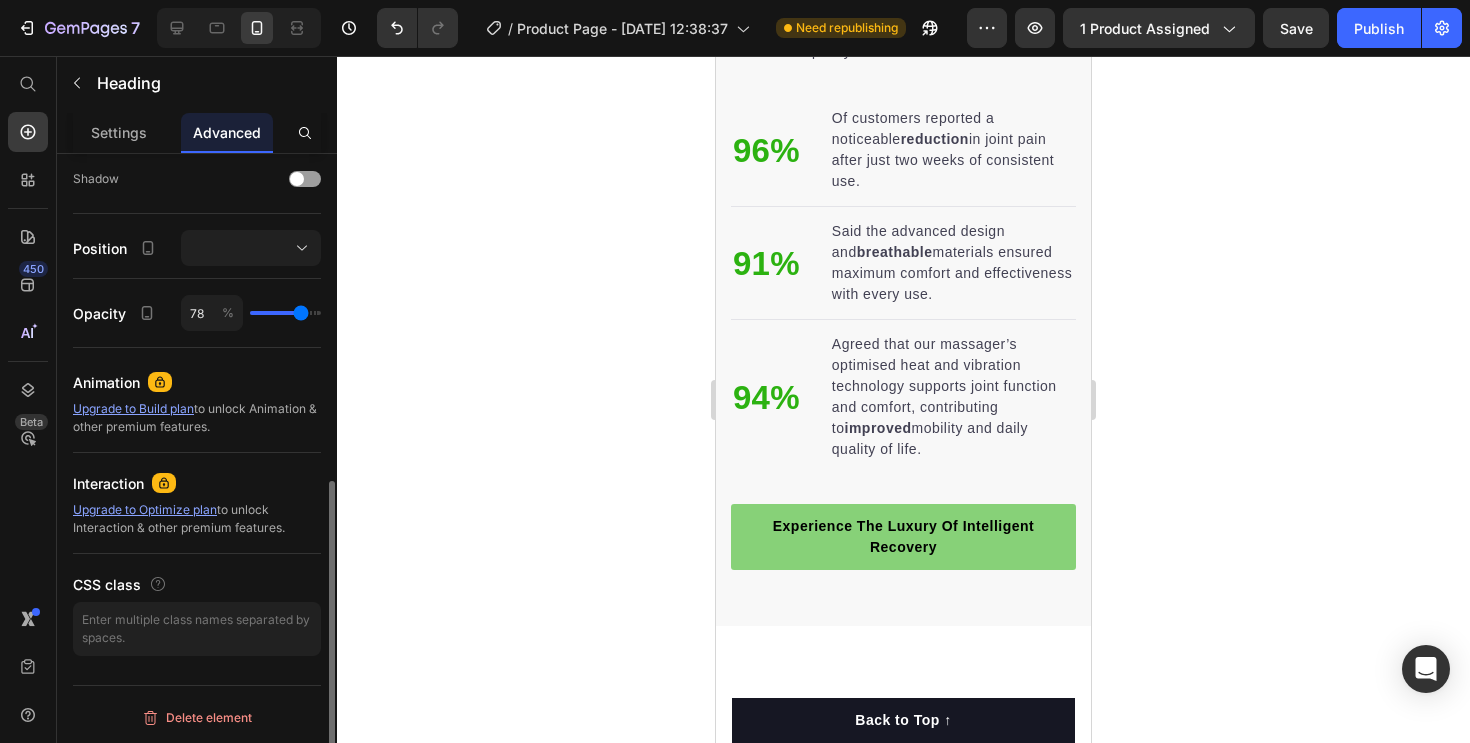 type on "80" 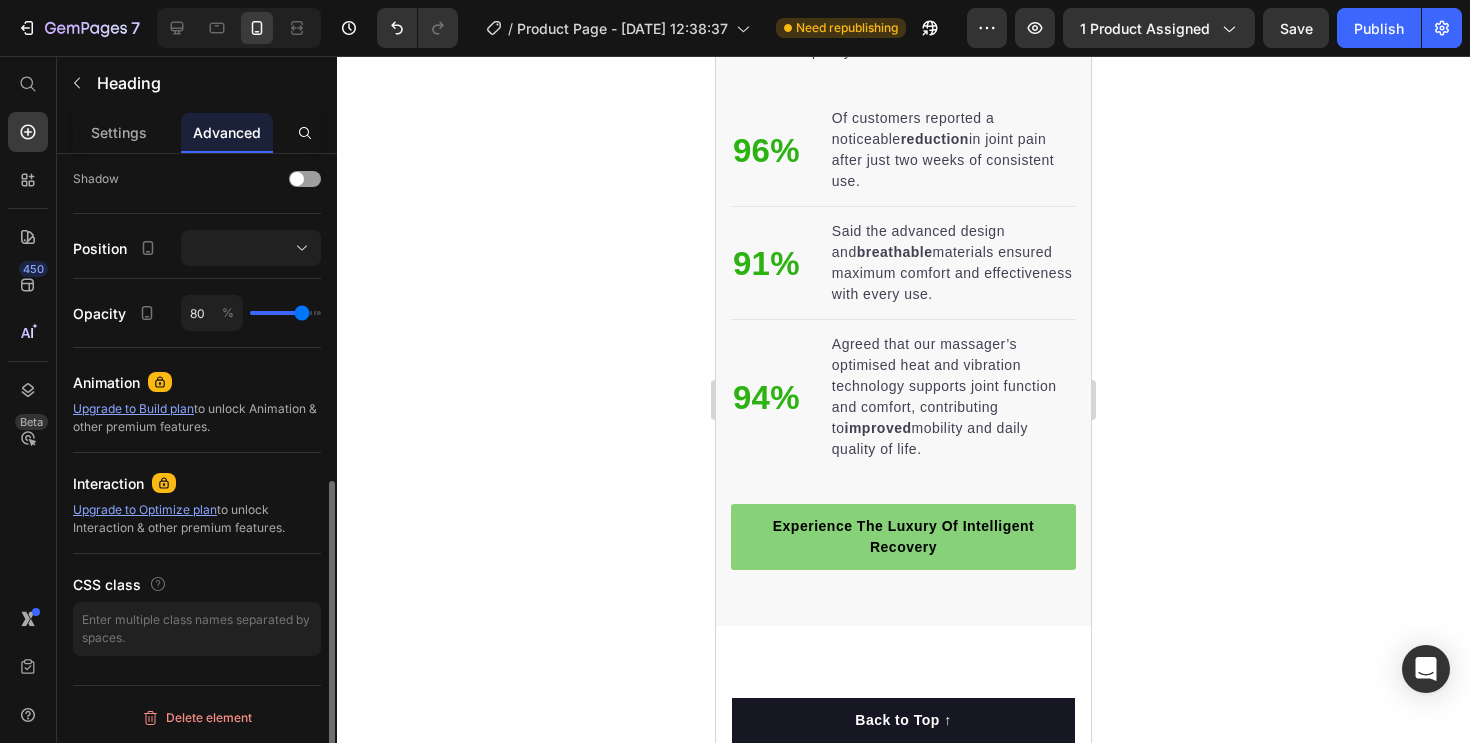 type on "81" 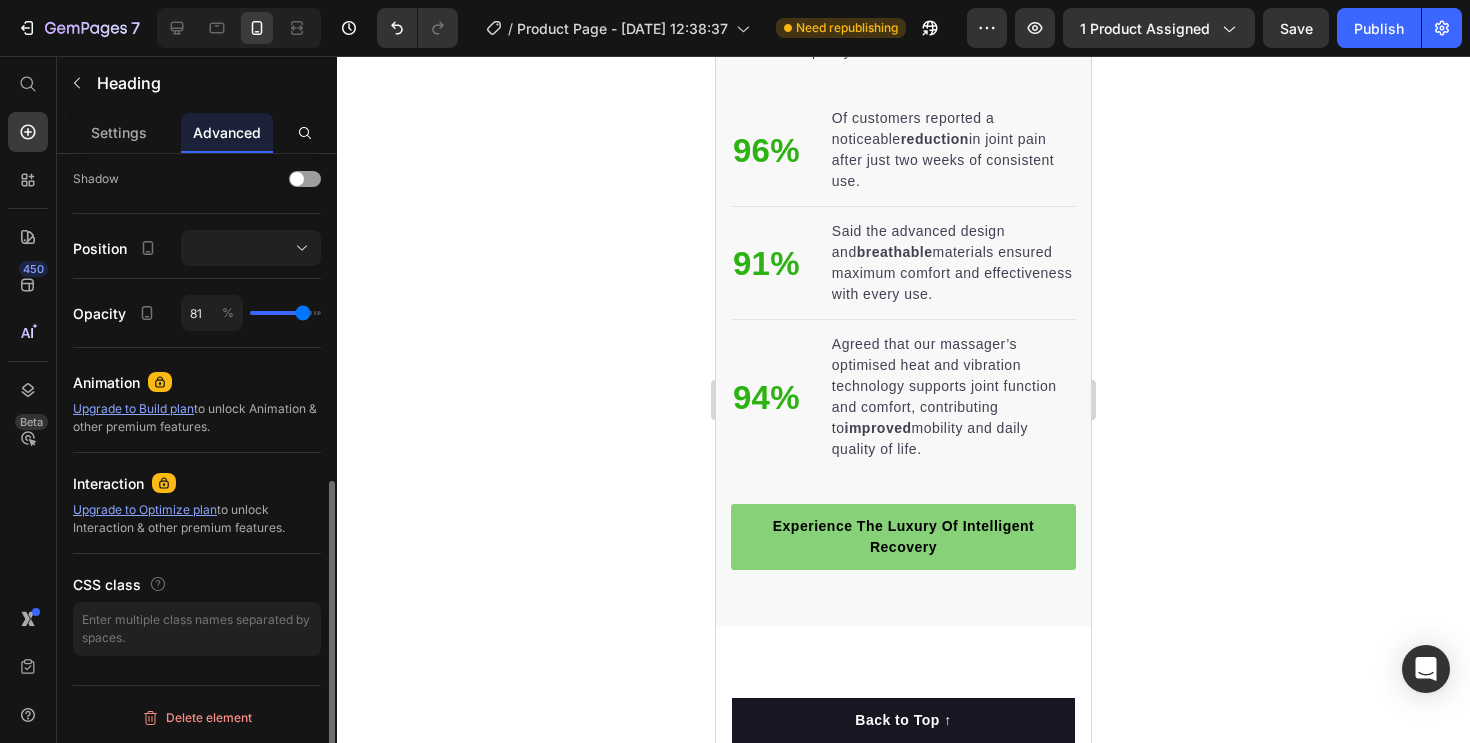 type on "82" 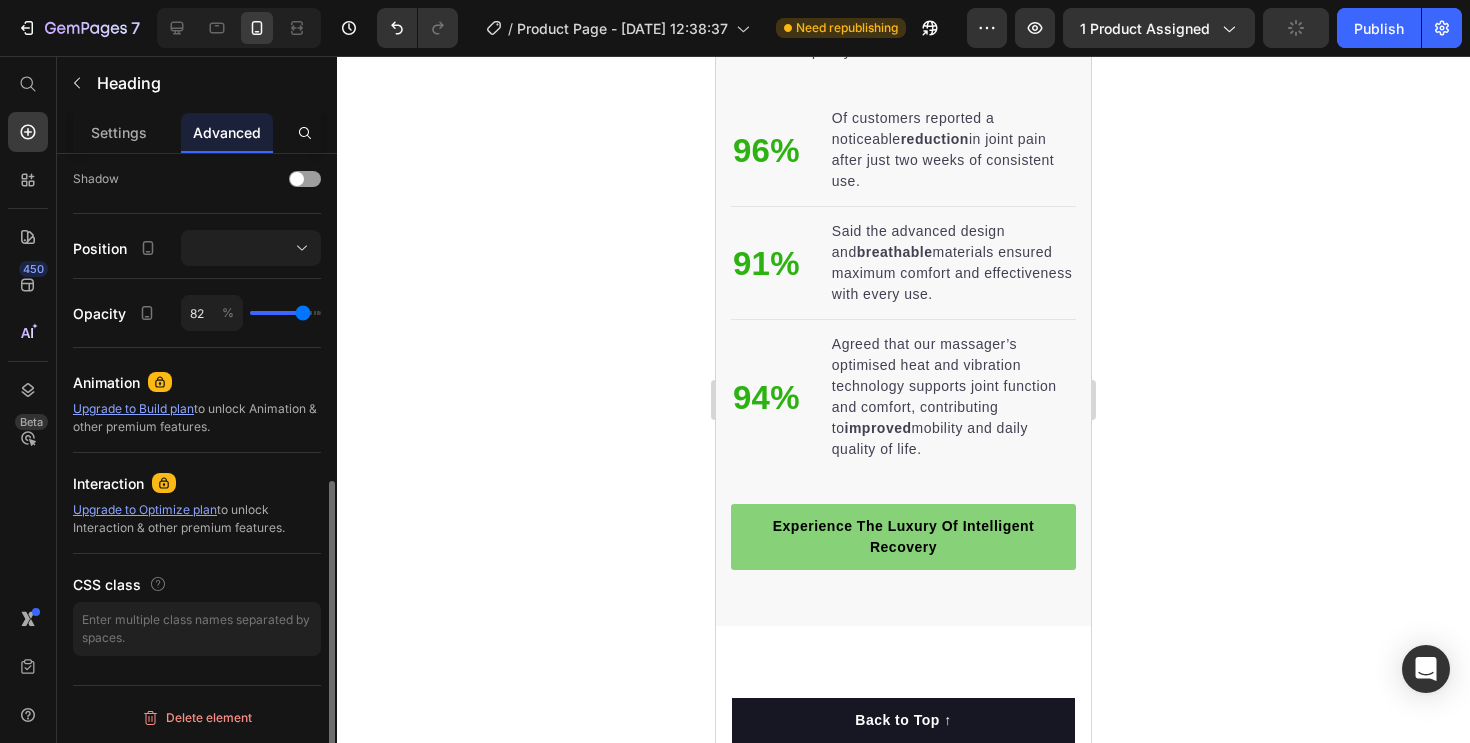 type on "81" 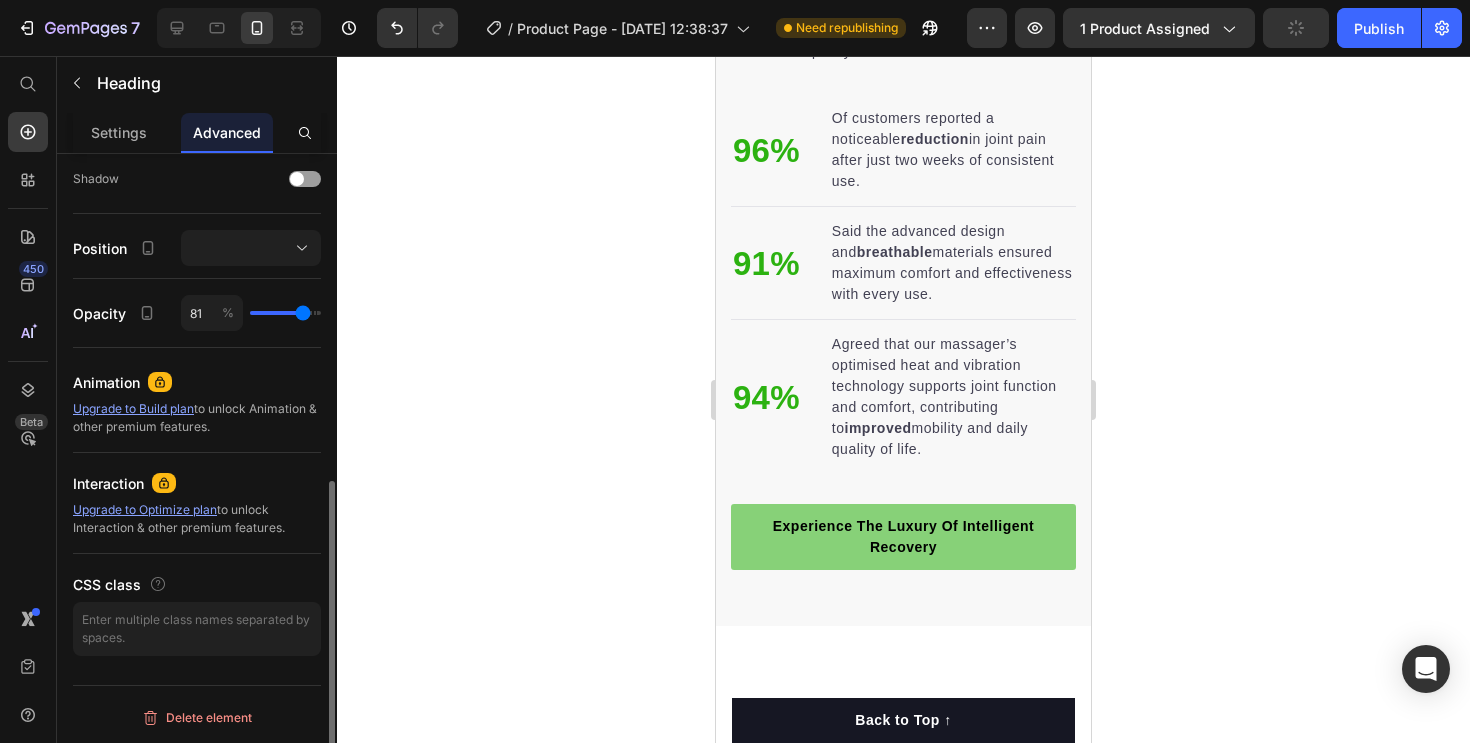 type on "80" 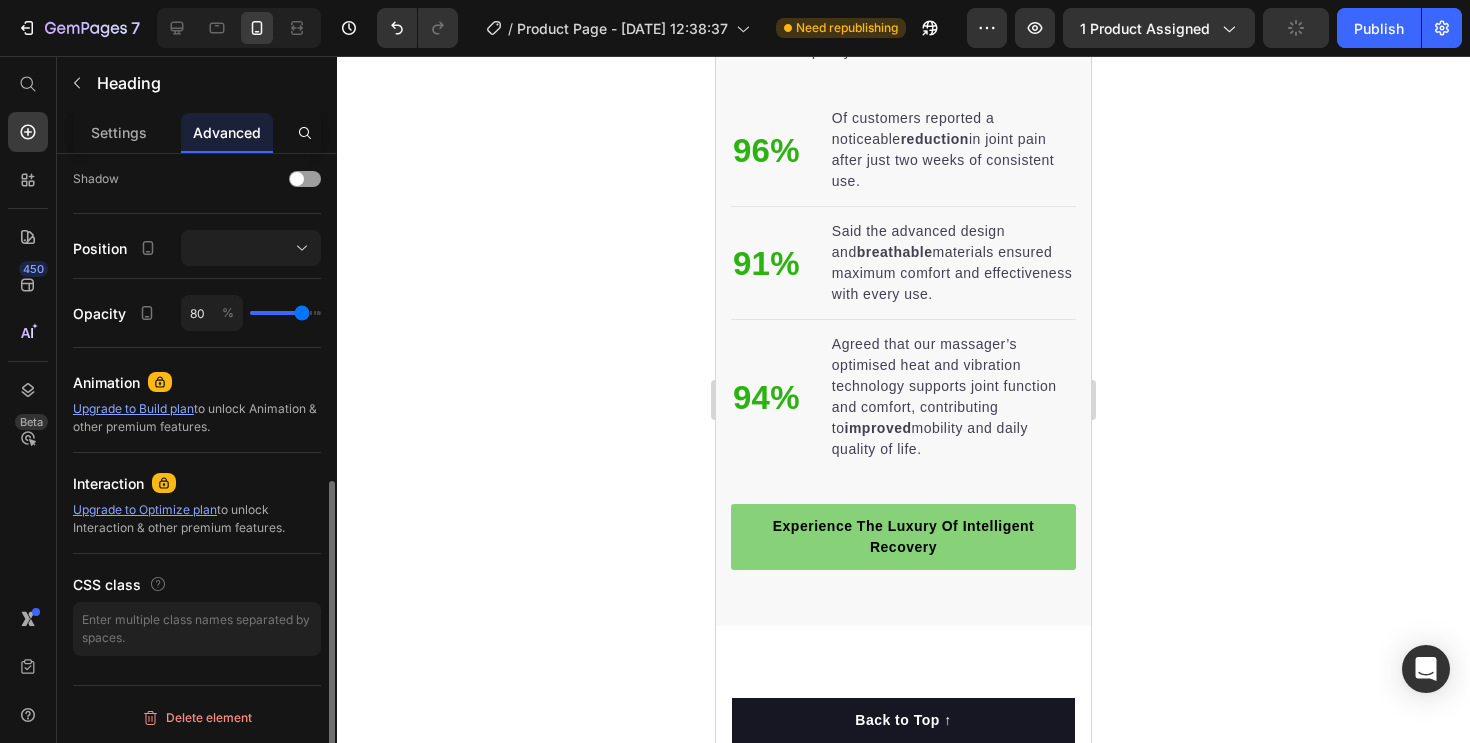 type on "79" 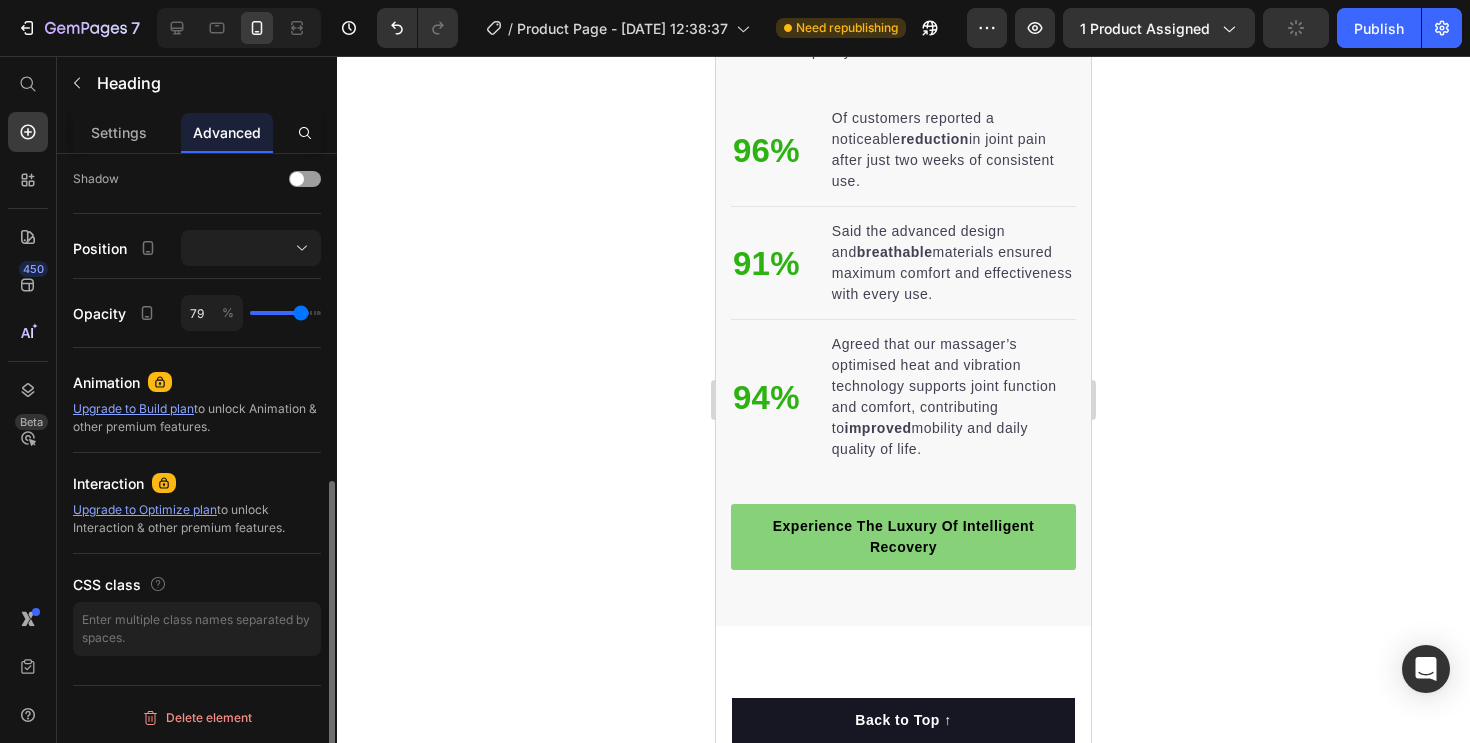 type on "78" 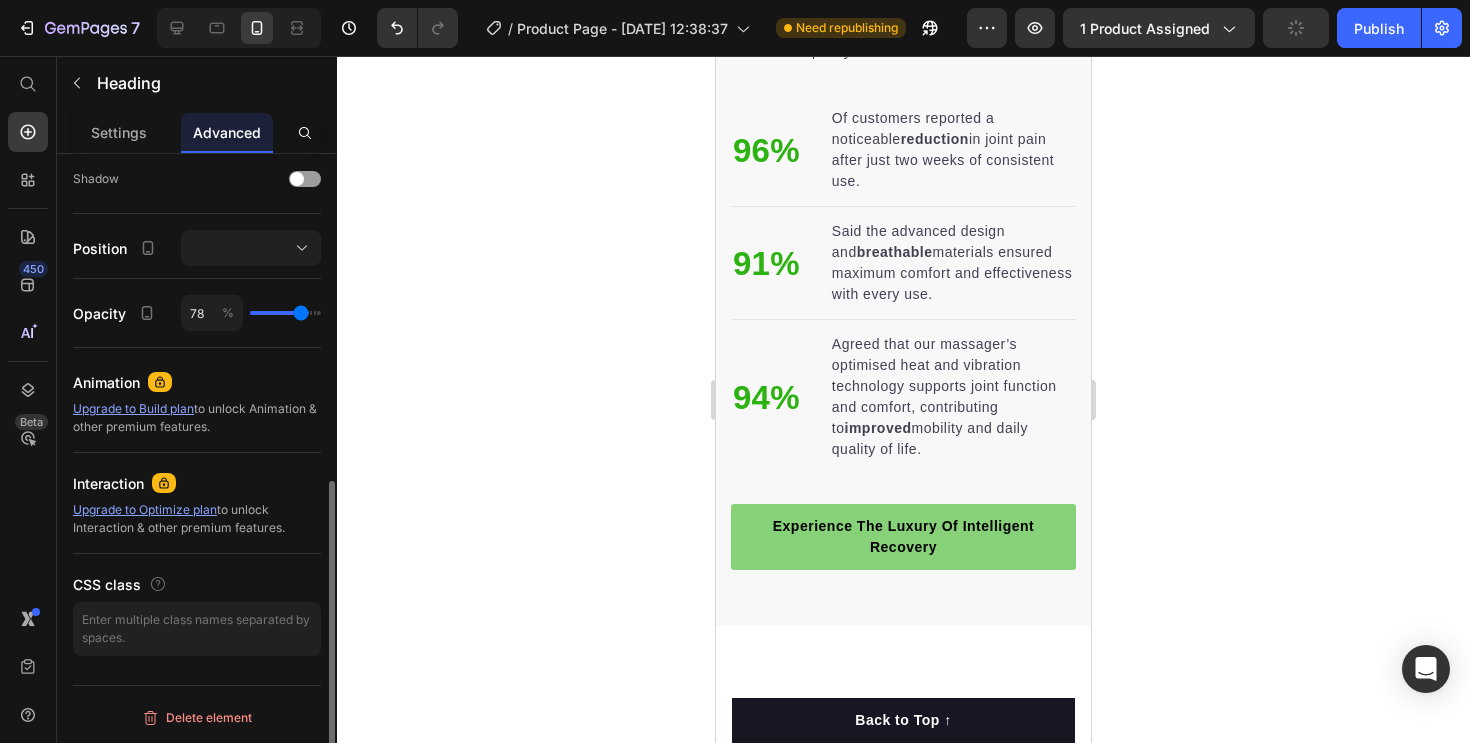 type on "77" 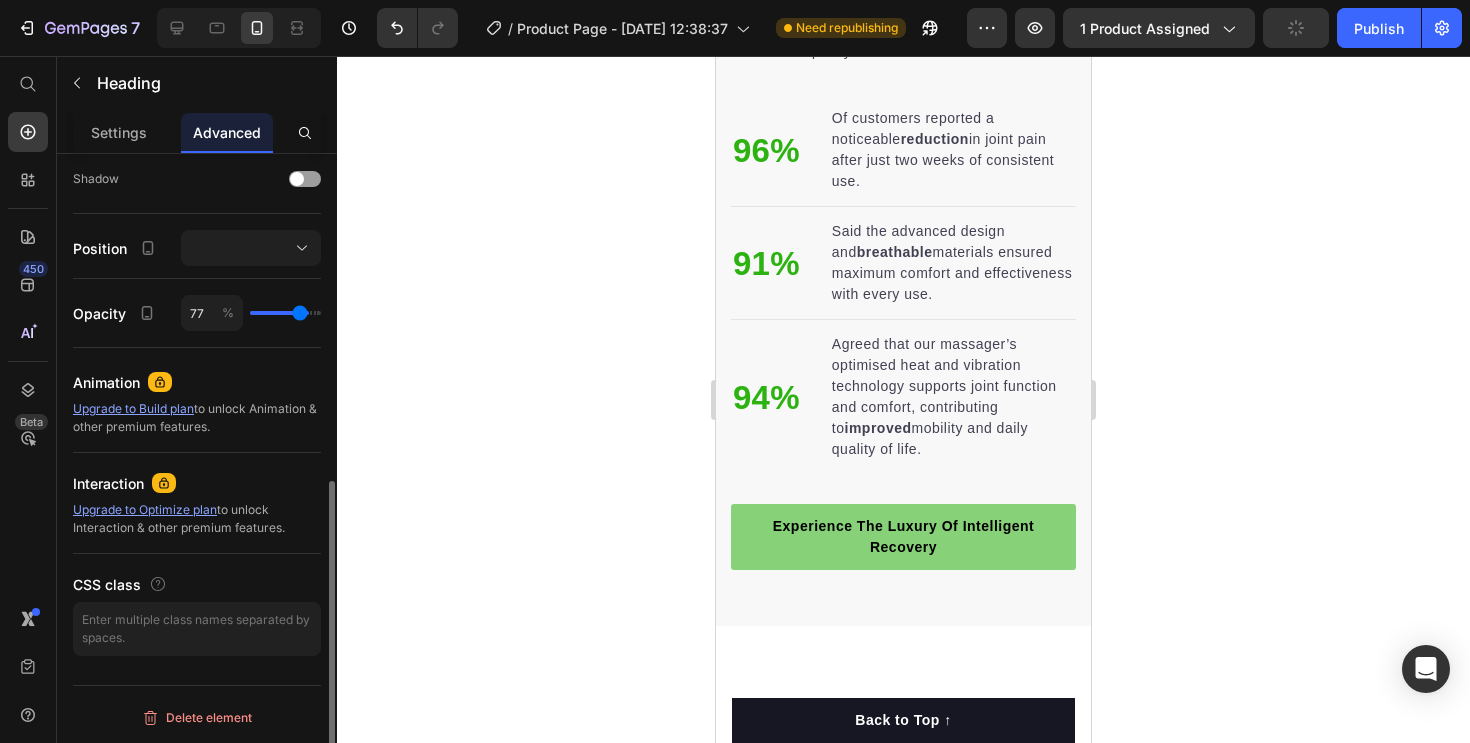 type on "76" 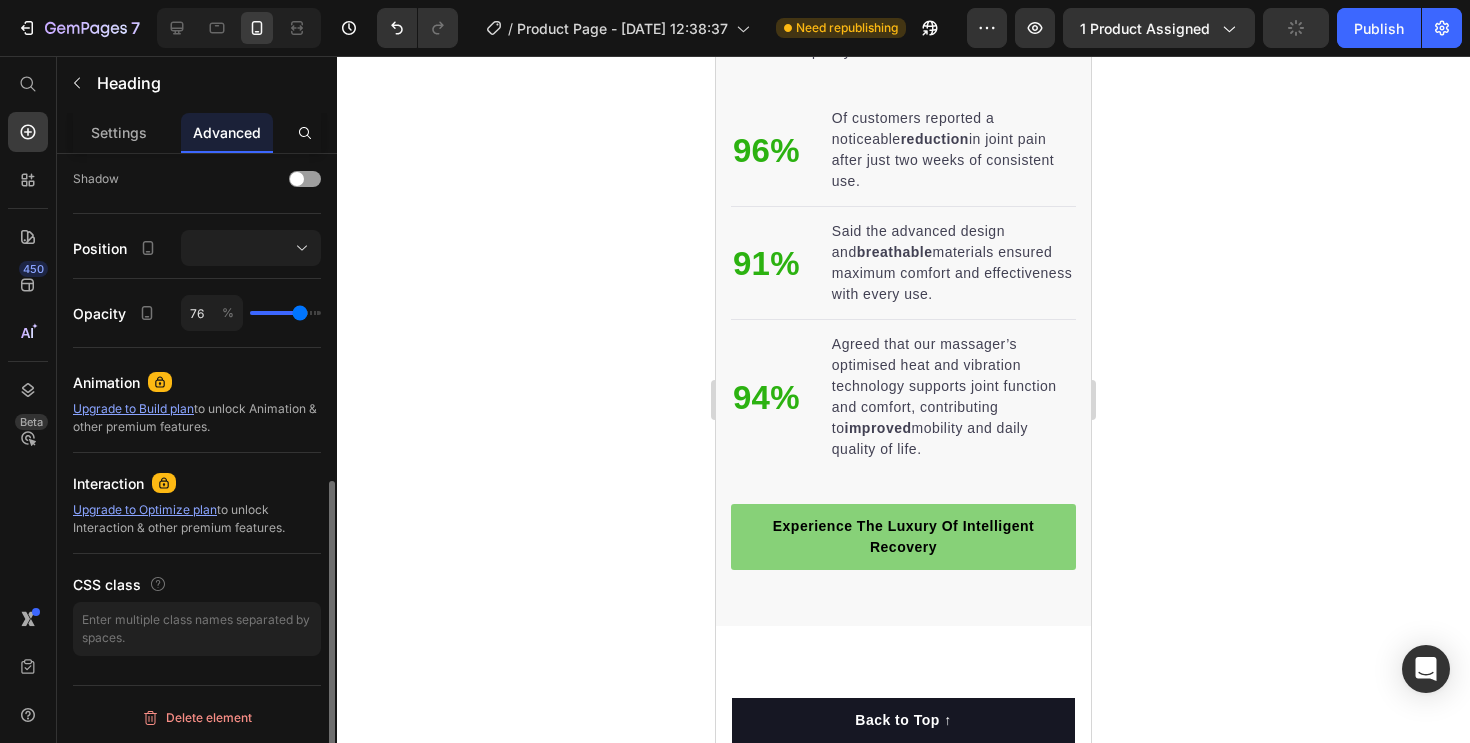 type on "75" 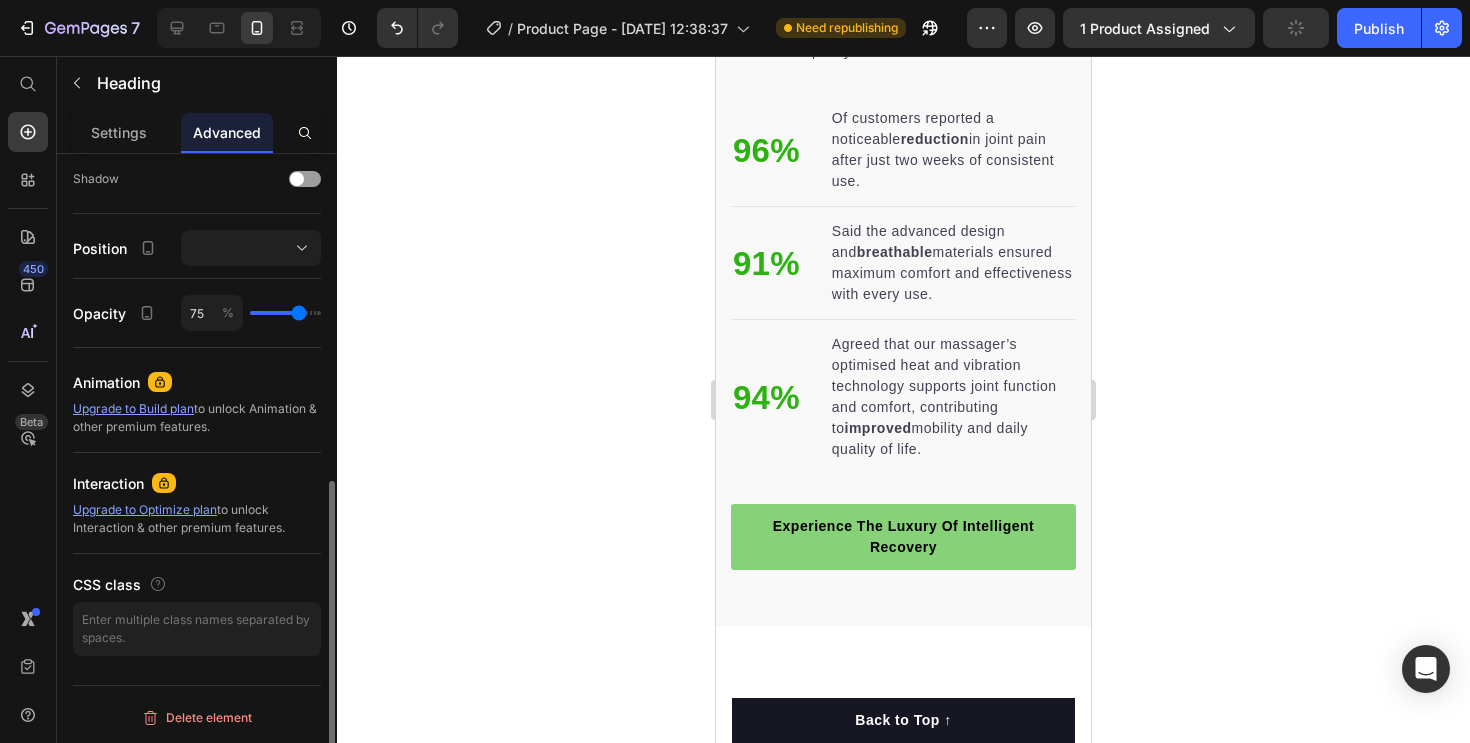 type on "76" 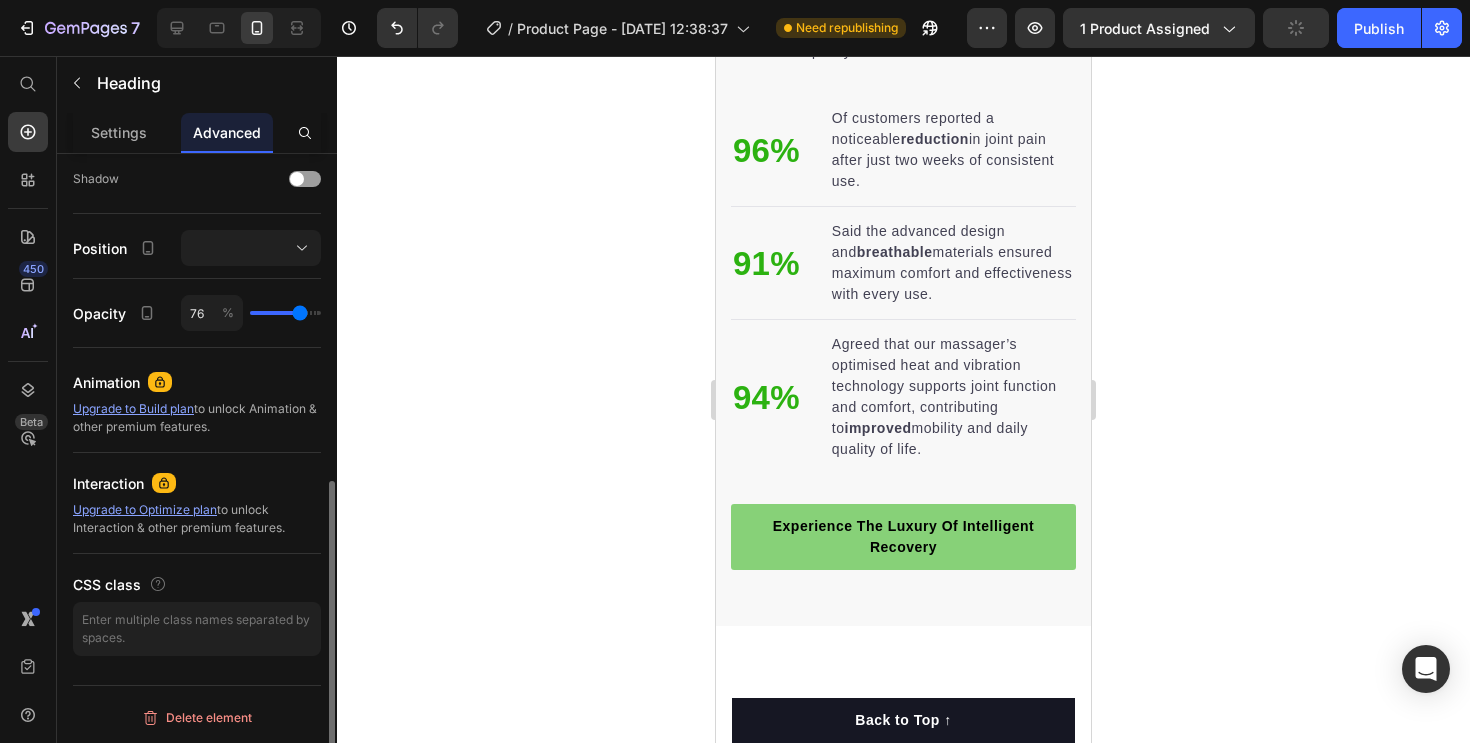 type on "77" 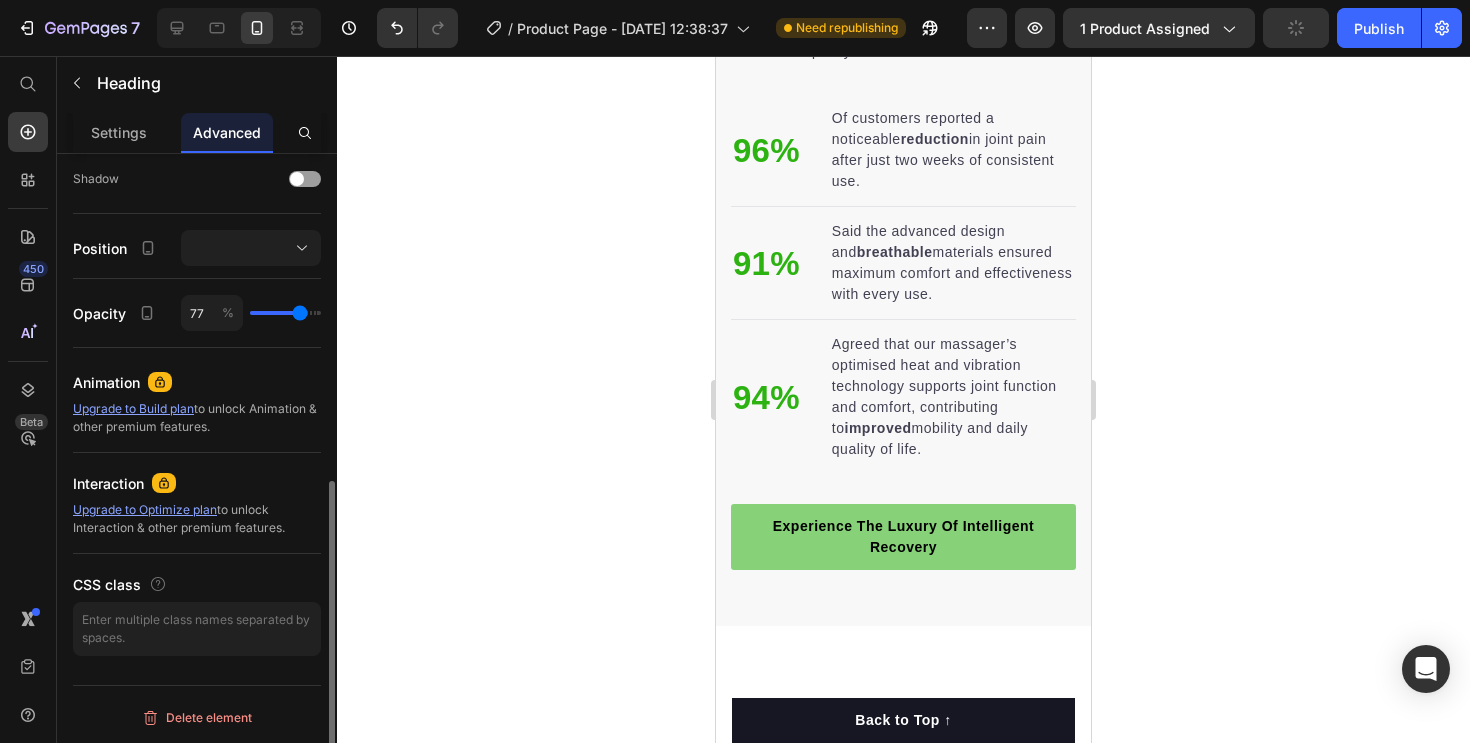 drag, startPoint x: 261, startPoint y: 313, endPoint x: 300, endPoint y: 311, distance: 39.051247 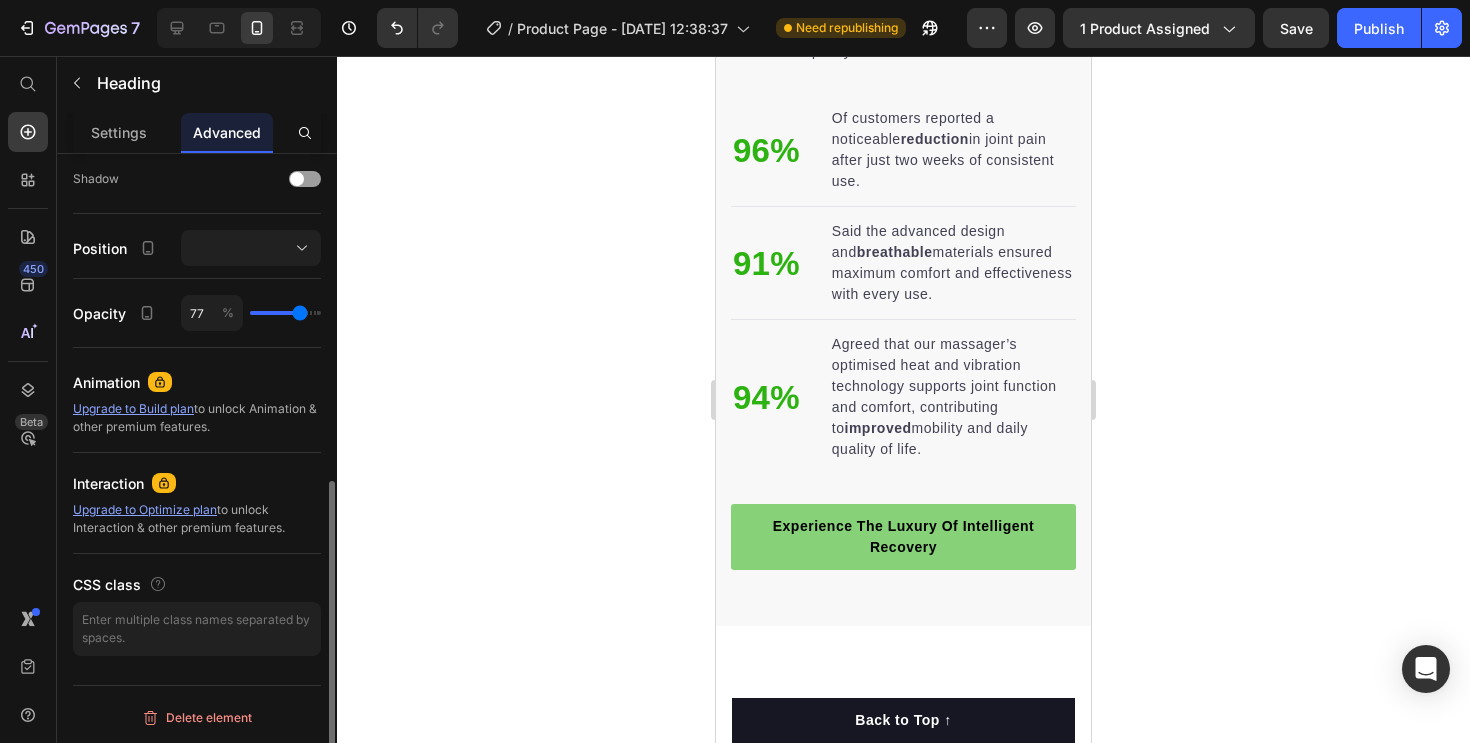 type on "78" 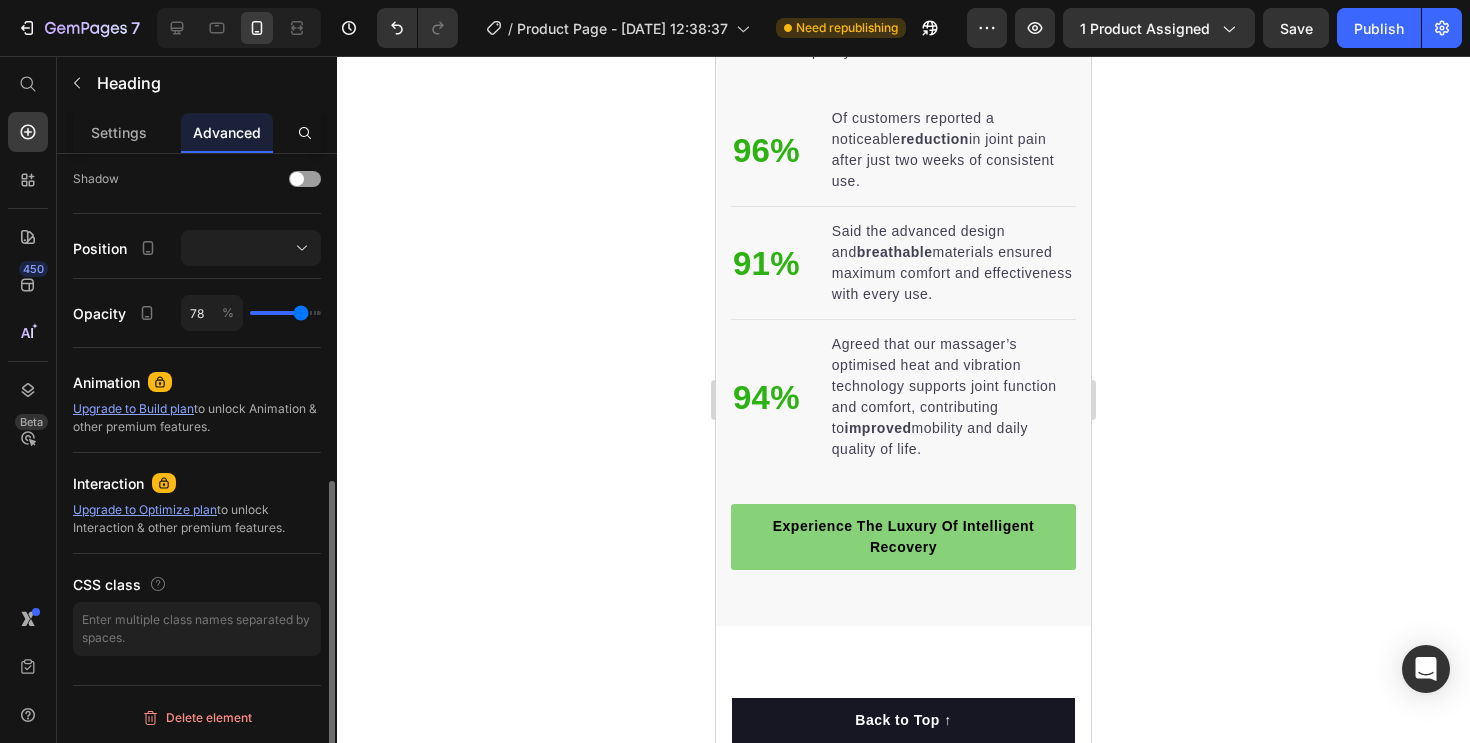 type on "79" 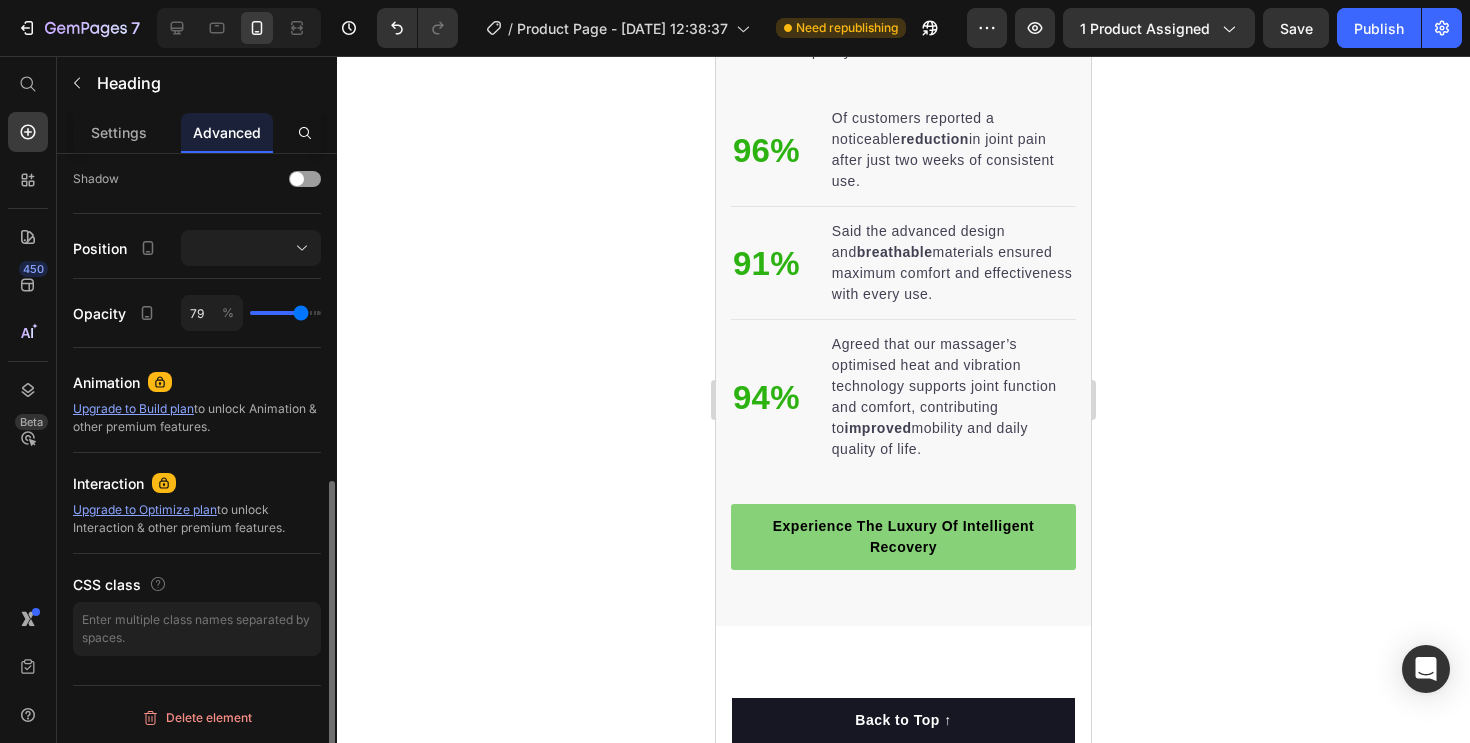 type on "80" 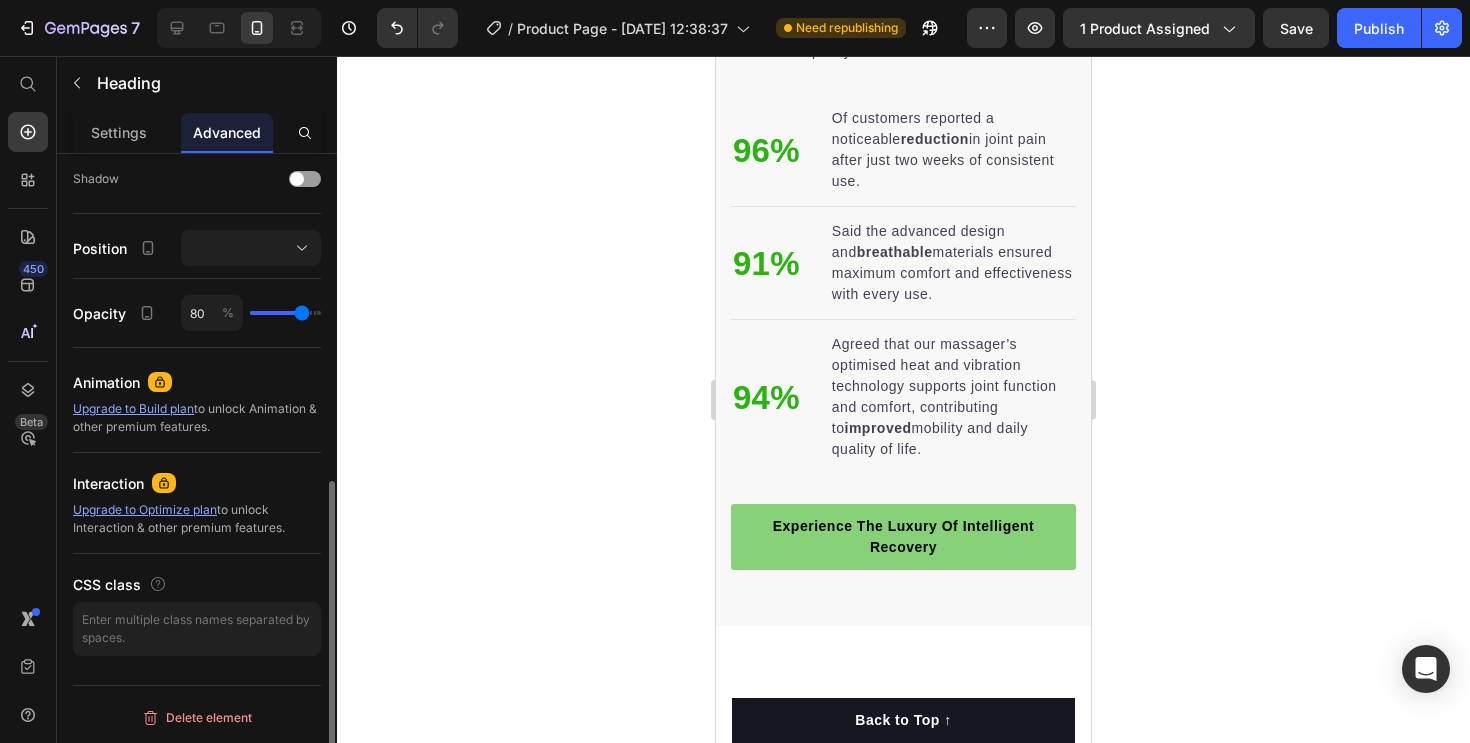 type on "82" 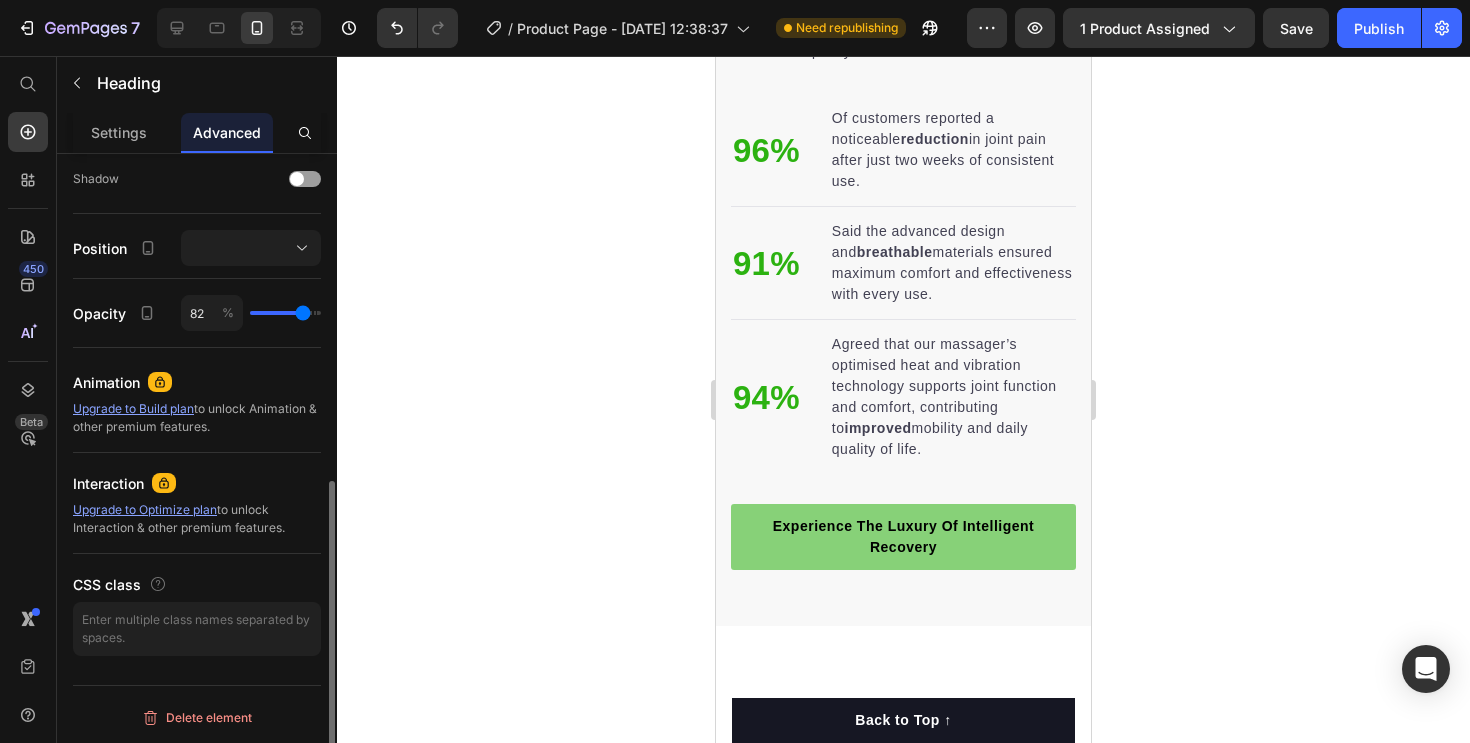 type on "83" 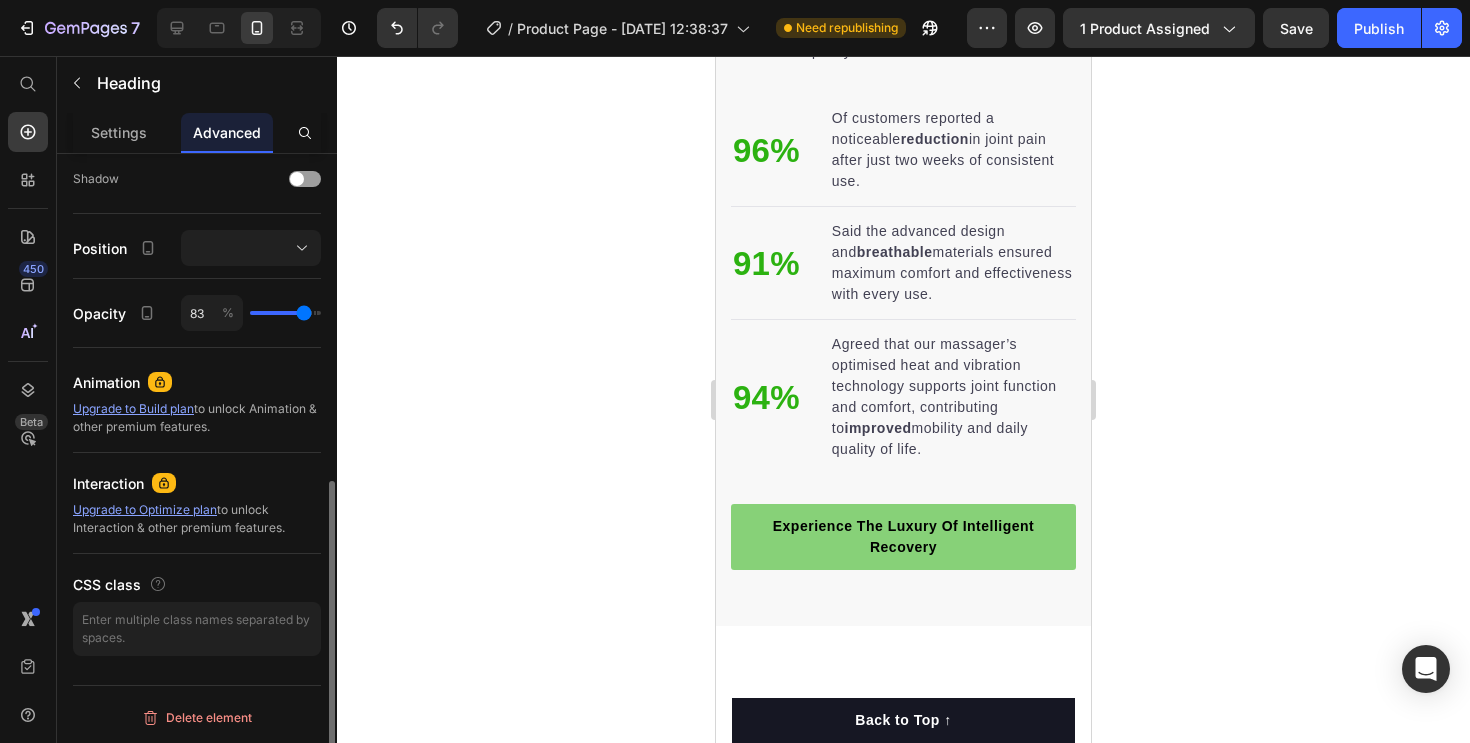 type on "84" 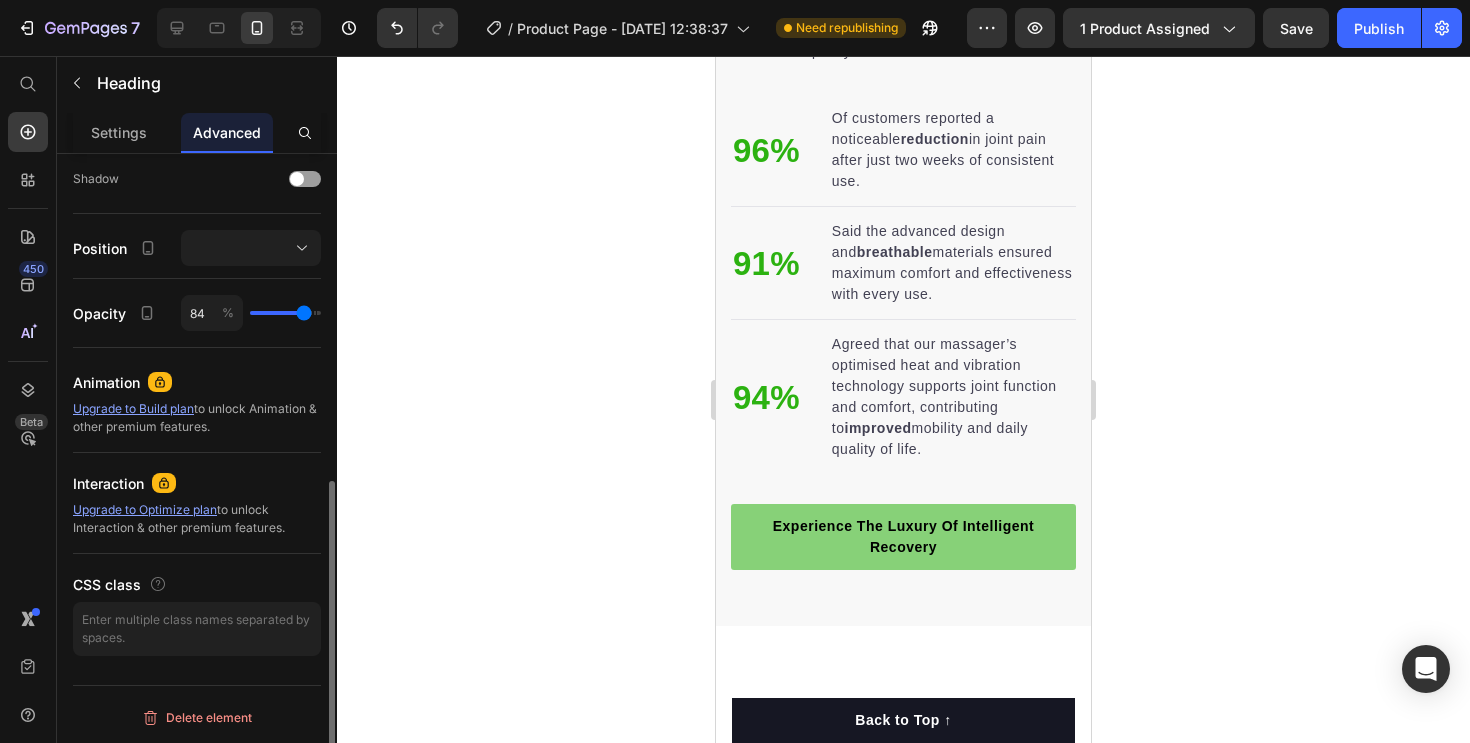 type on "85" 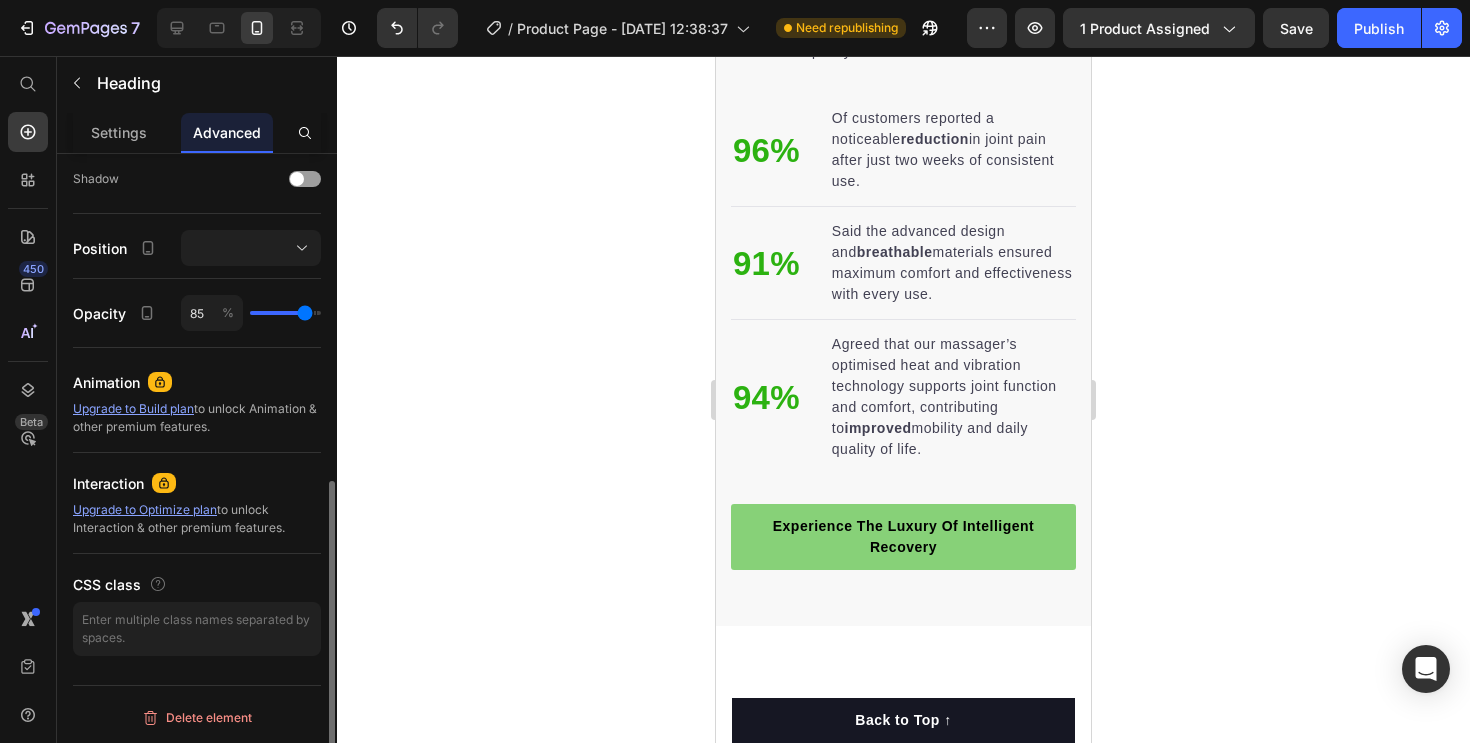 type on "86" 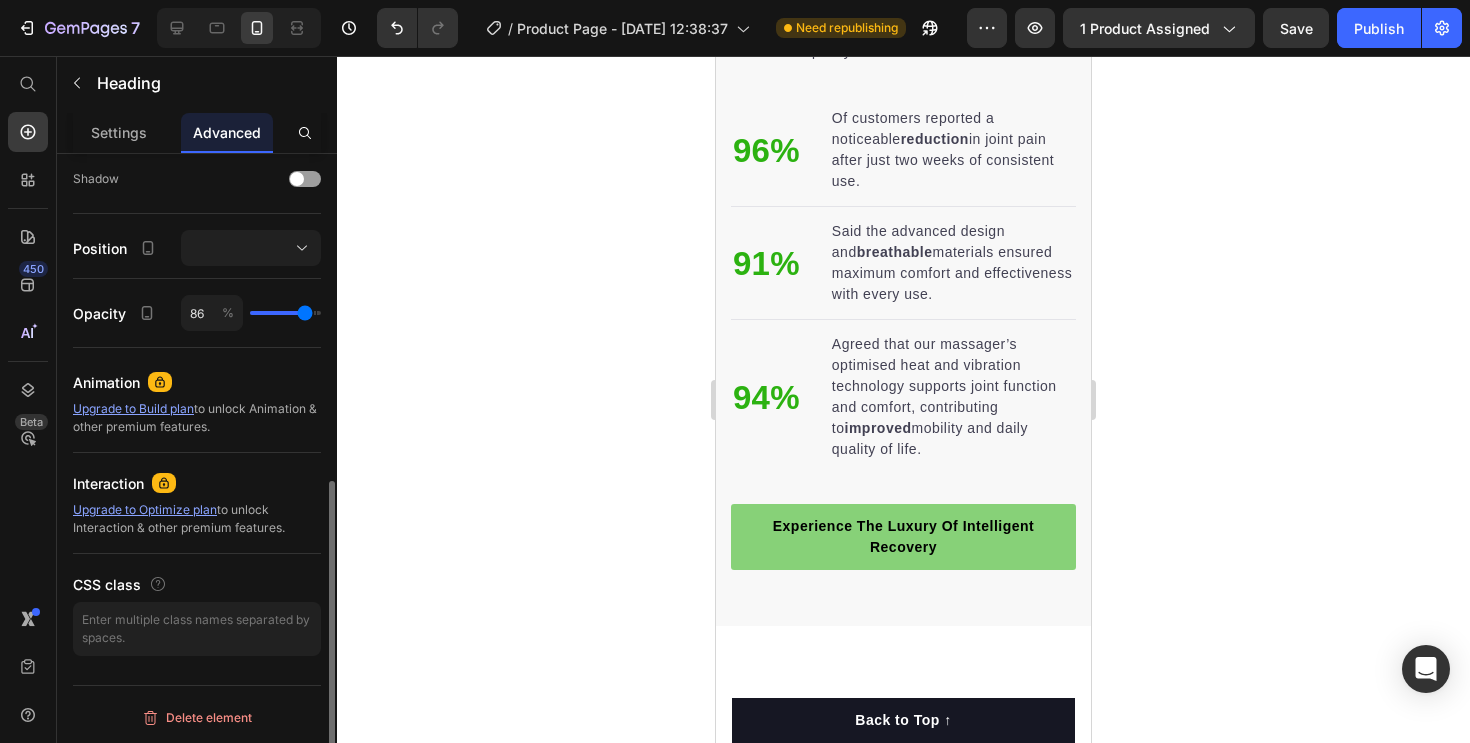 type on "87" 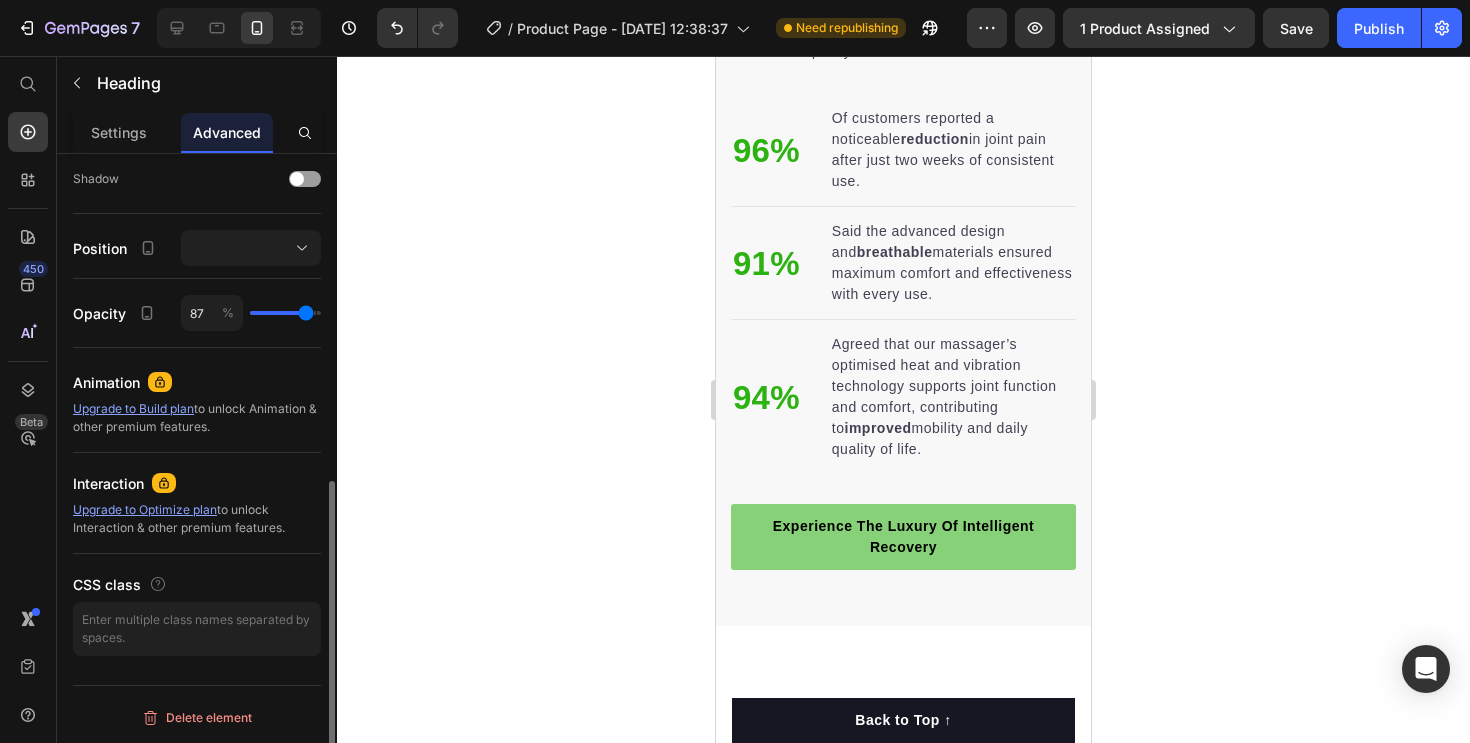 type on "87" 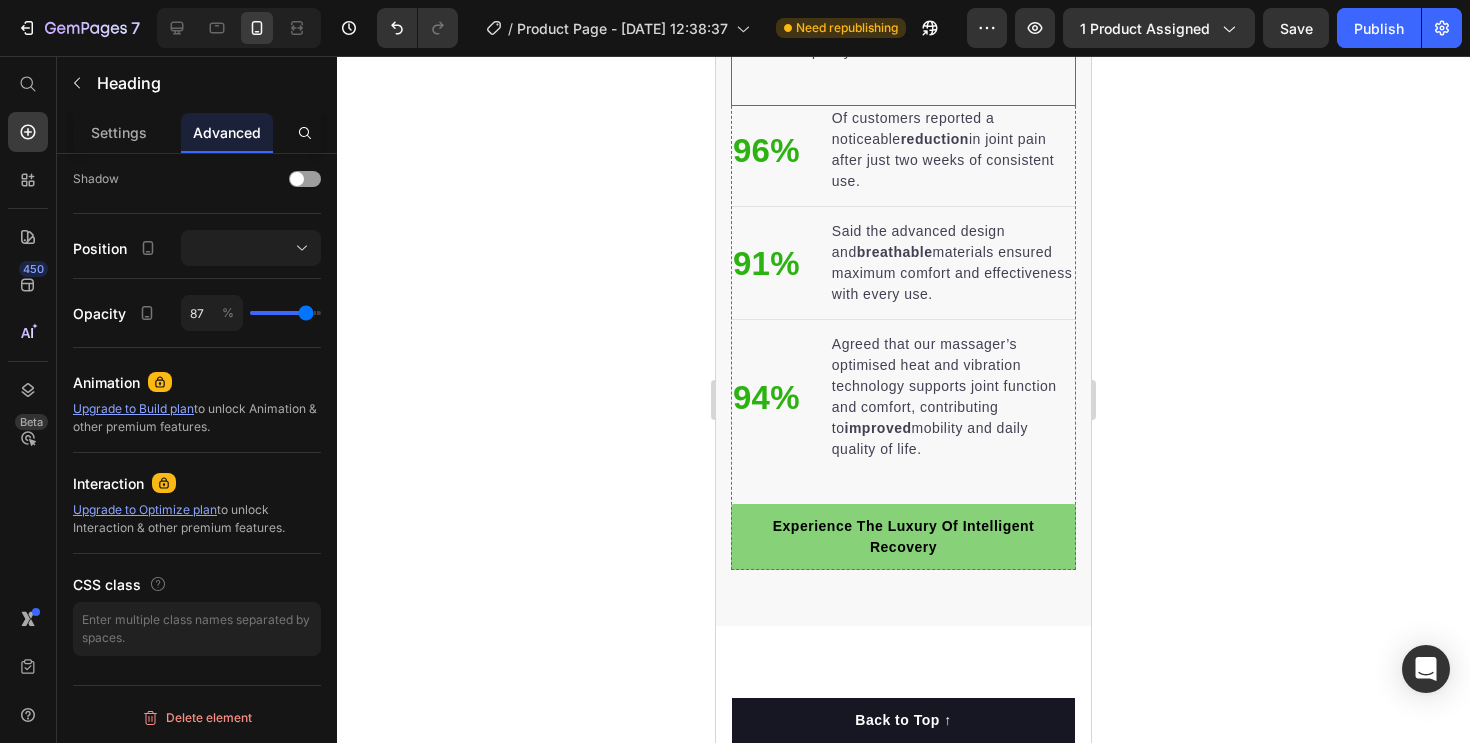 scroll, scrollTop: 1674, scrollLeft: 0, axis: vertical 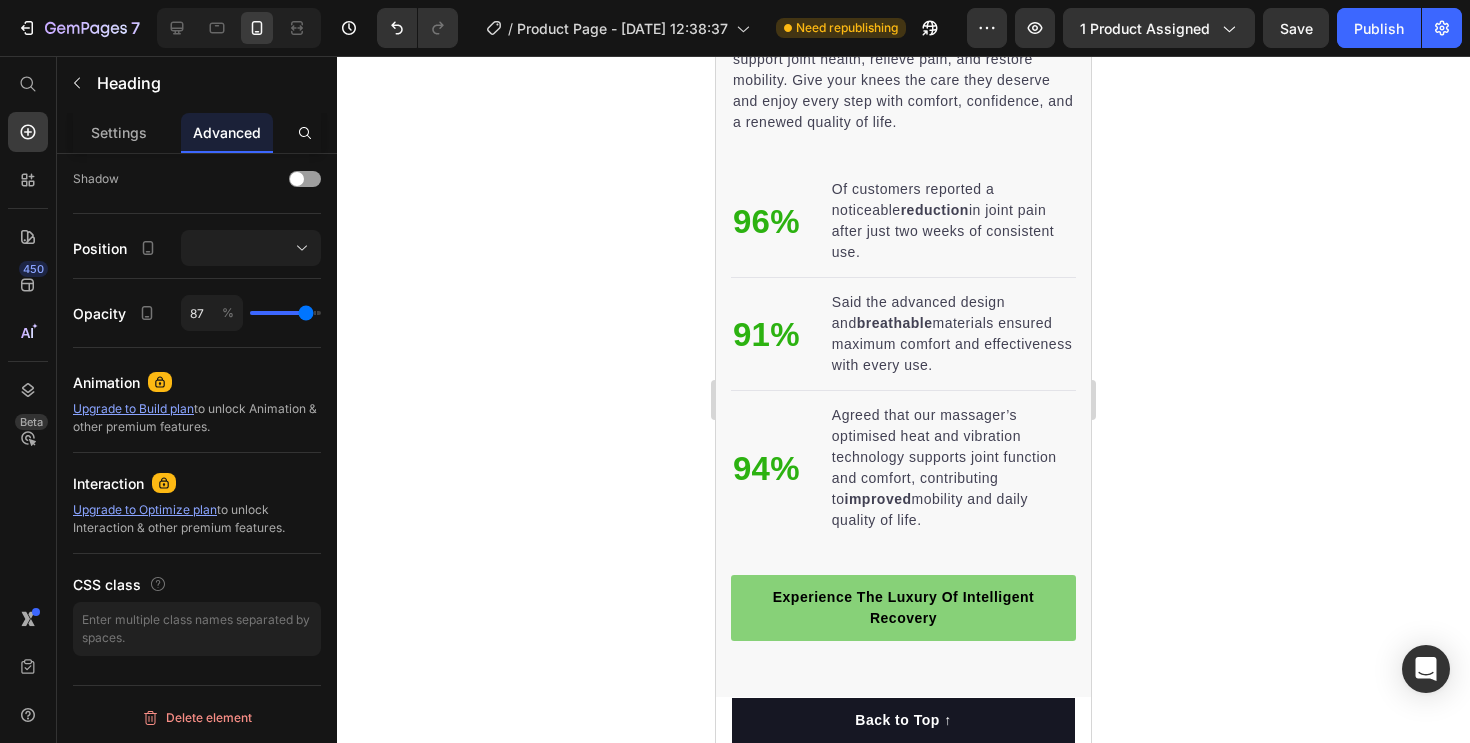 click 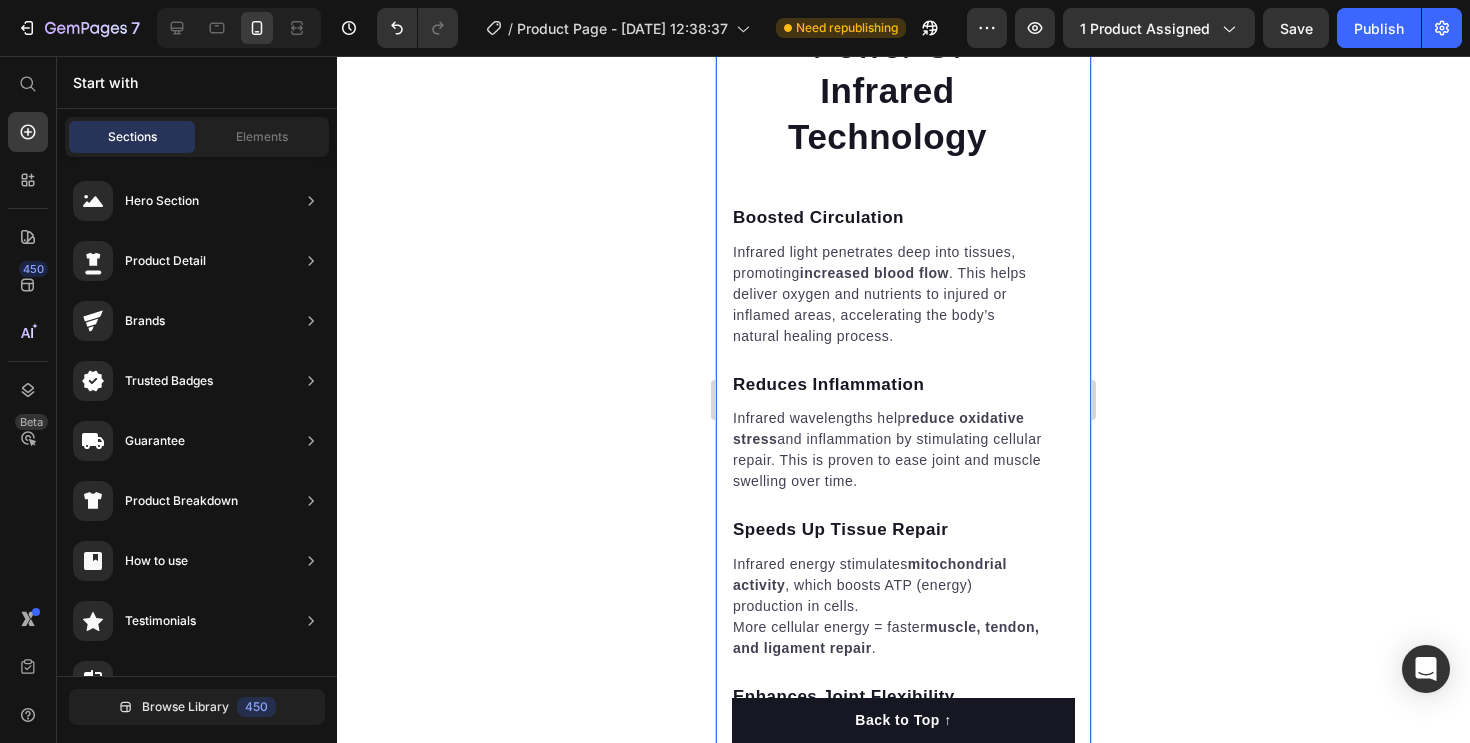 scroll, scrollTop: 3540, scrollLeft: 0, axis: vertical 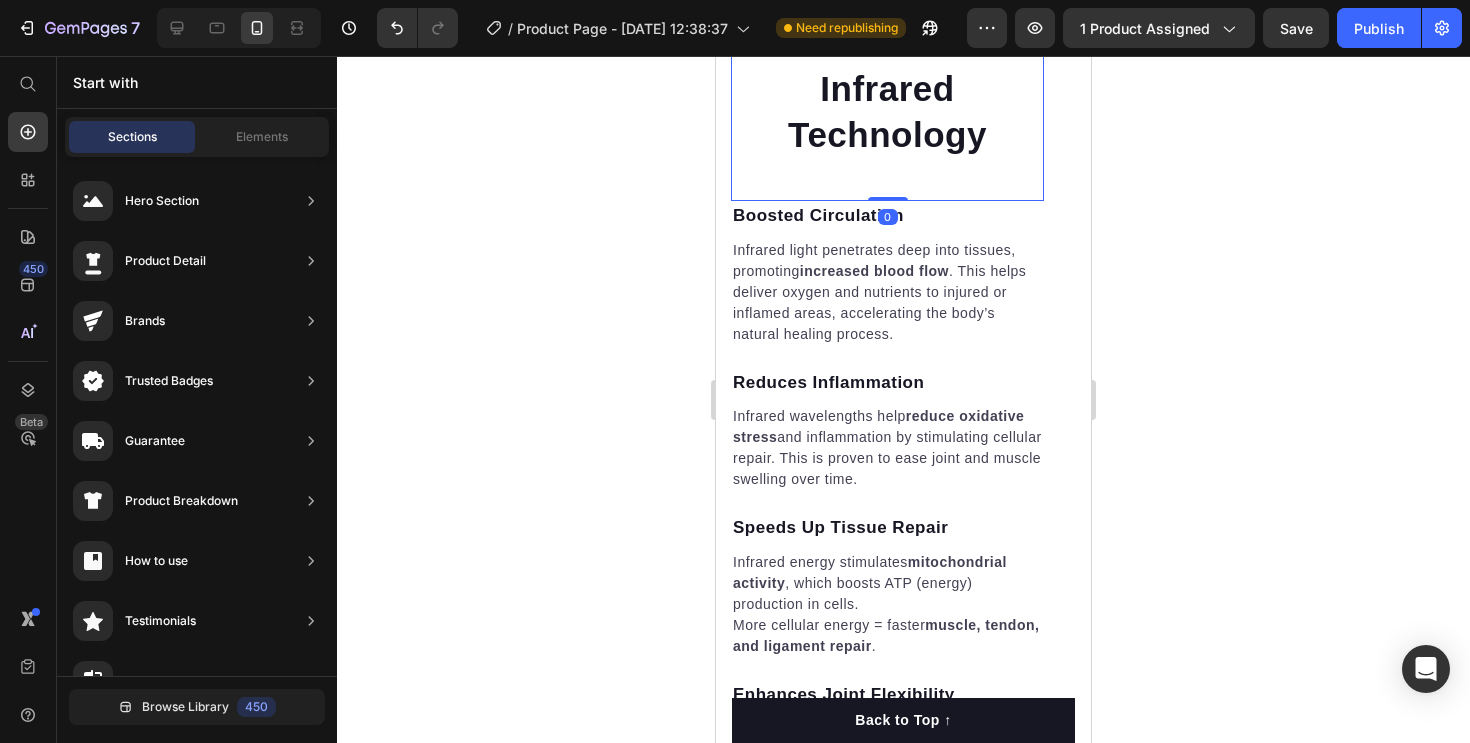 click on "Technology" at bounding box center [887, 134] 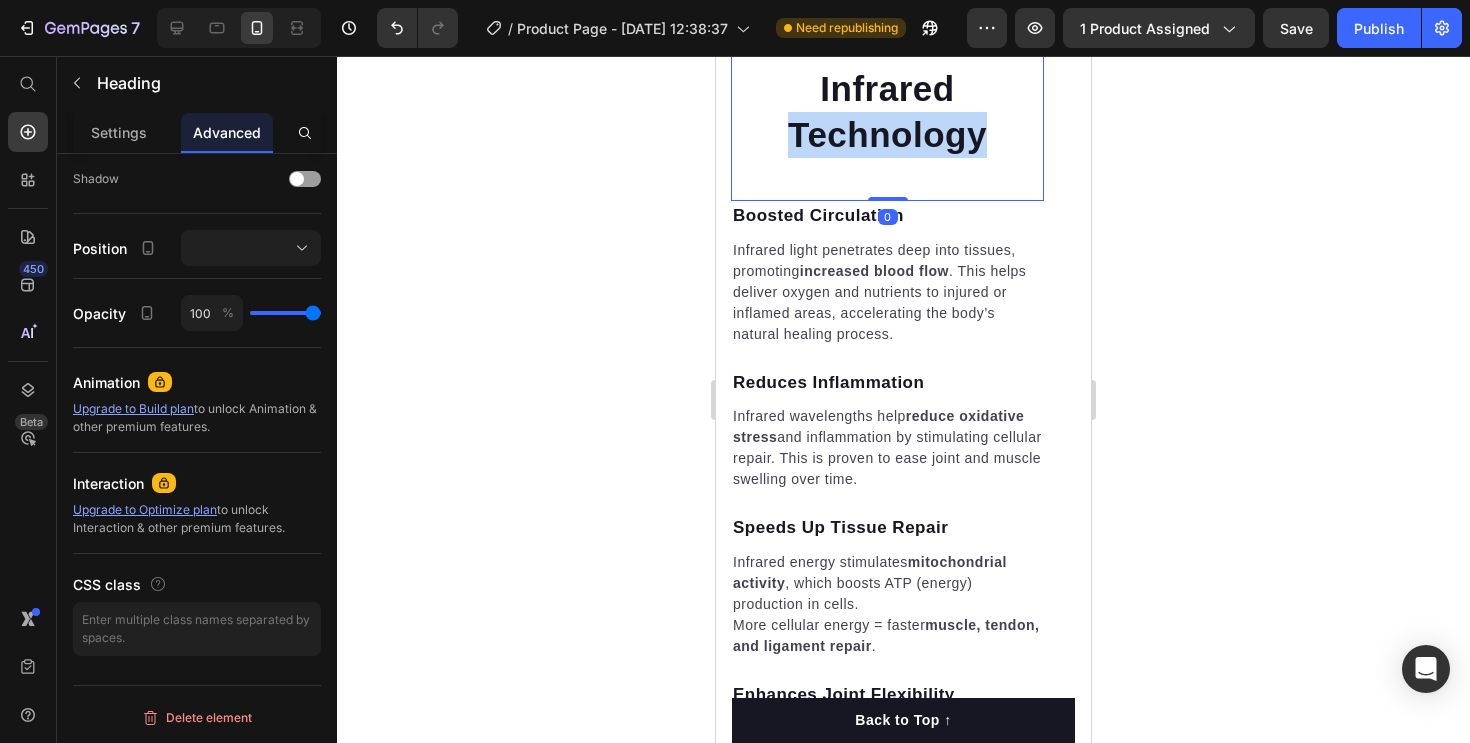 click on "Technology" at bounding box center [887, 134] 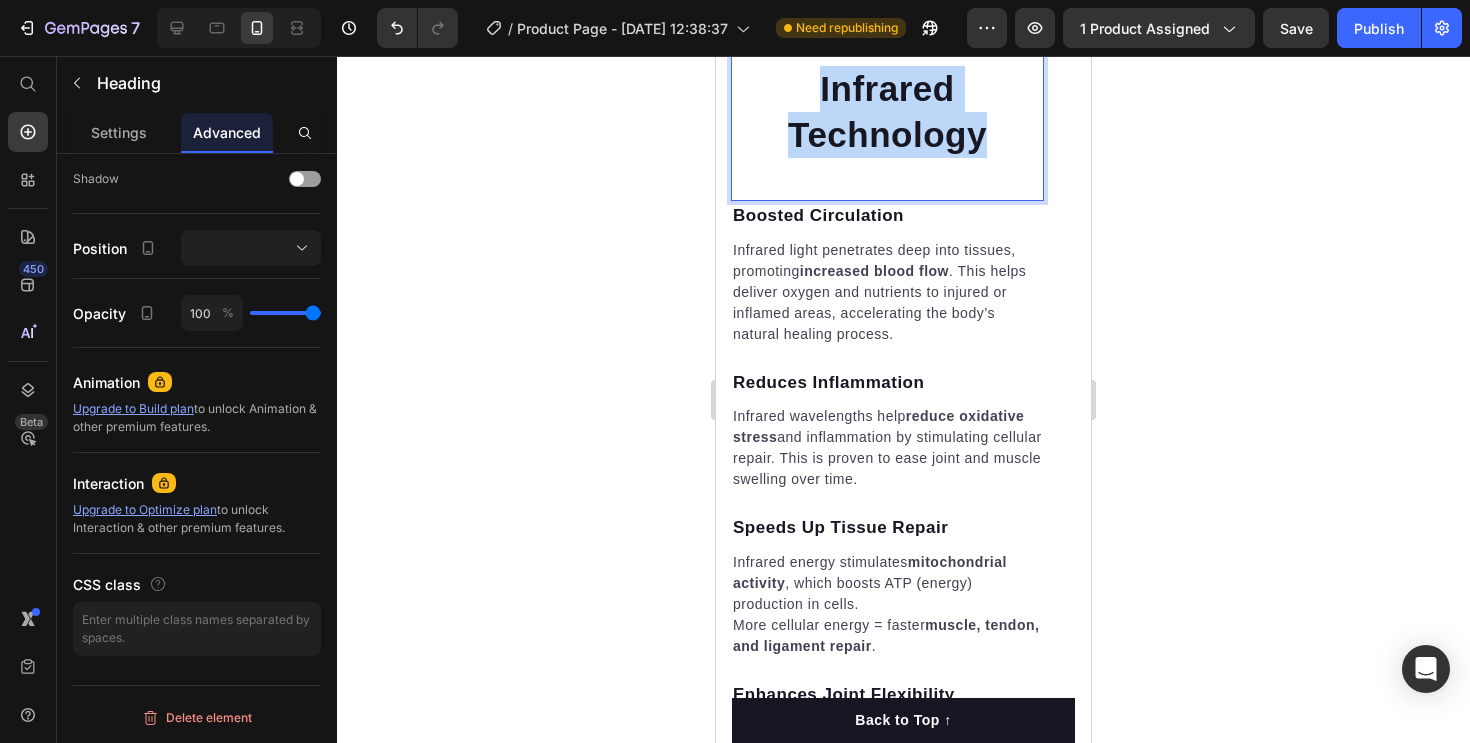 click on "Technology" at bounding box center (887, 134) 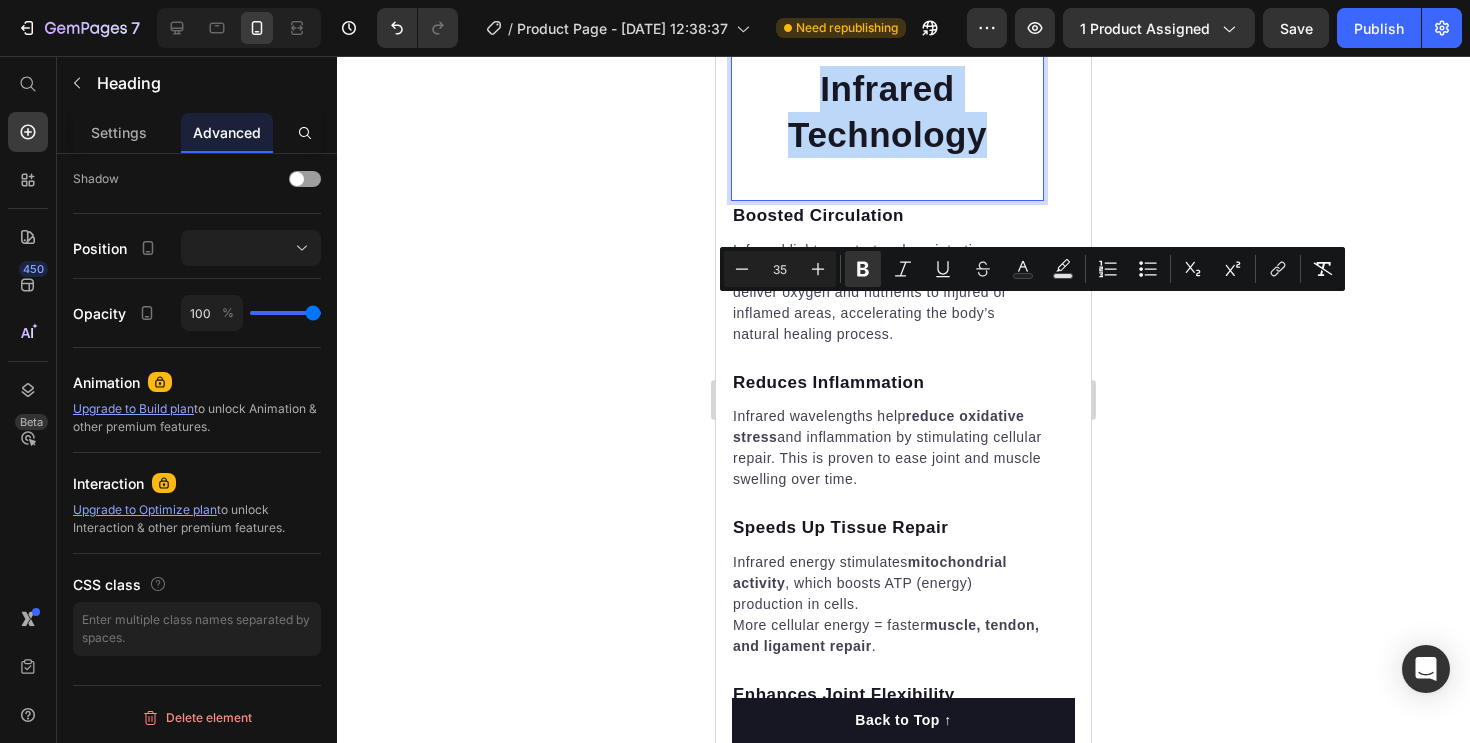 click on "Technology" at bounding box center (887, 134) 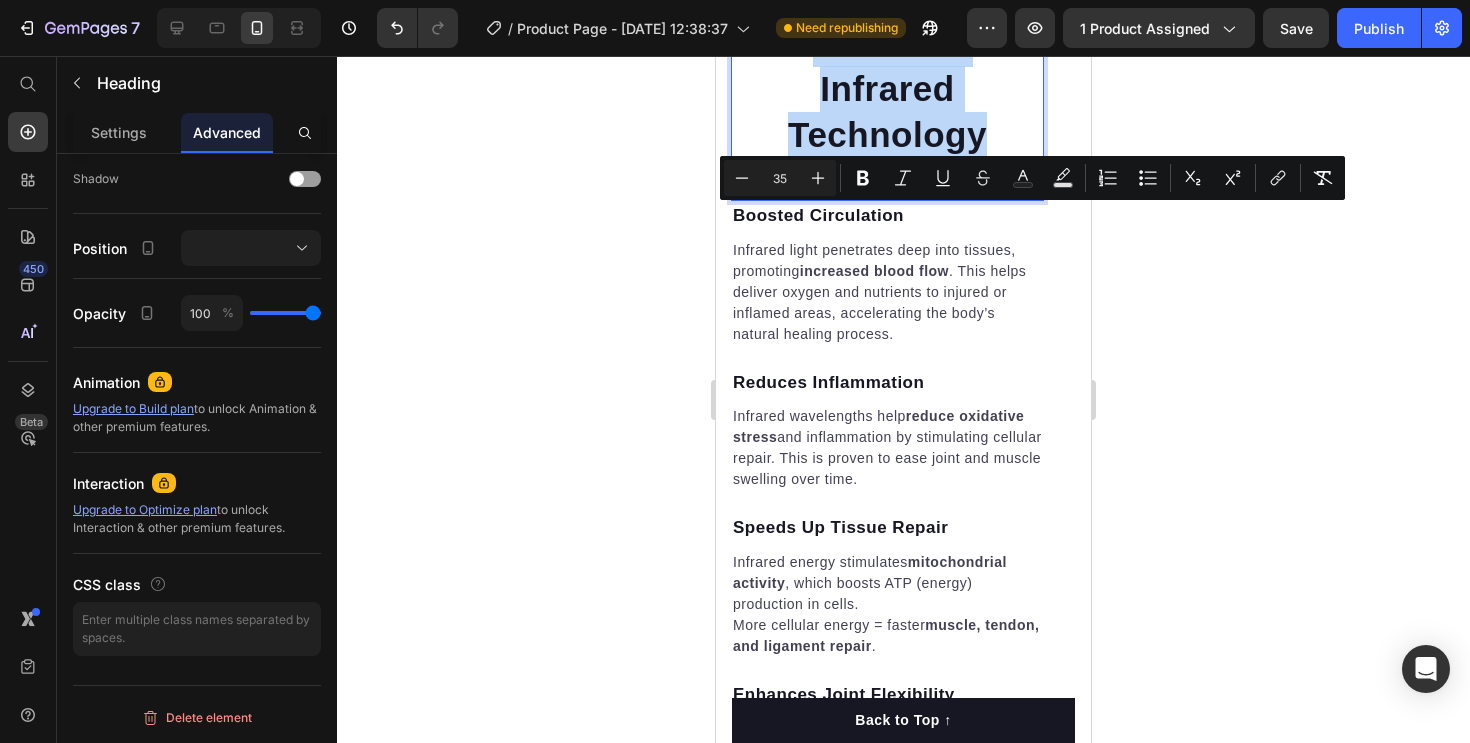 drag, startPoint x: 996, startPoint y: 371, endPoint x: 783, endPoint y: 213, distance: 265.2037 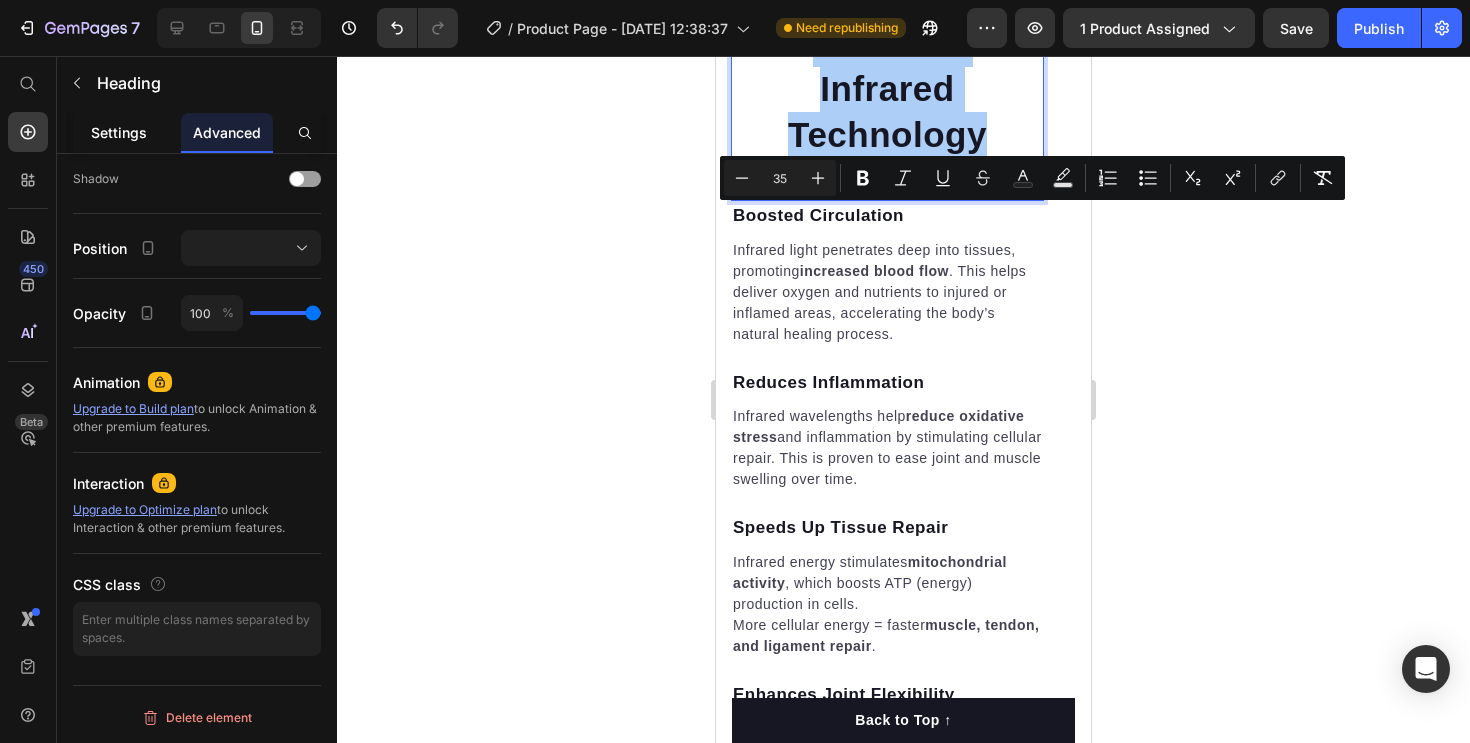 click on "Settings" 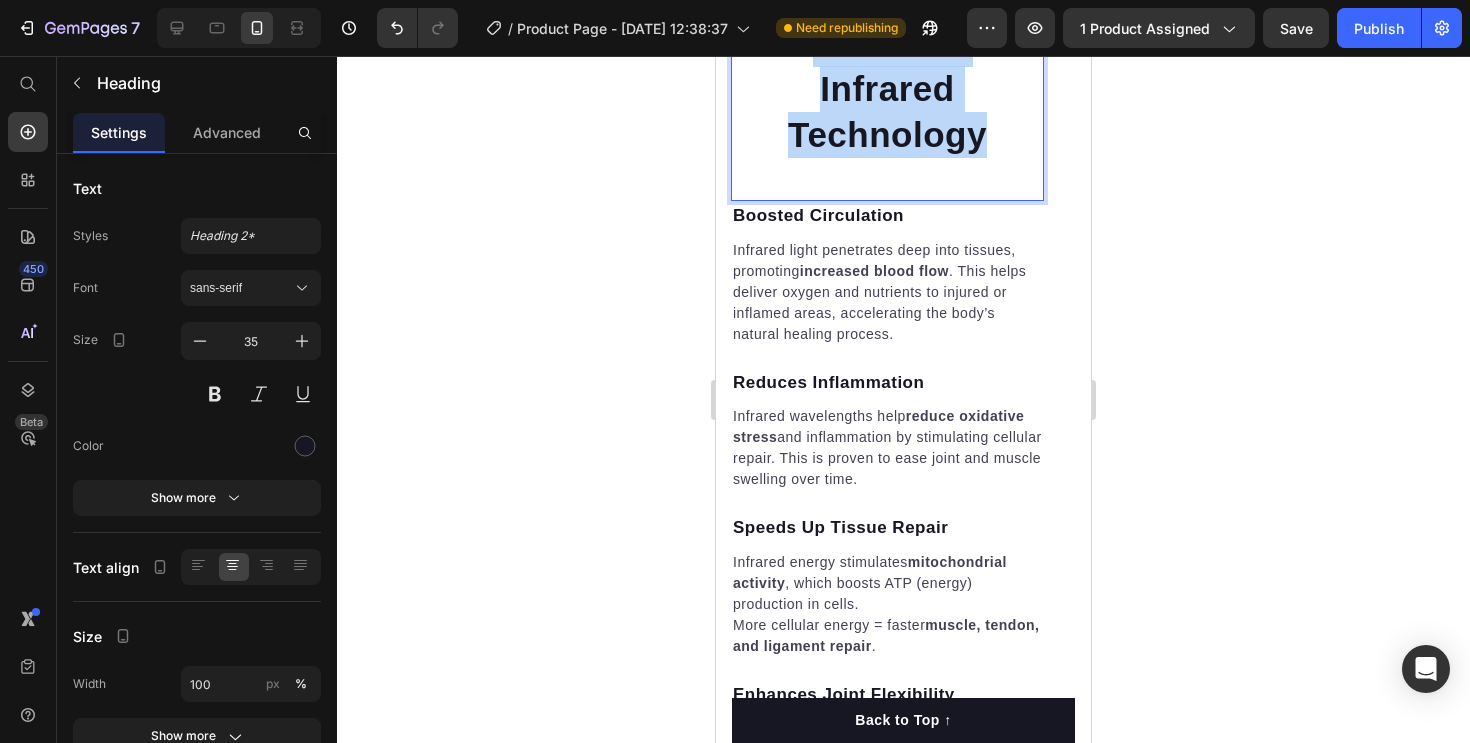 drag, startPoint x: 773, startPoint y: 215, endPoint x: 973, endPoint y: 364, distance: 249.40128 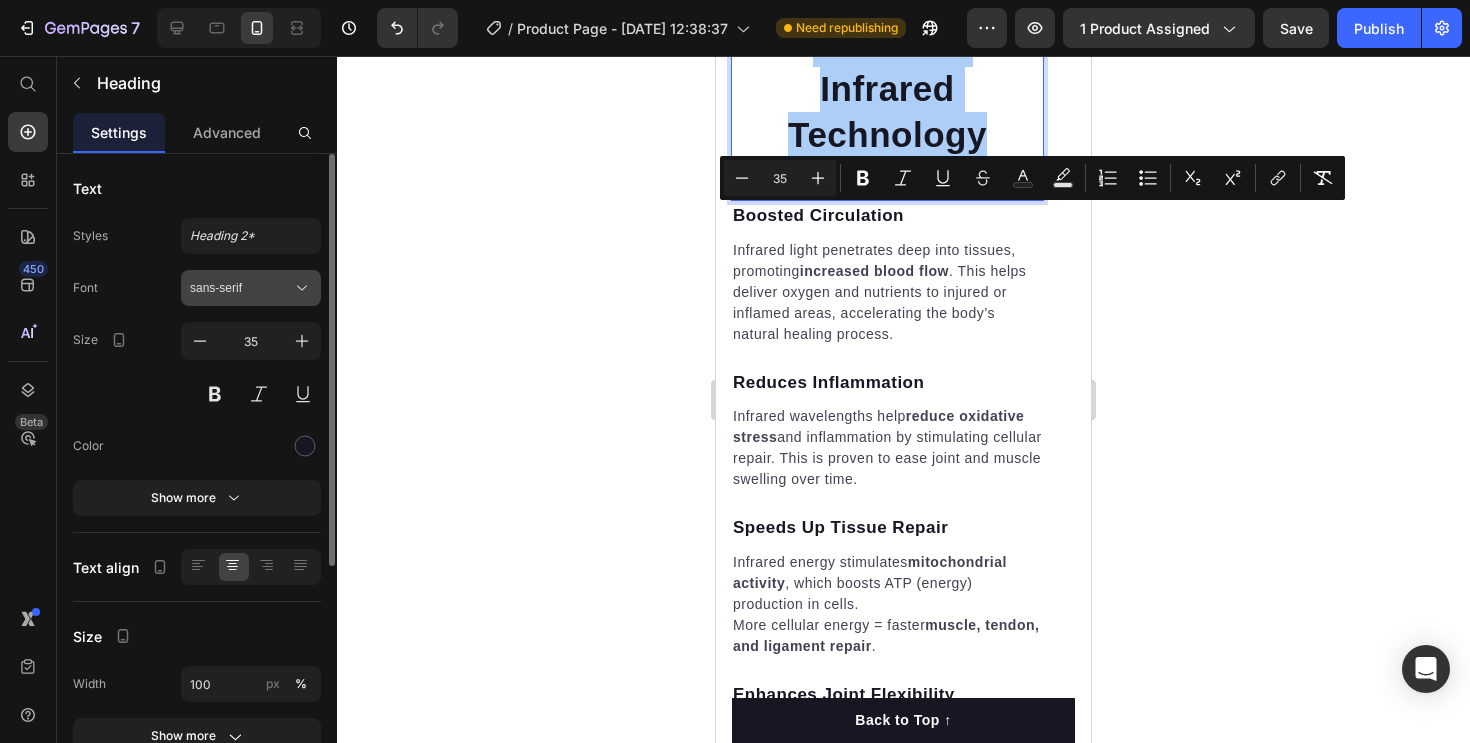 click on "sans-serif" at bounding box center (241, 288) 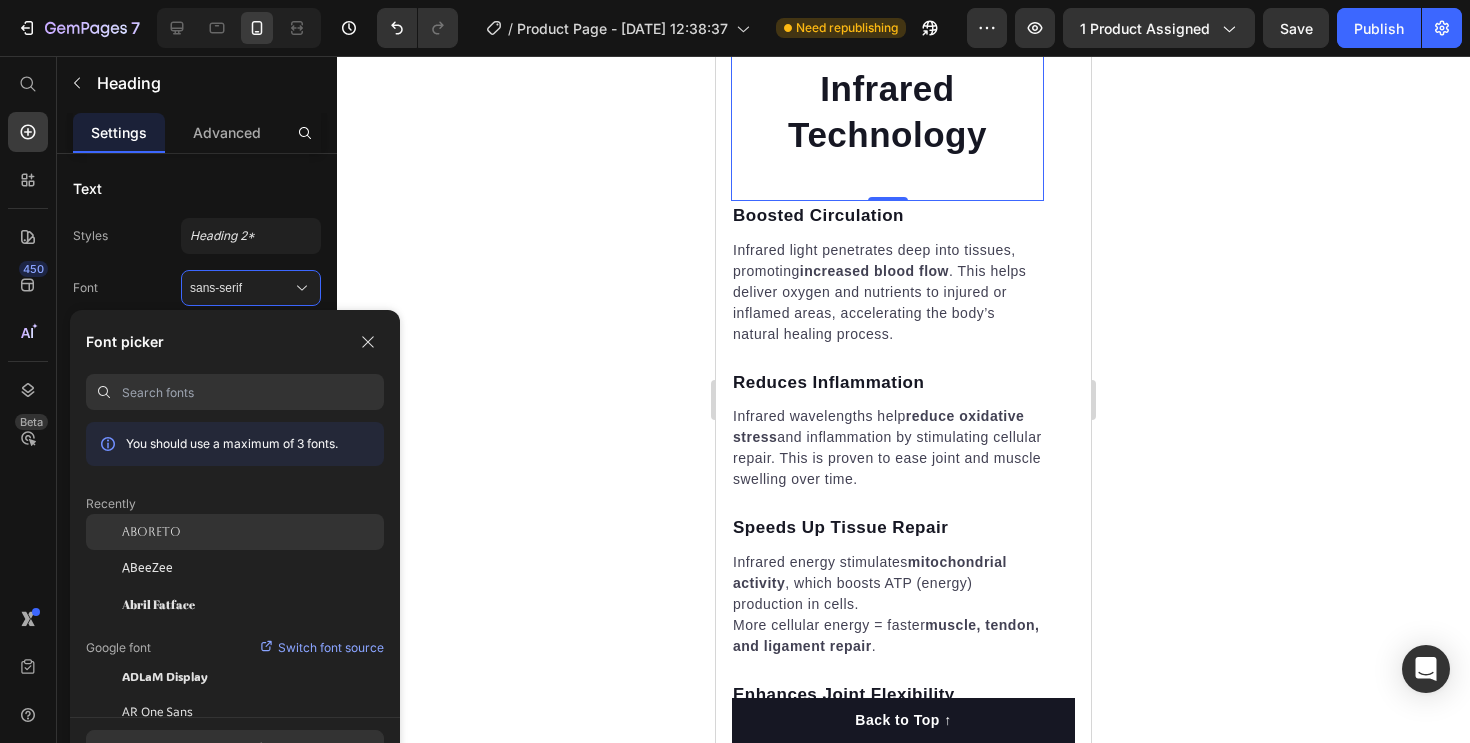 click on "Aboreto" at bounding box center [151, 532] 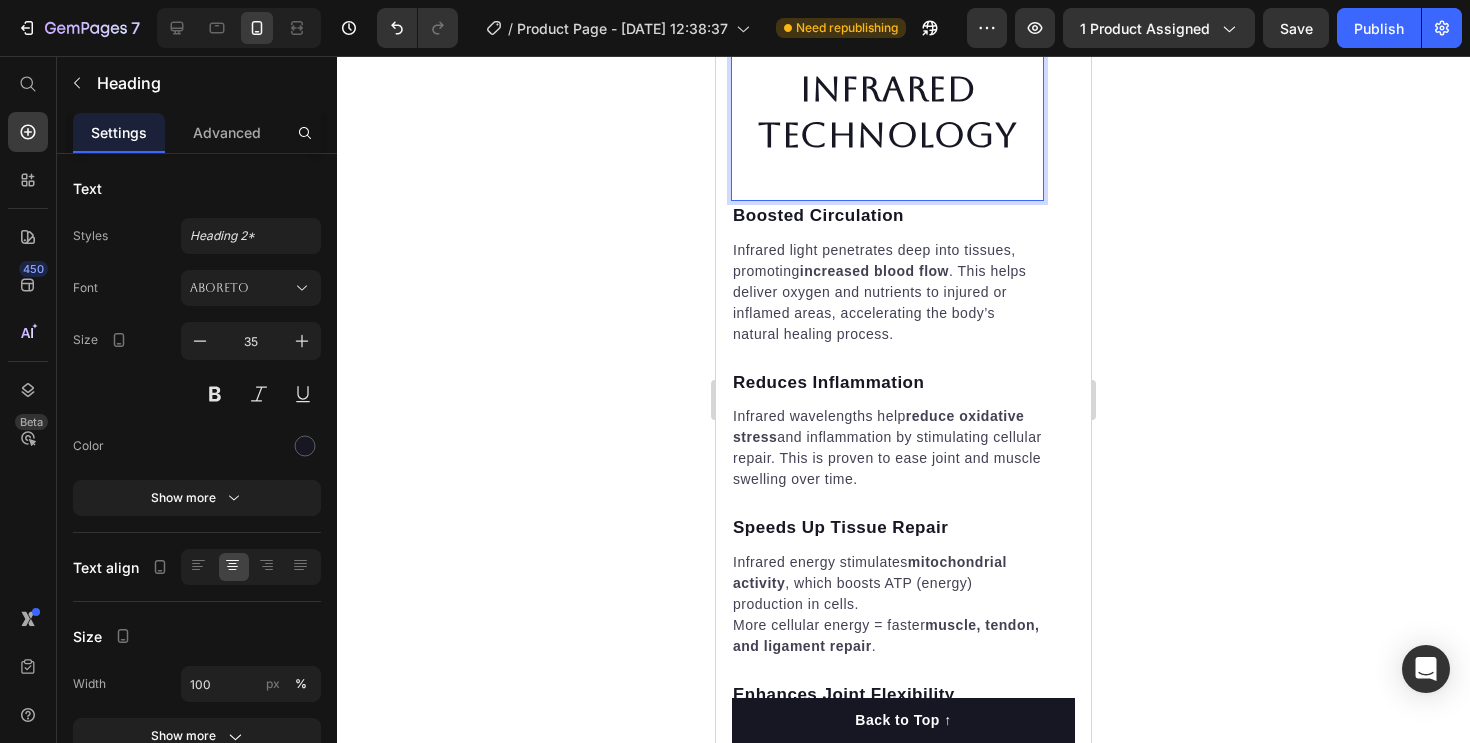 click 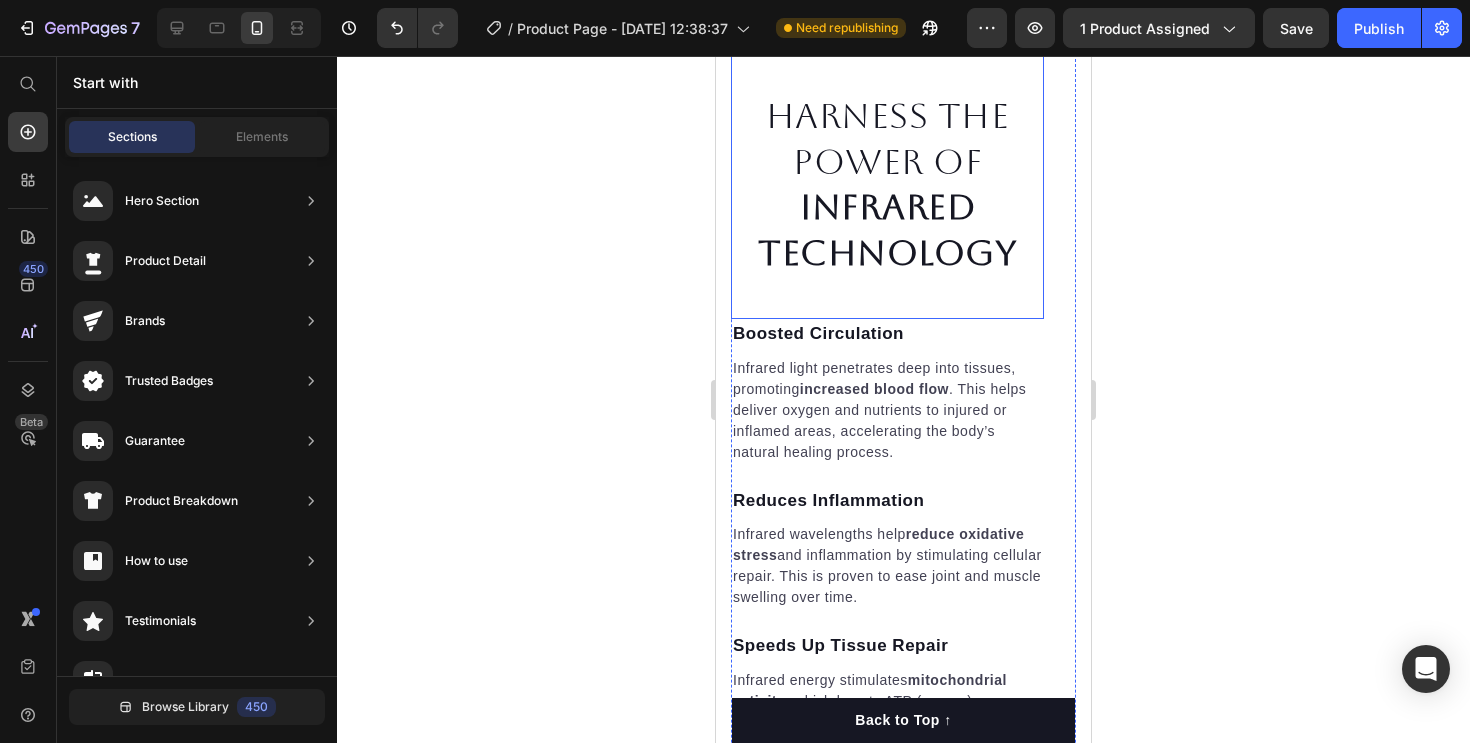 scroll, scrollTop: 3421, scrollLeft: 0, axis: vertical 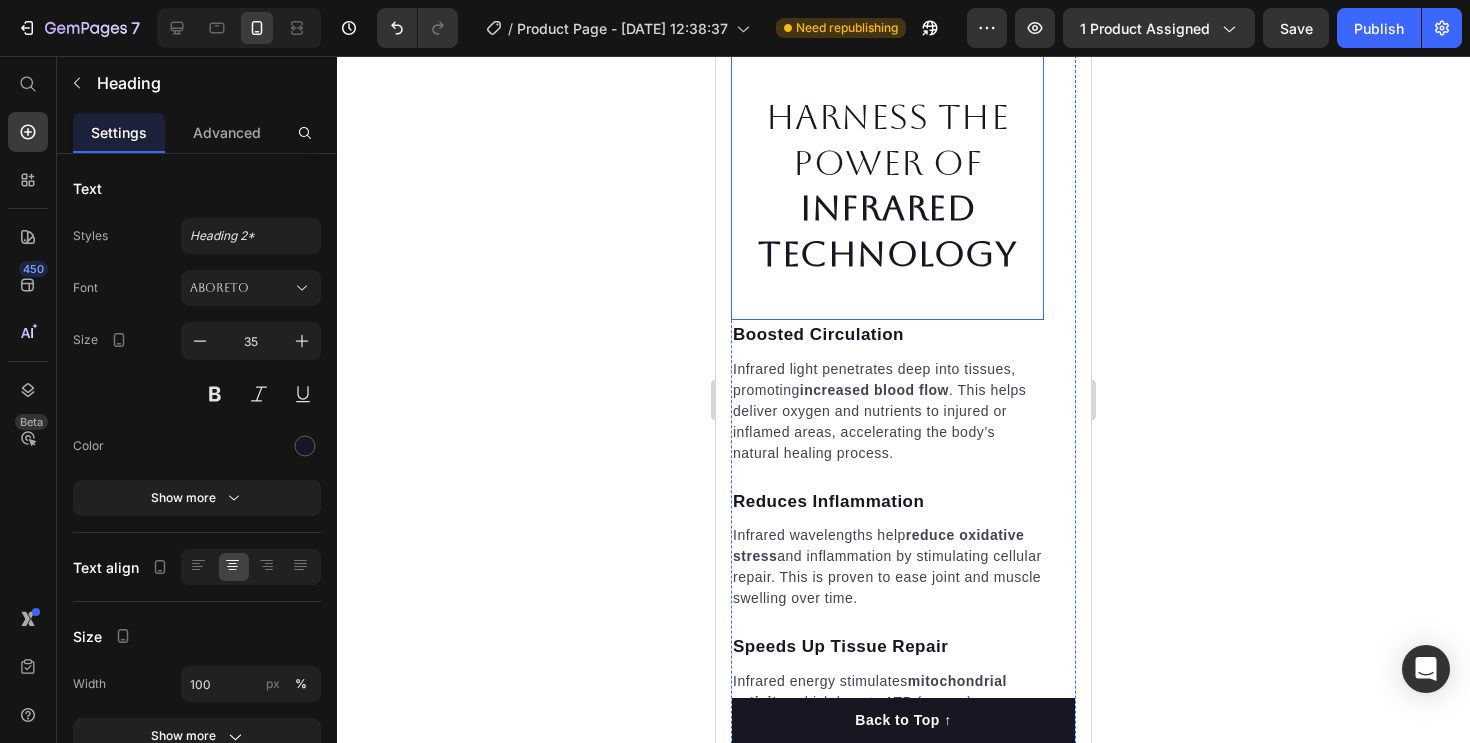 click on "Harness The Power Of  Infrared   Technology" at bounding box center (887, 185) 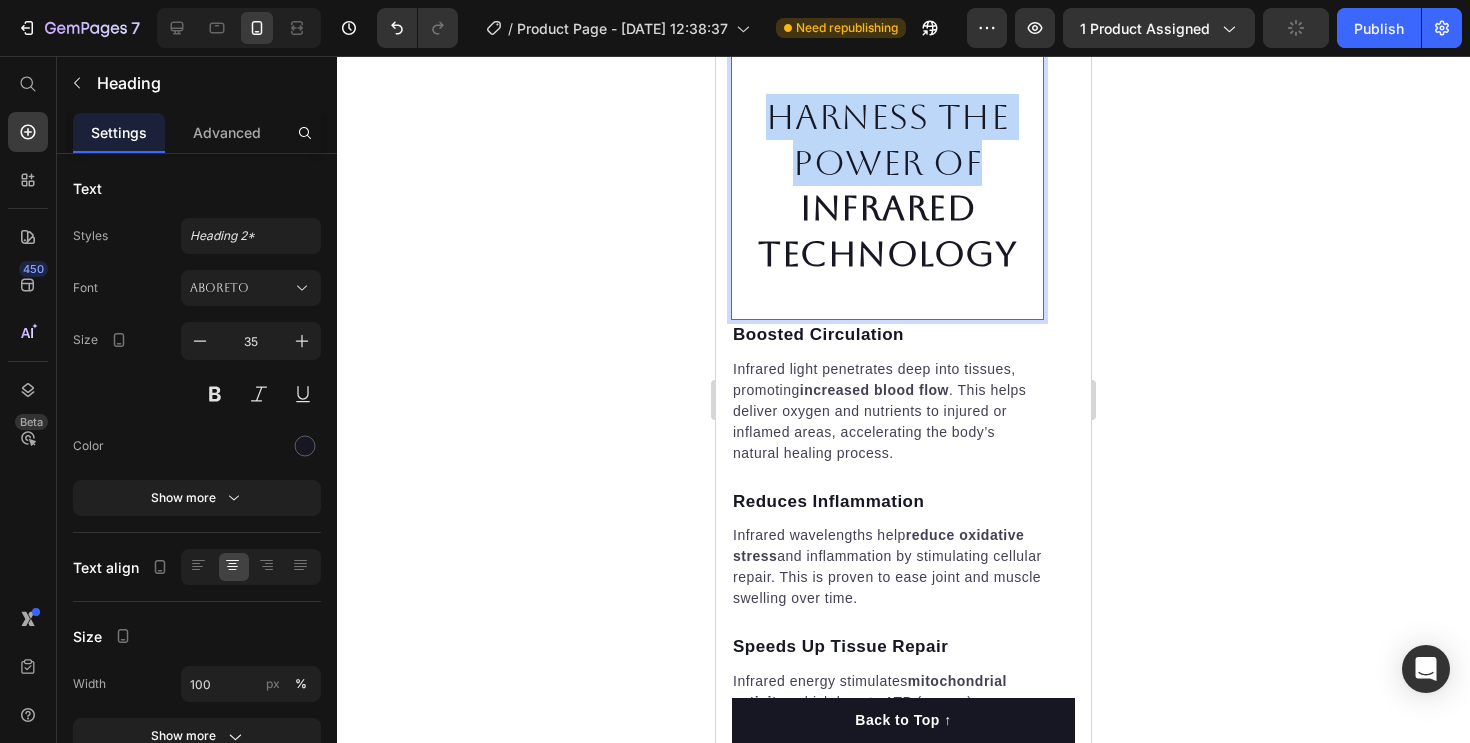 drag, startPoint x: 972, startPoint y: 402, endPoint x: 763, endPoint y: 358, distance: 213.58136 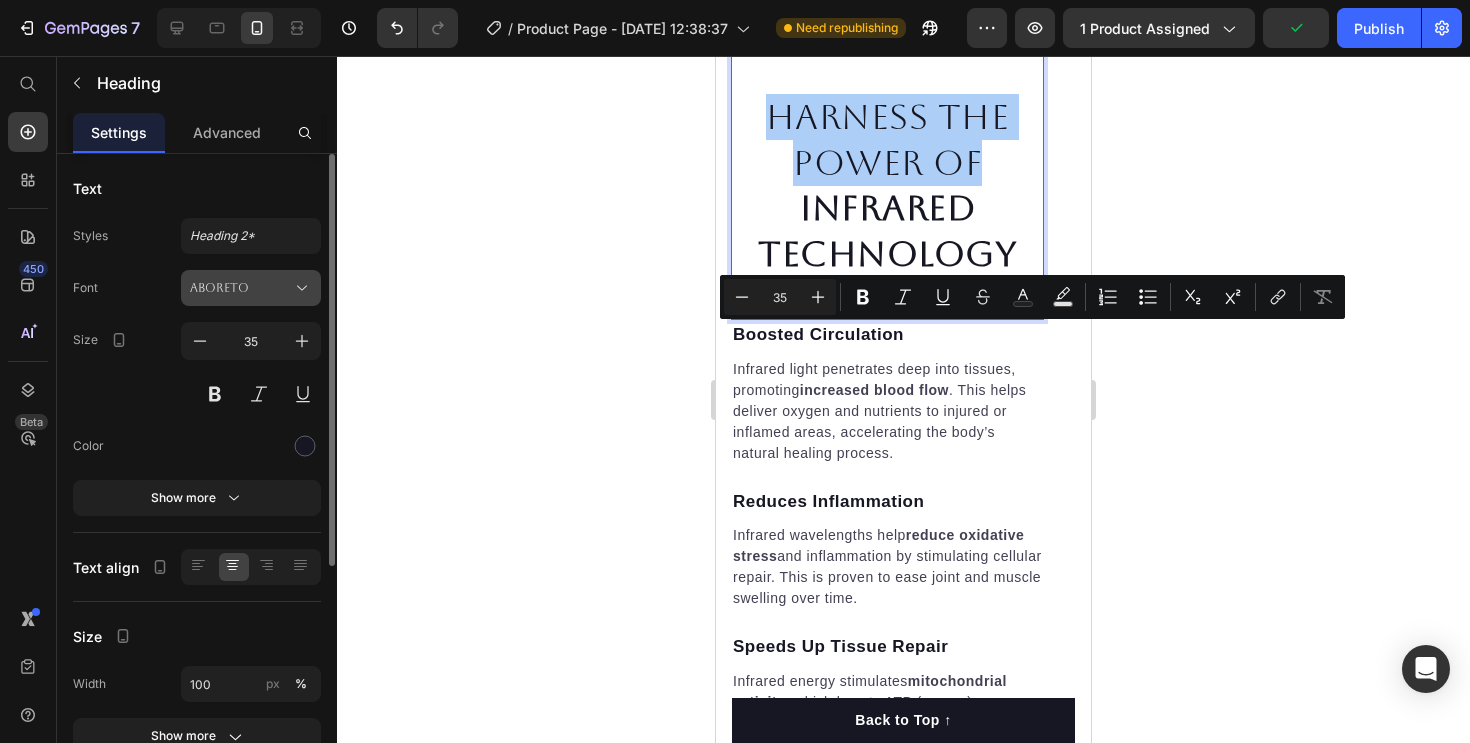 click on "Aboreto" at bounding box center [251, 288] 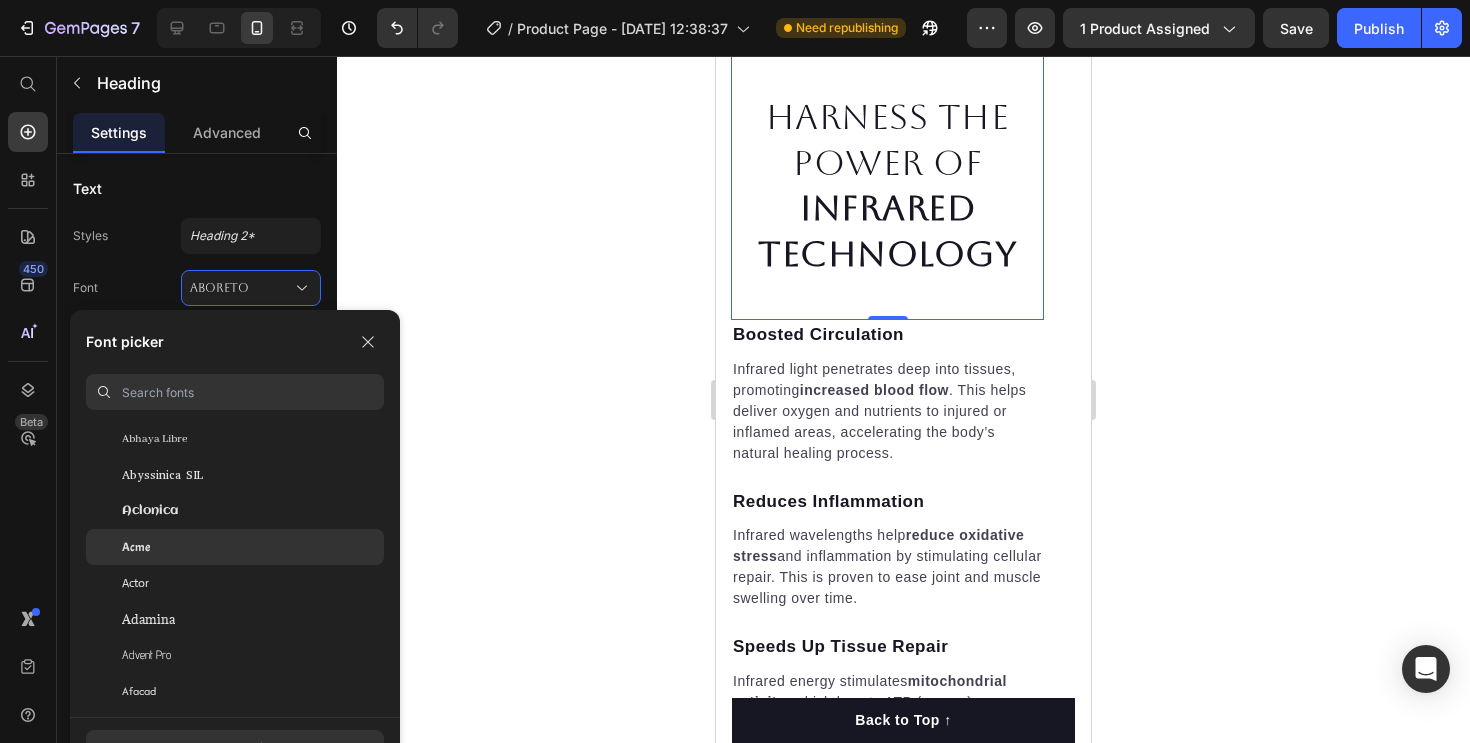 scroll, scrollTop: 344, scrollLeft: 0, axis: vertical 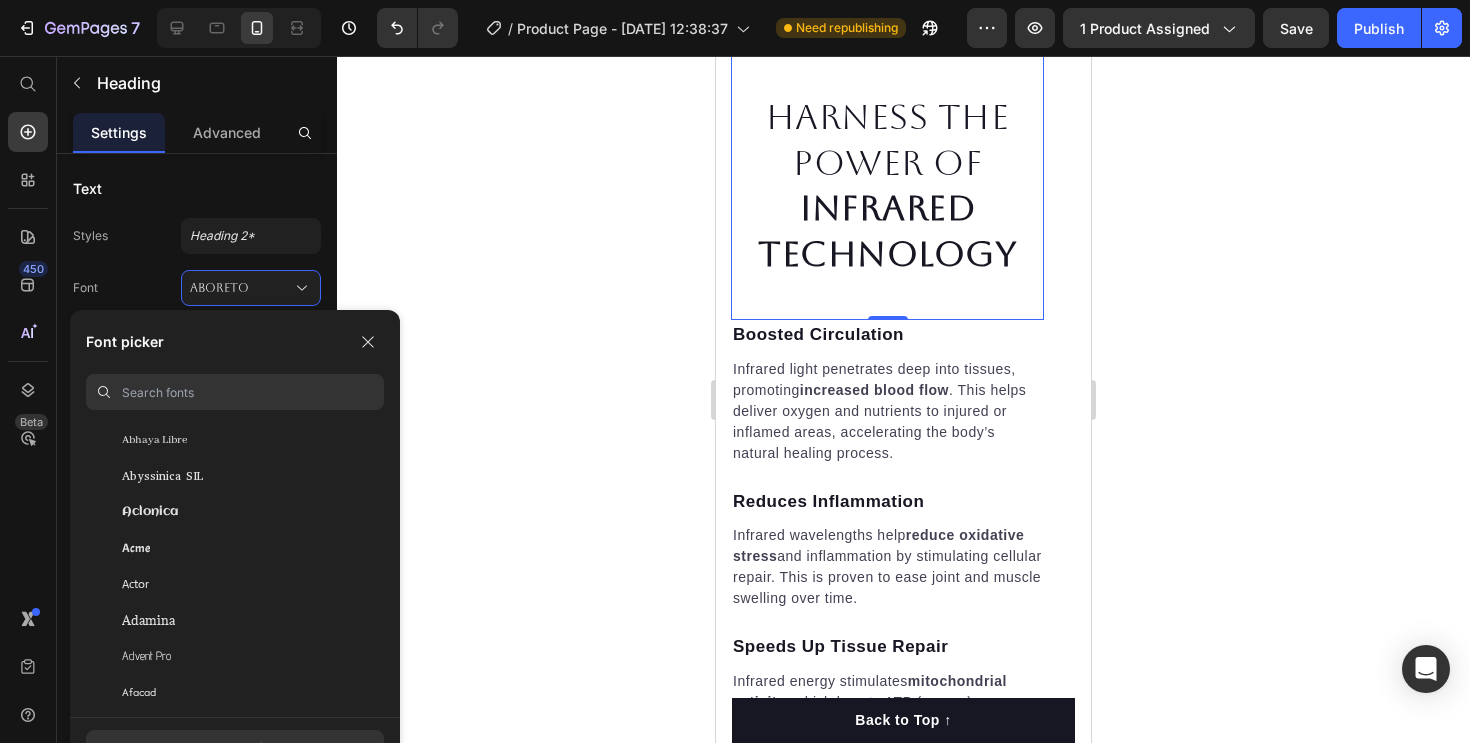 click at bounding box center (253, 392) 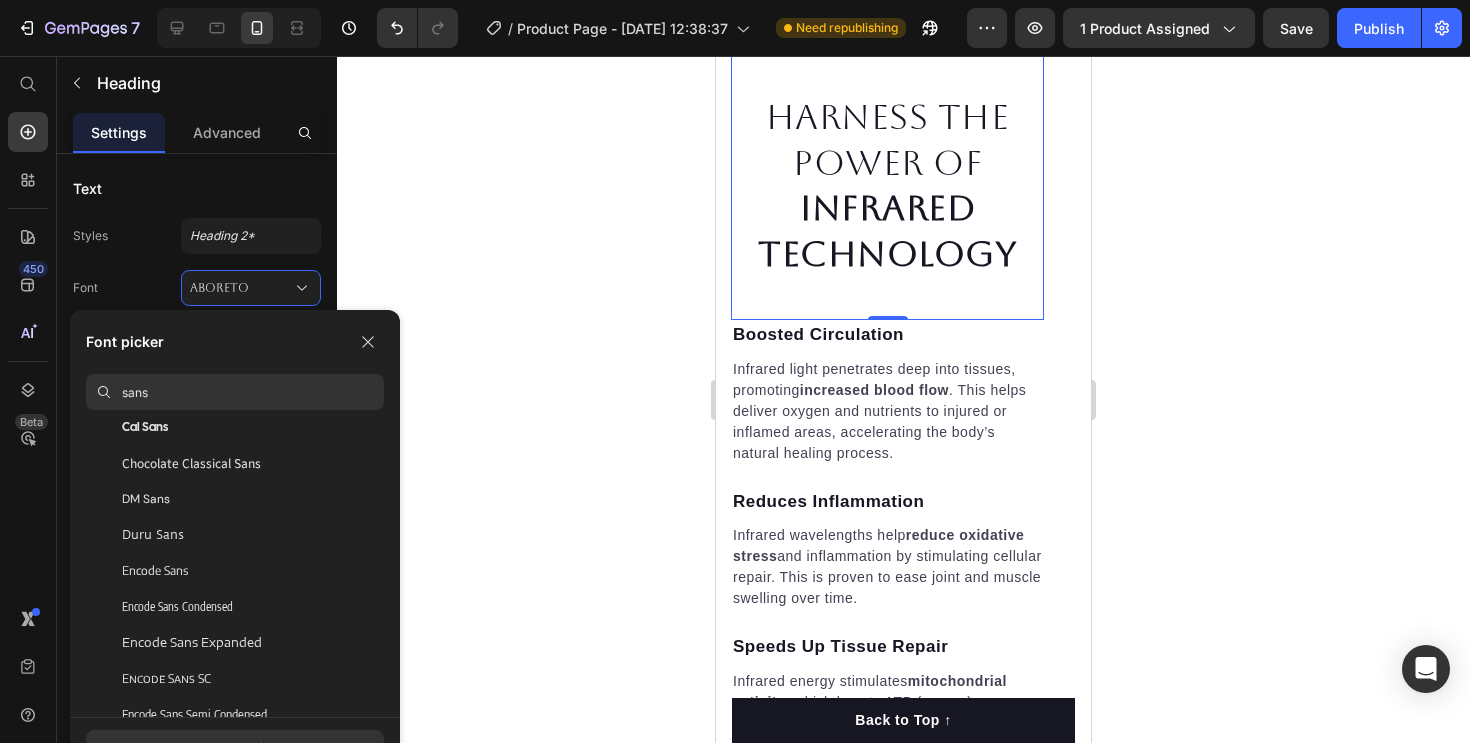 scroll, scrollTop: 719, scrollLeft: 0, axis: vertical 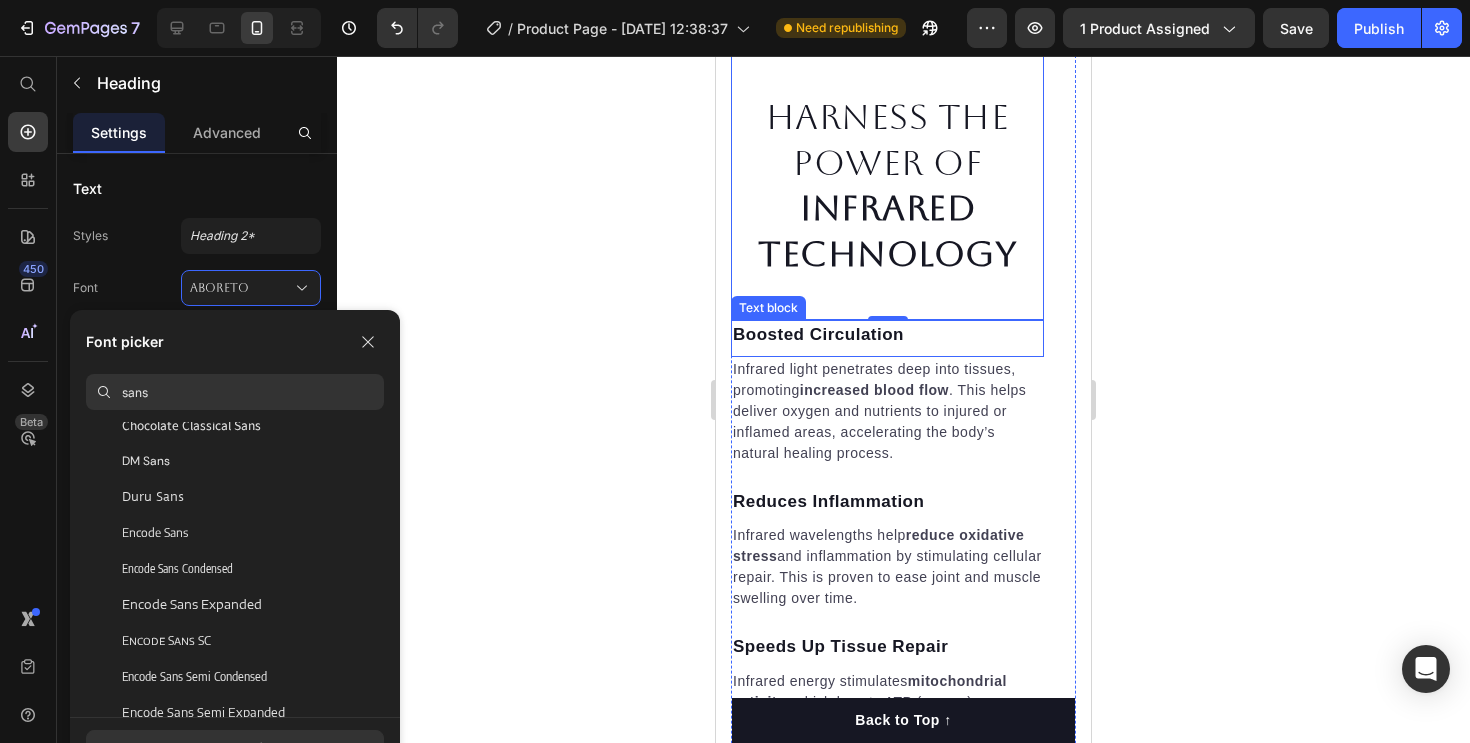 type on "sans" 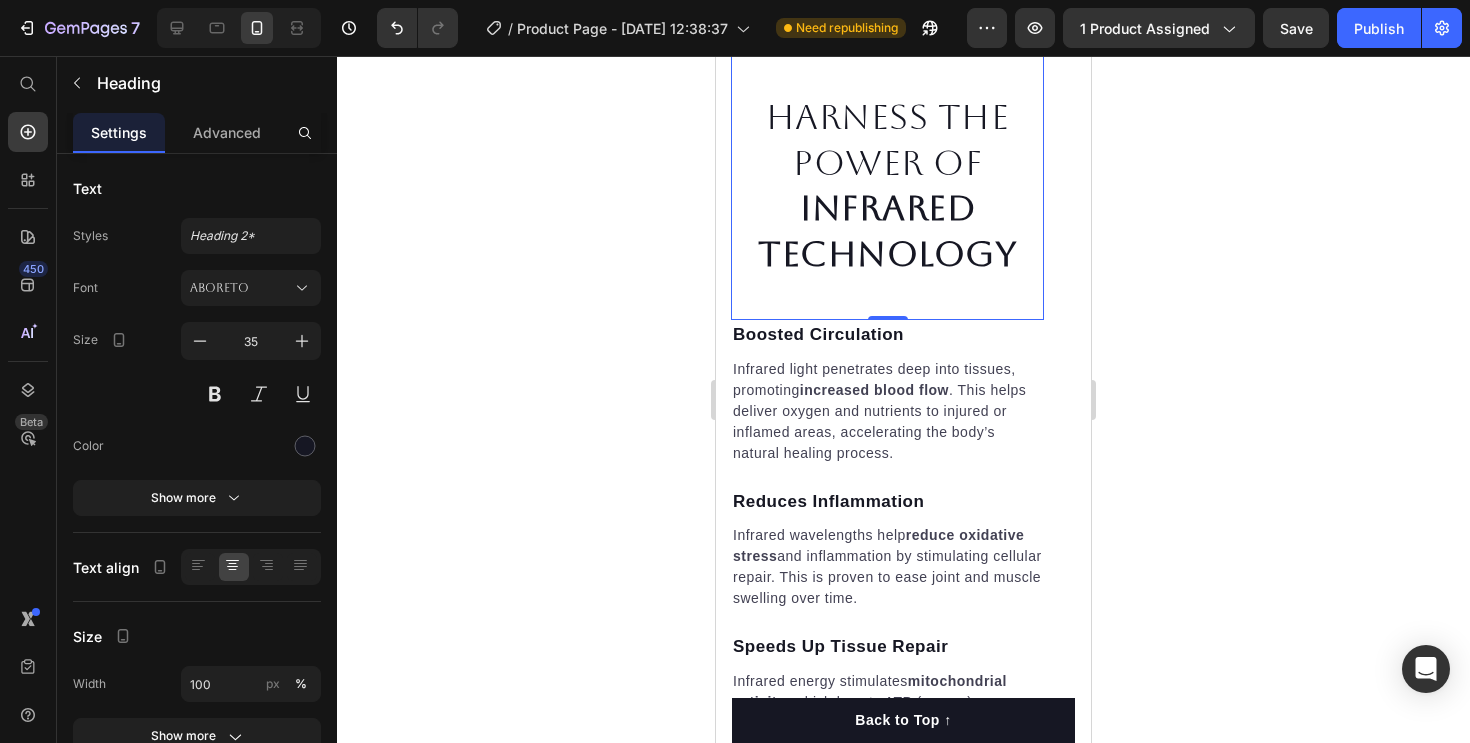 click 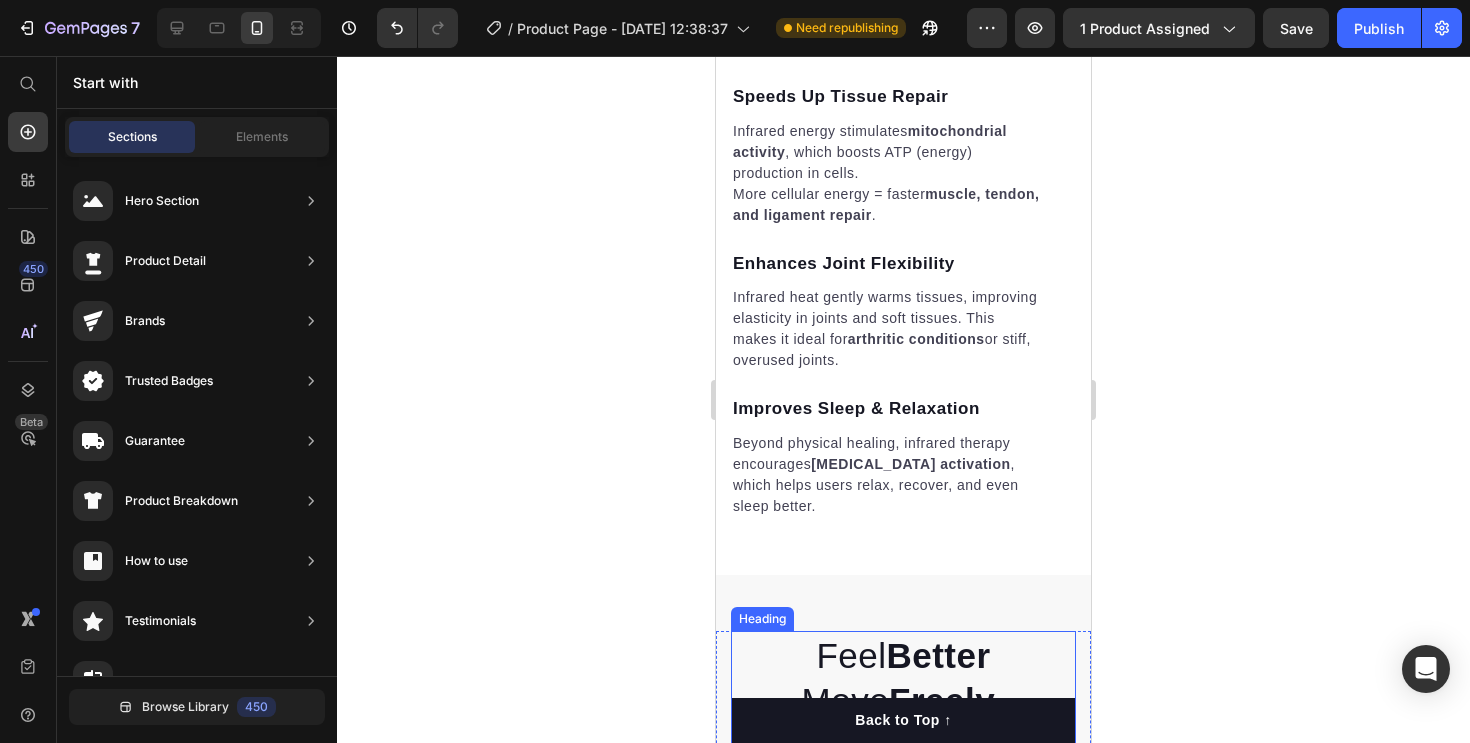 scroll, scrollTop: 4568, scrollLeft: 0, axis: vertical 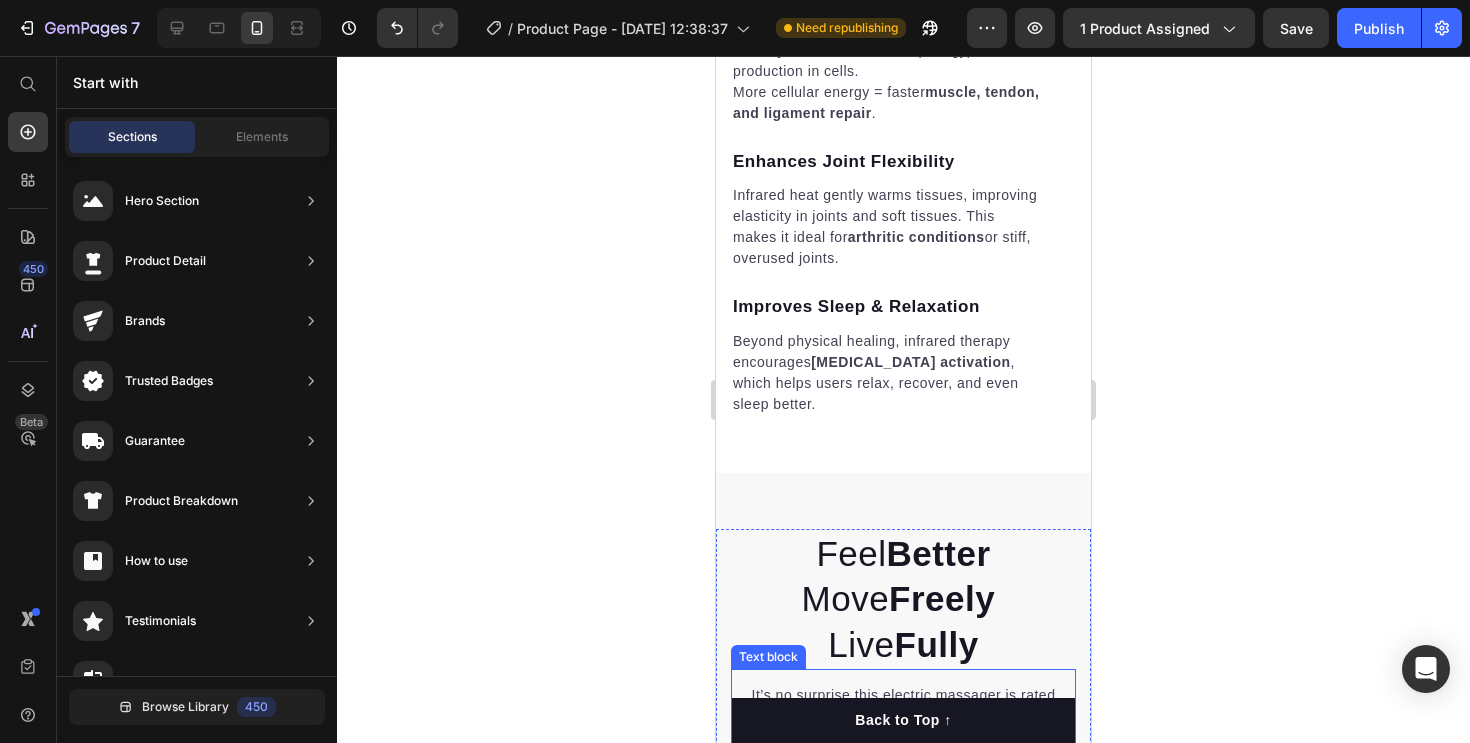 click on "Feel  Better  Move  Freely   Live  Fully" at bounding box center (903, 599) 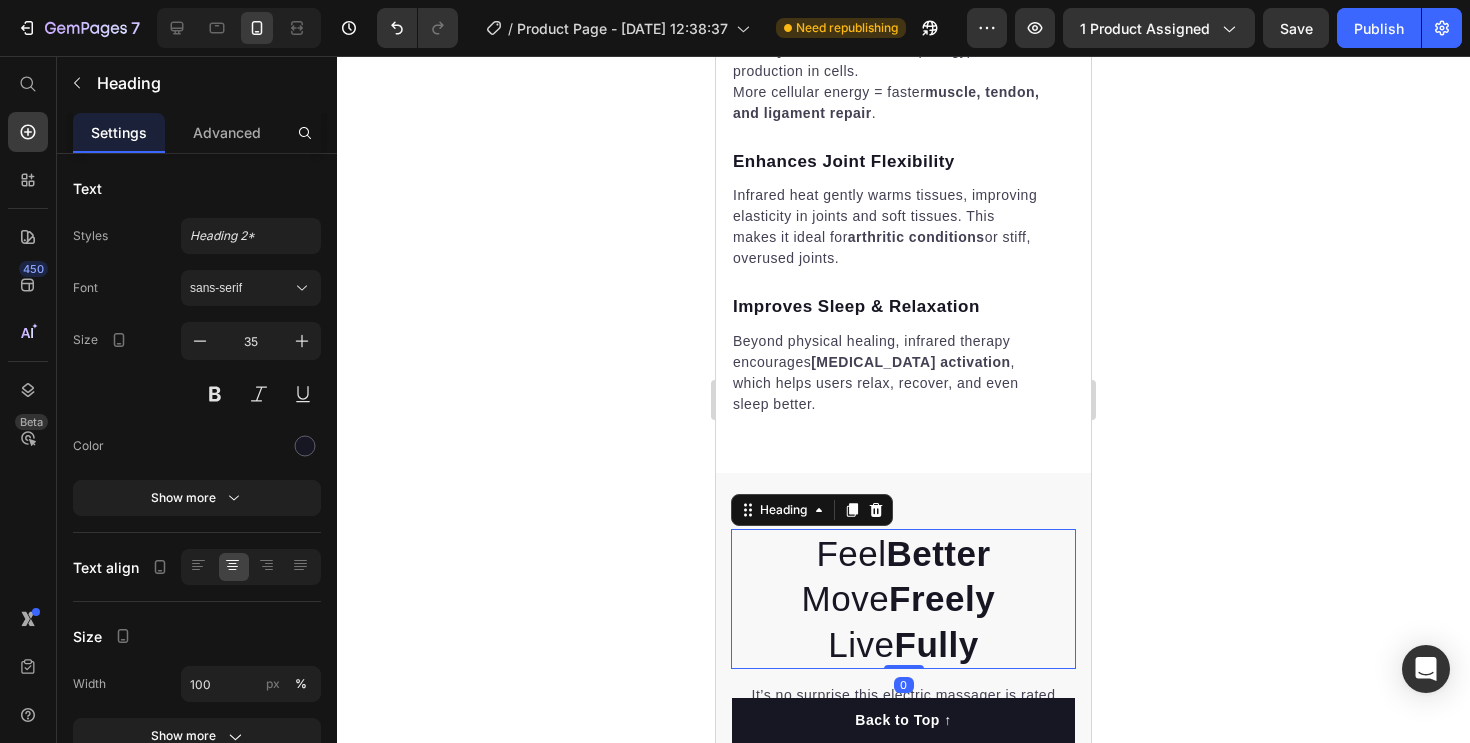 click on "Feel  Better  Move  Freely   Live  Fully" at bounding box center [903, 599] 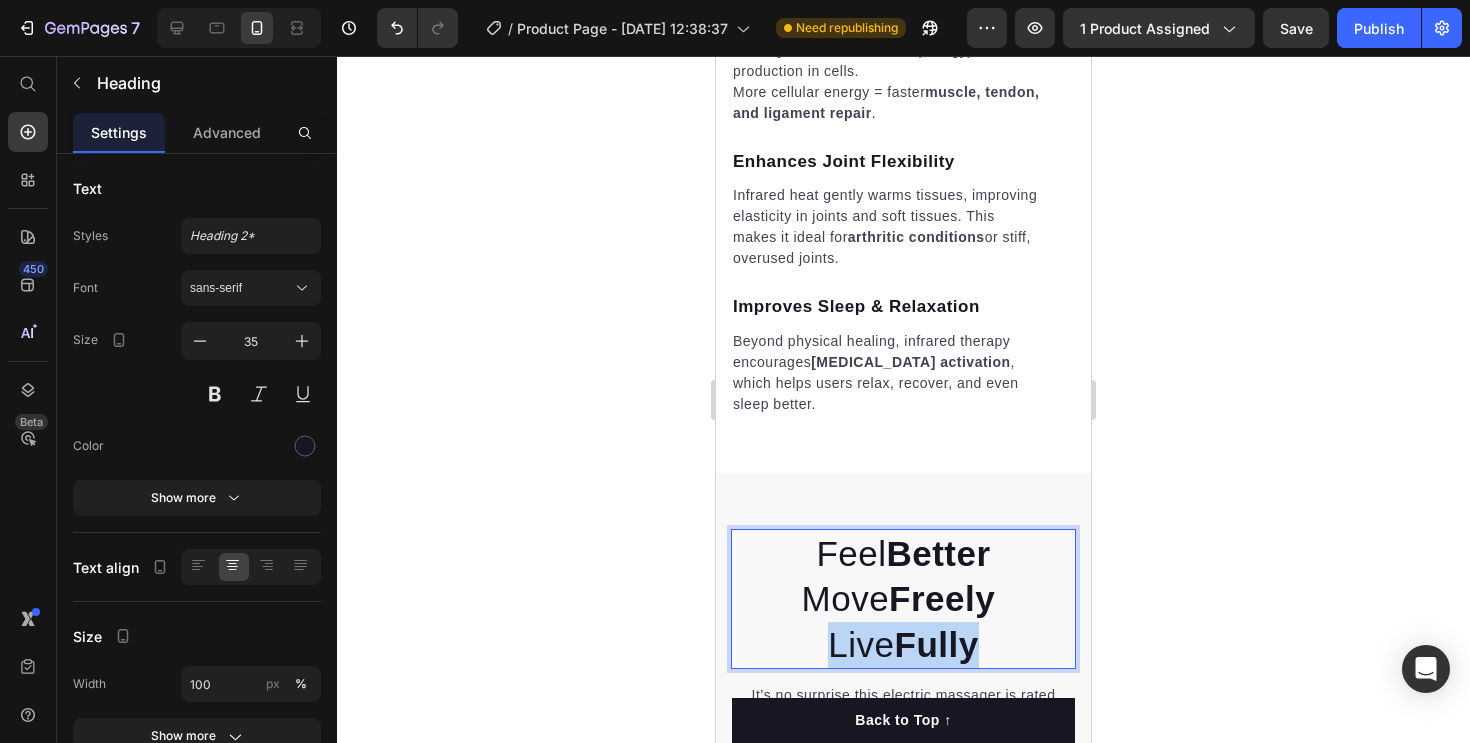 click on "Feel  Better  Move  Freely   Live  Fully" at bounding box center (903, 599) 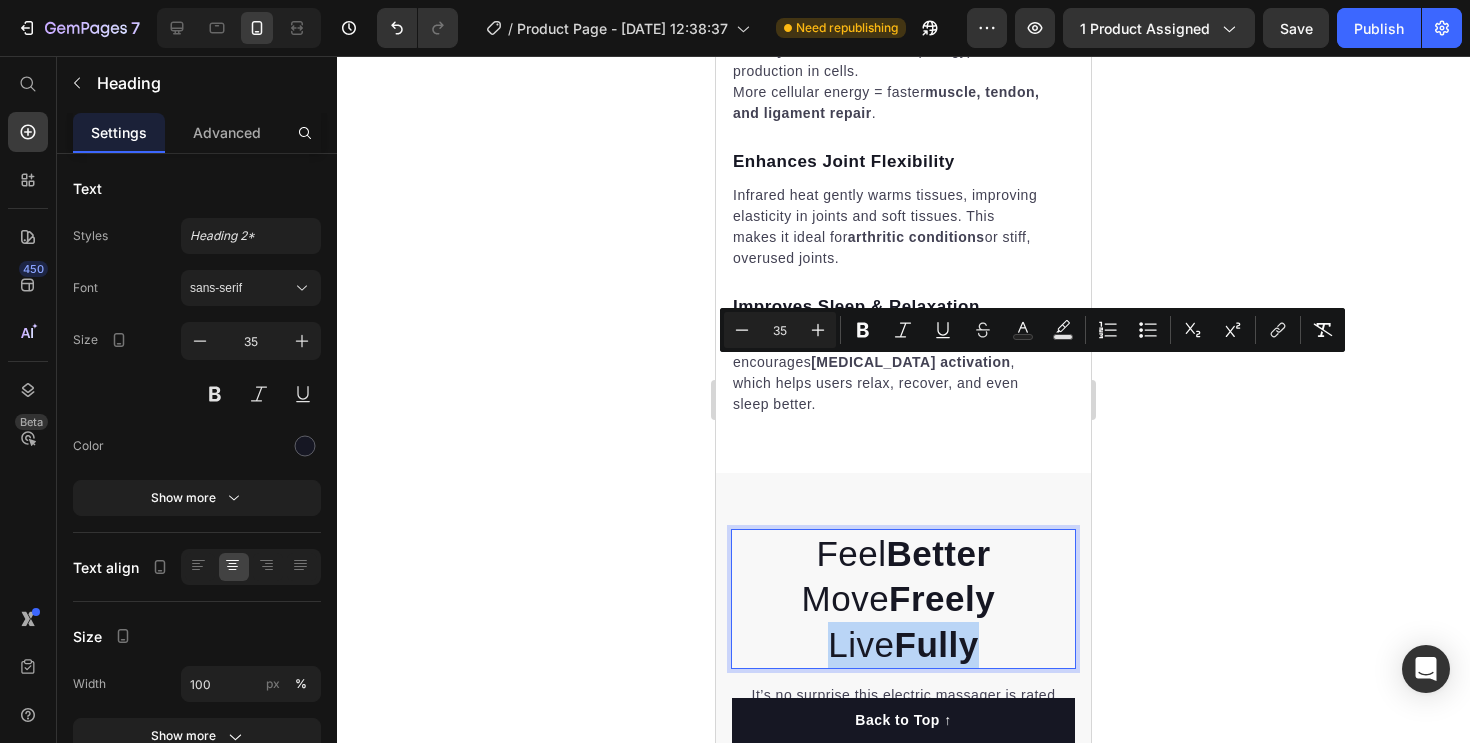 click on "Feel  Better  Move  Freely   Live  Fully" at bounding box center (903, 599) 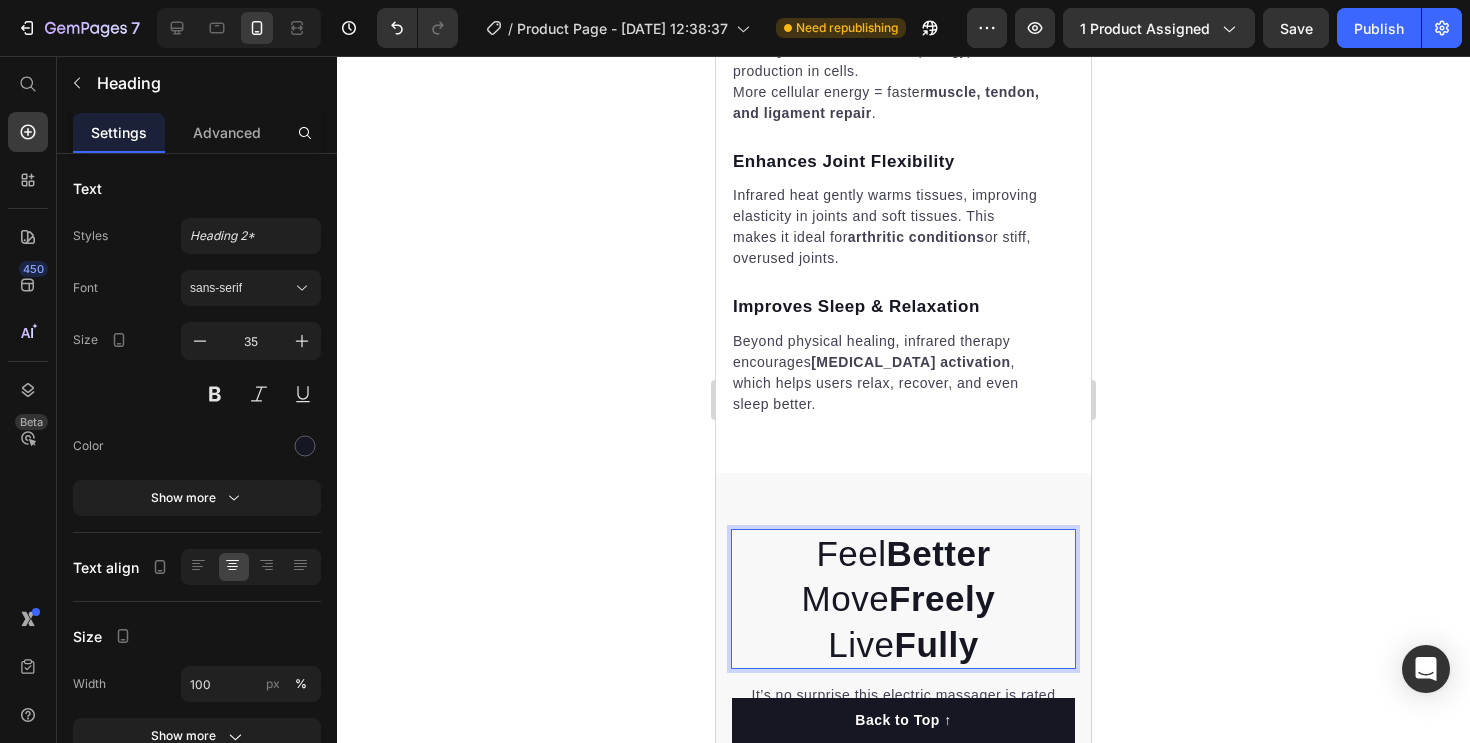 click on "Feel  Better  Move  Freely   Live  Fully" at bounding box center [903, 599] 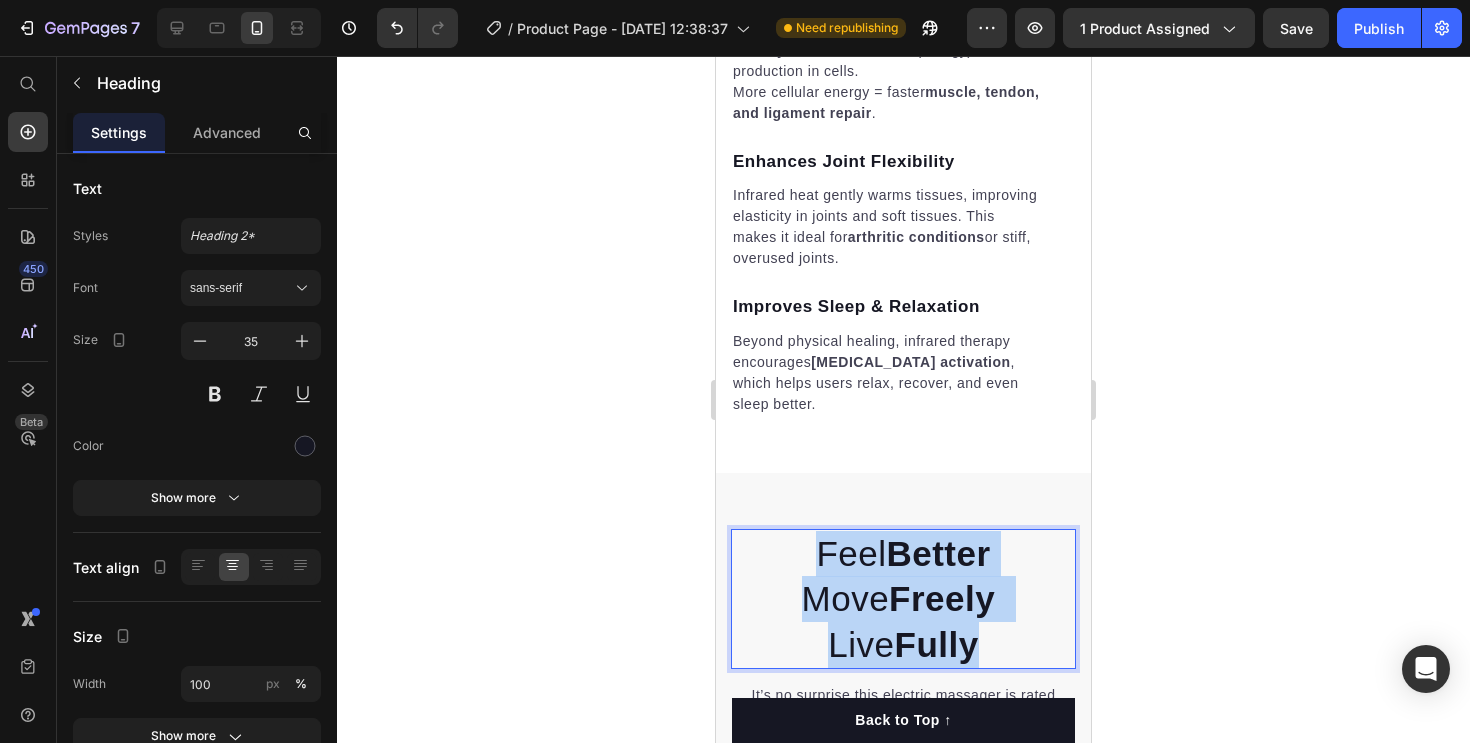 drag, startPoint x: 999, startPoint y: 377, endPoint x: 808, endPoint y: 272, distance: 217.95871 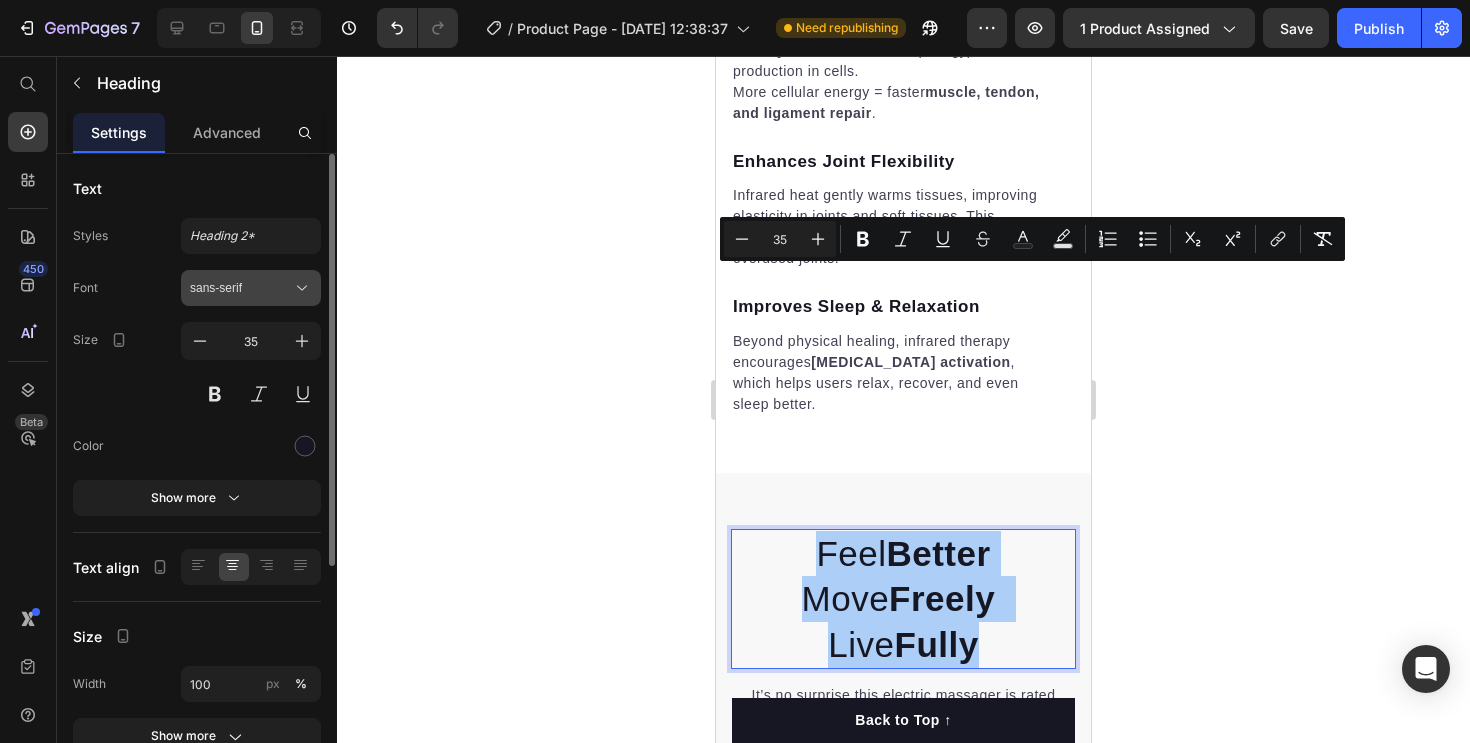 click on "sans-serif" at bounding box center (241, 288) 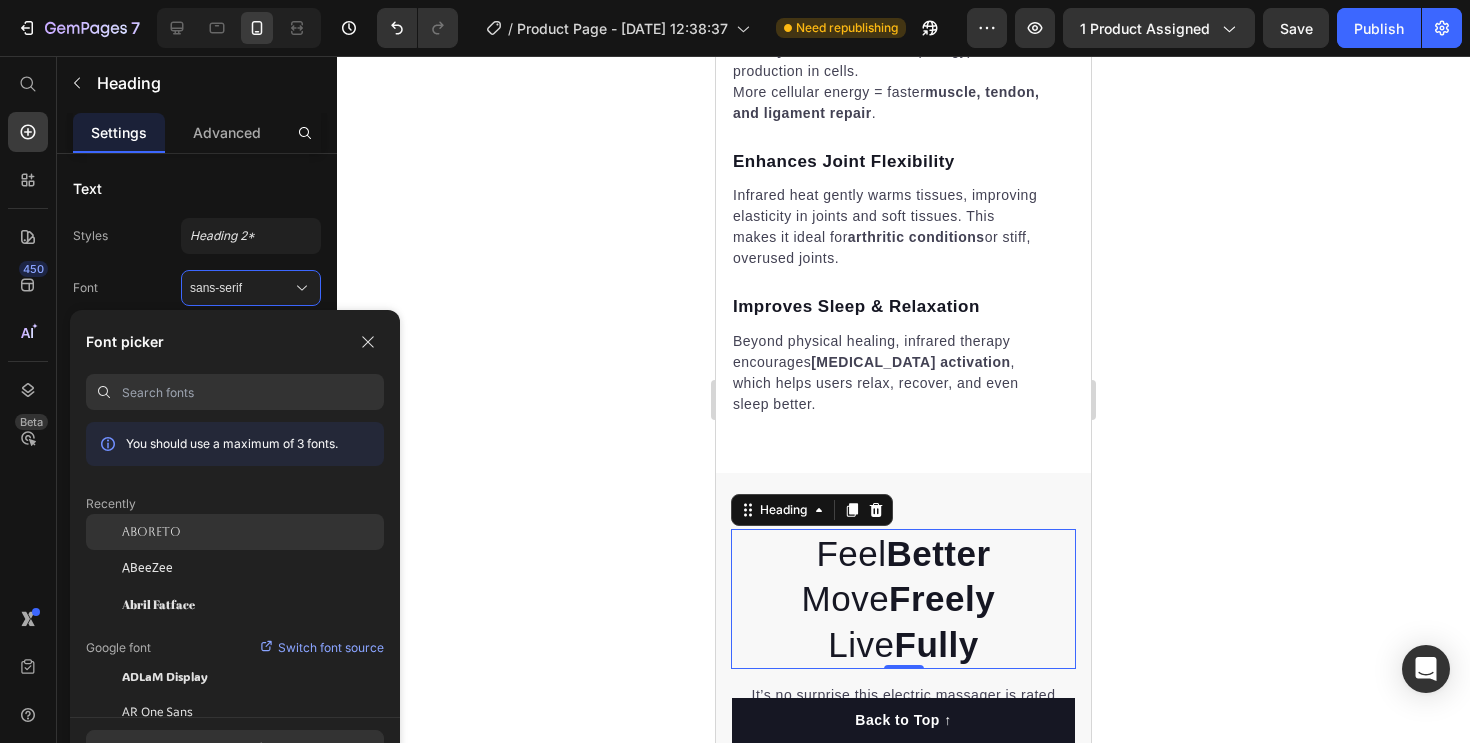click on "Aboreto" at bounding box center [151, 532] 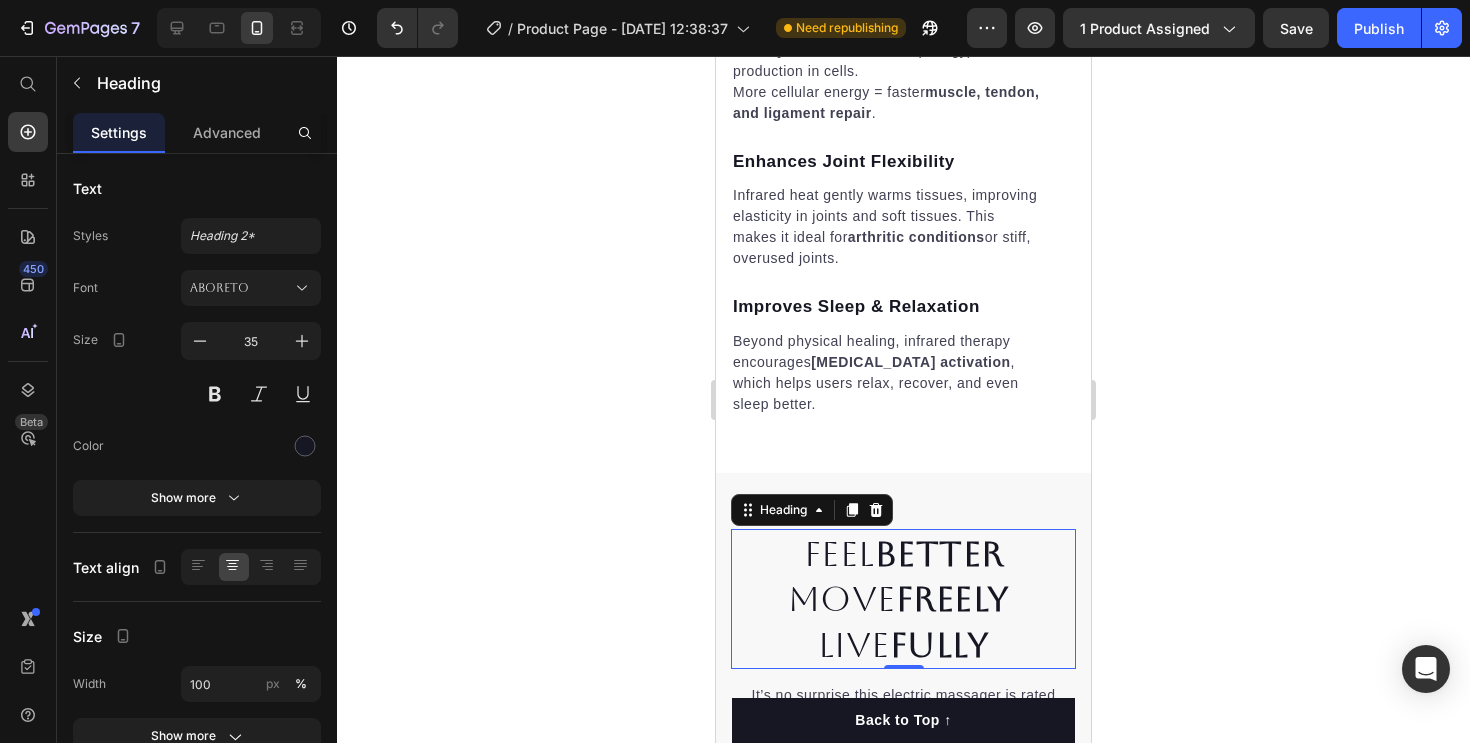 click 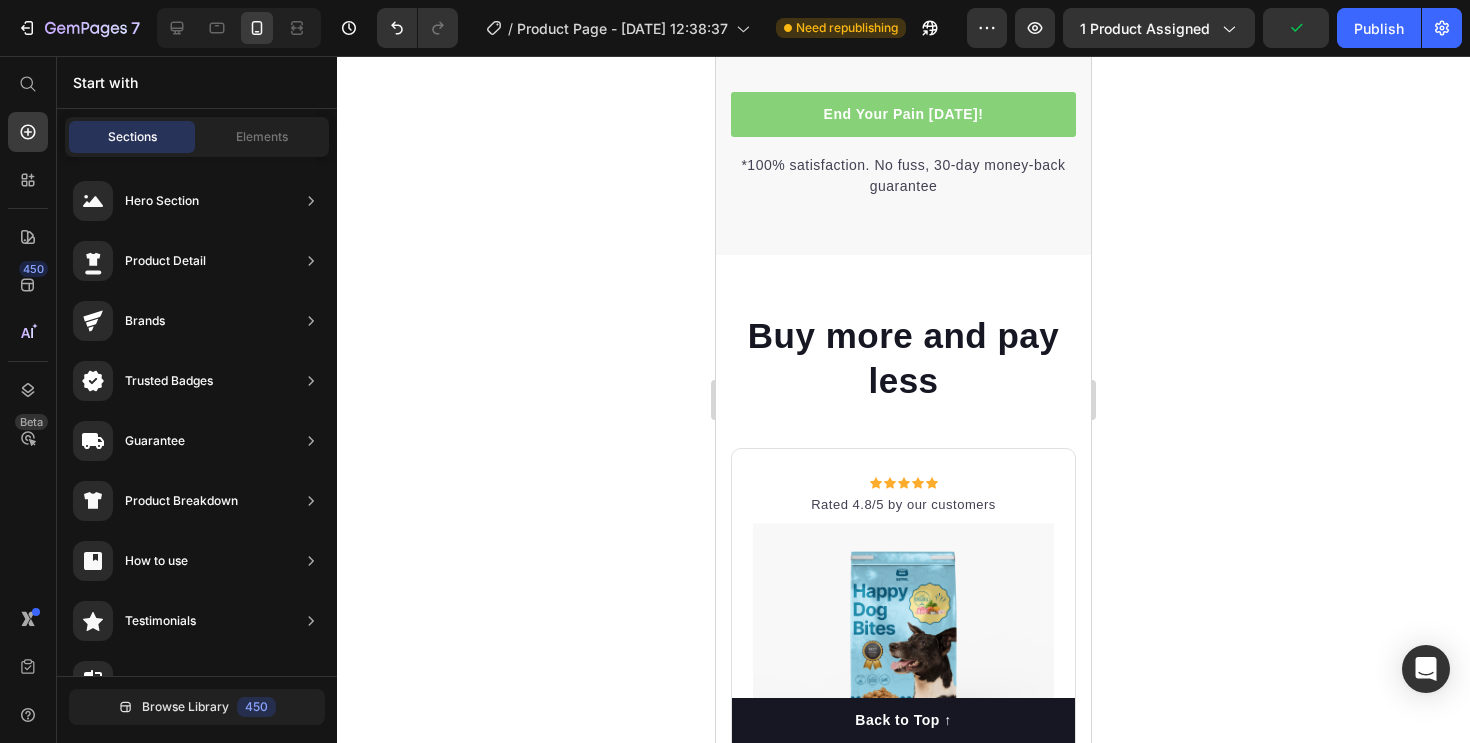 scroll, scrollTop: 5755, scrollLeft: 0, axis: vertical 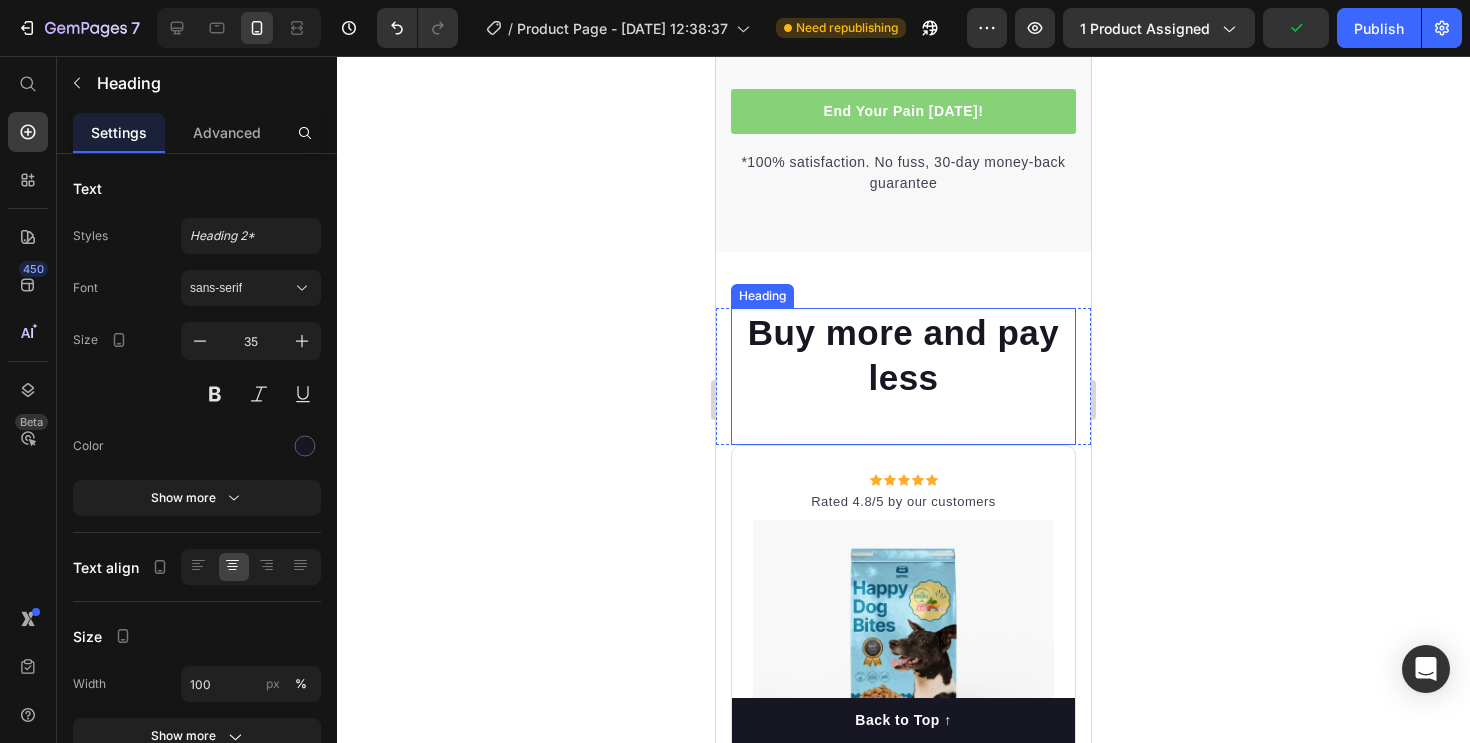 click on "Buy more and pay less" at bounding box center [903, 355] 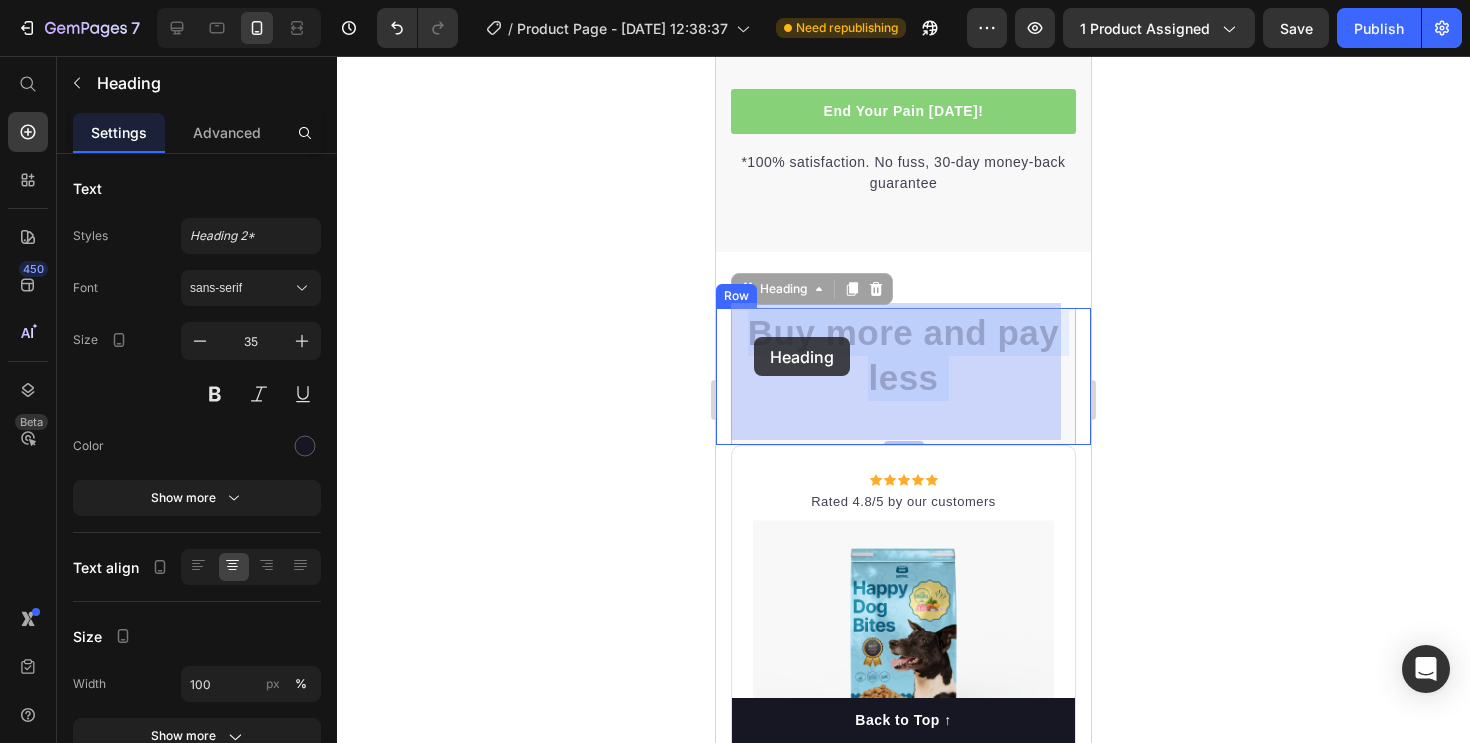 drag, startPoint x: 932, startPoint y: 378, endPoint x: 754, endPoint y: 337, distance: 182.66089 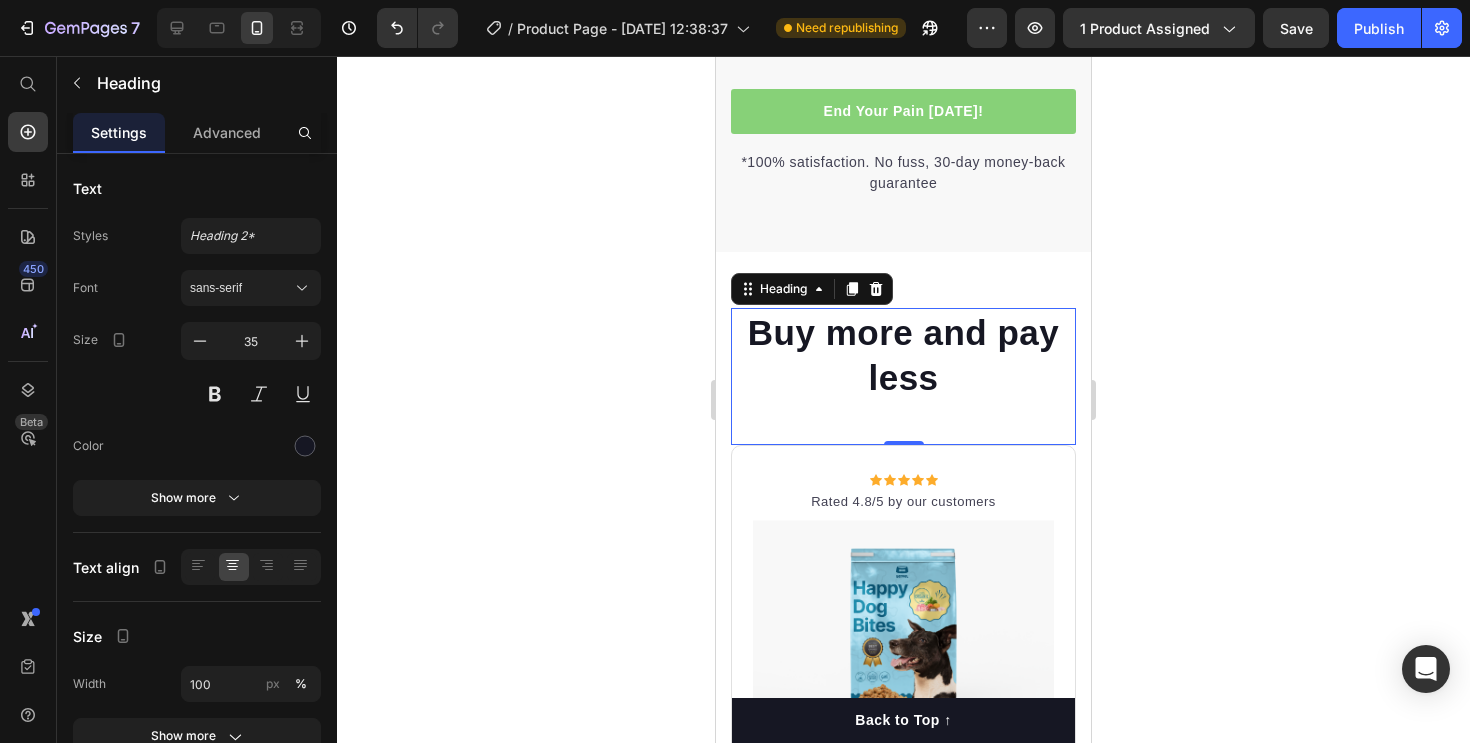 click 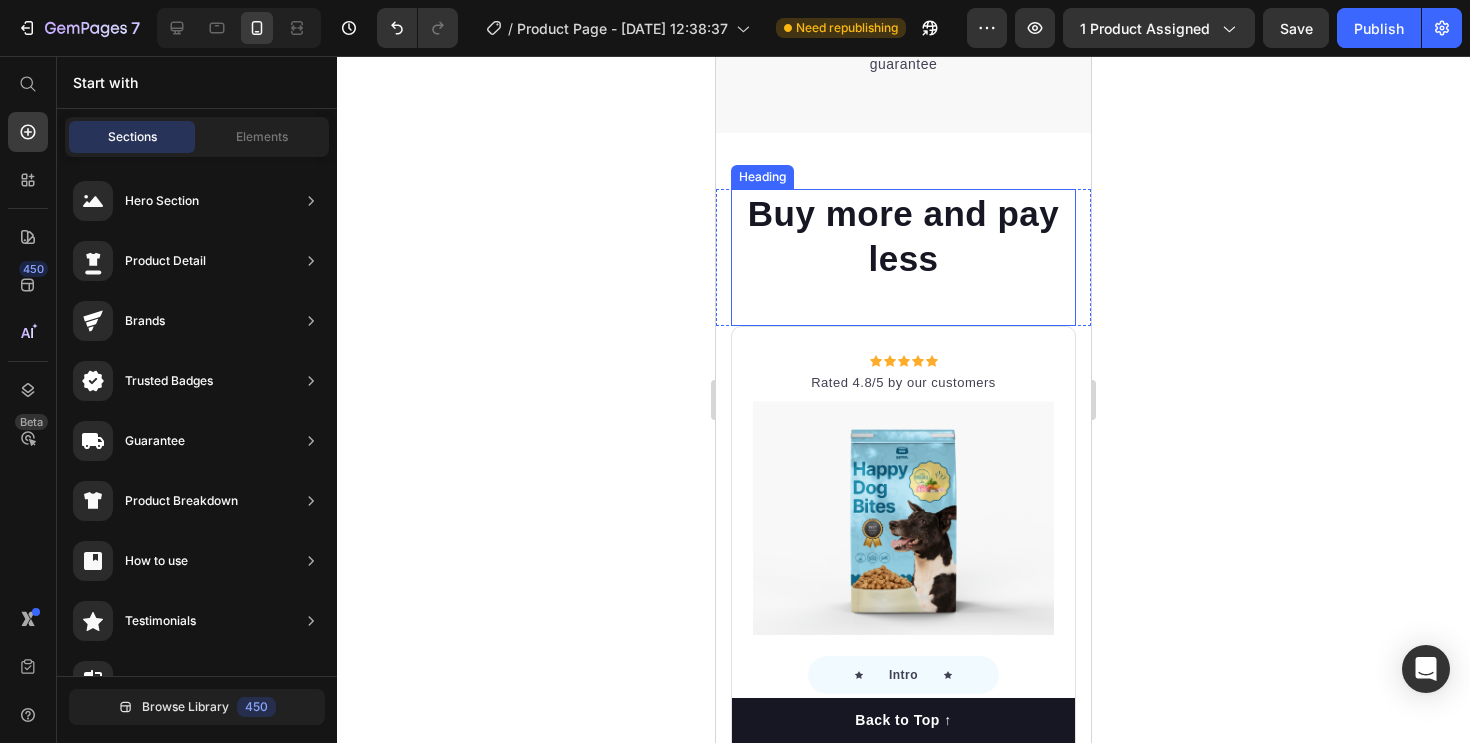 scroll, scrollTop: 5866, scrollLeft: 0, axis: vertical 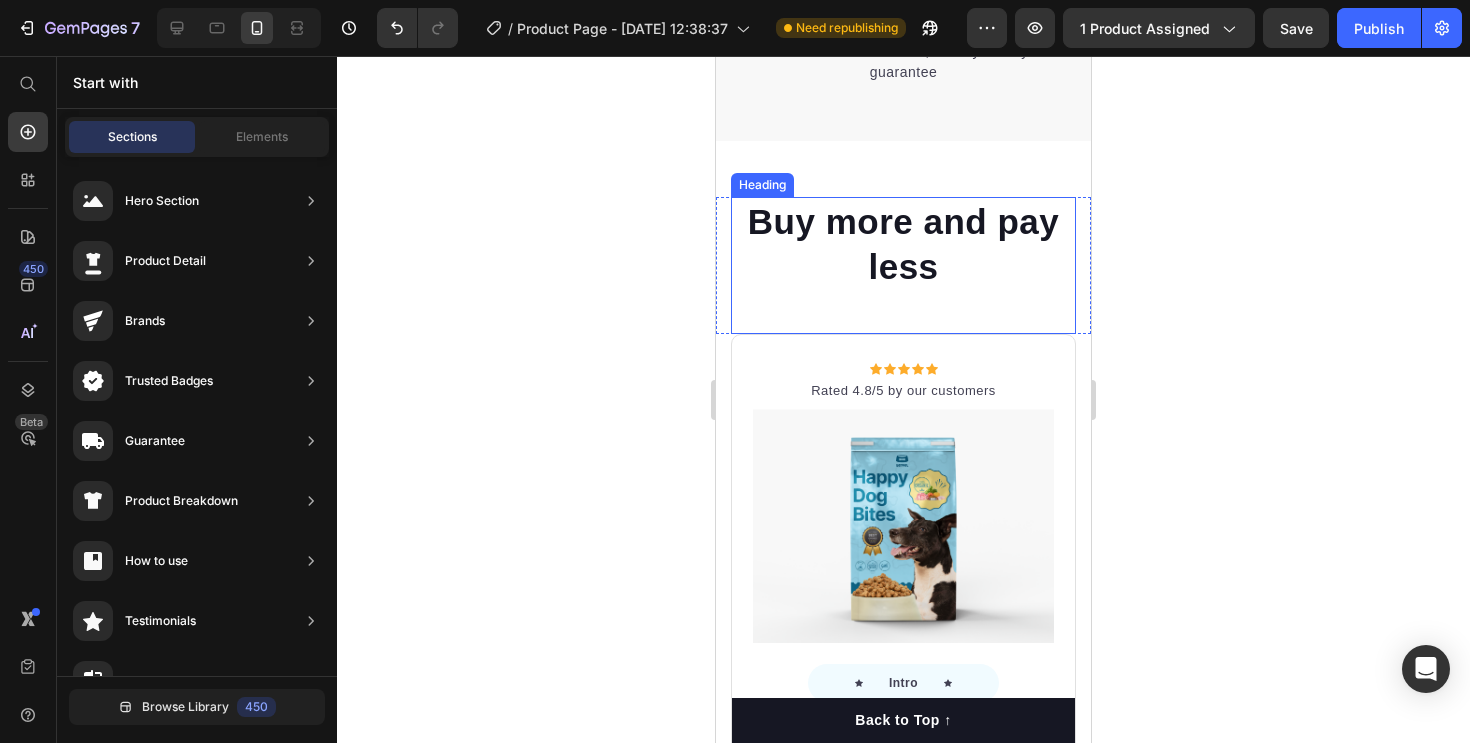 click on "Buy more and pay less" at bounding box center (903, 244) 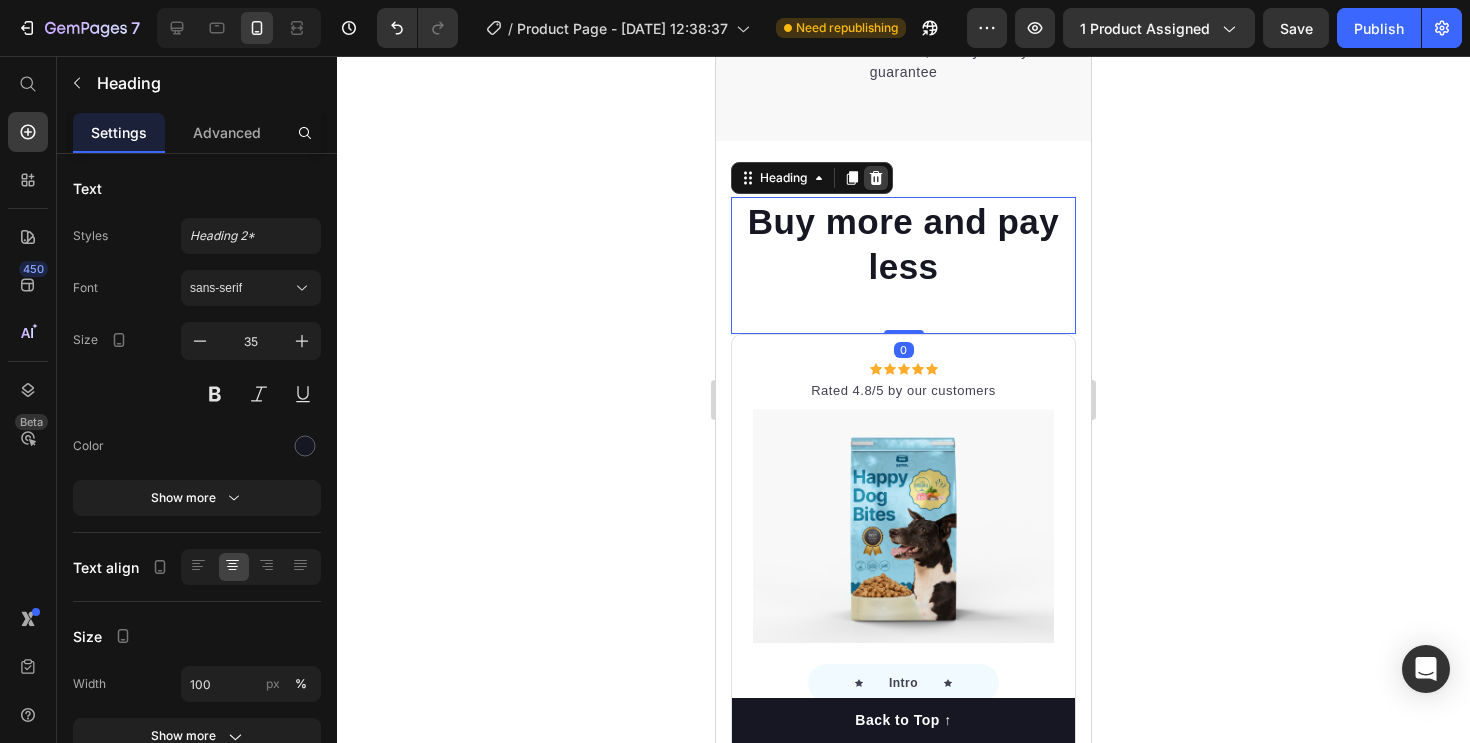 click 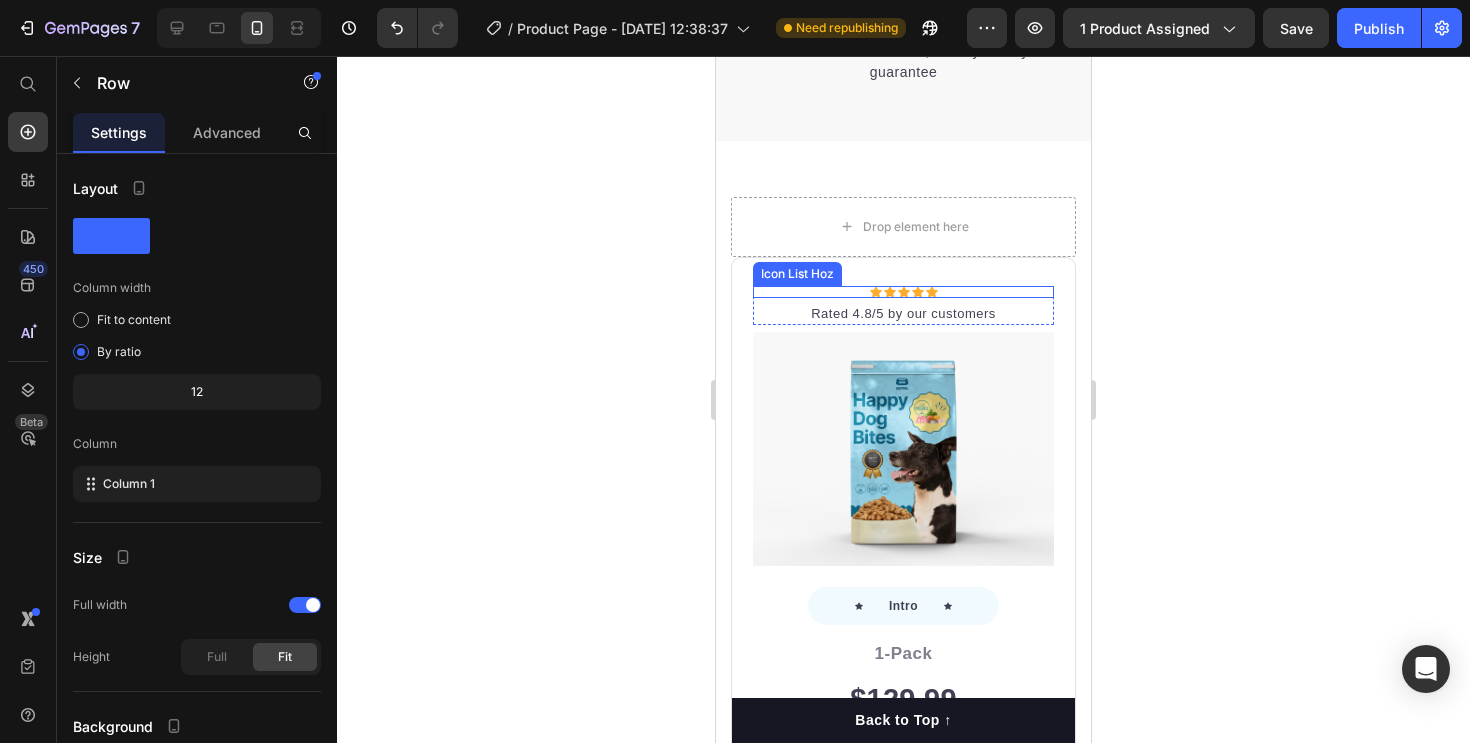 click on "Icon Icon Icon Icon Icon Icon List Hoz Rated 4.8/5 by our customers Text block Row Image Icon Intro Text block Icon Row 1-Pack Text block $129.99 Price                Title Line Total: Text block $260.00 Price $129.99 Price Row you save:  $8.59 60-day money-back guarantee +$2.95 Shipping Item list Add to cart Product Cart Button Image Product Row" at bounding box center (903, 633) 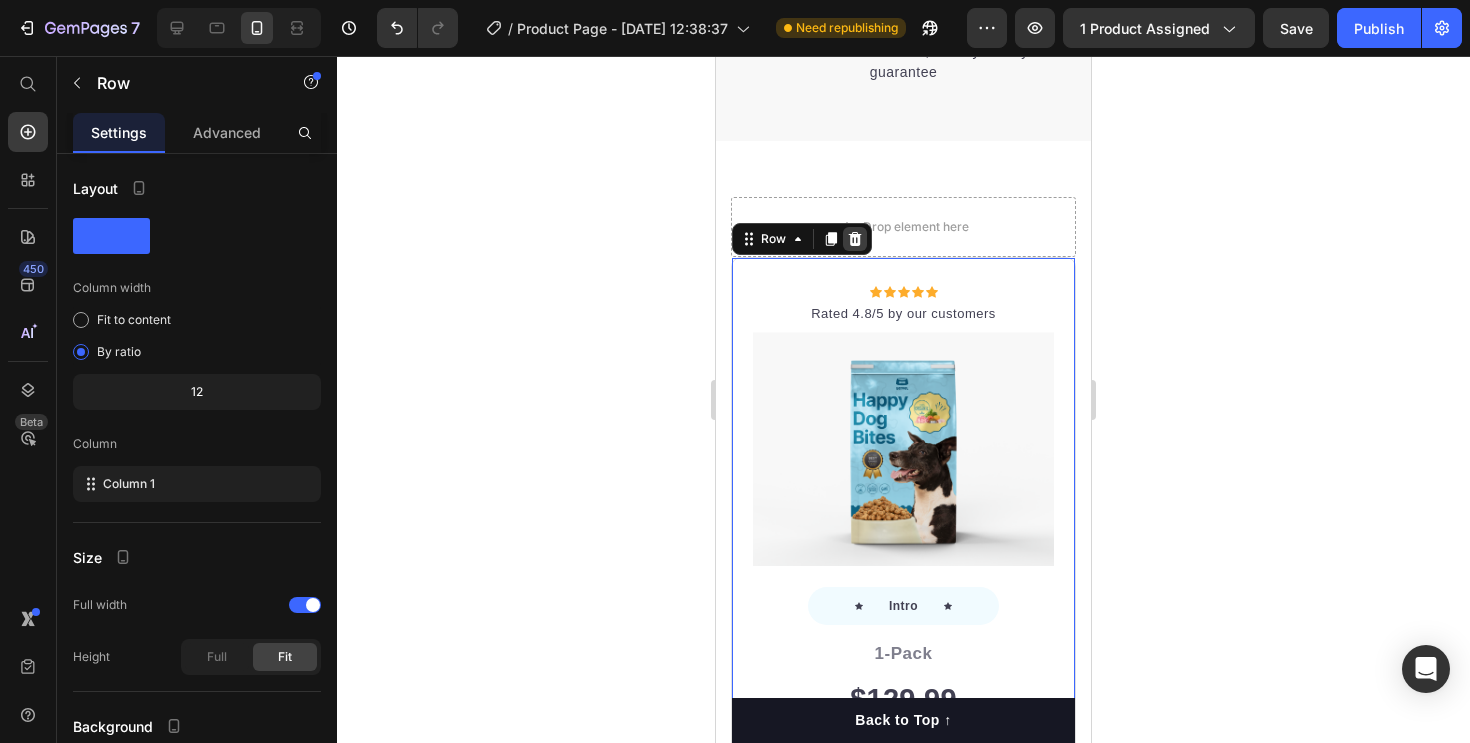 click 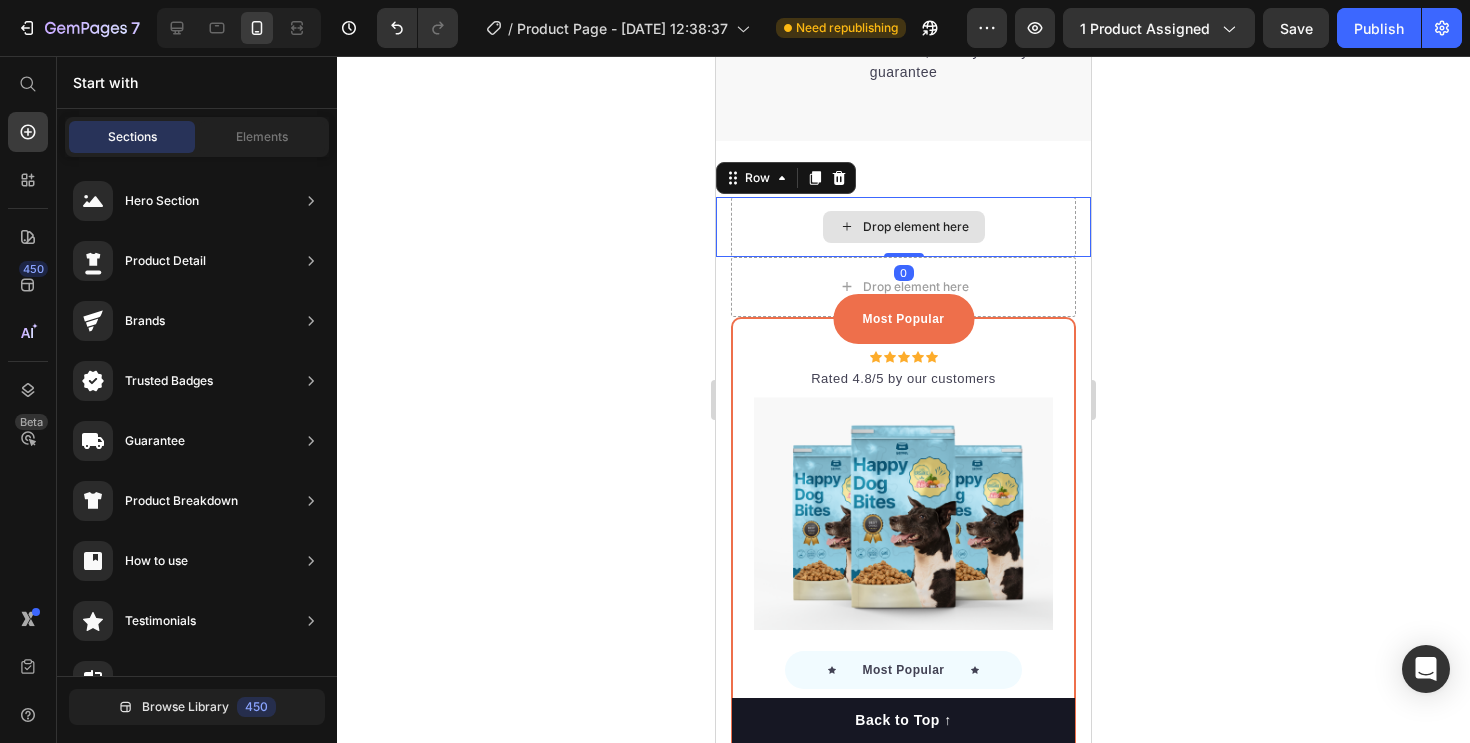 click on "Drop element here" at bounding box center (903, 227) 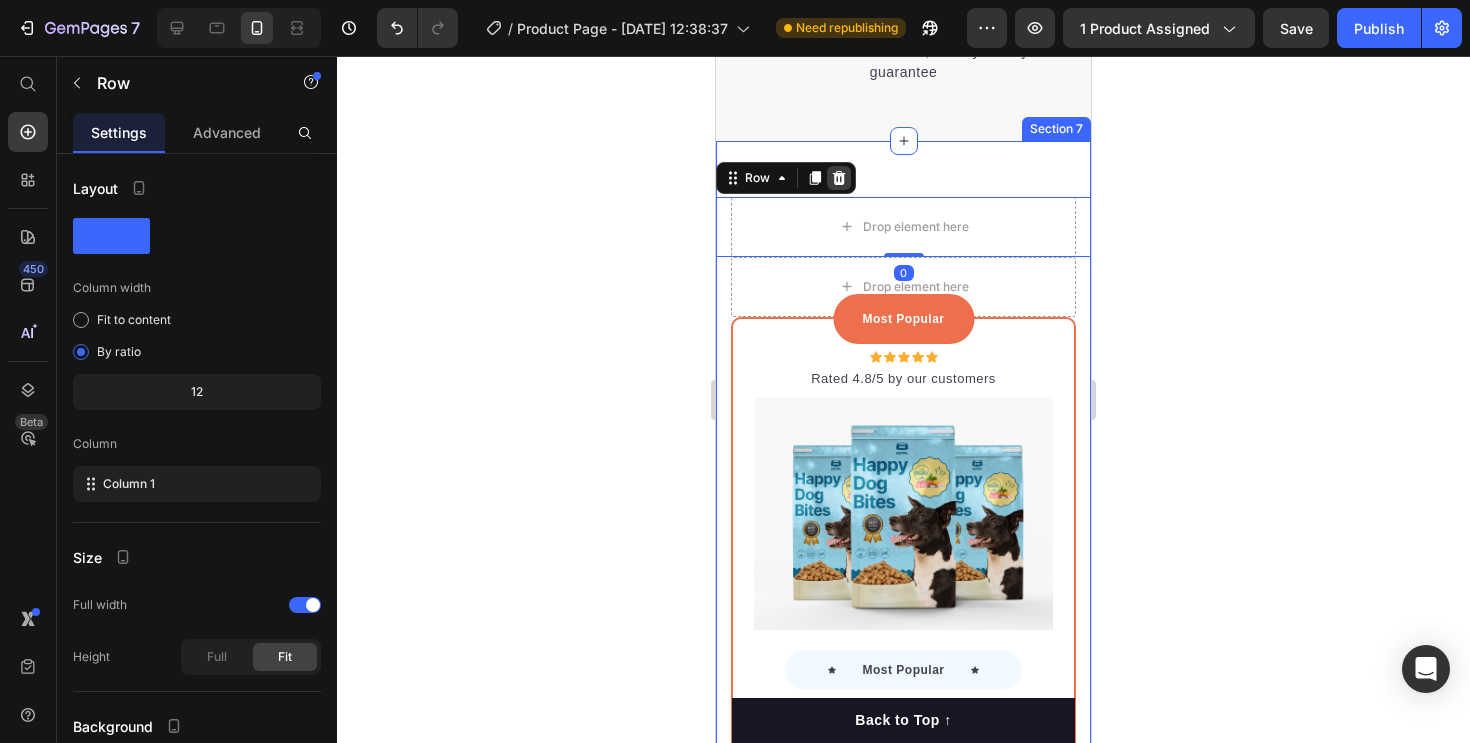 click at bounding box center (839, 178) 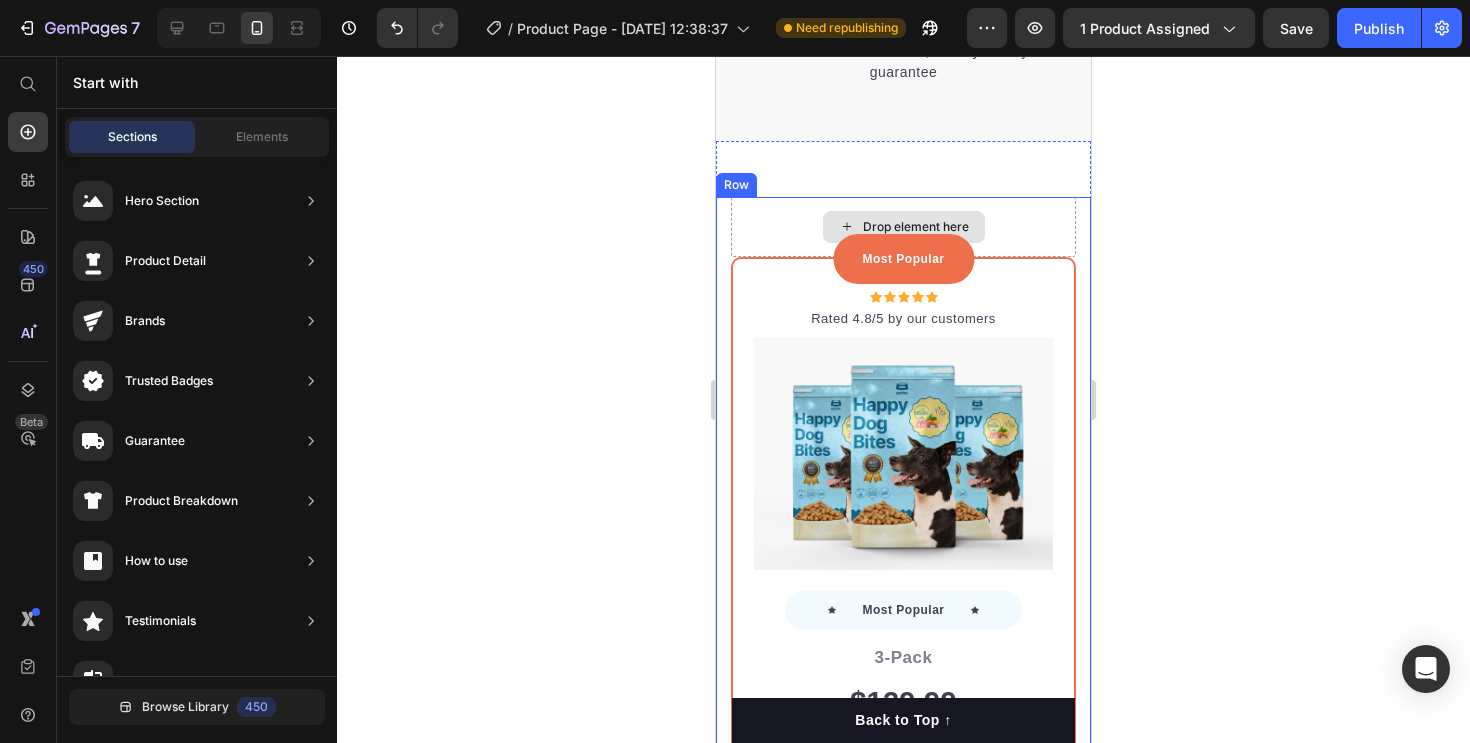 click on "Drop element here" at bounding box center [903, 227] 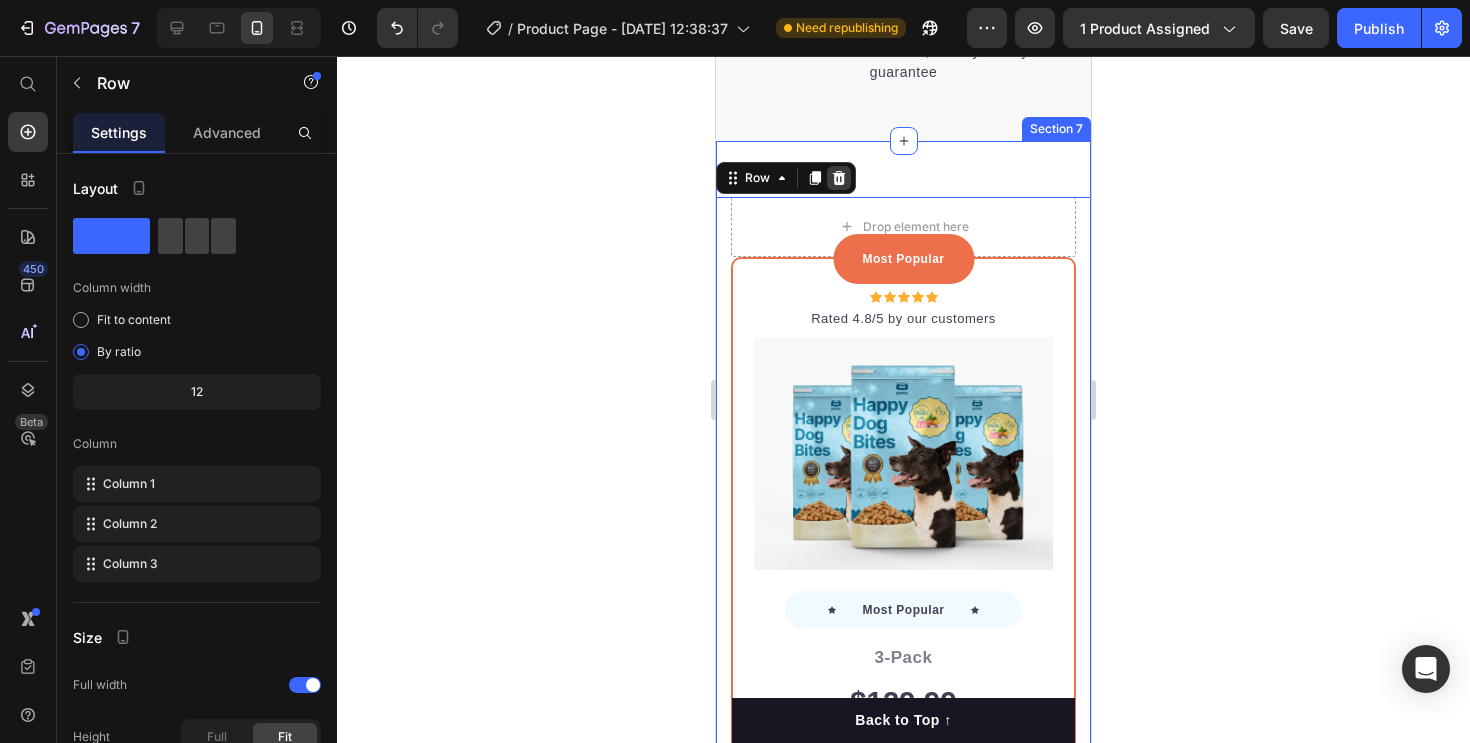 click 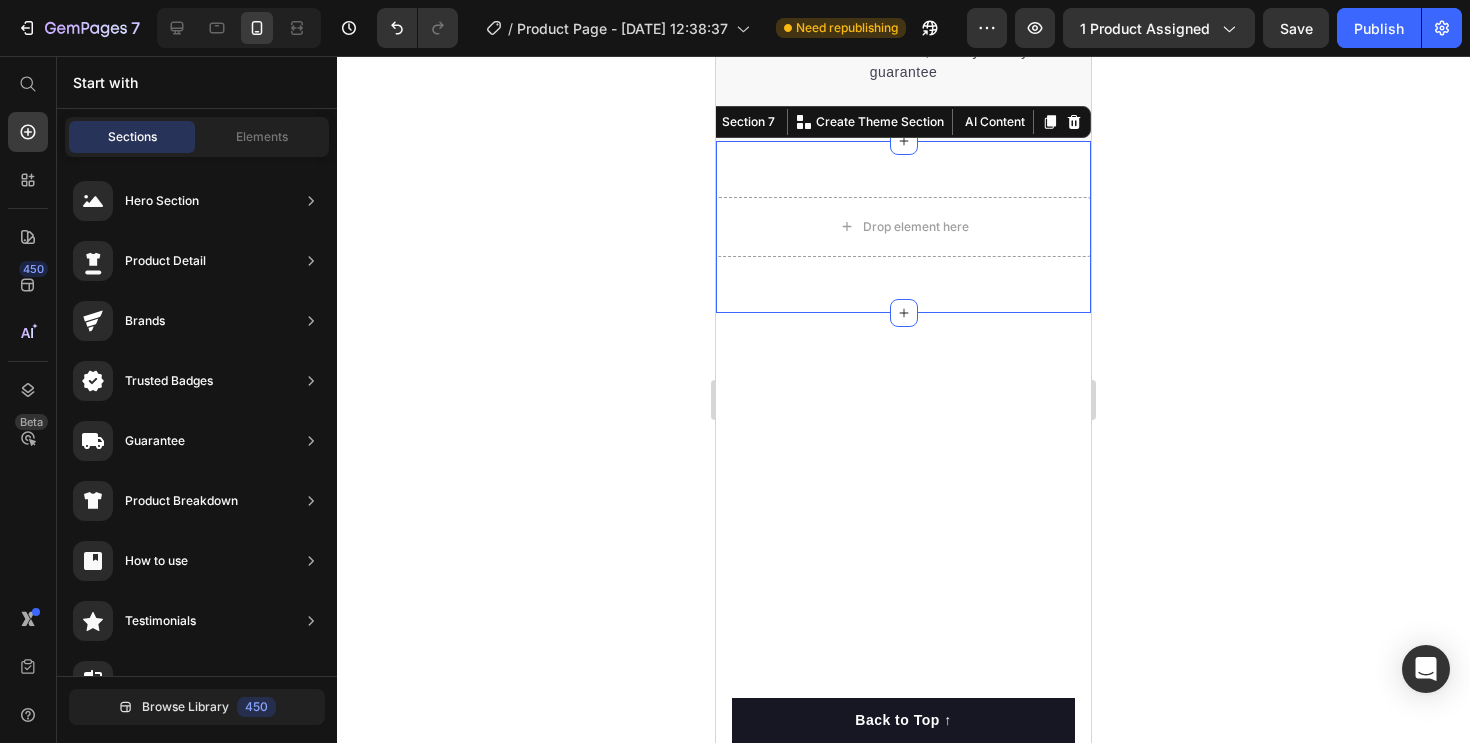click on "Drop element here Section 7   You can create reusable sections Create Theme Section AI Content Write with GemAI What would you like to describe here? Tone and Voice Persuasive Product Getting products... Show more Generate" at bounding box center (903, 227) 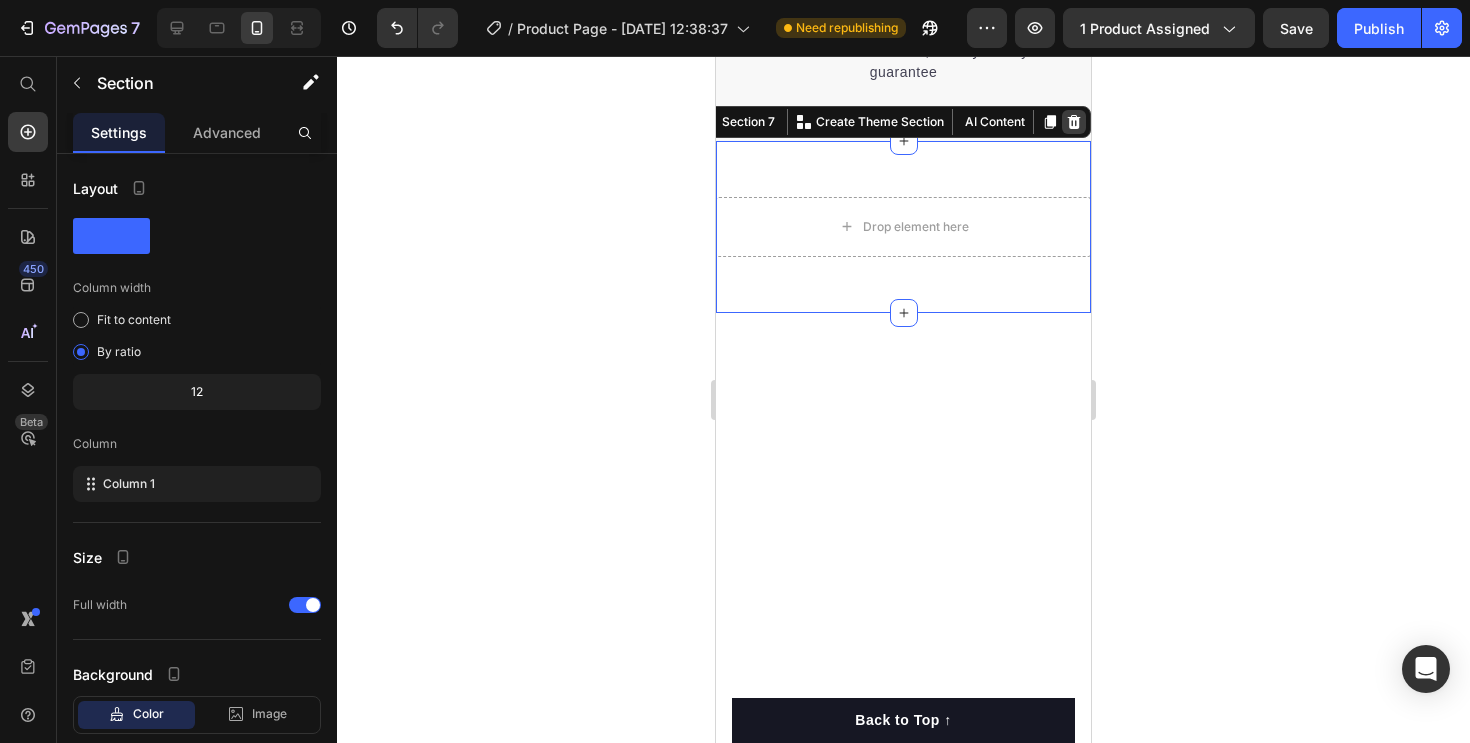 click 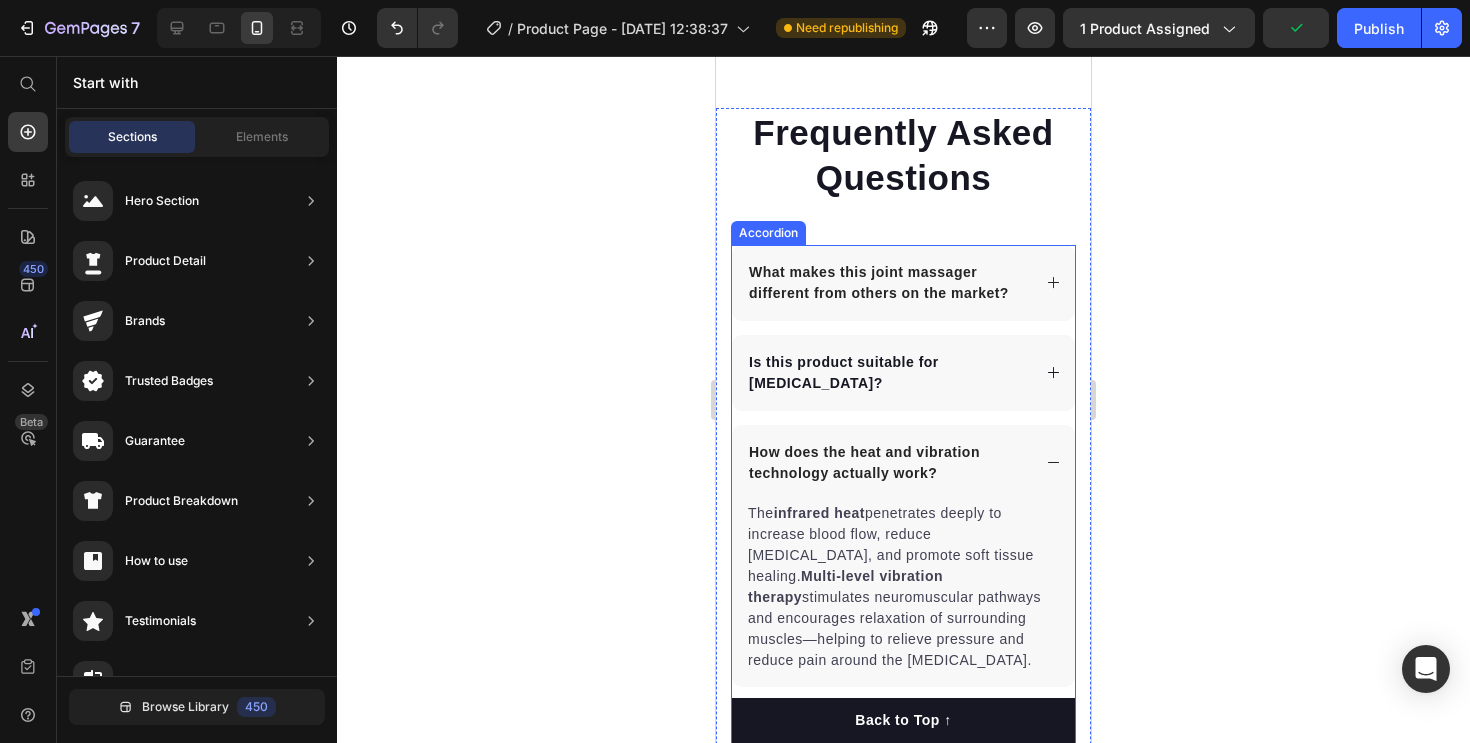 scroll, scrollTop: 5830, scrollLeft: 0, axis: vertical 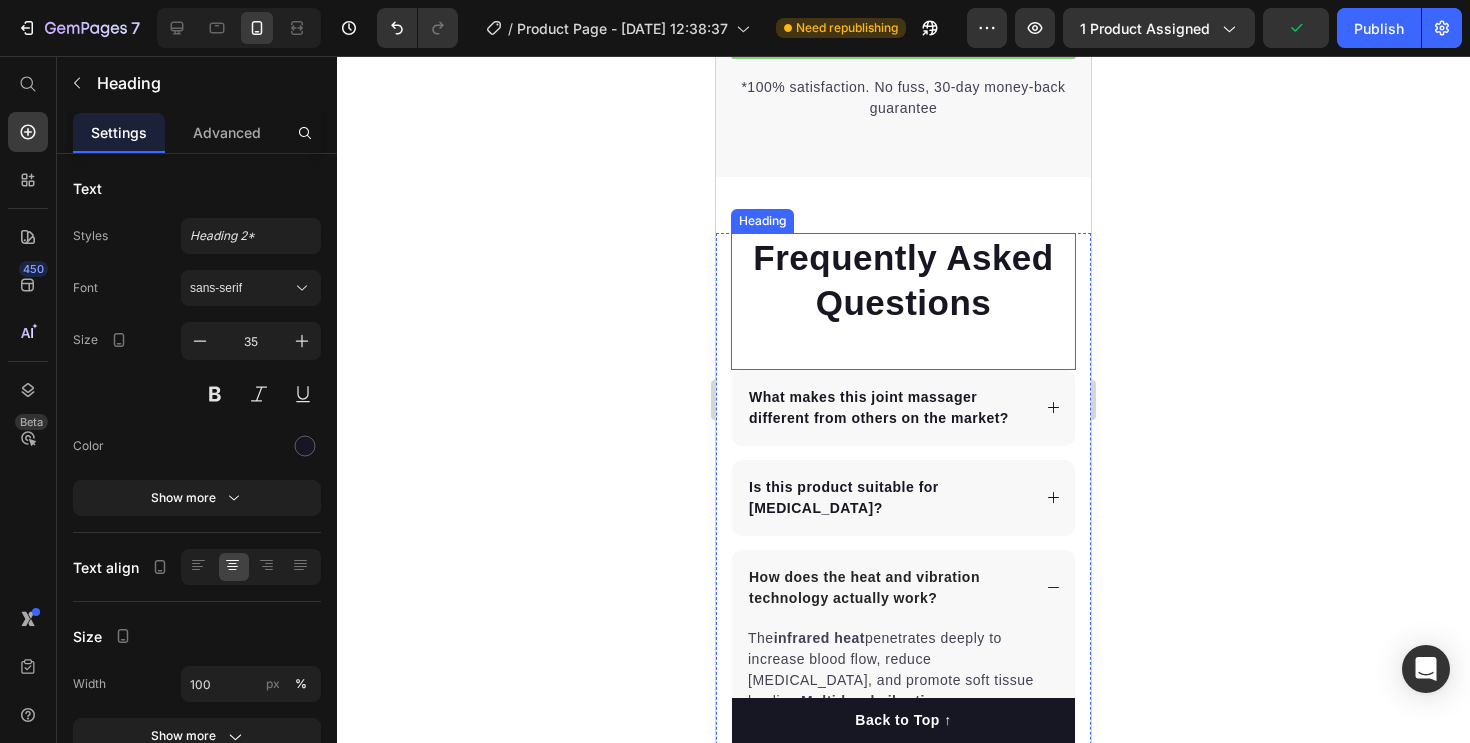click on "Frequently Asked Questions" at bounding box center (903, 280) 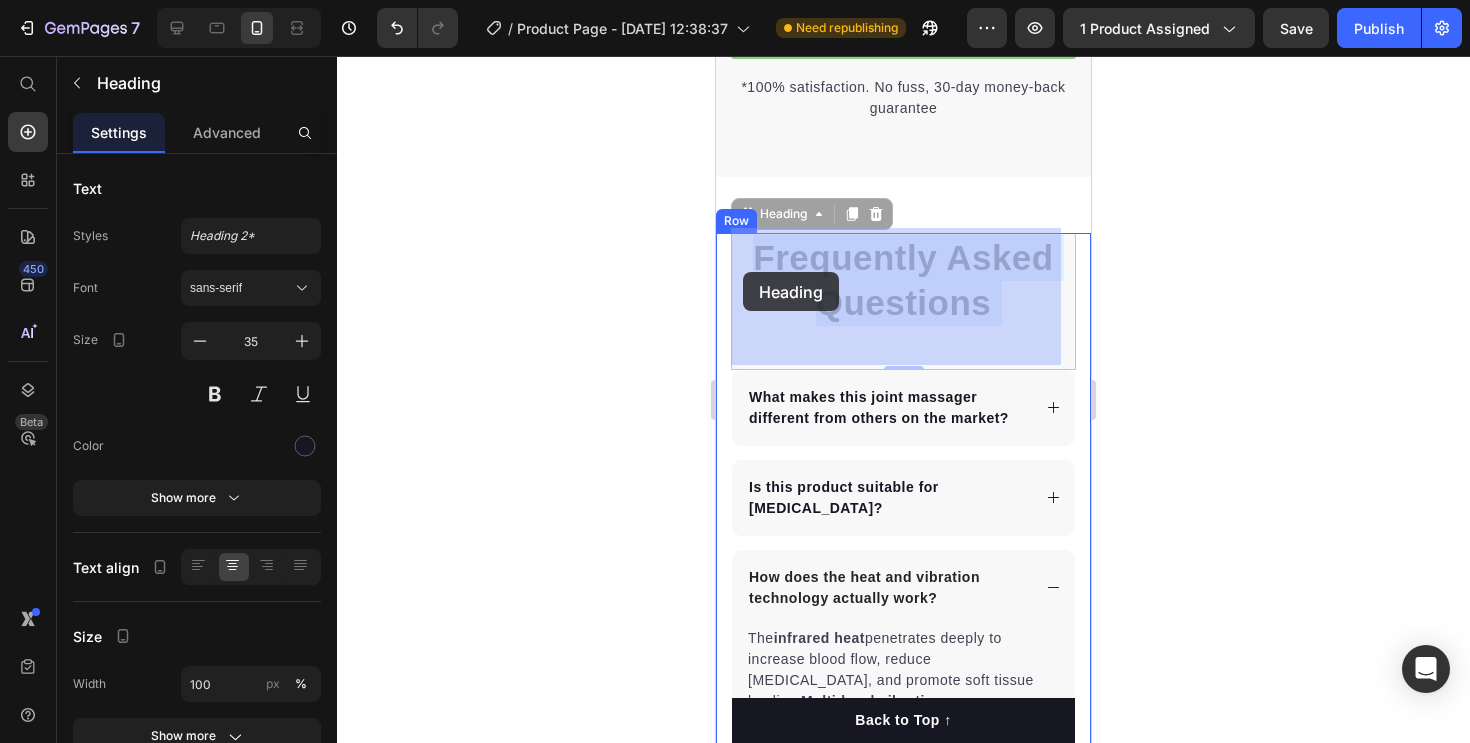 drag, startPoint x: 1004, startPoint y: 306, endPoint x: 744, endPoint y: 273, distance: 262.08588 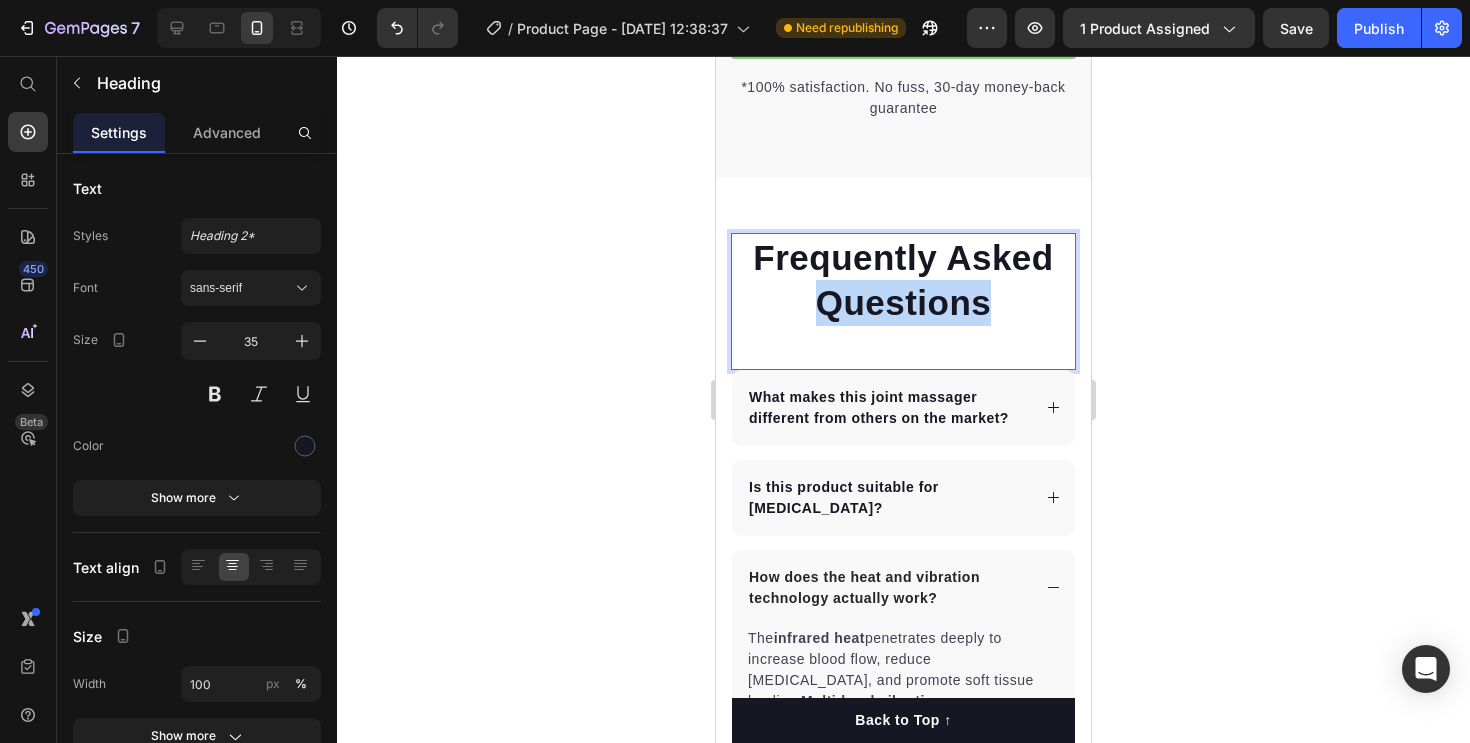 click on "Frequently Asked Questions" at bounding box center [903, 280] 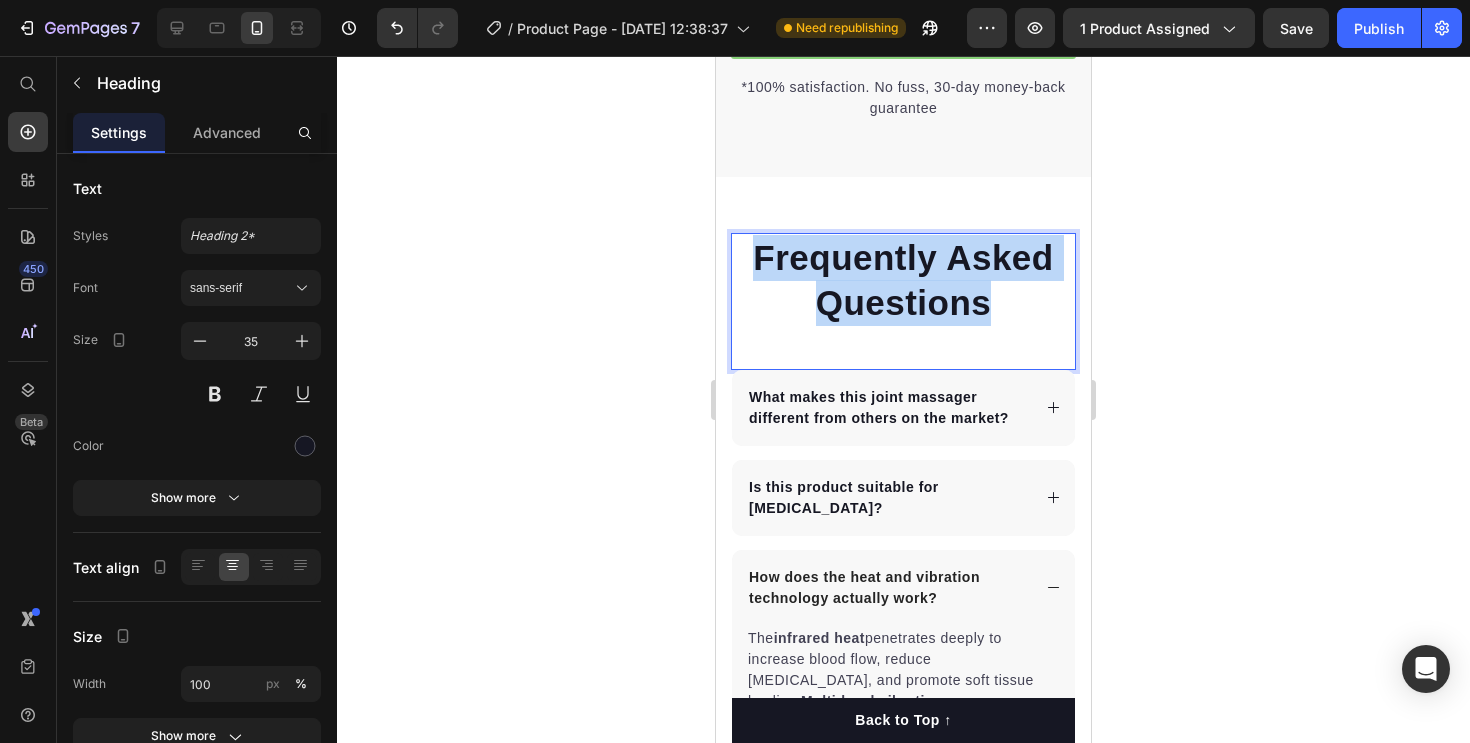 click on "Frequently Asked Questions" at bounding box center (903, 280) 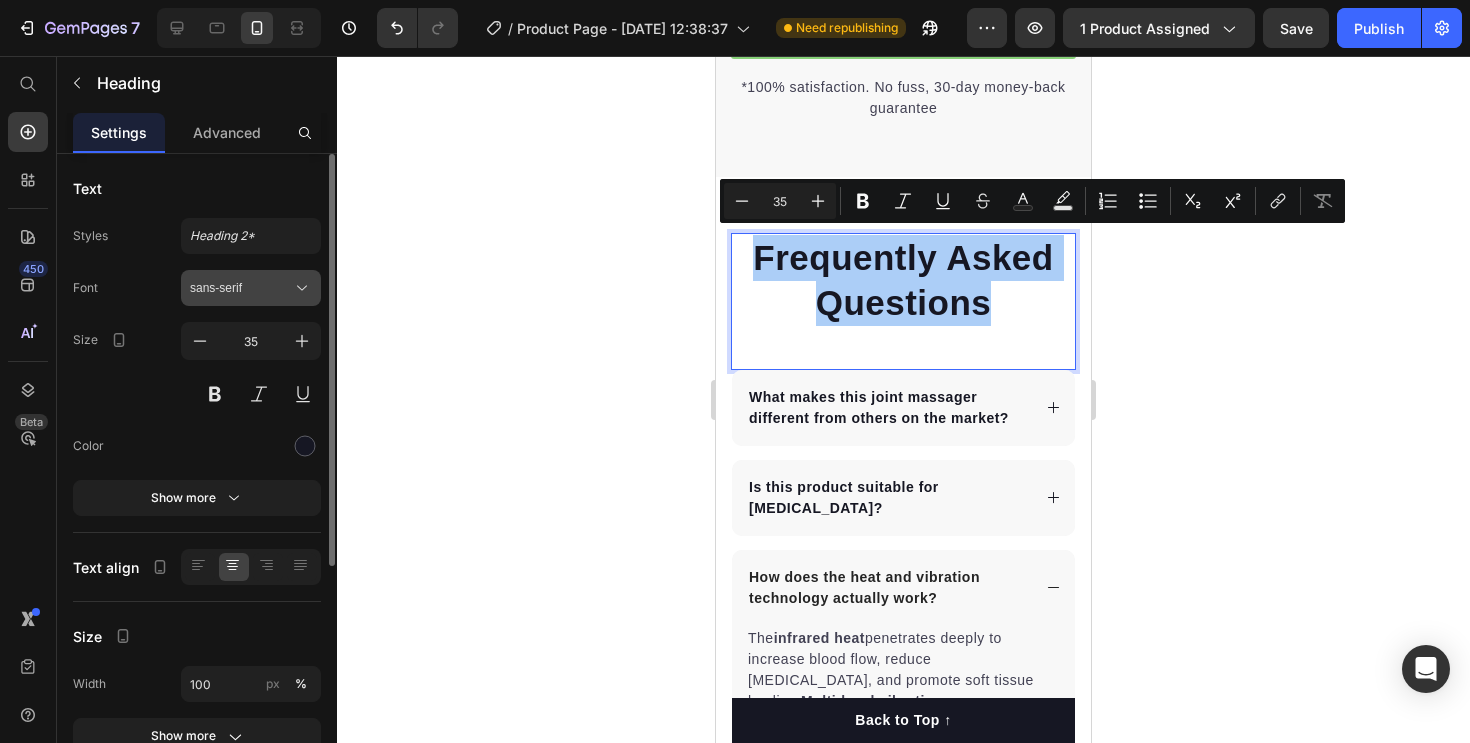 click on "sans-serif" at bounding box center [241, 288] 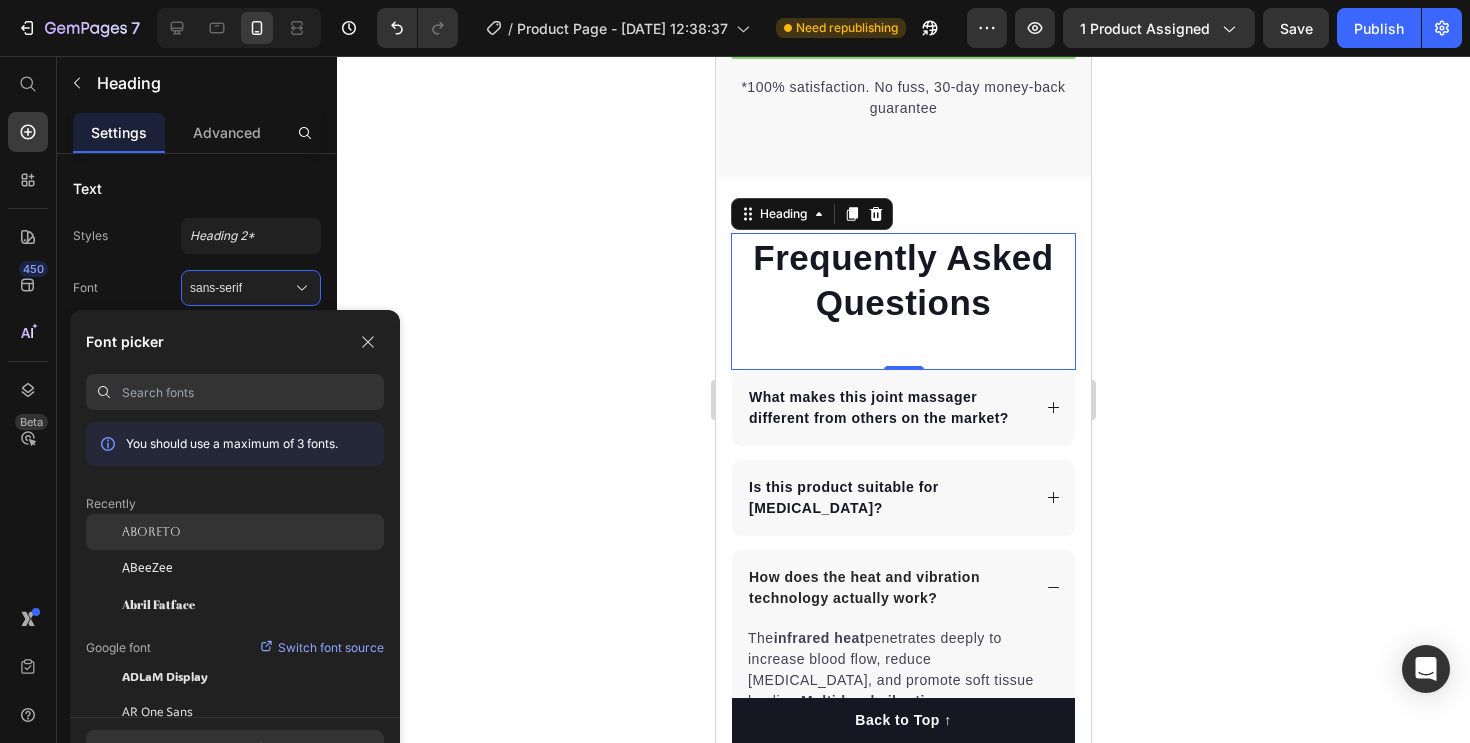 click on "Aboreto" at bounding box center [151, 532] 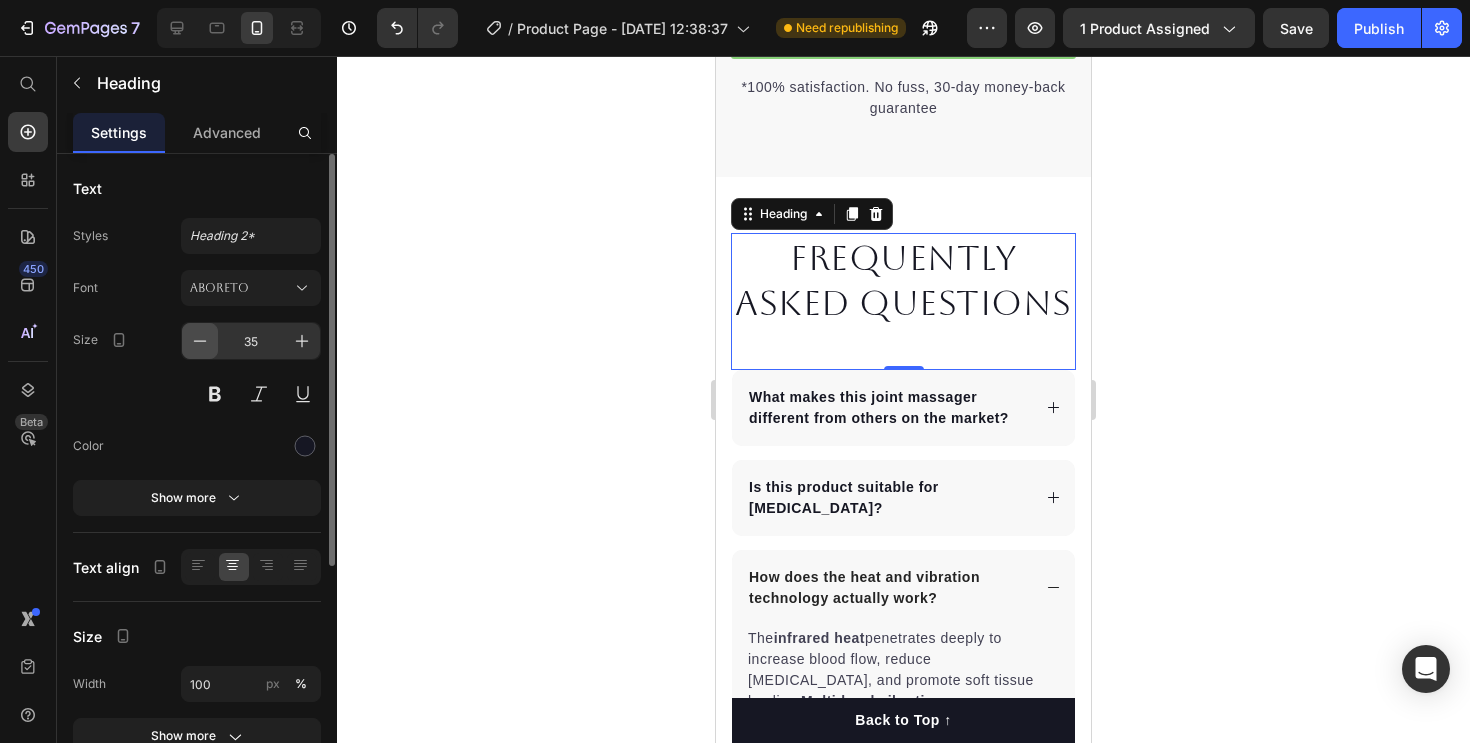 click at bounding box center [200, 341] 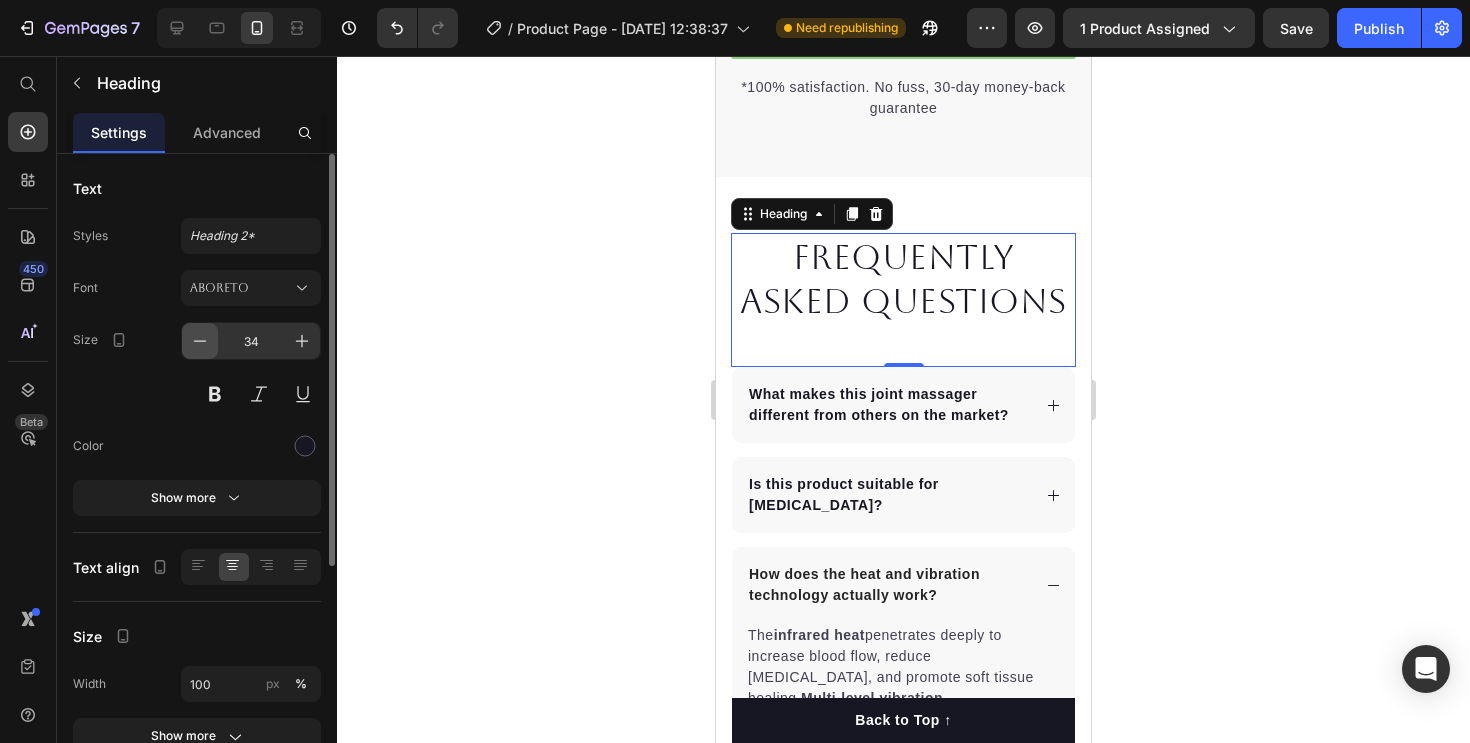 click at bounding box center [200, 341] 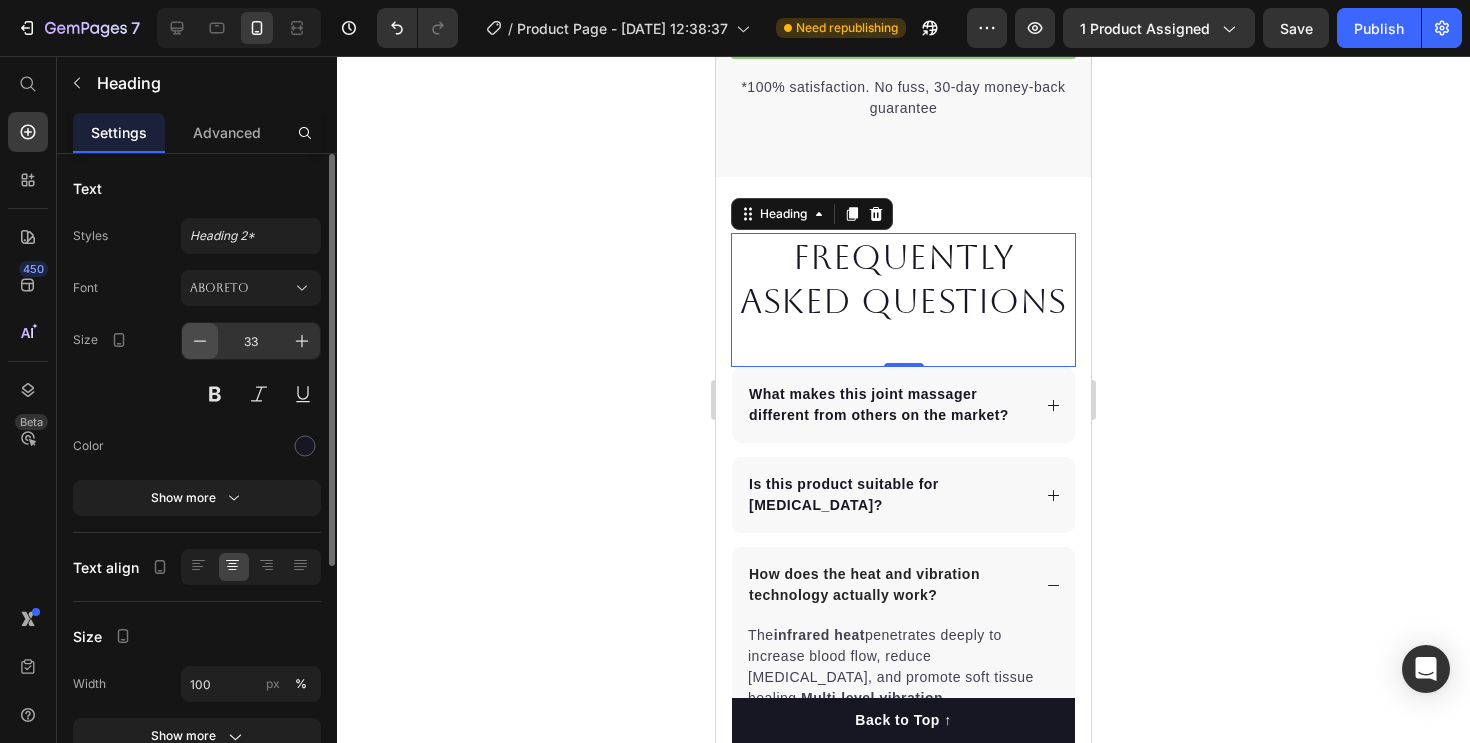 click at bounding box center [200, 341] 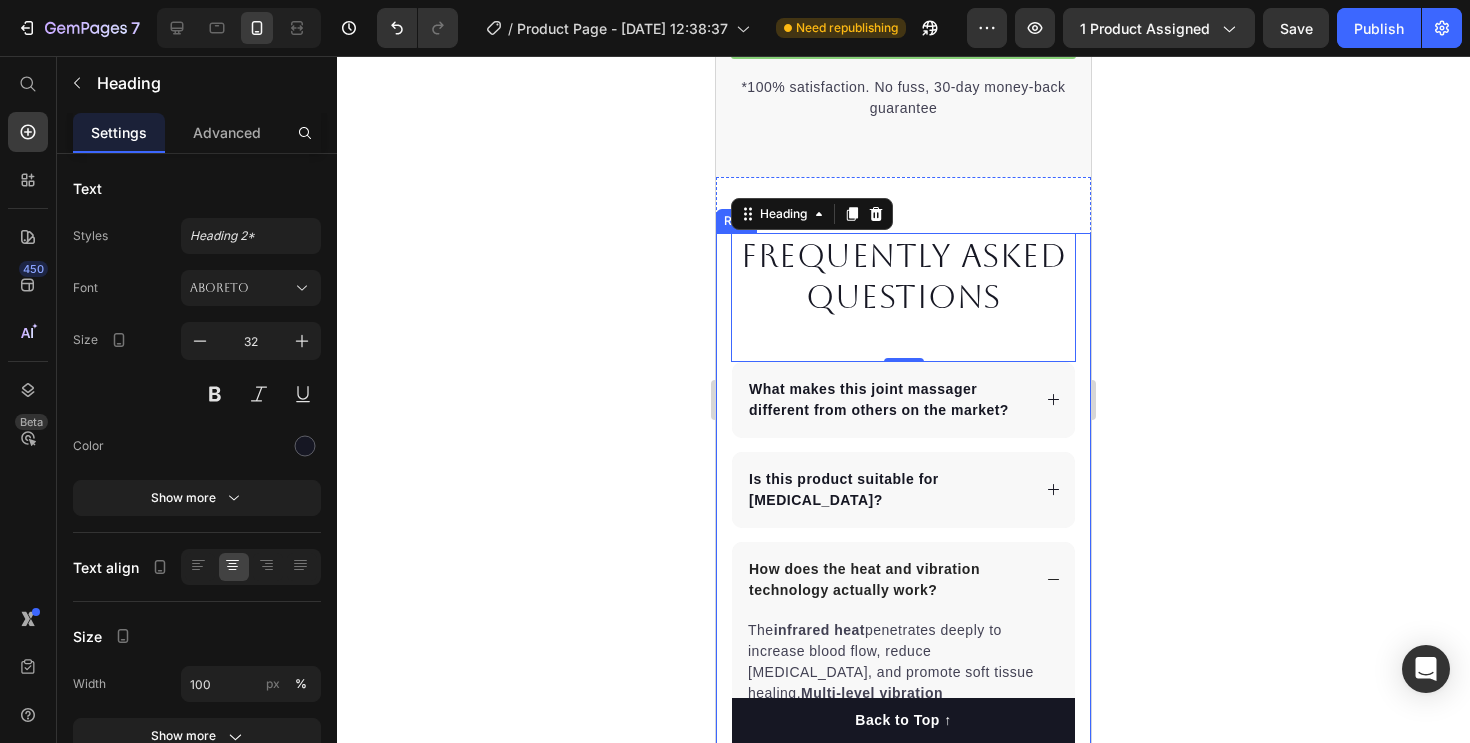 click 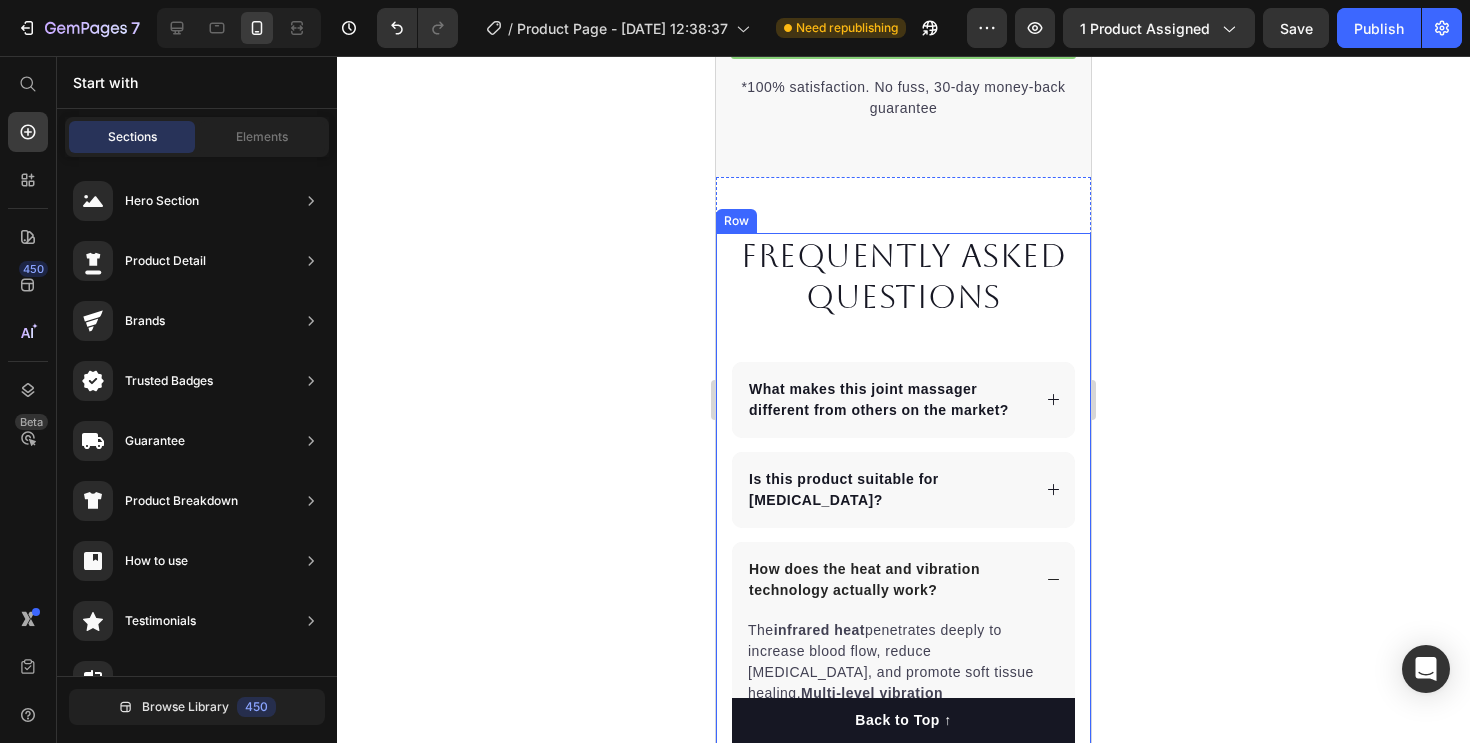 click 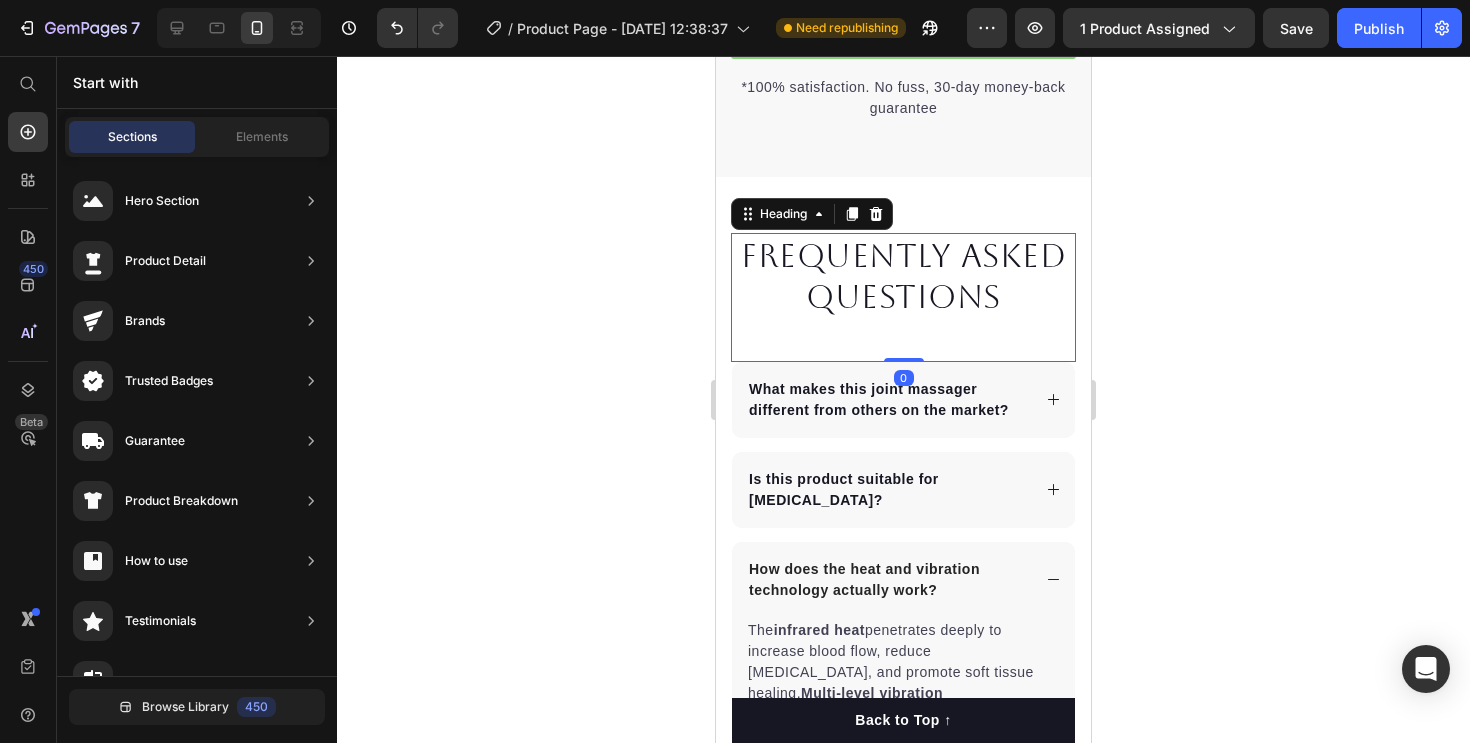 click on "Frequently Asked Questions" at bounding box center (903, 276) 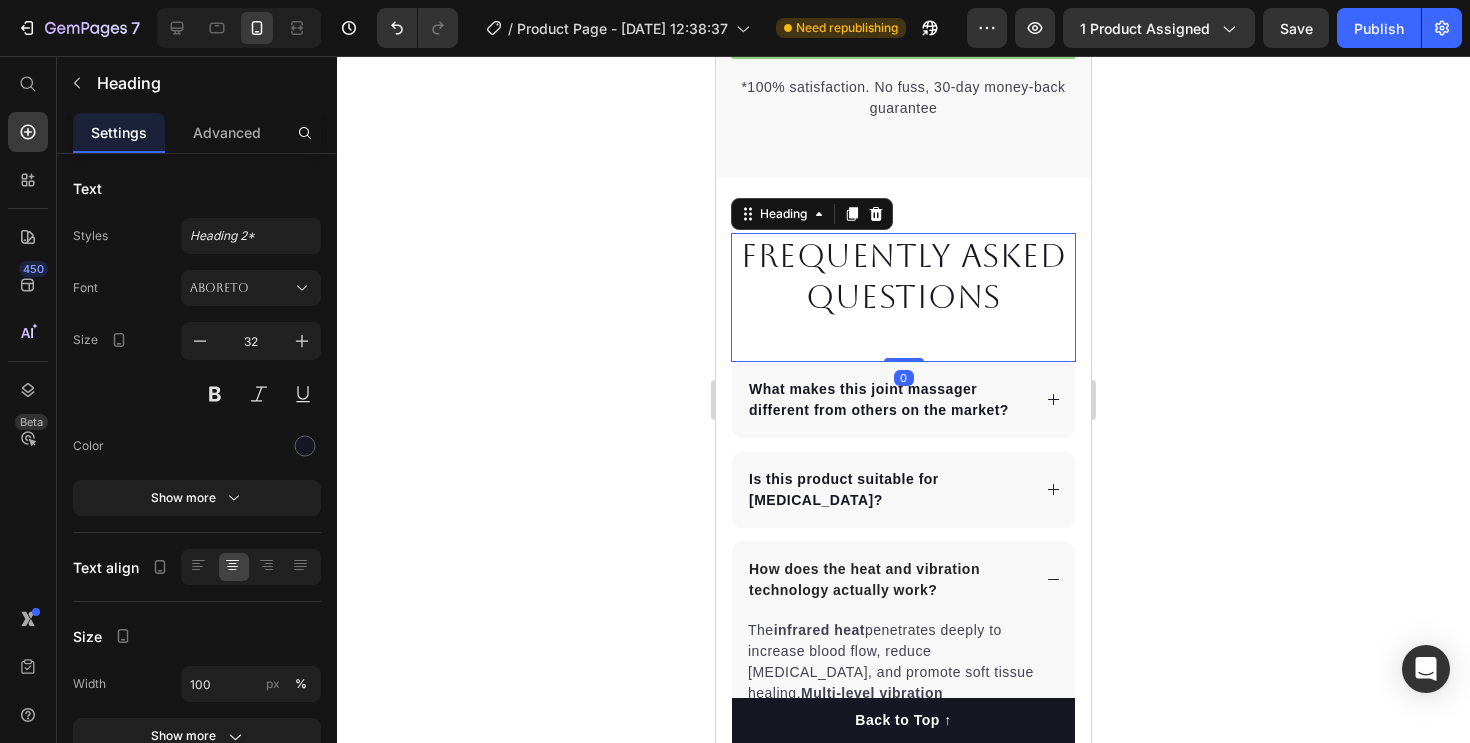 click on "Frequently Asked Questions" at bounding box center [903, 276] 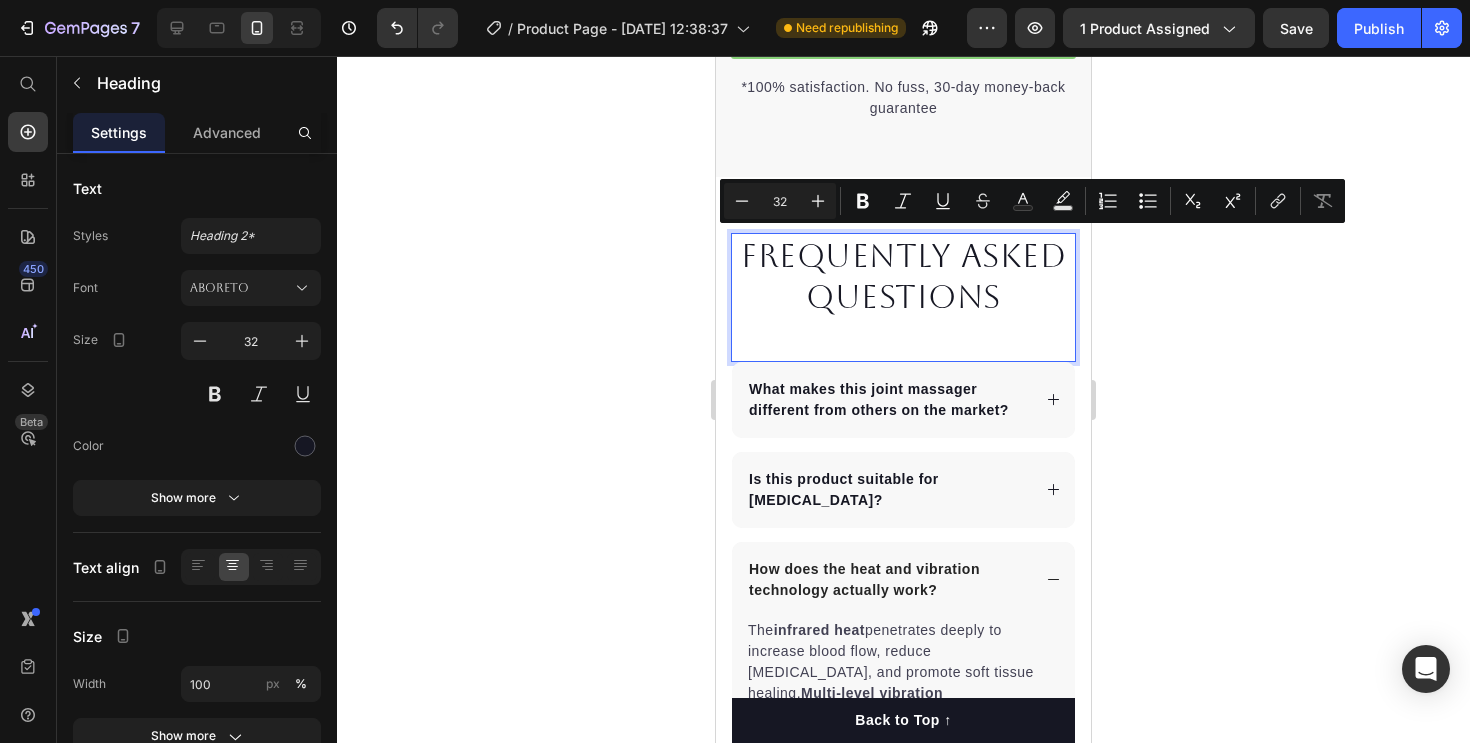 click on "Frequently Asked Questions" at bounding box center (903, 276) 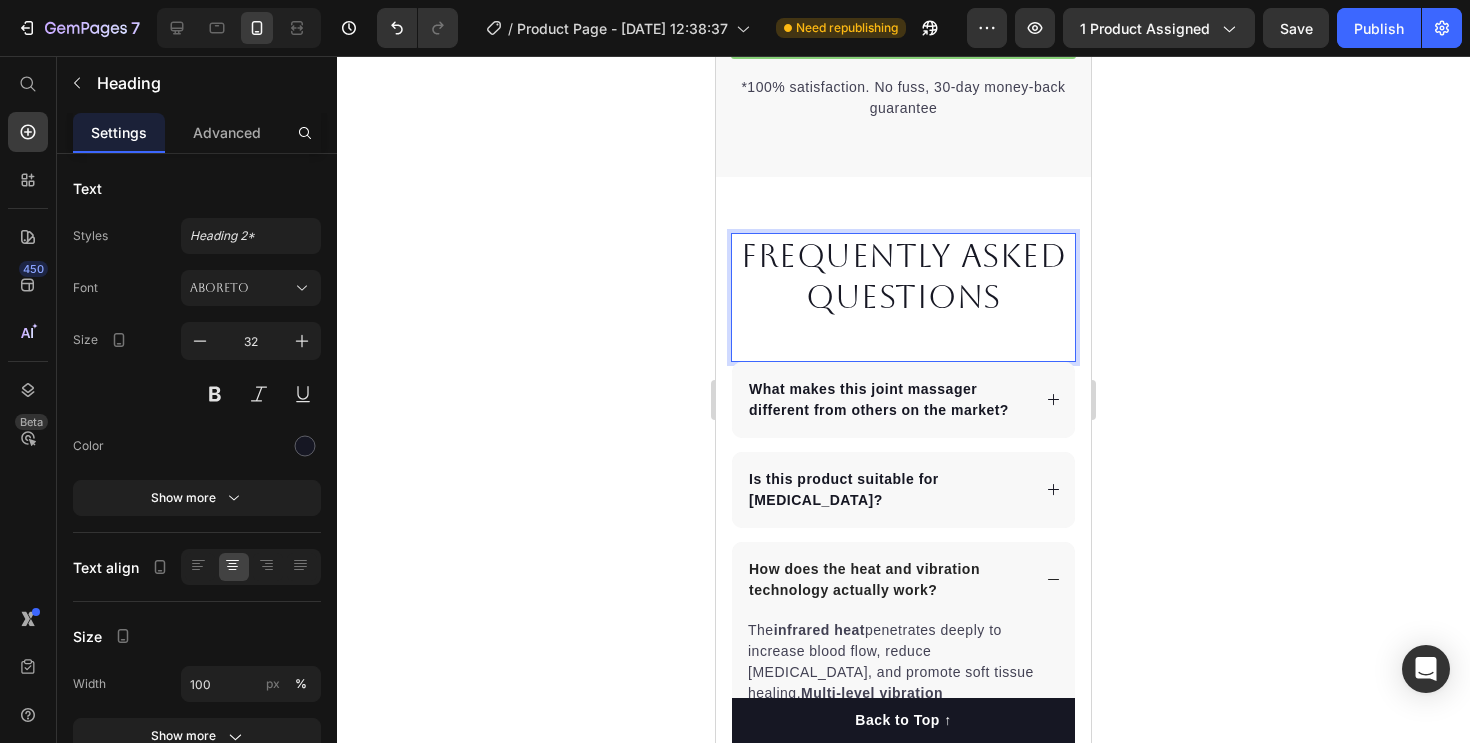 click on "Frequently Asked Questions" at bounding box center (903, 276) 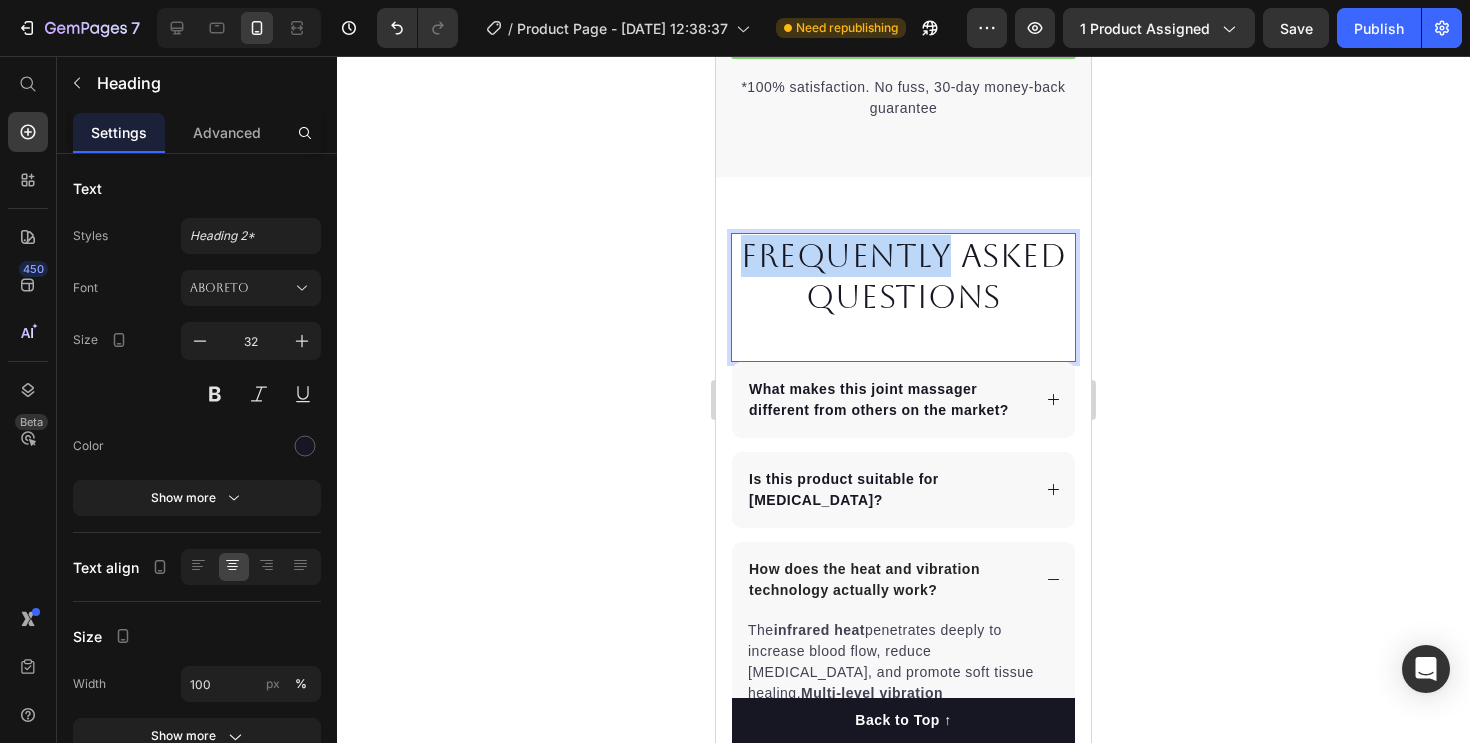 click on "Frequently Asked Questions" at bounding box center [903, 276] 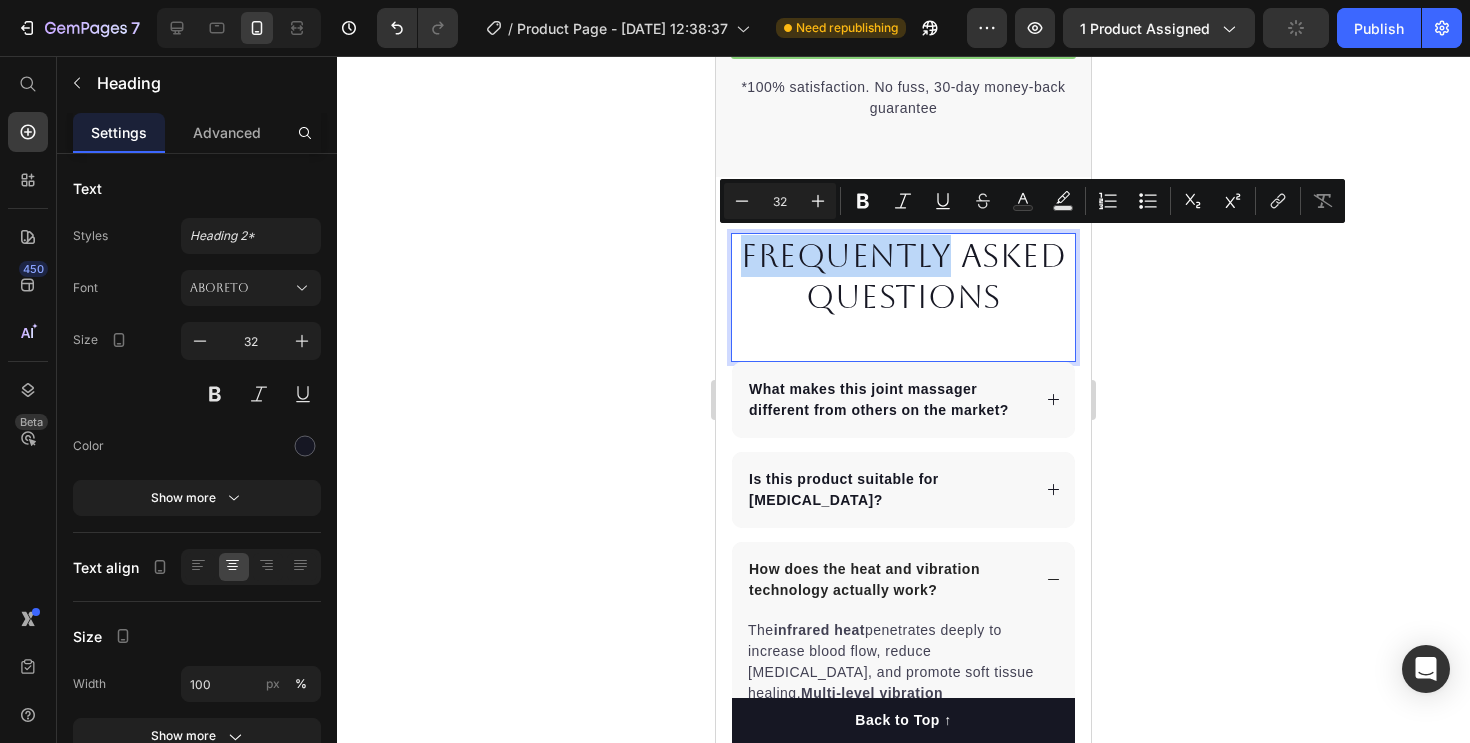click on "Frequently Asked Questions" at bounding box center (903, 276) 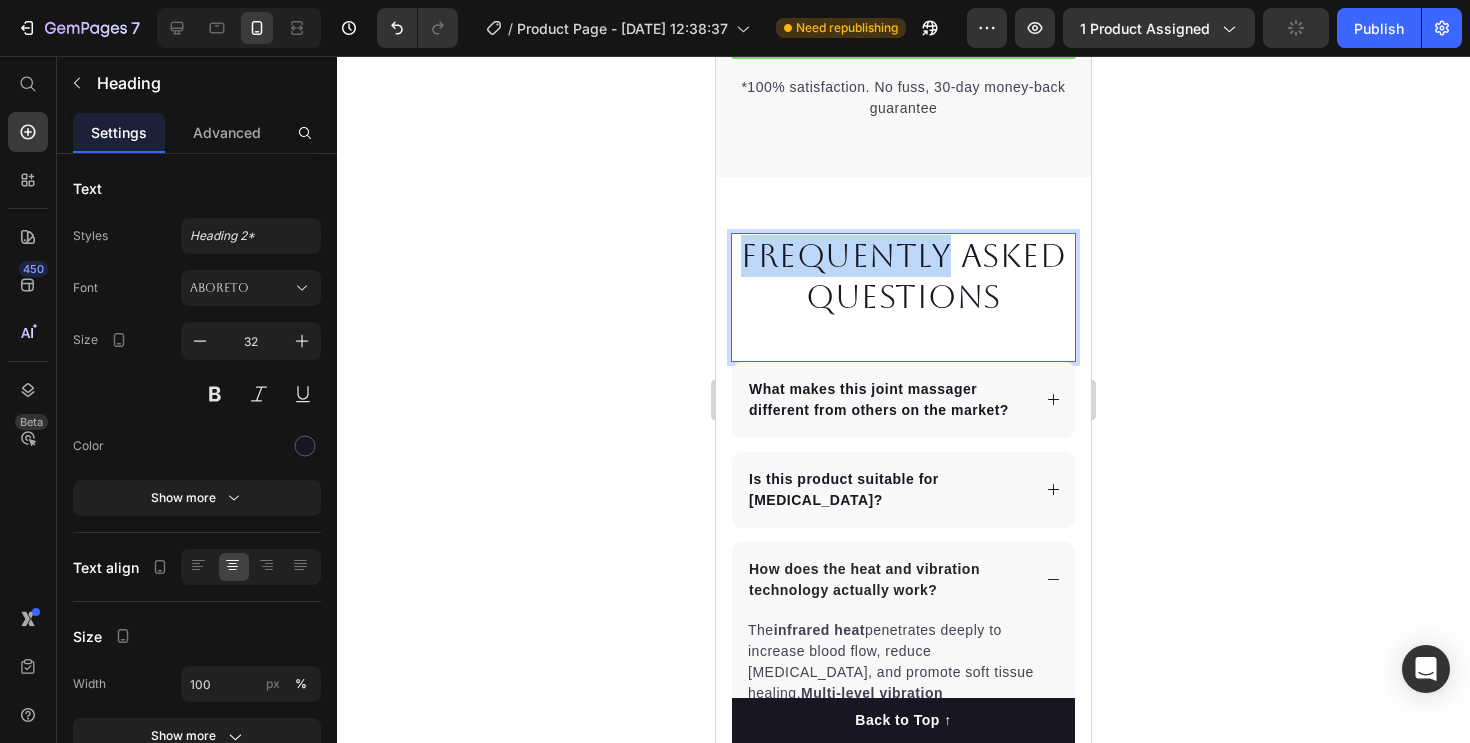 click on "Frequently Asked Questions" at bounding box center (903, 276) 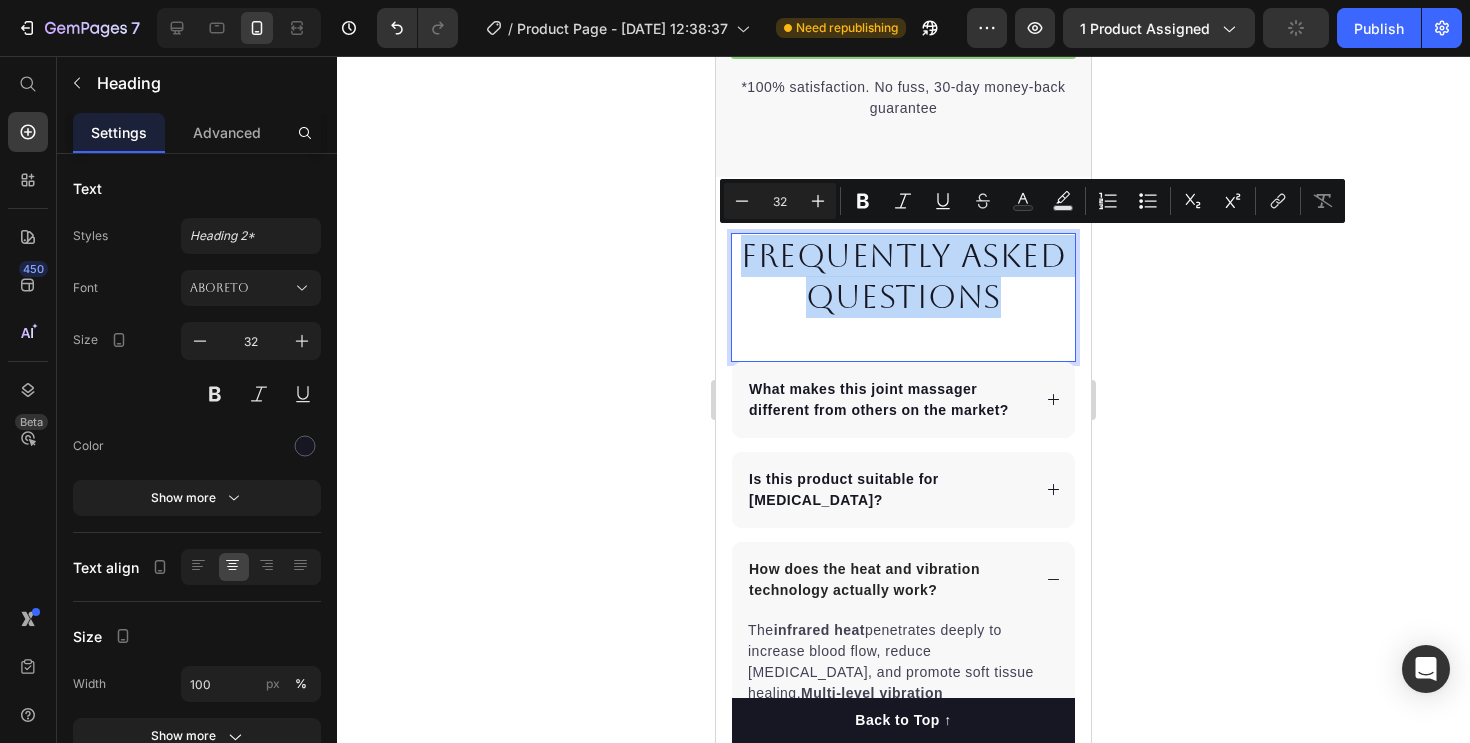click on "Frequently Asked Questions" at bounding box center [903, 276] 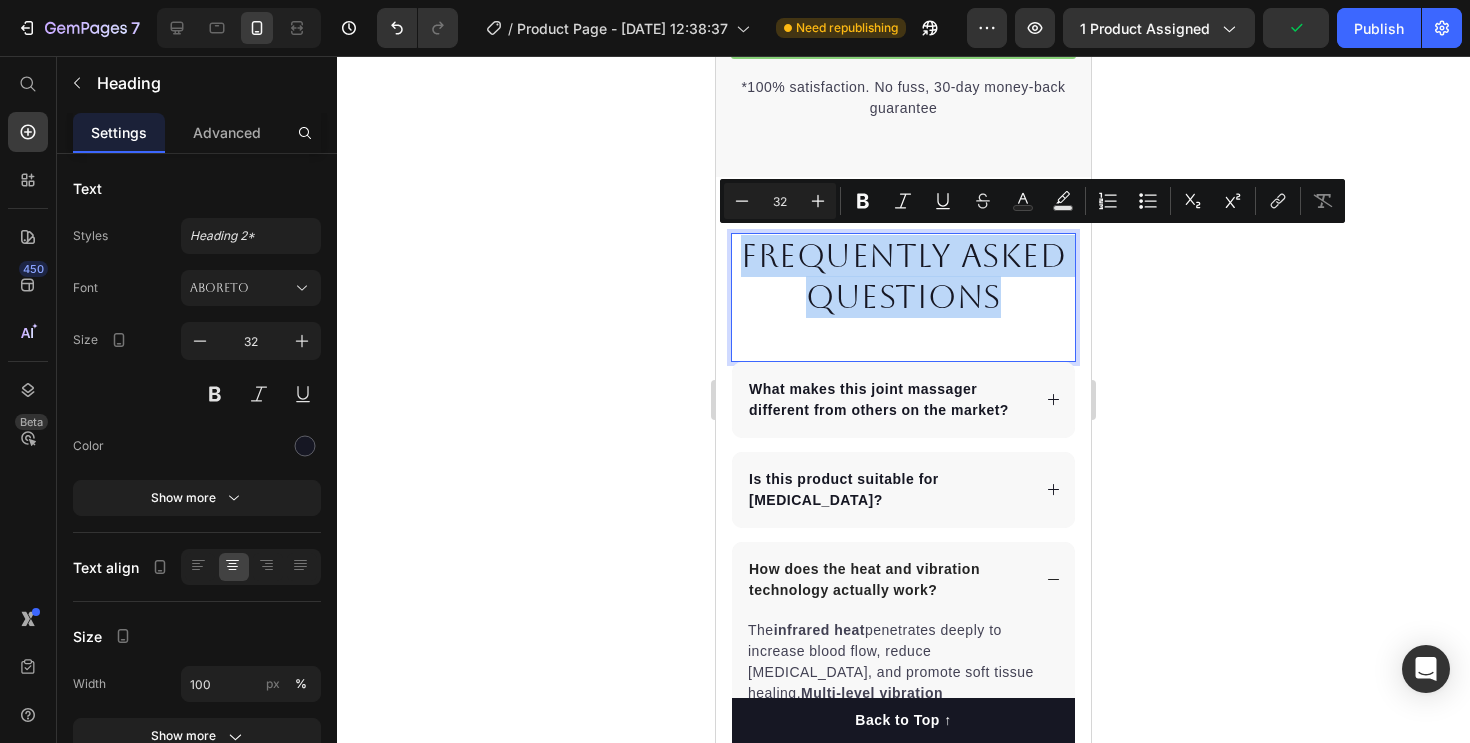click on "Frequently Asked Questions" at bounding box center [903, 276] 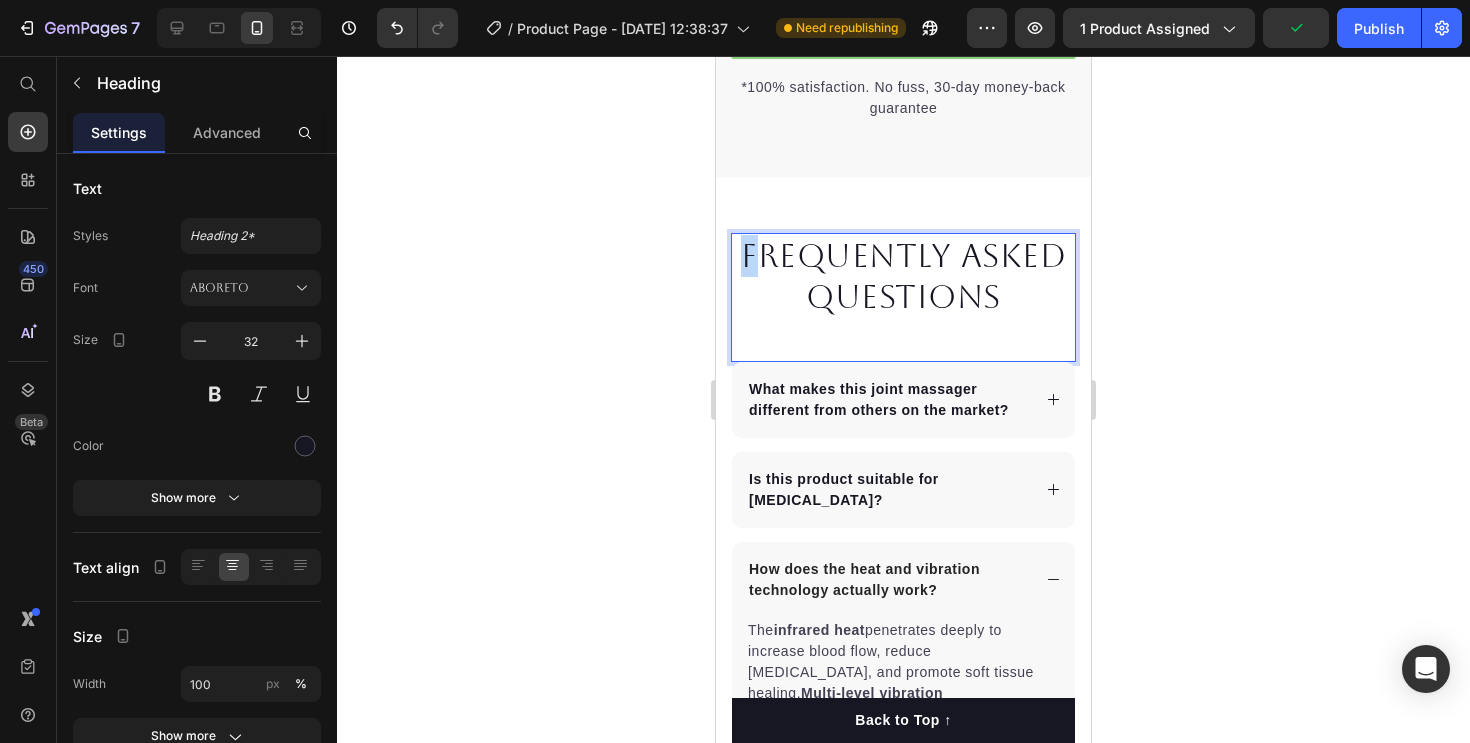 drag, startPoint x: 751, startPoint y: 254, endPoint x: 737, endPoint y: 254, distance: 14 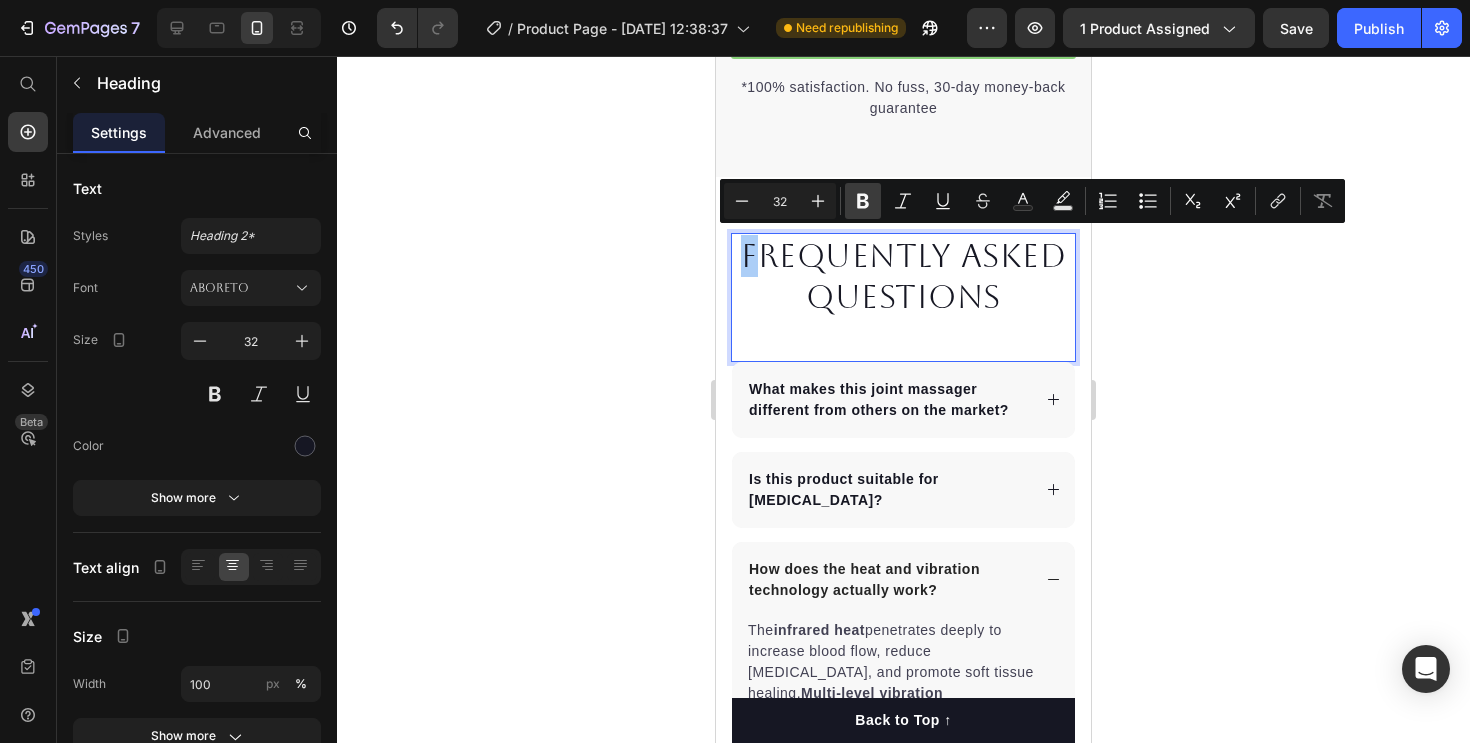 click 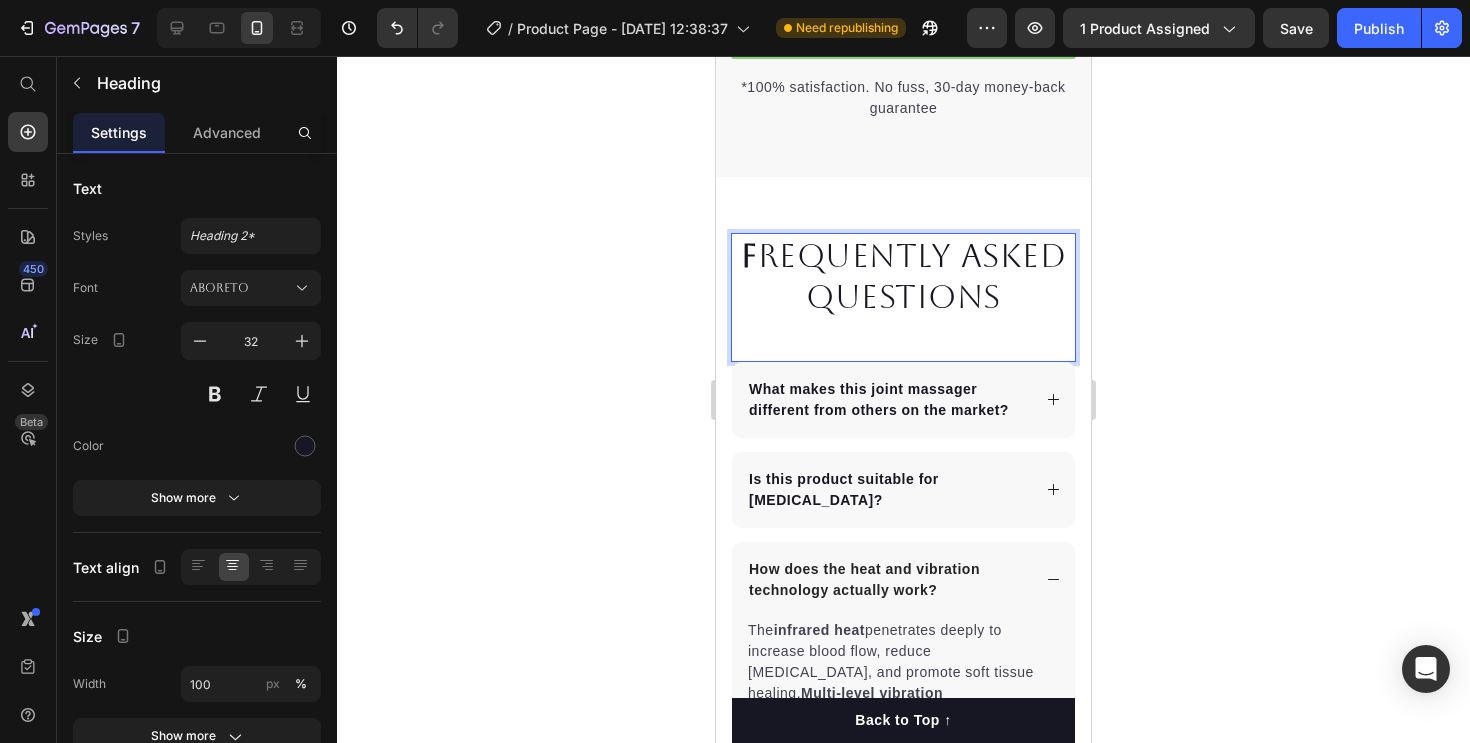 click on "F requently Asked Questions" at bounding box center (903, 276) 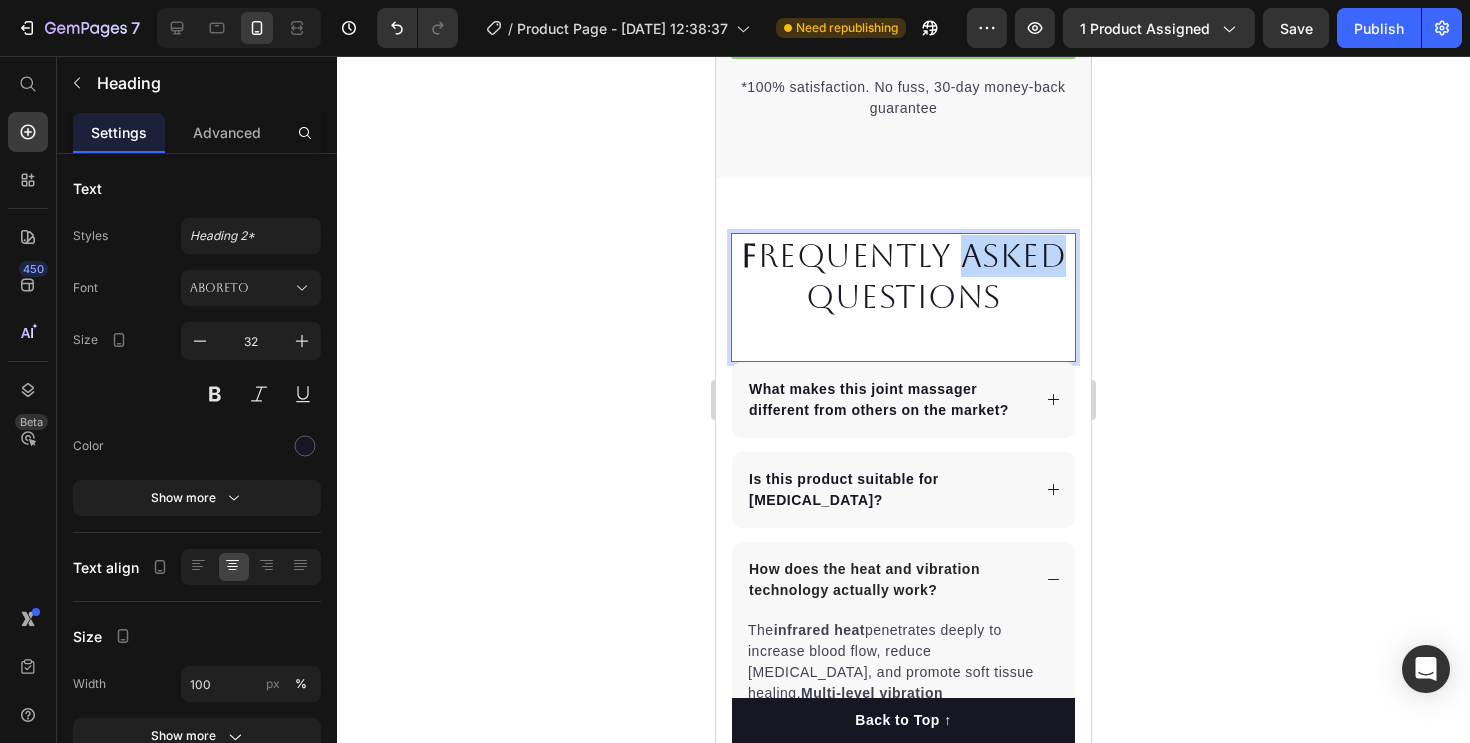 click on "F requently Asked Questions" at bounding box center (903, 276) 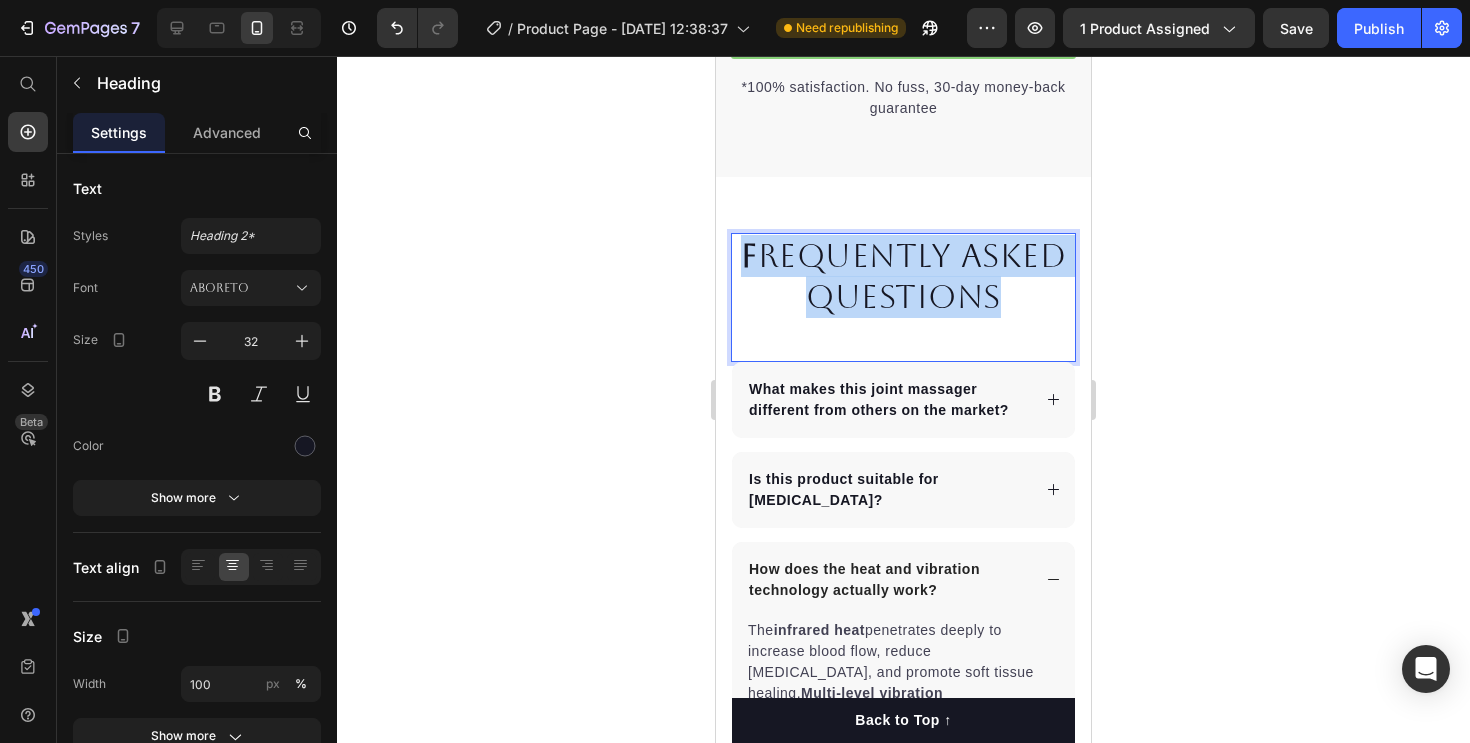 click on "F requently Asked Questions" at bounding box center [903, 276] 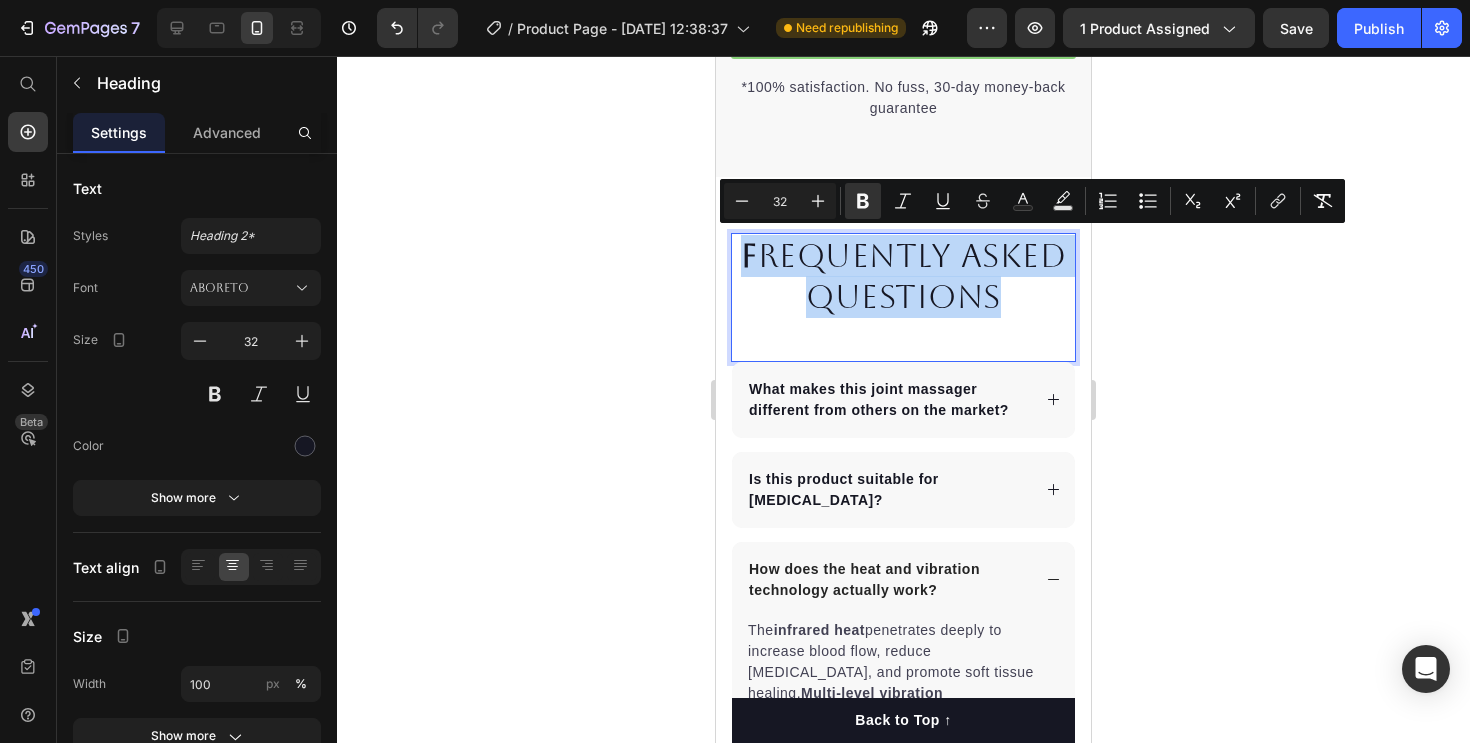 click on "F requently Asked Questions" at bounding box center (903, 276) 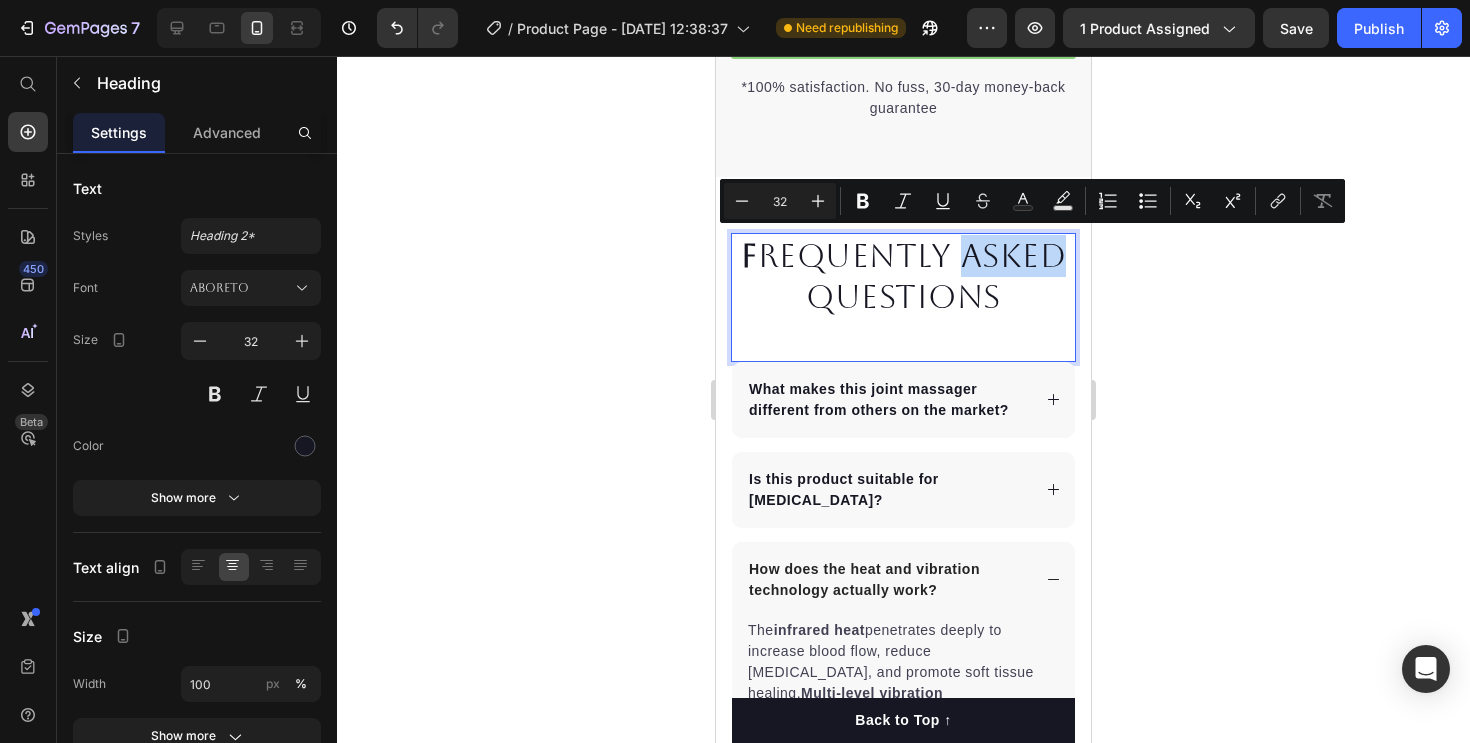 click on "F requently Asked Questions" at bounding box center (903, 276) 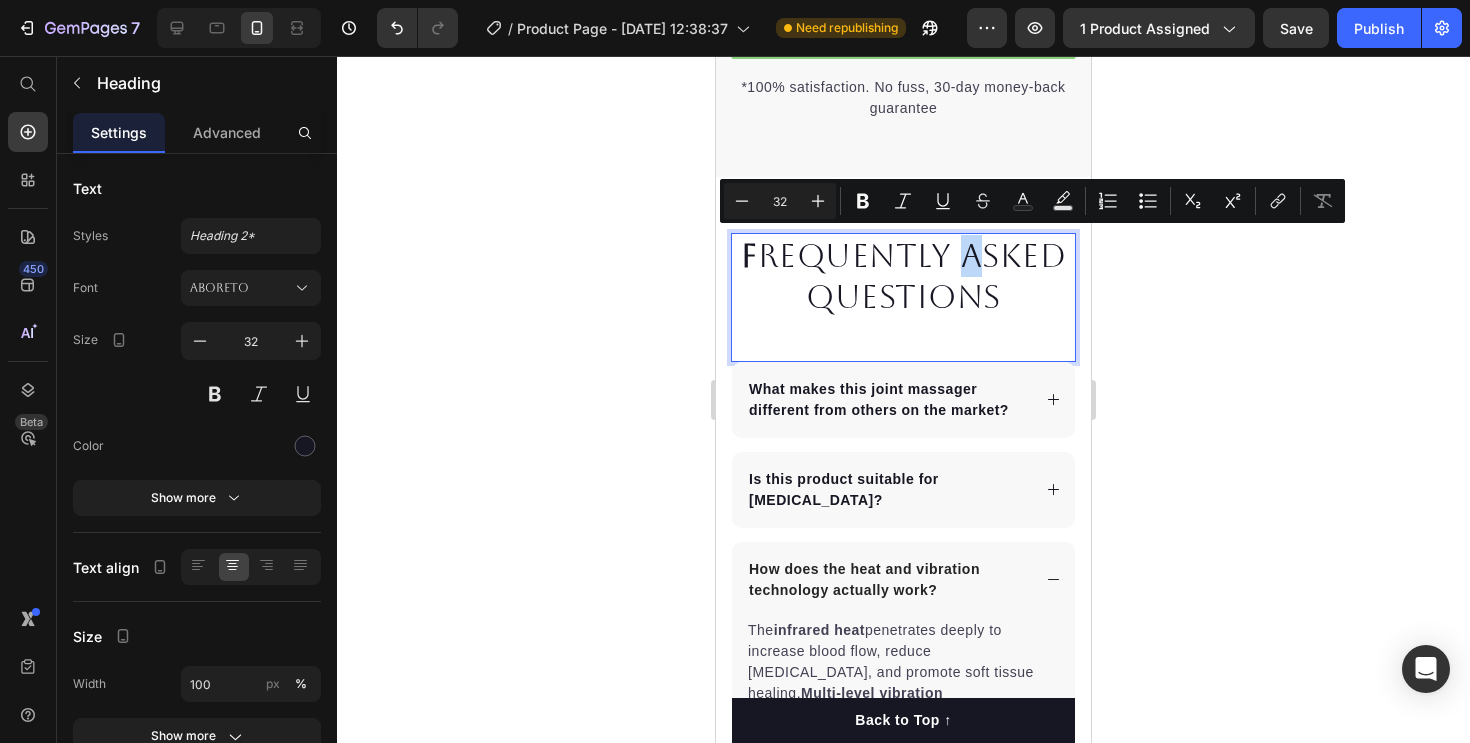 click on "F requently Asked Questions" at bounding box center [903, 276] 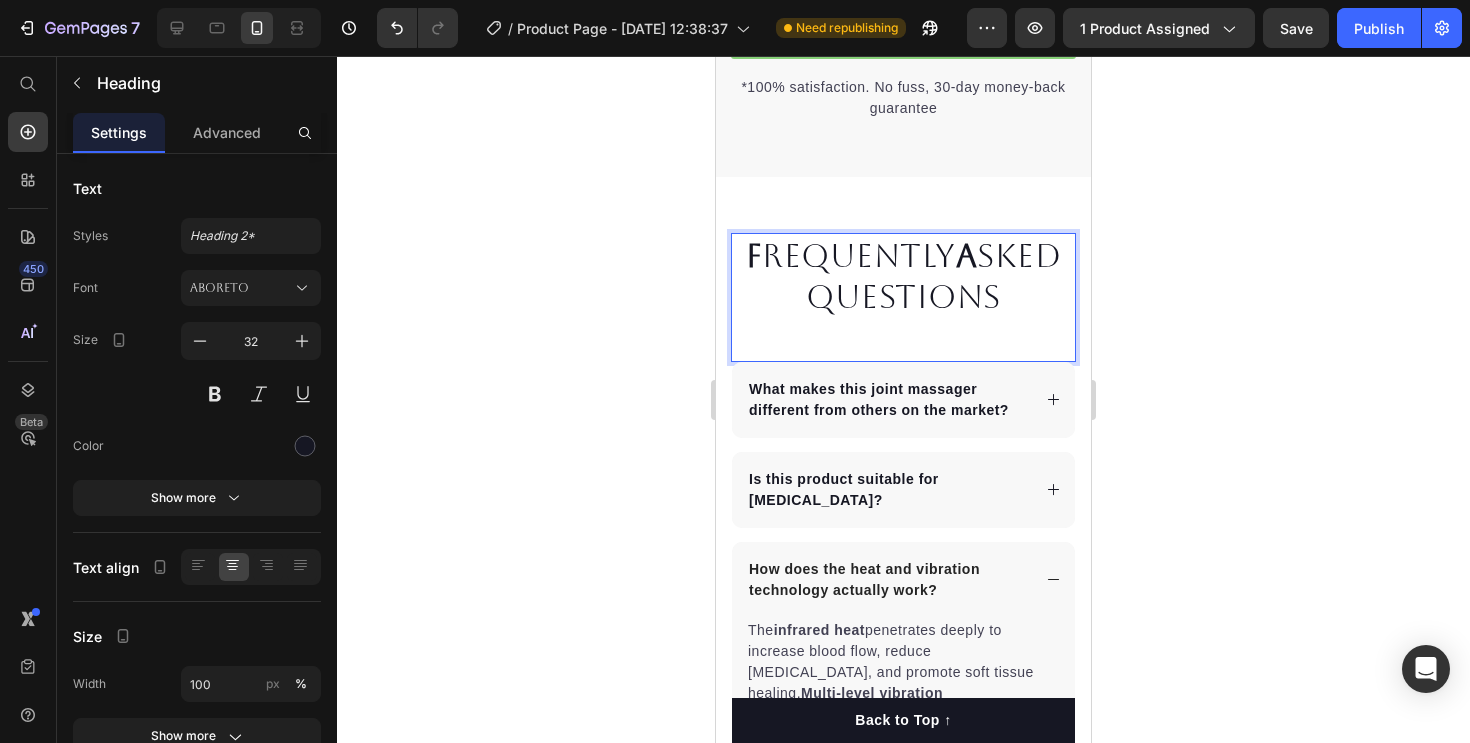 click on "F requently  A sked Questions" at bounding box center [903, 276] 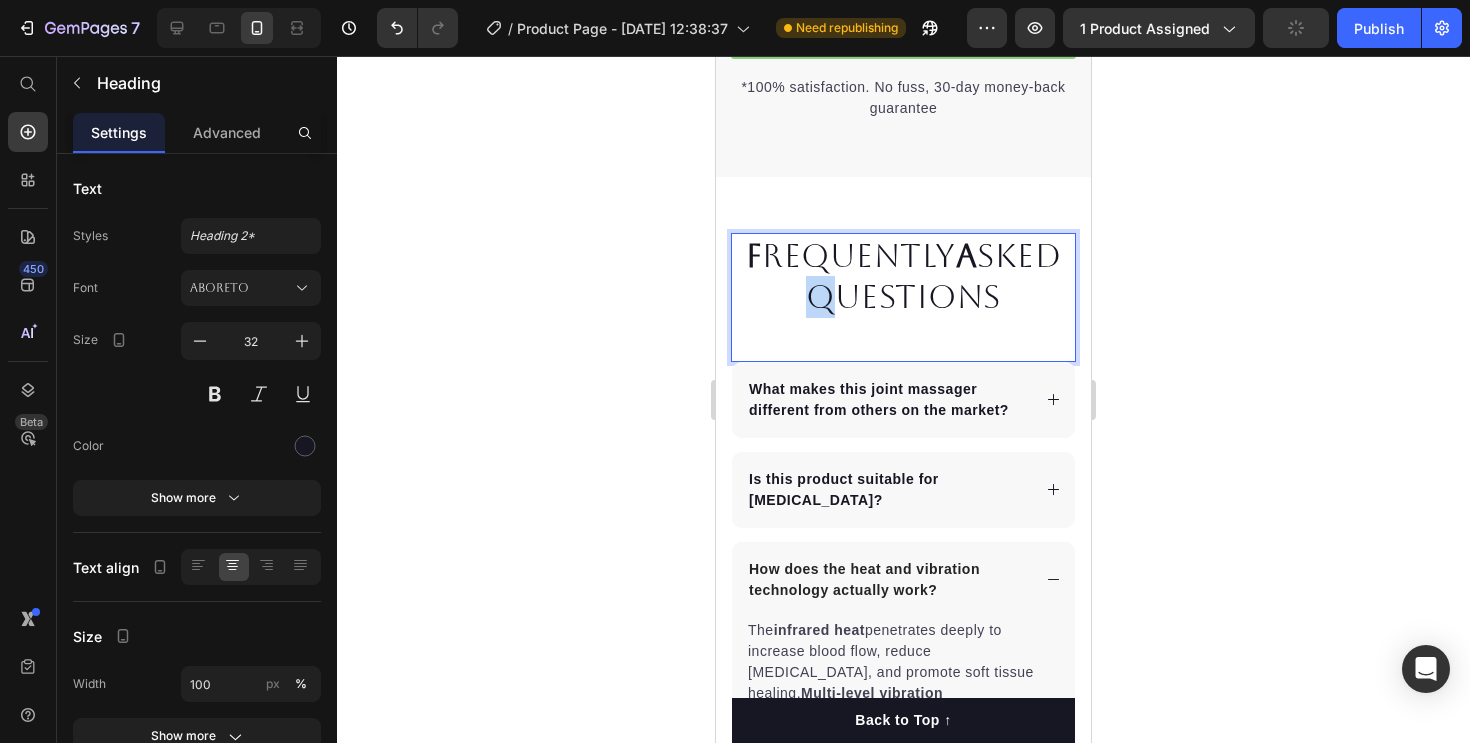 drag, startPoint x: 823, startPoint y: 300, endPoint x: 802, endPoint y: 299, distance: 21.023796 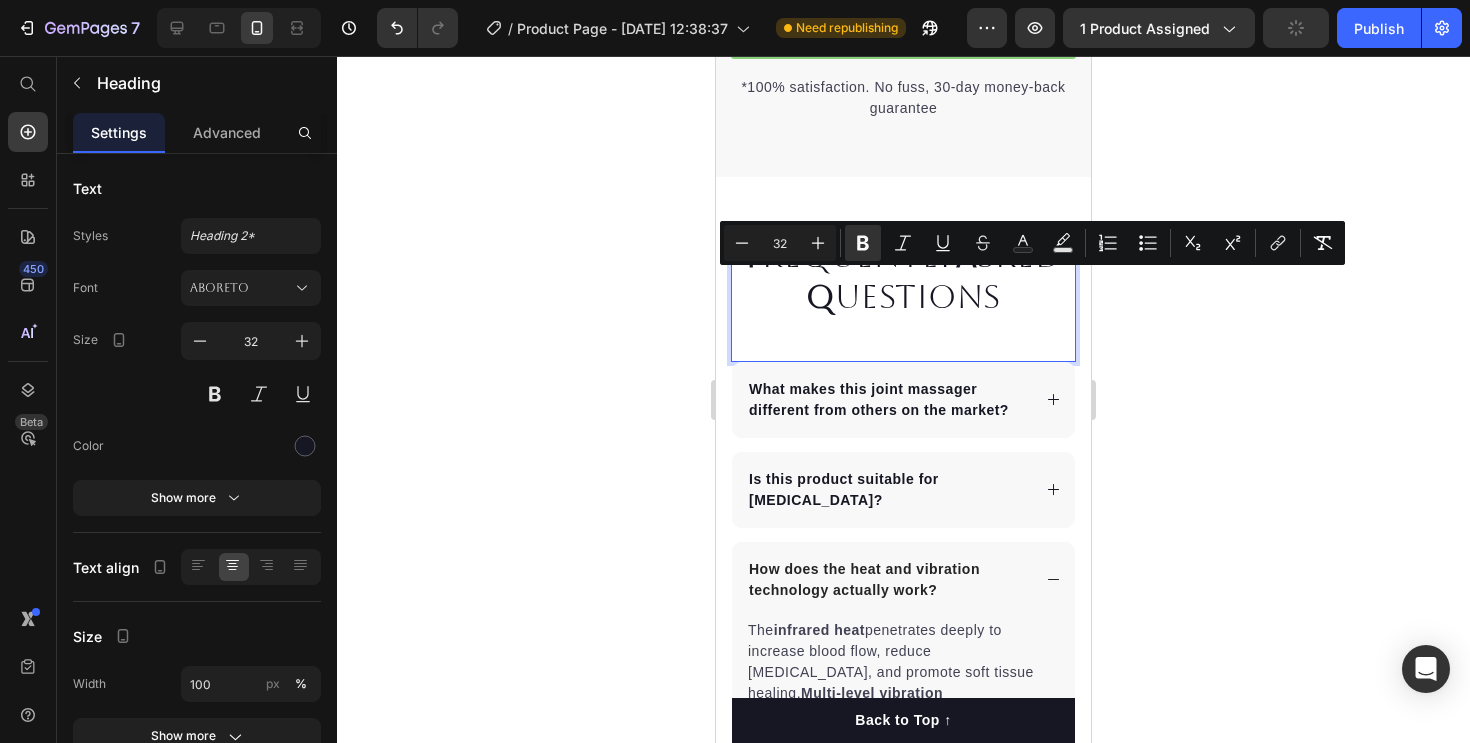 click on "F requently  A sked  Q uestions Heading   0" at bounding box center (903, 297) 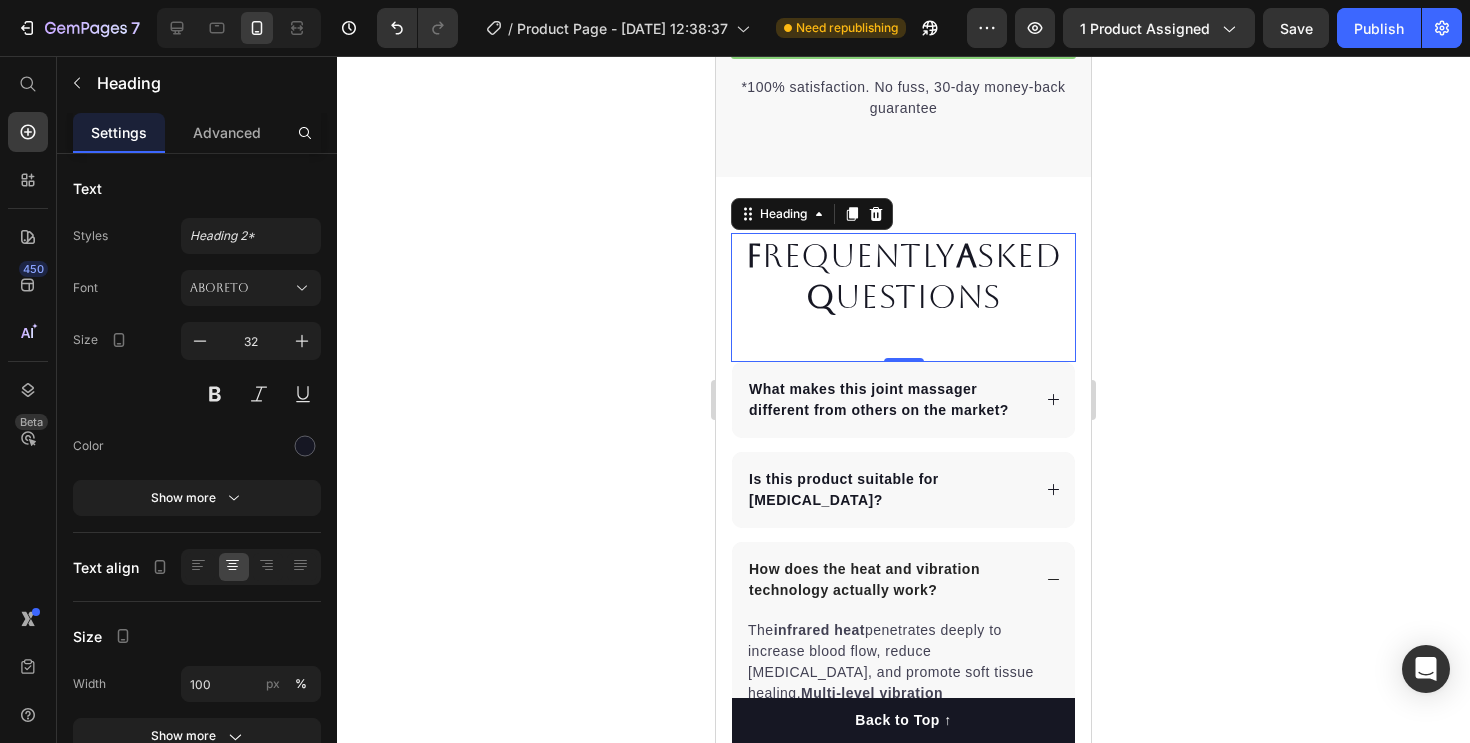 click 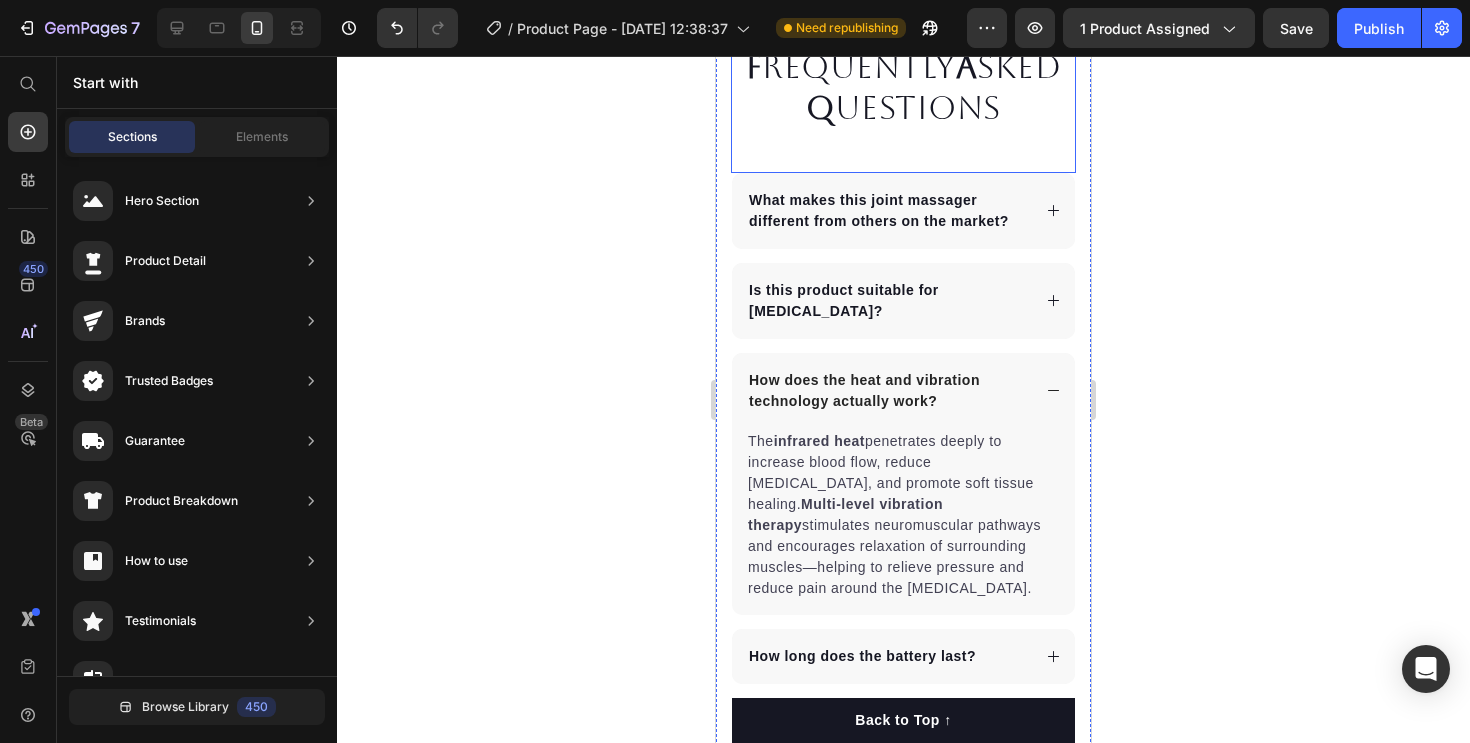scroll, scrollTop: 6062, scrollLeft: 0, axis: vertical 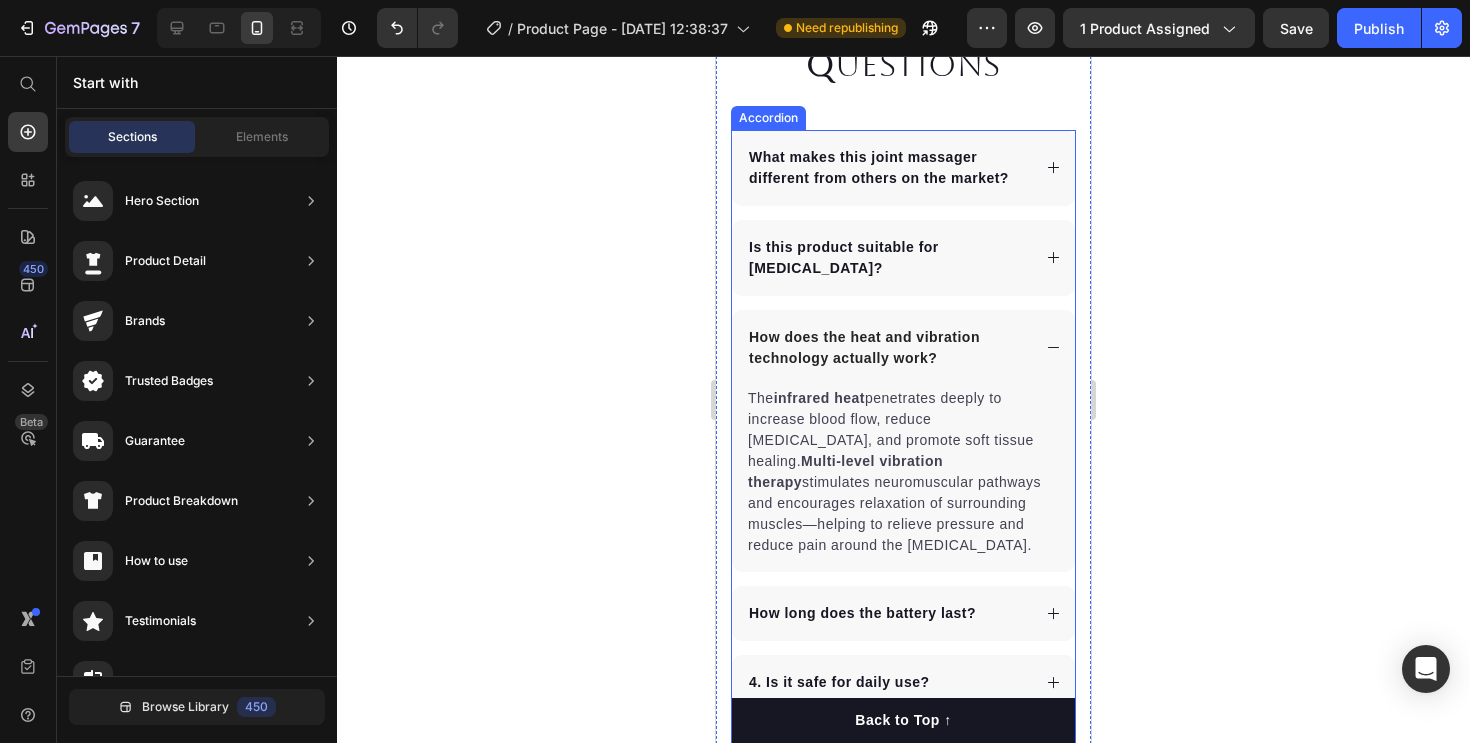 click on "How does the heat and vibration technology actually work?" at bounding box center [903, 348] 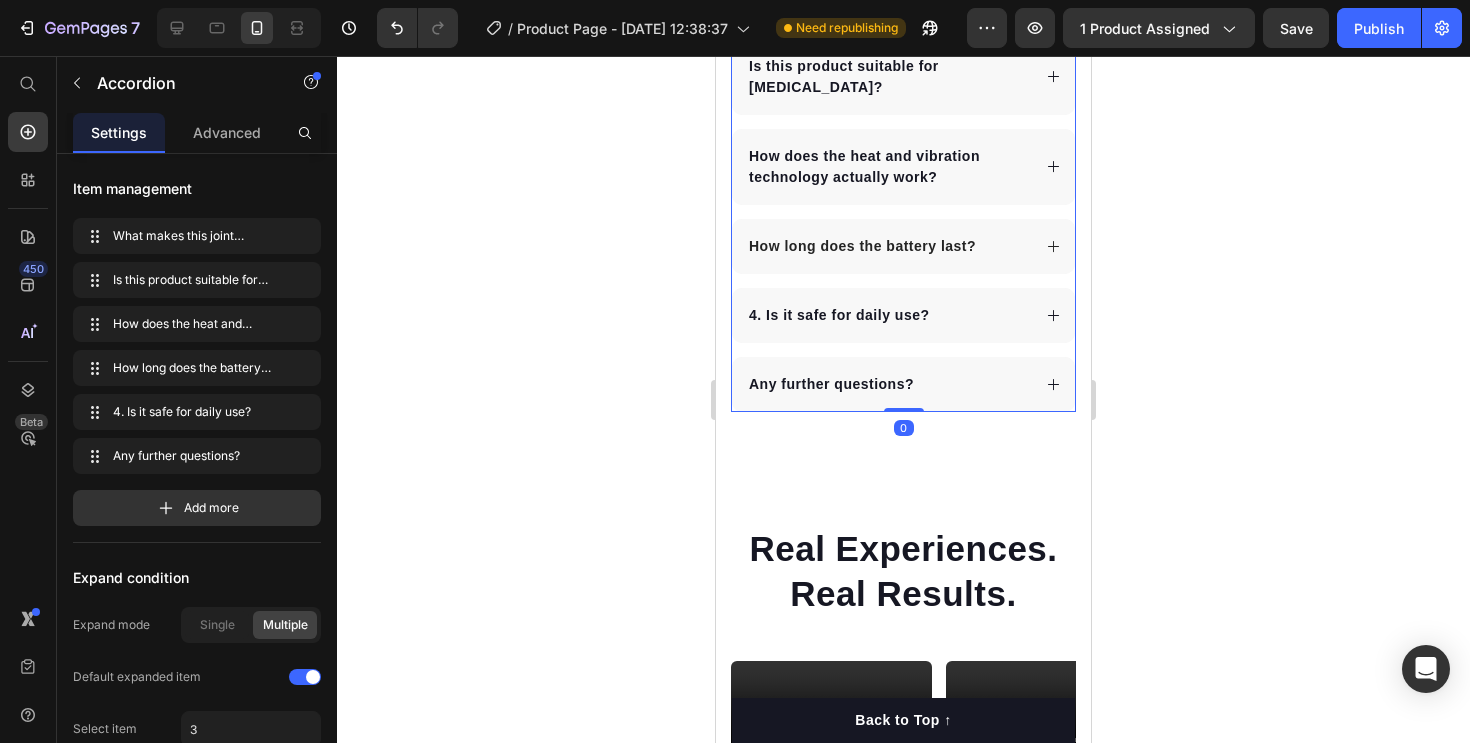 scroll, scrollTop: 6251, scrollLeft: 0, axis: vertical 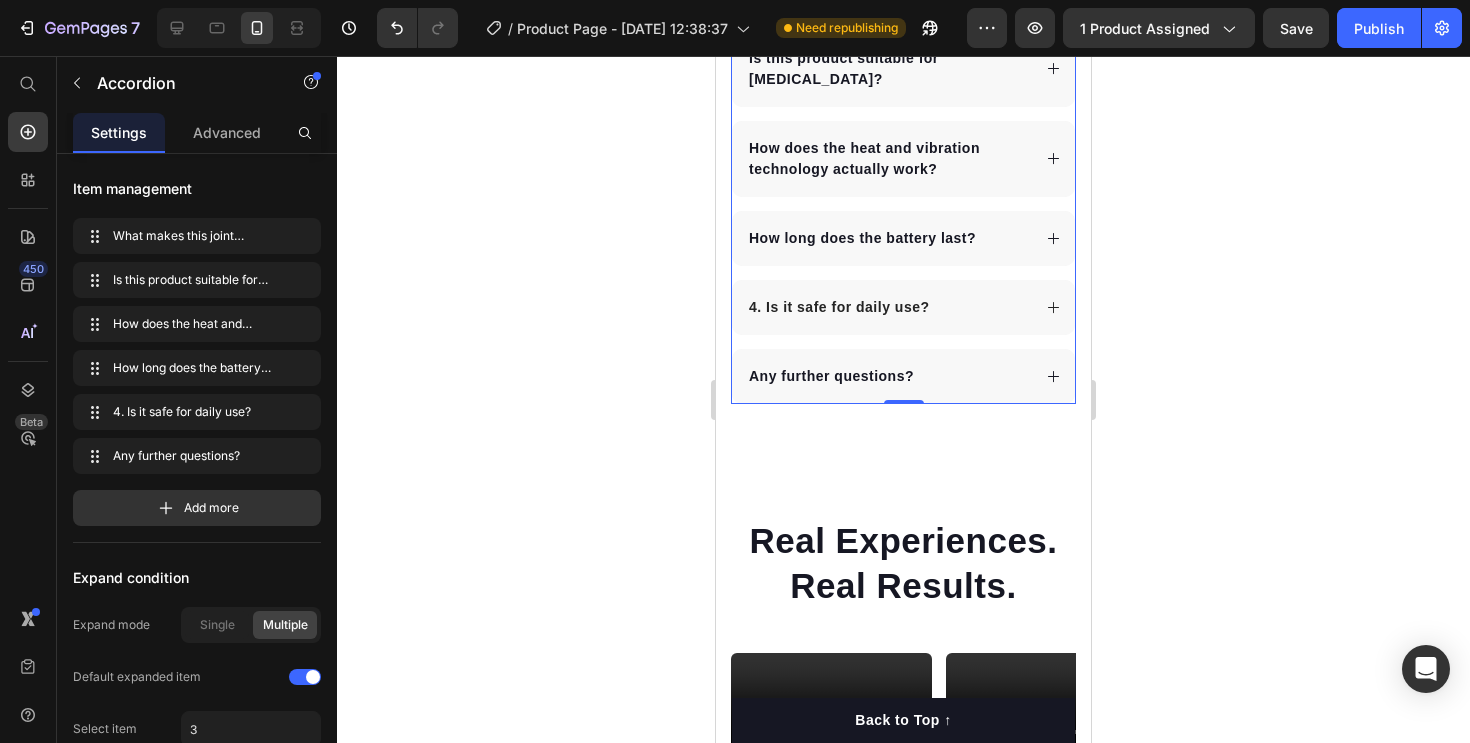 click on "4. Is it safe for daily use?" at bounding box center [903, 307] 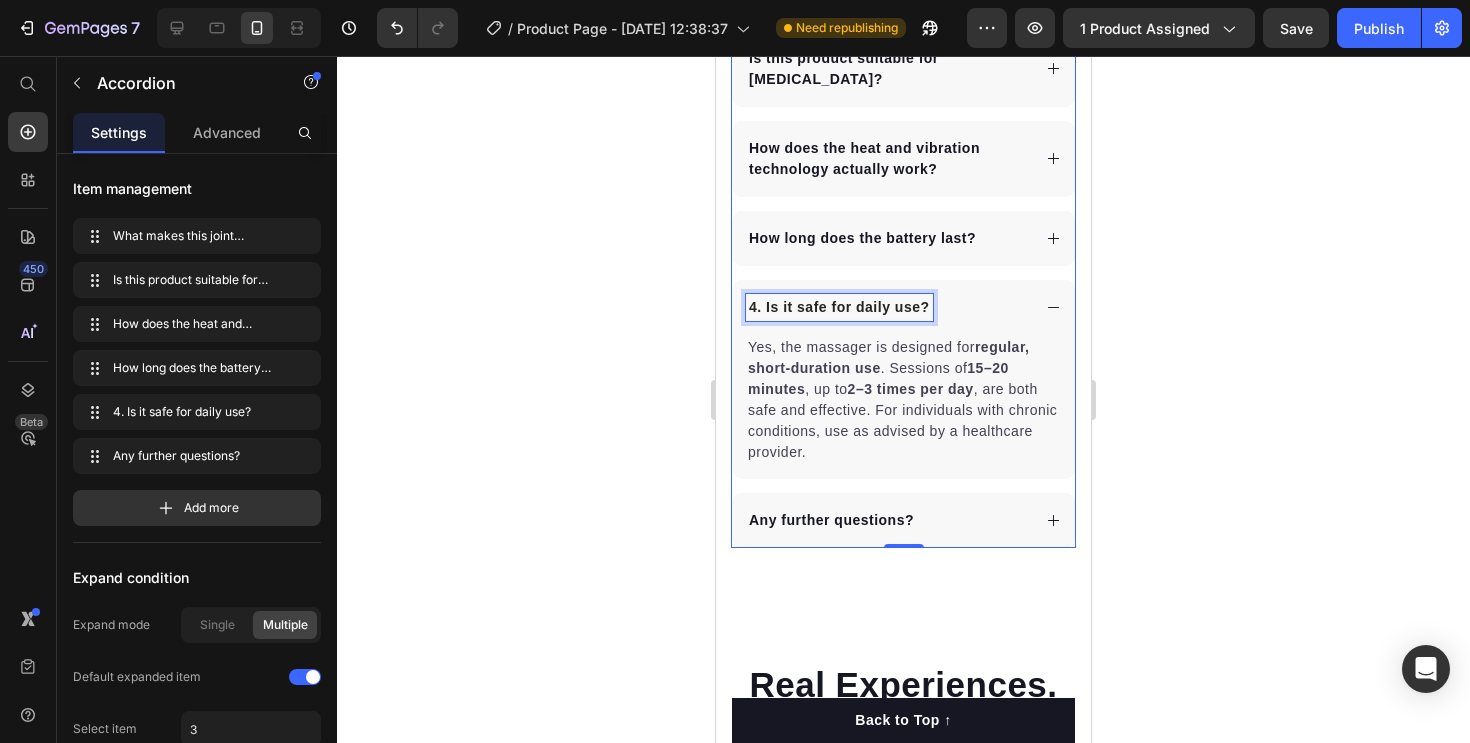 click on "4. Is it safe for daily use?" at bounding box center [839, 307] 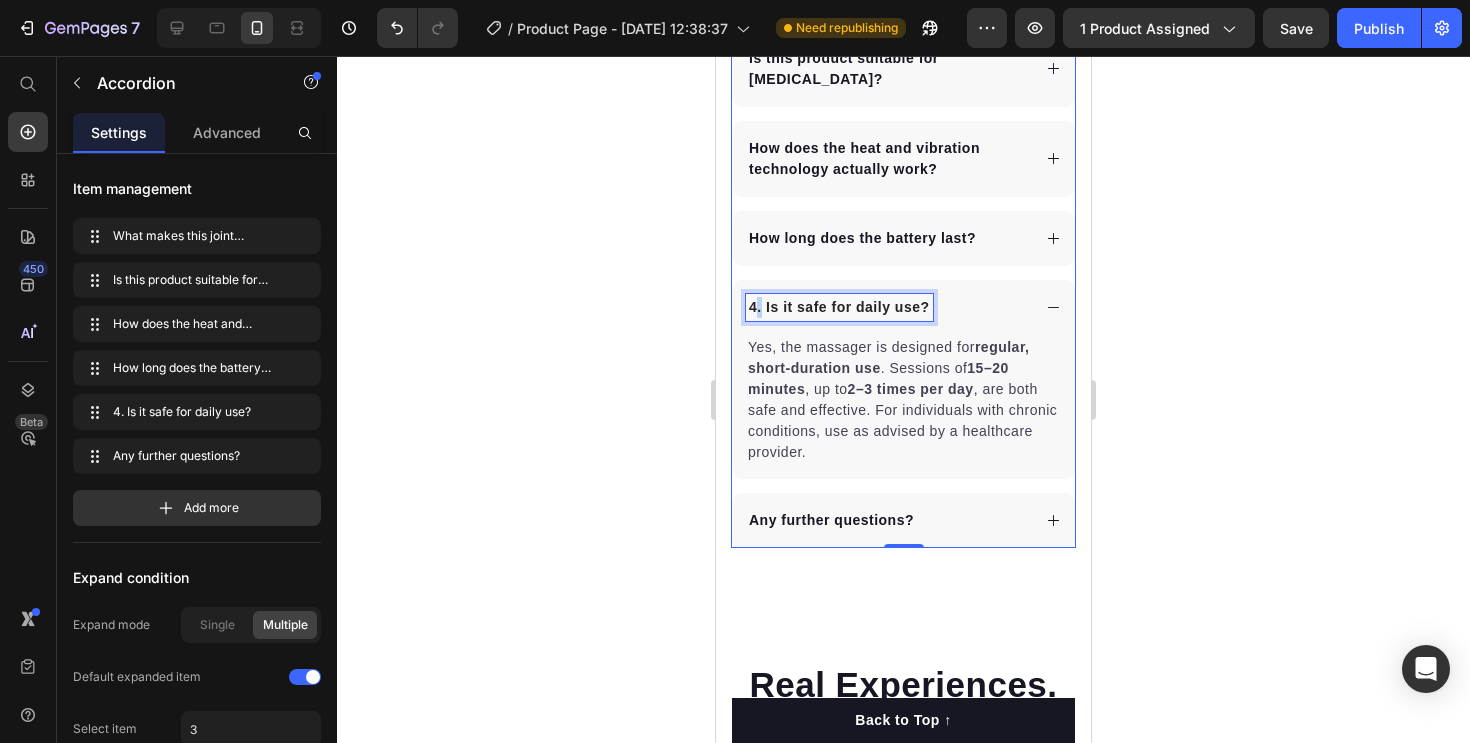 click on "4. Is it safe for daily use?" at bounding box center (839, 307) 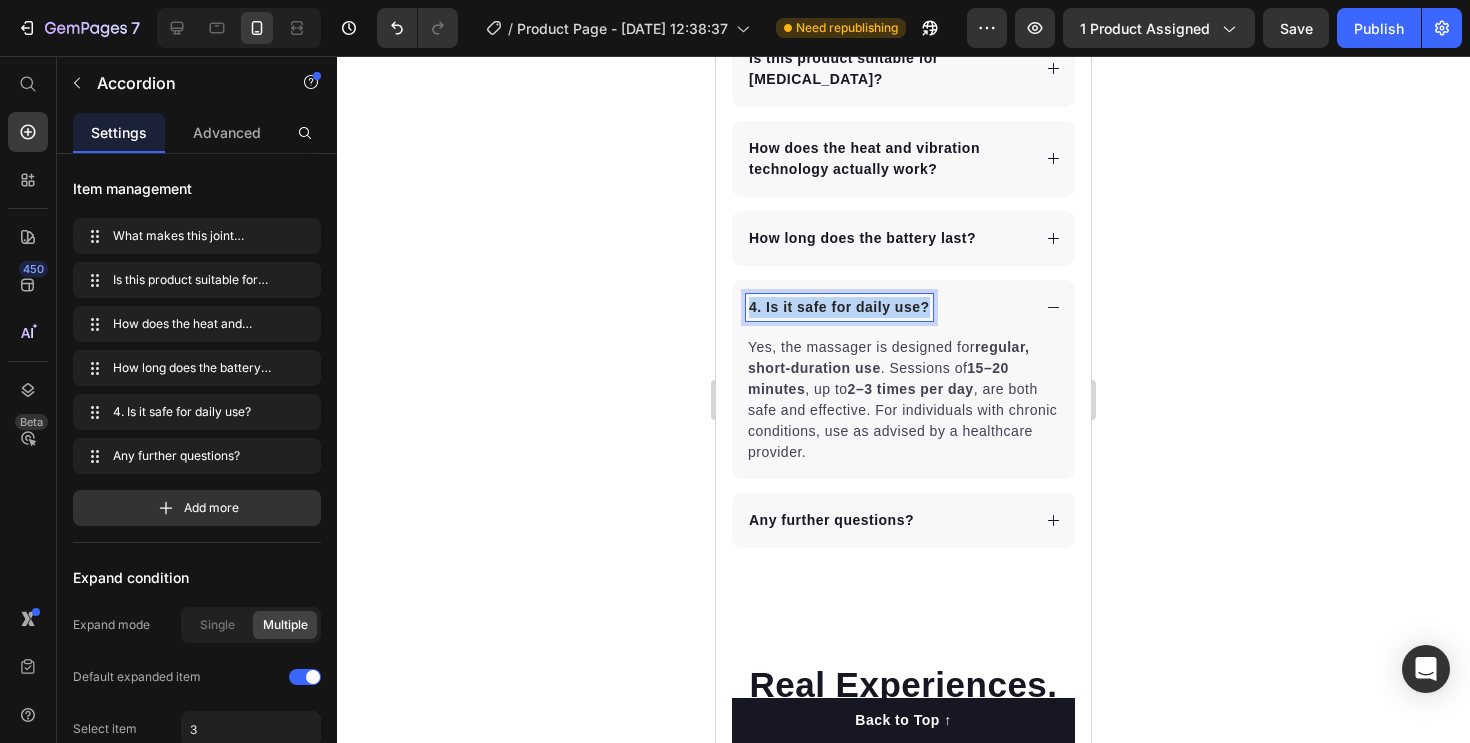 click on "4. Is it safe for daily use?" at bounding box center (839, 307) 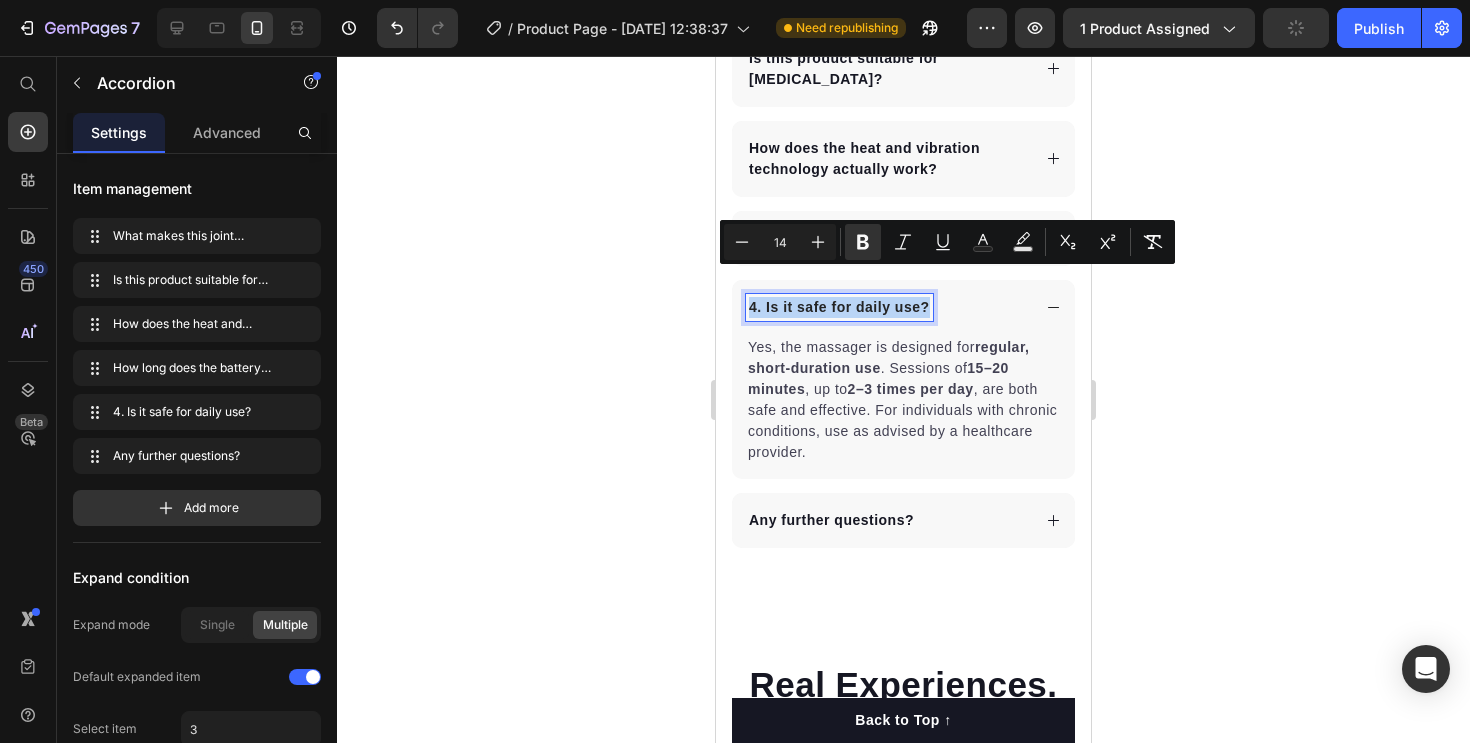 click on "4. Is it safe for daily use?" at bounding box center [839, 307] 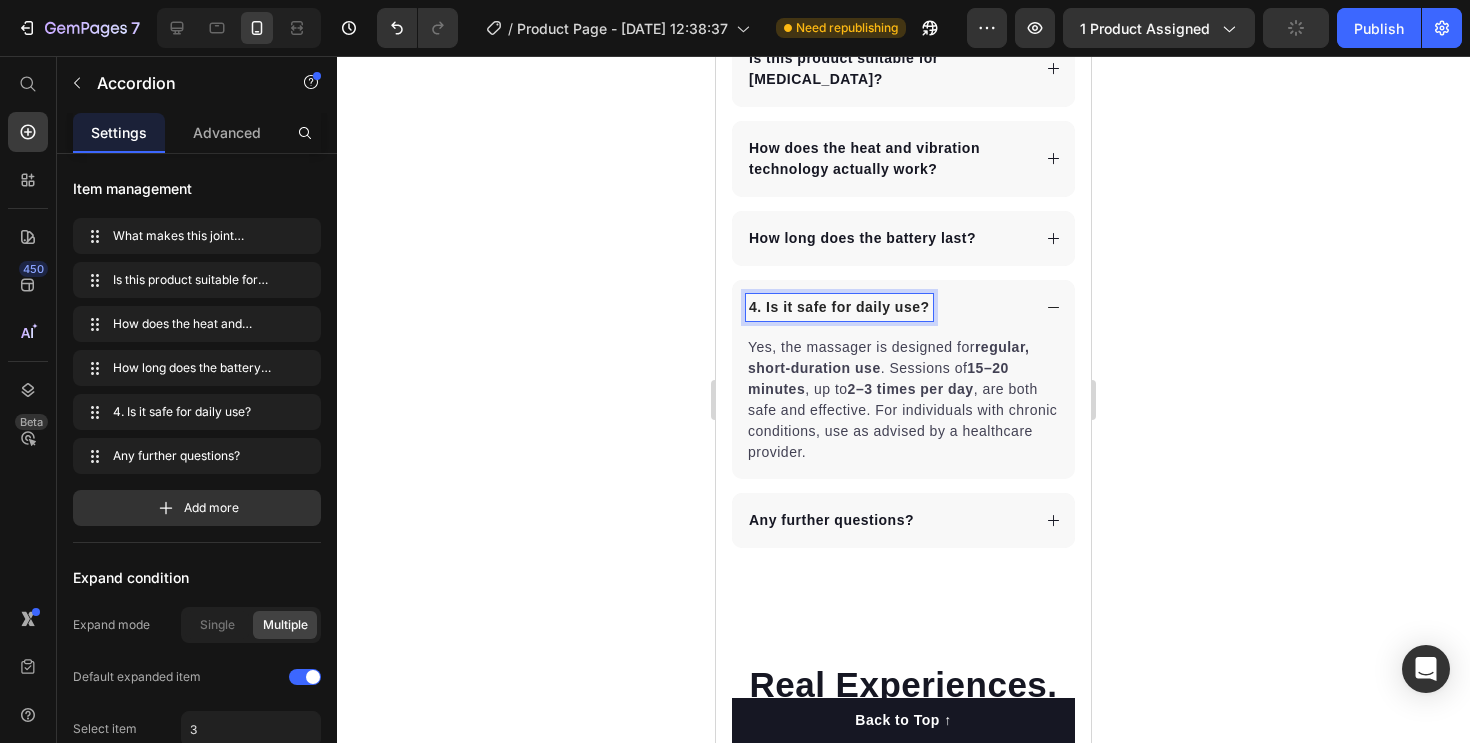 click on "4. Is it safe for daily use?" at bounding box center [839, 307] 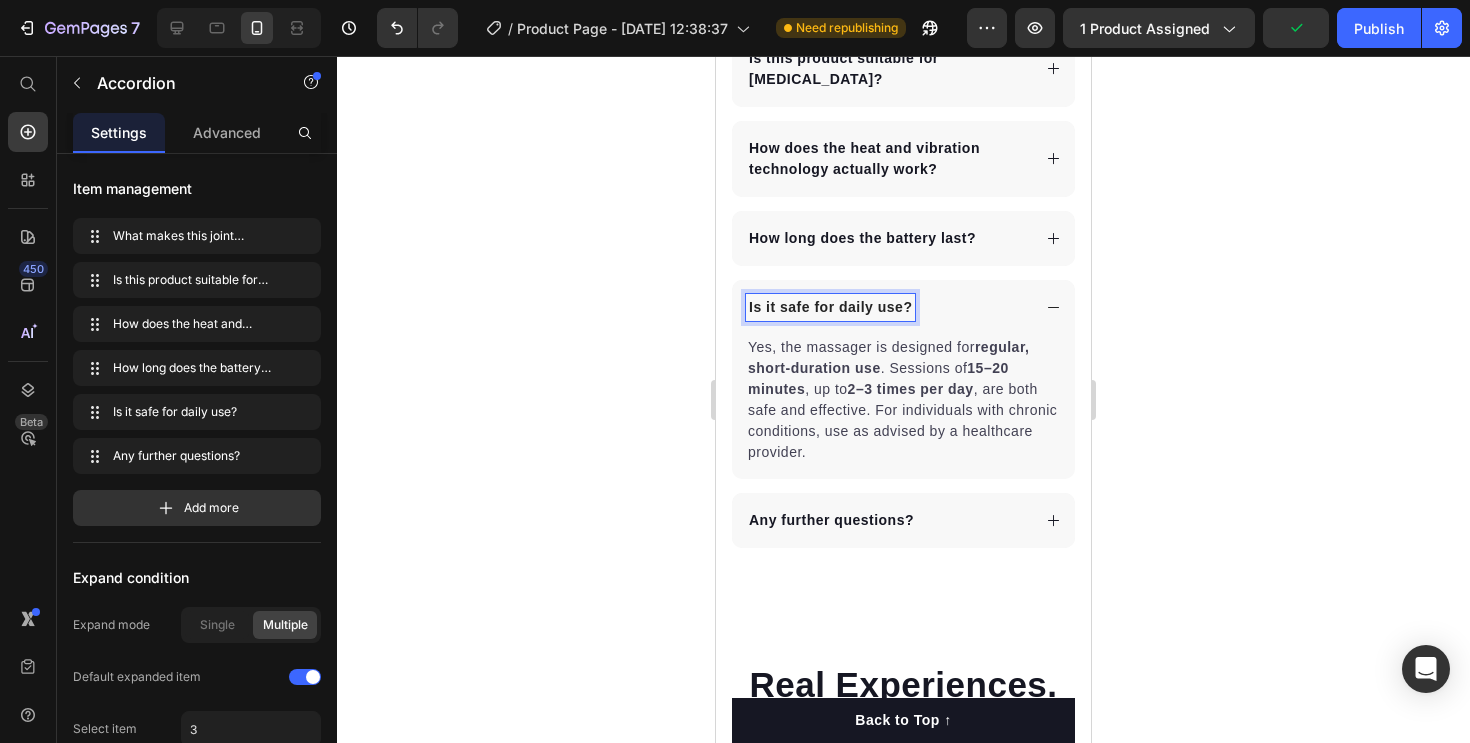 click on "Is it safe for daily use?" at bounding box center [903, 307] 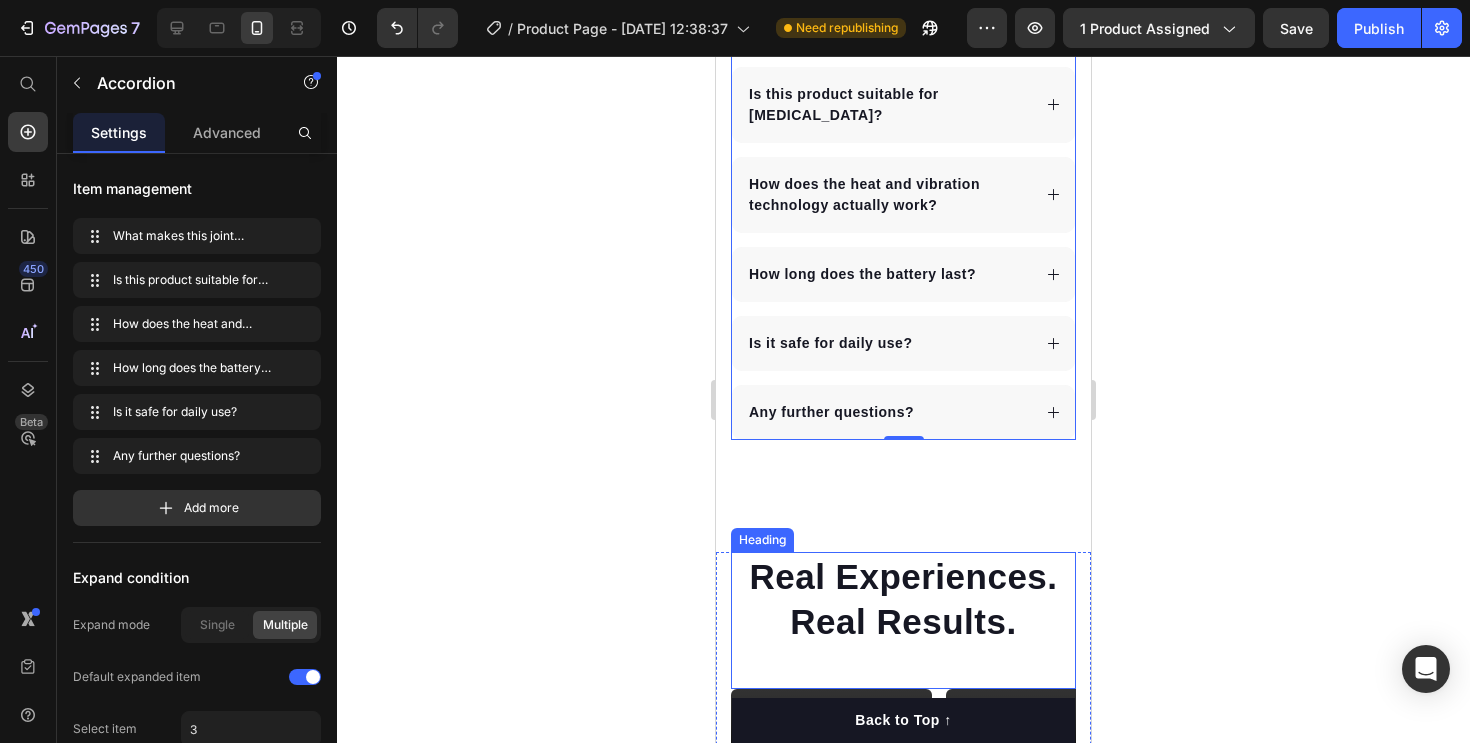 scroll, scrollTop: 6396, scrollLeft: 0, axis: vertical 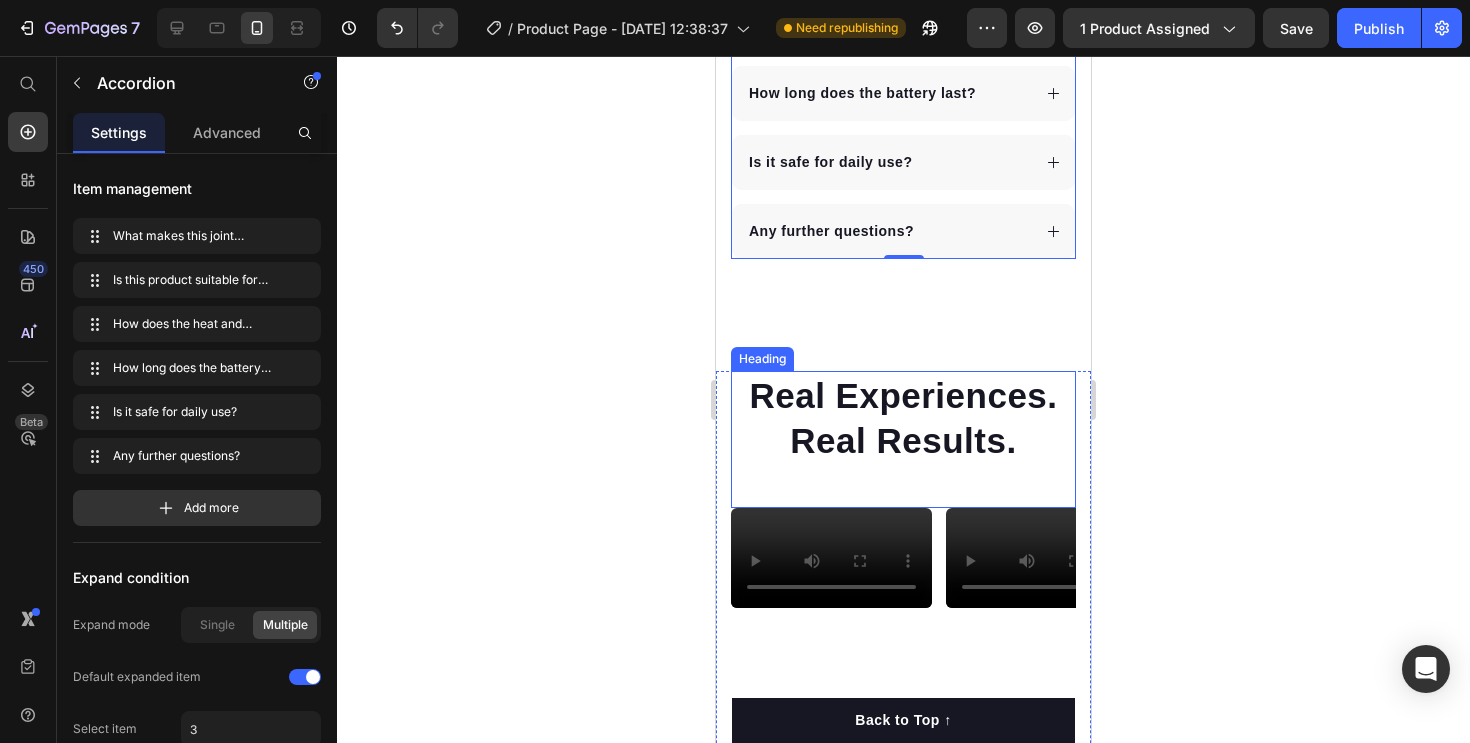 click on "Real Experiences. Real Results." at bounding box center [903, 418] 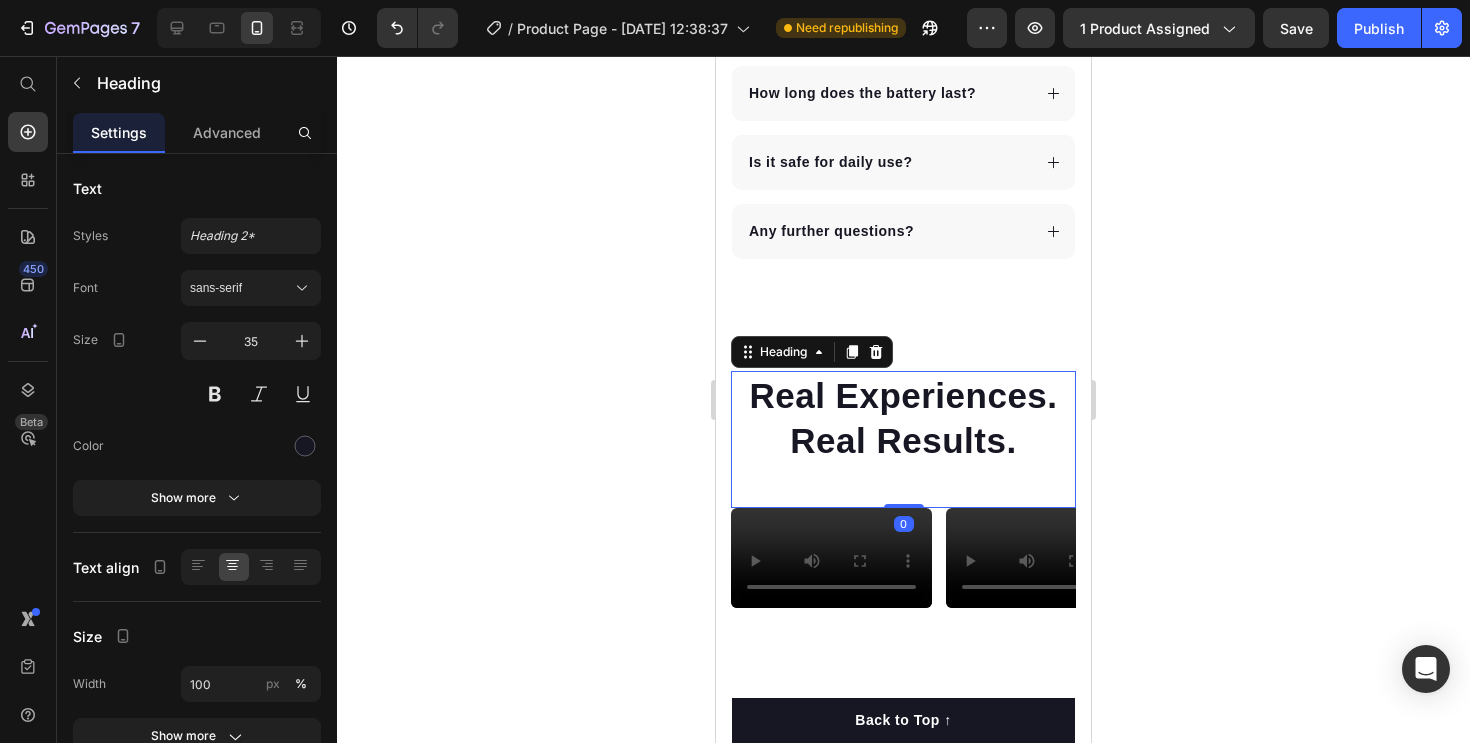click on "Real Experiences. Real Results." at bounding box center (903, 418) 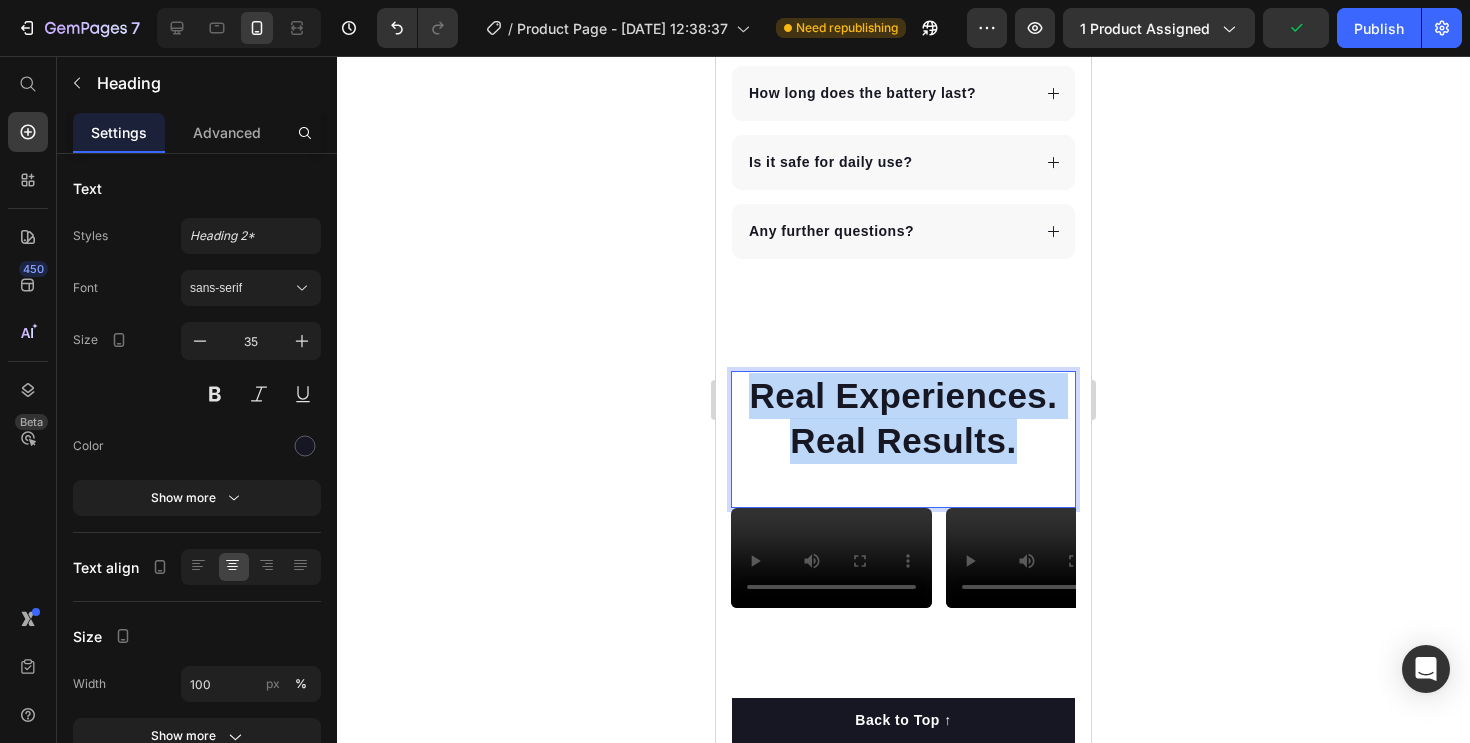 drag, startPoint x: 1034, startPoint y: 420, endPoint x: 750, endPoint y: 370, distance: 288.36783 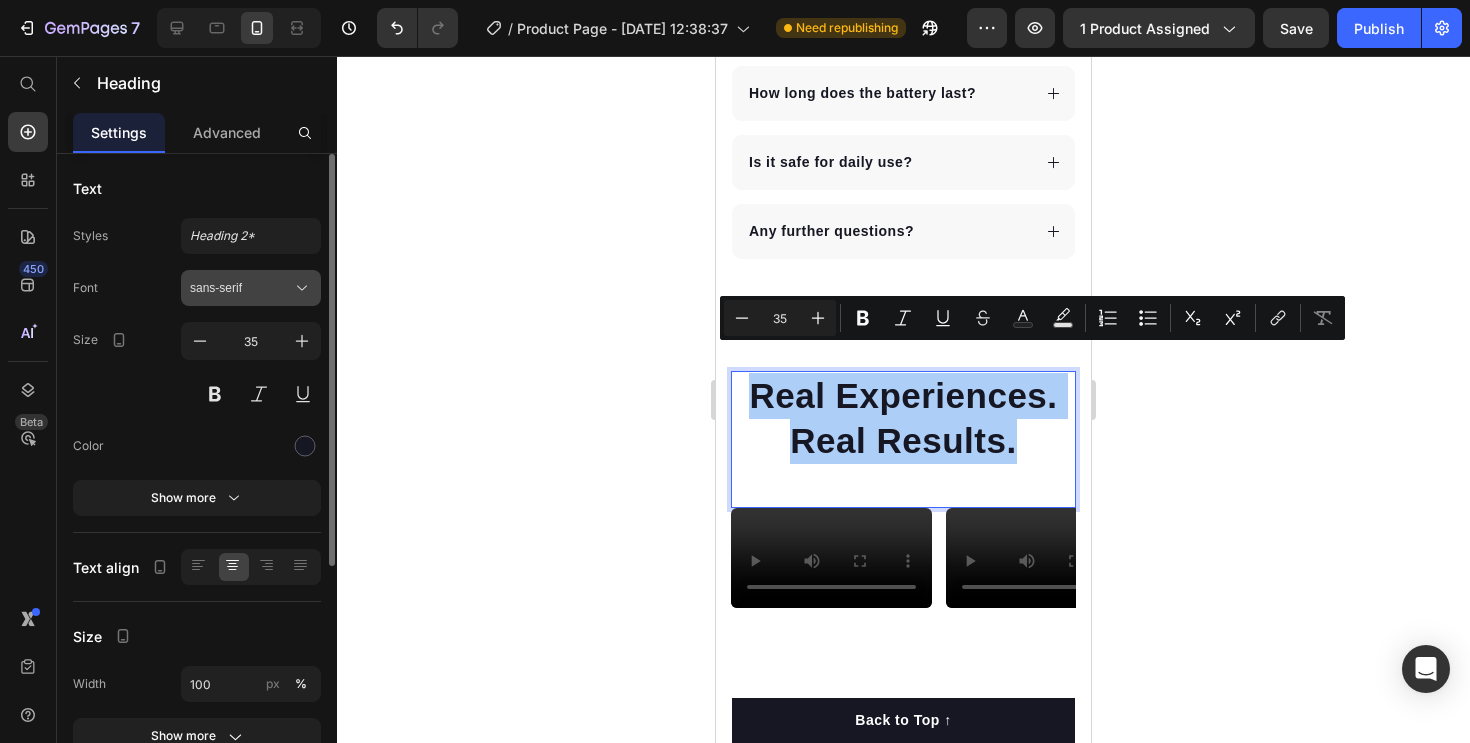 click on "sans-serif" at bounding box center (251, 288) 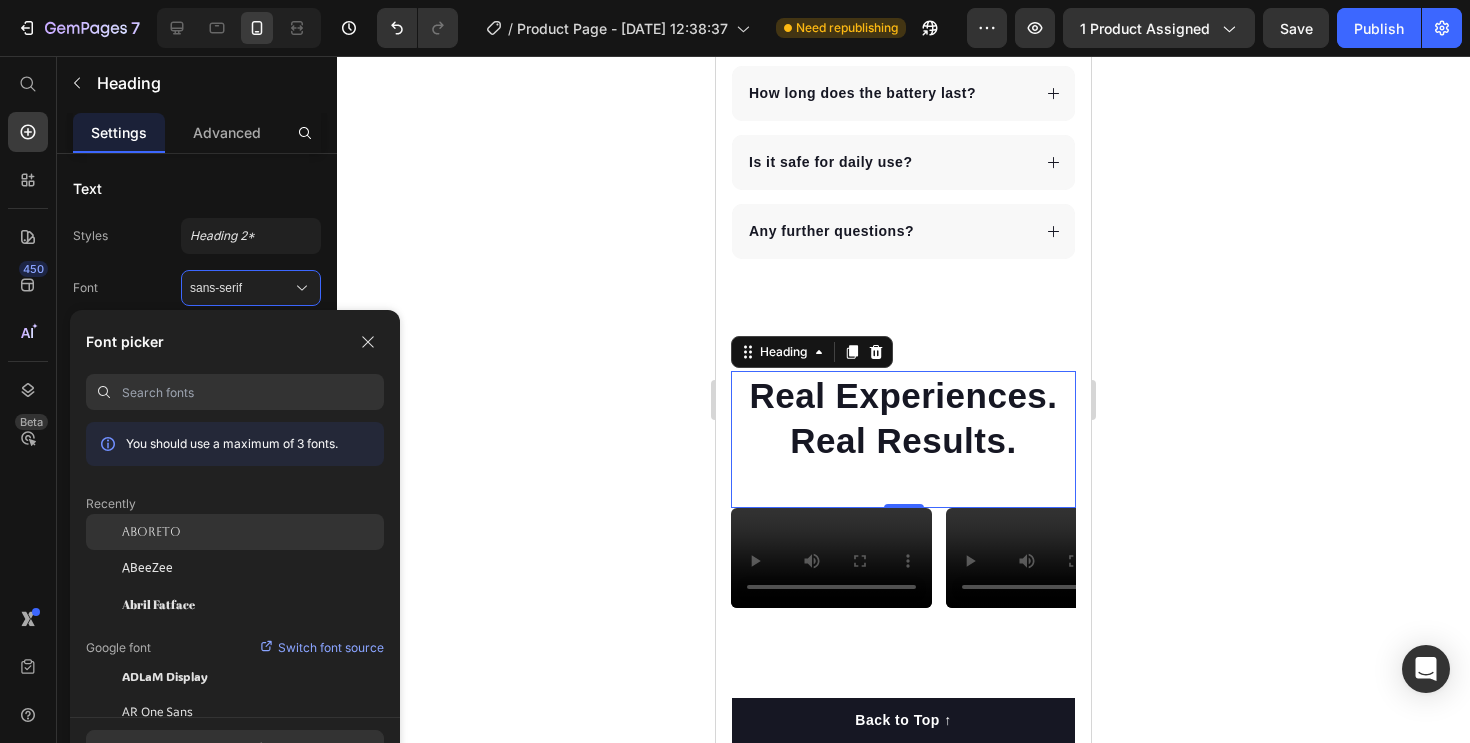 click on "Aboreto" 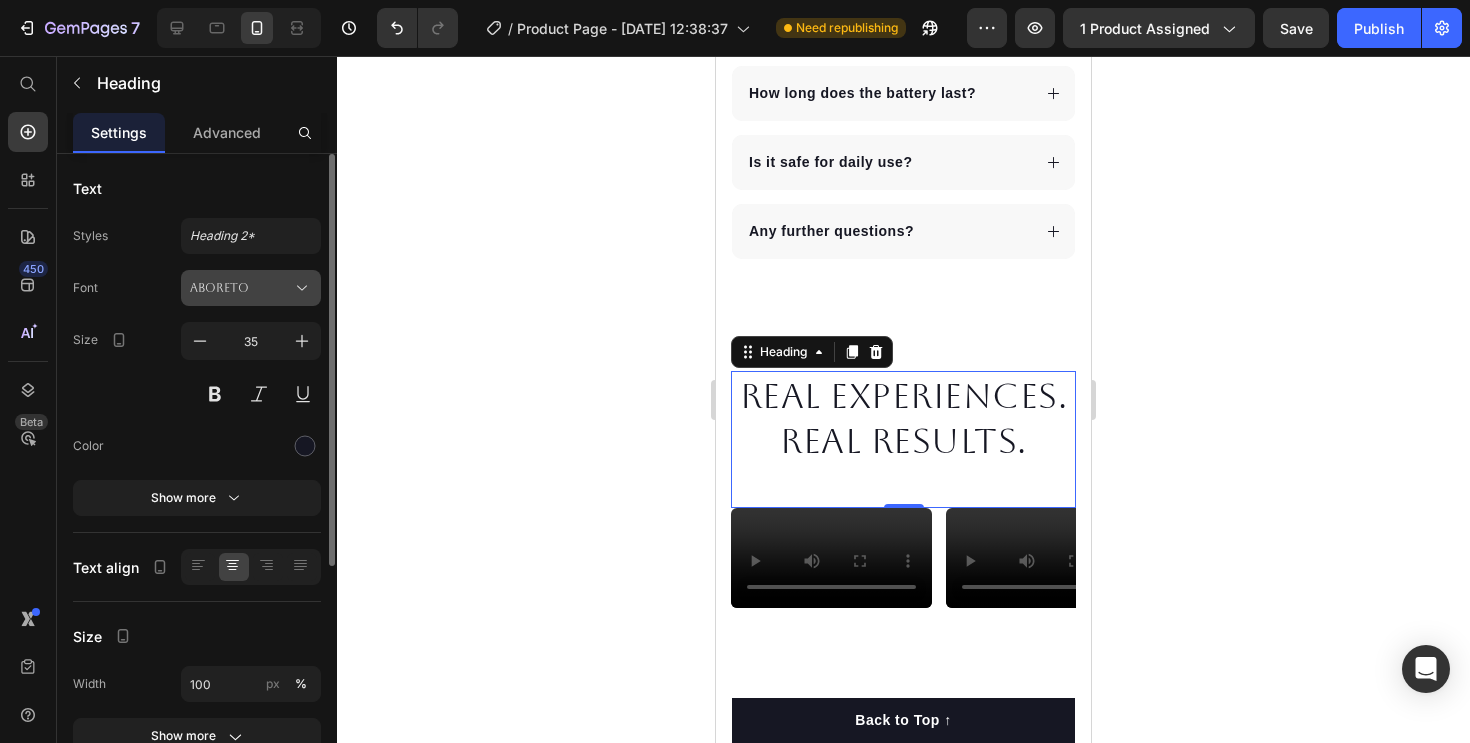 click on "Aboreto" at bounding box center (251, 288) 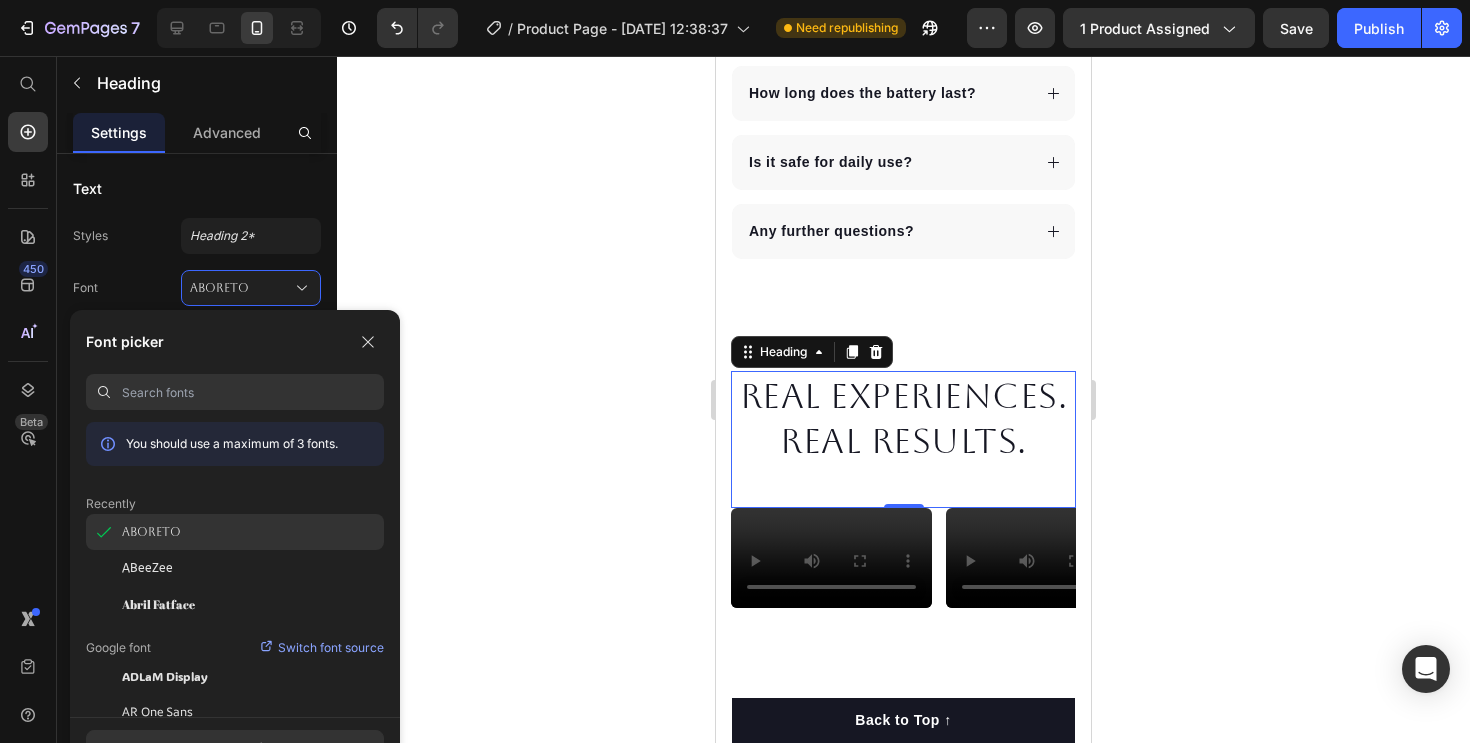 scroll, scrollTop: 85, scrollLeft: 0, axis: vertical 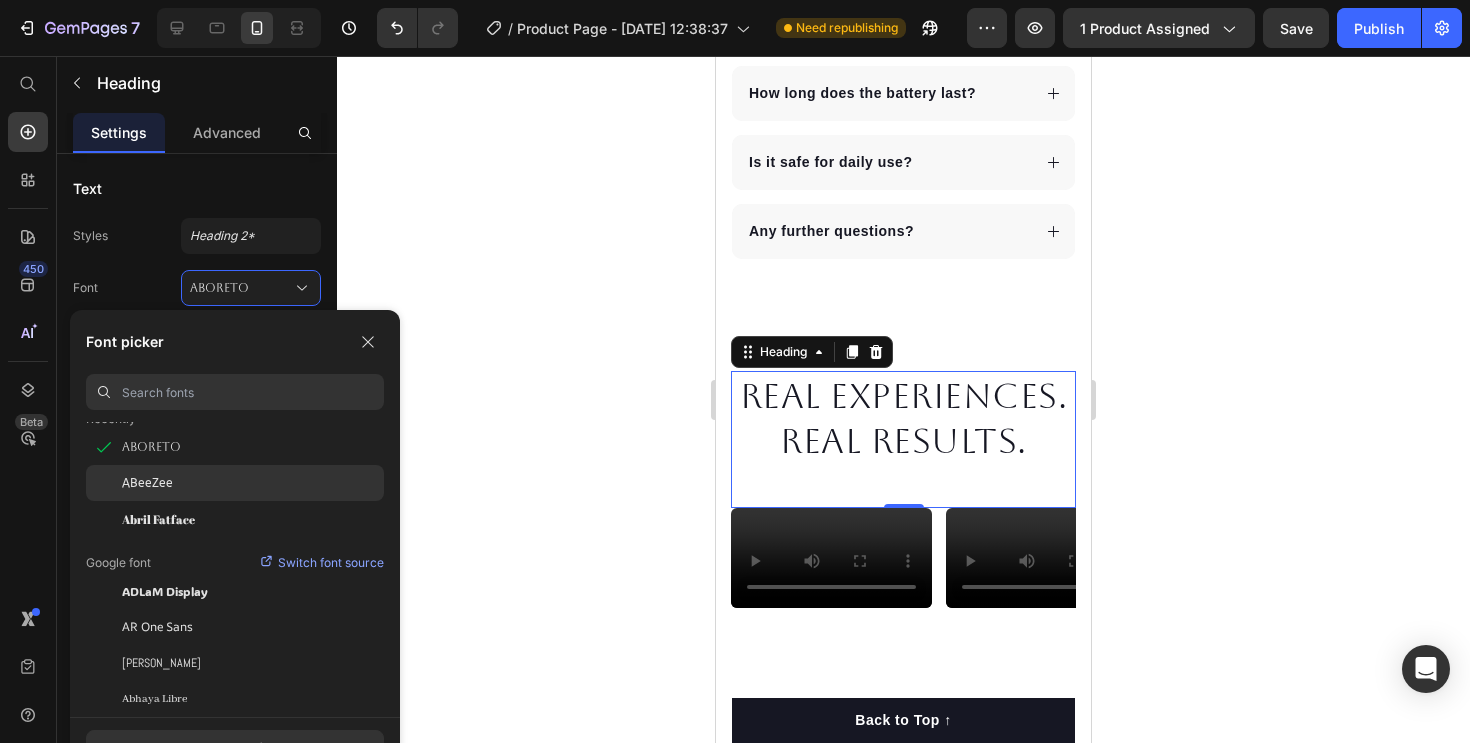 click on "ABeeZee" 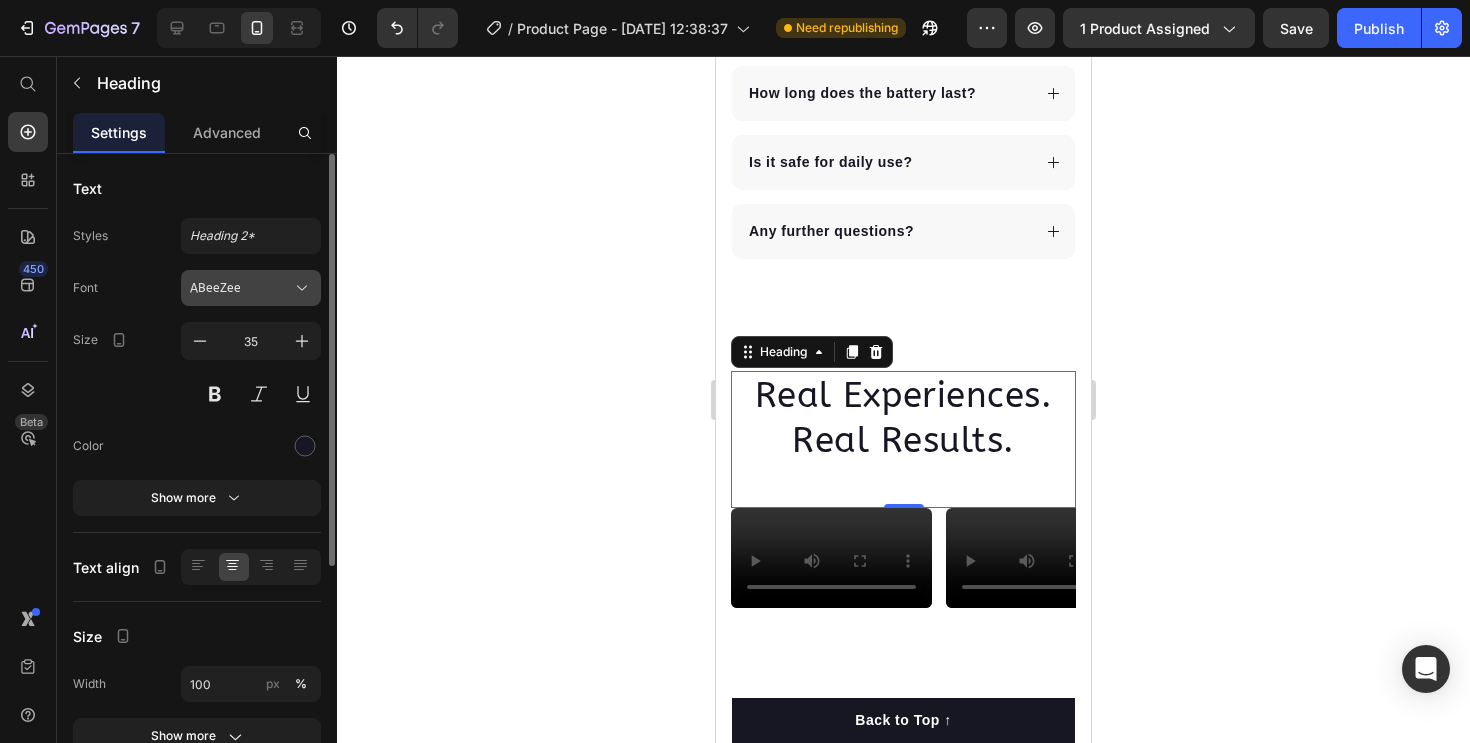 click on "ABeeZee" at bounding box center [241, 288] 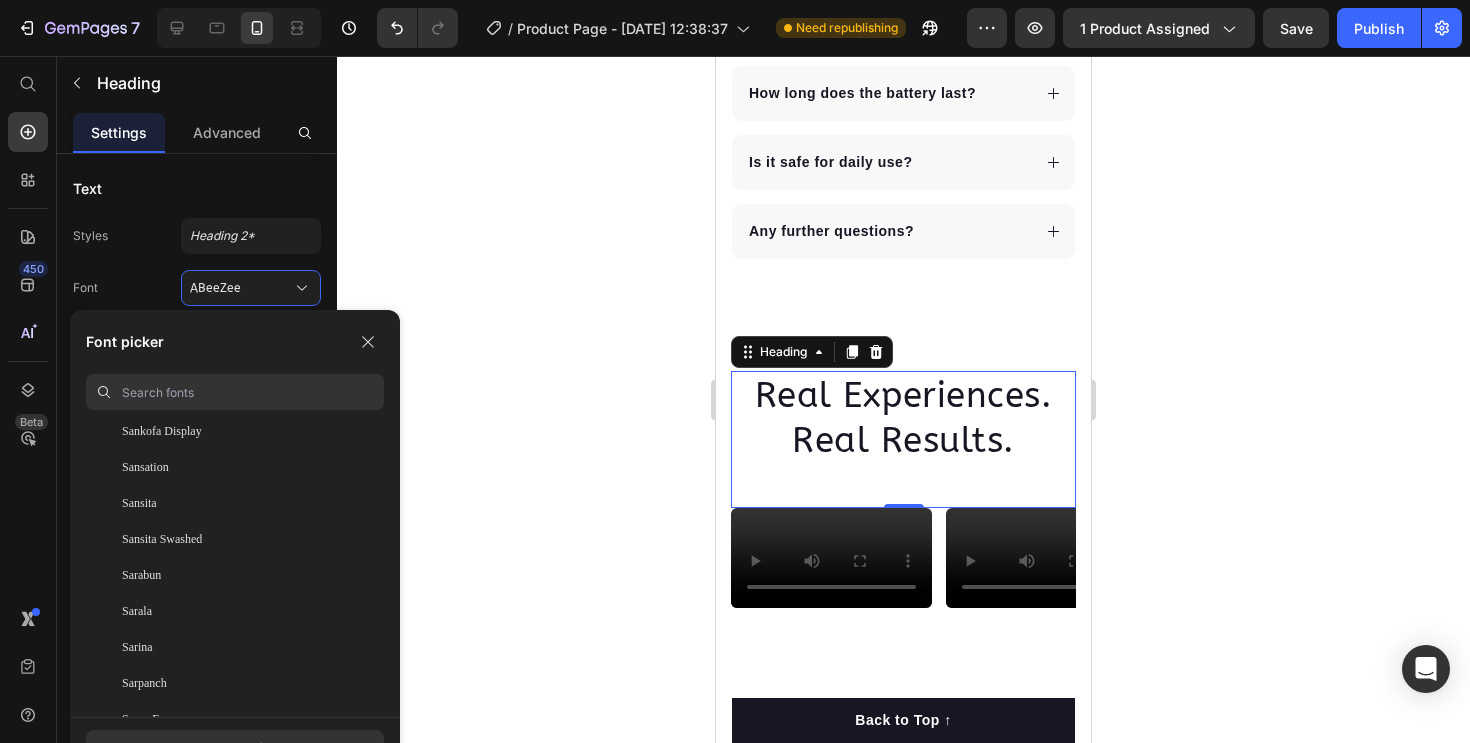 scroll, scrollTop: 56403, scrollLeft: 0, axis: vertical 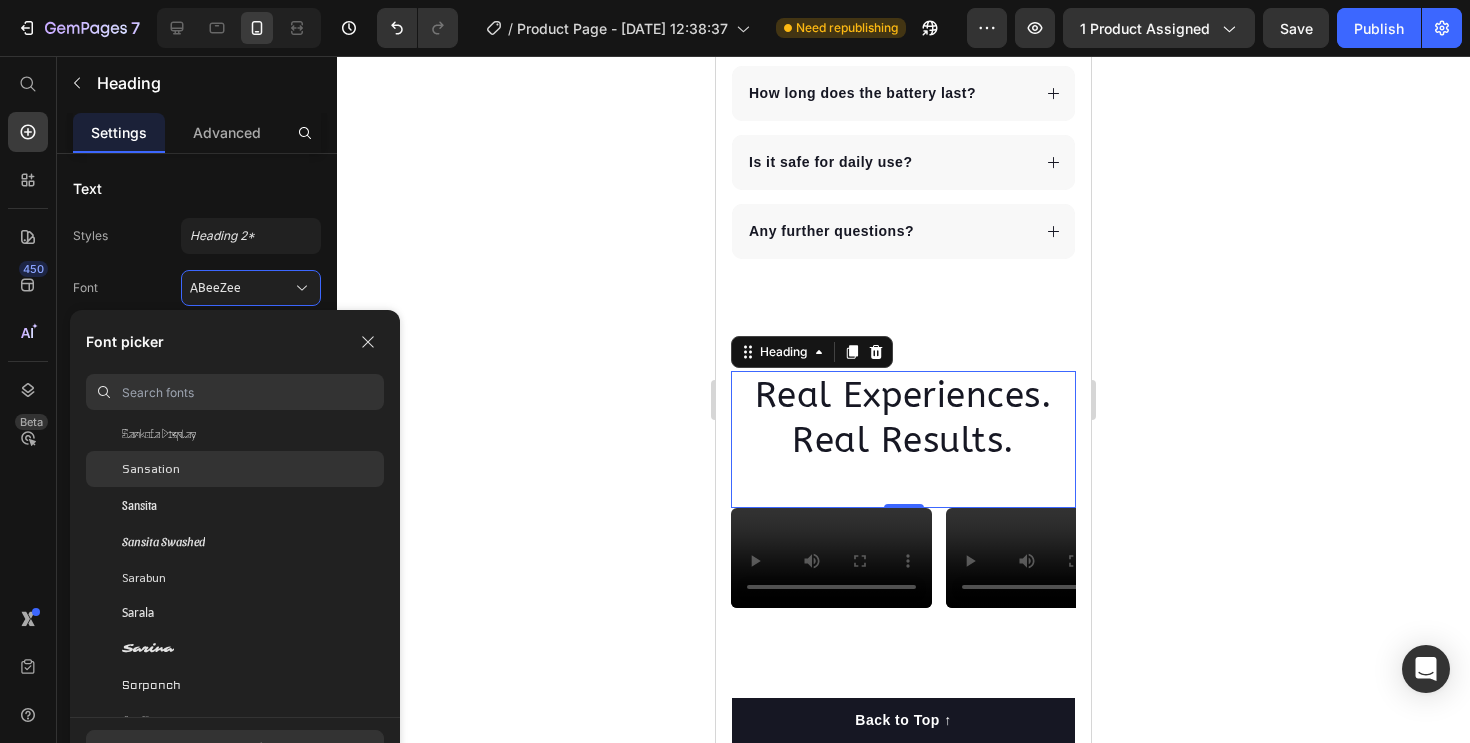 click on "Sansation" 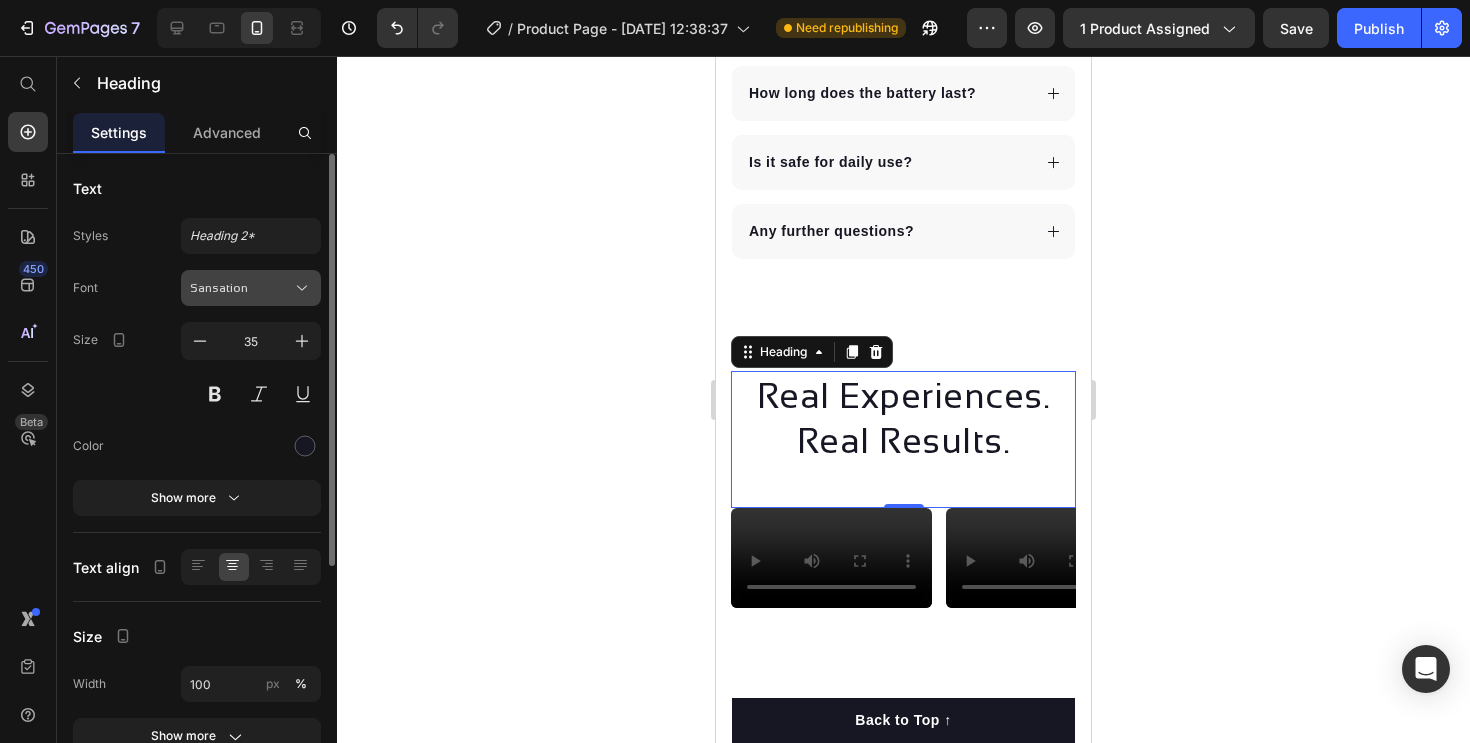 click on "Sansation" at bounding box center (251, 288) 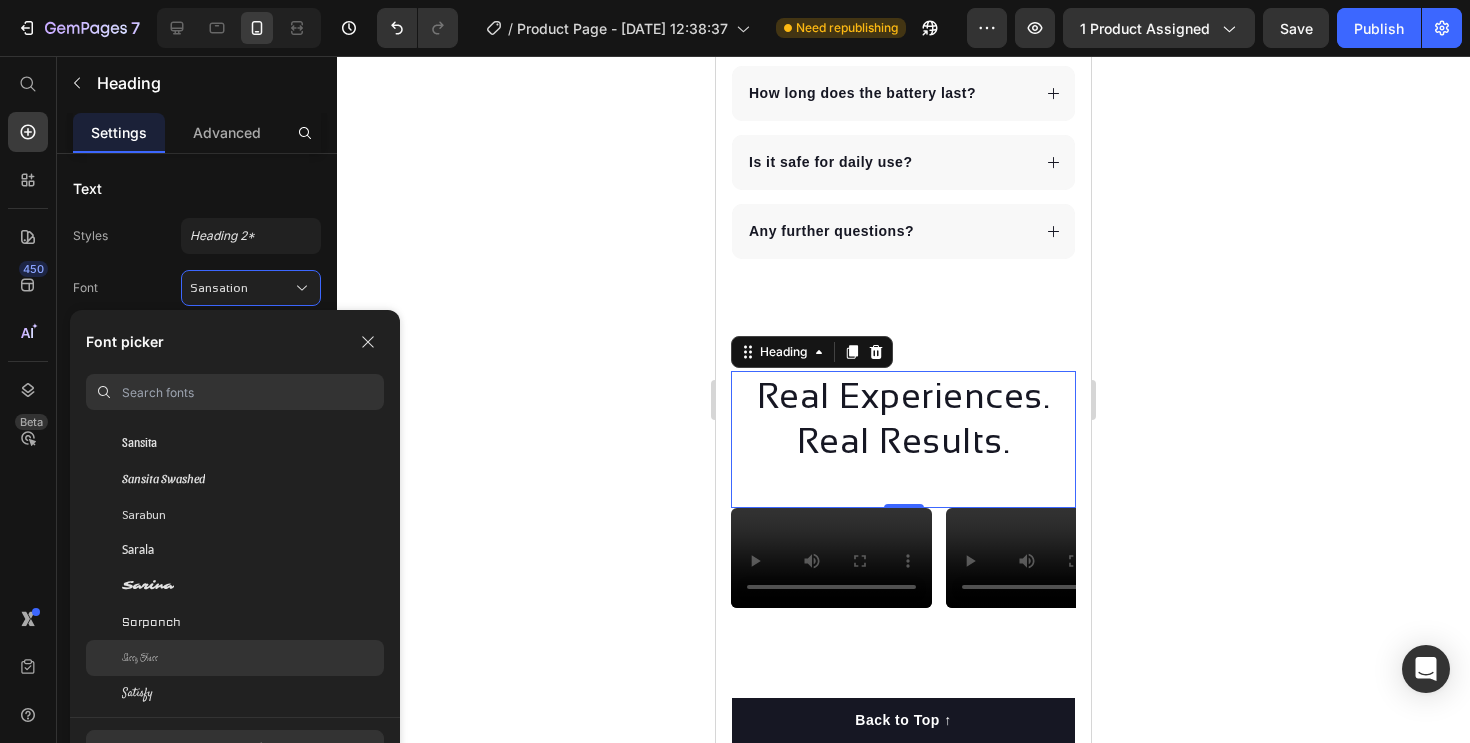 scroll, scrollTop: 56463, scrollLeft: 0, axis: vertical 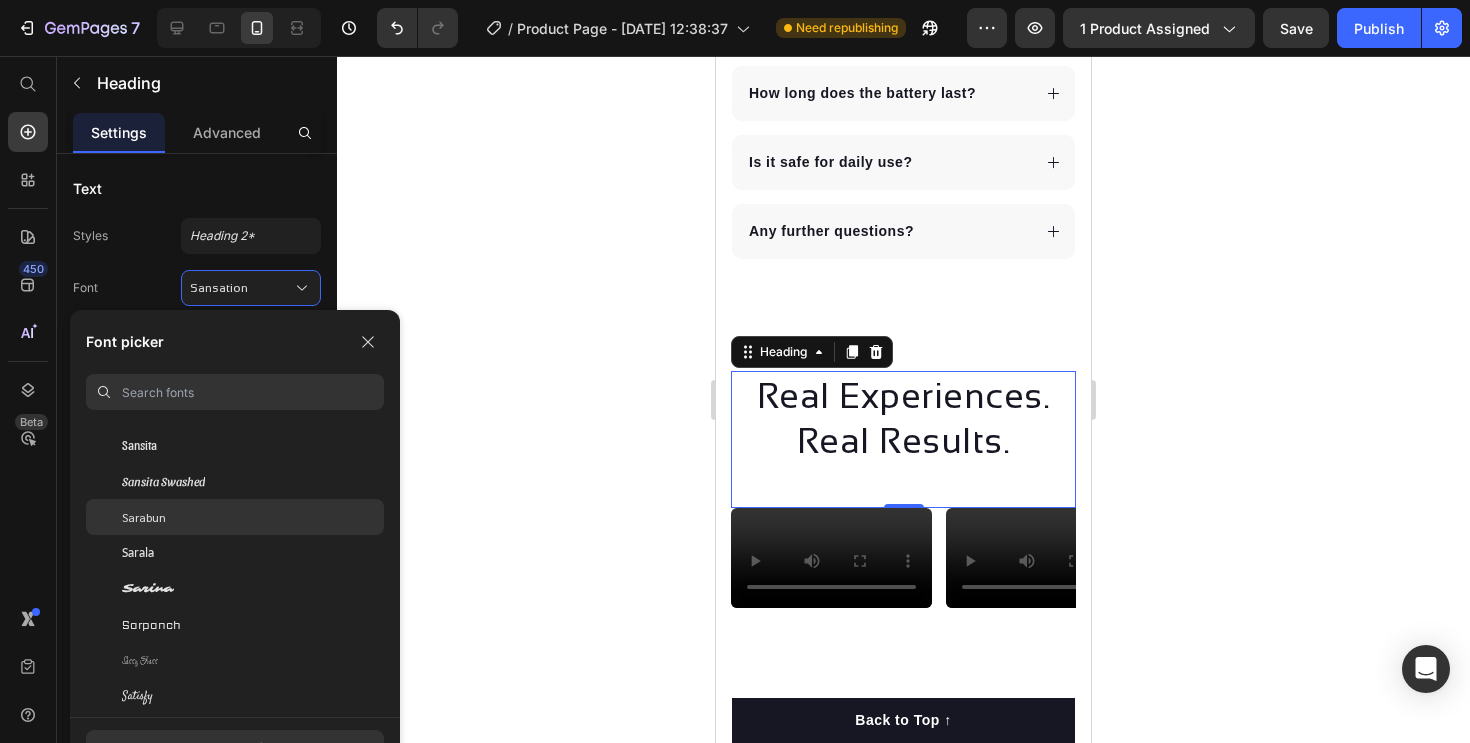 click on "Sarabun" 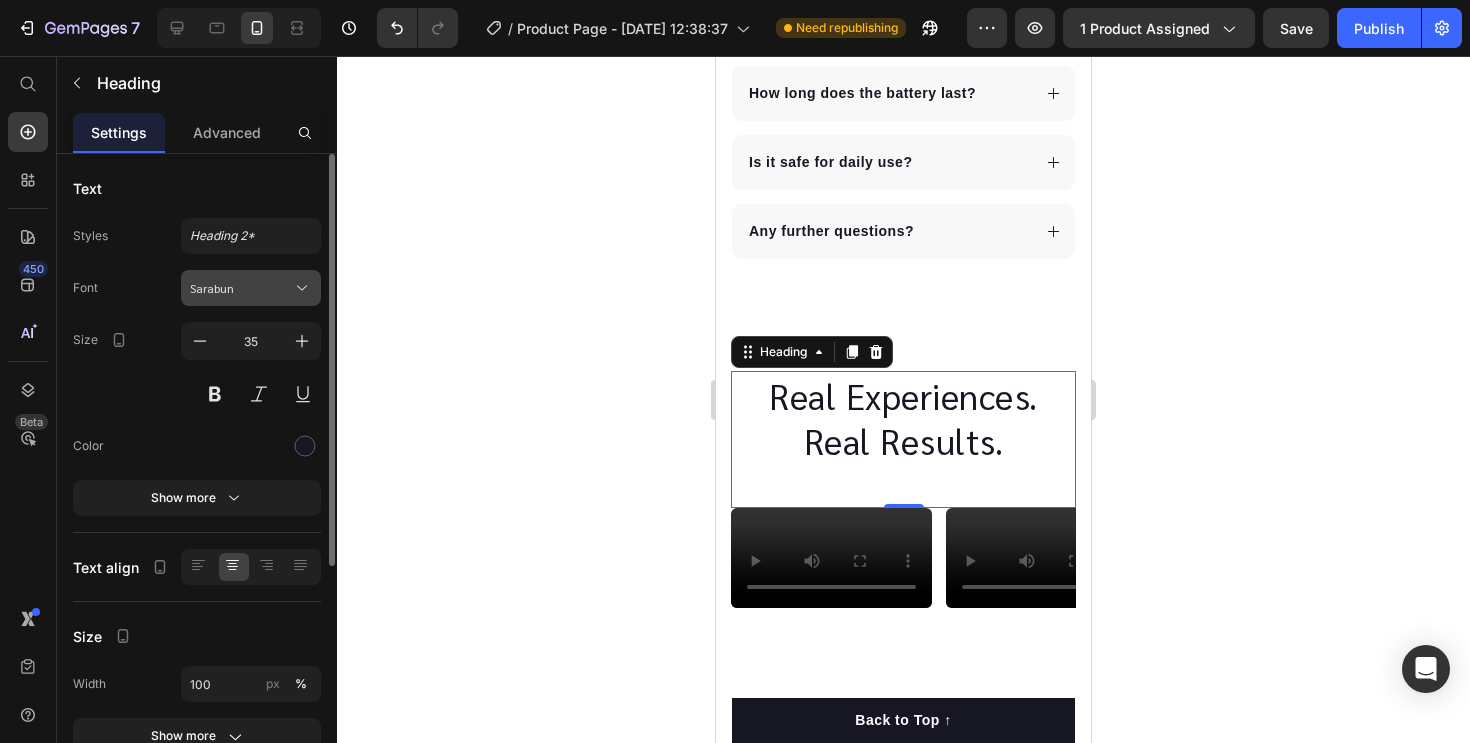 click on "Sarabun" at bounding box center [241, 288] 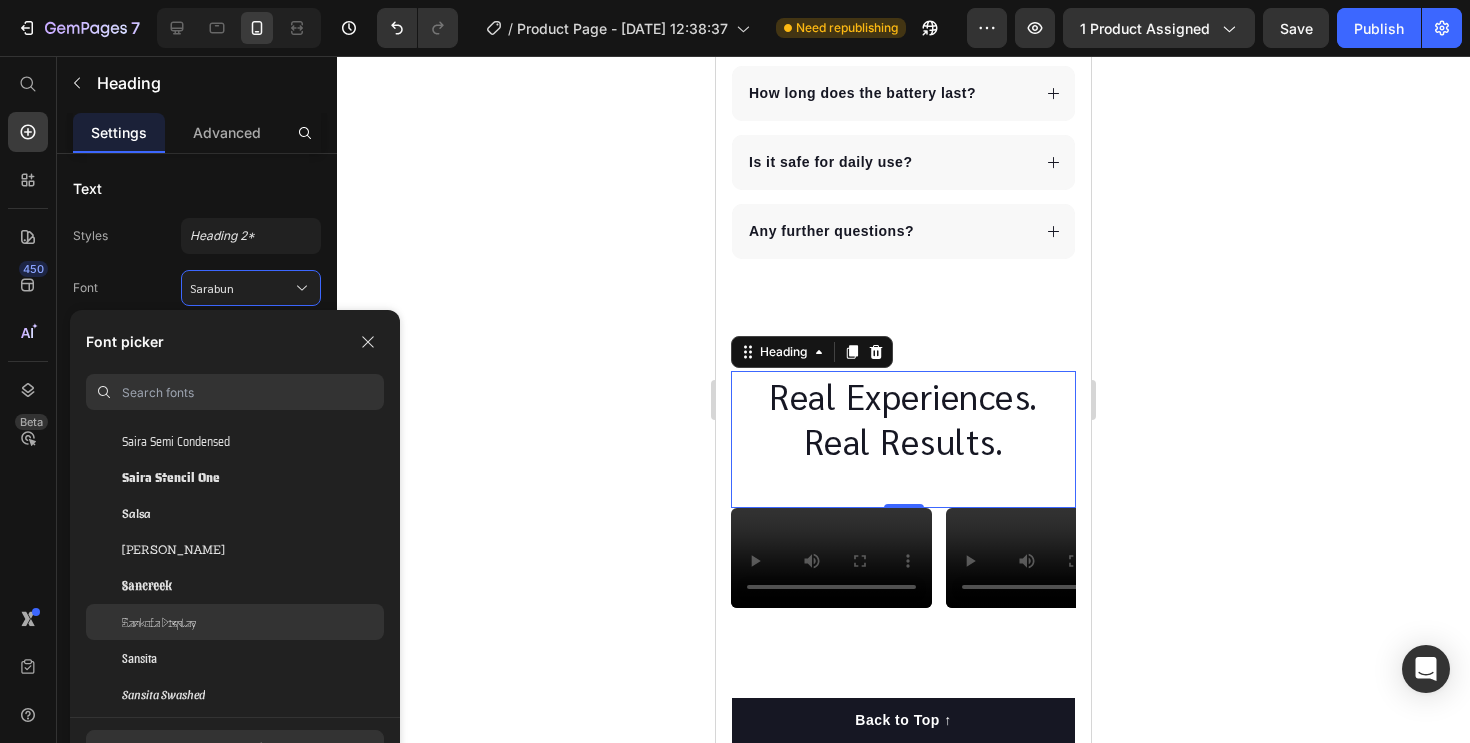 scroll, scrollTop: 56278, scrollLeft: 0, axis: vertical 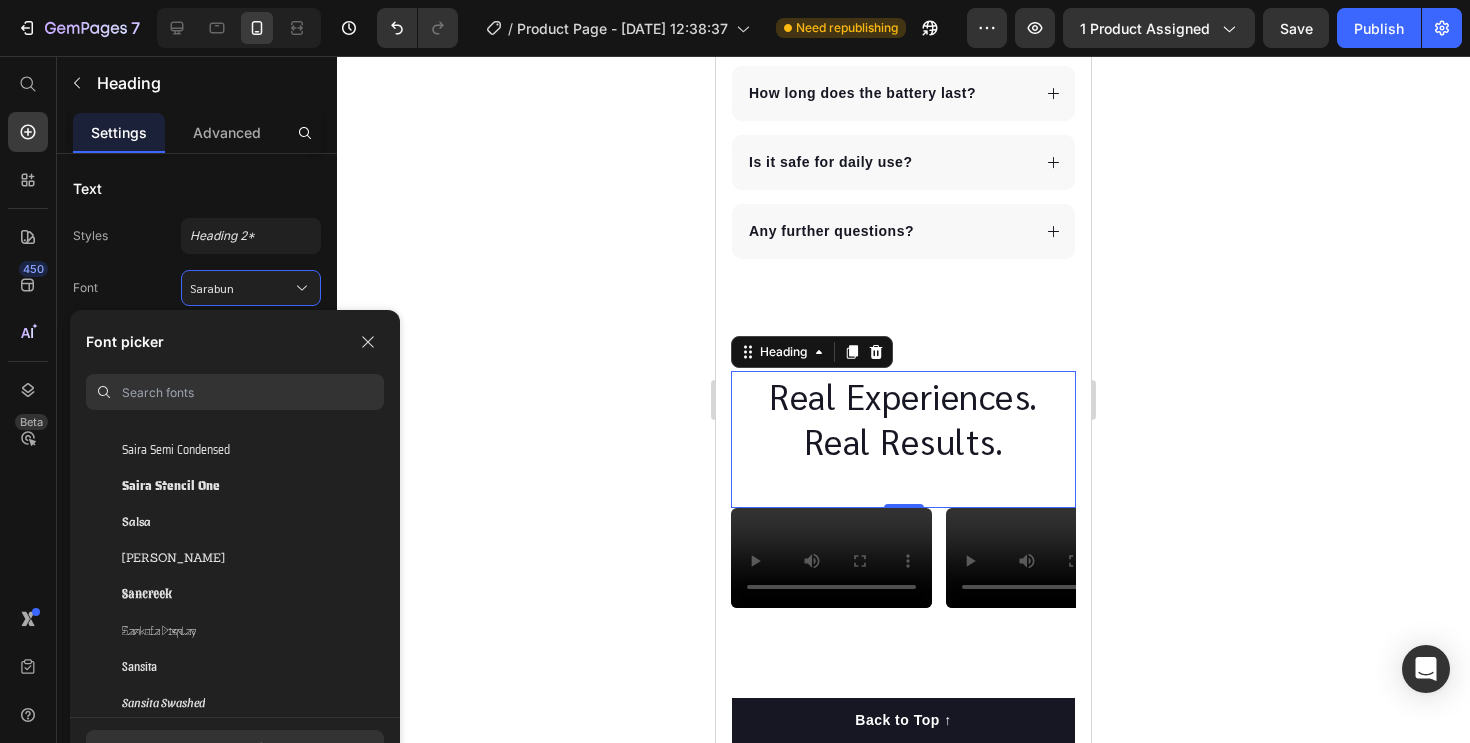 click at bounding box center (253, 392) 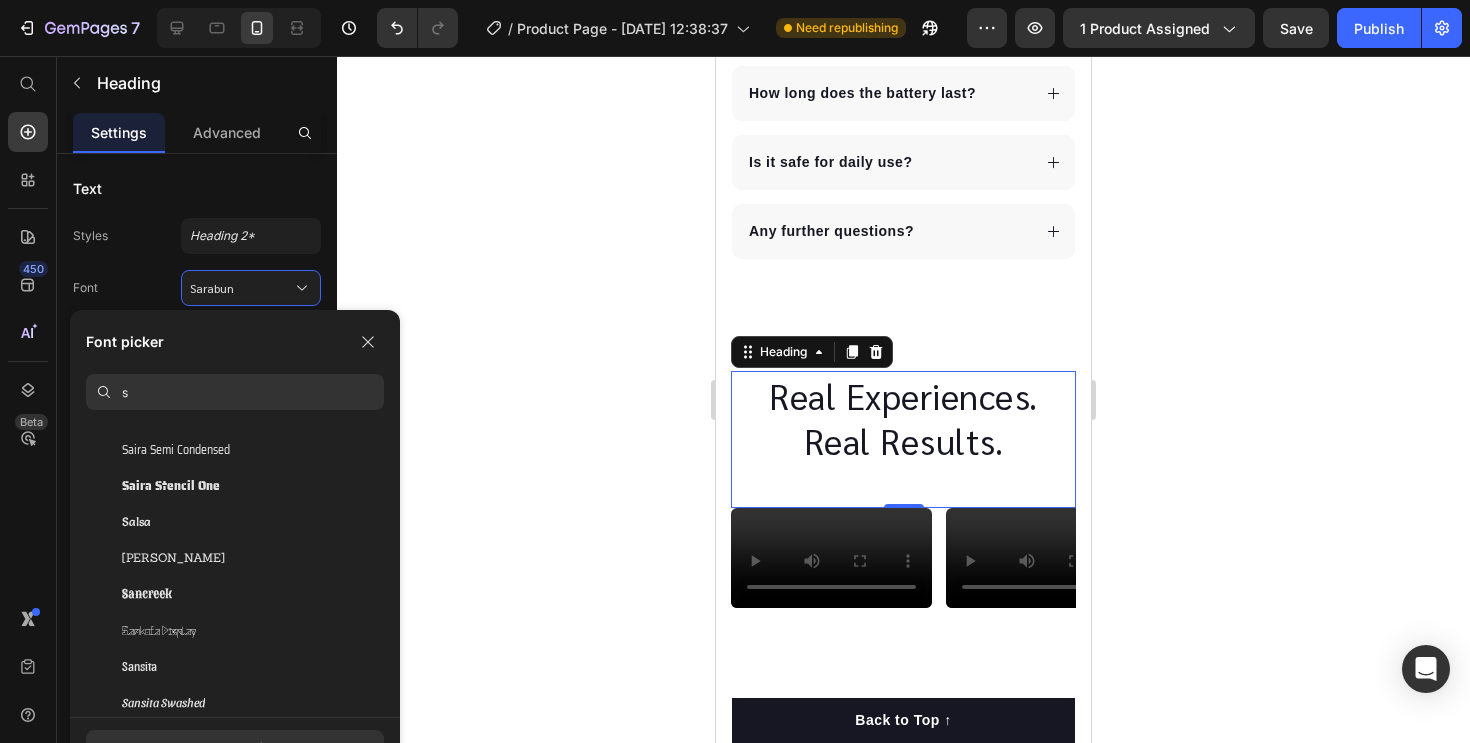 scroll, scrollTop: 0, scrollLeft: 0, axis: both 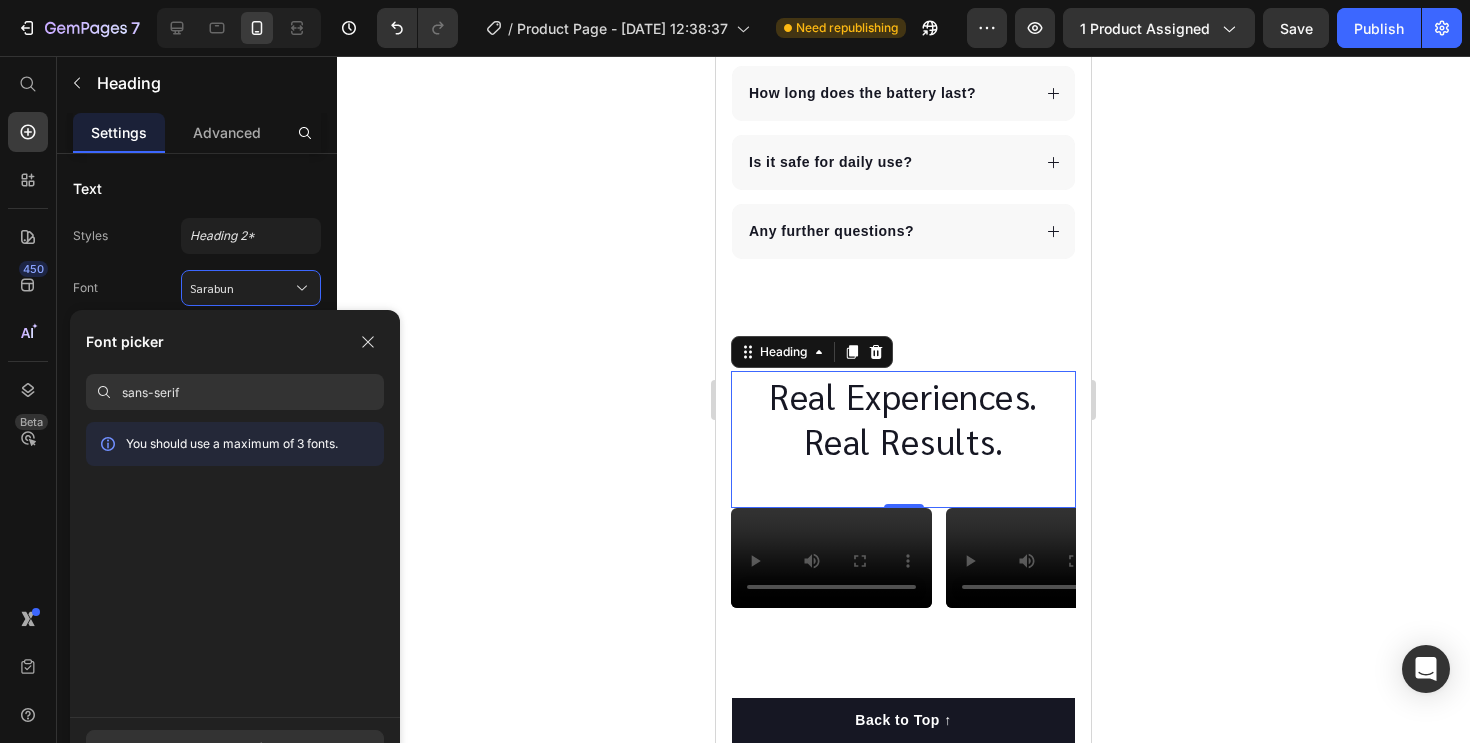 click on "sans-serif" at bounding box center (253, 392) 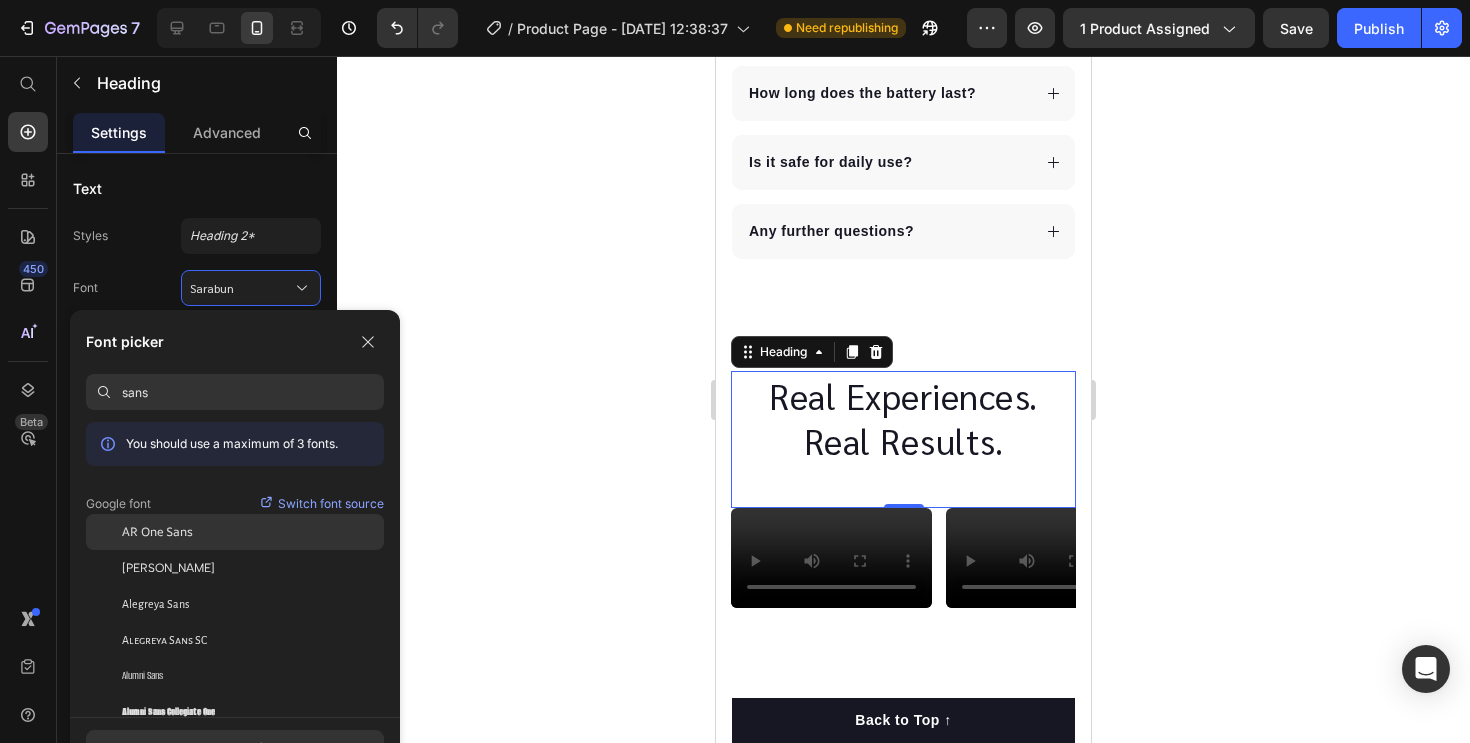 type on "sans" 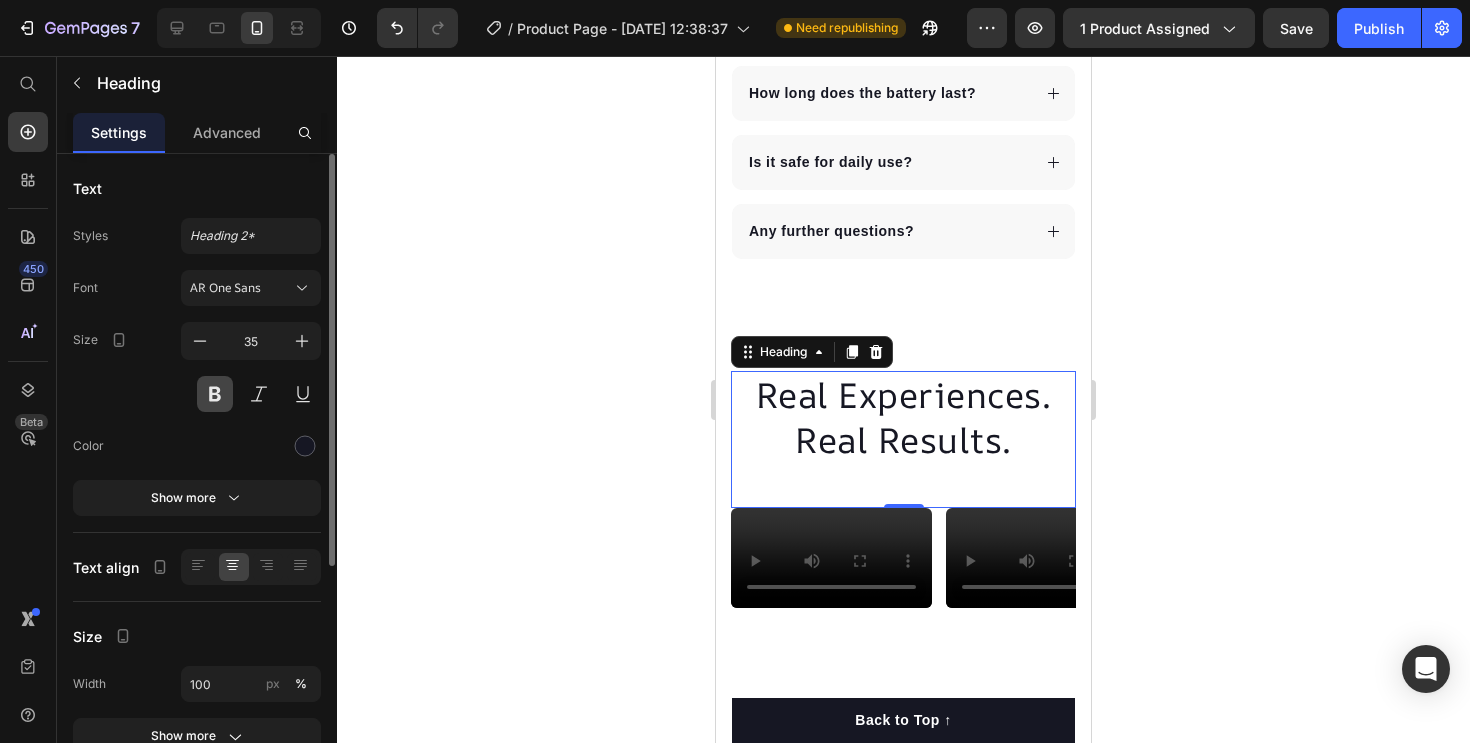click at bounding box center [215, 394] 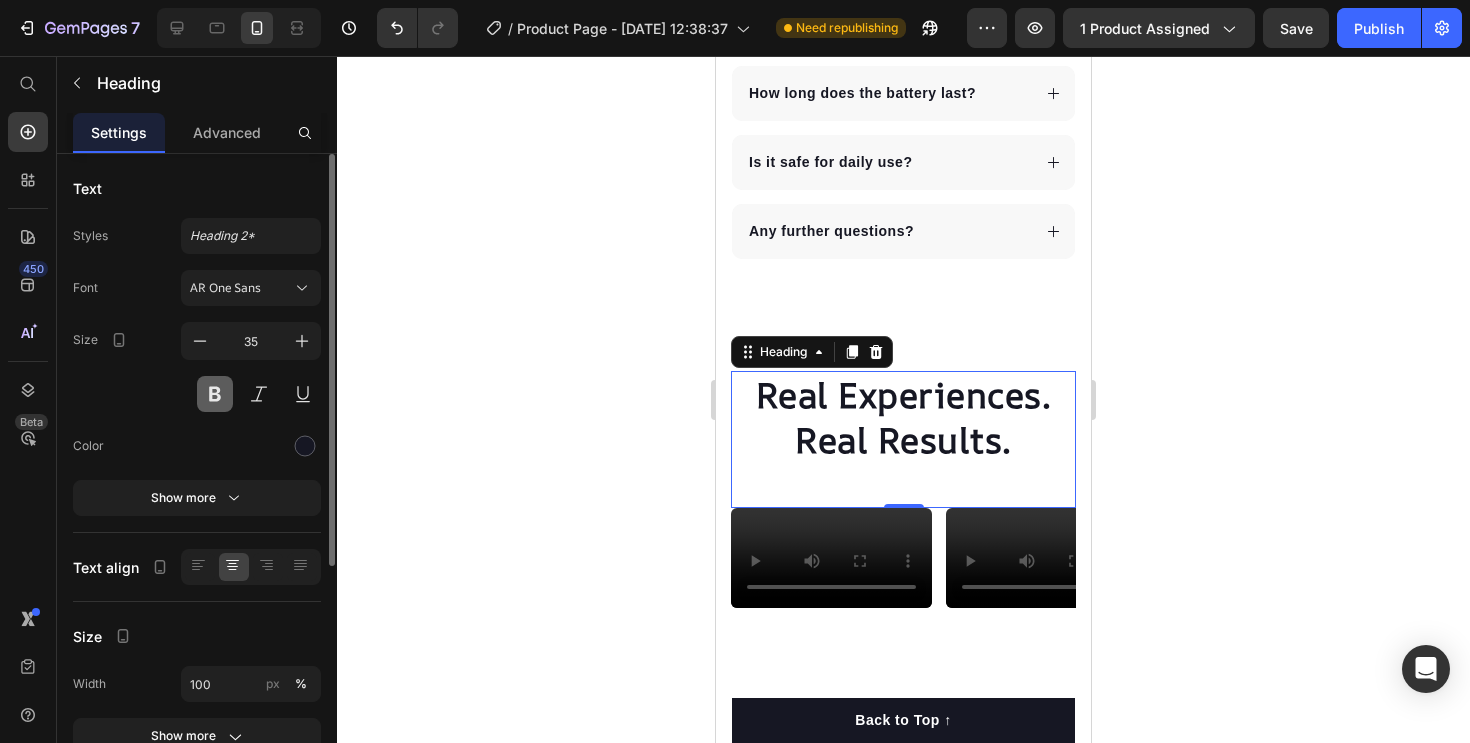 click at bounding box center (215, 394) 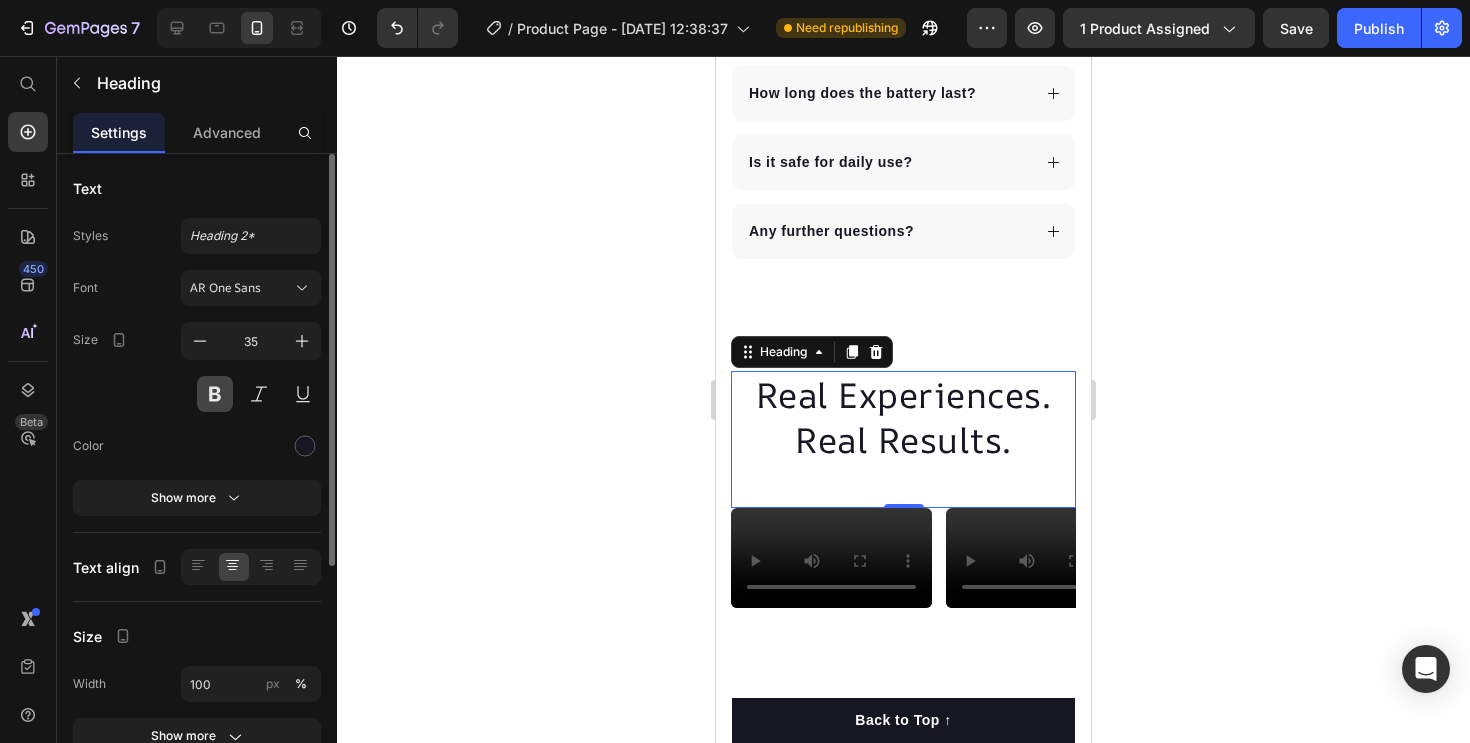 click at bounding box center [215, 394] 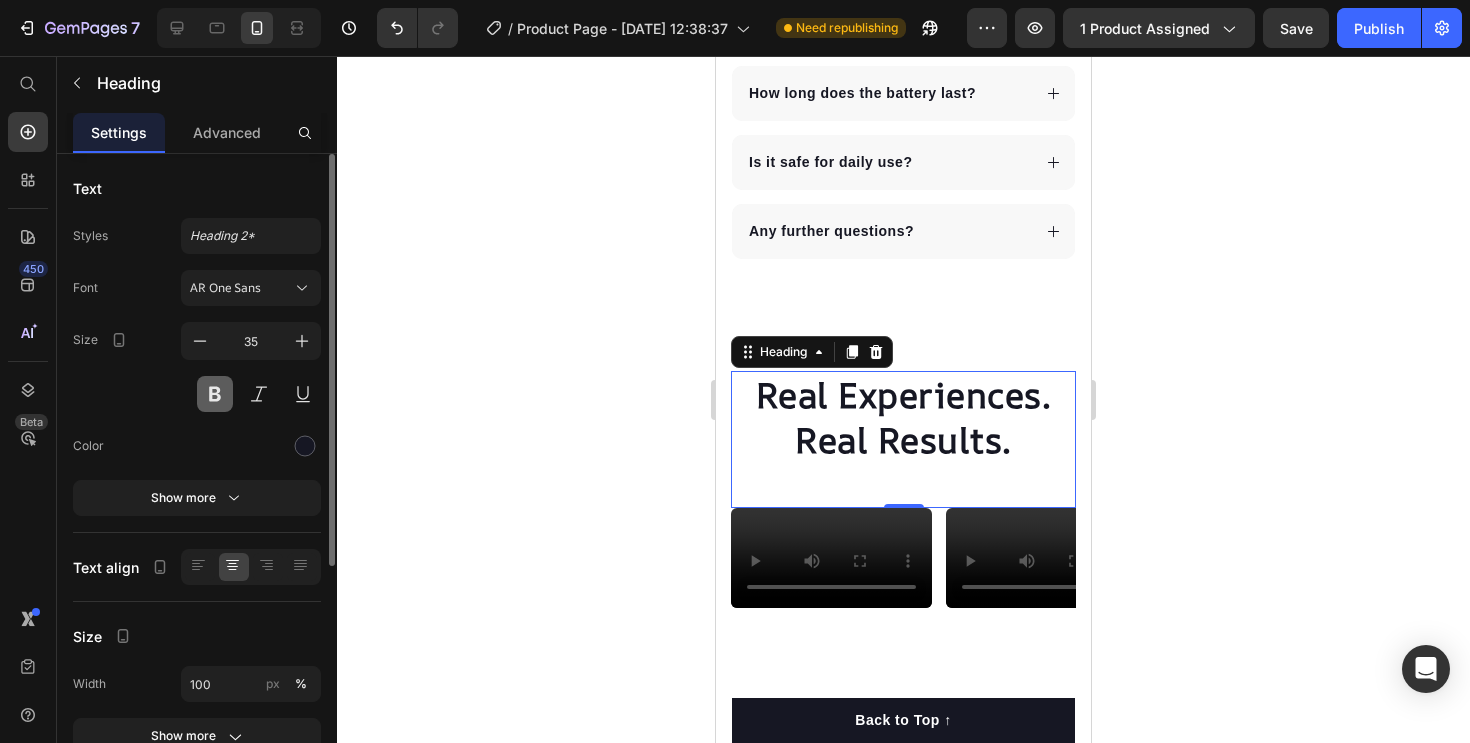 click at bounding box center [215, 394] 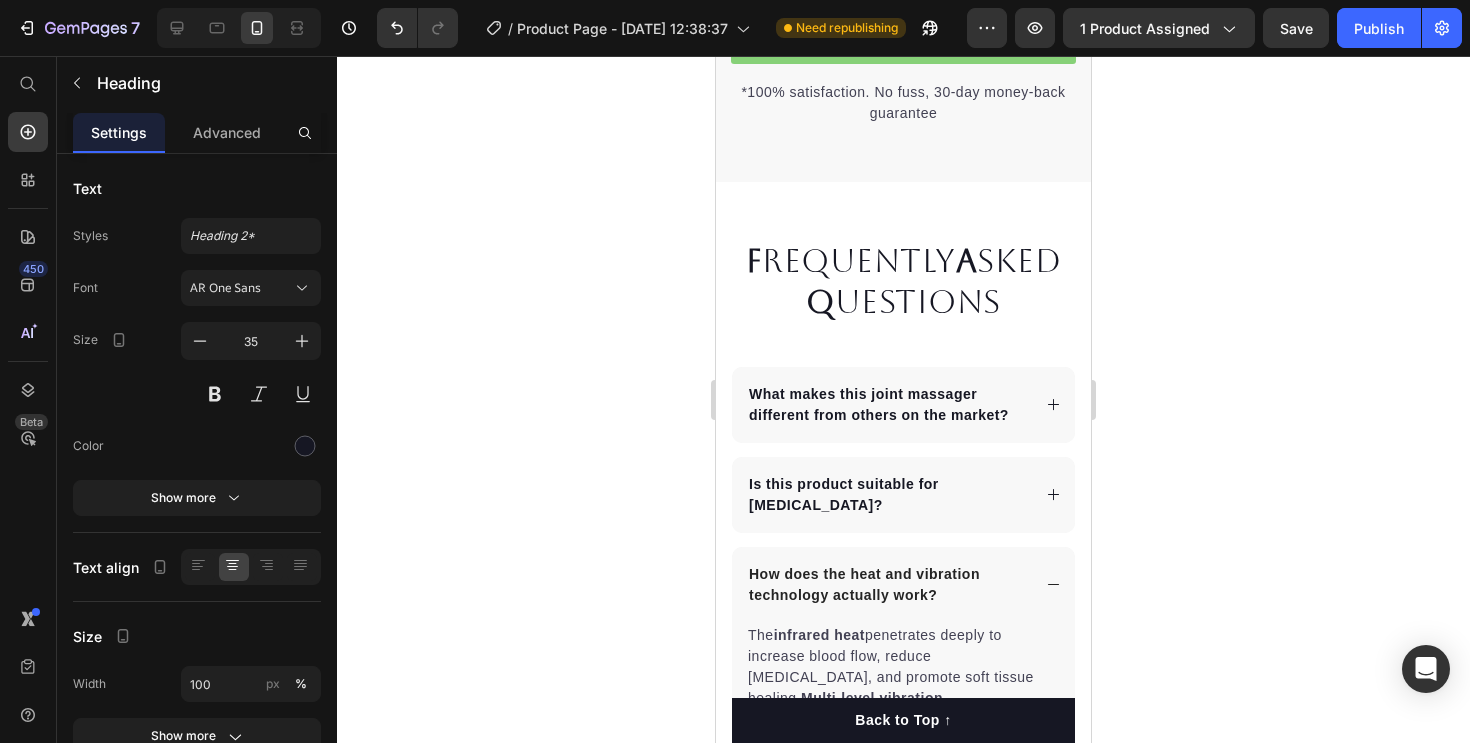 scroll, scrollTop: 5823, scrollLeft: 0, axis: vertical 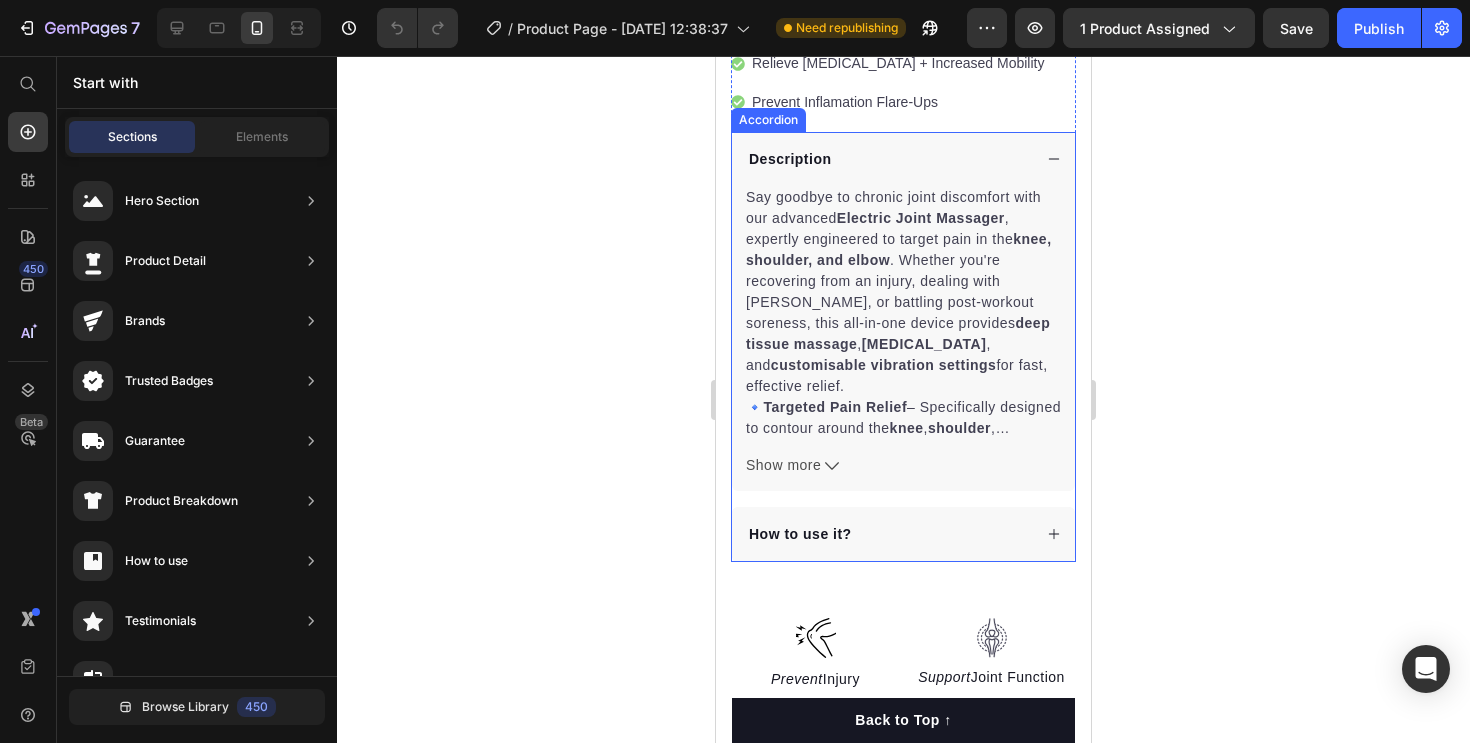 click 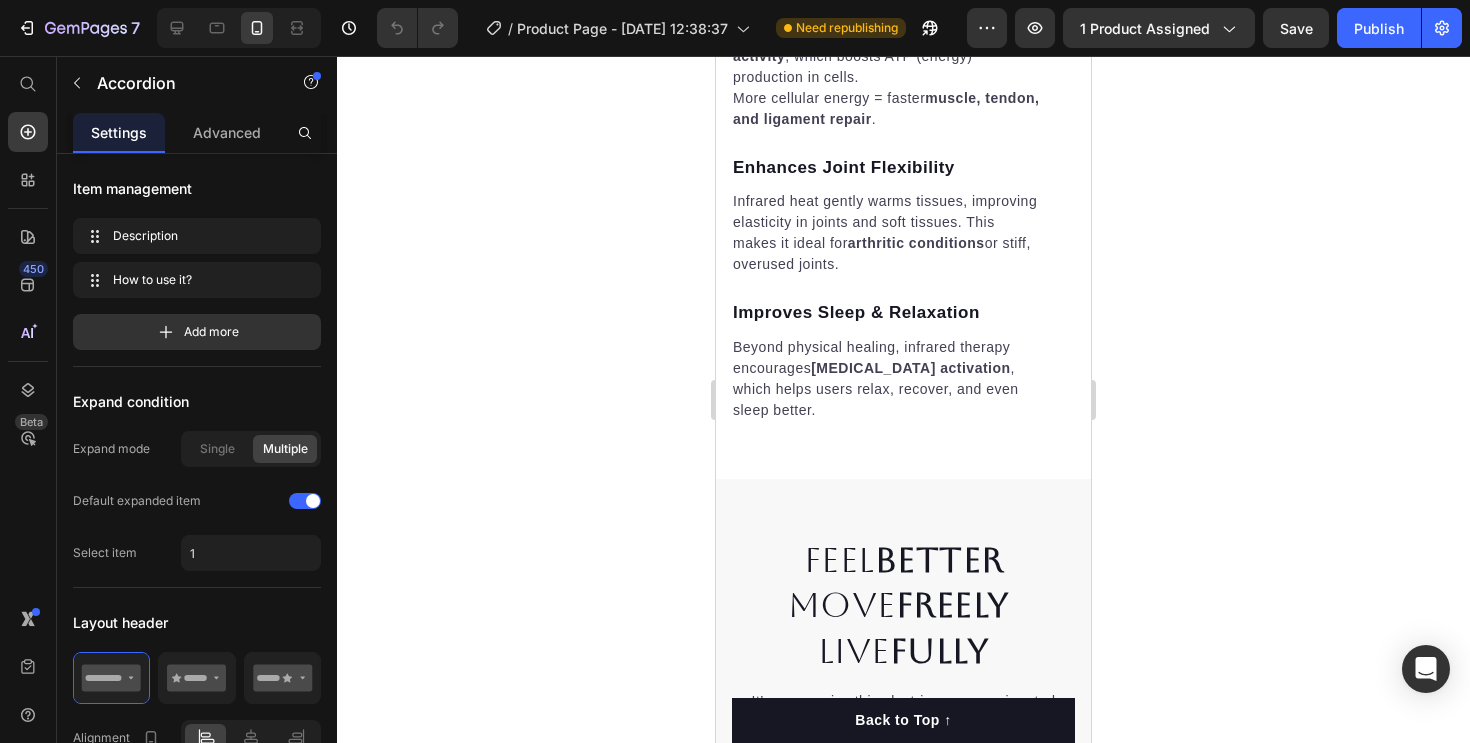 scroll, scrollTop: 4263, scrollLeft: 0, axis: vertical 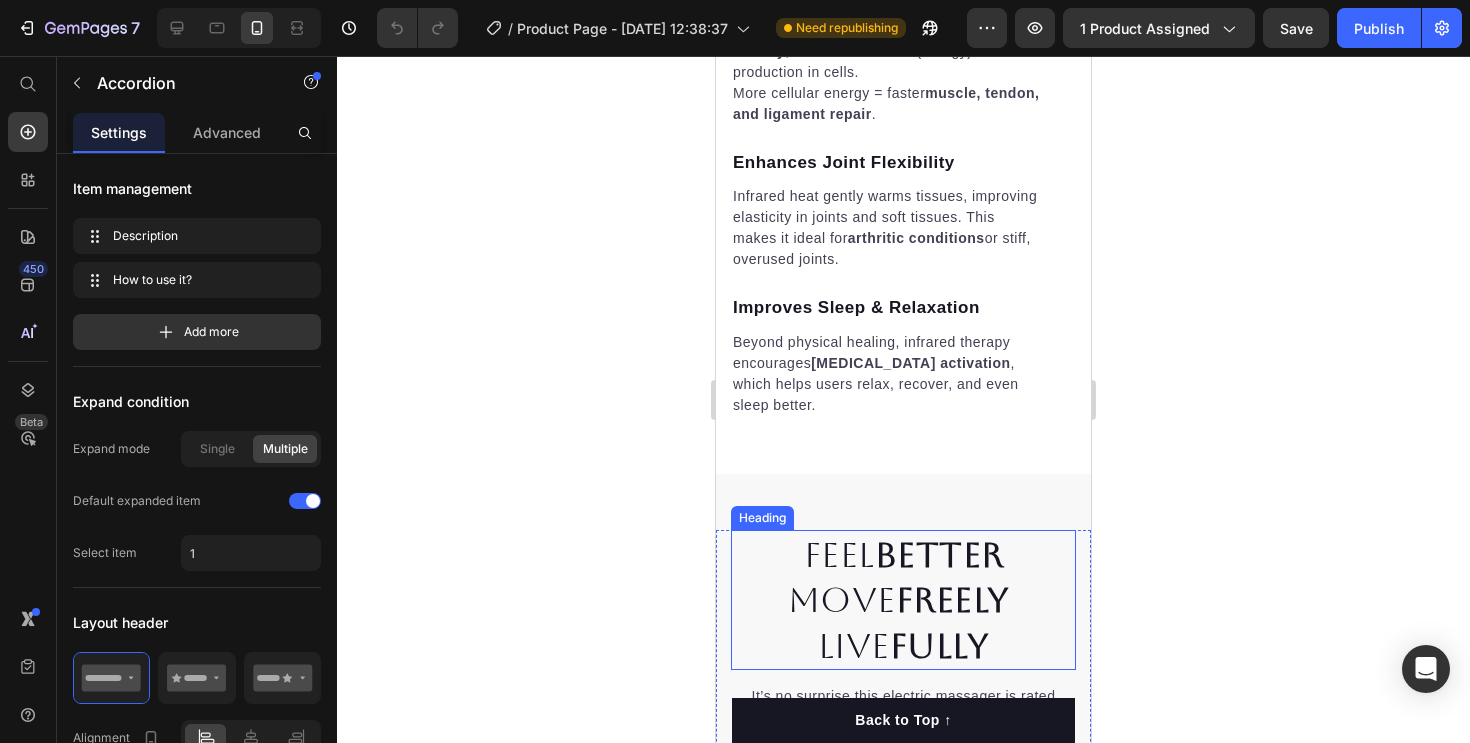 click on "Fully" at bounding box center [940, 645] 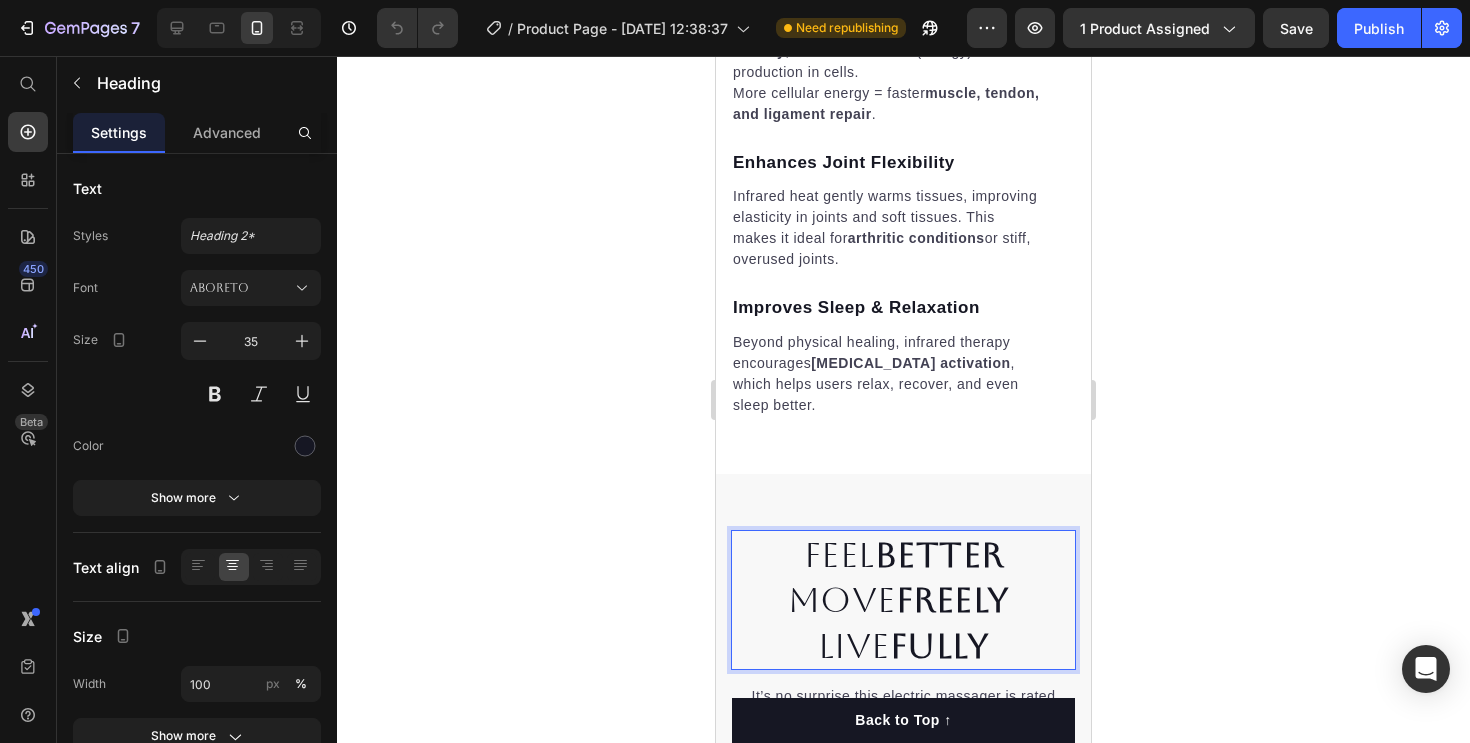 click on "Feel  Better  Move  Freely   Live  Fully" at bounding box center [903, 600] 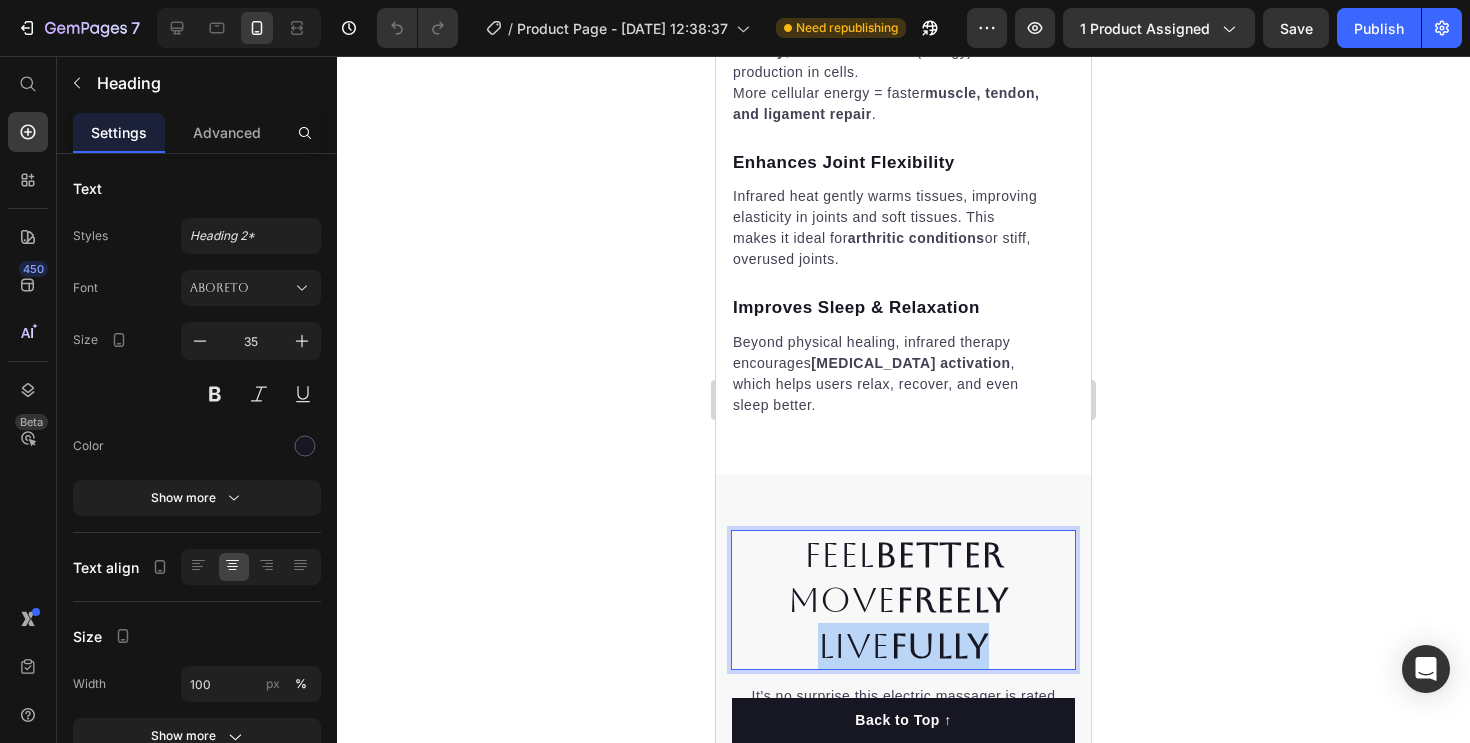 click on "Feel  Better  Move  Freely   Live  Fully" at bounding box center [903, 600] 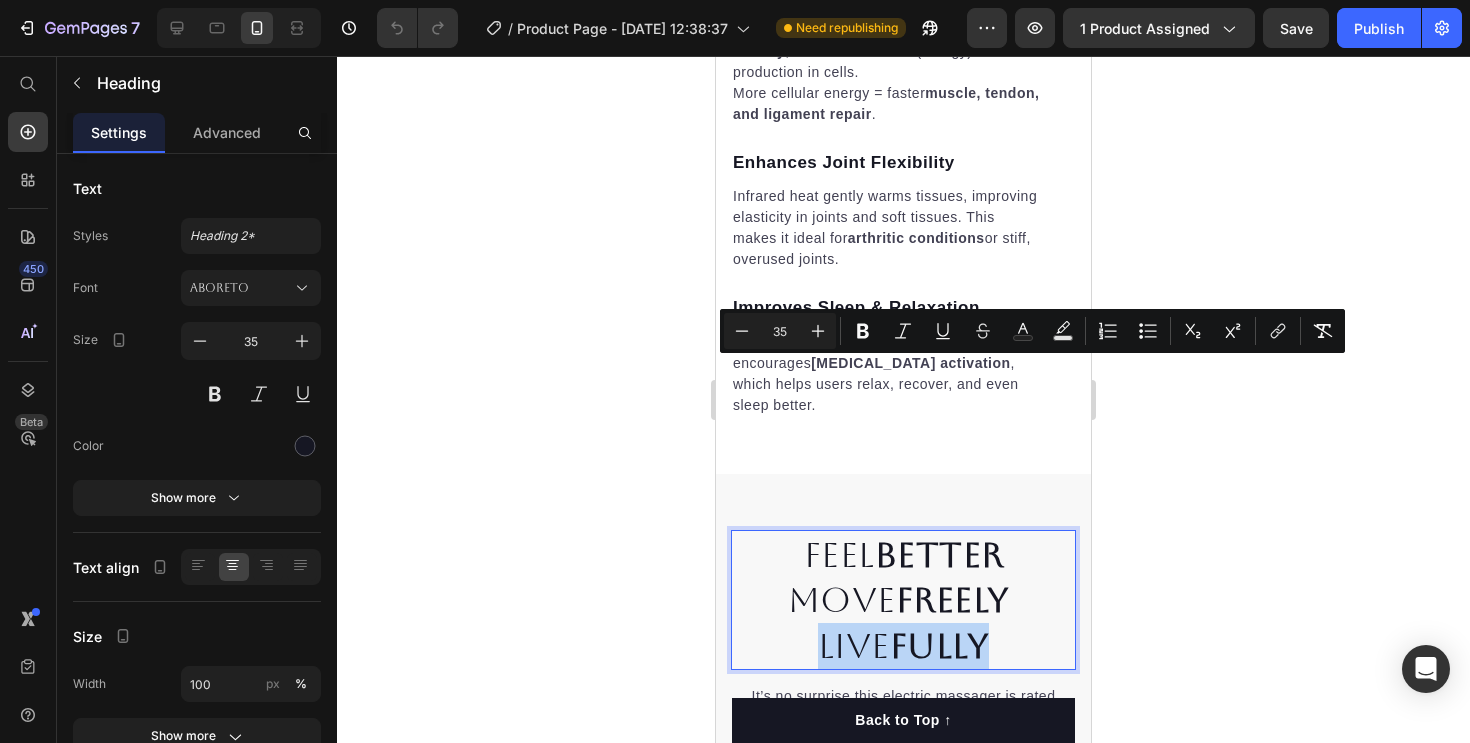 click on "Feel  Better  Move  Freely   Live  Fully" at bounding box center (903, 600) 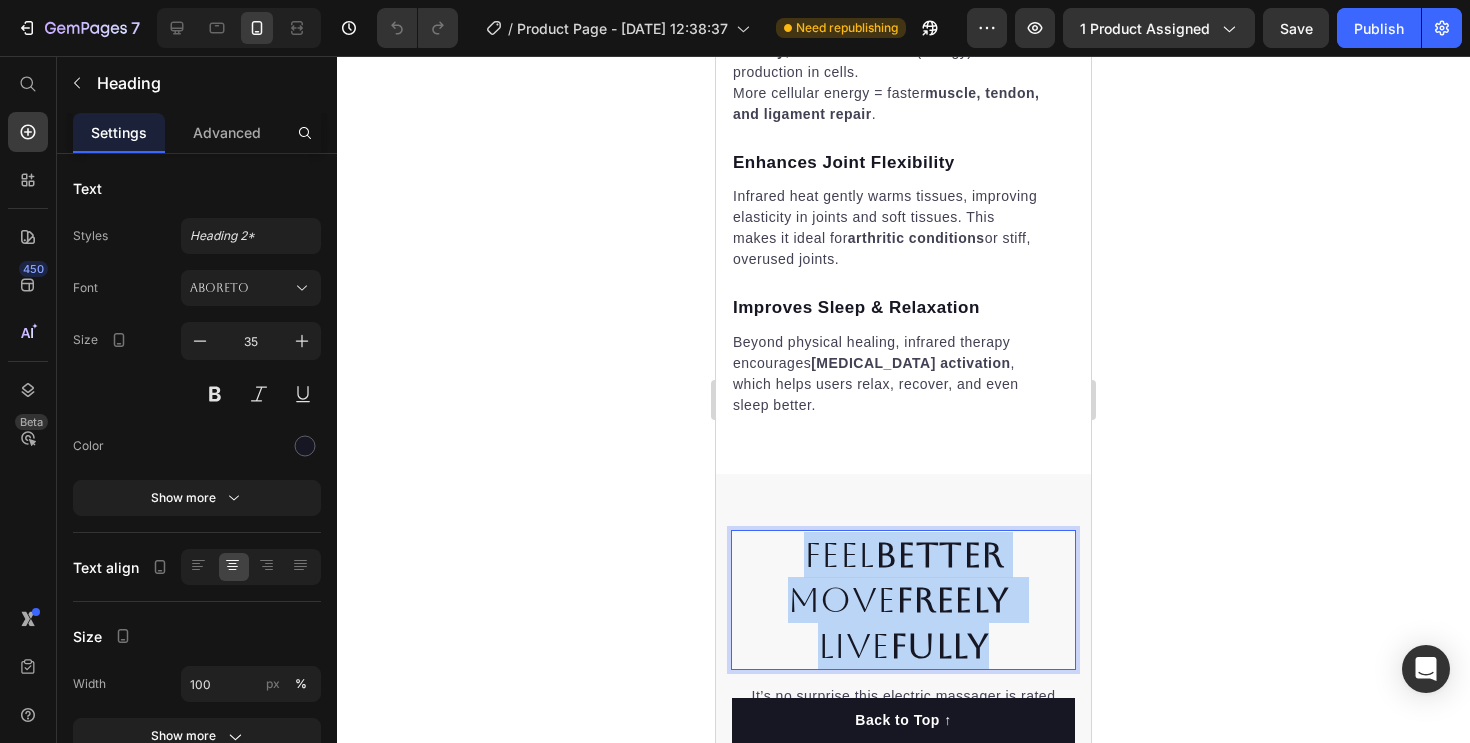 drag, startPoint x: 1009, startPoint y: 388, endPoint x: 781, endPoint y: 289, distance: 248.56589 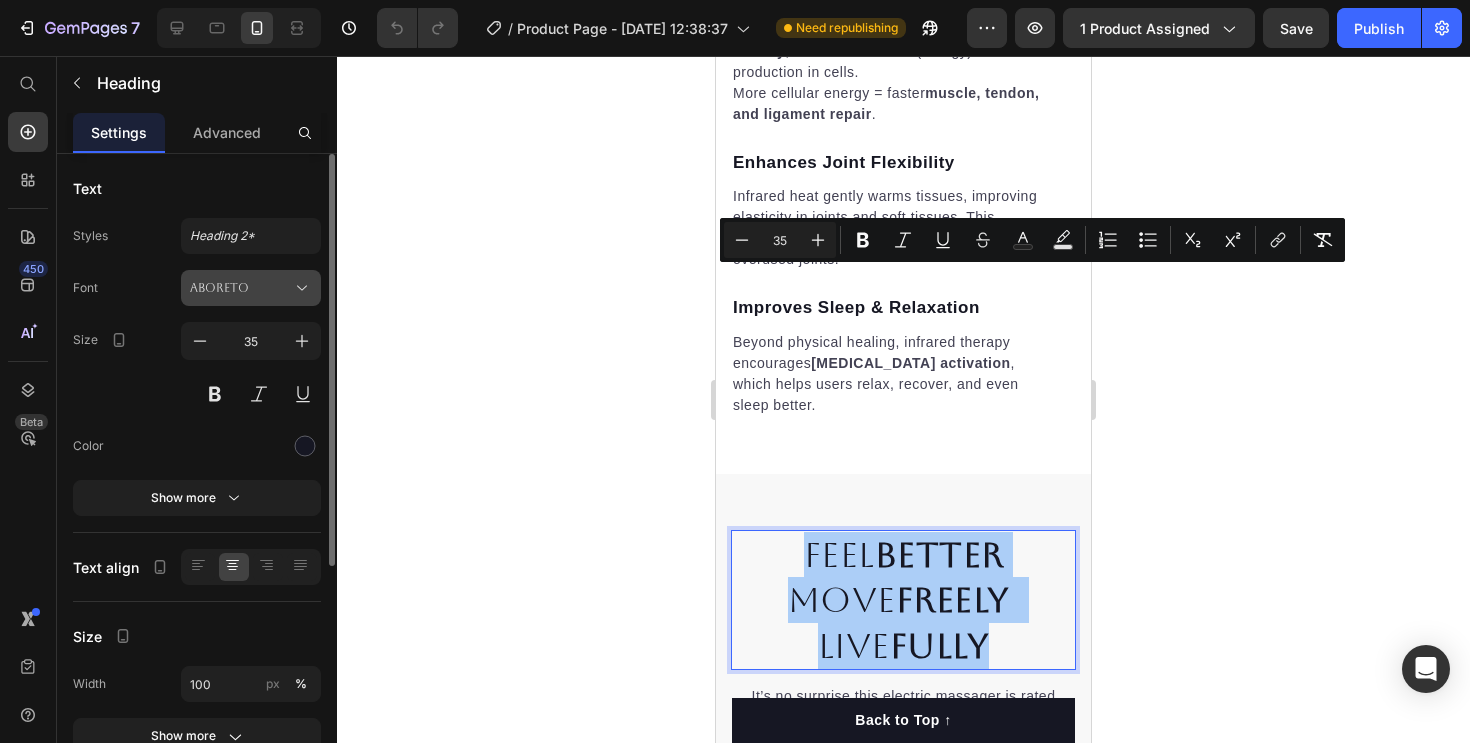 click on "Aboreto" at bounding box center (241, 288) 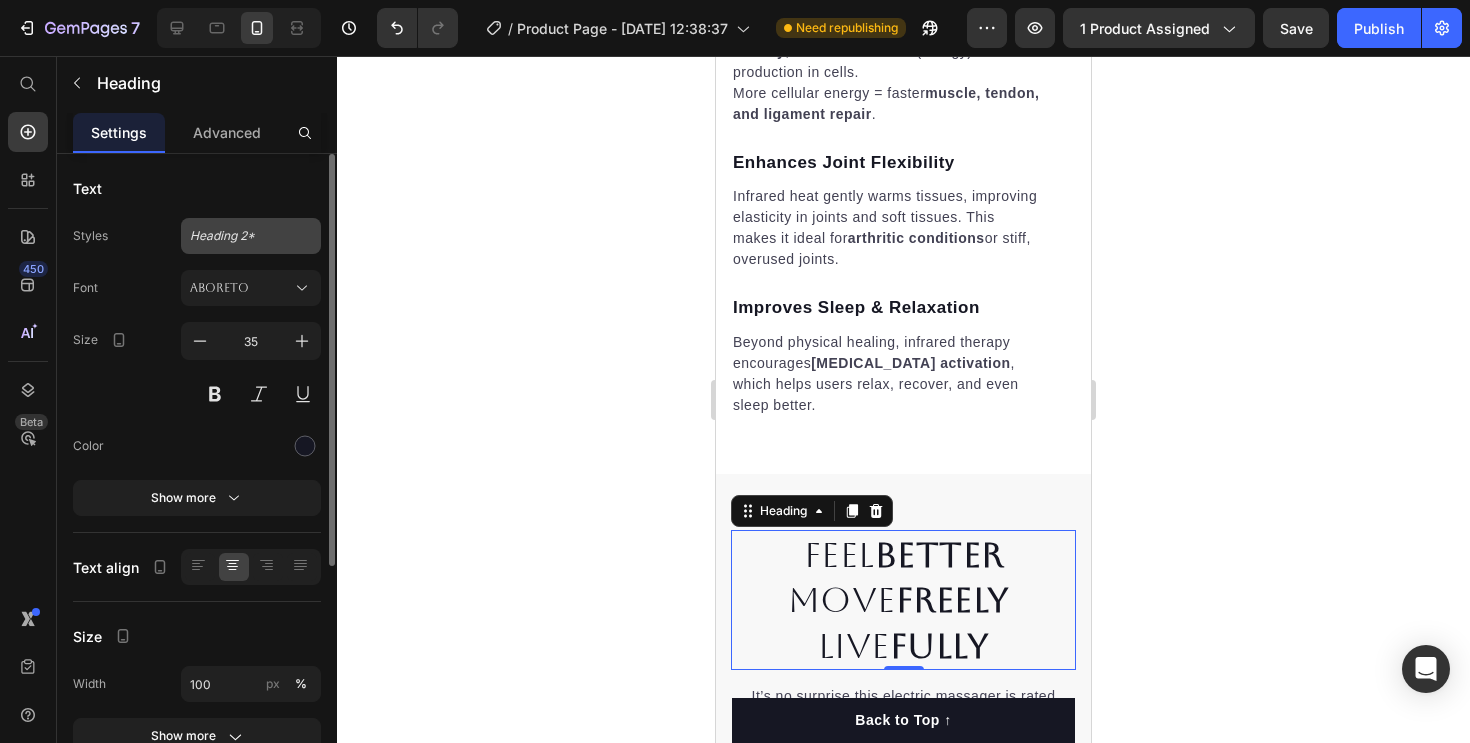click on "Heading 2*" at bounding box center [251, 236] 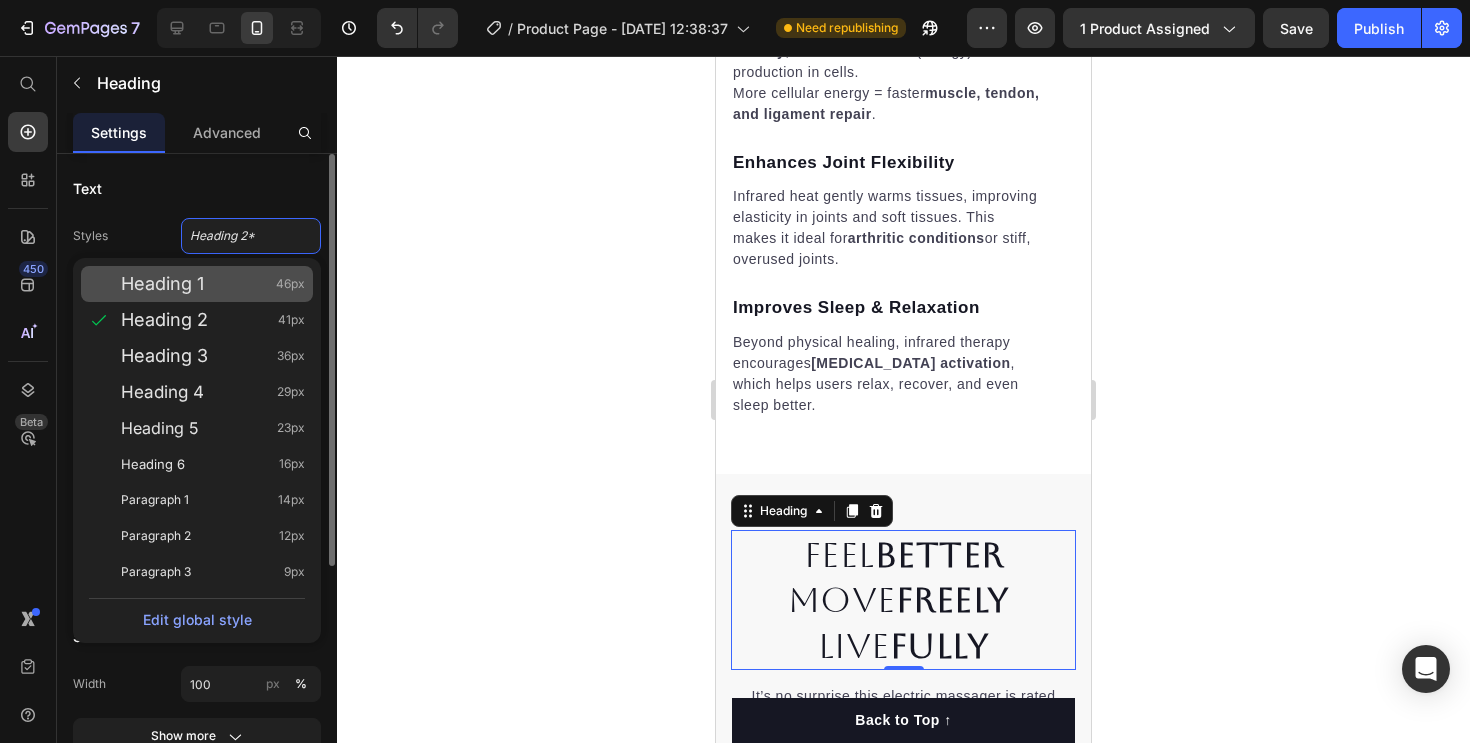 click on "Heading 1 46px" 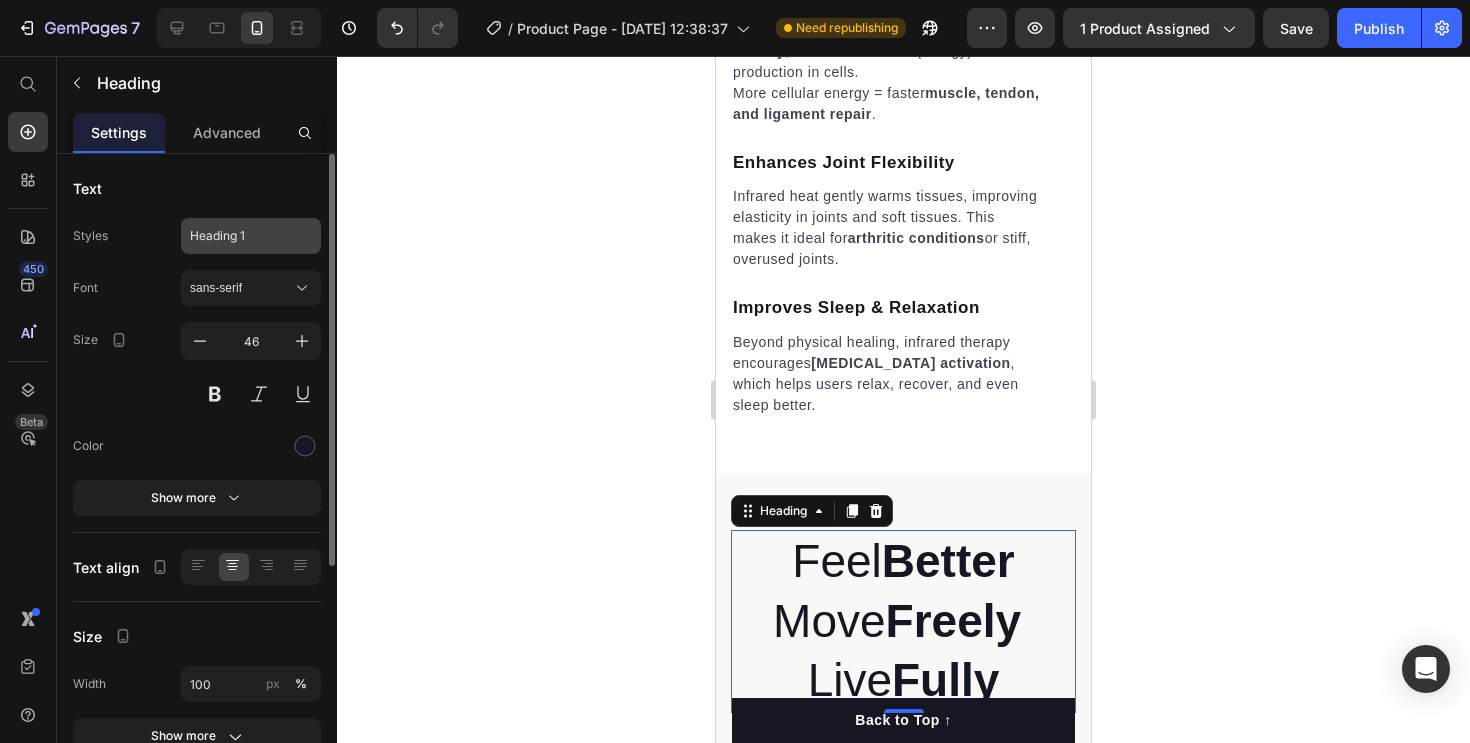 click on "Heading 1" at bounding box center (239, 236) 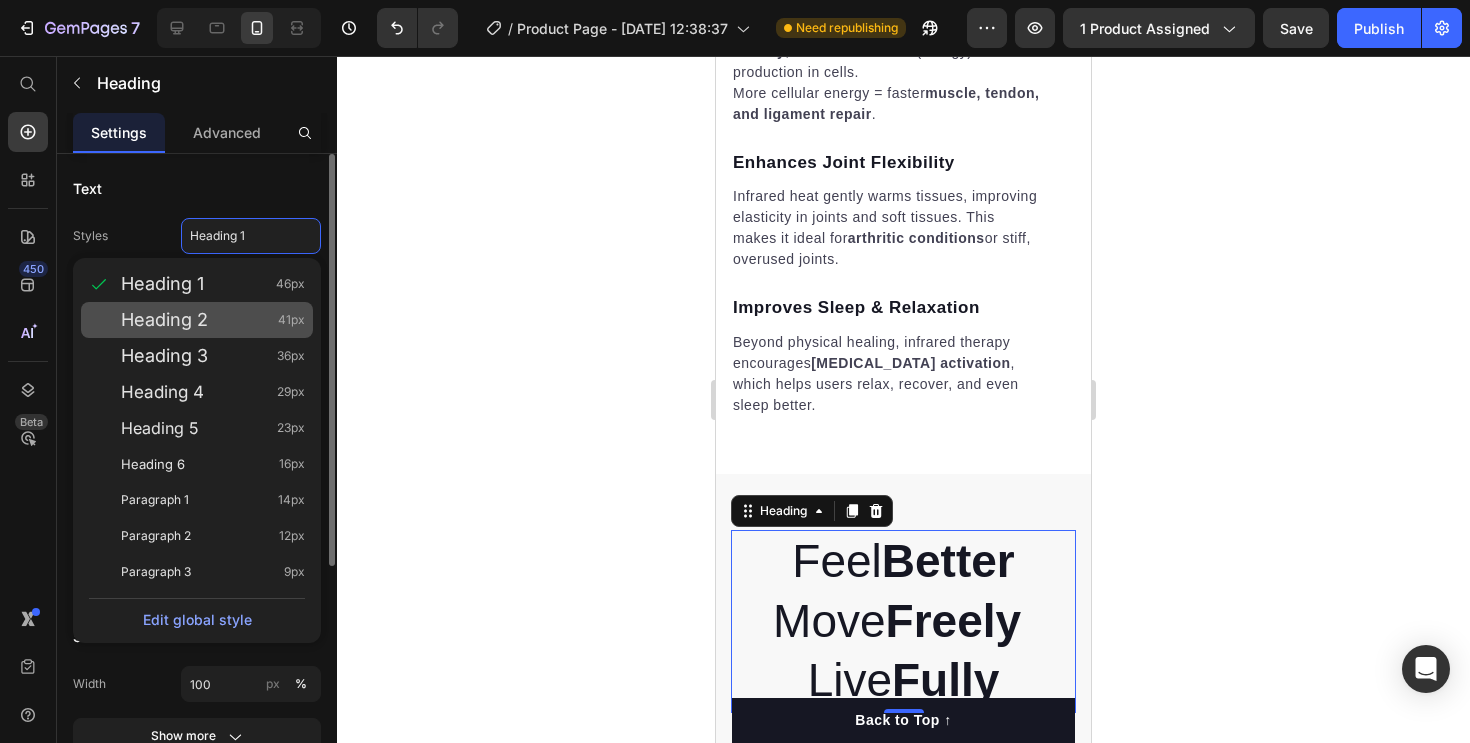 click on "Heading 2 41px" 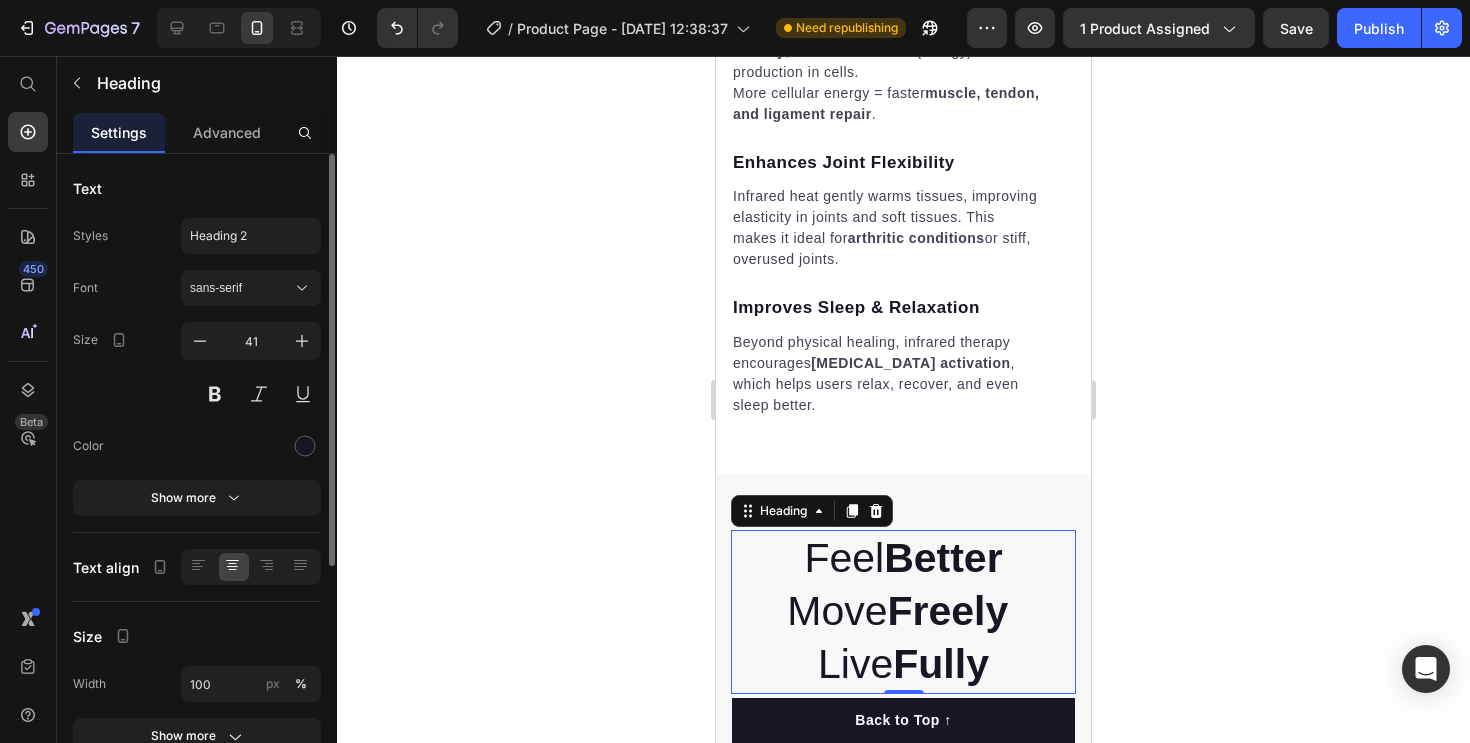 click 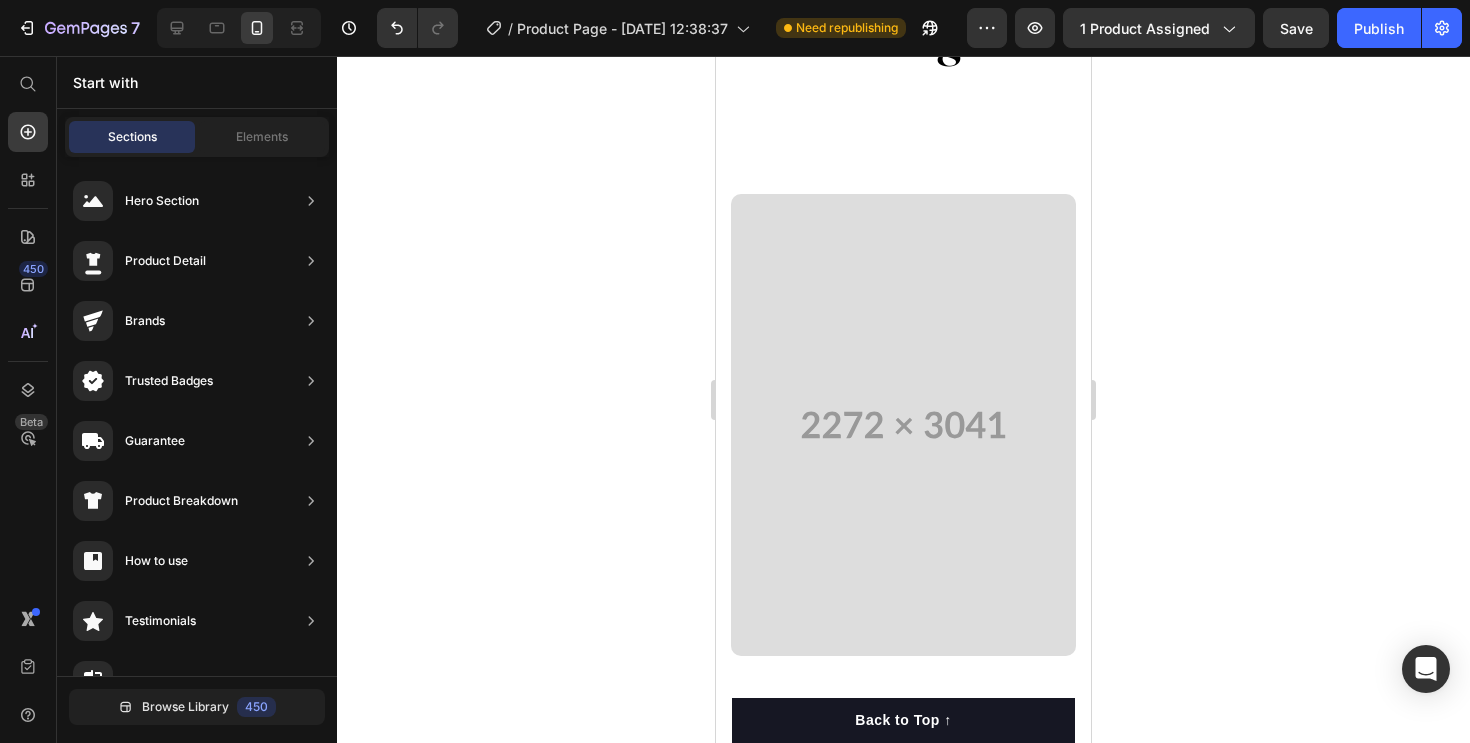 scroll, scrollTop: 3042, scrollLeft: 0, axis: vertical 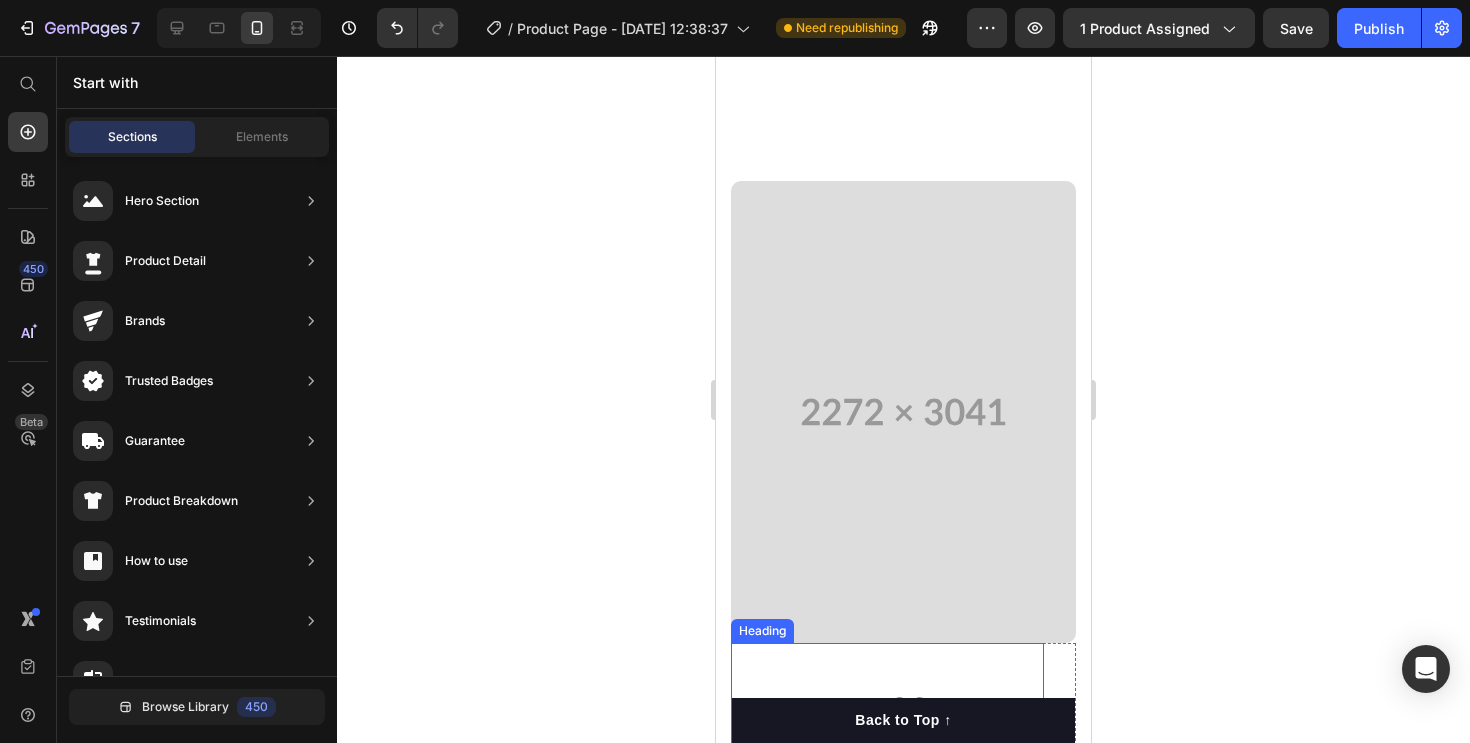 click on "Technology" at bounding box center (887, 845) 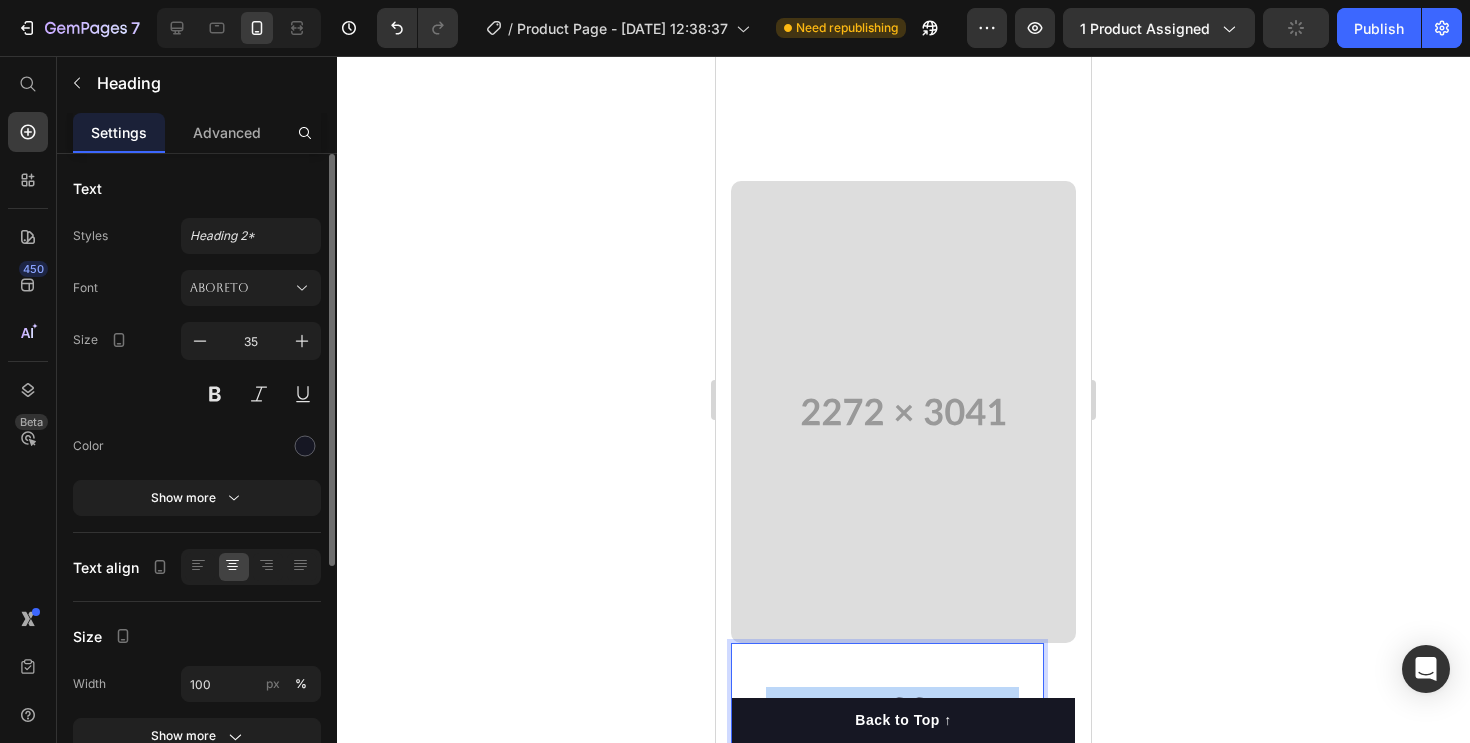 drag, startPoint x: 1003, startPoint y: 573, endPoint x: 746, endPoint y: 419, distance: 299.60806 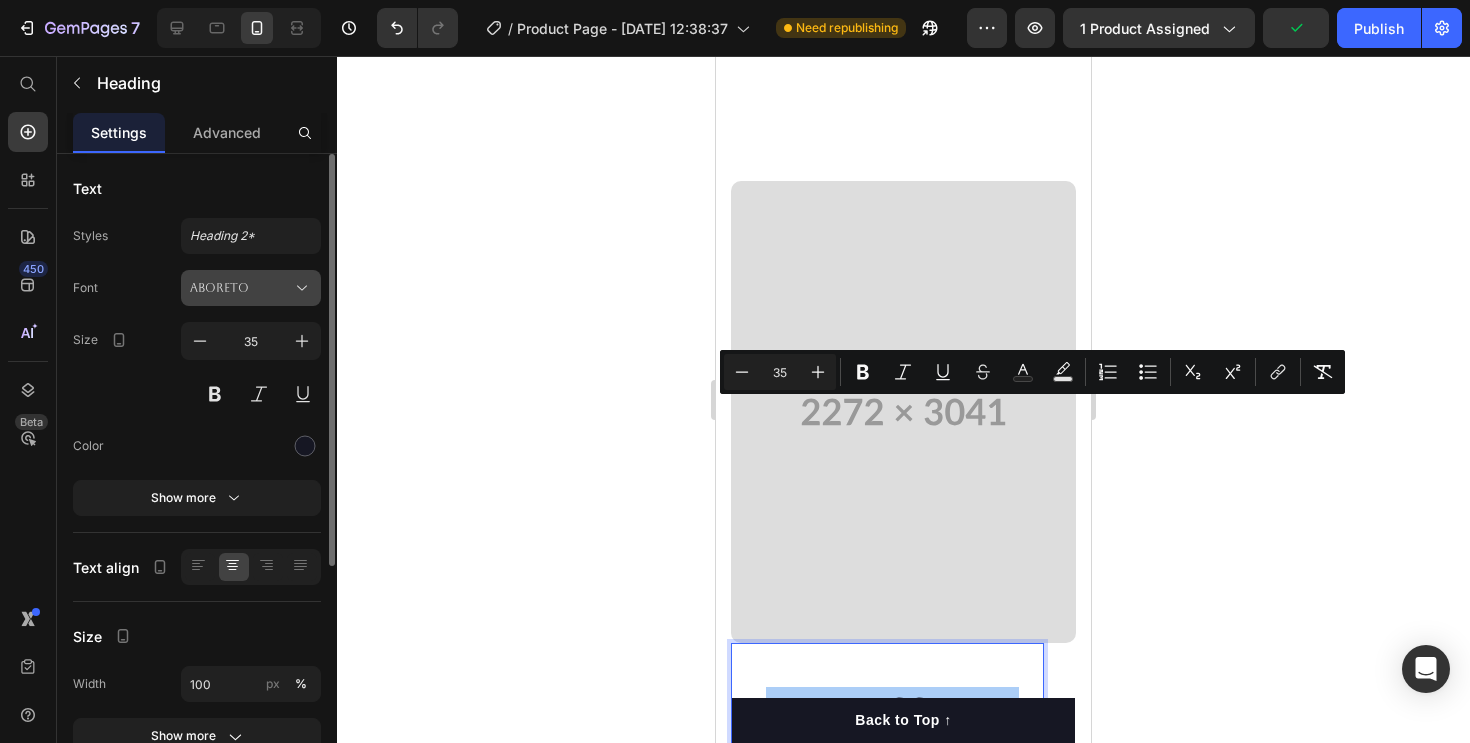 click on "Aboreto" at bounding box center (241, 288) 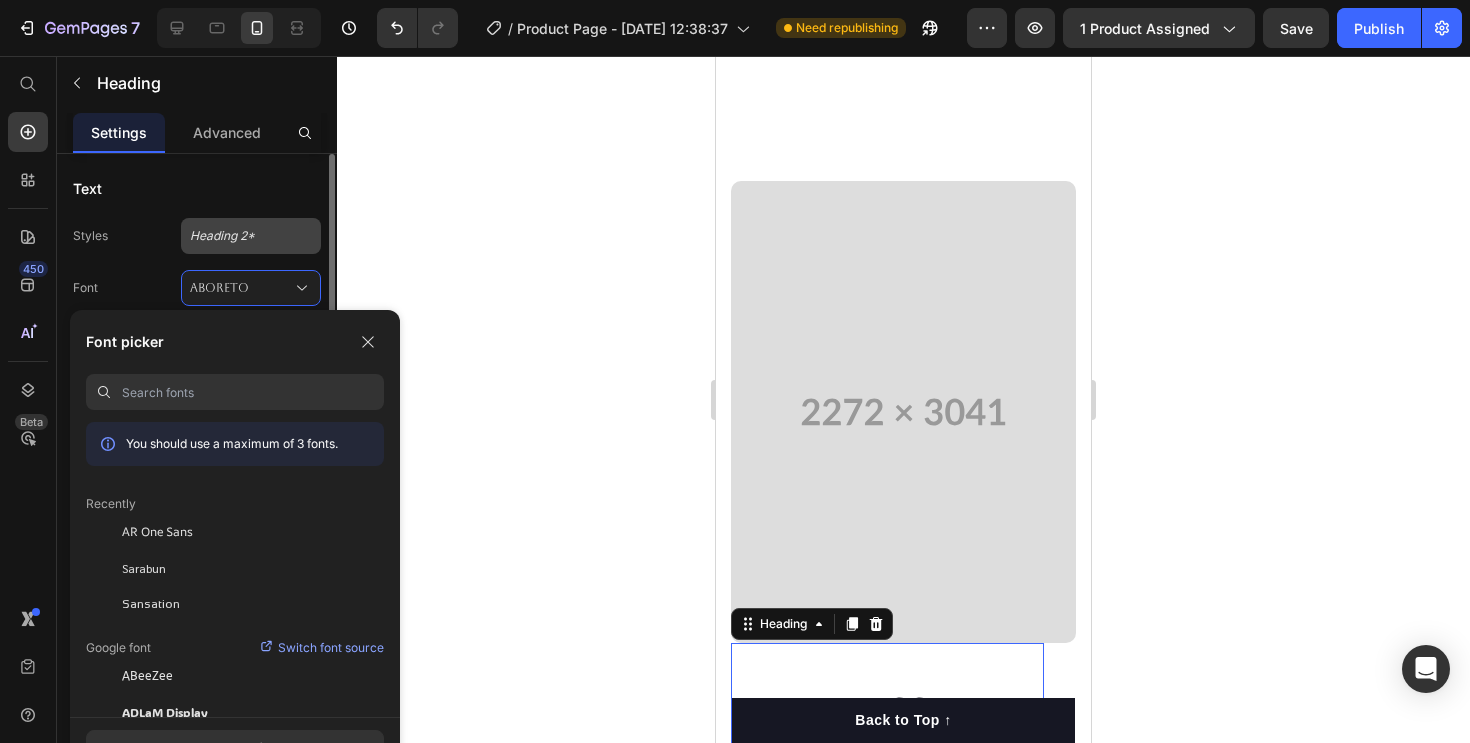 click on "Heading 2*" 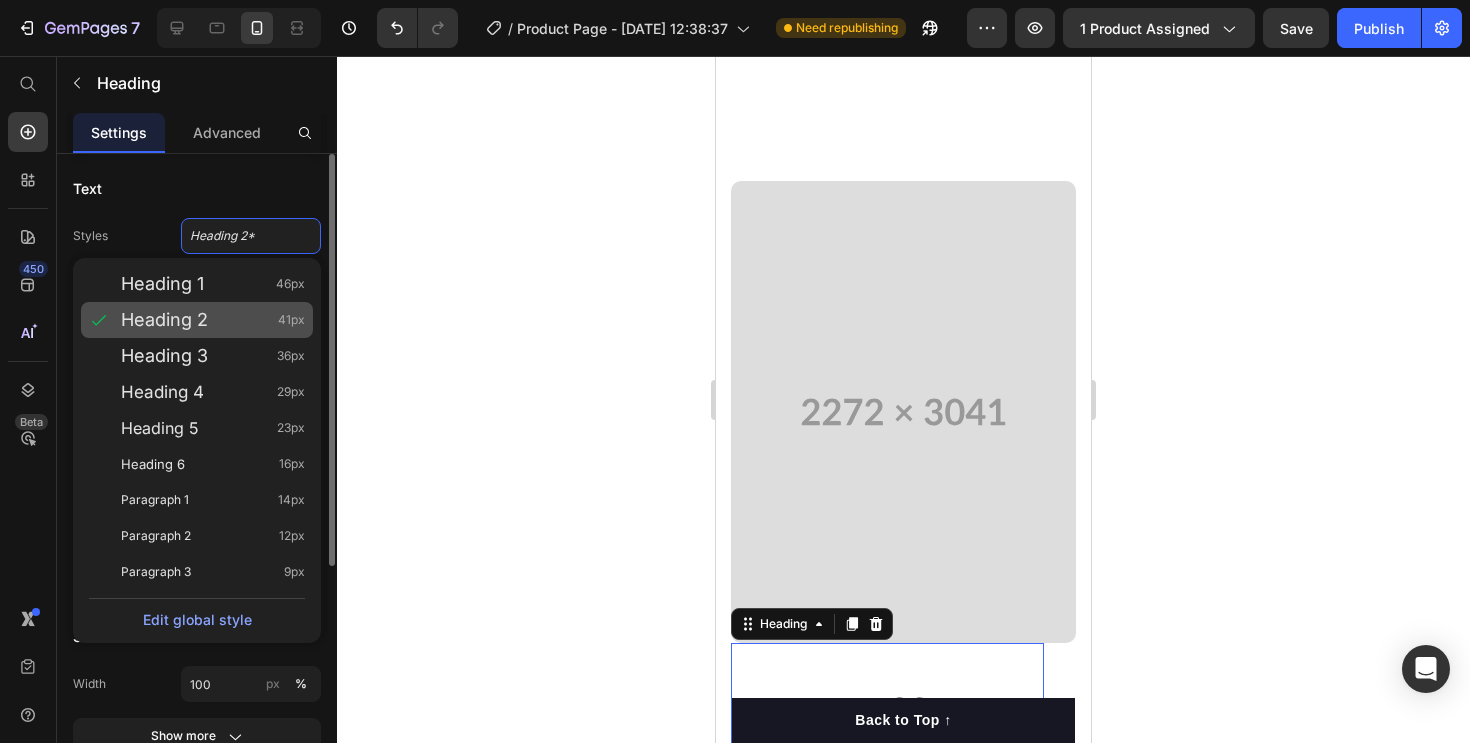 click on "Heading 2 41px" 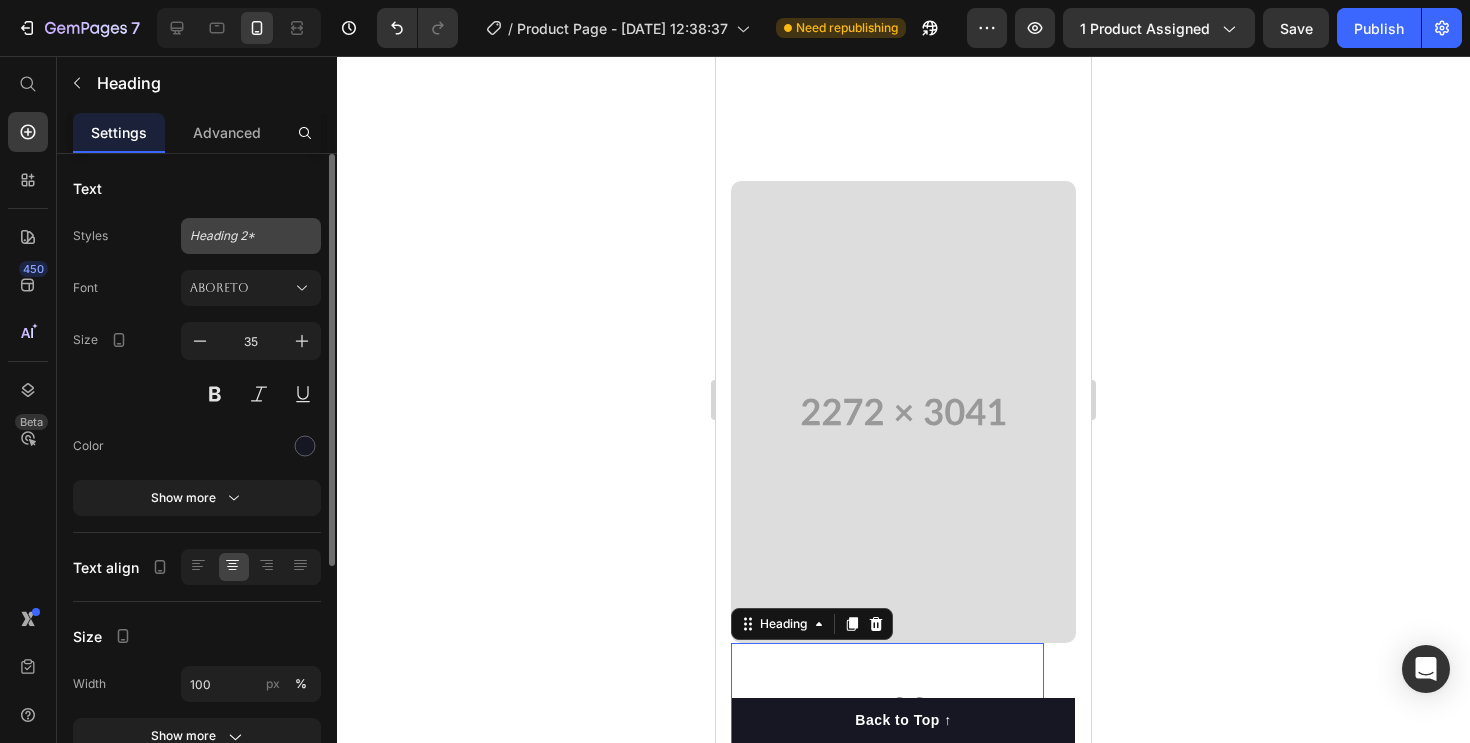 click on "Heading 2*" 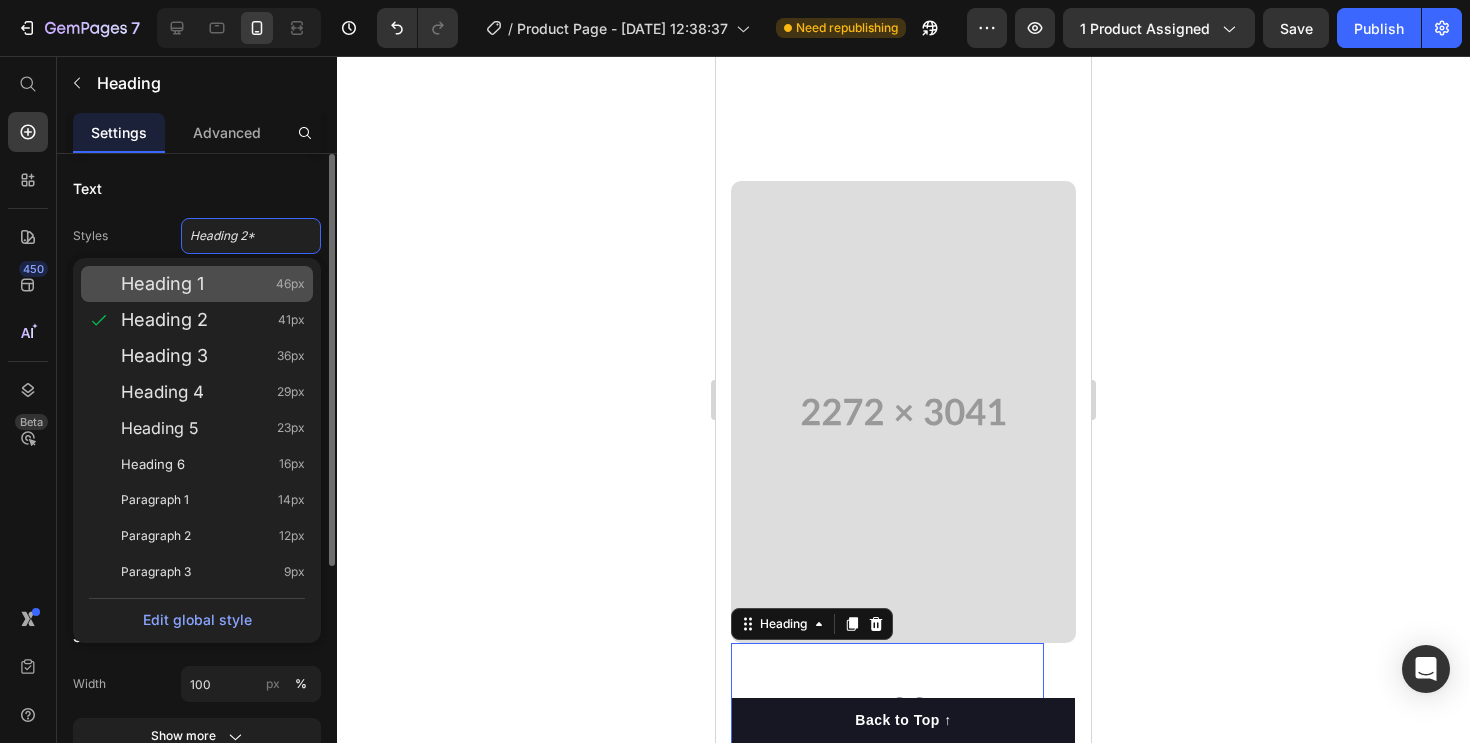 click on "Heading 1 46px" at bounding box center [213, 284] 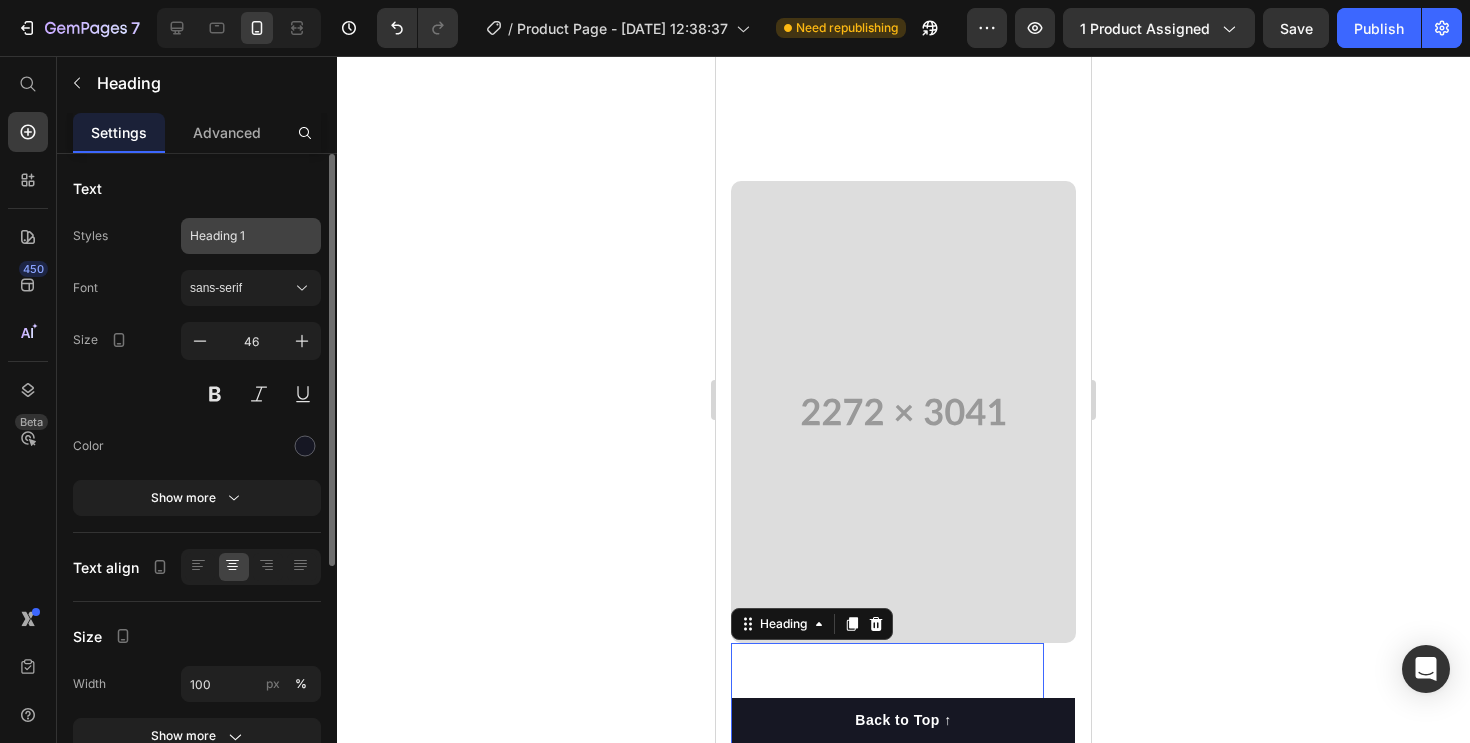 click on "Heading 1" at bounding box center [239, 236] 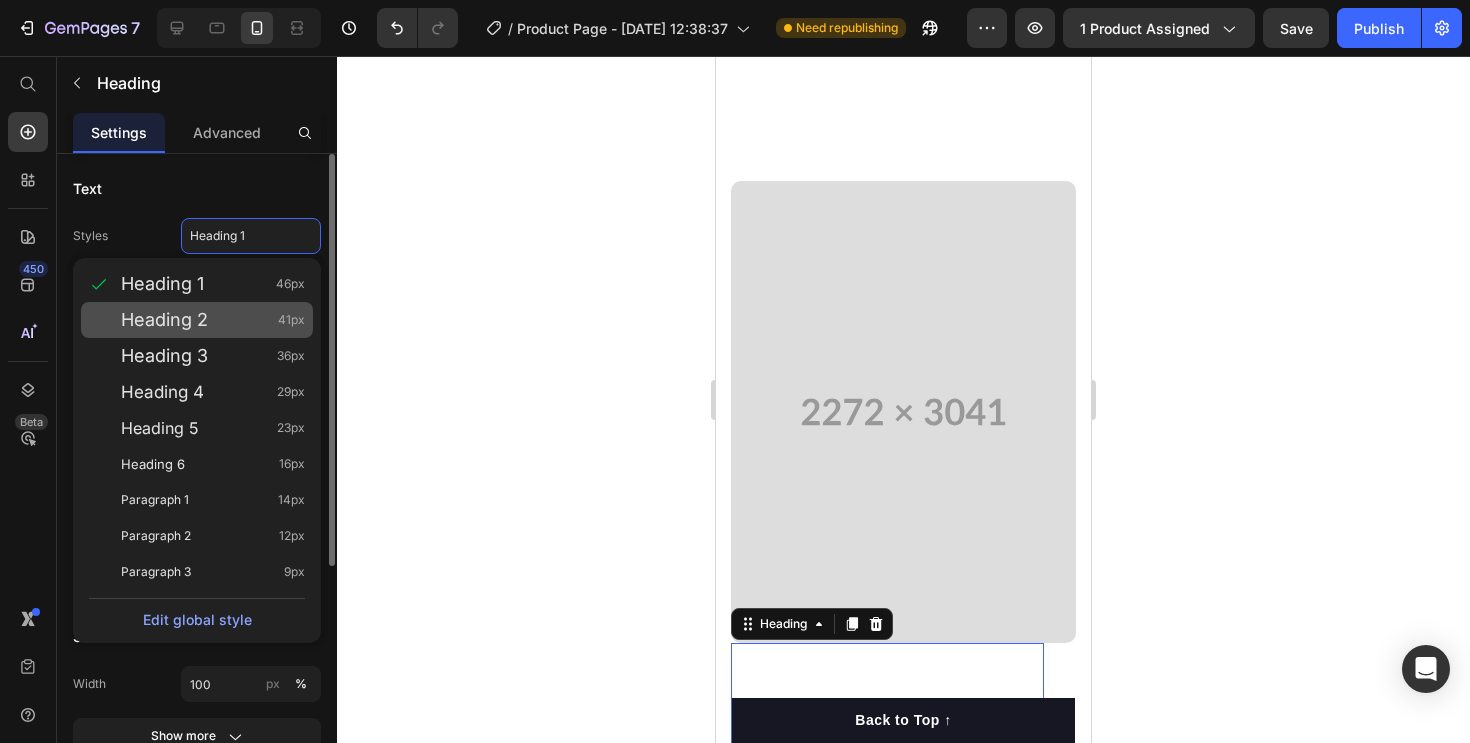 click on "Heading 2 41px" at bounding box center (213, 320) 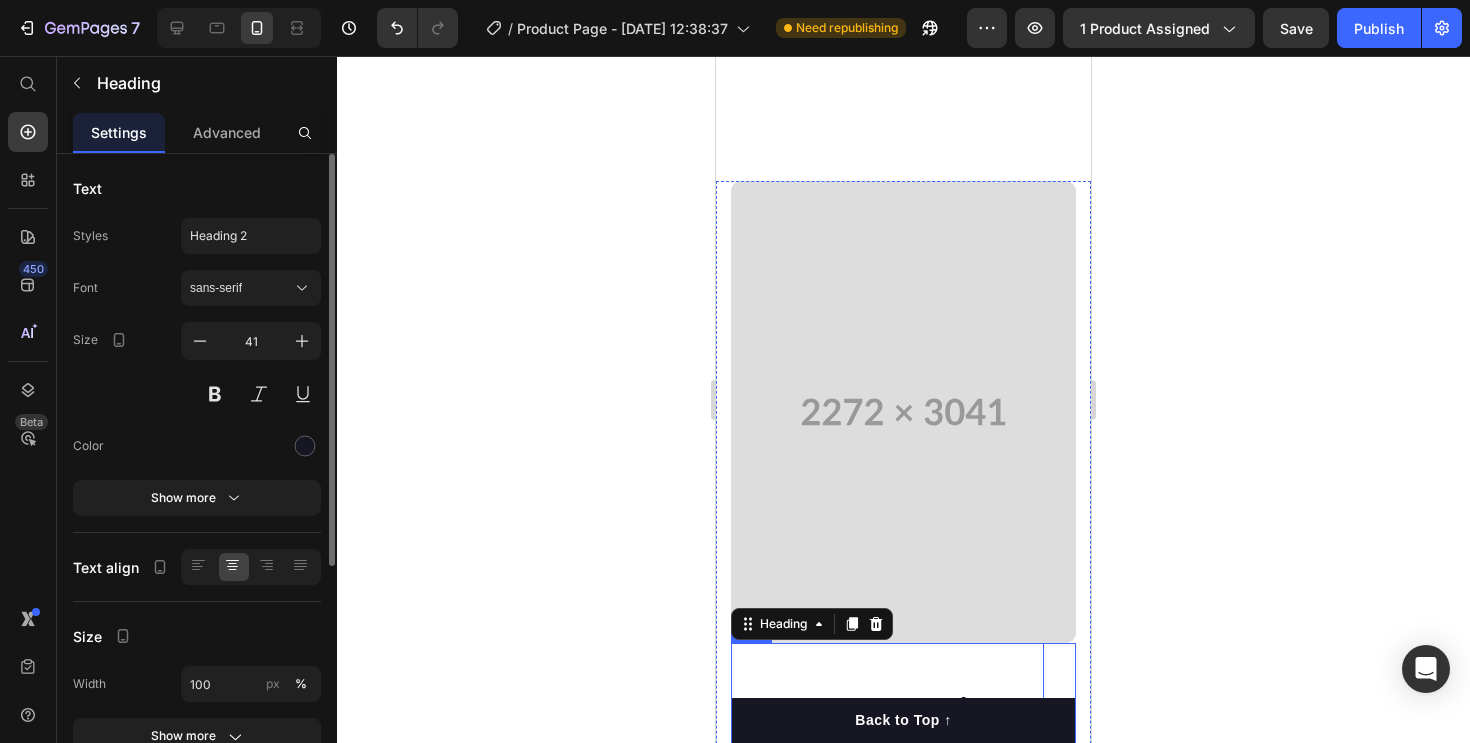 click 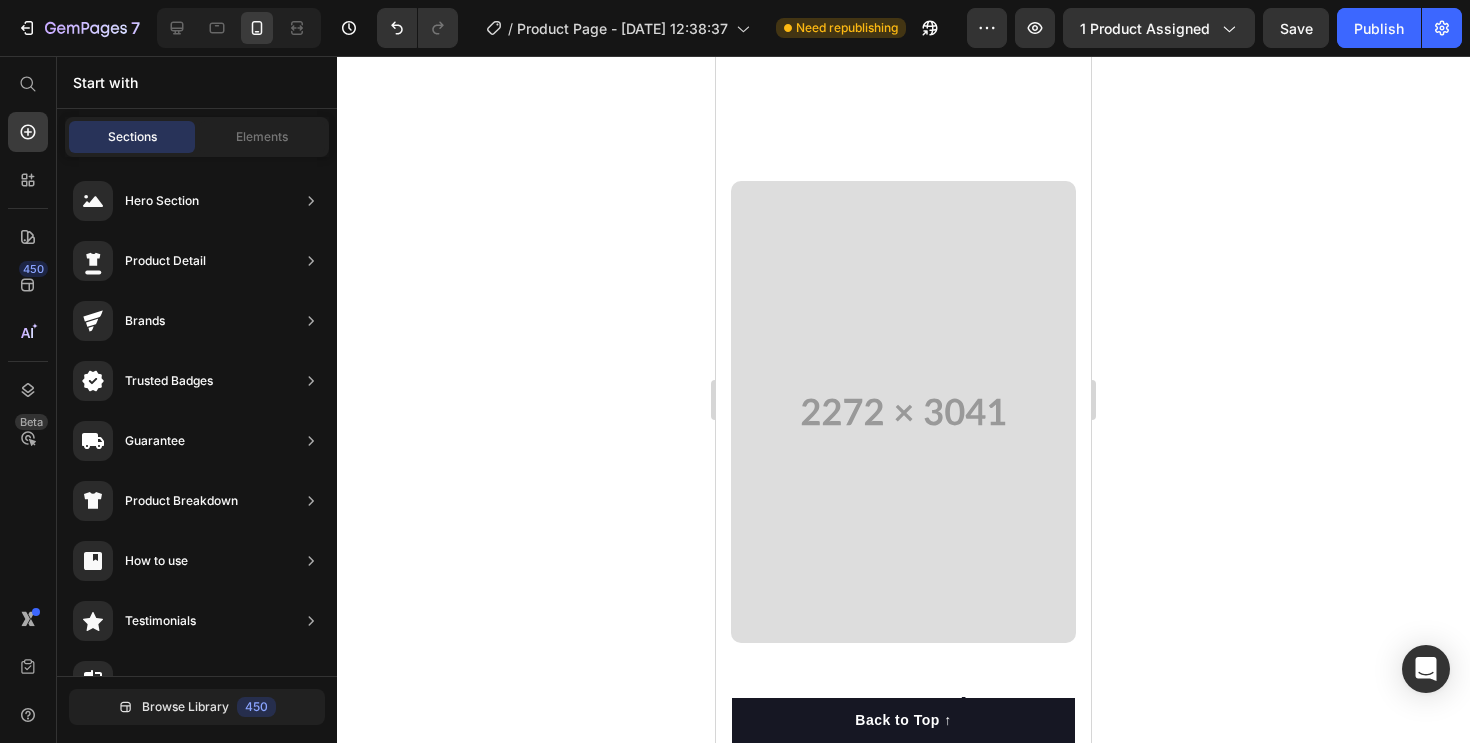 click 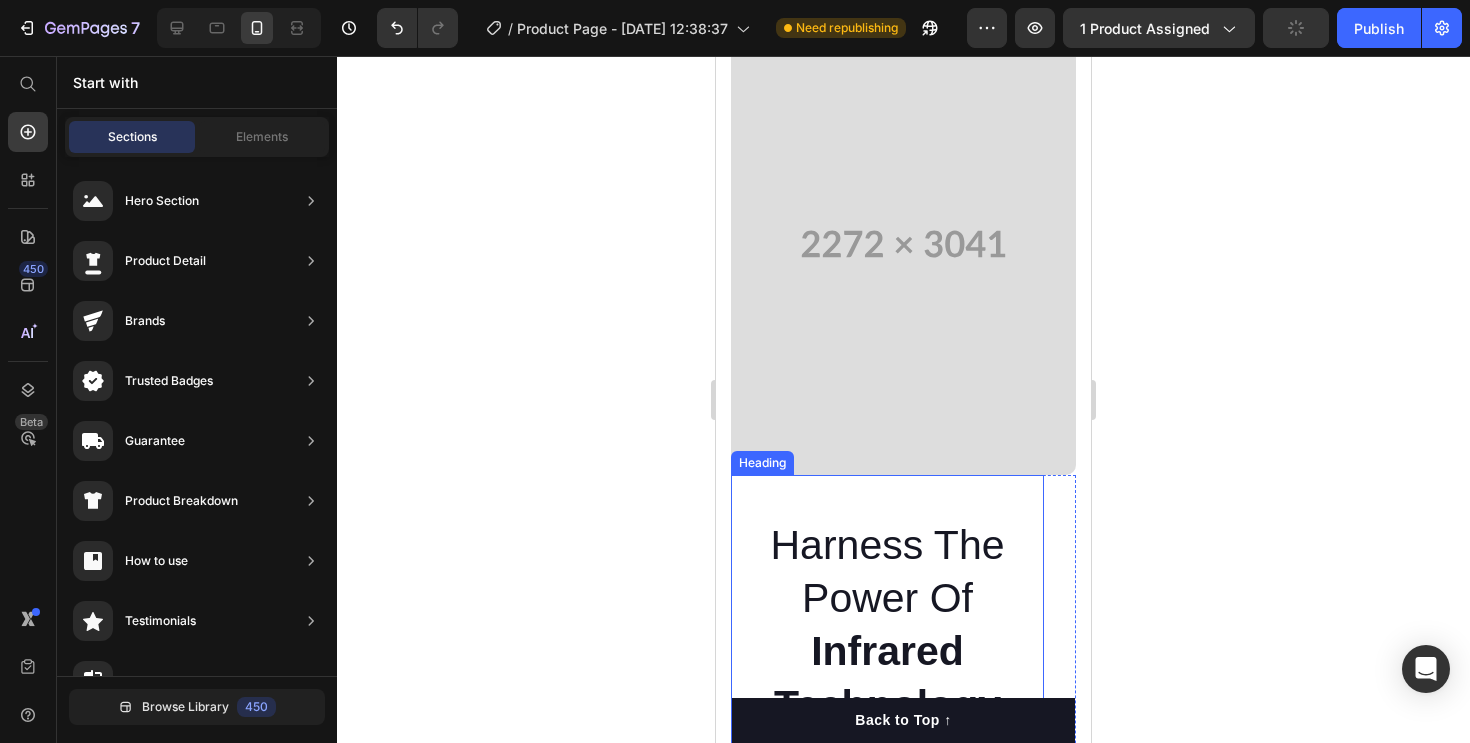 scroll, scrollTop: 3244, scrollLeft: 0, axis: vertical 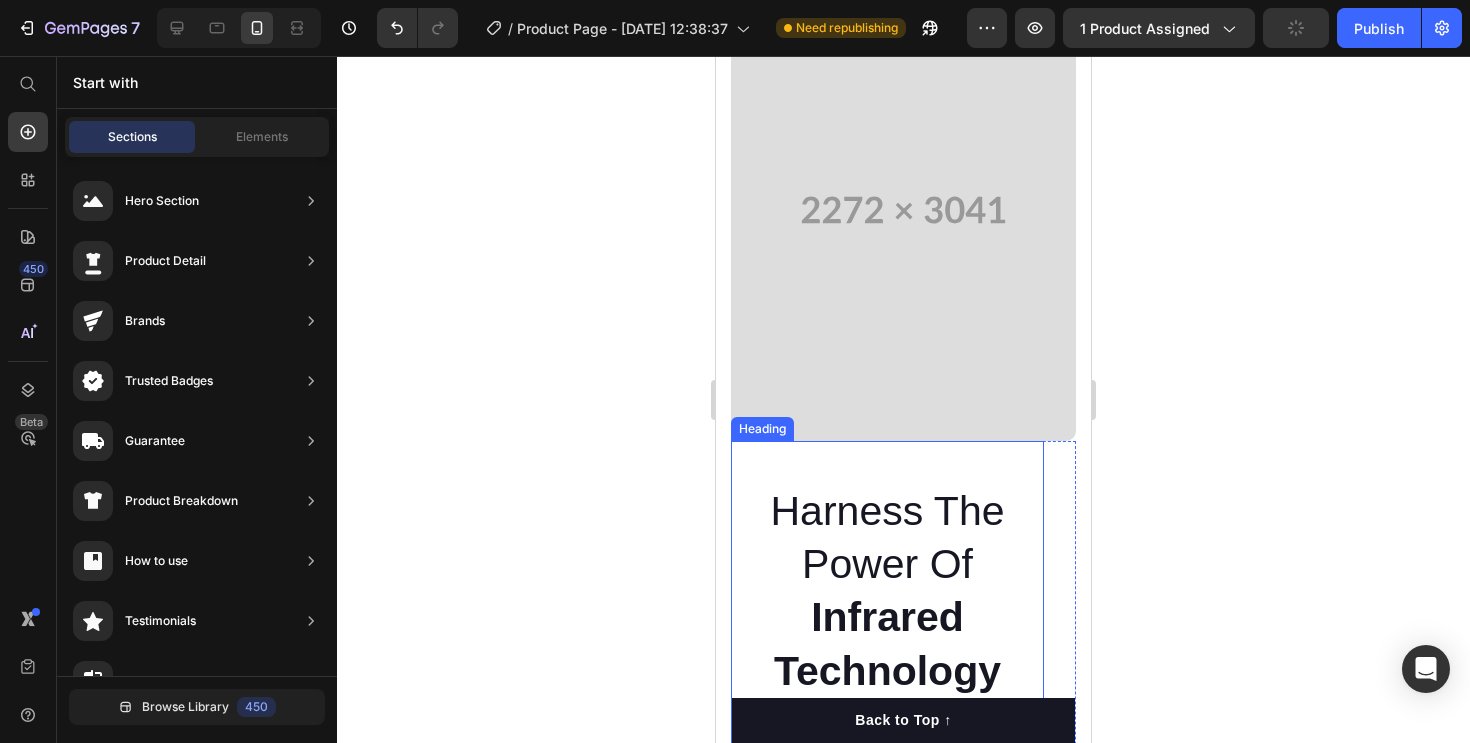 click on "Infrared" at bounding box center [887, 617] 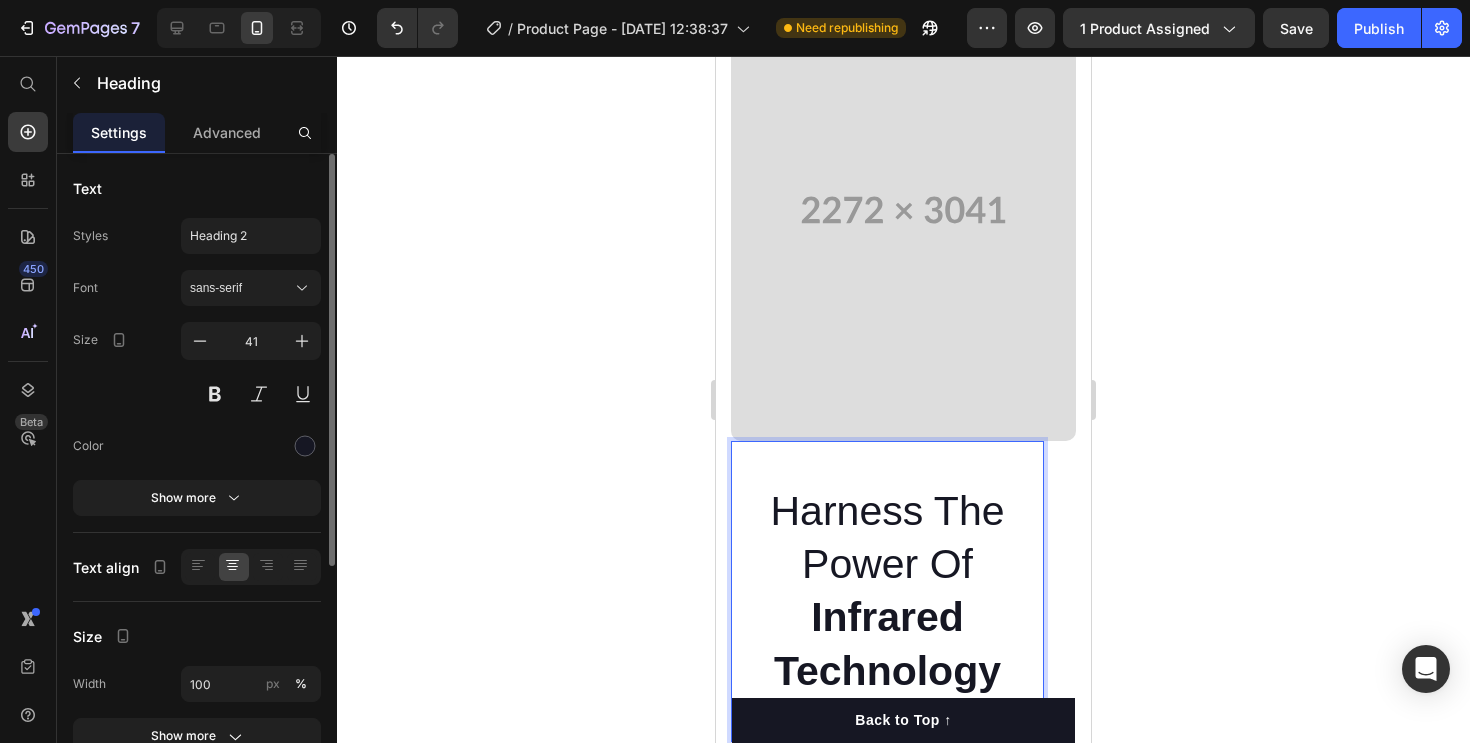 drag, startPoint x: 967, startPoint y: 281, endPoint x: 772, endPoint y: 215, distance: 205.86646 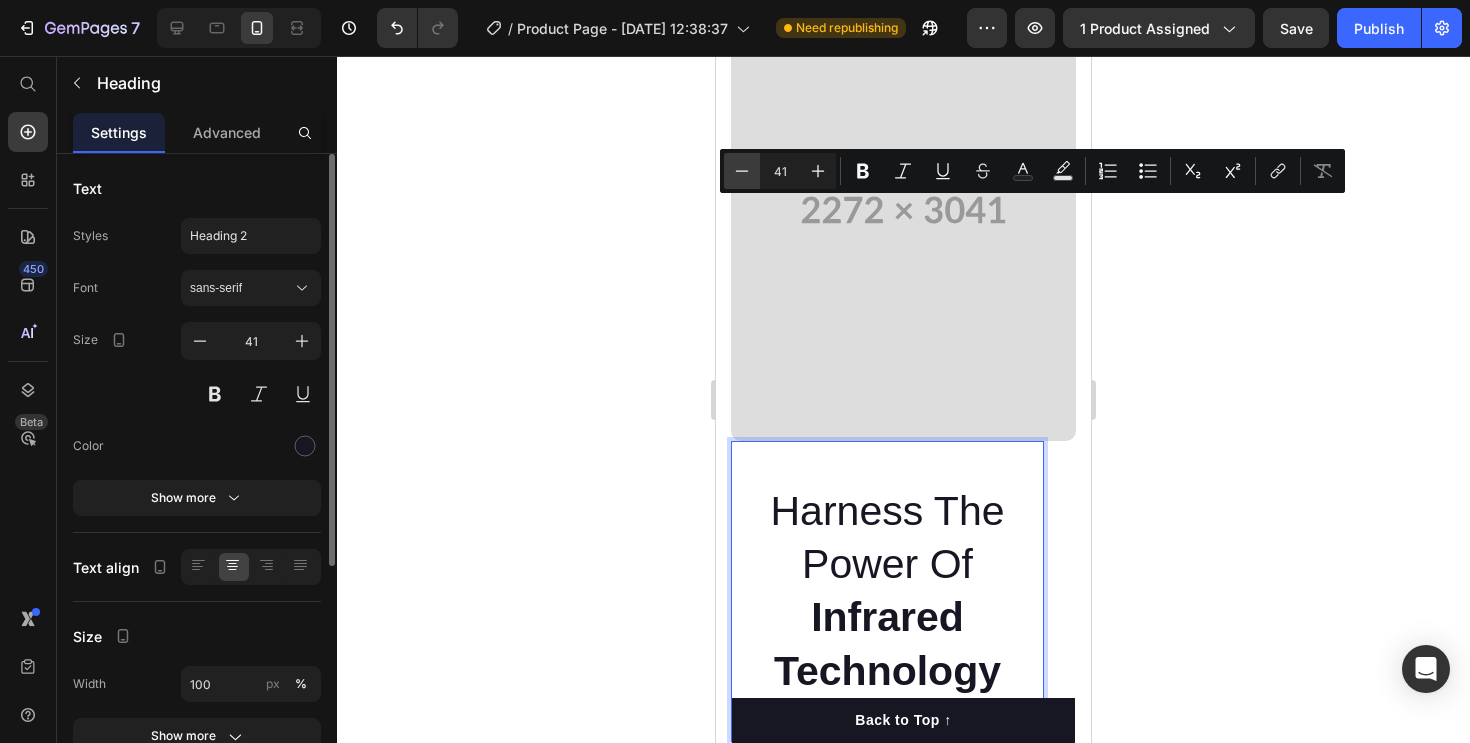 click on "Minus" at bounding box center [742, 171] 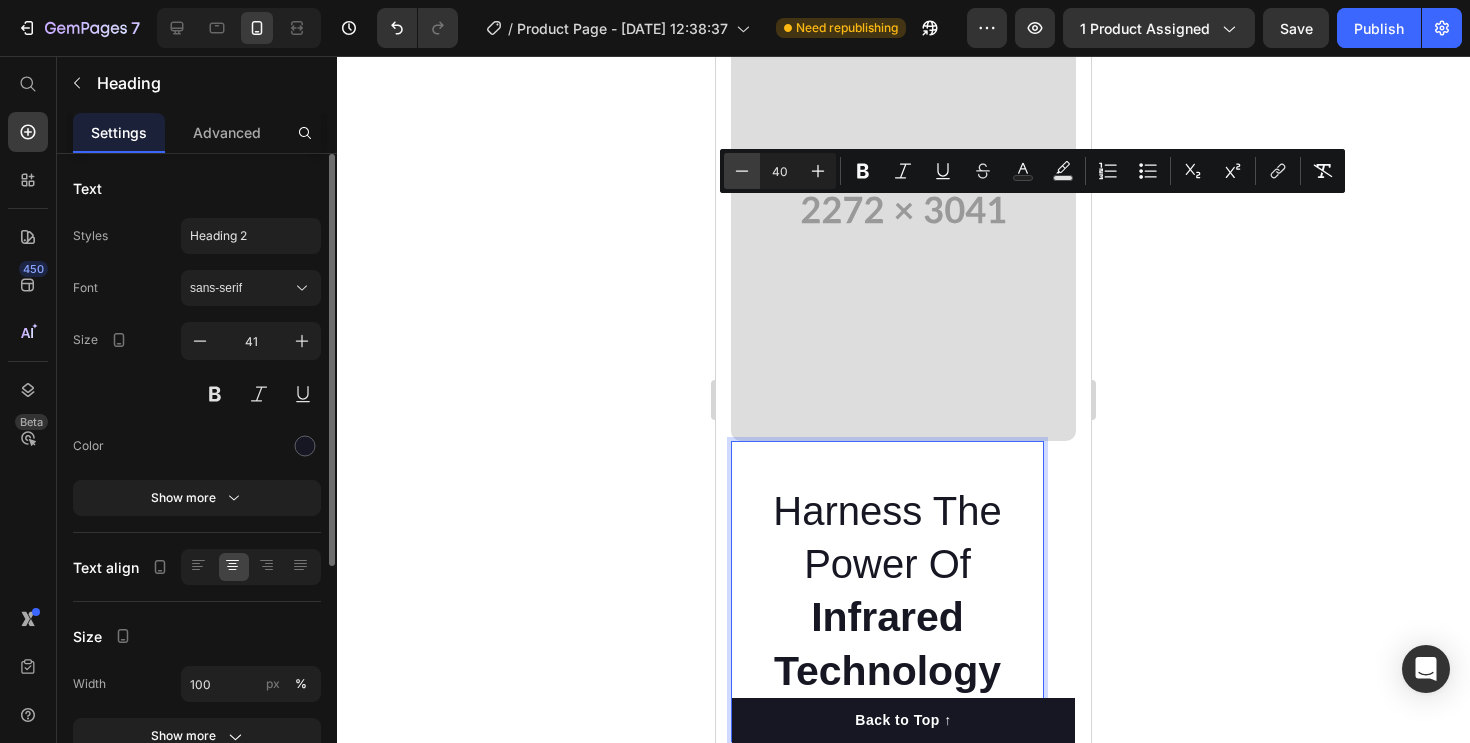click on "Minus" at bounding box center [742, 171] 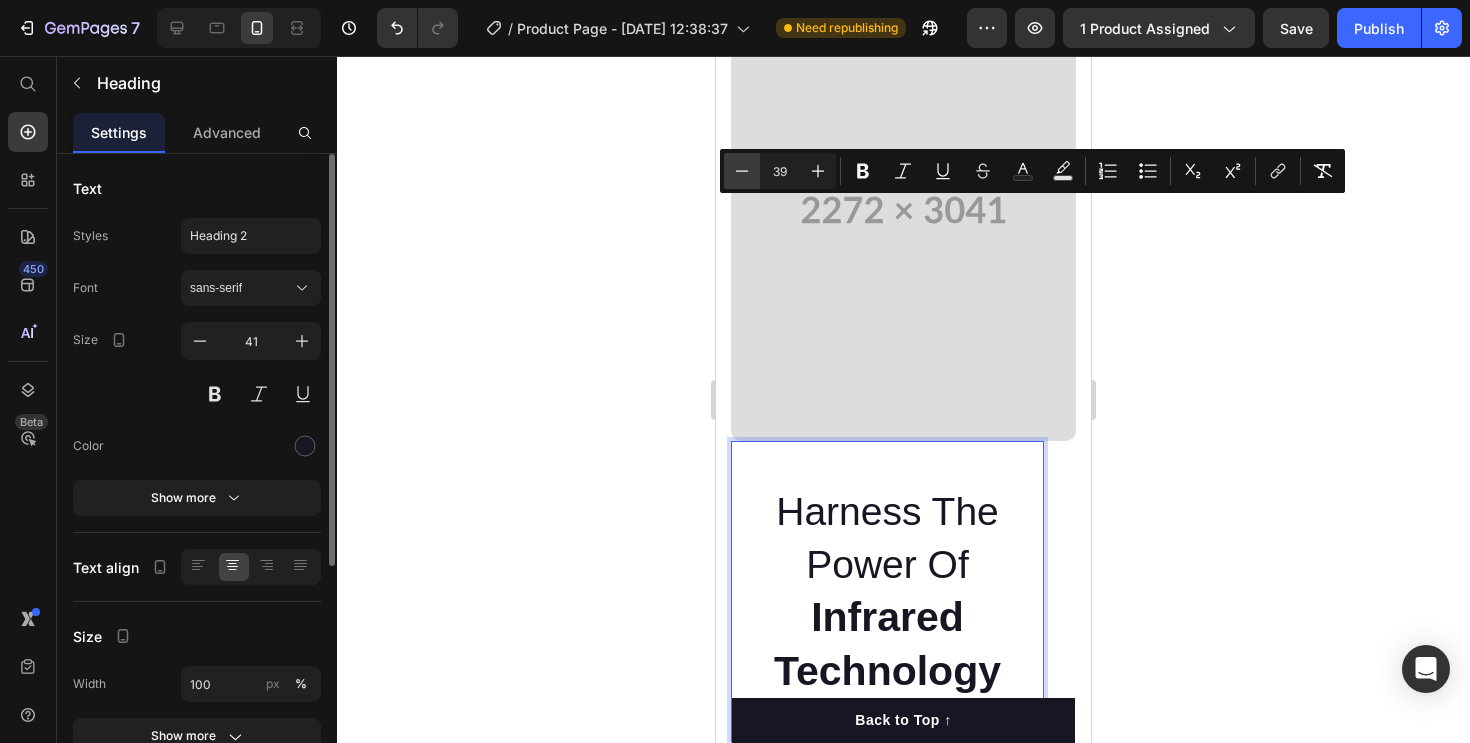 click on "Minus" at bounding box center [742, 171] 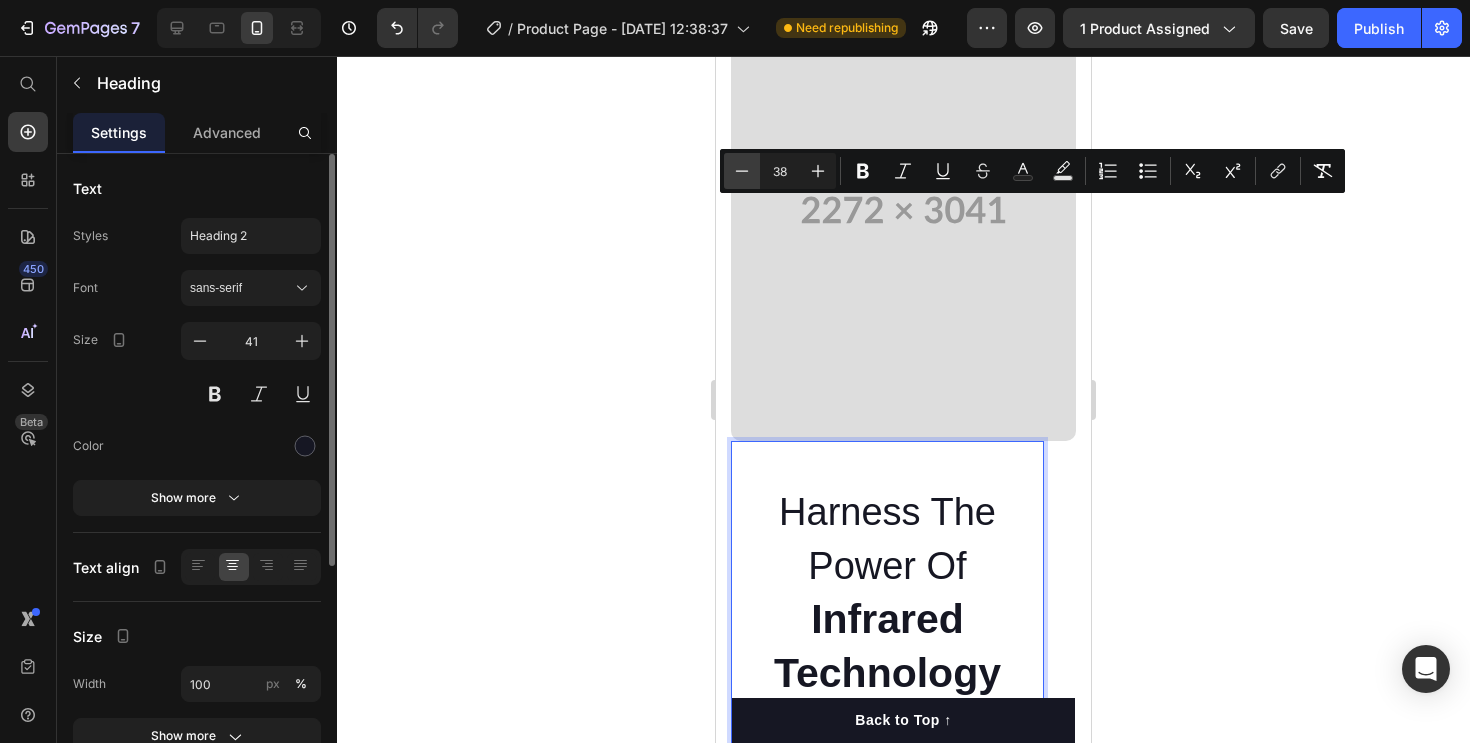 click on "Minus" at bounding box center (742, 171) 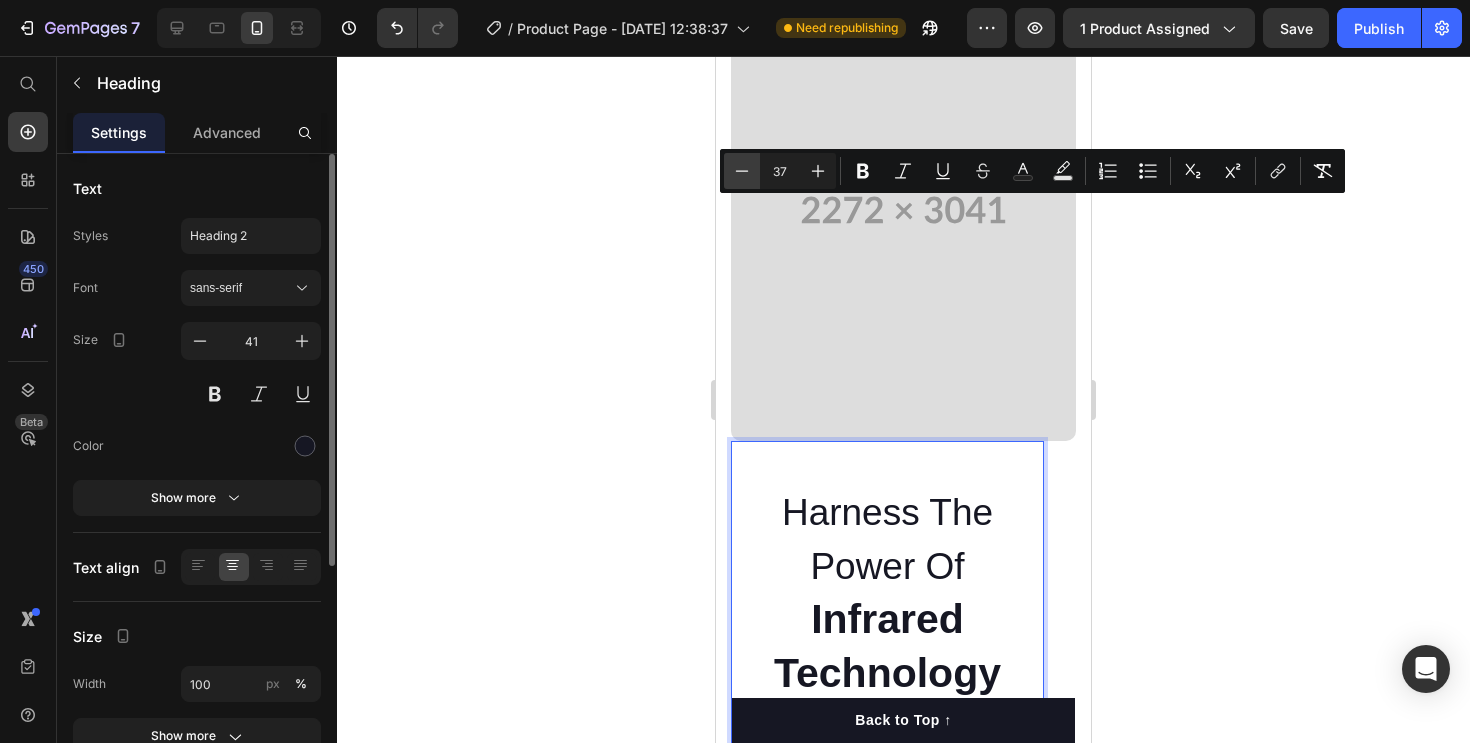 click on "Minus" at bounding box center (742, 171) 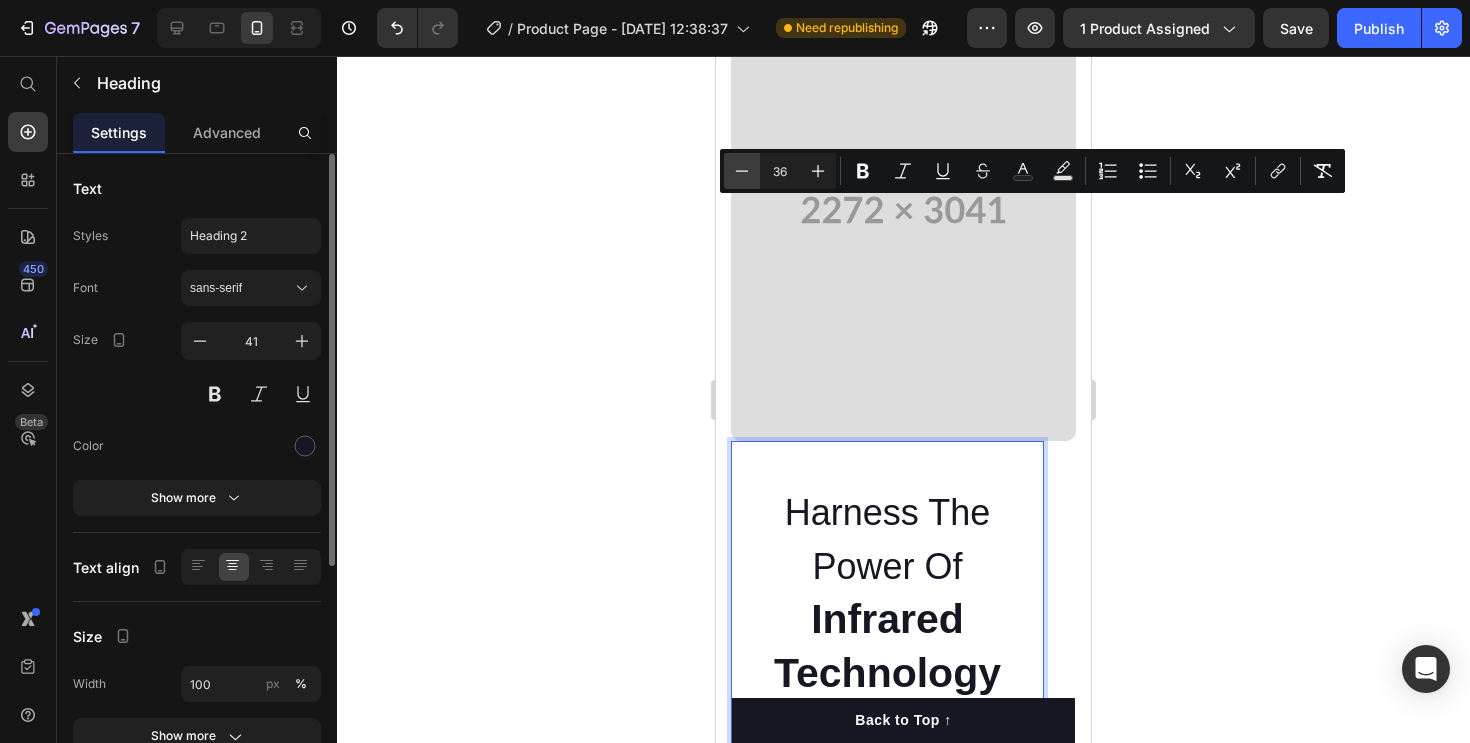 click on "Minus" at bounding box center (742, 171) 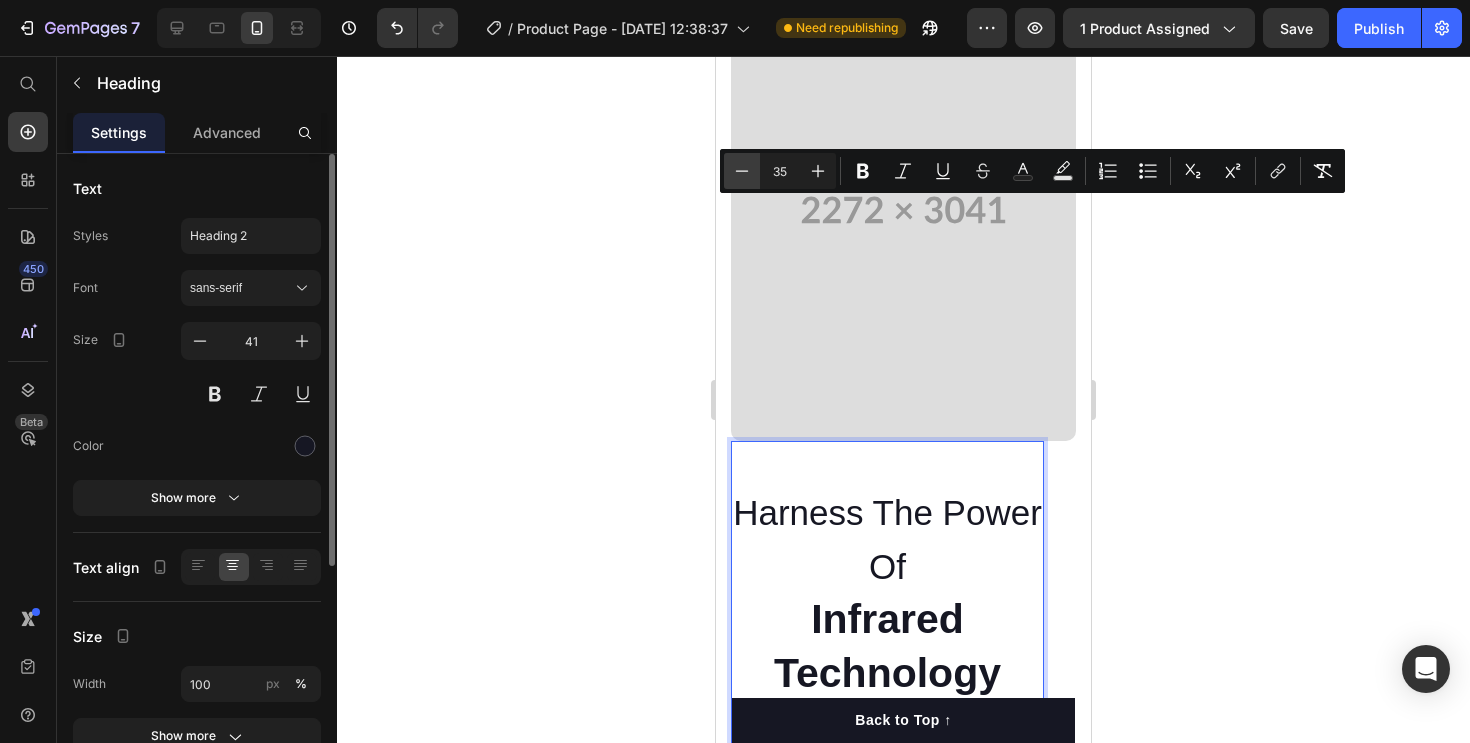 click on "Minus" at bounding box center [742, 171] 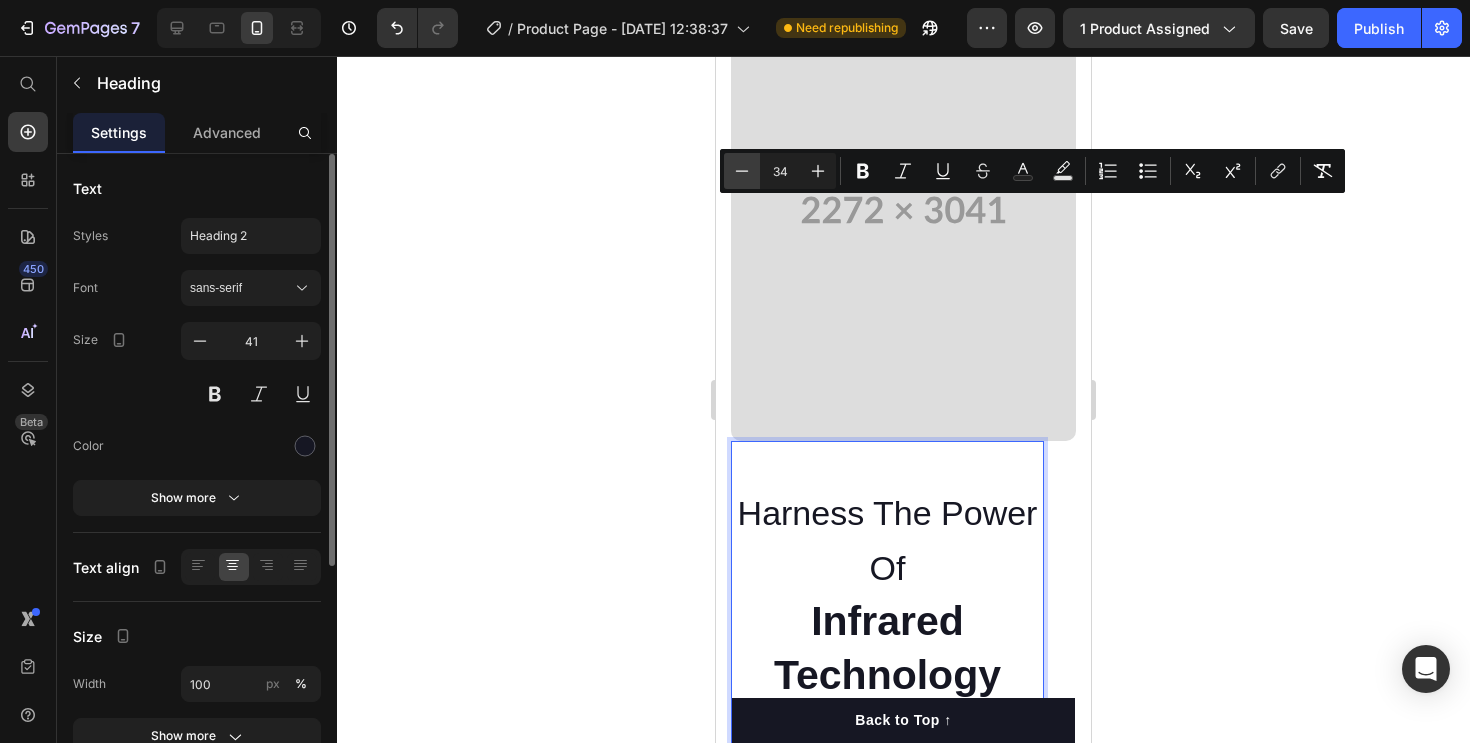click on "Minus" at bounding box center [742, 171] 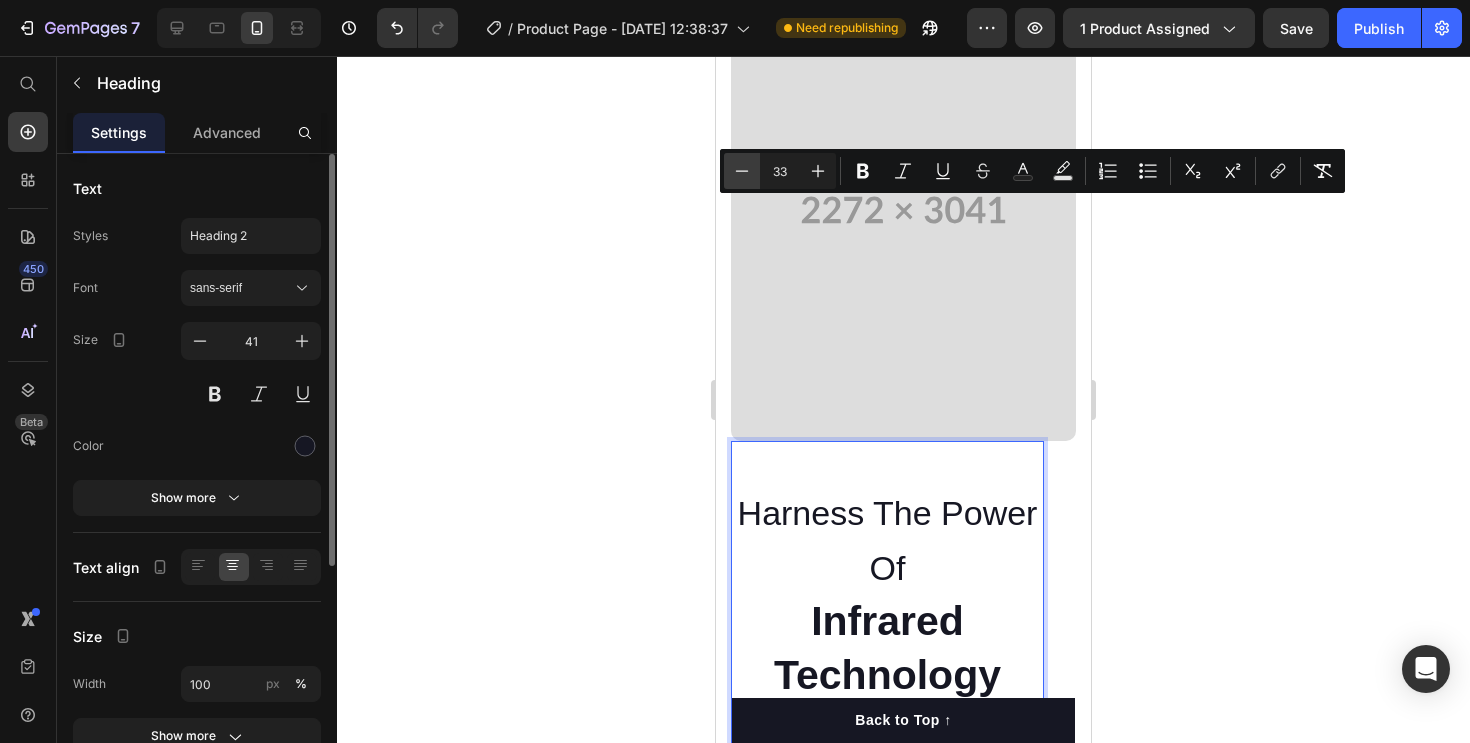 click on "Minus" at bounding box center (742, 171) 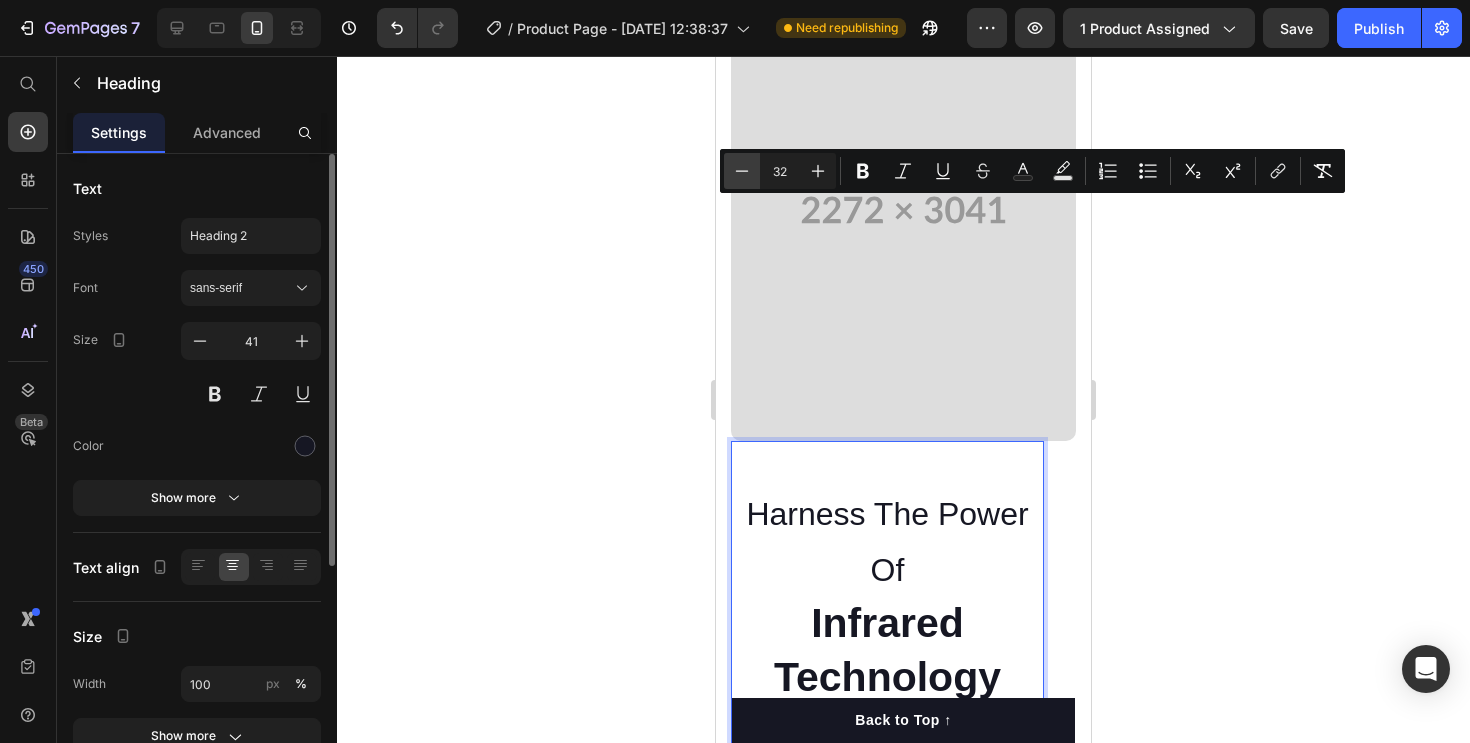 click on "Minus" at bounding box center (742, 171) 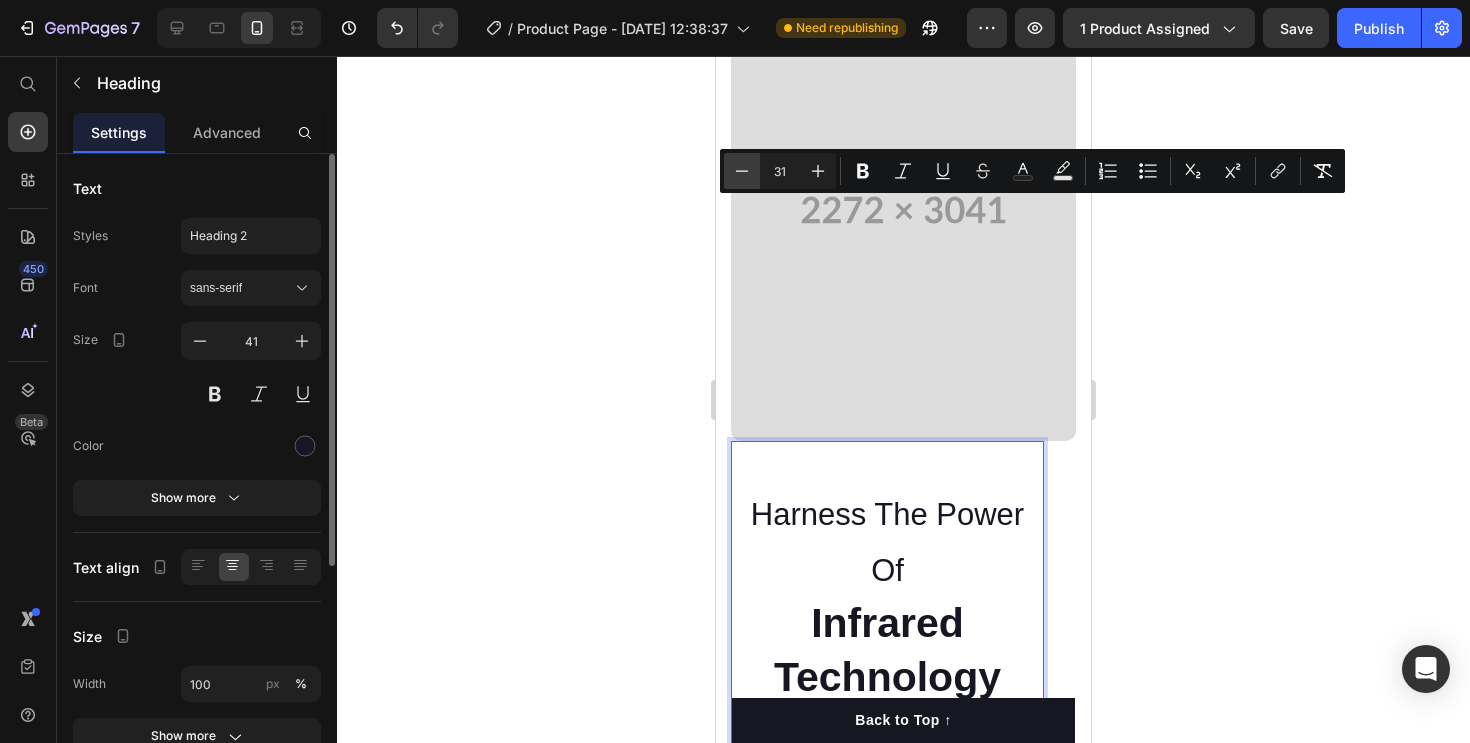 click on "Minus" at bounding box center (742, 171) 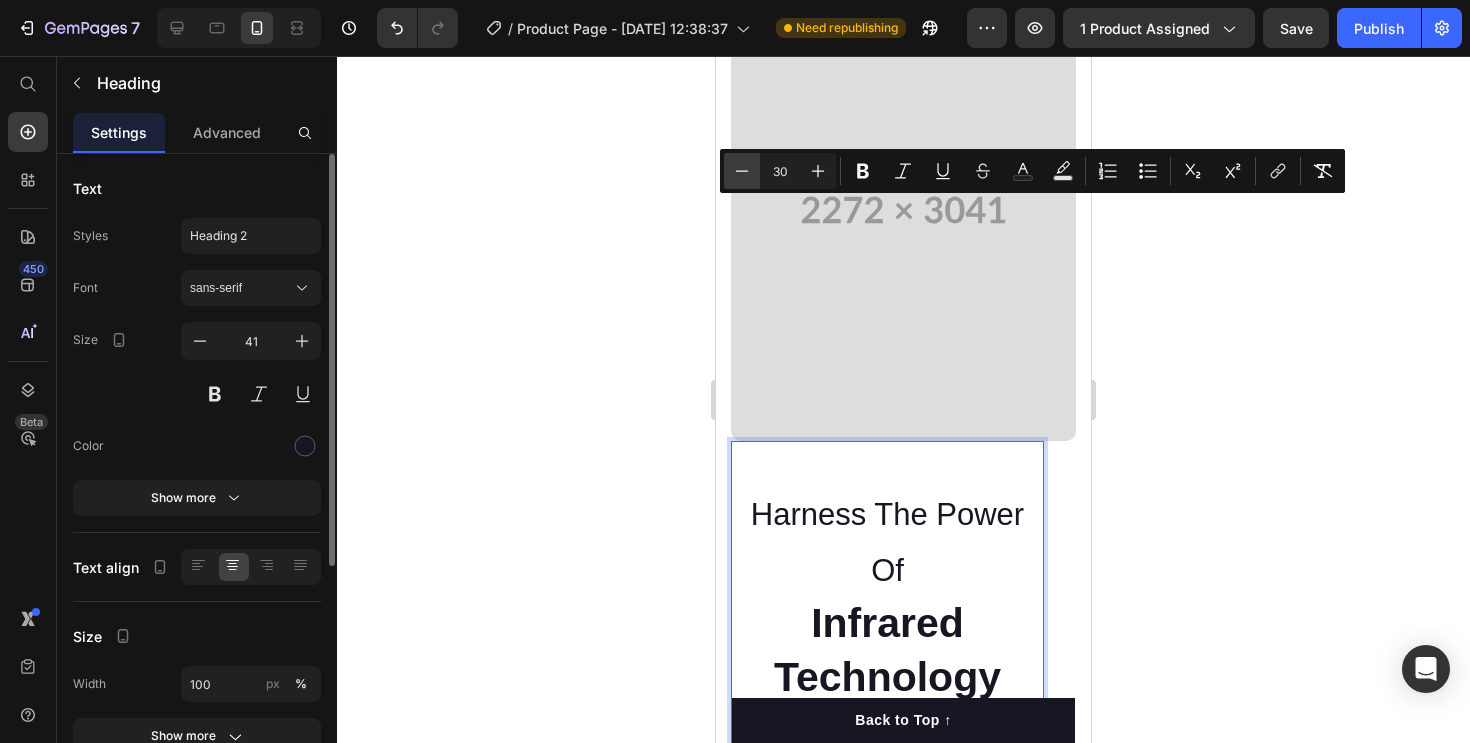 click on "Minus" at bounding box center (742, 171) 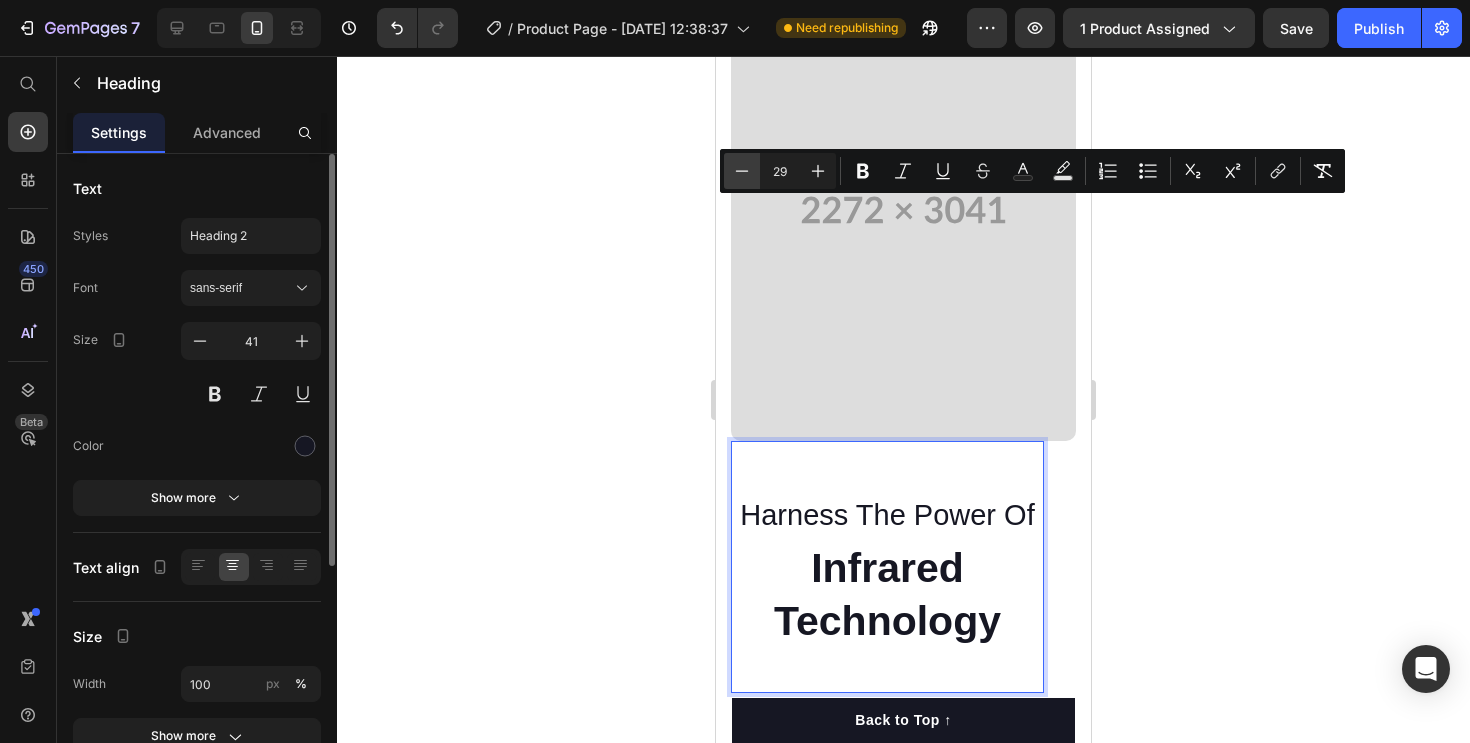click on "Minus" at bounding box center (742, 171) 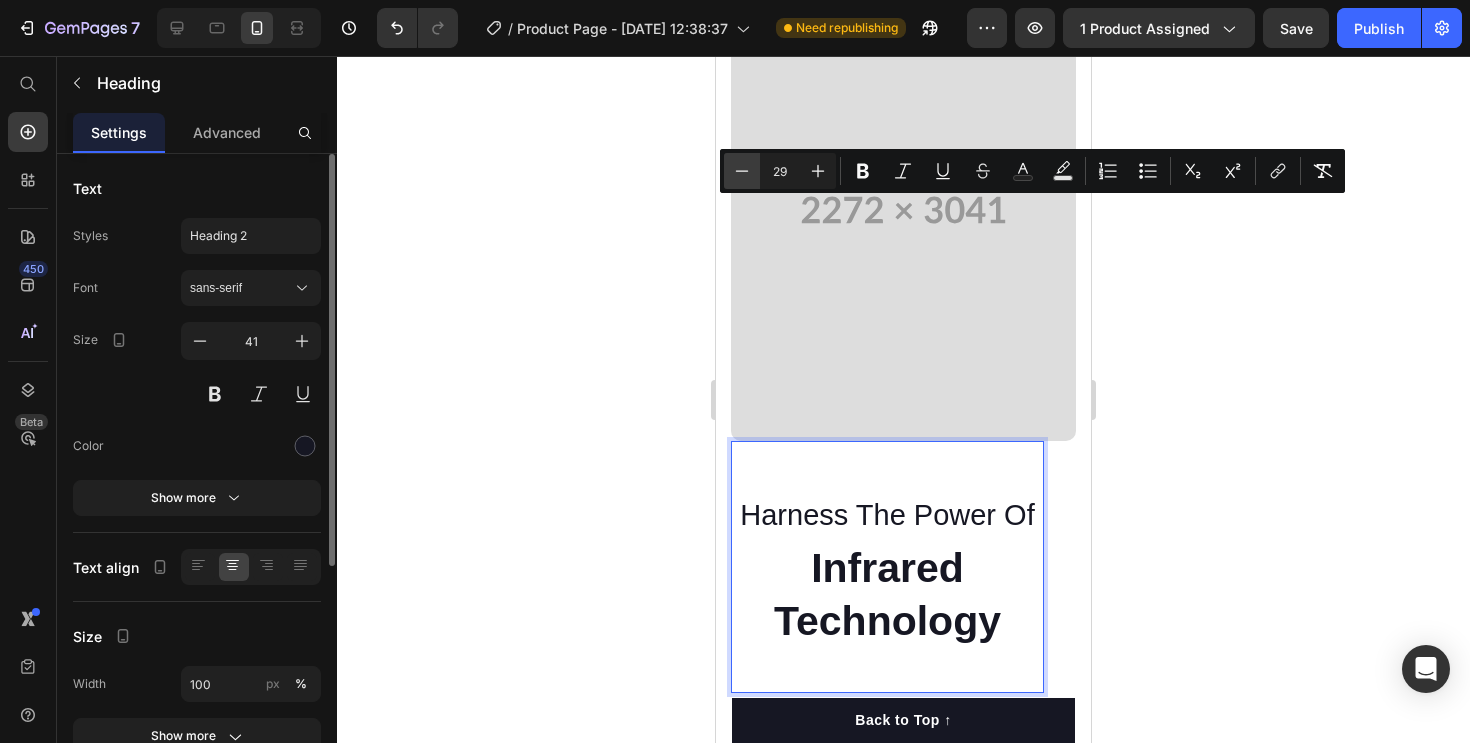 type on "28" 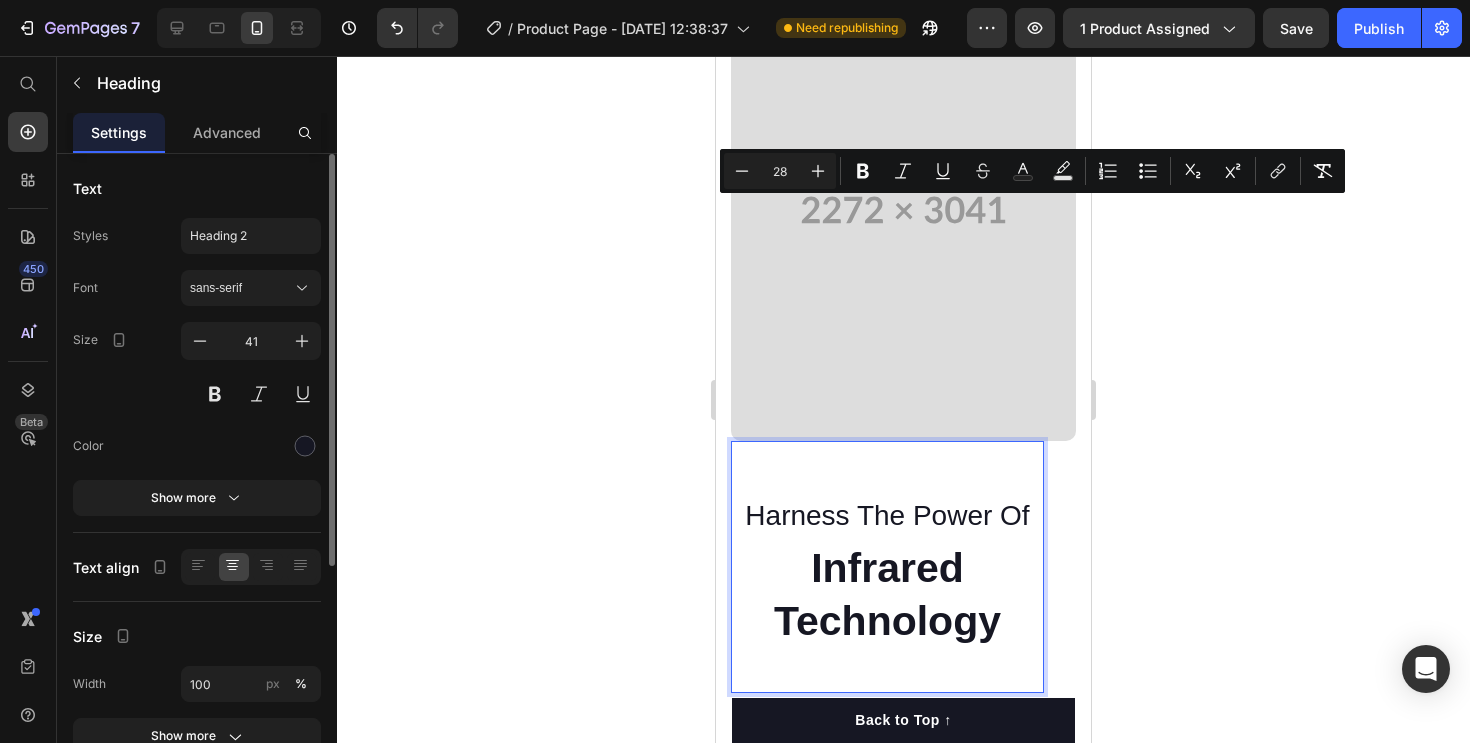 click 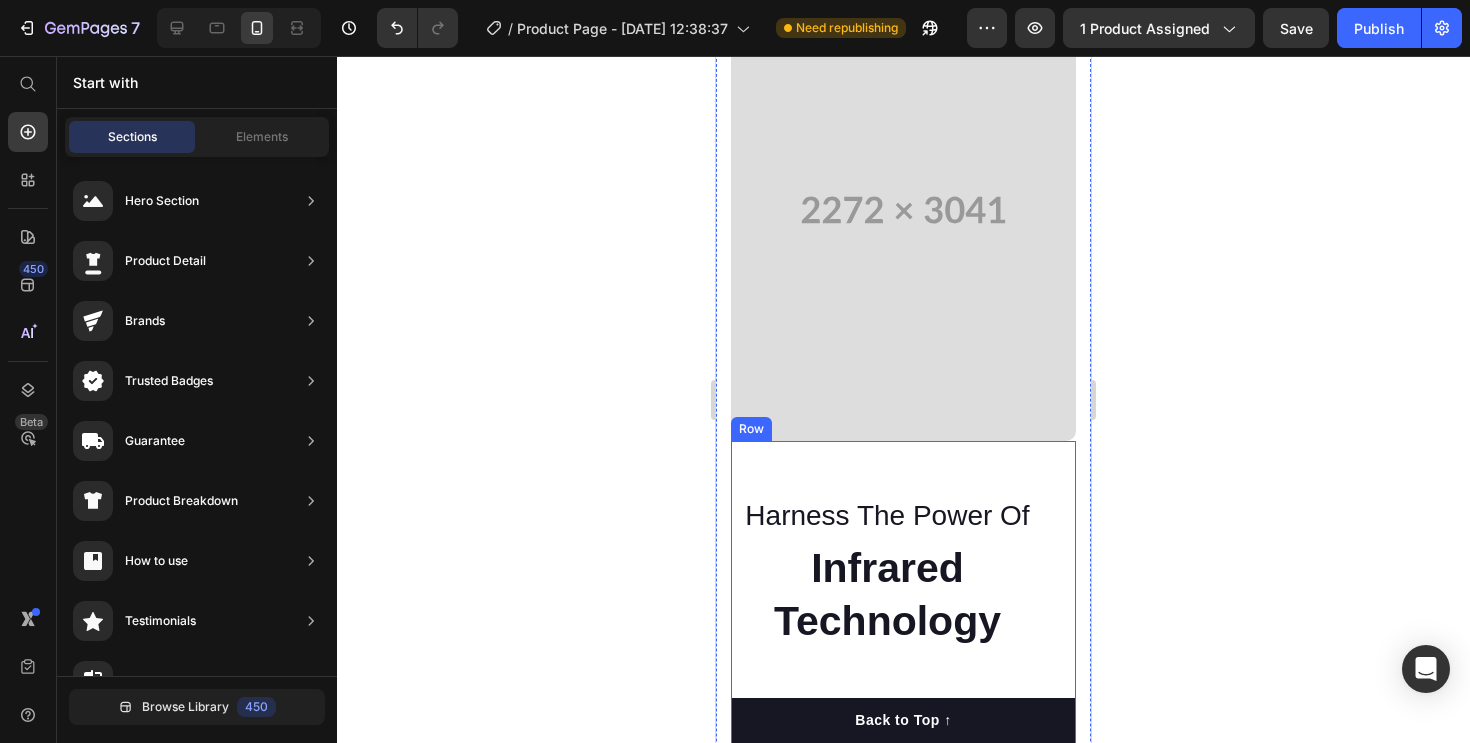 scroll, scrollTop: 3162, scrollLeft: 0, axis: vertical 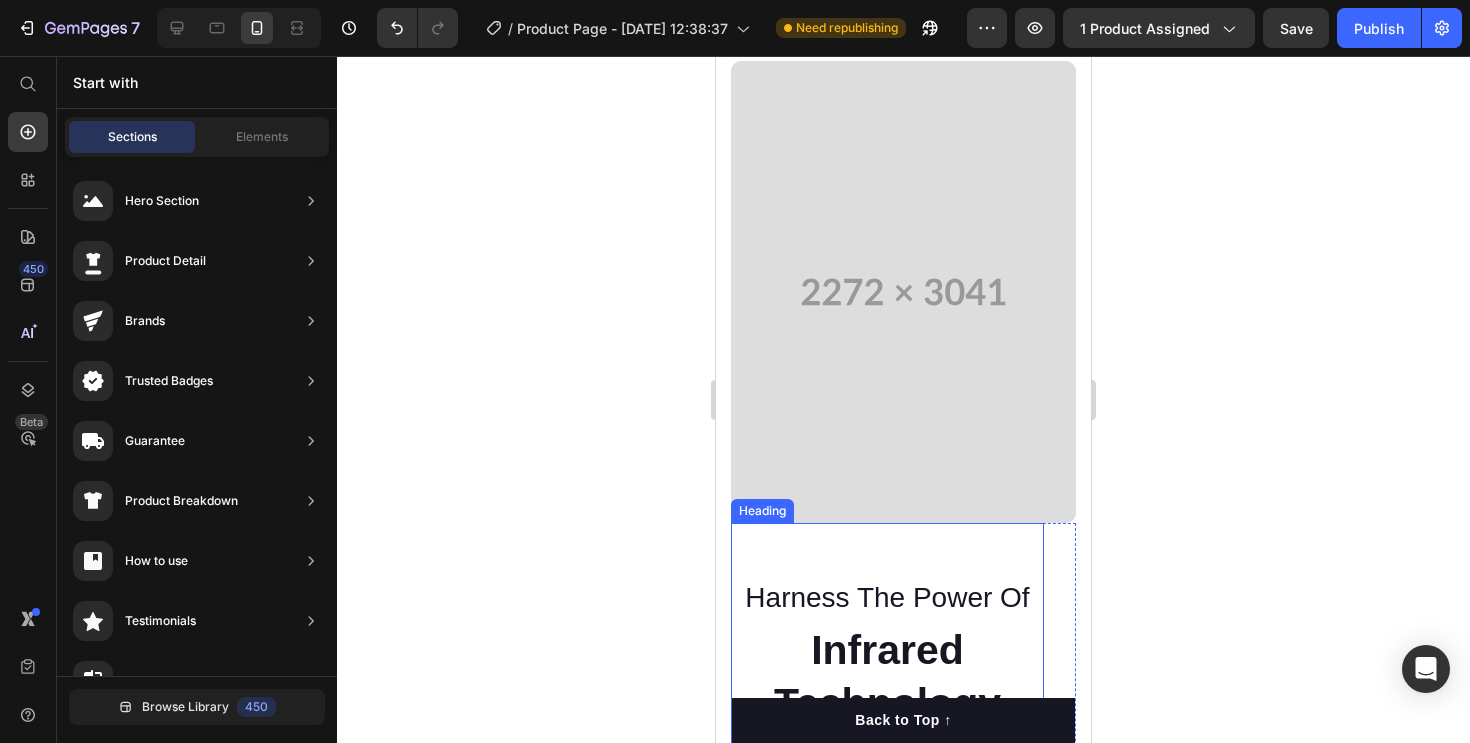 click on "Harness The Power Of" at bounding box center (887, 597) 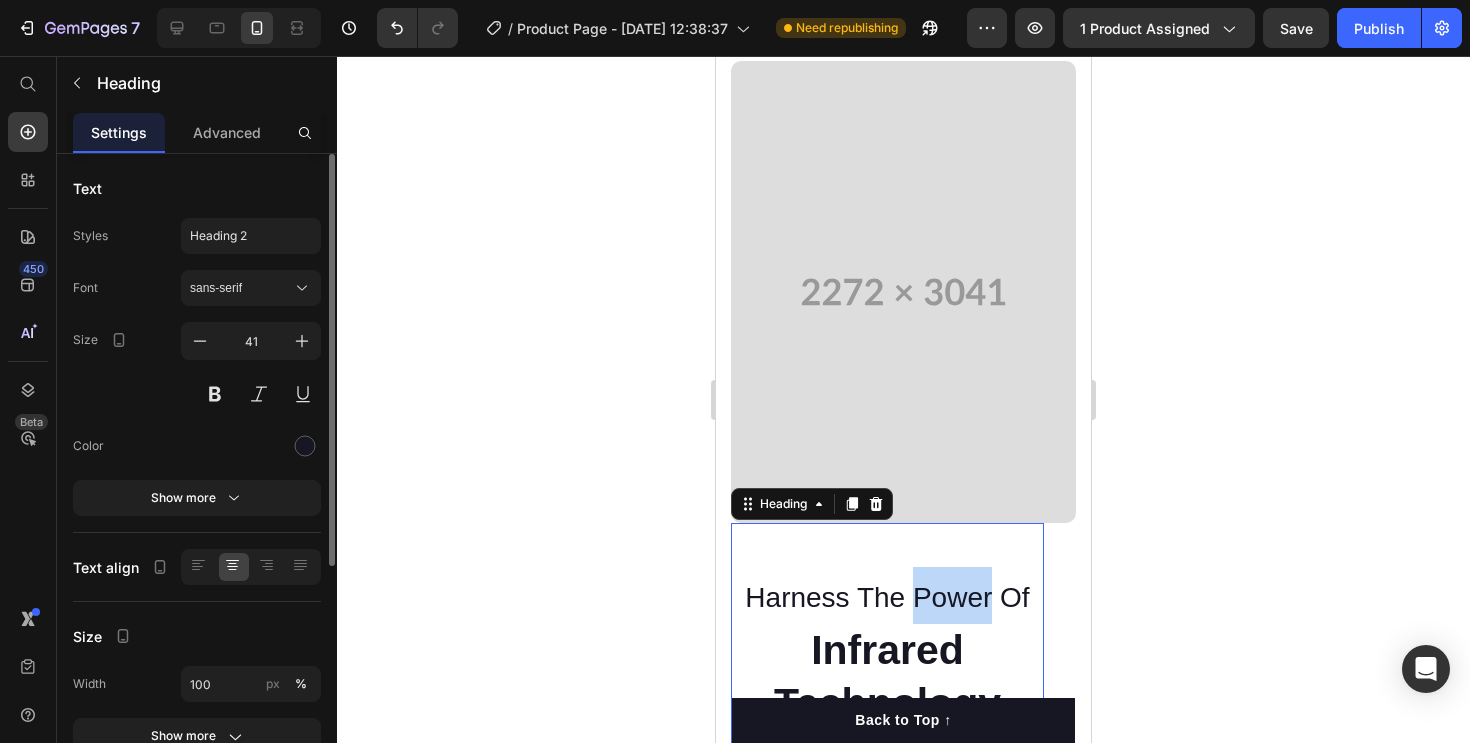 click on "Harness The Power Of" at bounding box center [887, 597] 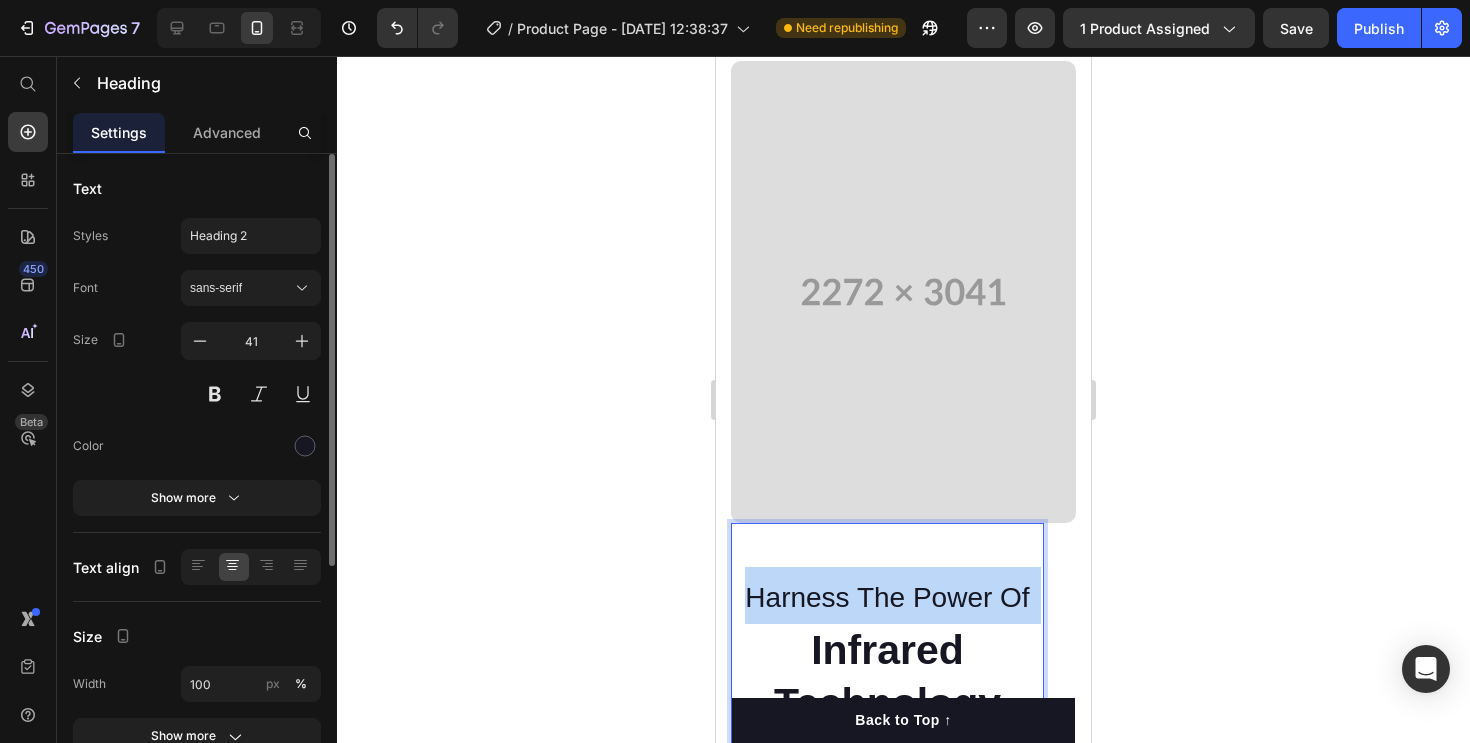click on "Harness The Power Of" at bounding box center [887, 597] 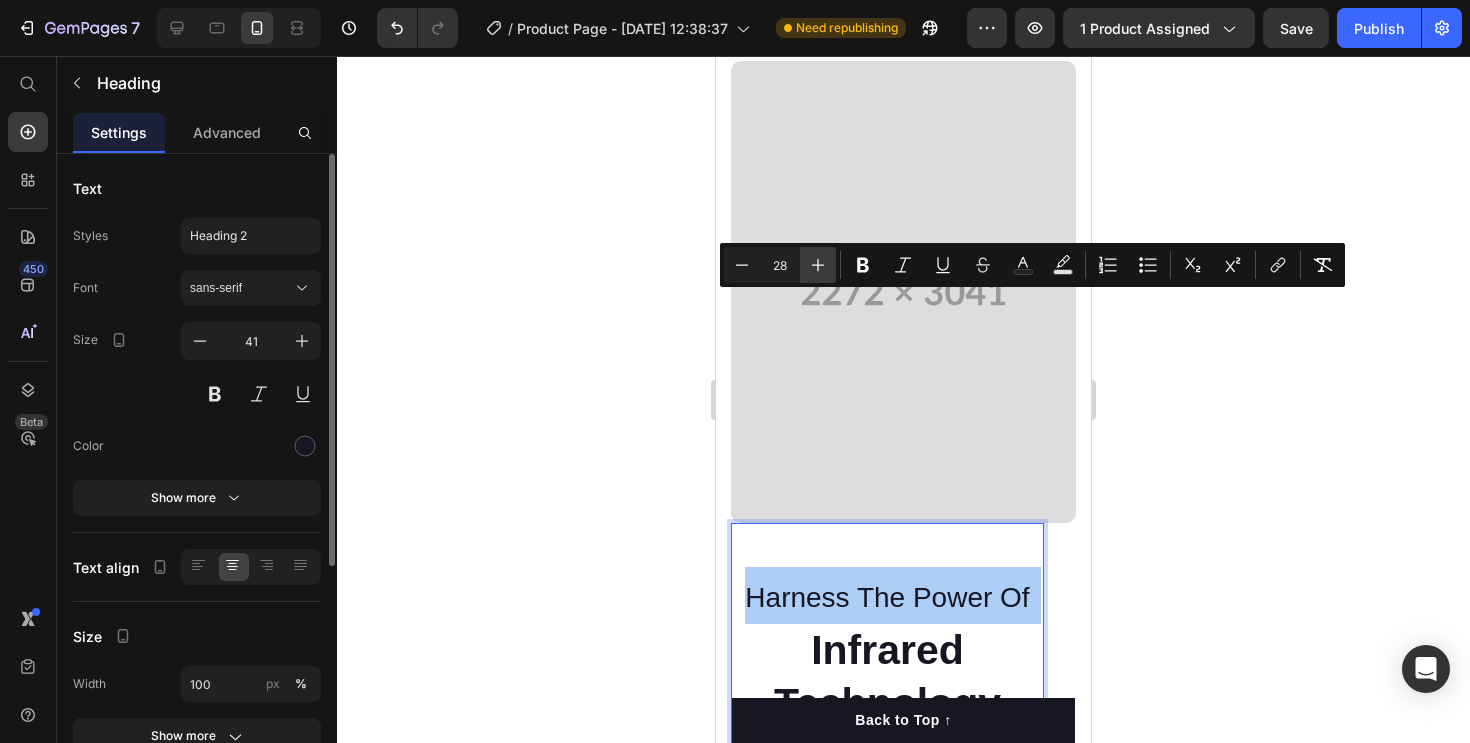 click 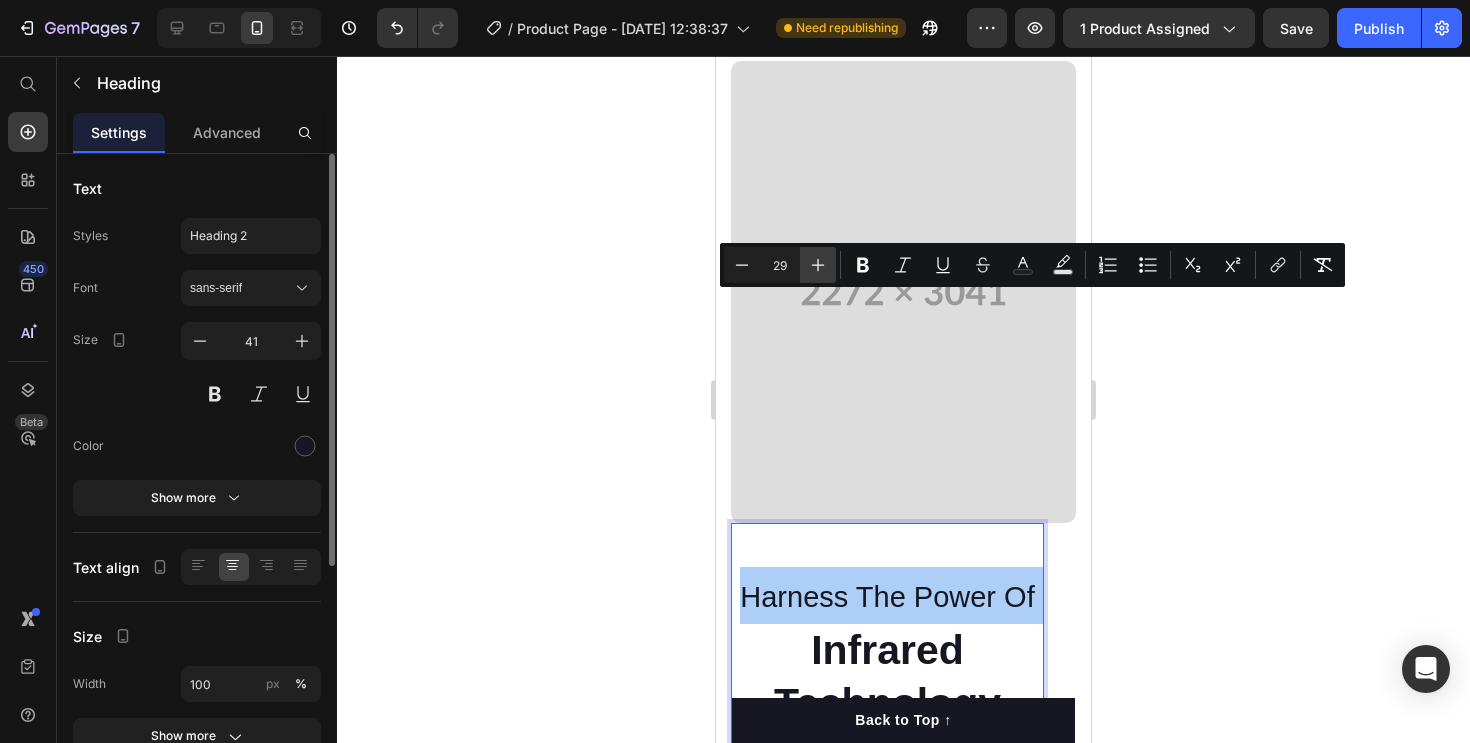 click 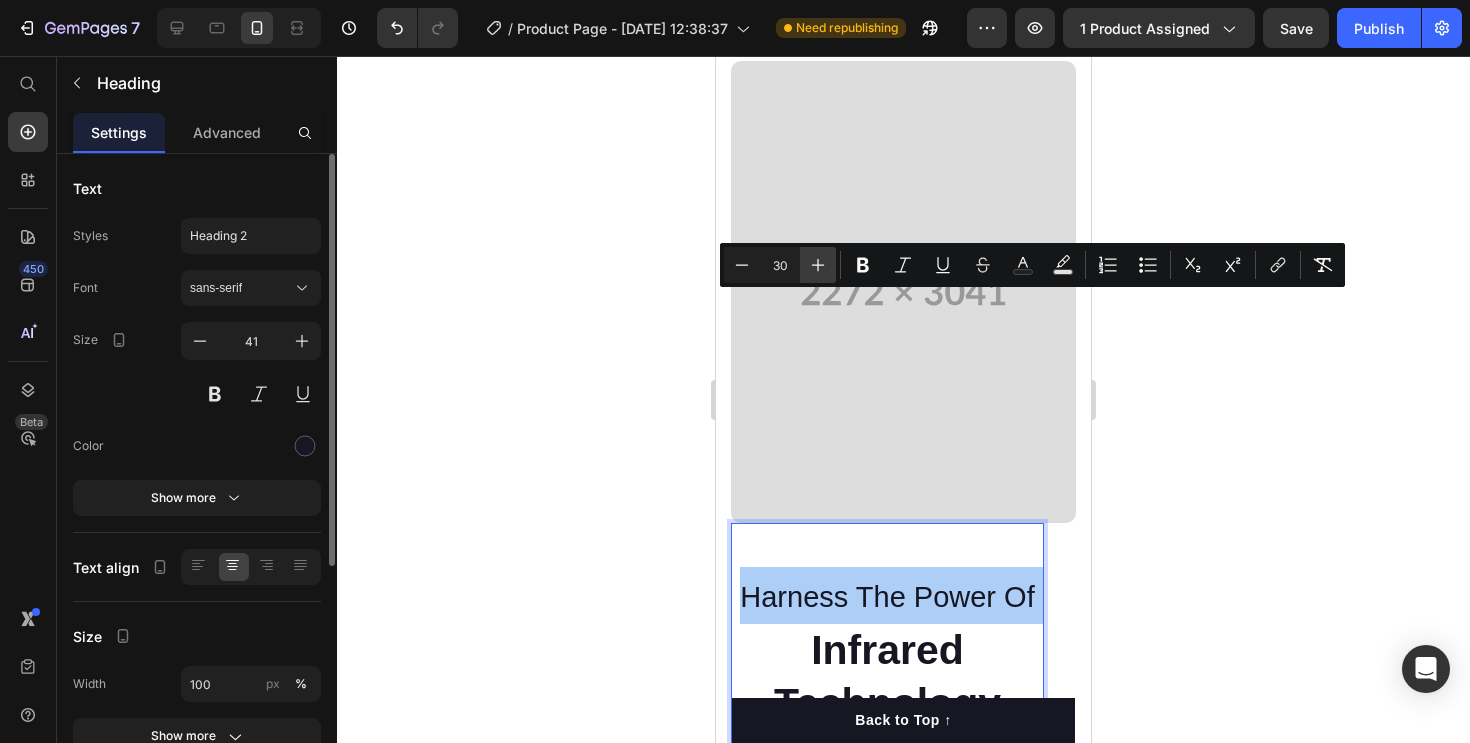 click 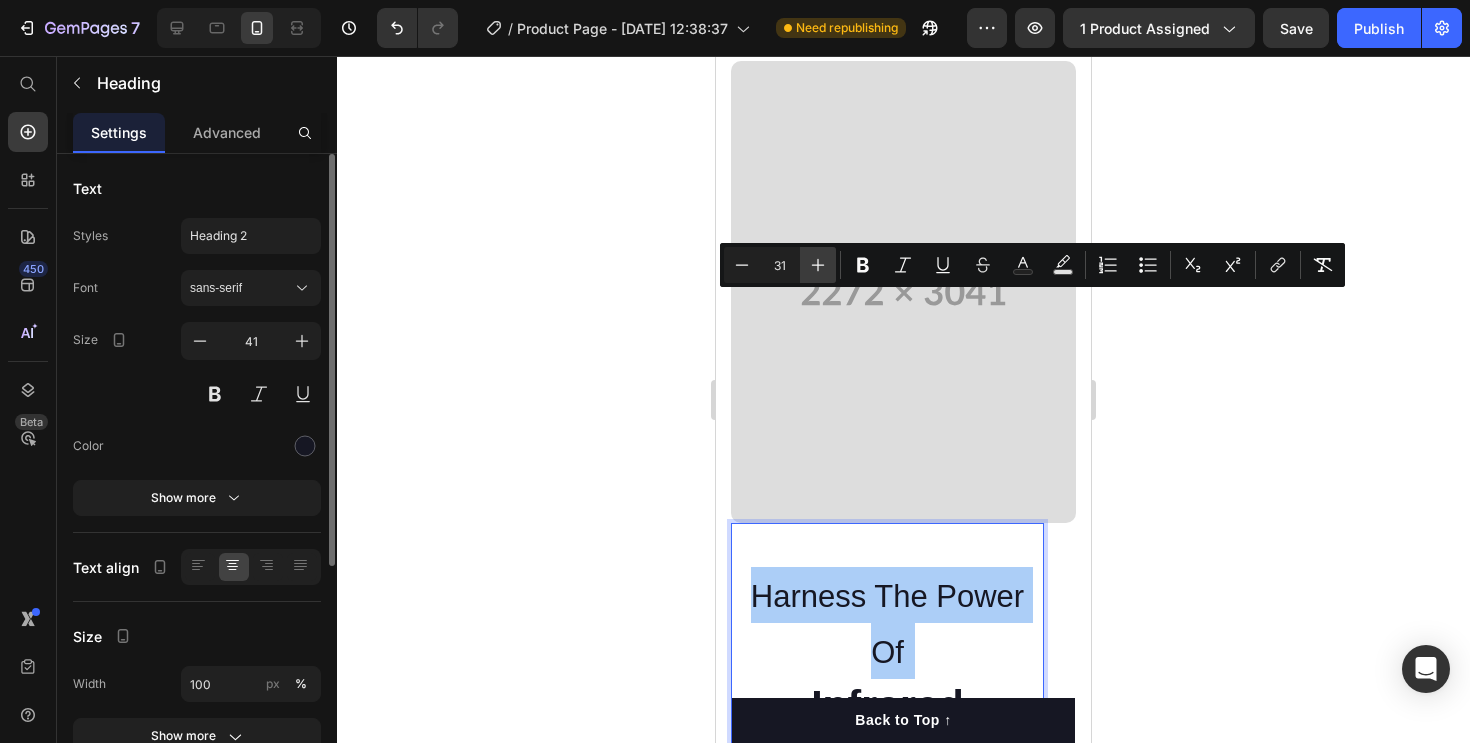 click 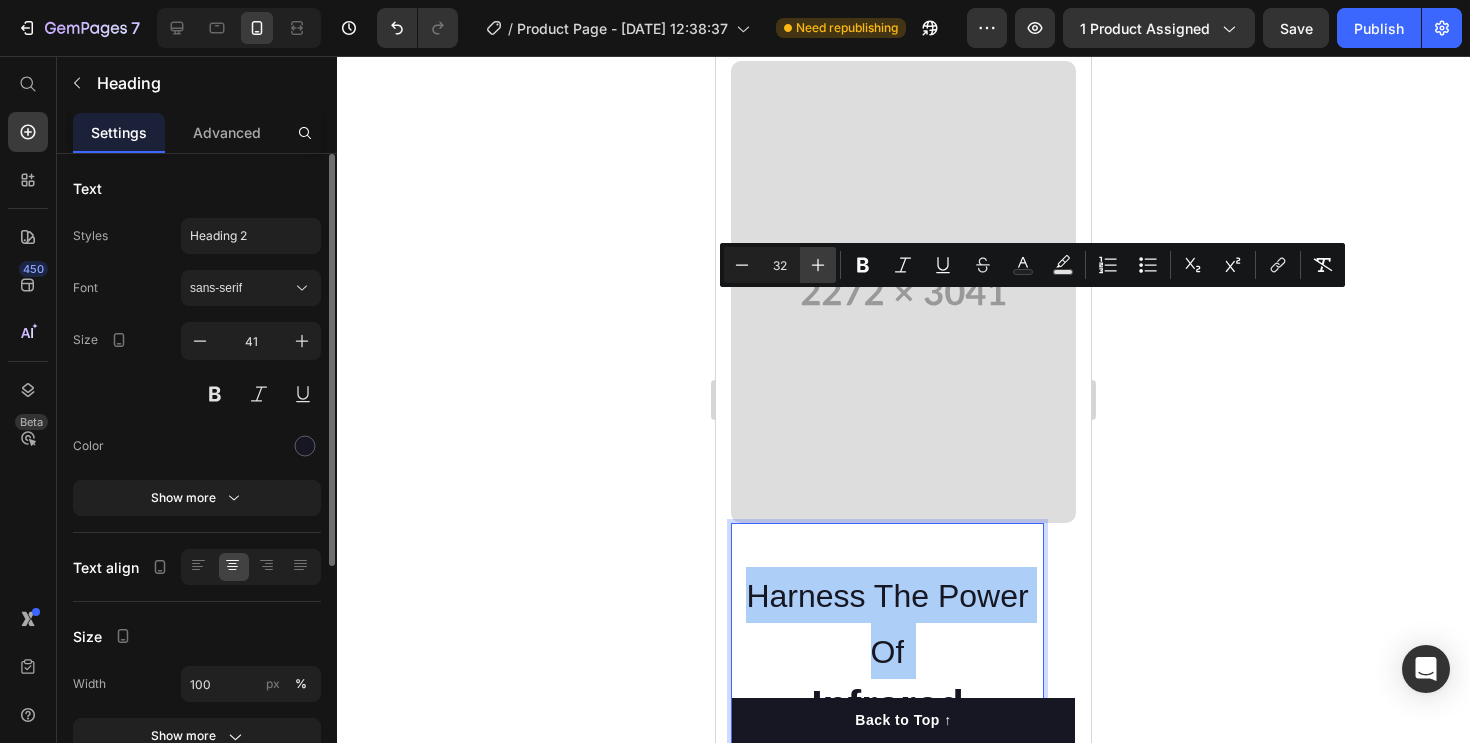 click 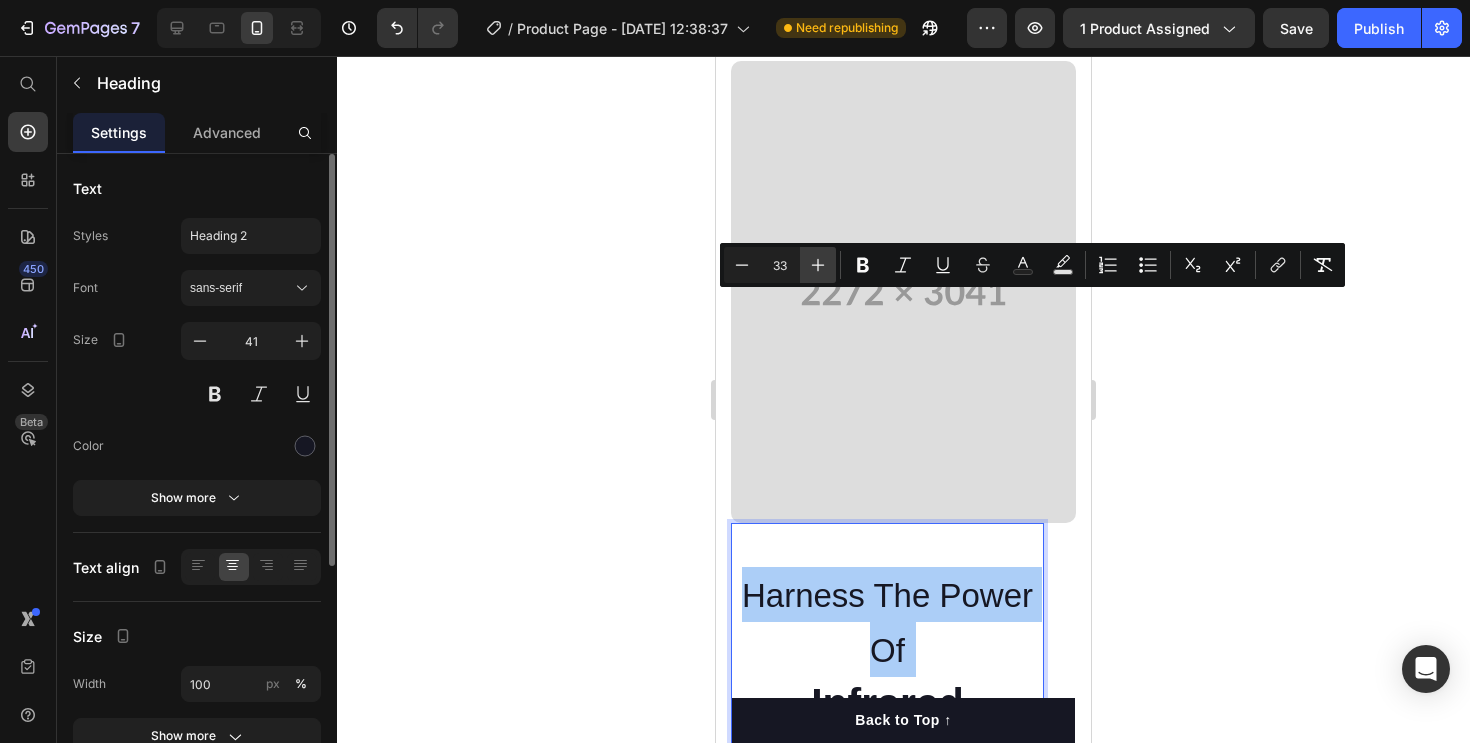 click 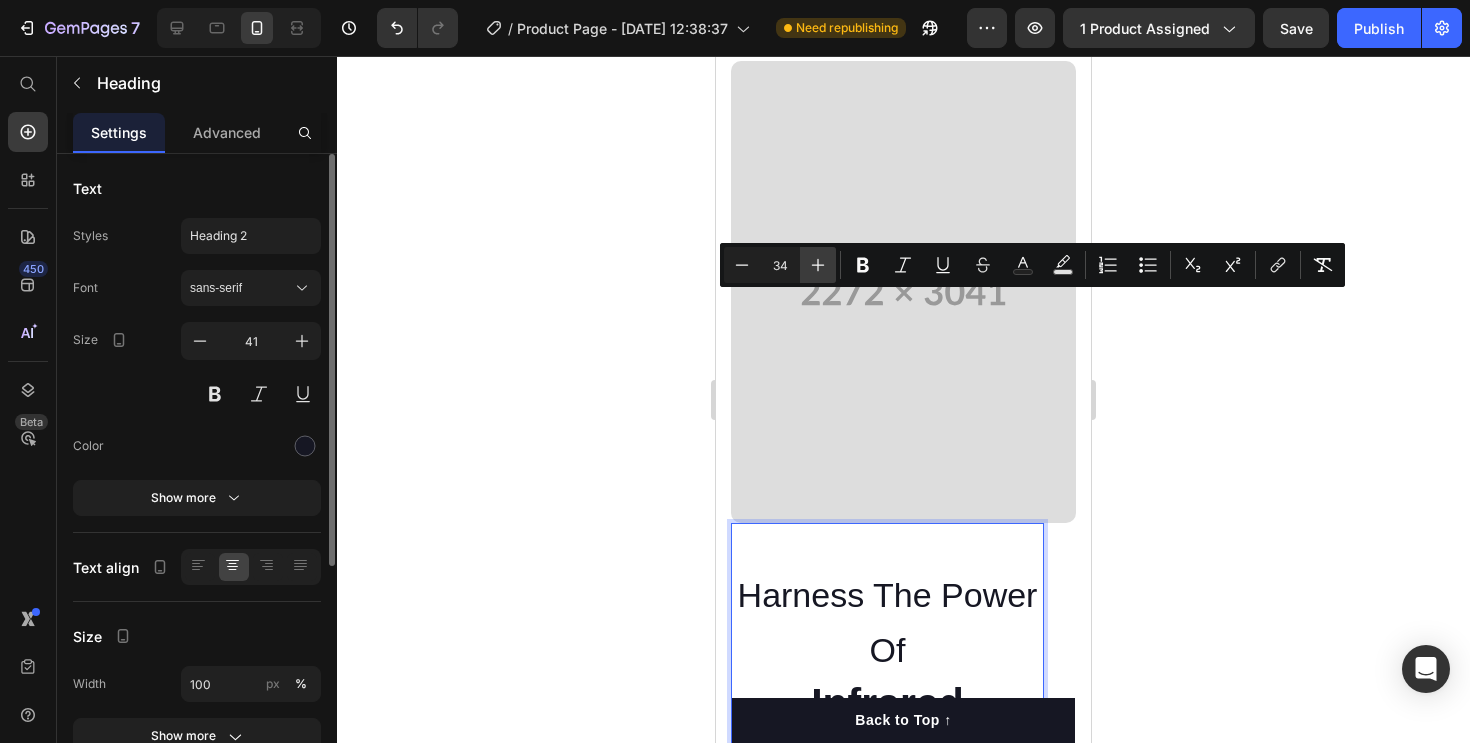 click 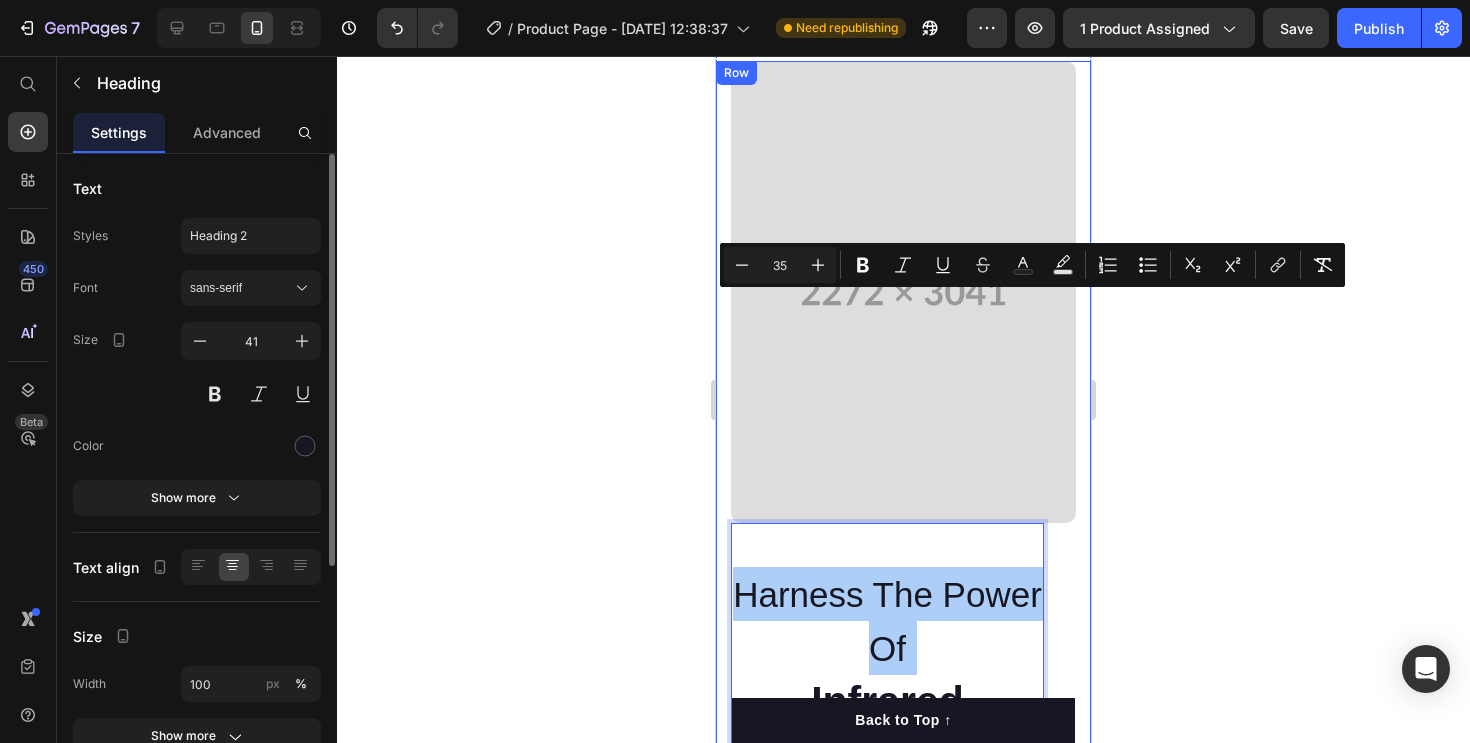 click 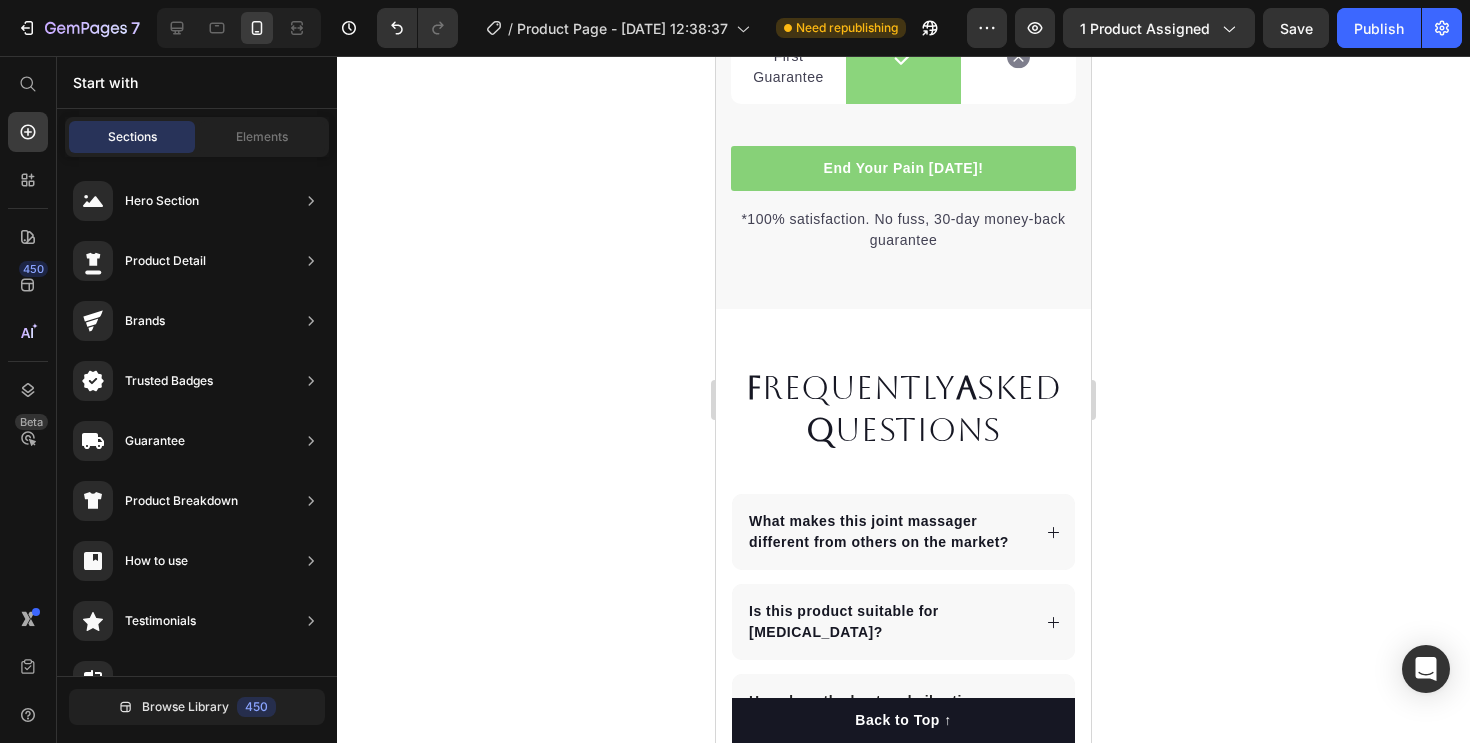 scroll, scrollTop: 5456, scrollLeft: 0, axis: vertical 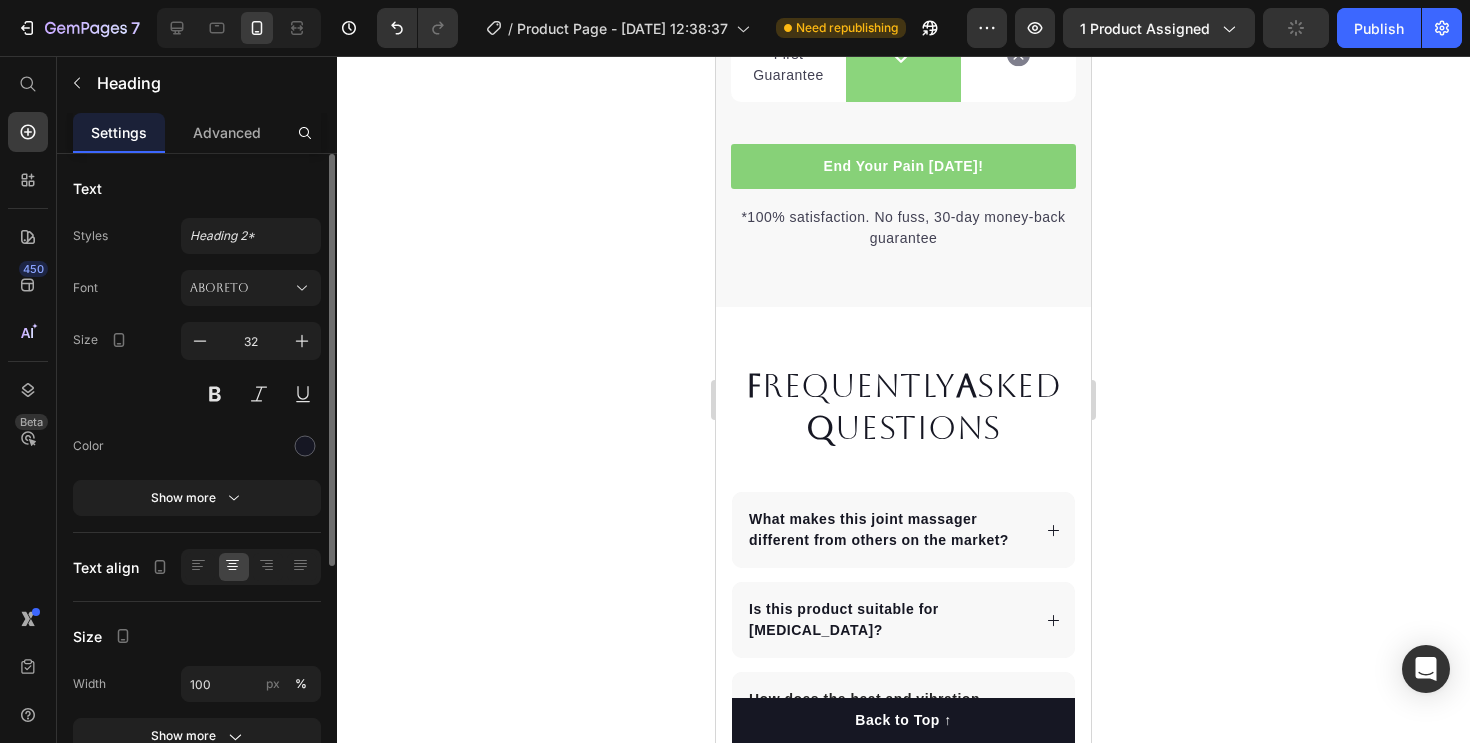 click on "F requently  A sked  Q uestions" at bounding box center (903, 406) 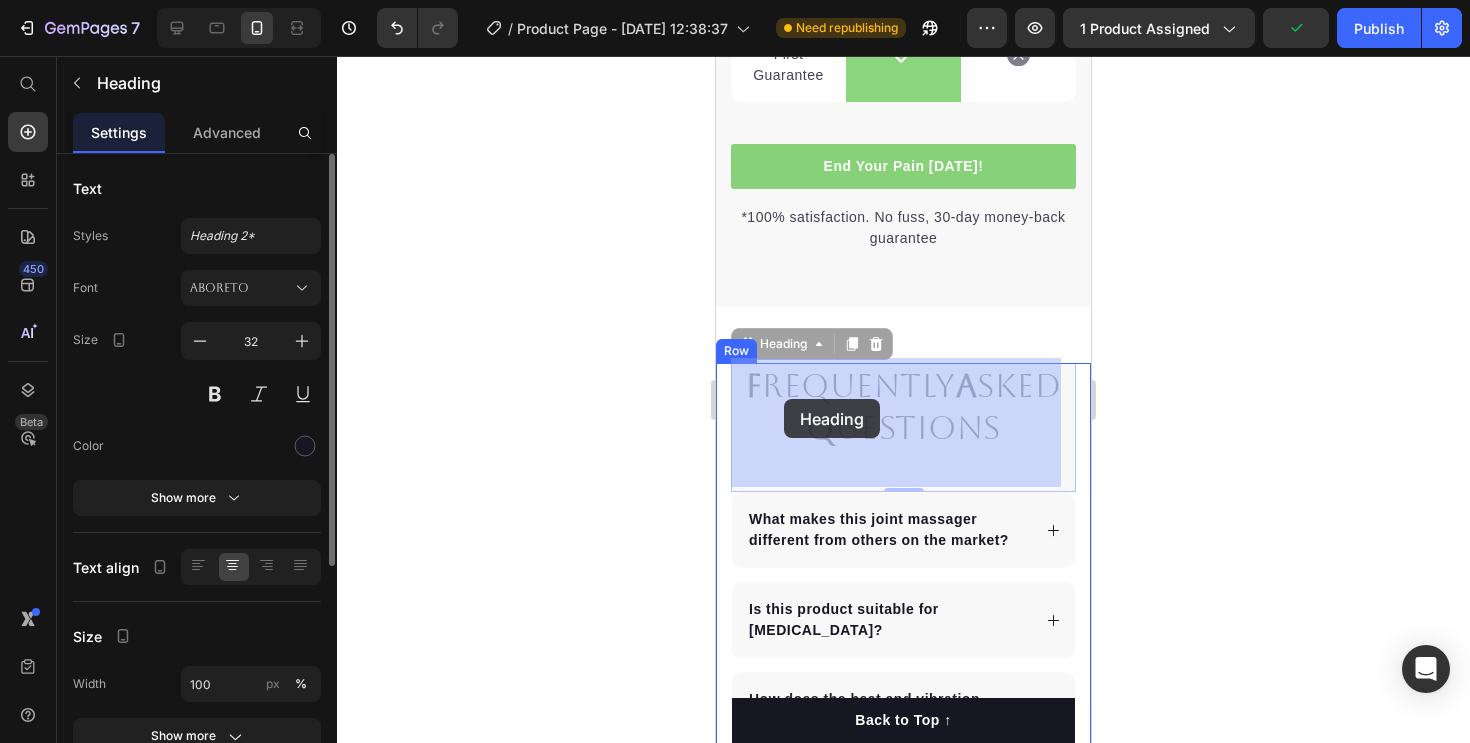 drag, startPoint x: 1012, startPoint y: 427, endPoint x: 784, endPoint y: 399, distance: 229.71286 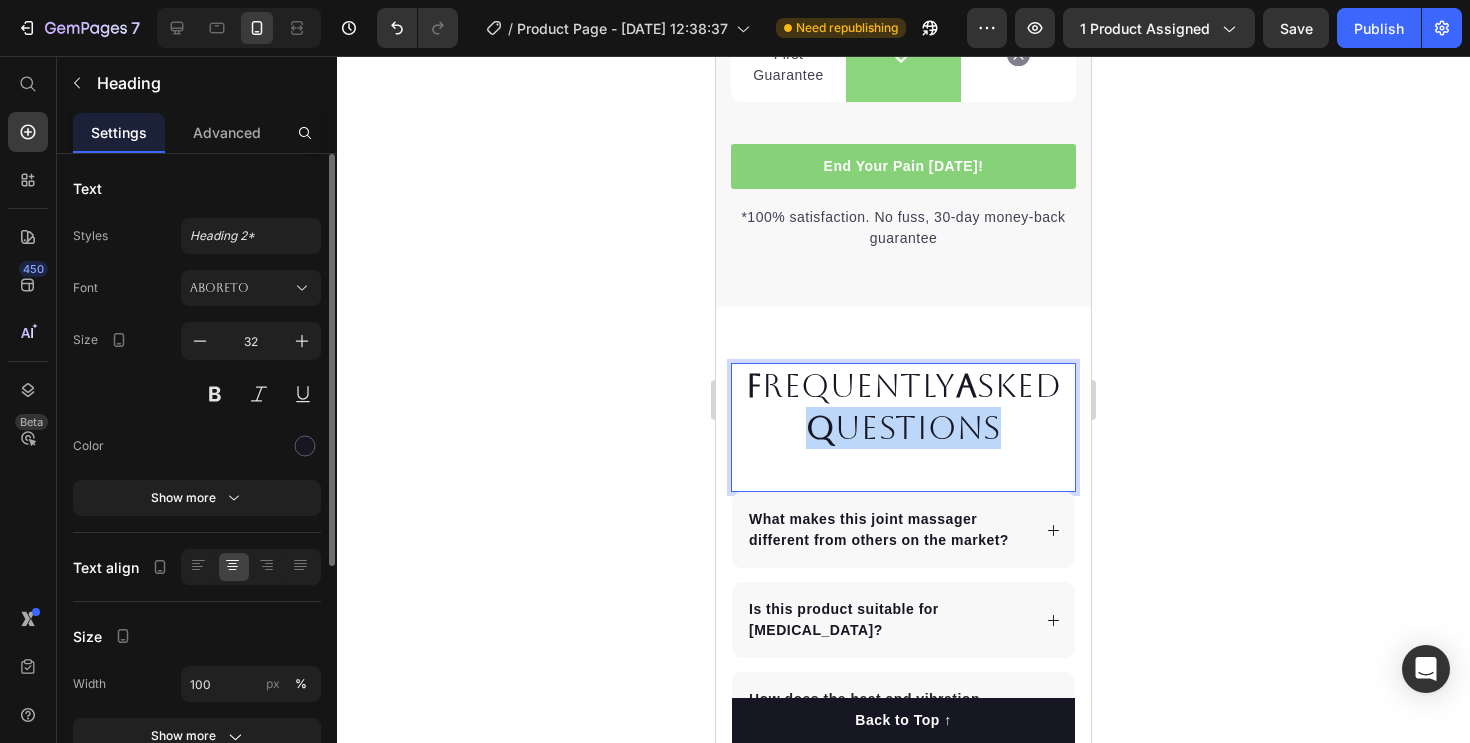 click on "Q" at bounding box center (820, 427) 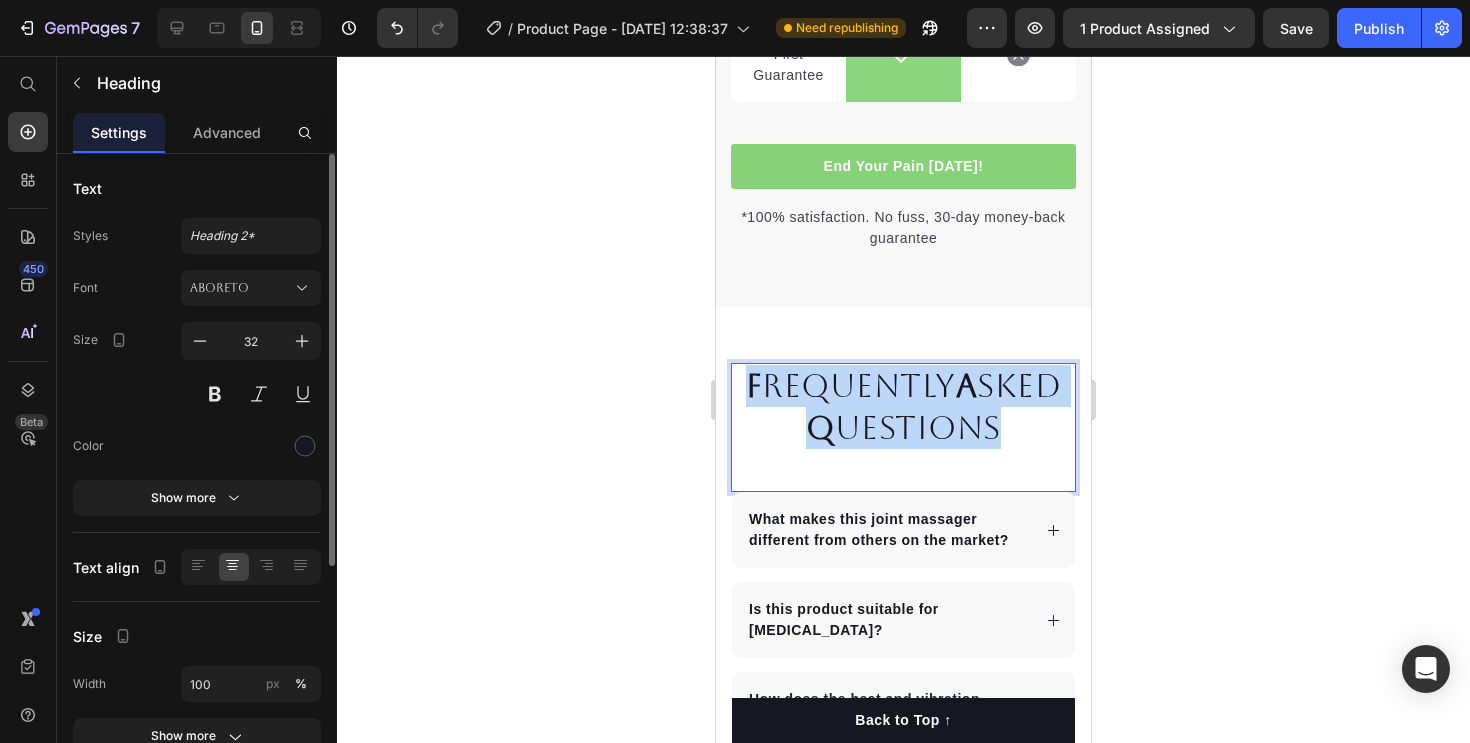 click on "Q" at bounding box center (820, 427) 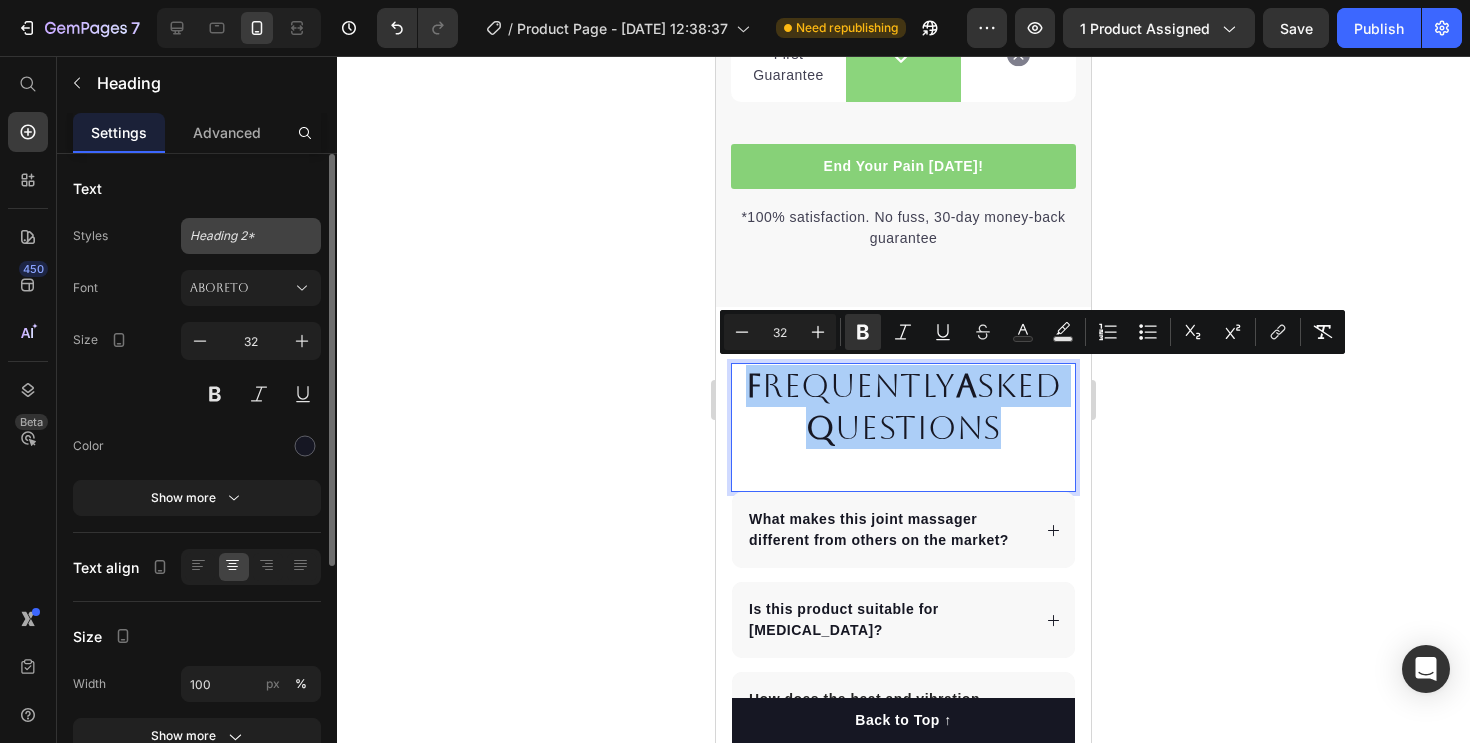 click on "Heading 2*" 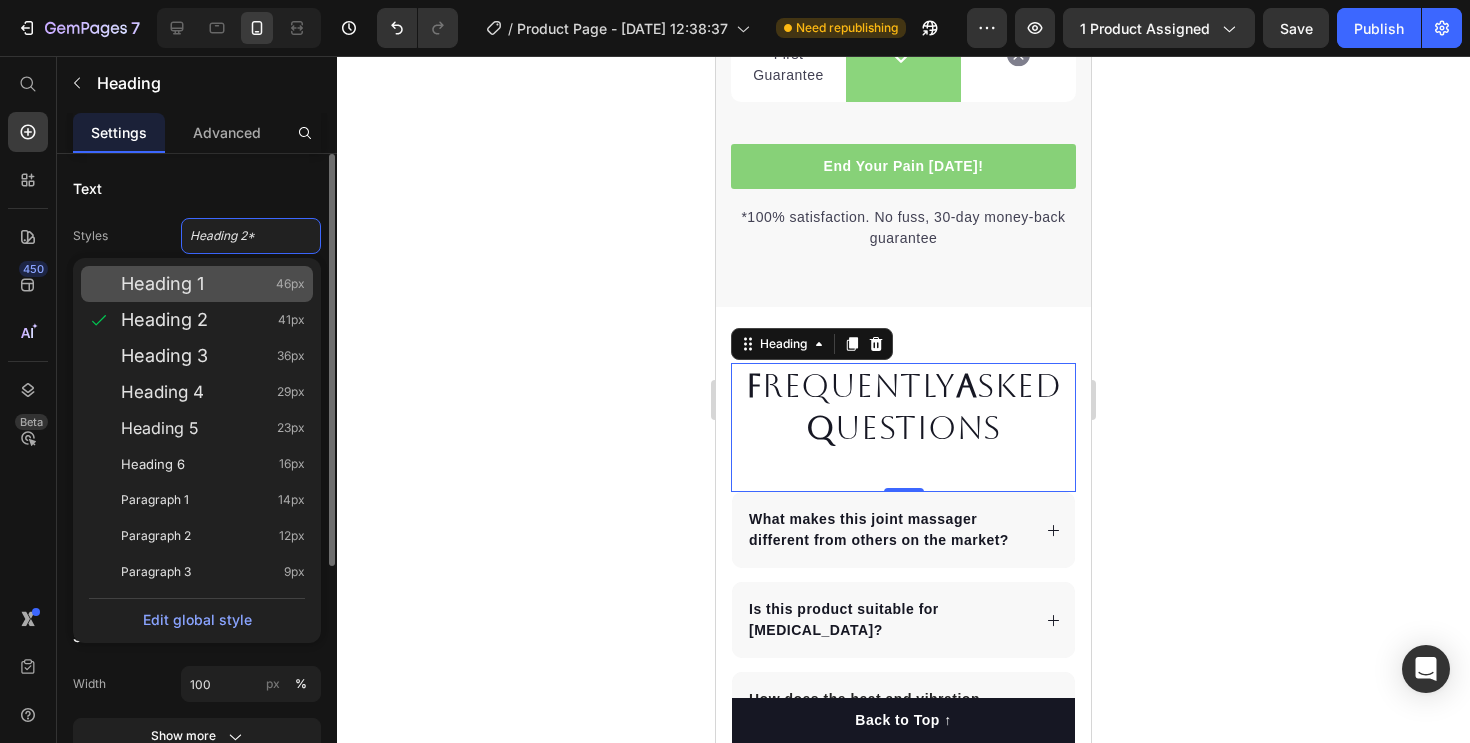 click on "Heading 1 46px" at bounding box center (213, 284) 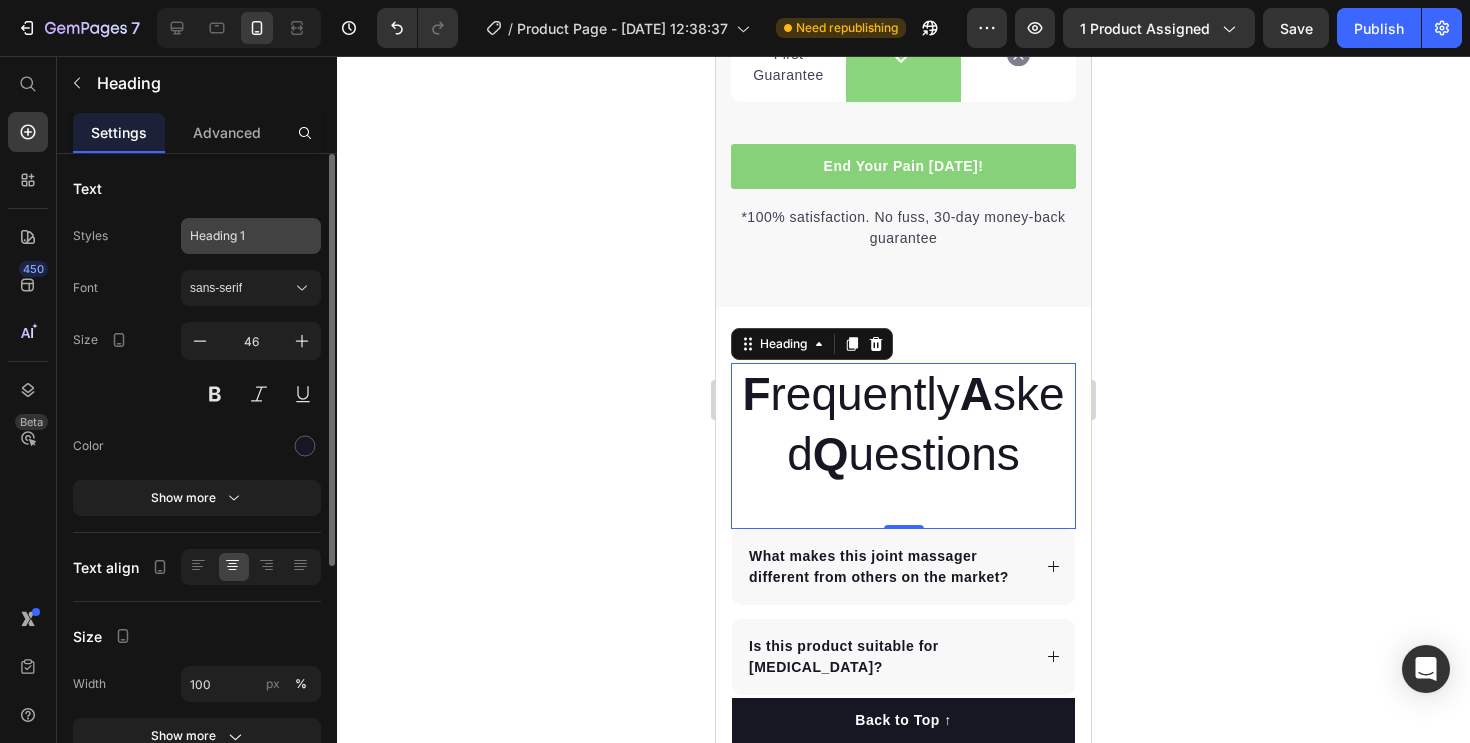 click on "Heading 1" 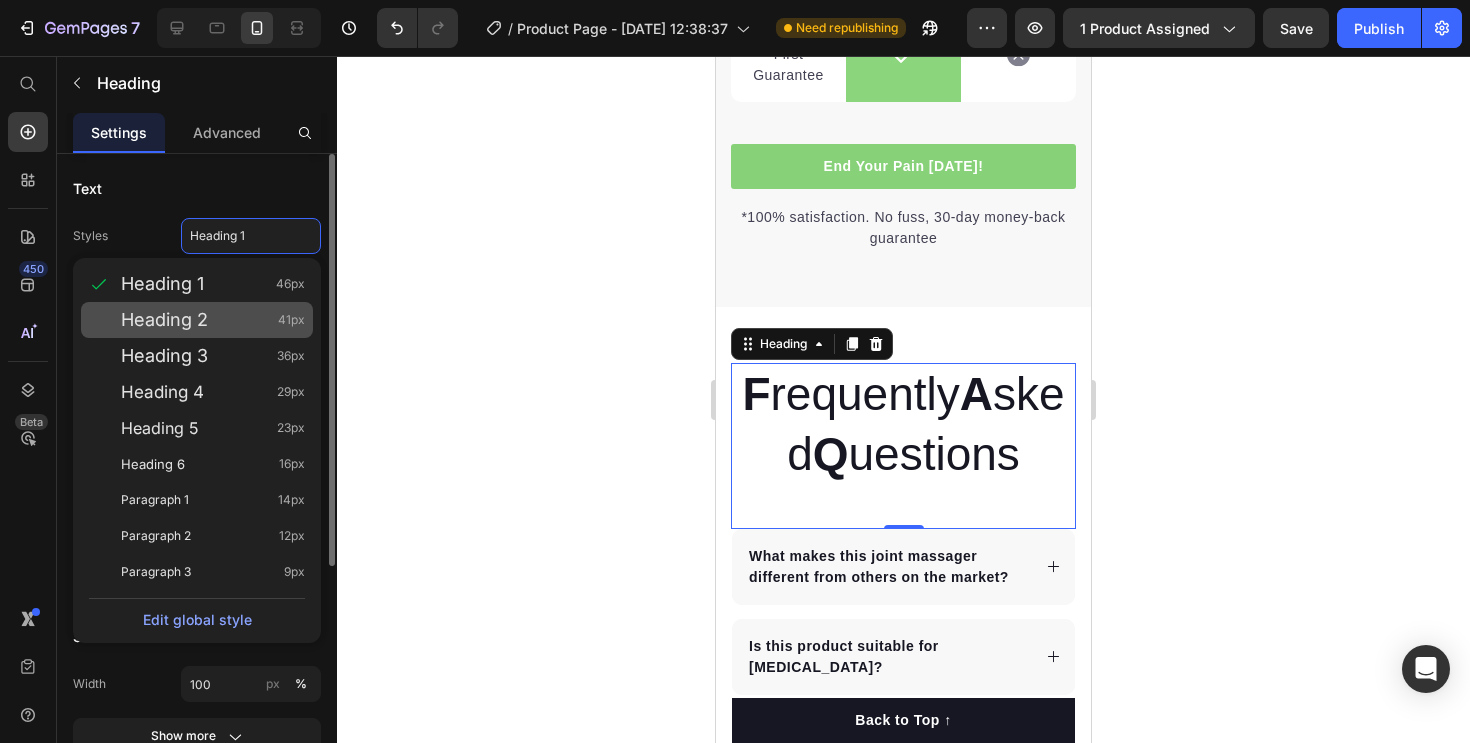 click on "Heading 2 41px" at bounding box center (213, 320) 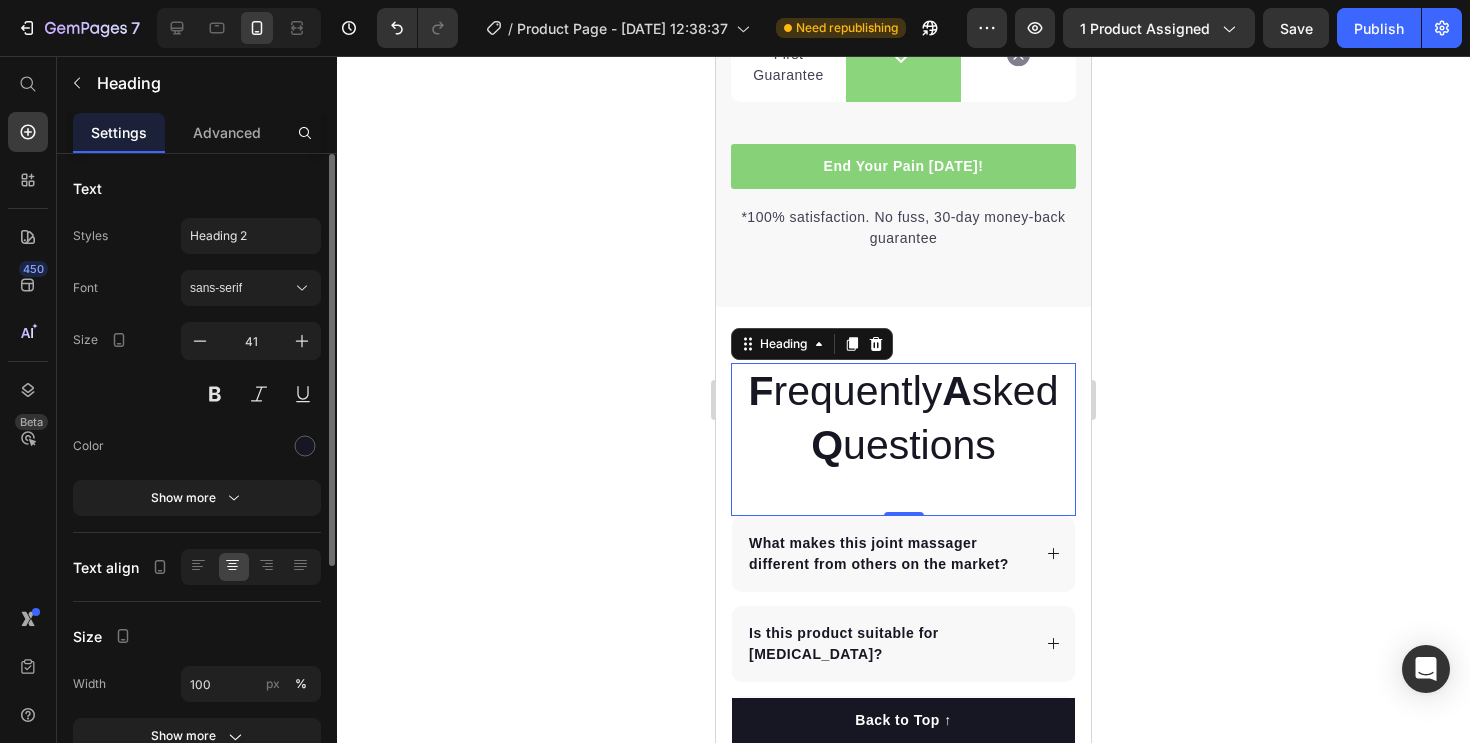 click on "⁠⁠⁠⁠⁠⁠⁠ F requently  A sked  Q uestions Heading   0" at bounding box center (903, 439) 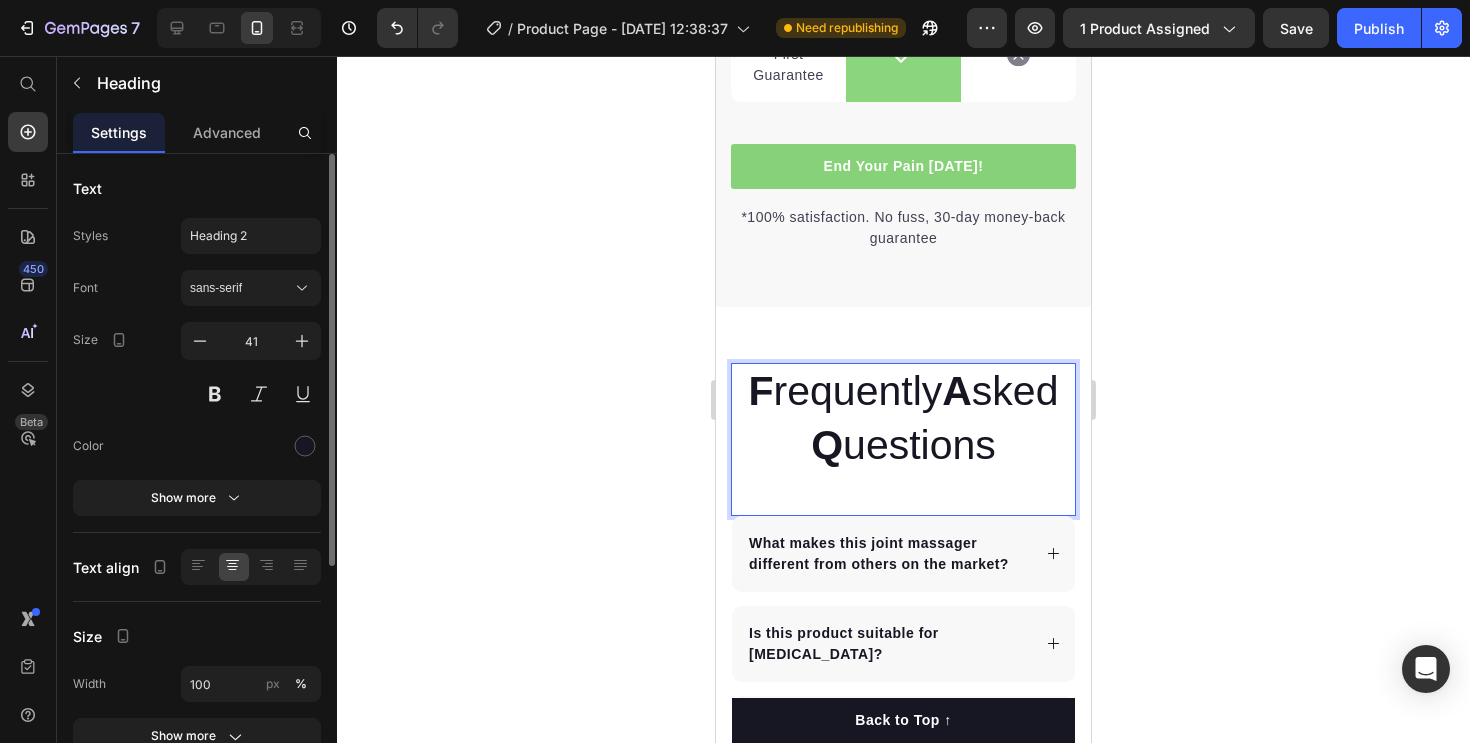 click on "F requently  A sked  Q uestions" at bounding box center [903, 418] 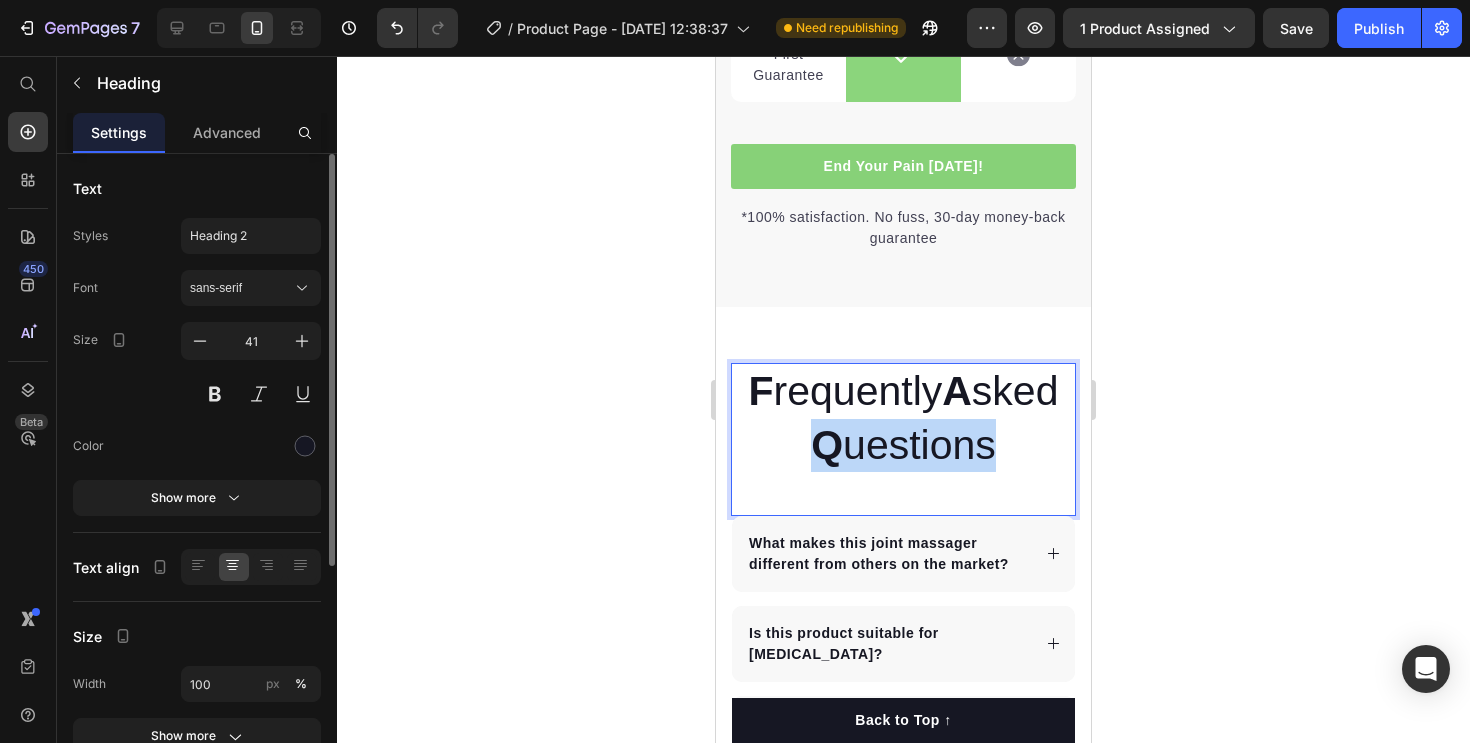 click on "F requently  A sked  Q uestions" at bounding box center (903, 418) 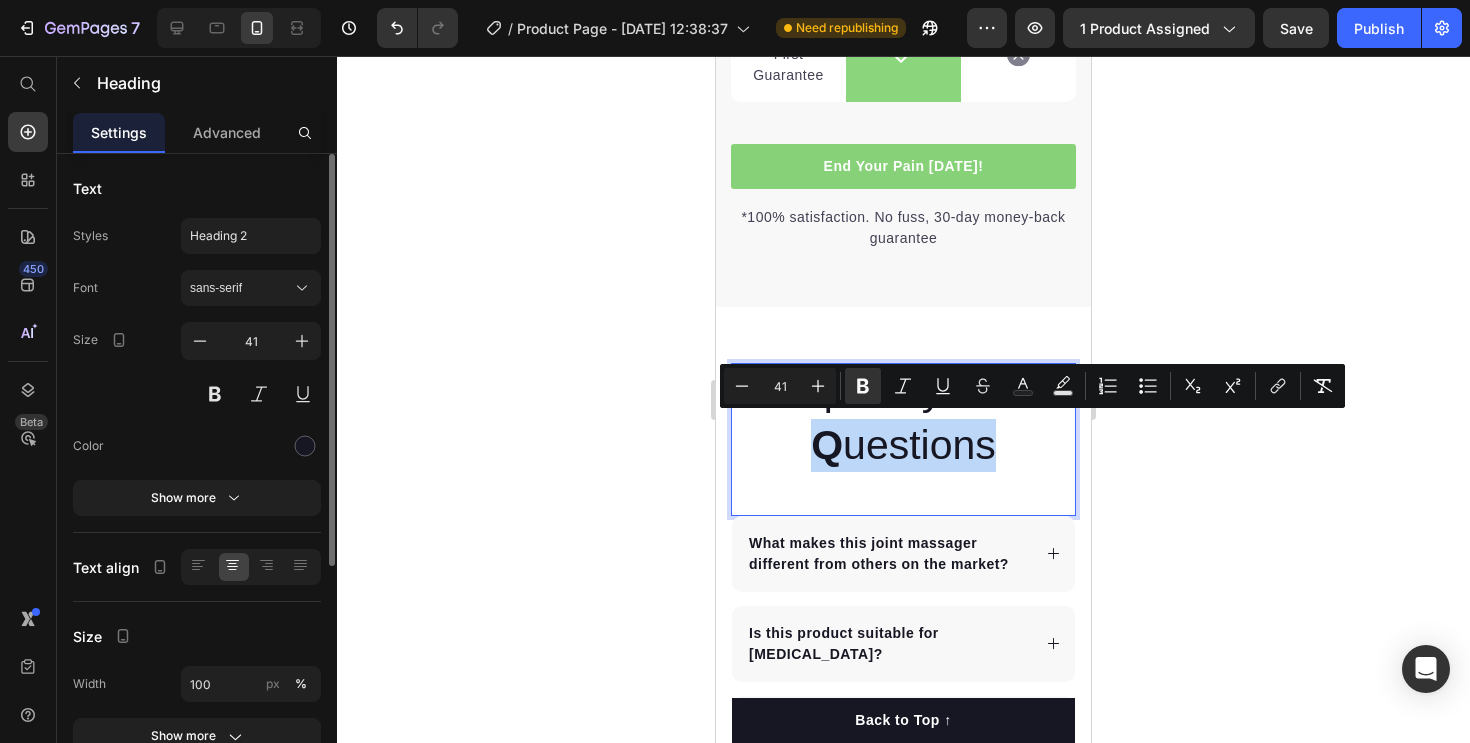 click on "F requently  A sked  Q uestions" at bounding box center (903, 418) 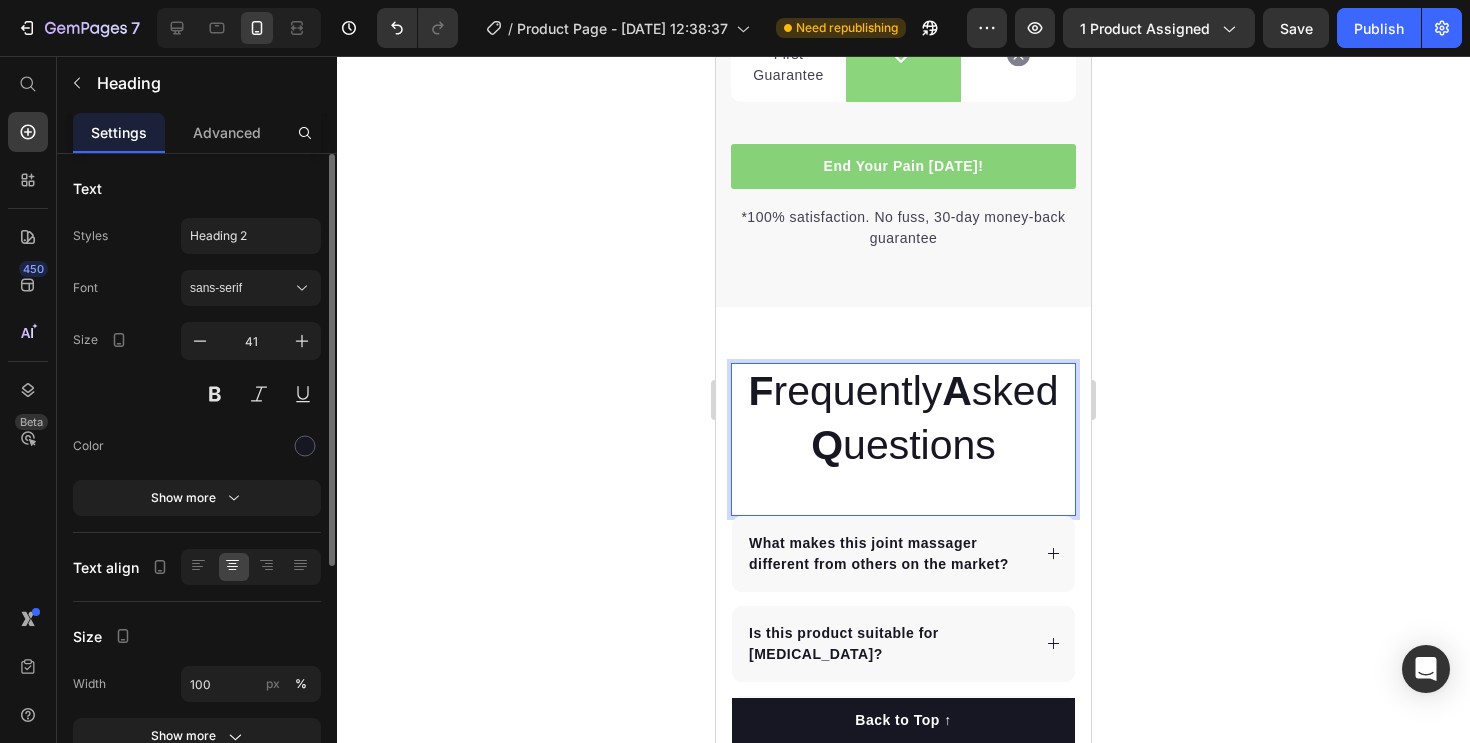 click on "F requently  A sked  Q uestions" at bounding box center [903, 418] 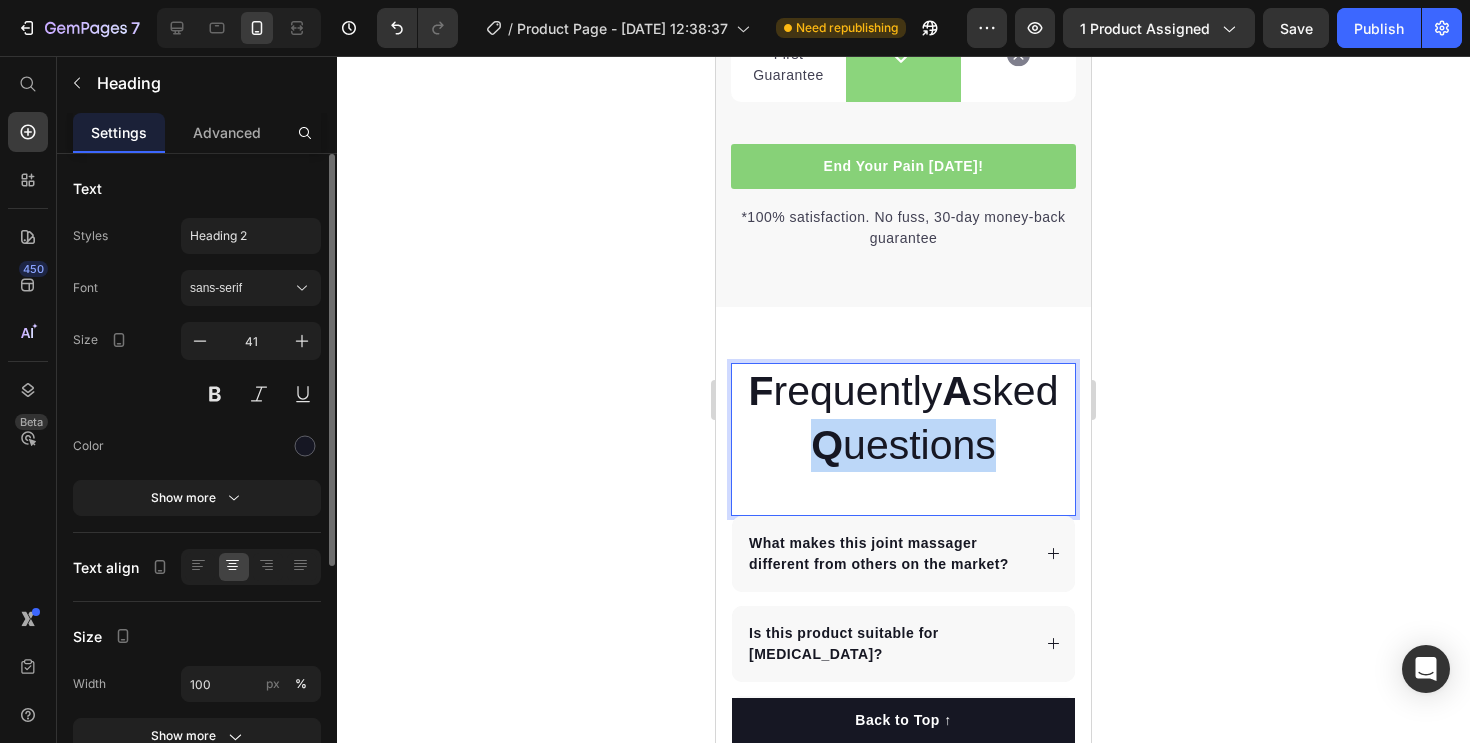 click on "F requently  A sked  Q uestions" at bounding box center (903, 418) 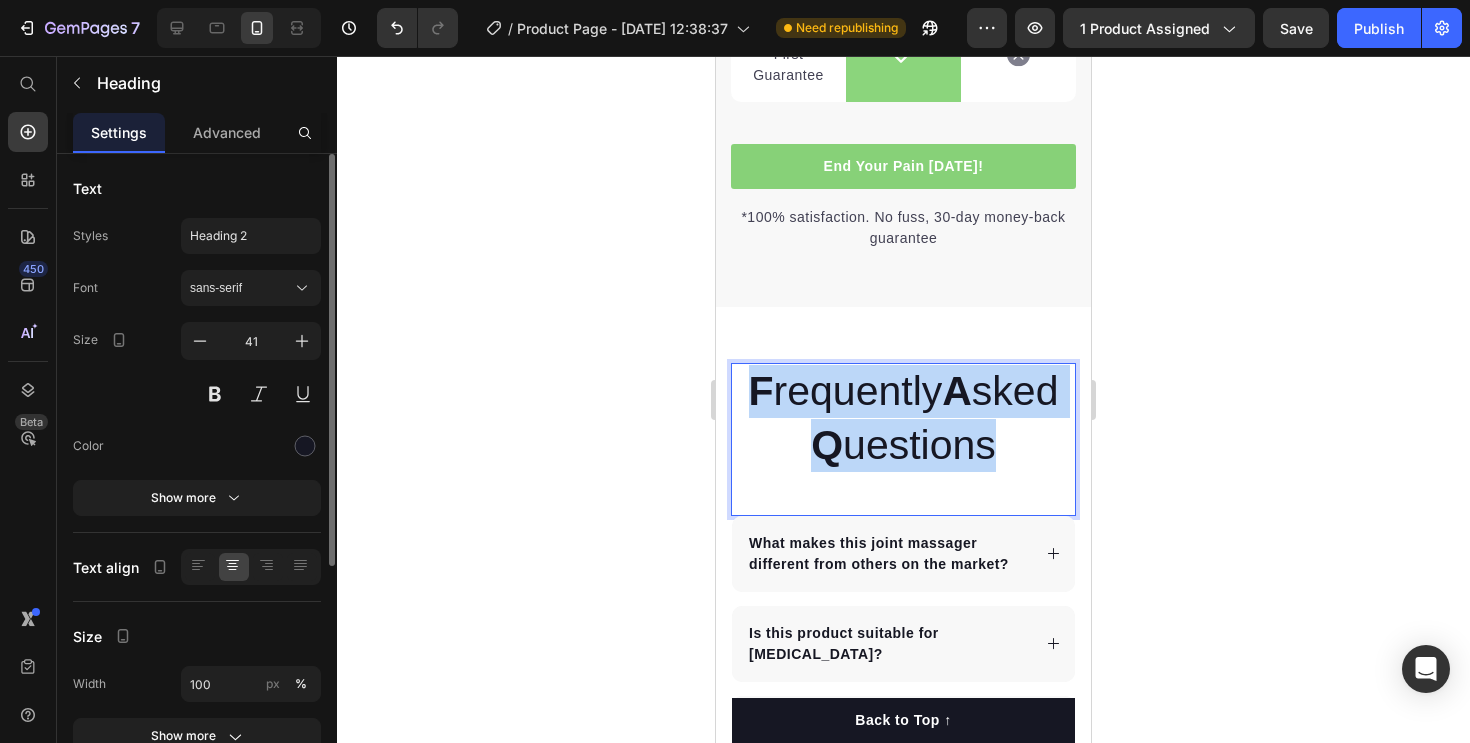 click on "F requently  A sked  Q uestions" at bounding box center (903, 418) 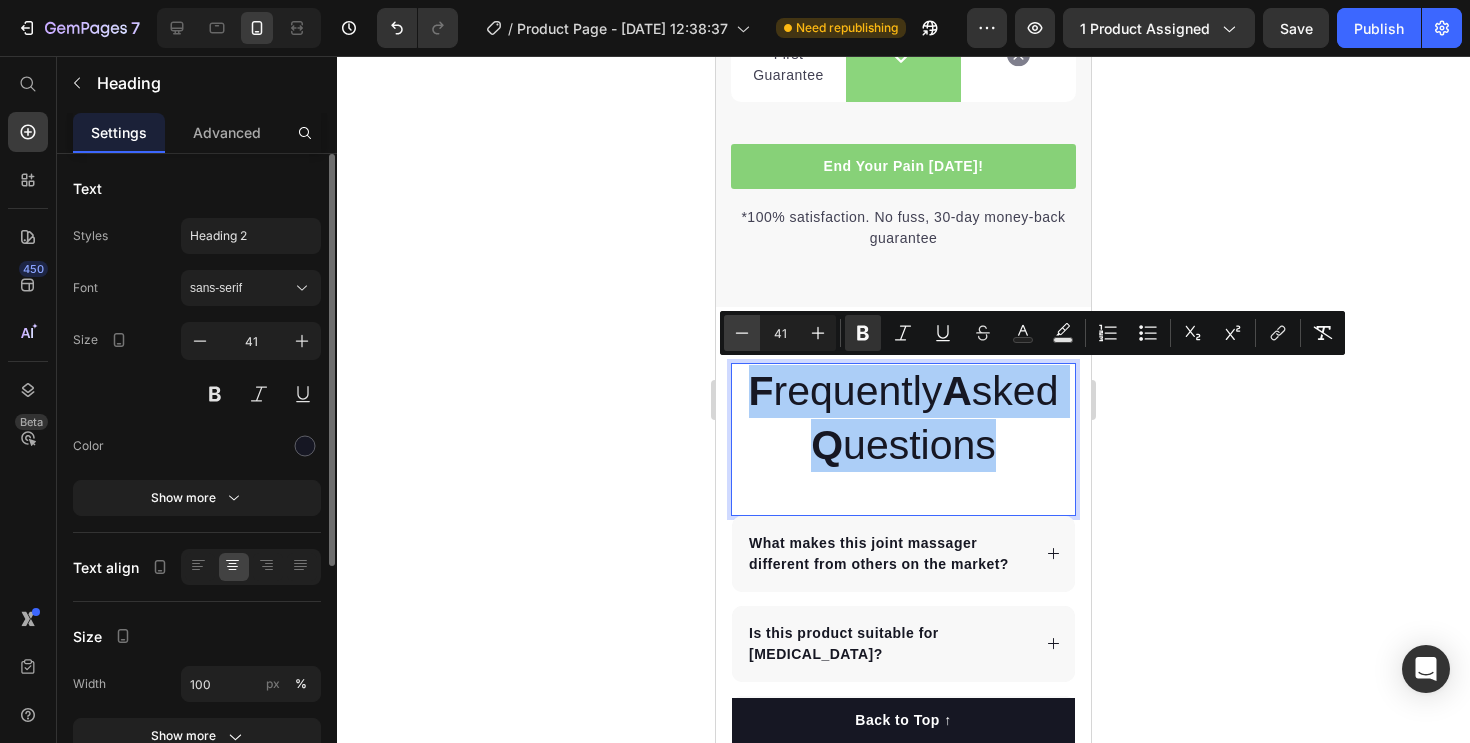 click 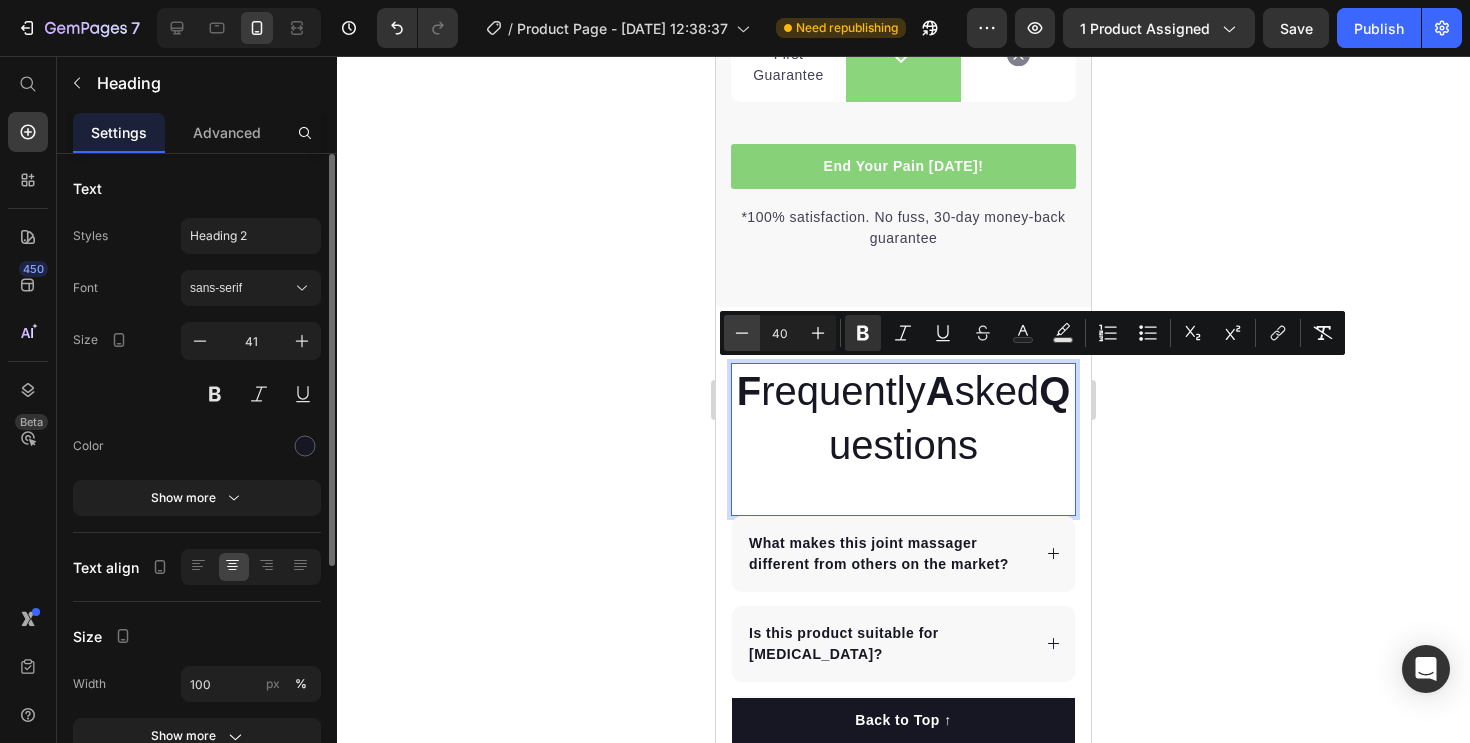 click 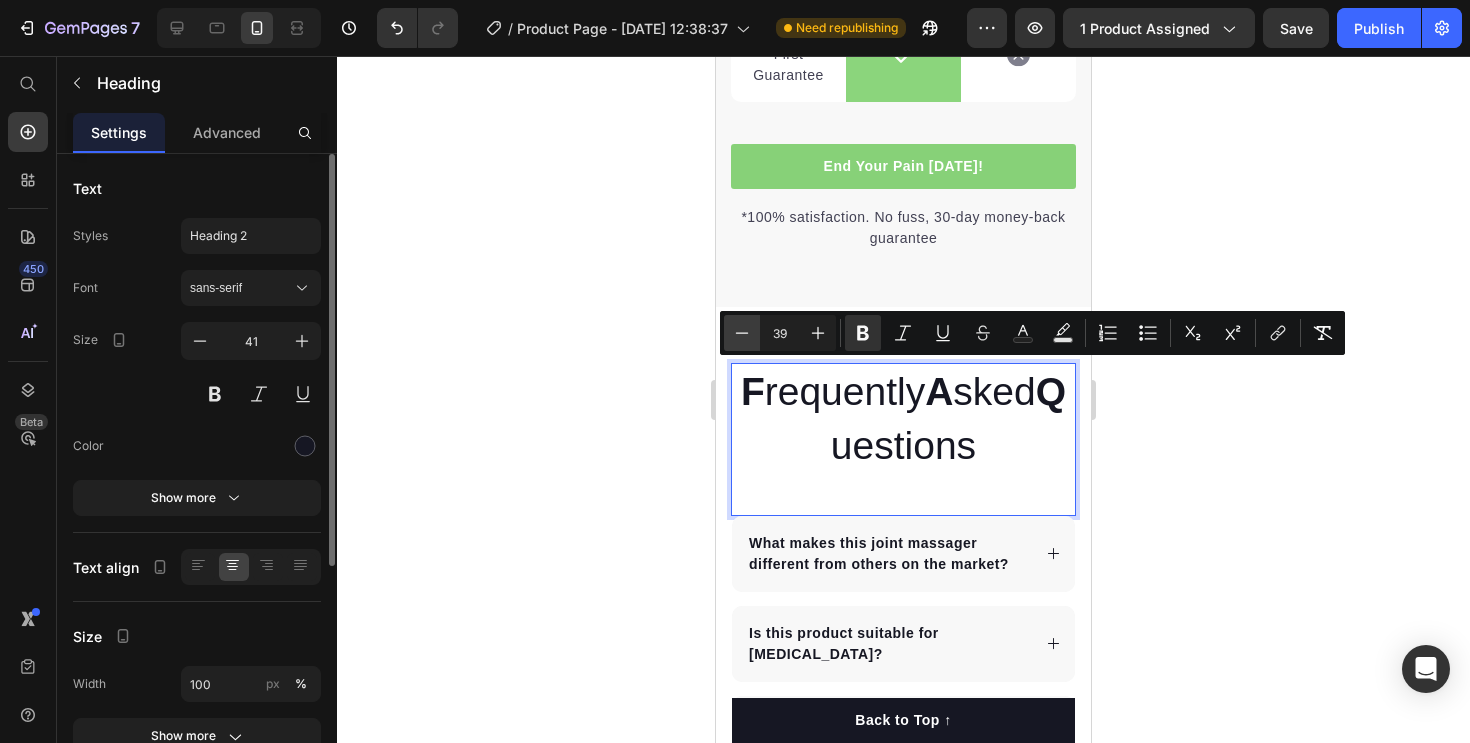 click 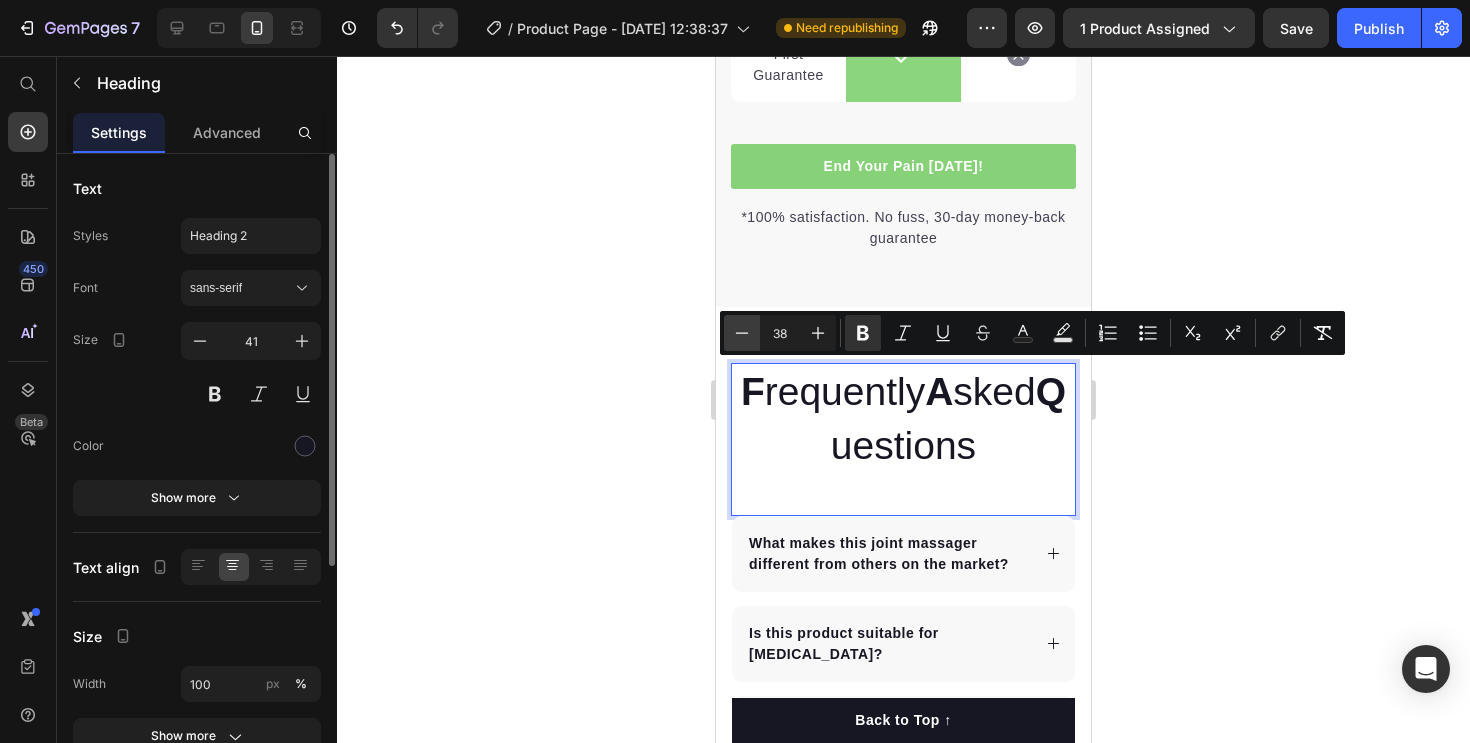 click 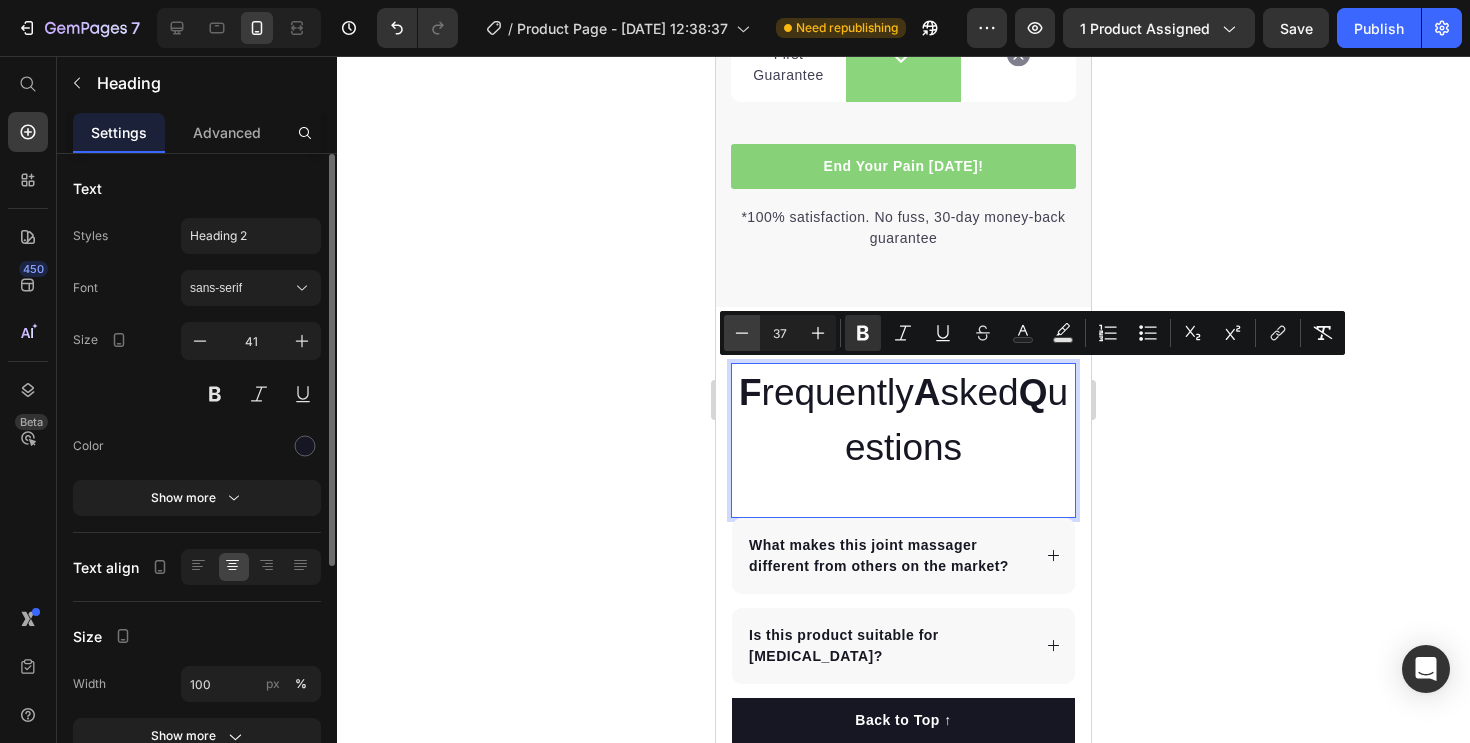 click 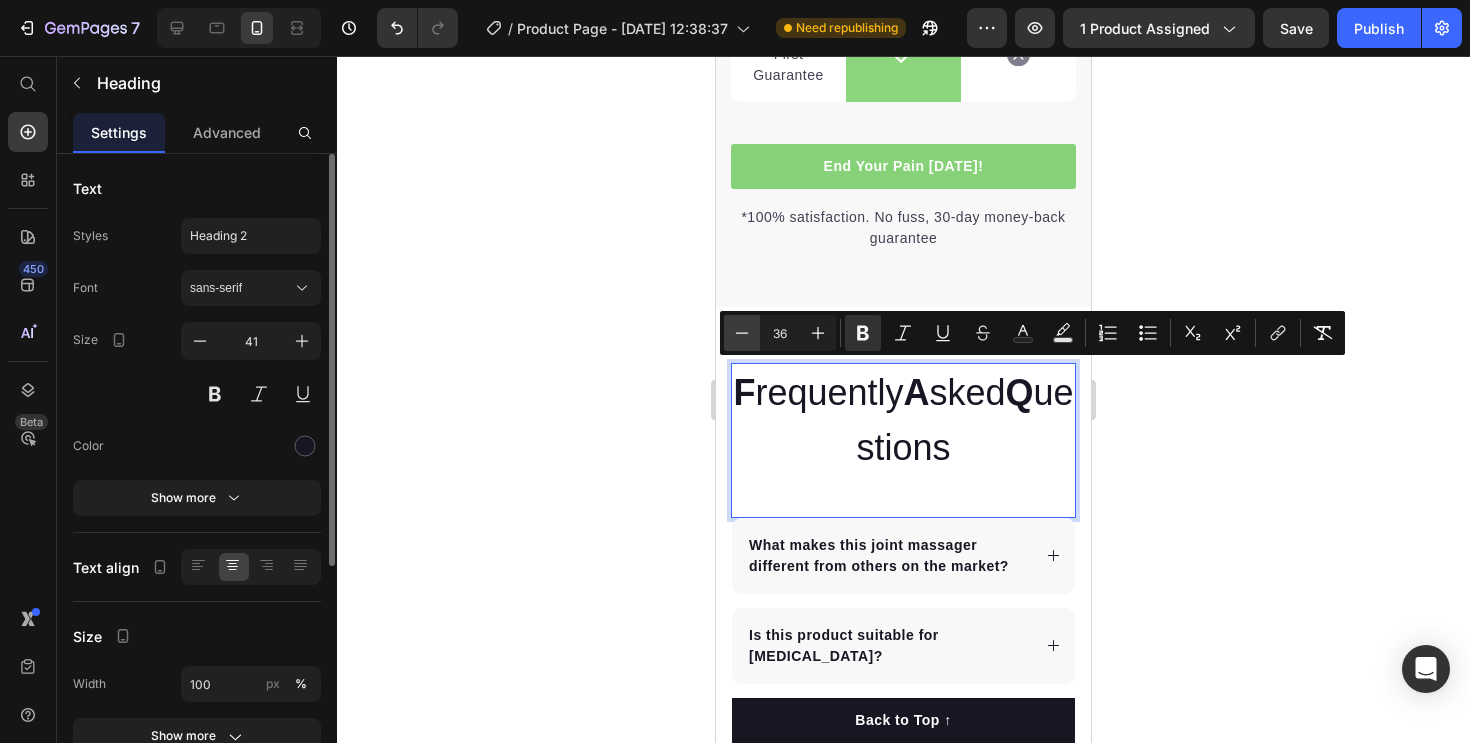 click 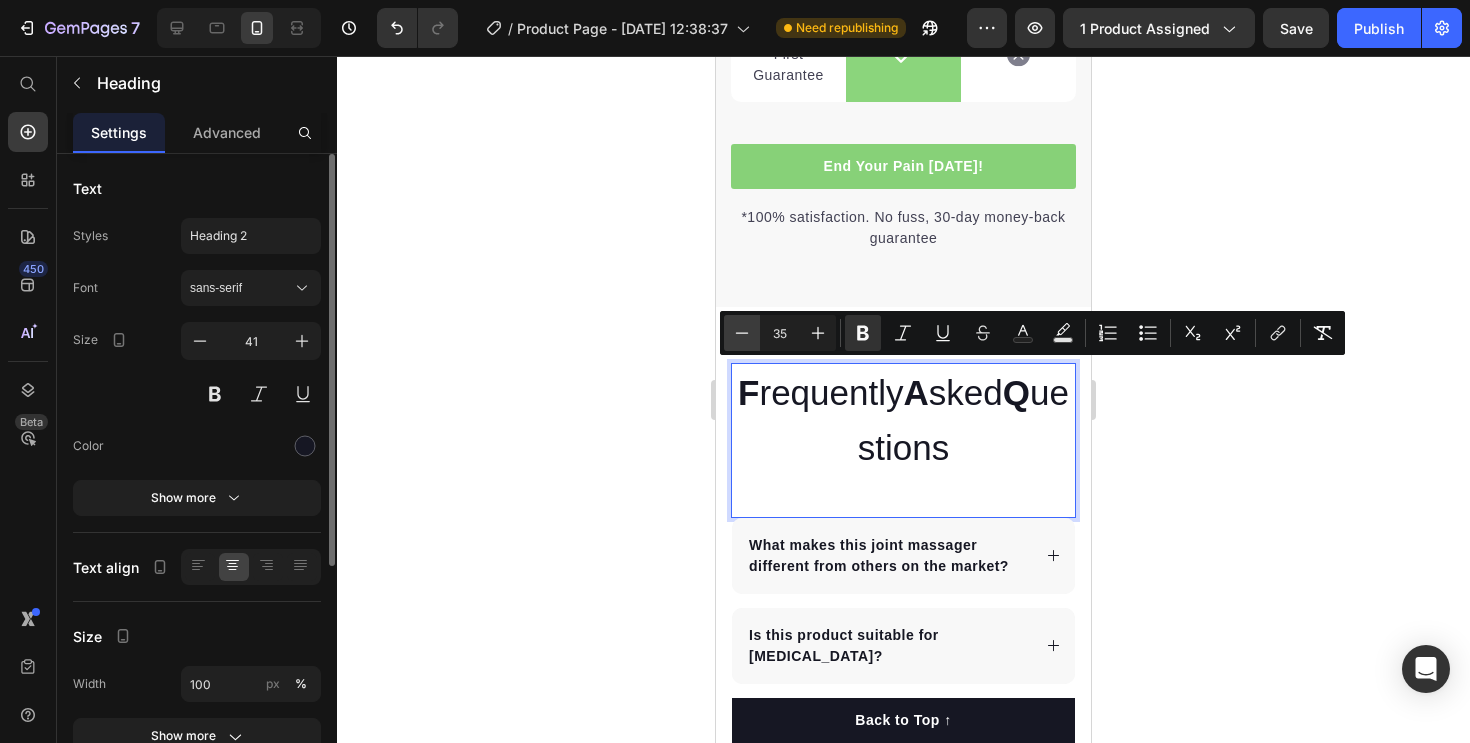 click 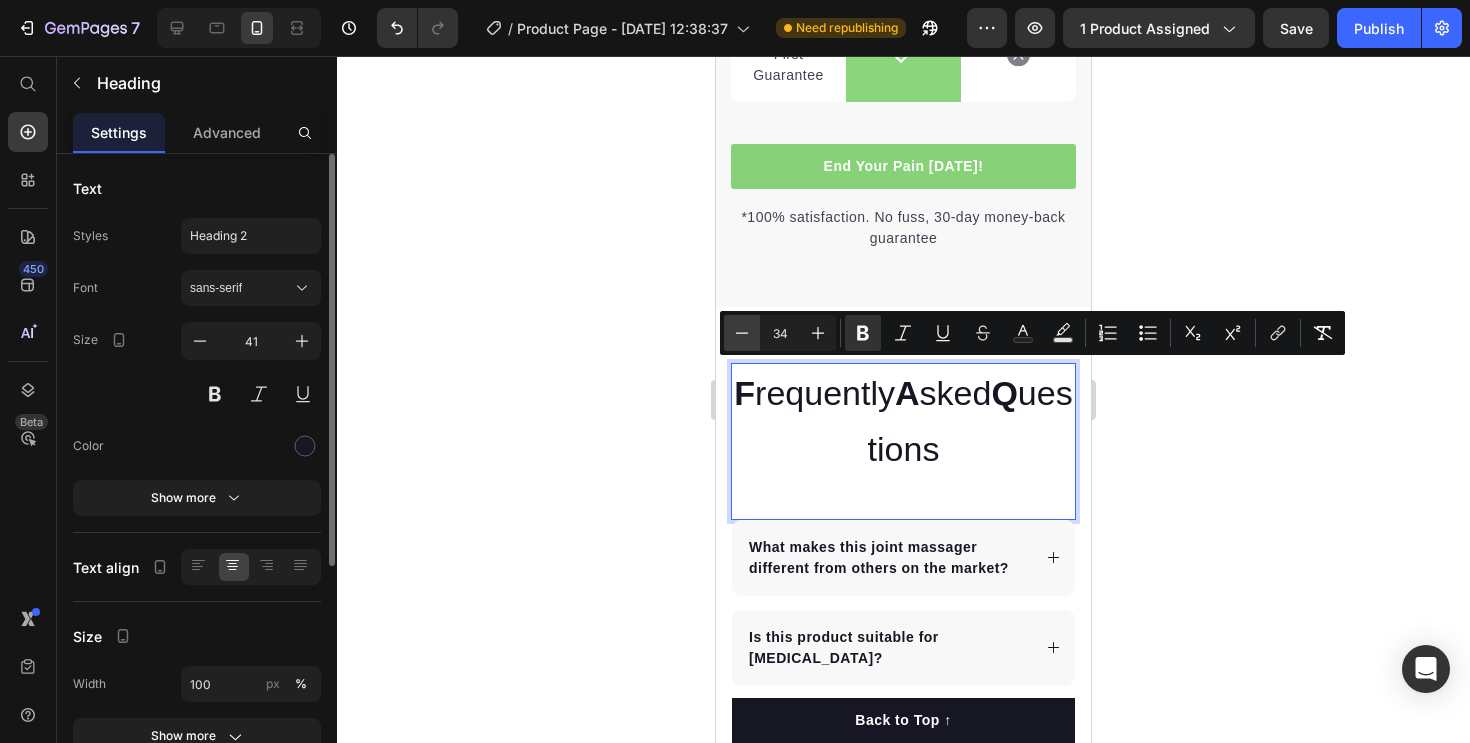 click 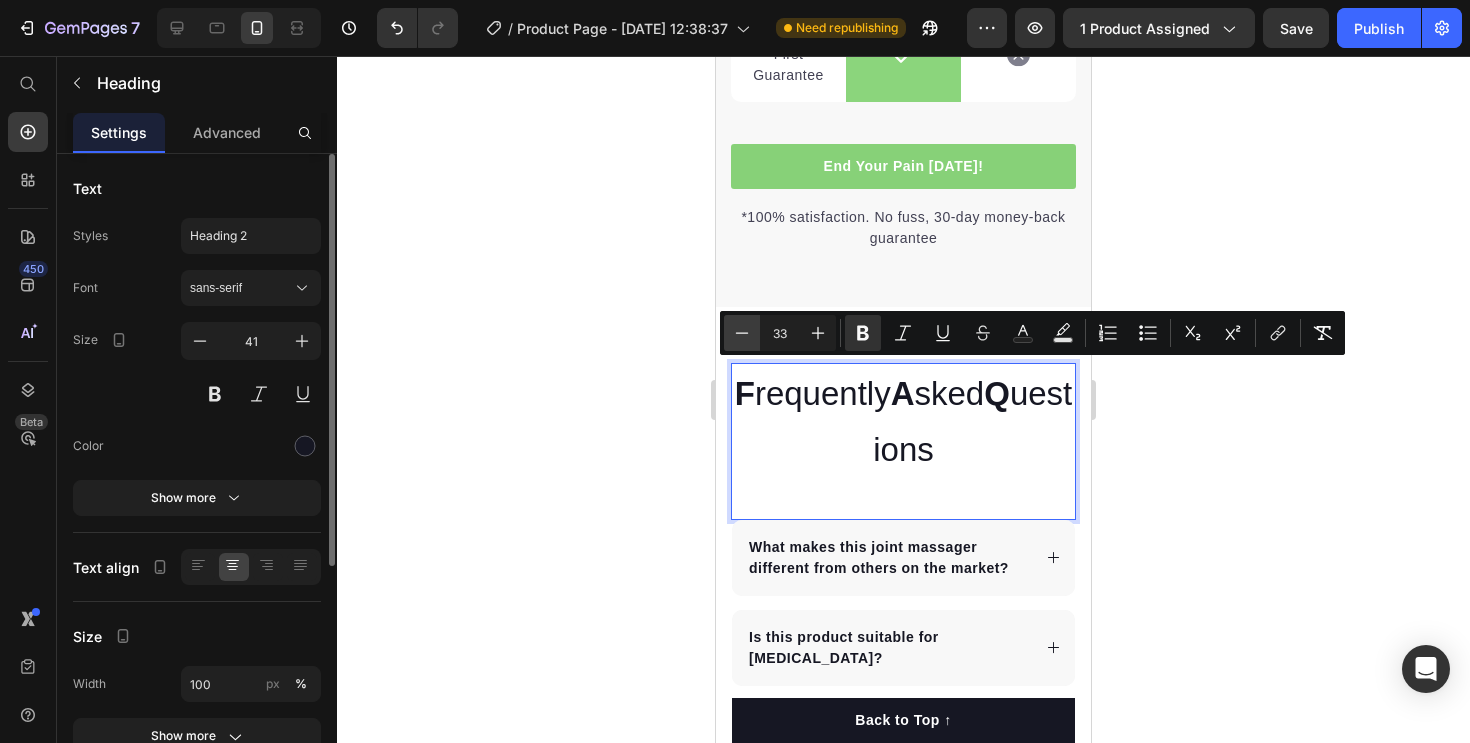 click 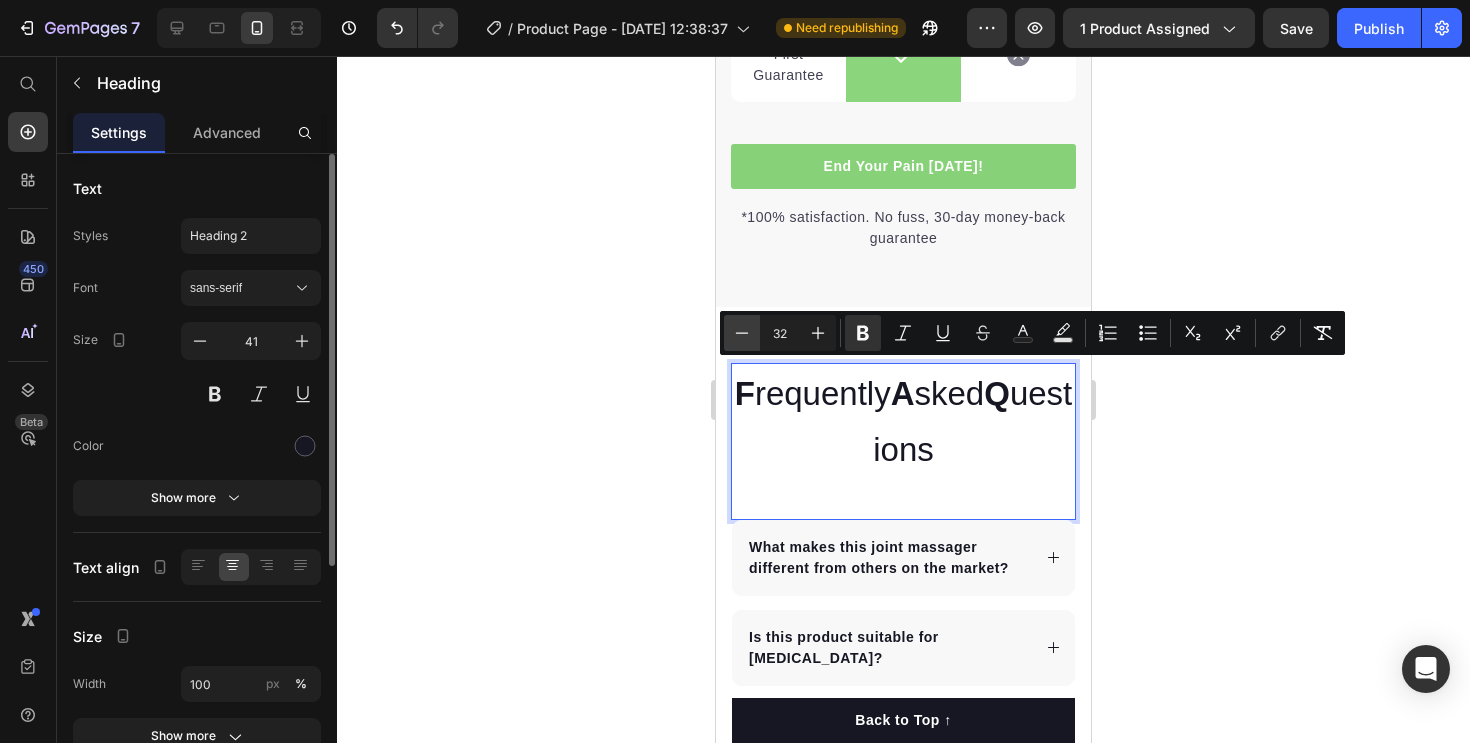 click 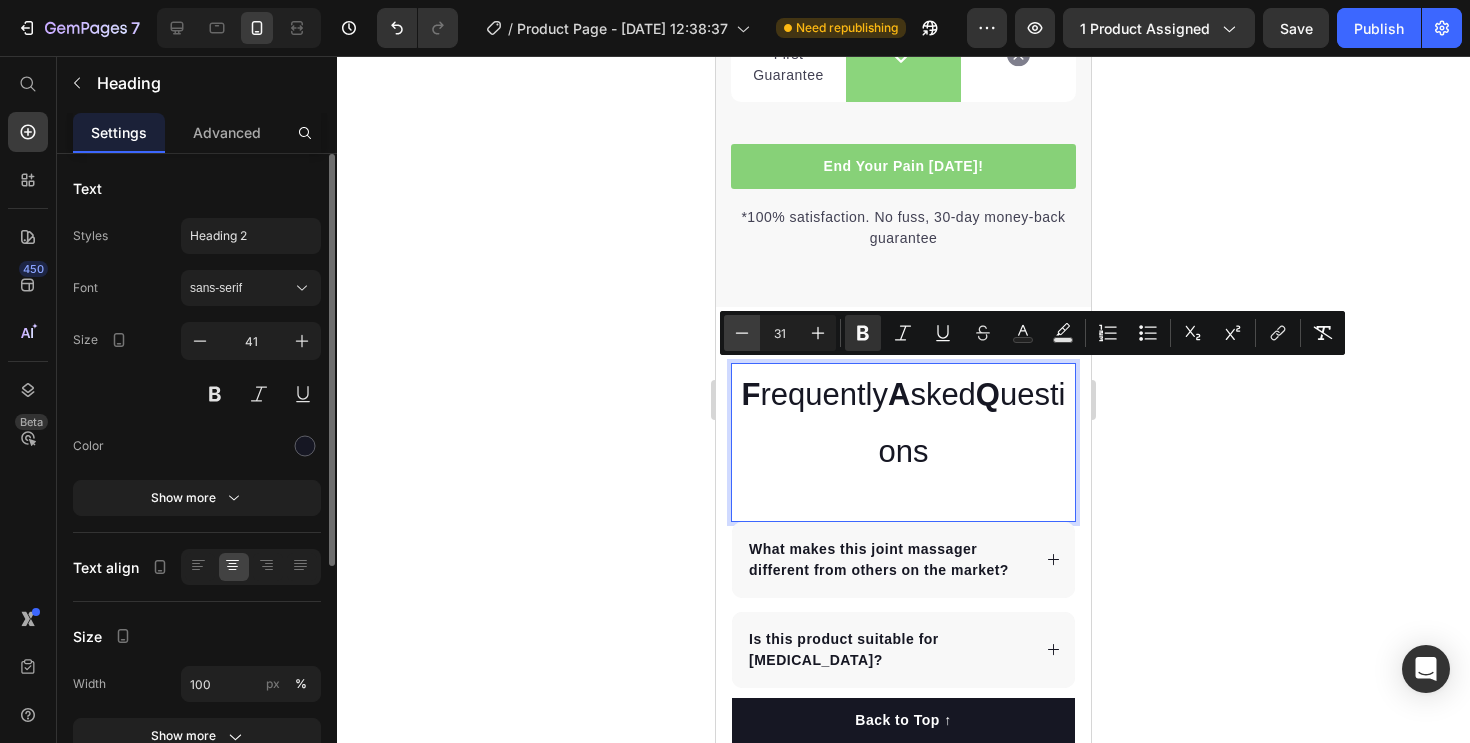 click 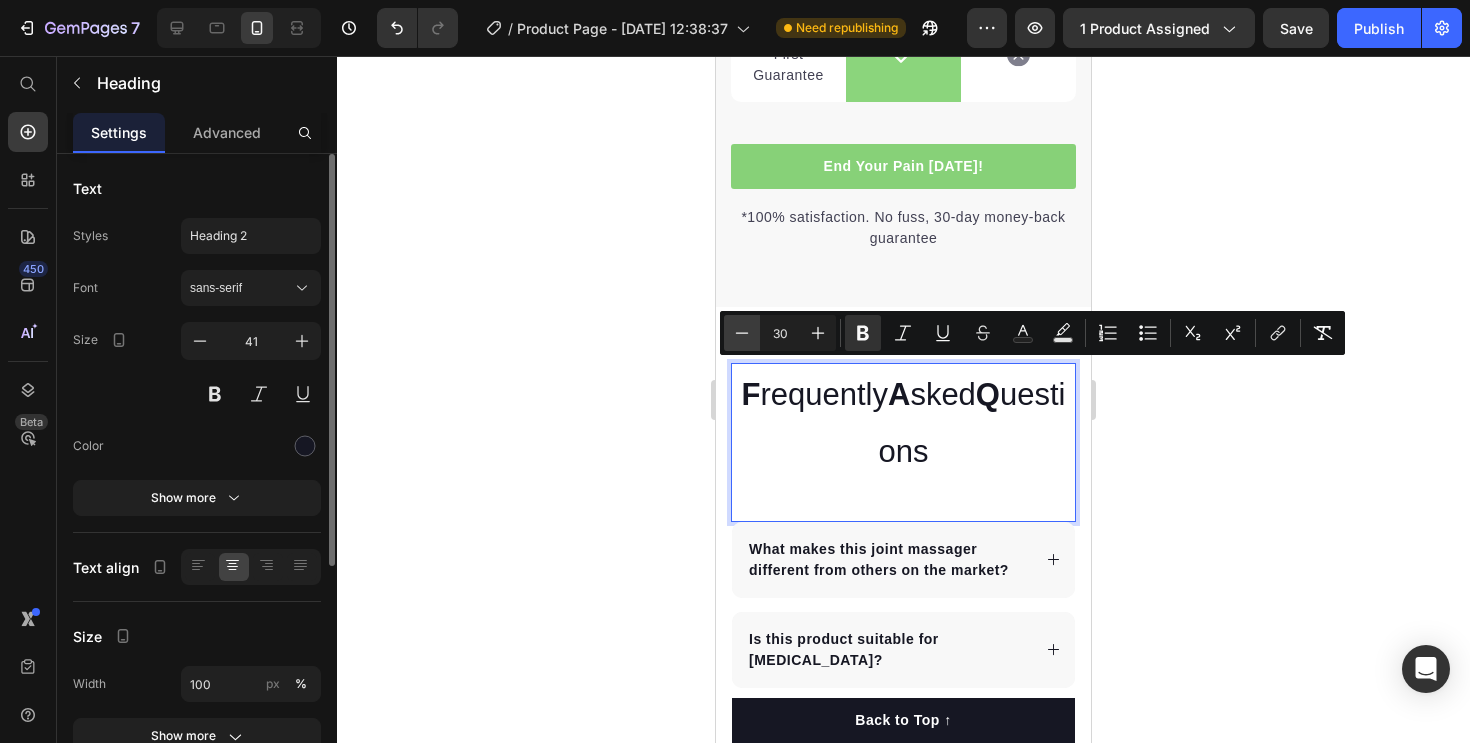 click 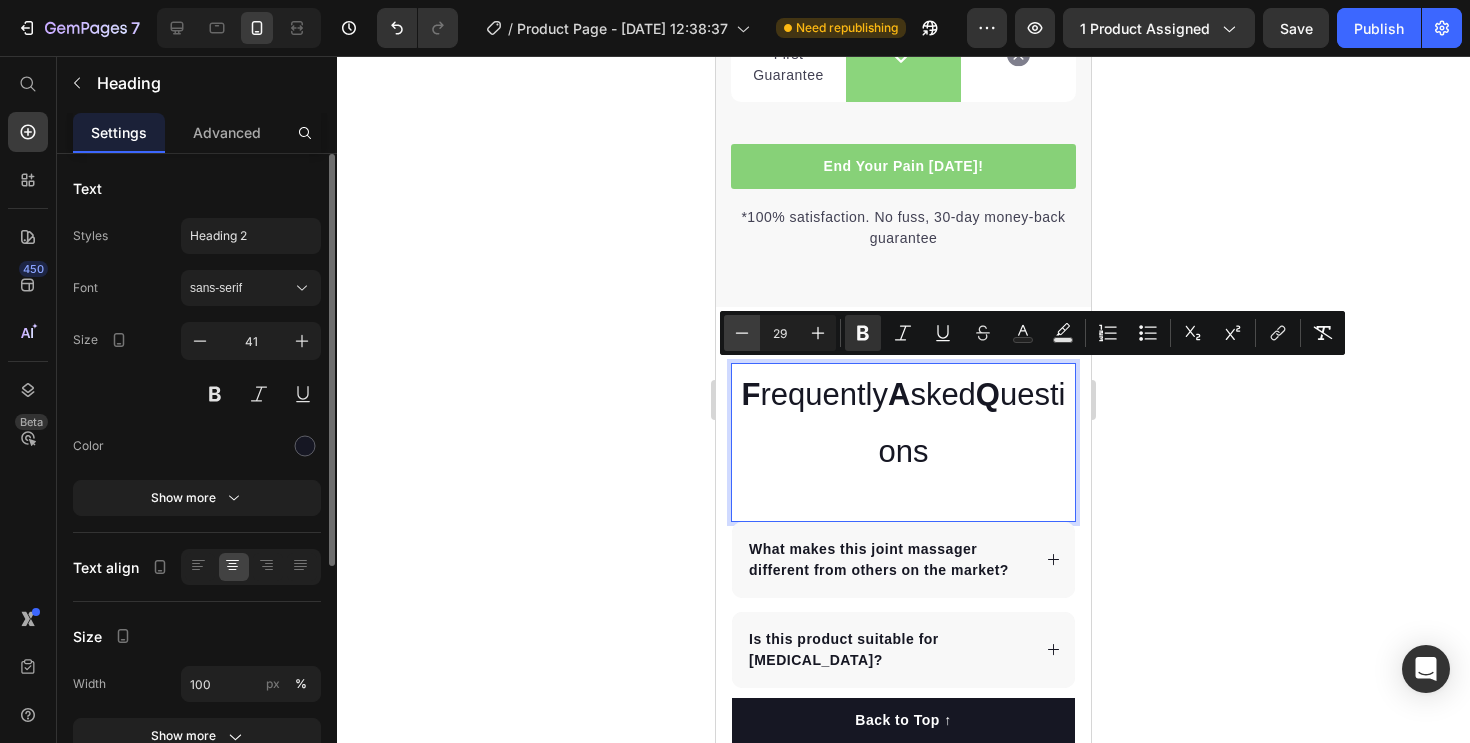 click 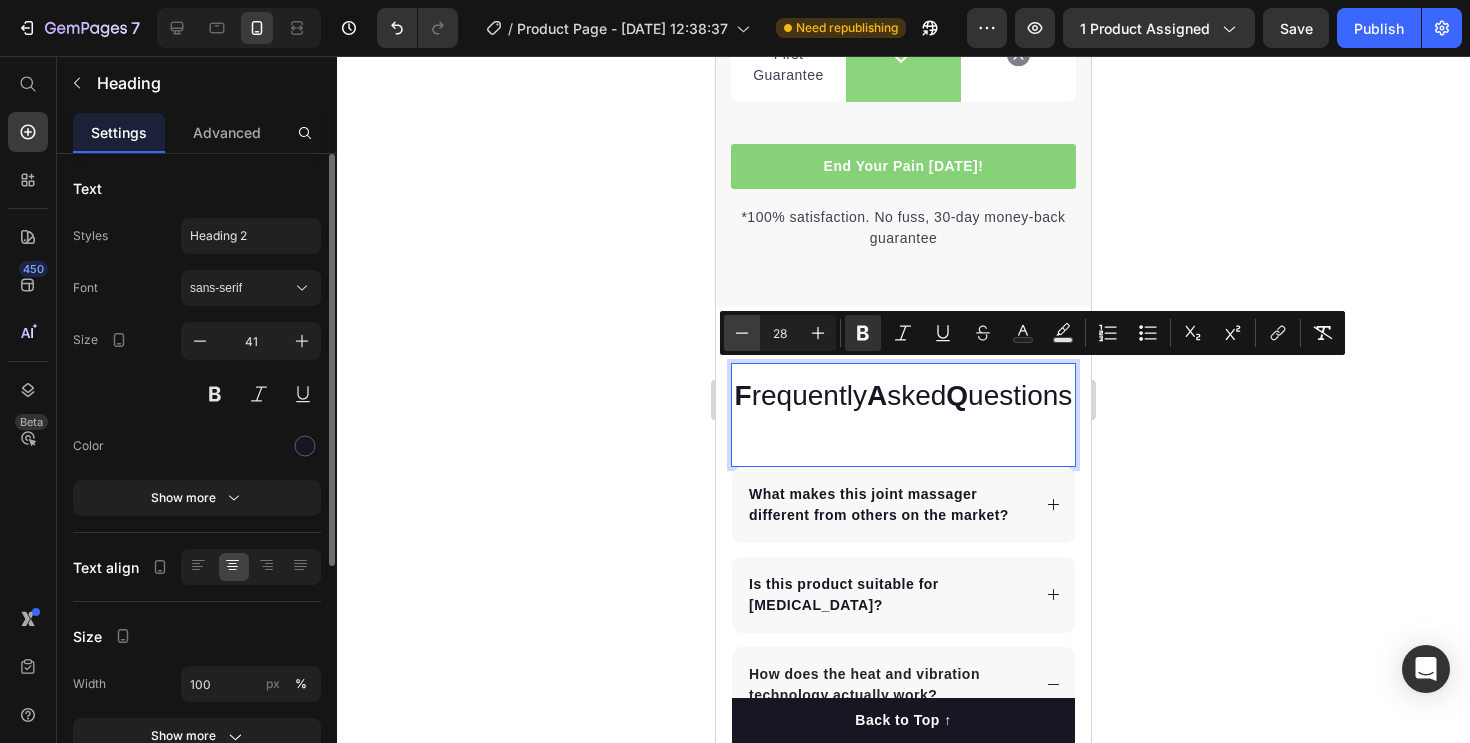 click 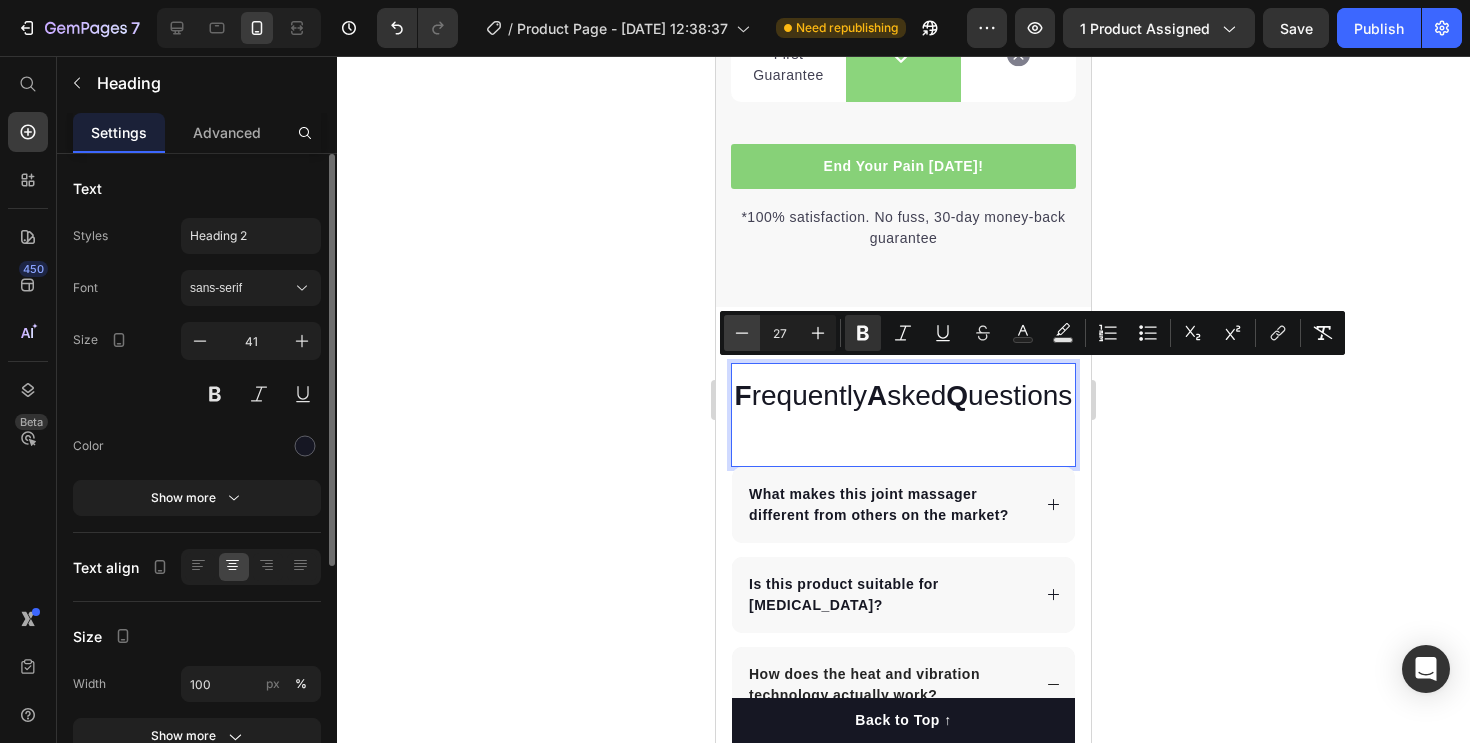 click 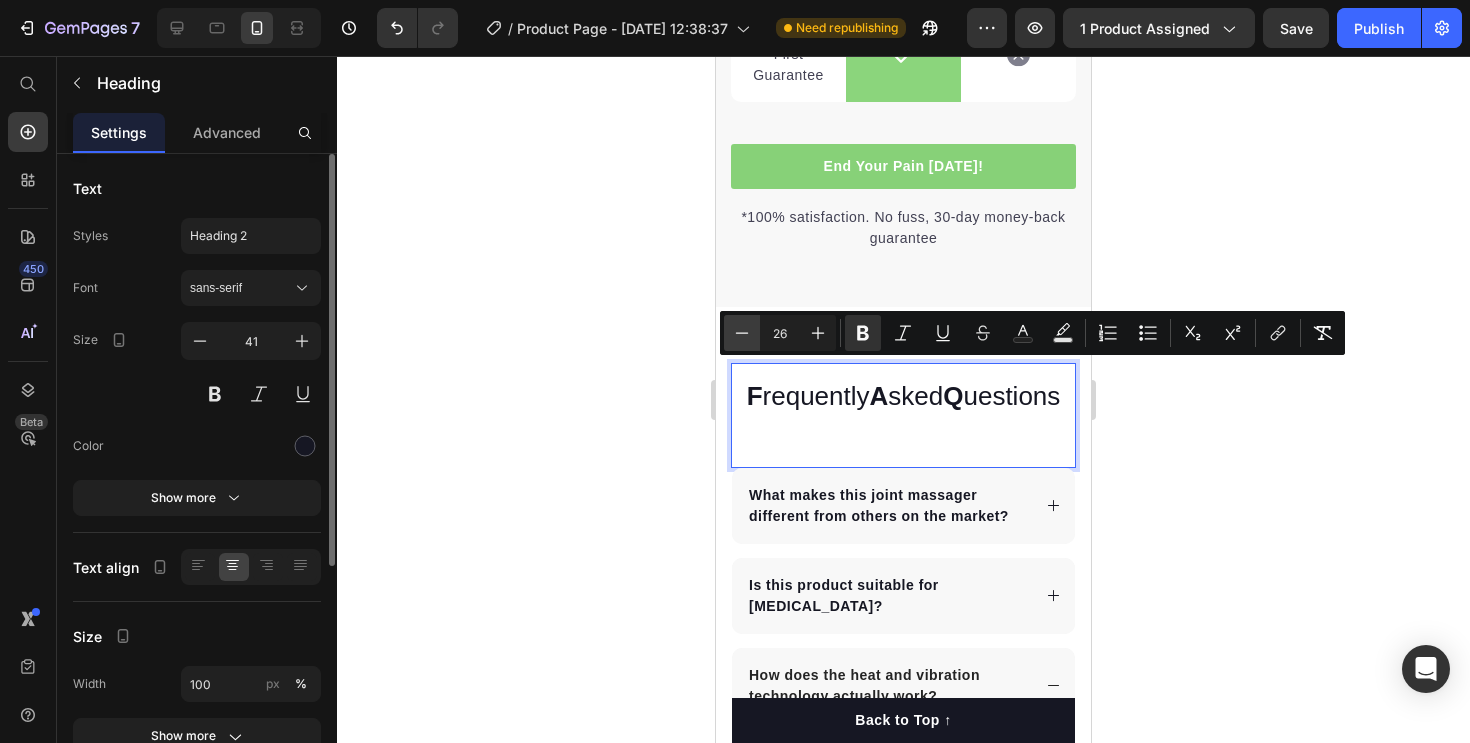 click 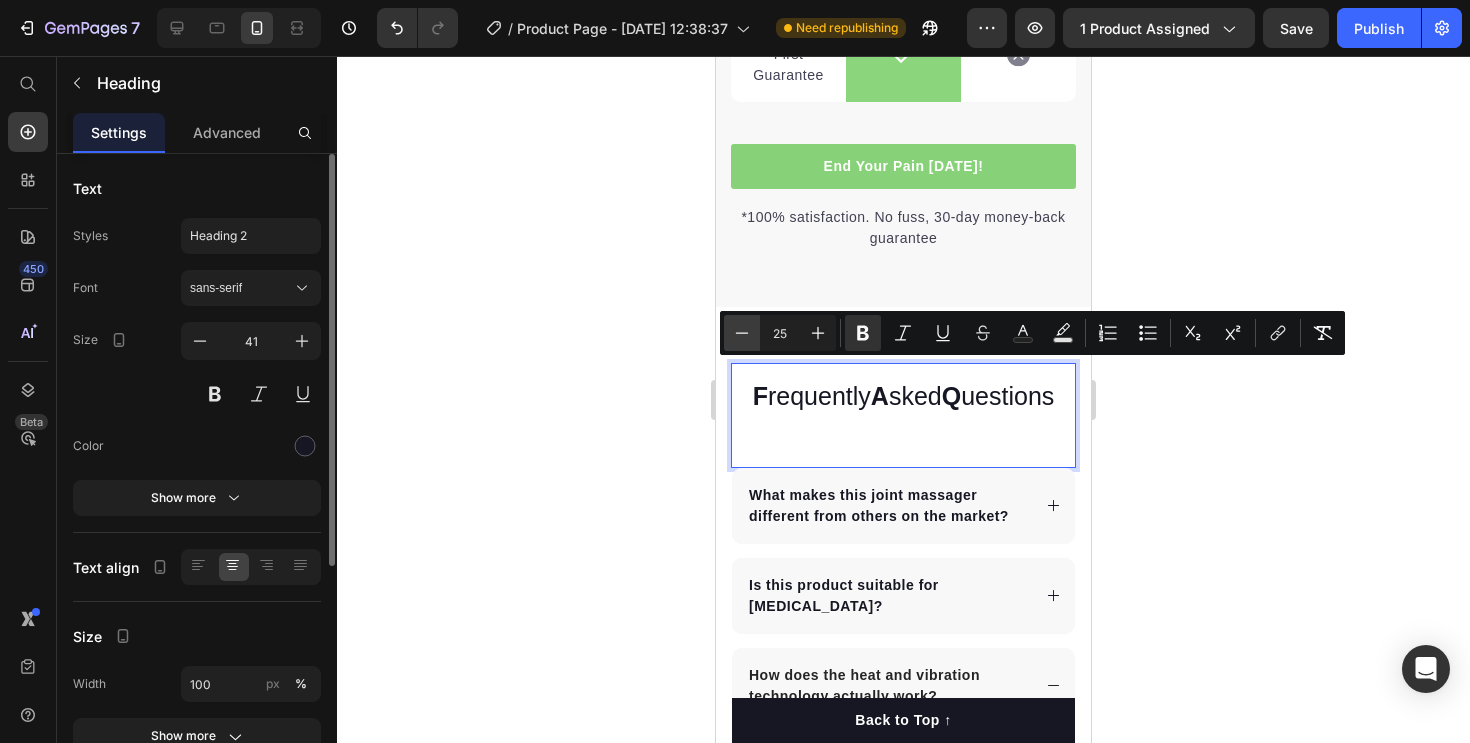 click 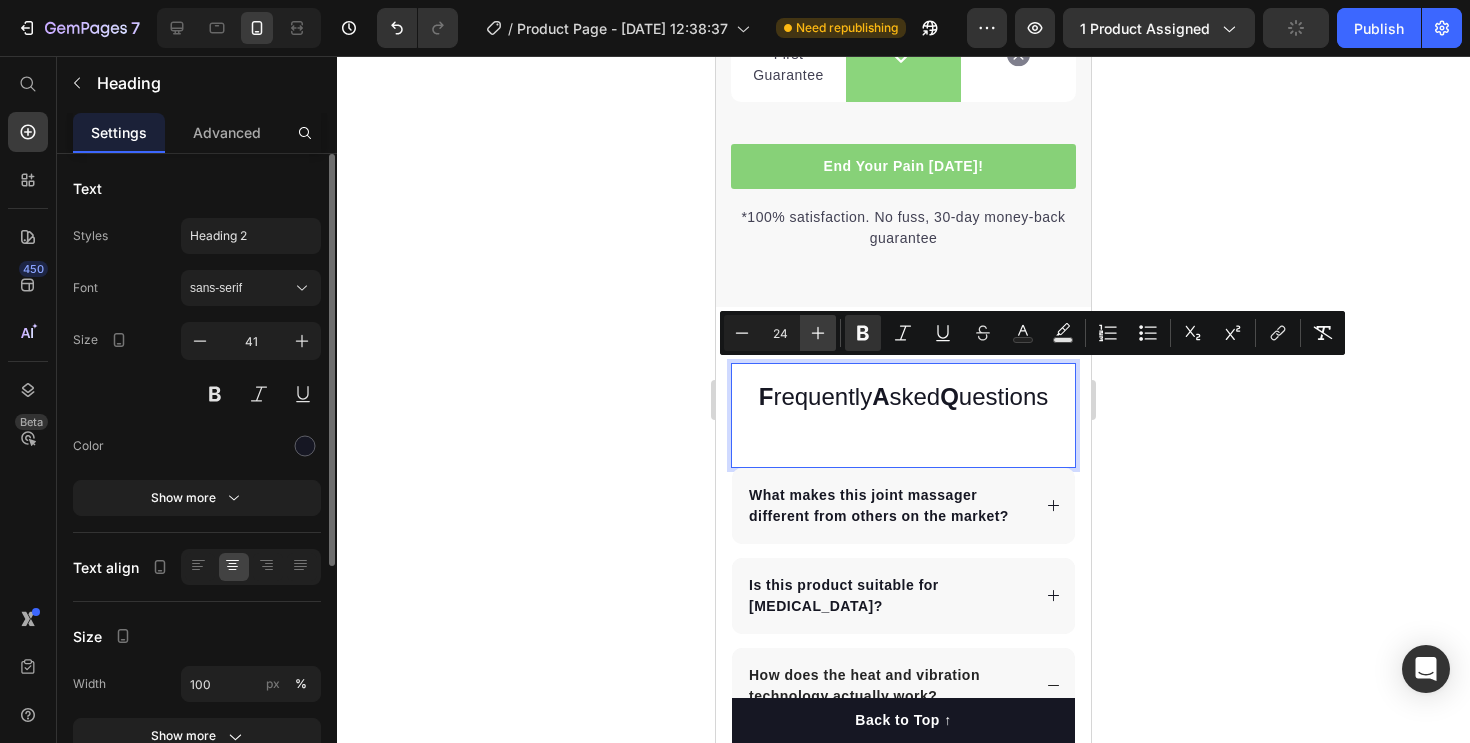 click 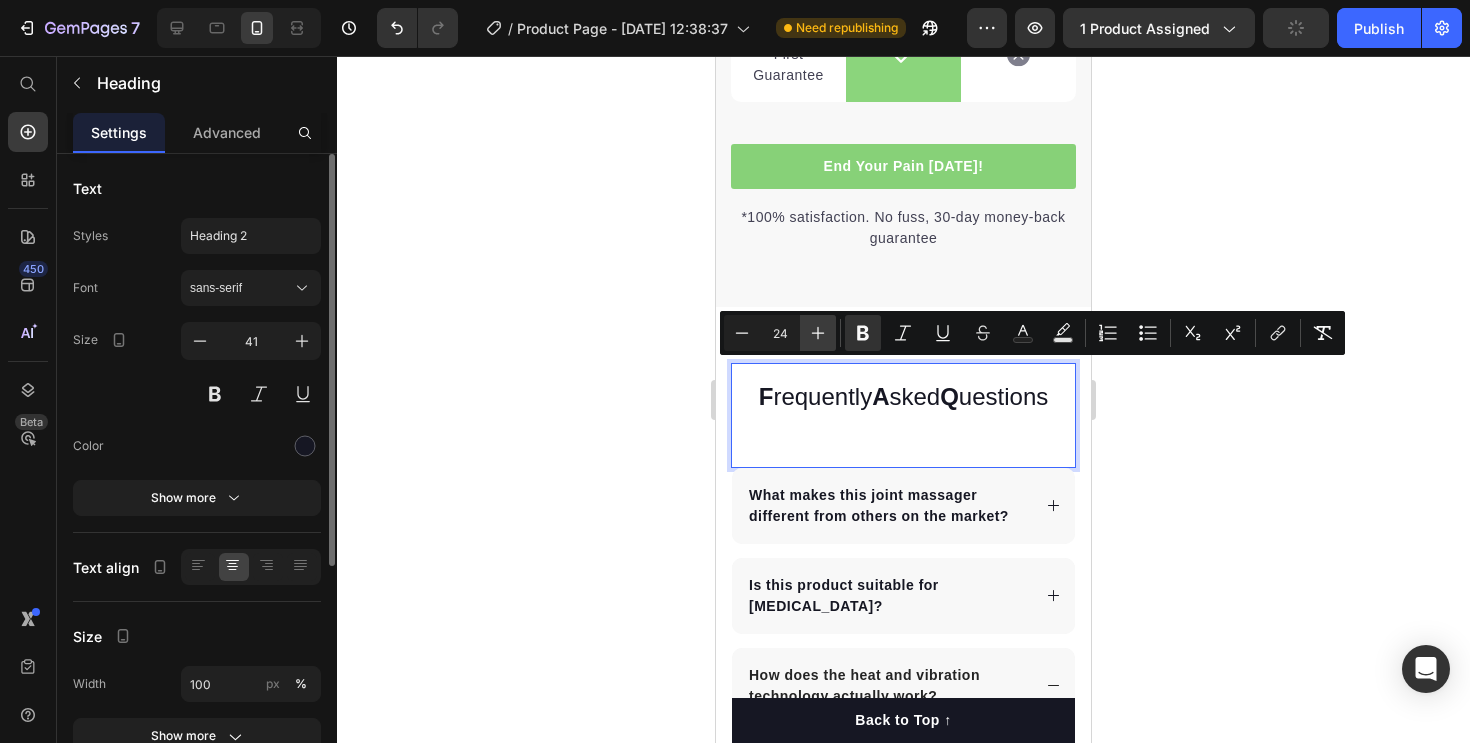 type on "25" 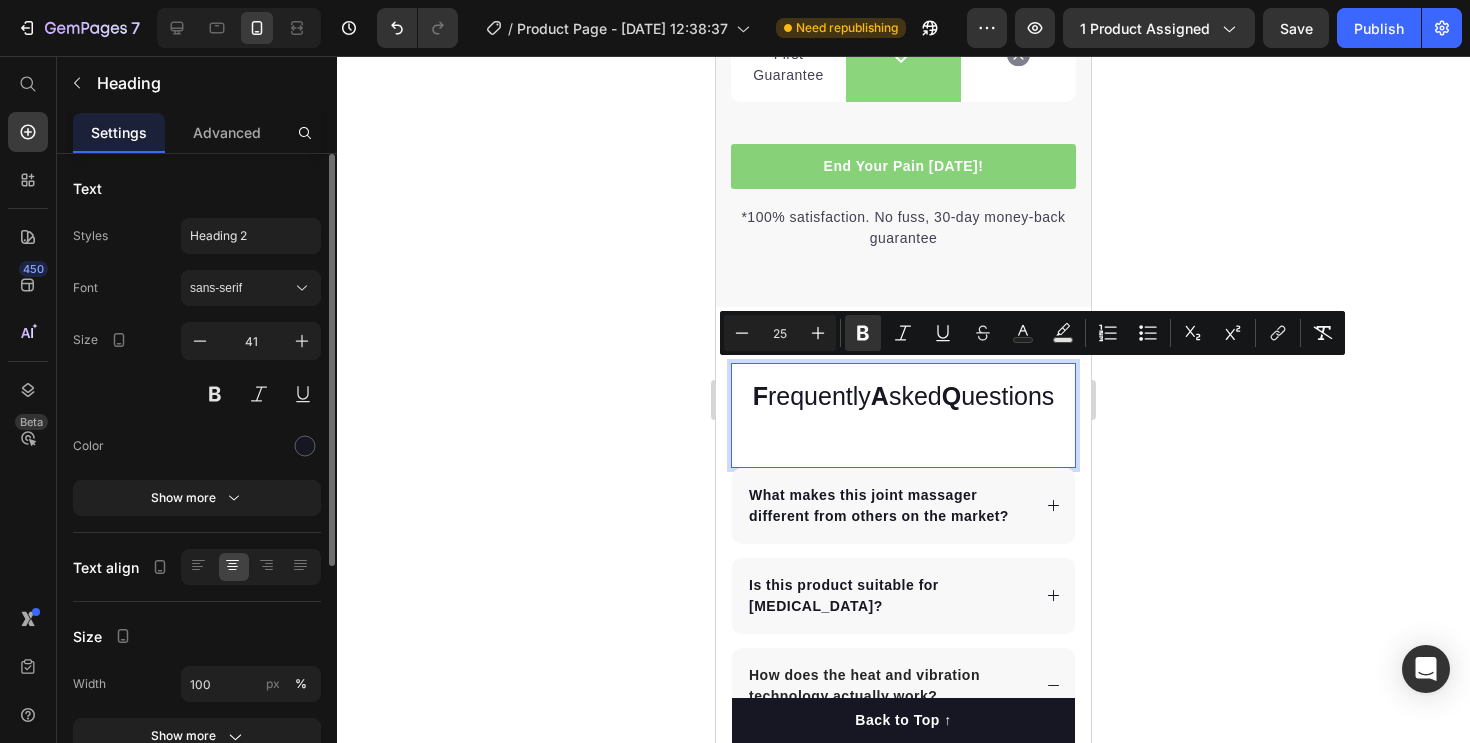 click 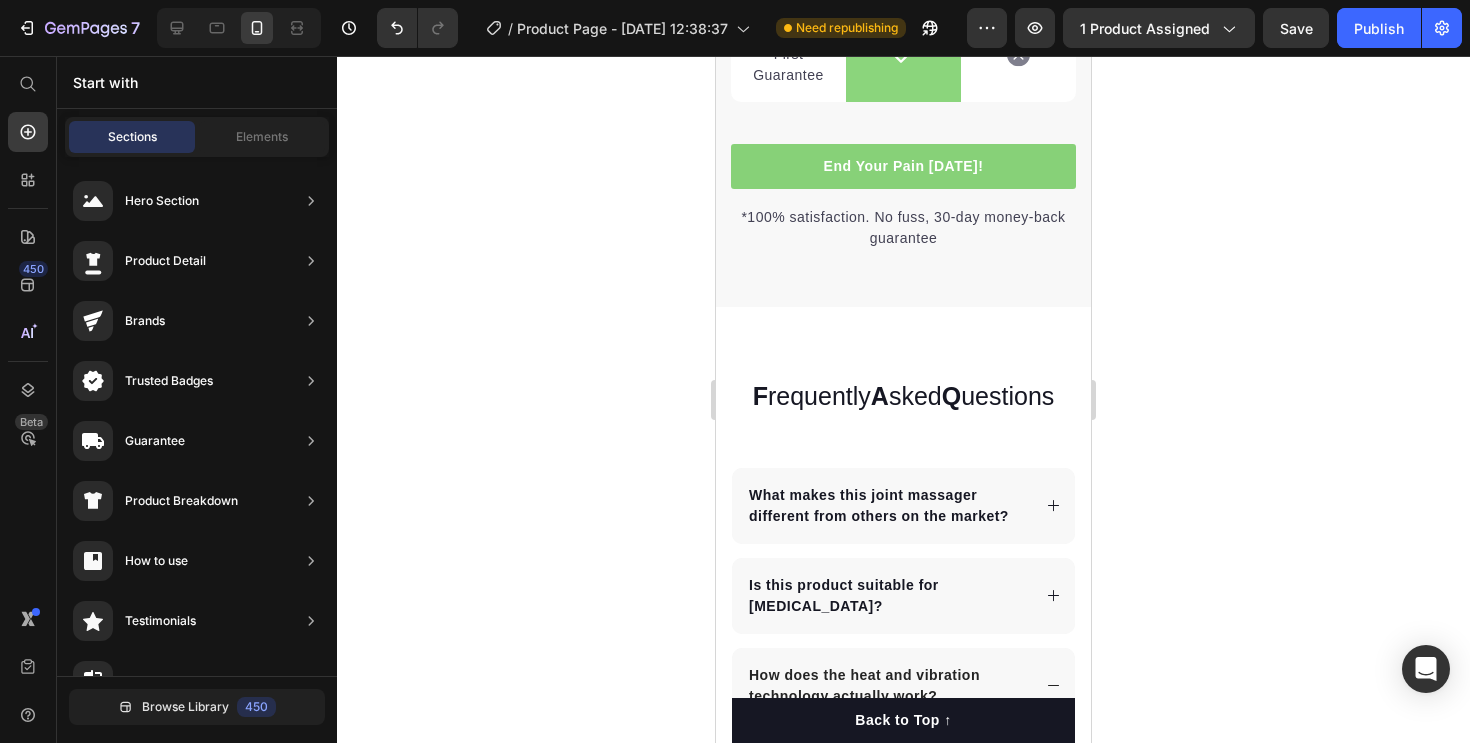 click 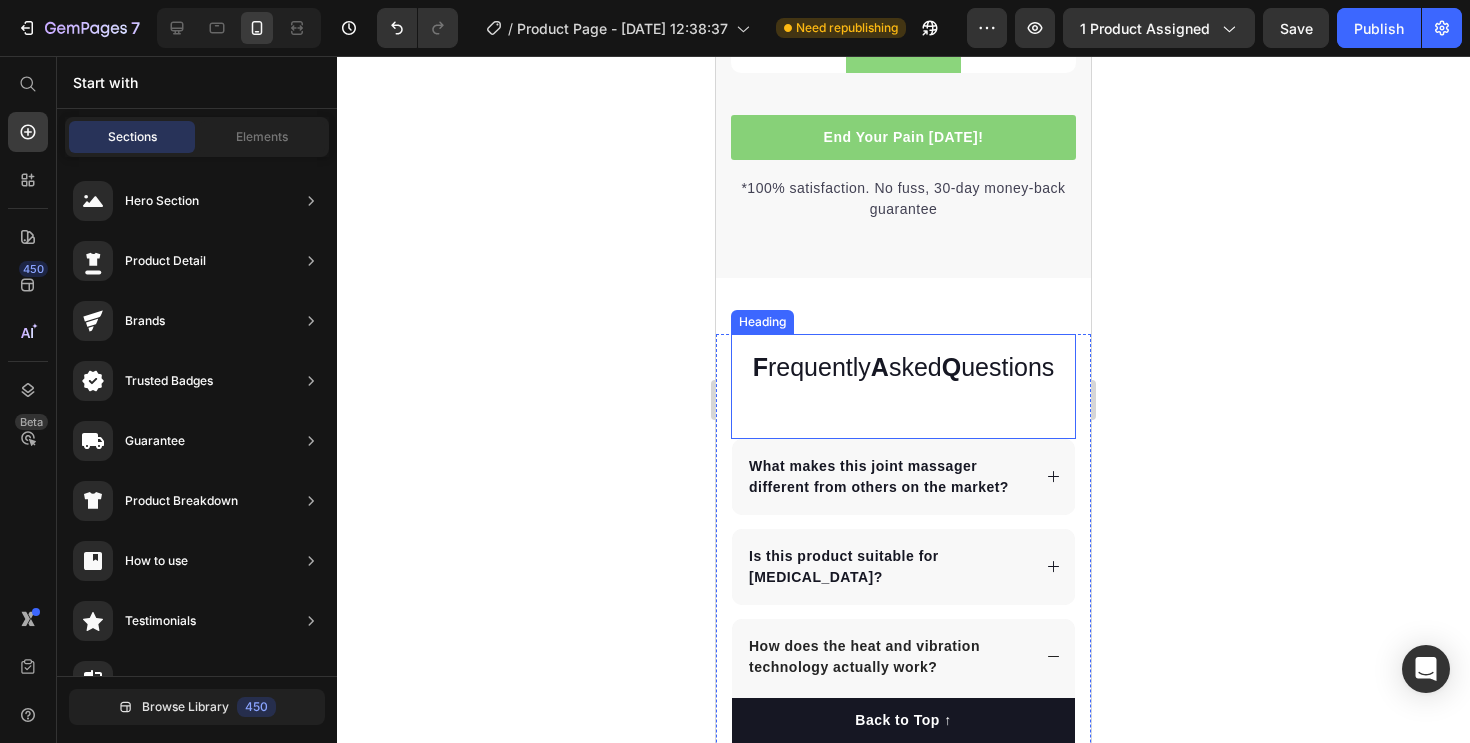 scroll, scrollTop: 5491, scrollLeft: 0, axis: vertical 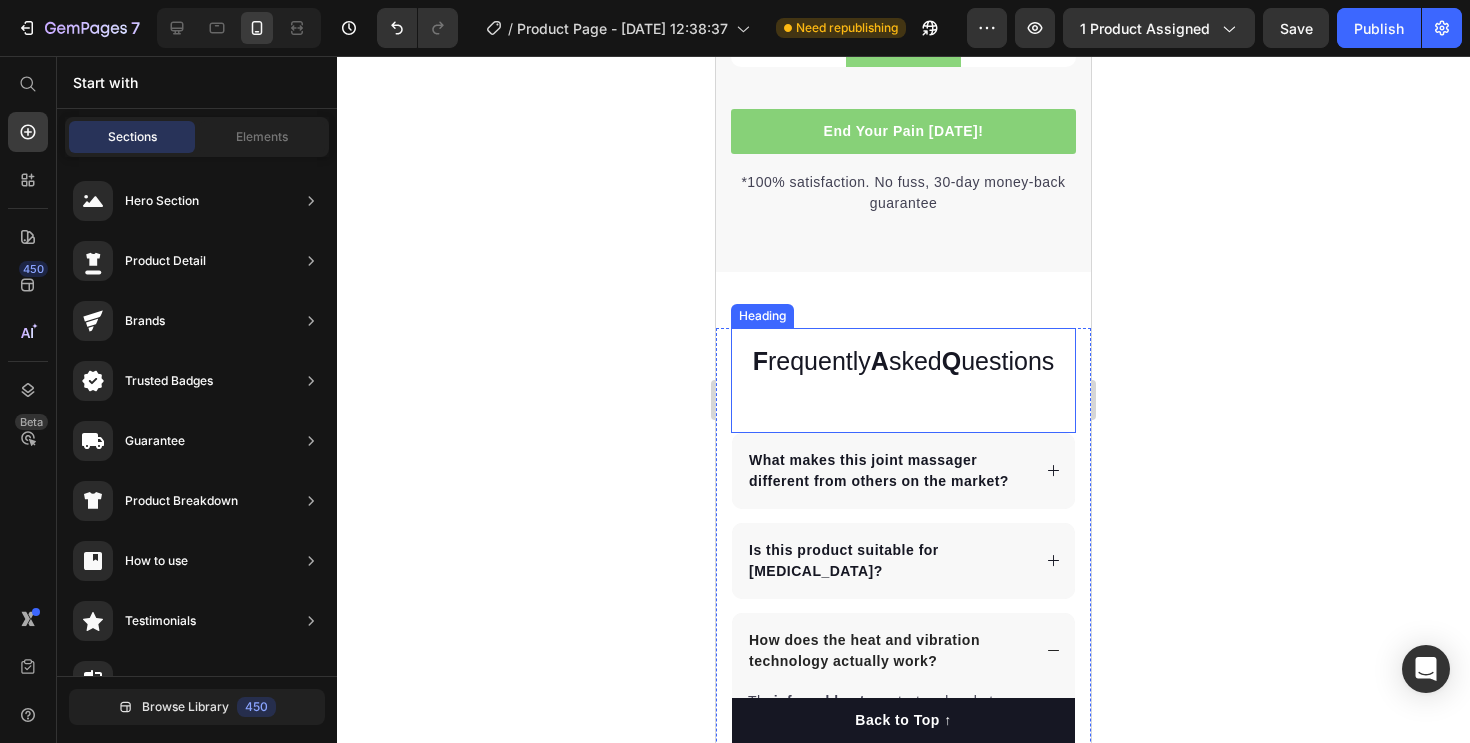 click on "F requently  A sked  Q uestions" at bounding box center (904, 361) 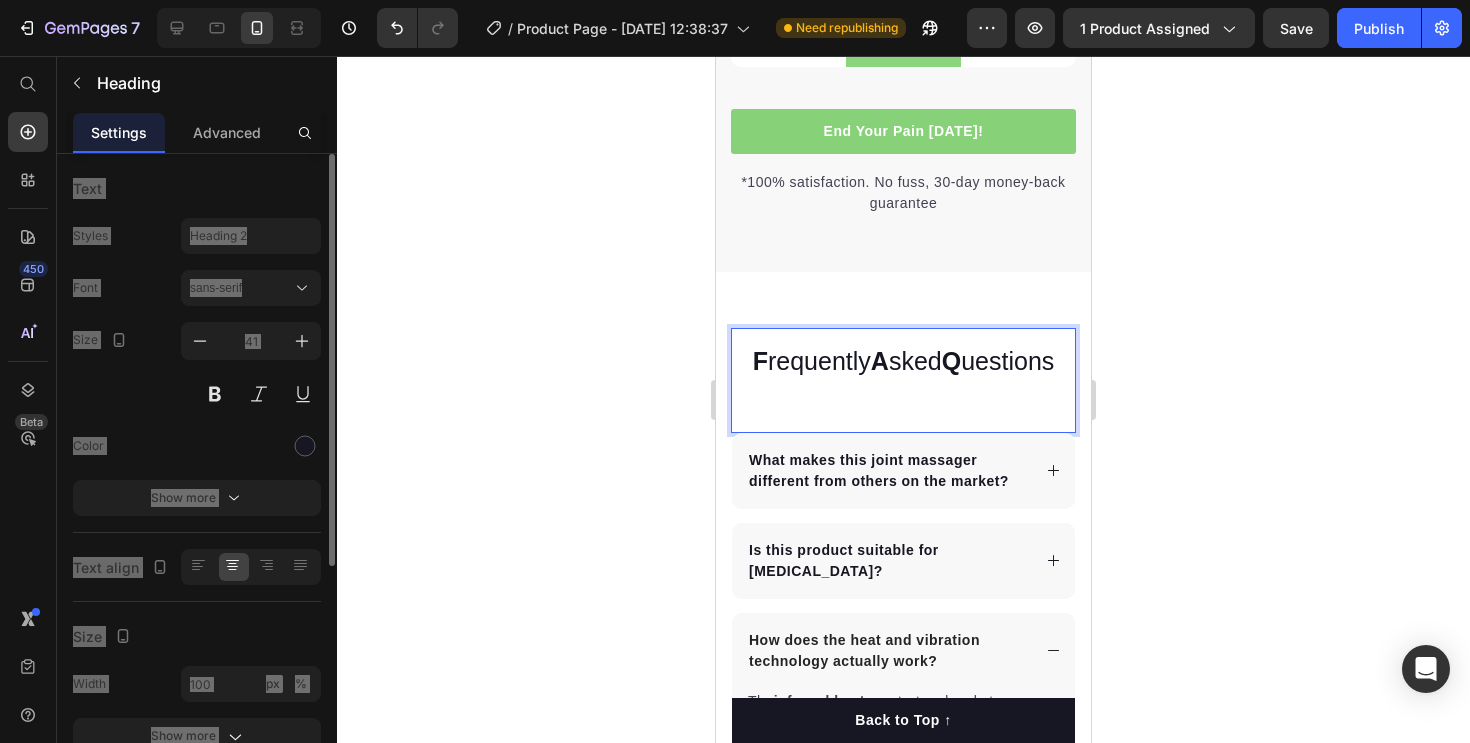 click on "F requently  A sked  Q uestions" at bounding box center (904, 361) 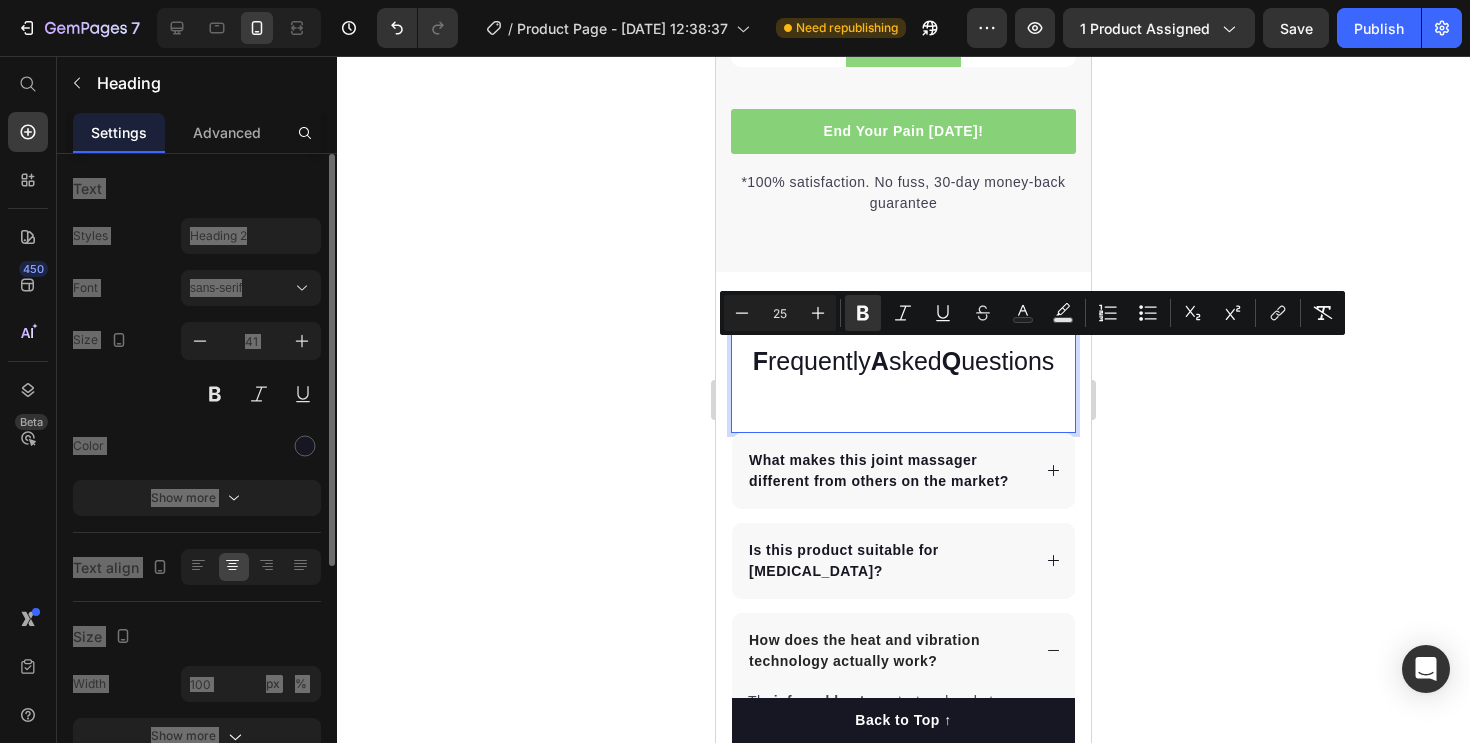 click on "F requently  A sked  Q uestions Heading   0" at bounding box center [903, 380] 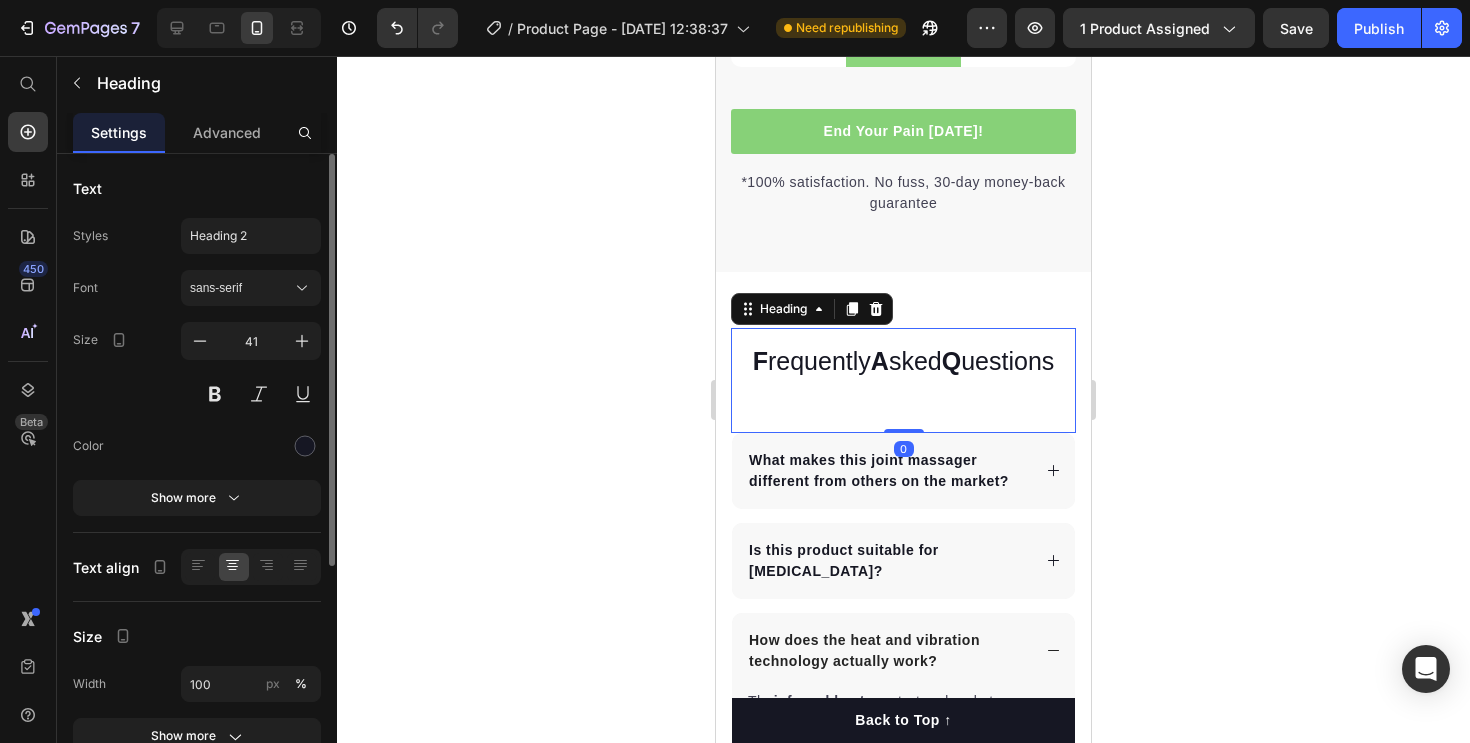 click 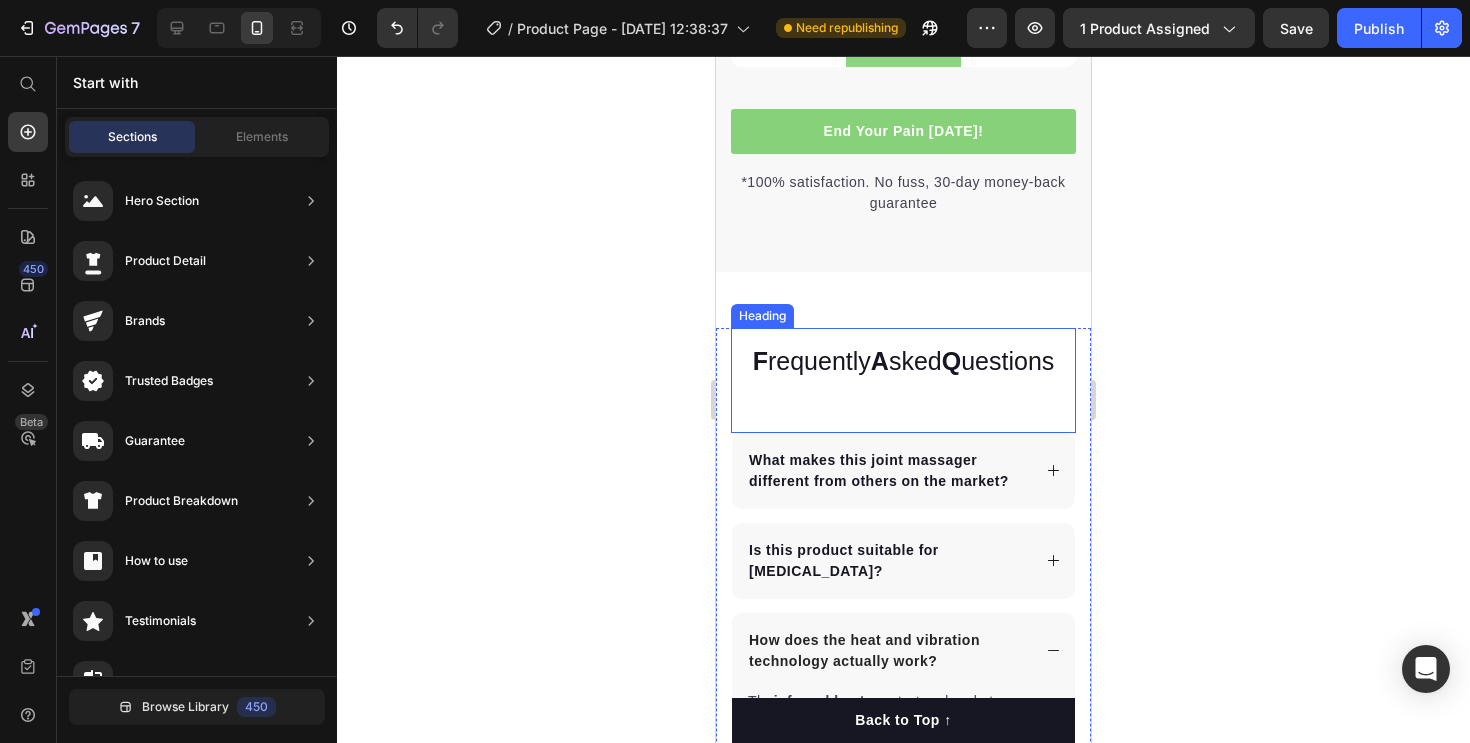 click on "⁠⁠⁠⁠⁠⁠⁠ F requently  A sked  Q uestions Heading" at bounding box center (903, 380) 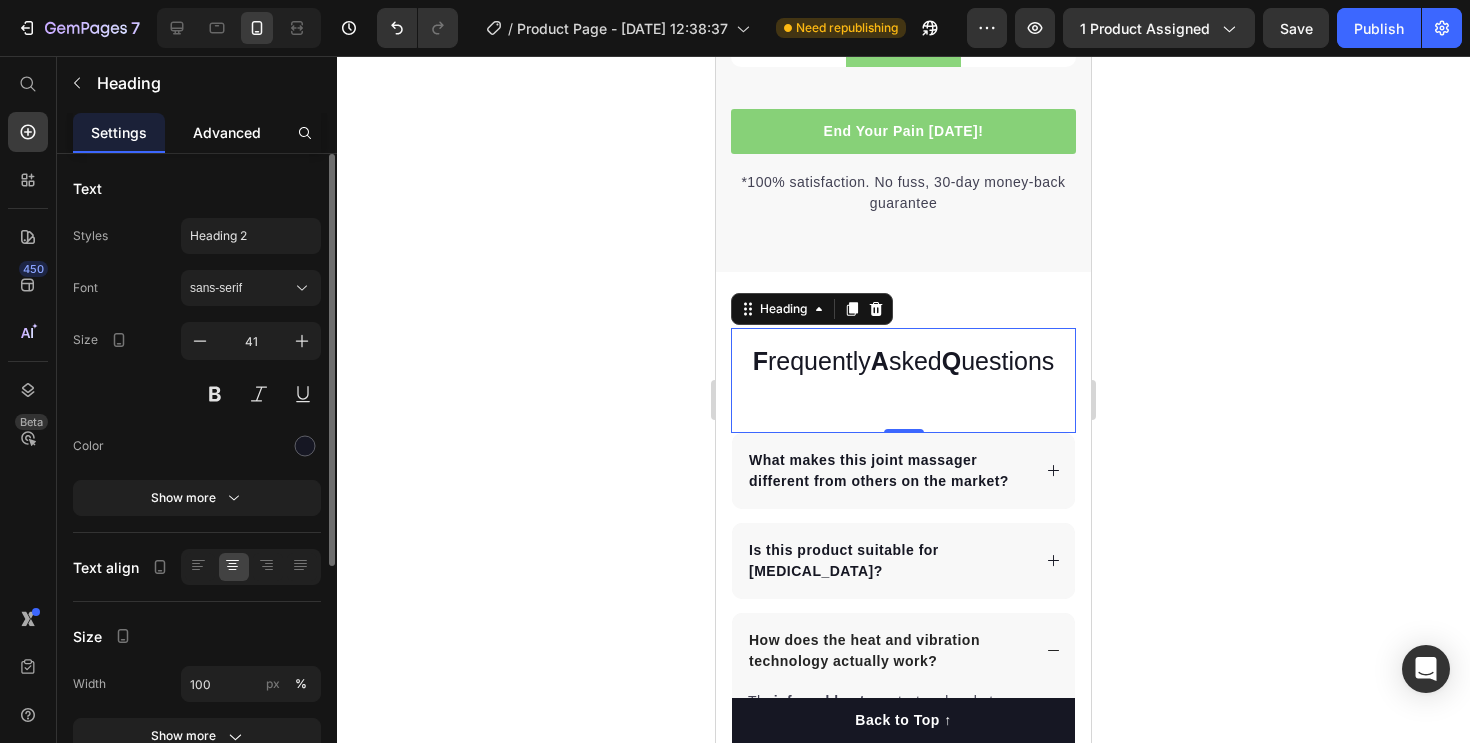 click on "Advanced" at bounding box center [227, 132] 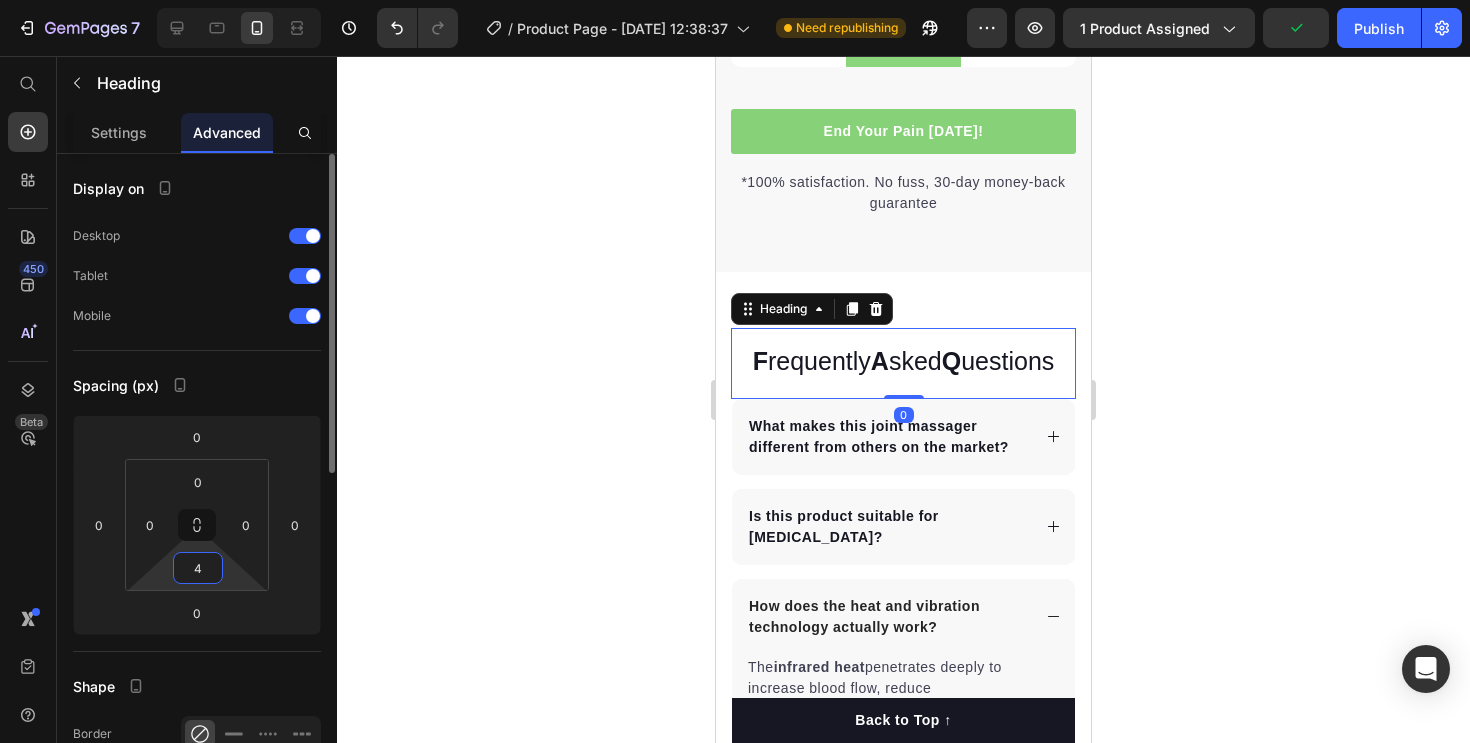 type on "2" 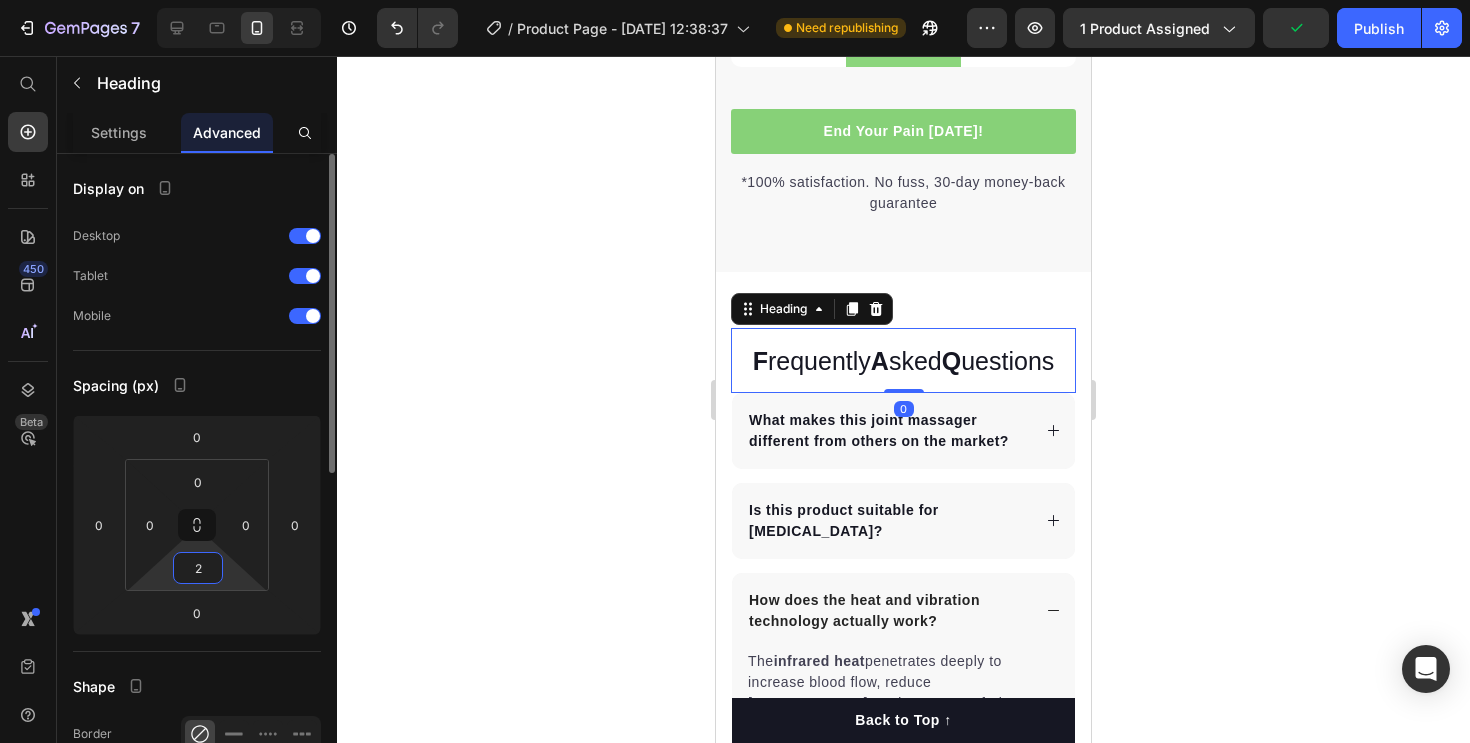 drag, startPoint x: 225, startPoint y: 570, endPoint x: 223, endPoint y: 590, distance: 20.09975 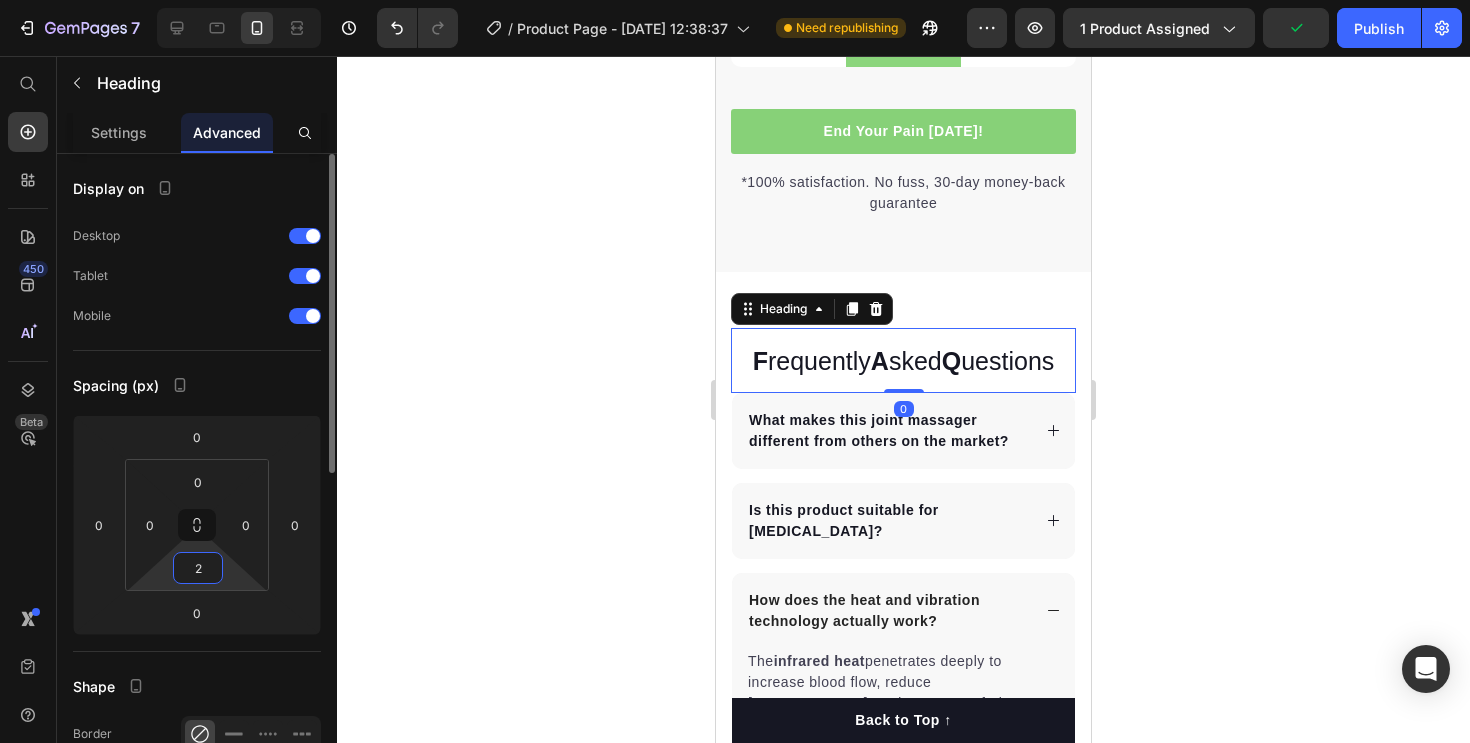 click on "7   /  Product Page - [DATE] 12:38:37 Need republishing Preview 1 product assigned  Publish  450 Beta Start with Sections Elements Hero Section Product Detail Brands Trusted Badges Guarantee Product Breakdown How to use Testimonials Compare Bundle FAQs Social Proof Brand Story Product List Collection Blog List Contact Sticky Add to Cart Custom Footer Browse Library 450 Layout
Row
Row
Row
Row Text
Heading
Text Block Button
Button
Button
Sticky Back to top Media" at bounding box center (735, 0) 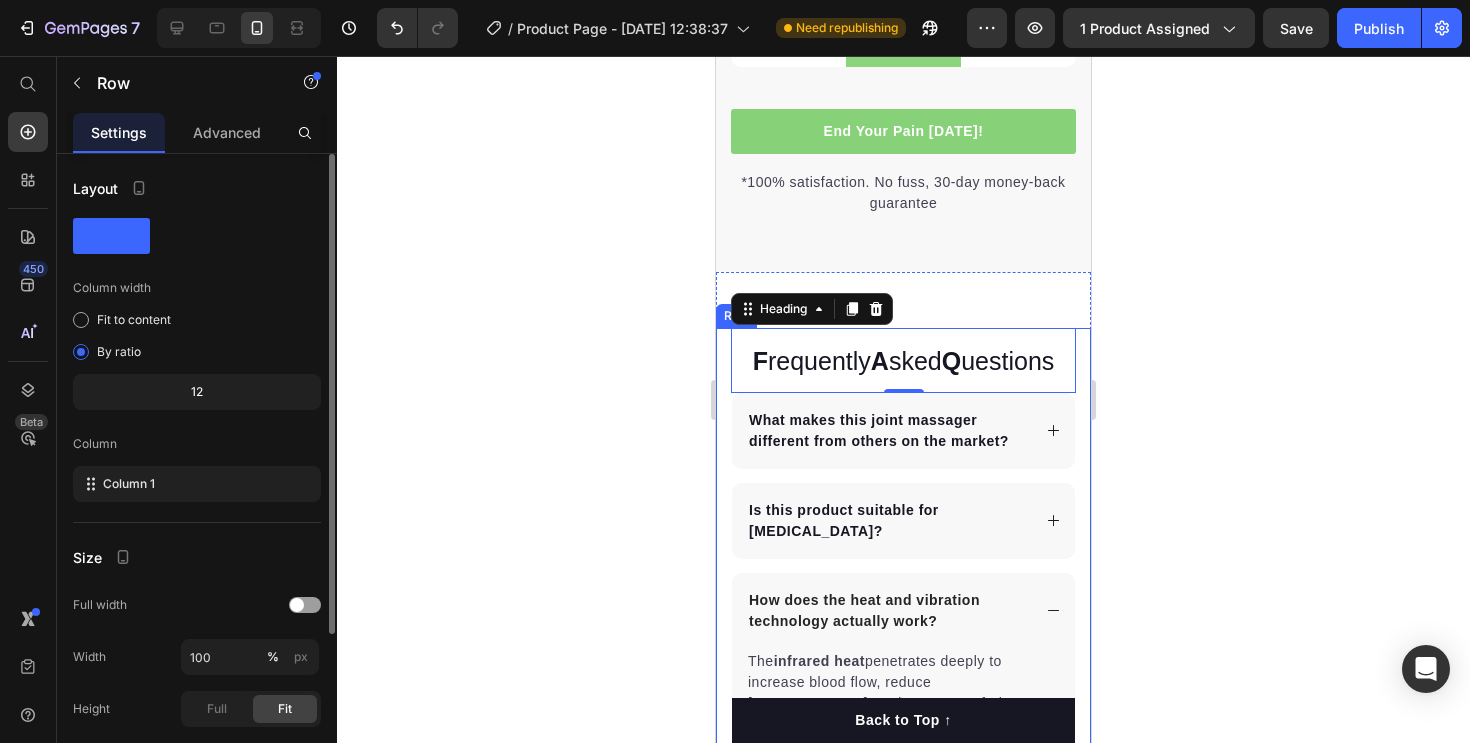 click on "⁠⁠⁠⁠⁠⁠⁠ F requently  A sked  Q uestions Heading   0
What makes this joint massager different from others on the market?
Is this product suitable for [MEDICAL_DATA]?
How does the heat and vibration technology actually work? The  infrared heat  penetrates deeply to increase blood flow, reduce [MEDICAL_DATA], and promote soft tissue healing.  Multi-level vibration therapy  stimulates neuromuscular pathways and encourages relaxation of surrounding muscles—helping to relieve pressure and reduce pain around the [MEDICAL_DATA]. Text block
How long does the battery last?
Is it safe for daily use?
Any further questions? Accordion Row" at bounding box center (903, 684) 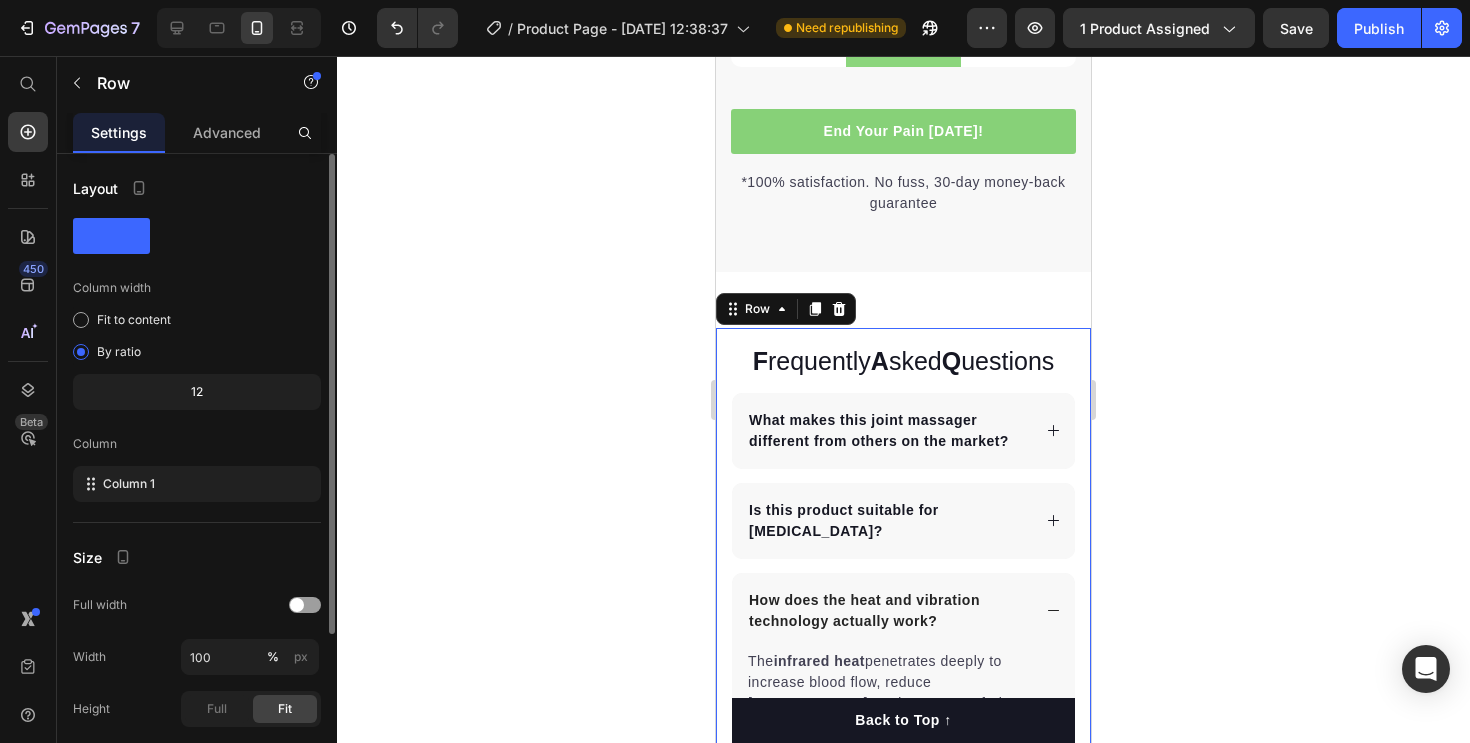 click 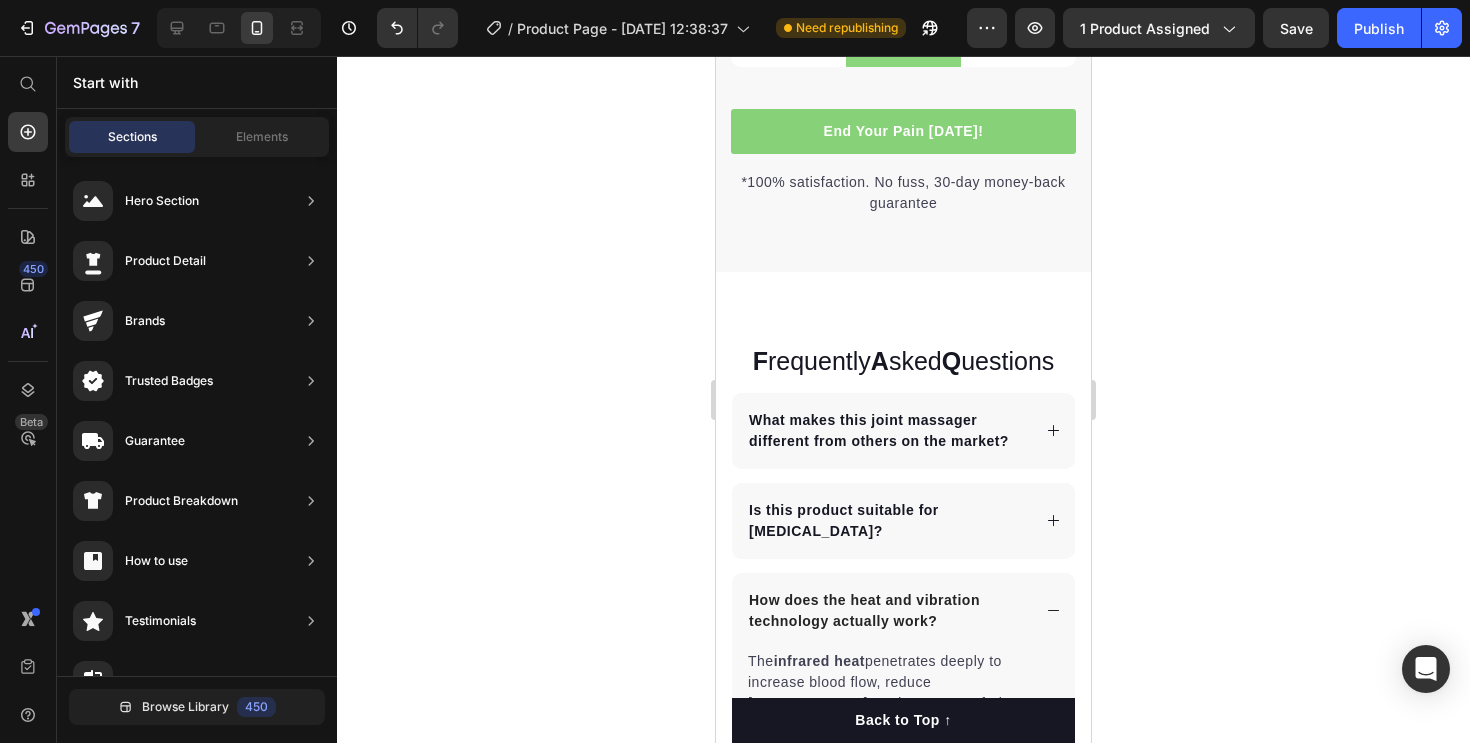 click 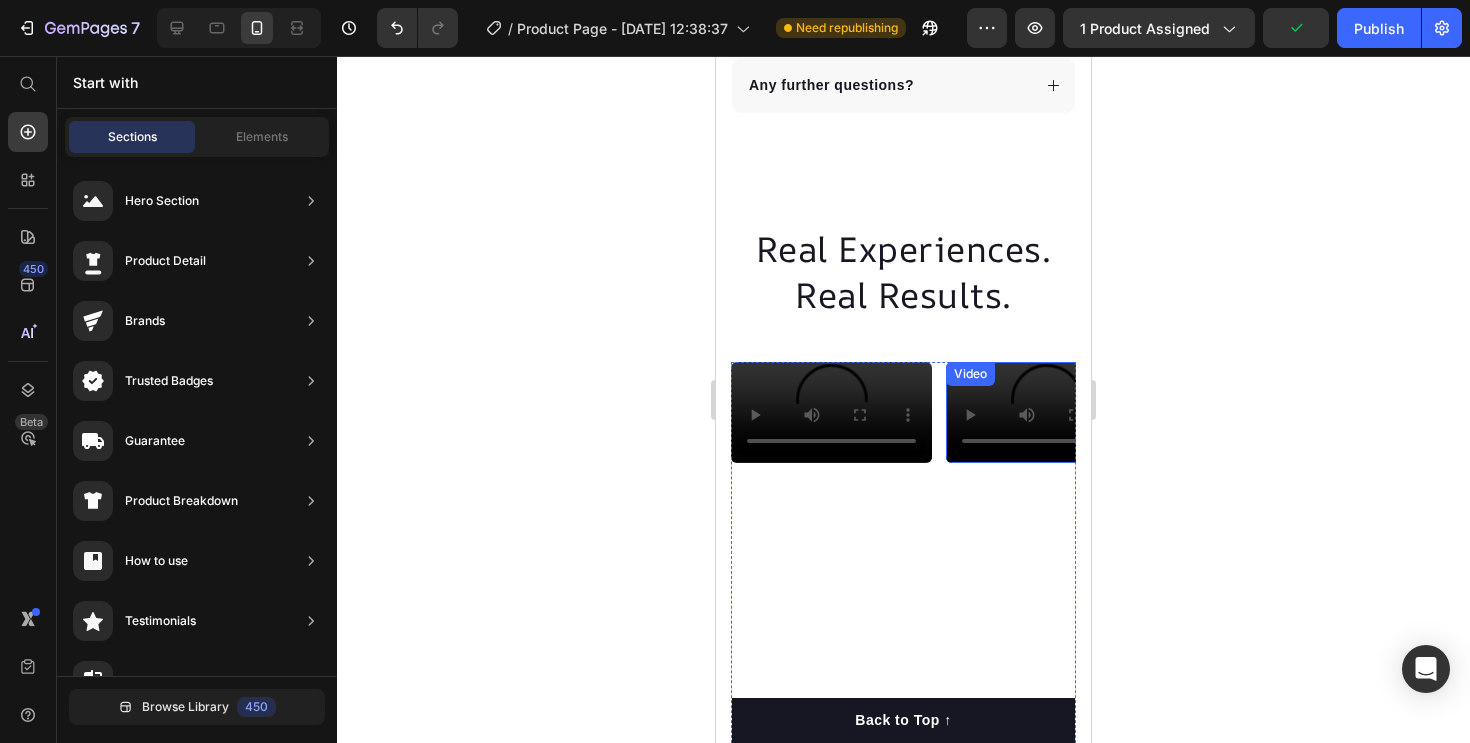 scroll, scrollTop: 6657, scrollLeft: 0, axis: vertical 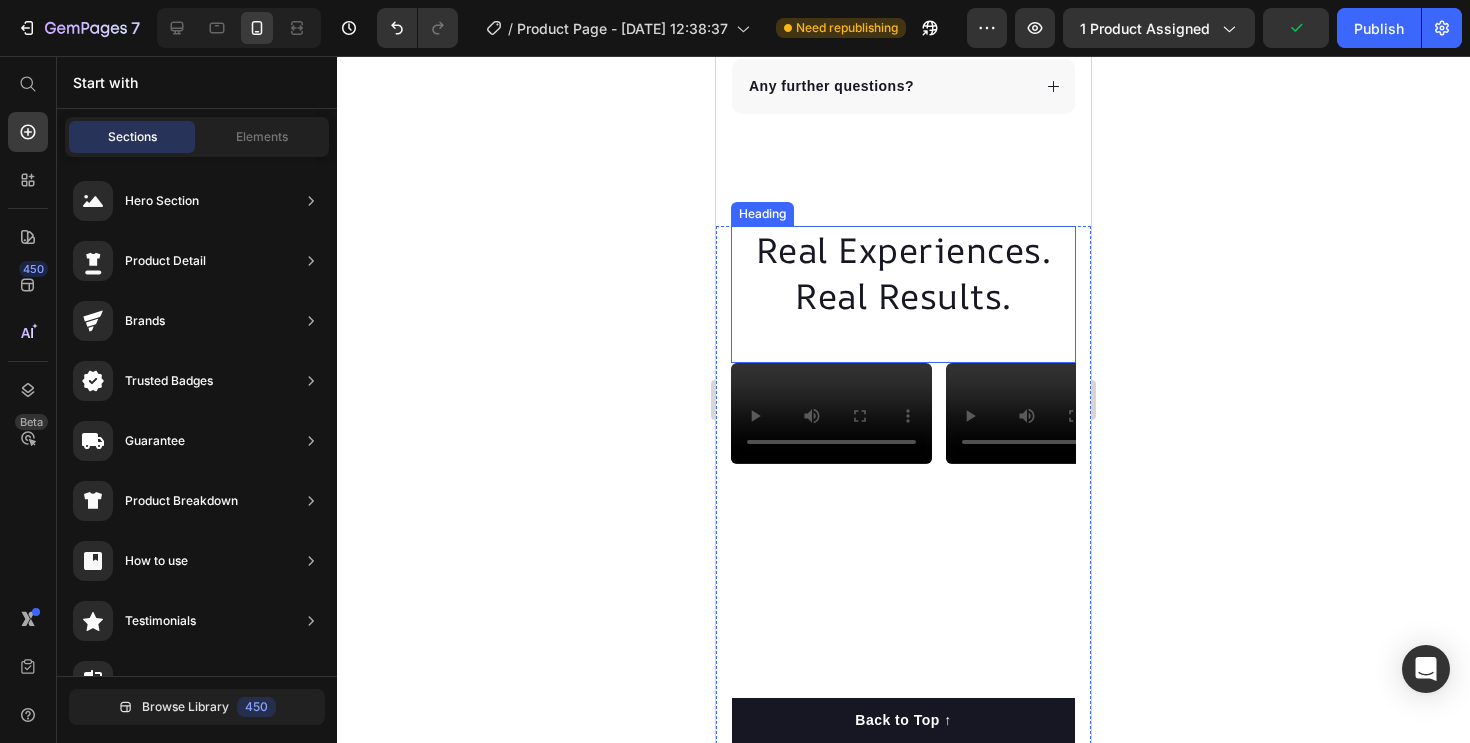 click on "Real Experiences. Real Results." at bounding box center (903, 273) 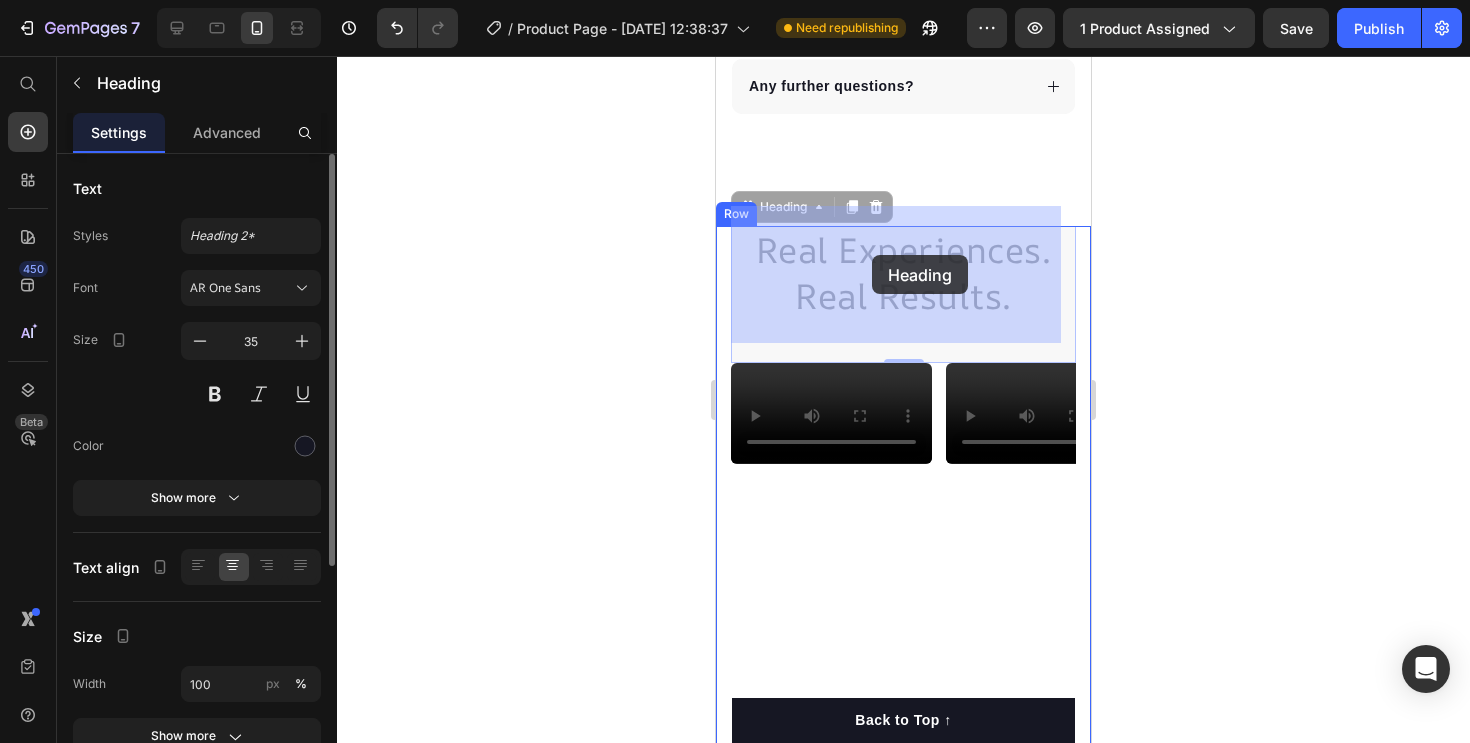 drag, startPoint x: 1029, startPoint y: 286, endPoint x: 872, endPoint y: 256, distance: 159.84055 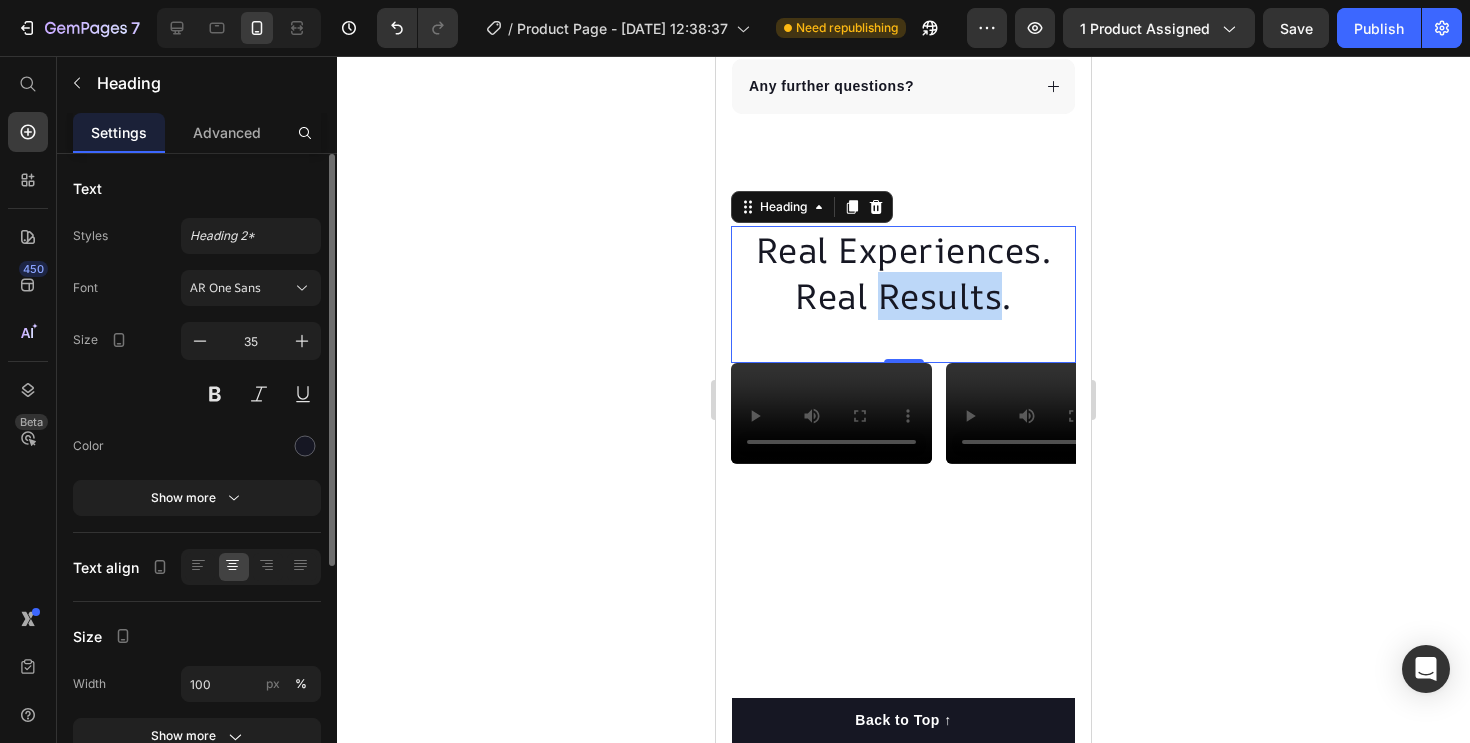 click on "Real Experiences. Real Results." at bounding box center [903, 273] 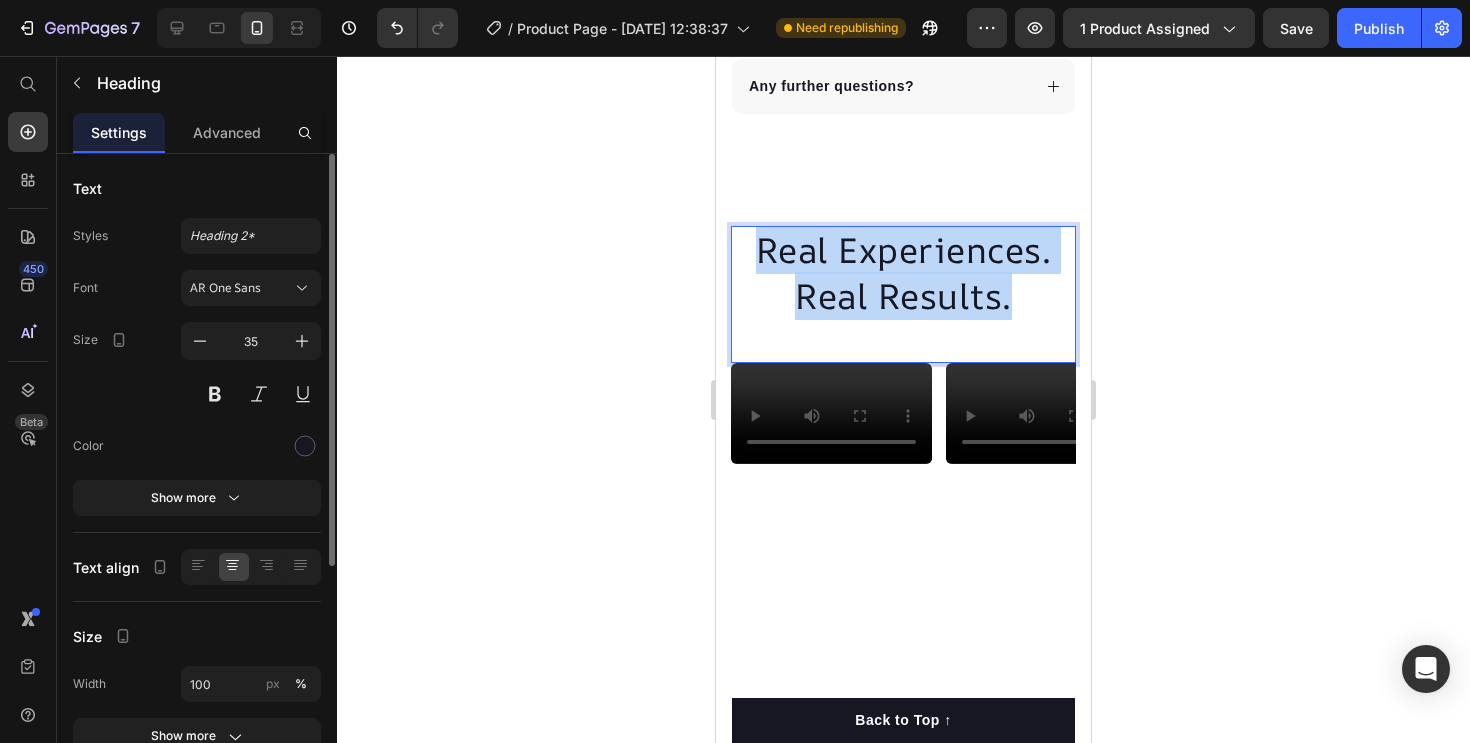 click on "Real Experiences. Real Results." at bounding box center [903, 273] 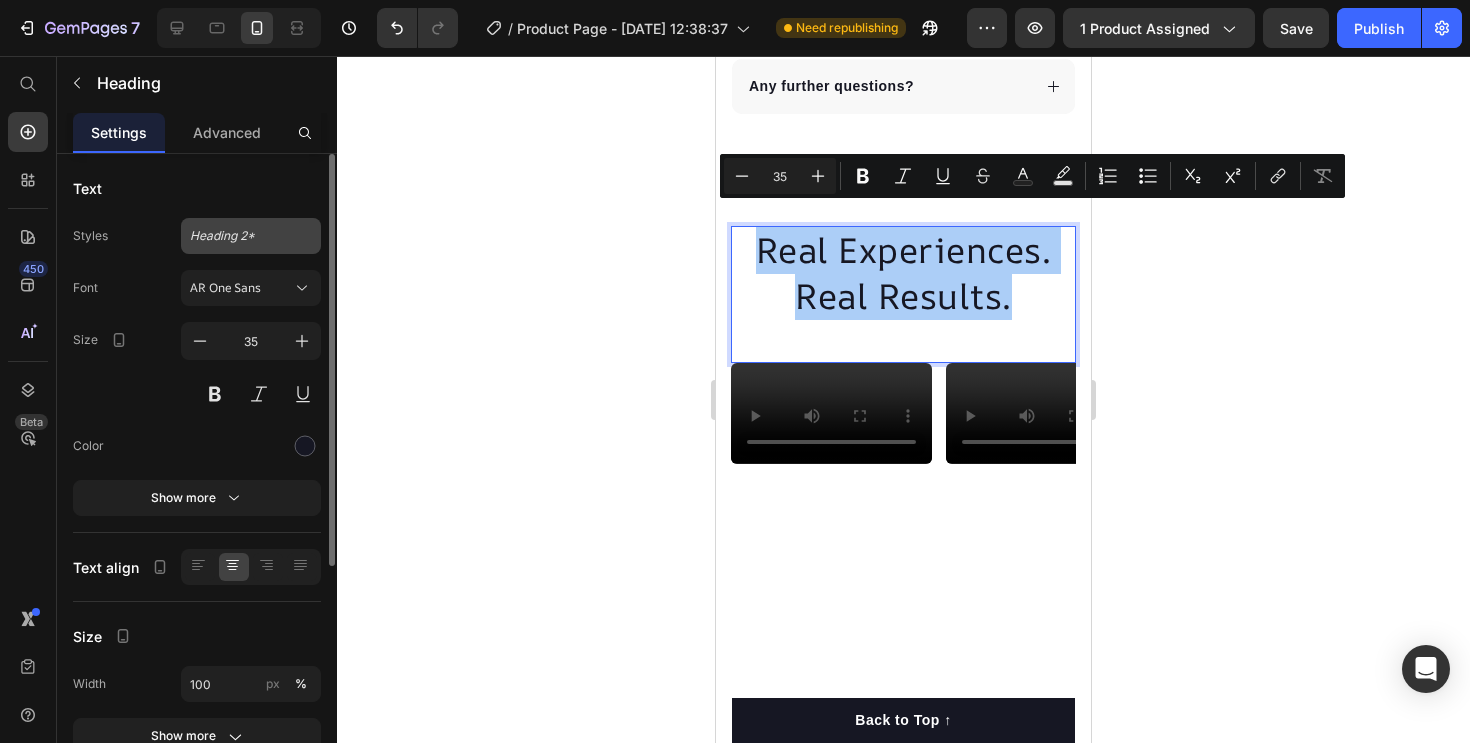 click on "Heading 2*" 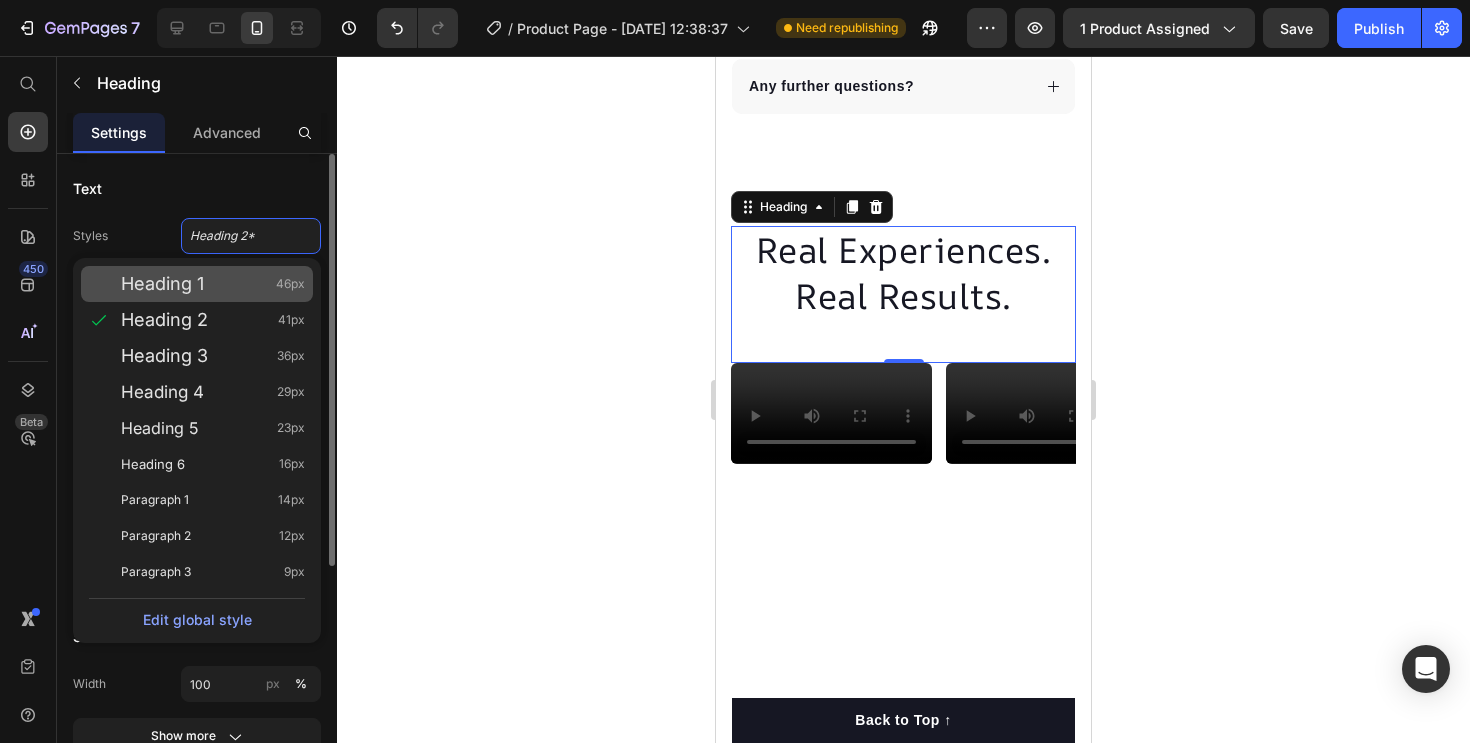 click on "Heading 1 46px" 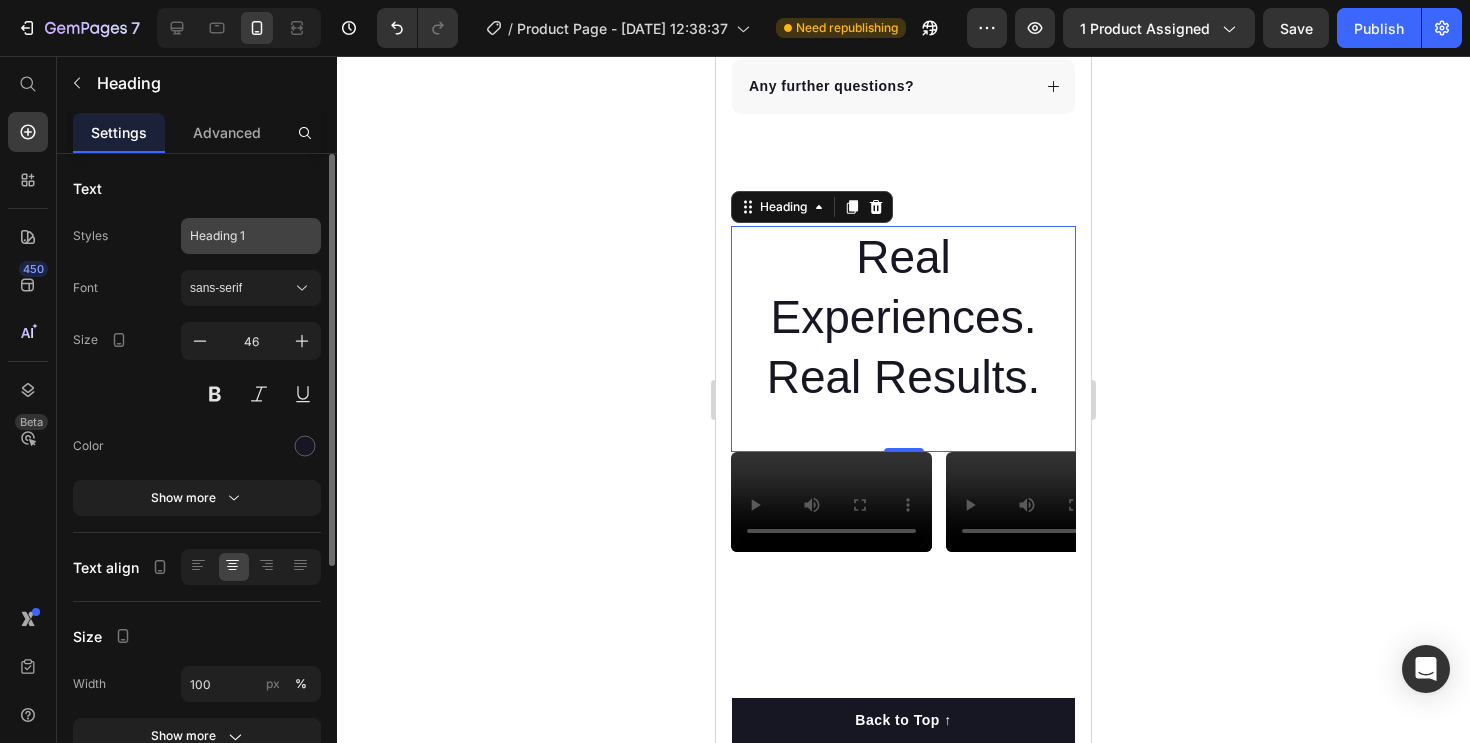 click on "Heading 1" 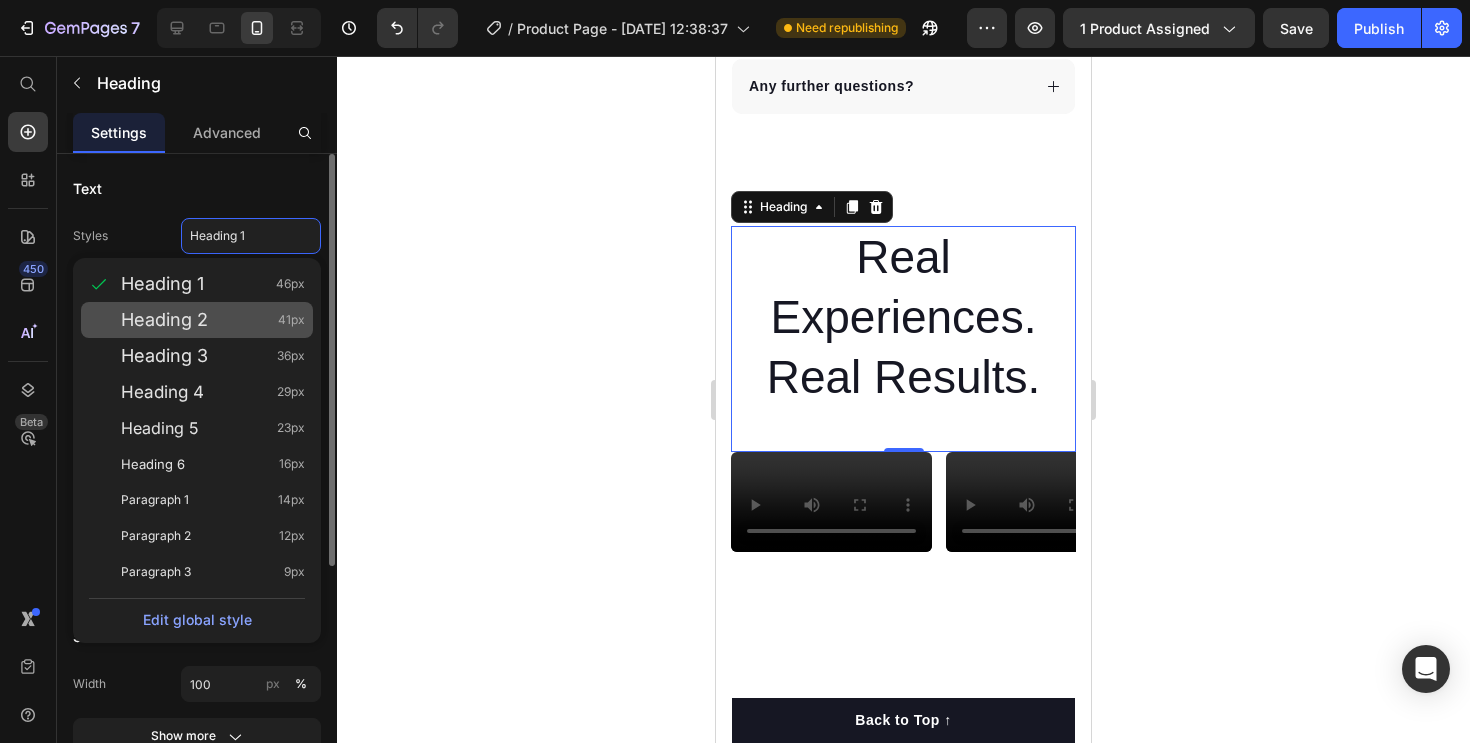 click on "Heading 2 41px" at bounding box center (213, 320) 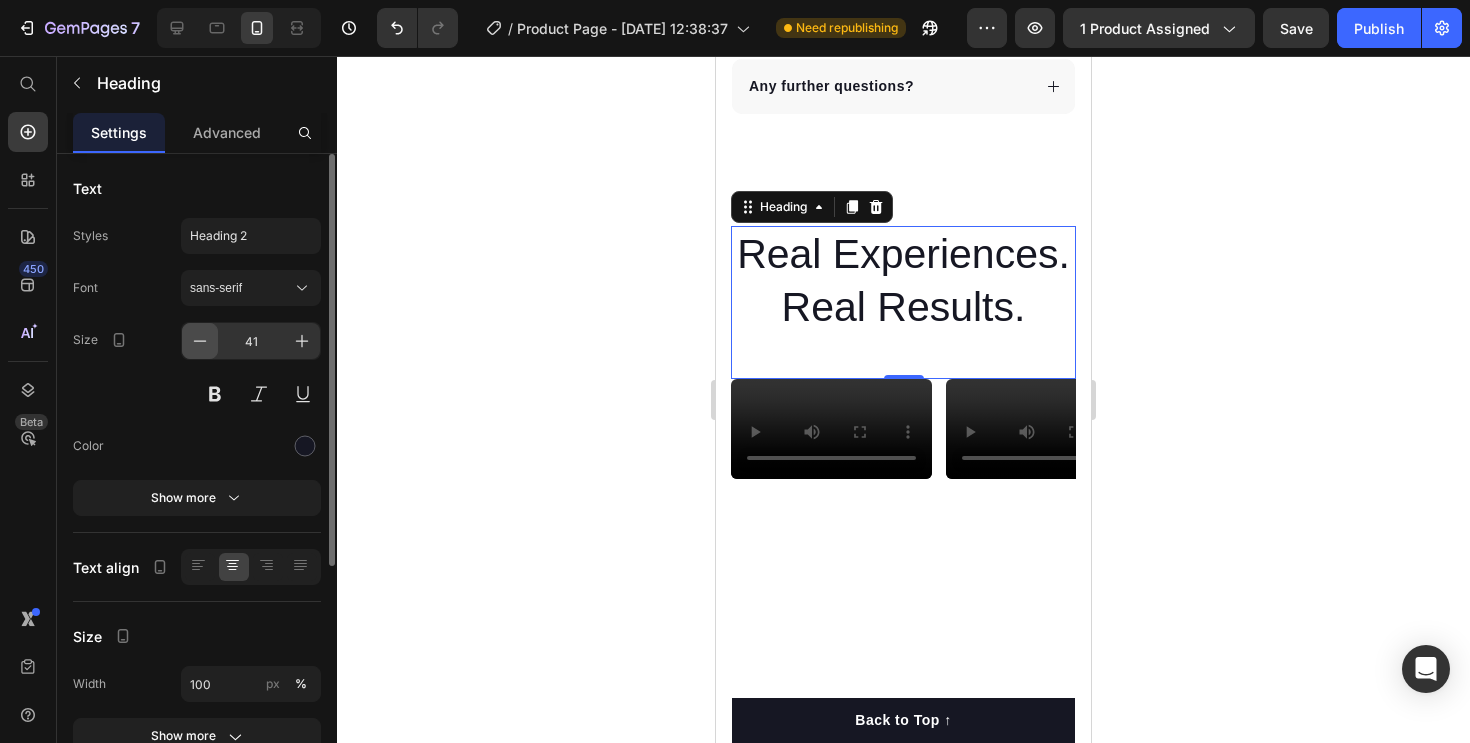 click 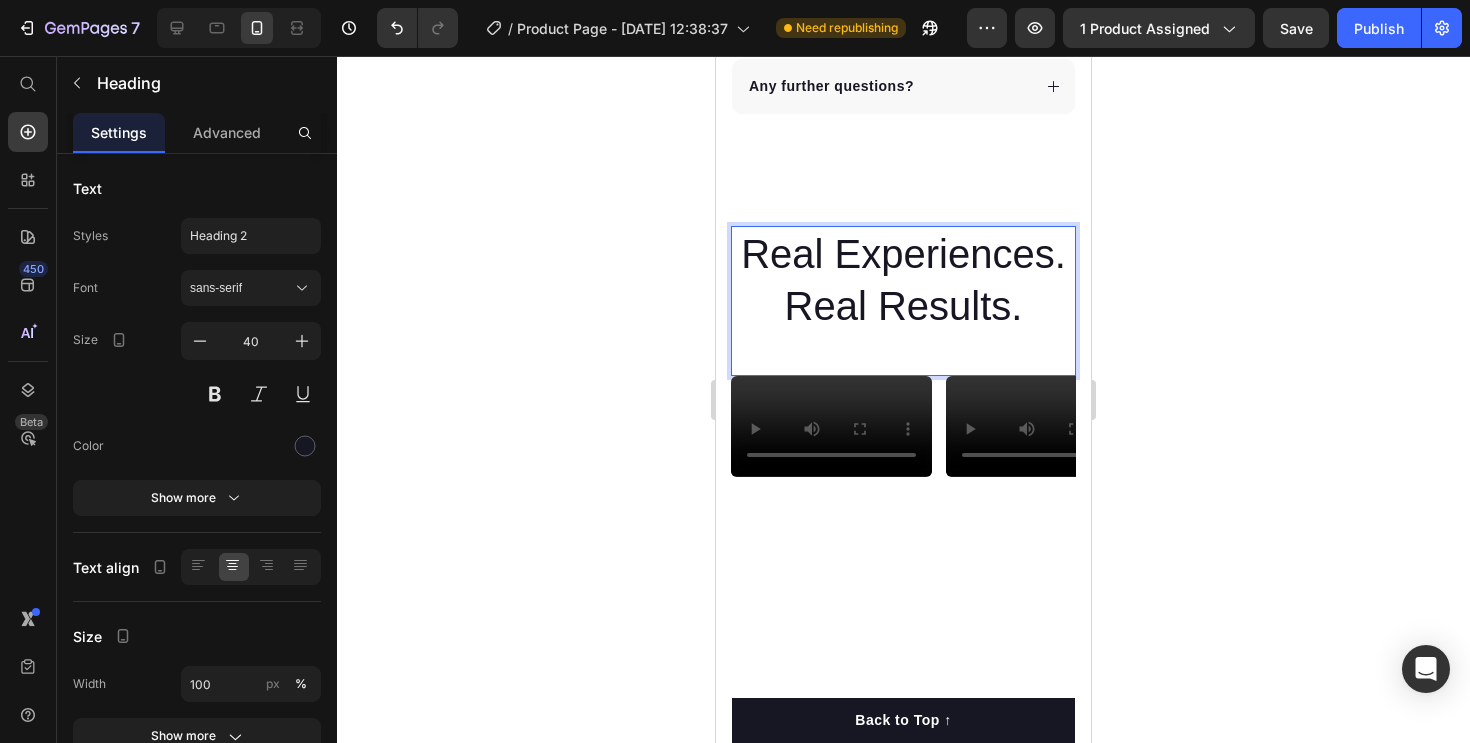 click on "Real Experiences. Real Results." at bounding box center [903, 280] 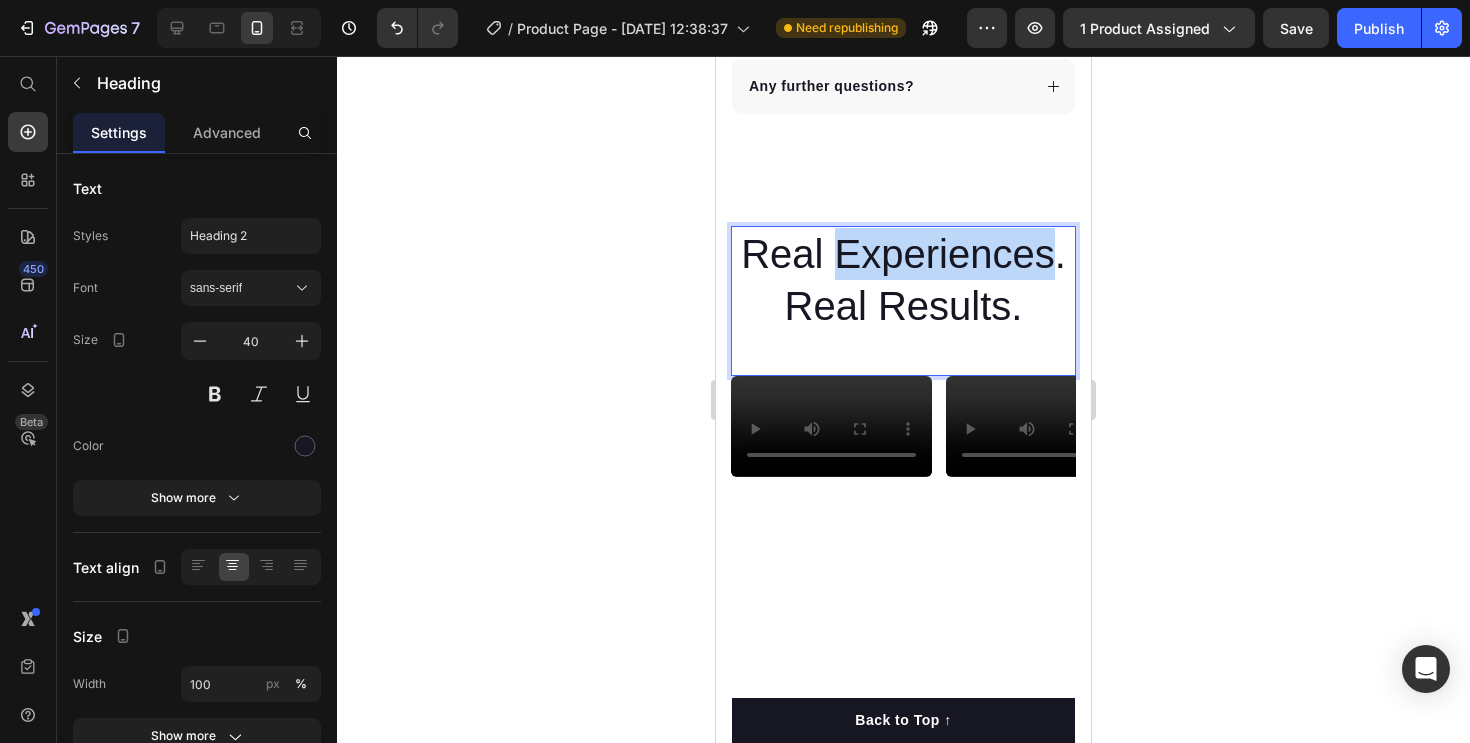 click on "Real Experiences. Real Results." at bounding box center (903, 280) 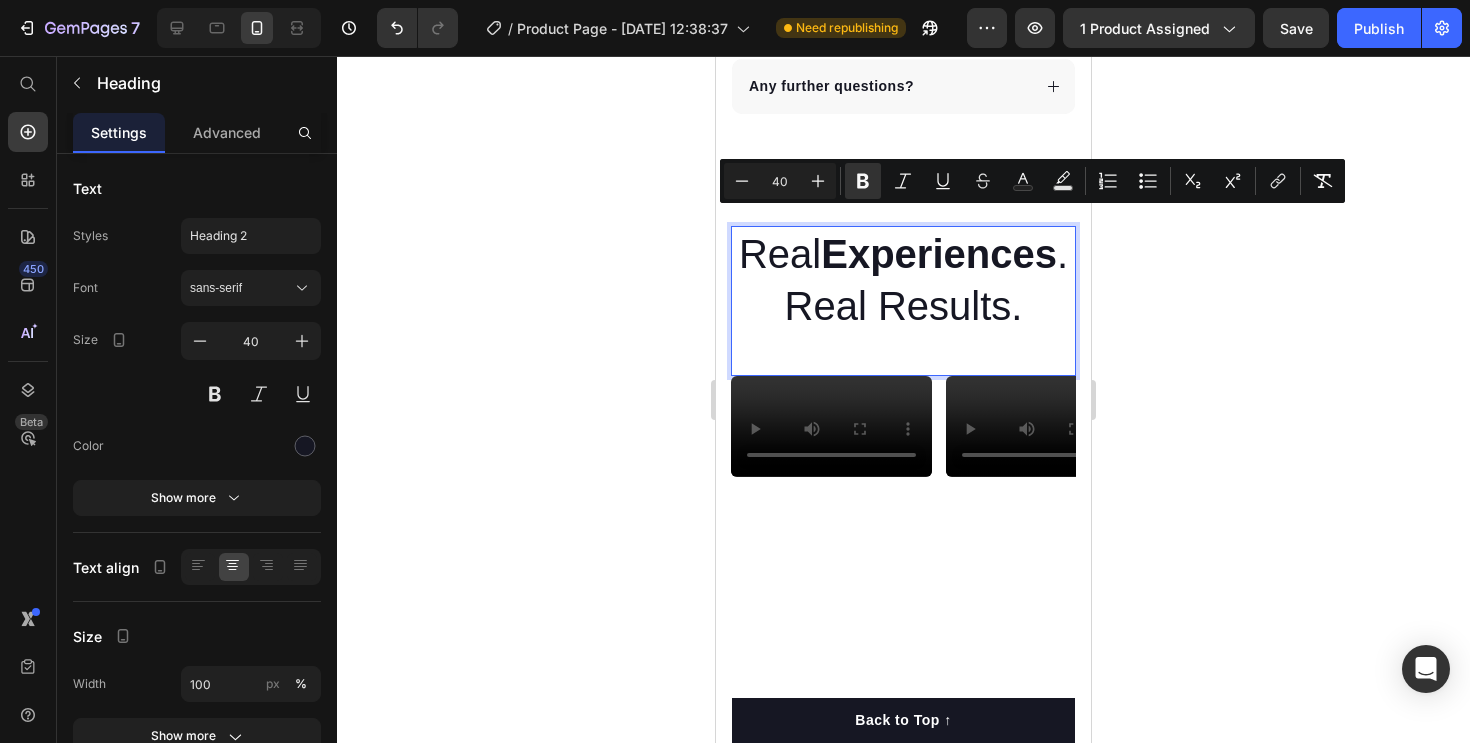 click on "Real  Experiences . Real Results." at bounding box center [903, 280] 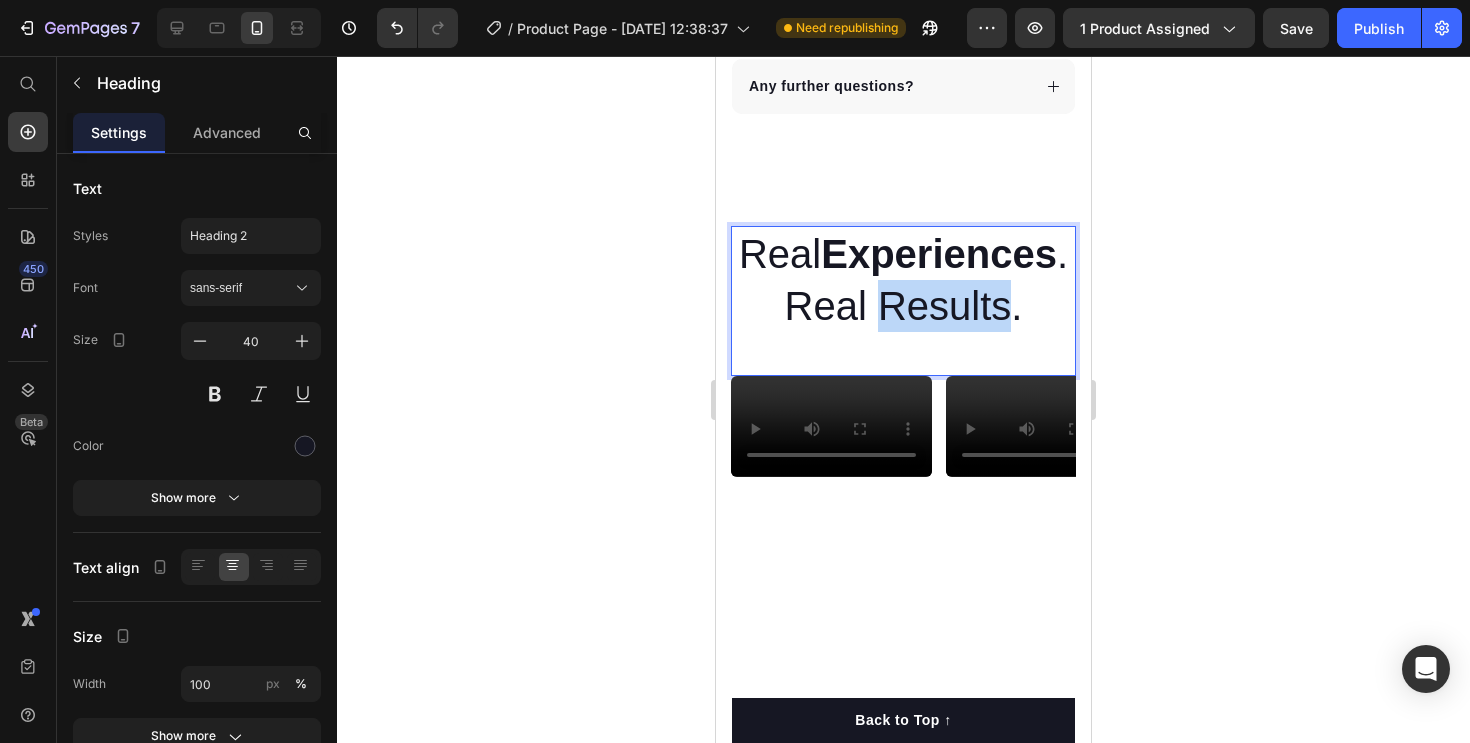click on "Real  Experiences . Real Results." at bounding box center [903, 280] 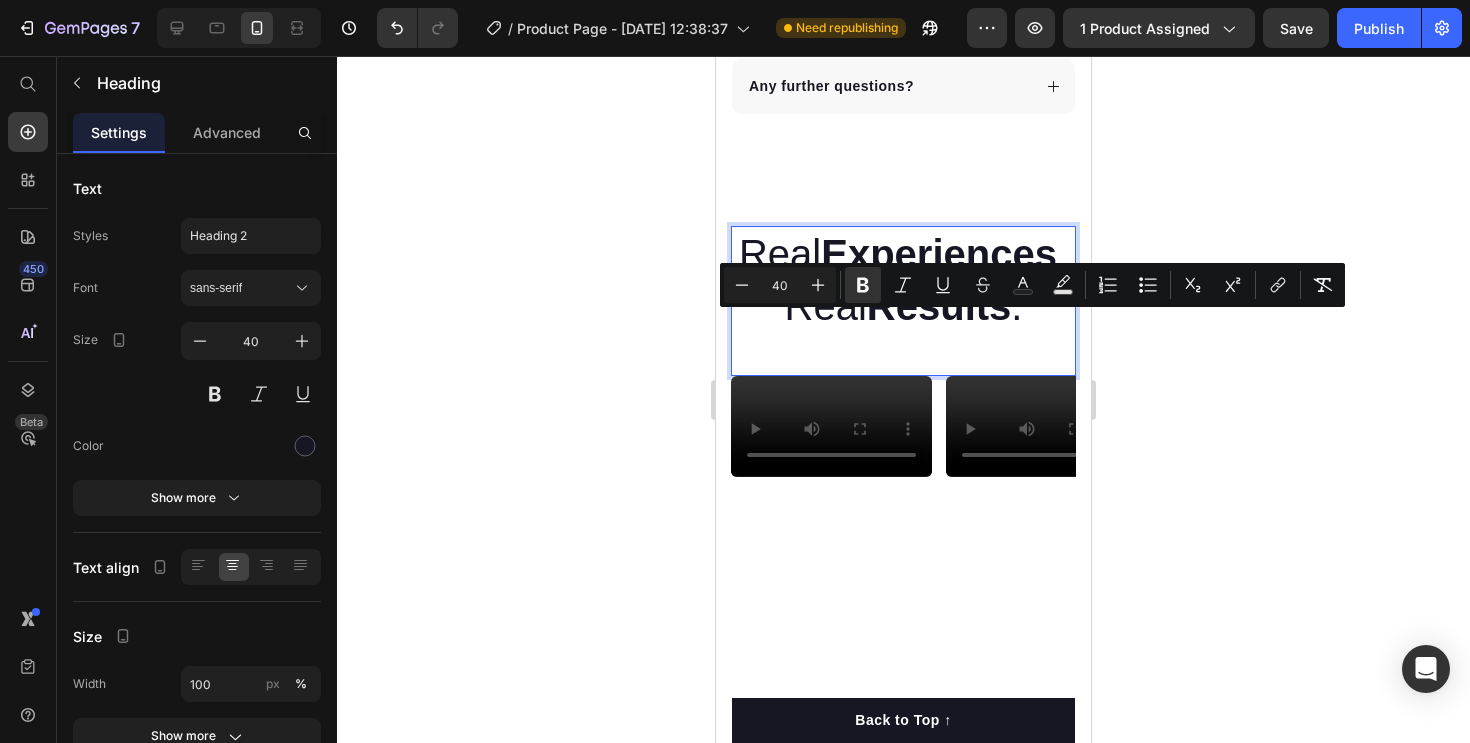 click on "Real  Experiences . Real  Results ." at bounding box center (903, 280) 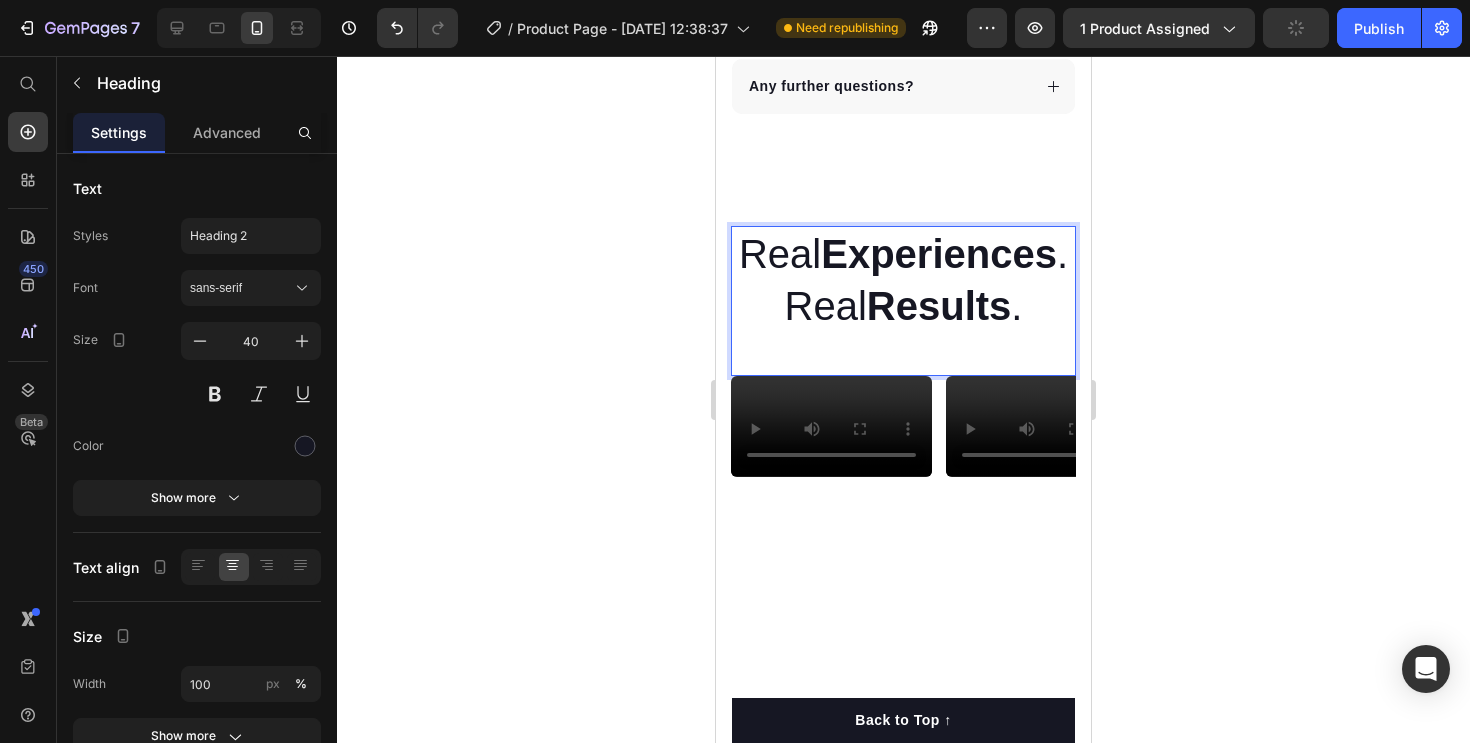 click on "Results" at bounding box center (939, 306) 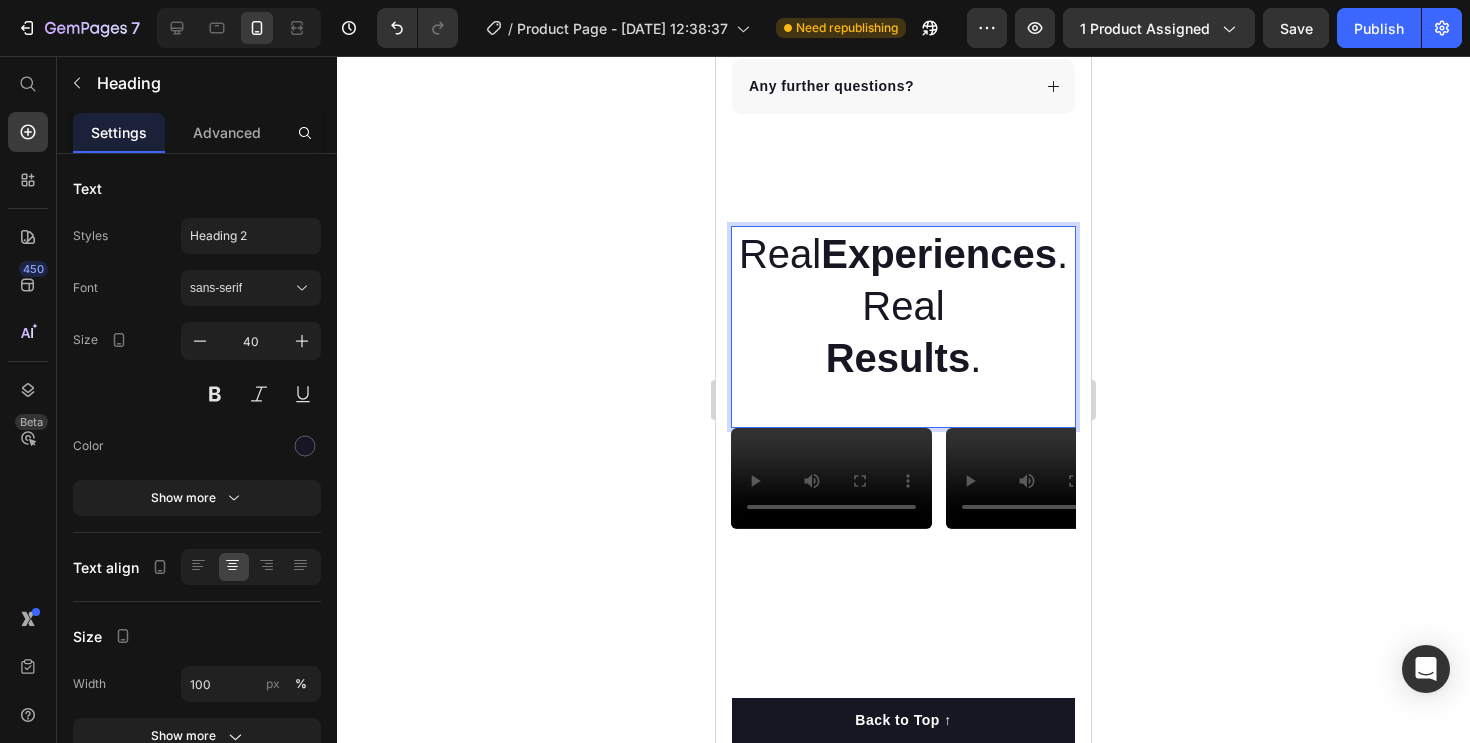 click 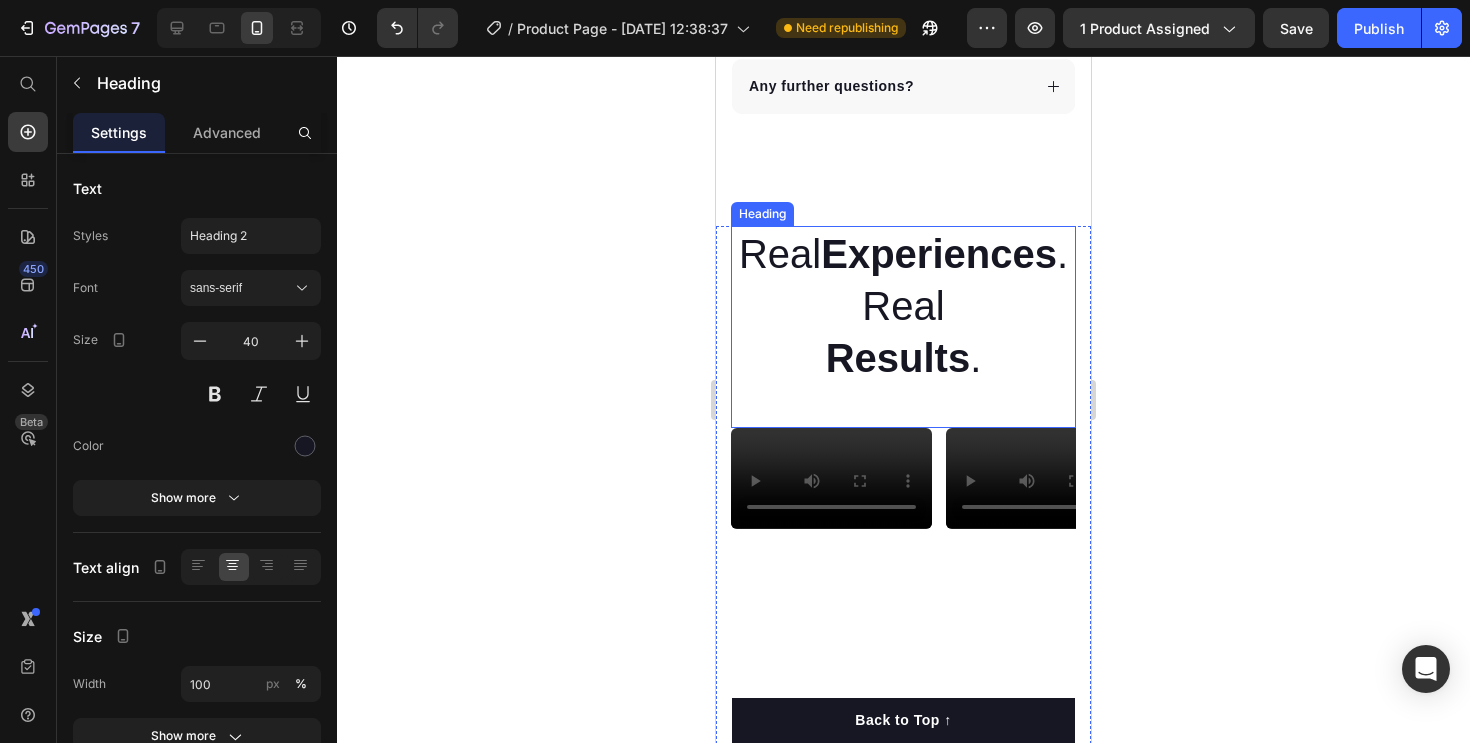 click on "Experiences" at bounding box center [939, 254] 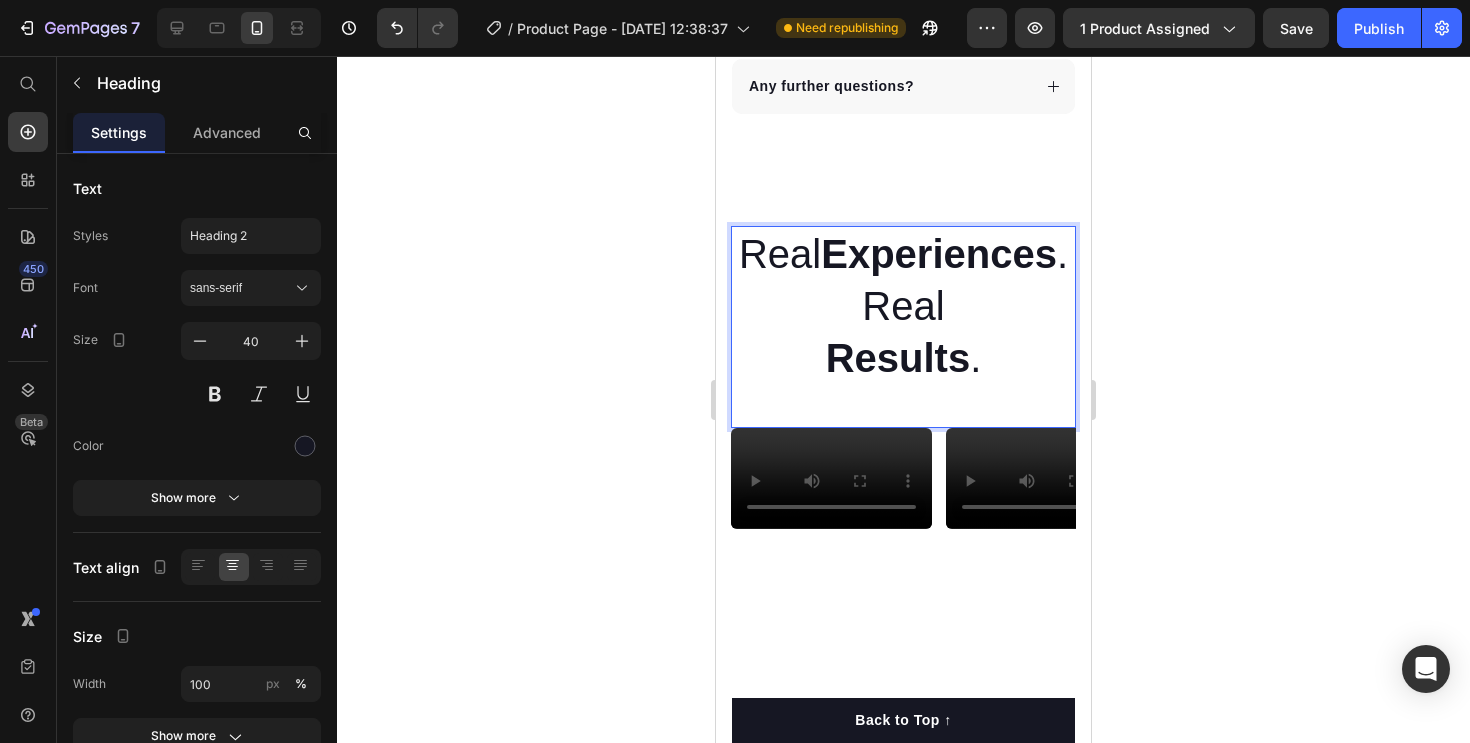 click on "Real  Experiences . Real  Results ." at bounding box center [903, 306] 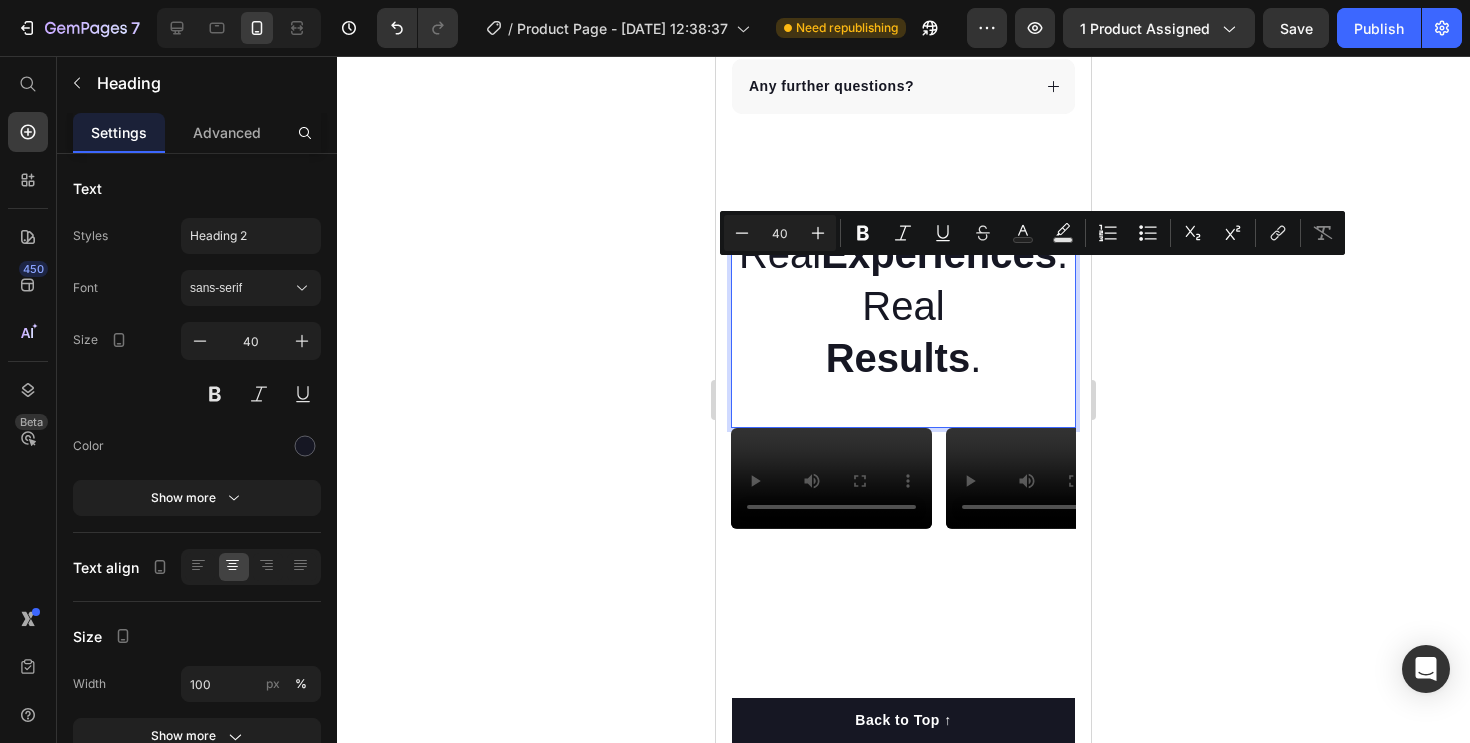 click on "Real  Experiences . Real  Results ." at bounding box center (903, 306) 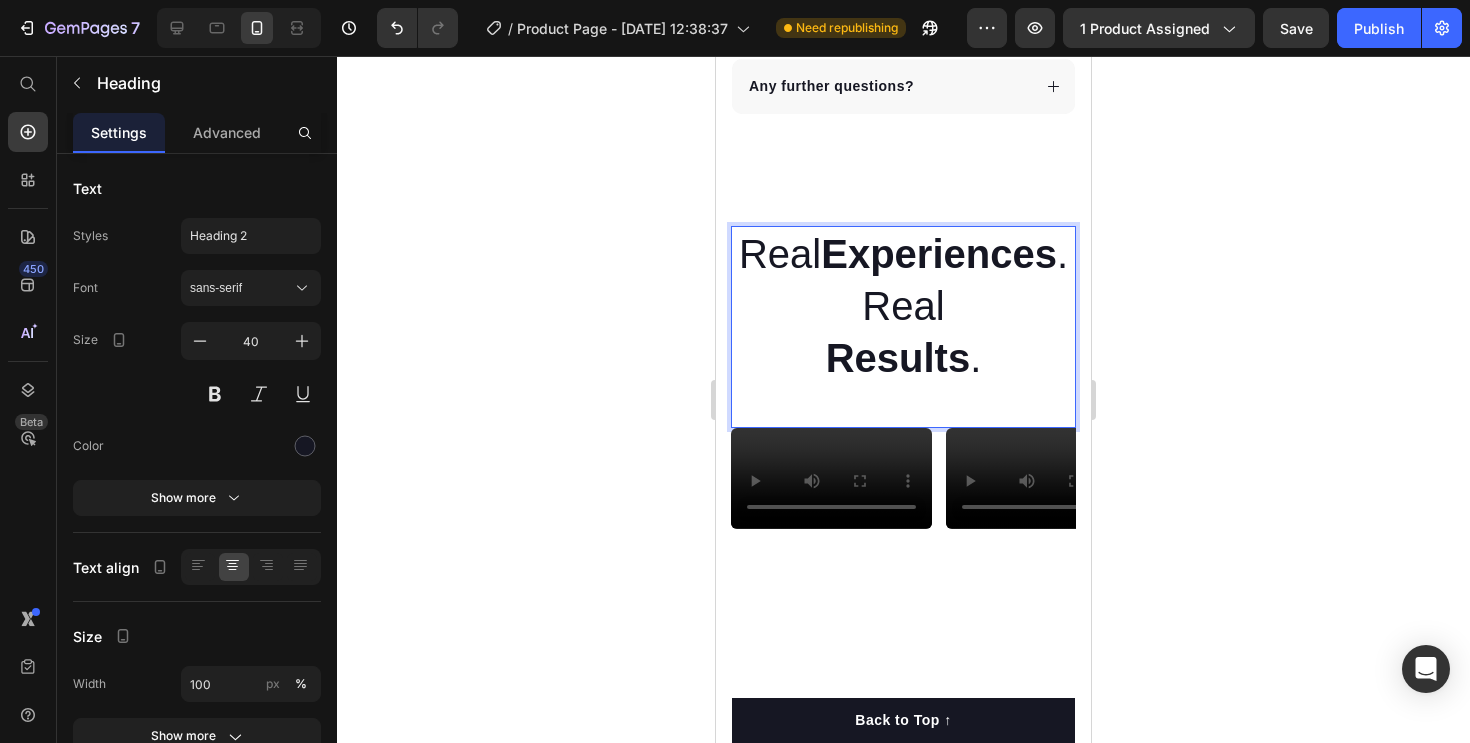 click on "Experiences" at bounding box center [939, 254] 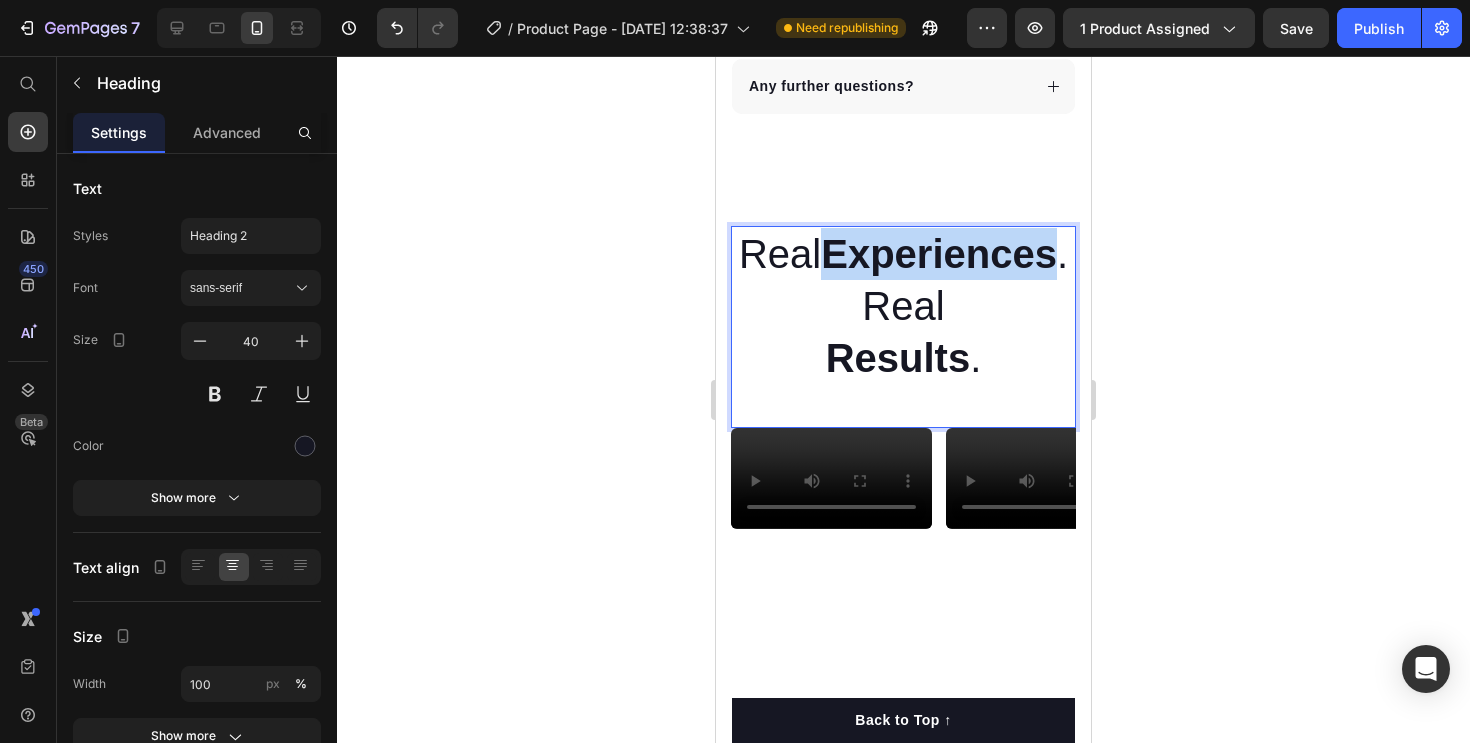 click on "Experiences" at bounding box center [939, 254] 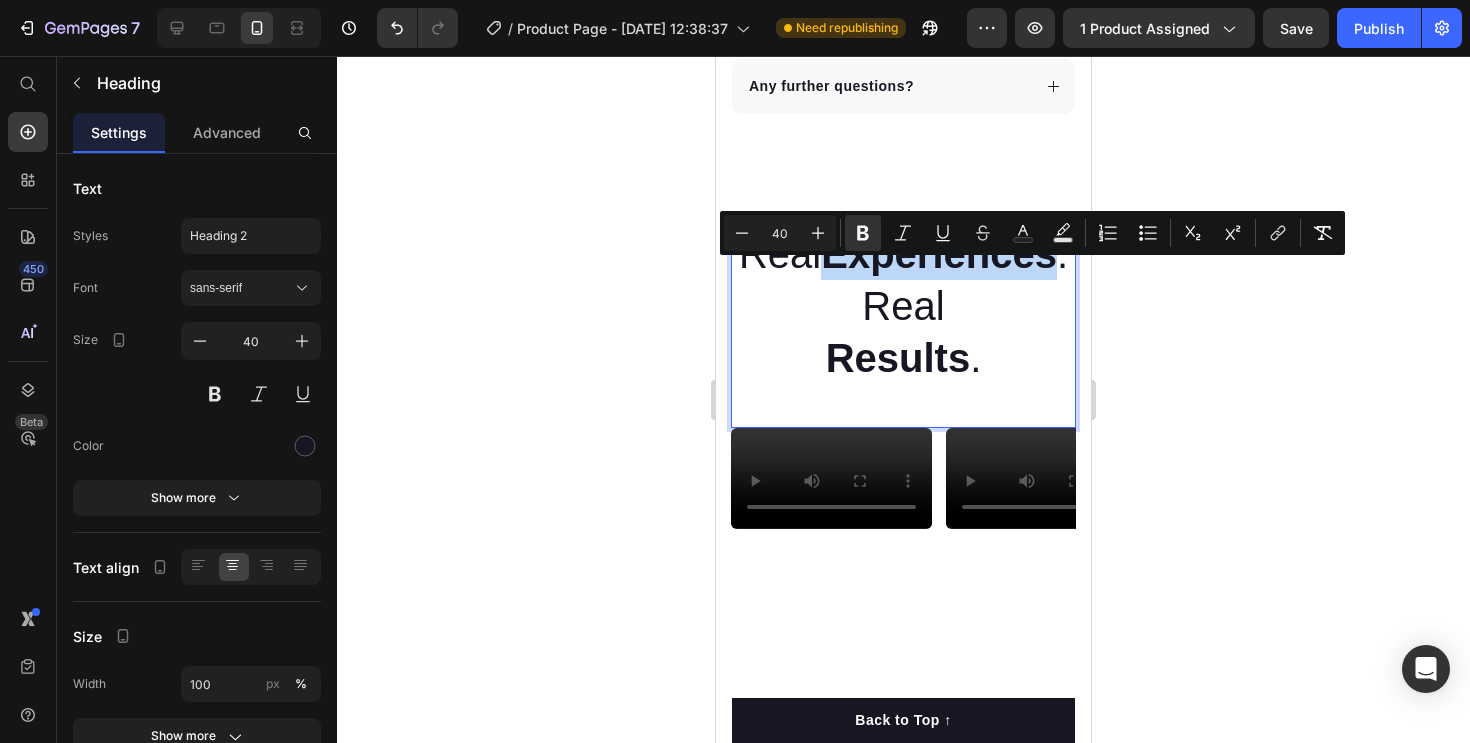 click on "Experiences" at bounding box center [939, 254] 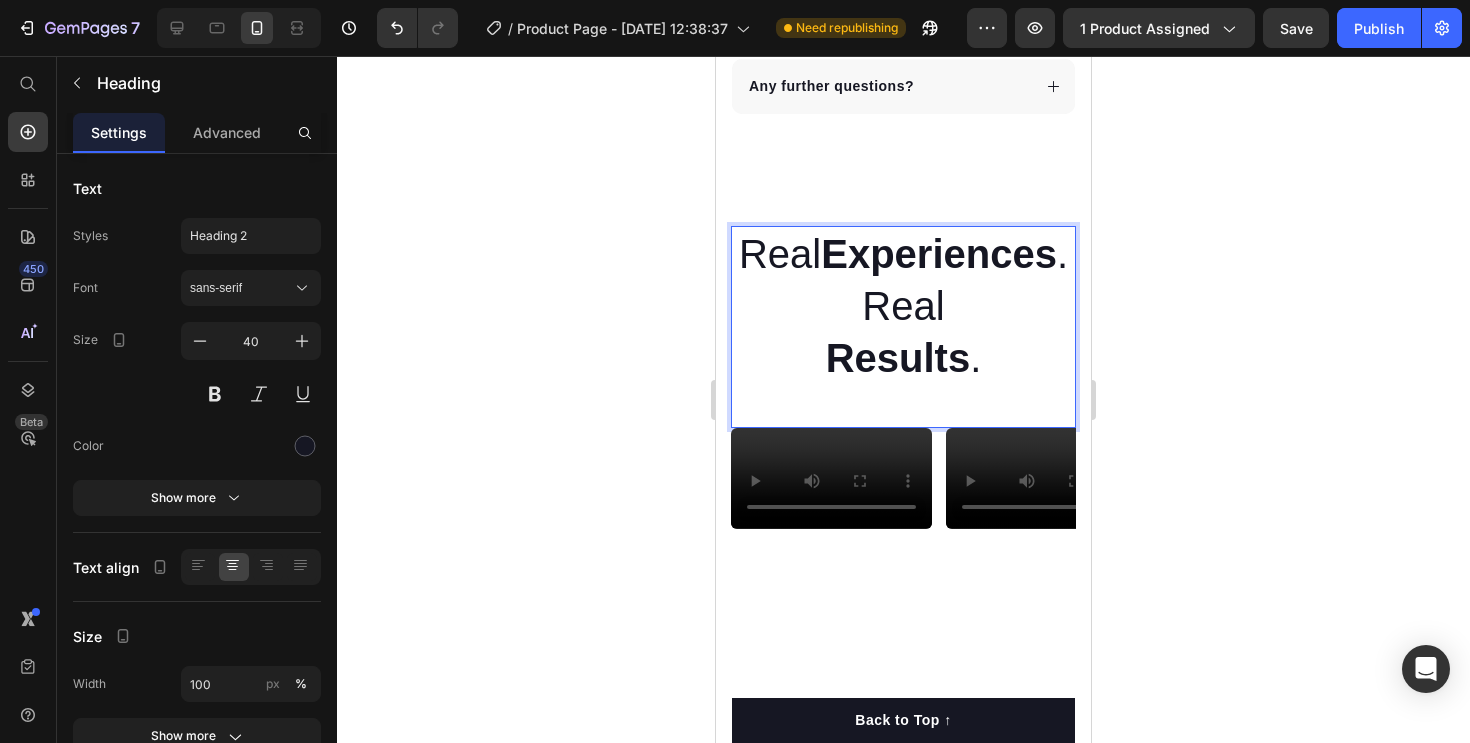 click on "Real  Experiences . Real  Results ." at bounding box center (903, 306) 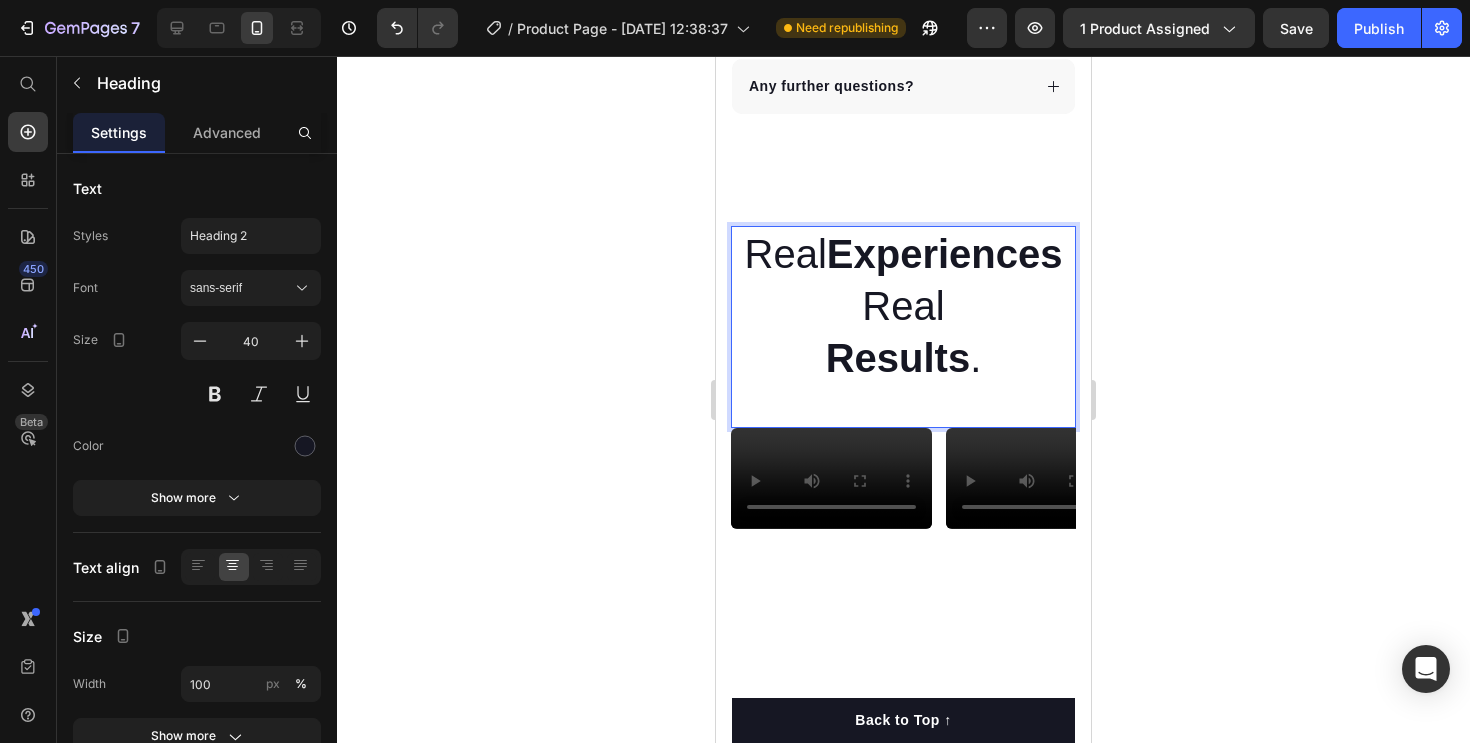 click on "Results" at bounding box center [898, 358] 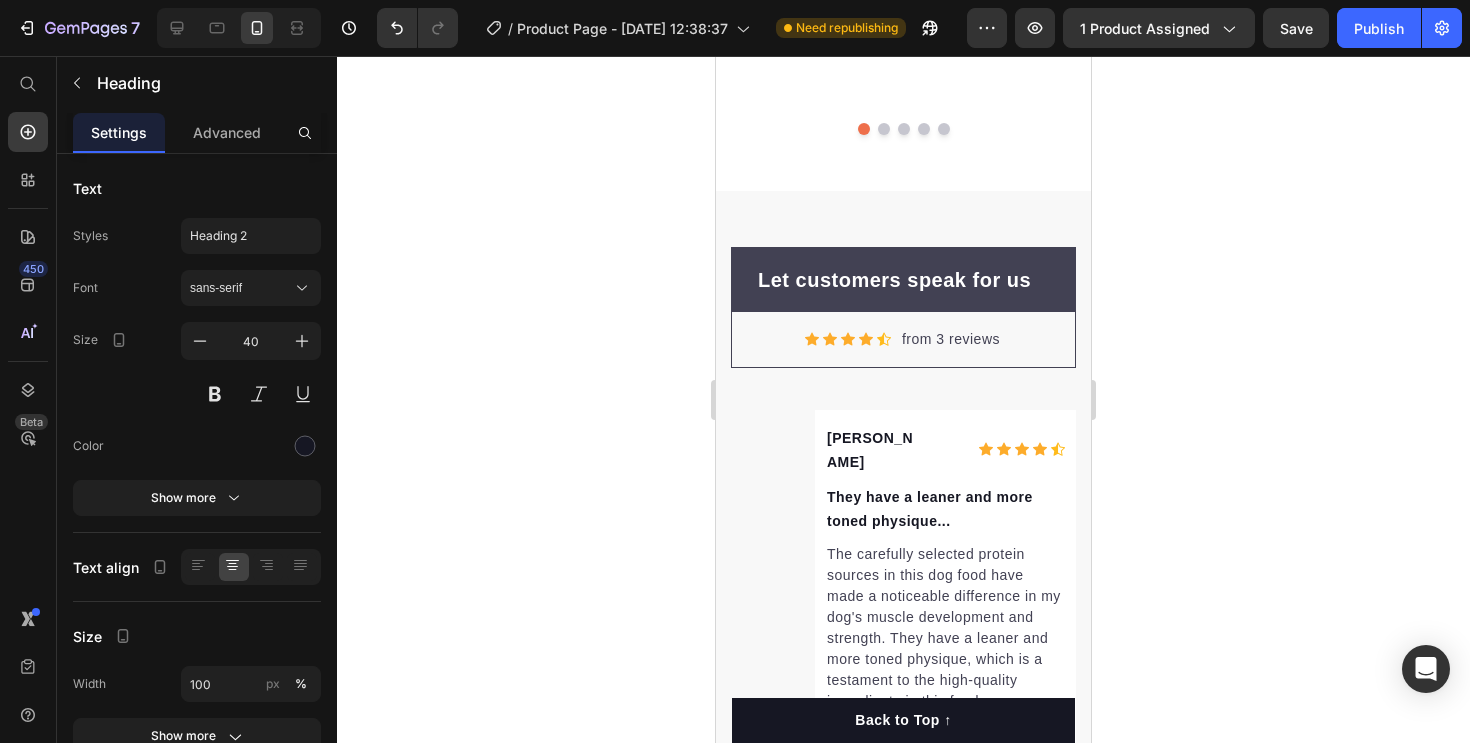 scroll, scrollTop: 7315, scrollLeft: 0, axis: vertical 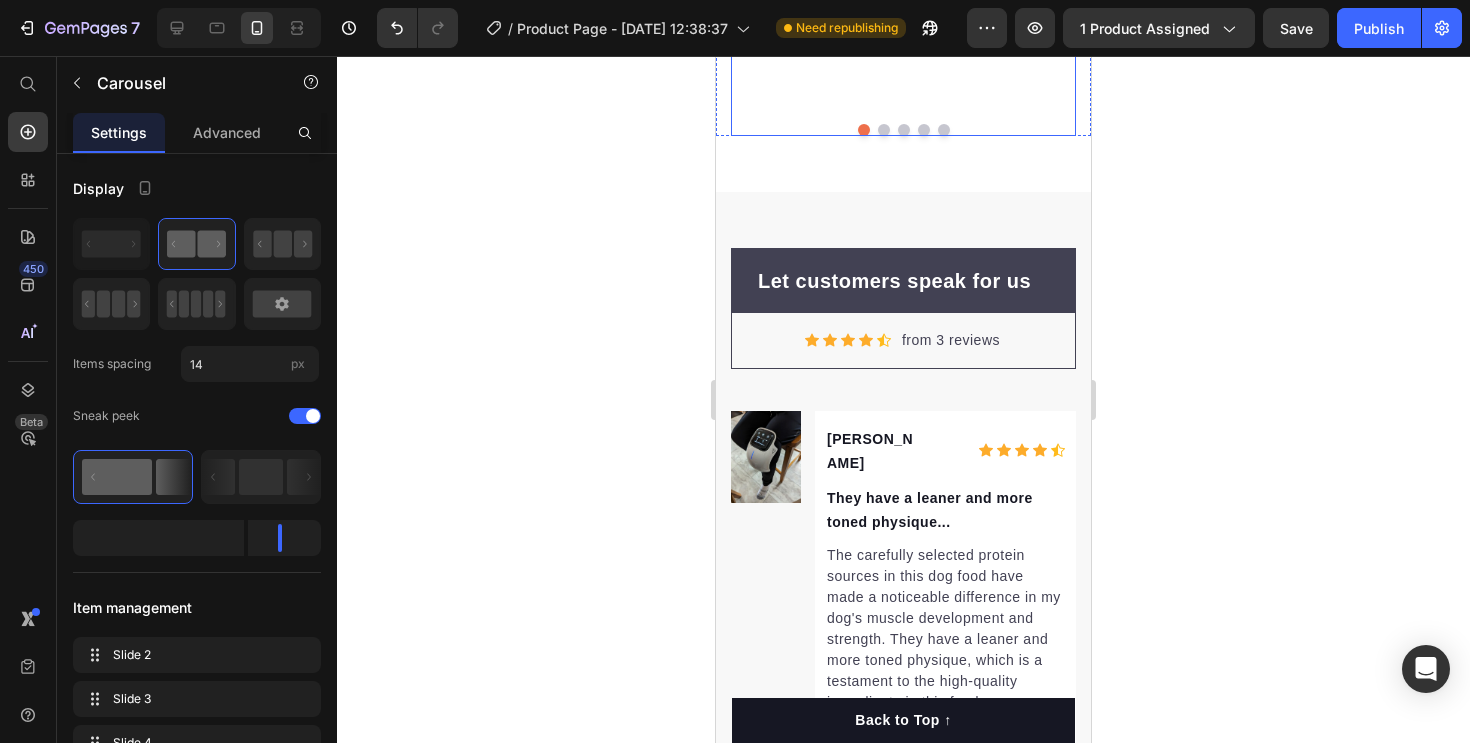 click at bounding box center (864, 130) 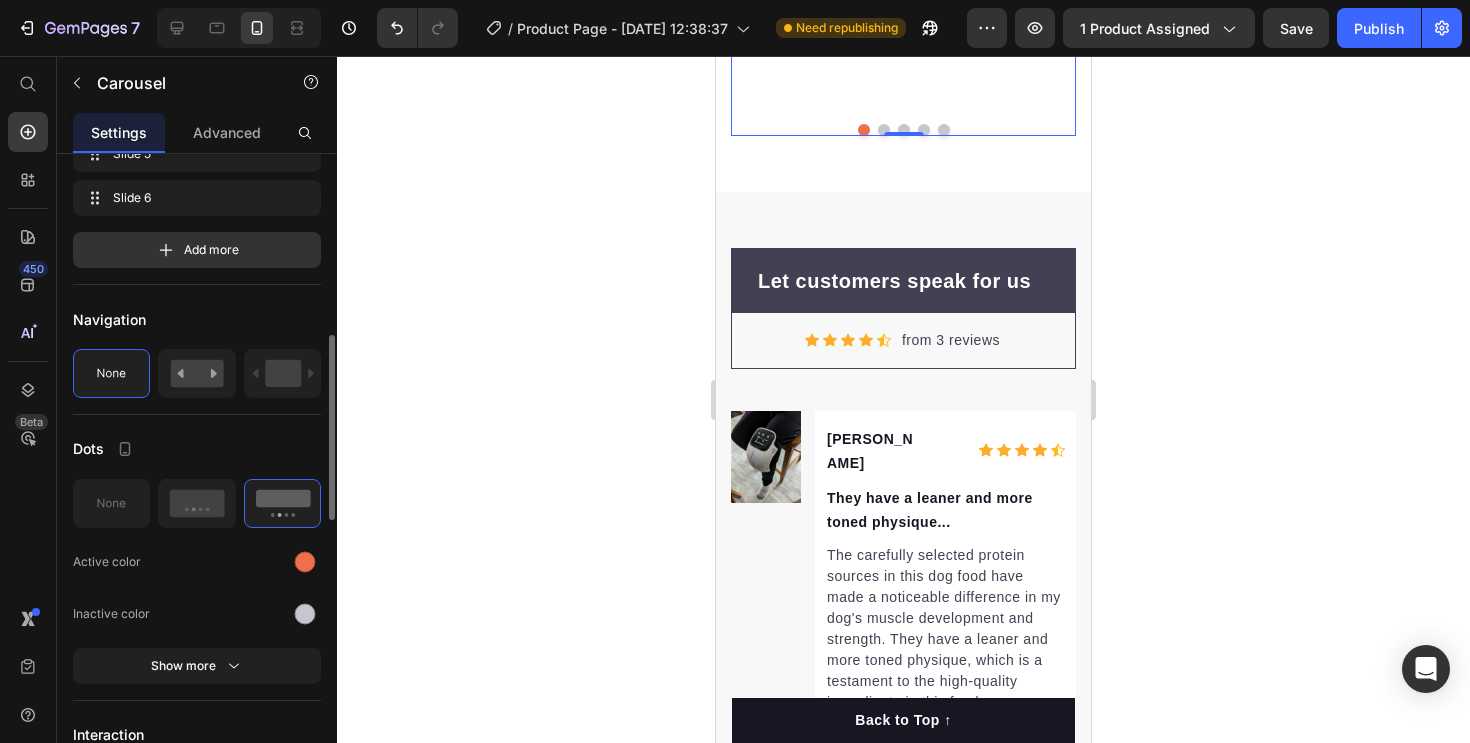 scroll, scrollTop: 637, scrollLeft: 0, axis: vertical 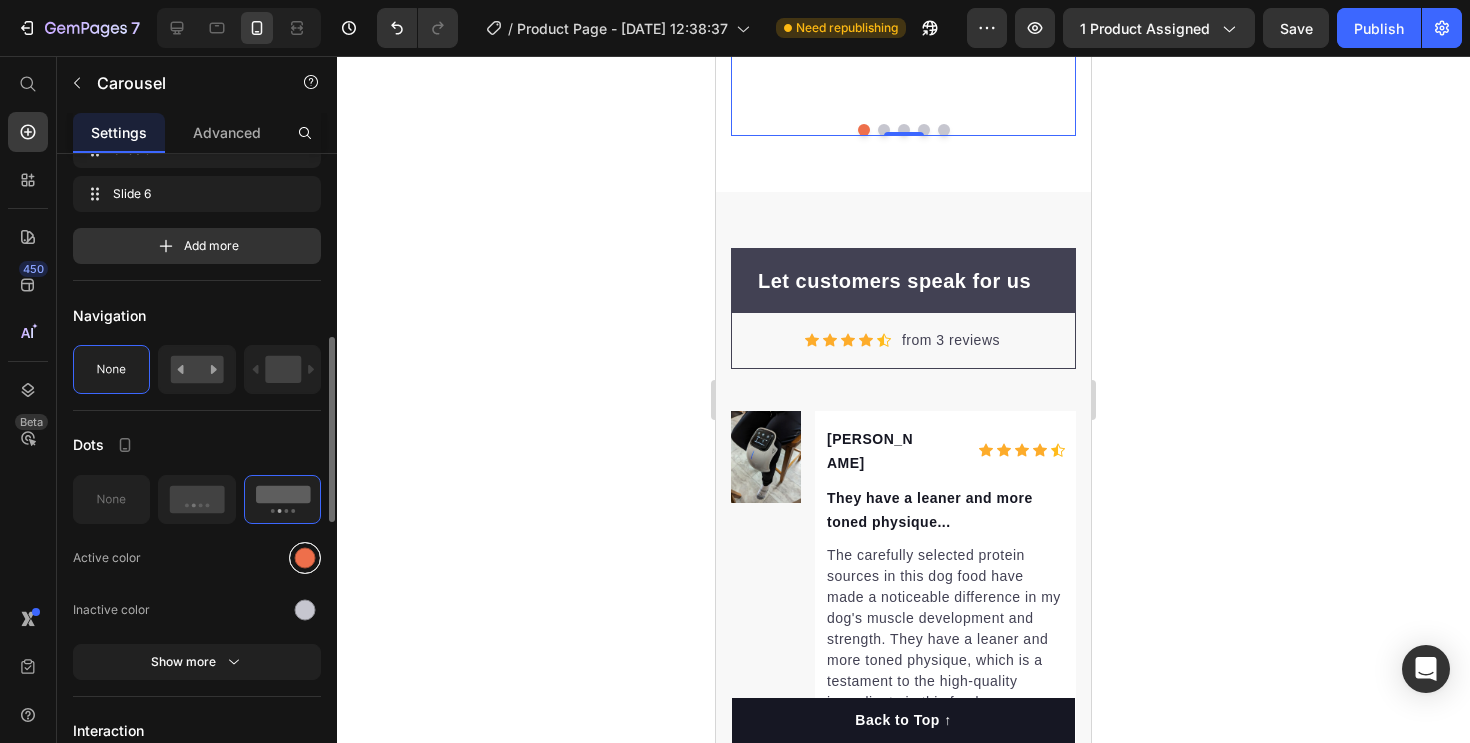 click at bounding box center (305, 557) 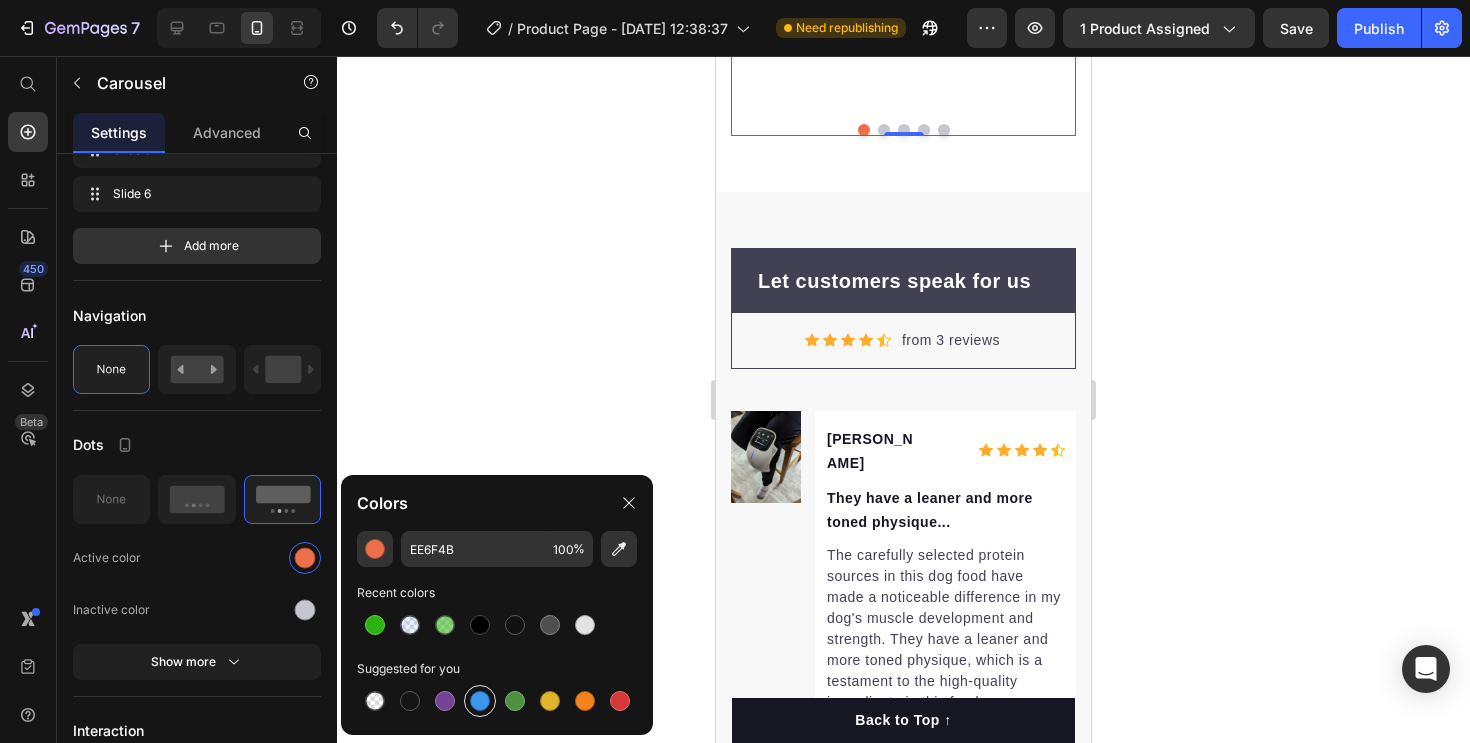 click at bounding box center (480, 701) 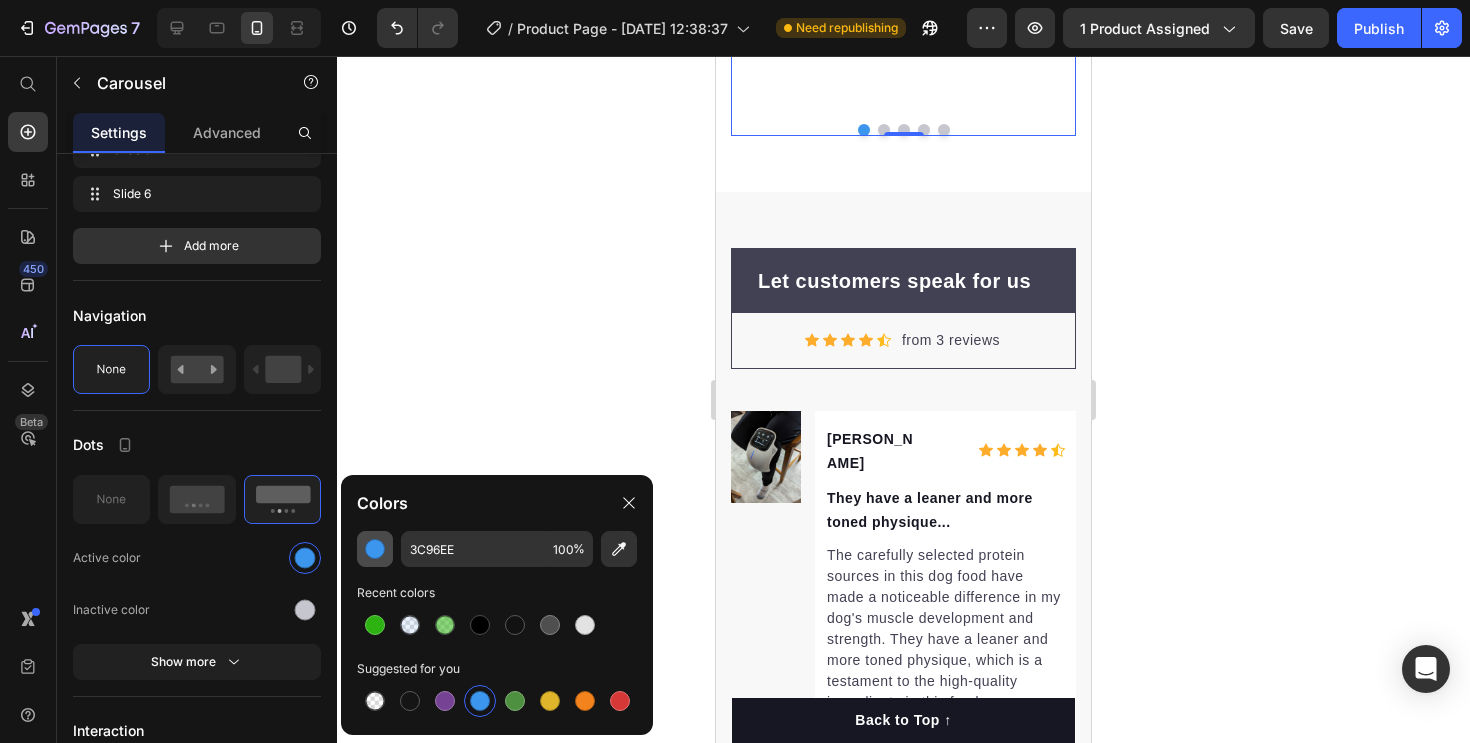 click at bounding box center (375, 549) 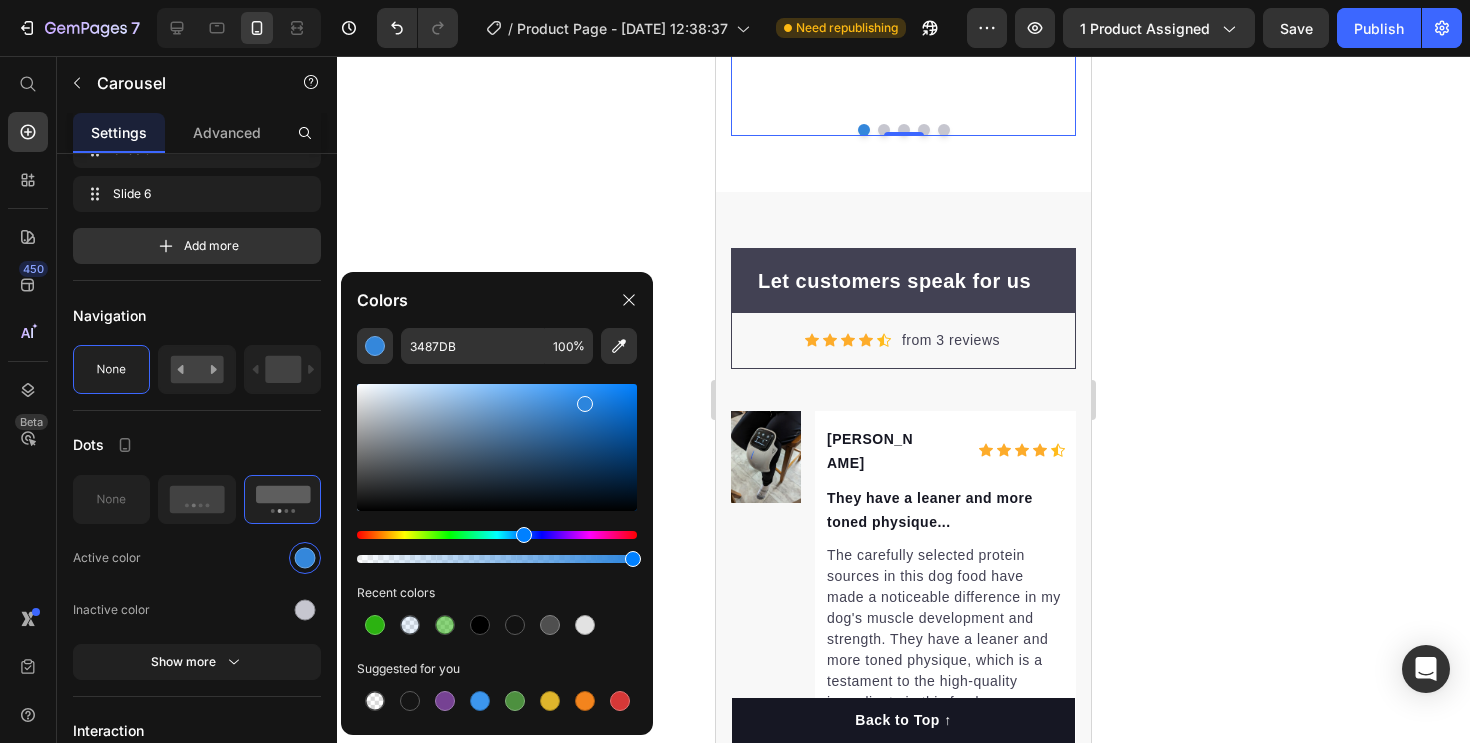 drag, startPoint x: 571, startPoint y: 401, endPoint x: 582, endPoint y: 400, distance: 11.045361 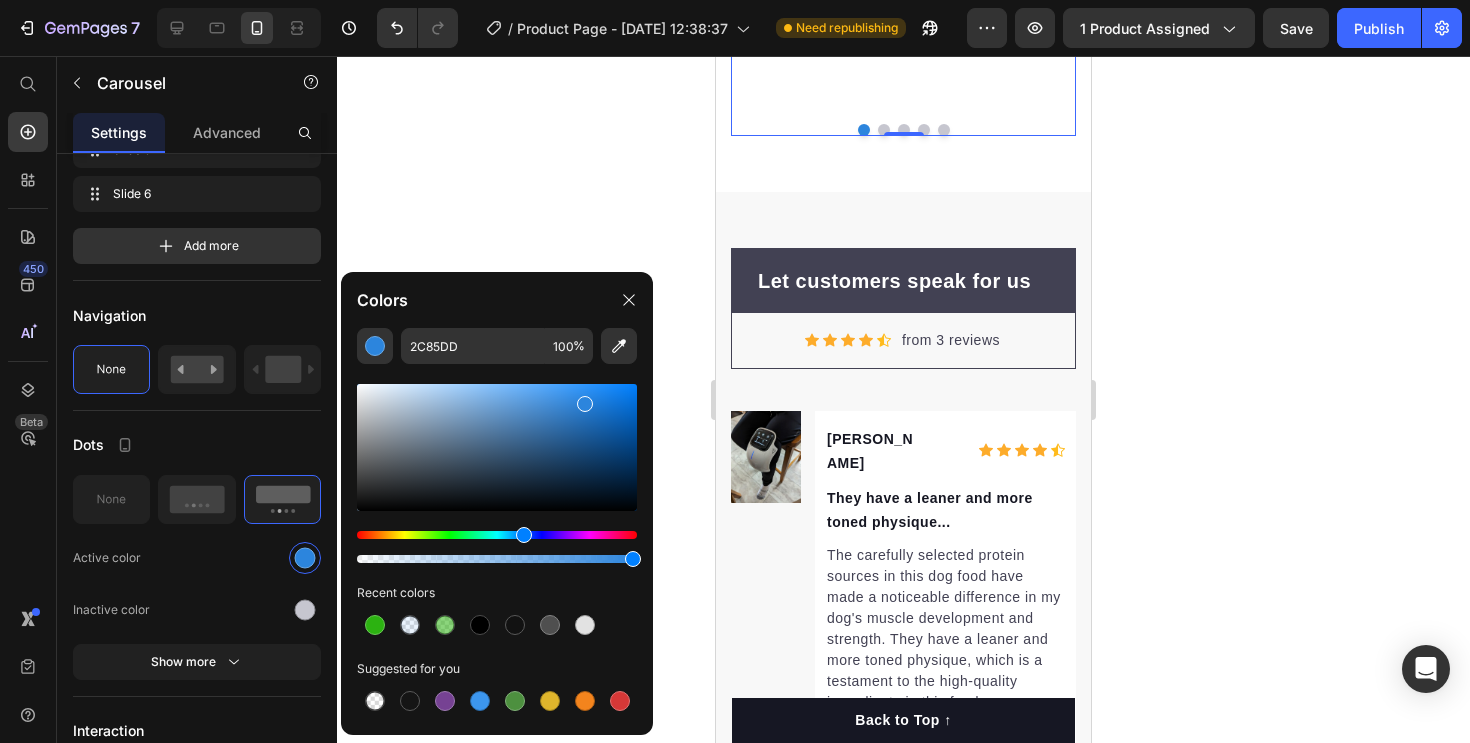 click 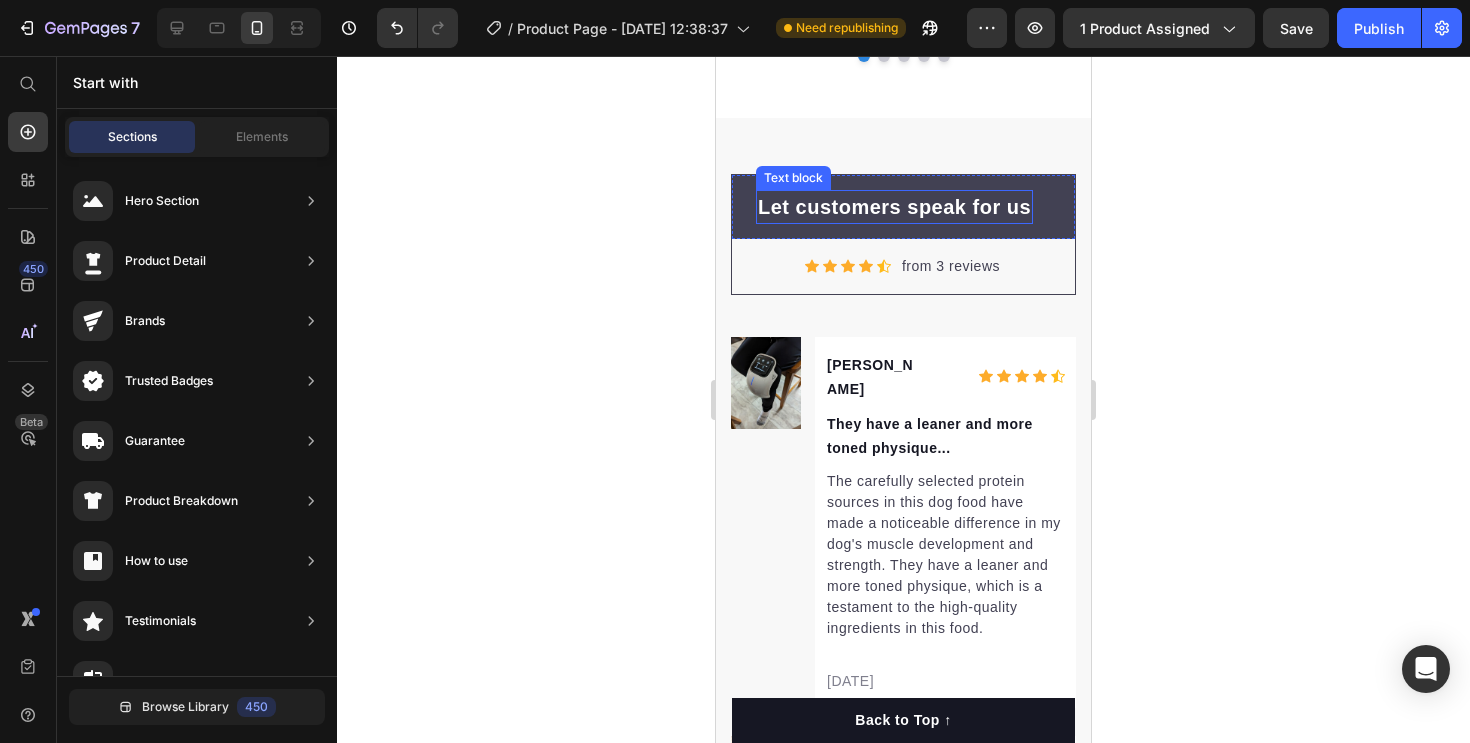 scroll, scrollTop: 7390, scrollLeft: 0, axis: vertical 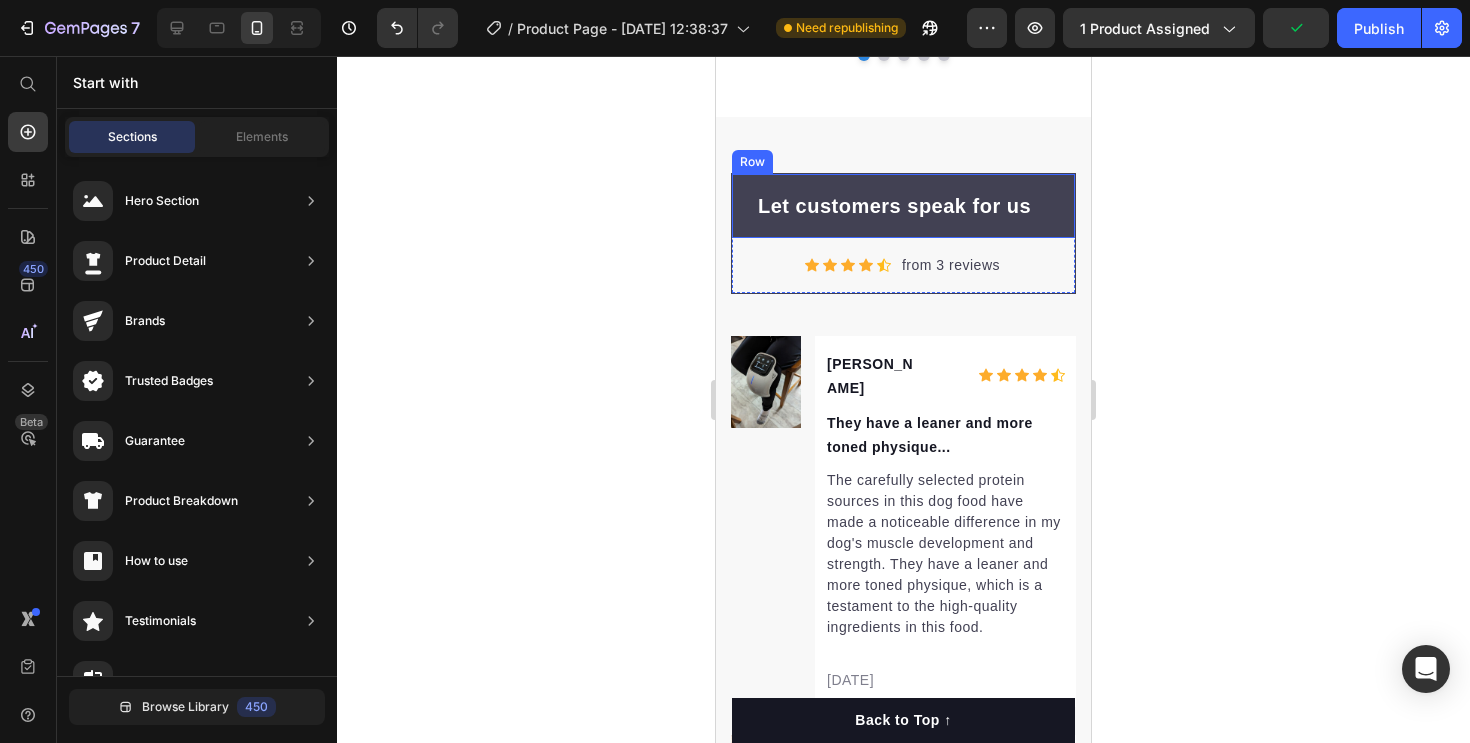 click on "Let customers speak for us Text block Row" at bounding box center [903, 206] 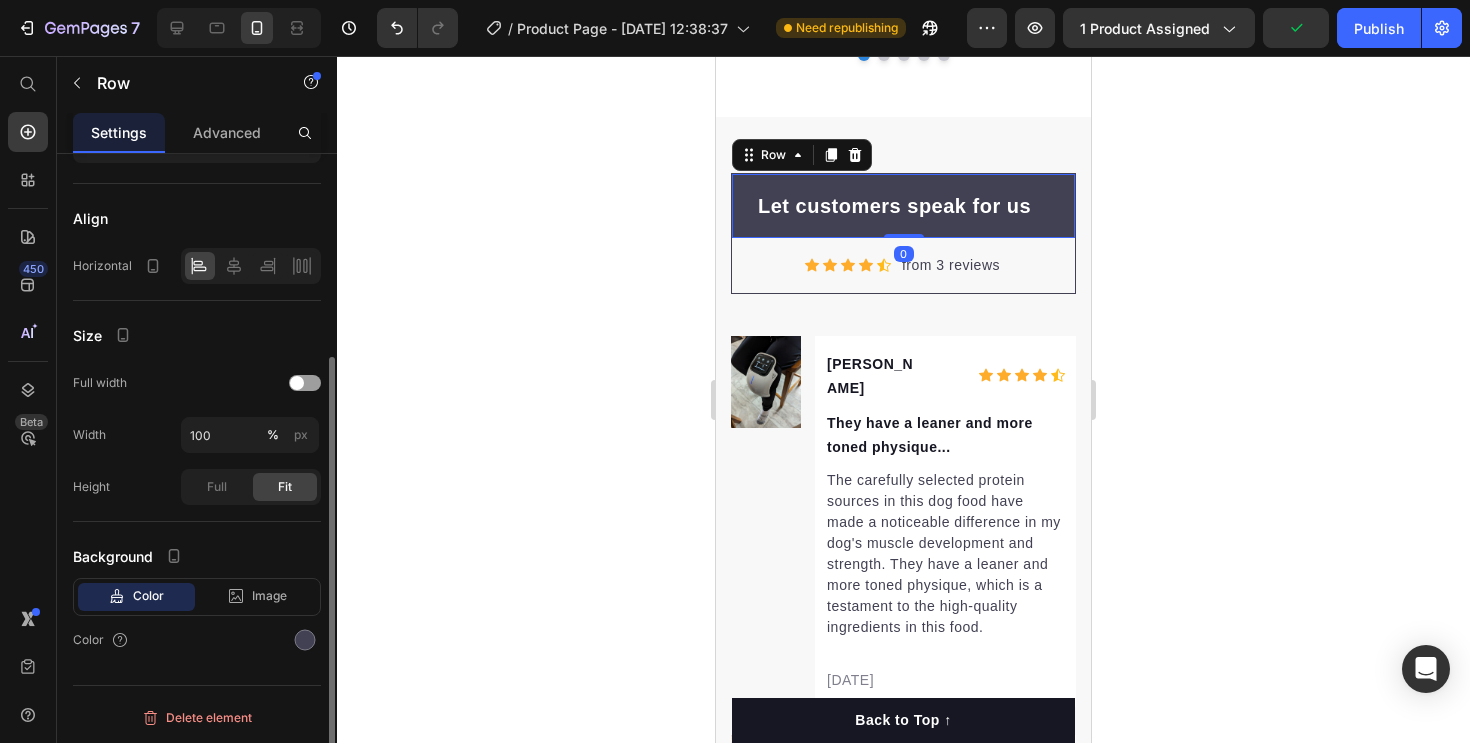scroll, scrollTop: 0, scrollLeft: 0, axis: both 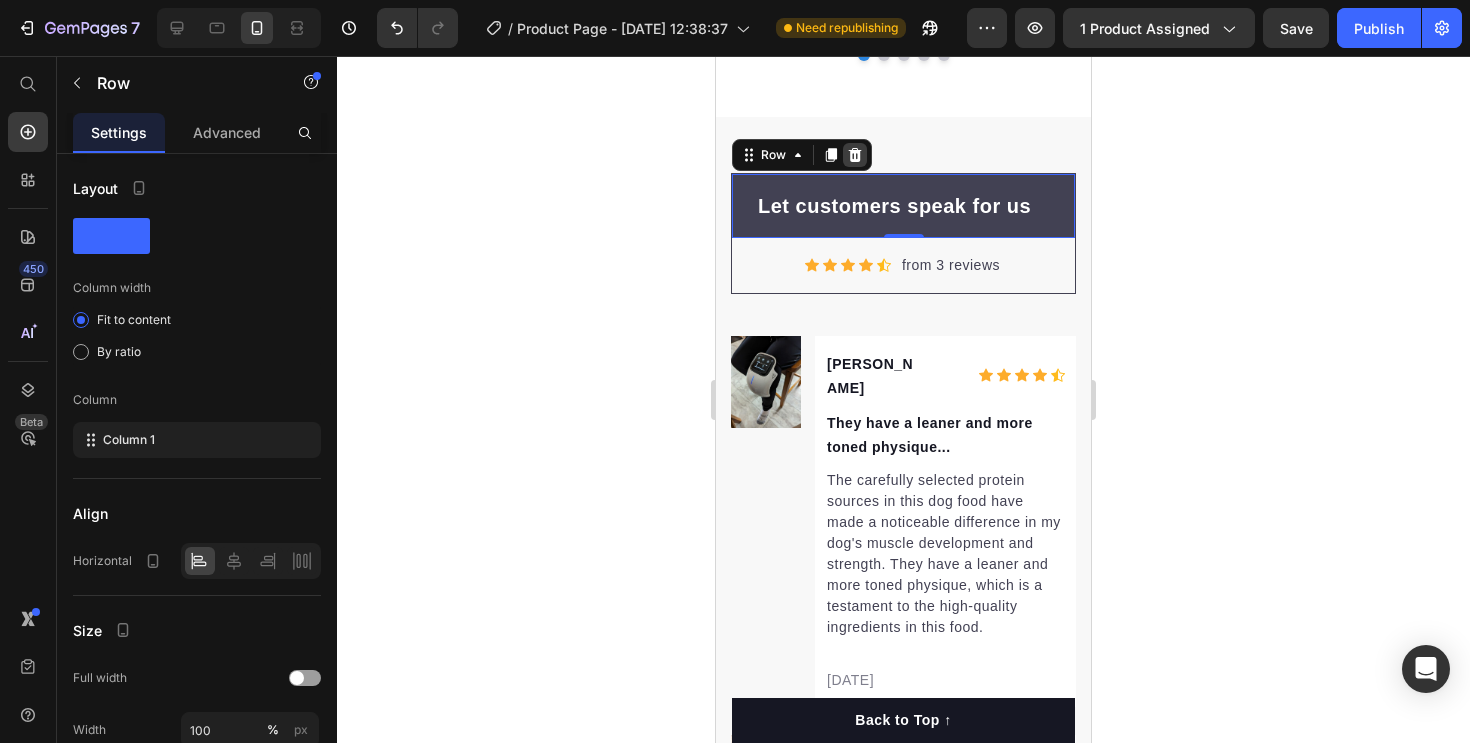 click at bounding box center (855, 155) 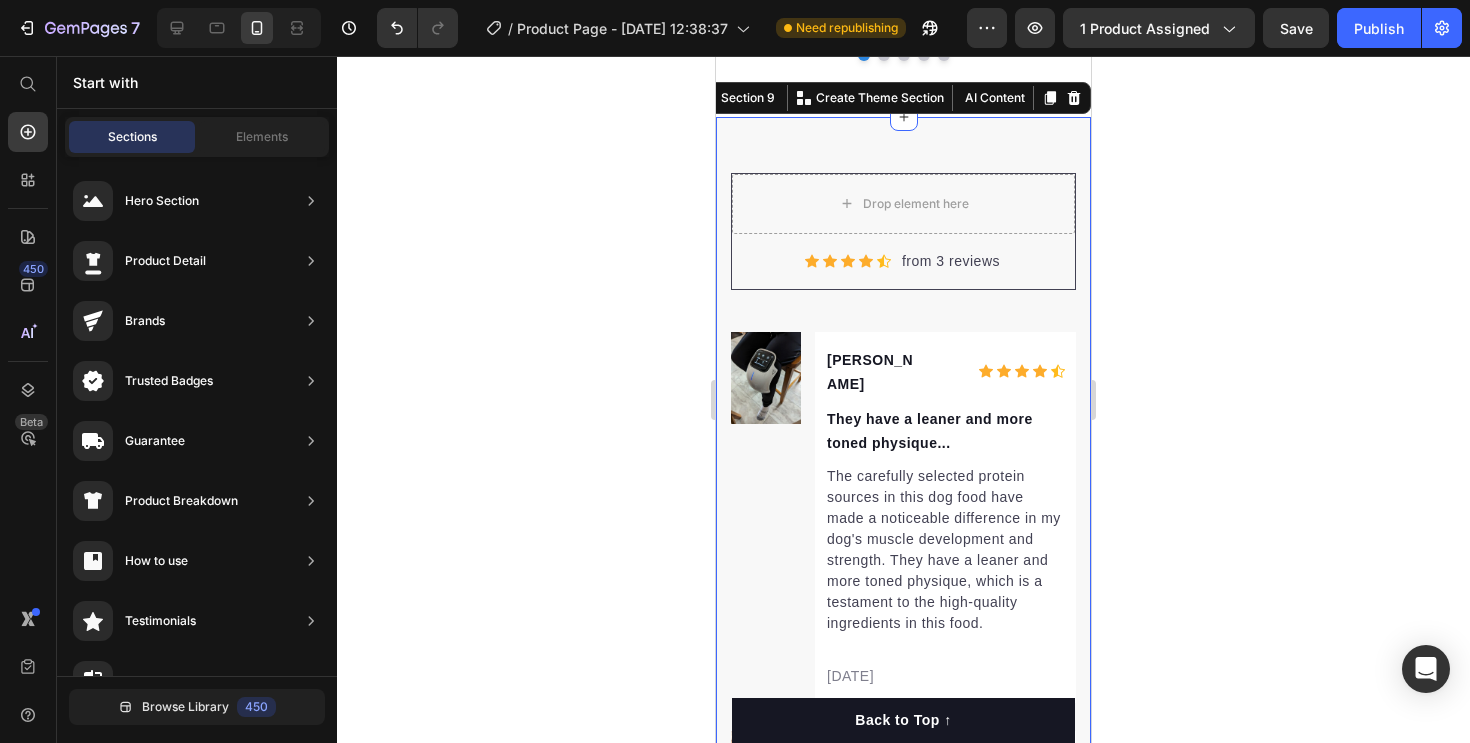 click on "Drop element here Icon Icon Icon Icon
Icon Icon List Hoz from 3 reviews Text block Row Row Image [PERSON_NAME] Text block Icon Icon Icon Icon
Icon Icon List Hoz Row They have a leaner and more toned physique... Text block The carefully selected protein sources in this dog food have made a noticeable difference in my dog's muscle development and strength. They have a leaner and more toned physique, which is a testament to the high-quality ingredients in this food. Text block [DATE] Text block Row Row Image LeighPop Text block Icon Icon Icon Icon
Icon Icon List Hoz Row I am grateful... Text block I am grateful for the inclusion of joint-supporting ingredients like [MEDICAL_DATA] and chondroitin in this dog food. It has had a significant impact on my dog's mobility and has alleviated any discomfort they may have experienced previously. Text block [DATE] Text block Row Row Image AndiMel Text block Icon Icon Icon Icon
Icon Row" at bounding box center [903, 801] 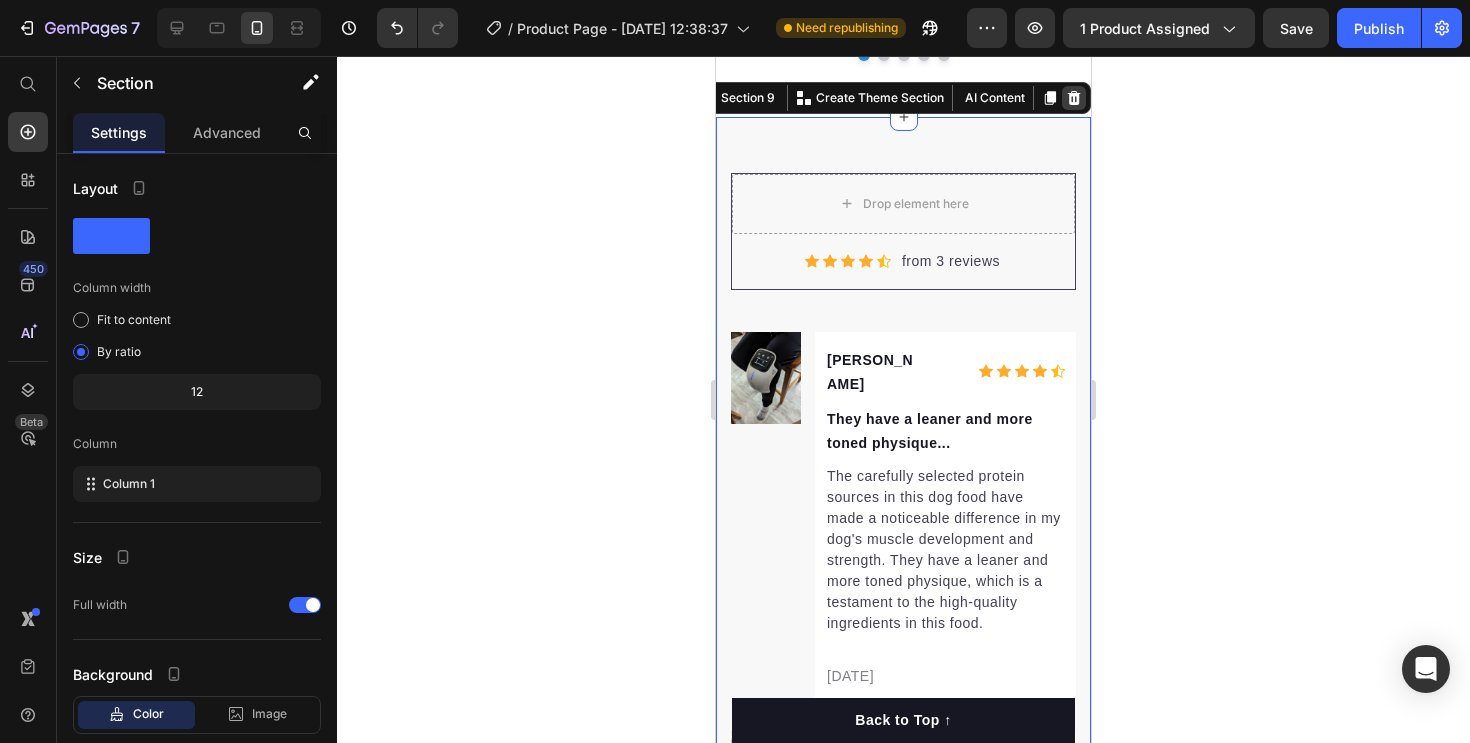 click 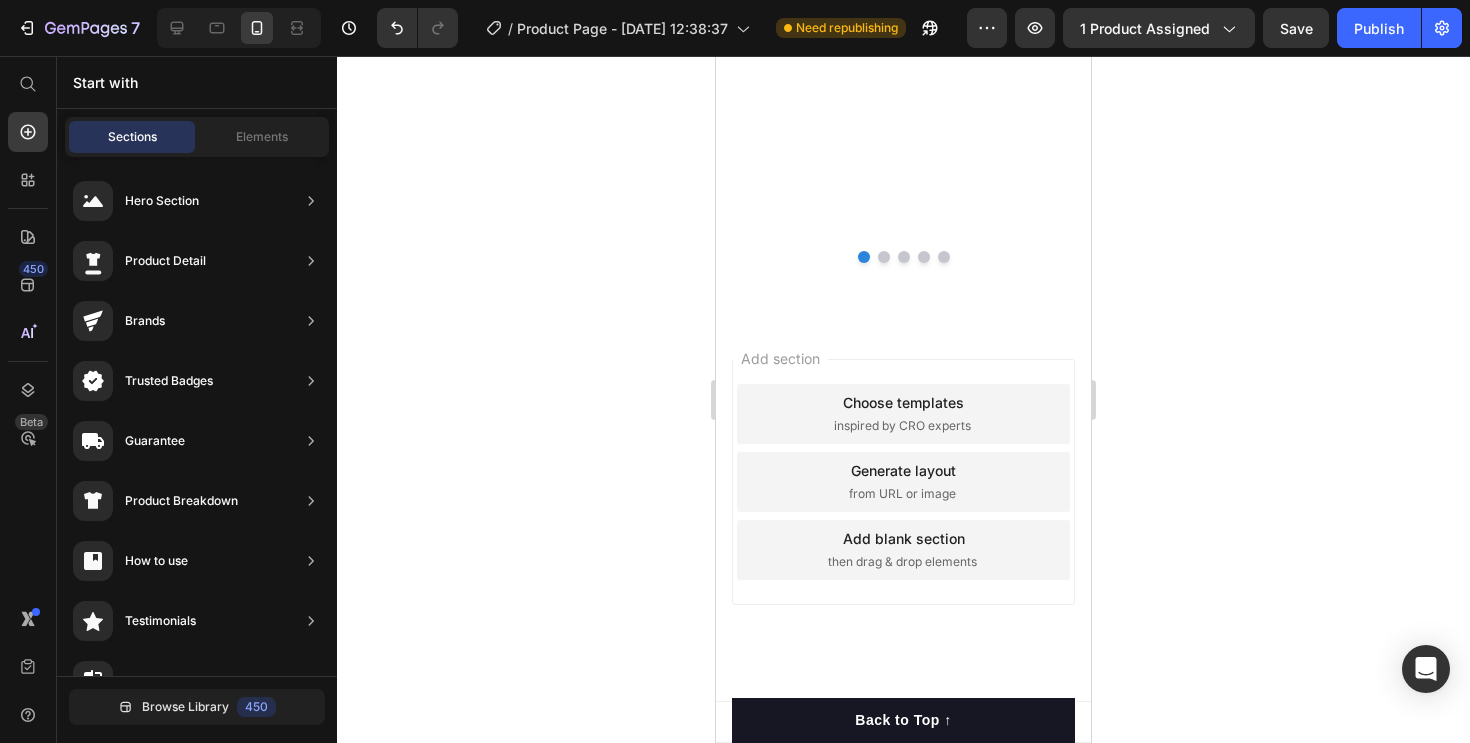 scroll, scrollTop: 7240, scrollLeft: 0, axis: vertical 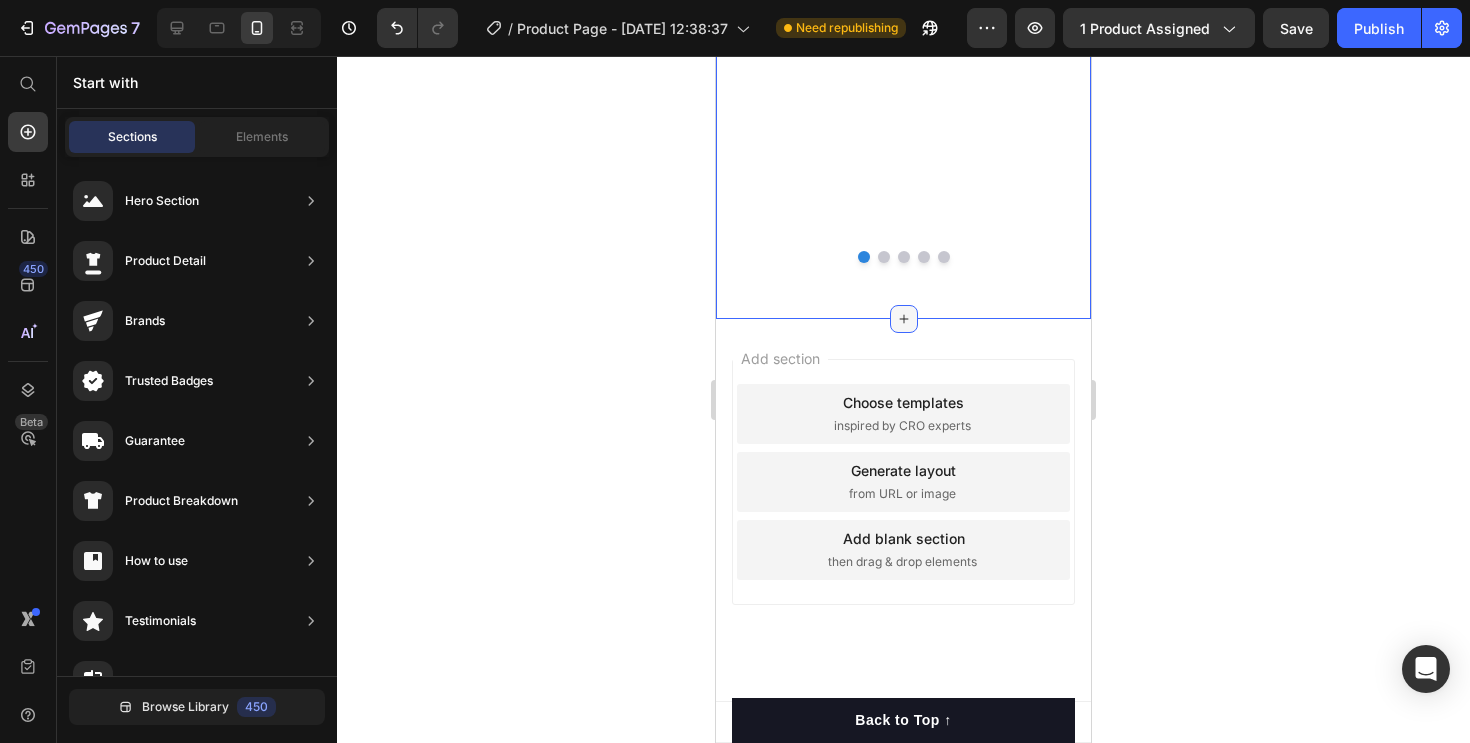 click 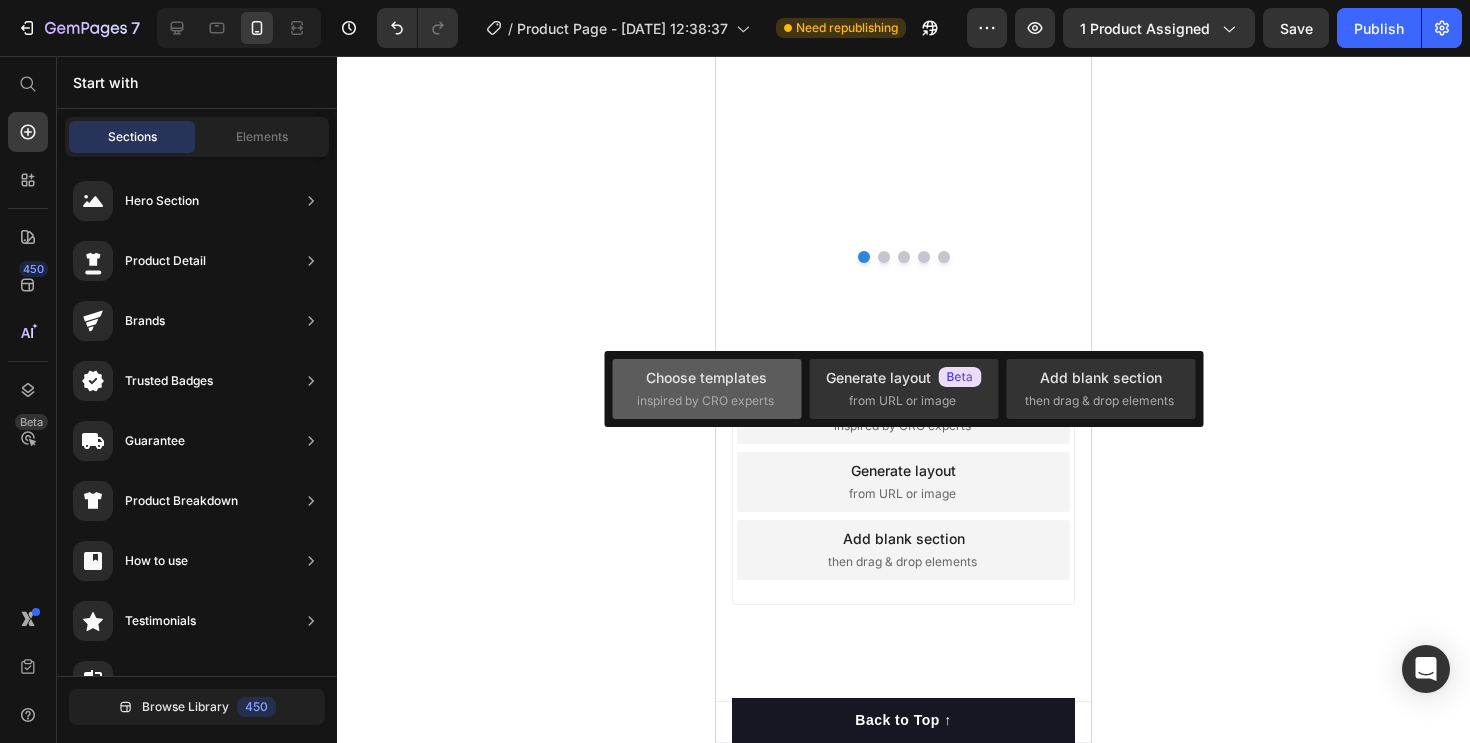 click on "Choose templates  inspired by CRO experts" 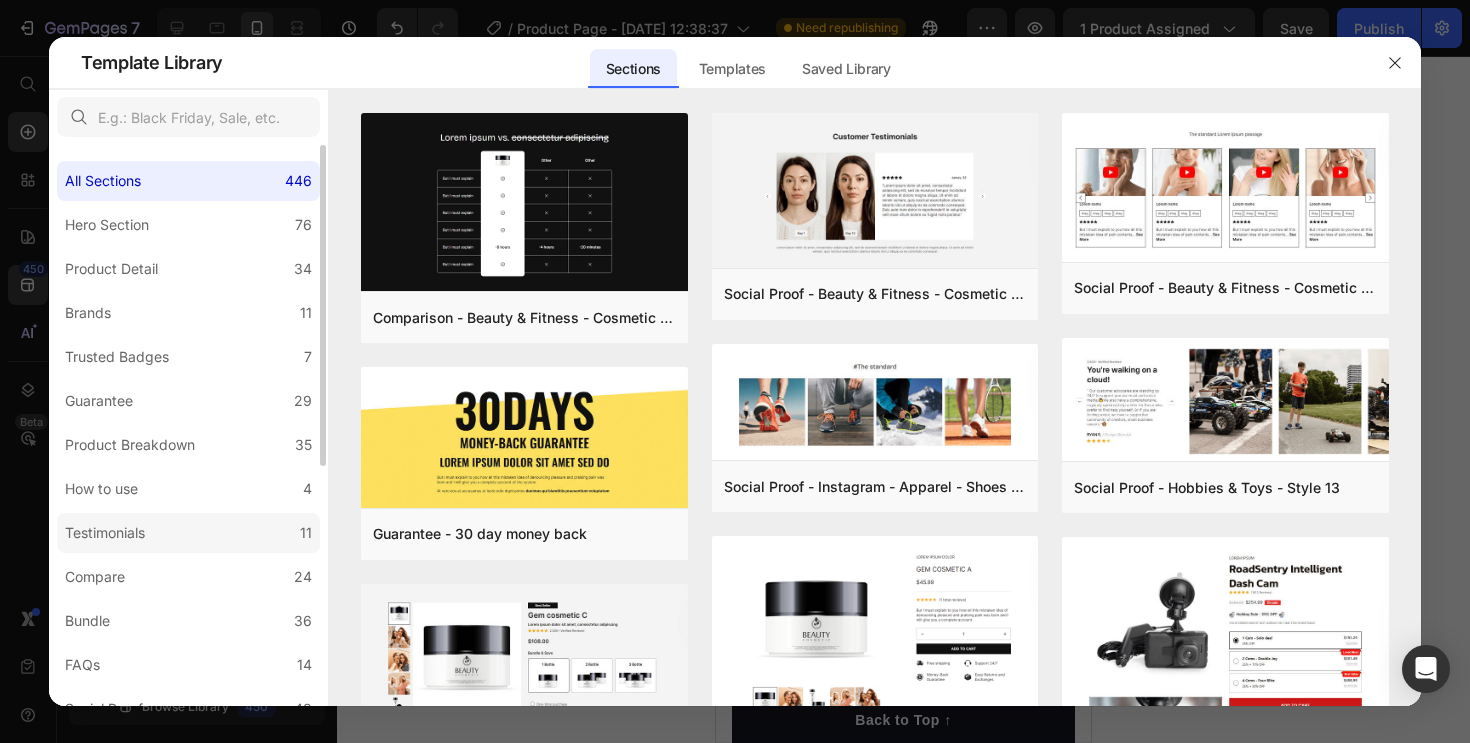 click on "Testimonials" at bounding box center (105, 533) 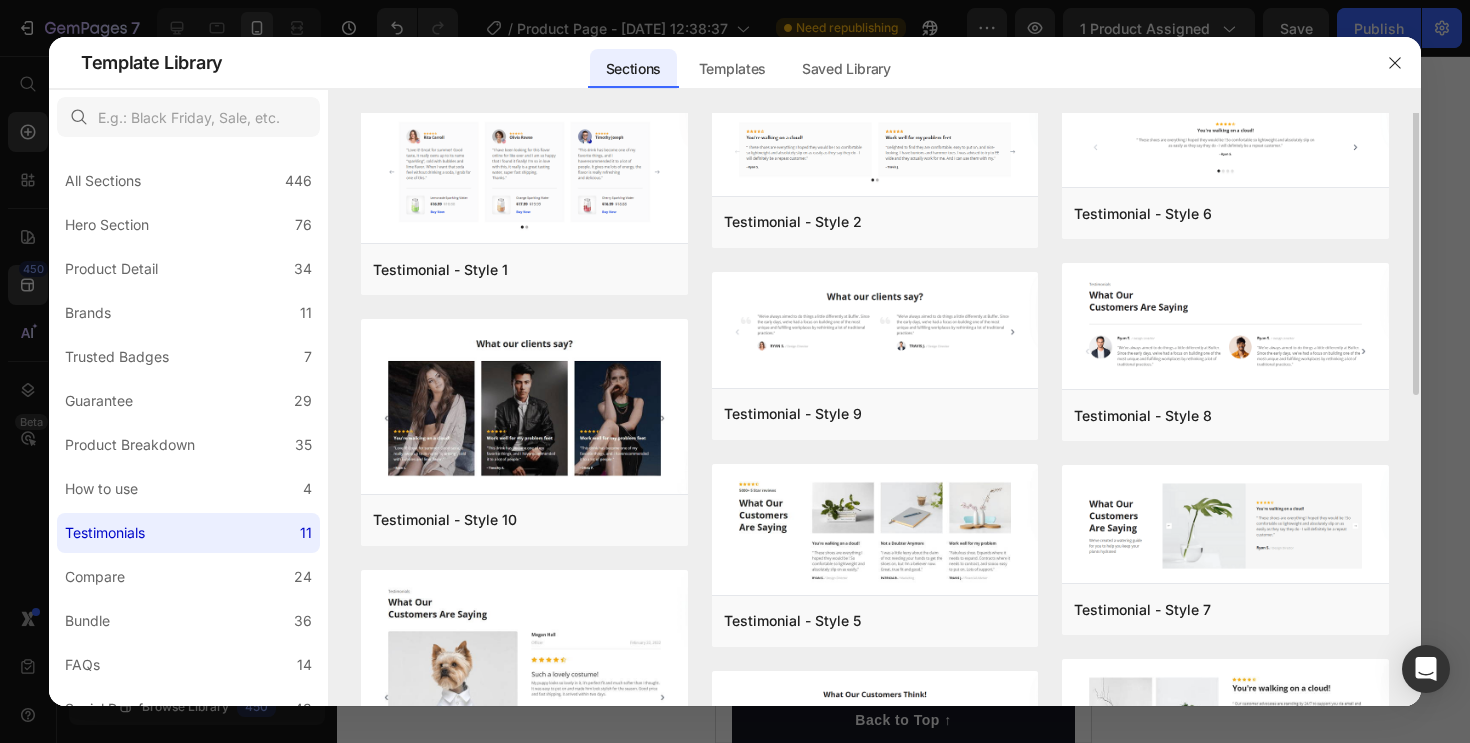 scroll, scrollTop: 0, scrollLeft: 0, axis: both 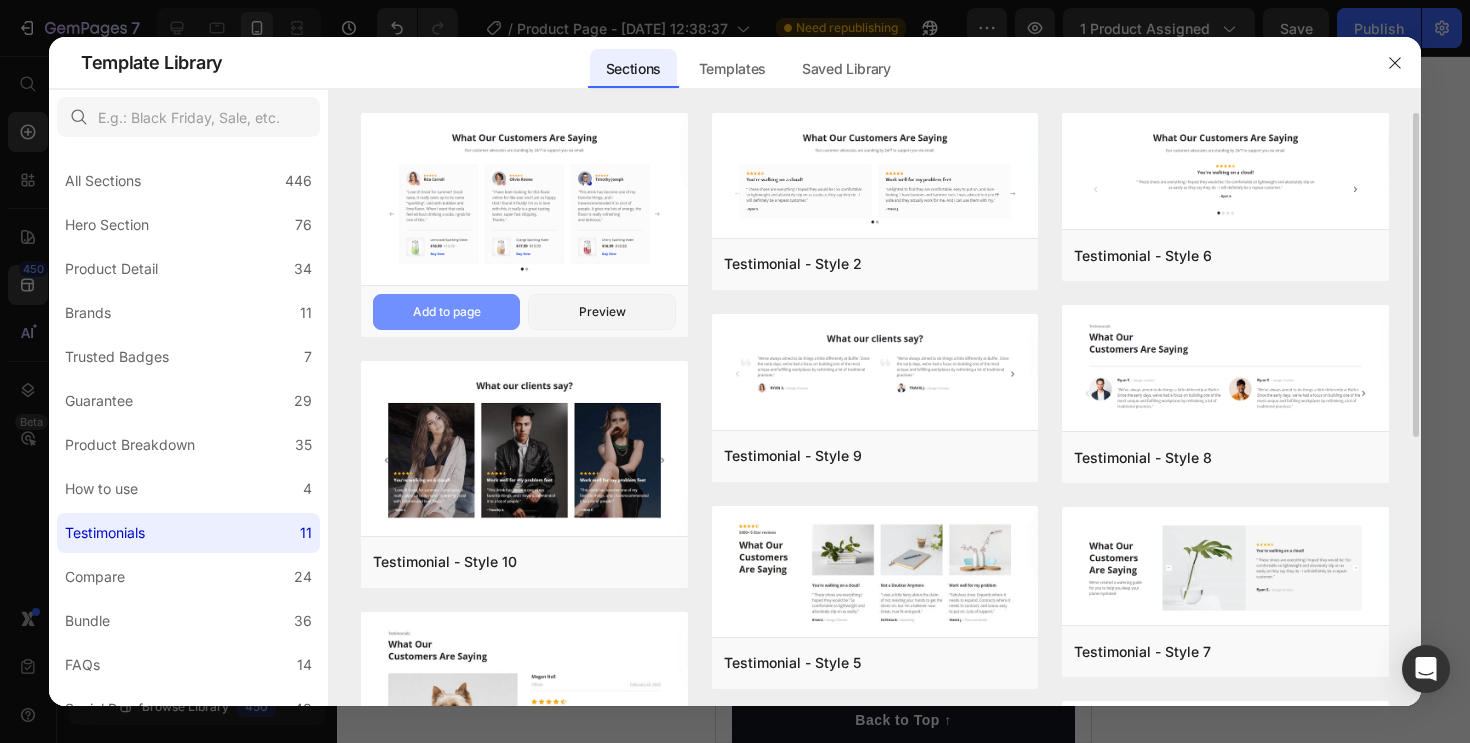 click on "Add to page" at bounding box center (446, 312) 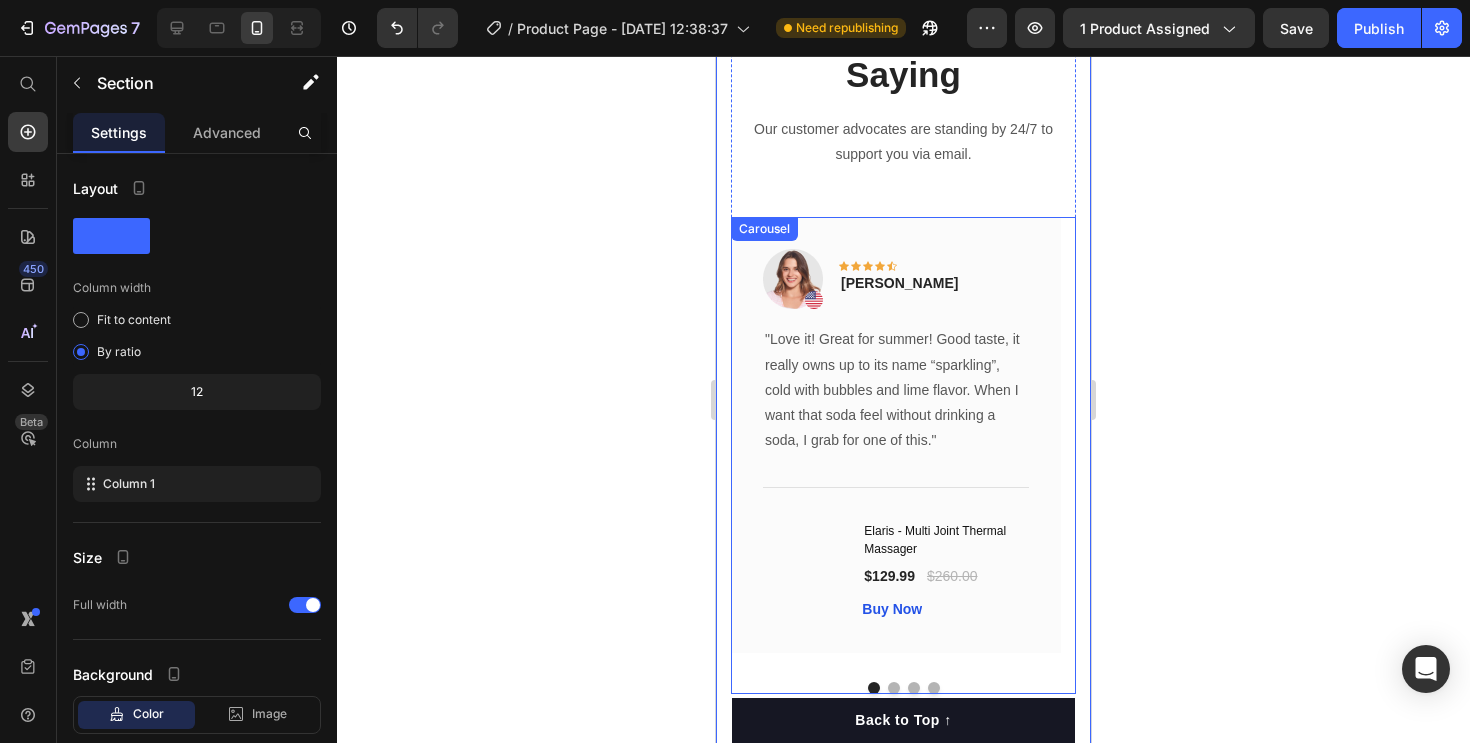 scroll, scrollTop: 7619, scrollLeft: 0, axis: vertical 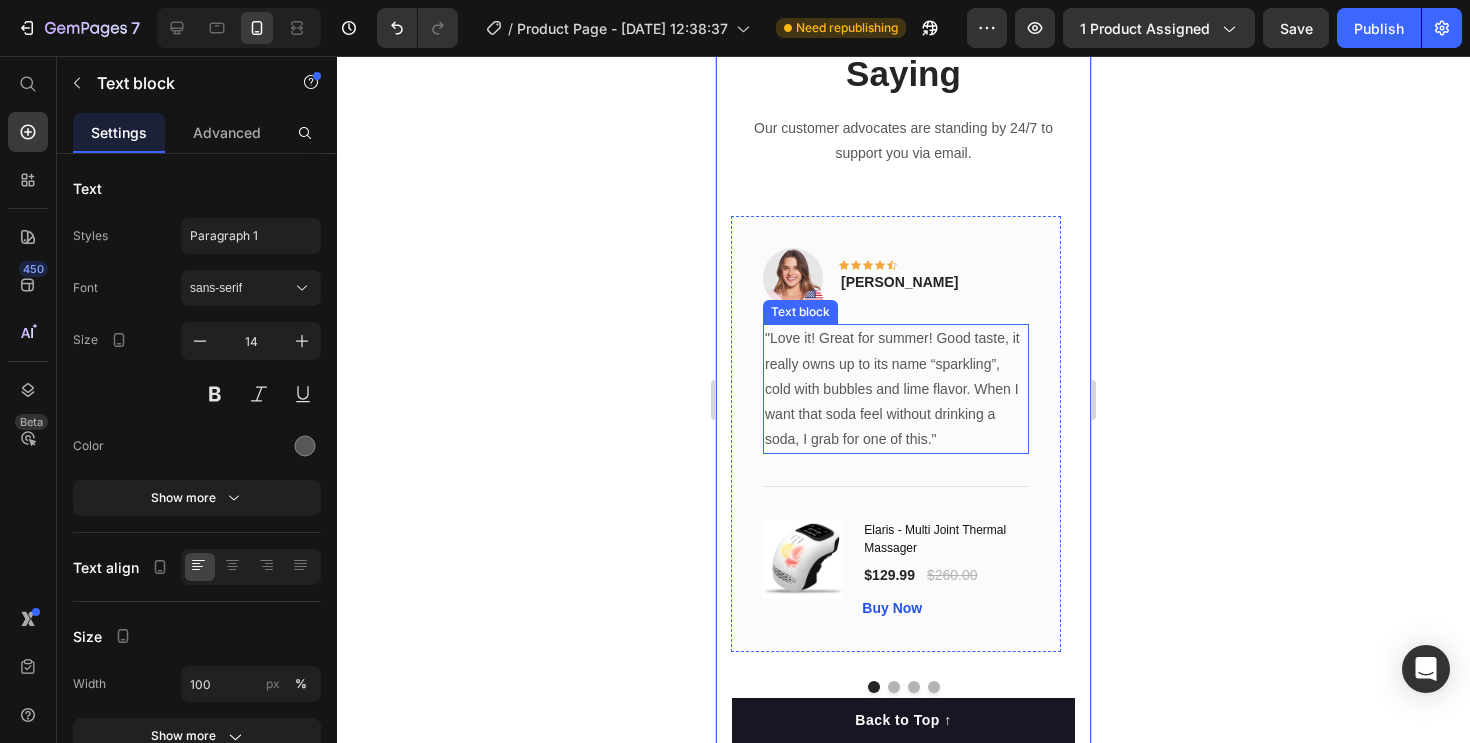 click on ""Love it! Great for summer! Good taste, it really owns up to its name “sparkling”, cold with bubbles and lime flavor. When I want that soda feel without drinking a soda, I grab for one of this."" at bounding box center (896, 389) 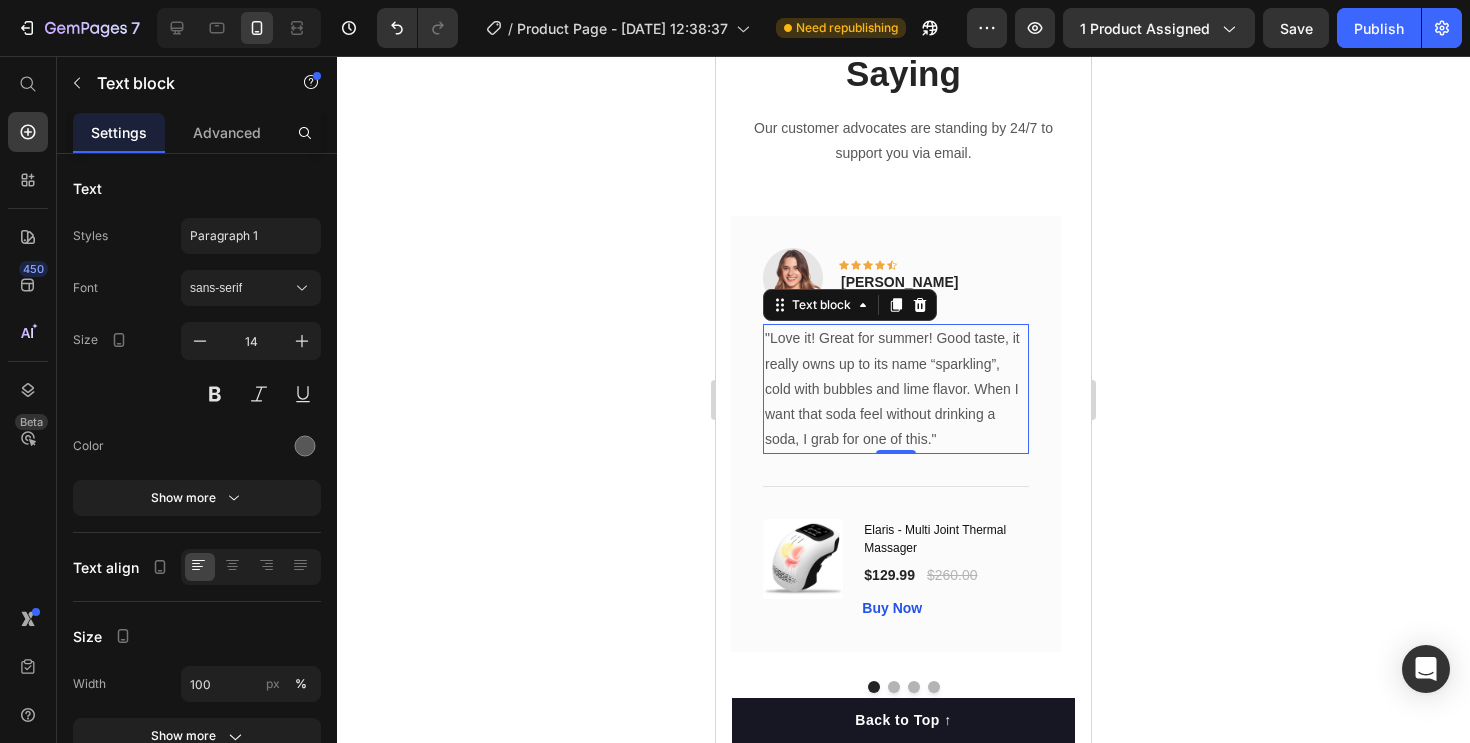 click on ""Love it! Great for summer! Good taste, it really owns up to its name “sparkling”, cold with bubbles and lime flavor. When I want that soda feel without drinking a soda, I grab for one of this."" at bounding box center (896, 389) 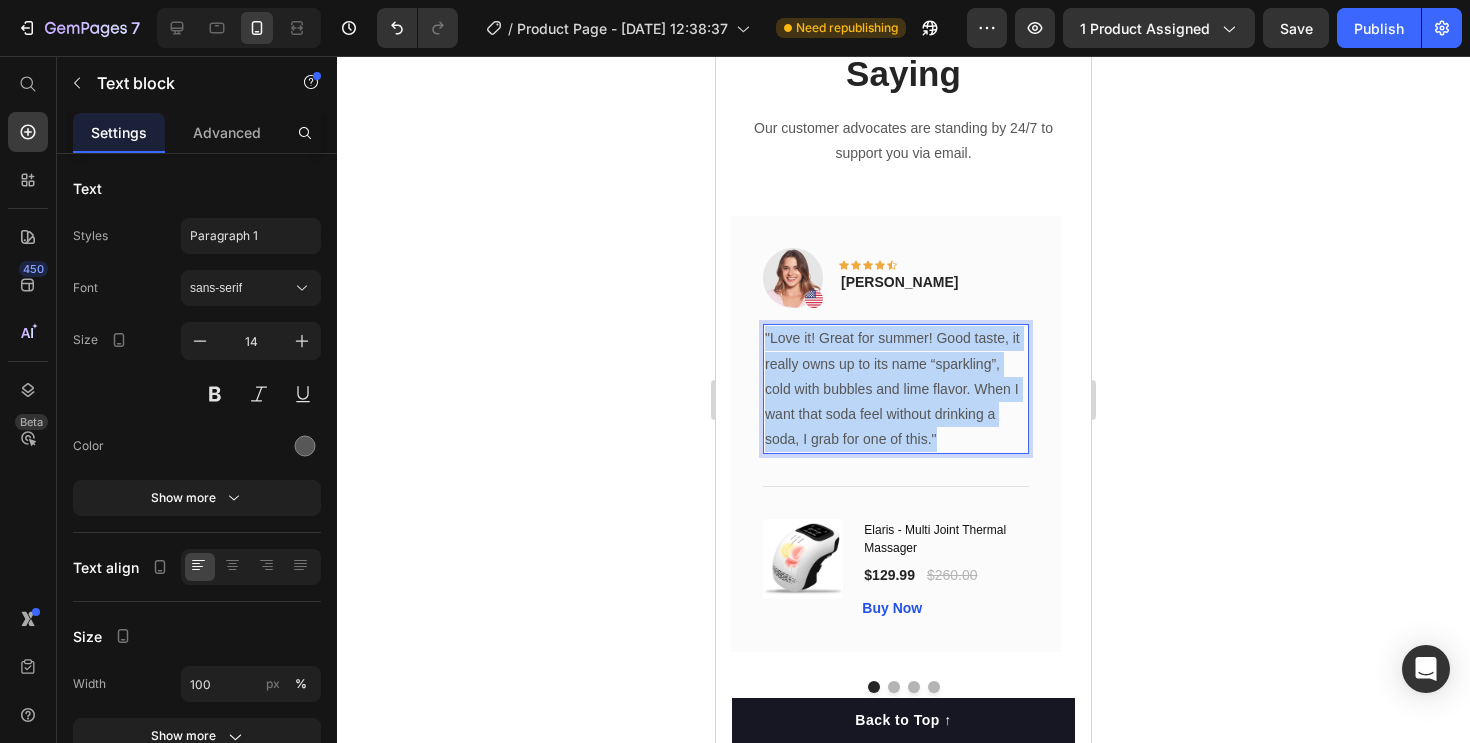 click on ""Love it! Great for summer! Good taste, it really owns up to its name “sparkling”, cold with bubbles and lime flavor. When I want that soda feel without drinking a soda, I grab for one of this."" at bounding box center (896, 389) 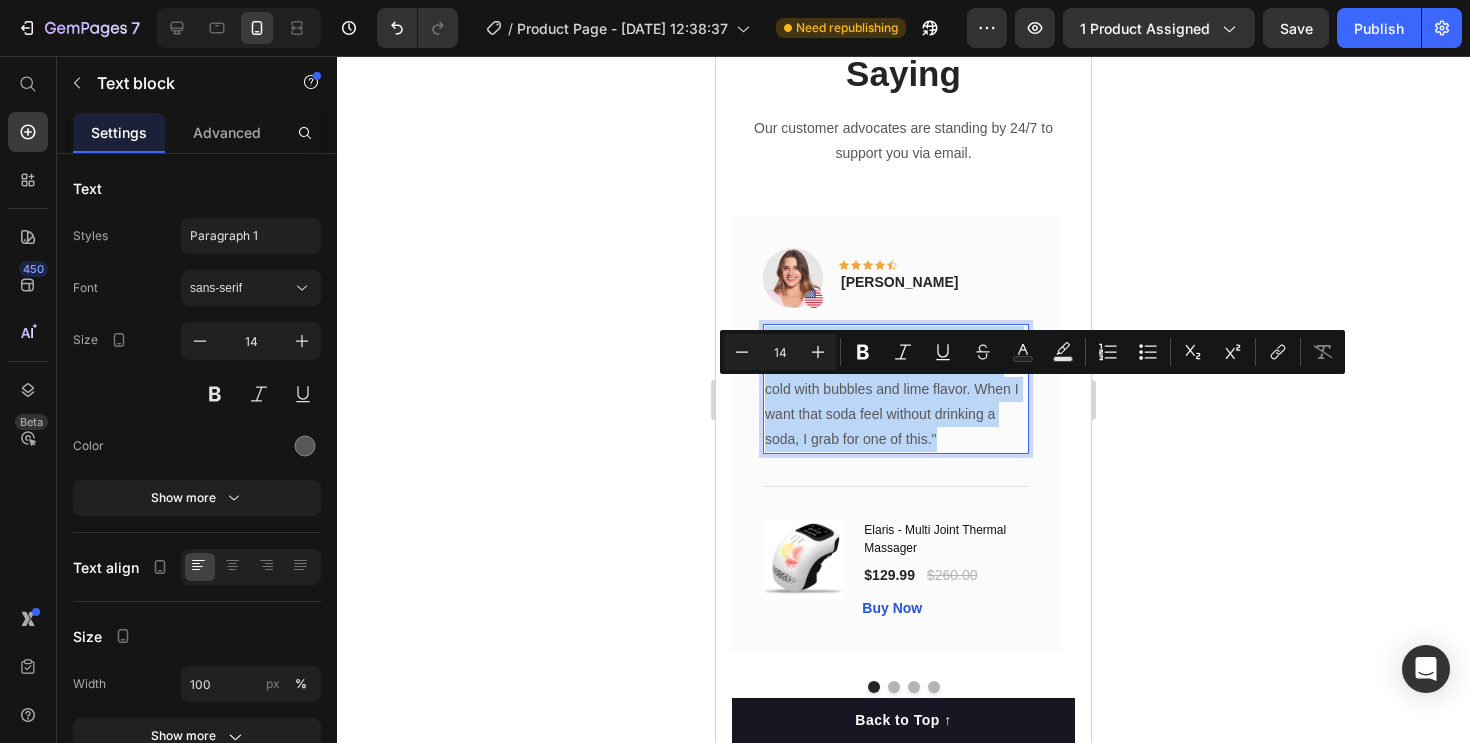 click on ""Love it! Great for summer! Good taste, it really owns up to its name “sparkling”, cold with bubbles and lime flavor. When I want that soda feel without drinking a soda, I grab for one of this."" at bounding box center [896, 389] 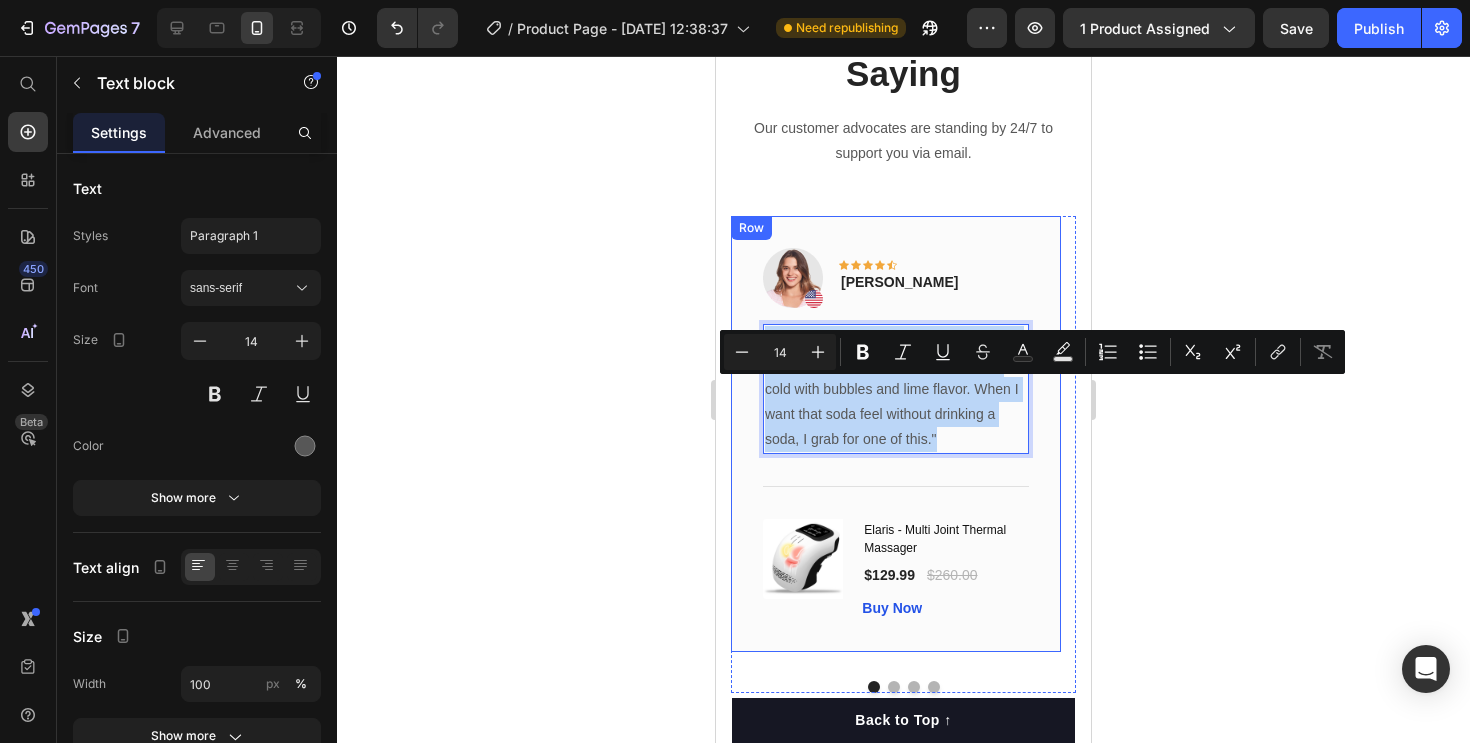 drag, startPoint x: 948, startPoint y: 496, endPoint x: 750, endPoint y: 398, distance: 220.92532 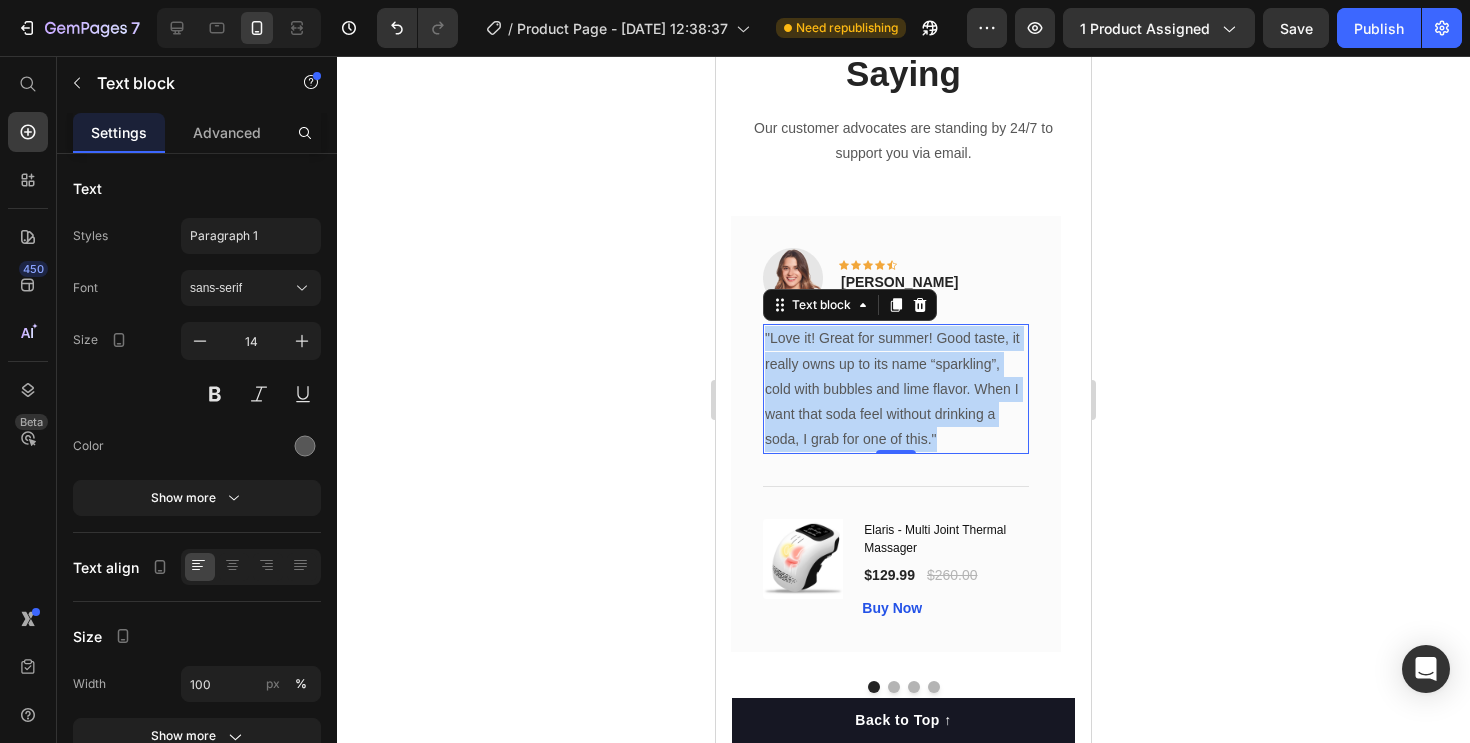 click on ""Love it! Great for summer! Good taste, it really owns up to its name “sparkling”, cold with bubbles and lime flavor. When I want that soda feel without drinking a soda, I grab for one of this."" at bounding box center [896, 389] 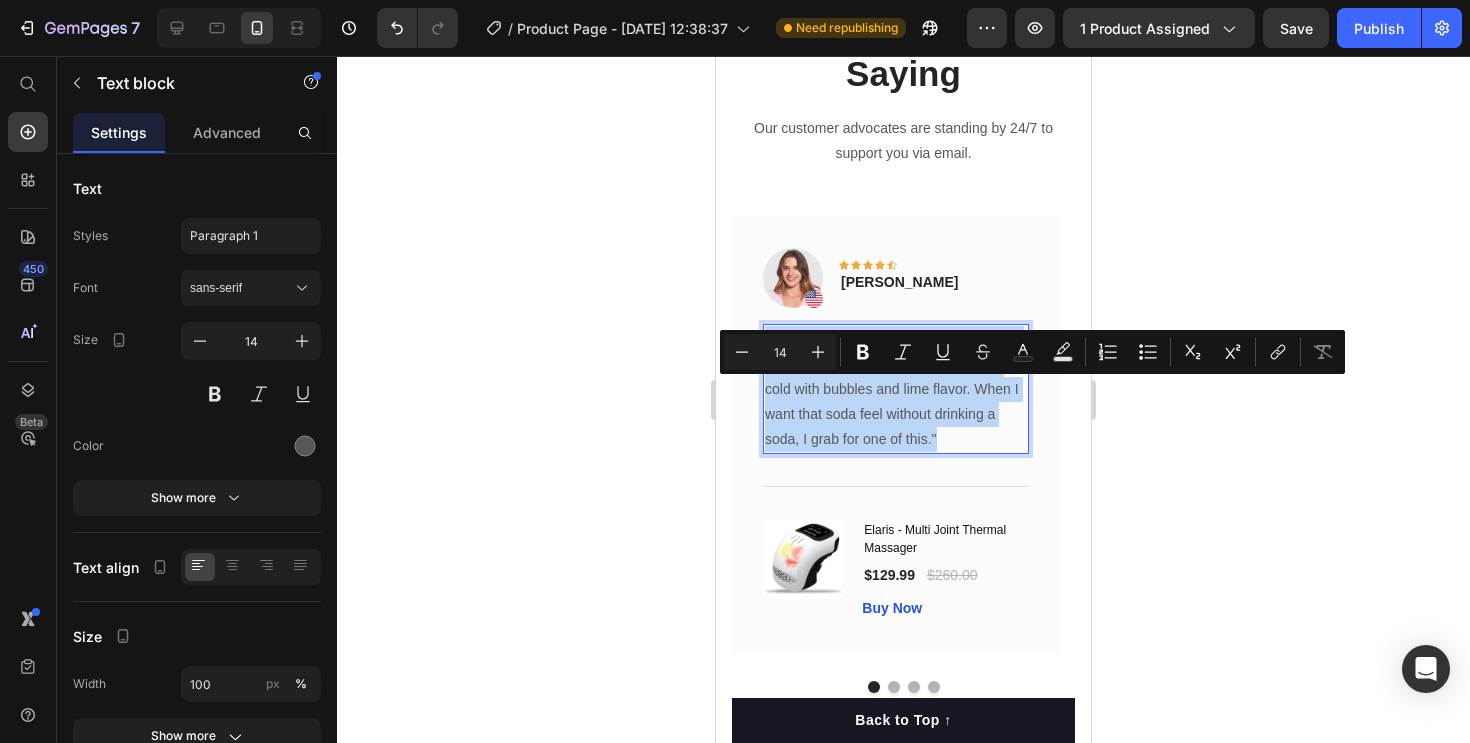 click on ""Love it! Great for summer! Good taste, it really owns up to its name “sparkling”, cold with bubbles and lime flavor. When I want that soda feel without drinking a soda, I grab for one of this."" at bounding box center (896, 389) 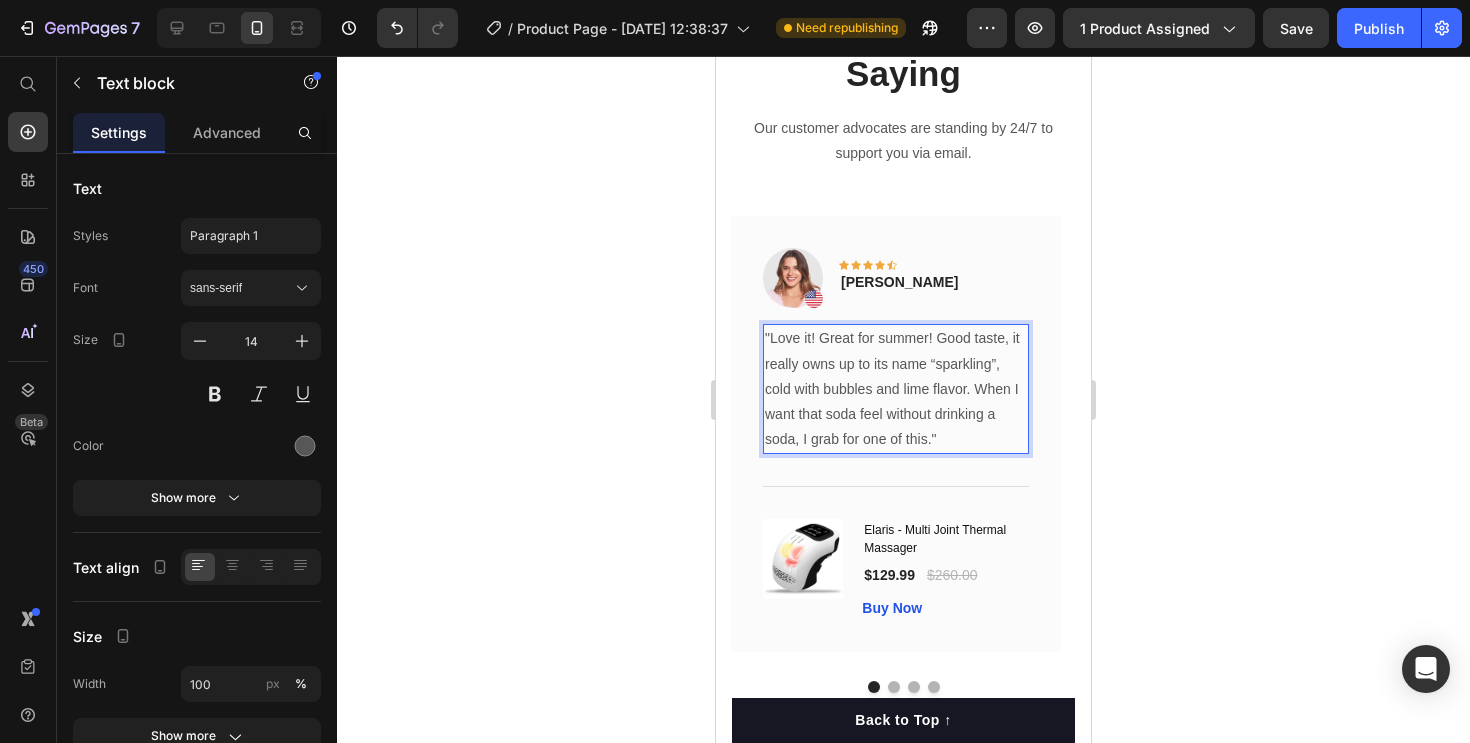 click on ""Love it! Great for summer! Good taste, it really owns up to its name “sparkling”, cold with bubbles and lime flavor. When I want that soda feel without drinking a soda, I grab for one of this."" at bounding box center (896, 389) 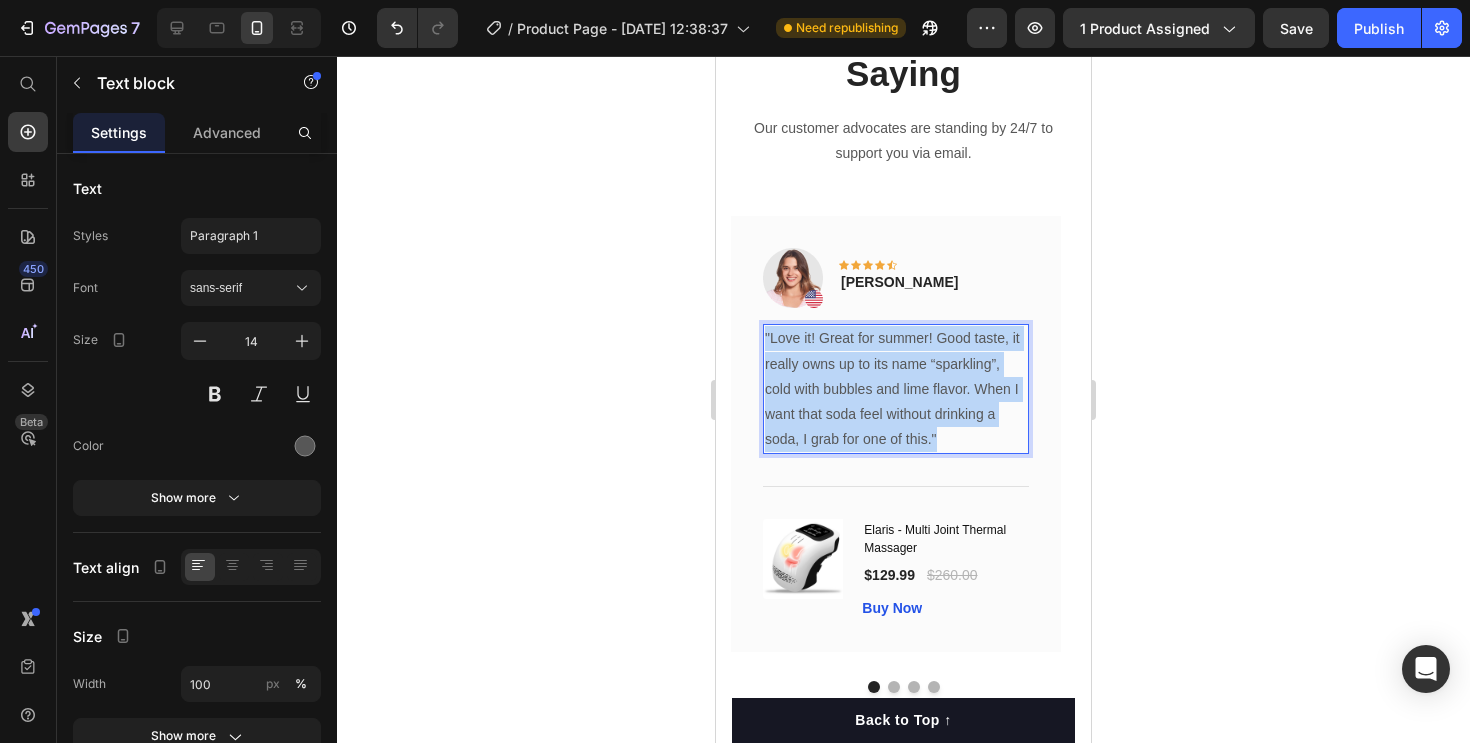 click on ""Love it! Great for summer! Good taste, it really owns up to its name “sparkling”, cold with bubbles and lime flavor. When I want that soda feel without drinking a soda, I grab for one of this."" at bounding box center (896, 389) 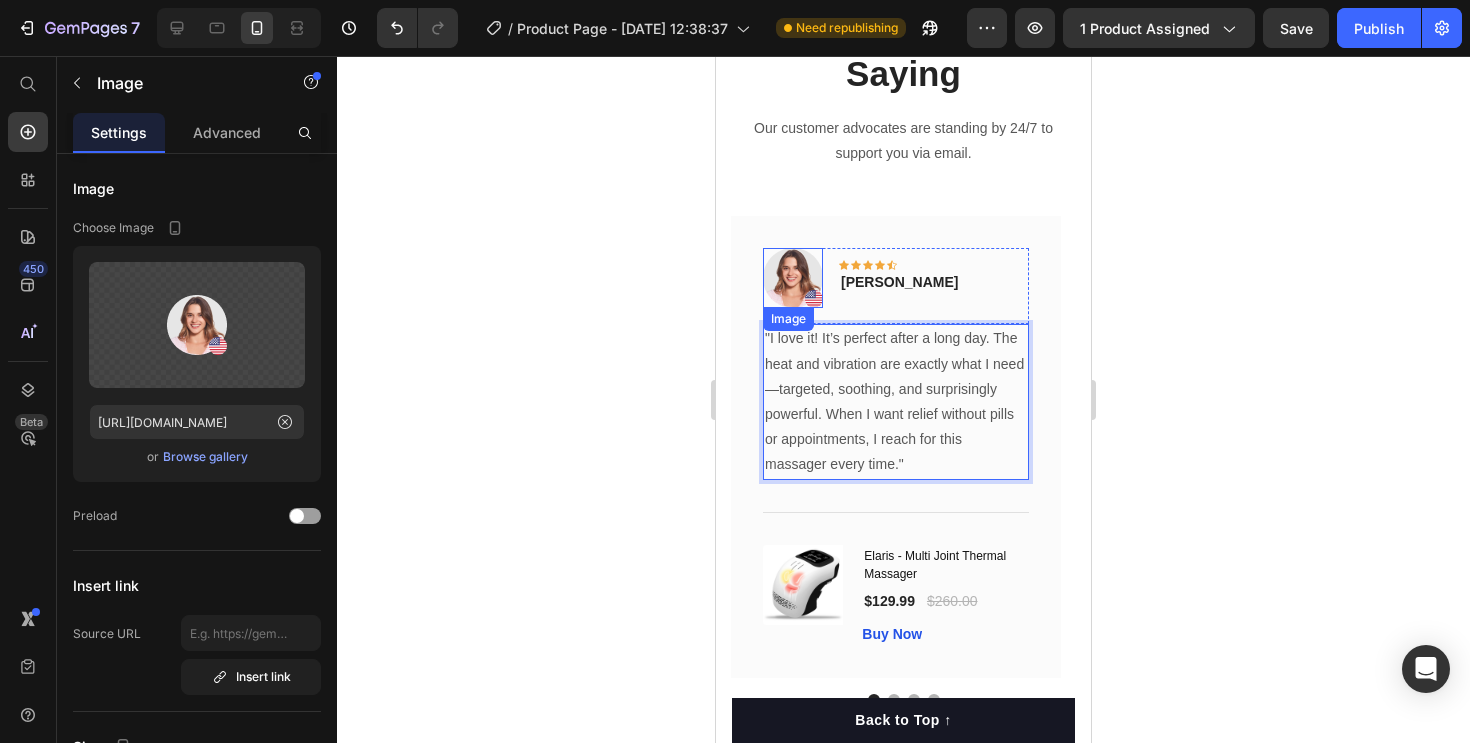 click at bounding box center [793, 278] 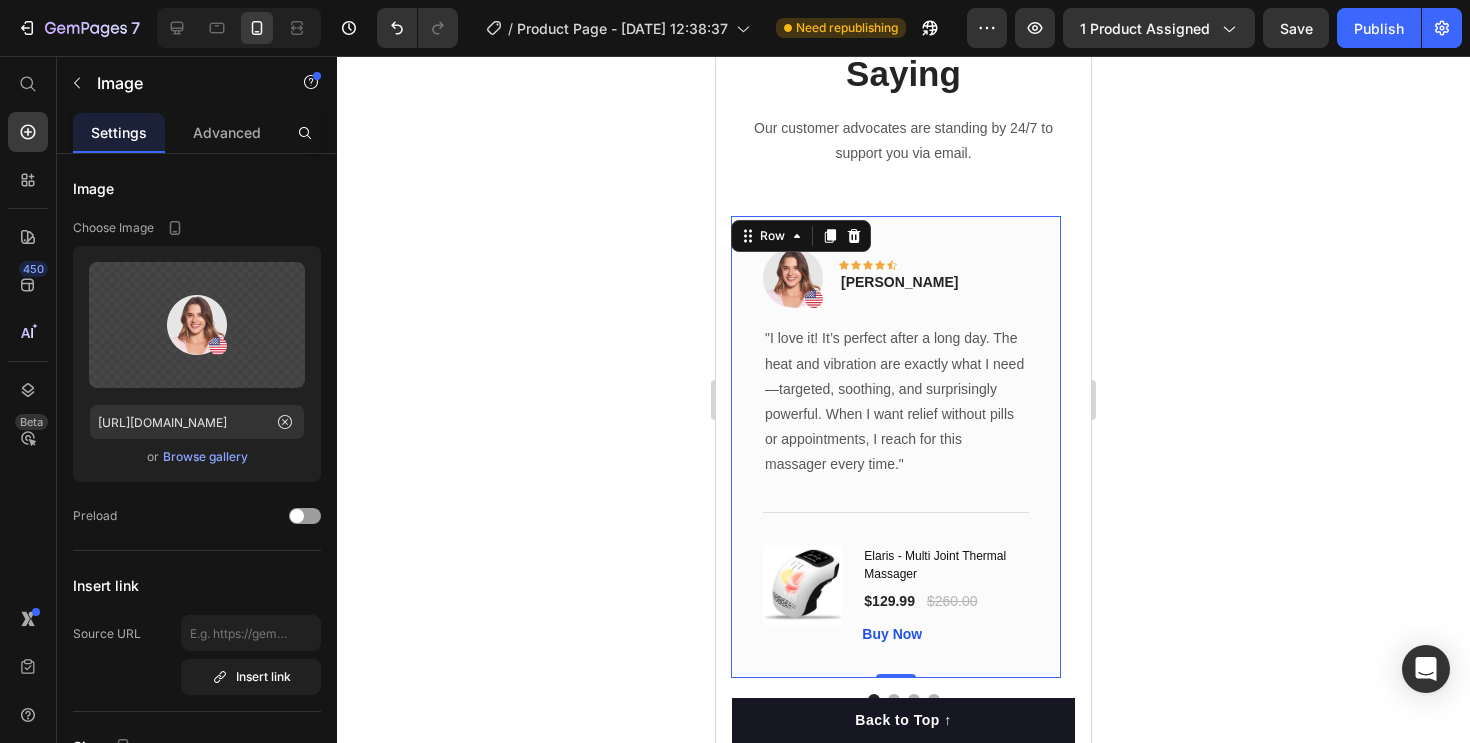 click on "Image
Icon
Icon
Icon
Icon
Icon Row [PERSON_NAME] Text block Row "I love it! It’s perfect after a long day. The heat and vibration are exactly what I need—targeted, soothing, and surprisingly powerful. When I want relief without pills or appointments, I reach for this massager every time." Text block                Title Line (P) Images & Gallery Elaris - Multi Joint Thermal Massager (P) Title $129.99 (P) Price $260.00 (P) Price Row Buy Now (P) Cart Button Product Row   0" at bounding box center (896, 446) 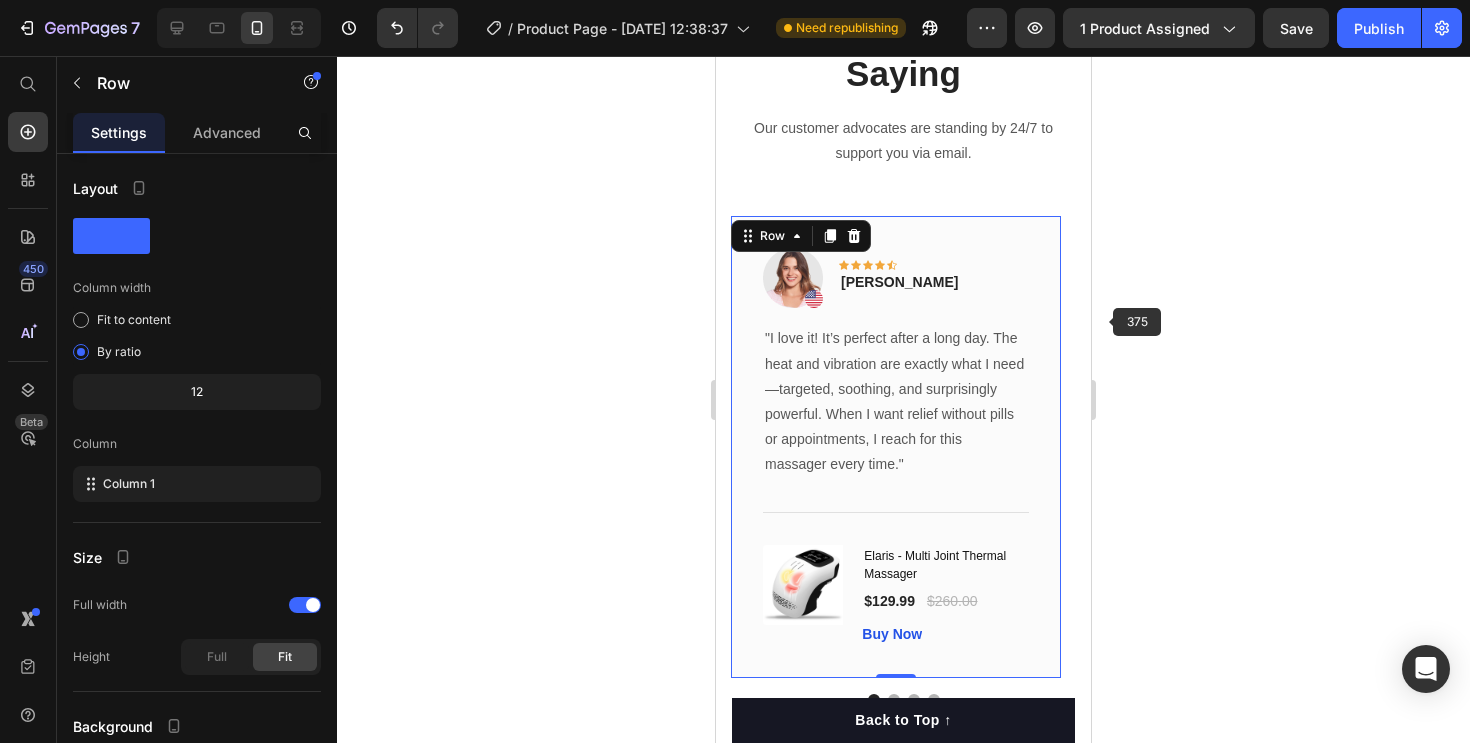 click 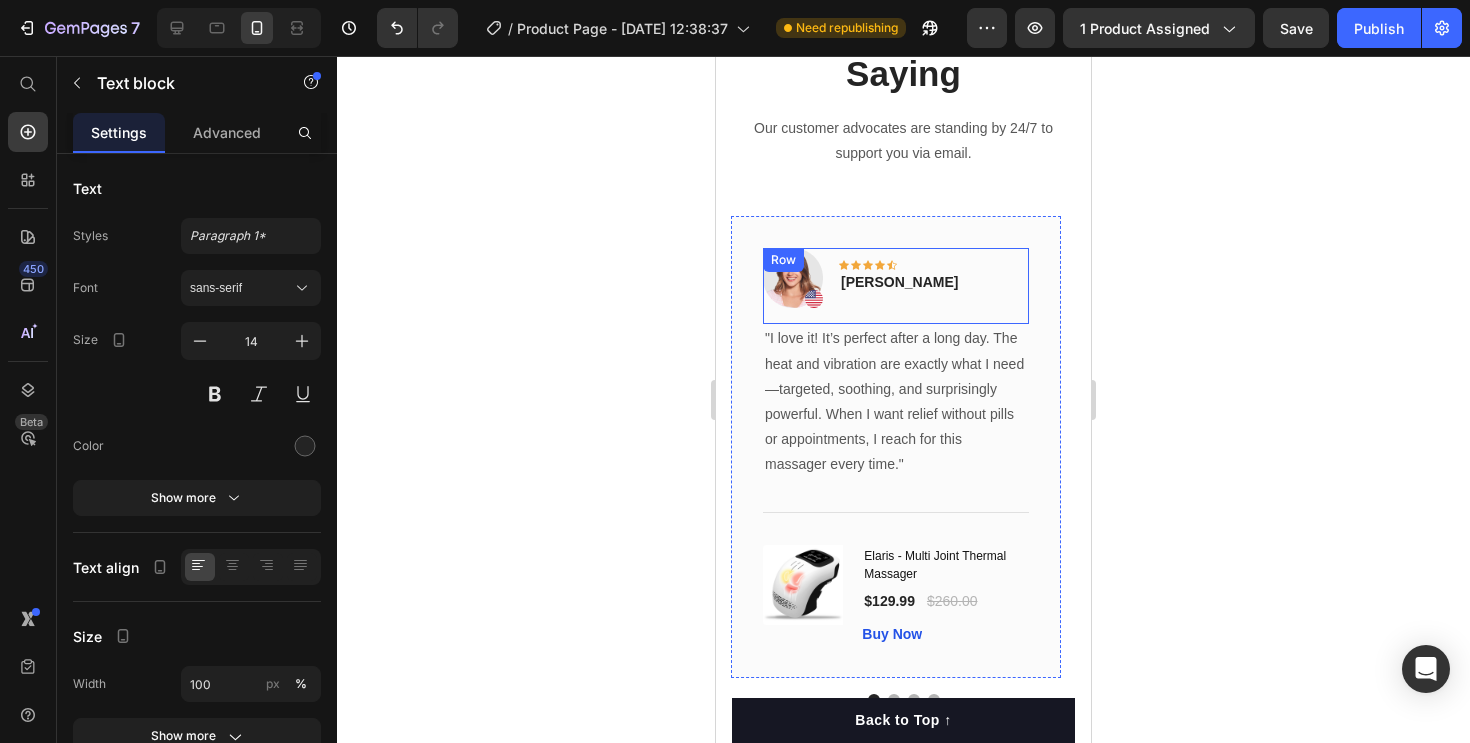 click on "[PERSON_NAME]" at bounding box center [899, 282] 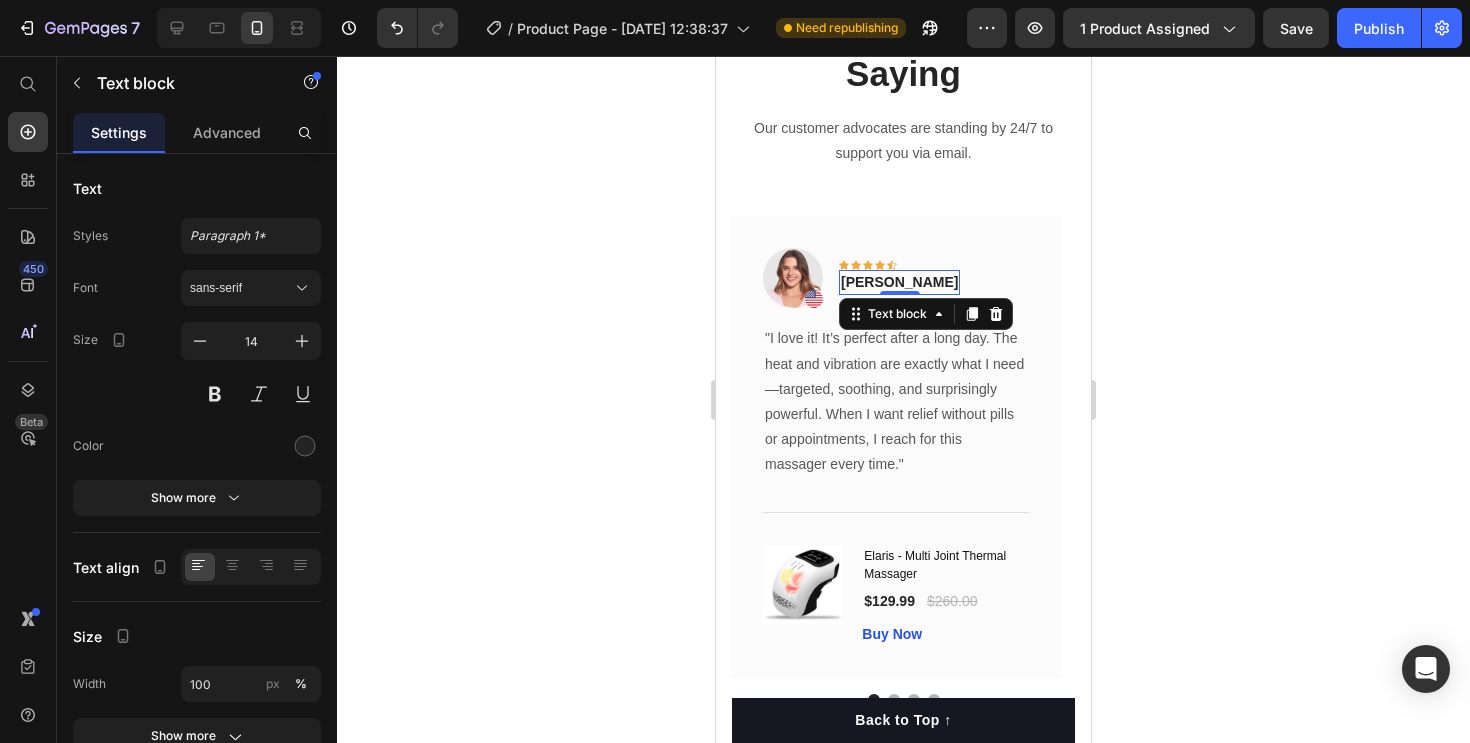 click on "[PERSON_NAME]" at bounding box center [899, 282] 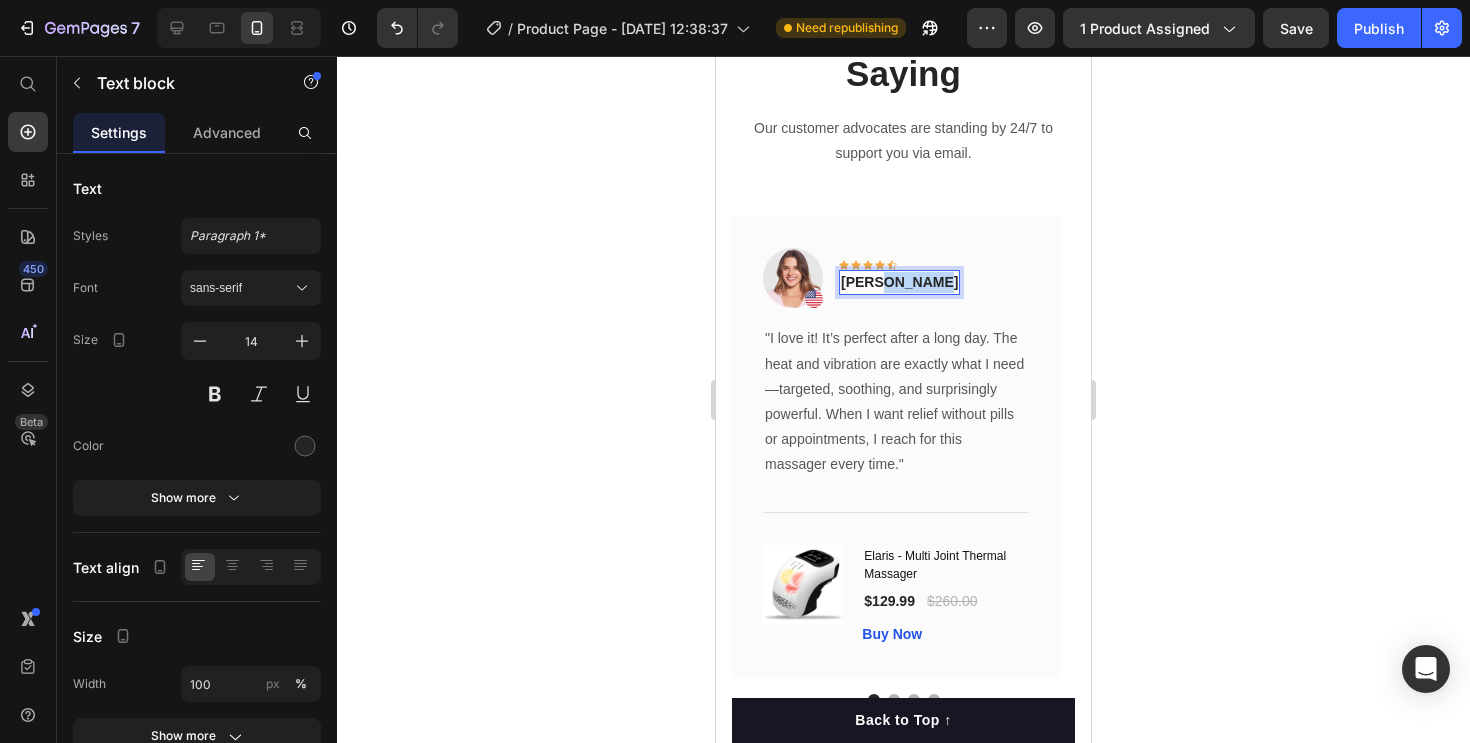 click on "[PERSON_NAME]" at bounding box center [899, 282] 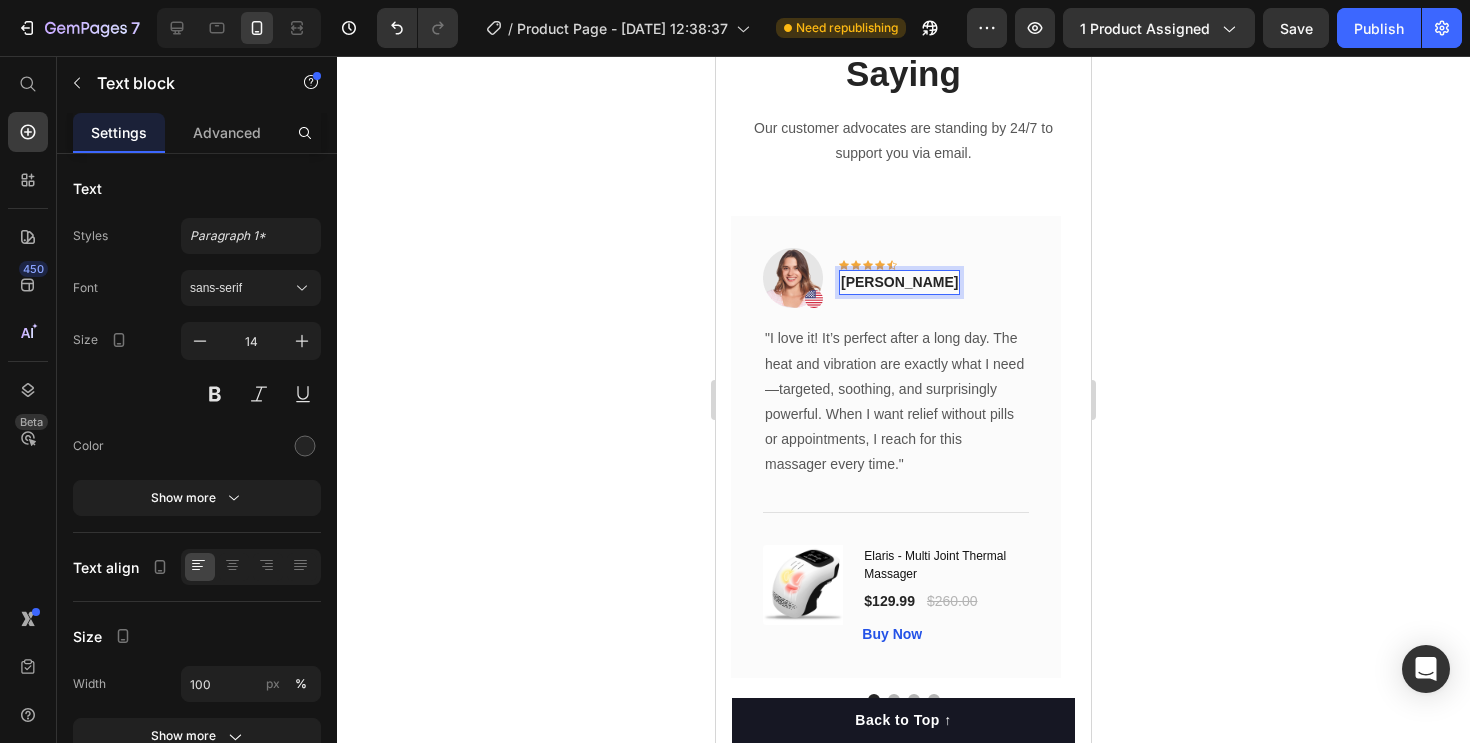 click on "[PERSON_NAME]" at bounding box center (899, 282) 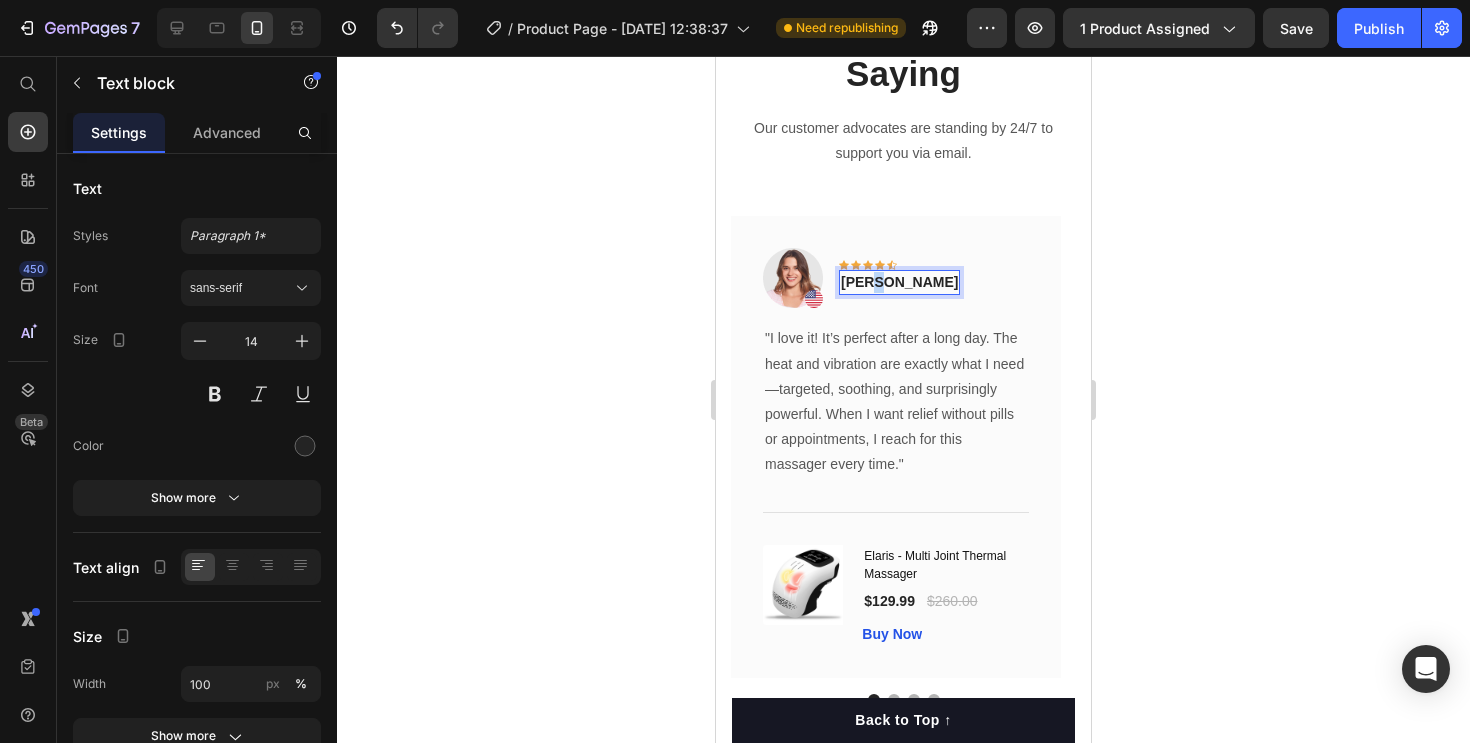 click on "[PERSON_NAME]" at bounding box center (899, 282) 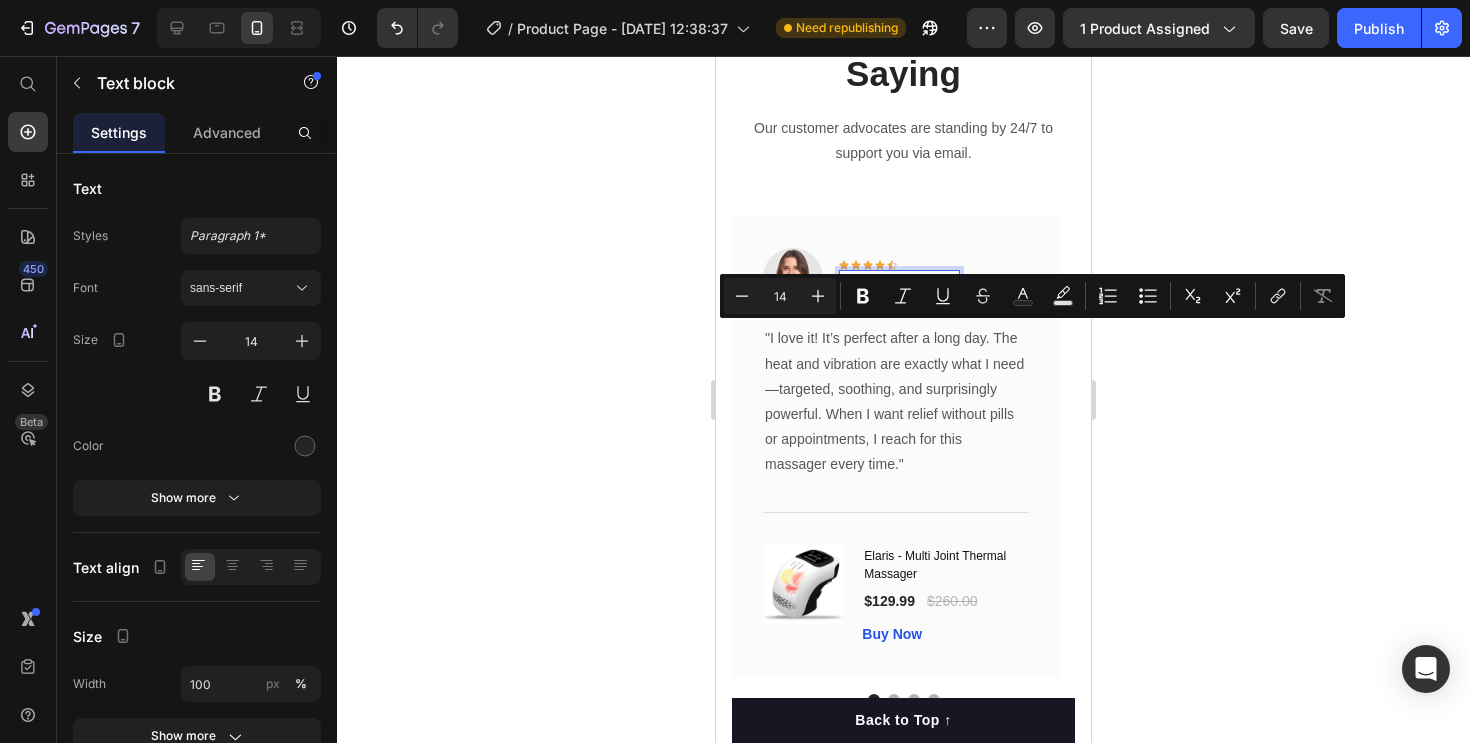 click on "[PERSON_NAME]" at bounding box center [899, 282] 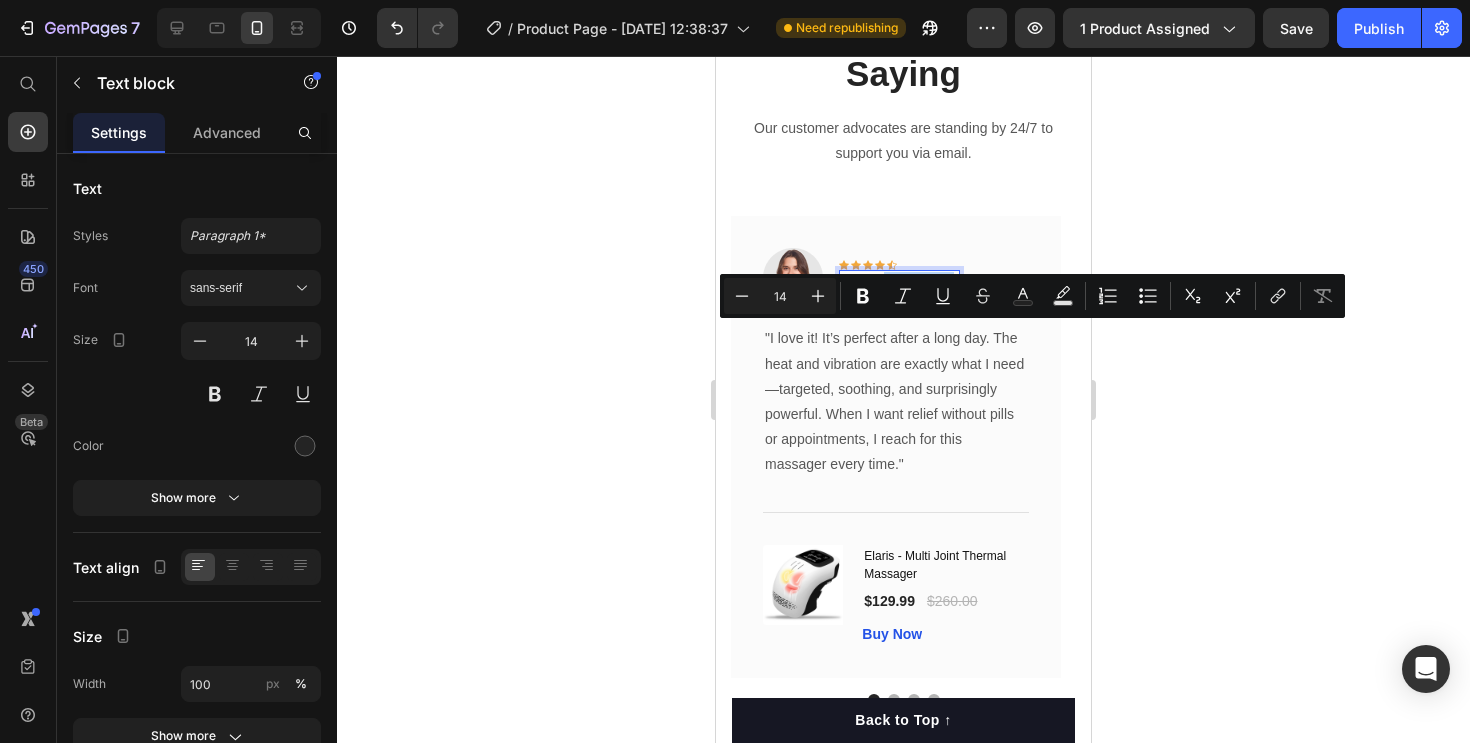 click on "[PERSON_NAME]" at bounding box center (899, 282) 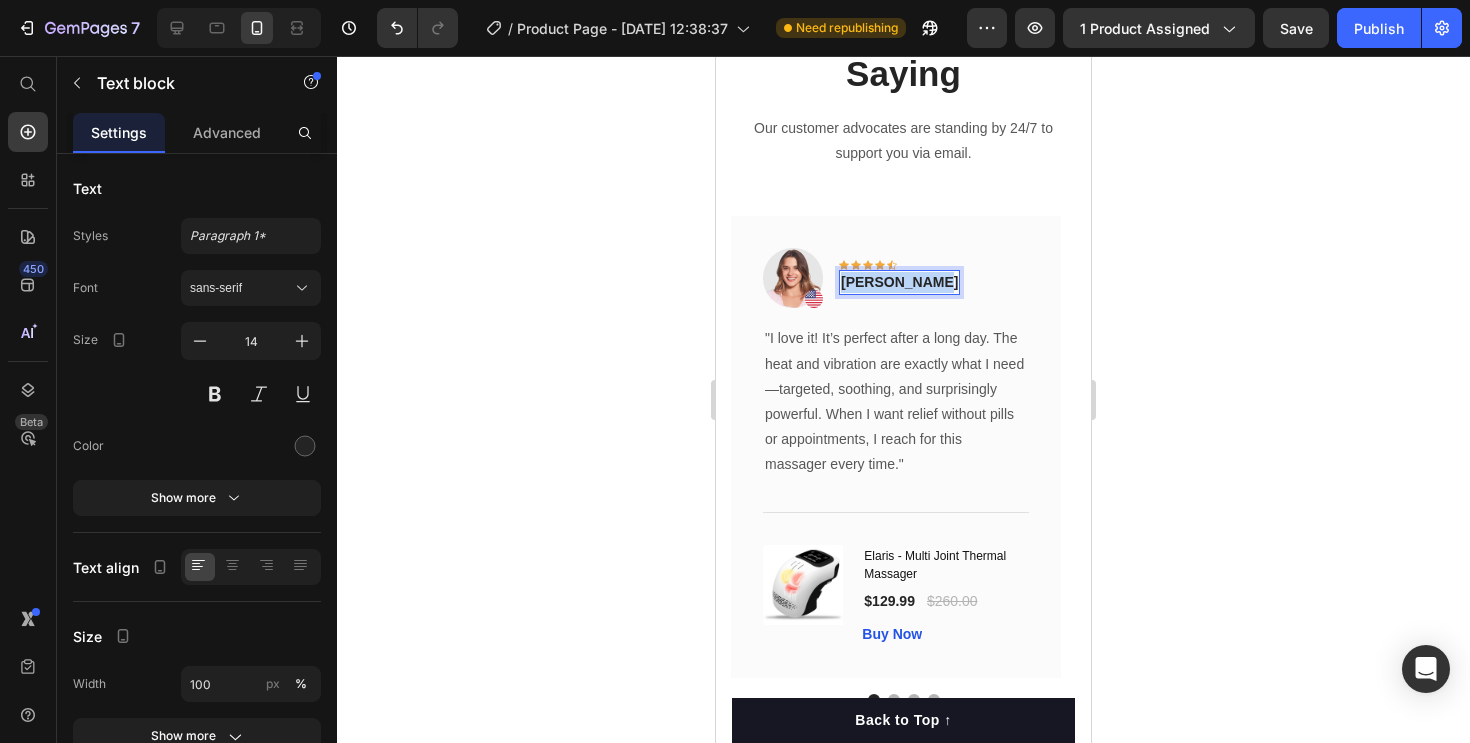 click on "[PERSON_NAME]" at bounding box center (899, 282) 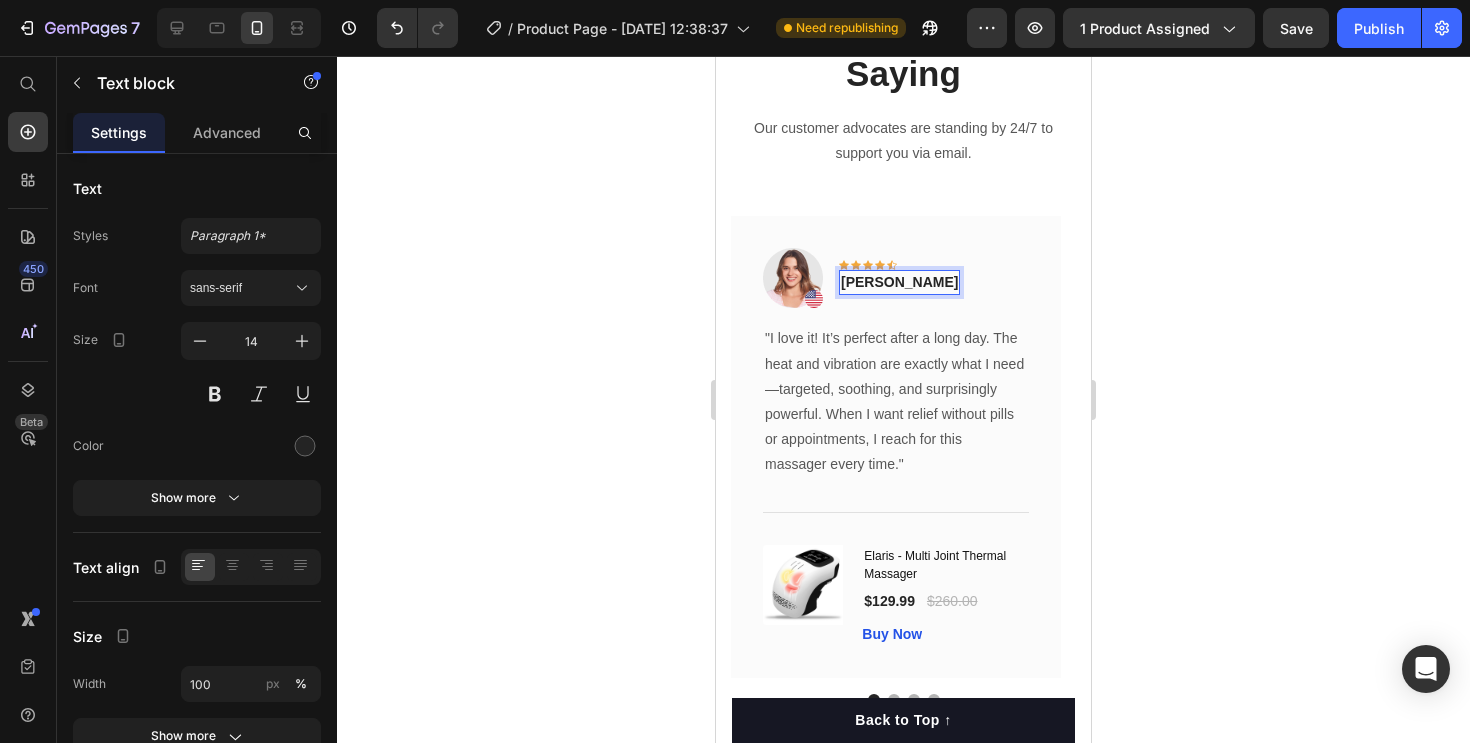 click 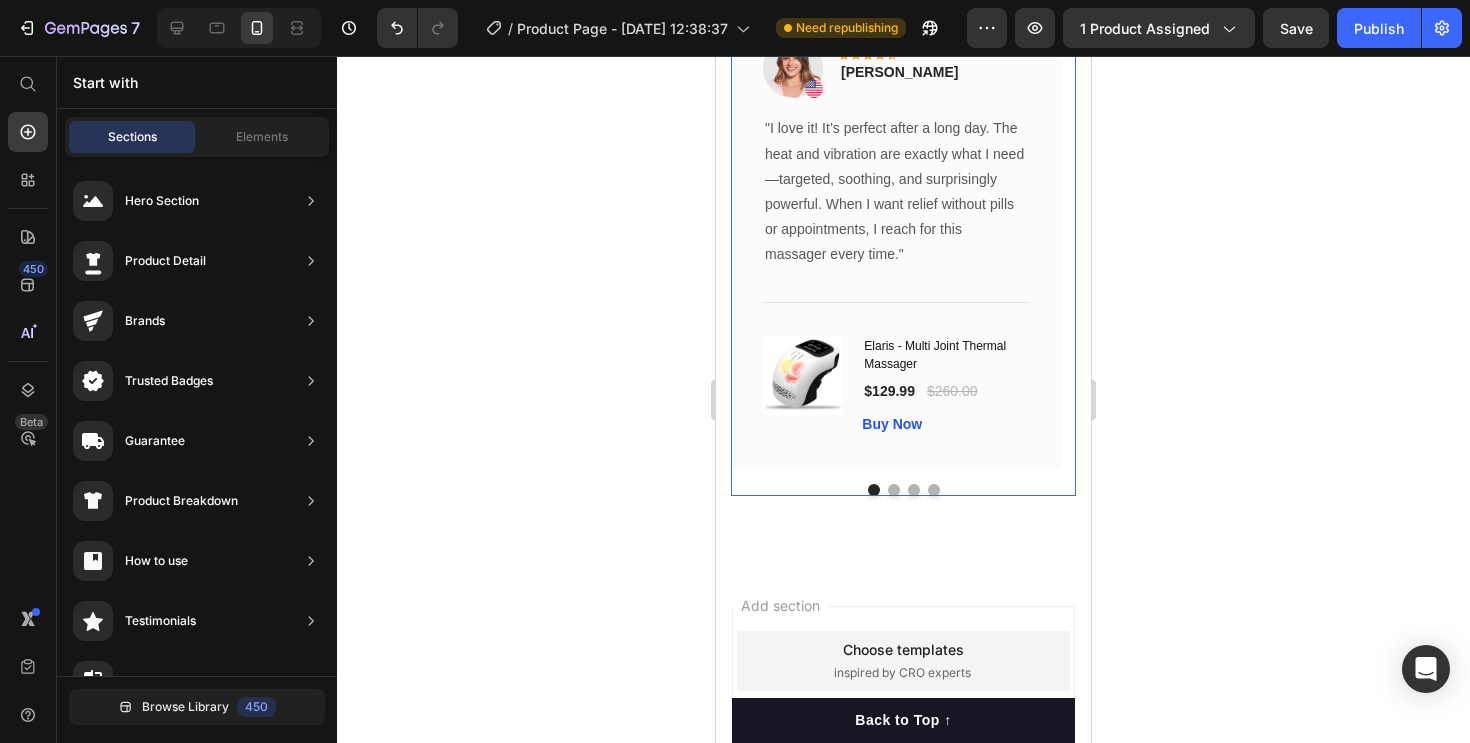 scroll, scrollTop: 7925, scrollLeft: 0, axis: vertical 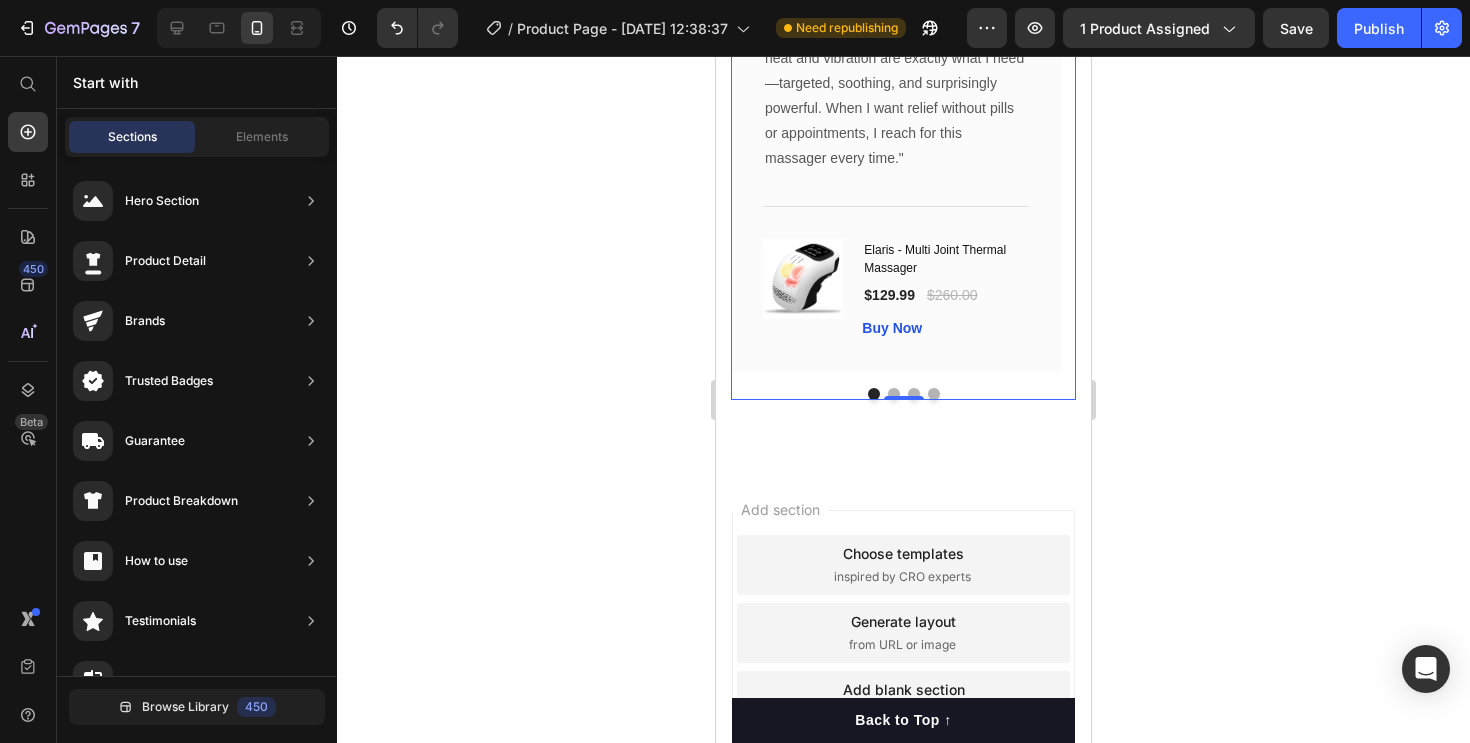 click at bounding box center [894, 394] 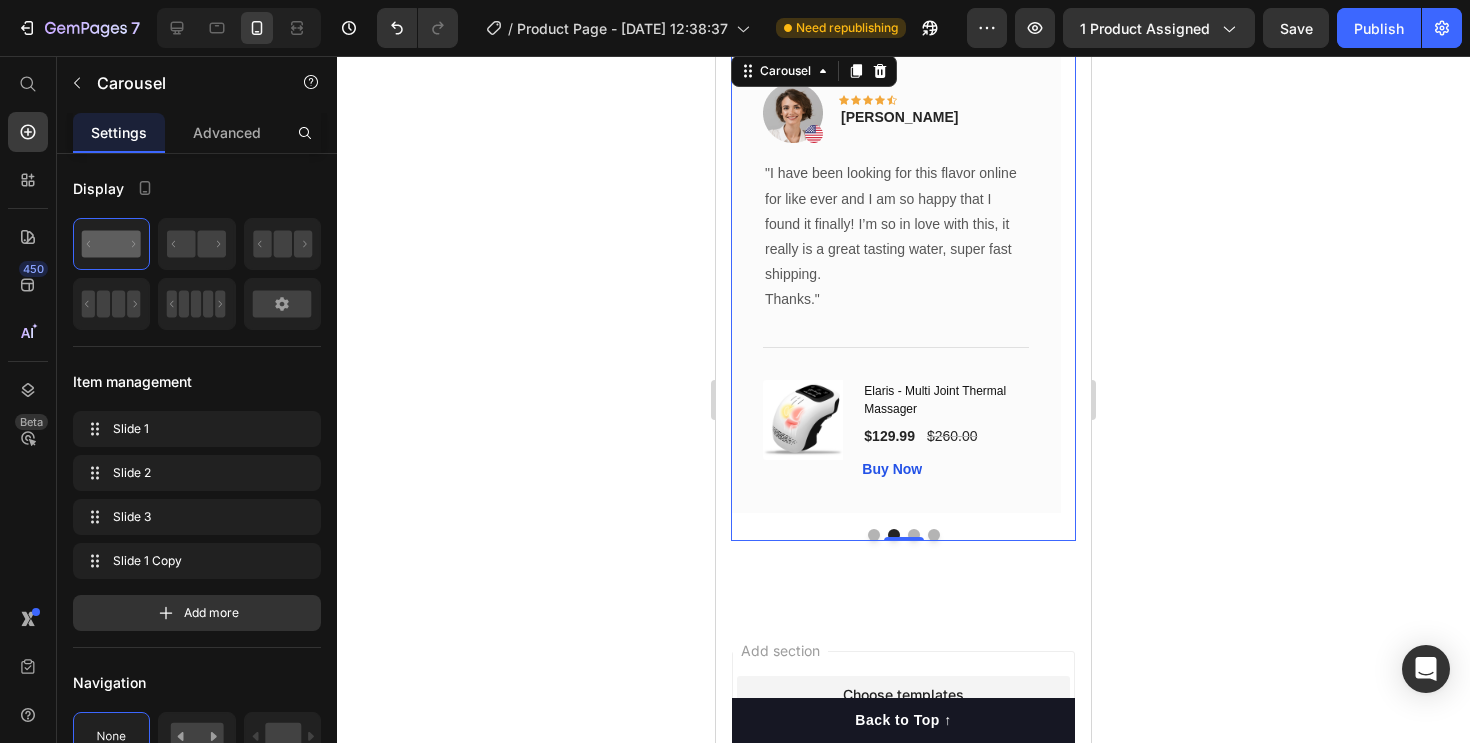 scroll, scrollTop: 7779, scrollLeft: 0, axis: vertical 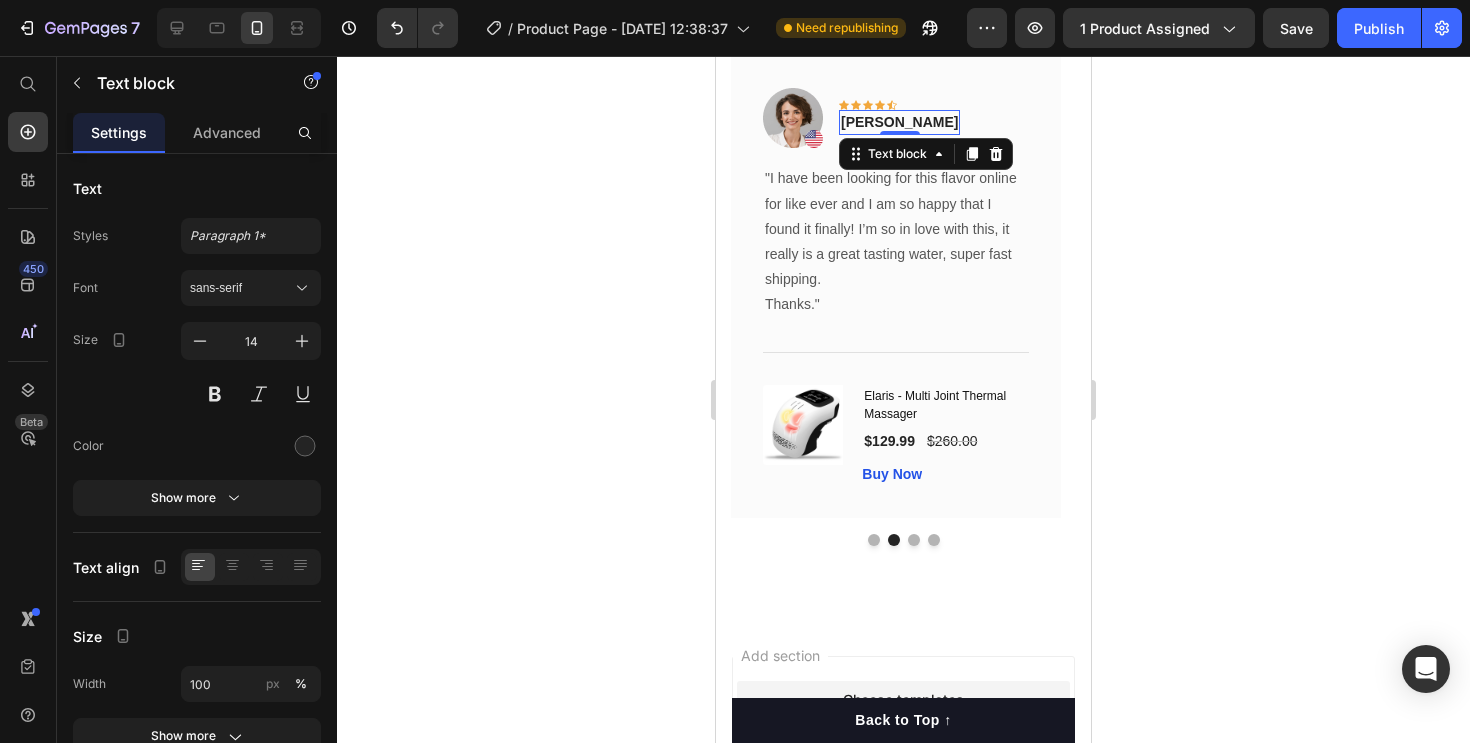 click on "[PERSON_NAME]" at bounding box center [899, 122] 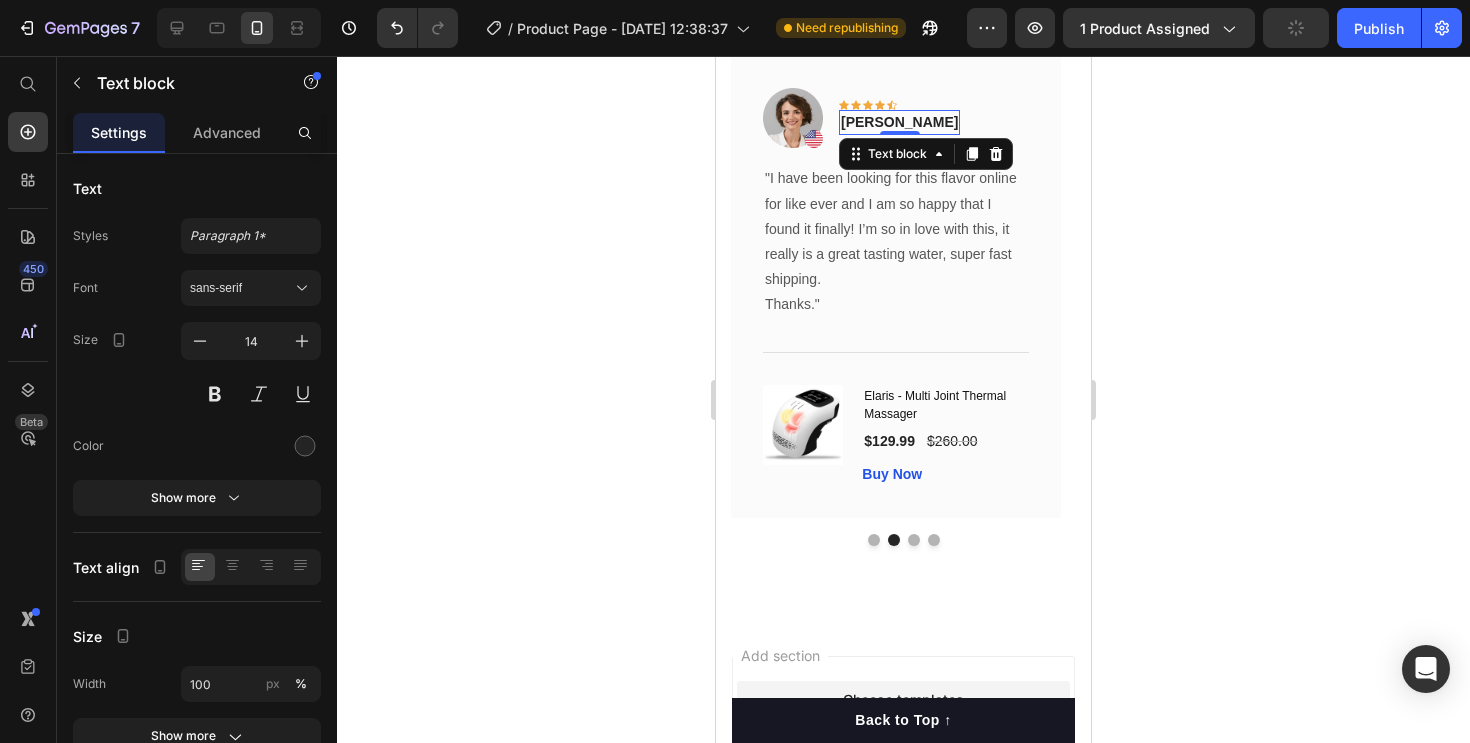 click on "[PERSON_NAME]" at bounding box center [899, 122] 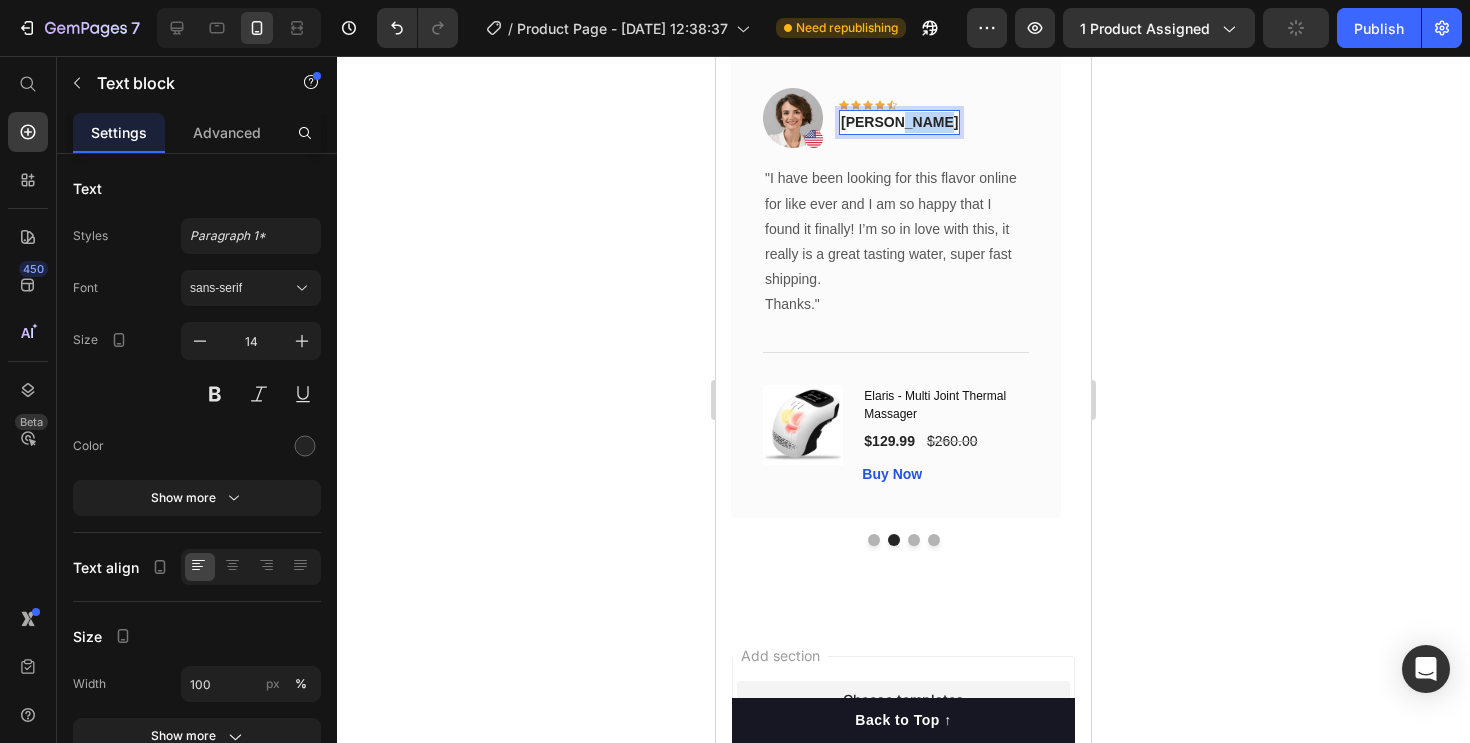 click on "[PERSON_NAME]" at bounding box center [899, 122] 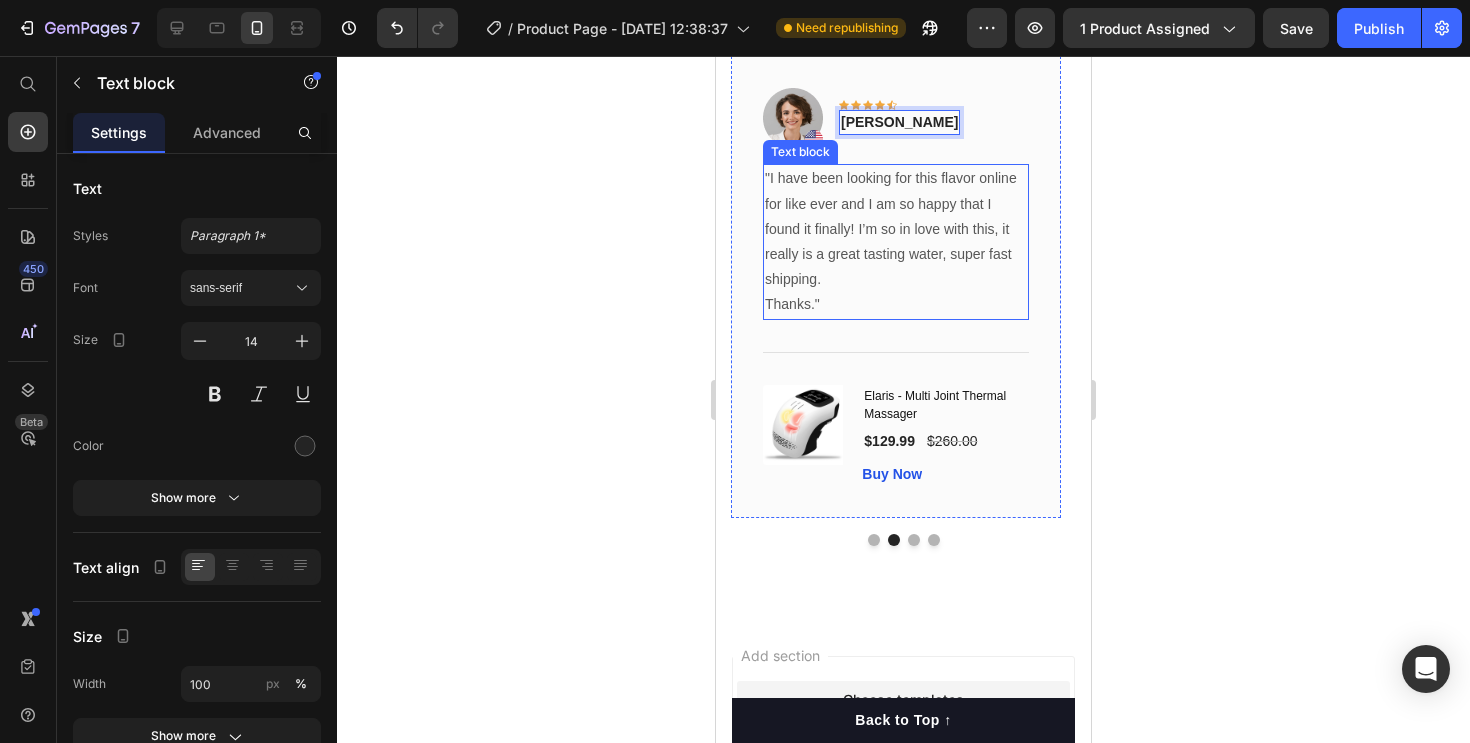 click on ""I have been looking for this flavor online for like ever and I am so happy that I found it finally! I’m so in love with this, it really is a great tasting water, super fast shipping." at bounding box center [896, 229] 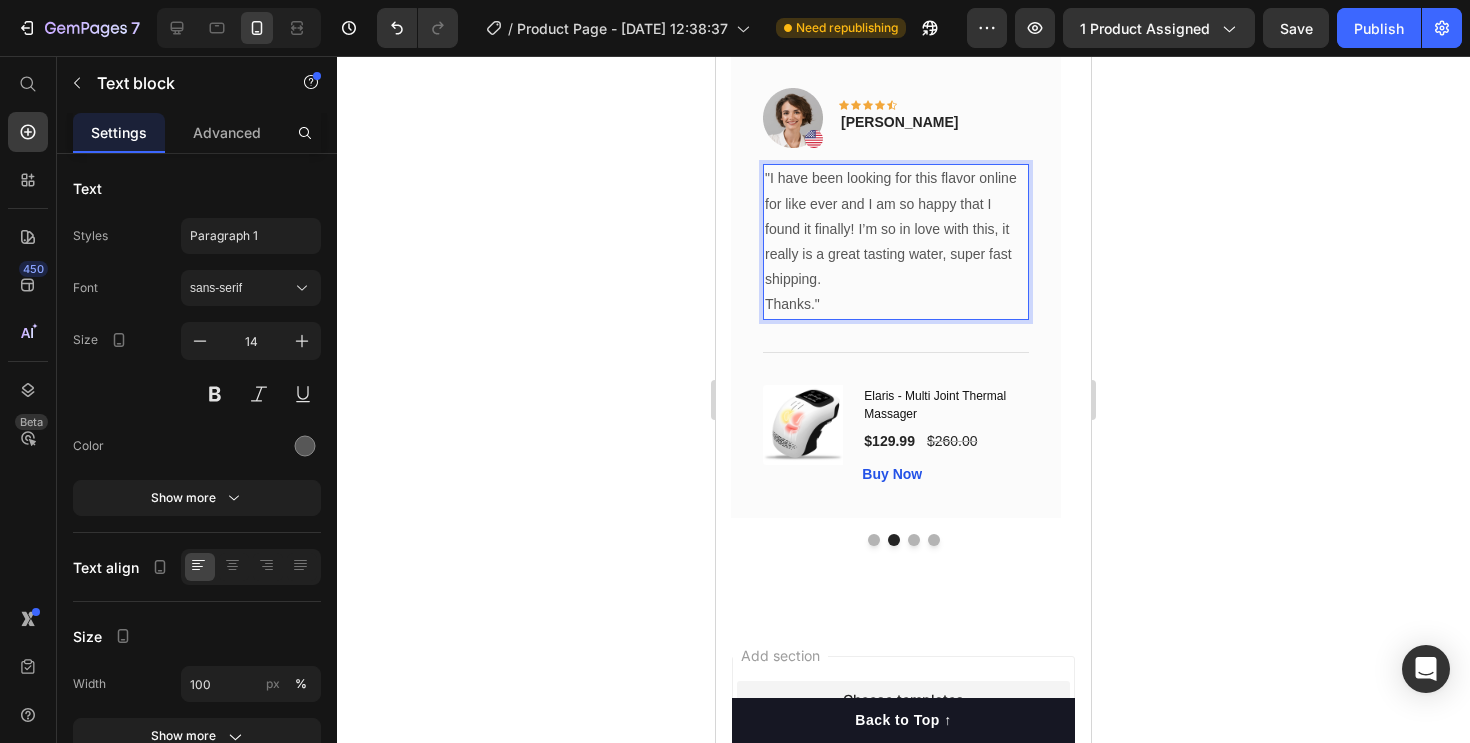click on ""I have been looking for this flavor online for like ever and I am so happy that I found it finally! I’m so in love with this, it really is a great tasting water, super fast shipping." at bounding box center (896, 229) 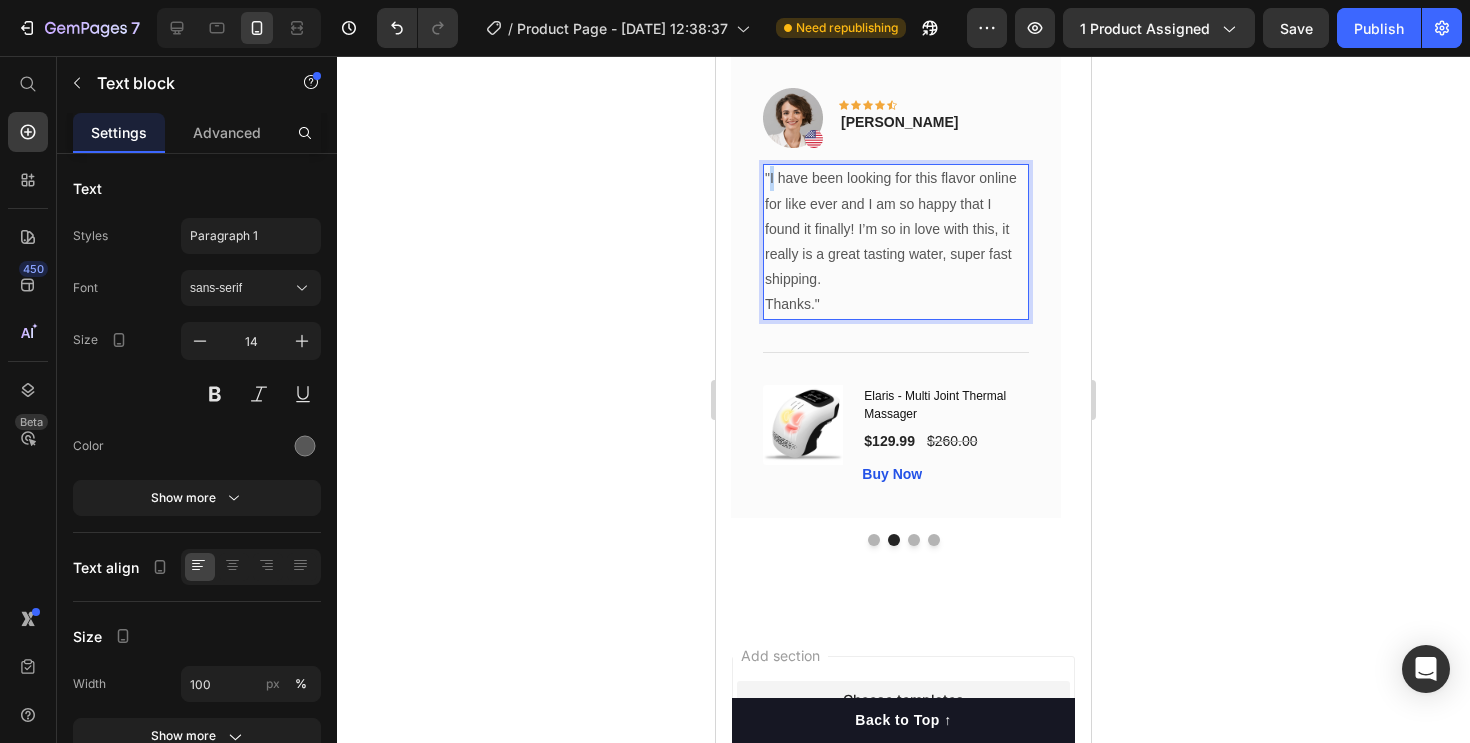 click on ""I have been looking for this flavor online for like ever and I am so happy that I found it finally! I’m so in love with this, it really is a great tasting water, super fast shipping." at bounding box center [896, 229] 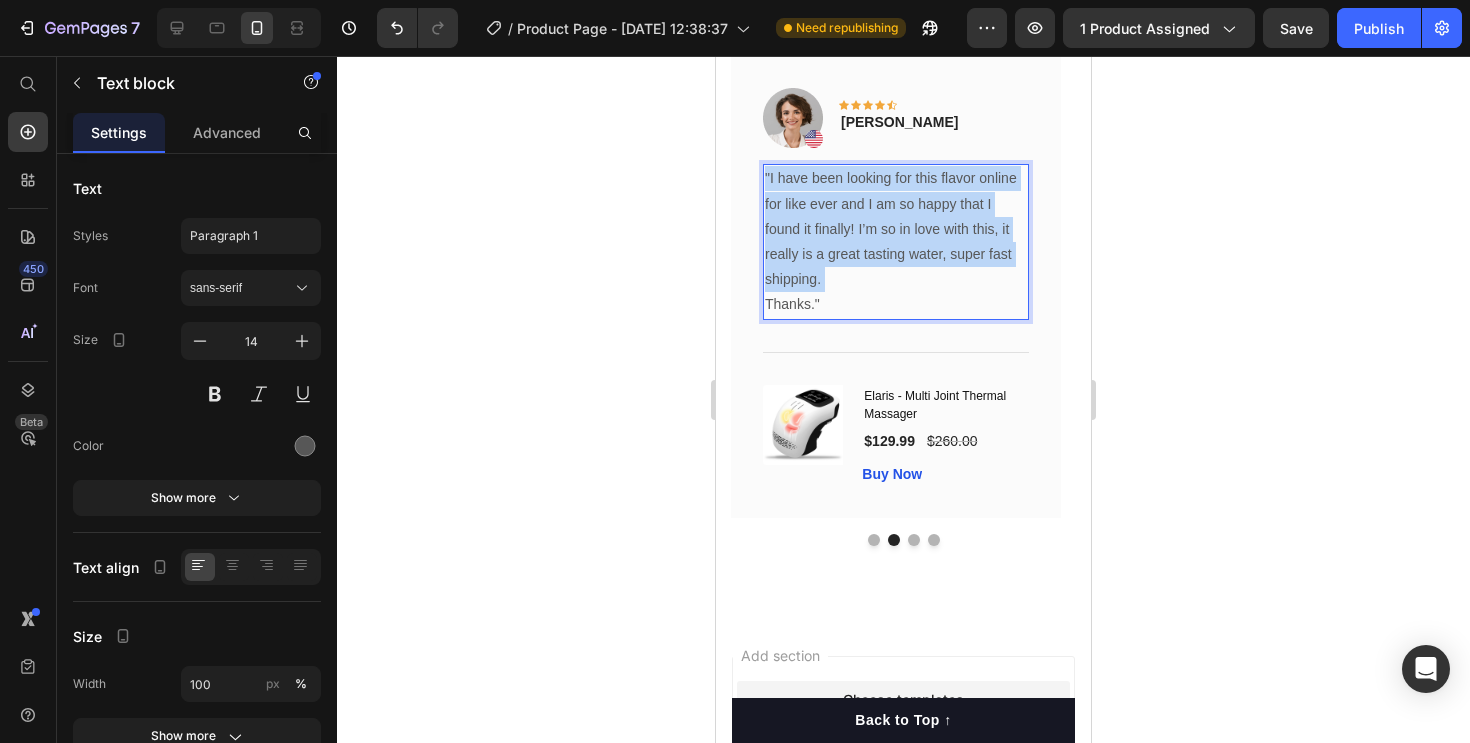 click on ""I have been looking for this flavor online for like ever and I am so happy that I found it finally! I’m so in love with this, it really is a great tasting water, super fast shipping." at bounding box center [896, 229] 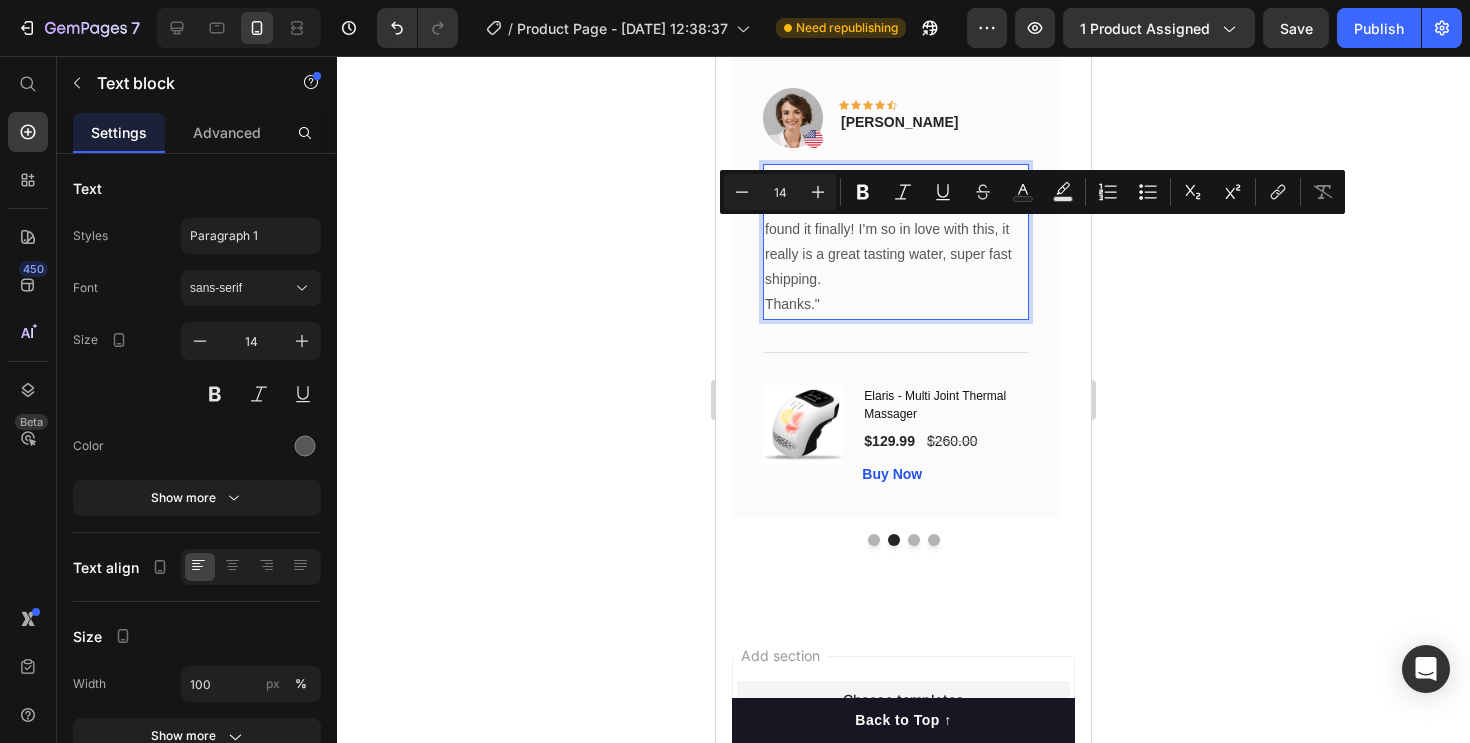 click on "Thanks."" at bounding box center (896, 304) 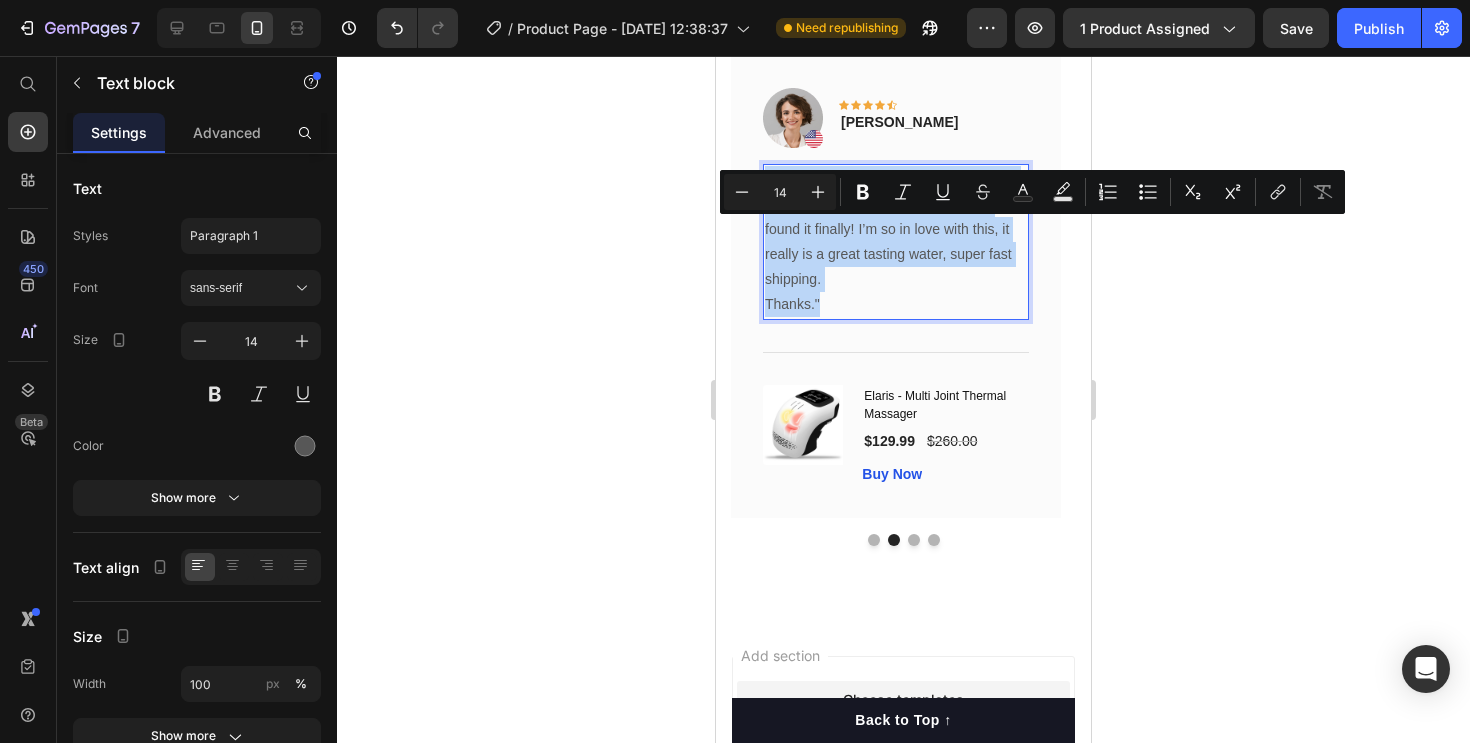 drag, startPoint x: 828, startPoint y: 354, endPoint x: 766, endPoint y: 236, distance: 133.29666 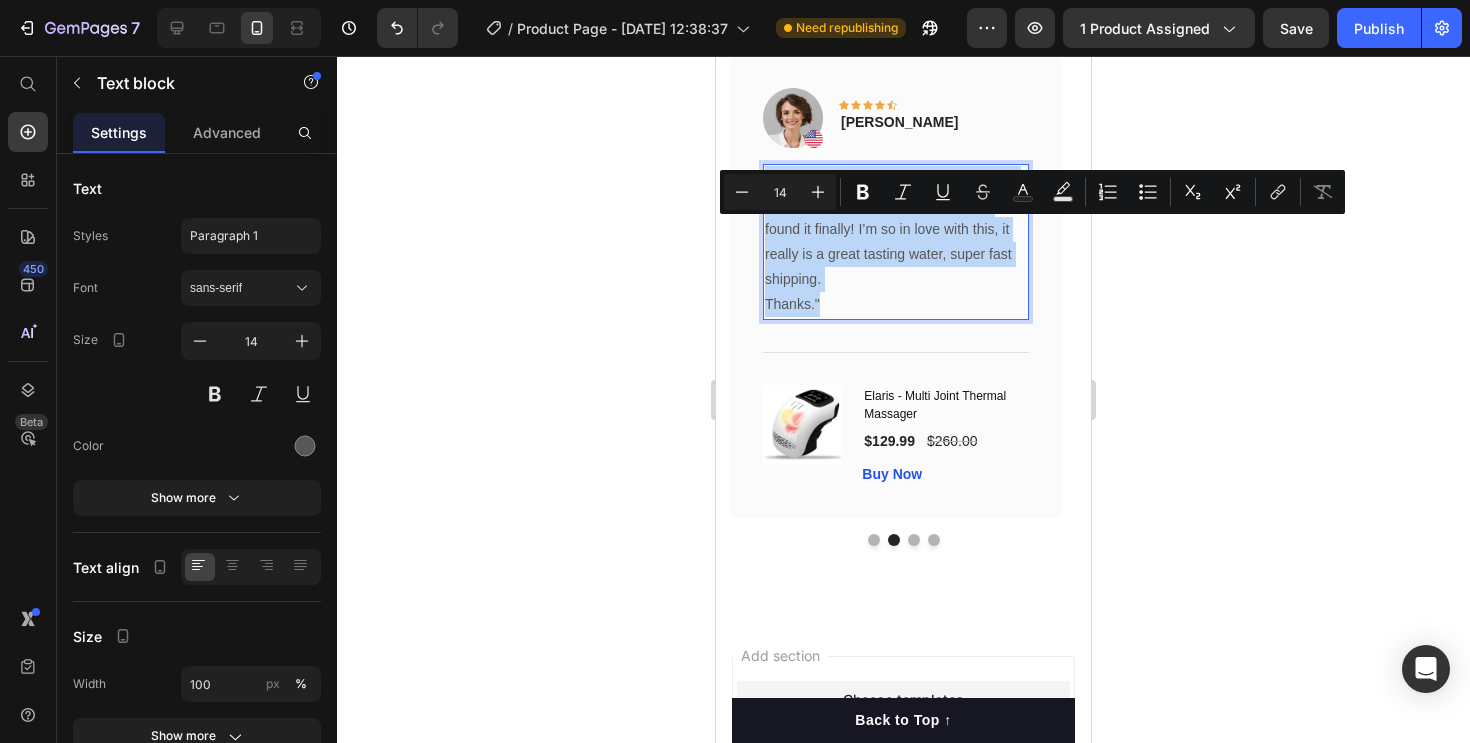 click on ""I have been looking for this flavor online for like ever and I am so happy that I found it finally! I’m so in love with this, it really is a great tasting water, super fast shipping." at bounding box center (896, 229) 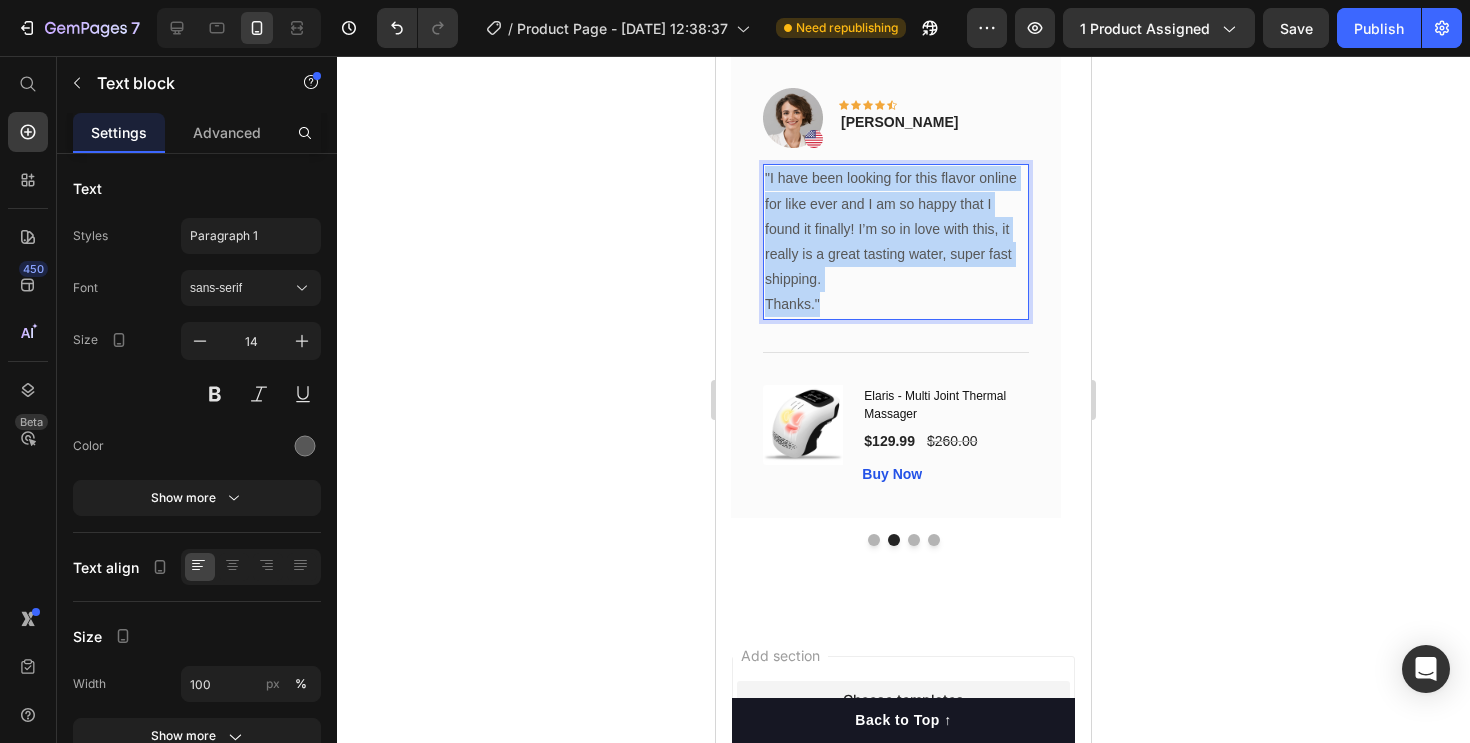 click on ""I have been looking for this flavor online for like ever and I am so happy that I found it finally! I’m so in love with this, it really is a great tasting water, super fast shipping." at bounding box center (896, 229) 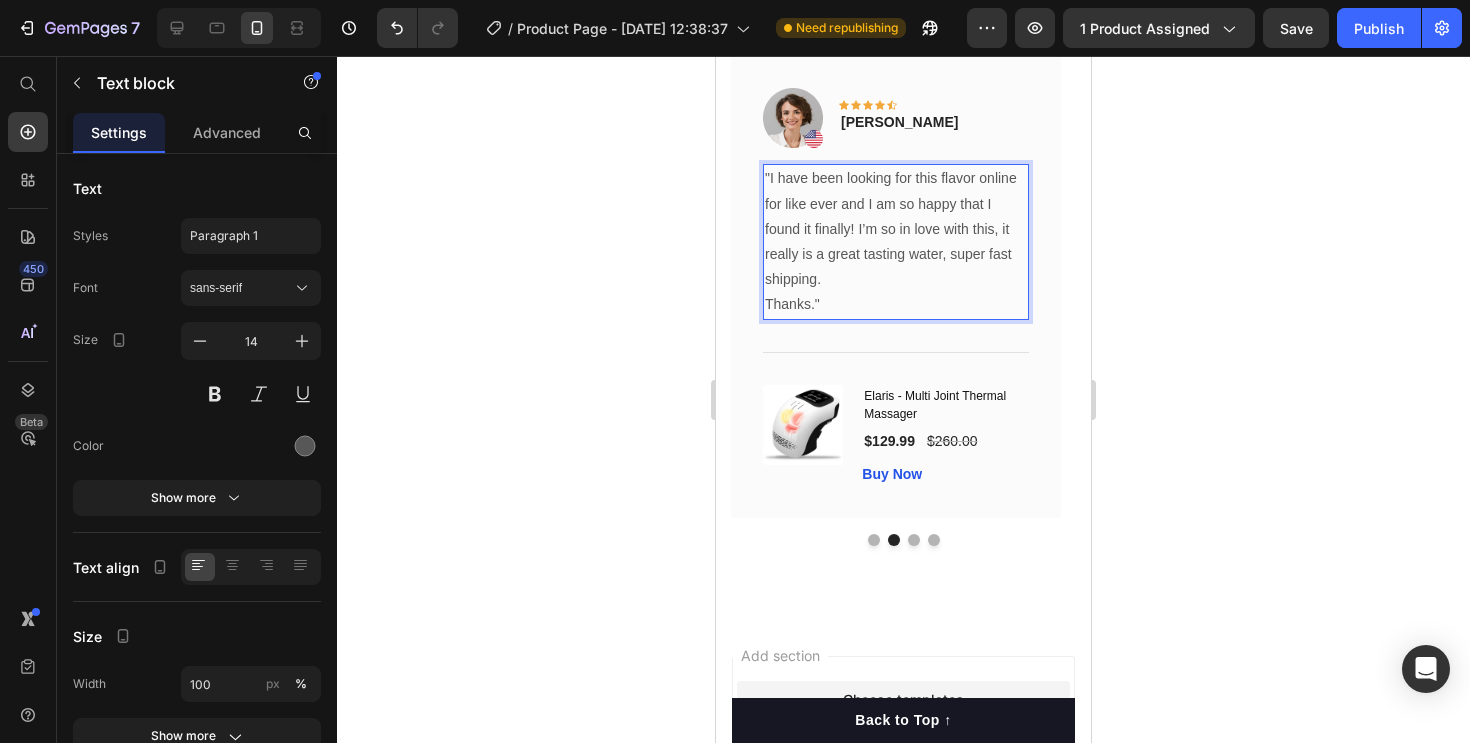 click on ""I have been looking for this flavor online for like ever and I am so happy that I found it finally! I’m so in love with this, it really is a great tasting water, super fast shipping." at bounding box center (896, 229) 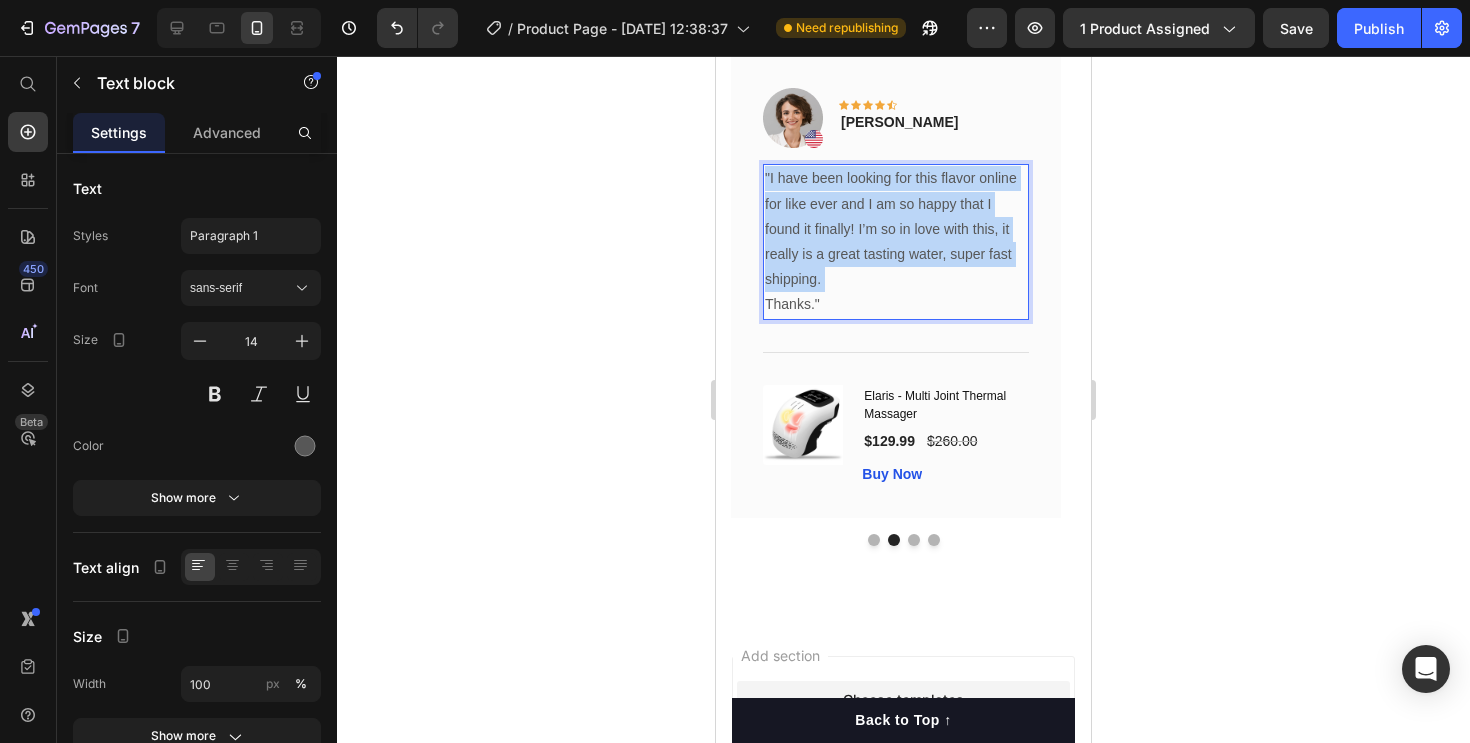 click on ""I have been looking for this flavor online for like ever and I am so happy that I found it finally! I’m so in love with this, it really is a great tasting water, super fast shipping." at bounding box center (896, 229) 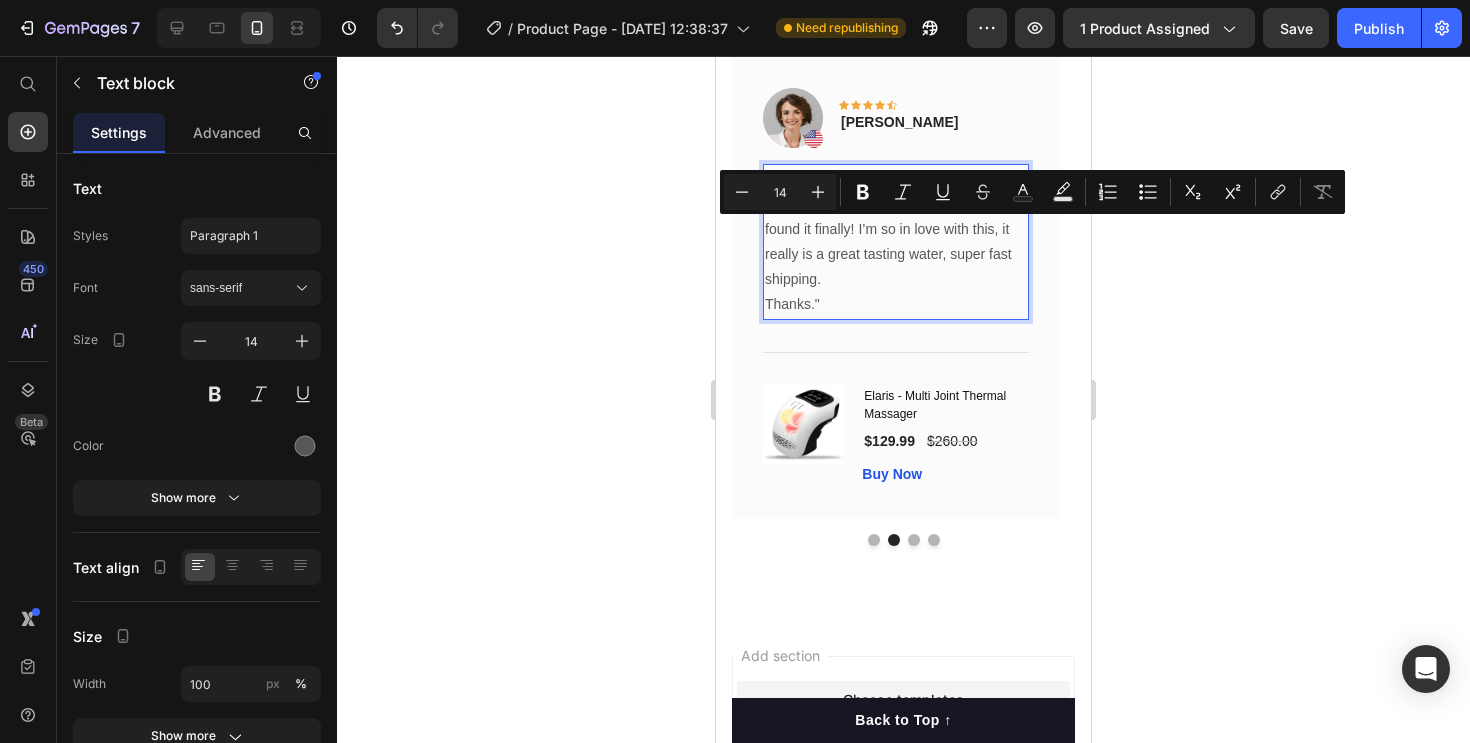 click on "Thanks."" at bounding box center (896, 304) 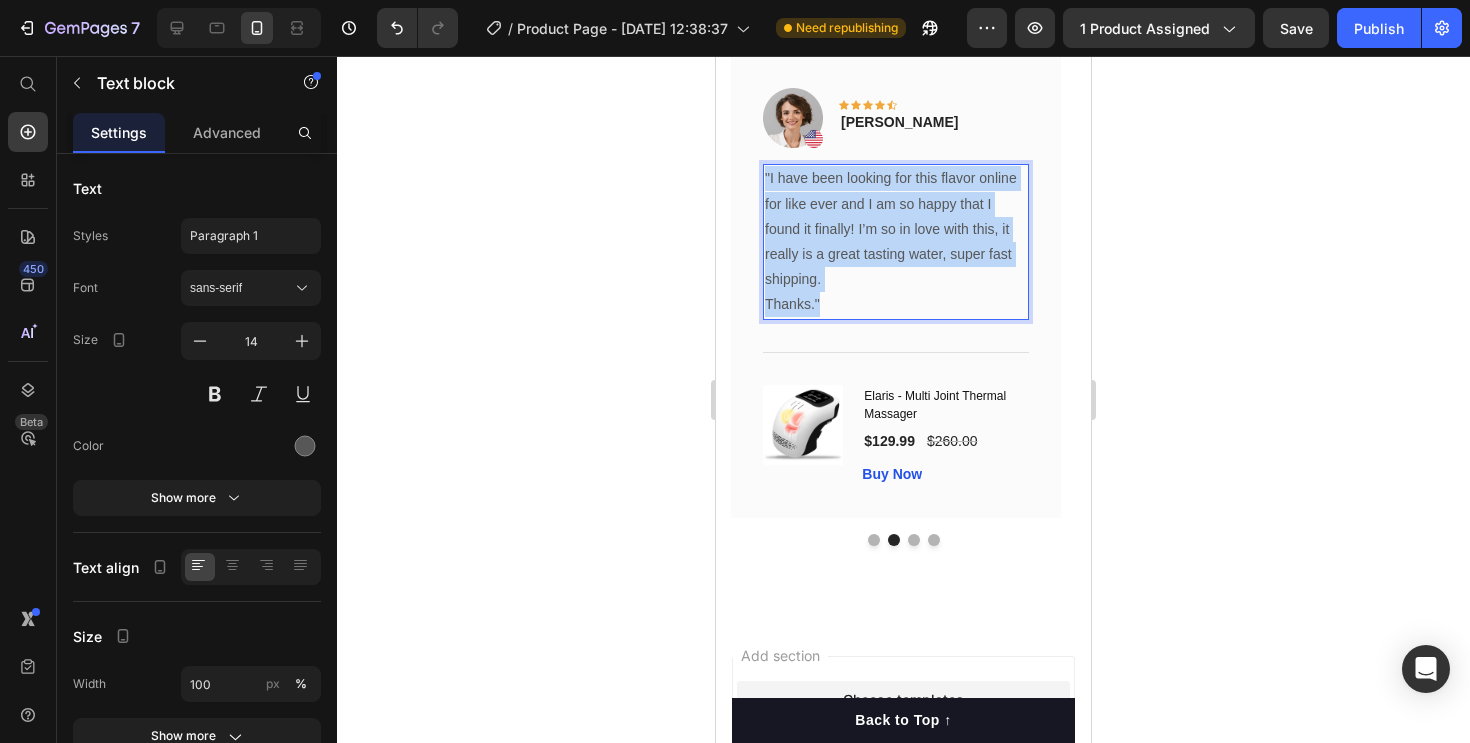 drag, startPoint x: 827, startPoint y: 355, endPoint x: 765, endPoint y: 231, distance: 138.63622 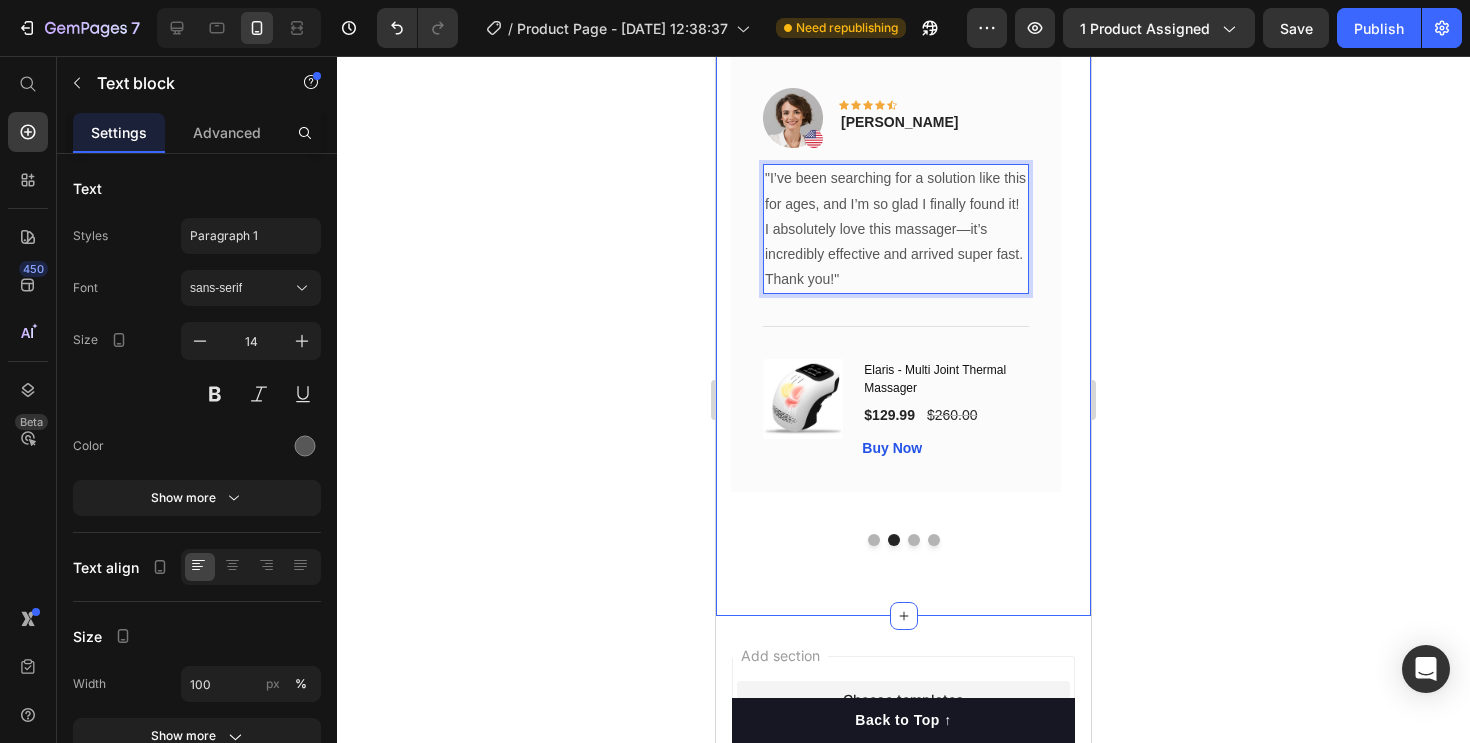click 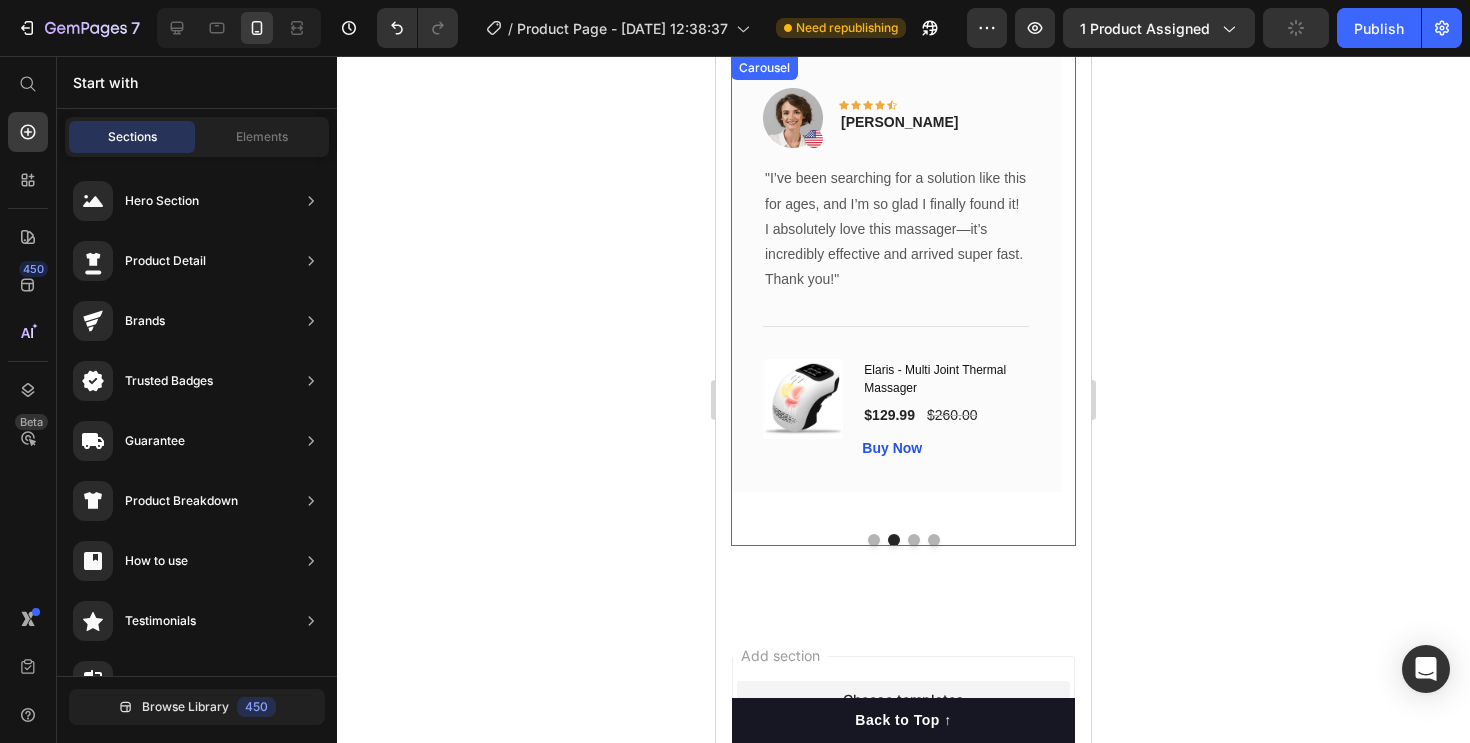 click on "Image
Icon
Icon
Icon
Icon
Icon Row [PERSON_NAME] Text block Row "I love it! It’s perfect after a long day. The heat and vibration are exactly what I need—targeted, soothing, and surprisingly powerful. When I want relief without pills or appointments, I reach for this massager every time." Text block                Title Line (P) Images & Gallery Elaris - Multi Joint Thermal Massager (P) Title $129.99 (P) Price $260.00 (P) Price Row Buy Now (P) Cart Button Product Row Image
Icon
Icon
Icon
Icon
Icon Row [PERSON_NAME] Text block Row "I’ve been searching for a solution like this for ages, and I’m so glad I finally found it! I absolutely love this massager—it’s incredibly effective and arrived super fast. Thank you!" Text block                Title Line (P) Images & Gallery Elaris - Multi Joint Thermal Massager (P) Title $129.99 (P) Price $260.00 Row Row" at bounding box center (903, 300) 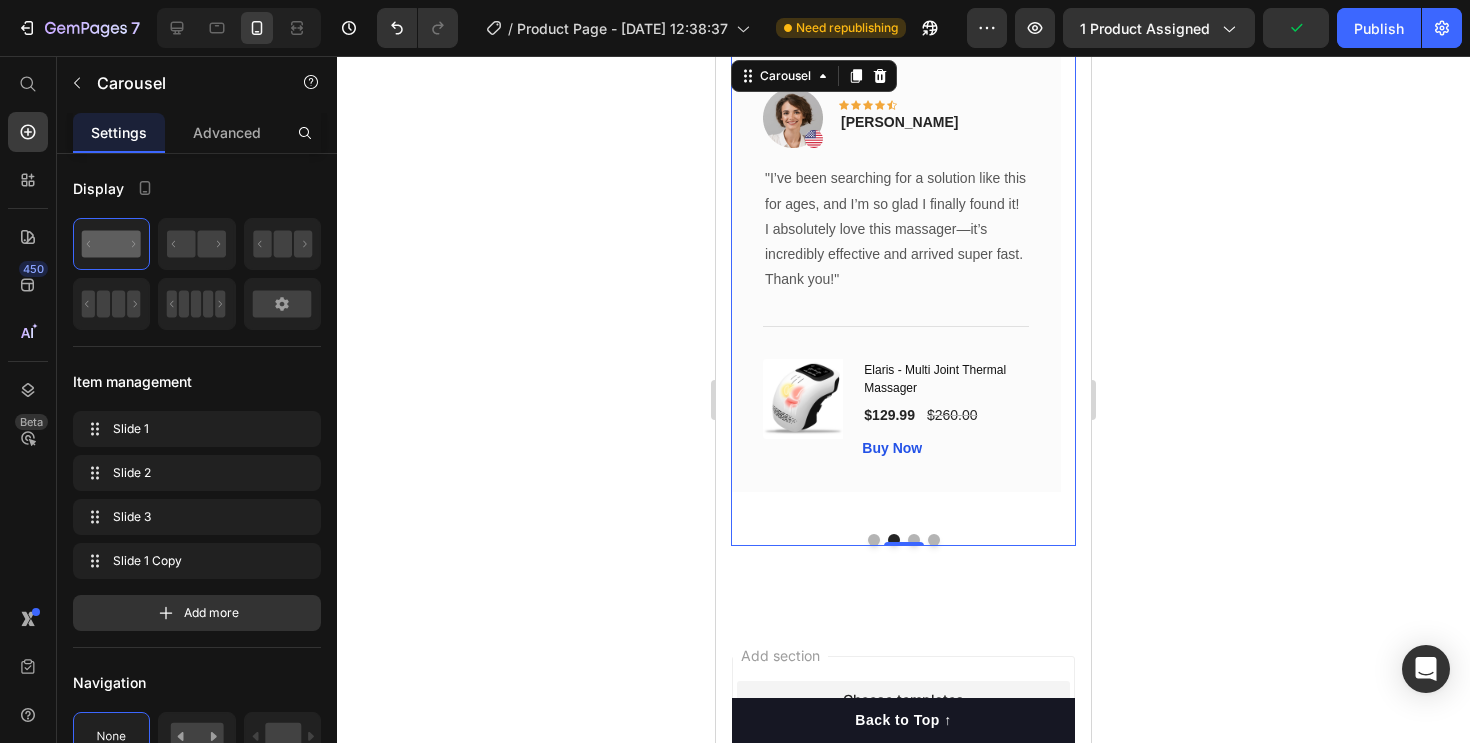 click at bounding box center (914, 540) 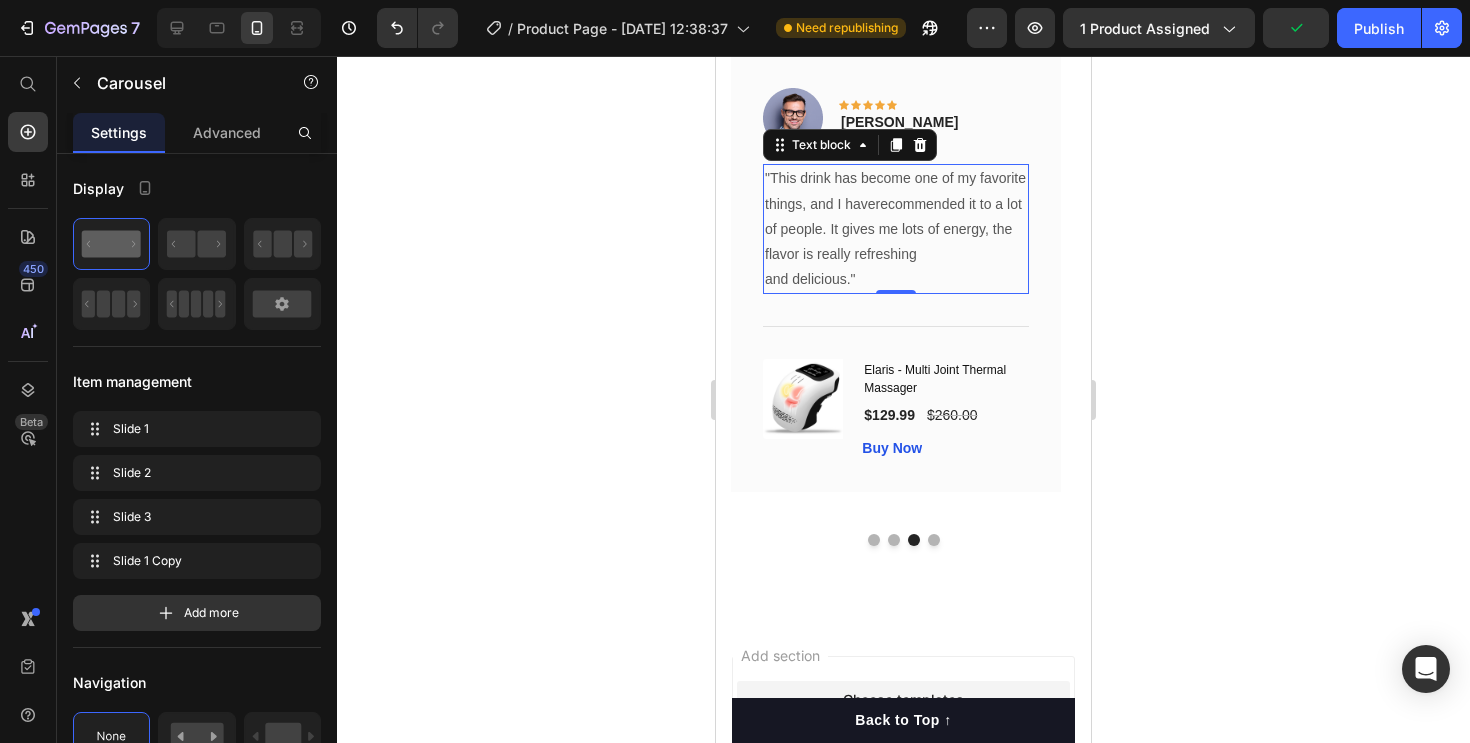 click on ""This drink has become one of my favorite things, and I haverecommended it to a lot of people. It gives me lots of energy, the flavor is really refreshing  and delicious."" at bounding box center (896, 229) 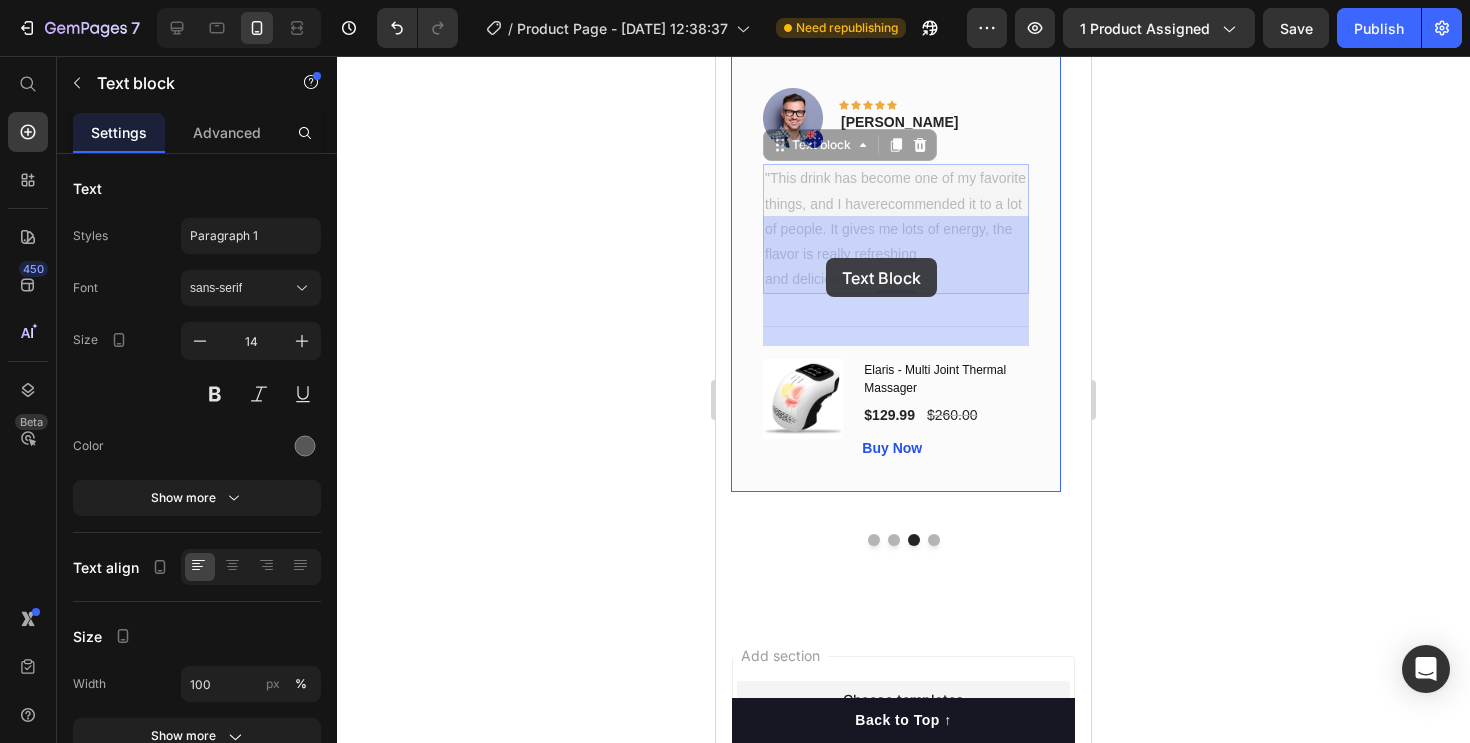drag, startPoint x: 862, startPoint y: 334, endPoint x: 827, endPoint y: 260, distance: 81.859634 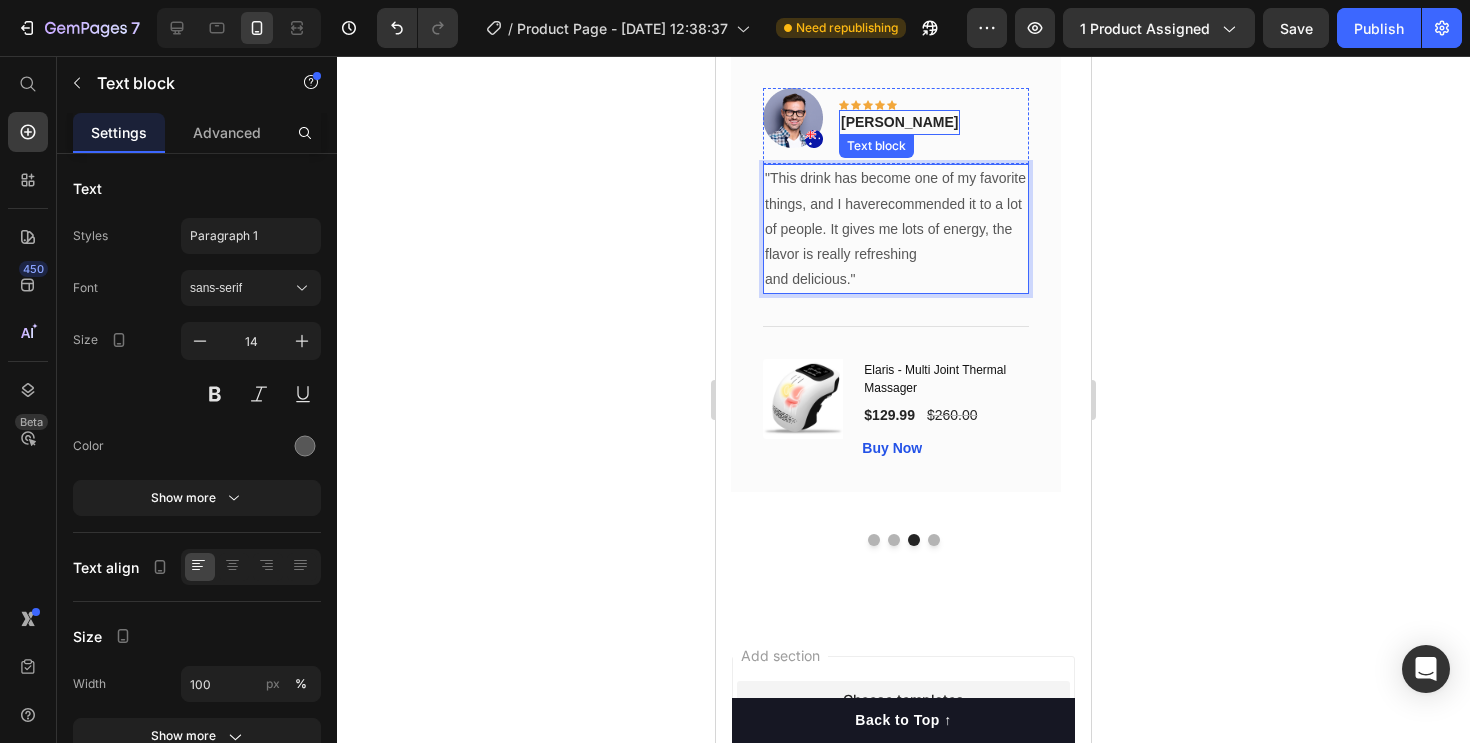 click on "[PERSON_NAME] Text block" at bounding box center (899, 122) 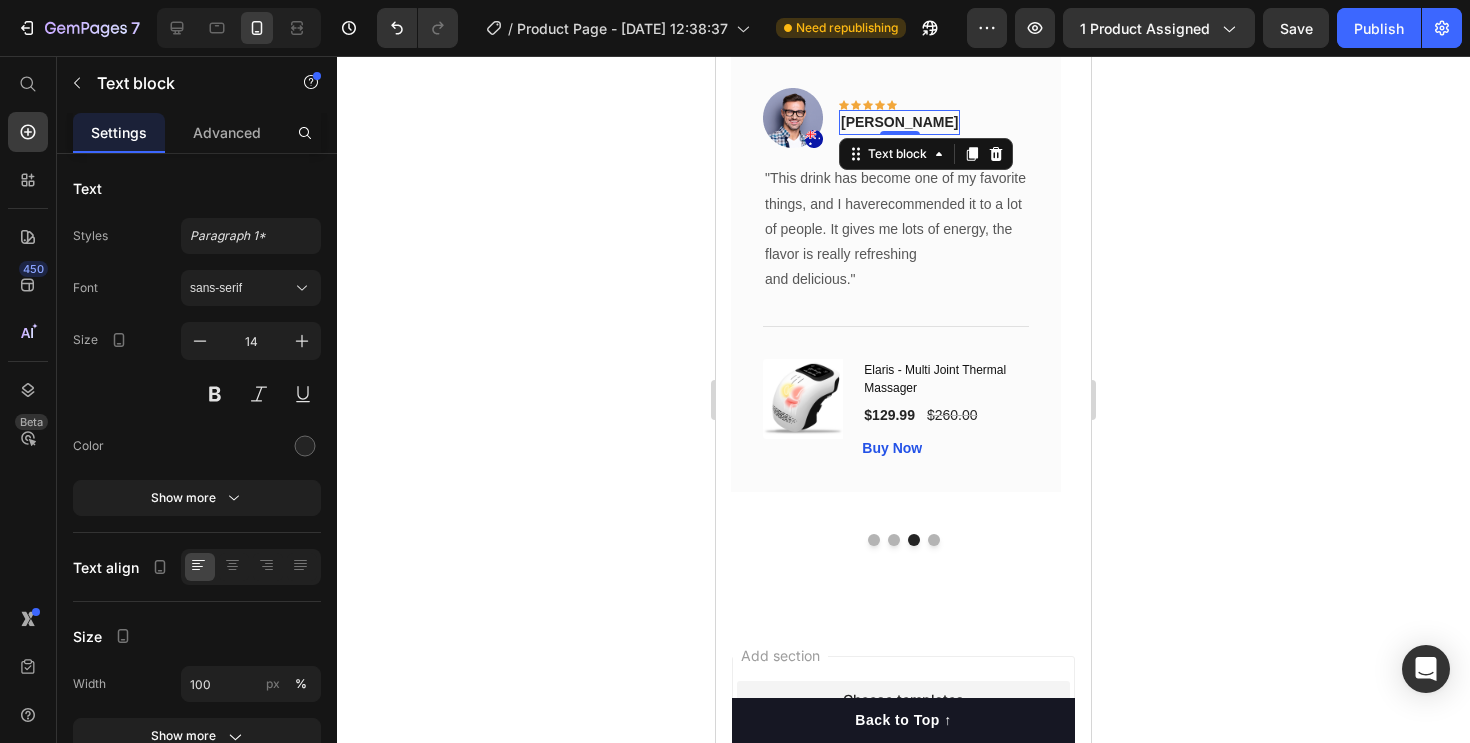 click on "[PERSON_NAME]" at bounding box center (899, 122) 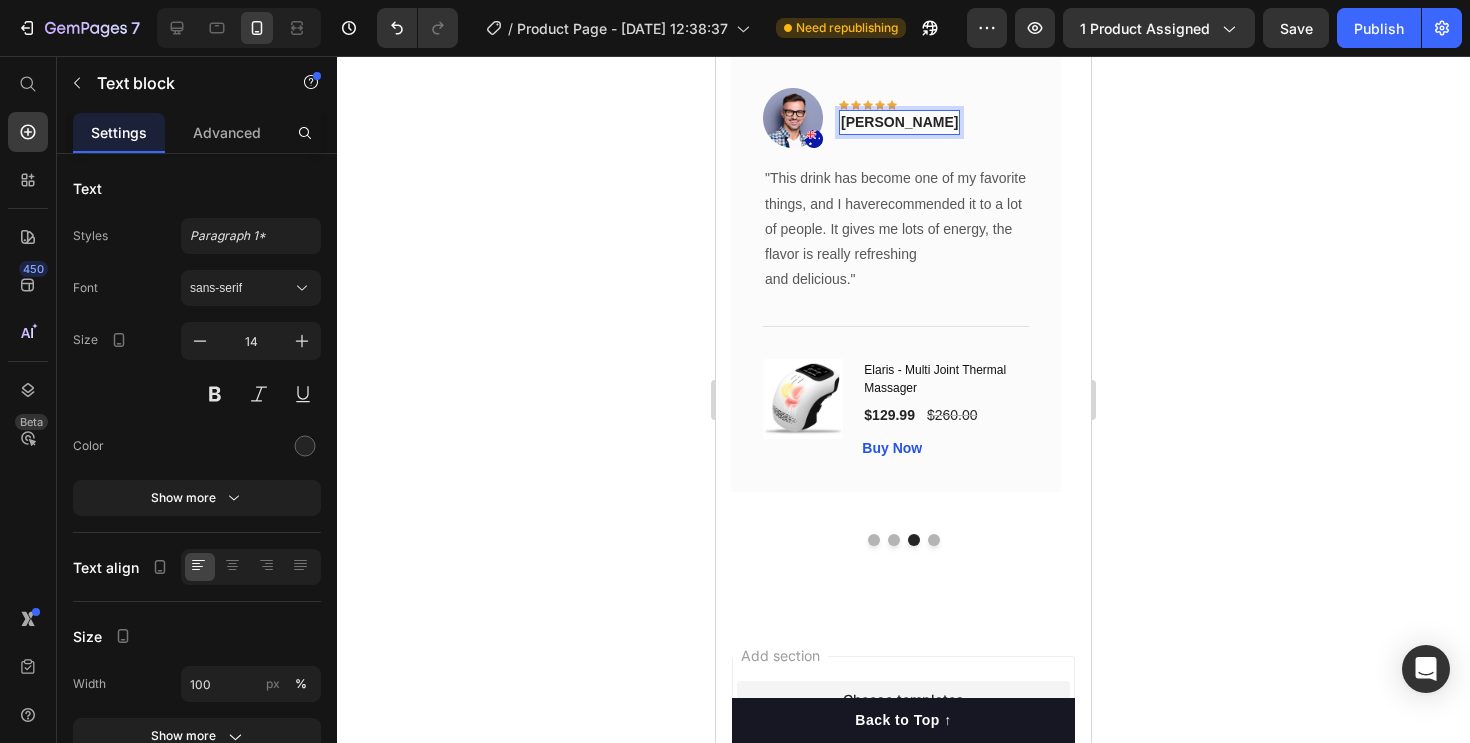 click on "[PERSON_NAME]" at bounding box center (899, 122) 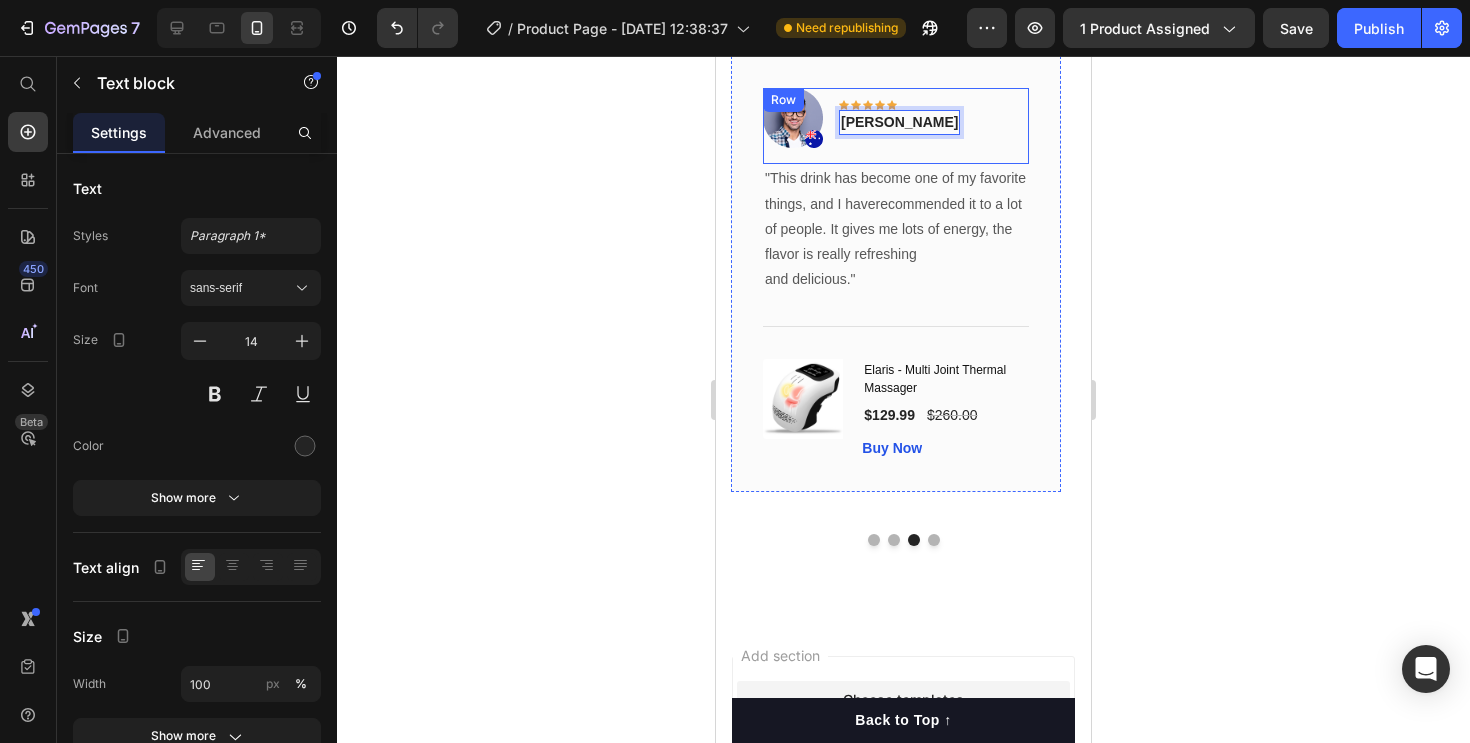 click on ""This drink has become one of my favorite things, and I haverecommended it to a lot of people. It gives me lots of energy, the flavor is really refreshing  and delicious."" at bounding box center [896, 229] 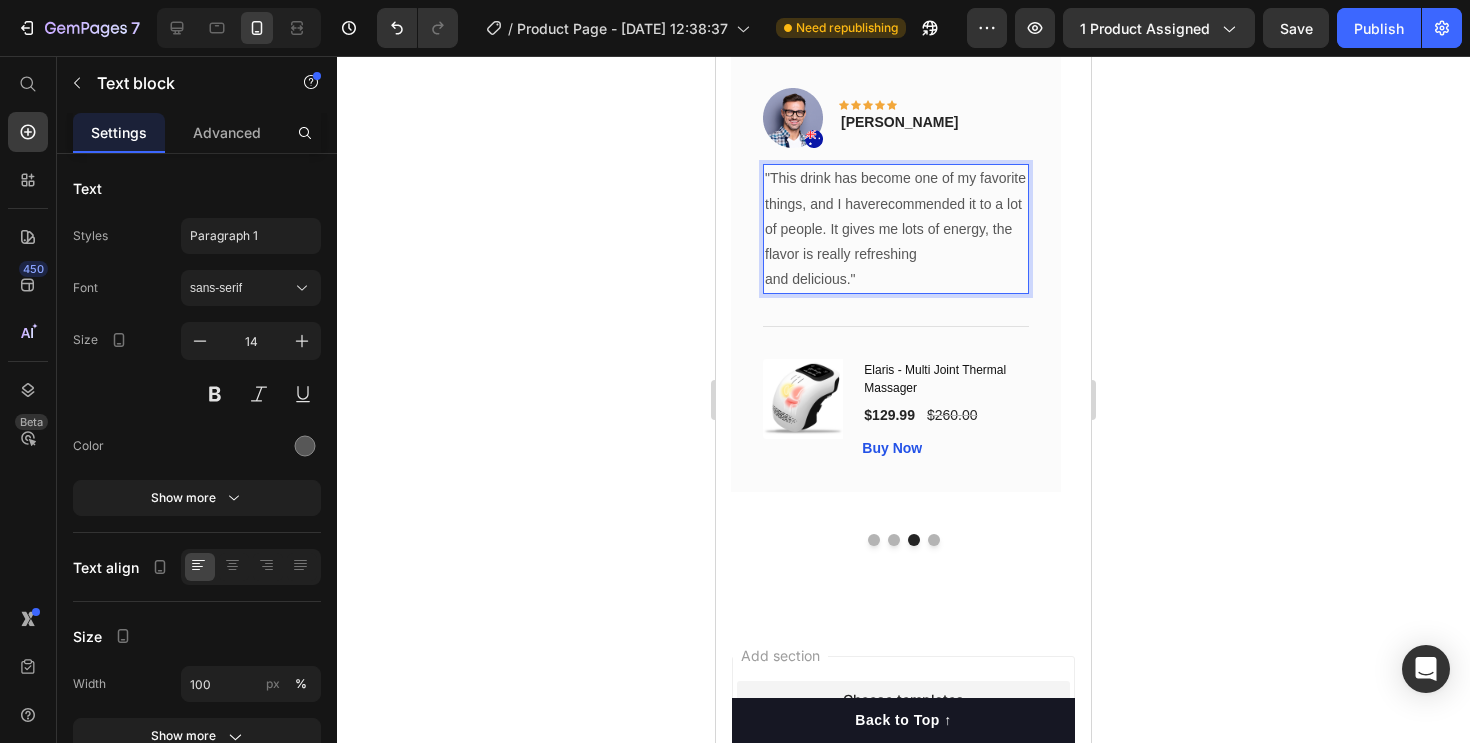 click on ""This drink has become one of my favorite things, and I haverecommended it to a lot of people. It gives me lots of energy, the flavor is really refreshing  and delicious."" at bounding box center [896, 229] 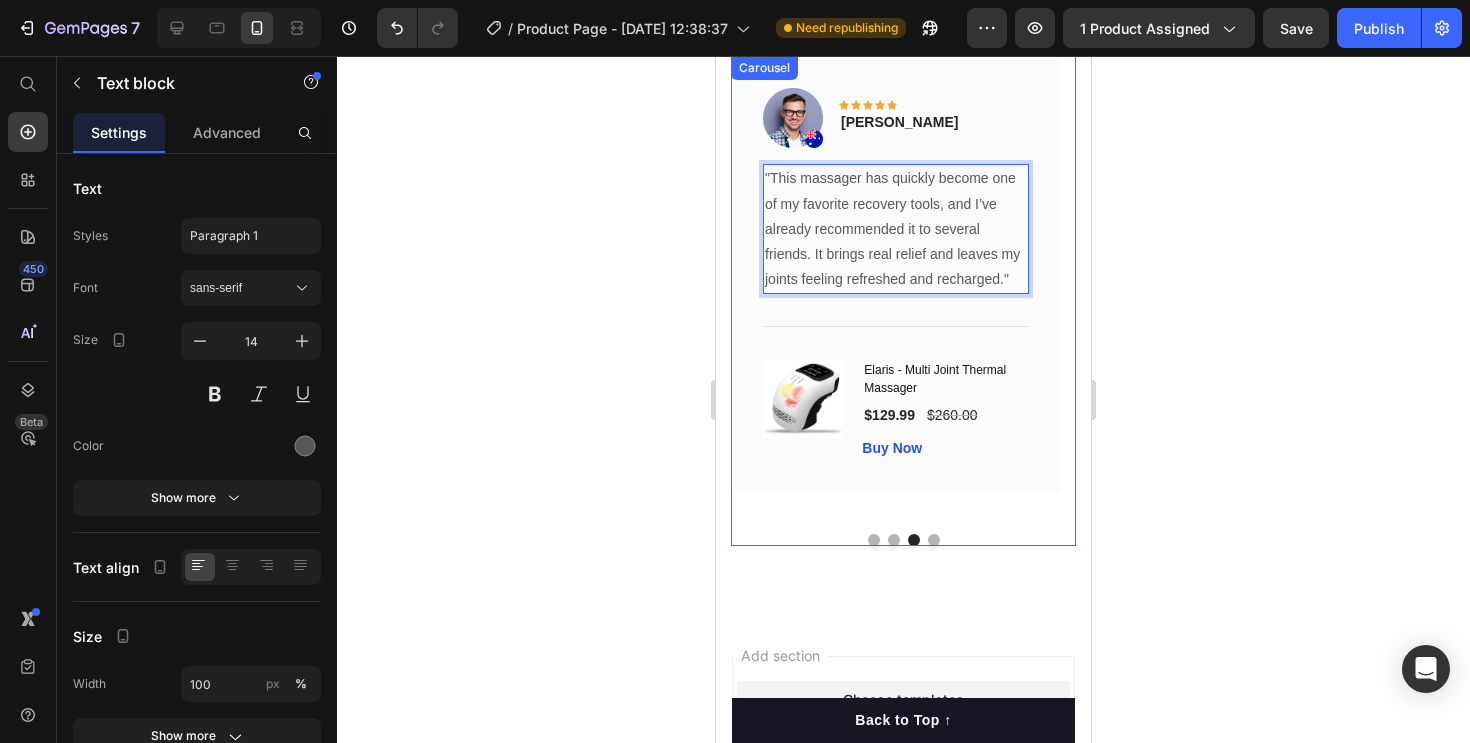 click at bounding box center (934, 540) 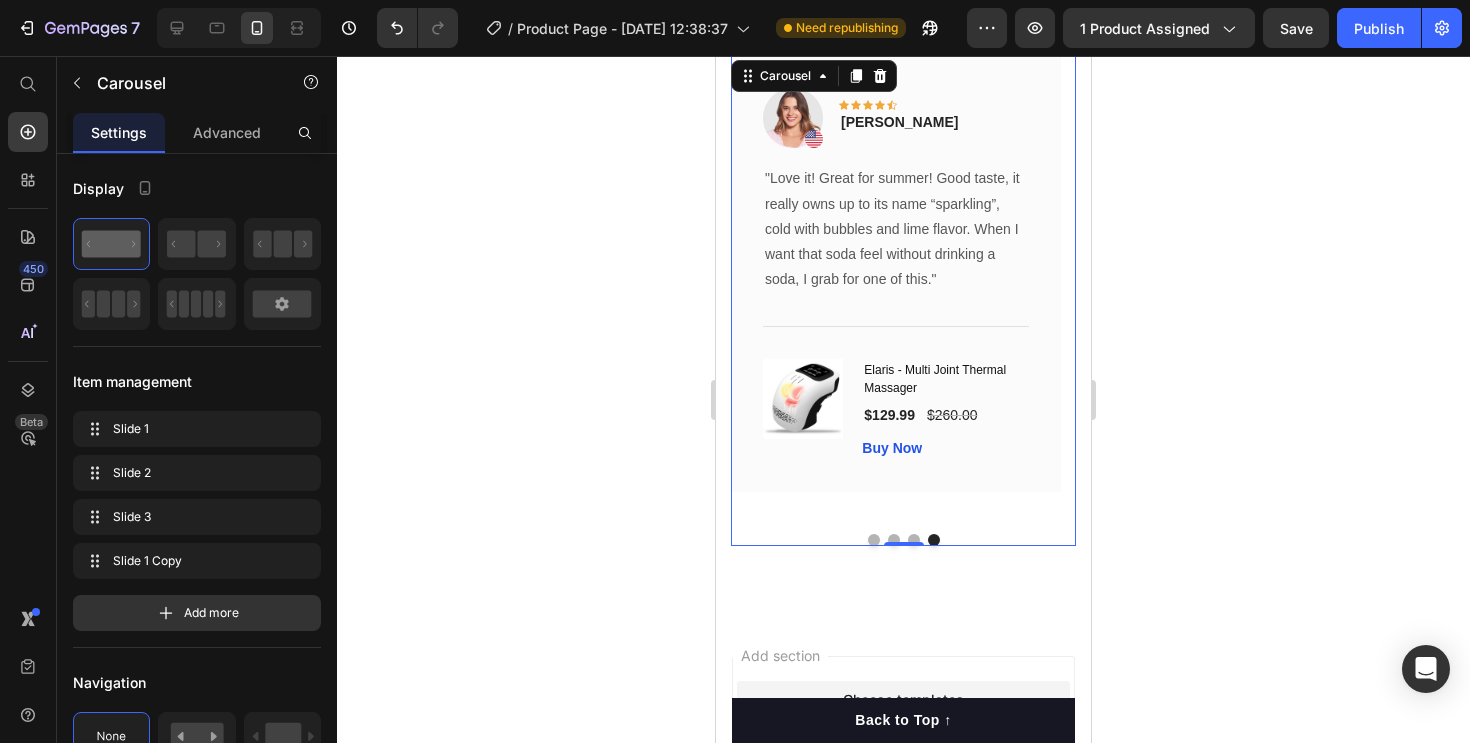 click at bounding box center (874, 540) 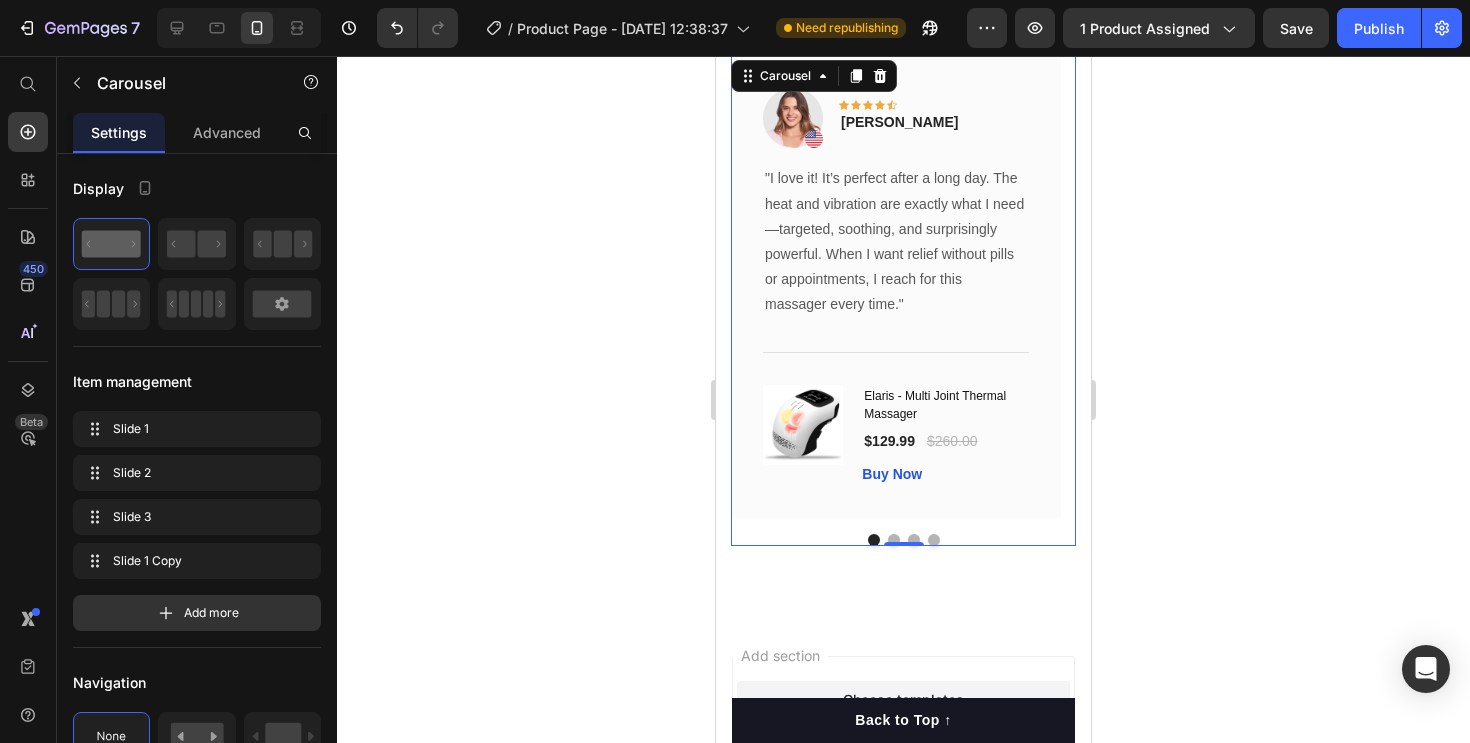click at bounding box center (934, 540) 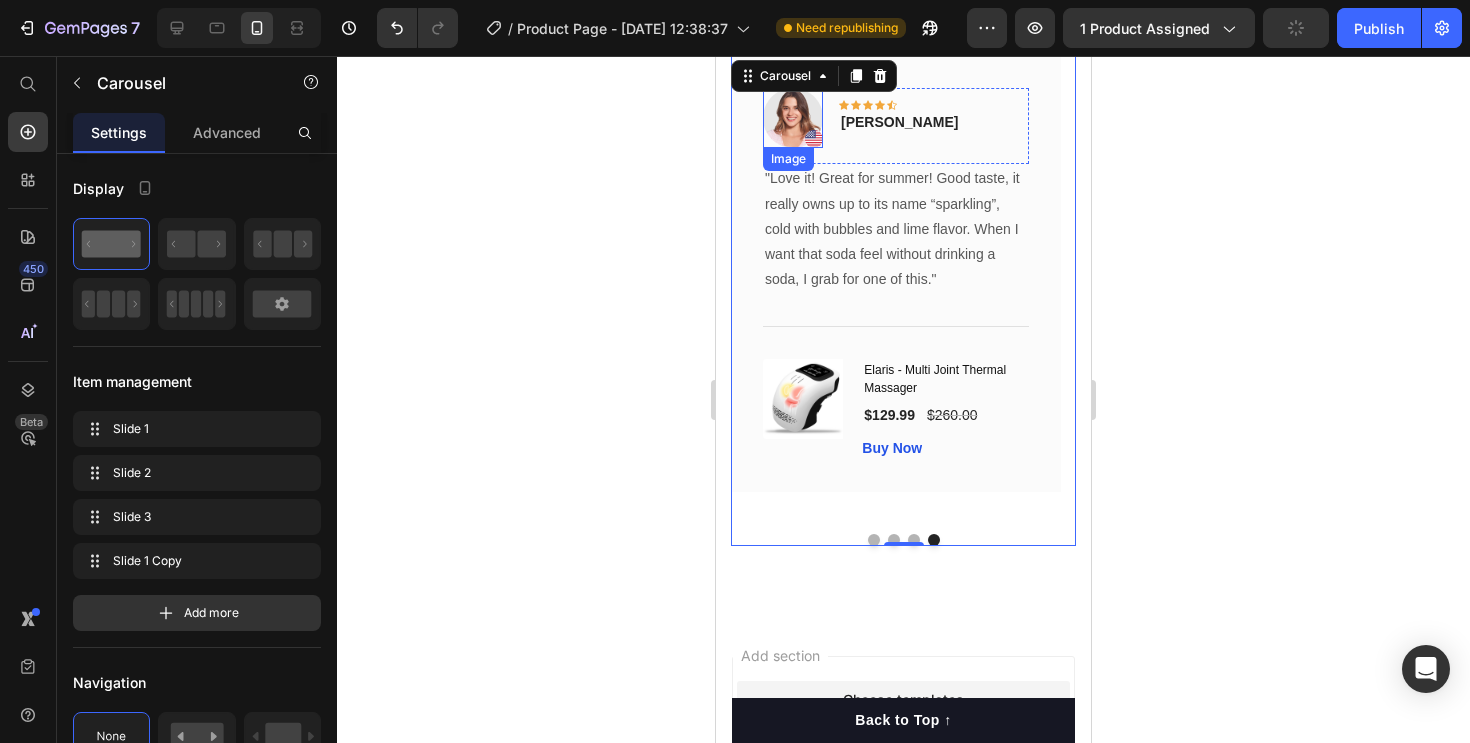 click at bounding box center [793, 118] 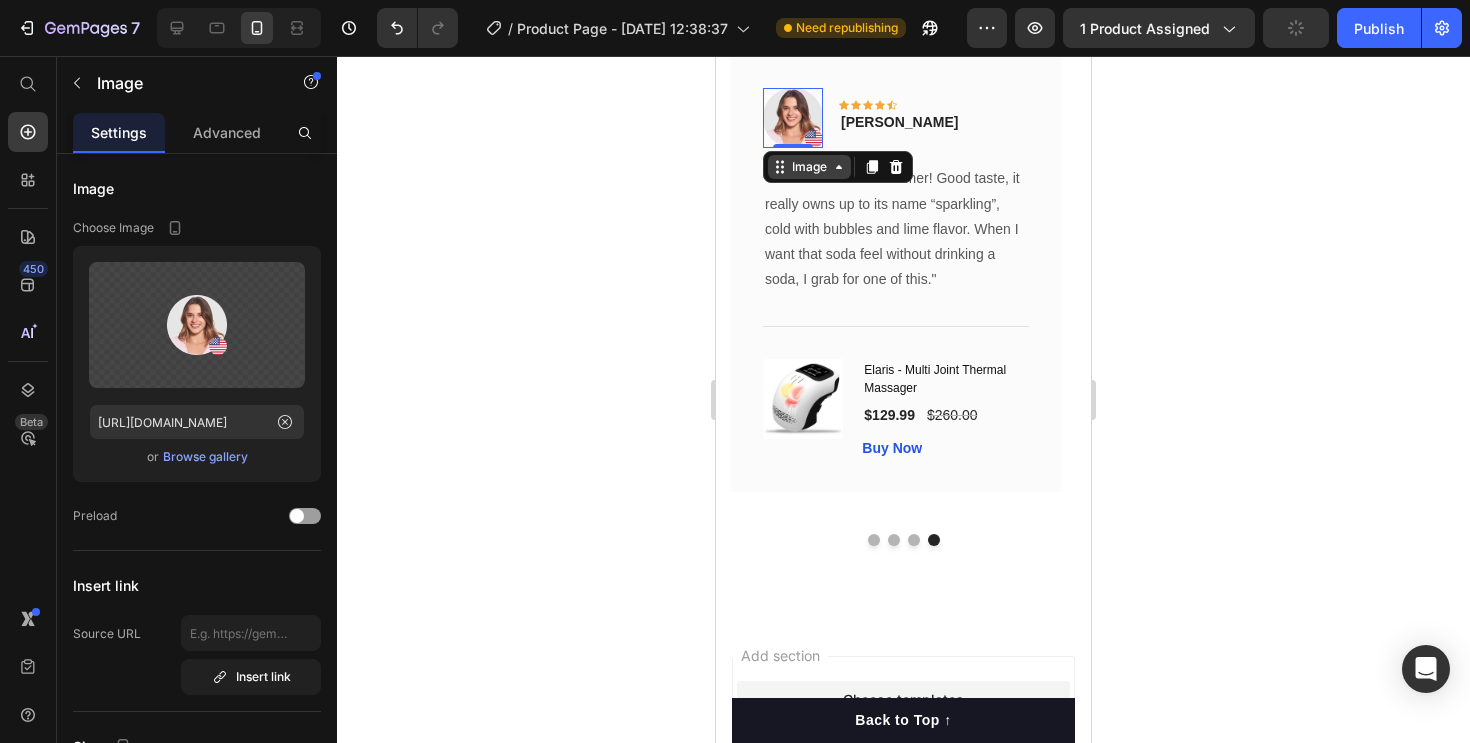 click on "Image" at bounding box center [809, 167] 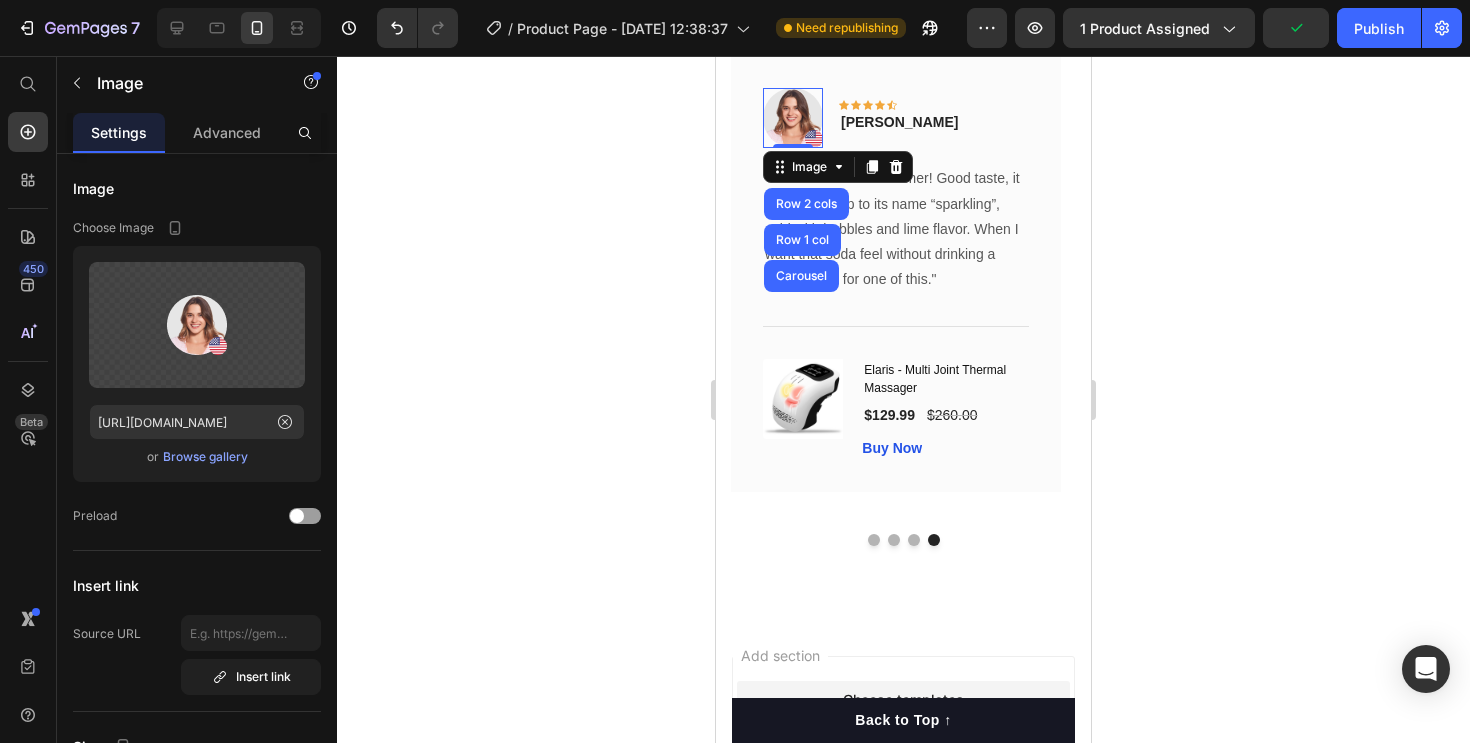 click on "Image Row 2 cols Row 1 col Carousel" at bounding box center (838, 167) 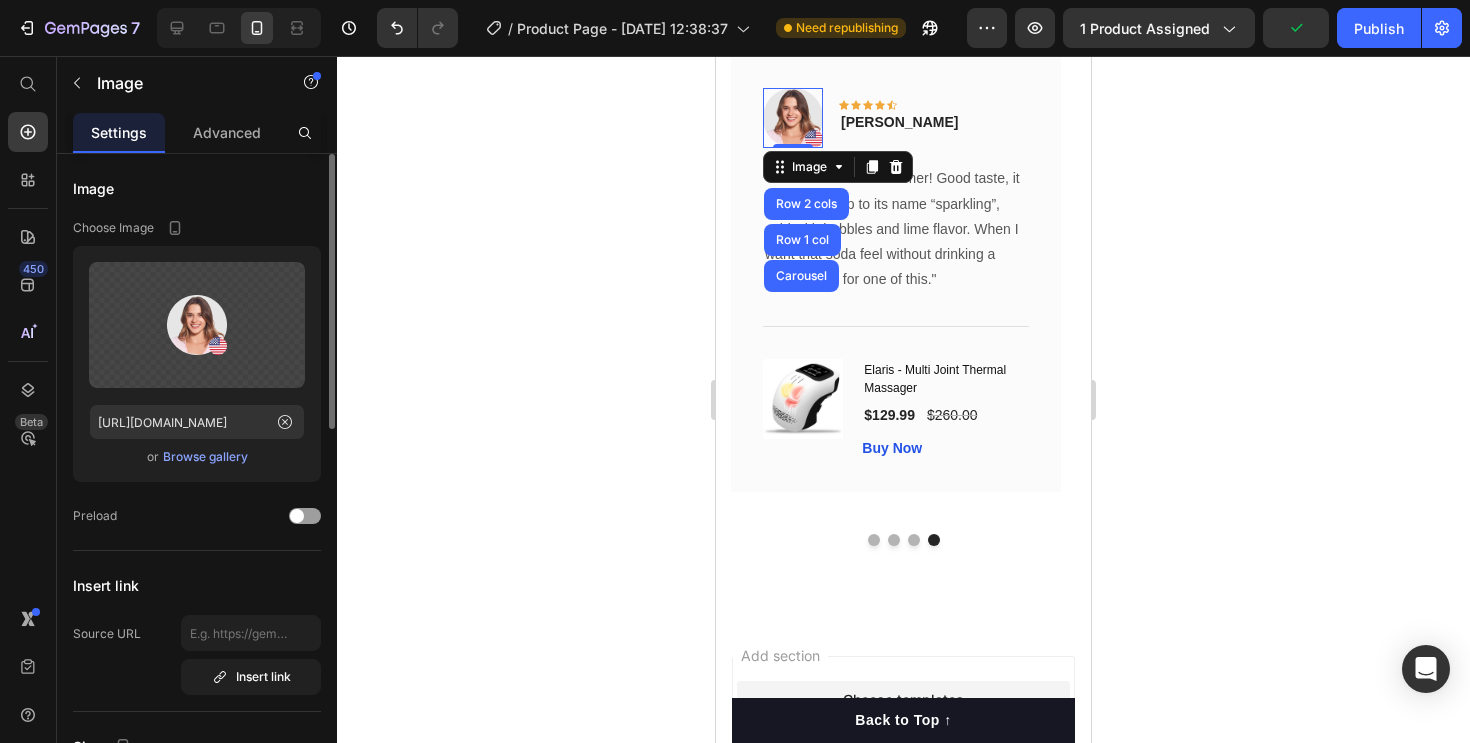 click on "Browse gallery" at bounding box center [205, 457] 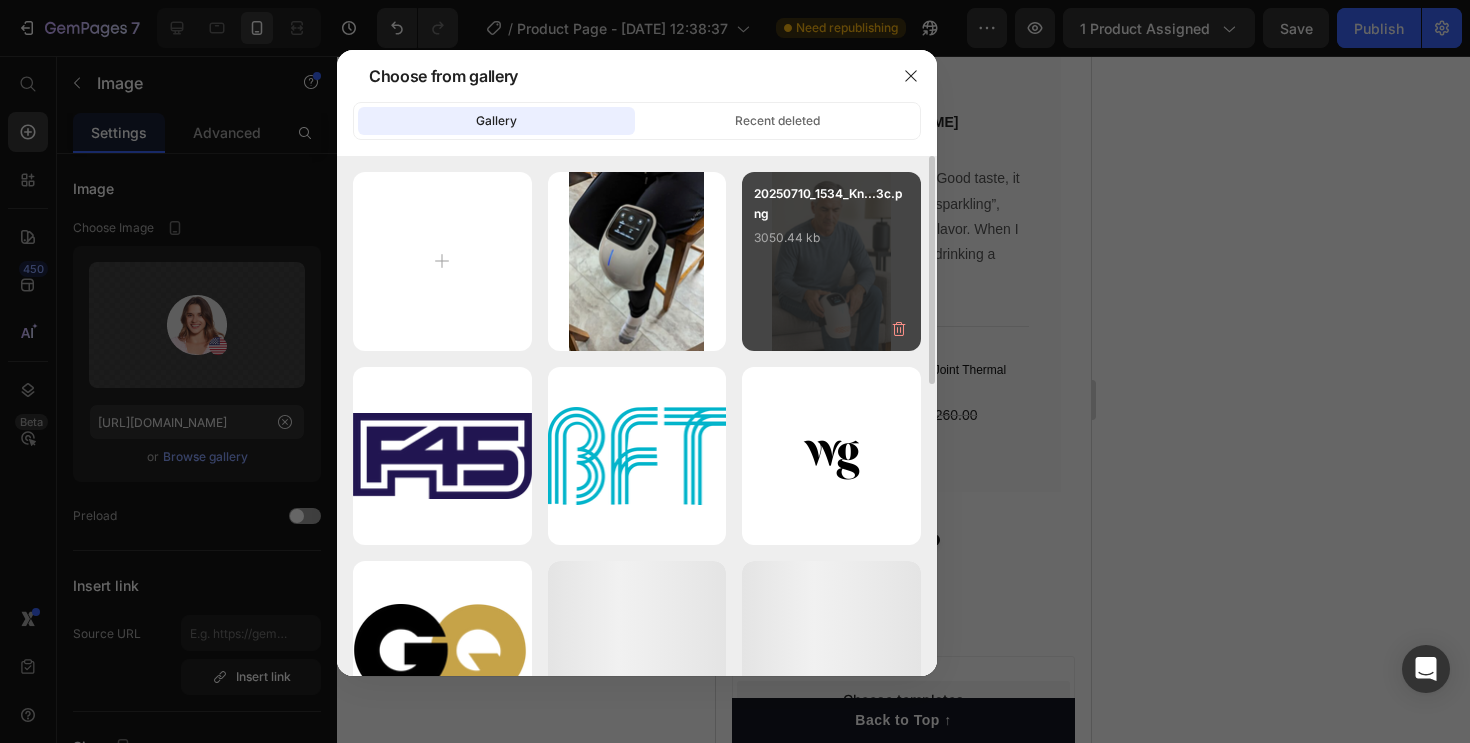 click on "20250710_1534_Kn...3c.png" at bounding box center [831, 204] 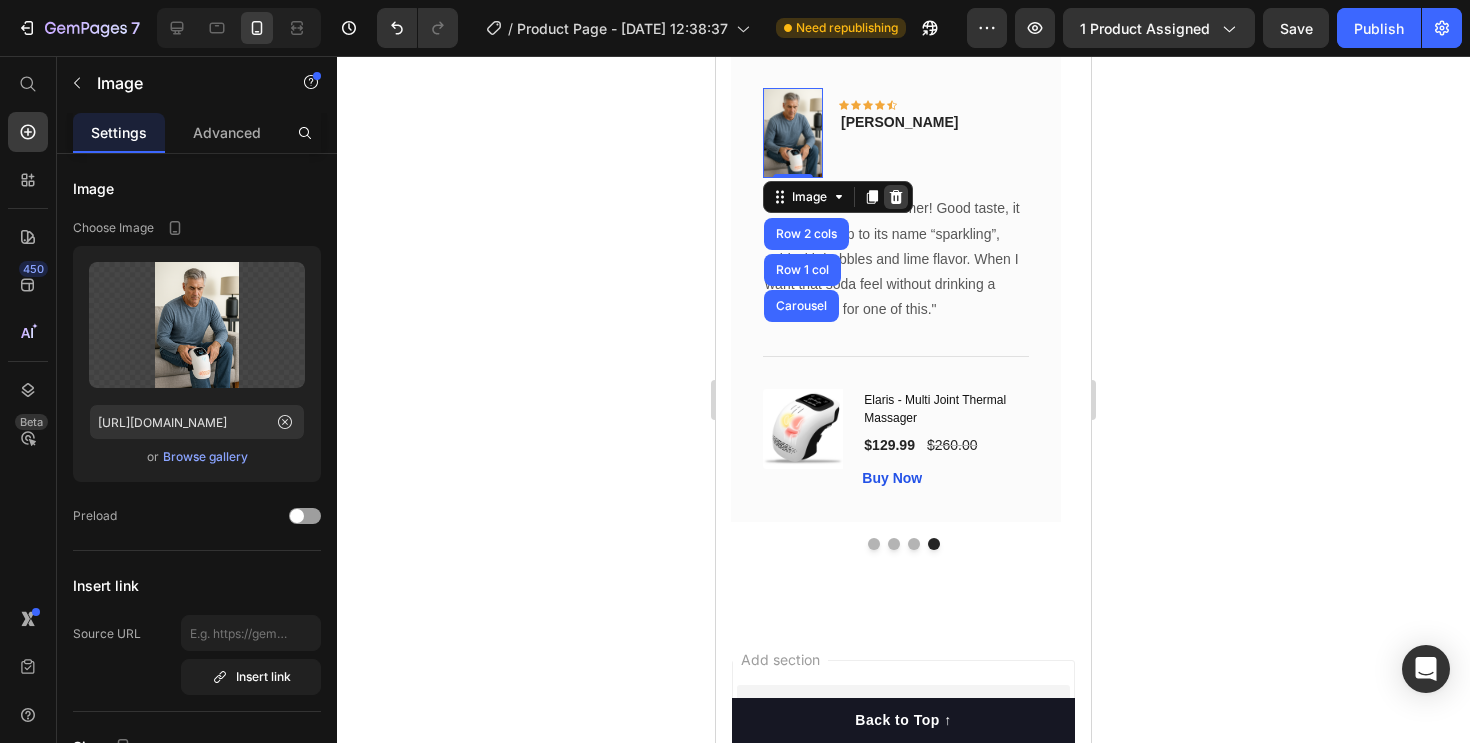 click 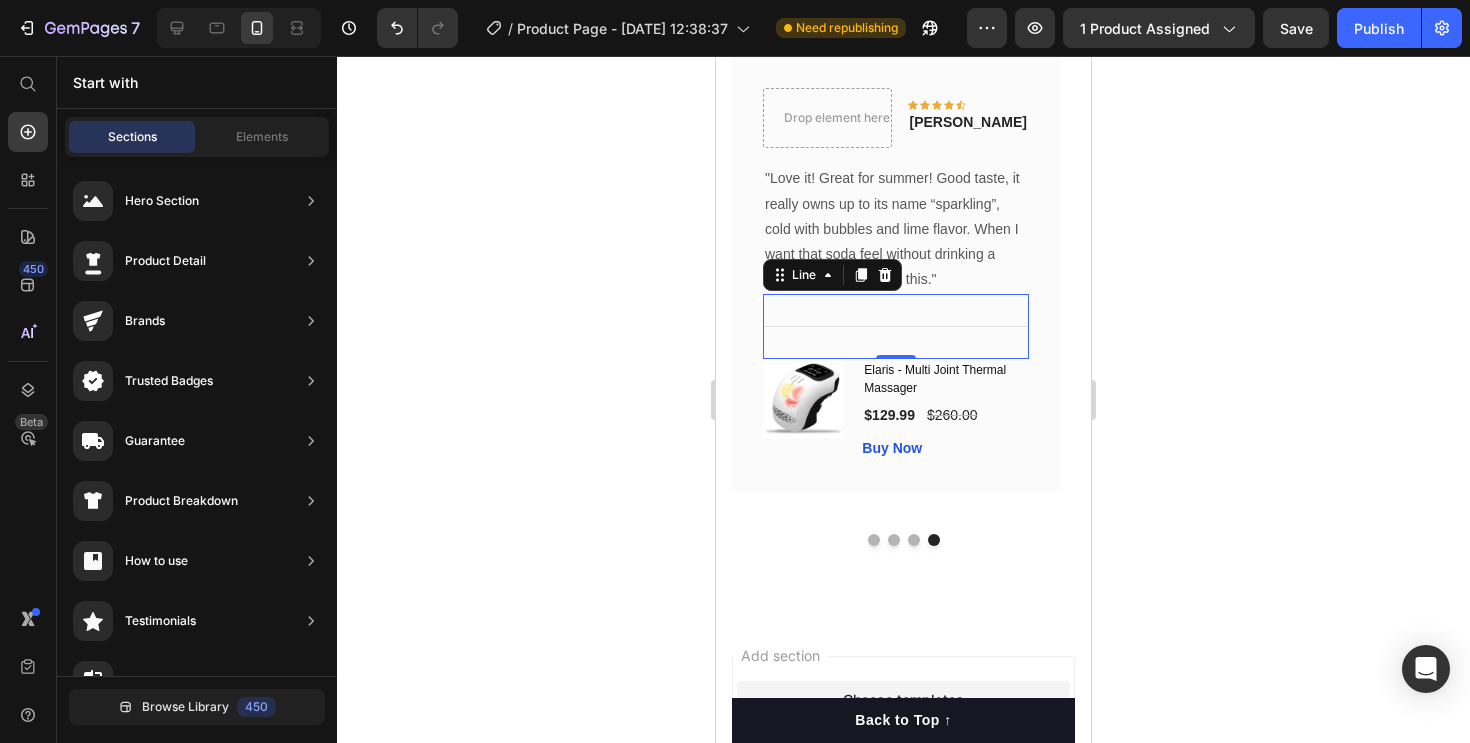 click on "Title Line   0" at bounding box center (896, 326) 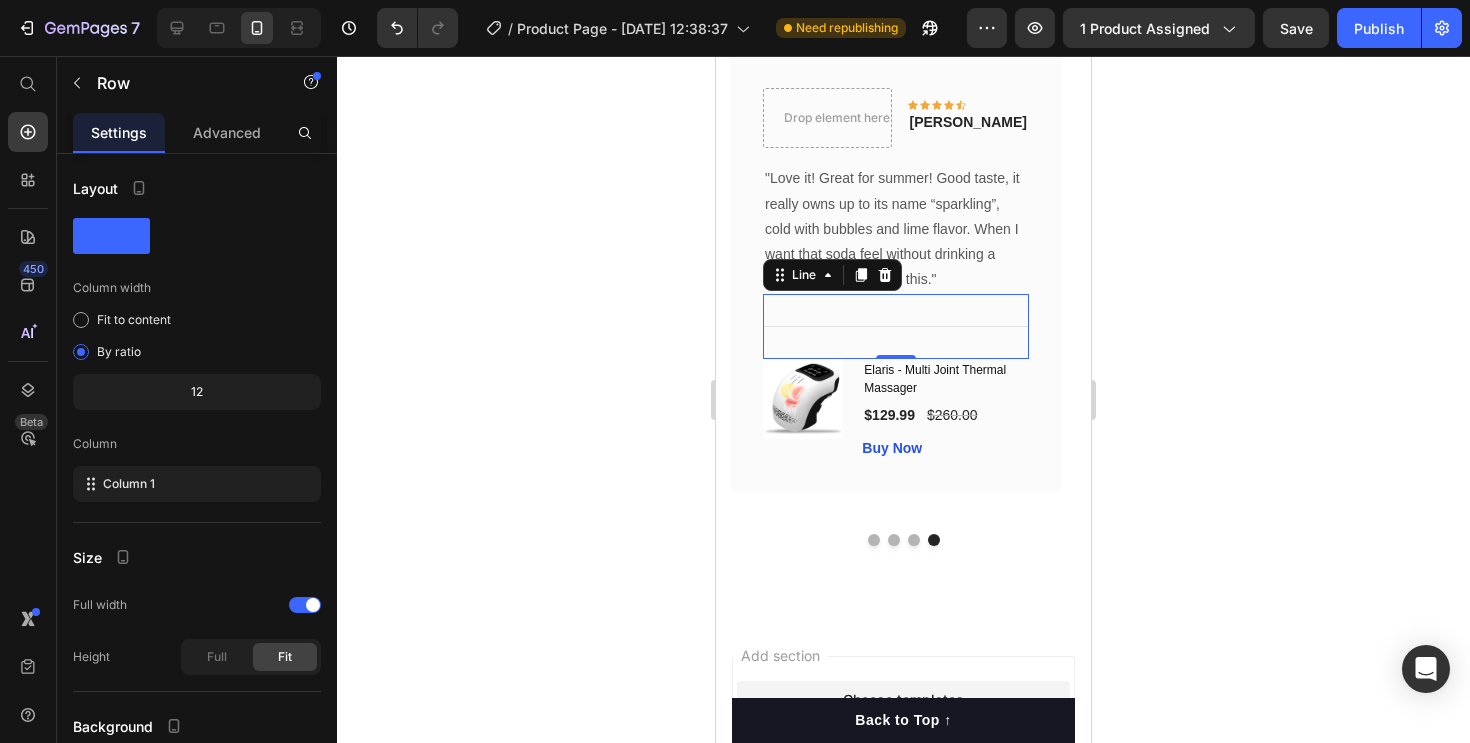 click on "Drop element here
Icon
Icon
Icon
Icon
Icon Row [PERSON_NAME] Text block Row "Love it! Great for summer! Good taste, it really owns up to its name “sparkling”, cold with bubbles and lime flavor. When I want that soda feel without drinking a soda, I grab for one of this." Text block                Title Line (P) Images & Gallery Elaris - Multi Joint Thermal Massager (P) Title $129.99 (P) Price $260.00 (P) Price Row Buy Now (P) Cart Button Product Row   0" at bounding box center [896, 274] 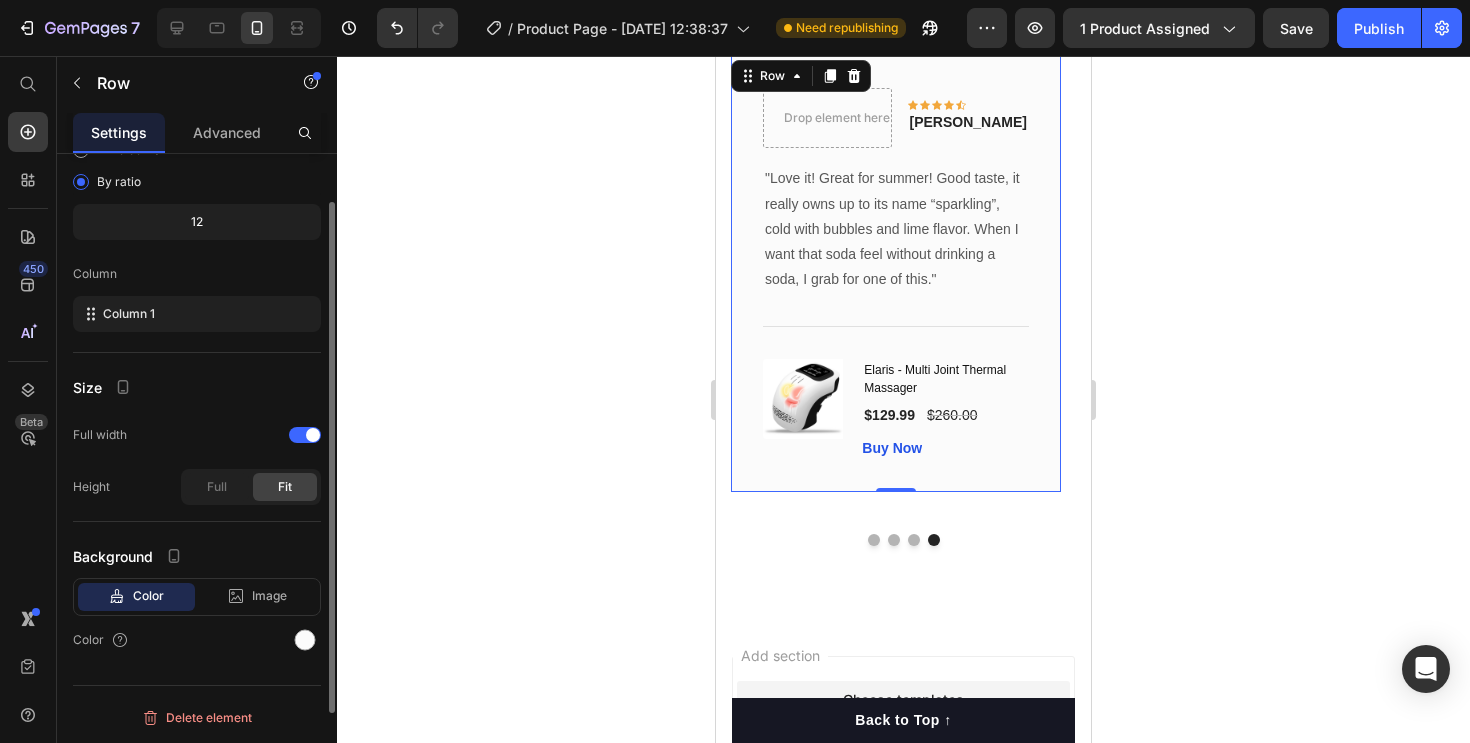 scroll, scrollTop: 0, scrollLeft: 0, axis: both 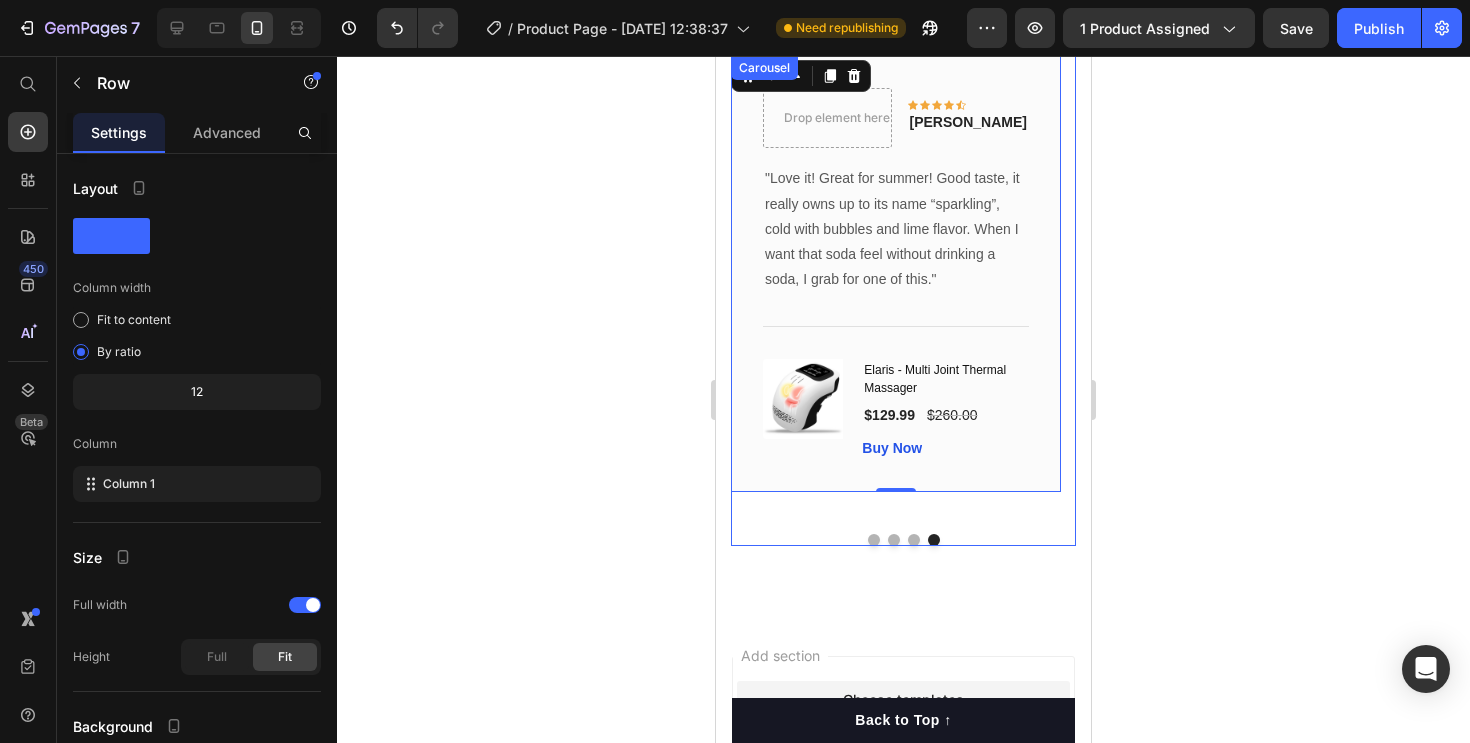 click at bounding box center [934, 540] 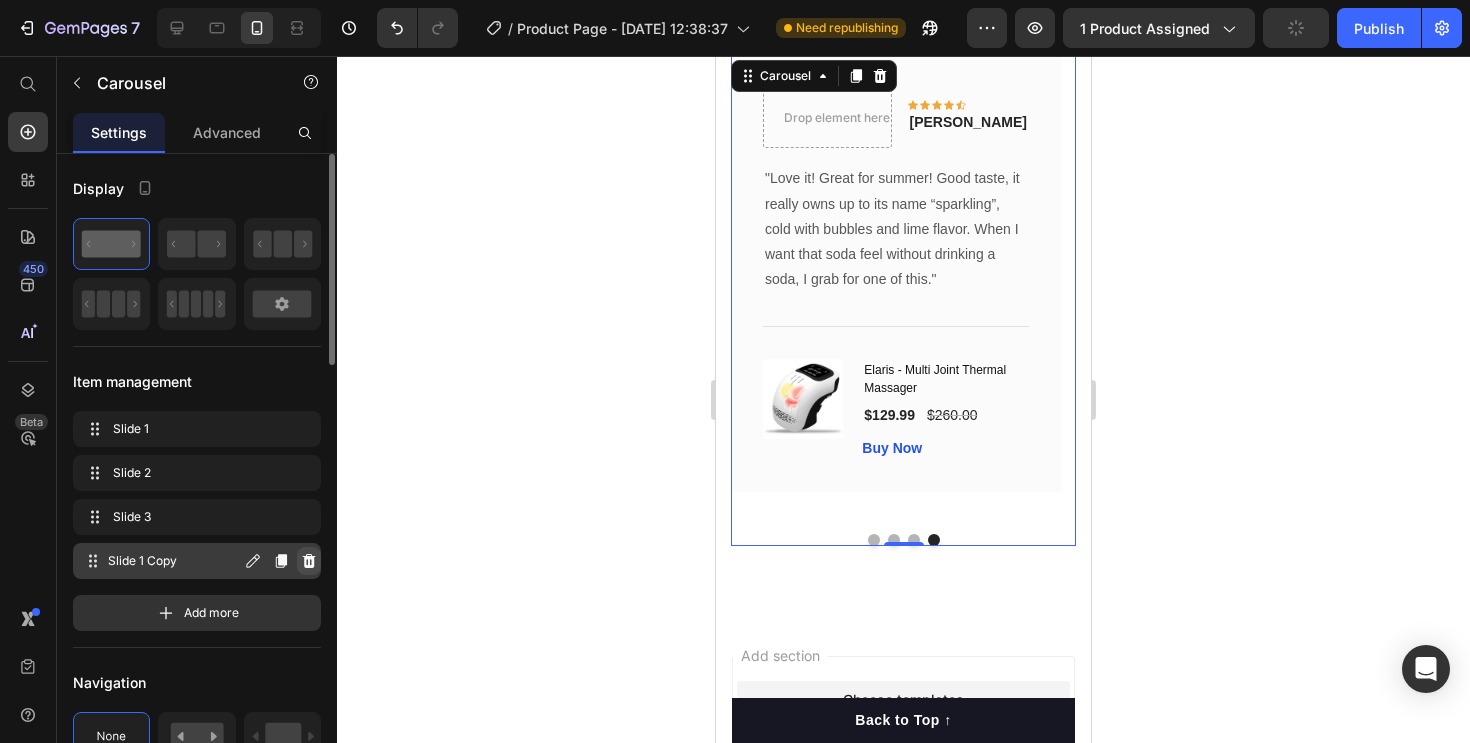 click 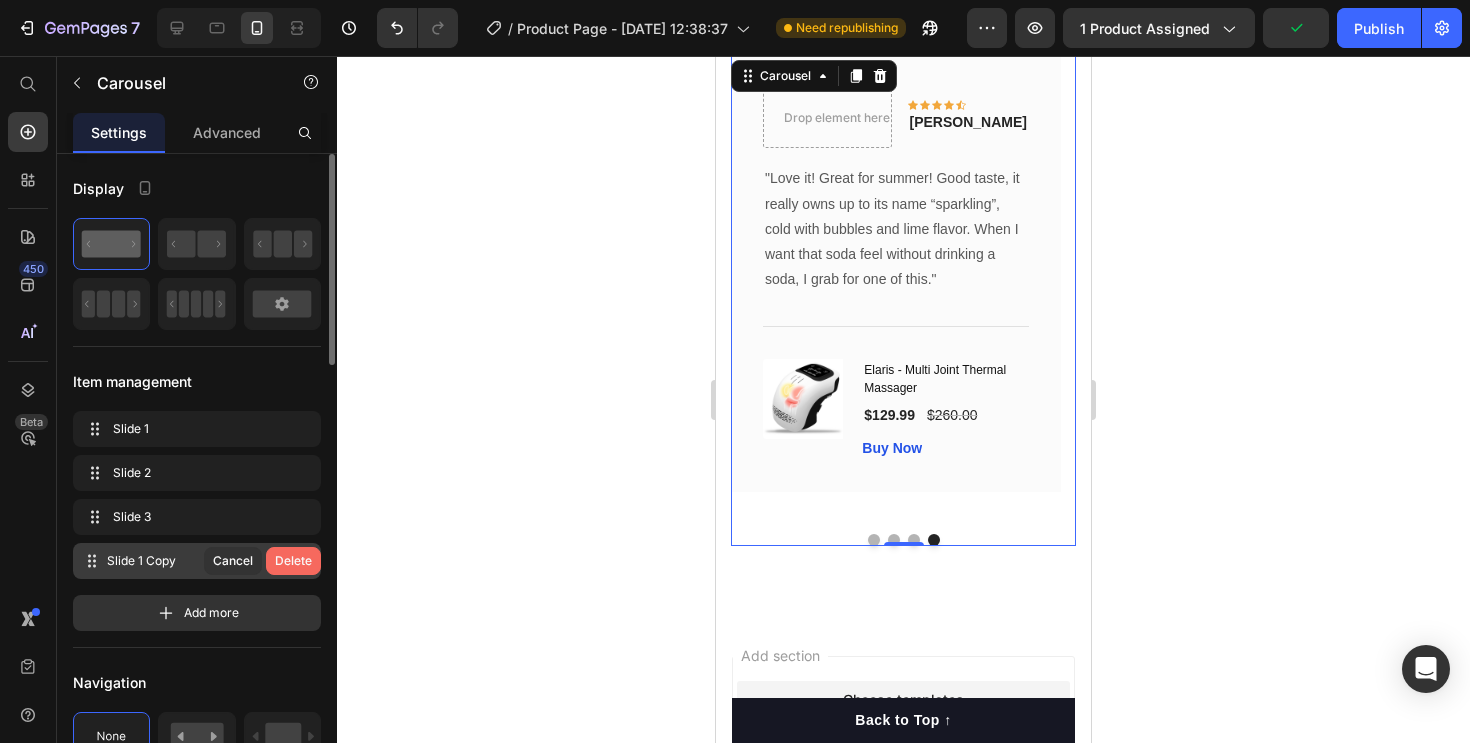 click on "Delete" at bounding box center [293, 561] 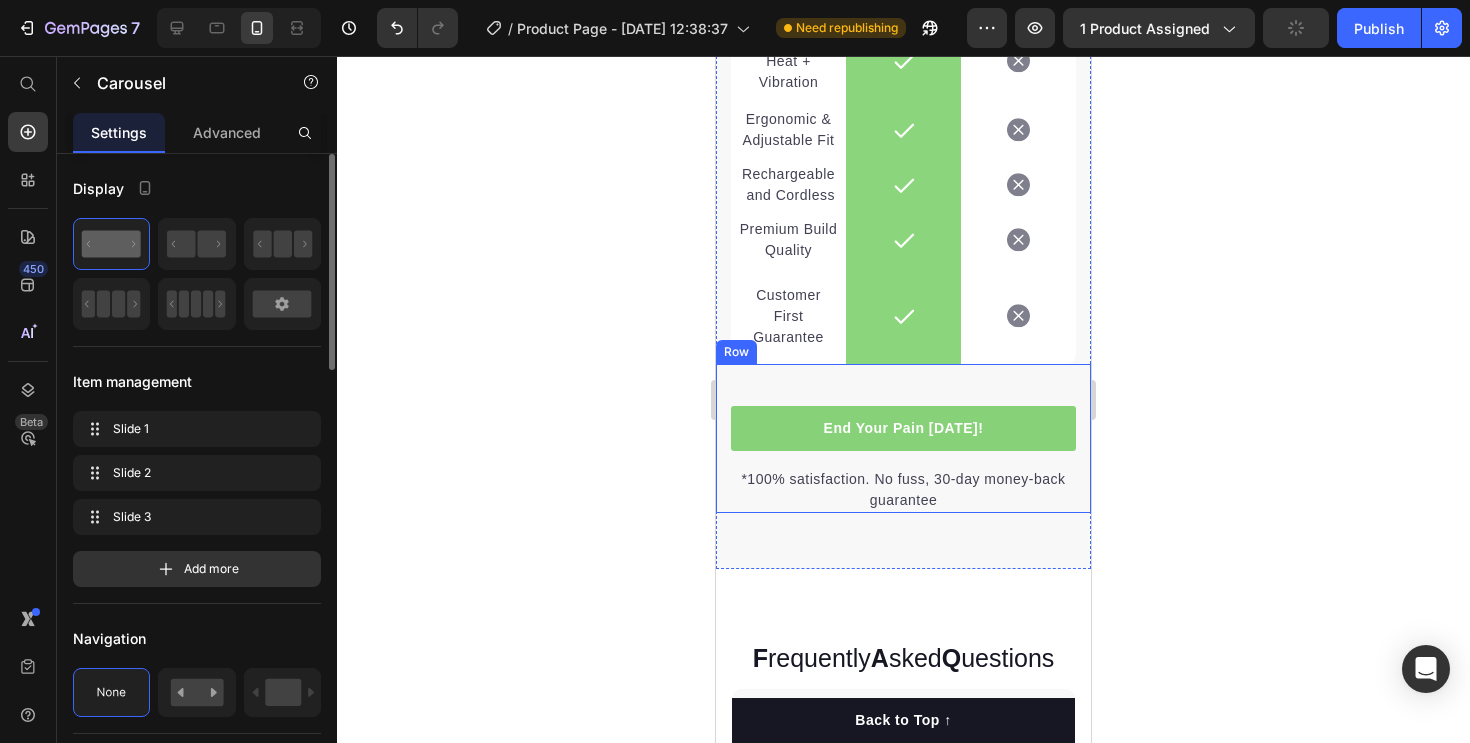 scroll, scrollTop: 5437, scrollLeft: 0, axis: vertical 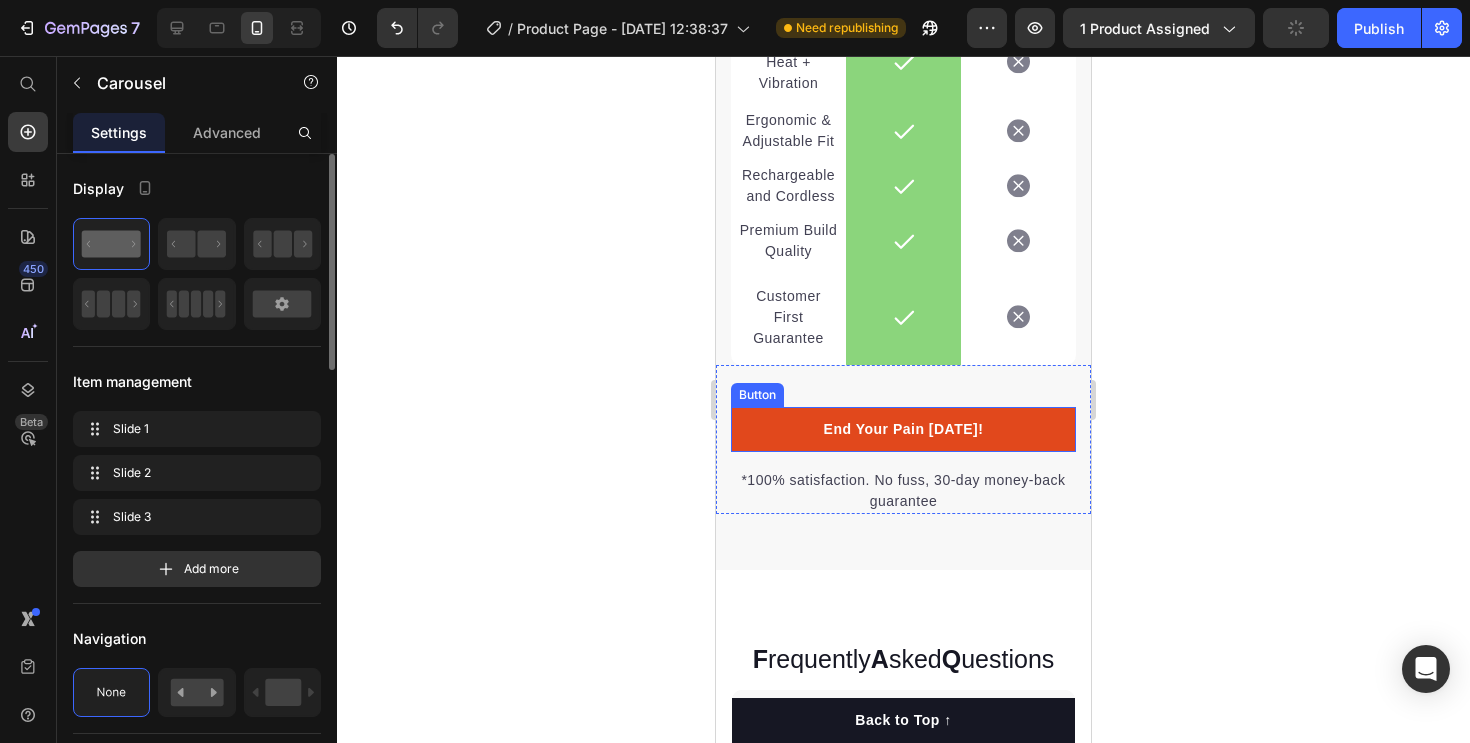 click on "End Your Pain [DATE]!" at bounding box center [903, 429] 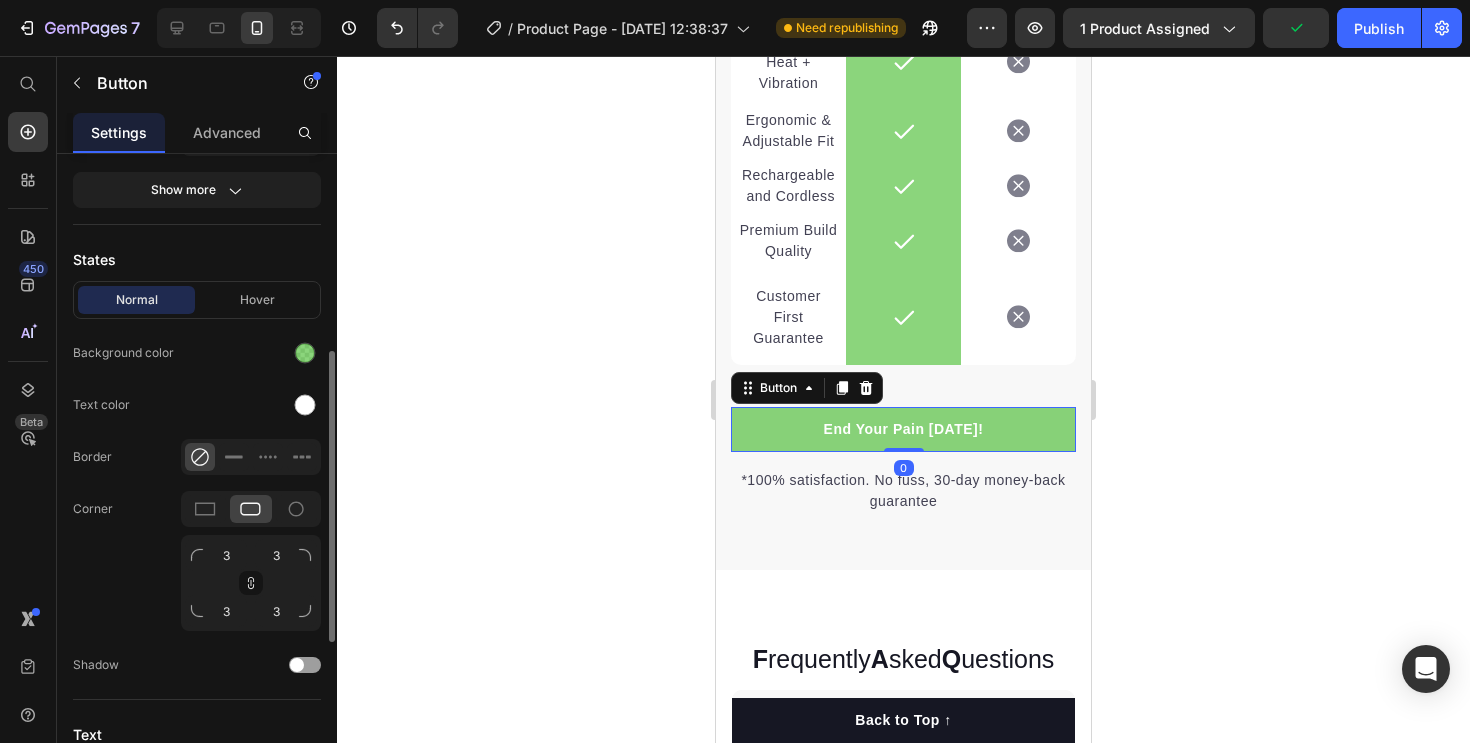 scroll, scrollTop: 431, scrollLeft: 0, axis: vertical 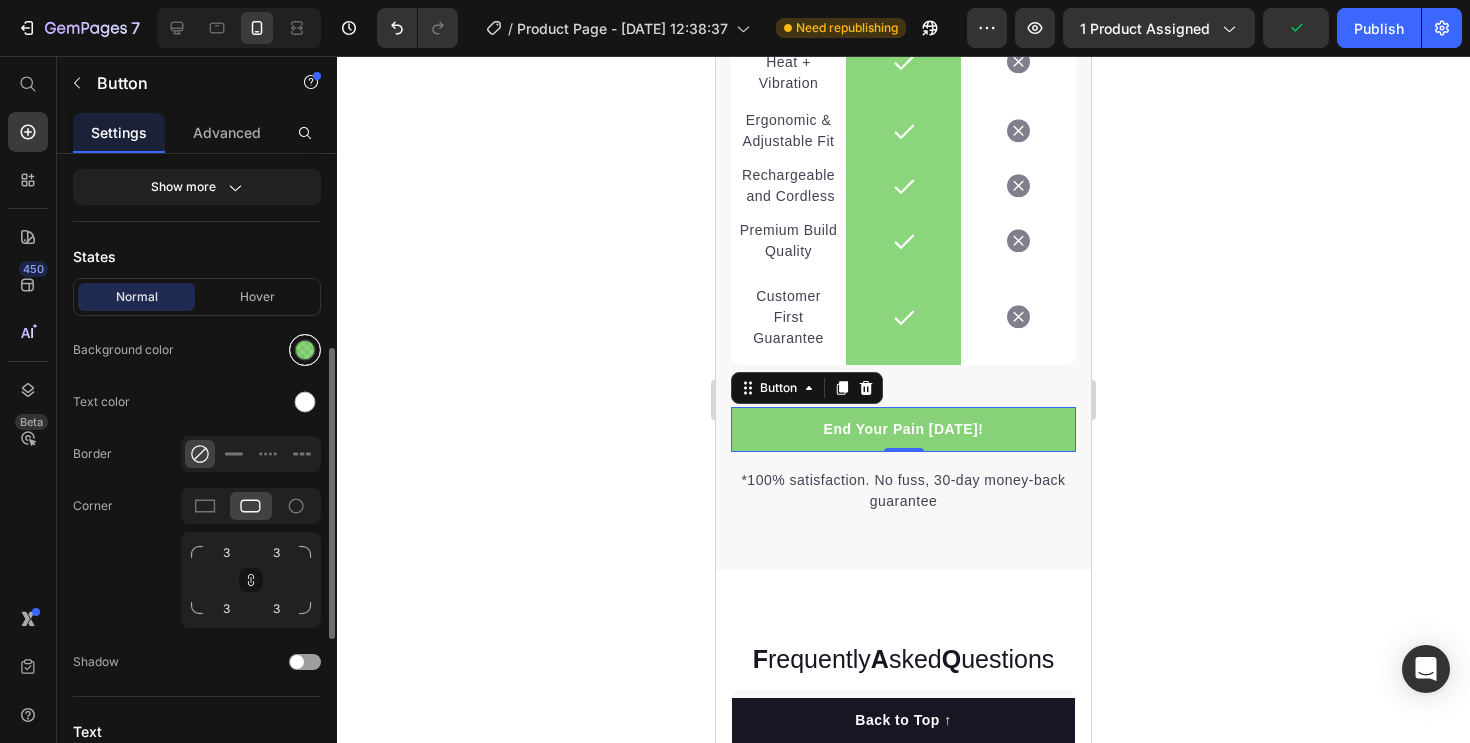 click at bounding box center [305, 350] 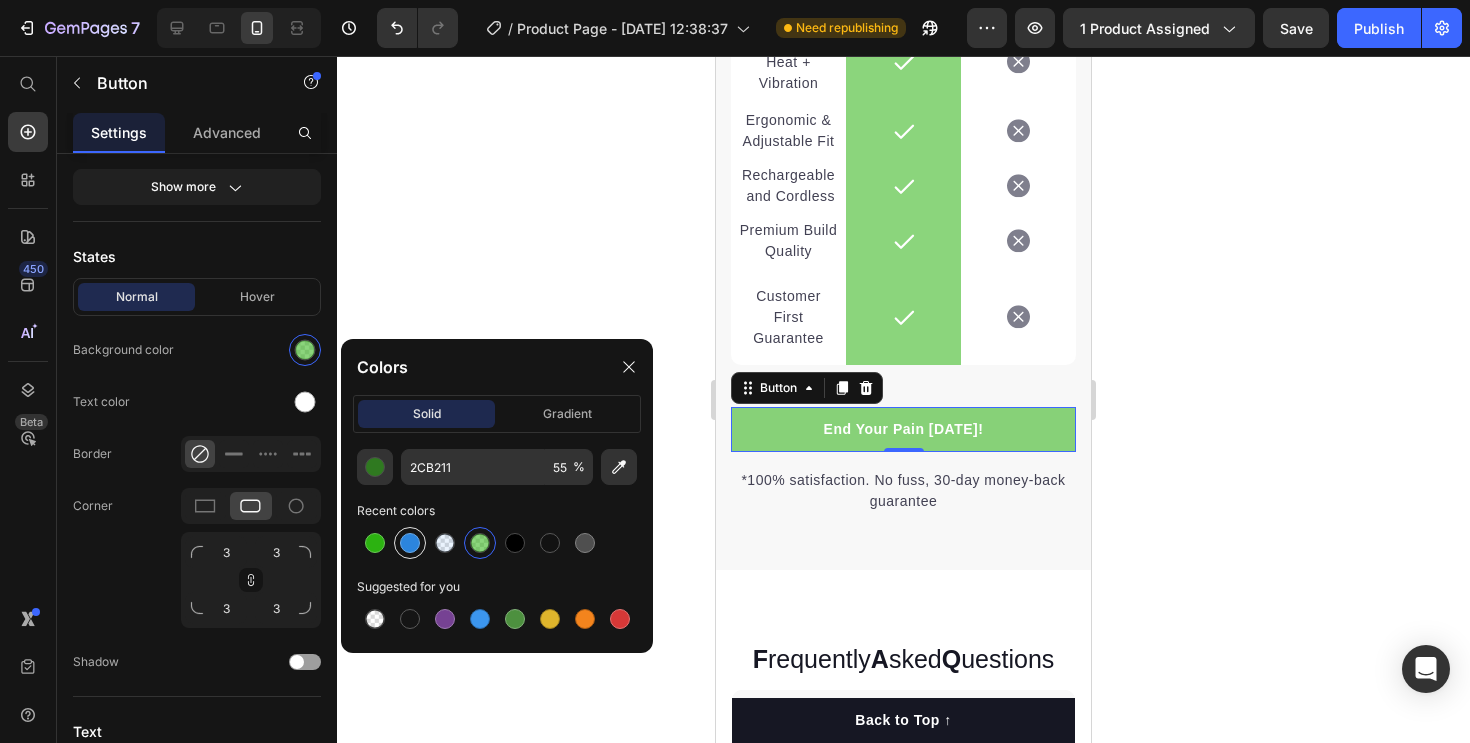 click at bounding box center [410, 543] 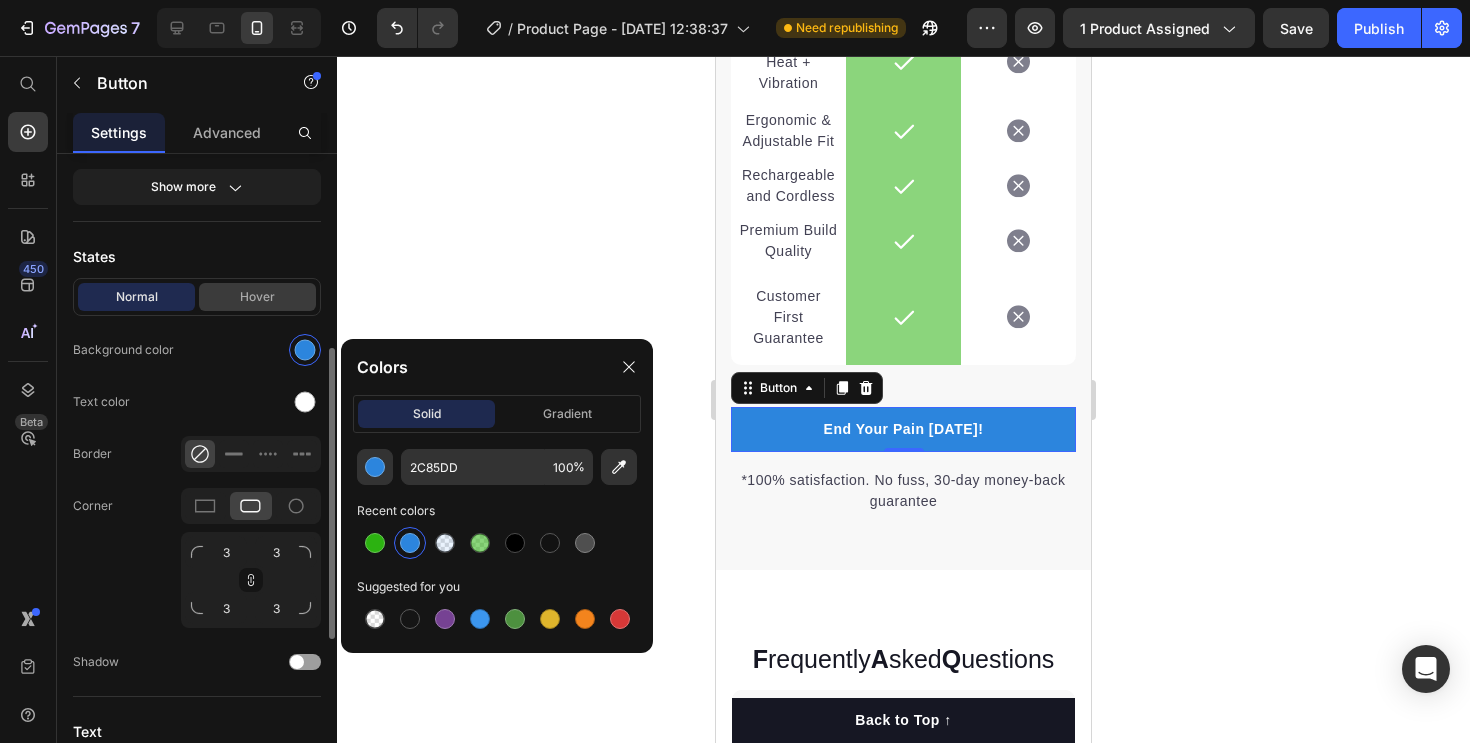 click on "Hover" at bounding box center (257, 297) 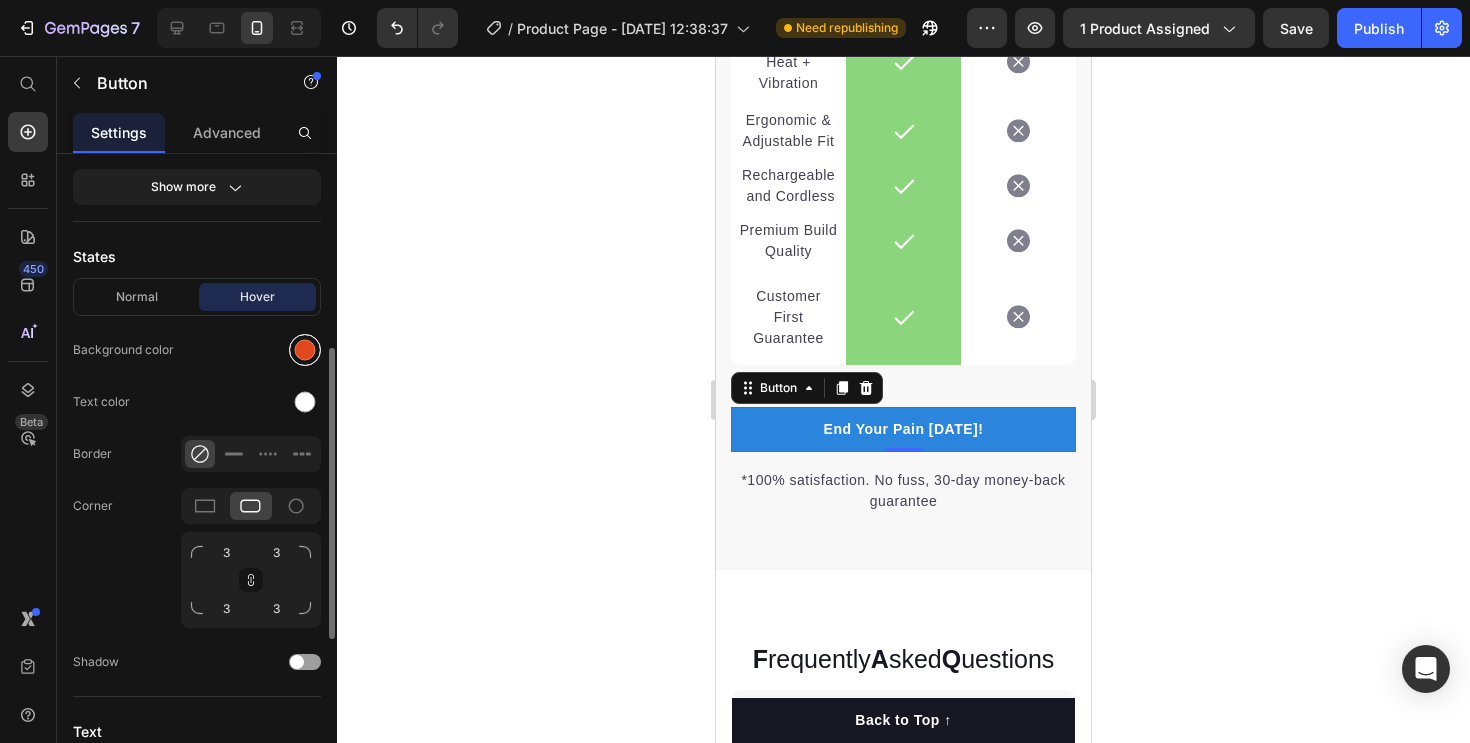 click at bounding box center (305, 350) 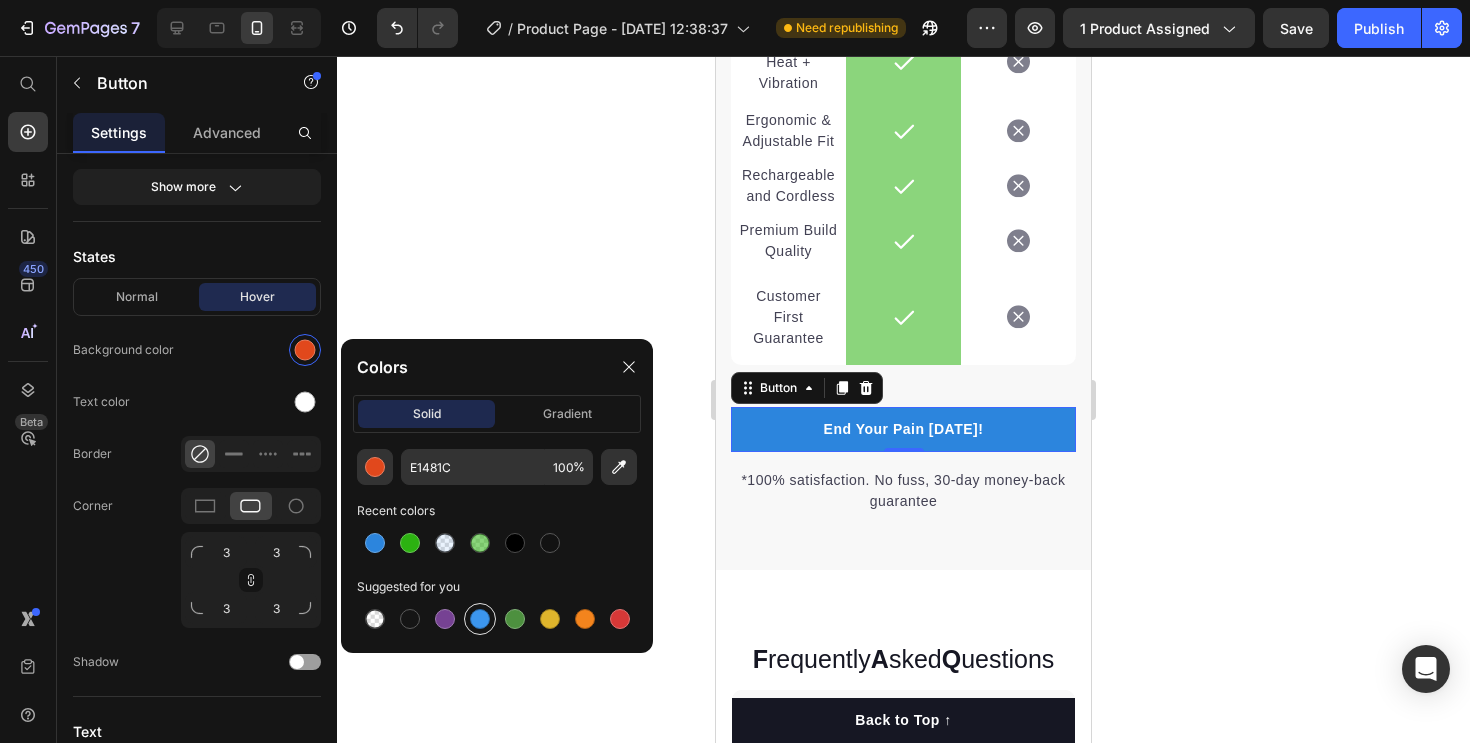 click at bounding box center [480, 619] 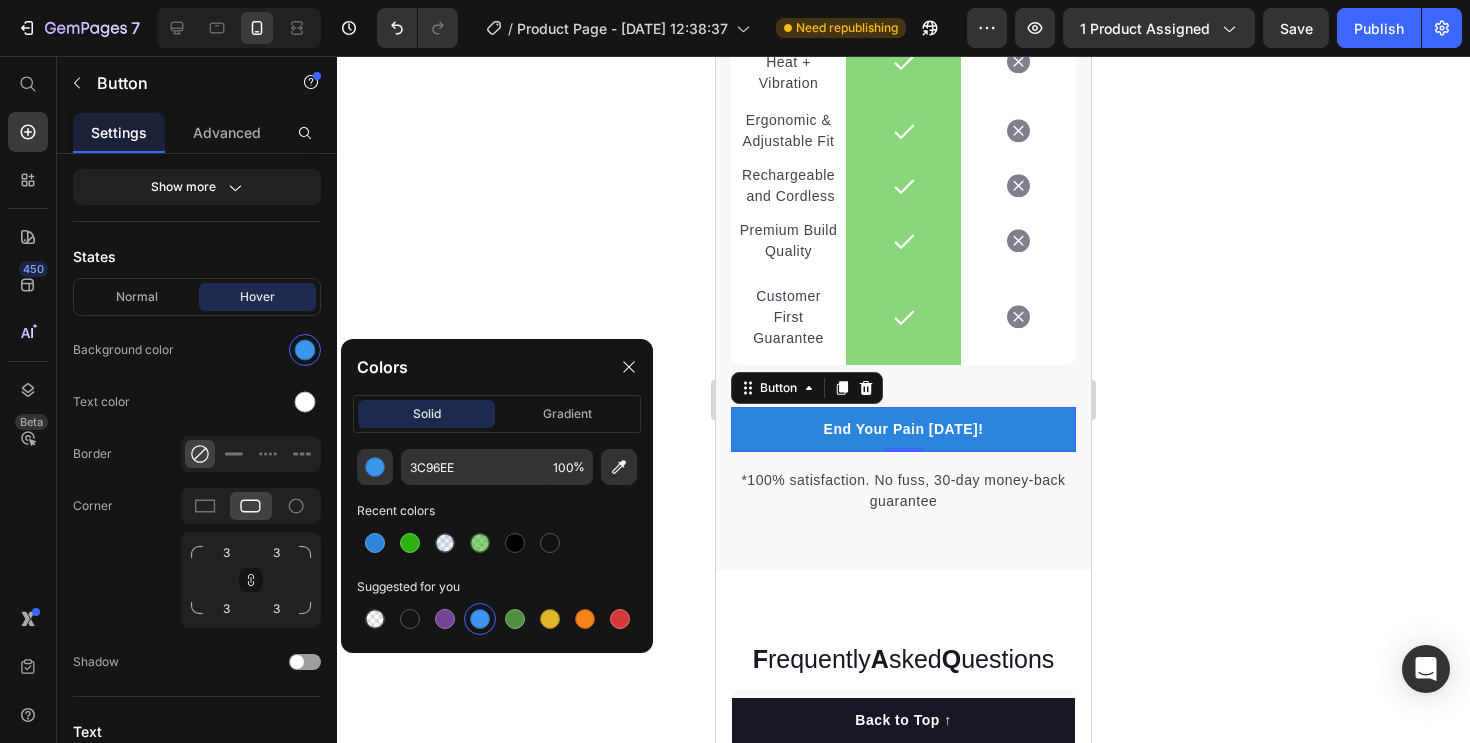 click 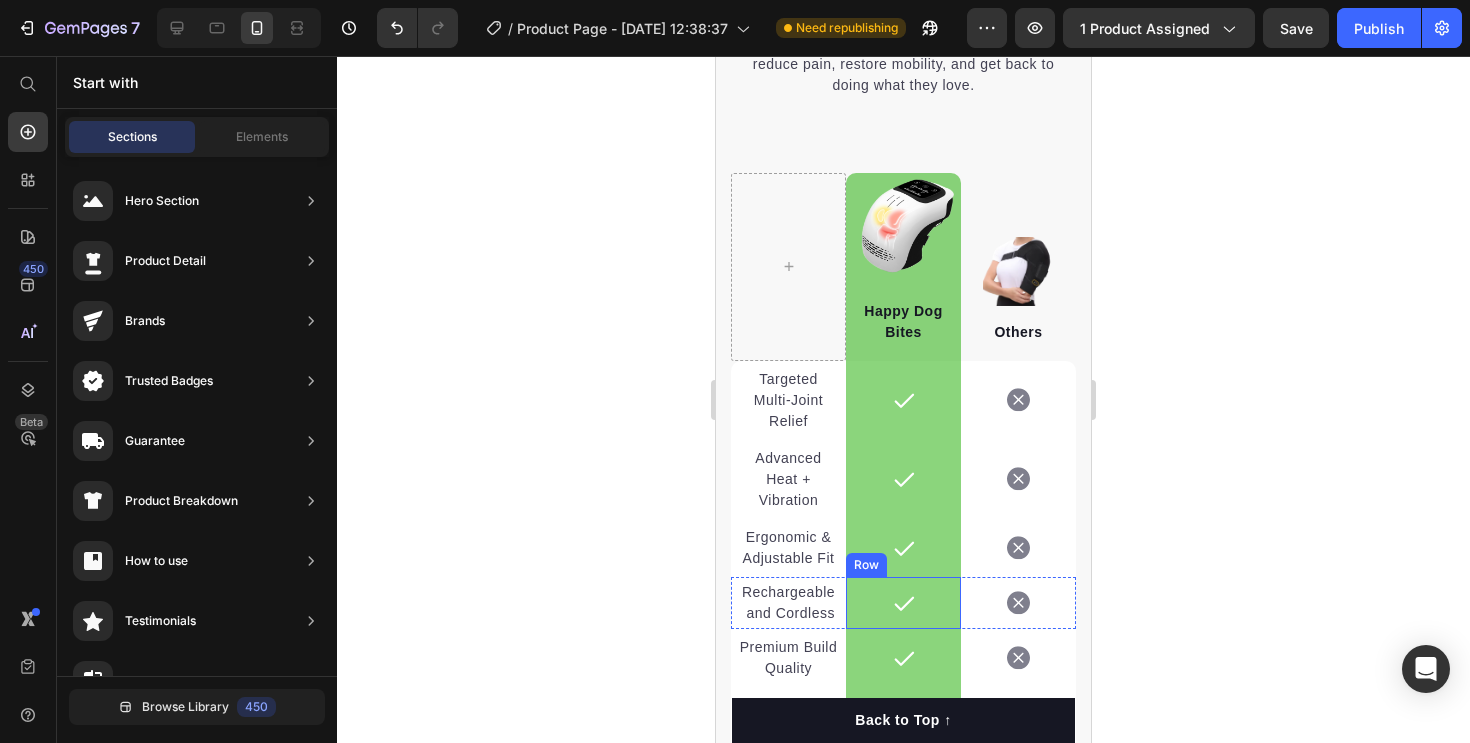 scroll, scrollTop: 5000, scrollLeft: 0, axis: vertical 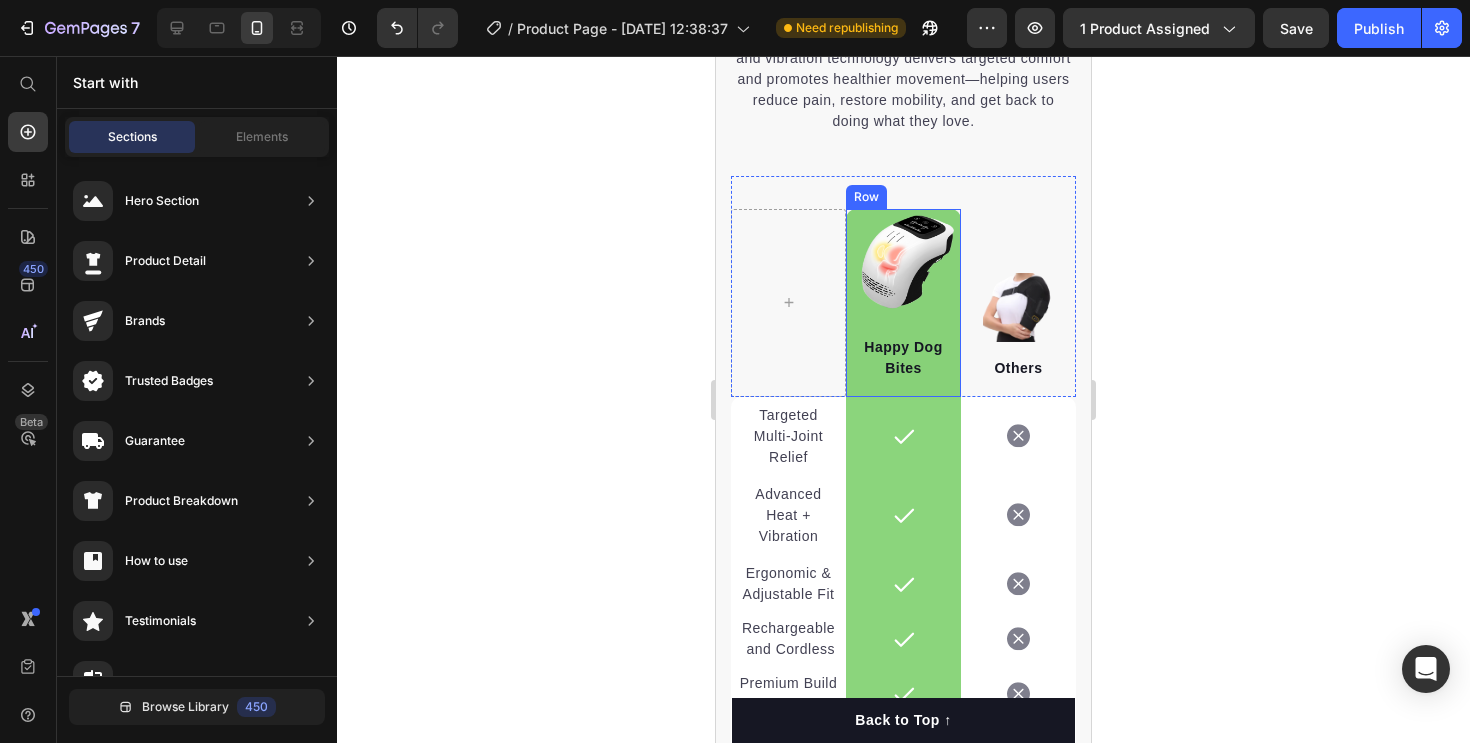 click on "Image Happy Dog Bites Text block" at bounding box center [903, 303] 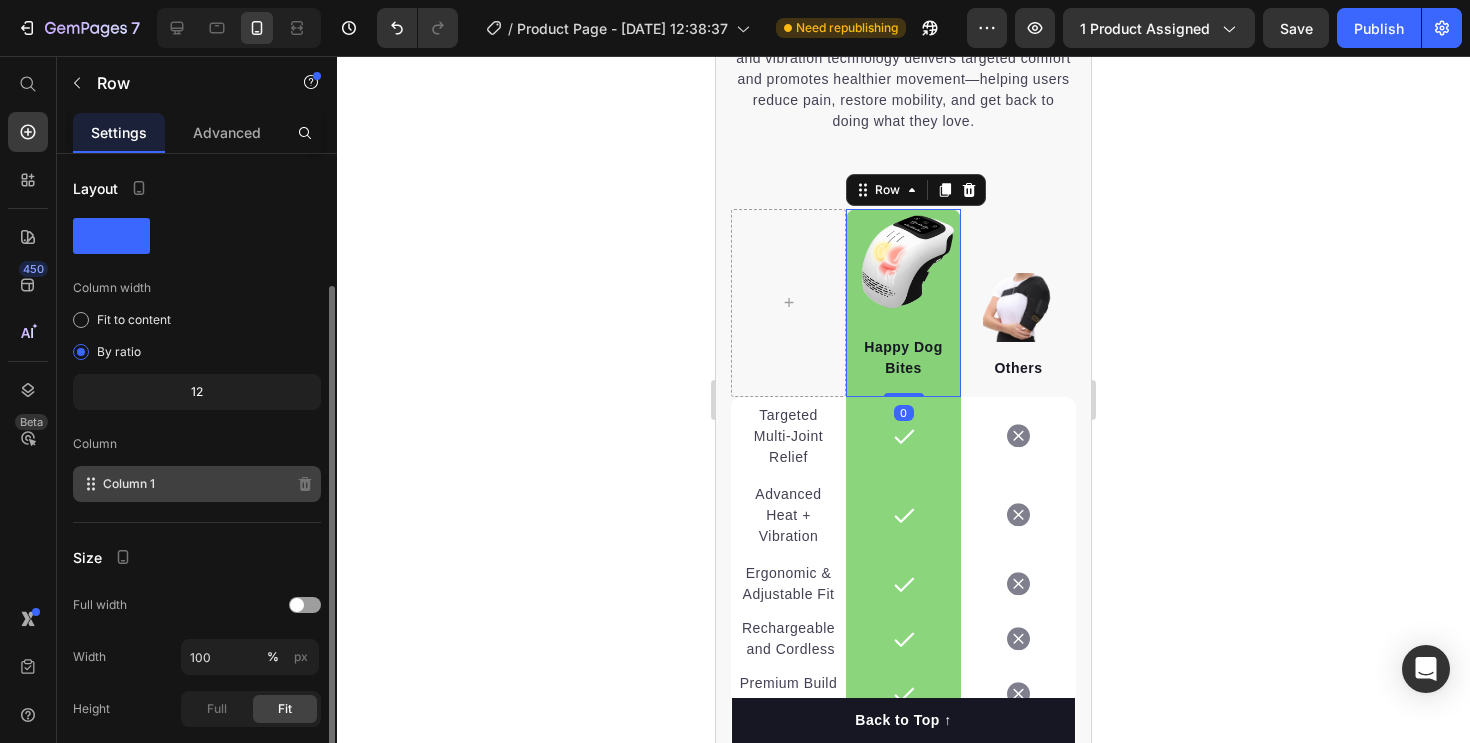 scroll, scrollTop: 222, scrollLeft: 0, axis: vertical 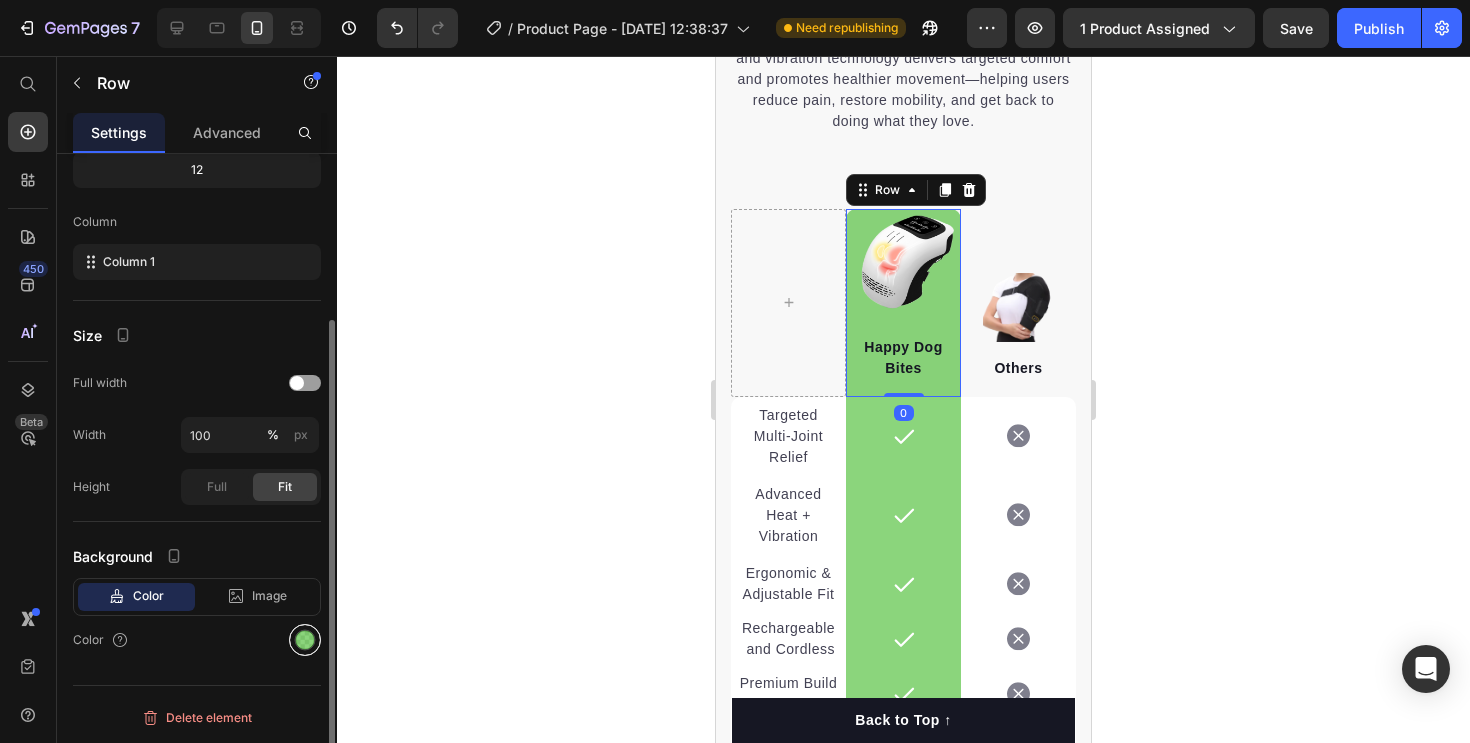 click at bounding box center (305, 640) 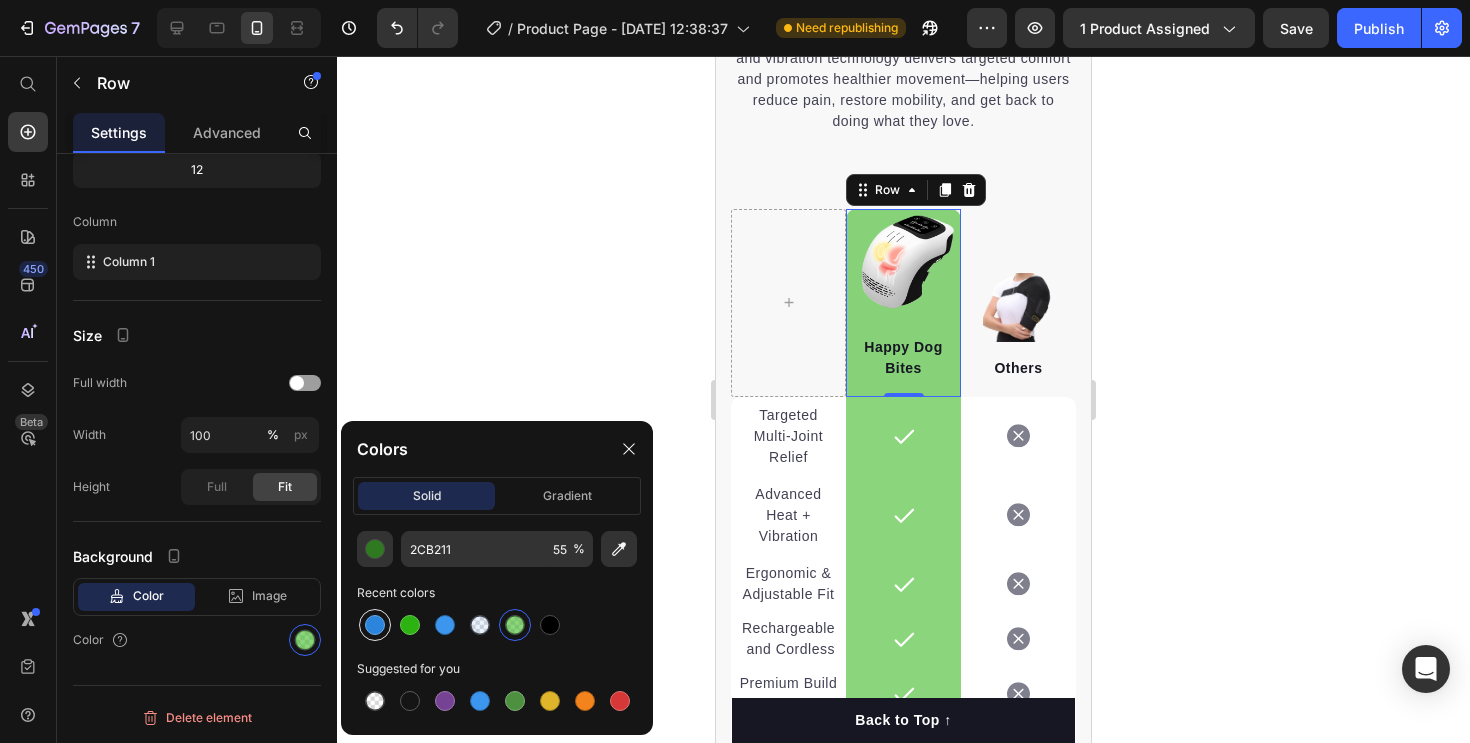 click at bounding box center (375, 625) 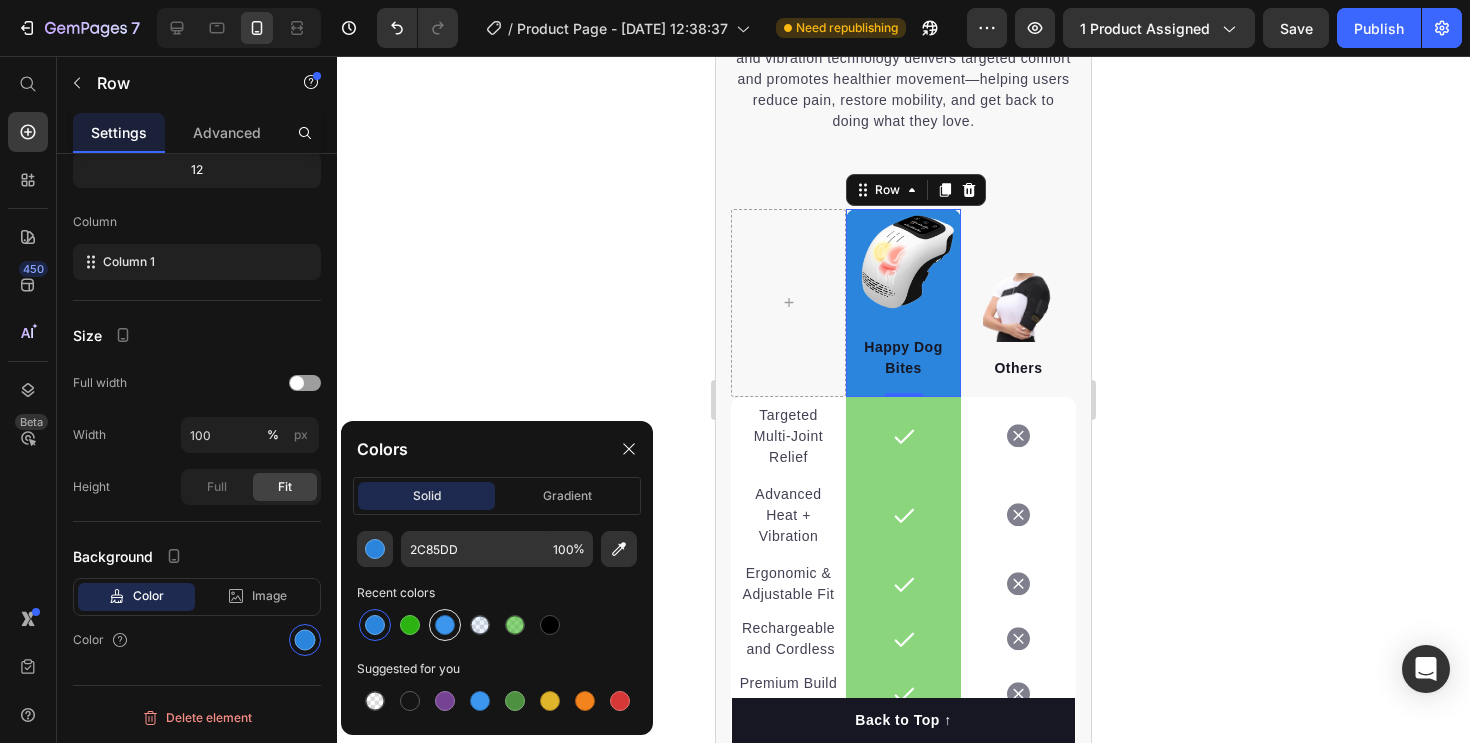 click at bounding box center [445, 625] 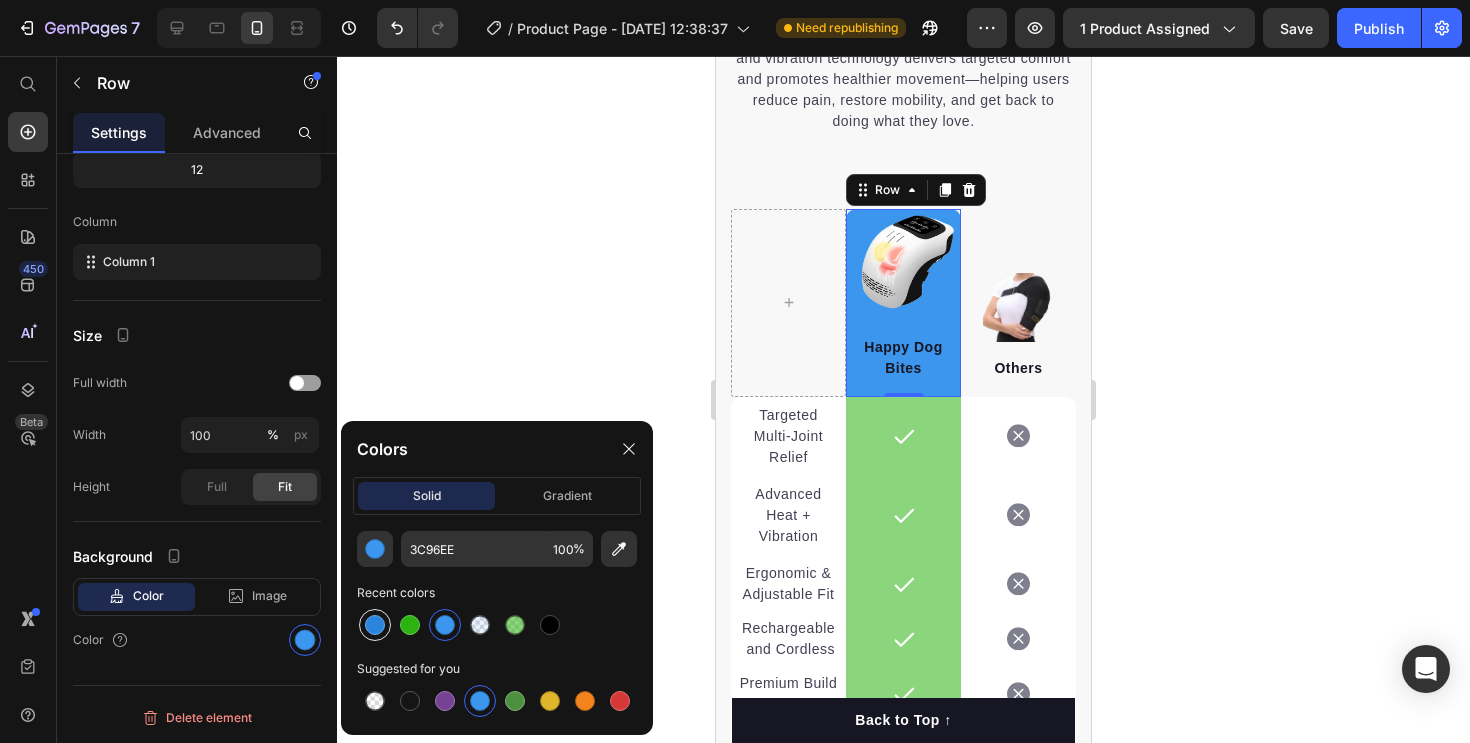 click at bounding box center (375, 625) 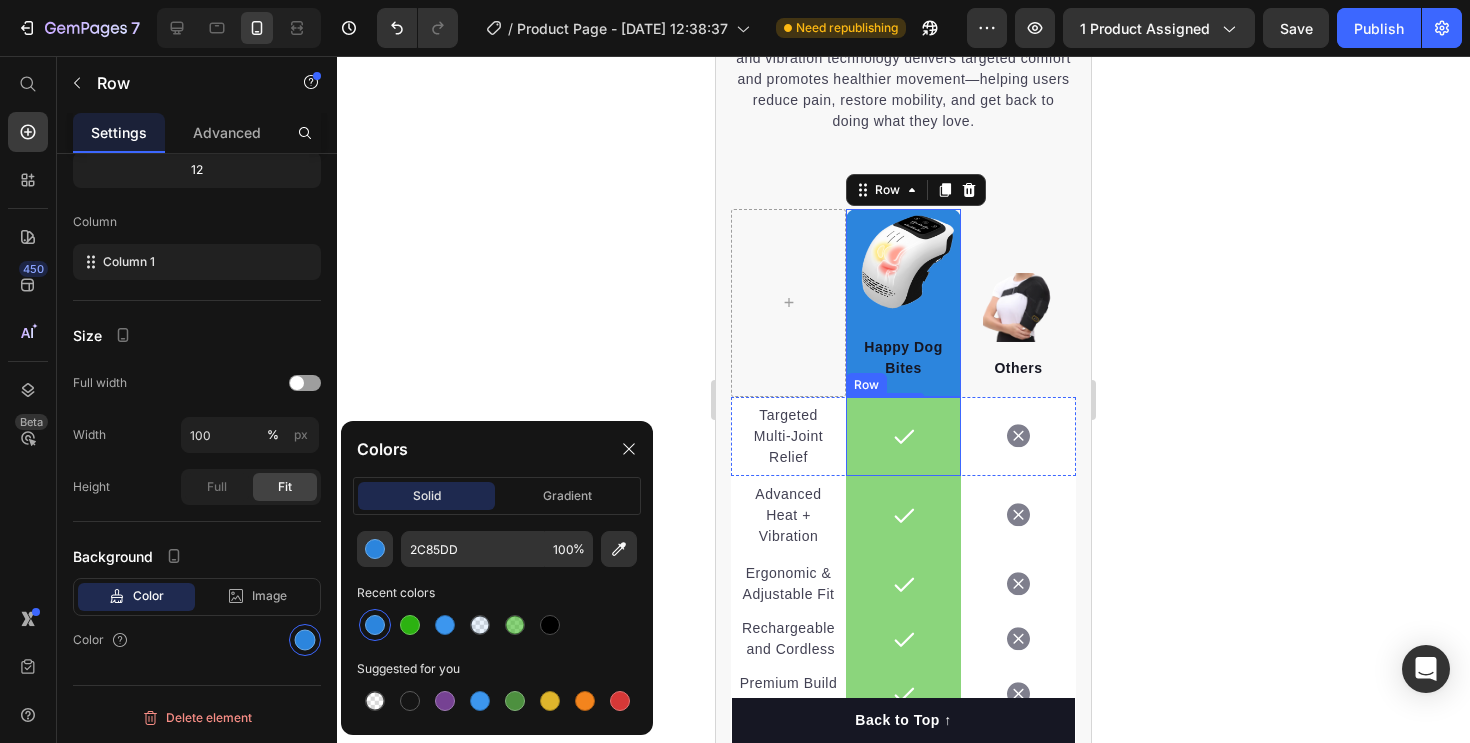 click on "Icon Row" at bounding box center [903, 436] 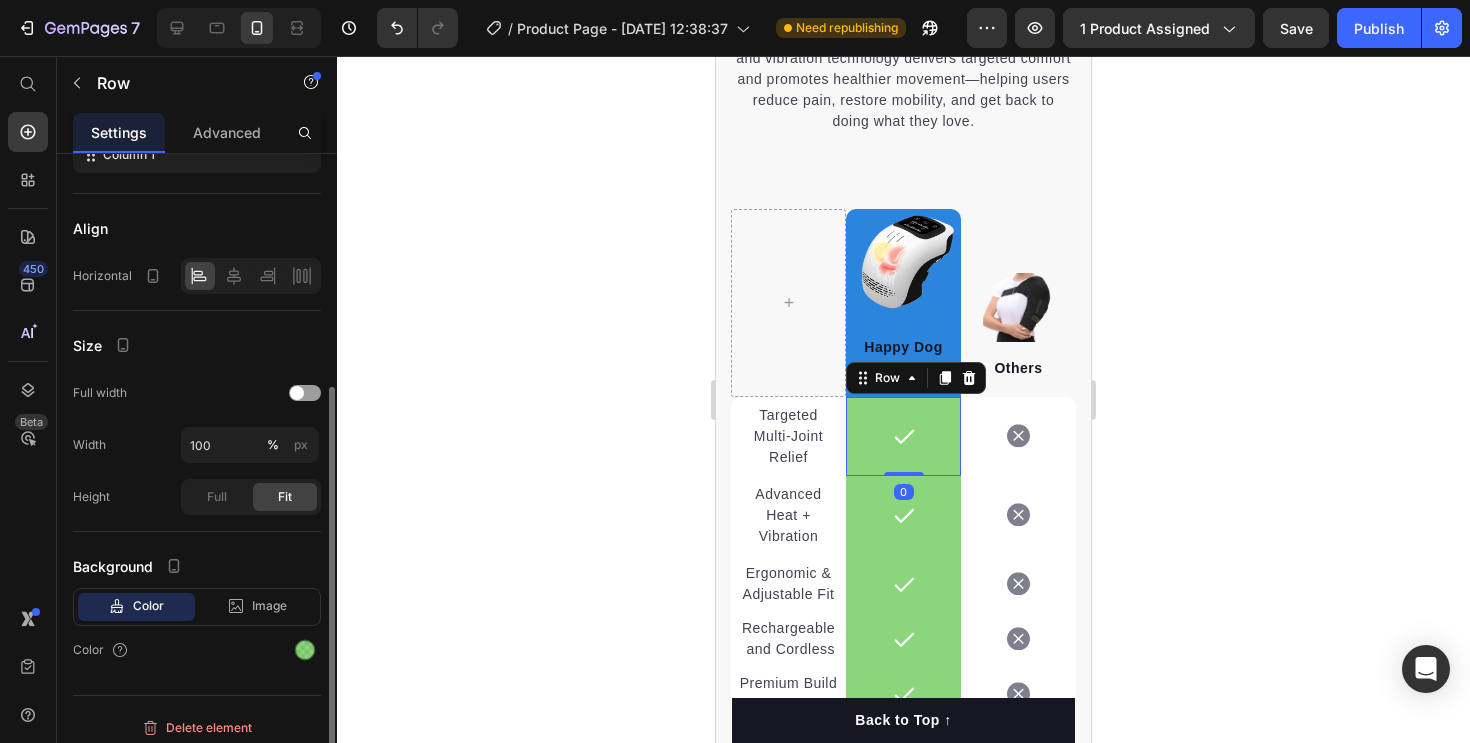 scroll, scrollTop: 339, scrollLeft: 0, axis: vertical 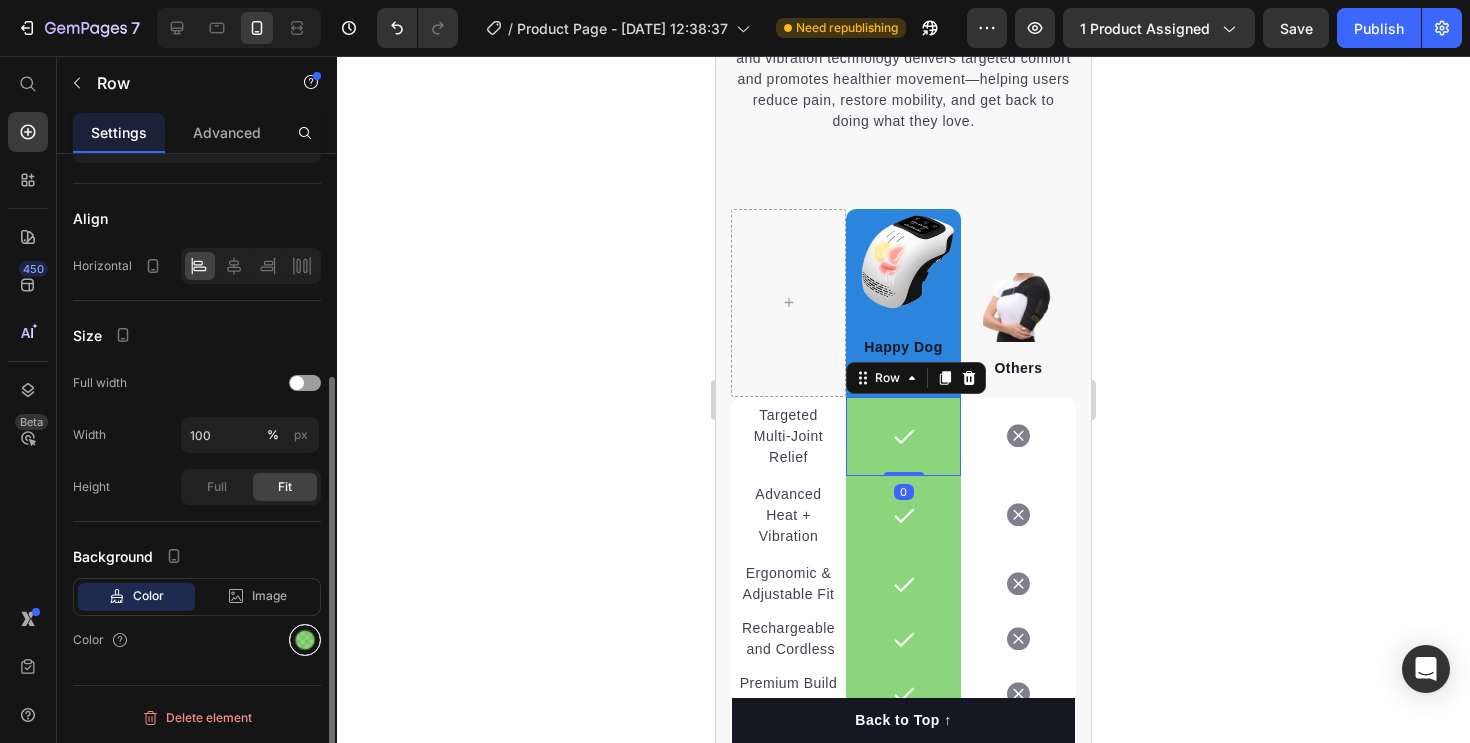 click at bounding box center (305, 640) 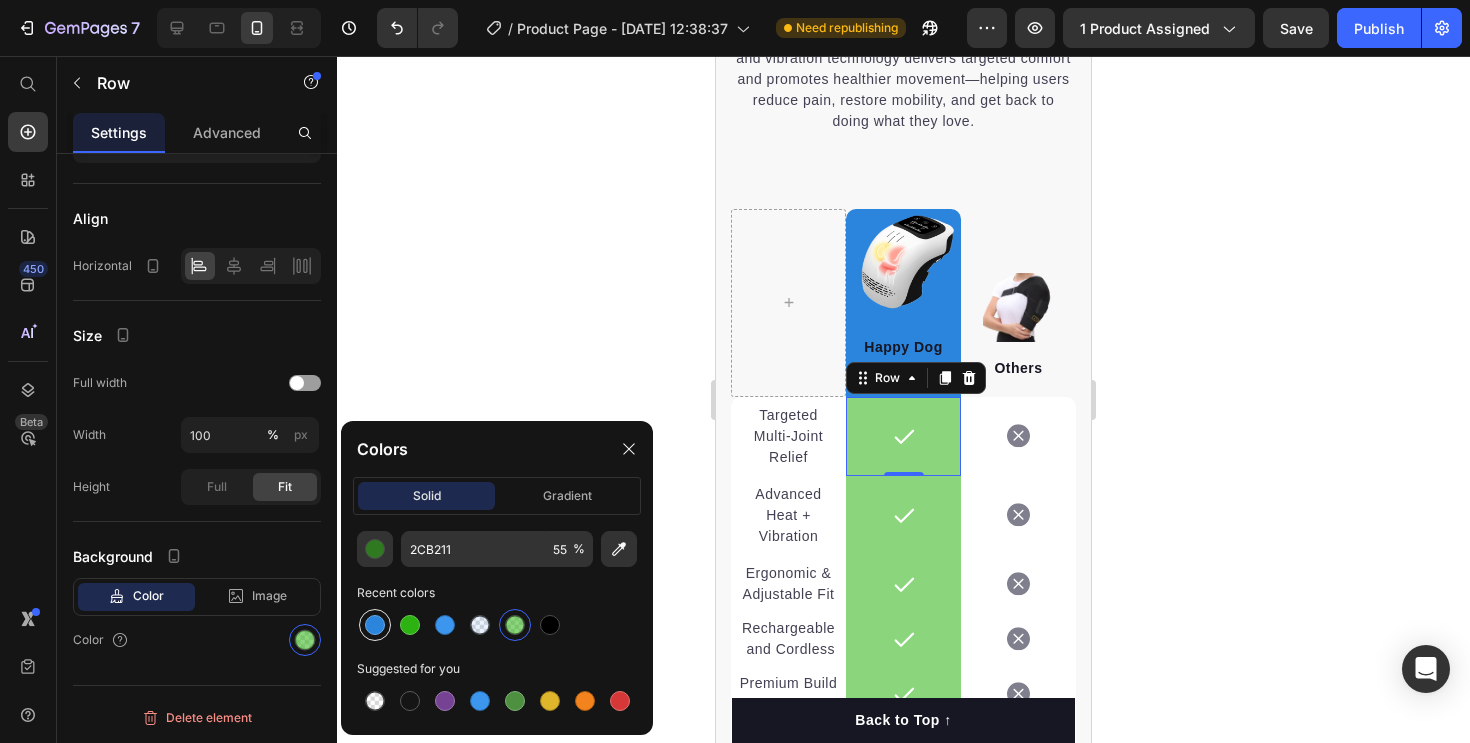 click at bounding box center (375, 625) 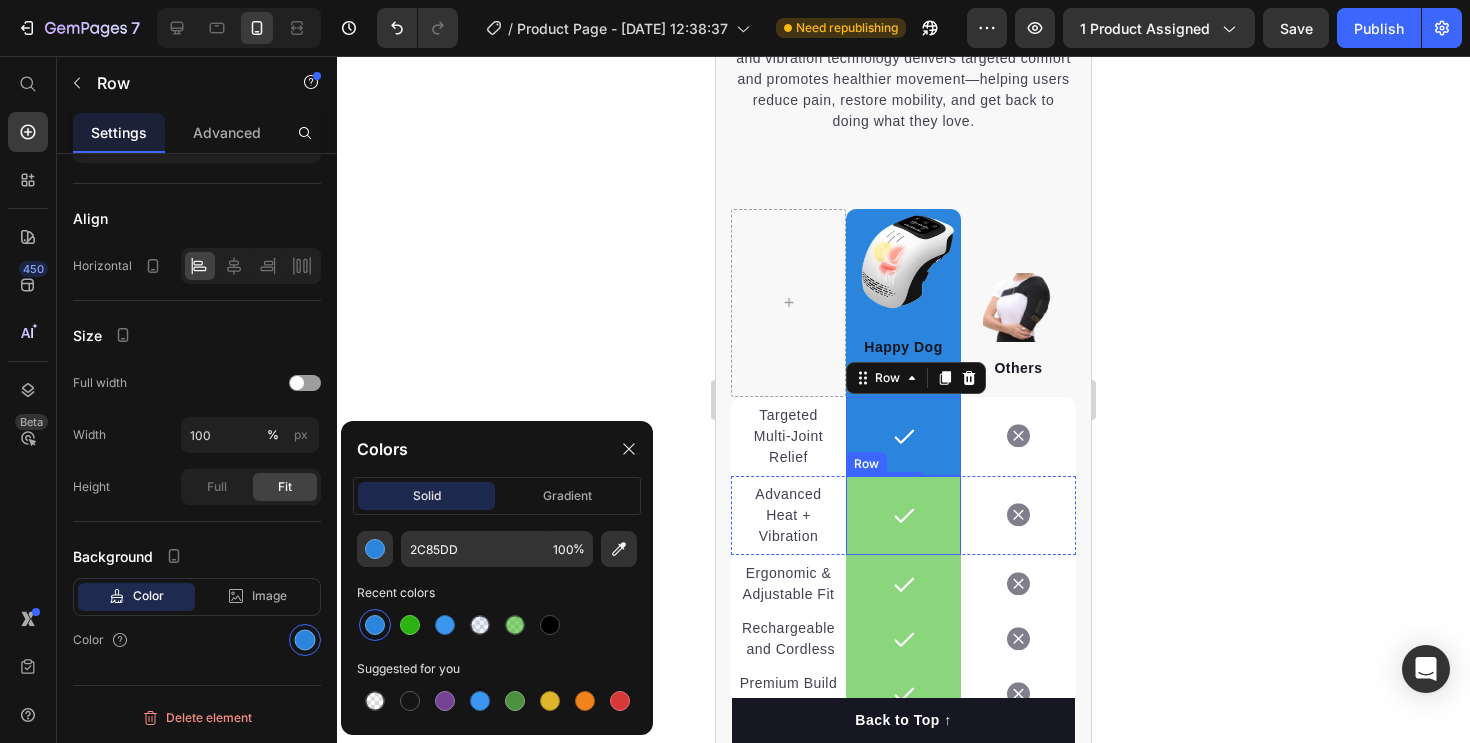 click on "Icon Row" at bounding box center [903, 515] 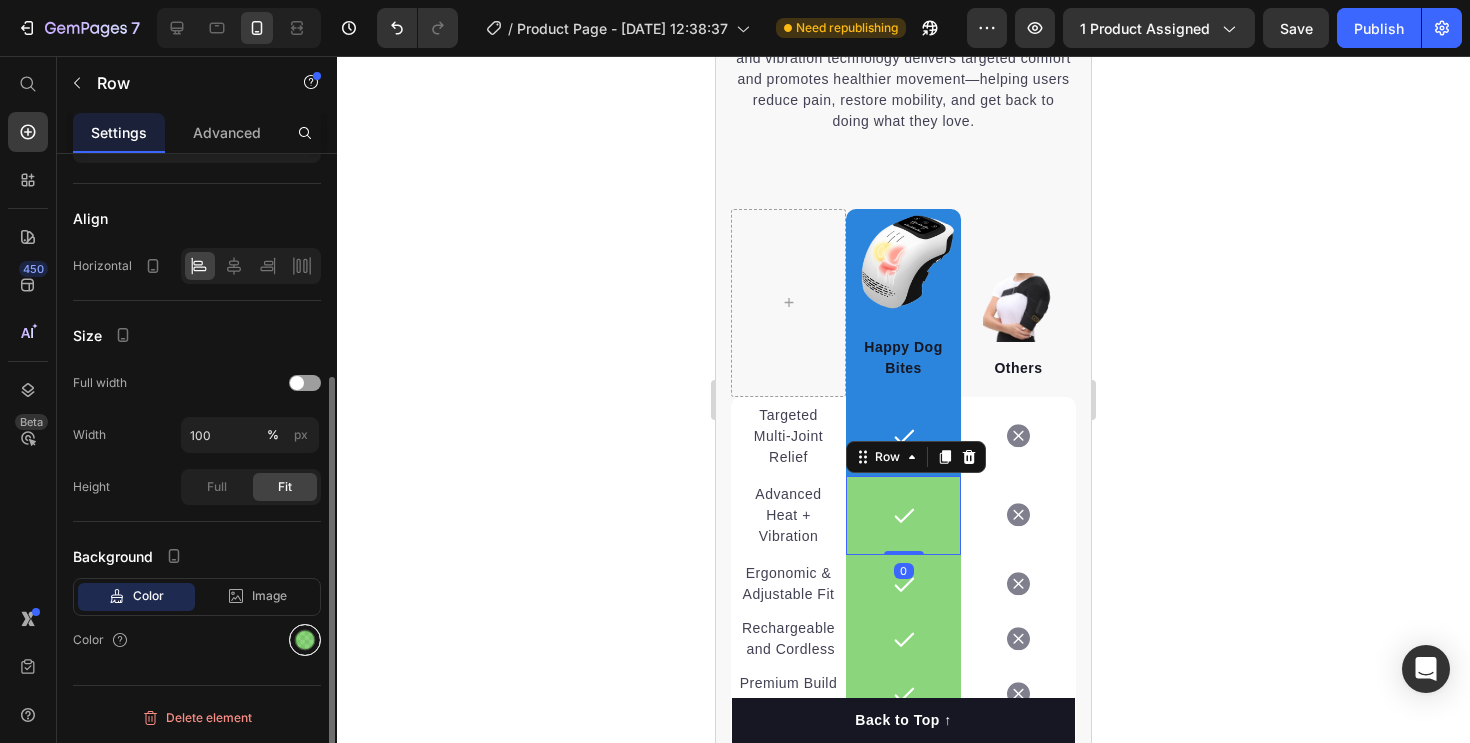 click at bounding box center [305, 640] 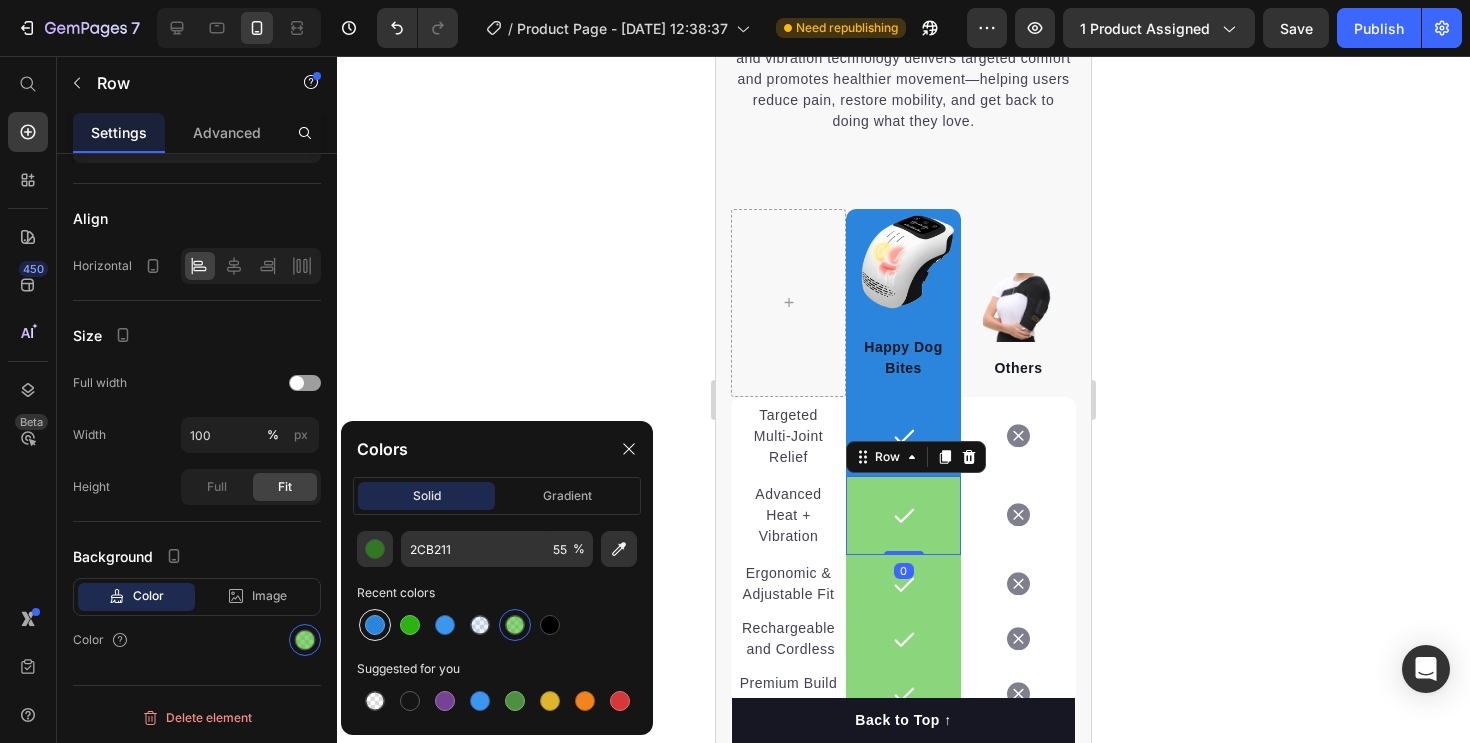 click at bounding box center [375, 625] 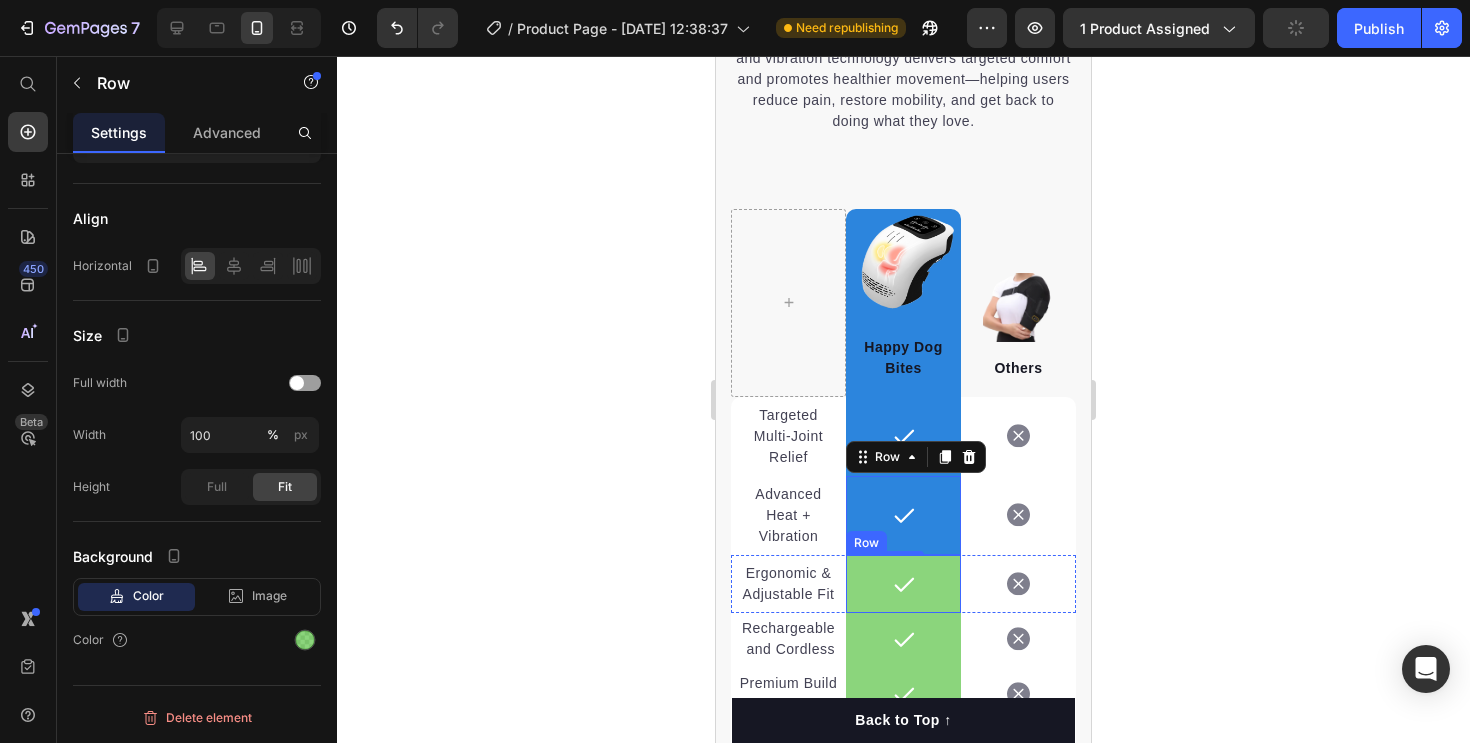 click on "Icon Row" at bounding box center (903, 584) 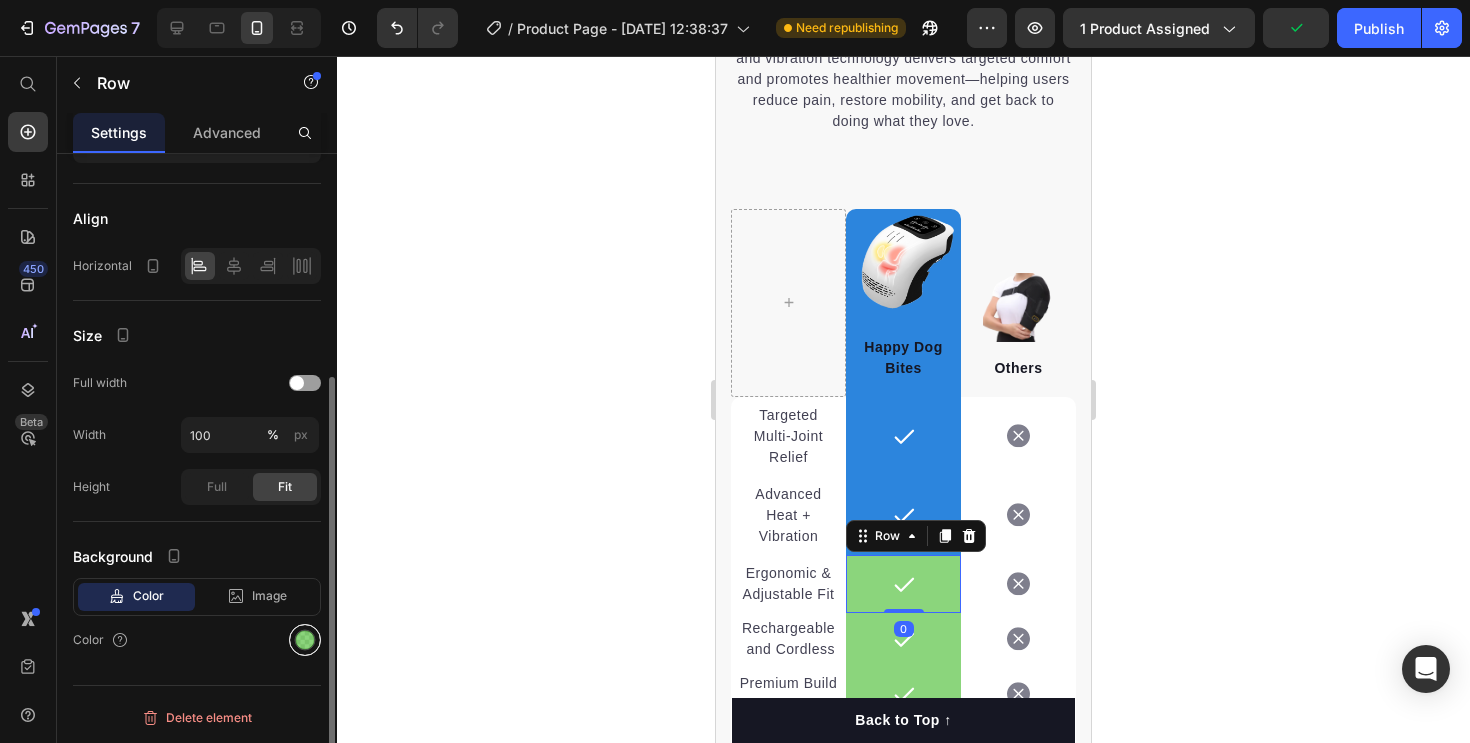 click at bounding box center (305, 640) 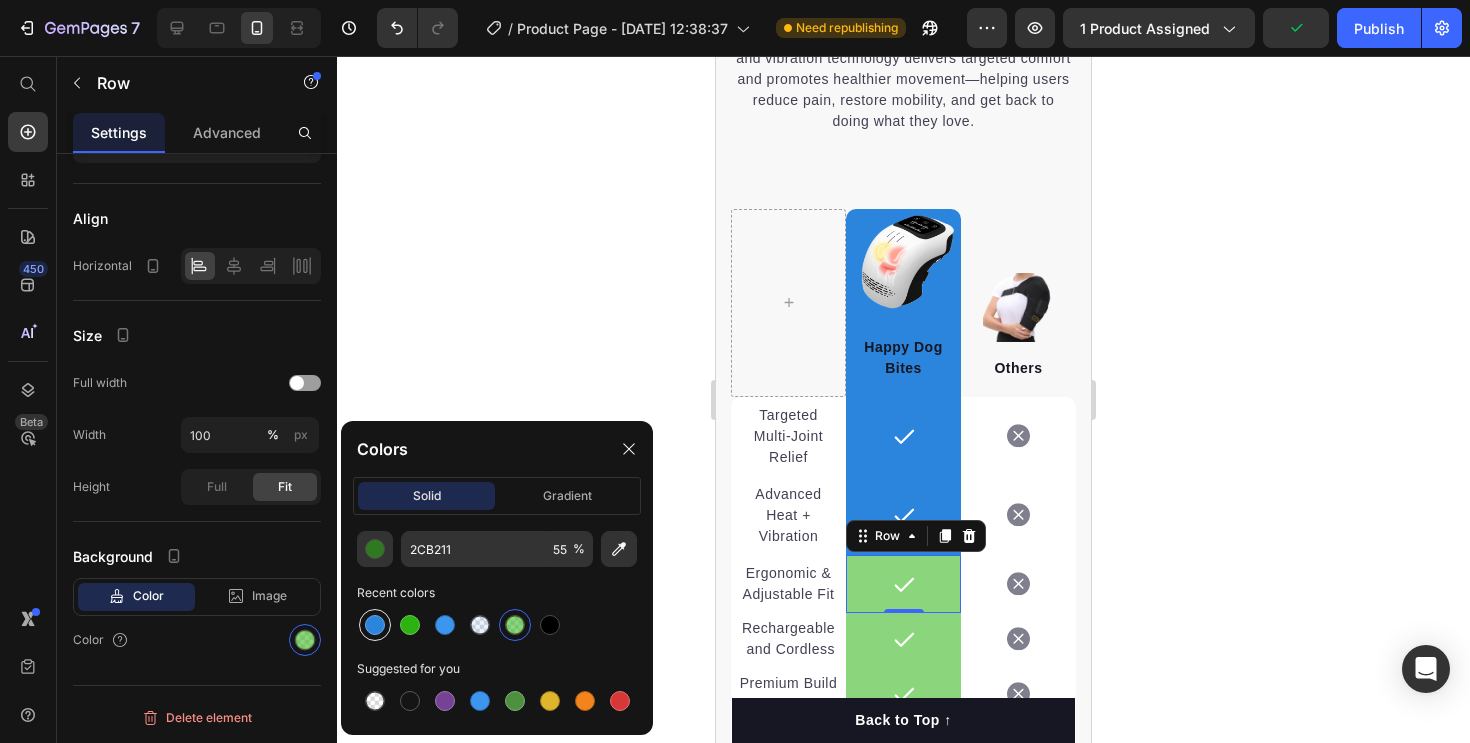 click at bounding box center [375, 625] 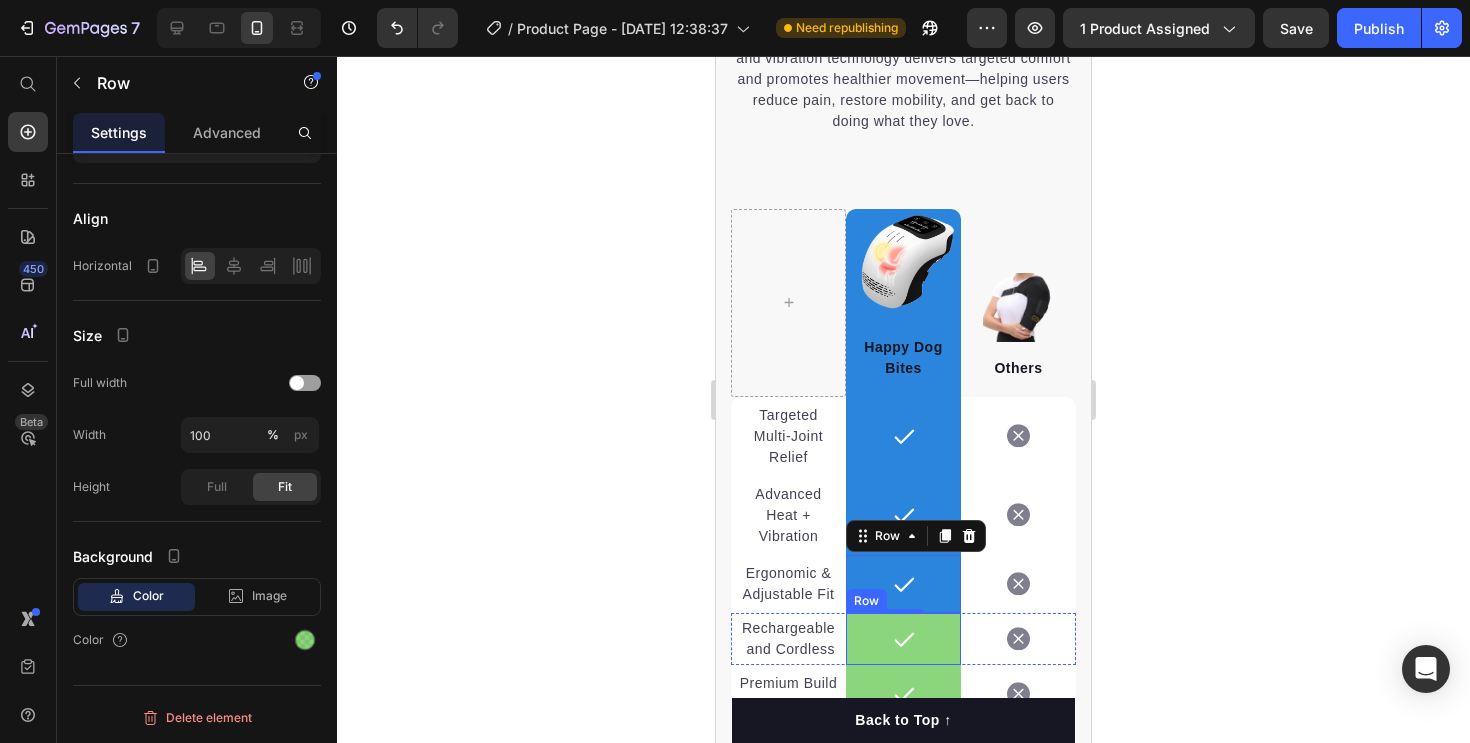 click on "Icon Row" at bounding box center (903, 639) 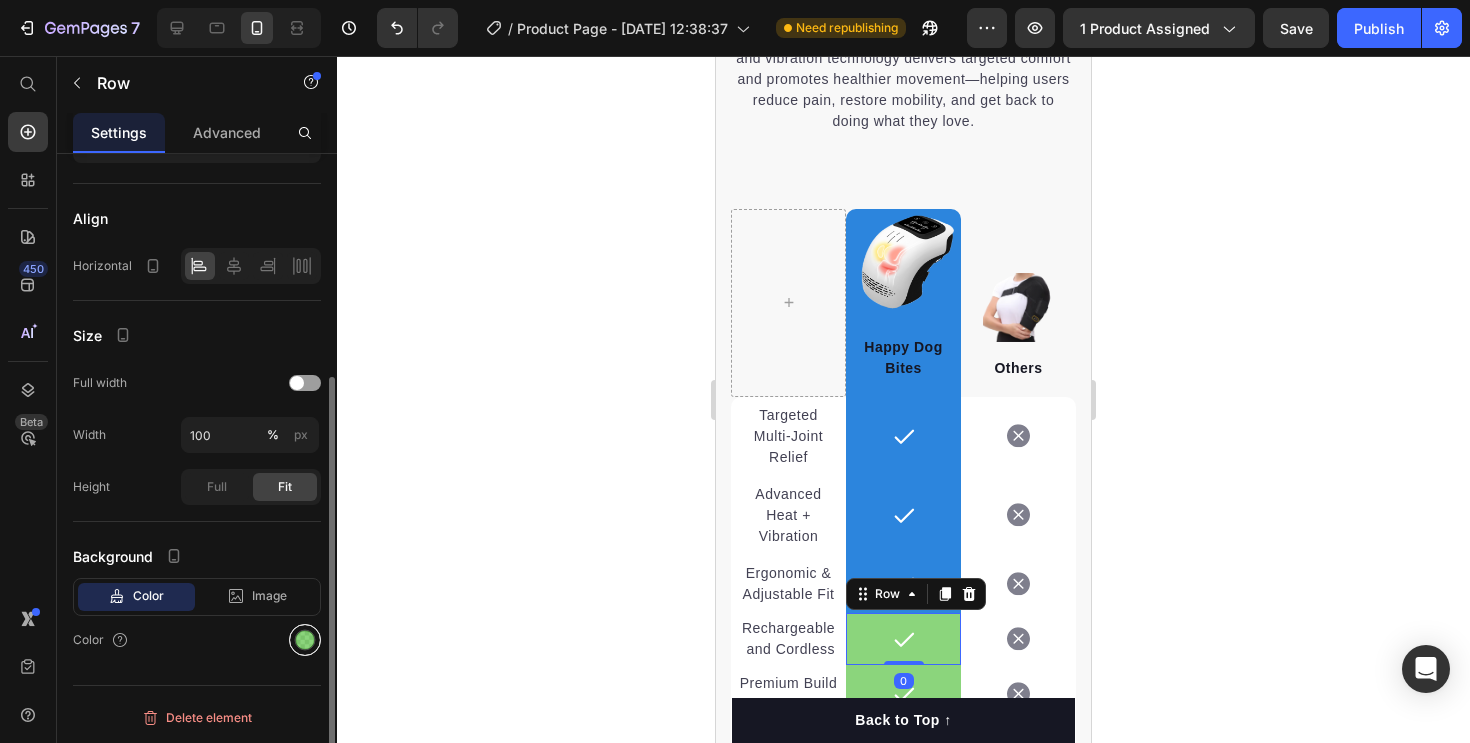 click at bounding box center [305, 640] 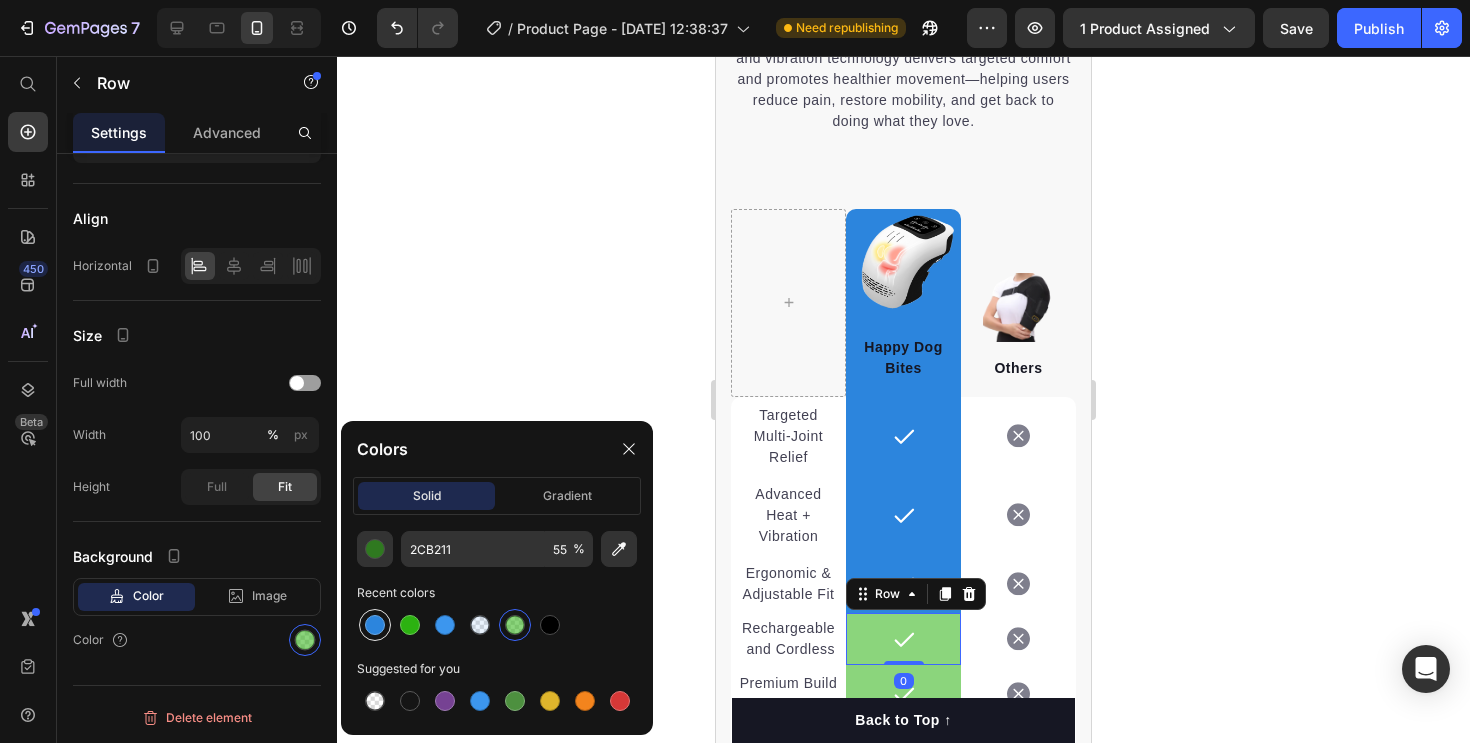 click at bounding box center [375, 625] 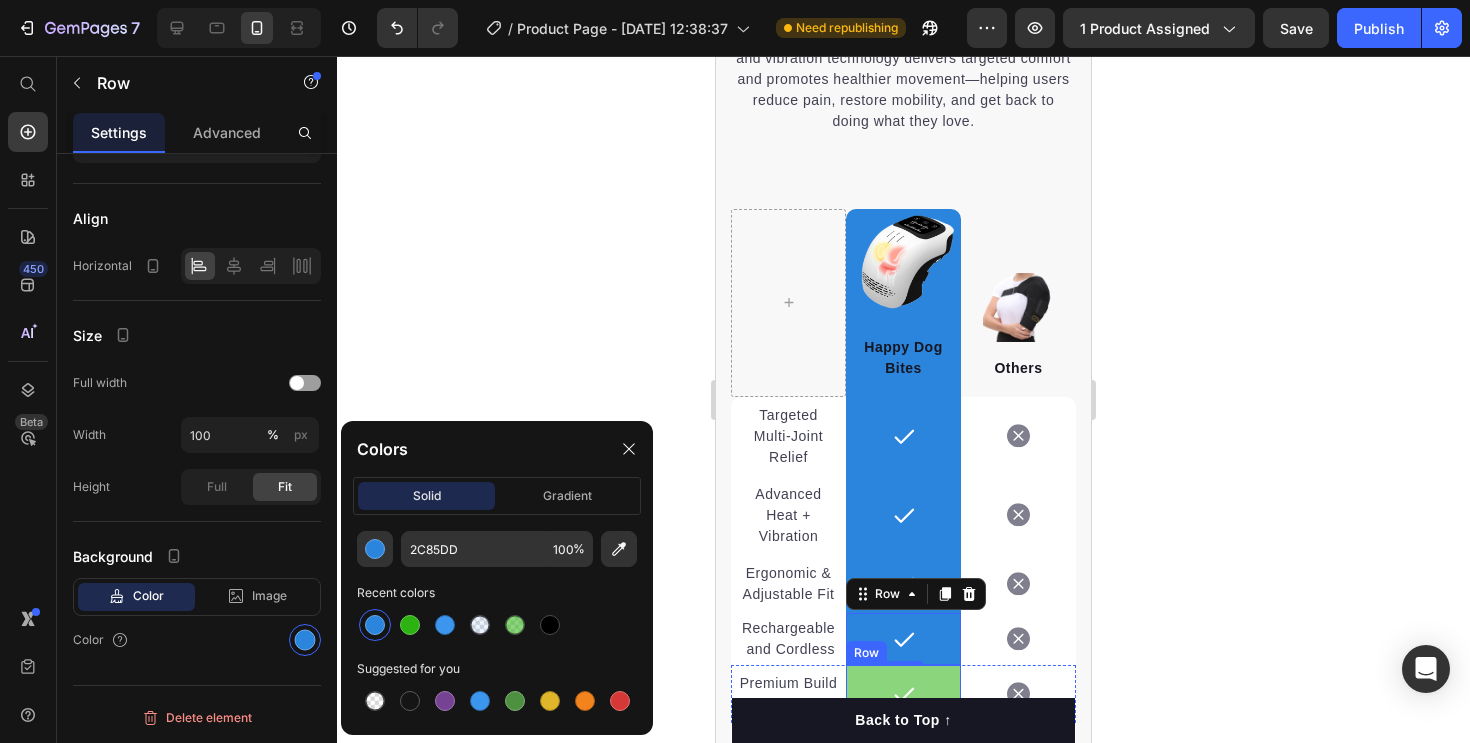 click on "Icon Row" at bounding box center [903, 694] 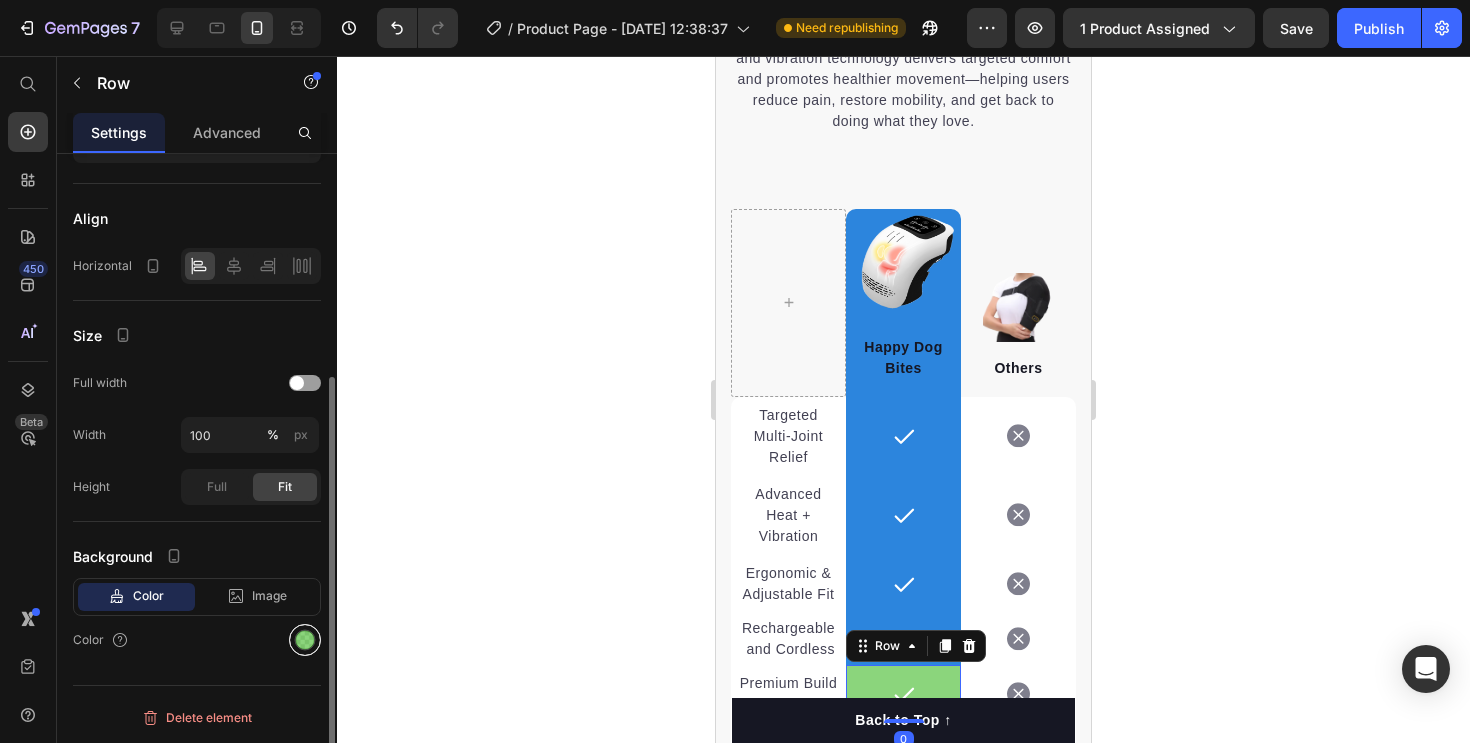 click at bounding box center [305, 640] 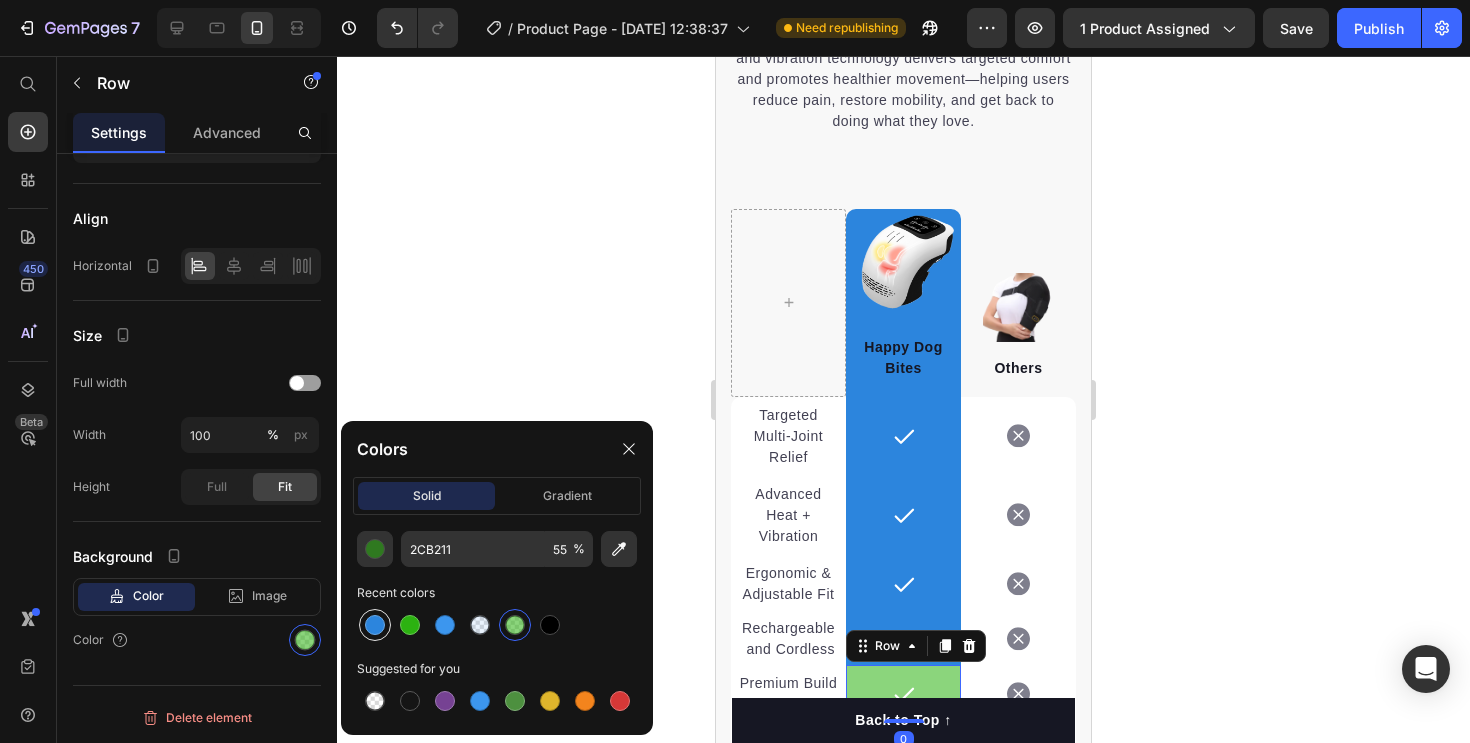 click at bounding box center [375, 625] 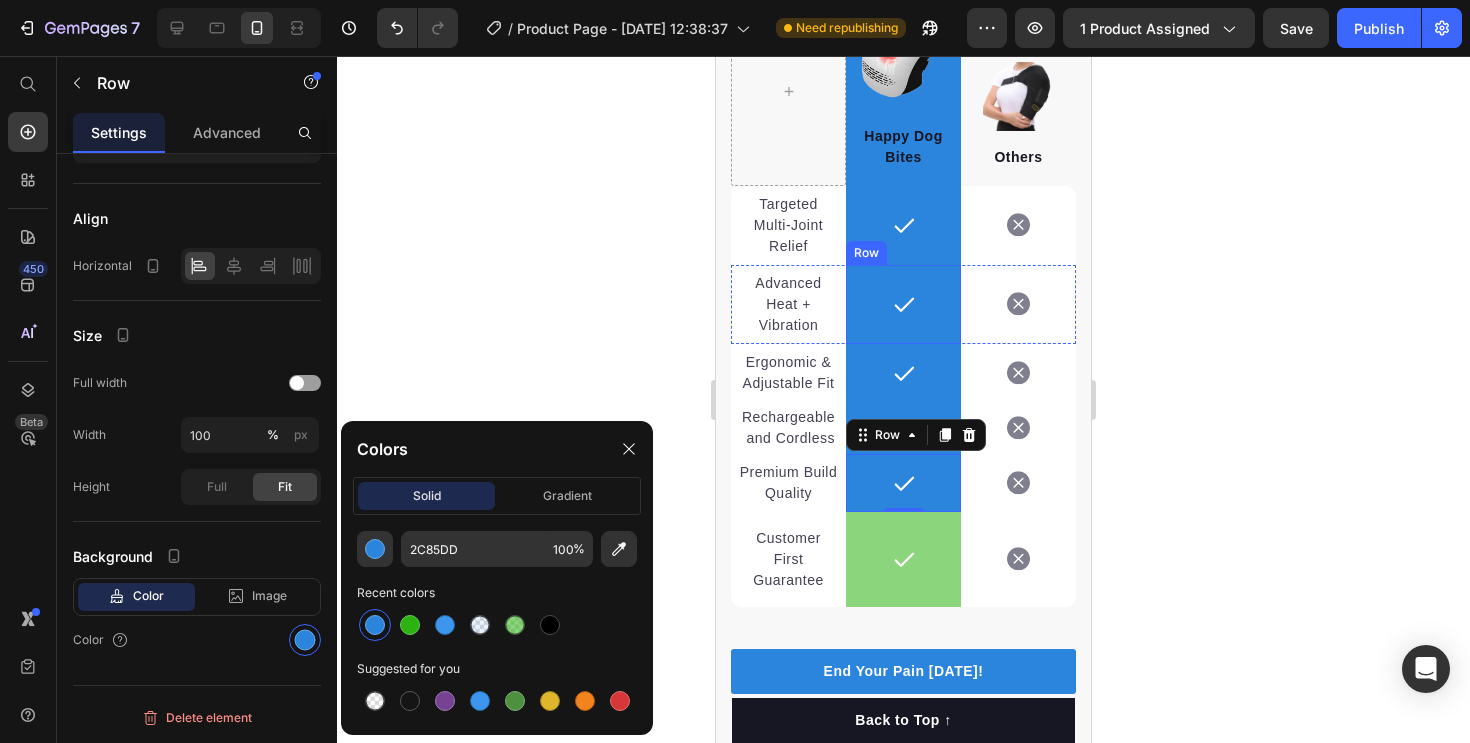scroll, scrollTop: 5215, scrollLeft: 0, axis: vertical 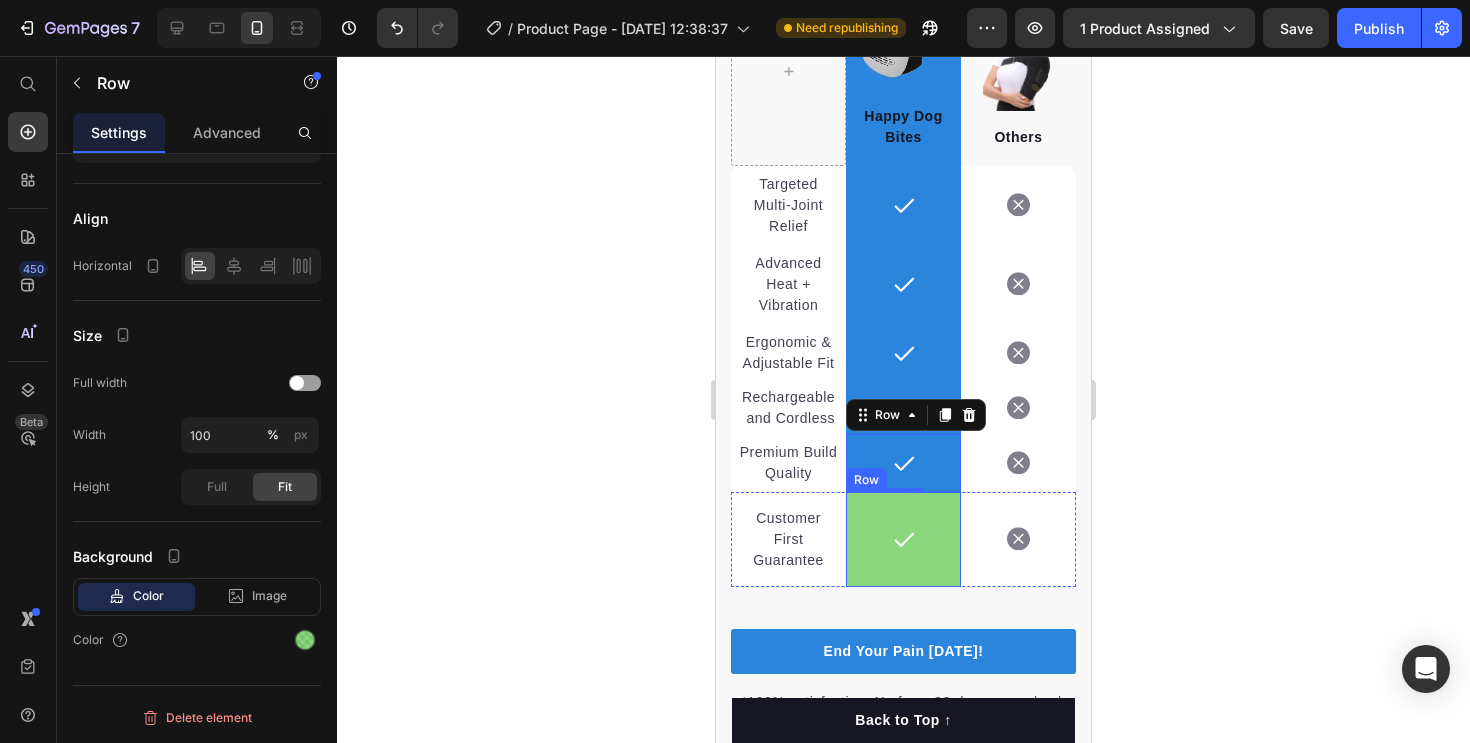 click on "Icon Row" at bounding box center [903, 539] 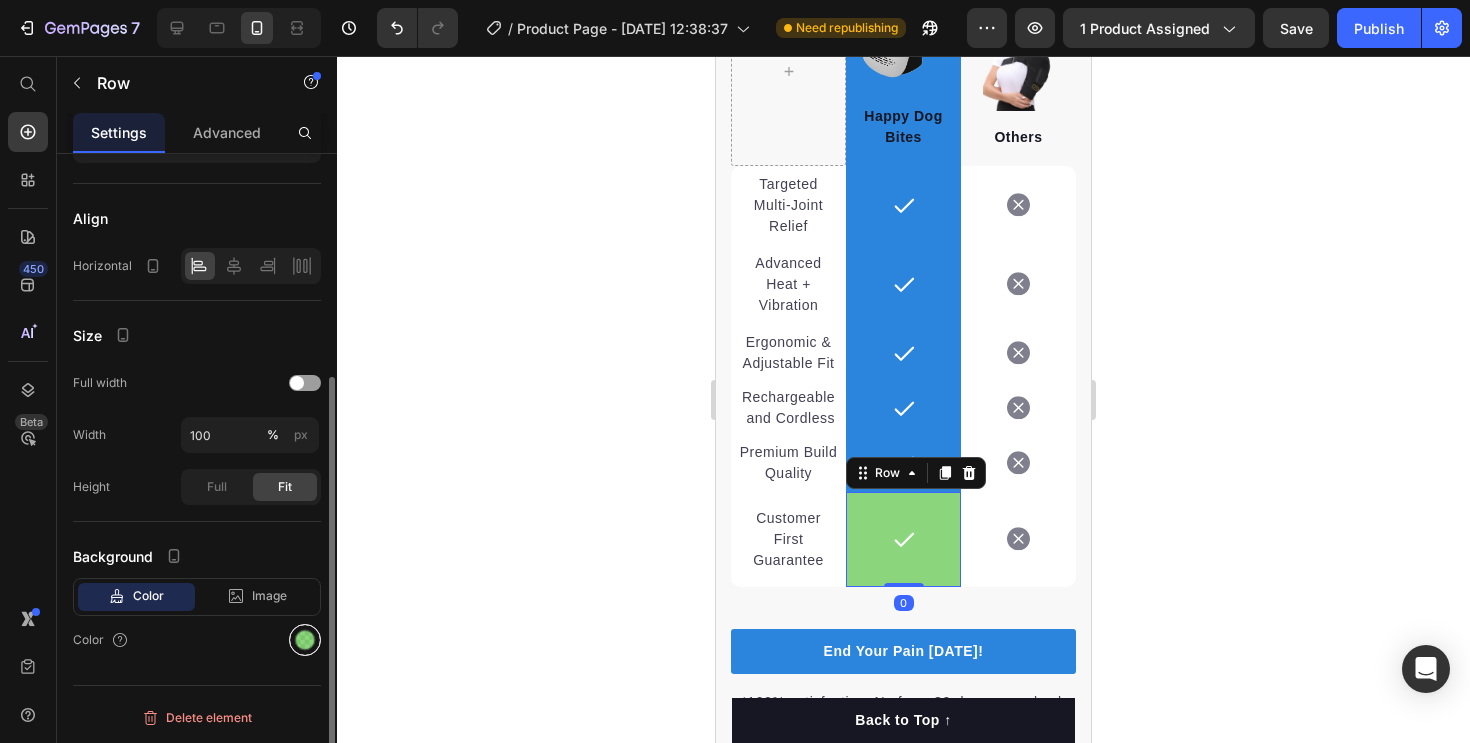 click at bounding box center [305, 640] 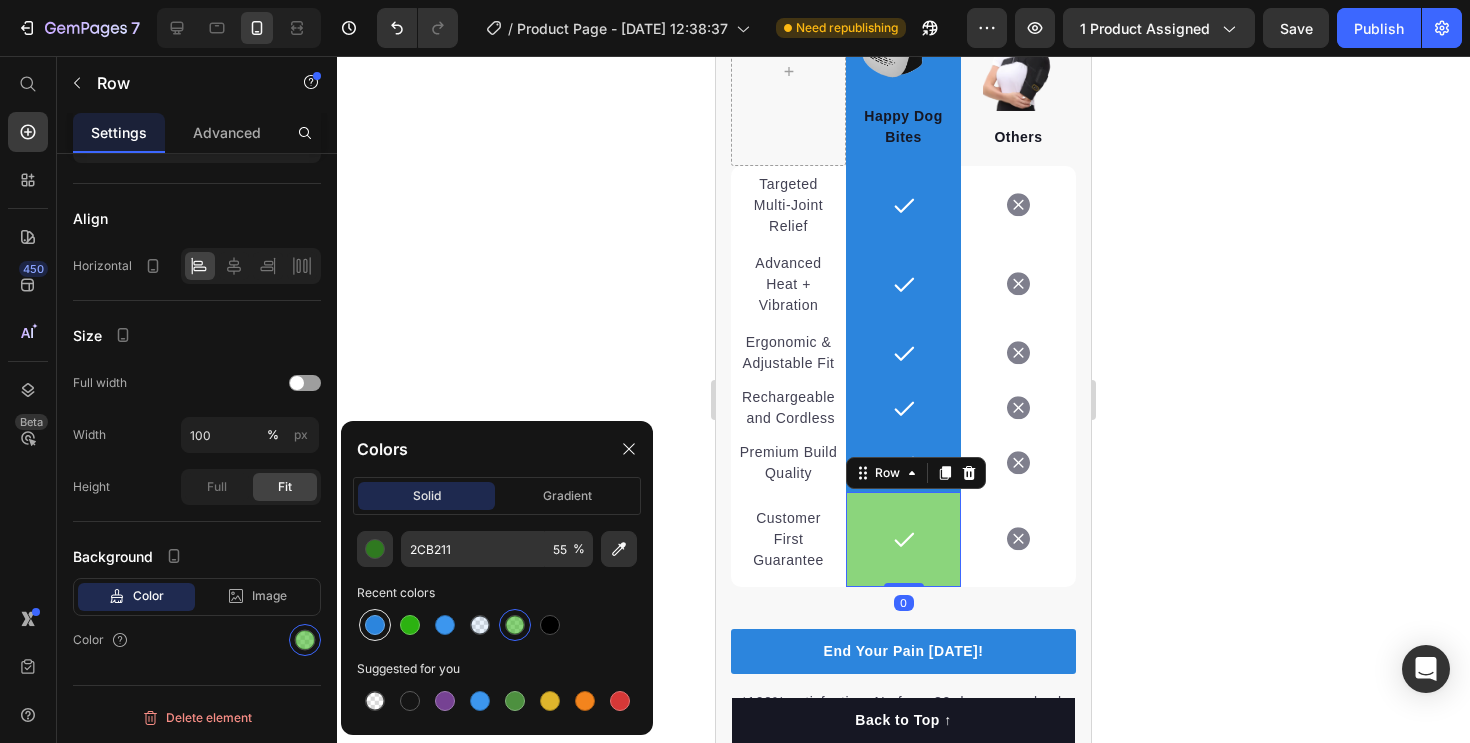 click at bounding box center (375, 625) 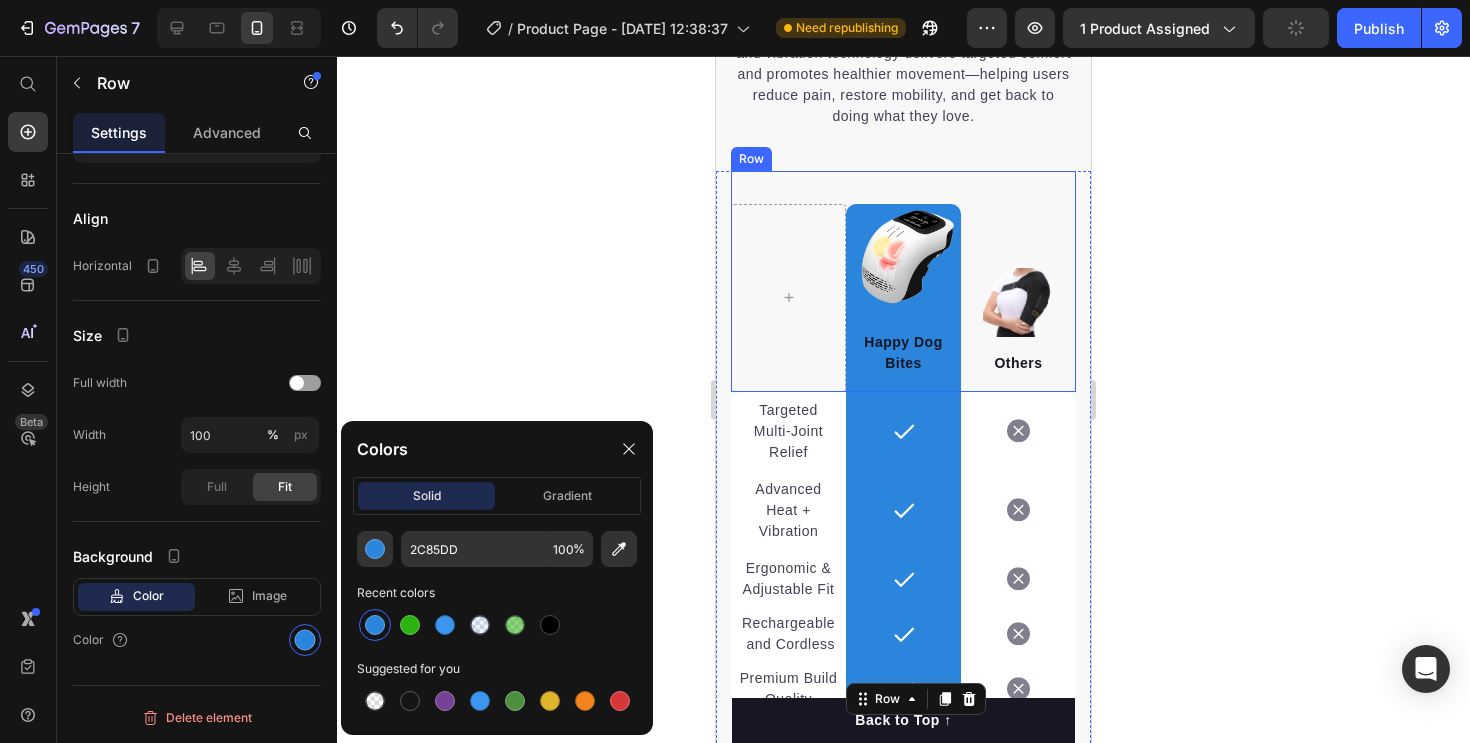 scroll, scrollTop: 5004, scrollLeft: 0, axis: vertical 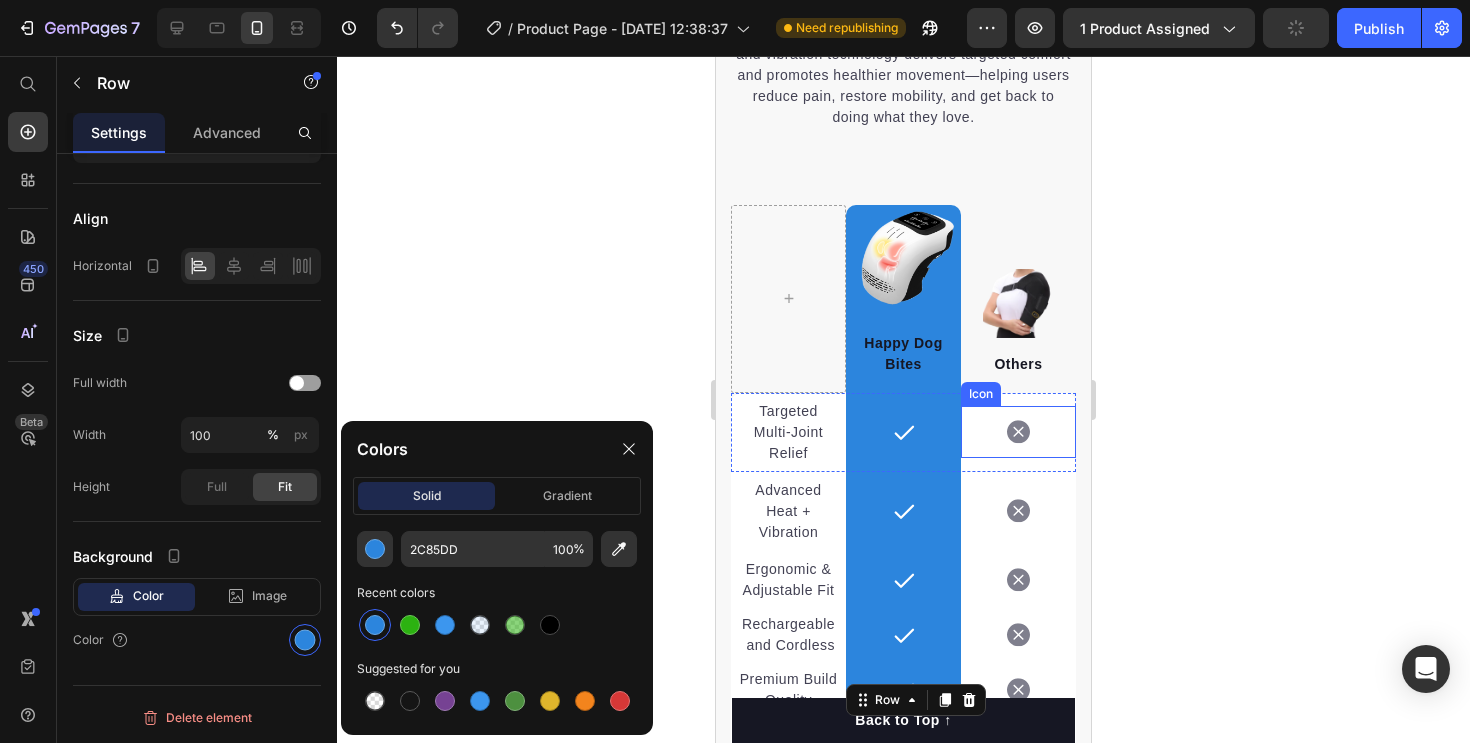 click 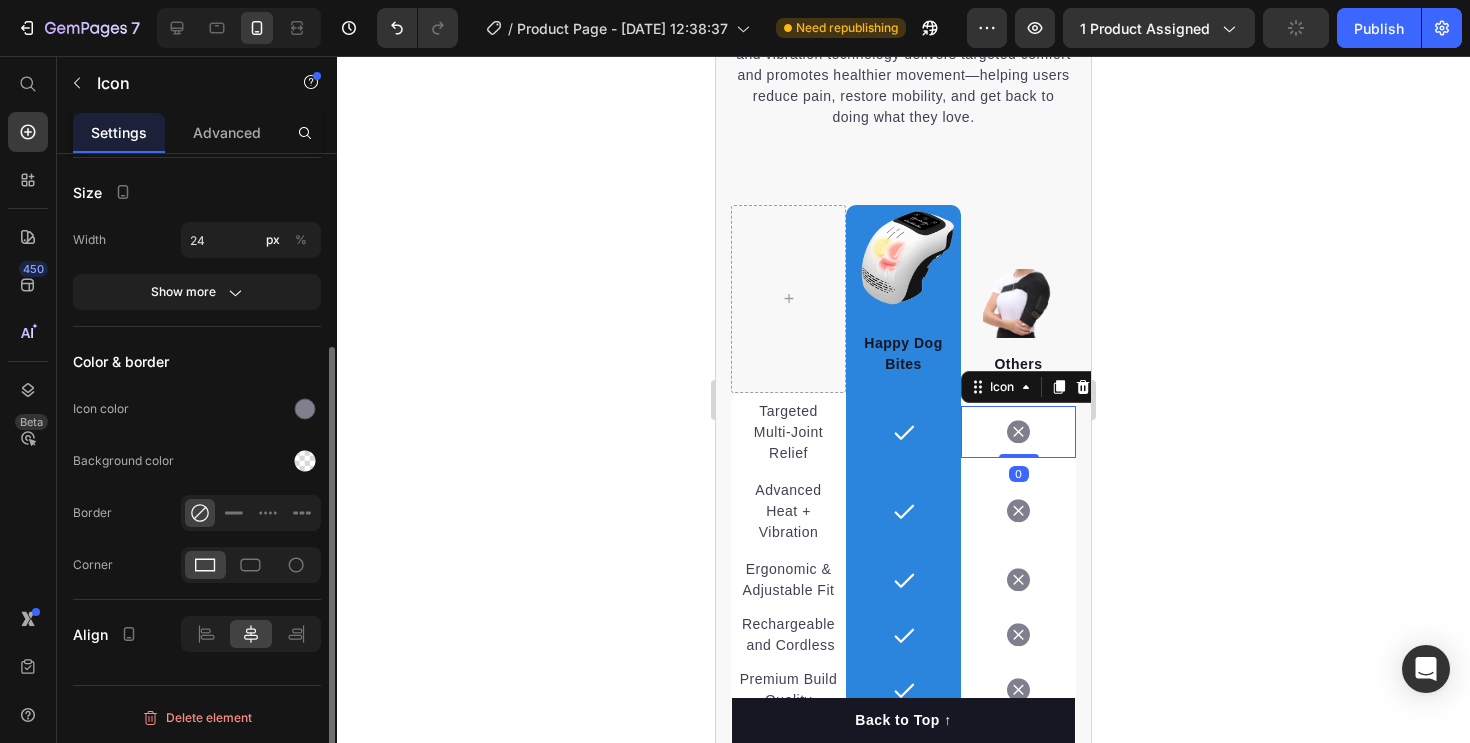 scroll, scrollTop: 0, scrollLeft: 0, axis: both 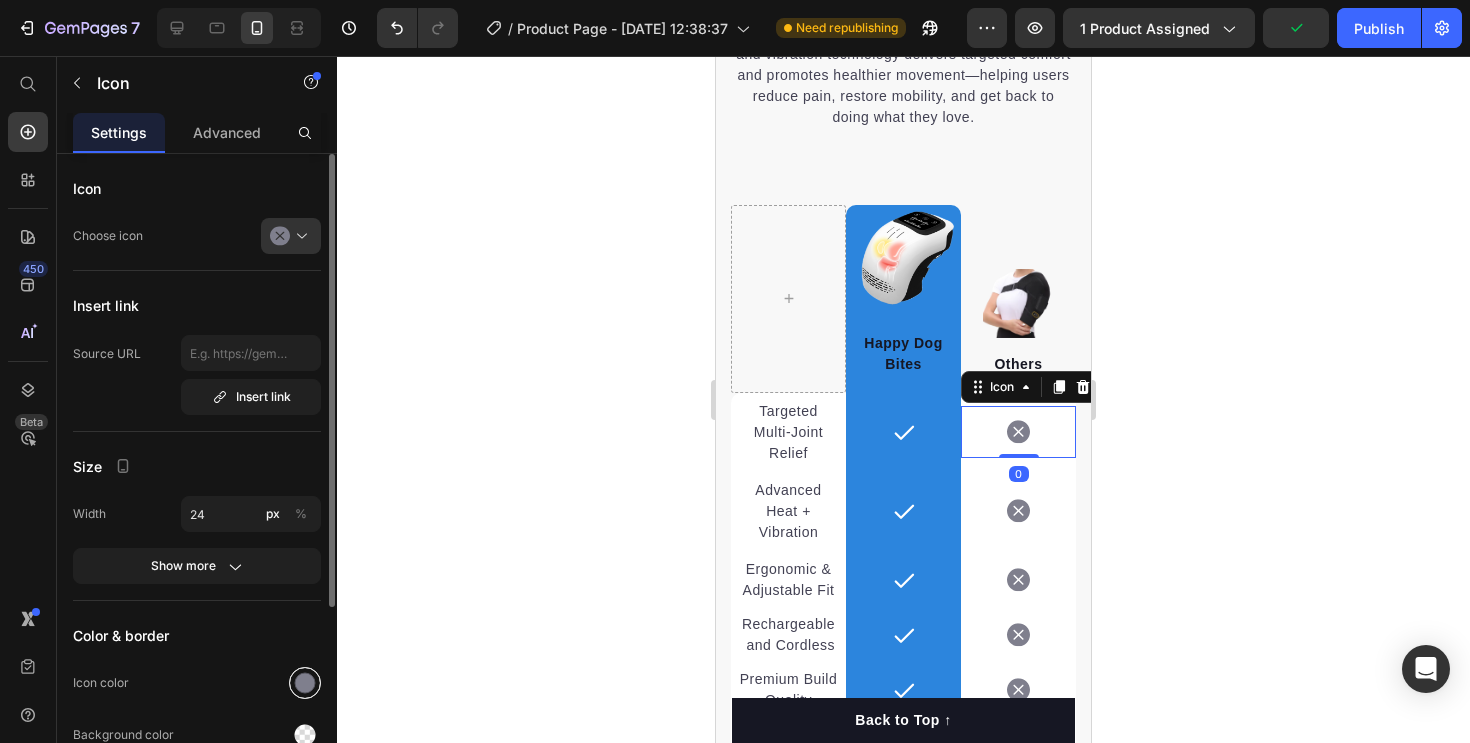 click at bounding box center [305, 683] 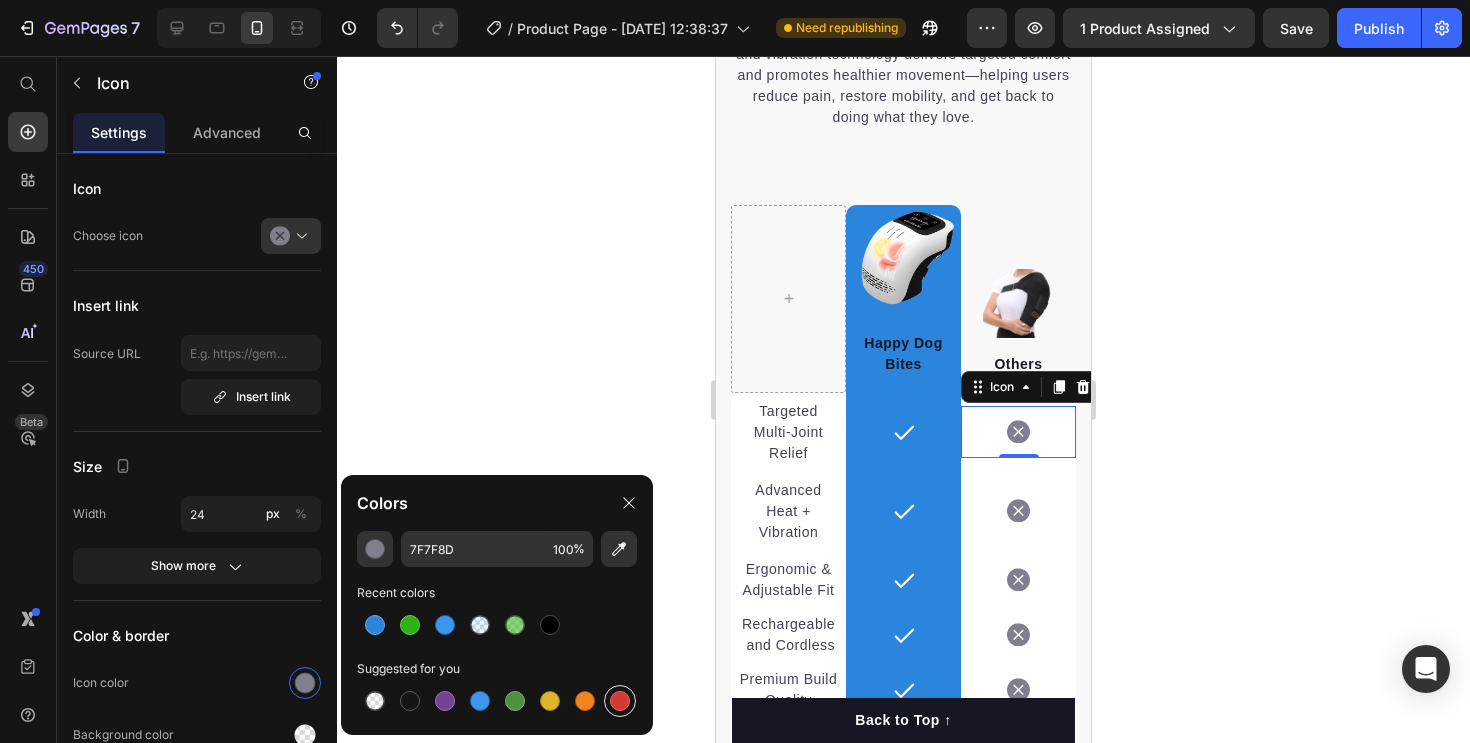 click at bounding box center (620, 701) 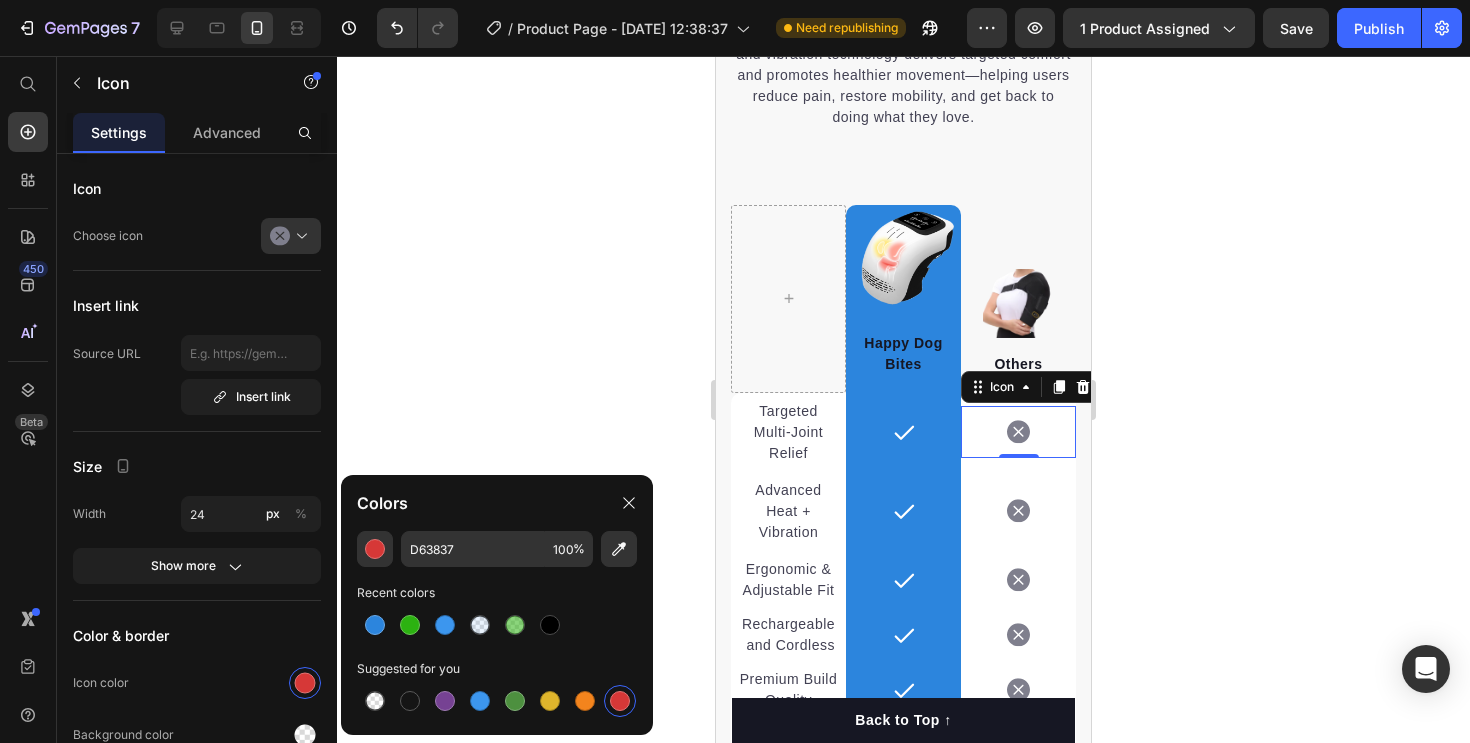 click at bounding box center (620, 701) 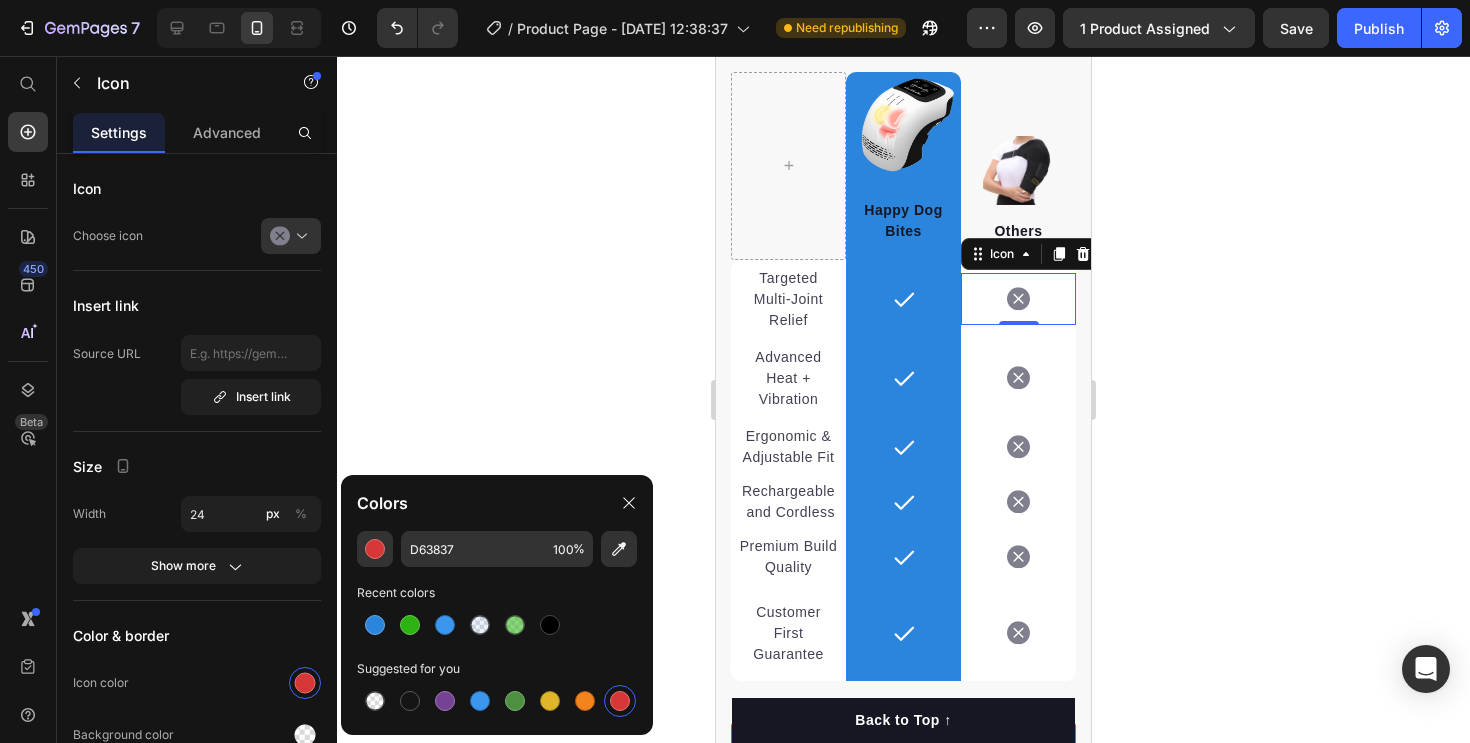 scroll, scrollTop: 5140, scrollLeft: 0, axis: vertical 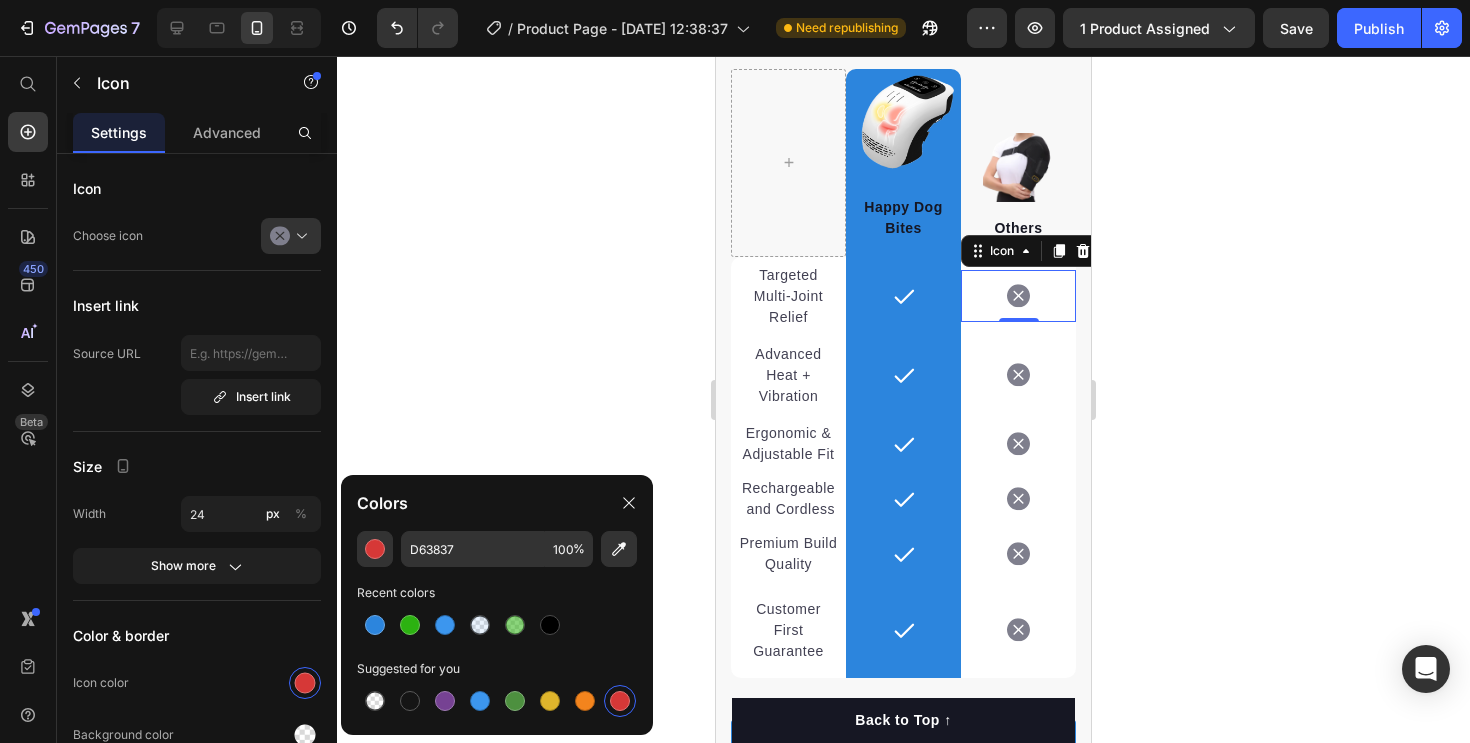 click 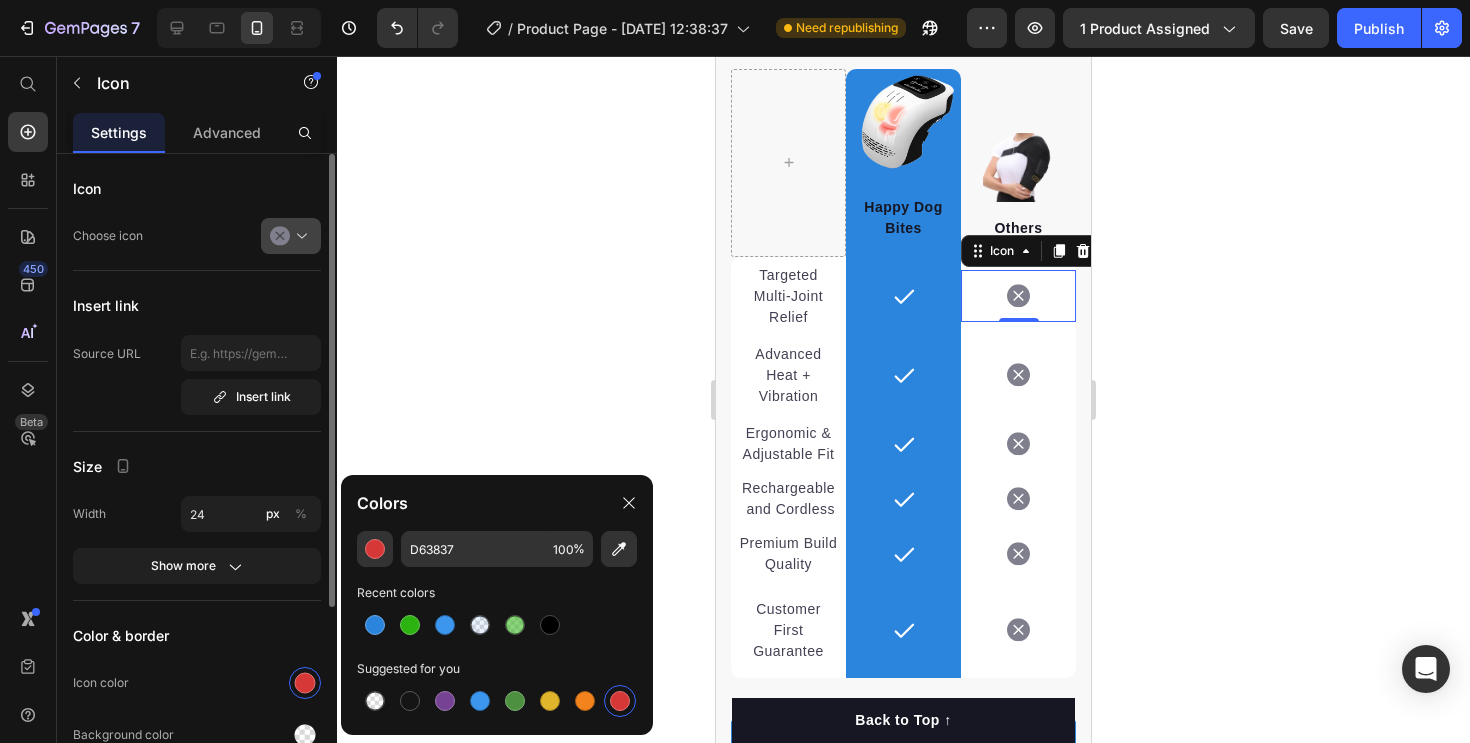 click at bounding box center [299, 236] 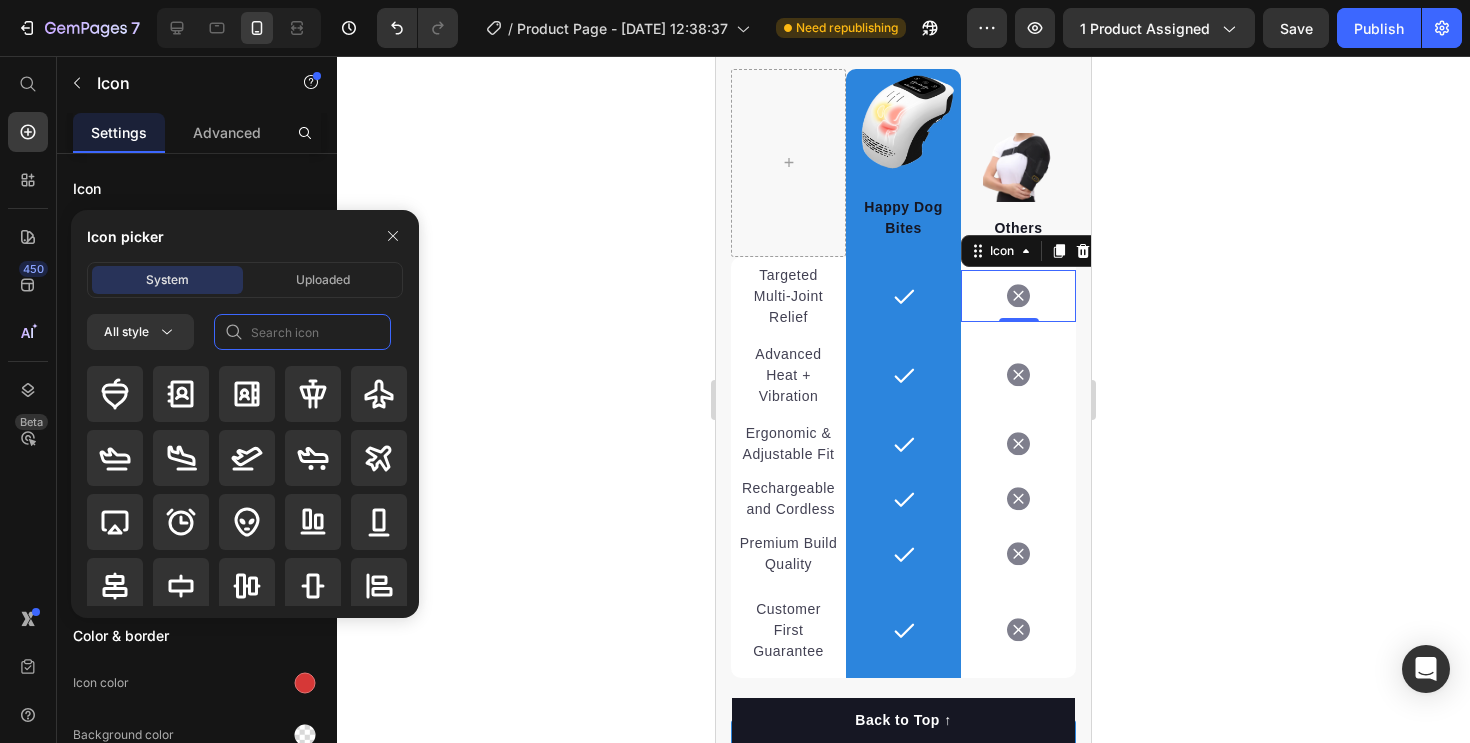 click 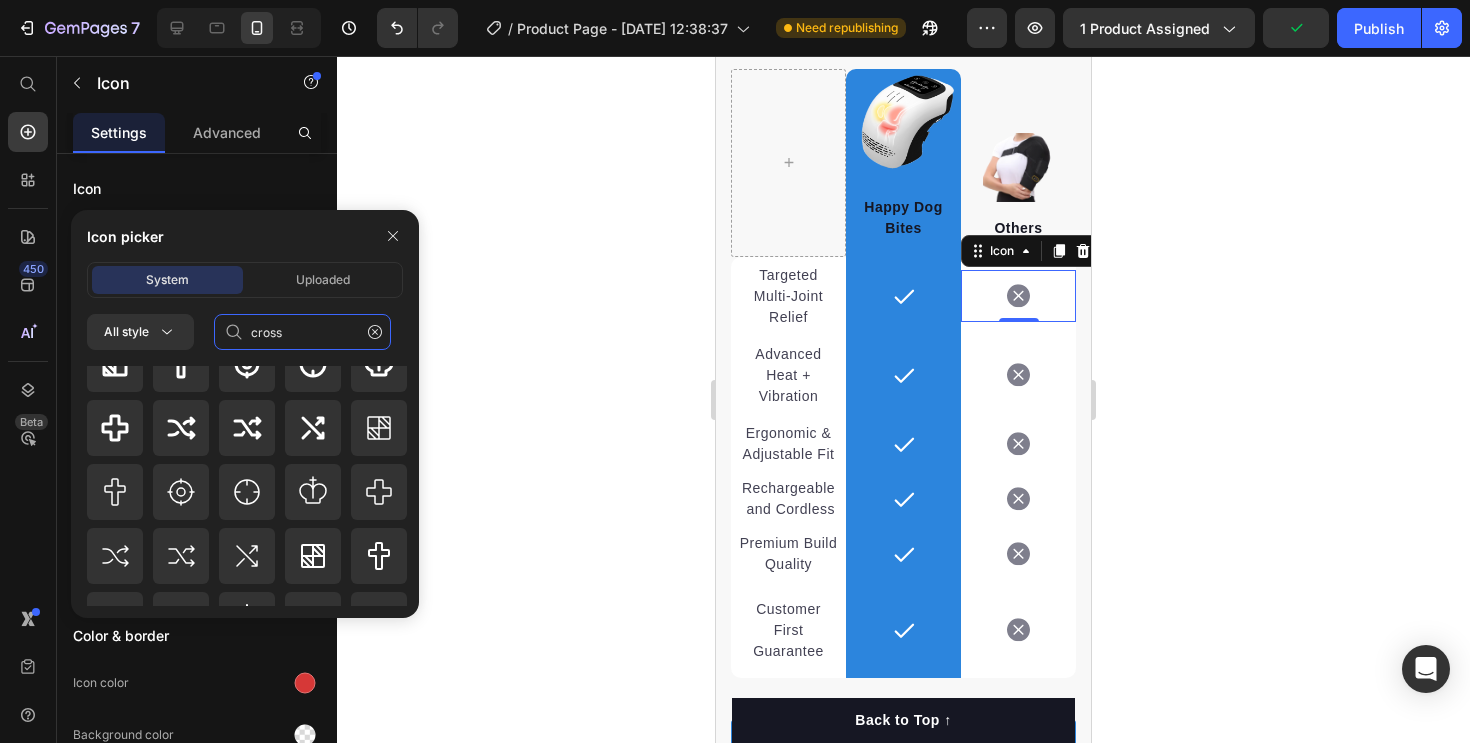 scroll, scrollTop: 0, scrollLeft: 0, axis: both 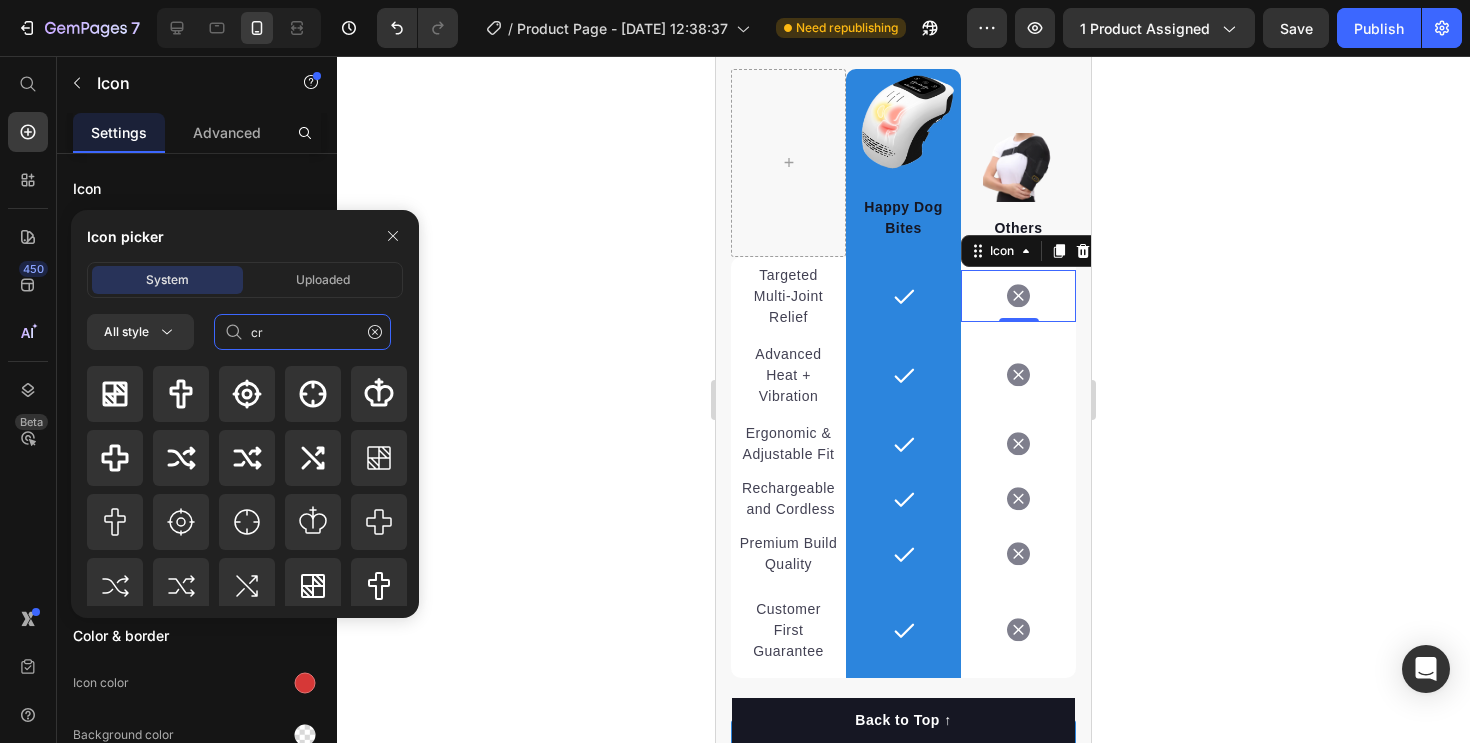 type on "c" 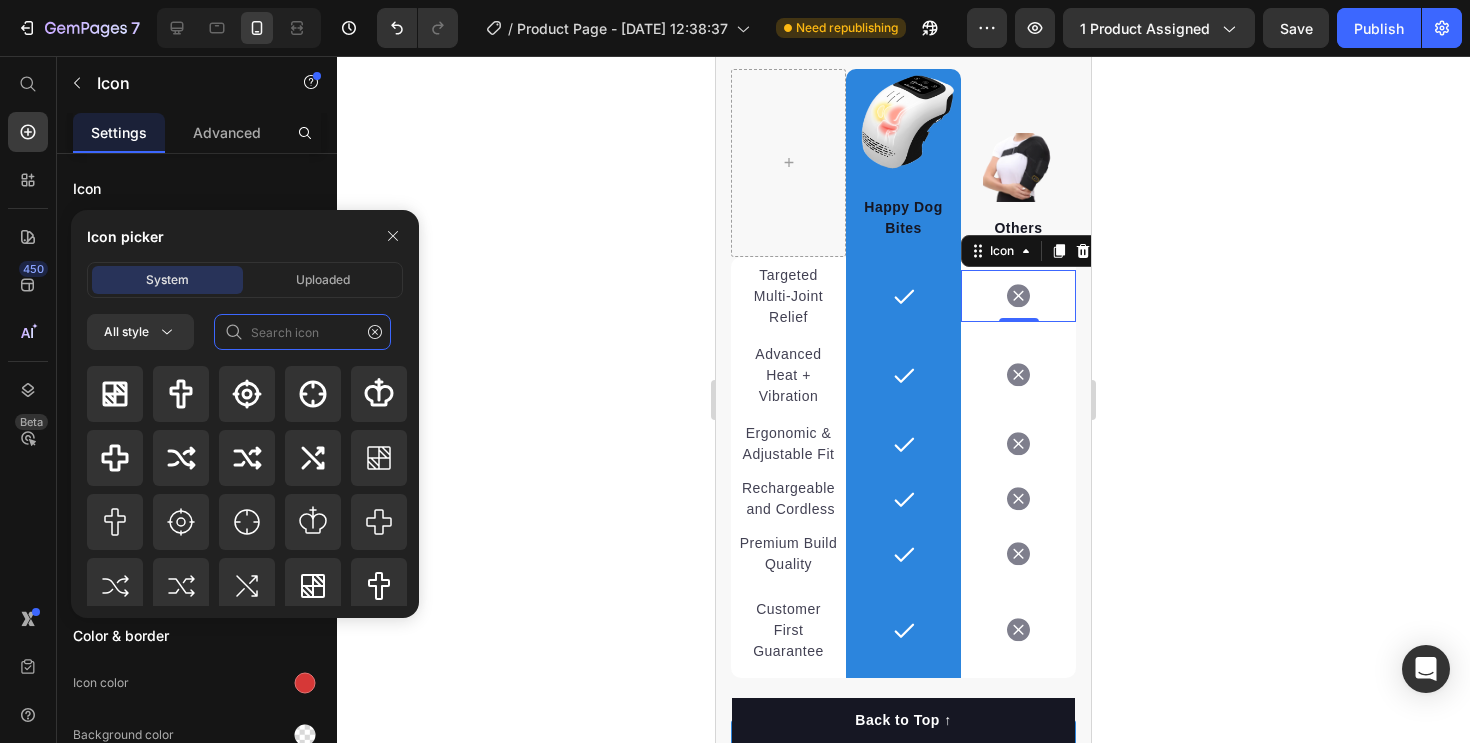 type on "x" 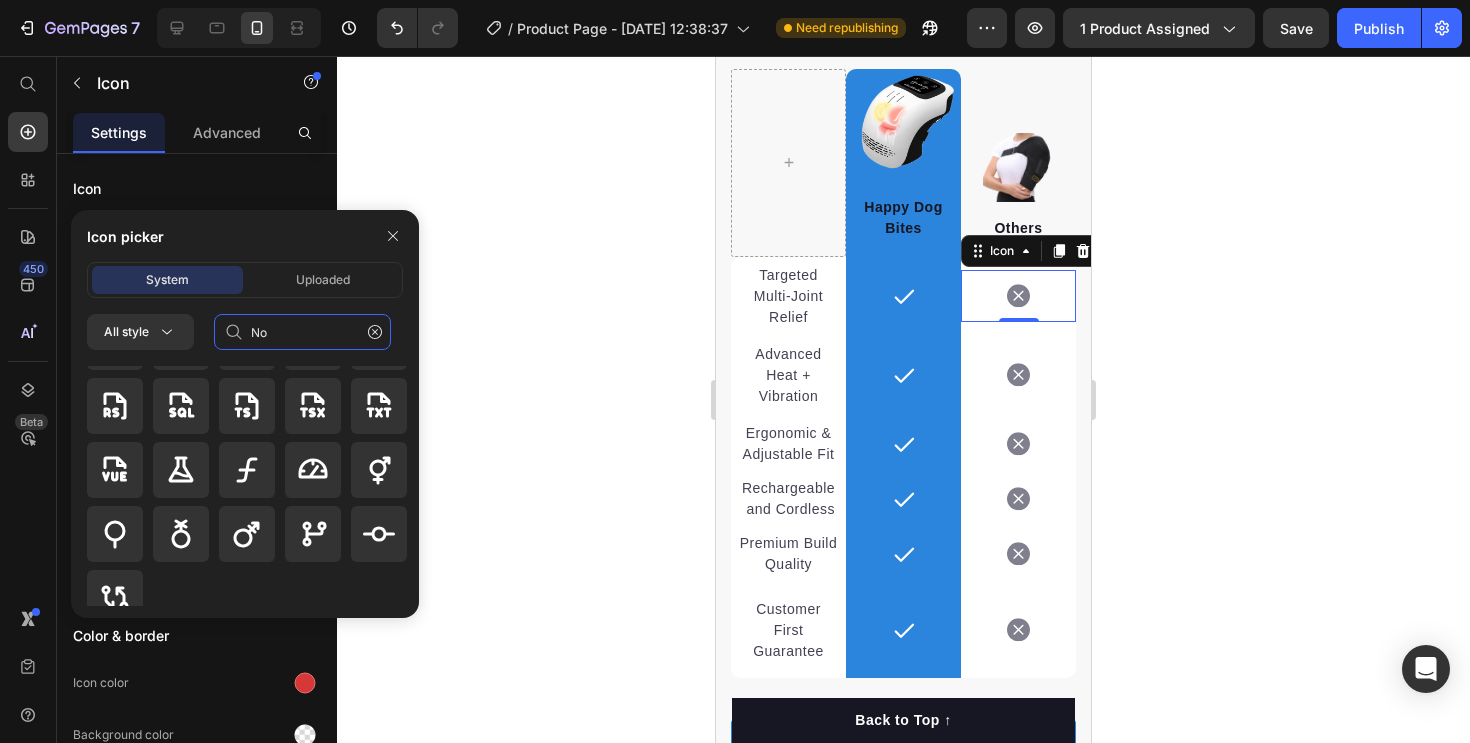 scroll, scrollTop: 928, scrollLeft: 0, axis: vertical 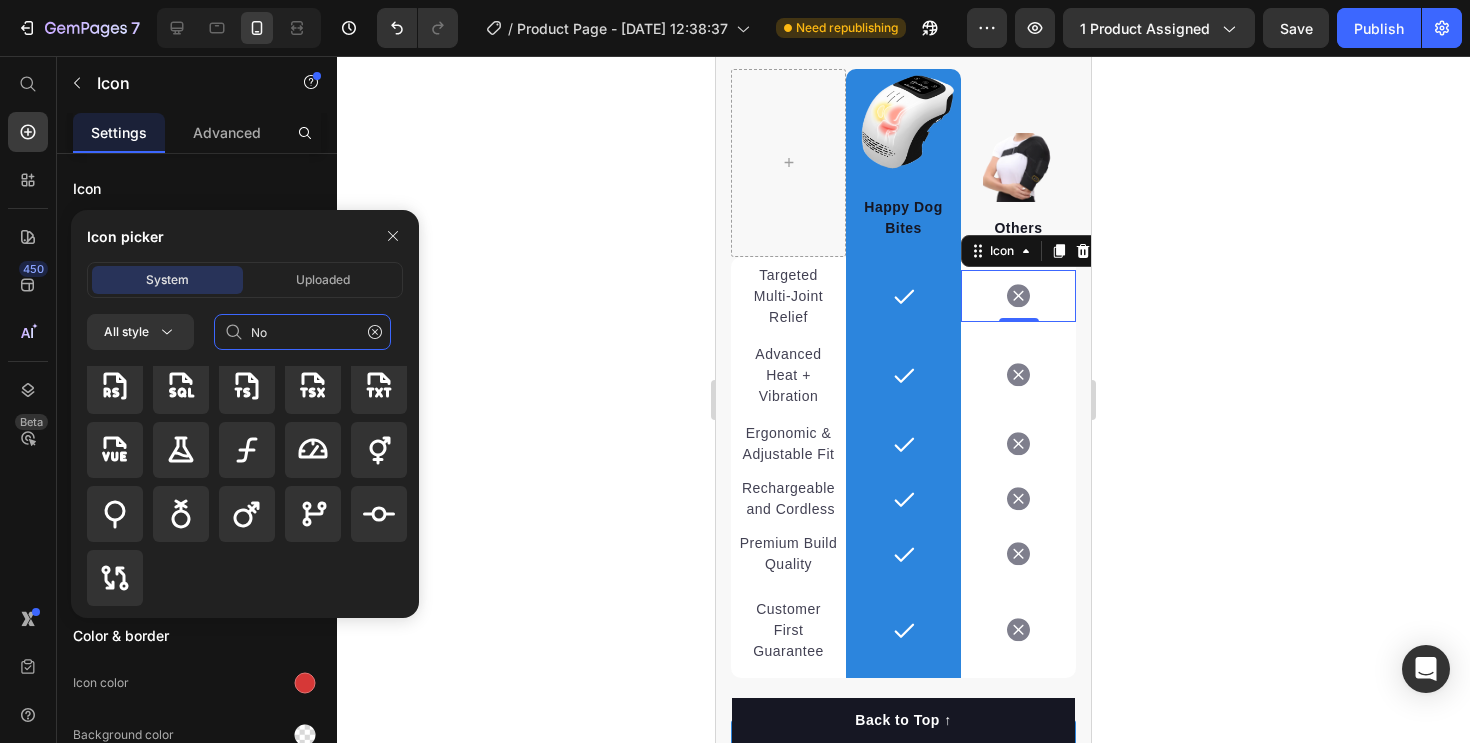 type on "No" 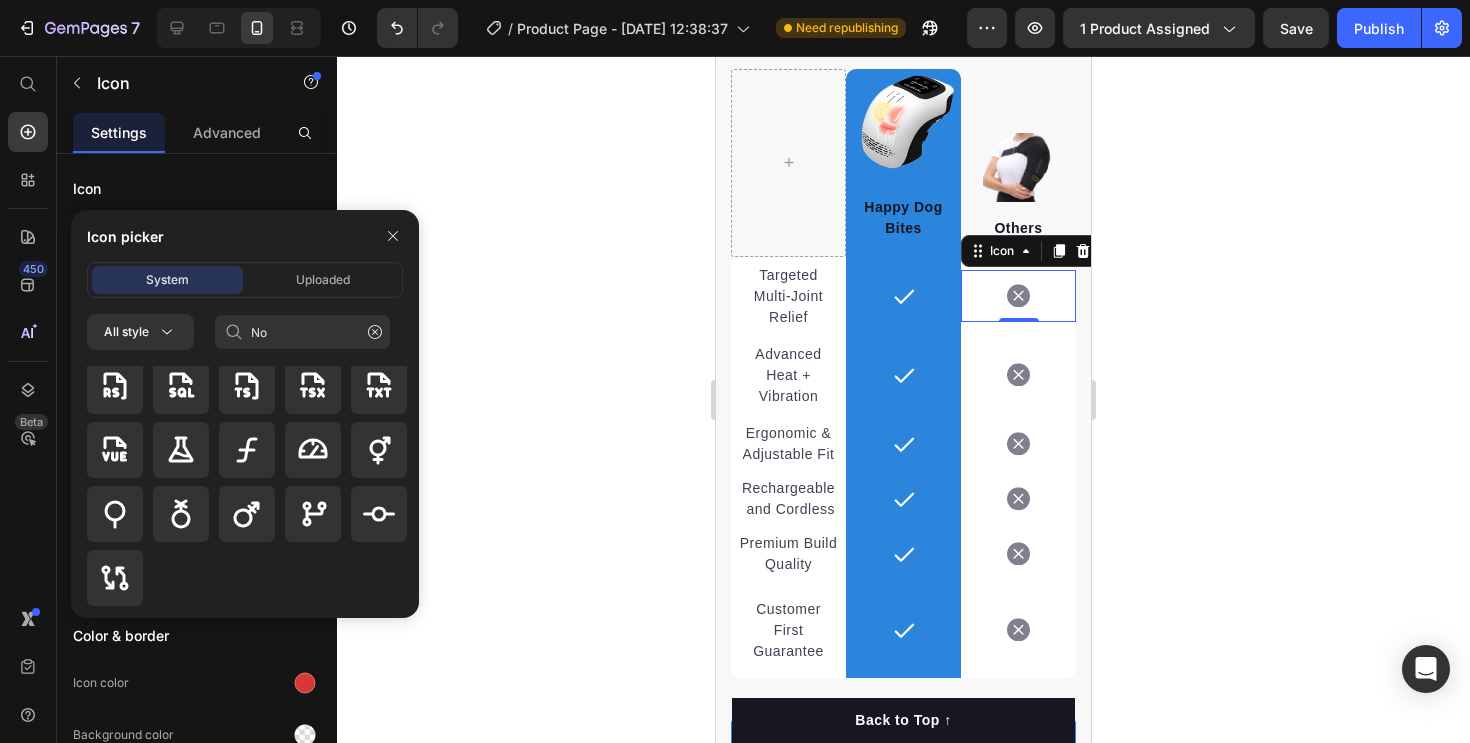click 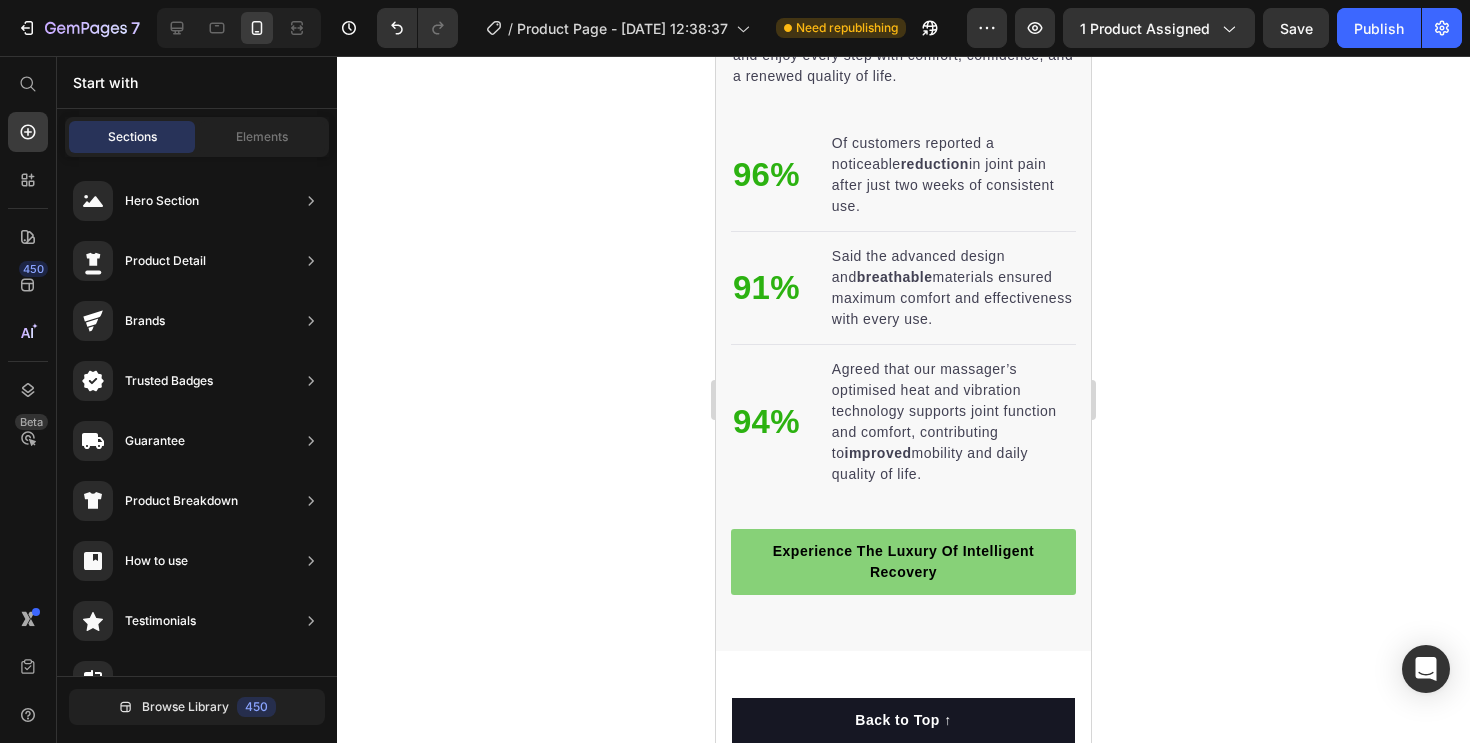 scroll, scrollTop: 2226, scrollLeft: 0, axis: vertical 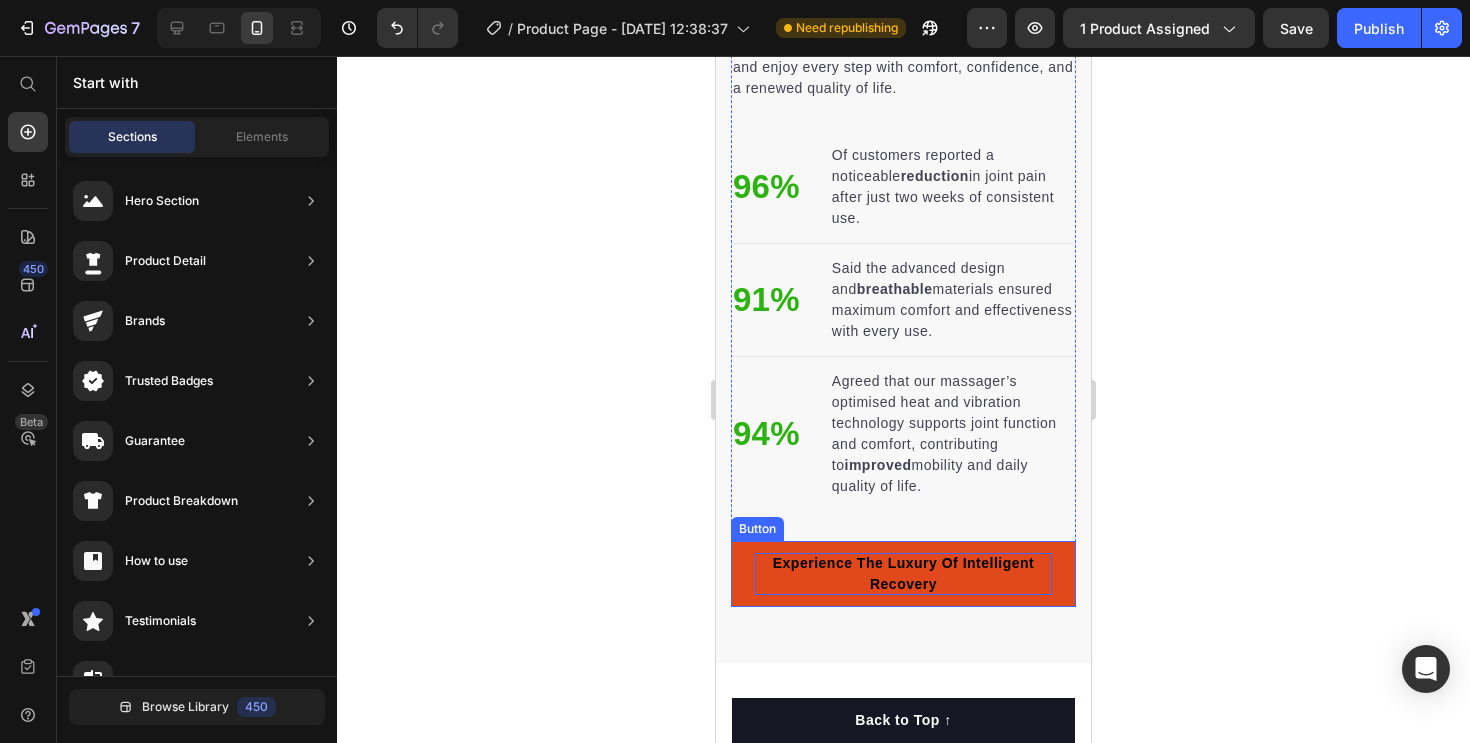 click on "Experience The Luxury Of Intelligent Recovery" at bounding box center [904, 573] 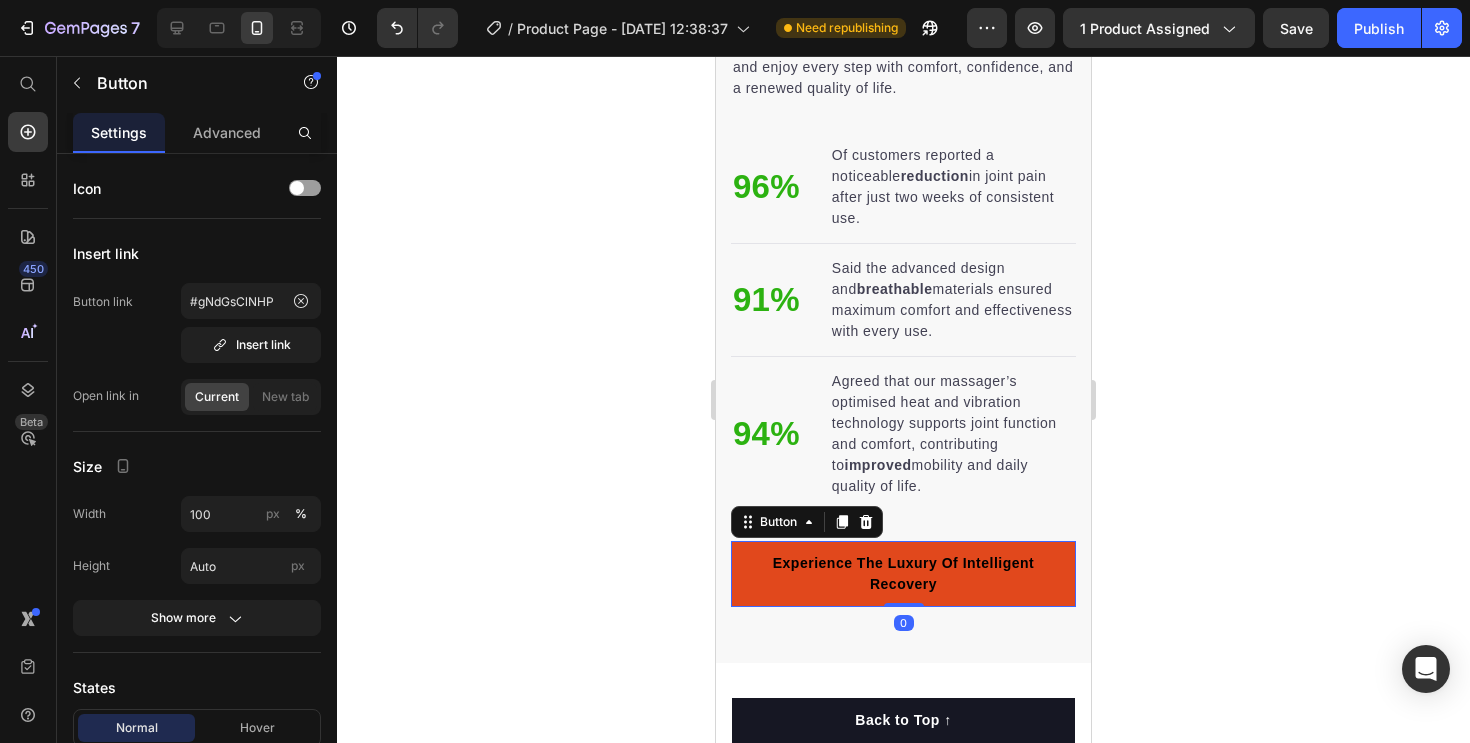 click on "Experience The Luxury Of Intelligent Recovery" at bounding box center (903, 574) 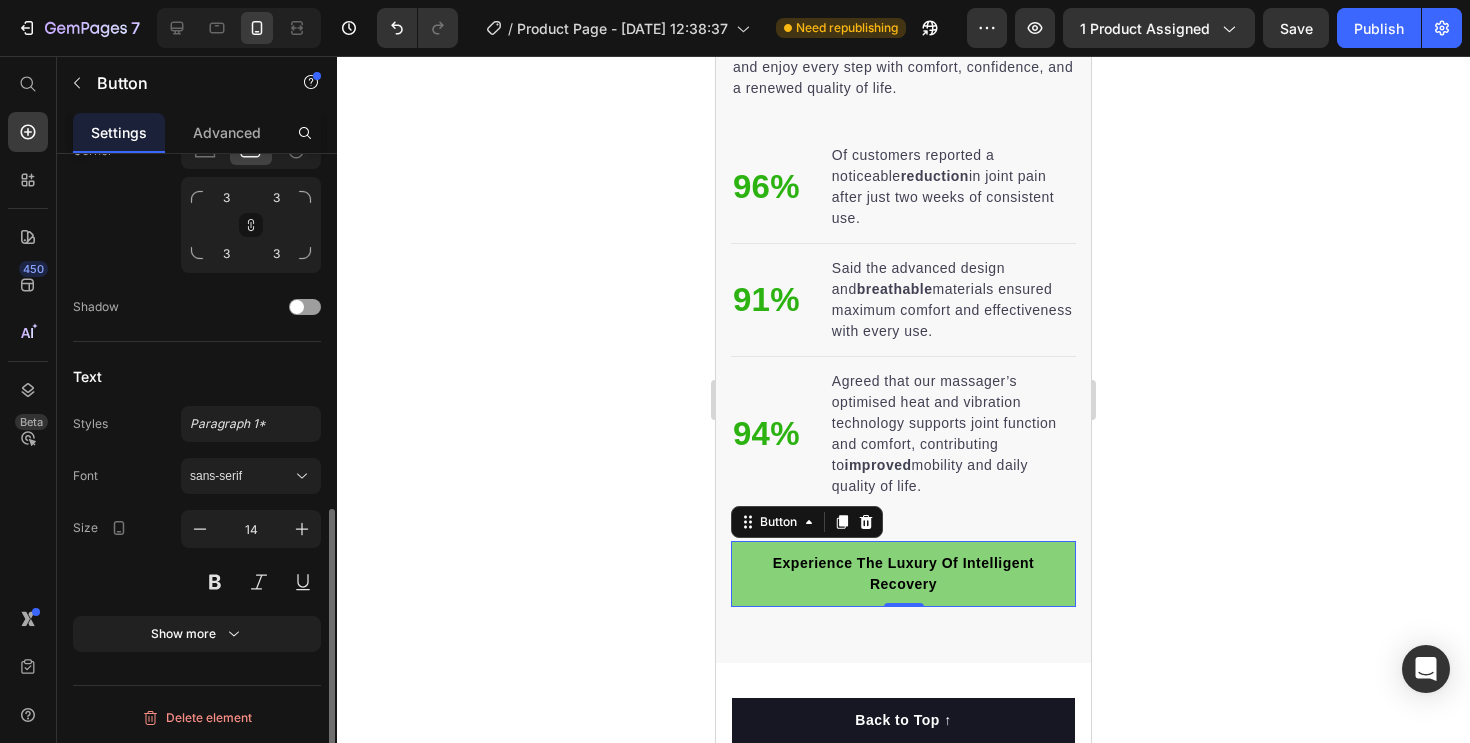 scroll, scrollTop: 784, scrollLeft: 0, axis: vertical 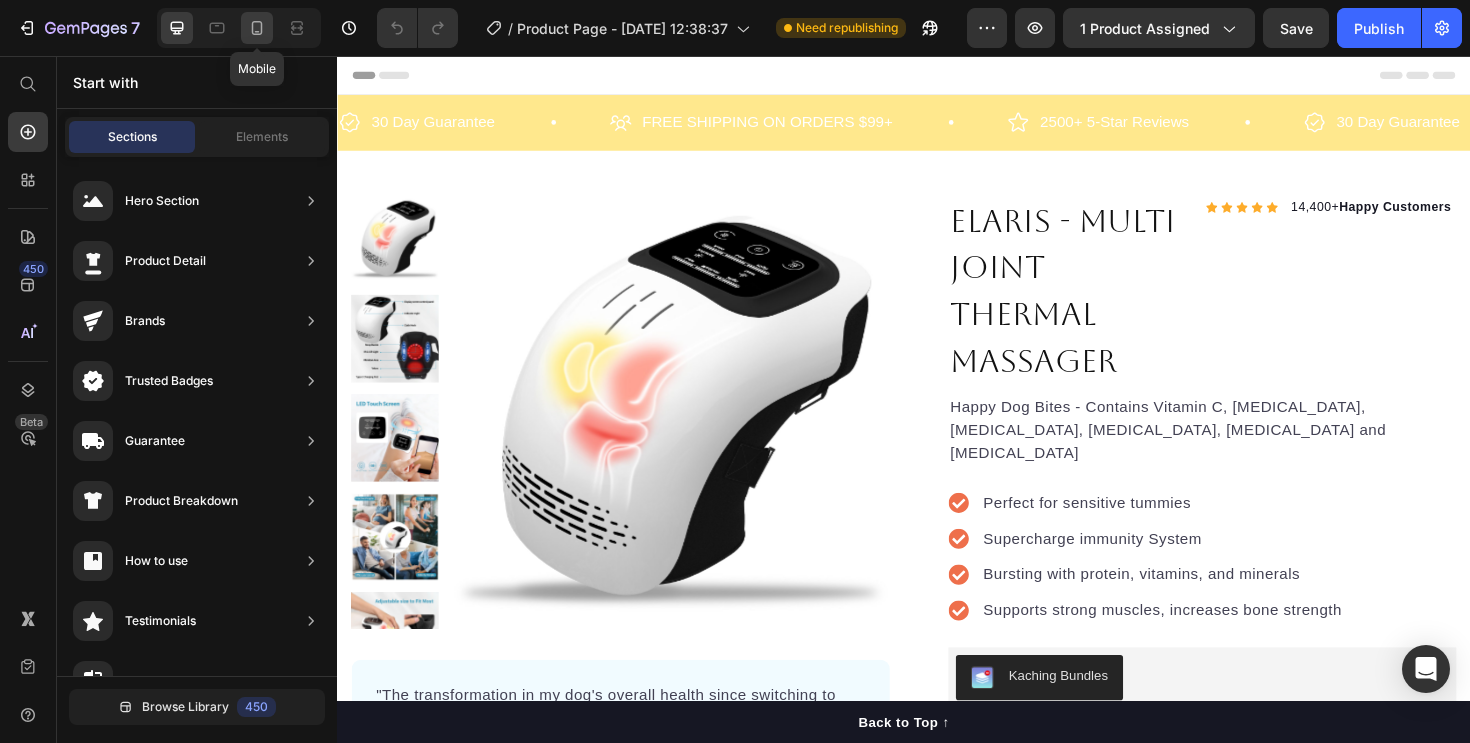 click 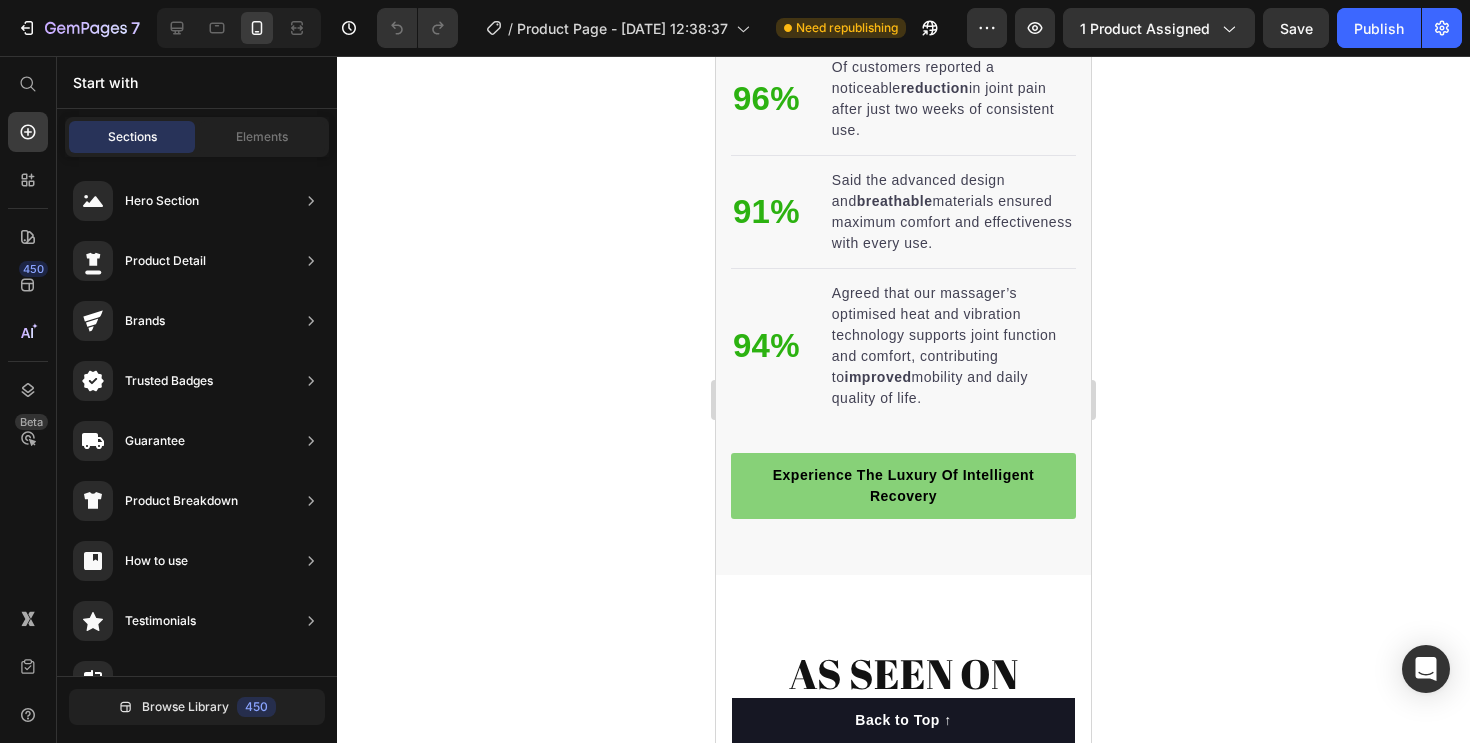 scroll, scrollTop: 2617, scrollLeft: 0, axis: vertical 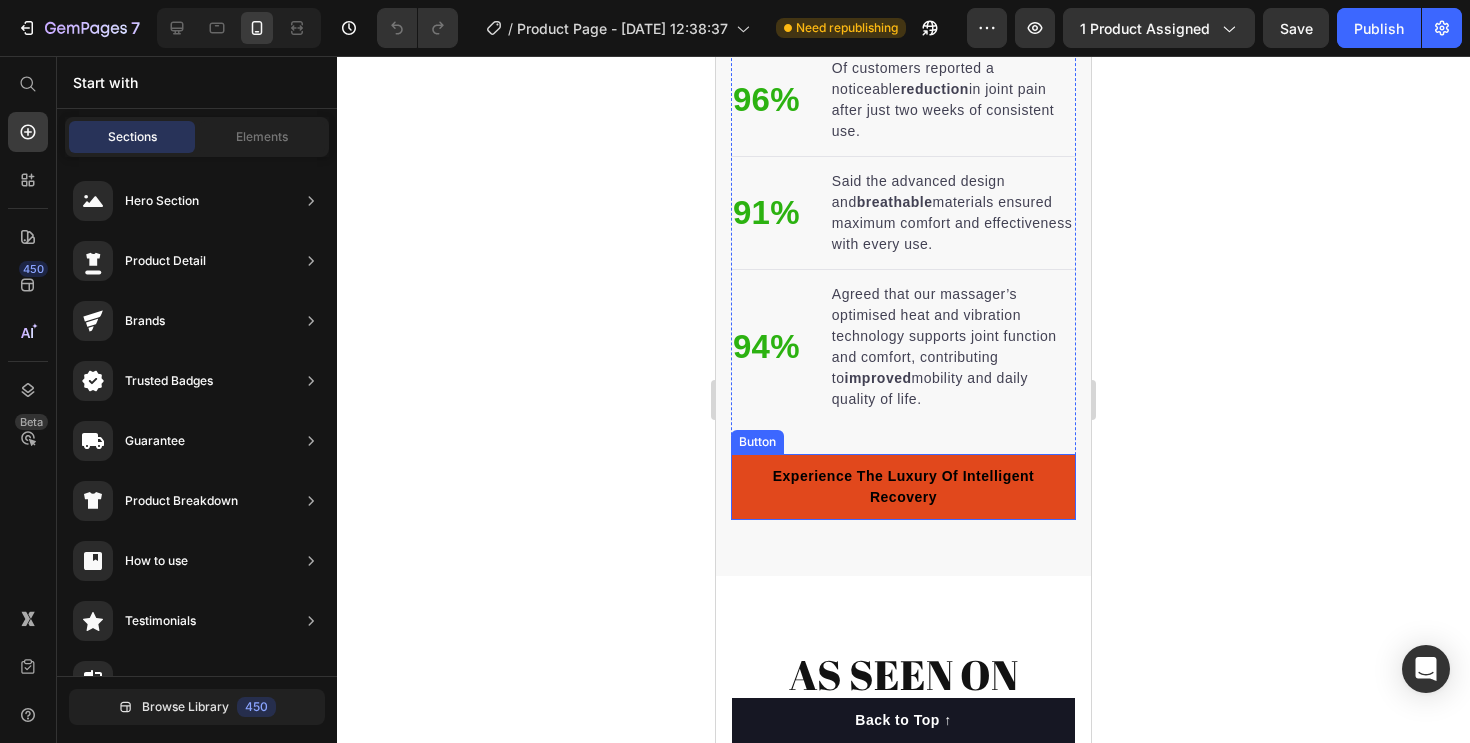 click on "Experience The Luxury Of Intelligent Recovery" at bounding box center (903, 487) 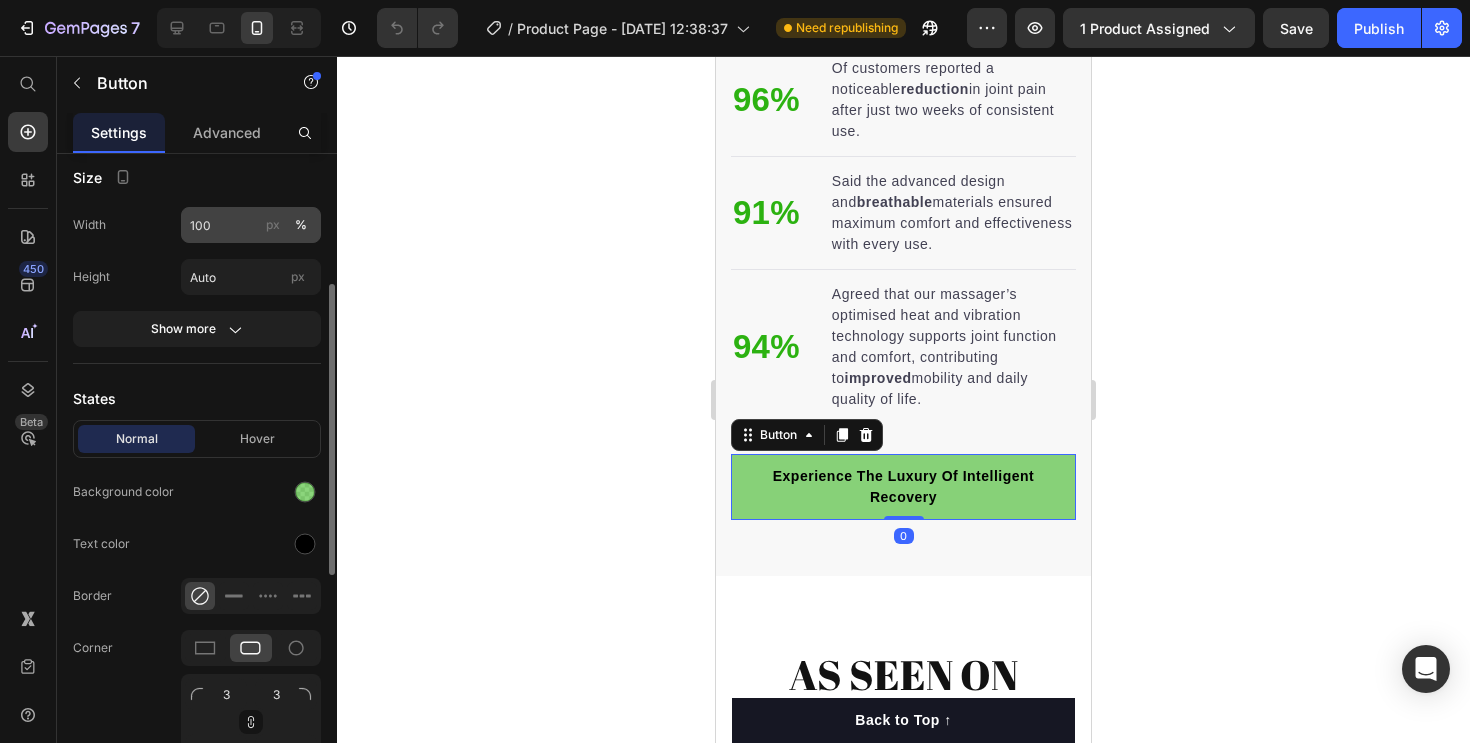 scroll, scrollTop: 465, scrollLeft: 0, axis: vertical 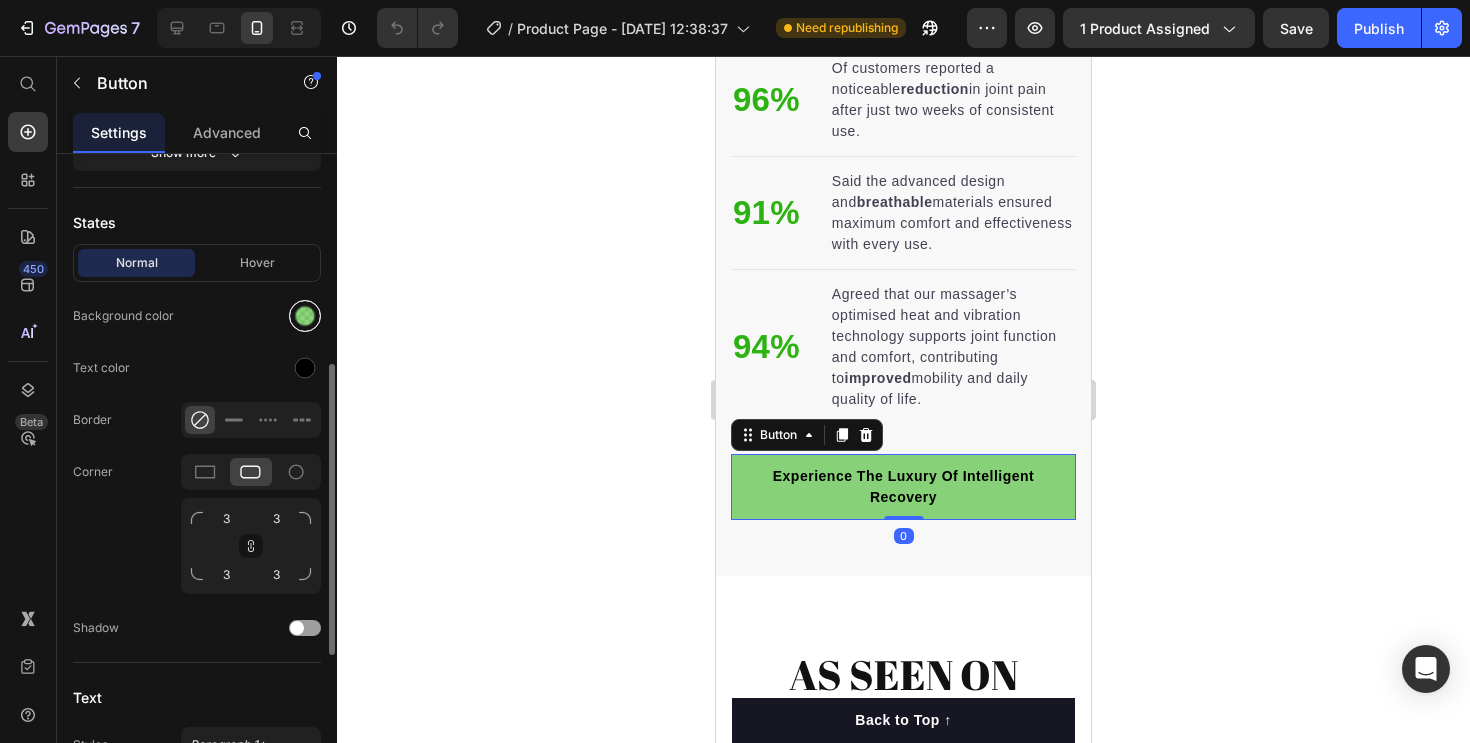 click at bounding box center (305, 316) 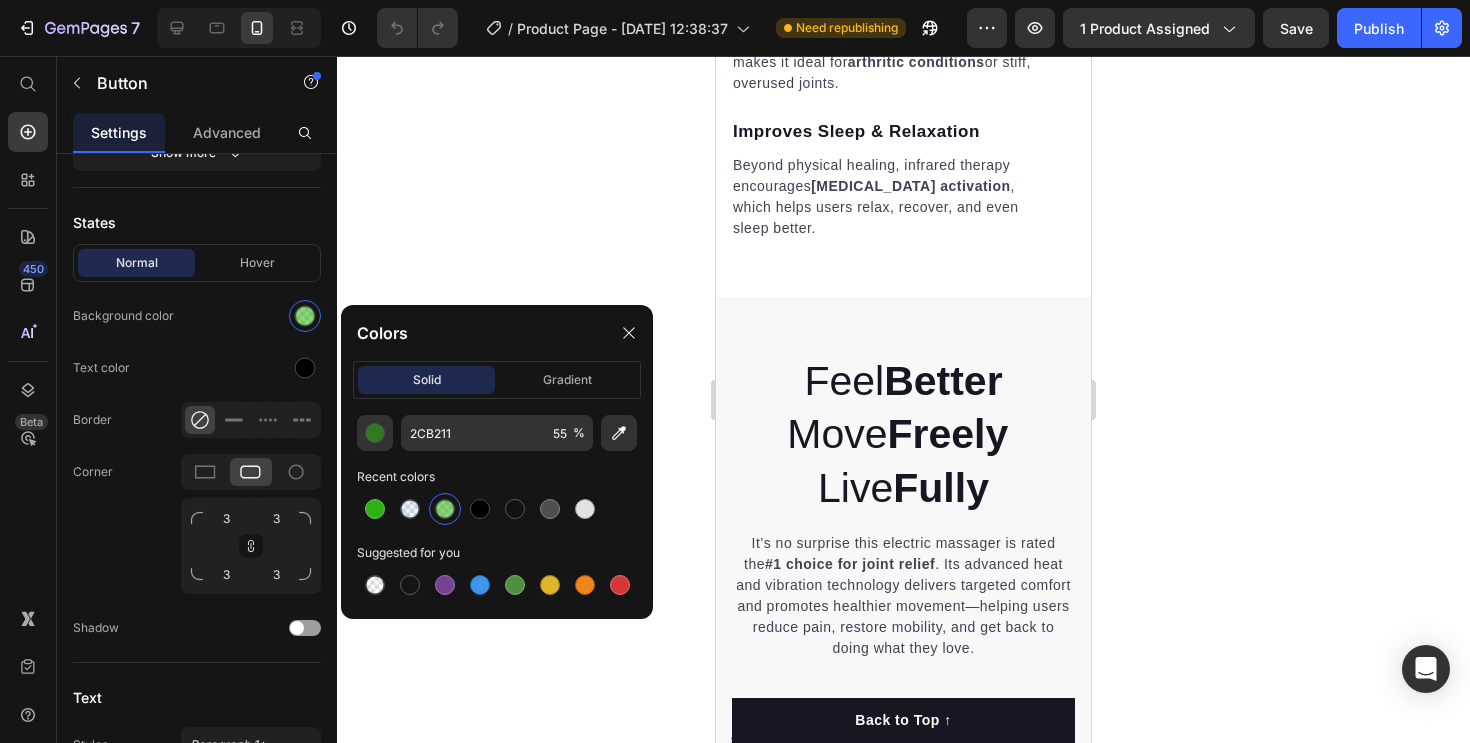 scroll, scrollTop: 4778, scrollLeft: 0, axis: vertical 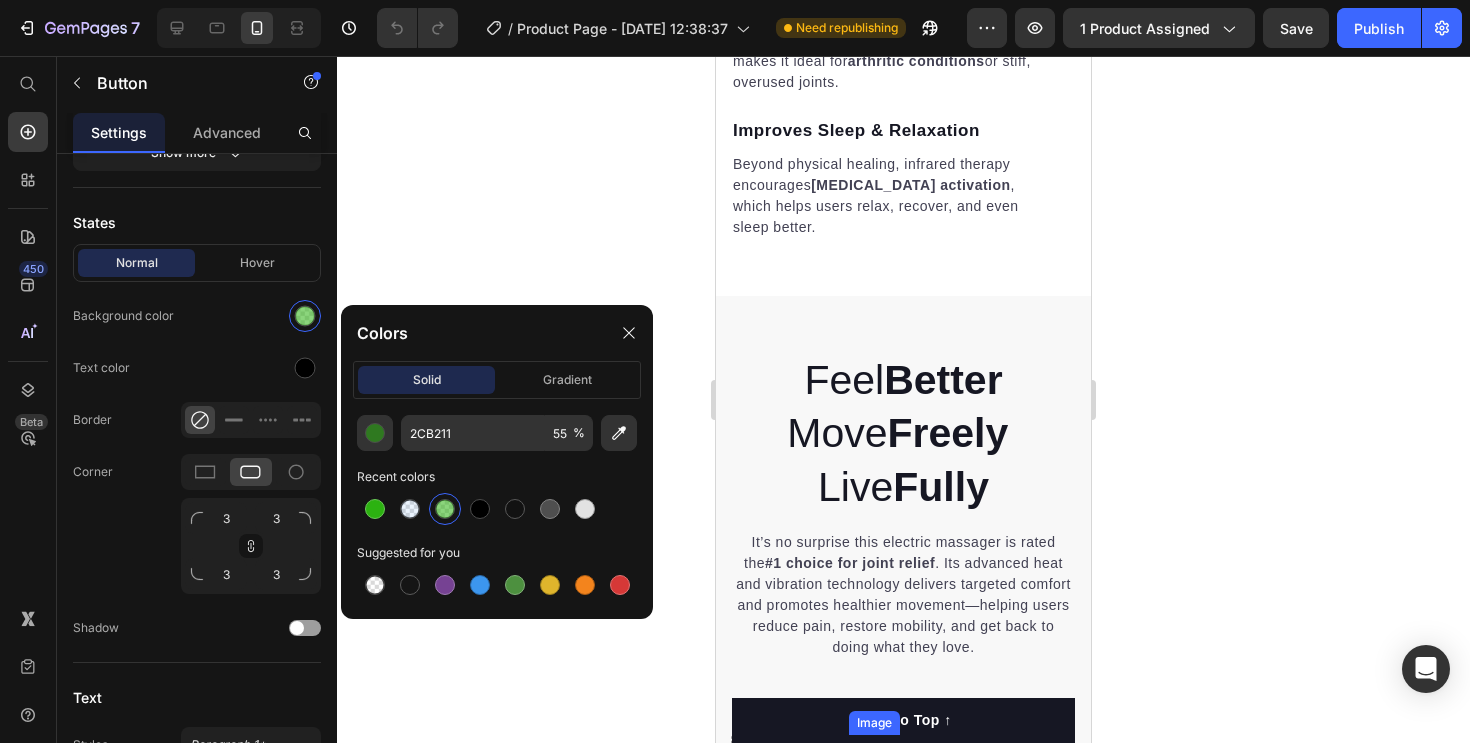 click at bounding box center [903, 789] 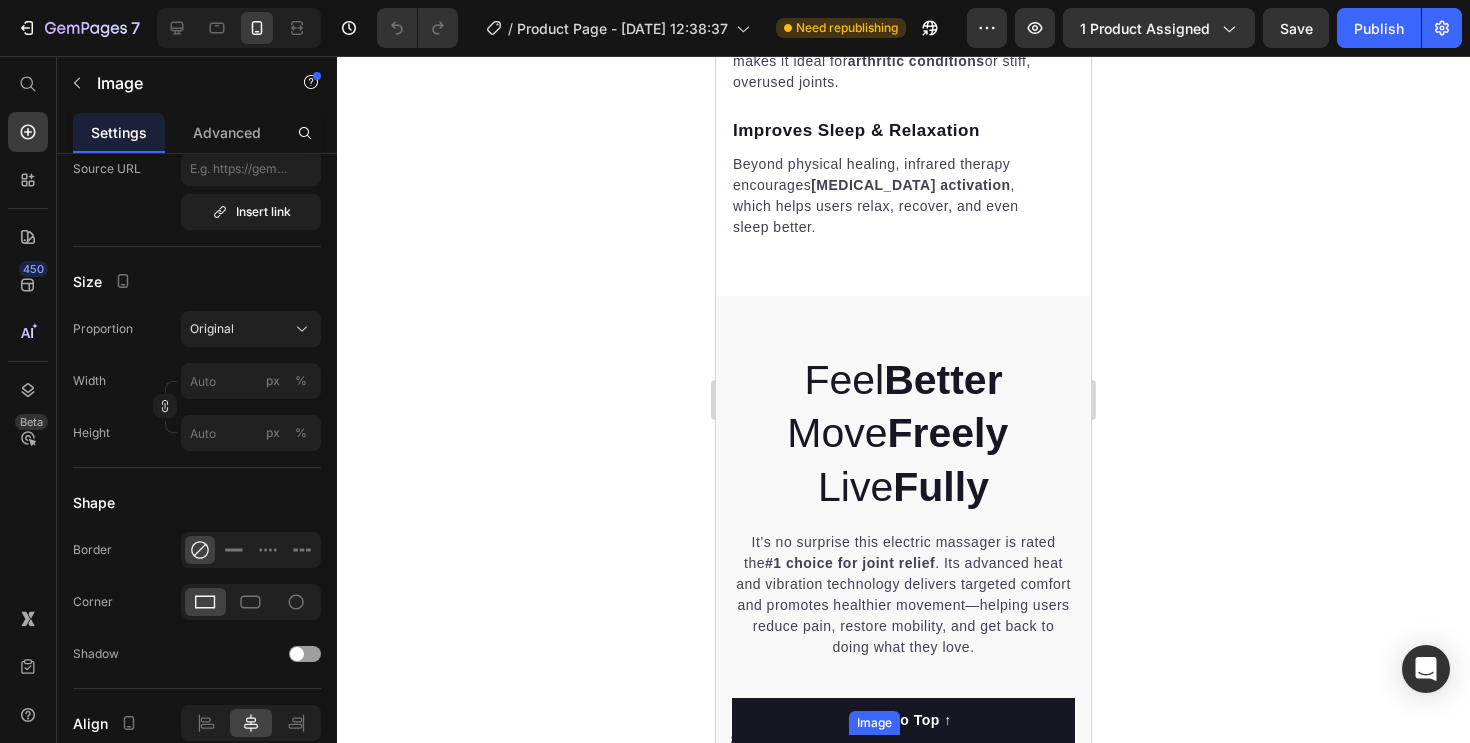 scroll, scrollTop: 0, scrollLeft: 0, axis: both 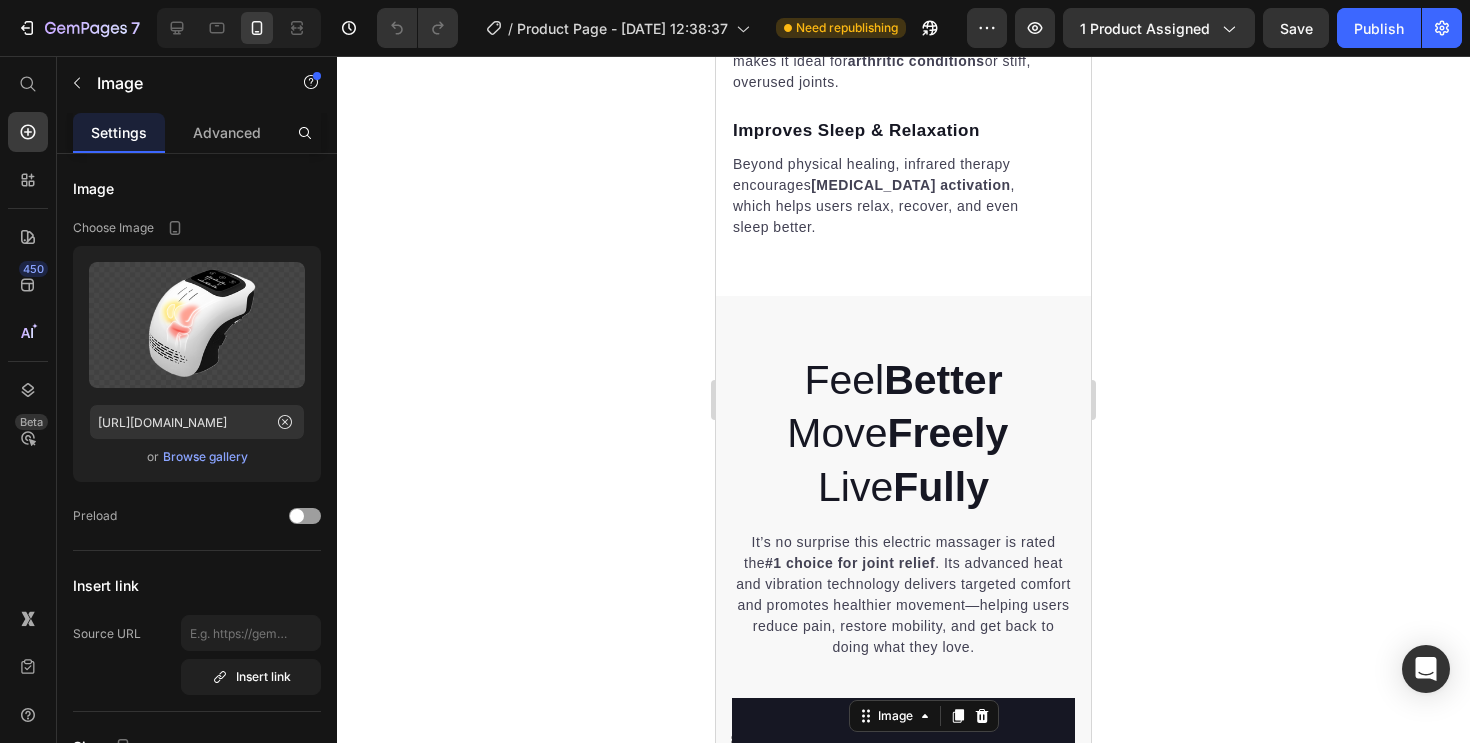 click on "Icon Row" at bounding box center [903, 962] 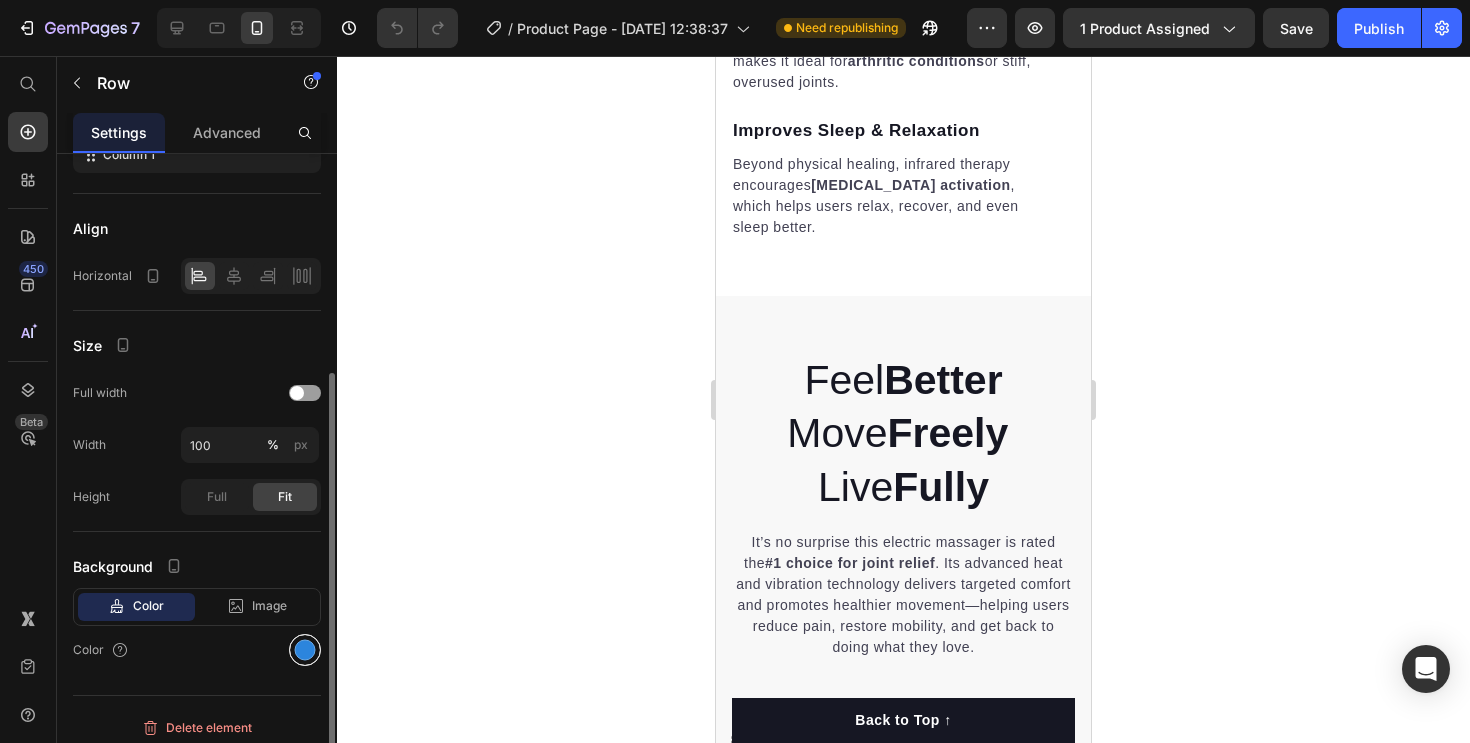 scroll, scrollTop: 331, scrollLeft: 0, axis: vertical 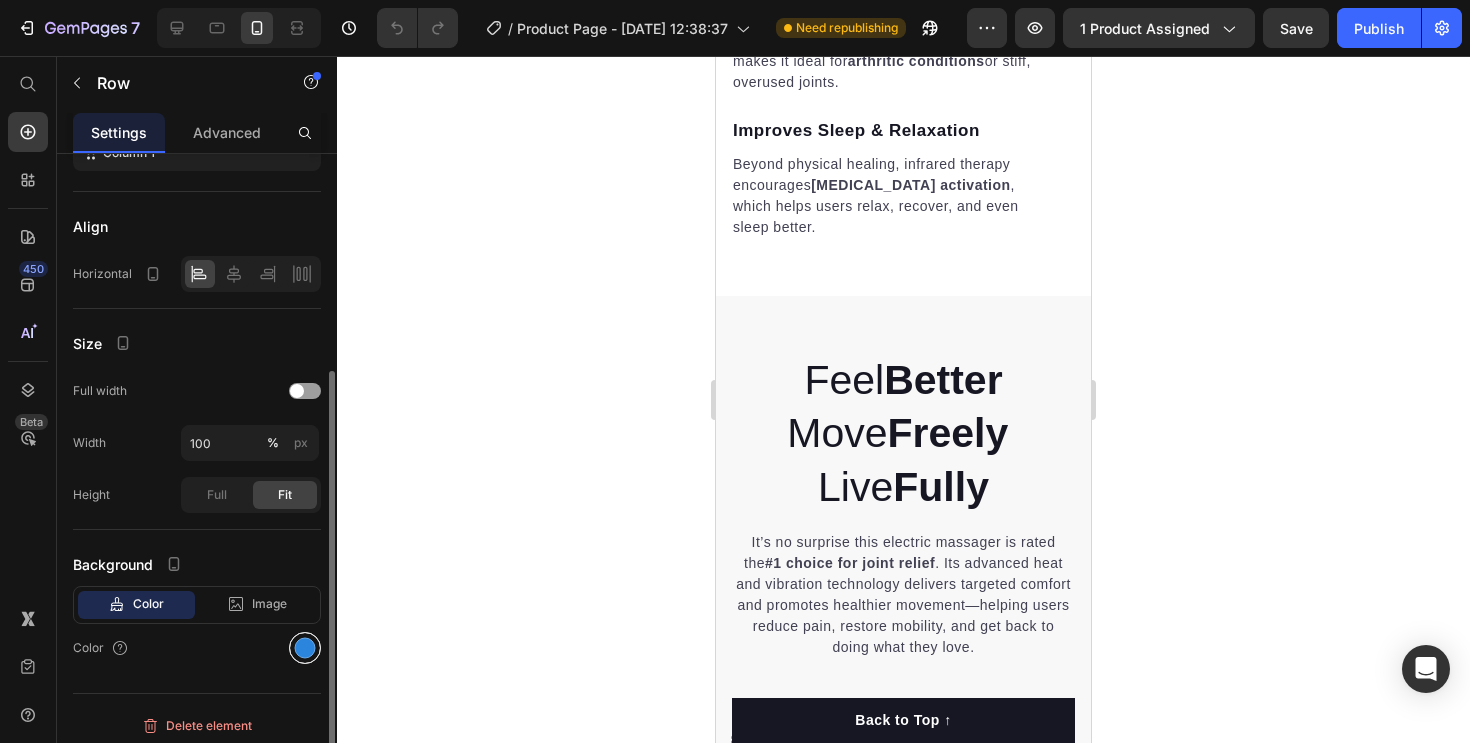 click at bounding box center (305, 648) 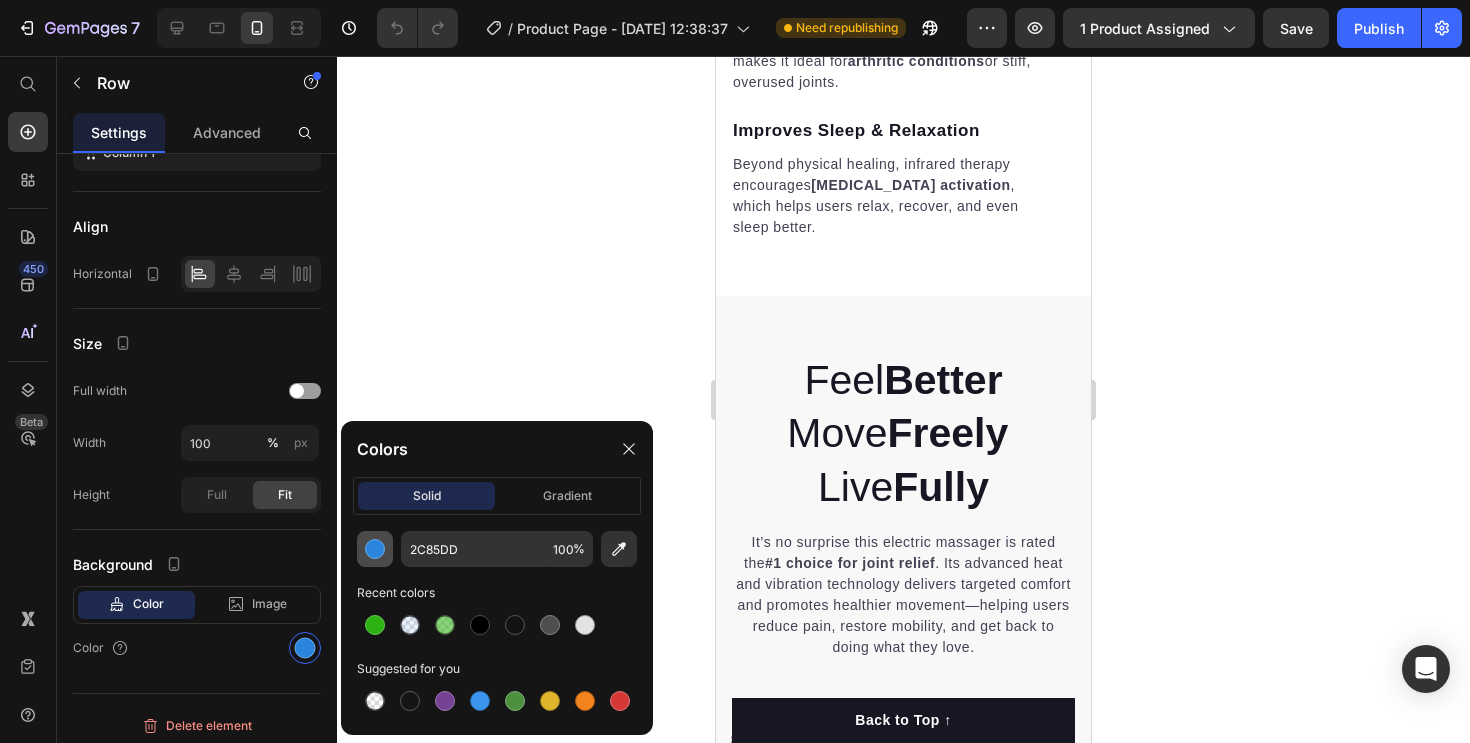 click at bounding box center (375, 549) 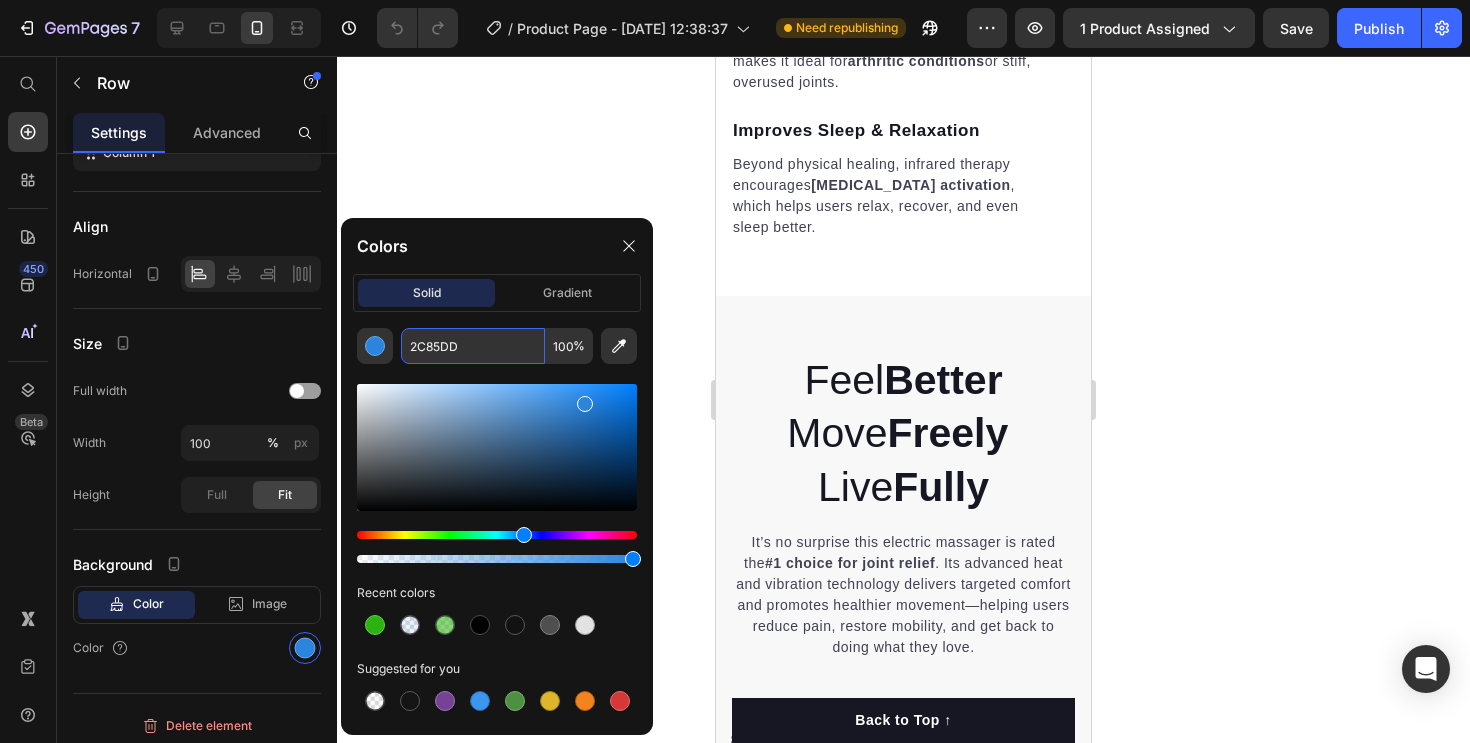 click on "2C85DD" at bounding box center (473, 346) 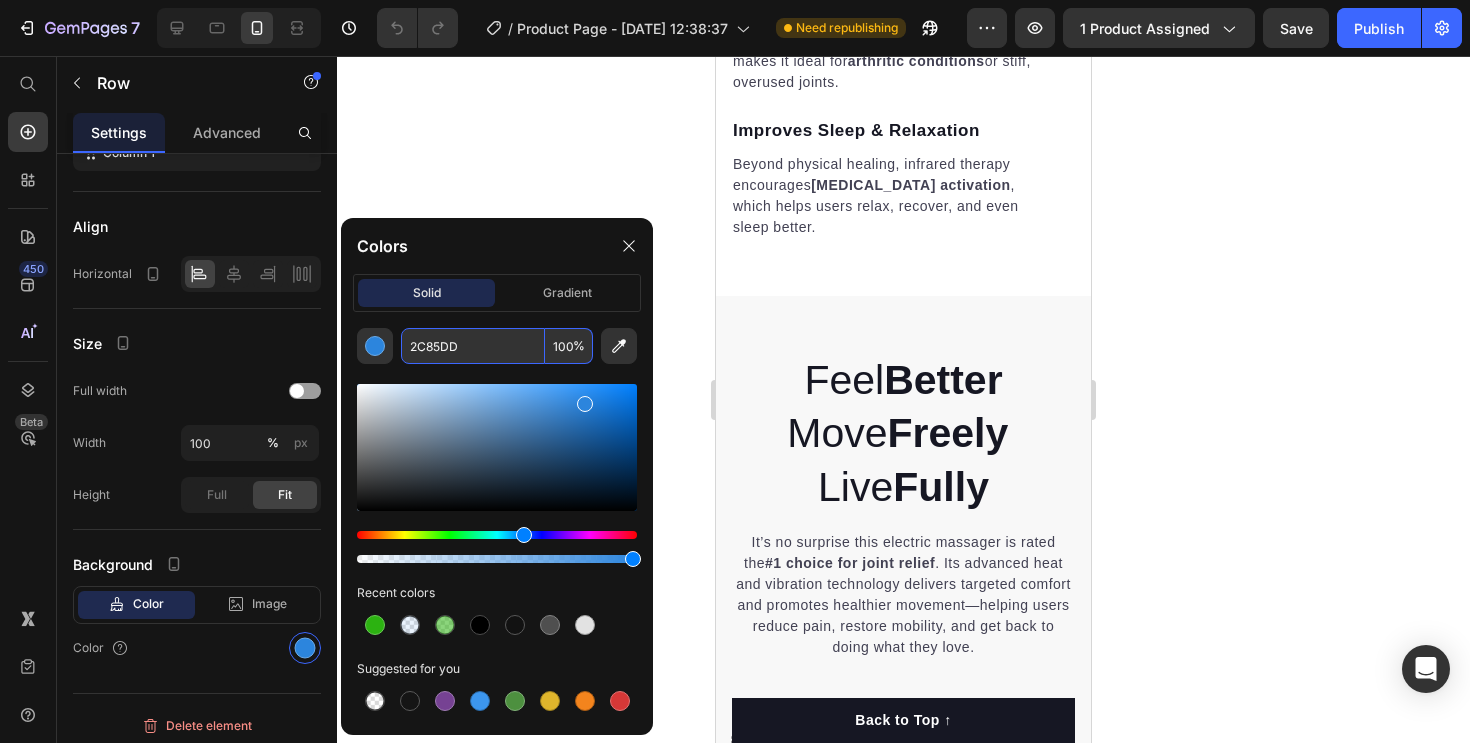 click on "2C85DD" at bounding box center [473, 346] 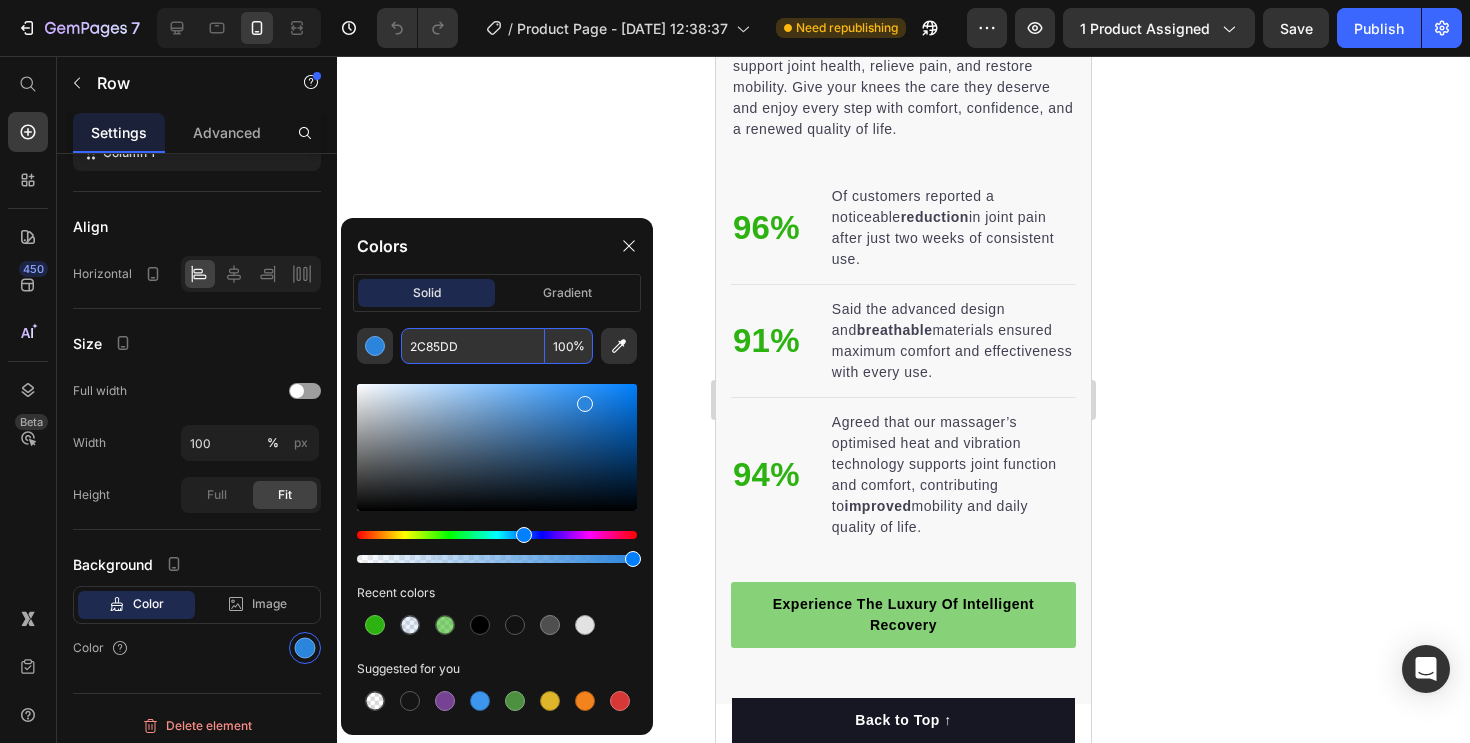 scroll, scrollTop: 2486, scrollLeft: 0, axis: vertical 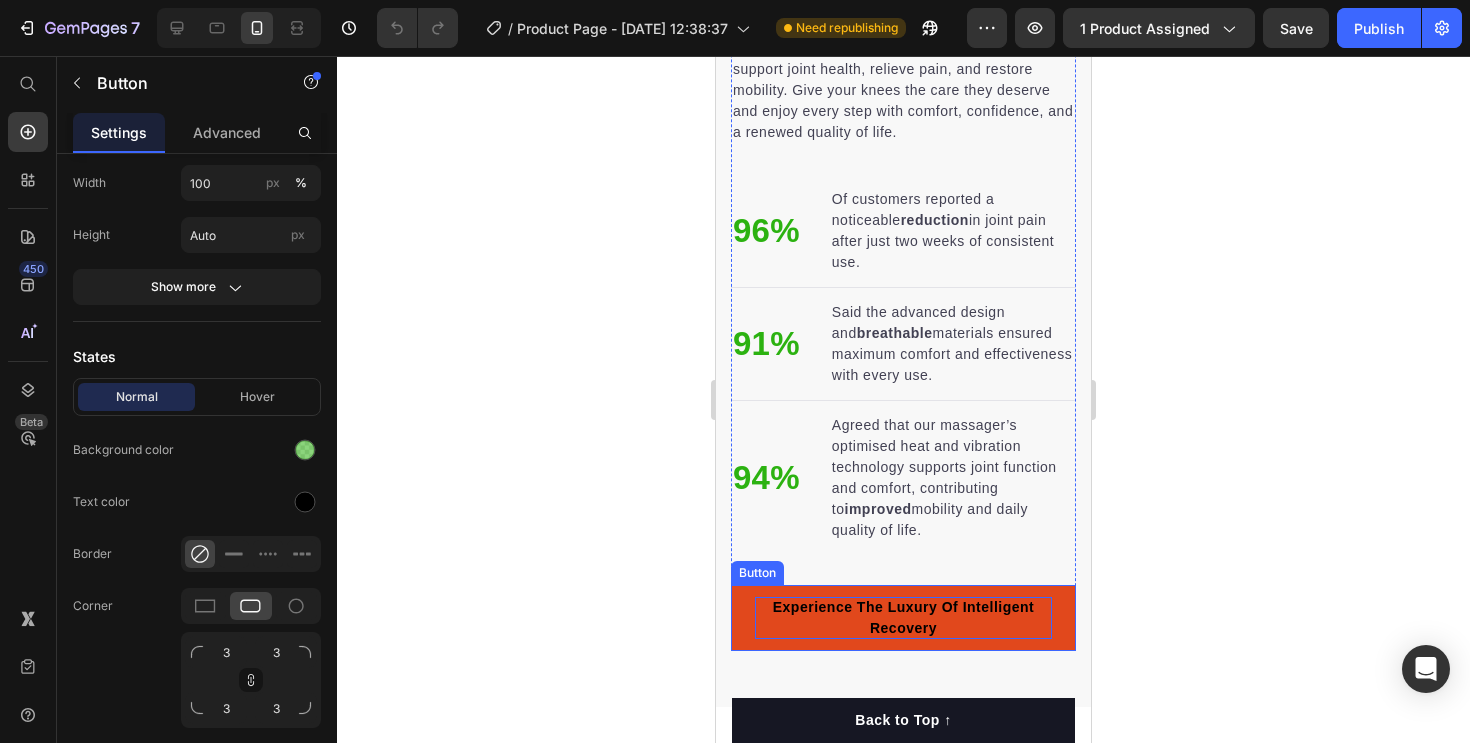 click on "Experience The Luxury Of Intelligent Recovery" at bounding box center [903, 618] 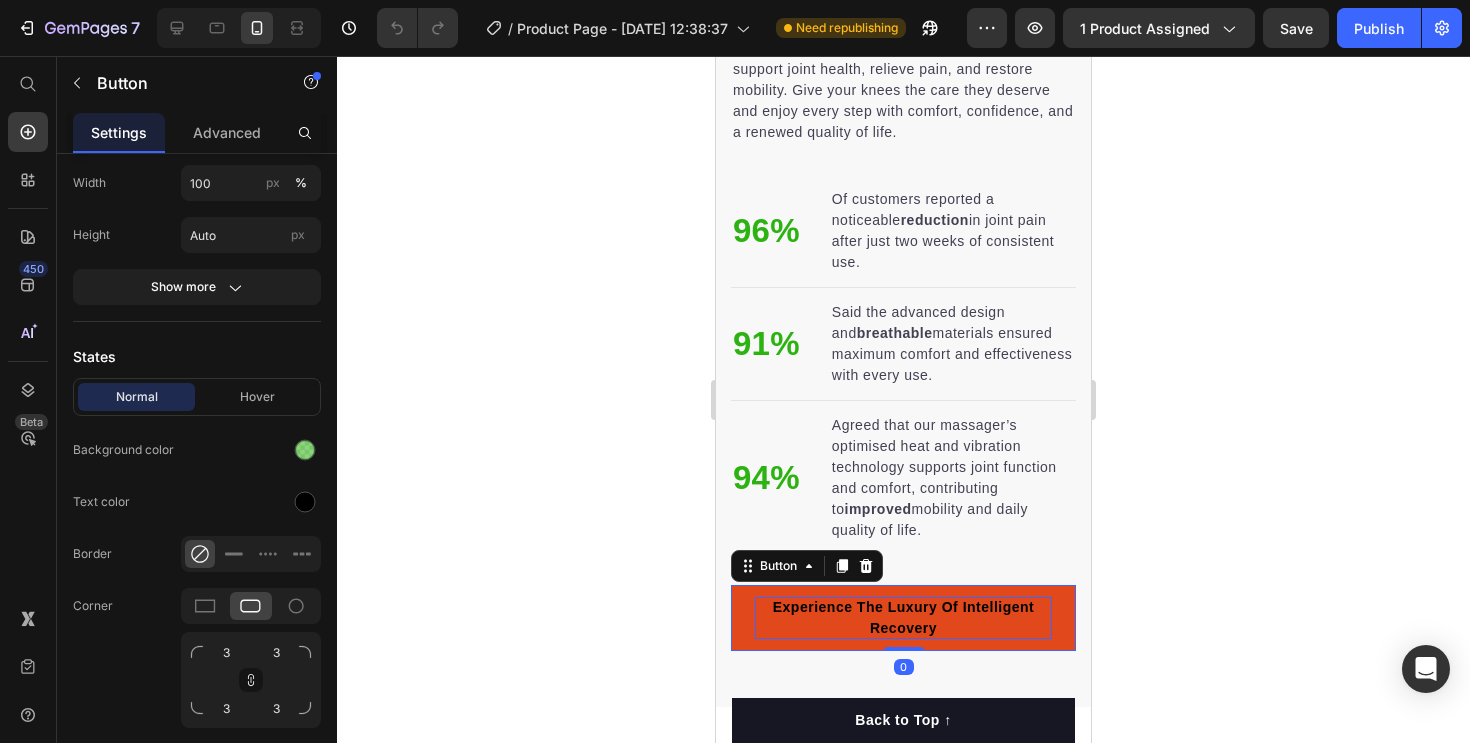 scroll, scrollTop: 0, scrollLeft: 0, axis: both 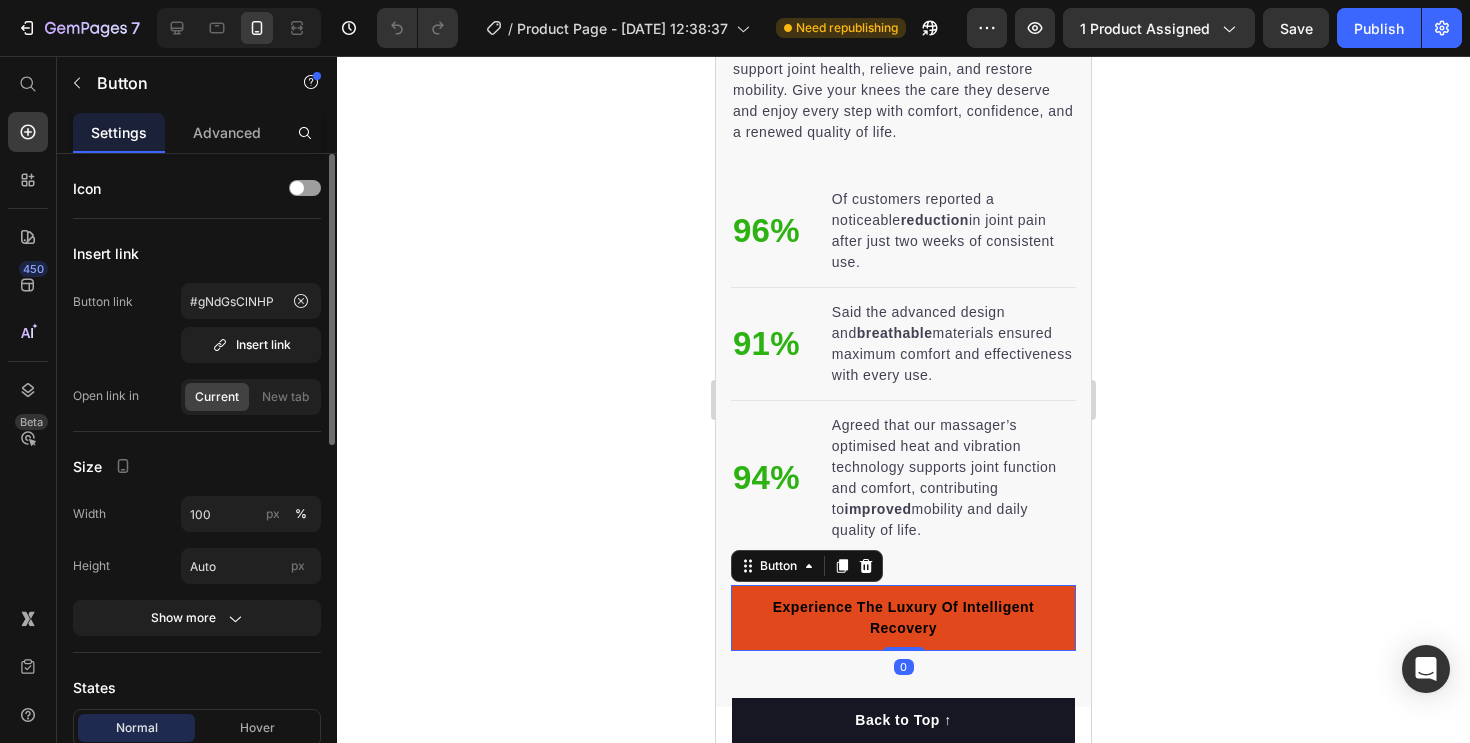 click on "Experience The Luxury Of Intelligent Recovery" at bounding box center (903, 618) 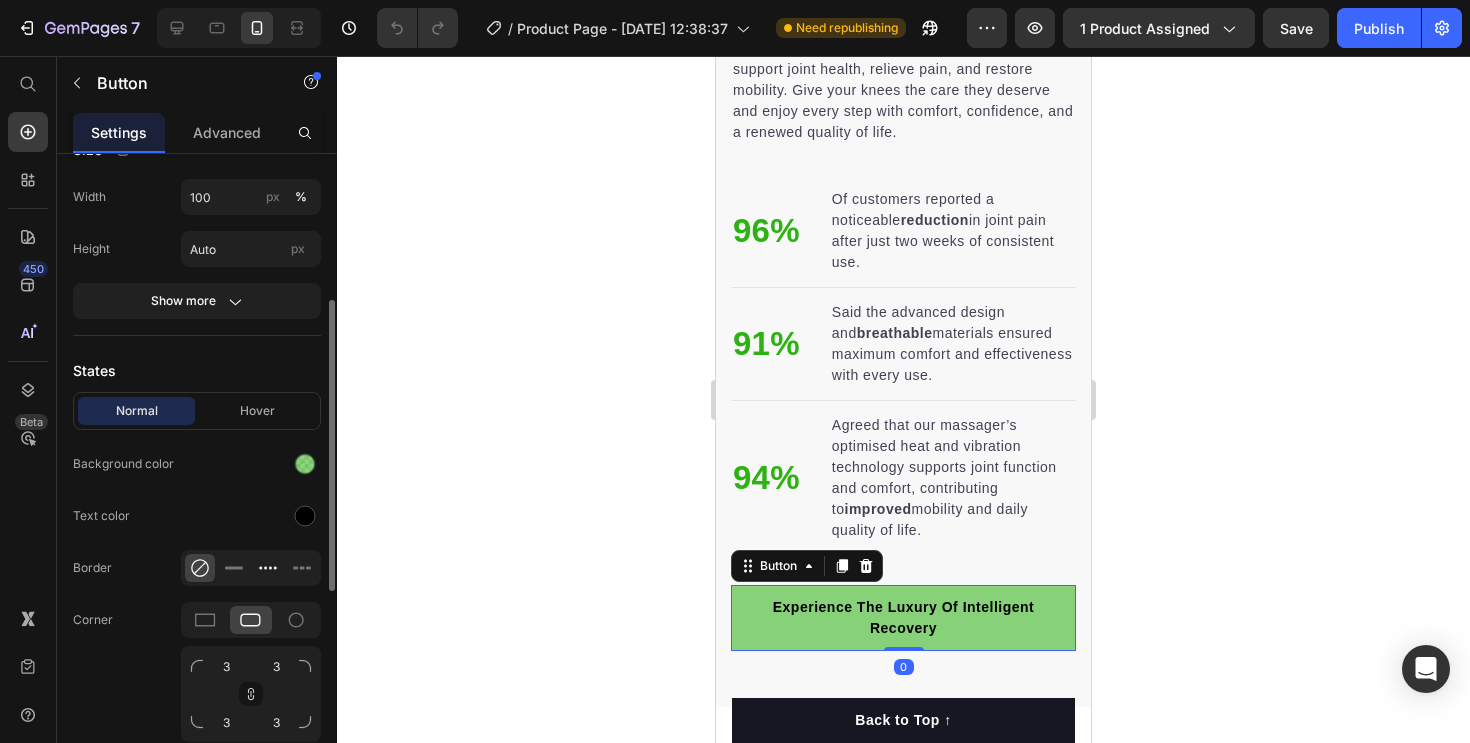 scroll, scrollTop: 319, scrollLeft: 0, axis: vertical 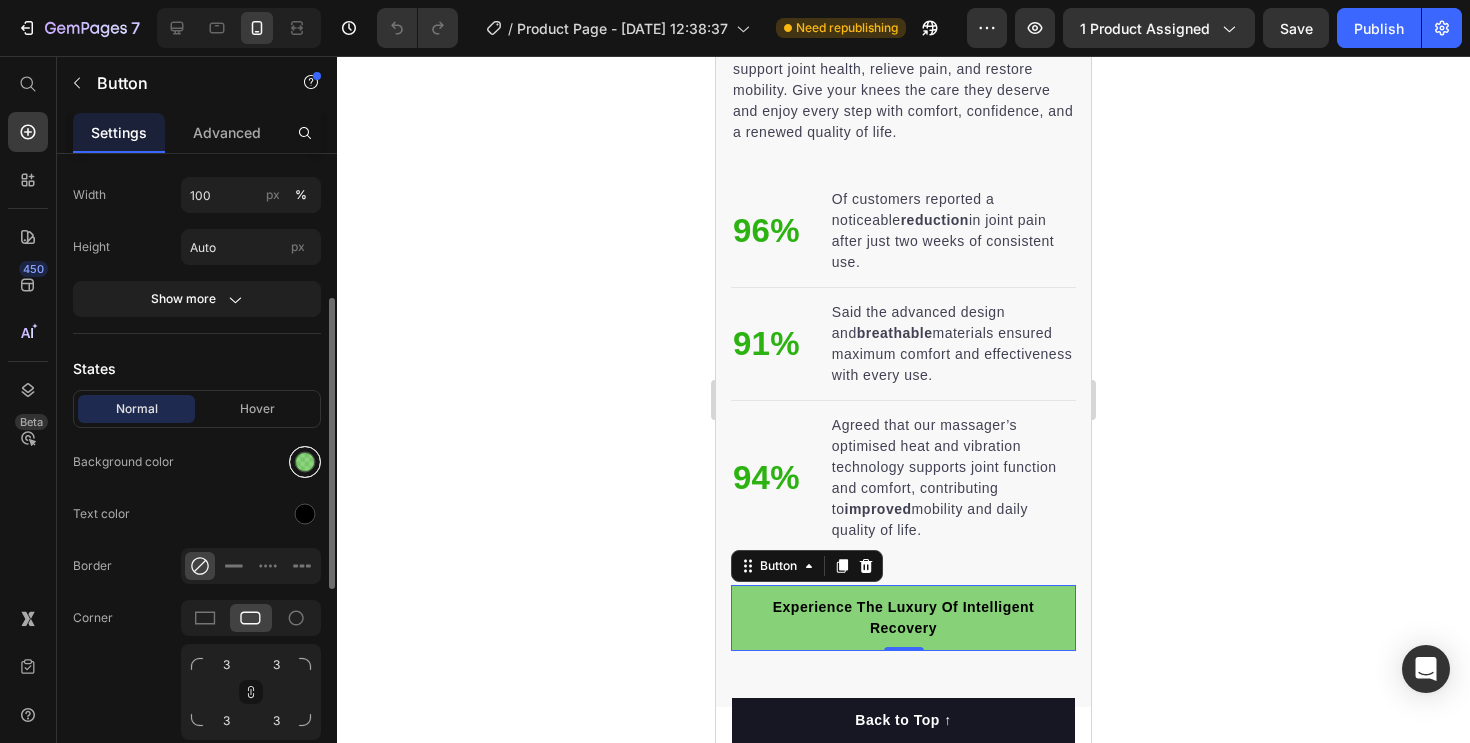click at bounding box center (305, 462) 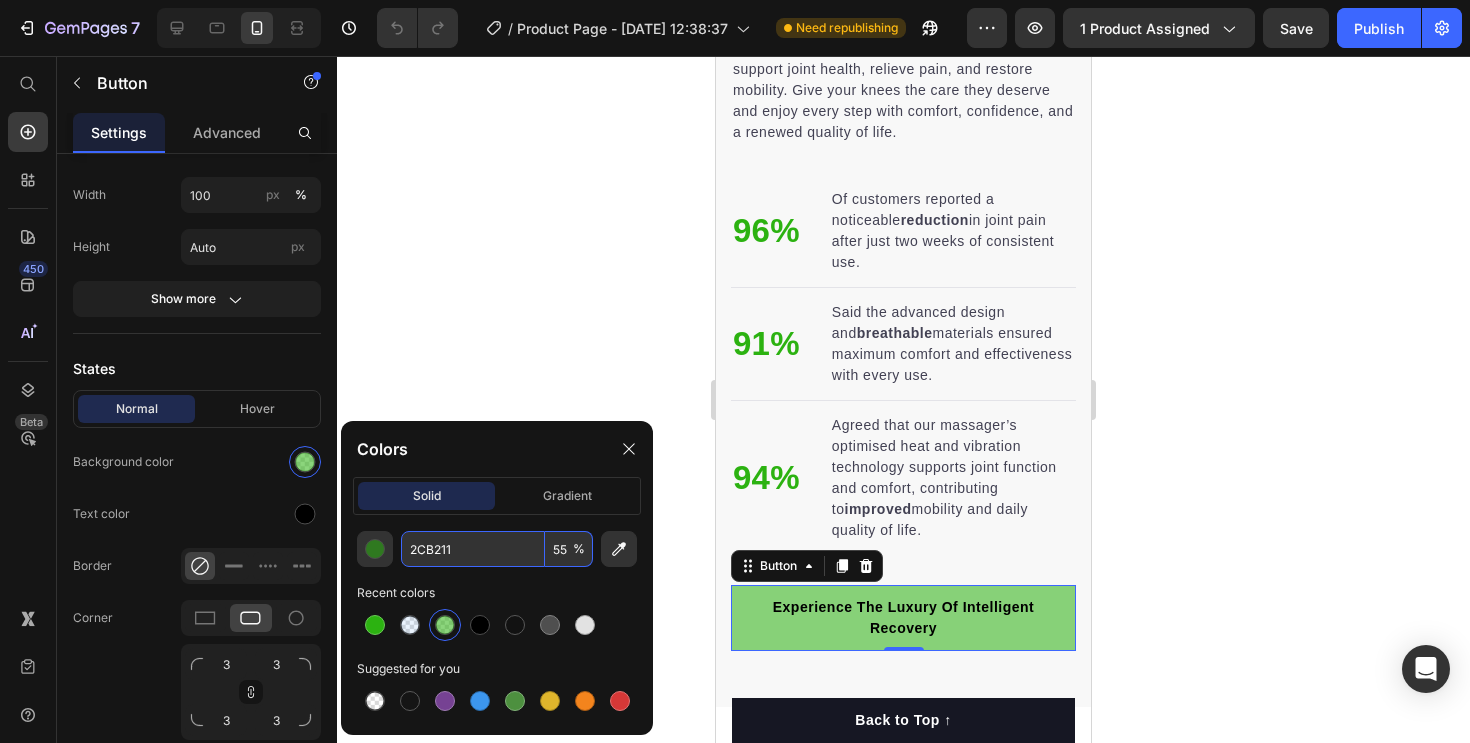 click on "2CB211" at bounding box center [473, 549] 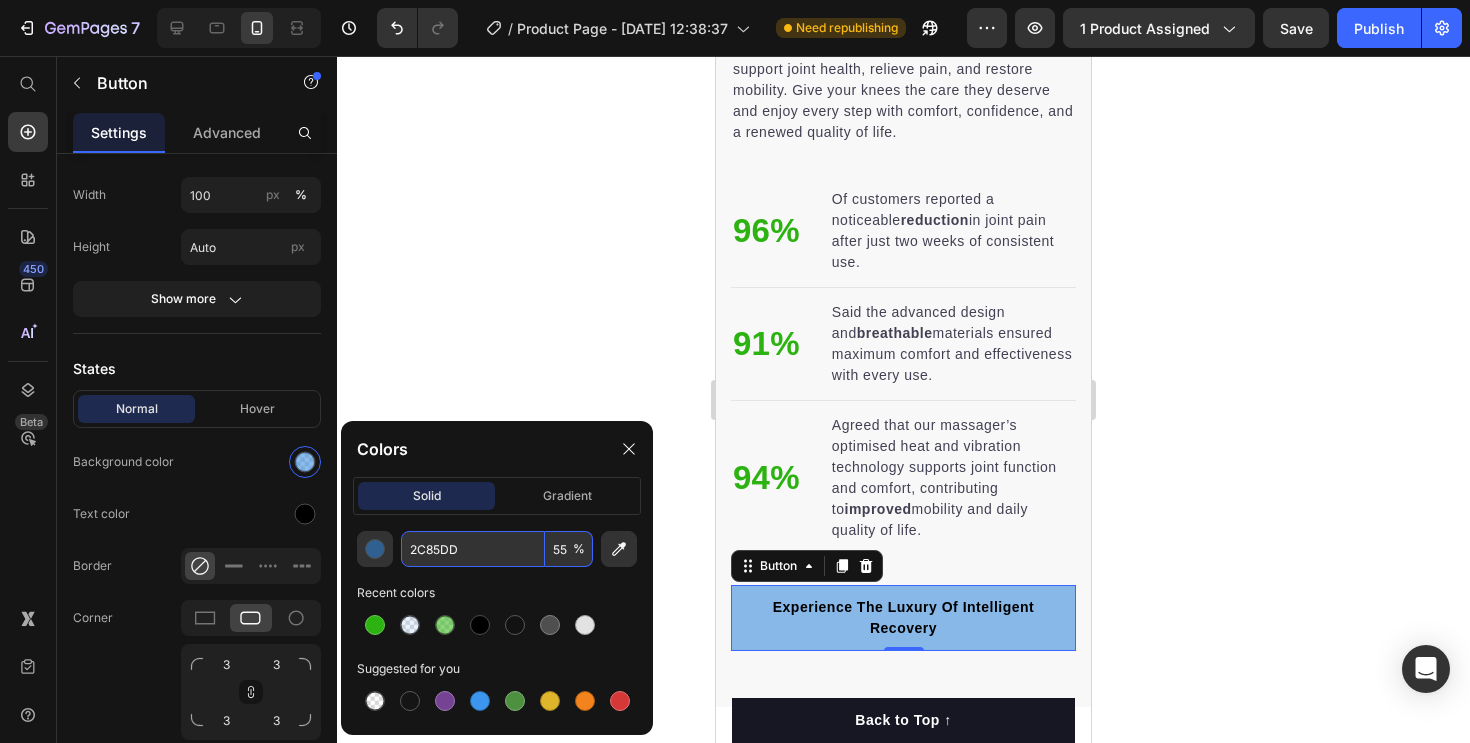 click on "2C85DD" at bounding box center [473, 549] 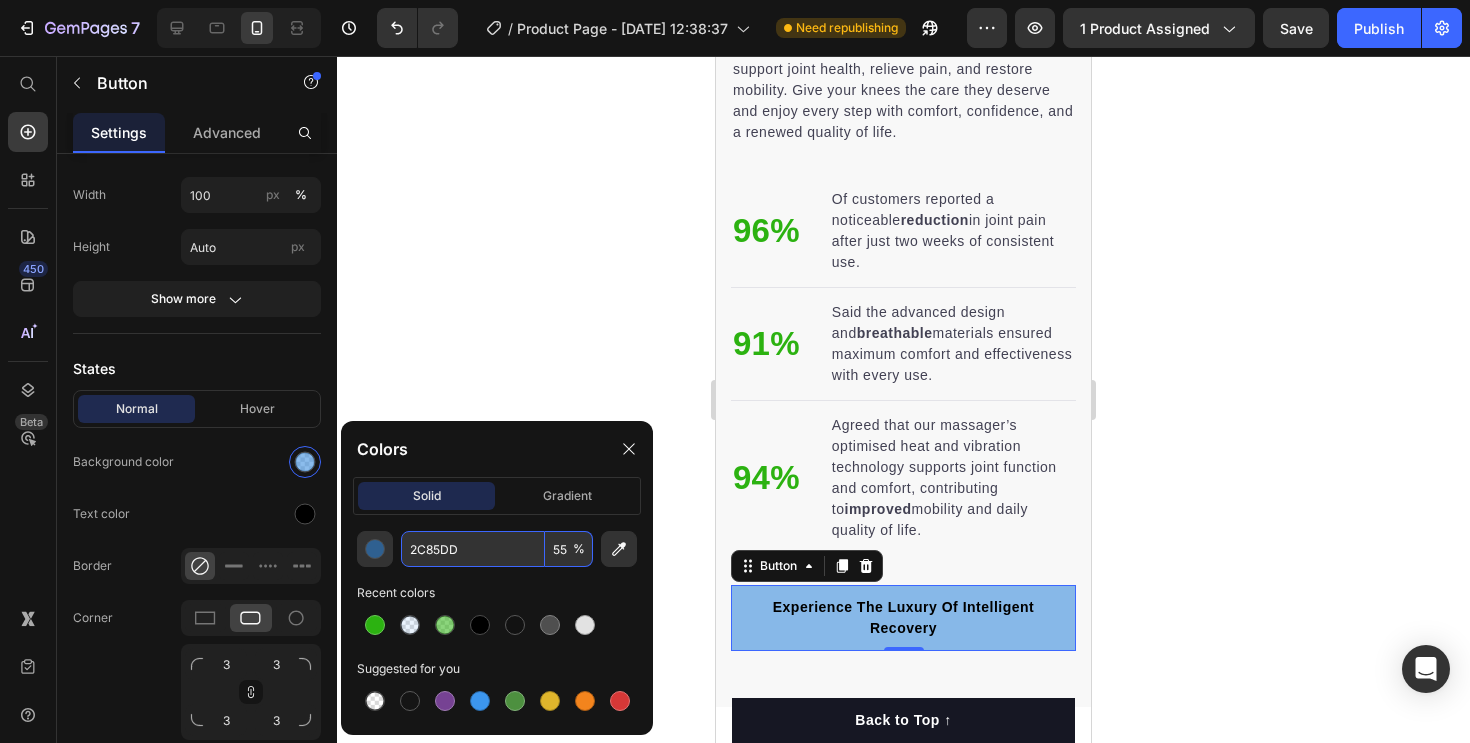 type on "2C85DD" 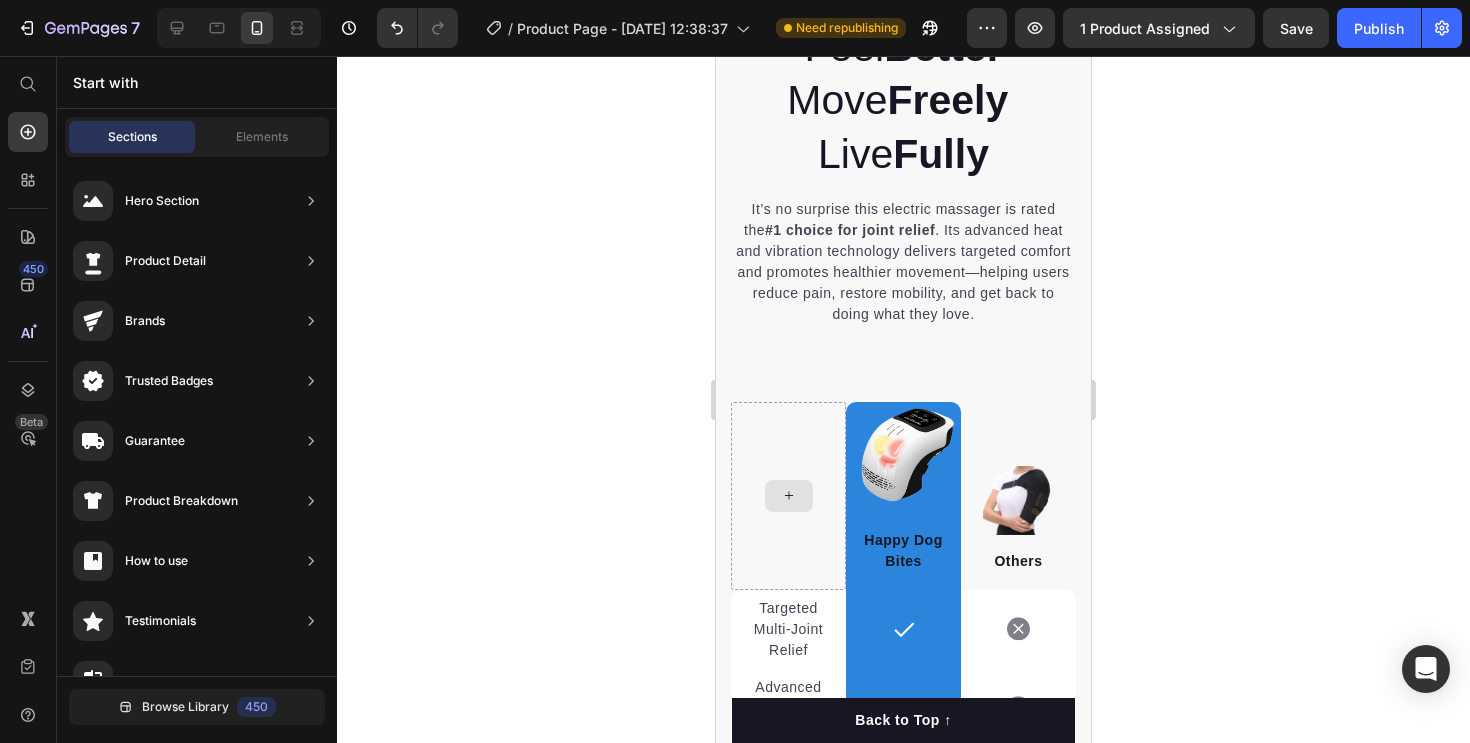scroll, scrollTop: 5115, scrollLeft: 0, axis: vertical 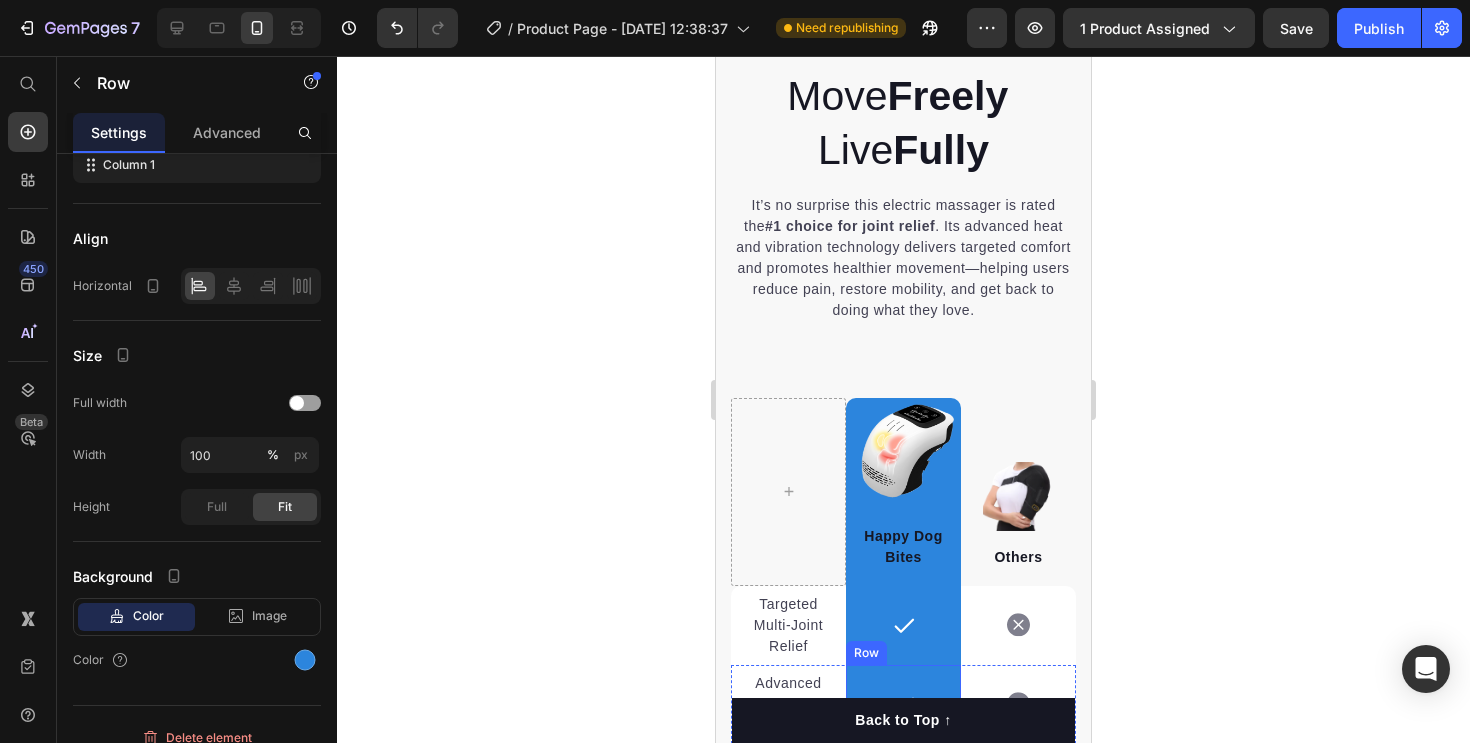 click on "Icon Row" at bounding box center [903, 704] 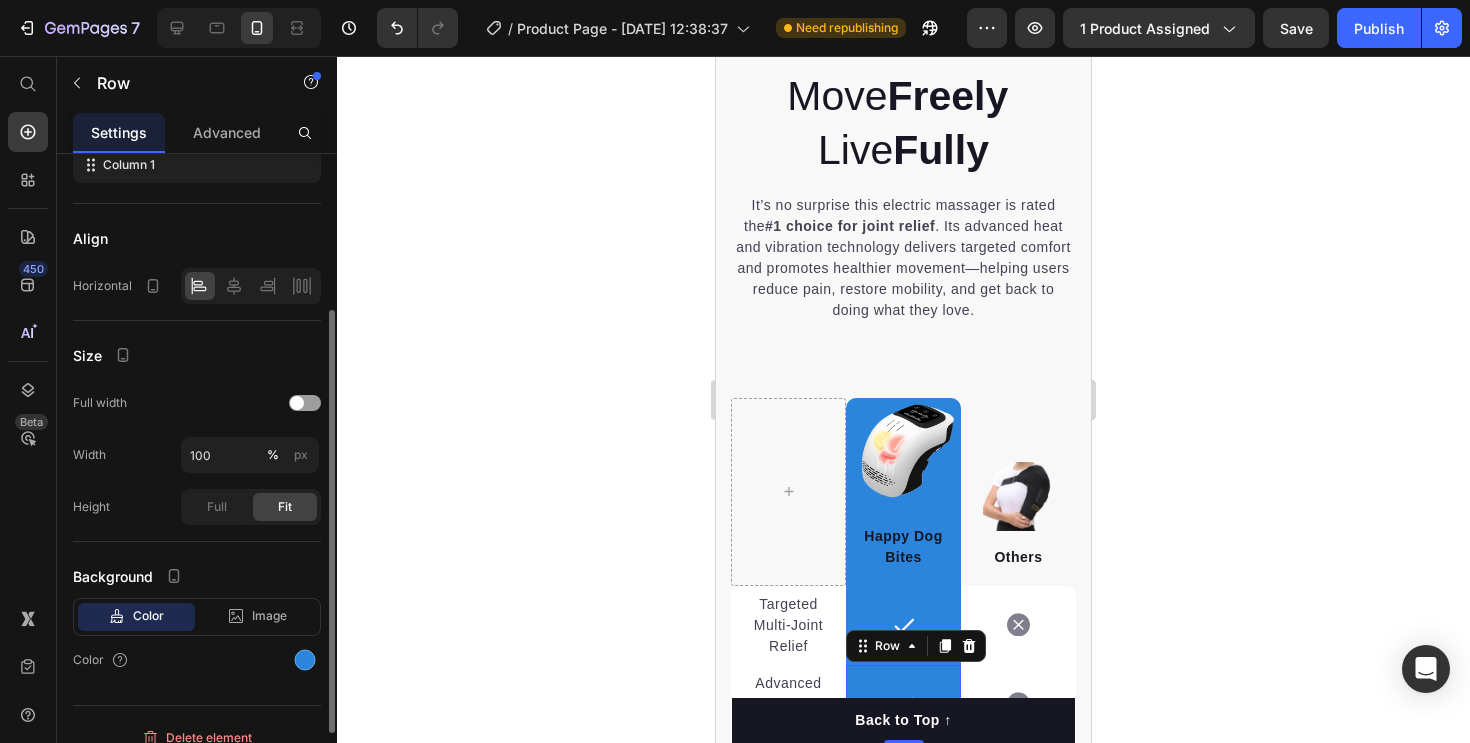 scroll, scrollTop: 339, scrollLeft: 0, axis: vertical 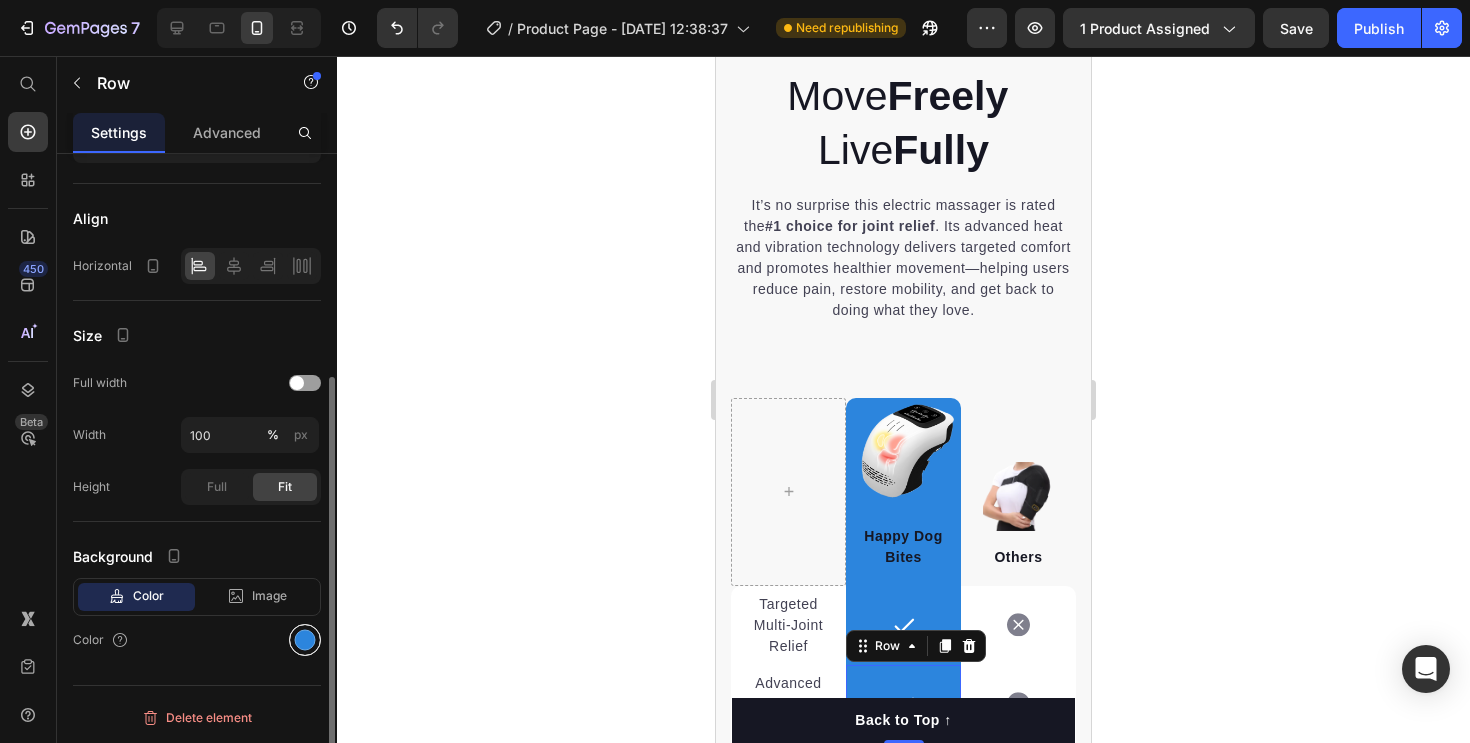 click at bounding box center (305, 640) 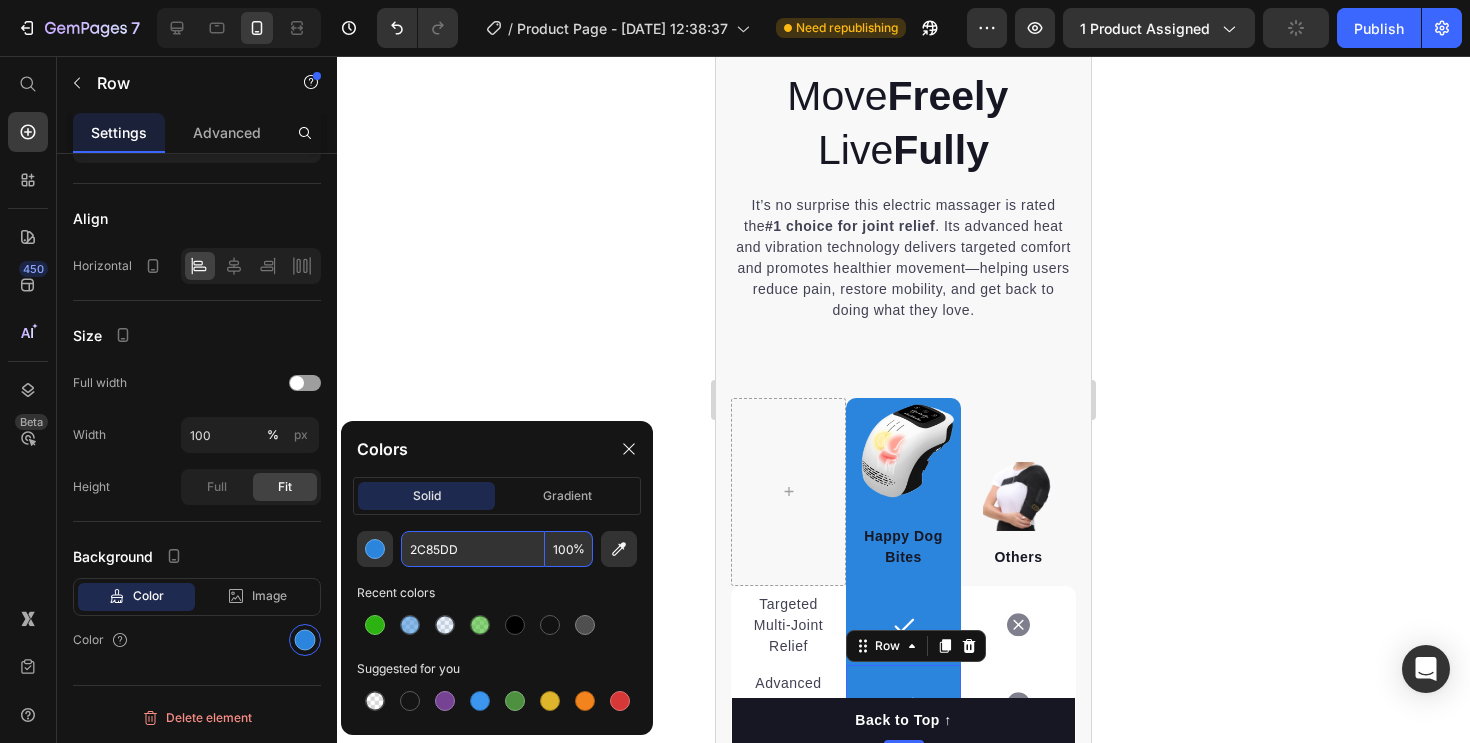 click on "2C85DD" at bounding box center [473, 549] 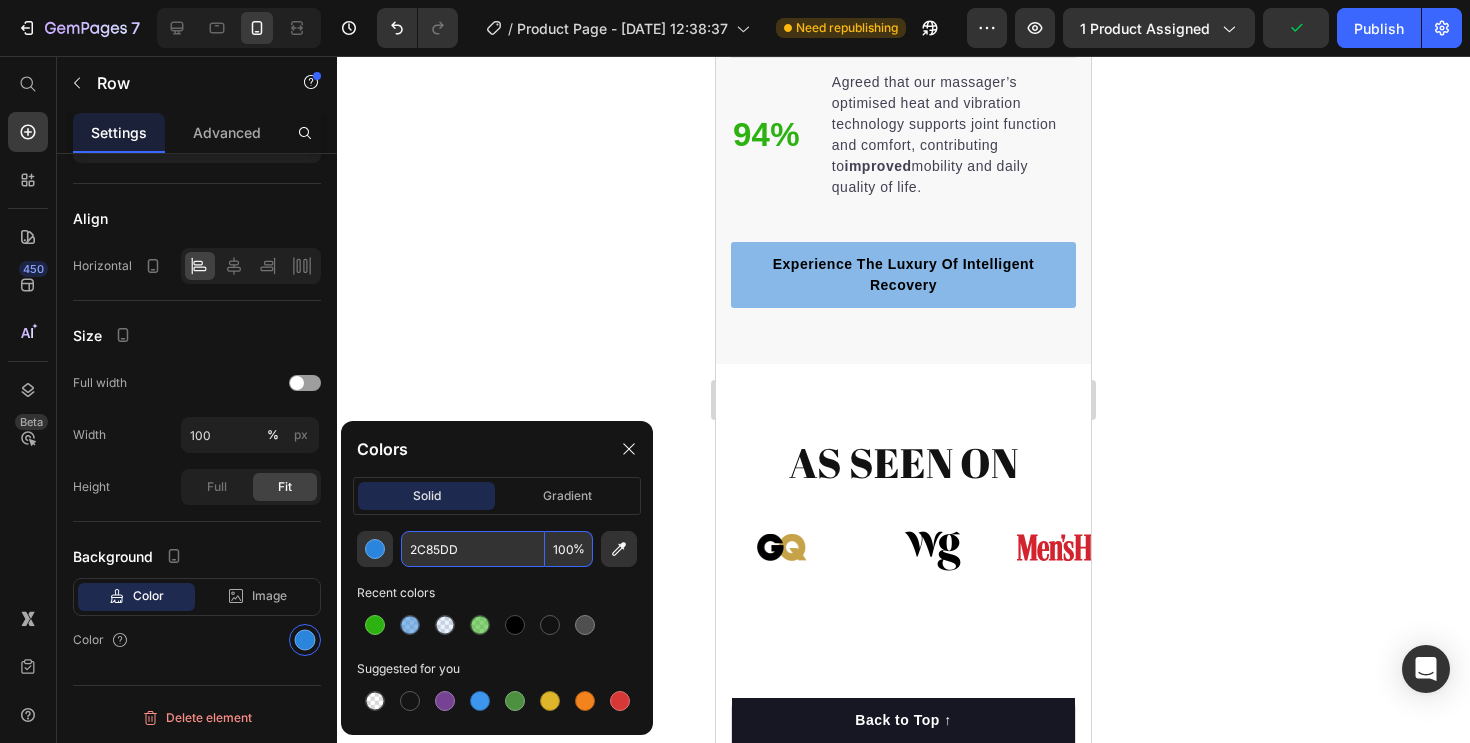 scroll, scrollTop: 2819, scrollLeft: 0, axis: vertical 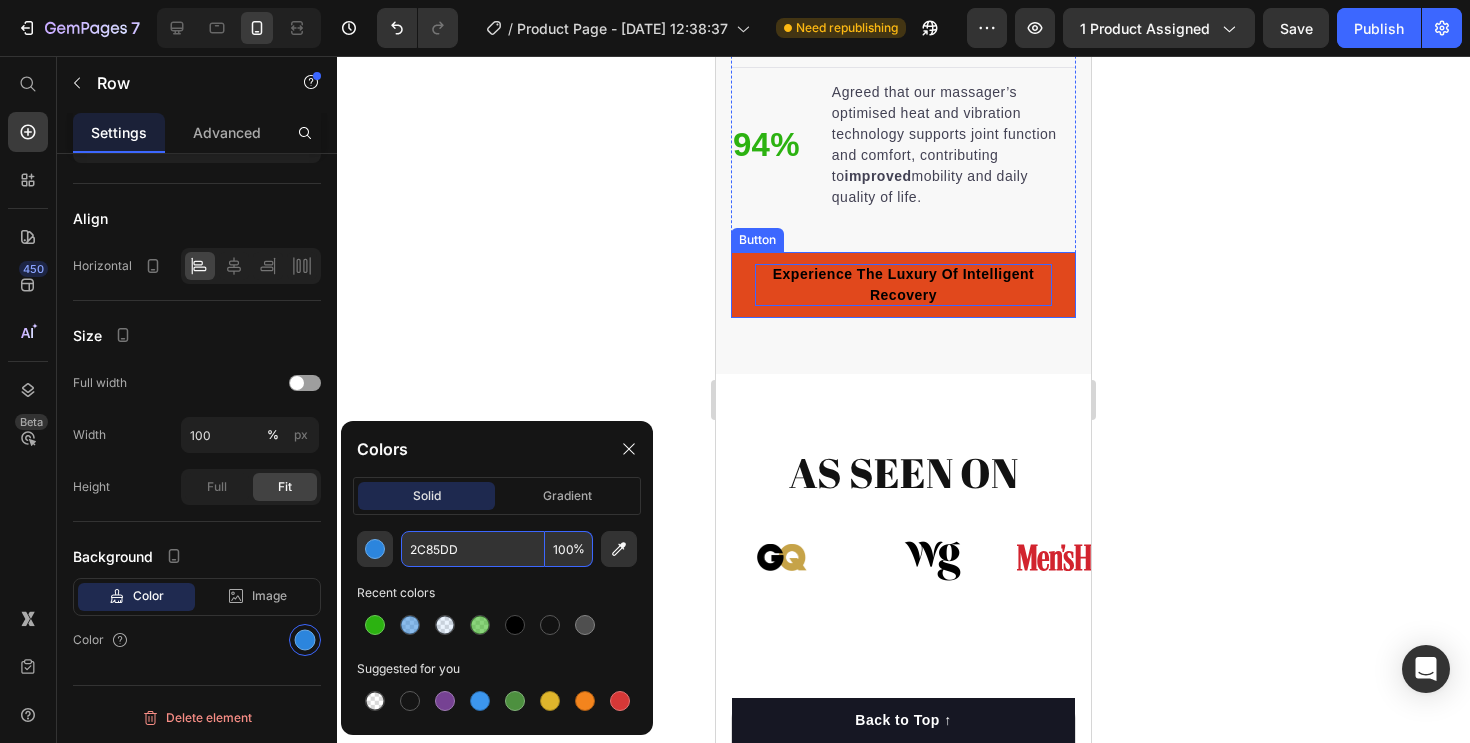 click on "Experience The Luxury Of Intelligent Recovery" at bounding box center (903, 285) 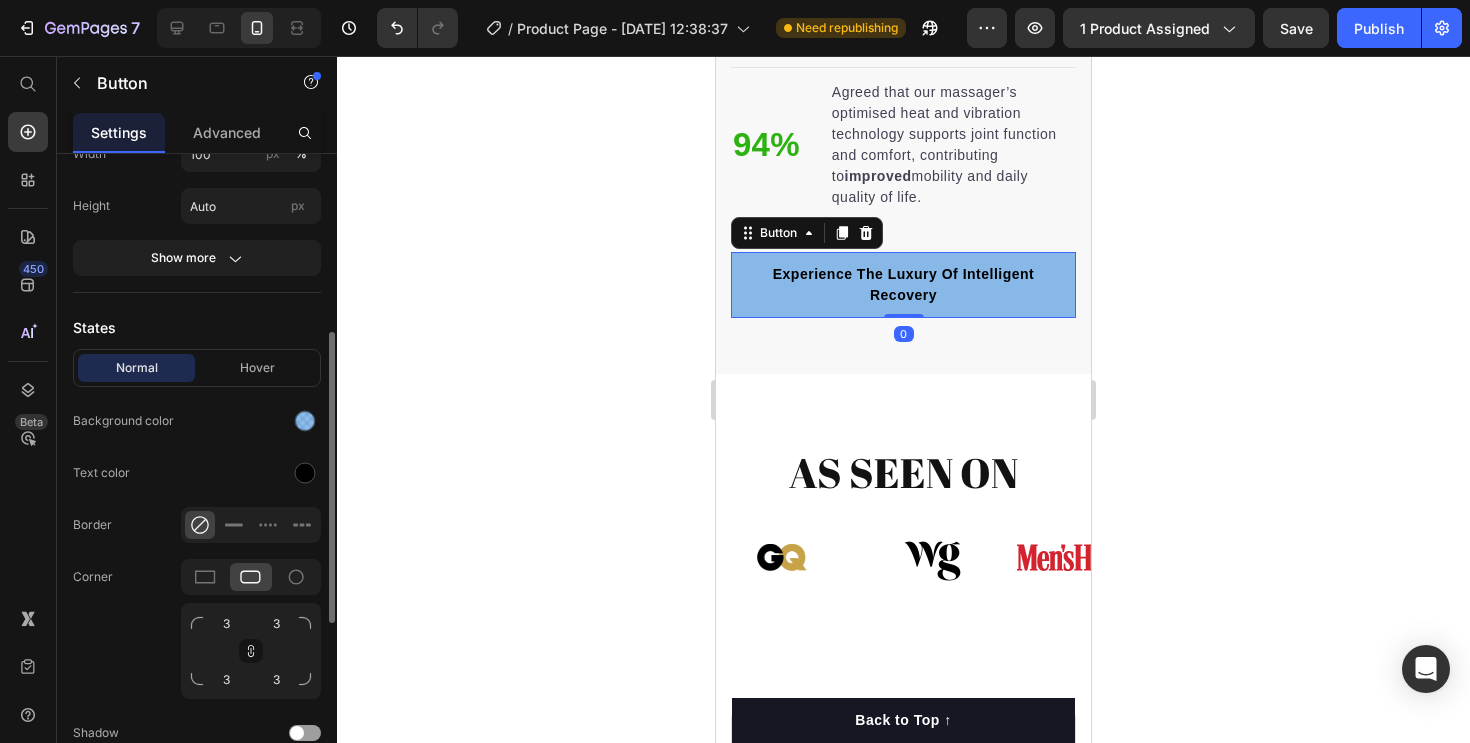 scroll, scrollTop: 372, scrollLeft: 0, axis: vertical 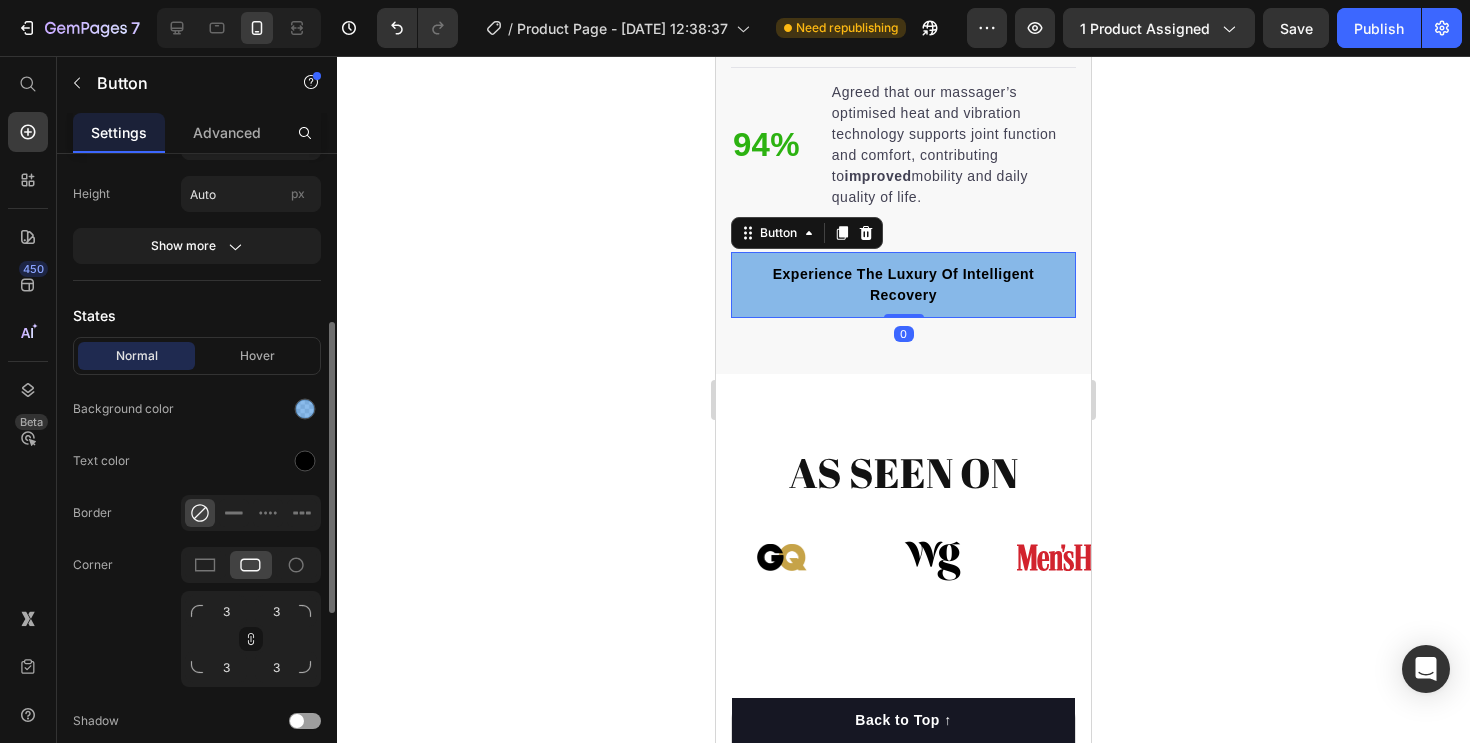 click at bounding box center [305, 409] 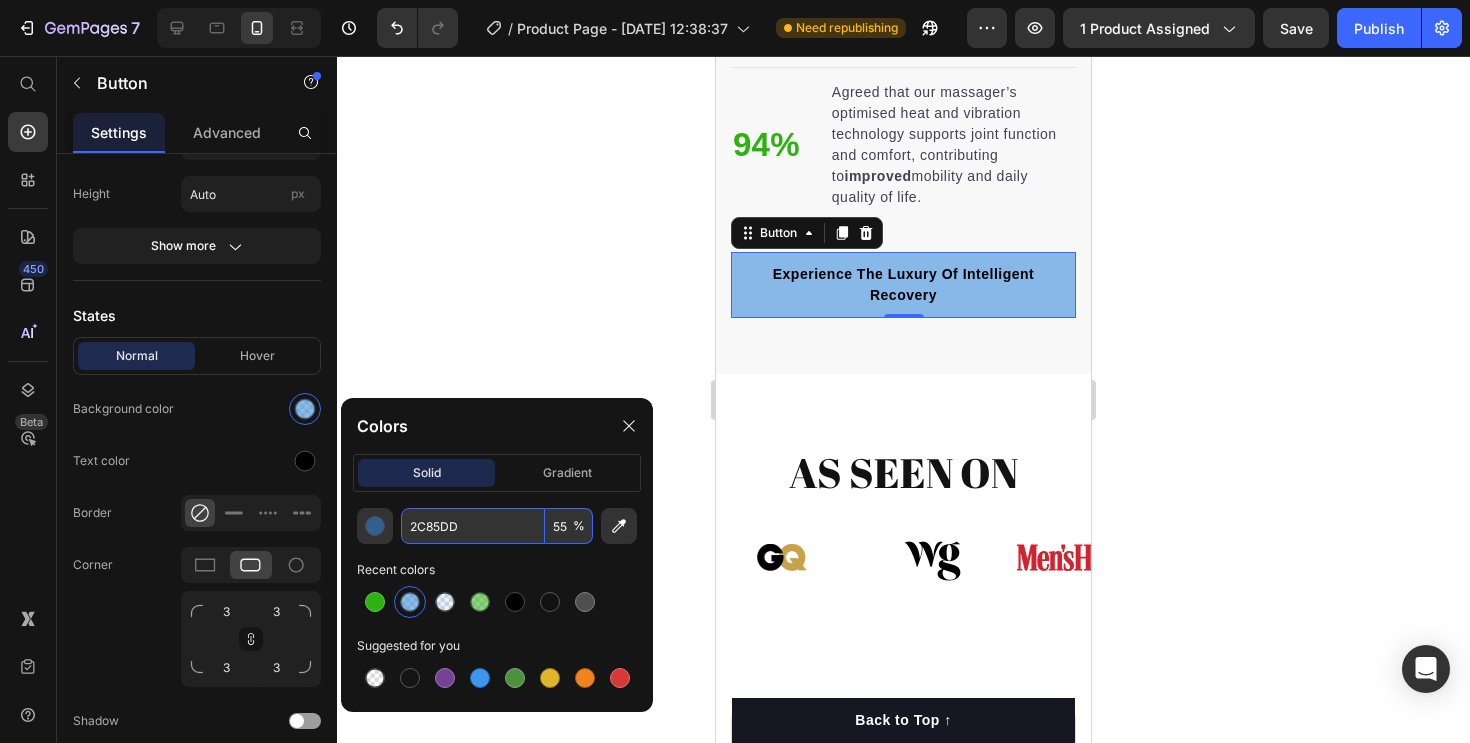 click on "2C85DD" at bounding box center [473, 526] 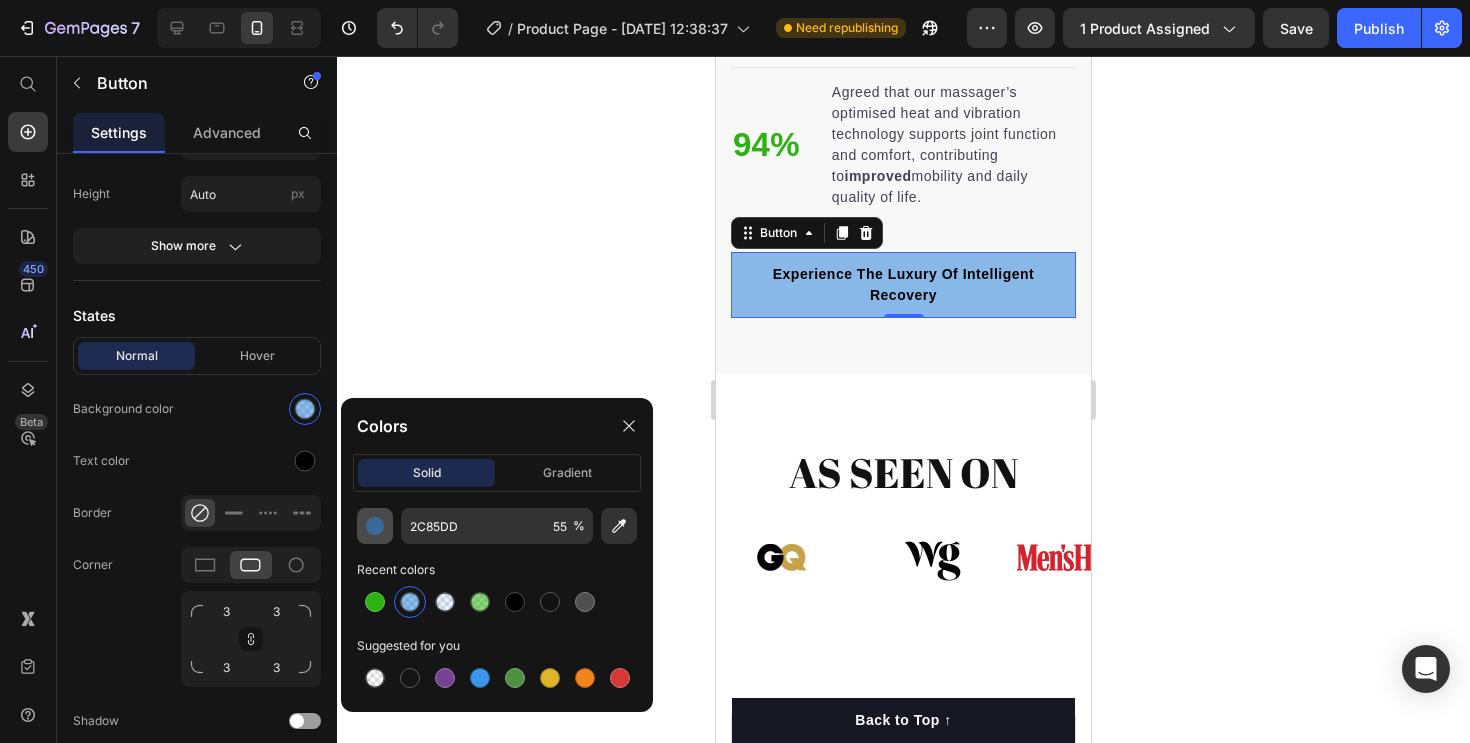 click at bounding box center [375, 526] 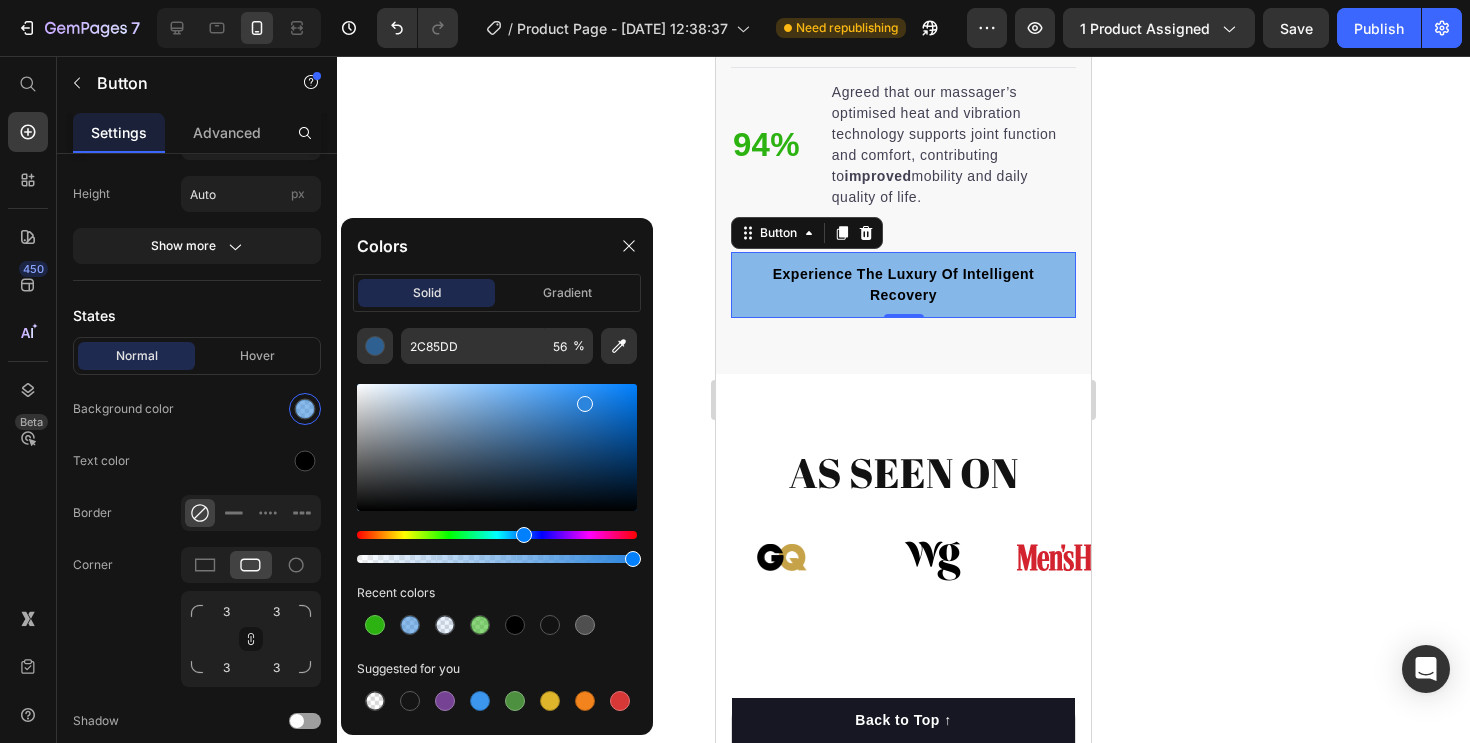 drag, startPoint x: 514, startPoint y: 559, endPoint x: 679, endPoint y: 561, distance: 165.01212 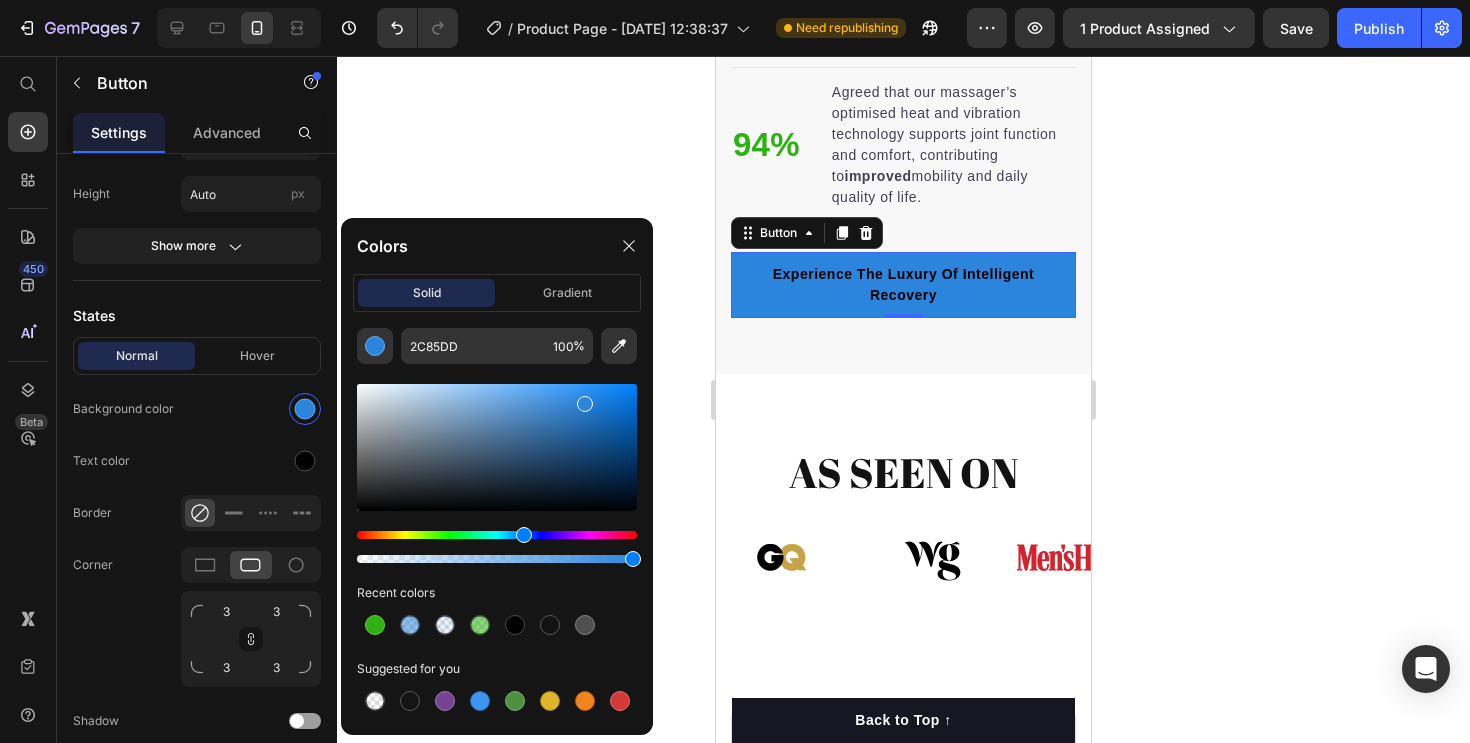 click 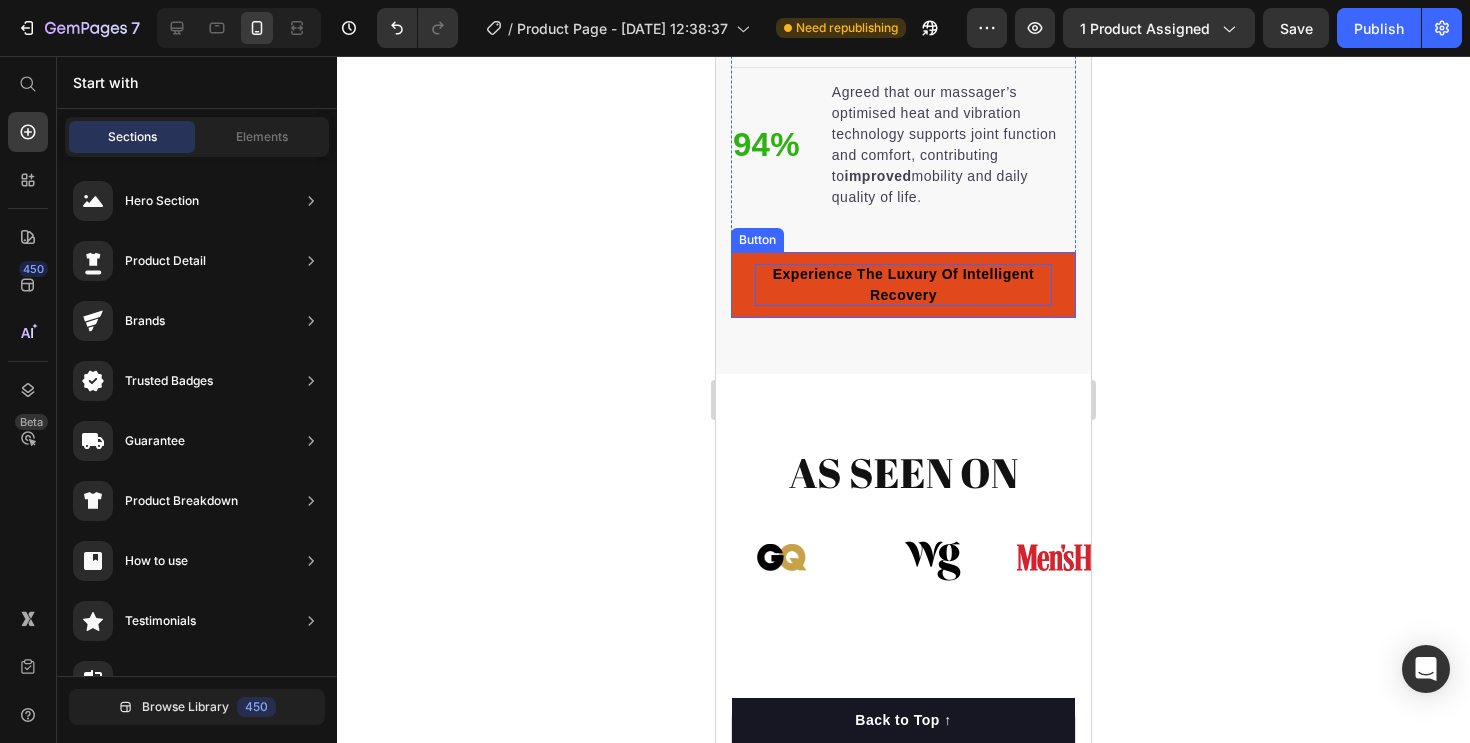 scroll, scrollTop: 2697, scrollLeft: 0, axis: vertical 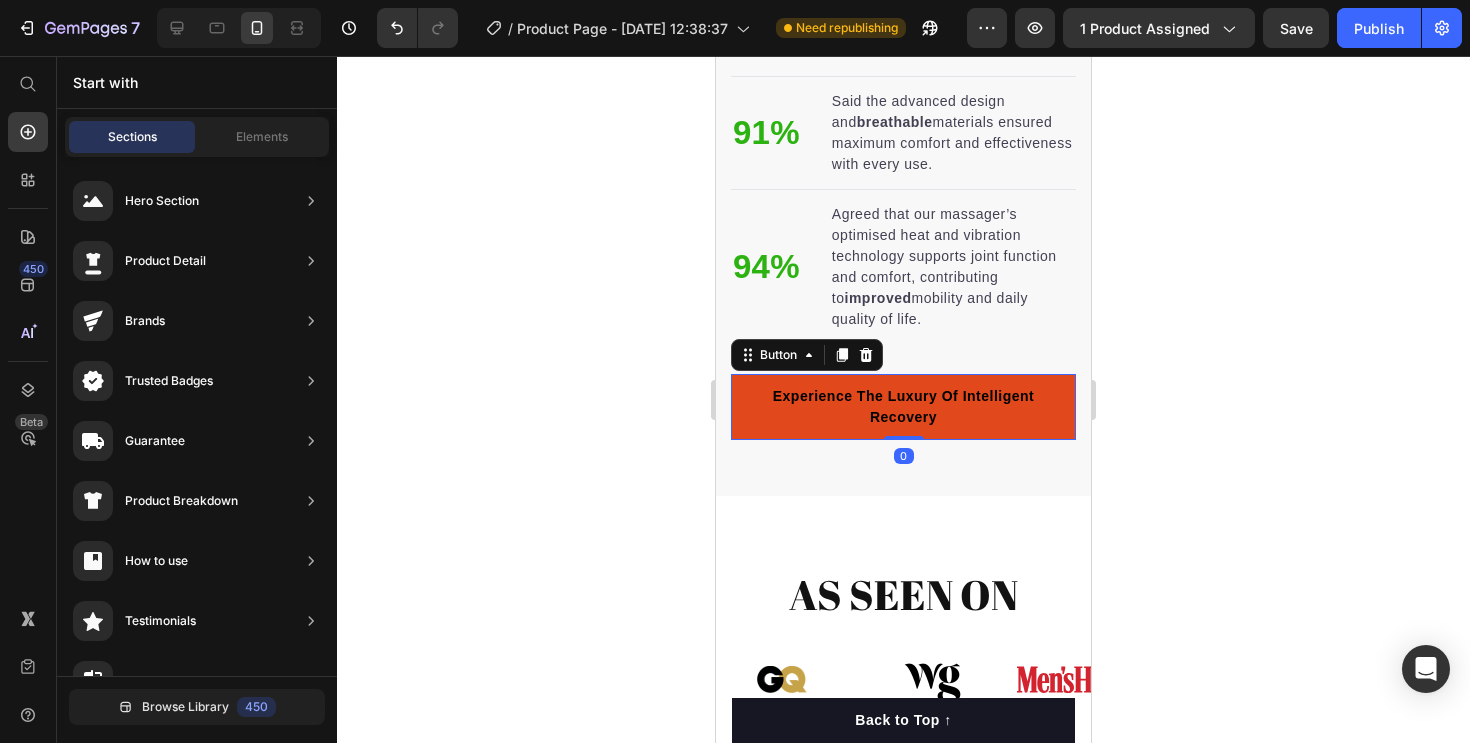 click on "Experience The Luxury Of Intelligent Recovery" at bounding box center [903, 407] 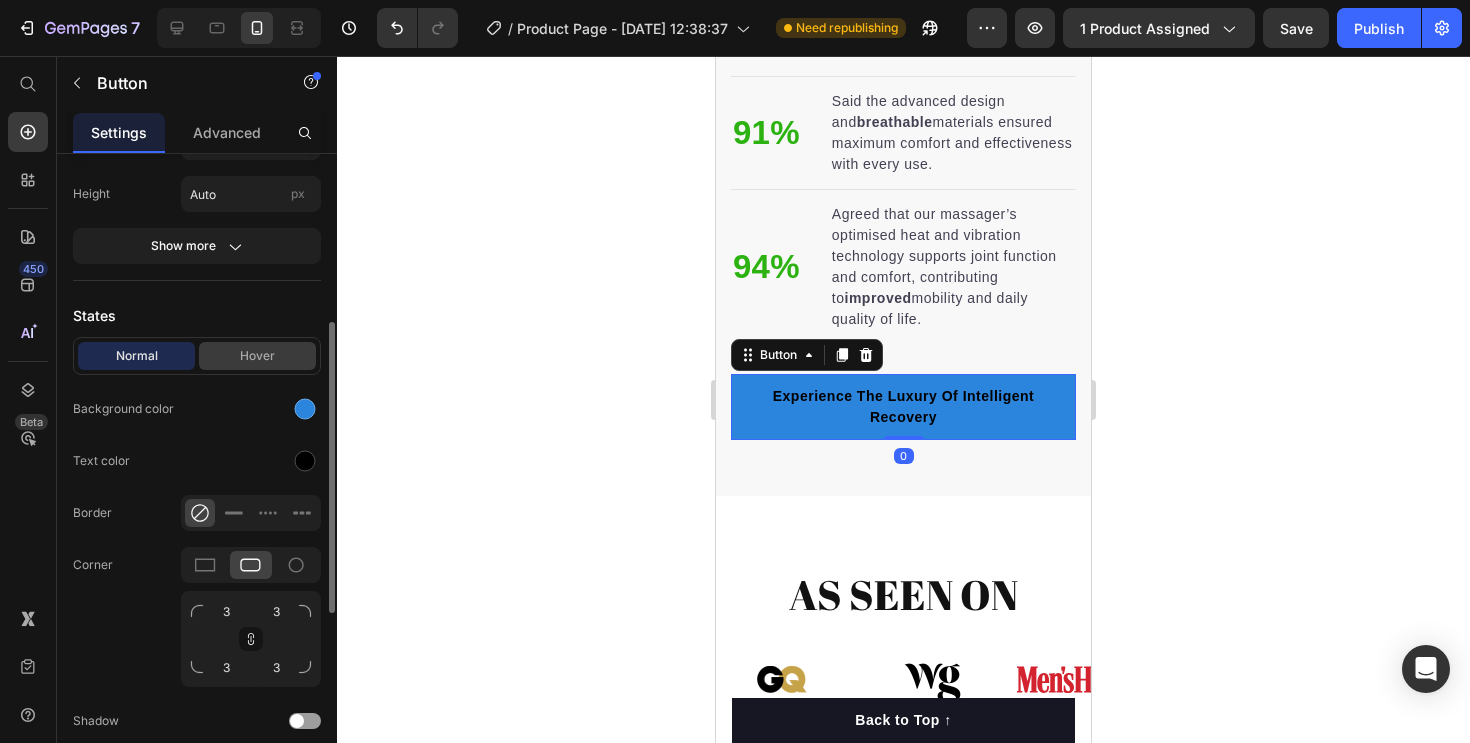 click on "Hover" at bounding box center (257, 356) 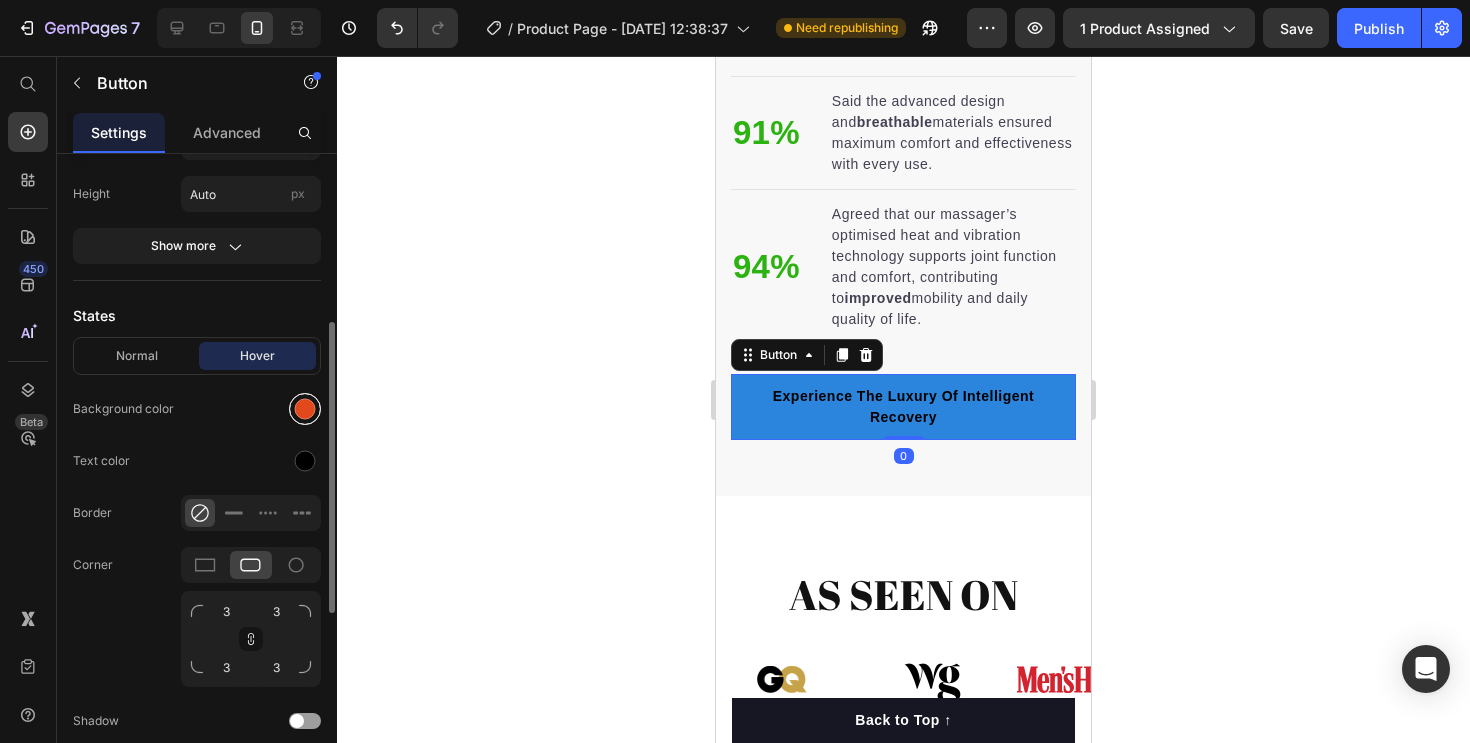 click at bounding box center [305, 409] 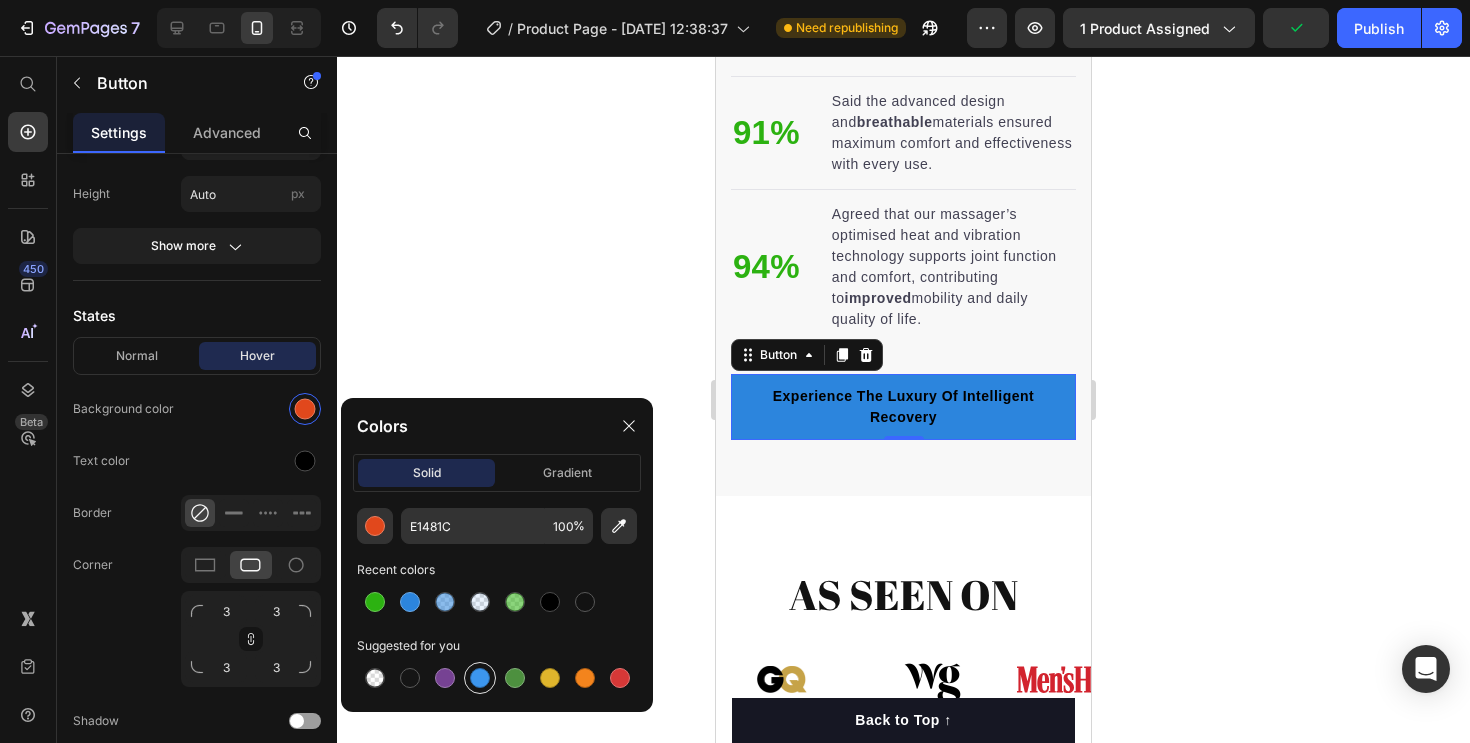 click at bounding box center [480, 678] 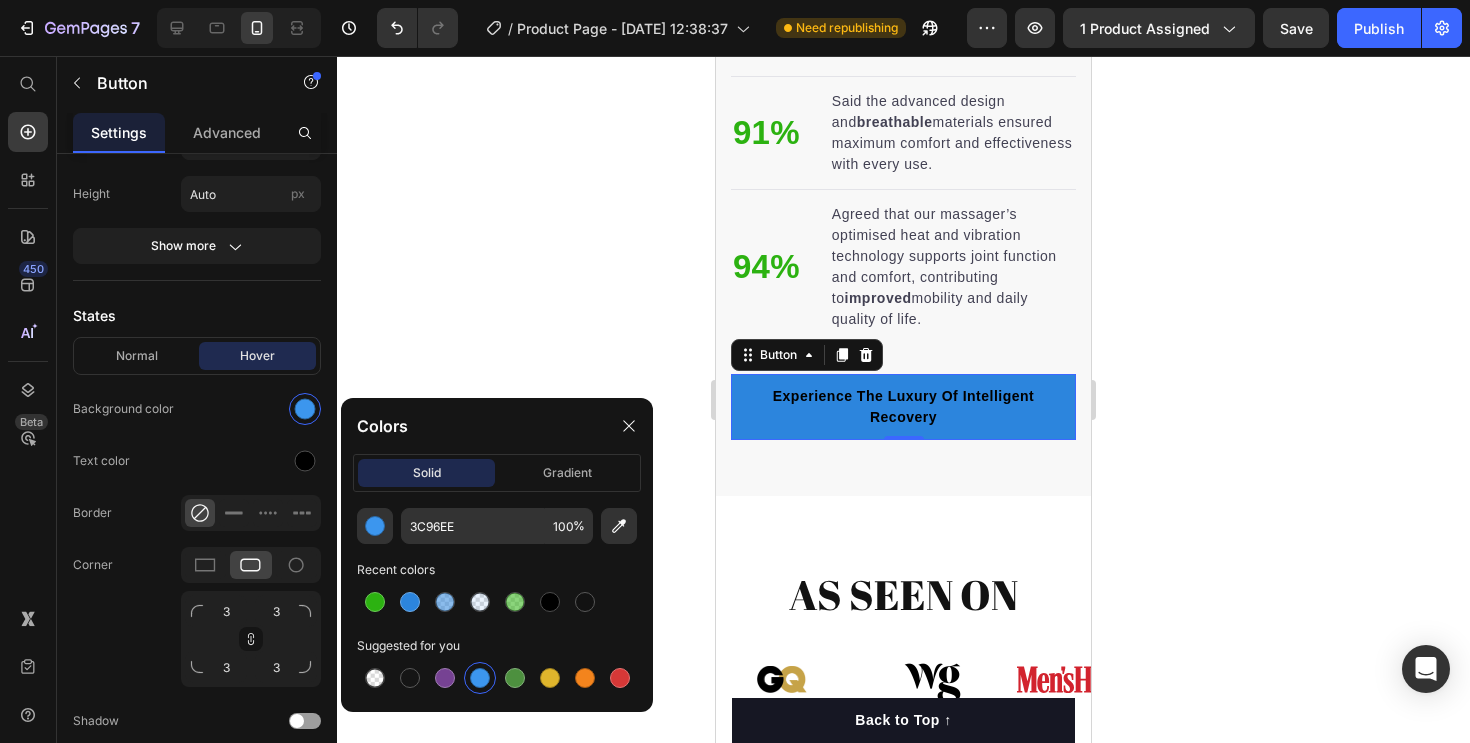 click 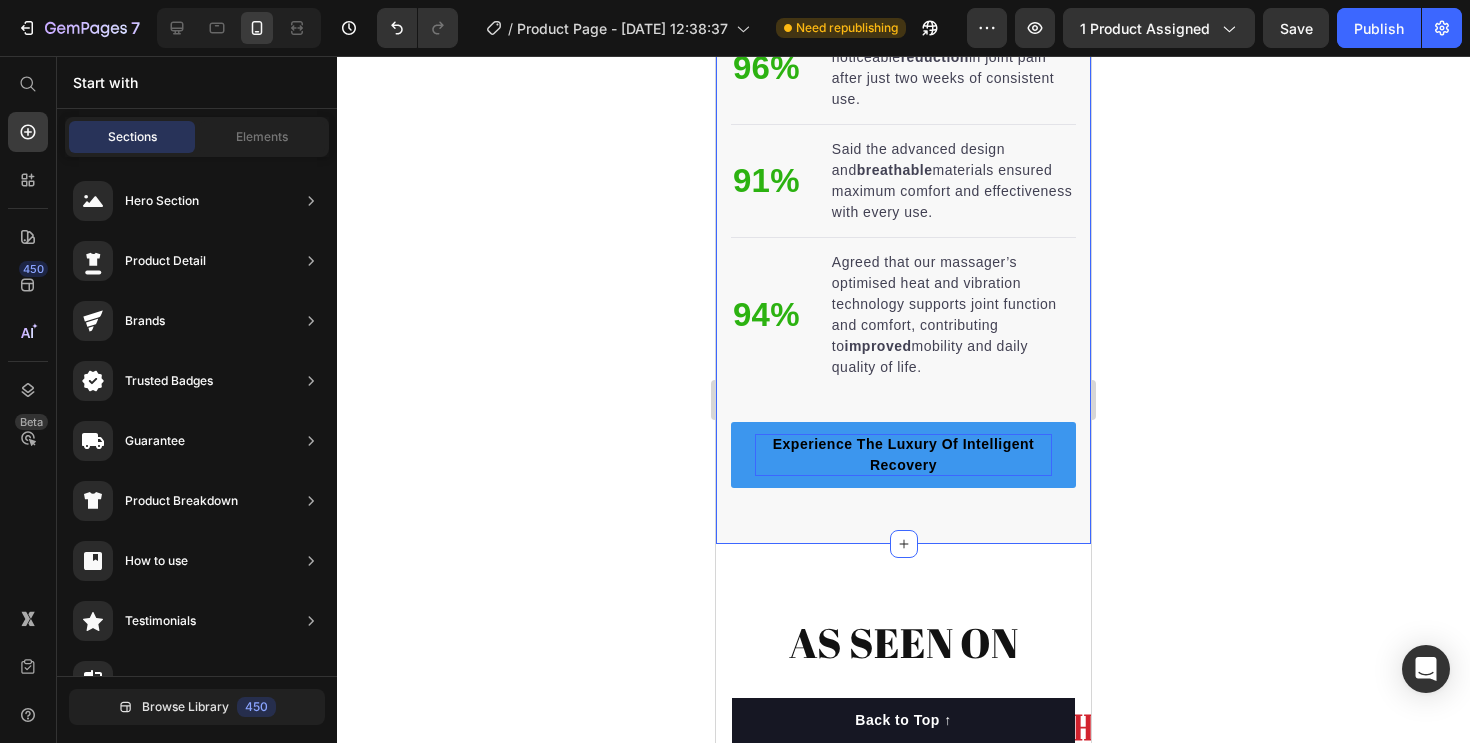 scroll, scrollTop: 2652, scrollLeft: 0, axis: vertical 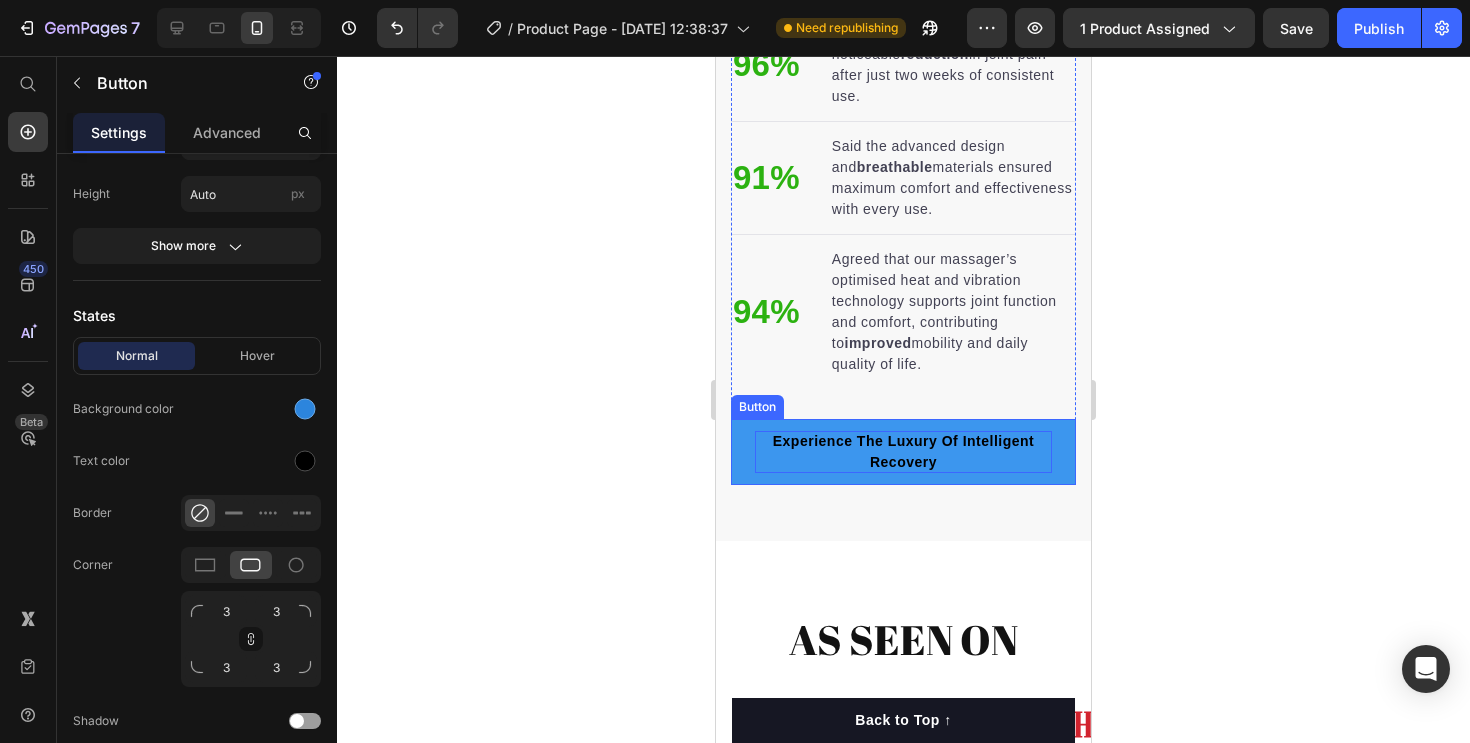 click on "Experience The Luxury Of Intelligent Recovery" at bounding box center [903, 452] 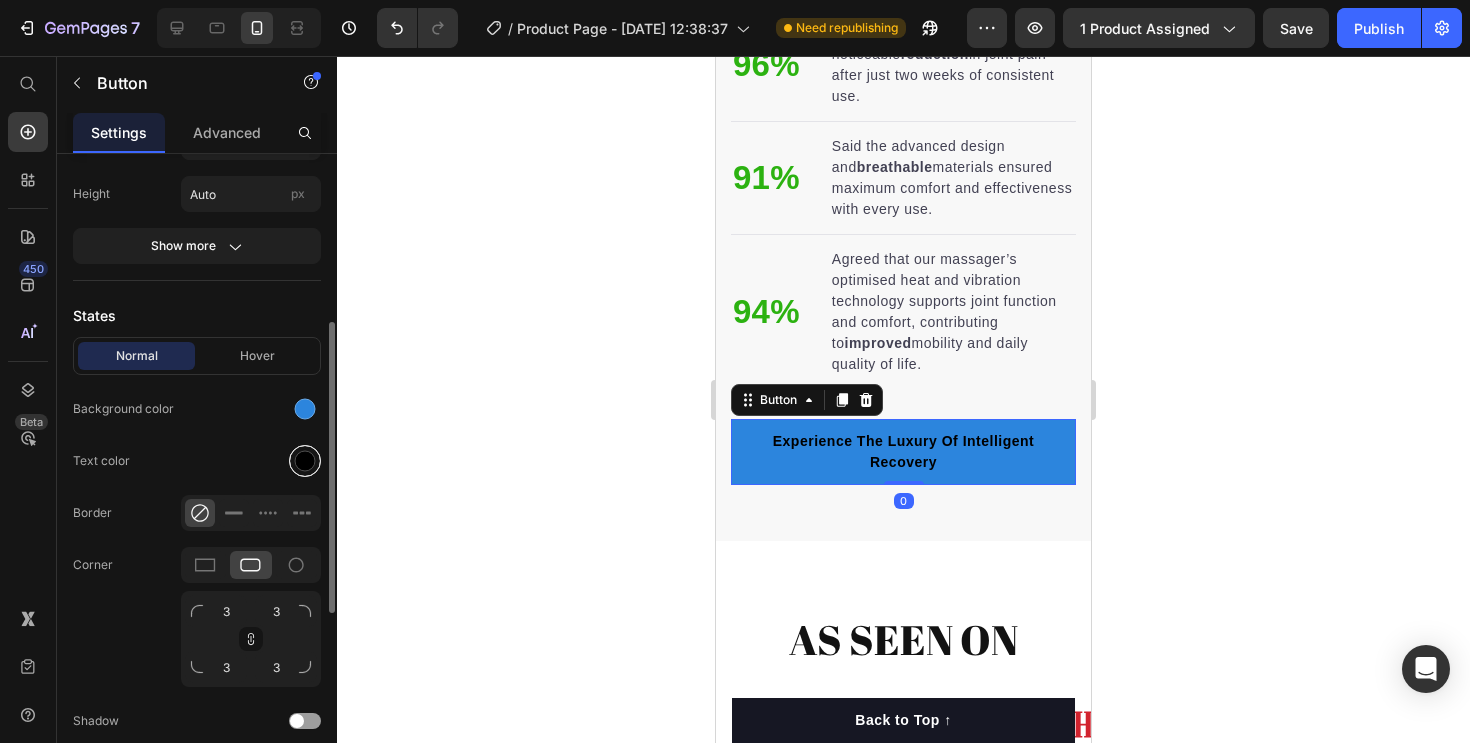 click at bounding box center [305, 461] 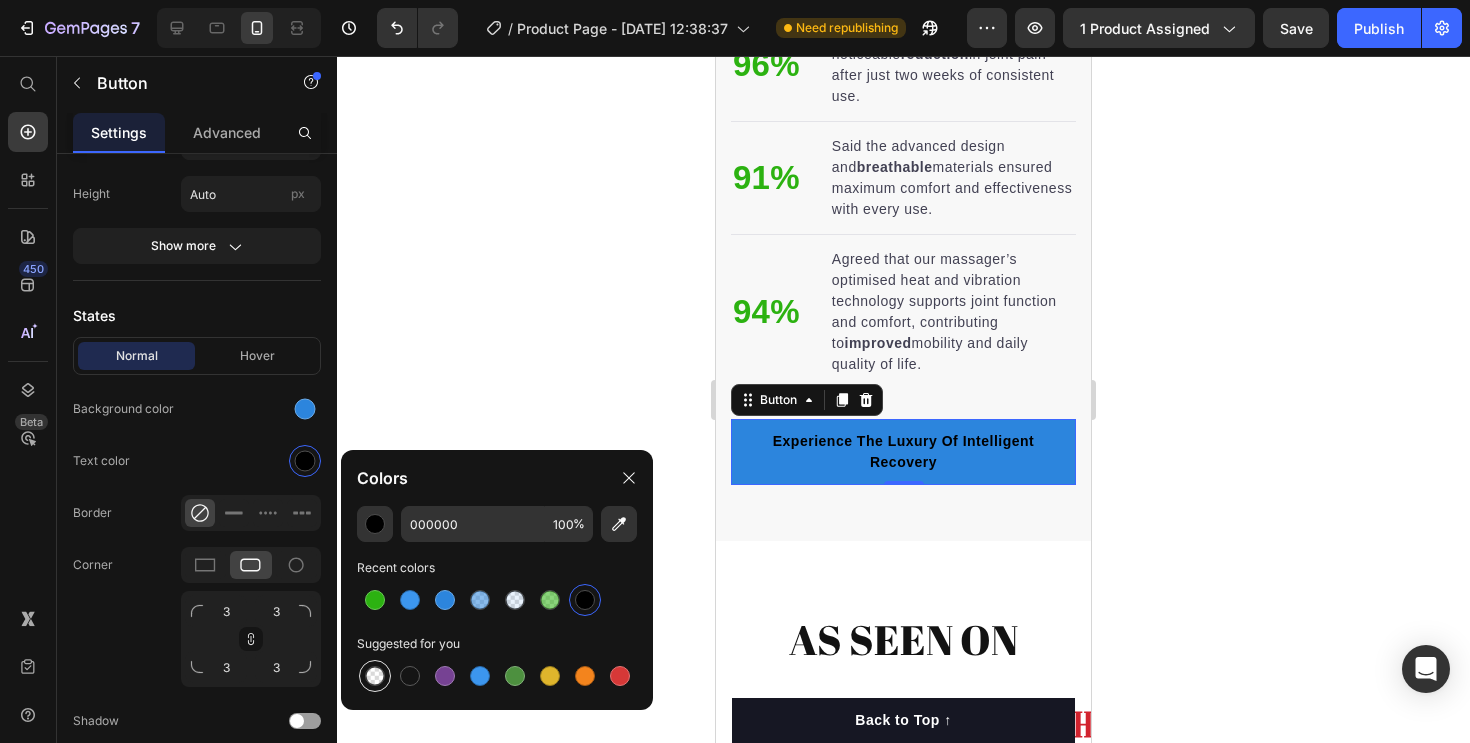 click at bounding box center [375, 676] 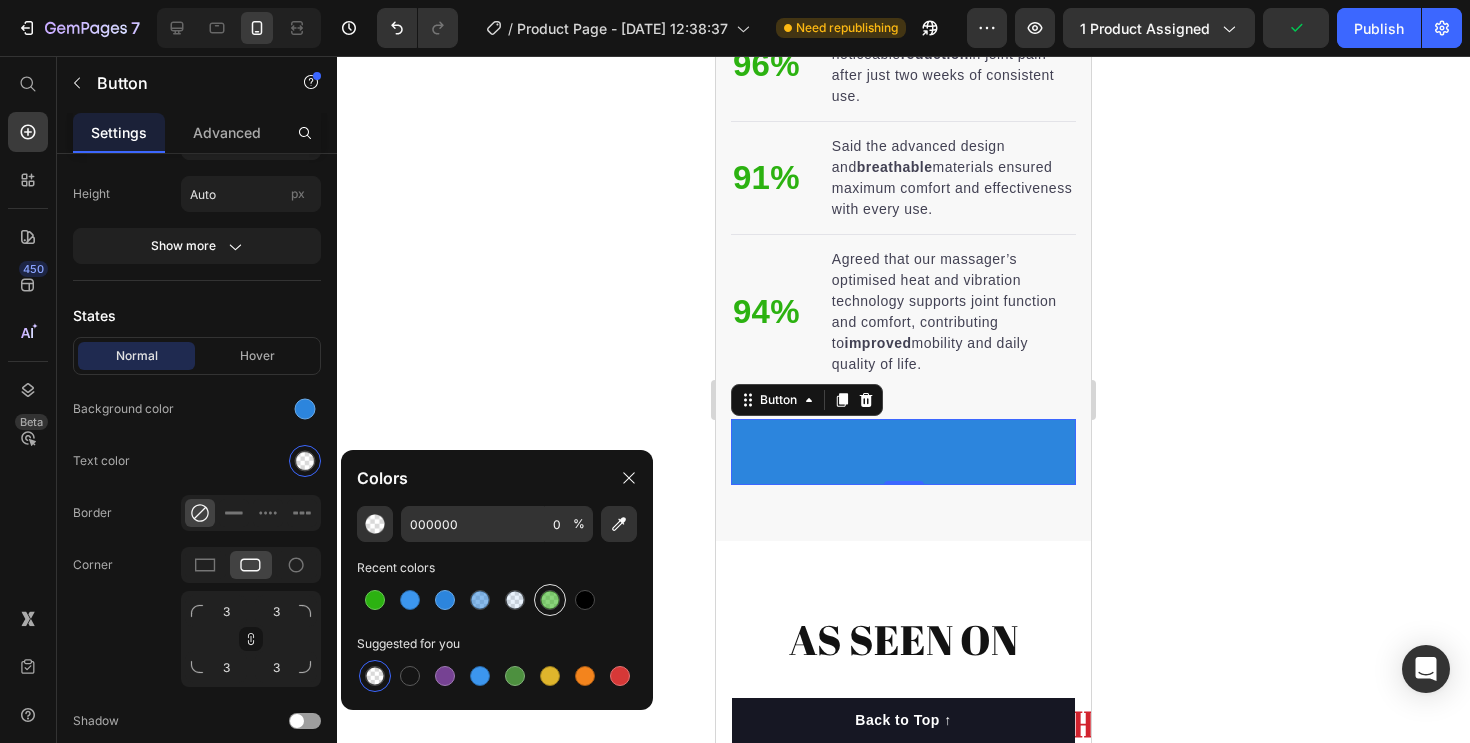 click at bounding box center [550, 600] 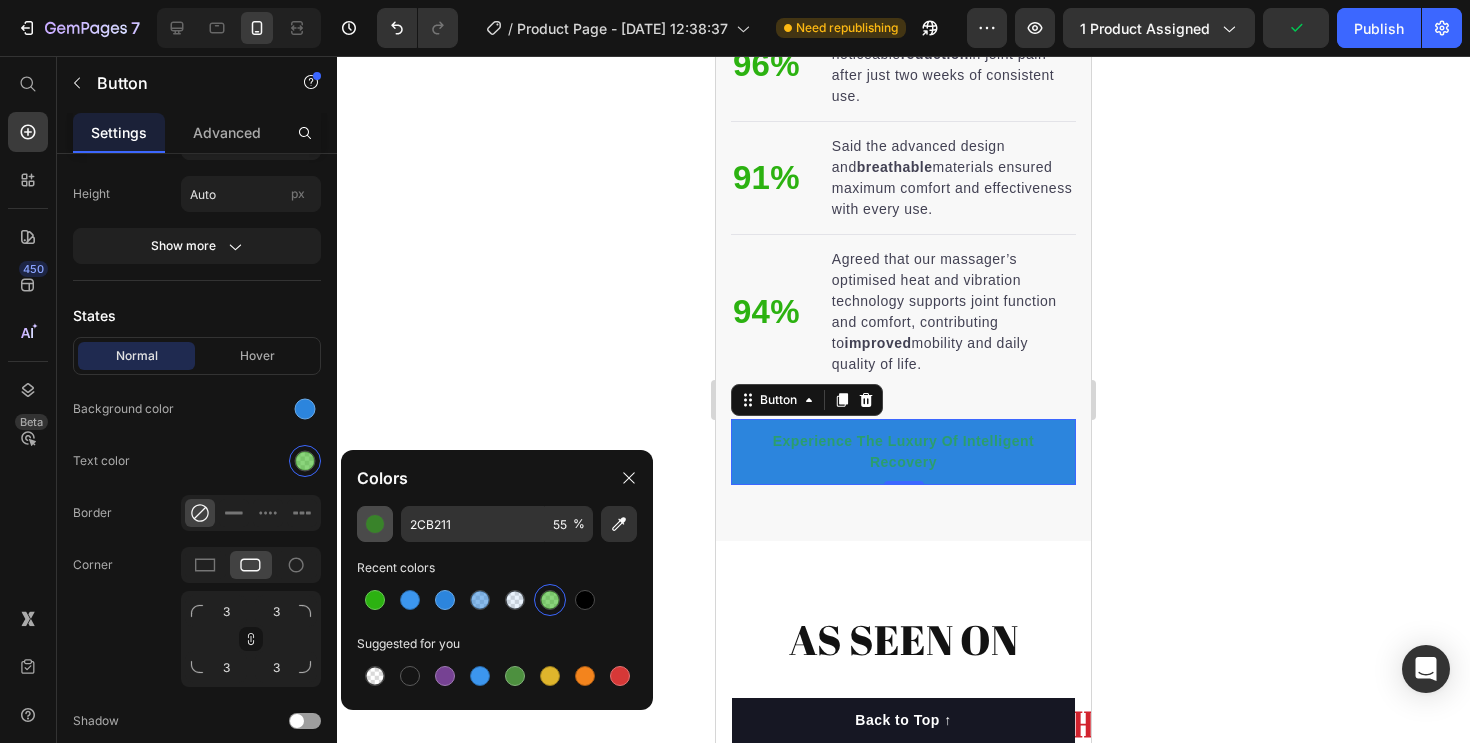 click at bounding box center [375, 524] 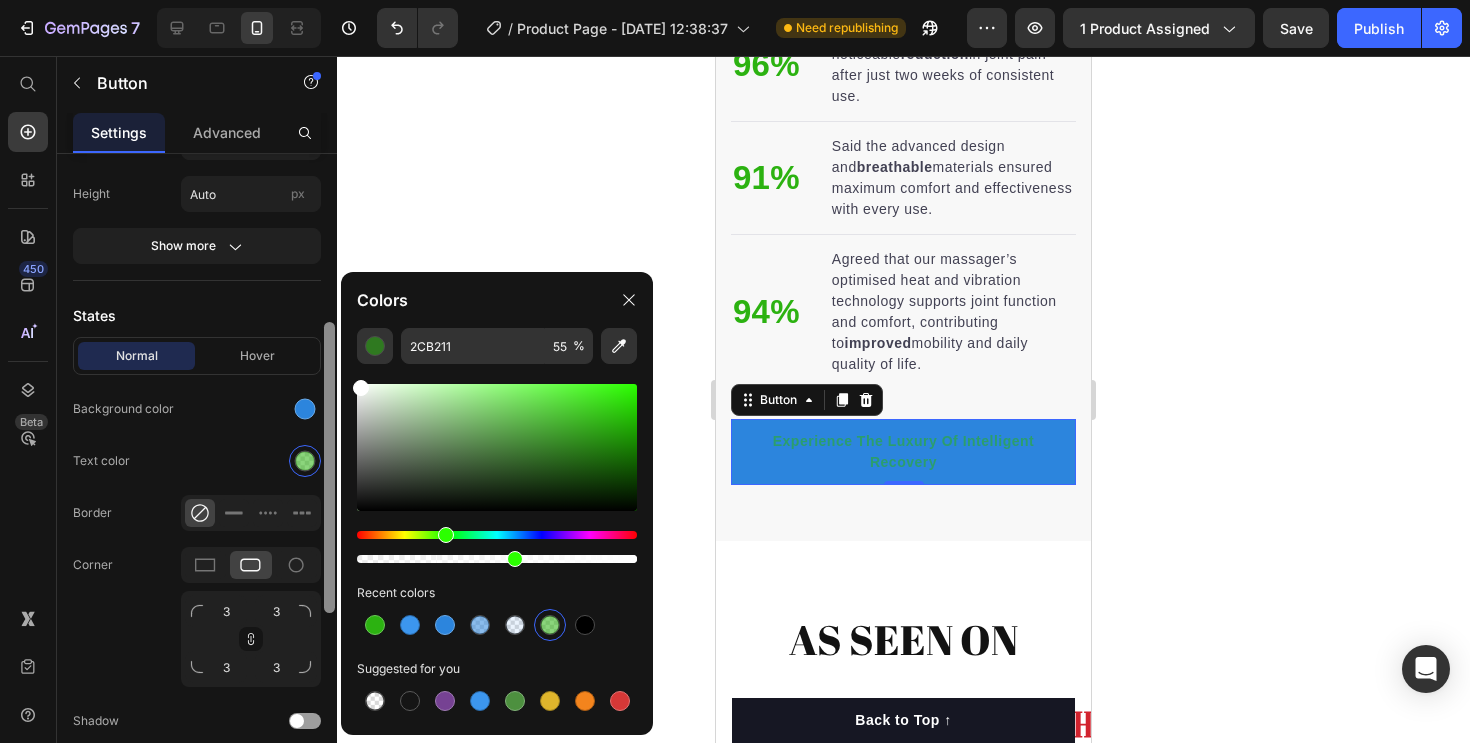 drag, startPoint x: 535, startPoint y: 428, endPoint x: 327, endPoint y: 366, distance: 217.04378 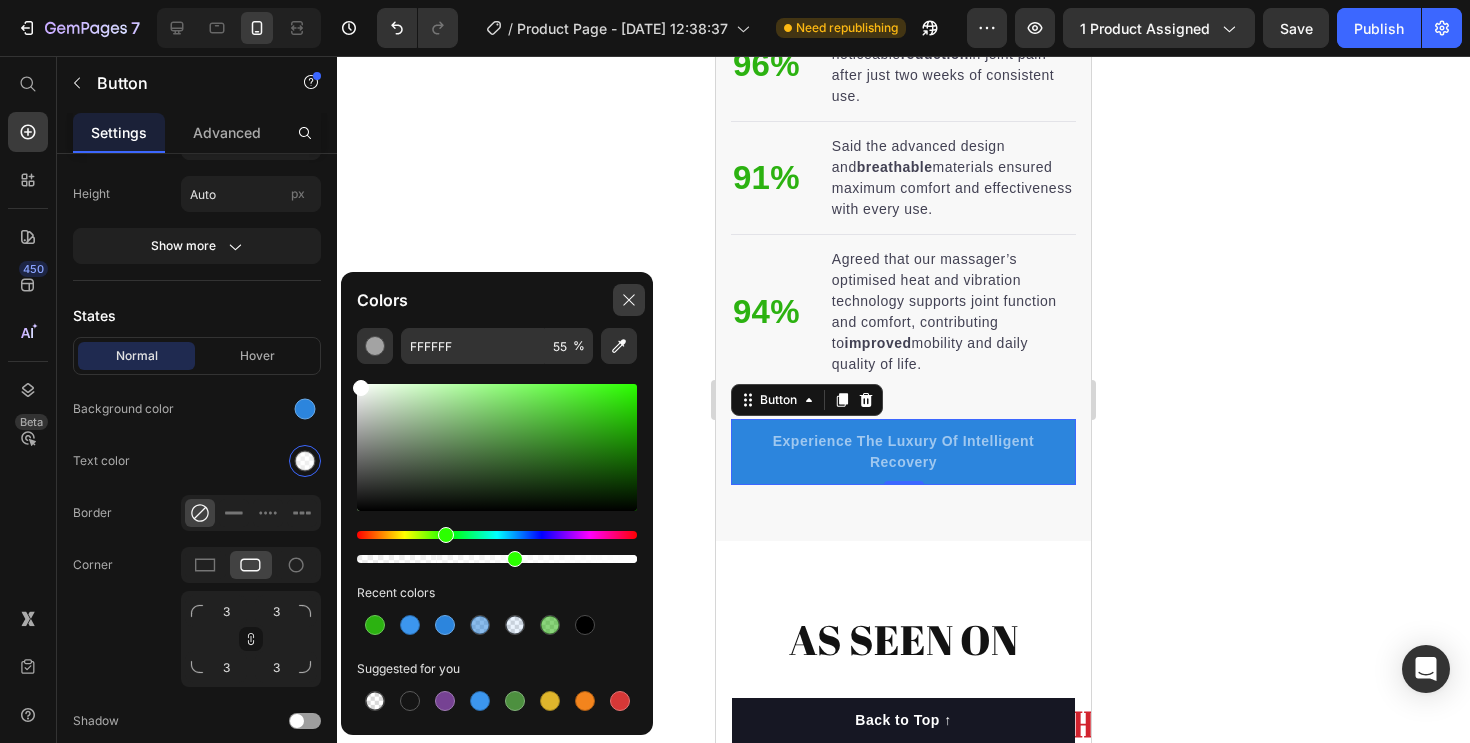 click 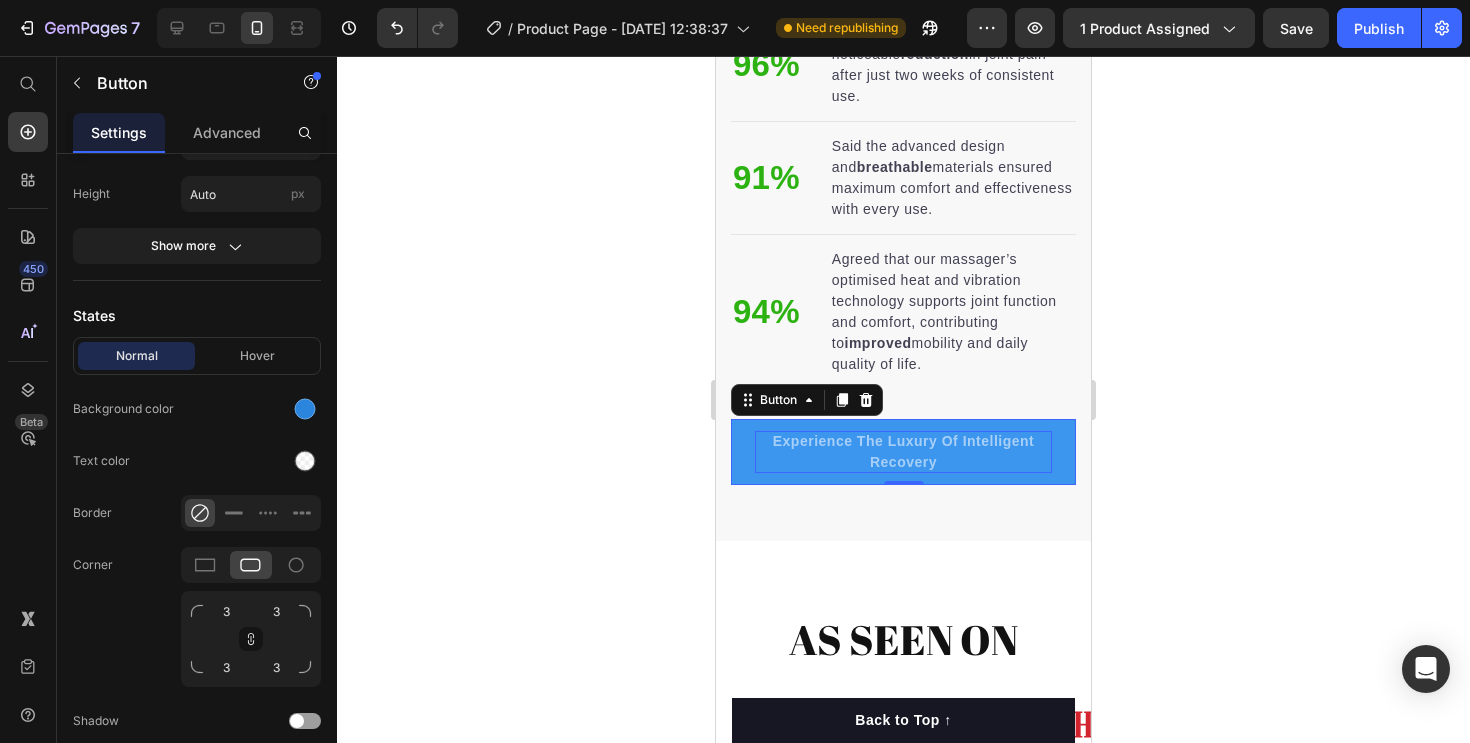 click on "Experience The Luxury Of Intelligent Recovery" at bounding box center [904, 451] 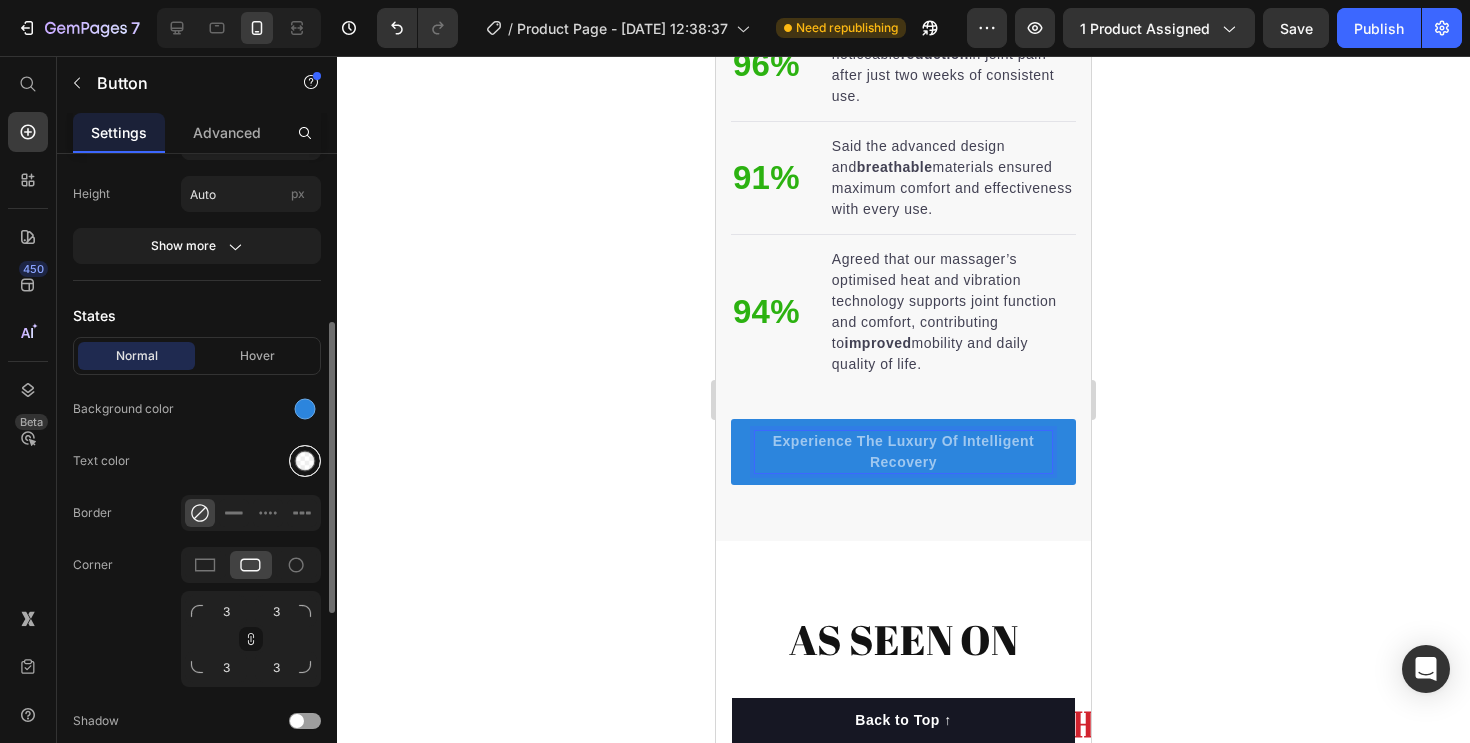 click at bounding box center (305, 461) 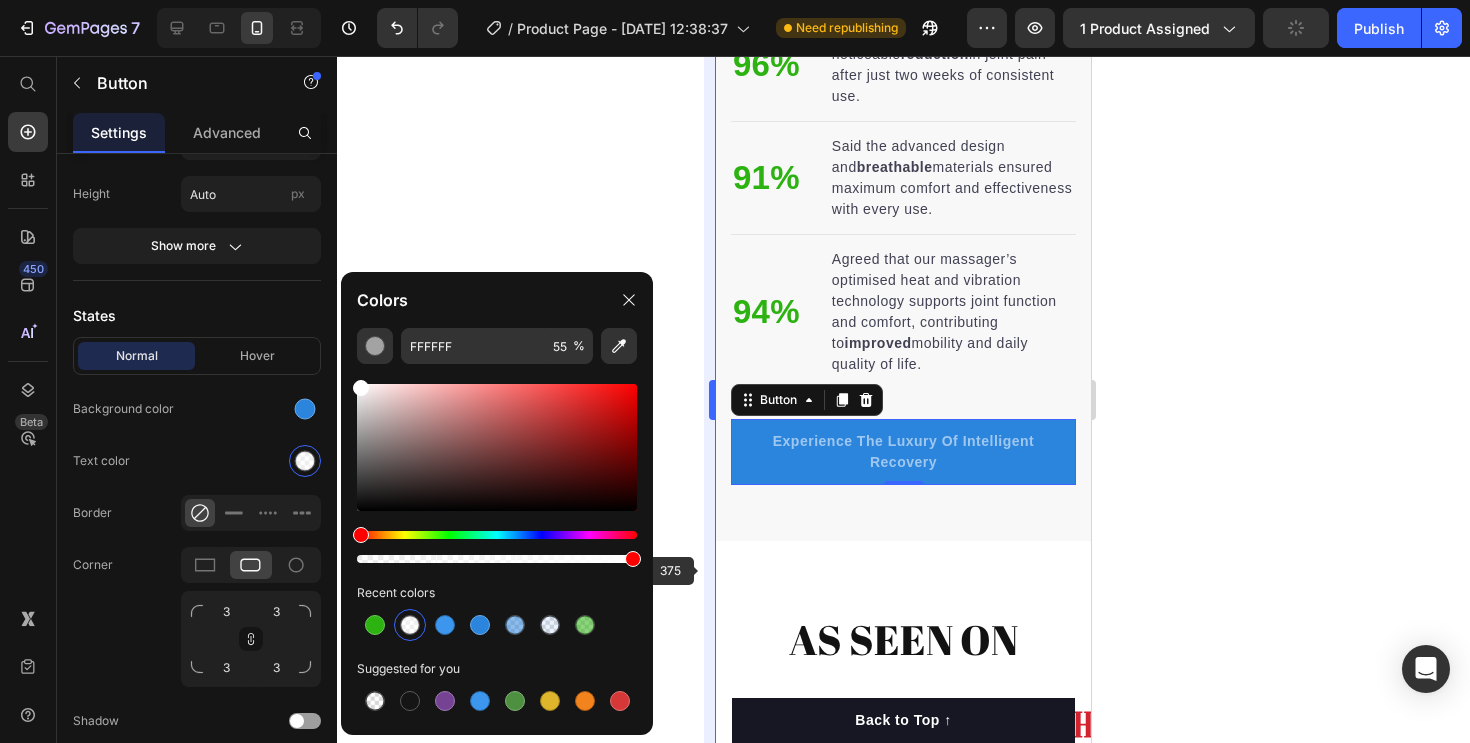 drag, startPoint x: 512, startPoint y: 558, endPoint x: 711, endPoint y: 570, distance: 199.36148 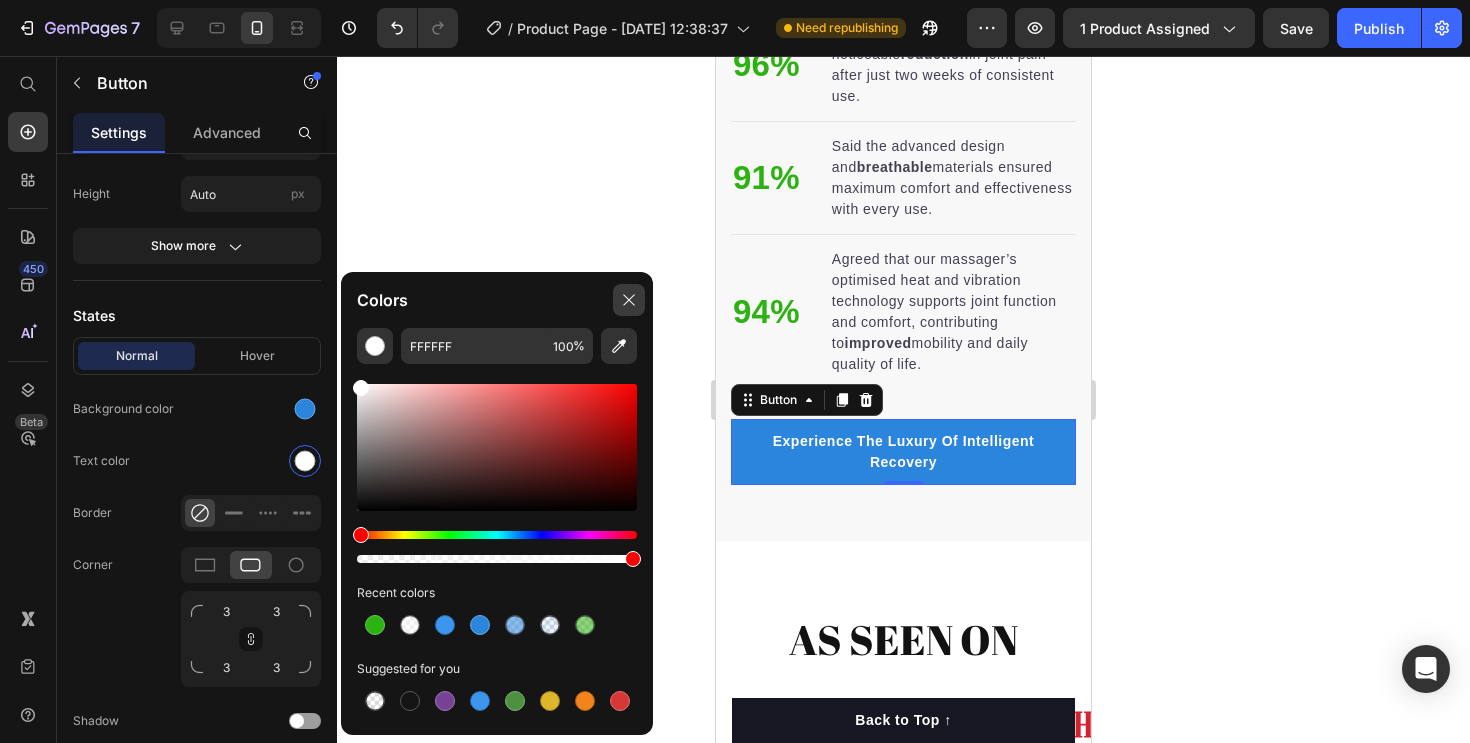 click 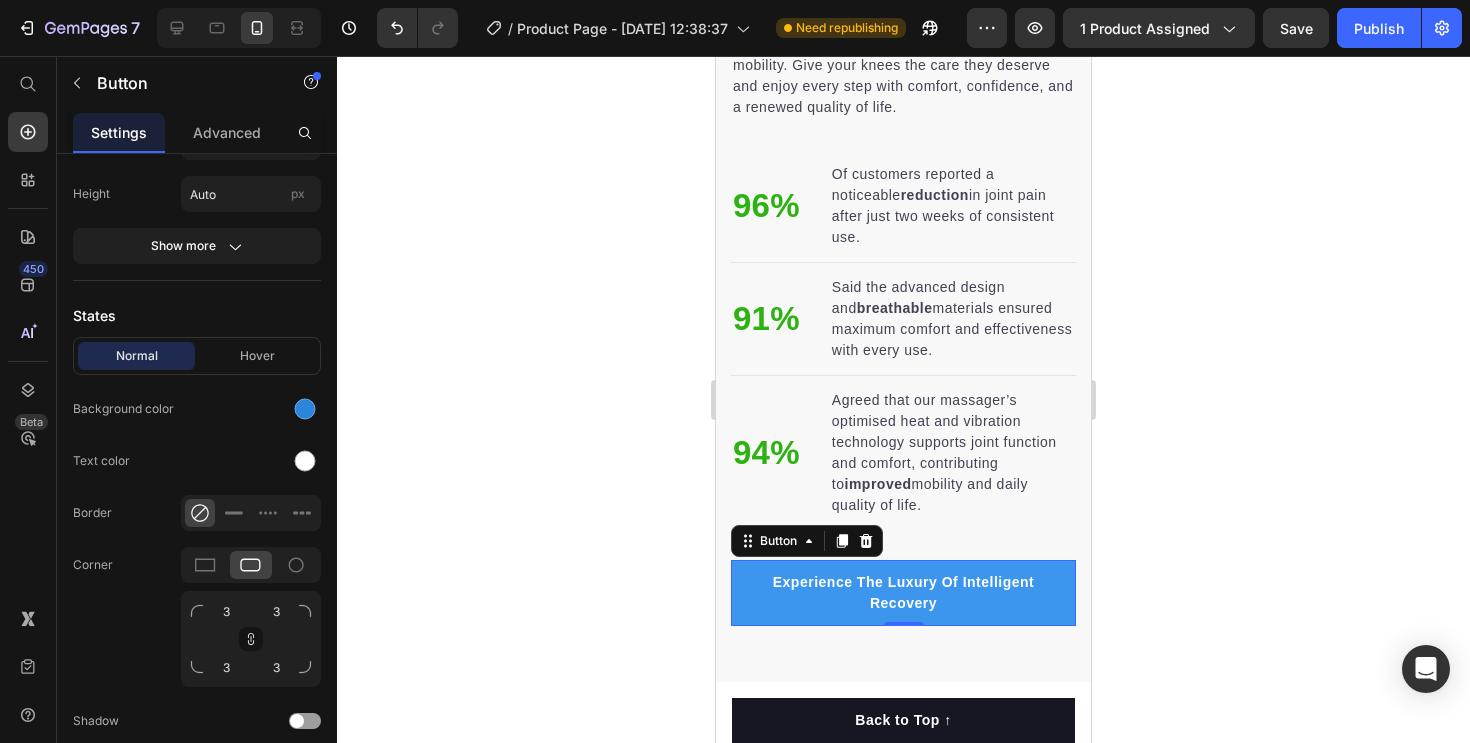 scroll, scrollTop: 2503, scrollLeft: 0, axis: vertical 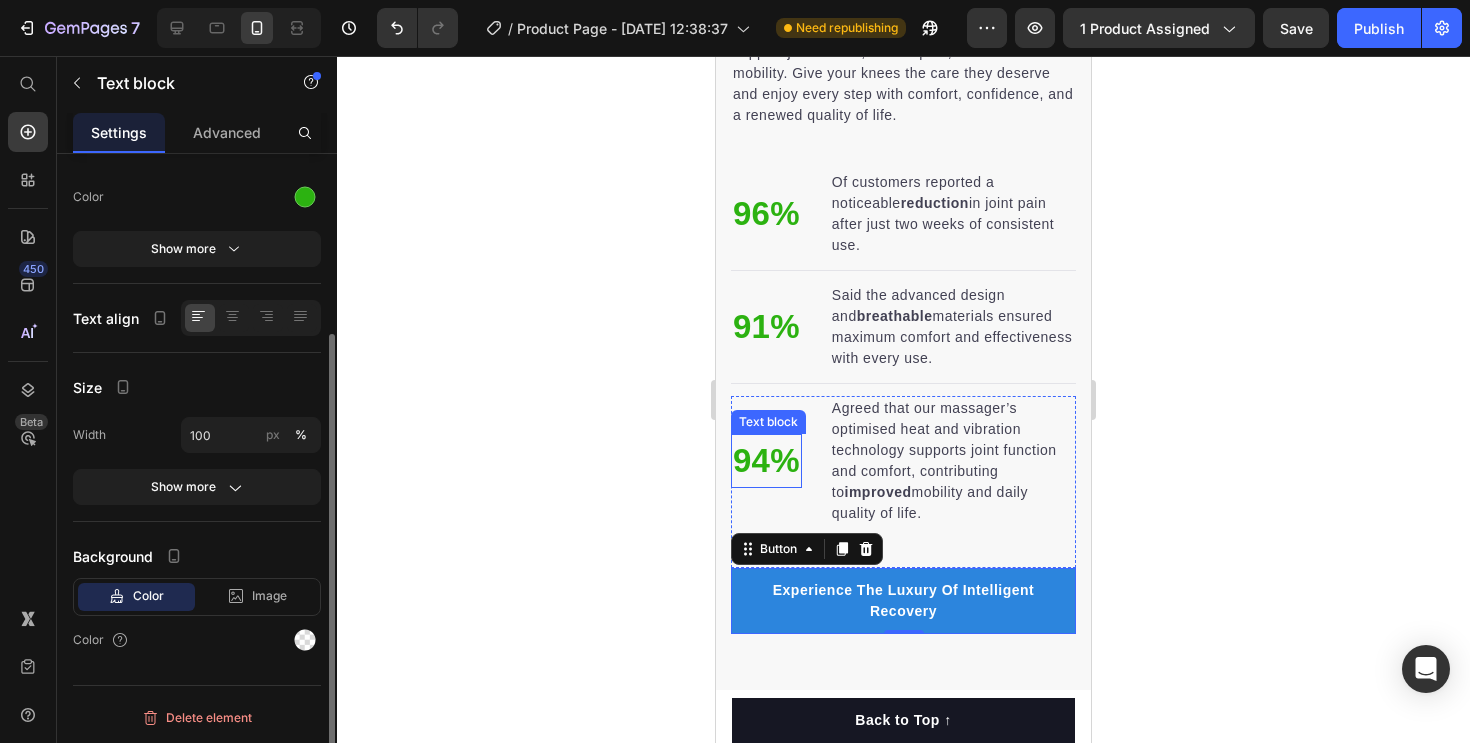 click on "94%" at bounding box center (766, 461) 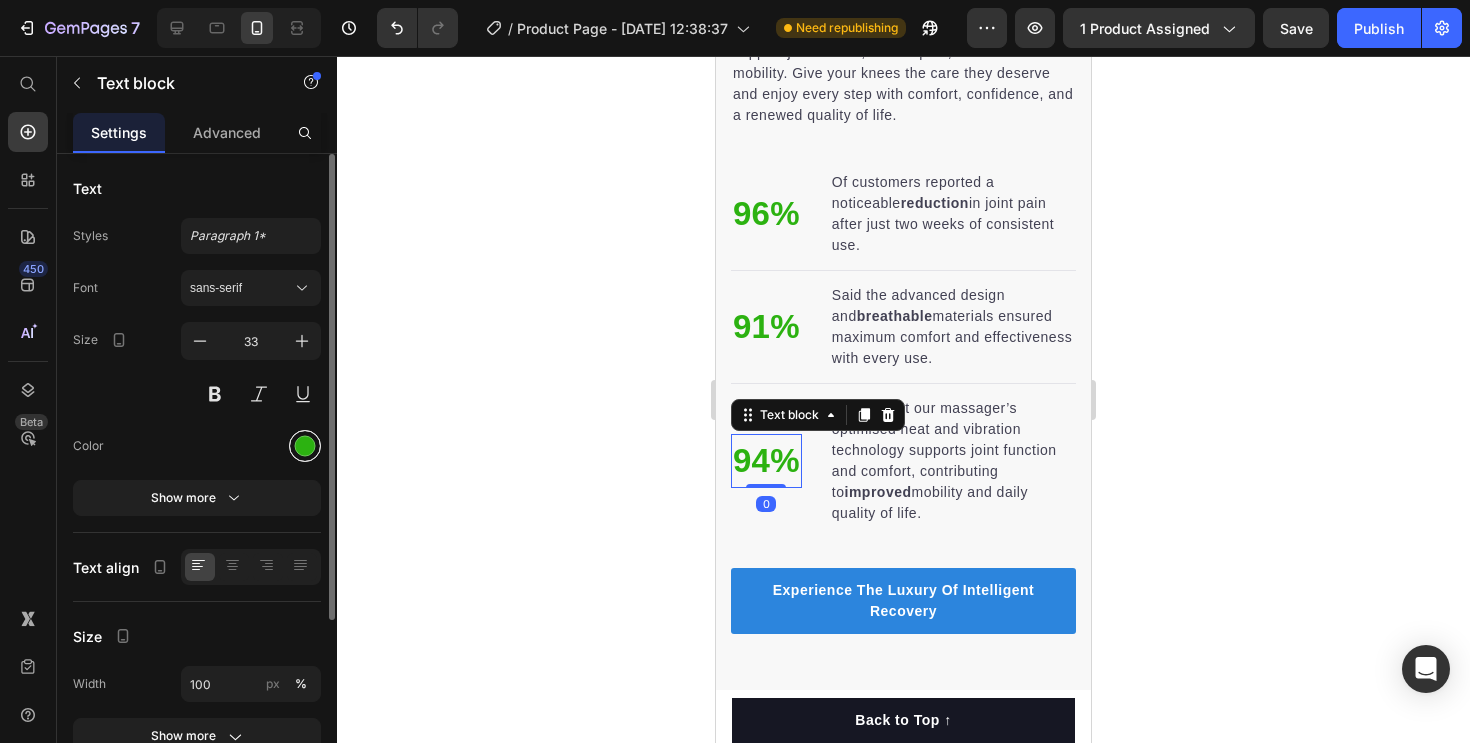click at bounding box center (305, 446) 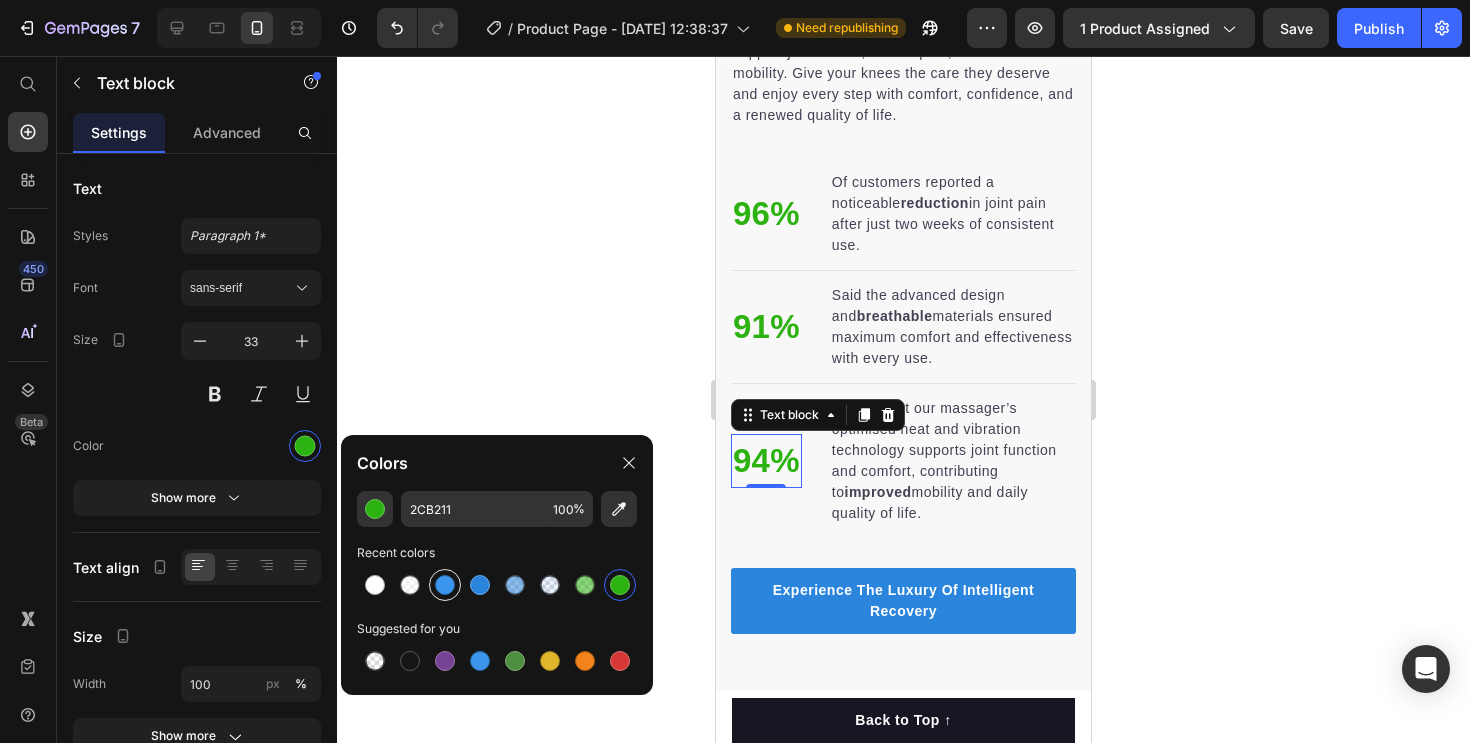 click at bounding box center (445, 585) 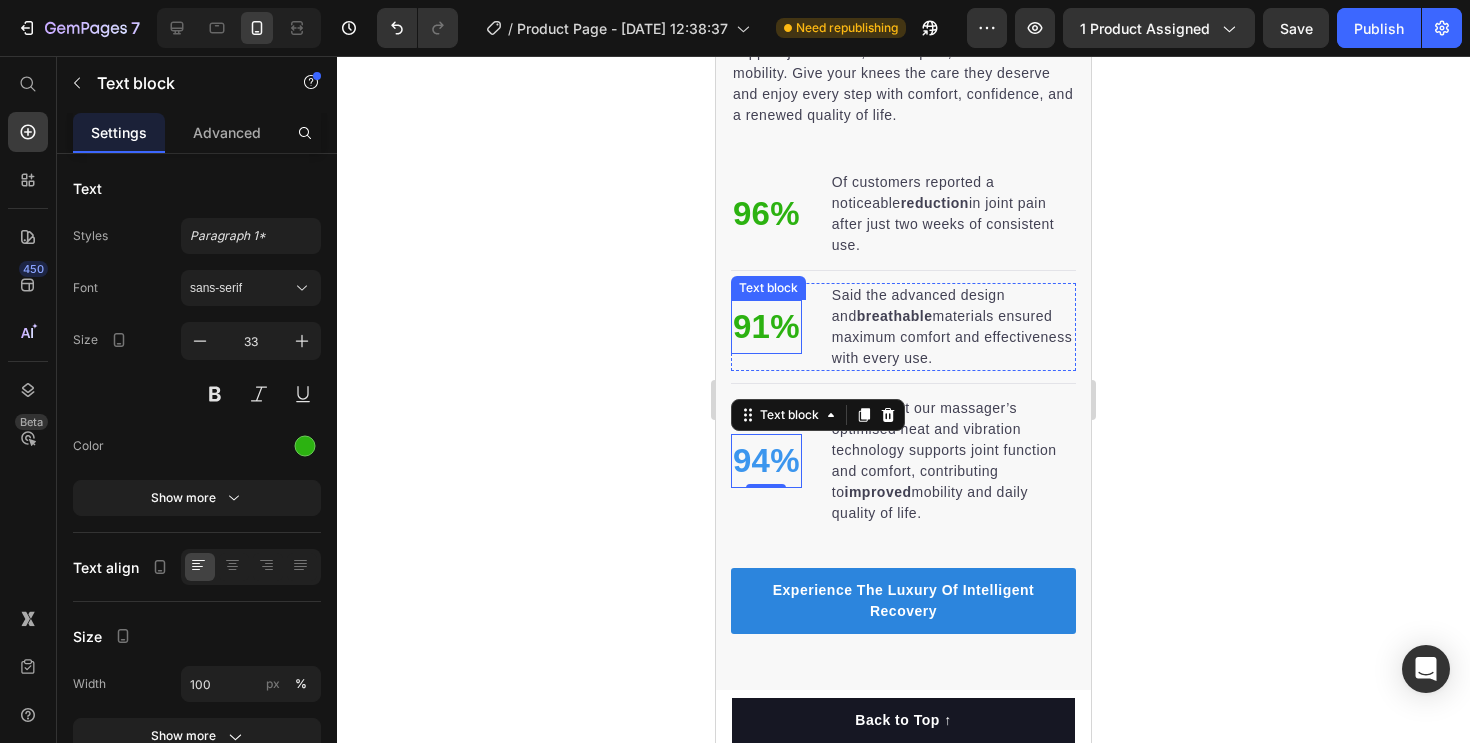 click on "91%" at bounding box center (766, 327) 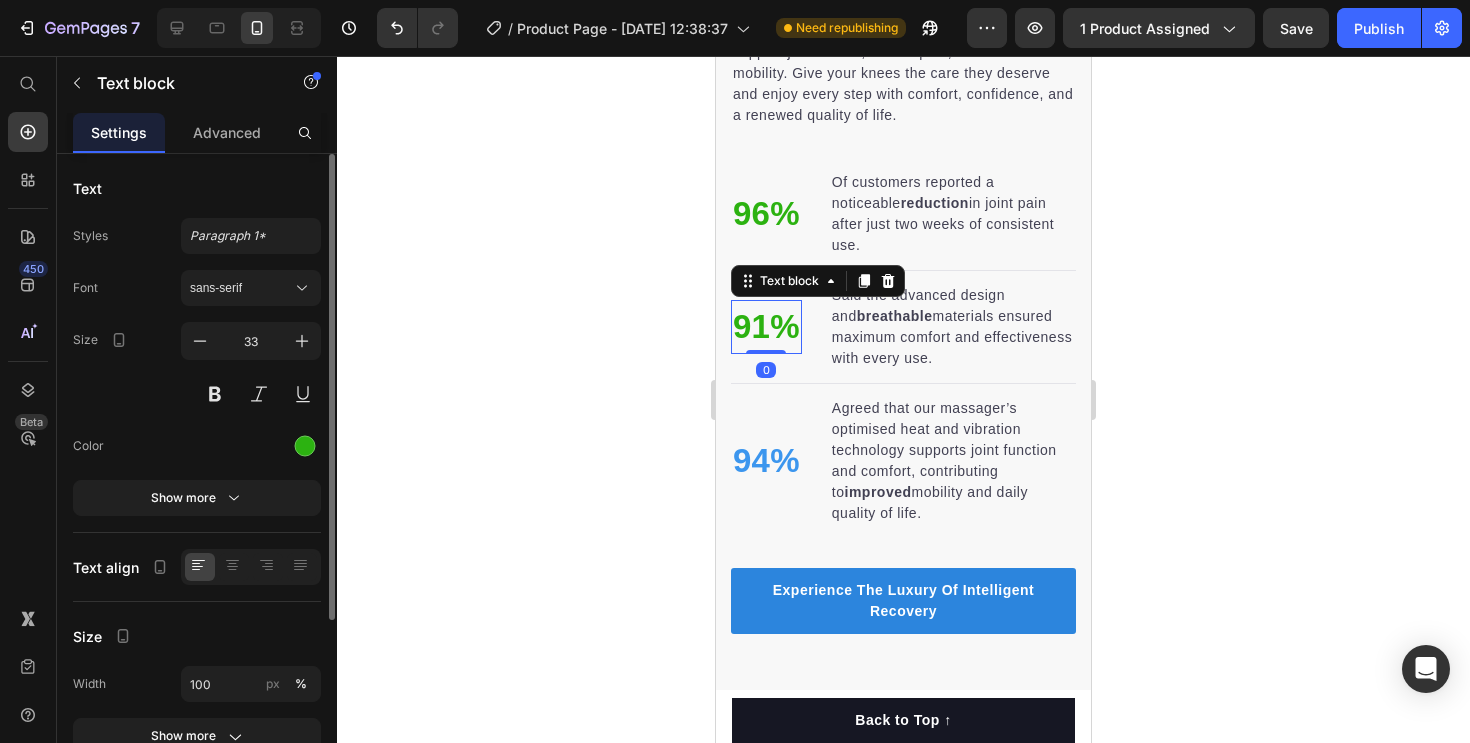 click at bounding box center [251, 446] 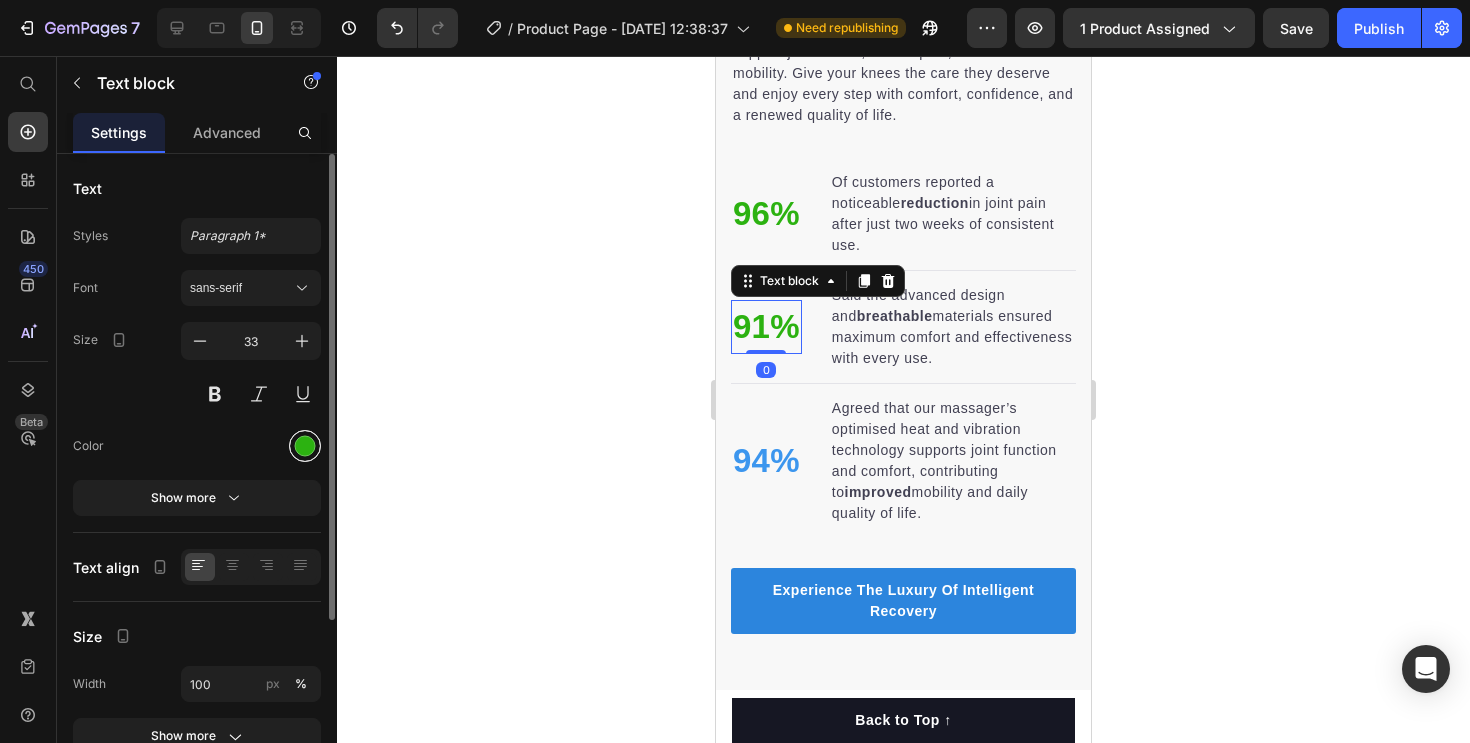 click at bounding box center [305, 446] 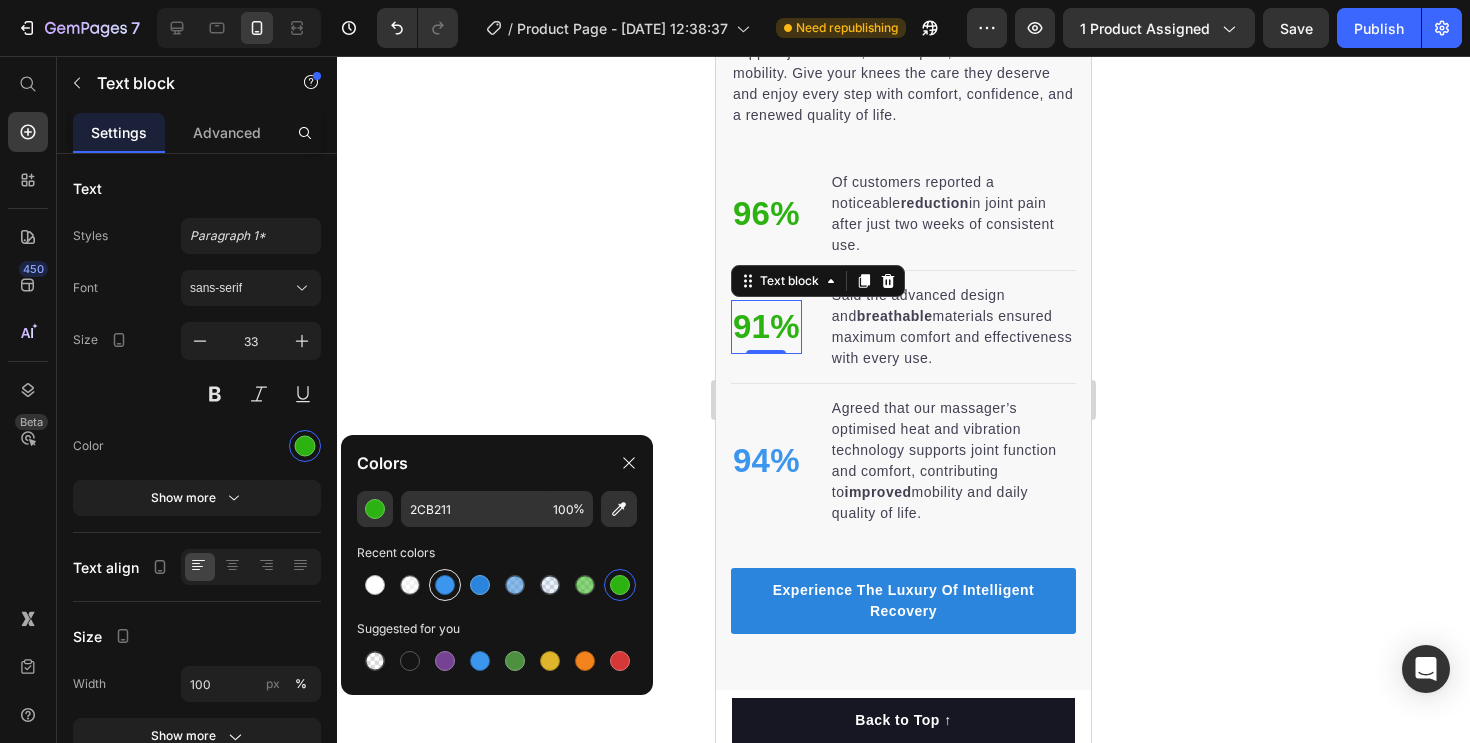 click at bounding box center [445, 585] 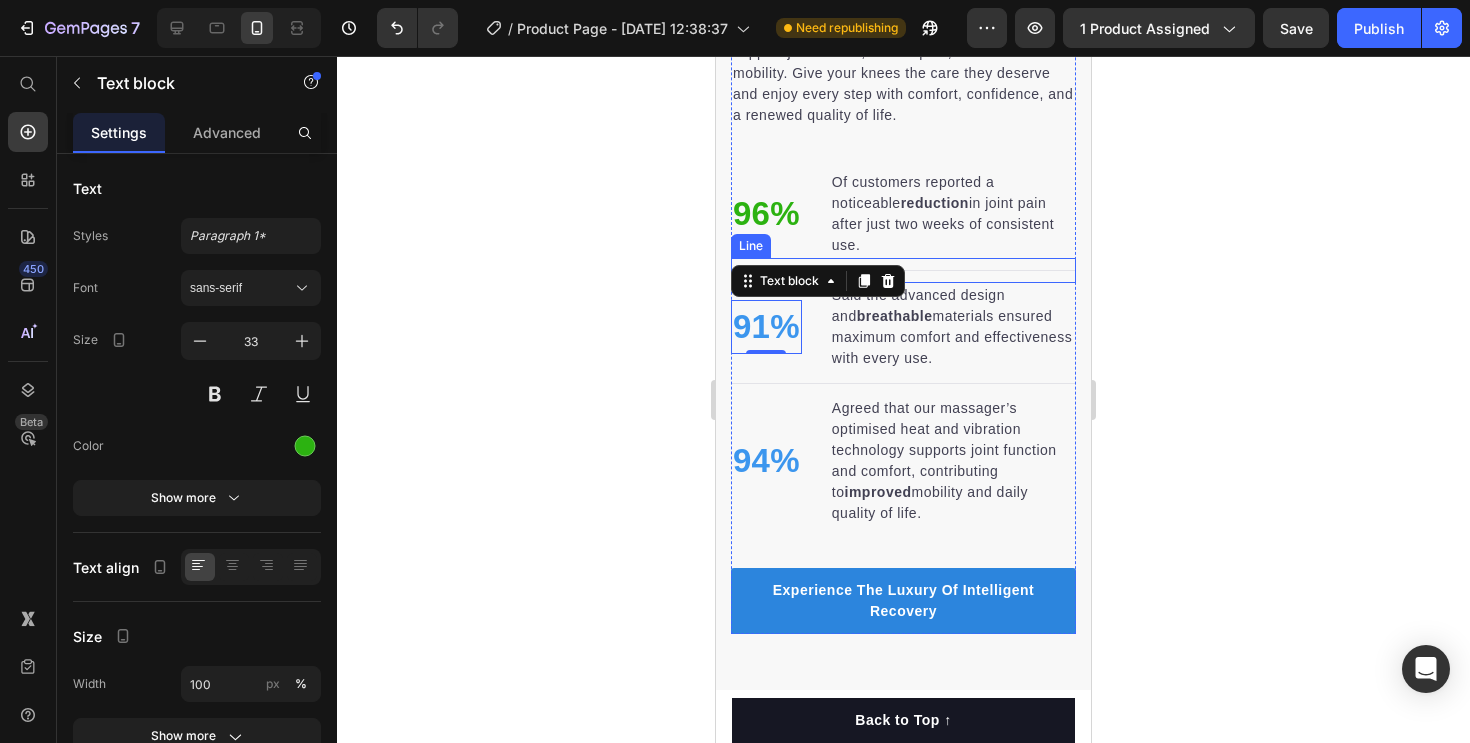 click on "96%" at bounding box center (766, 214) 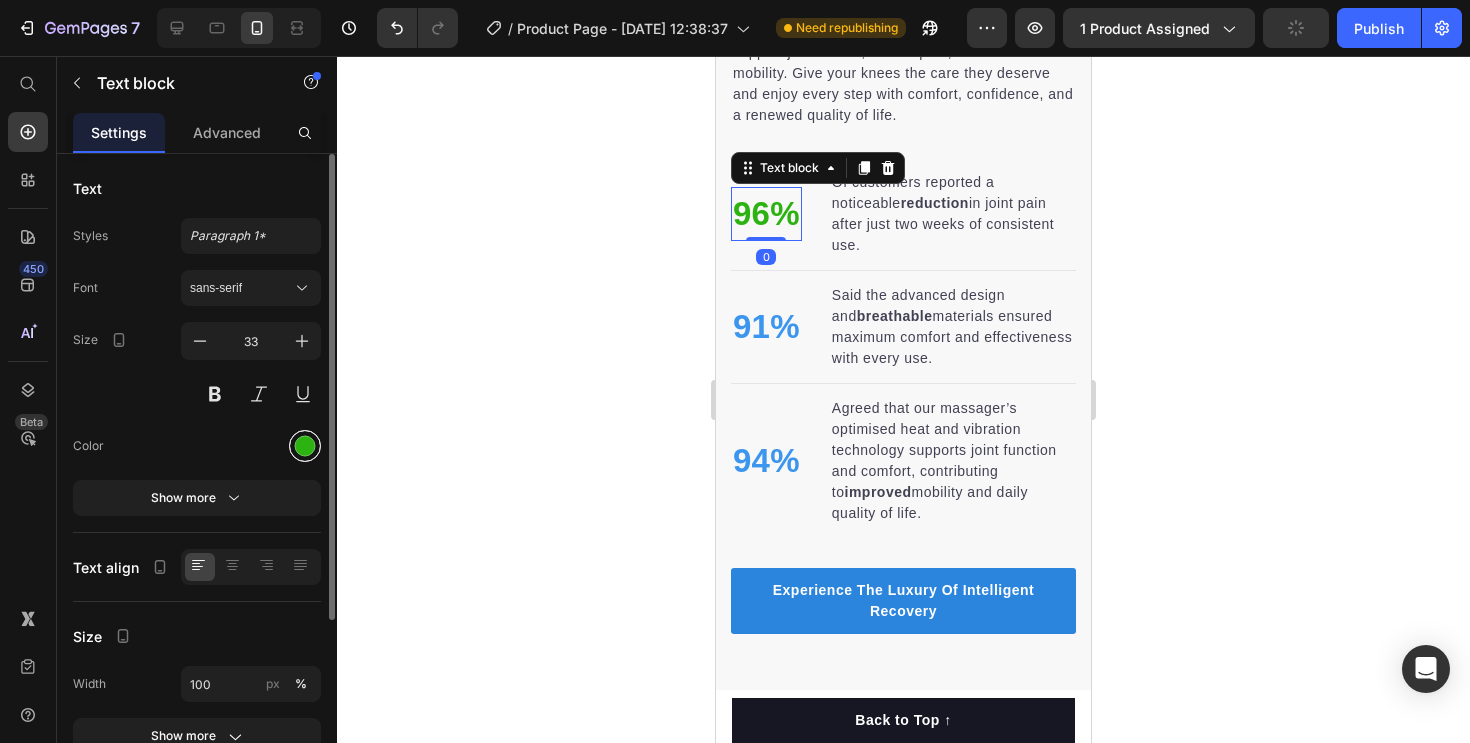 click at bounding box center (305, 446) 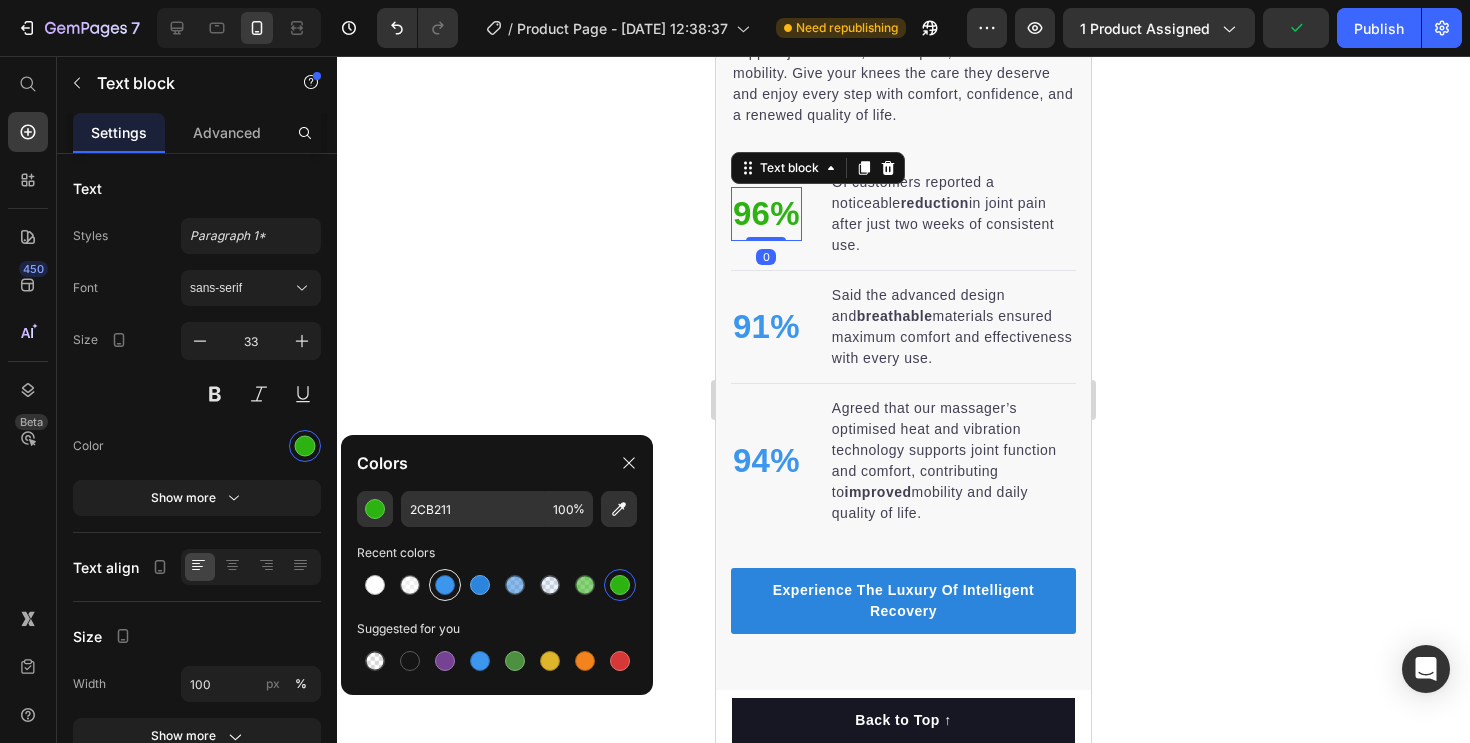 click at bounding box center (445, 585) 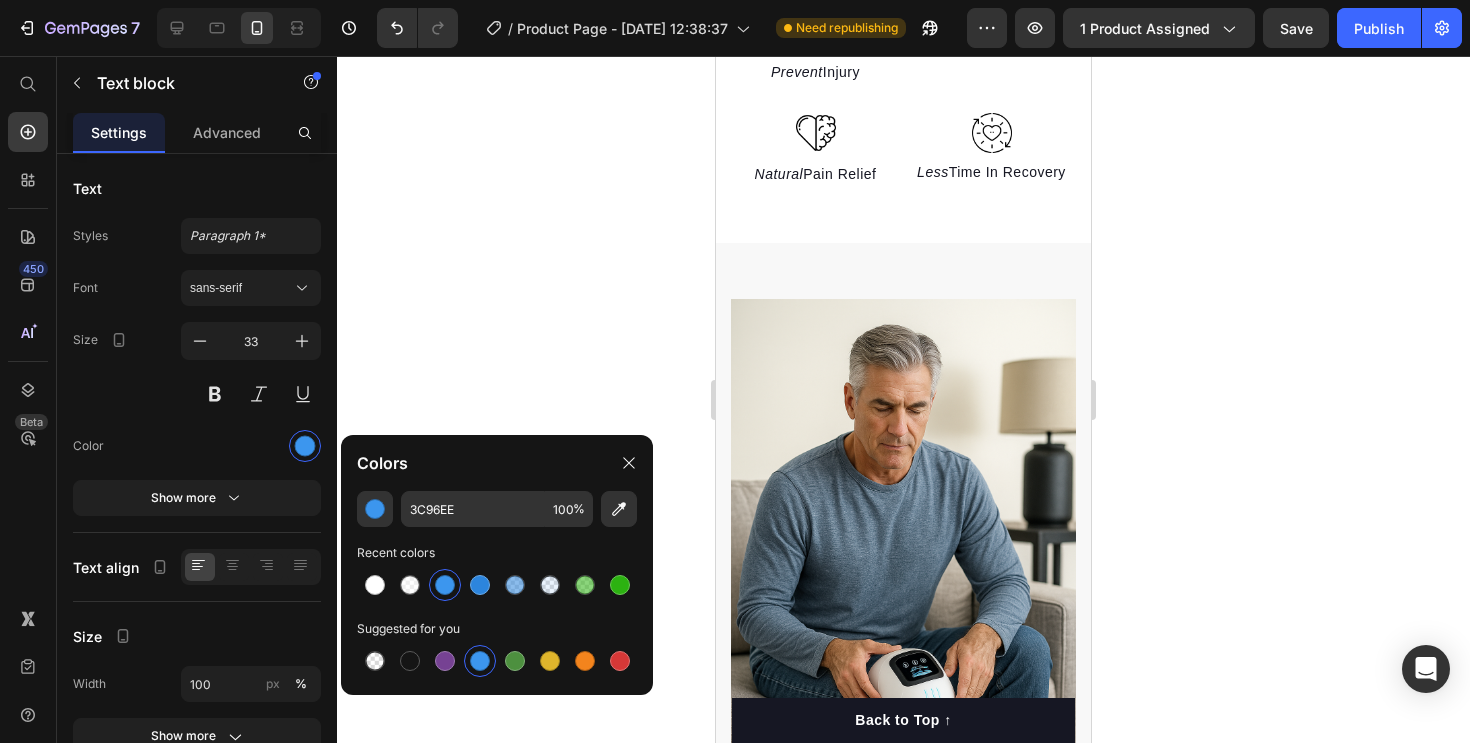scroll, scrollTop: 1512, scrollLeft: 0, axis: vertical 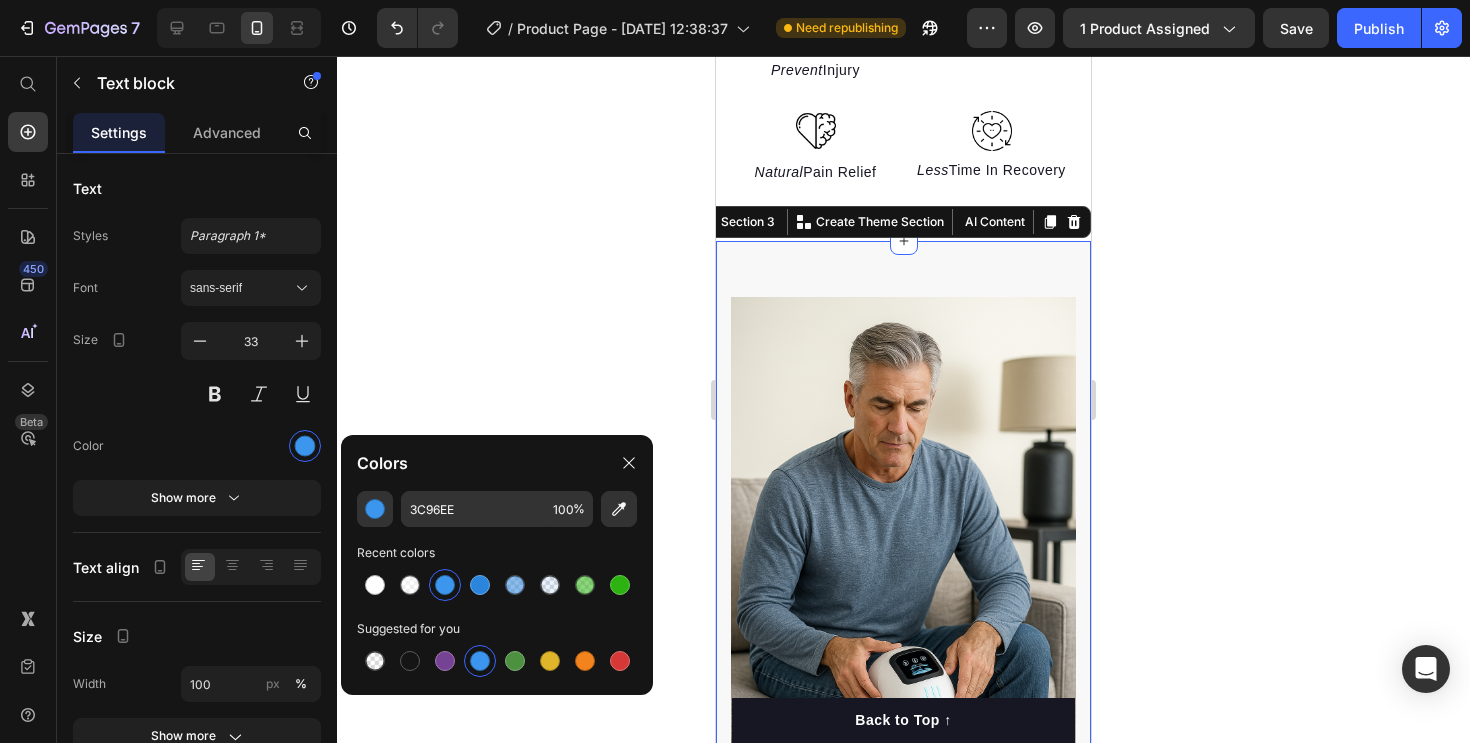 click on "Targeted joint care is the foundation for lasting mobility and a more active, pain-free life. Heading Invest in your bodies future — engineered to support joint health, relieve pain, and restore mobility. Give your knees the care they deserve and enjoy every step with comfort, confidence, and a renewed quality of life. Text block 96% Text block Of customers reported a noticeable  reduction  in joint pain after just two weeks of consistent use. Text block Advanced list                Title Line 91% Text block Said the advanced design and  breathable  materials ensured maximum comfort and effectiveness with every use. Text block Advanced list                Title Line 94% Text block Agreed that our massager’s optimised heat and vibration technology supports joint function and comfort, contributing to  improved  mobility and daily quality of life. Text block Advanced list Experience The Luxury Of Intelligent Recovery Button Row Image Image Row Section 3   You can create reusable sections Create Theme Section" at bounding box center (903, 968) 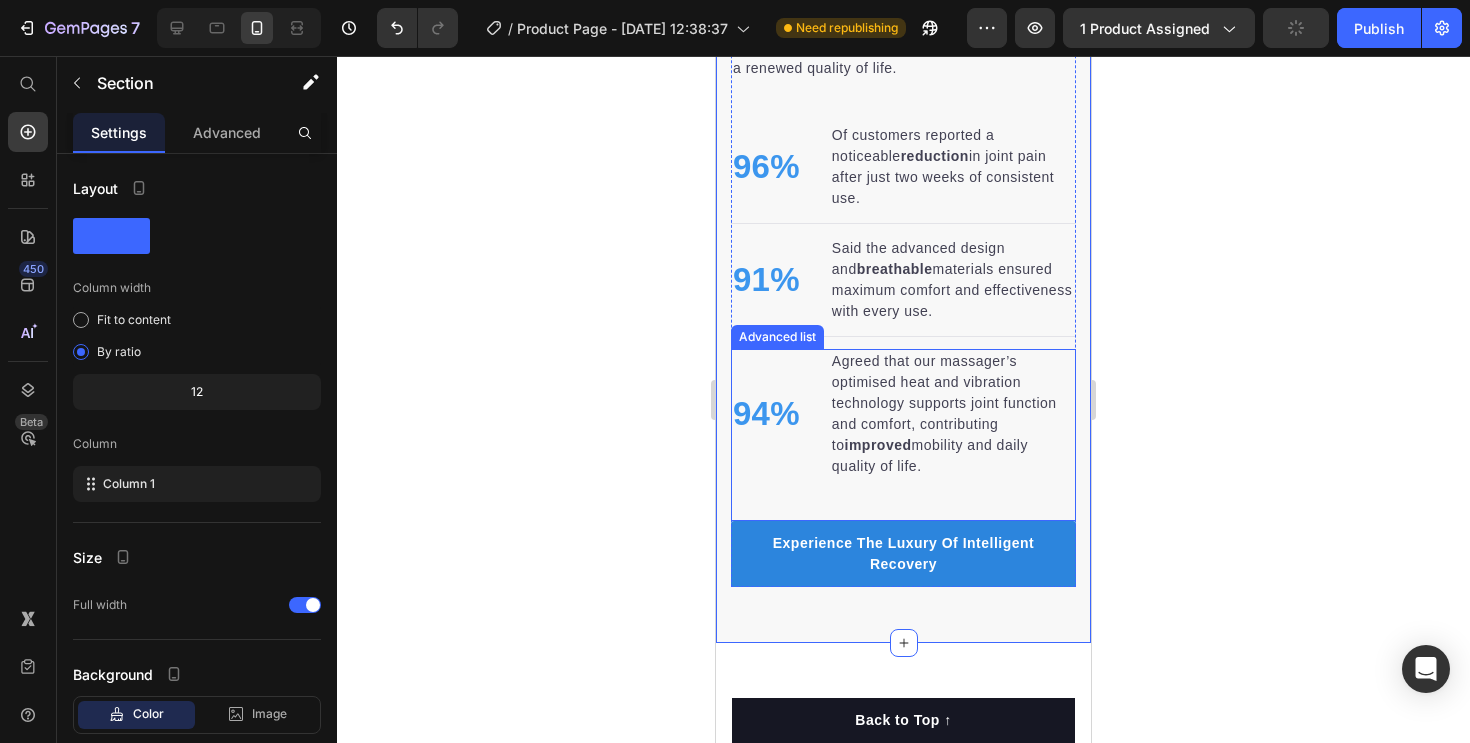 scroll, scrollTop: 2549, scrollLeft: 0, axis: vertical 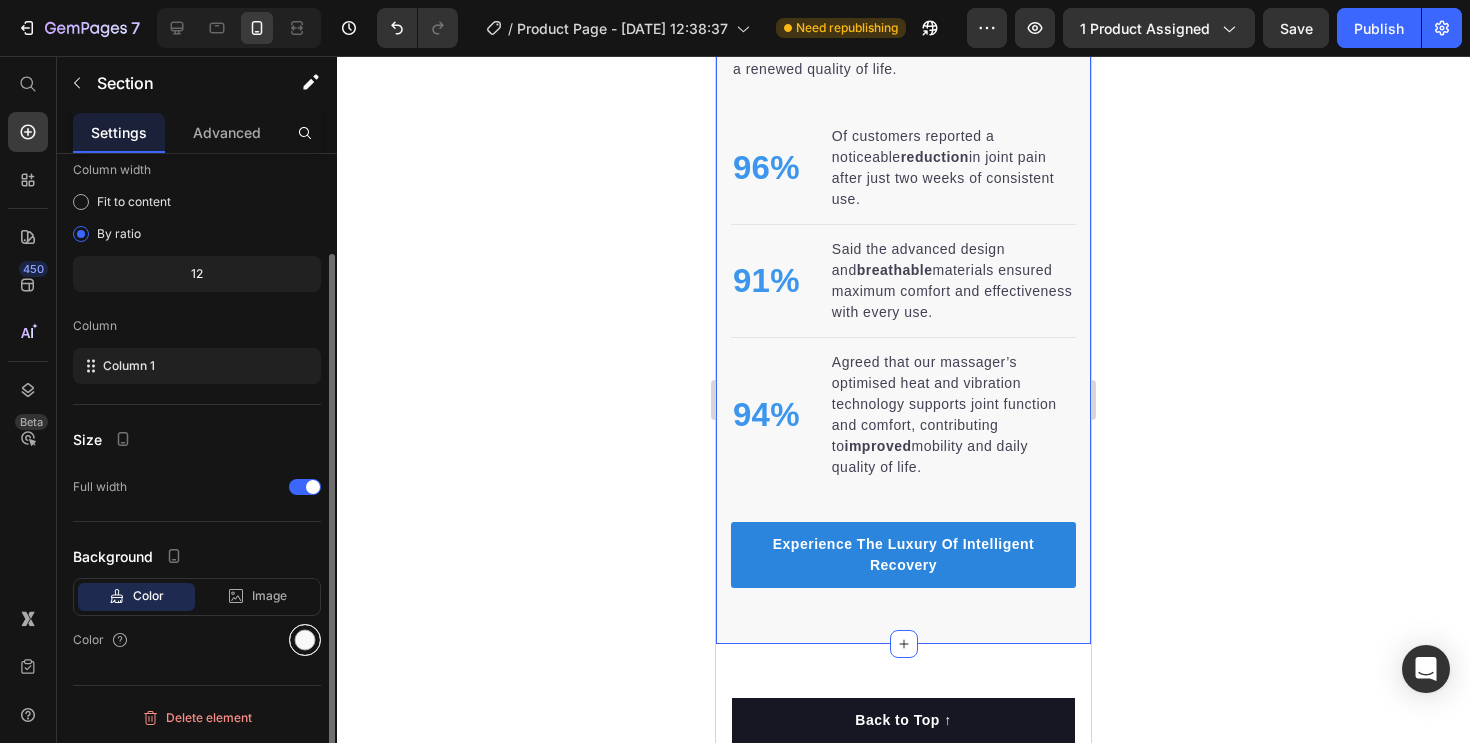 click at bounding box center (305, 640) 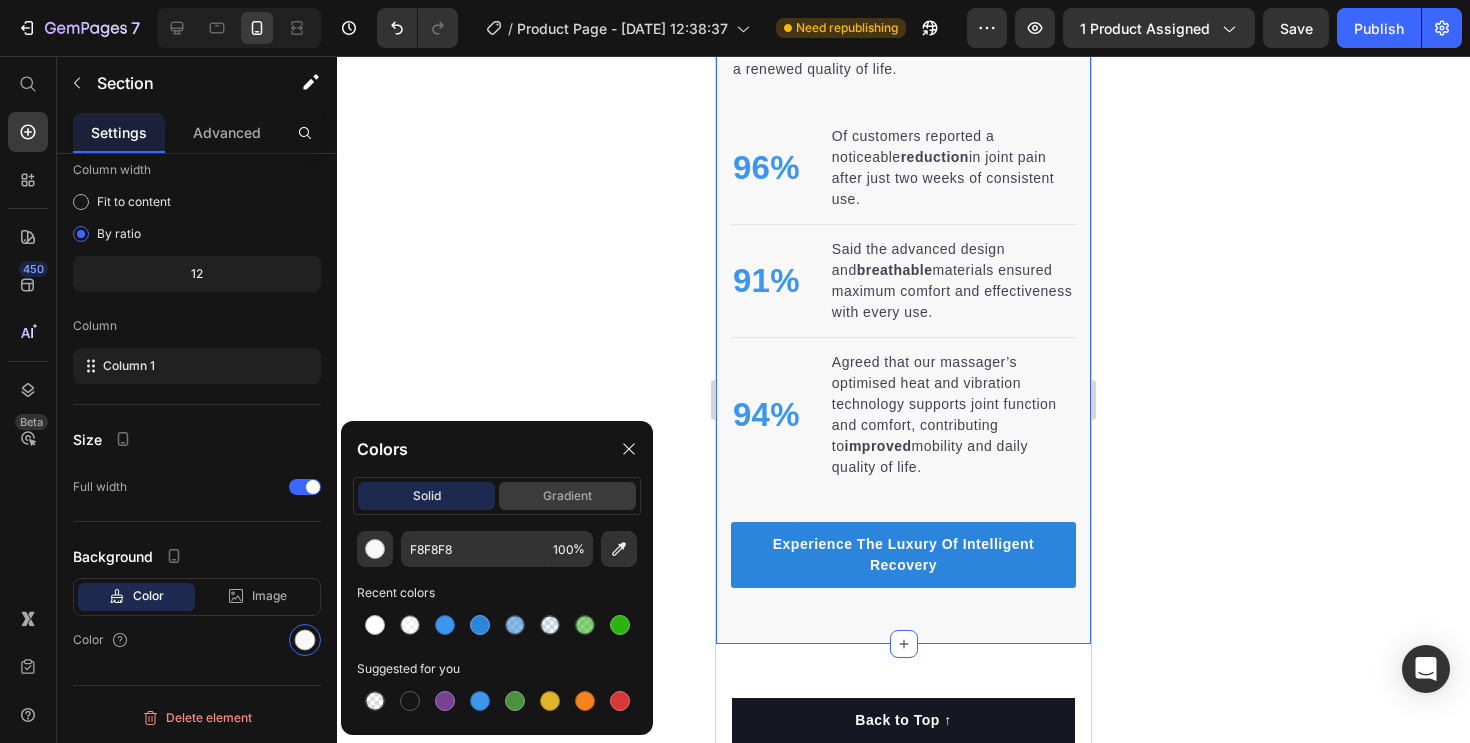 click on "gradient" 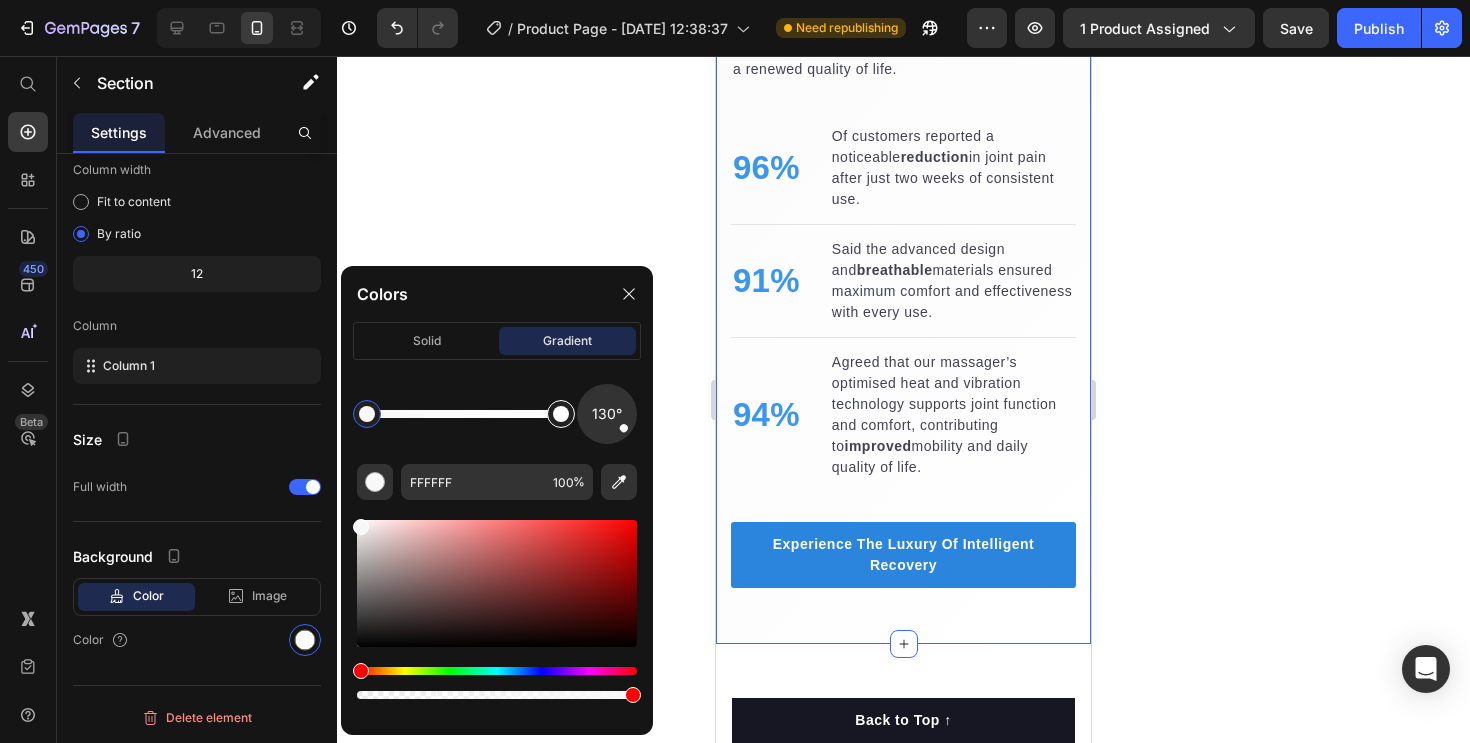 click at bounding box center (561, 414) 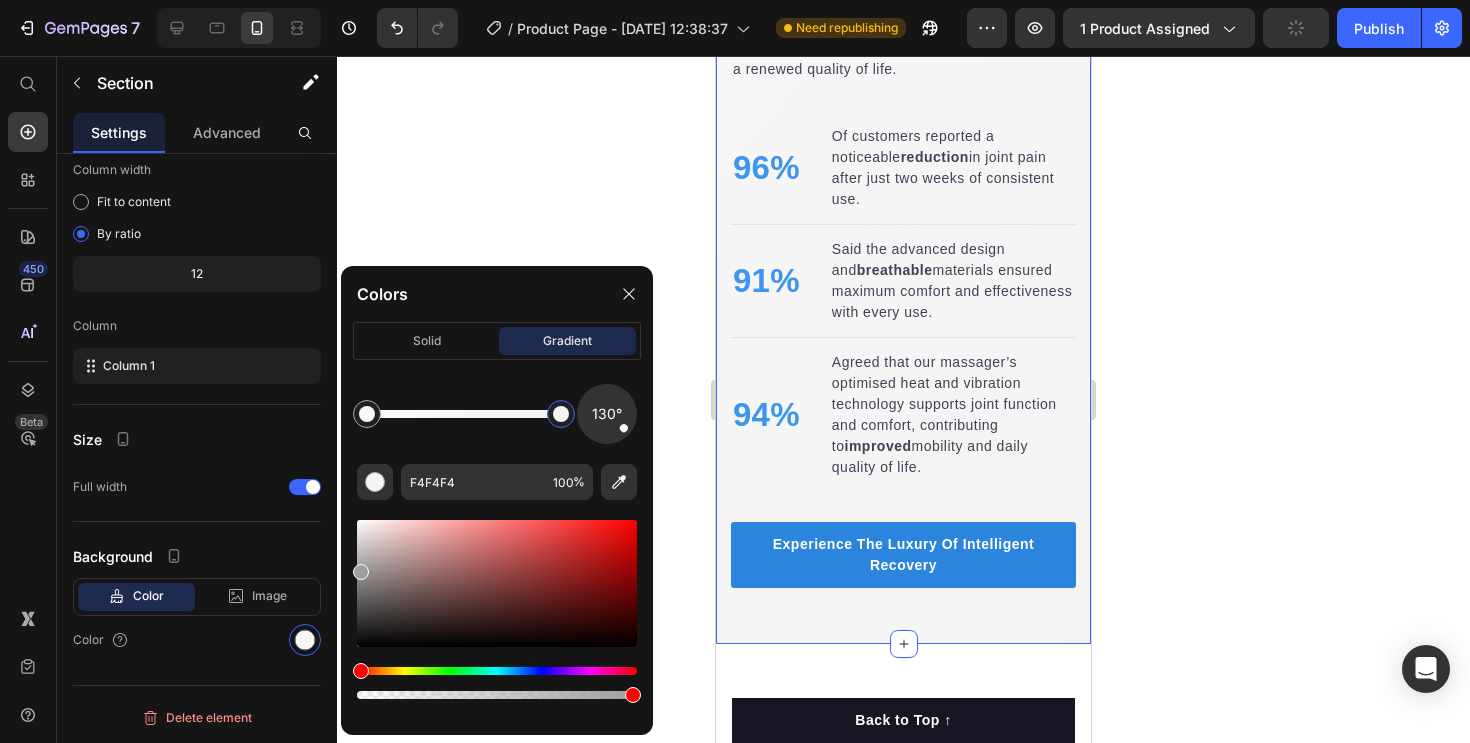 drag, startPoint x: 358, startPoint y: 524, endPoint x: 348, endPoint y: 567, distance: 44.14748 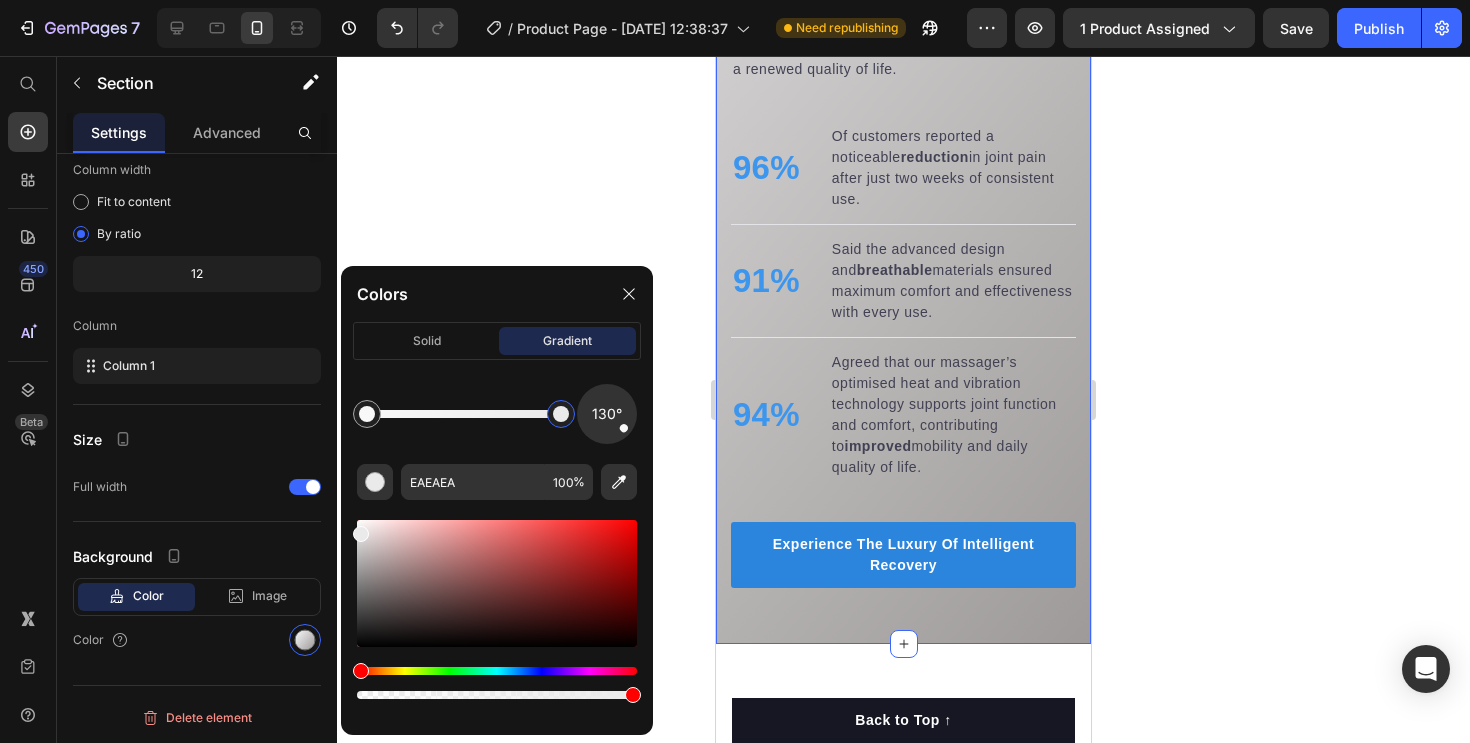 drag, startPoint x: 363, startPoint y: 568, endPoint x: 351, endPoint y: 530, distance: 39.849716 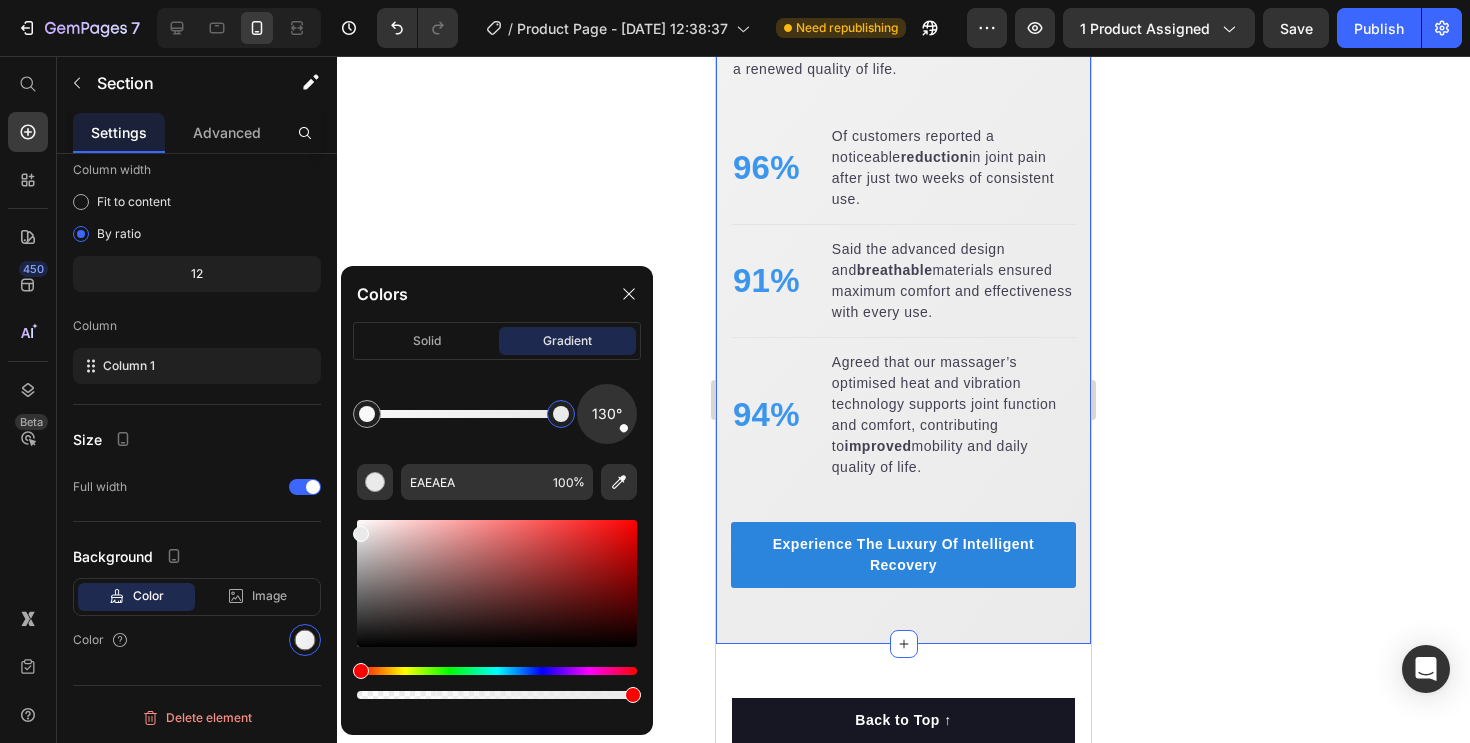 click at bounding box center (497, 671) 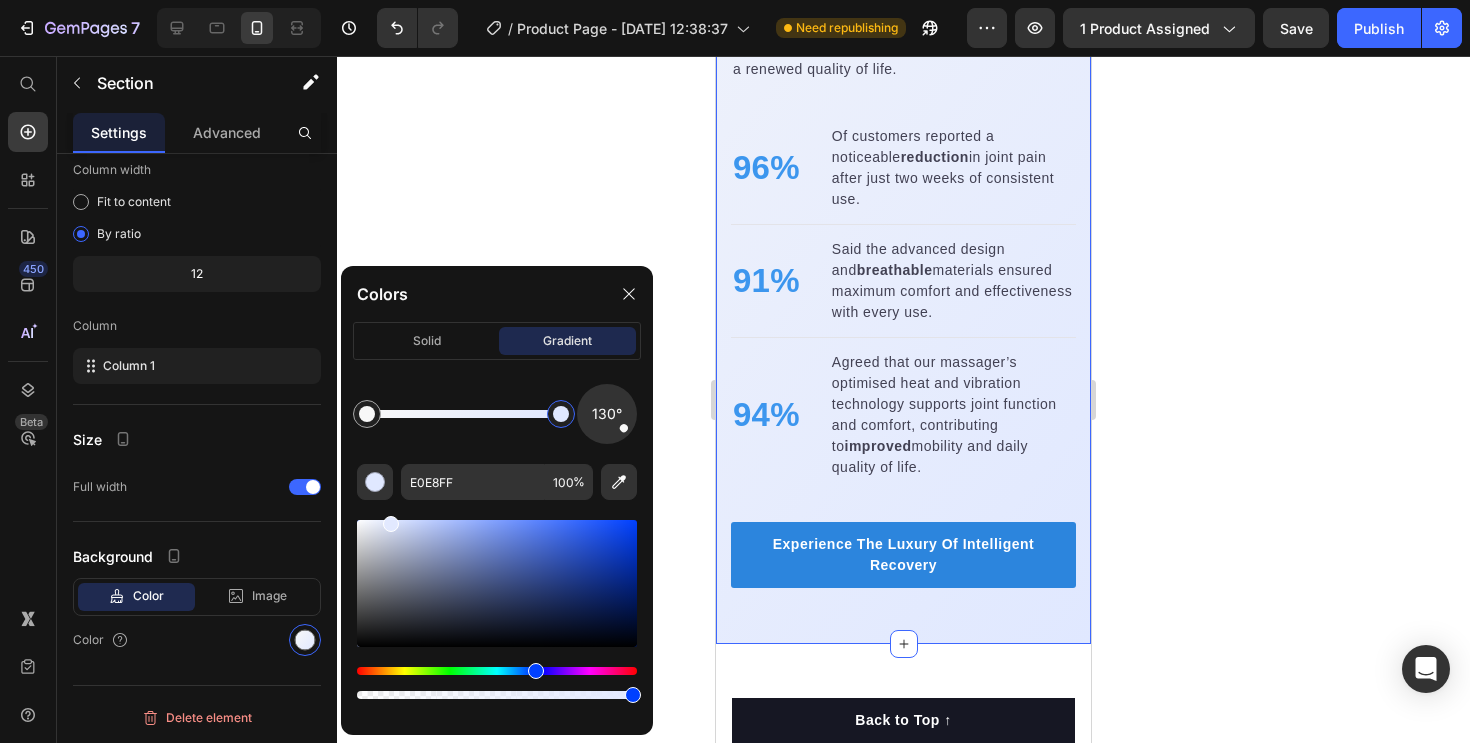 click at bounding box center [497, 583] 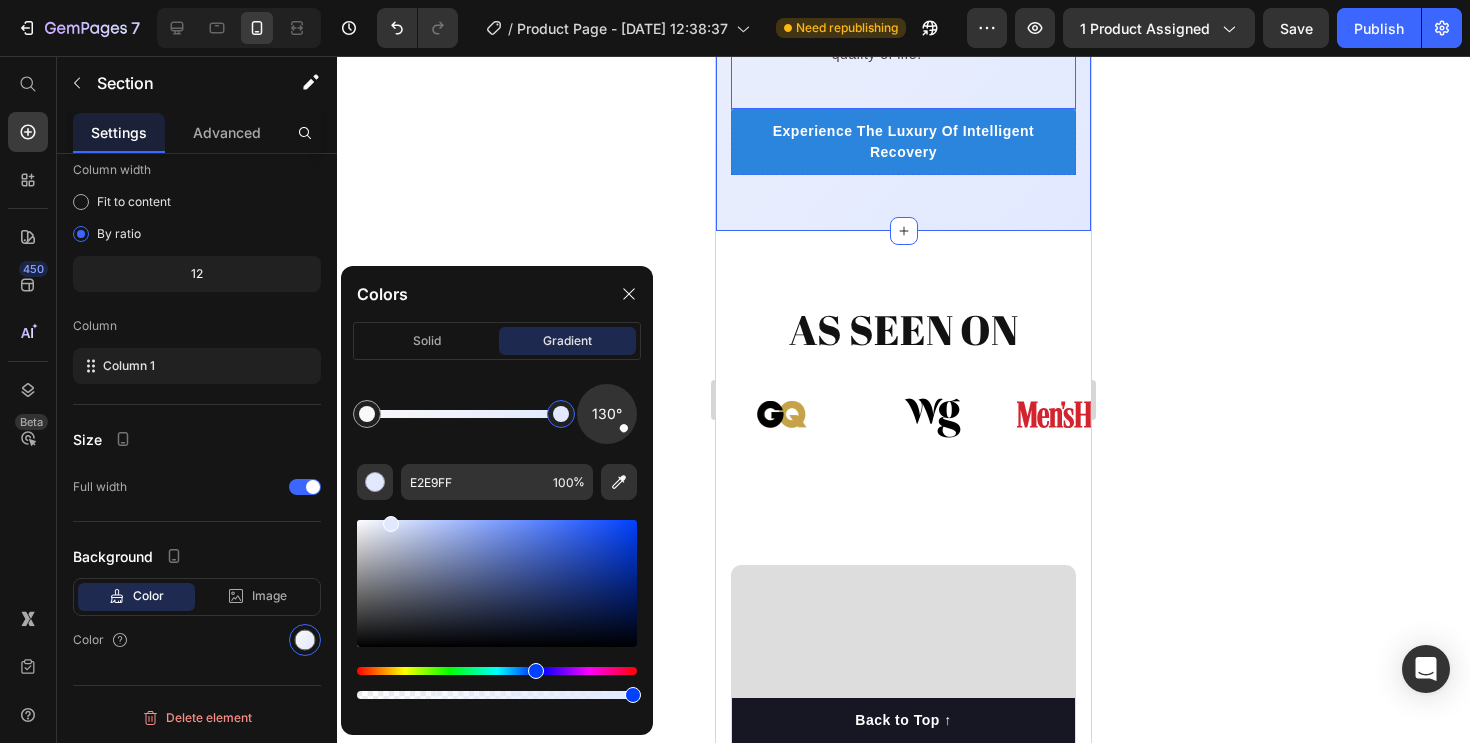 scroll, scrollTop: 2965, scrollLeft: 0, axis: vertical 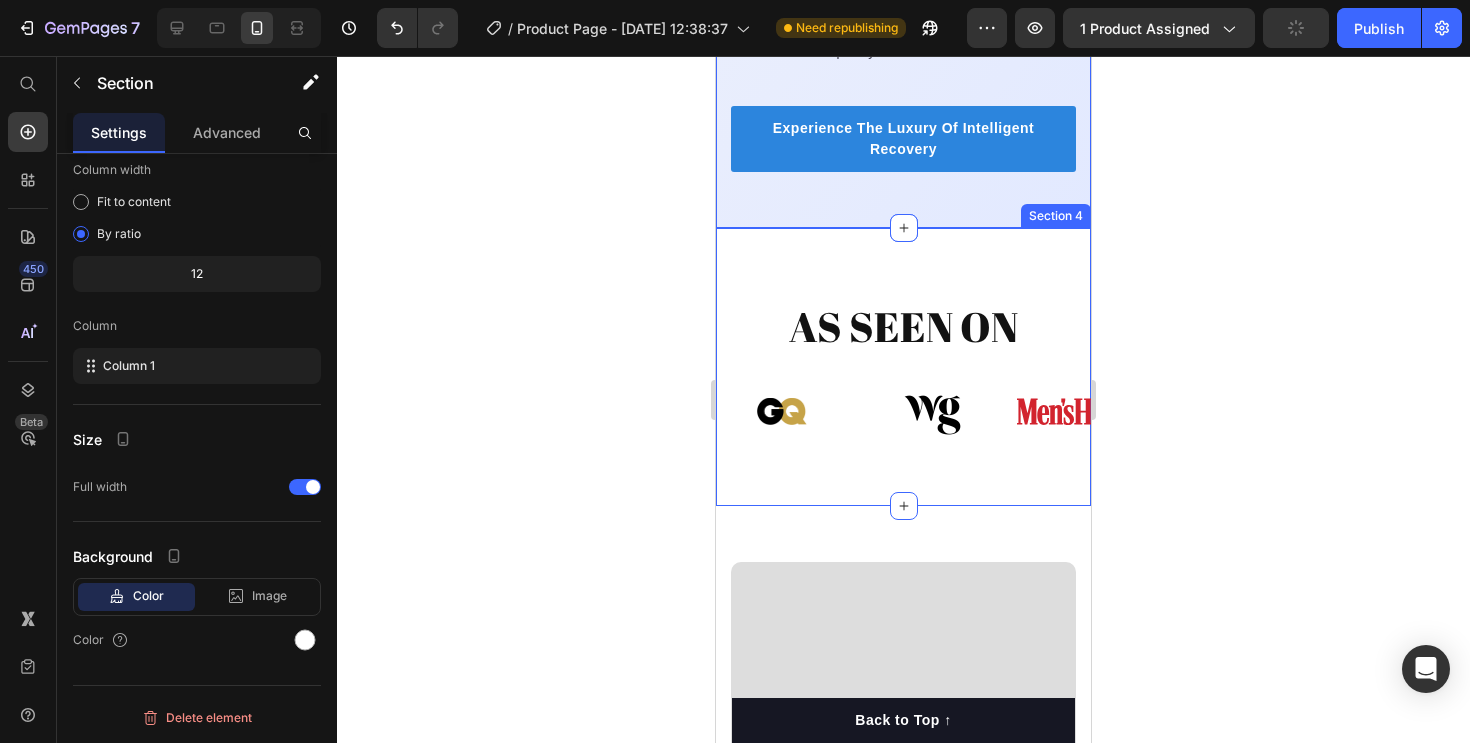 click on "AS SEEN ON Heading Image Image Image Image Image Image Image Image Image Image Marquee Section 4" at bounding box center (903, 367) 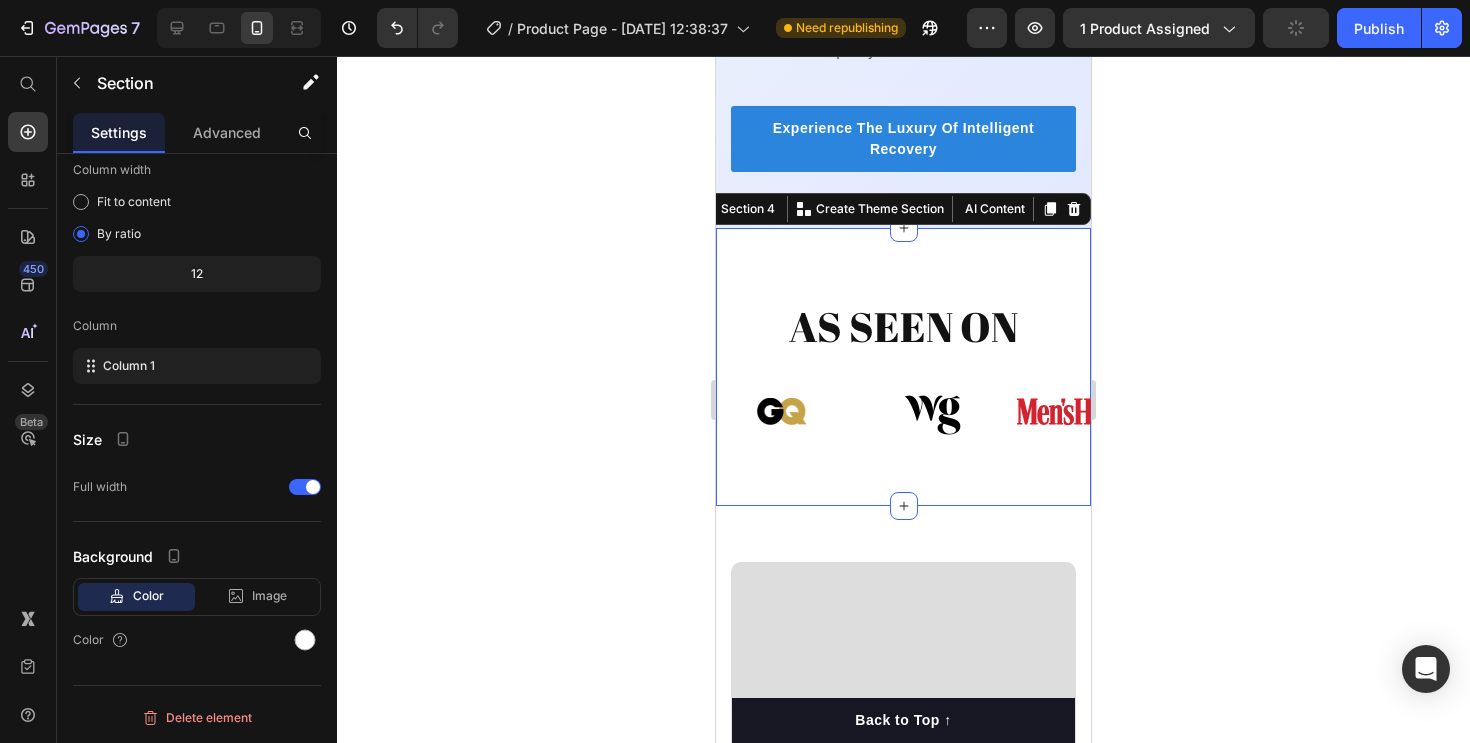 click on "AS SEEN ON Heading Image Image Image Image Image Image Image Image Image Image Marquee Section 4   You can create reusable sections Create Theme Section AI Content Write with GemAI What would you like to describe here? Tone and Voice Persuasive Product Elaris - Multi Joint Thermal Massager Show more Generate" at bounding box center (903, 367) 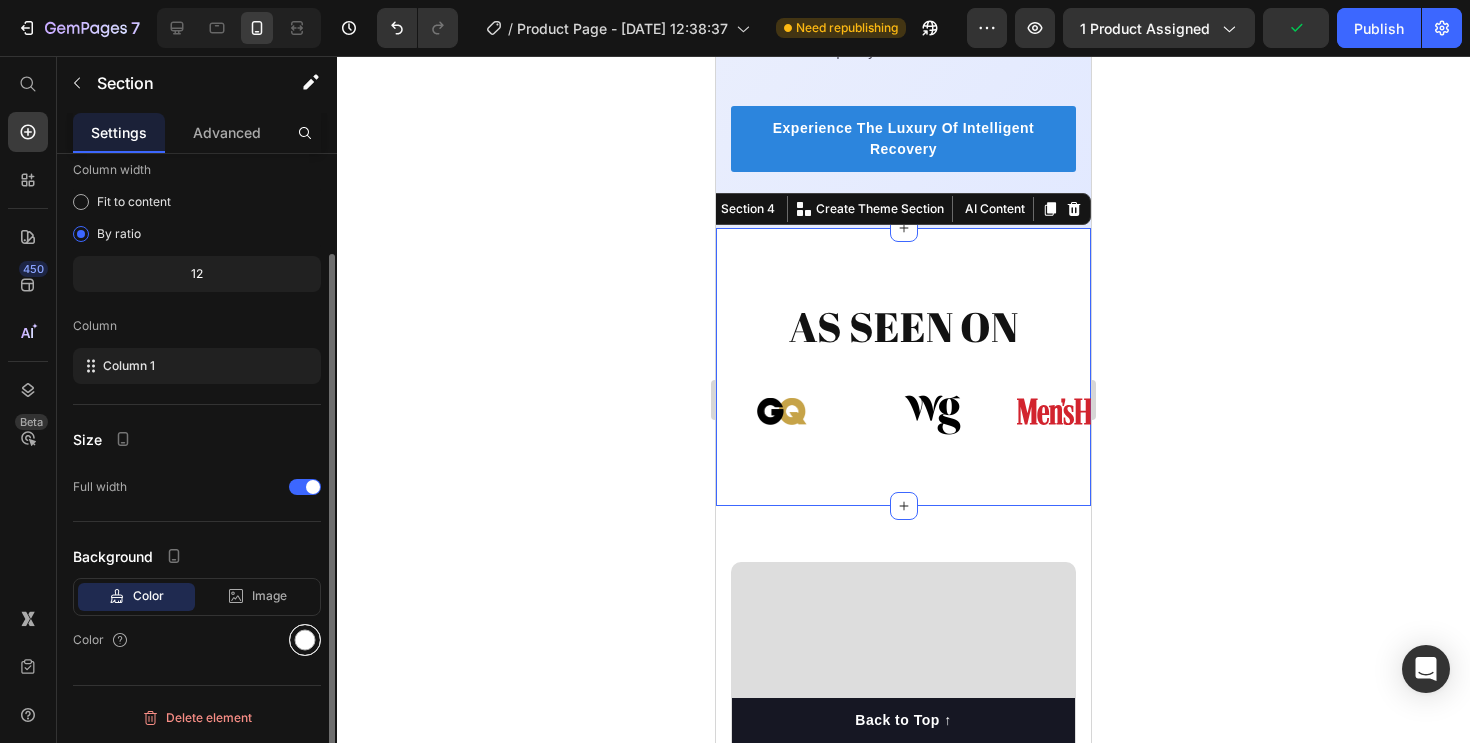 click at bounding box center (305, 640) 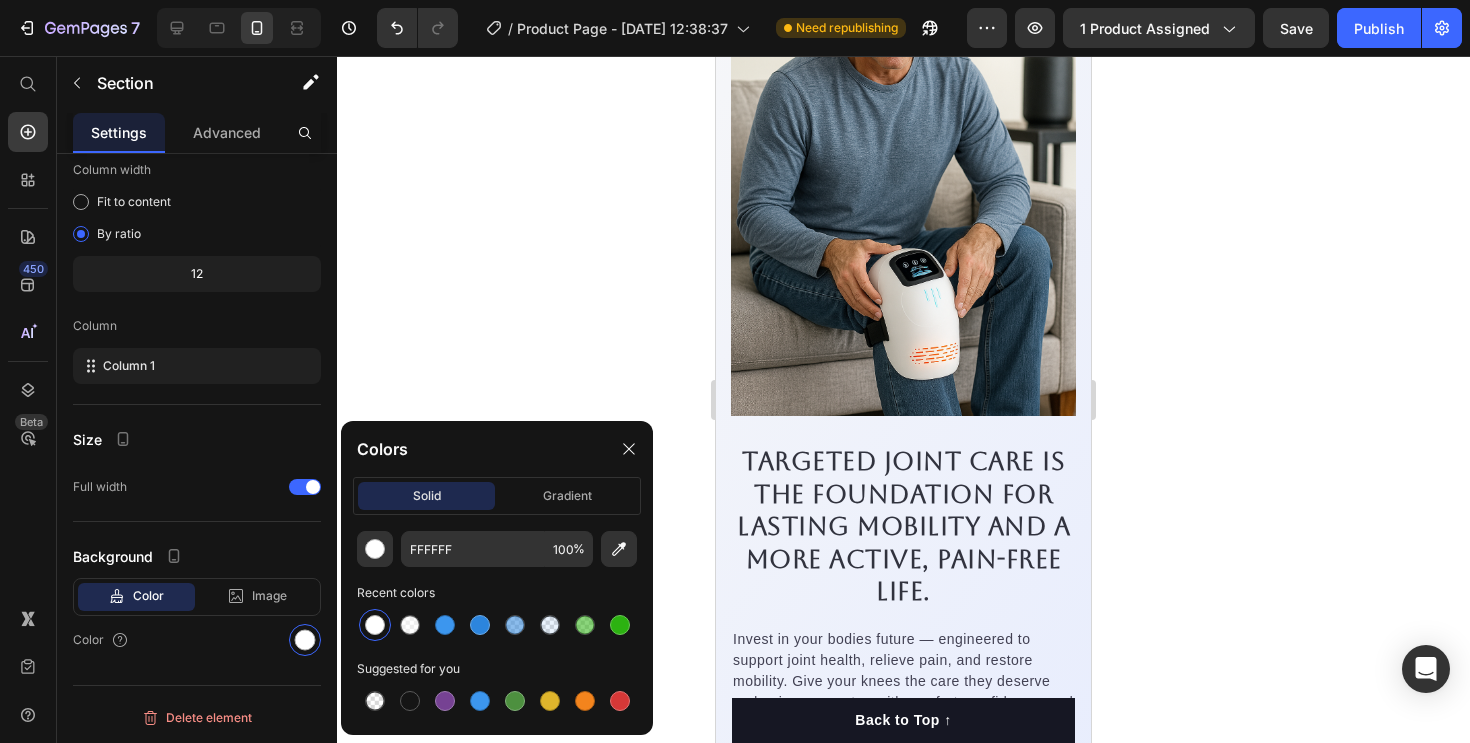 scroll, scrollTop: 1909, scrollLeft: 0, axis: vertical 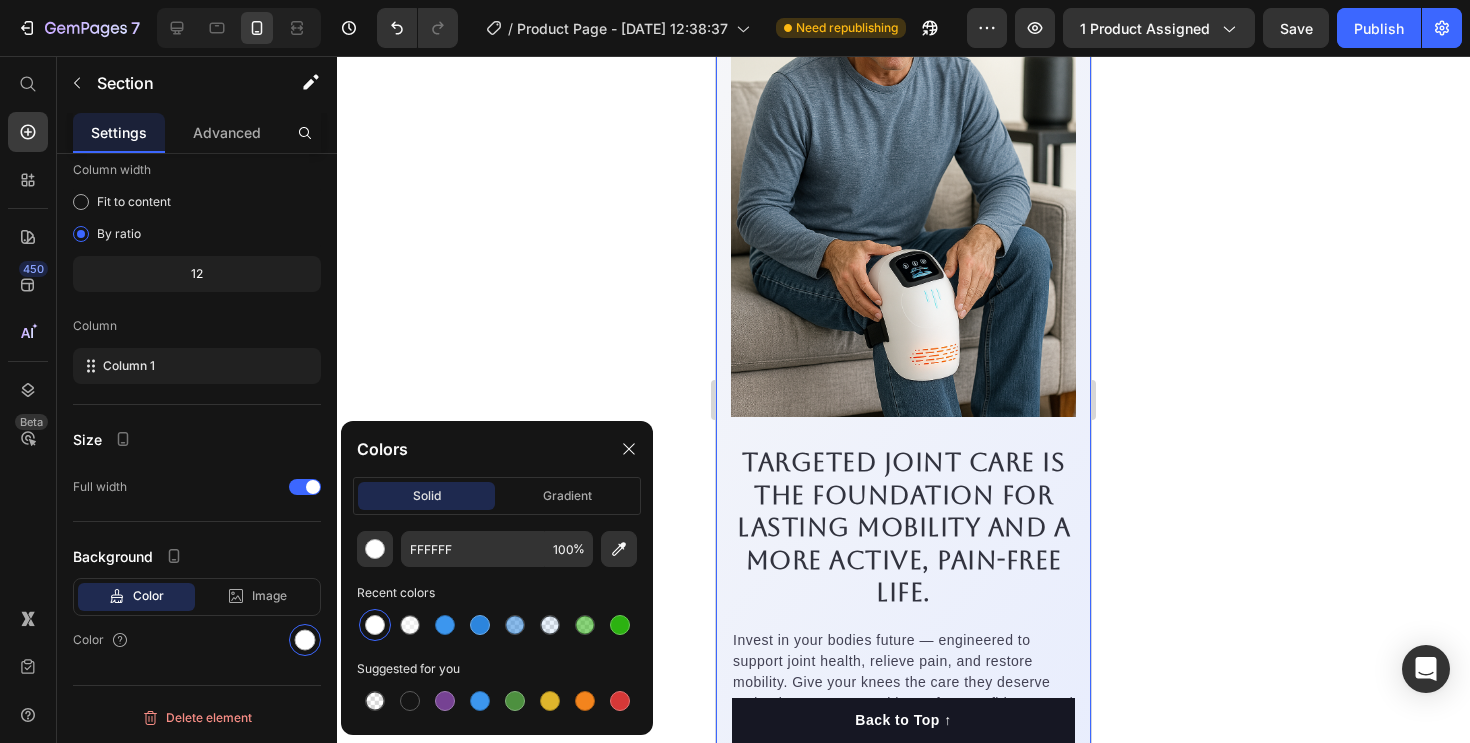 click on "Targeted joint care is the foundation for lasting mobility and a more active, pain-free life. Heading Invest in your bodies future — engineered to support joint health, relieve pain, and restore mobility. Give your knees the care they deserve and enjoy every step with comfort, confidence, and a renewed quality of life. Text block 96% Text block Of customers reported a noticeable  reduction  in joint pain after just two weeks of consistent use. Text block Advanced list                Title Line 91% Text block Said the advanced design and  breathable  materials ensured maximum comfort and effectiveness with every use. Text block Advanced list                Title Line 94% Text block Agreed that our massager’s optimised heat and vibration technology supports joint function and comfort, contributing to  improved  mobility and daily quality of life. Text block Advanced list Experience The Luxury Of Intelligent Recovery Button Row Image Image Row" at bounding box center (903, 571) 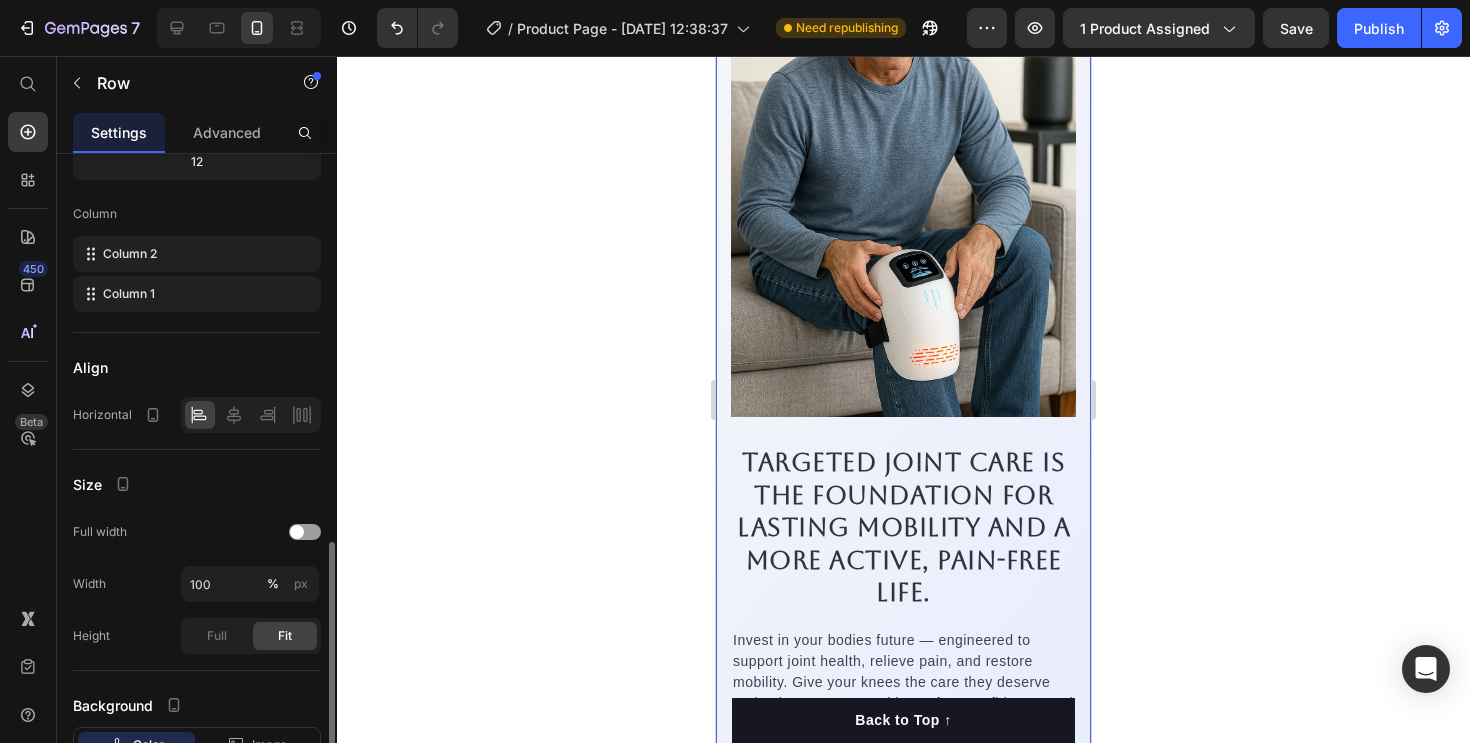 scroll, scrollTop: 379, scrollLeft: 0, axis: vertical 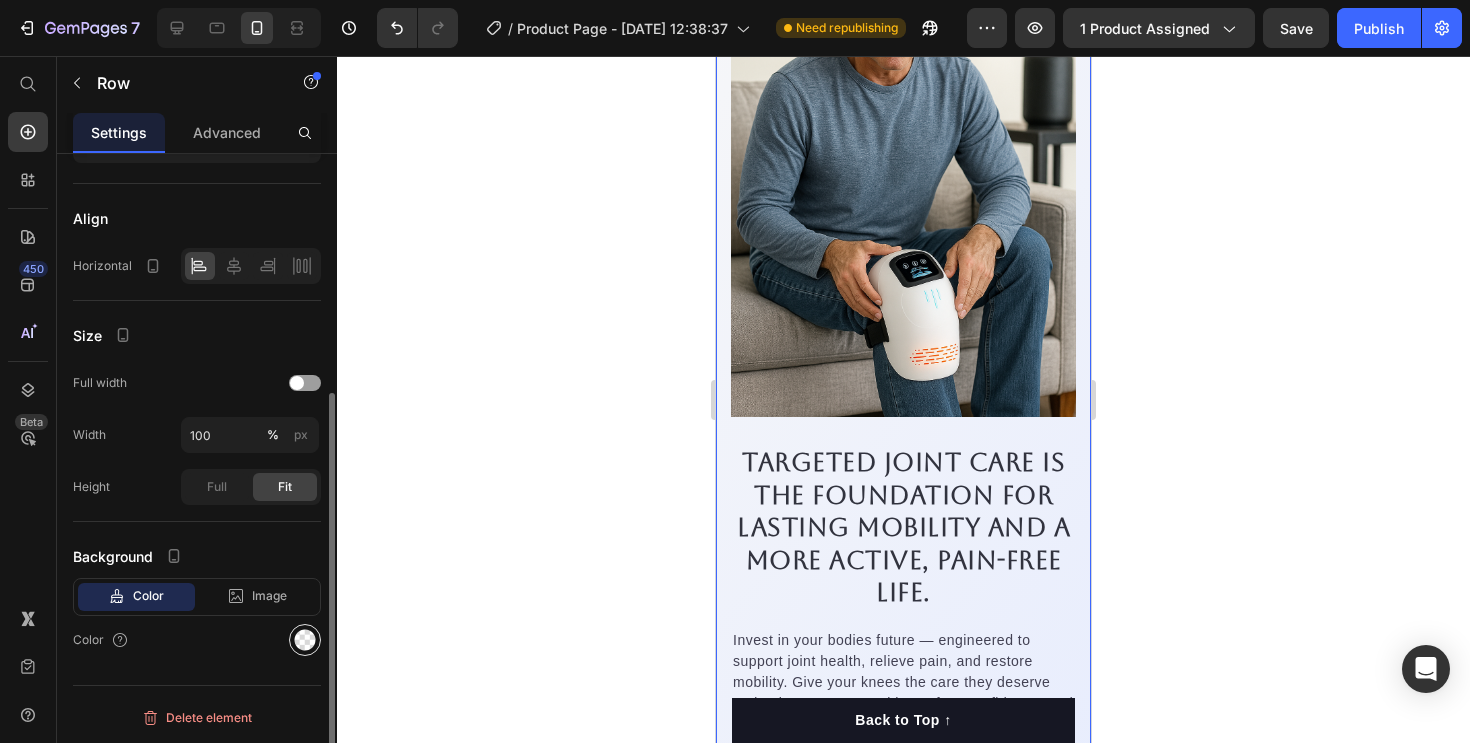 click at bounding box center [305, 640] 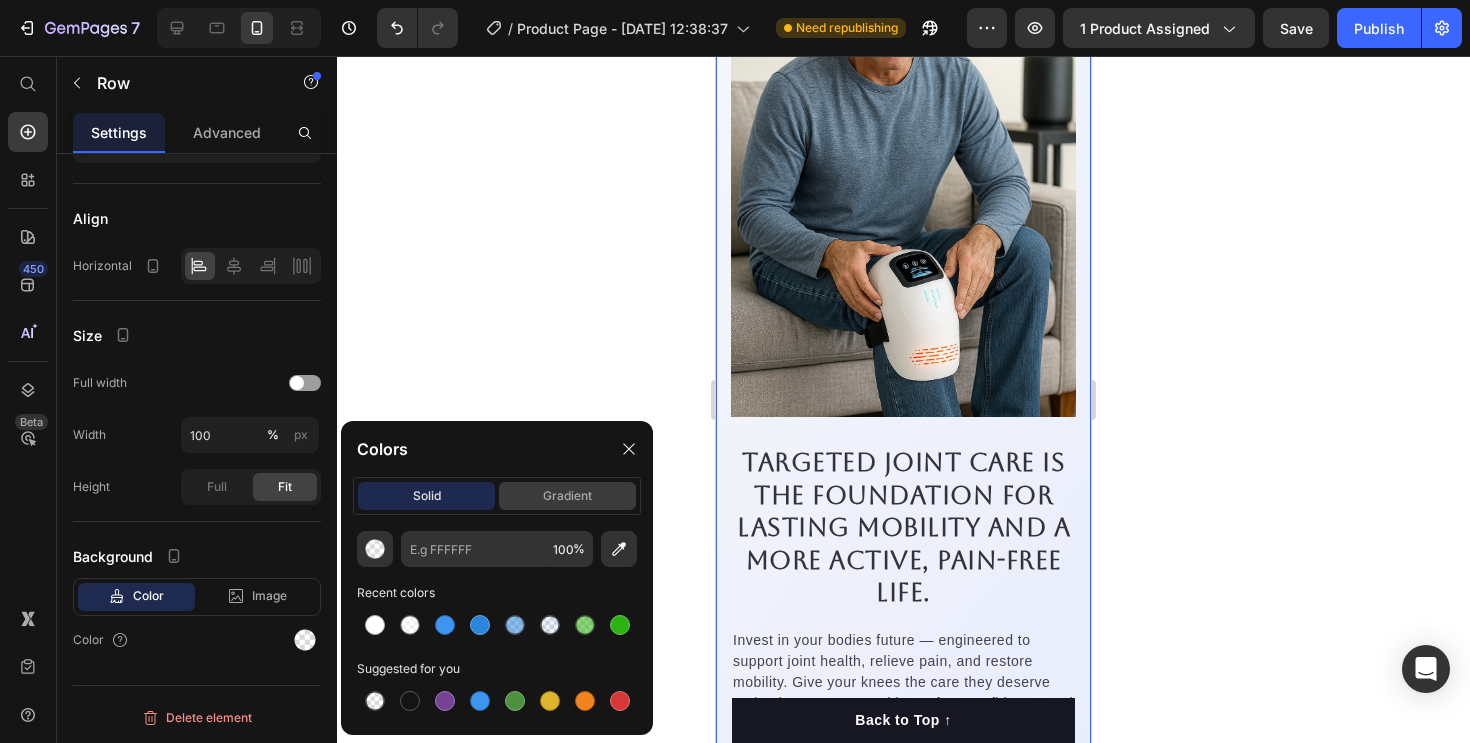 click on "gradient" 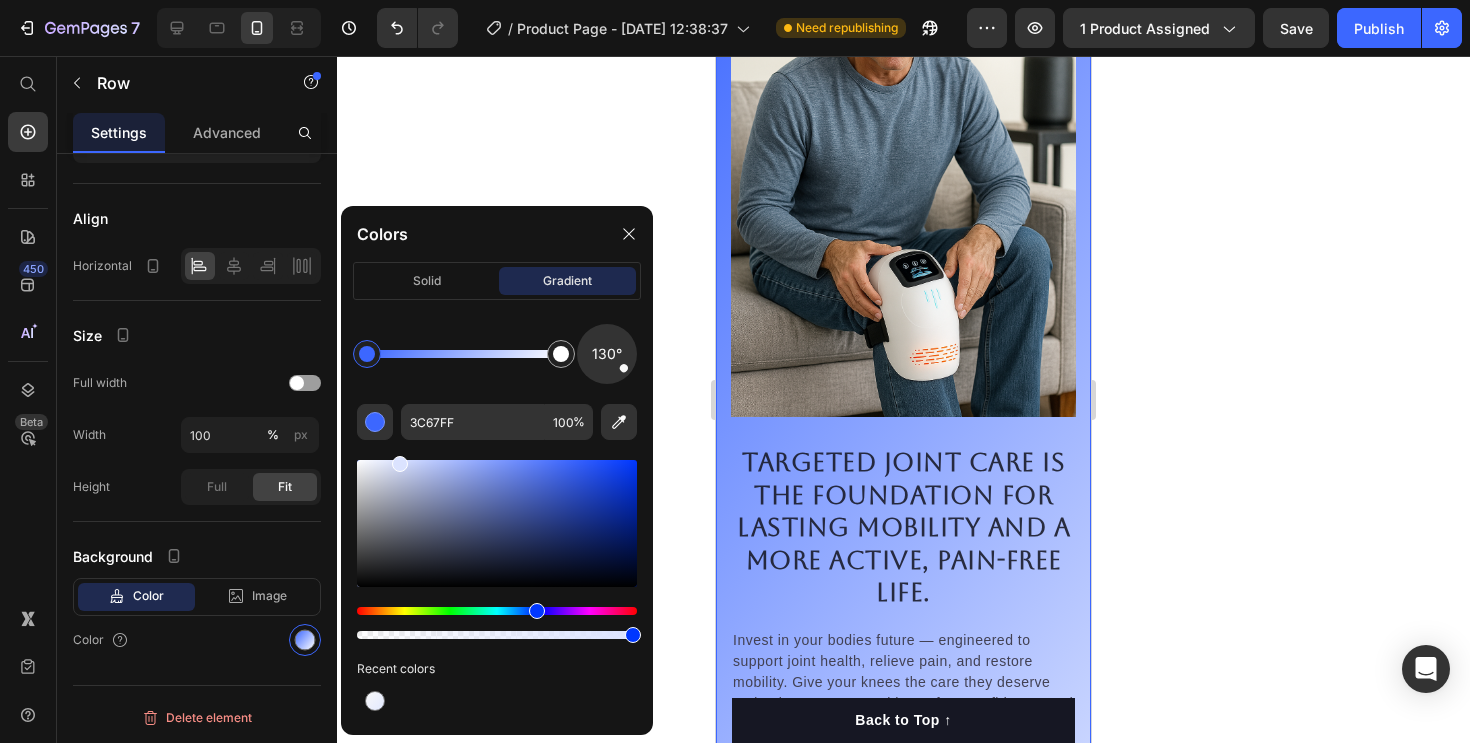 drag, startPoint x: 576, startPoint y: 467, endPoint x: 396, endPoint y: 454, distance: 180.46883 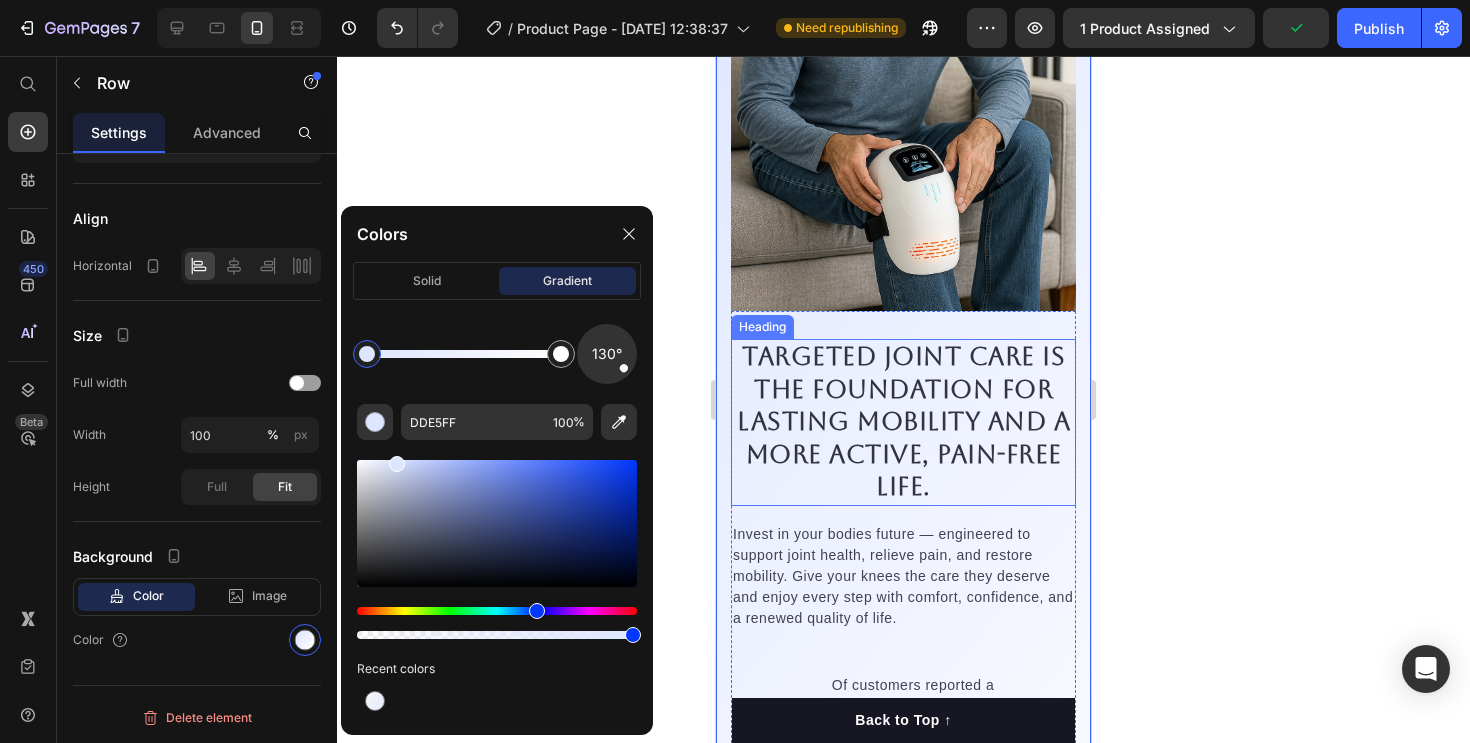 scroll, scrollTop: 1999, scrollLeft: 0, axis: vertical 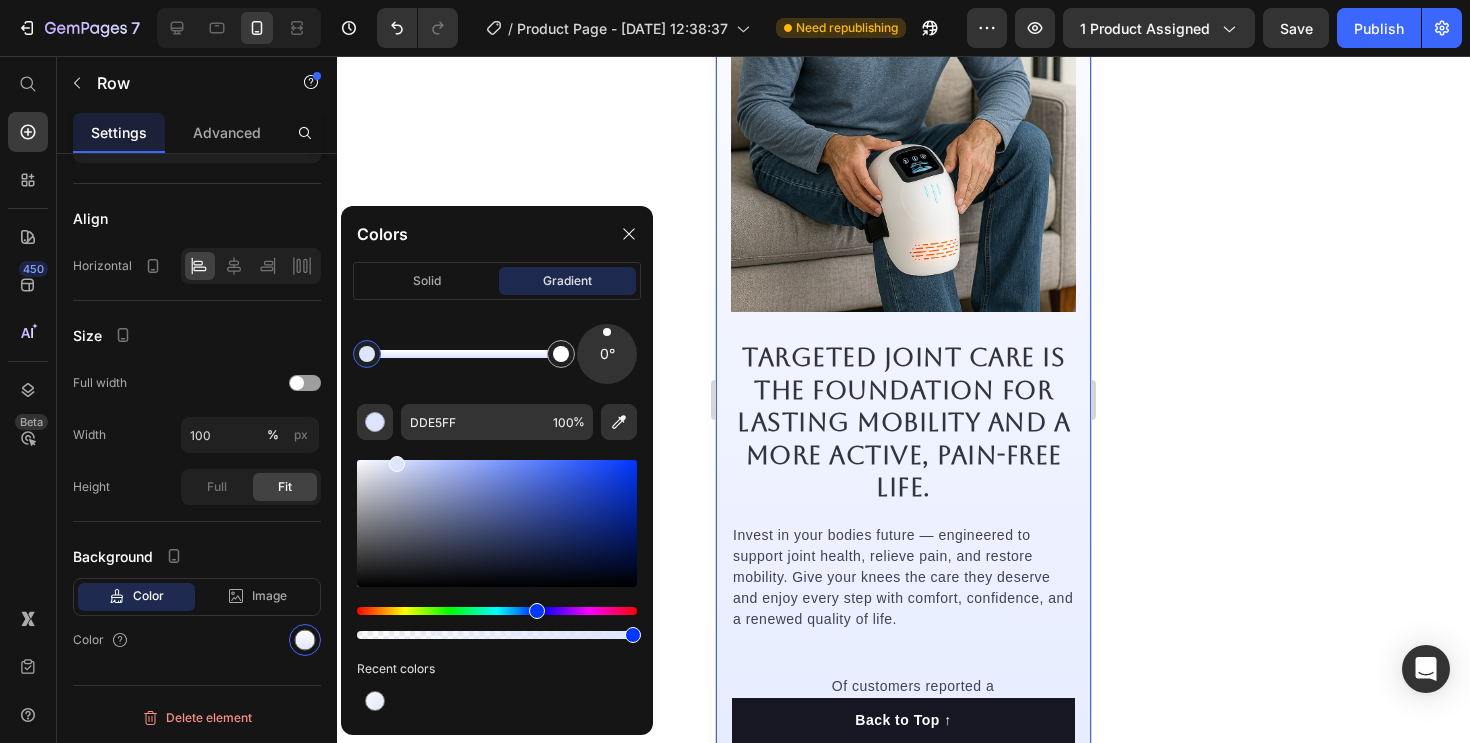 drag, startPoint x: 627, startPoint y: 361, endPoint x: 607, endPoint y: 304, distance: 60.40695 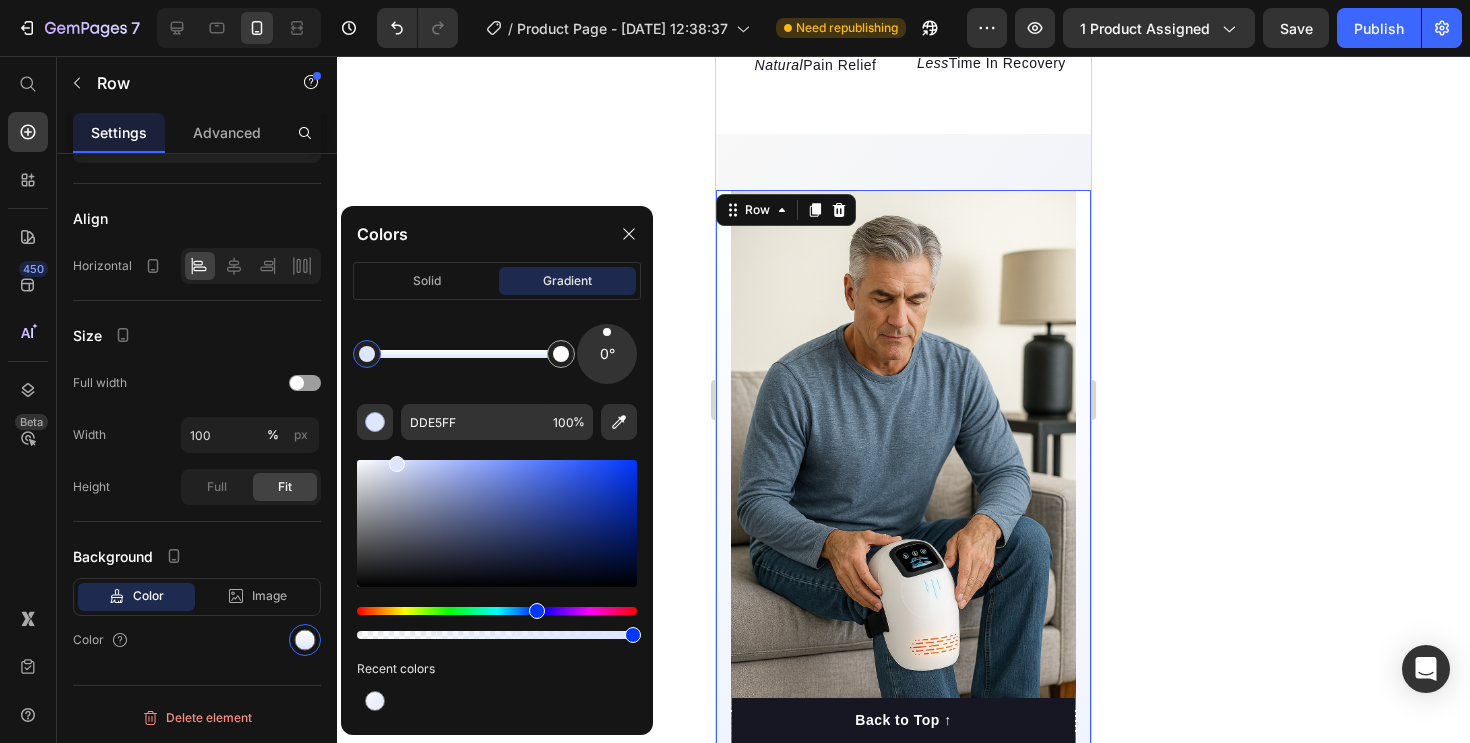 scroll, scrollTop: 1618, scrollLeft: 0, axis: vertical 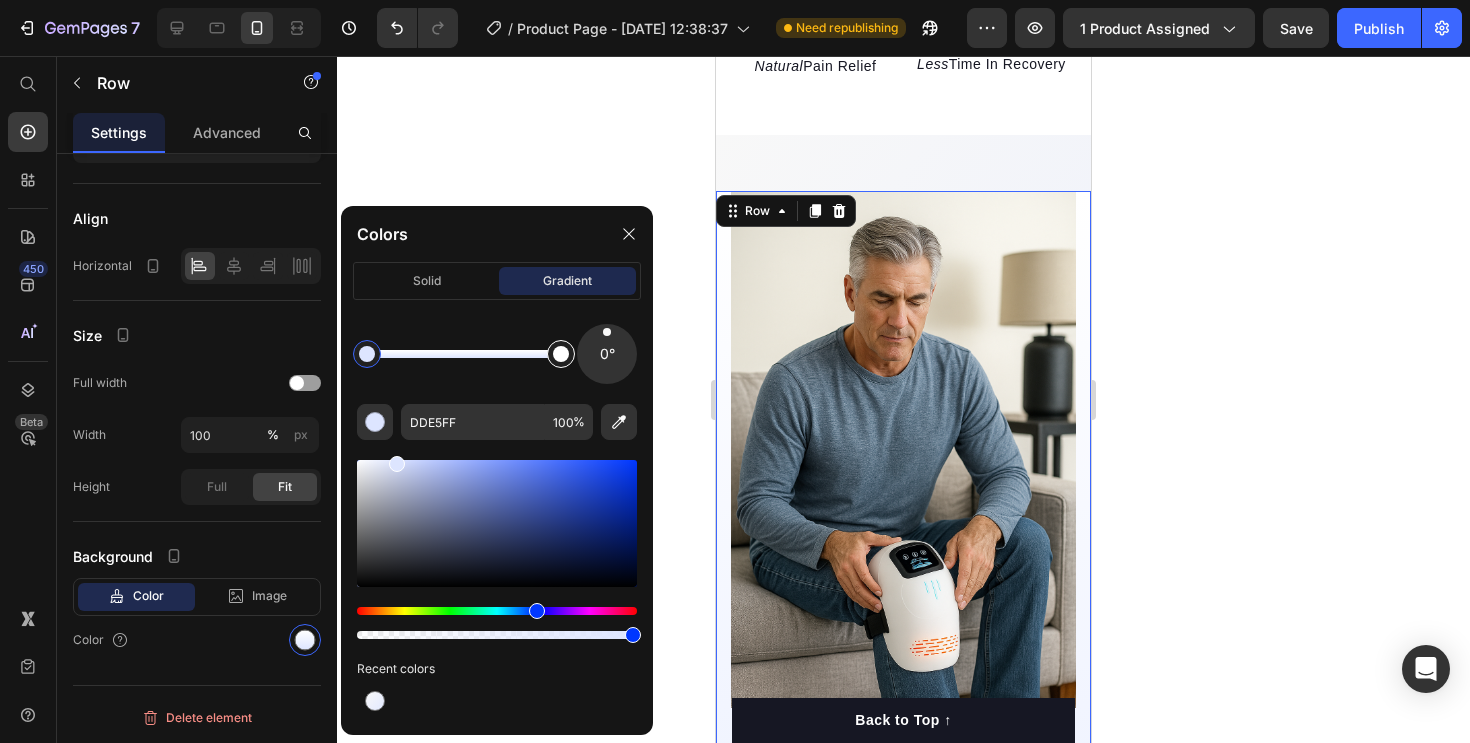 type on "FFFFFF" 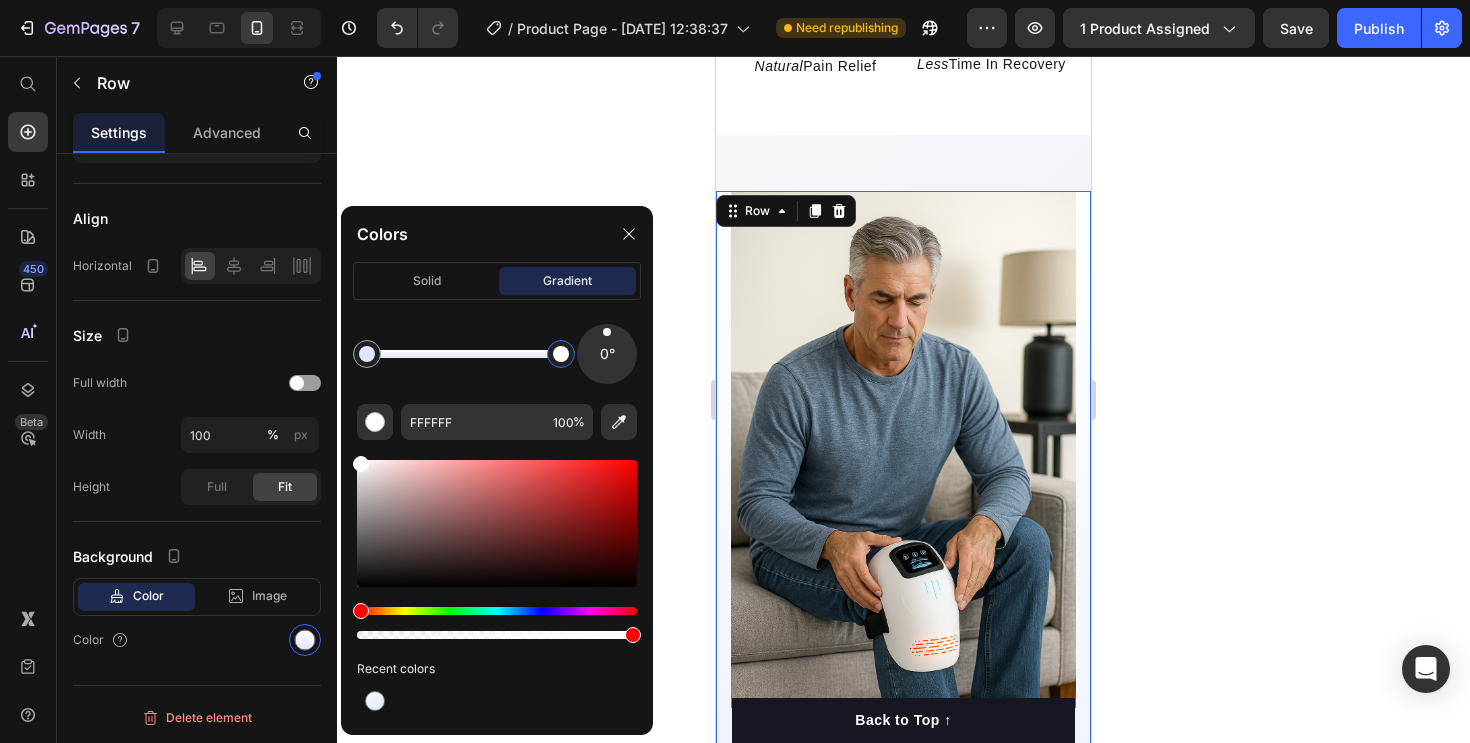 click at bounding box center (561, 354) 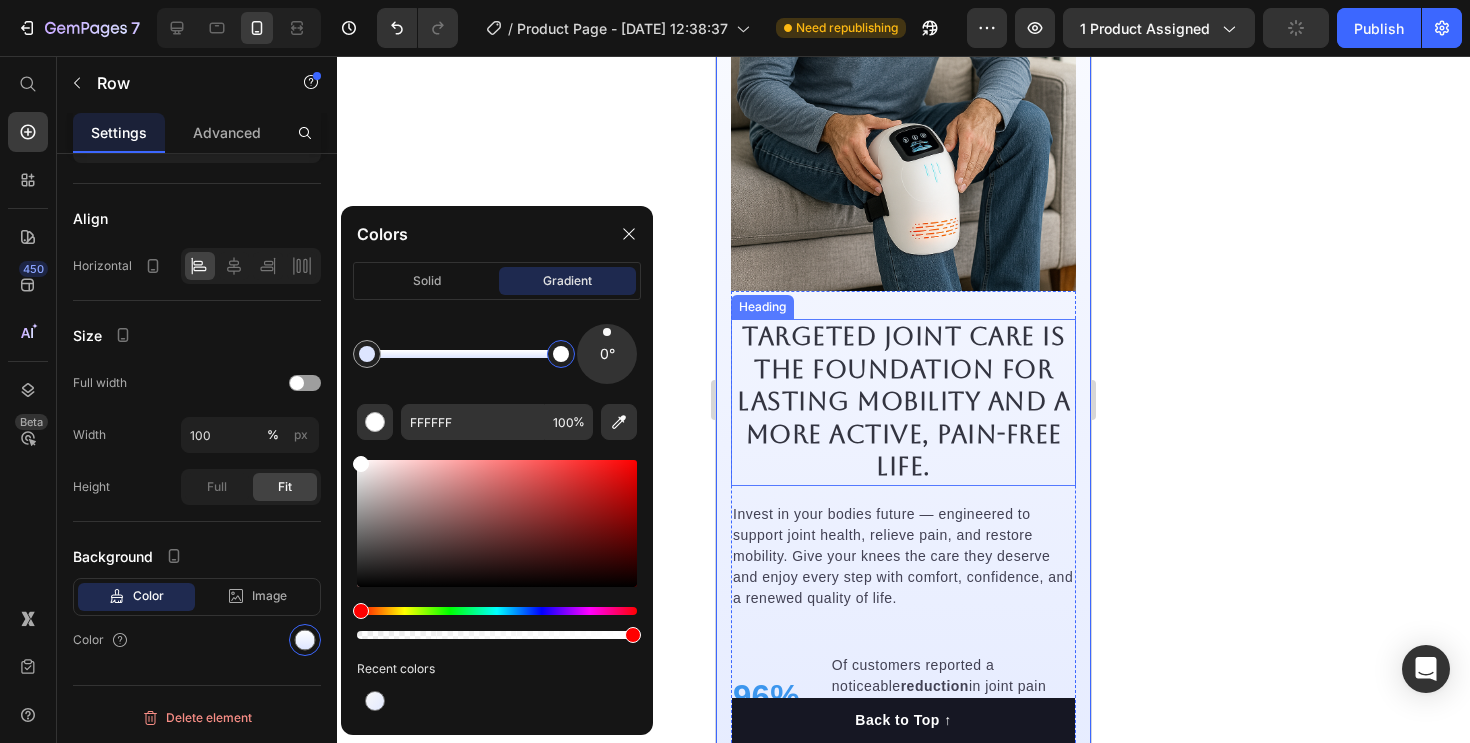 scroll, scrollTop: 2045, scrollLeft: 0, axis: vertical 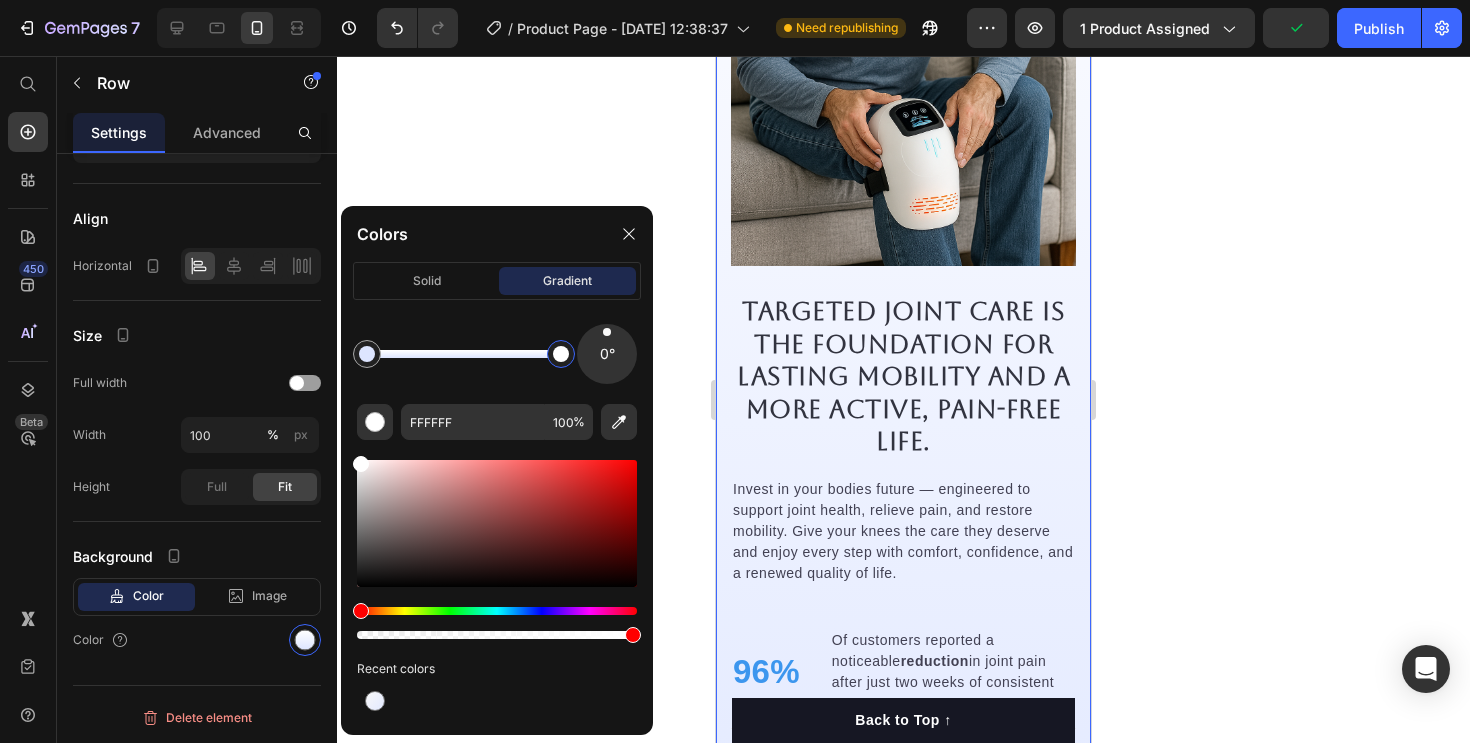 click on "Targeted joint care is the foundation for lasting mobility and a more active, pain-free life. Heading Invest in your bodies future — engineered to support joint health, relieve pain, and restore mobility. Give your knees the care they deserve and enjoy every step with comfort, confidence, and a renewed quality of life. Text block 96% Text block Of customers reported a noticeable  reduction  in joint pain after just two weeks of consistent use. Text block Advanced list                Title Line 91% Text block Said the advanced design and  breathable  materials ensured maximum comfort and effectiveness with every use. Text block Advanced list                Title Line 94% Text block Agreed that our massager’s optimised heat and vibration technology supports joint function and comfort, contributing to  improved  mobility and daily quality of life. Text block Advanced list Experience The Luxury Of Intelligent Recovery Button Row Image Image Row   0" at bounding box center (903, 420) 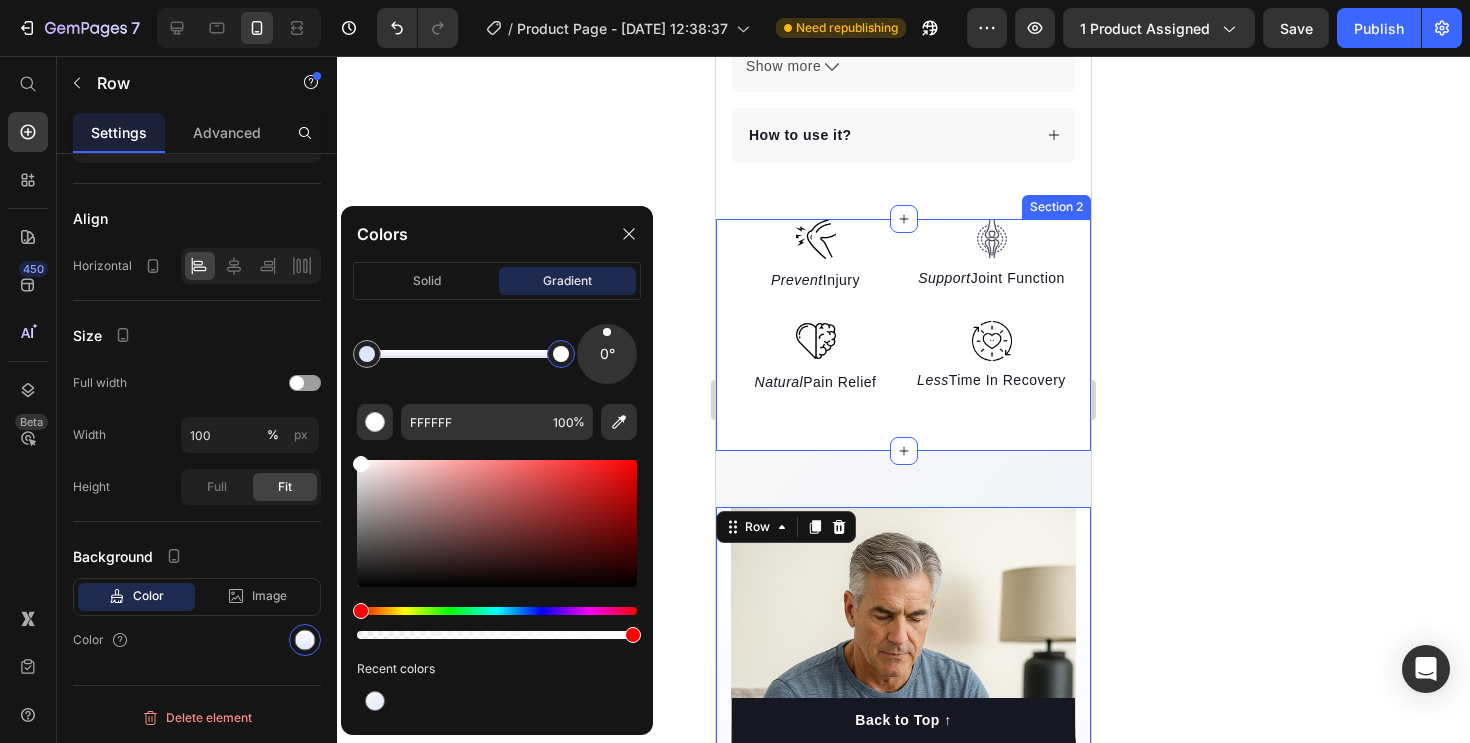 scroll, scrollTop: 1300, scrollLeft: 0, axis: vertical 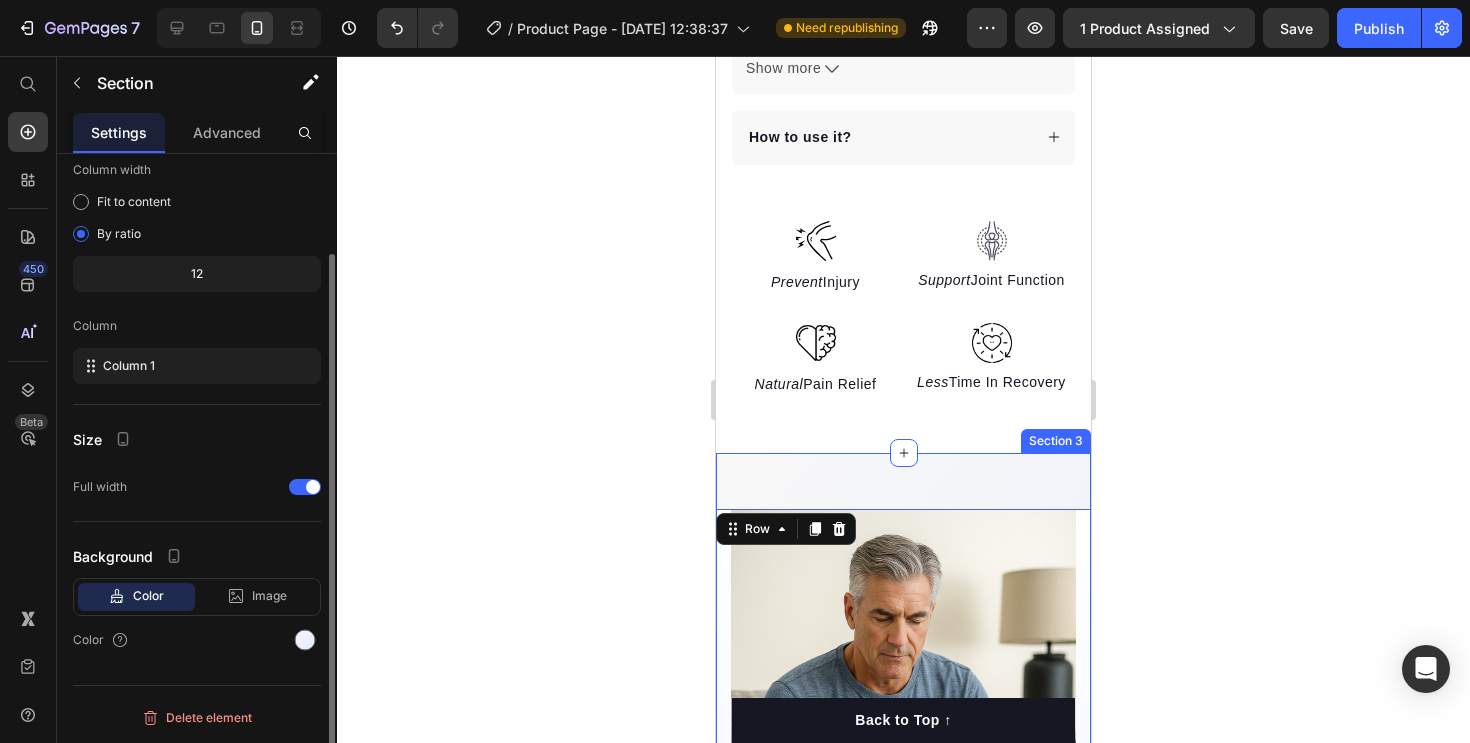 click on "Targeted joint care is the foundation for lasting mobility and a more active, pain-free life. Heading Invest in your bodies future — engineered to support joint health, relieve pain, and restore mobility. Give your knees the care they deserve and enjoy every step with comfort, confidence, and a renewed quality of life. Text block 96% Text block Of customers reported a noticeable  reduction  in joint pain after just two weeks of consistent use. Text block Advanced list                Title Line 91% Text block Said the advanced design and  breathable  materials ensured maximum comfort and effectiveness with every use. Text block Advanced list                Title Line 94% Text block Agreed that our massager’s optimised heat and vibration technology supports joint function and comfort, contributing to  improved  mobility and daily quality of life. Text block Advanced list Experience The Luxury Of Intelligent Recovery Button Row Image Image Row   0 Section 3" at bounding box center [903, 1180] 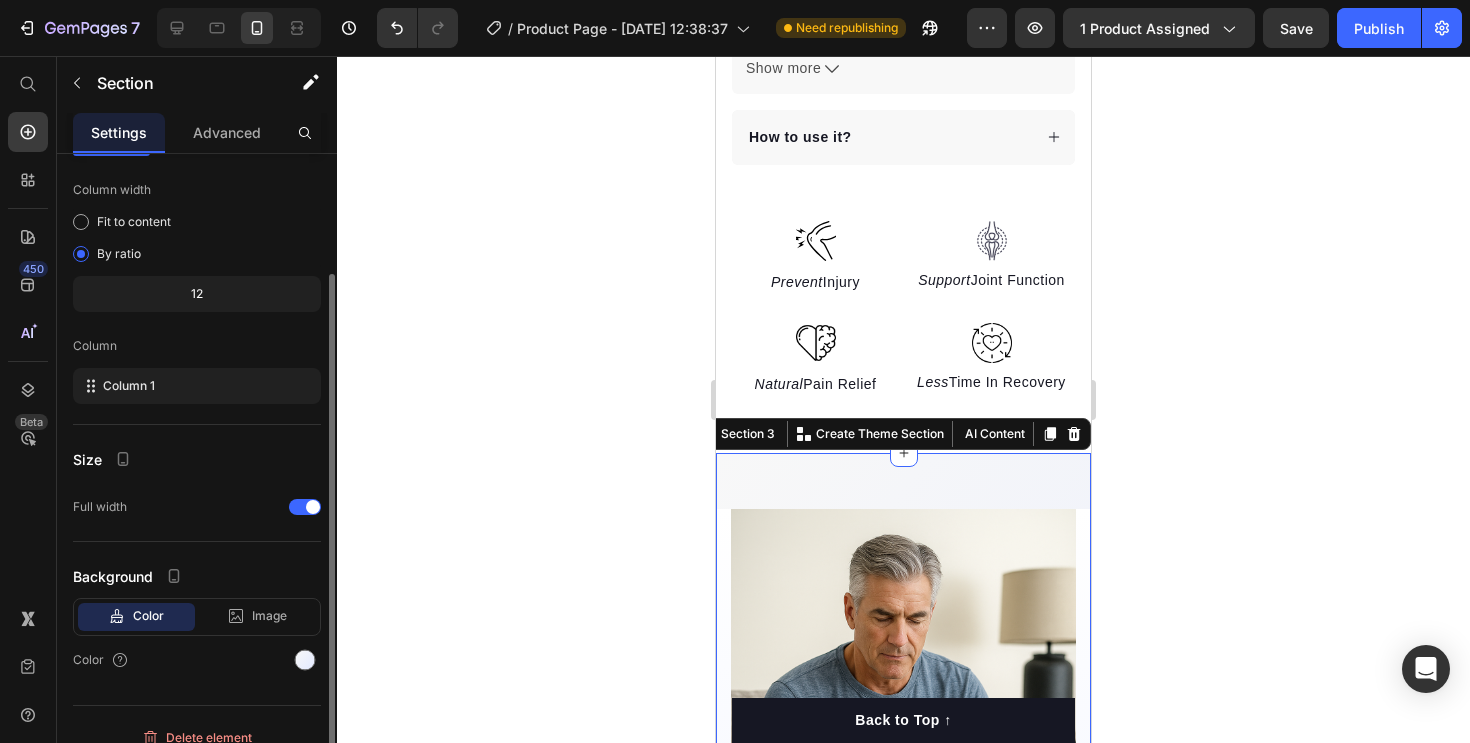 scroll, scrollTop: 118, scrollLeft: 0, axis: vertical 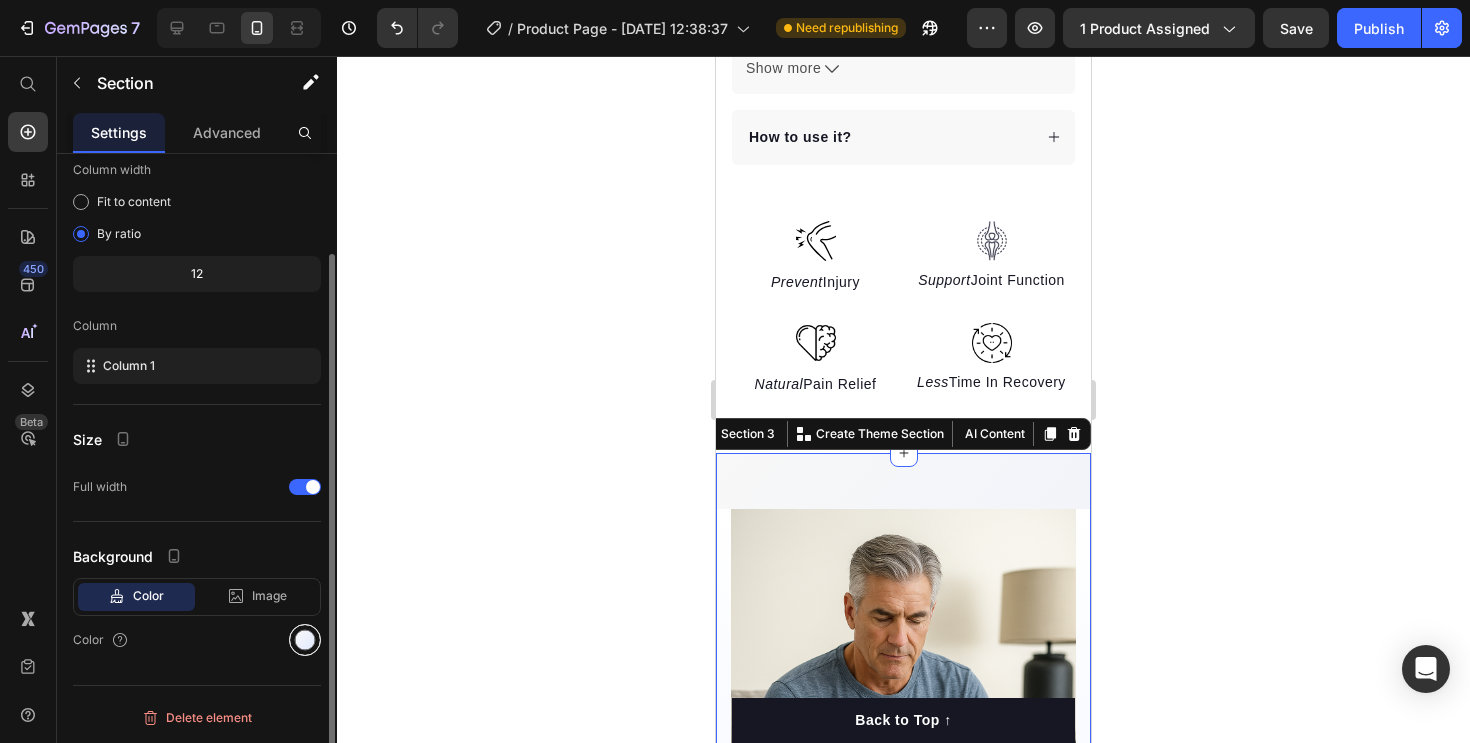 click at bounding box center [305, 640] 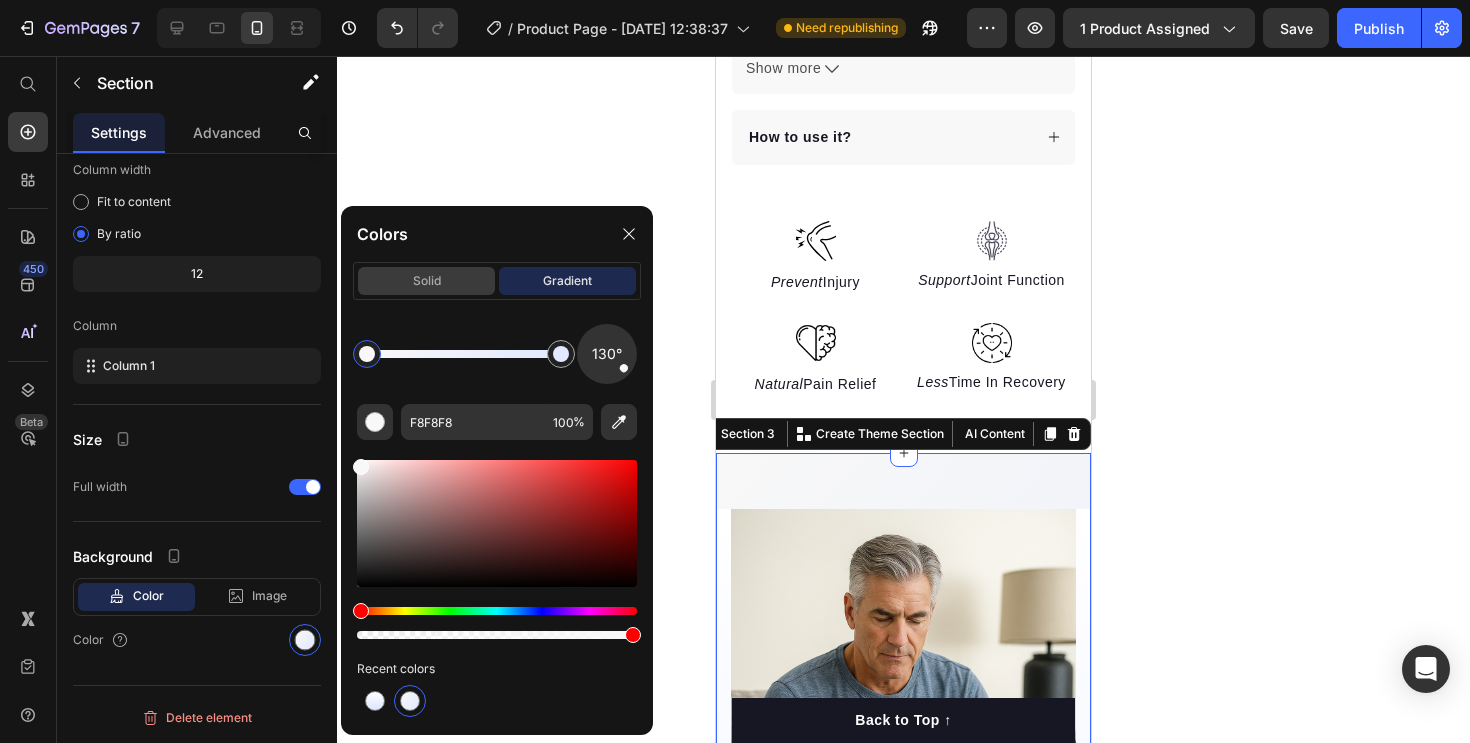 click on "solid" 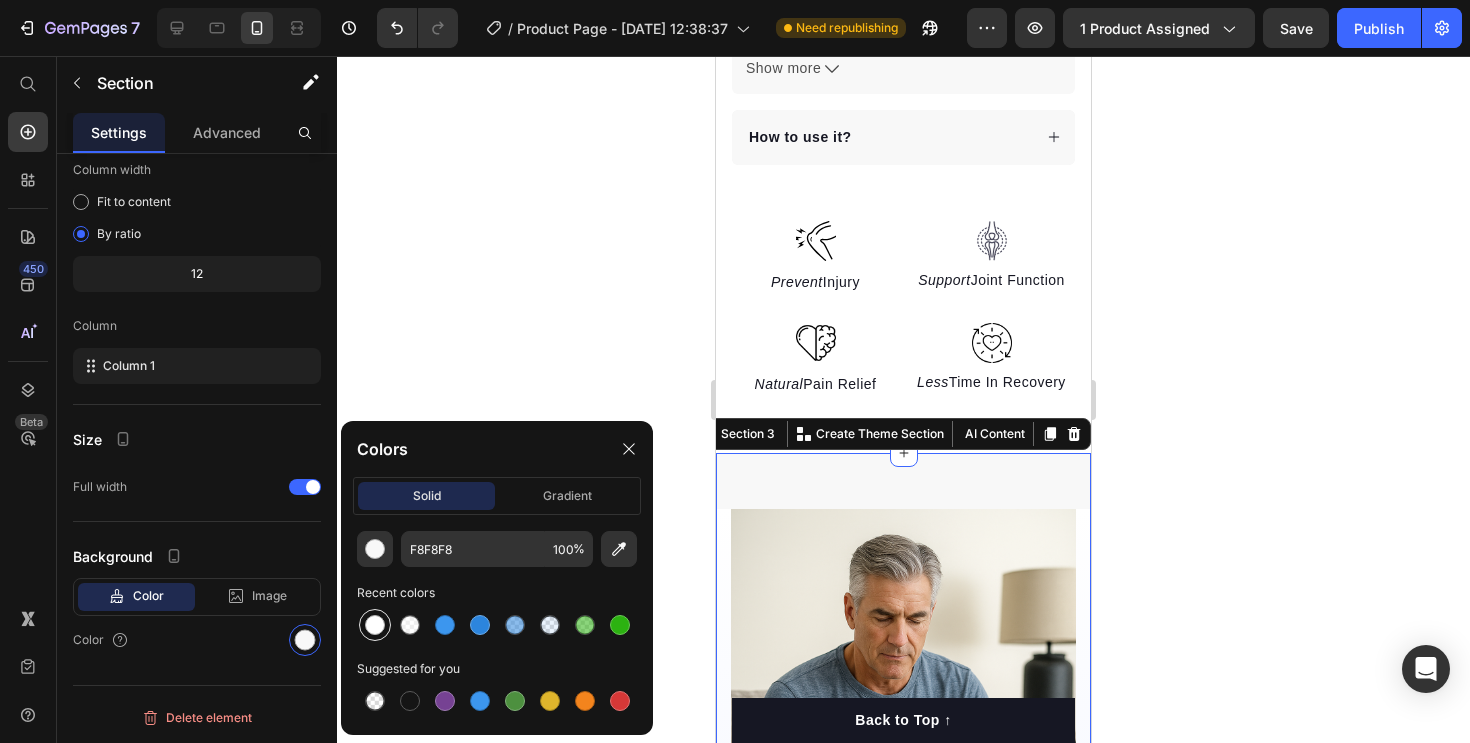 click at bounding box center (375, 625) 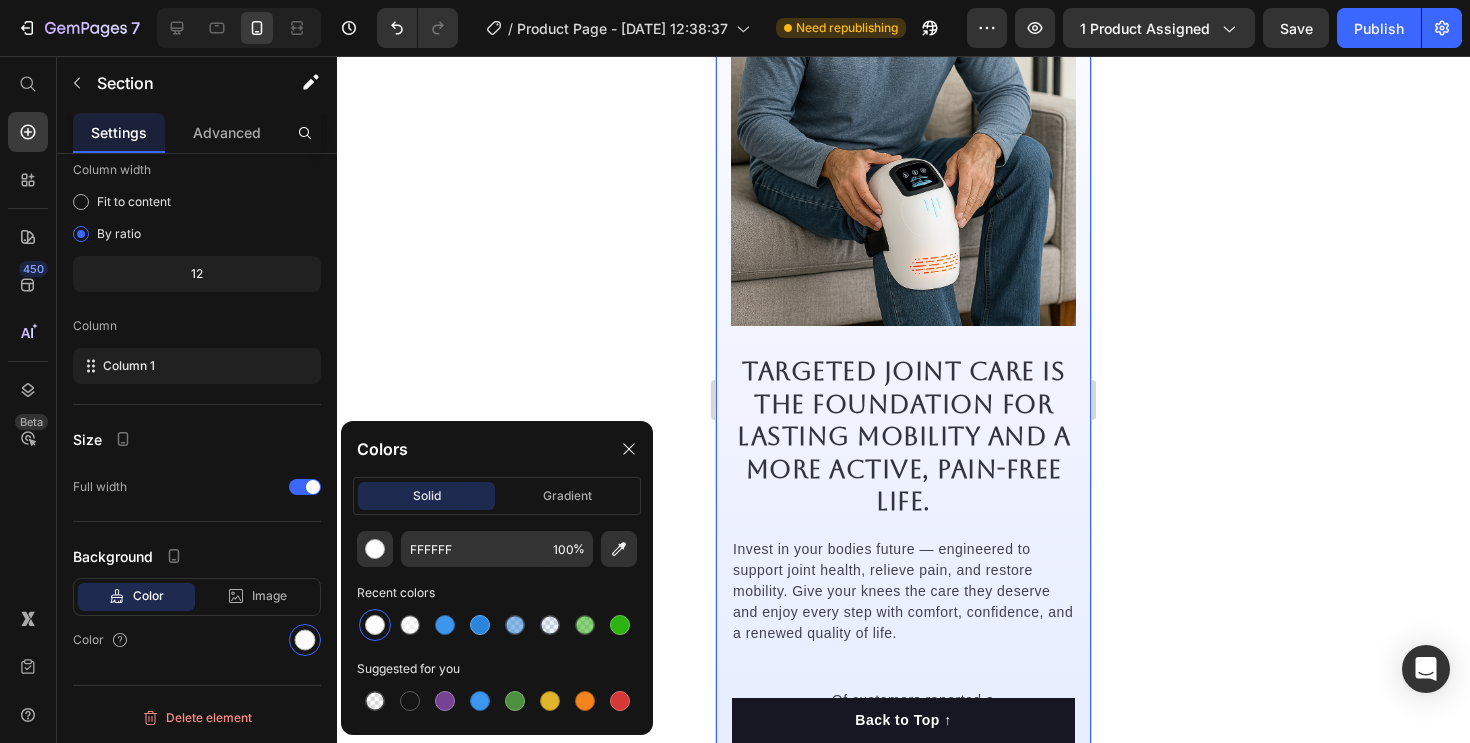 scroll, scrollTop: 1991, scrollLeft: 0, axis: vertical 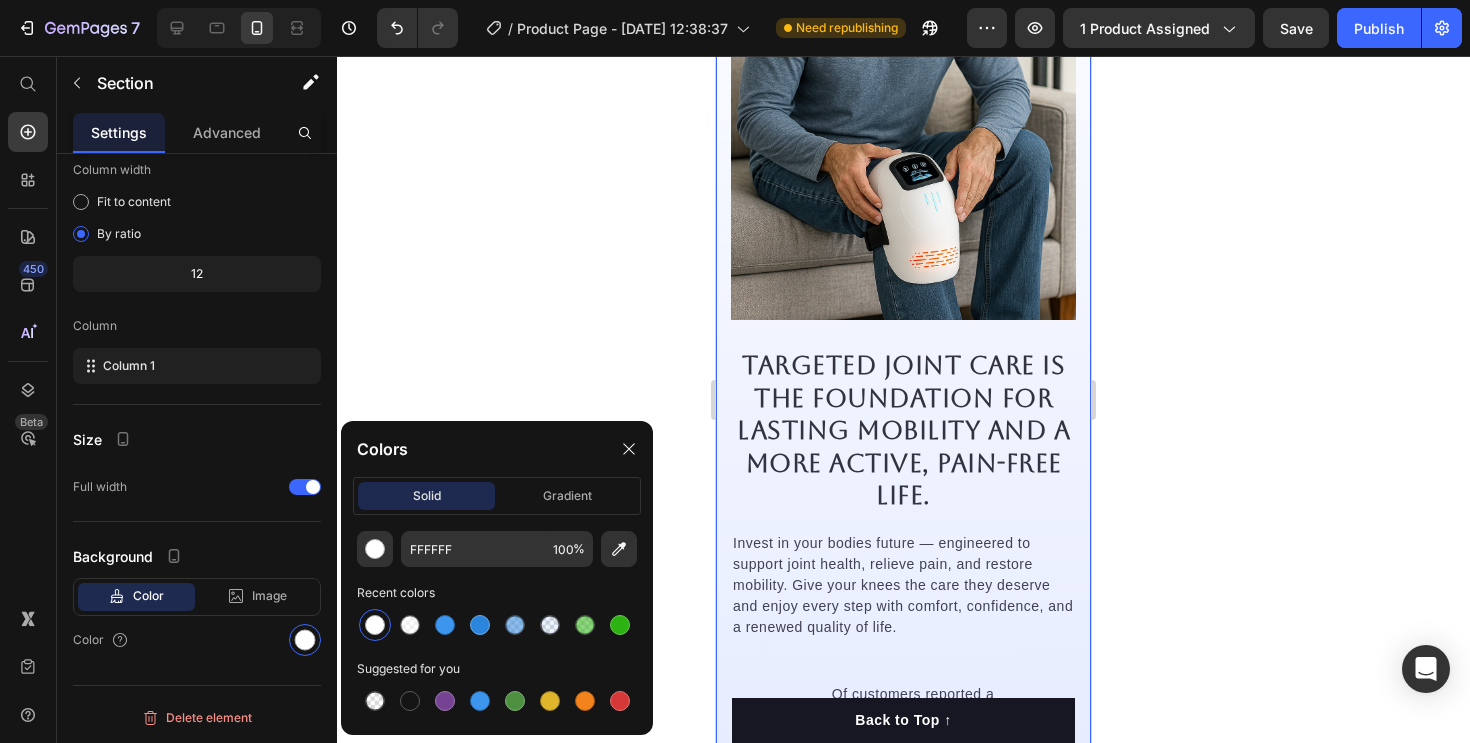 click on "Targeted joint care is the foundation for lasting mobility and a more active, pain-free life. Heading Invest in your bodies future — engineered to support joint health, relieve pain, and restore mobility. Give your knees the care they deserve and enjoy every step with comfort, confidence, and a renewed quality of life. Text block 96% Text block Of customers reported a noticeable  reduction  in joint pain after just two weeks of consistent use. Text block Advanced list                Title Line 91% Text block Said the advanced design and  breathable  materials ensured maximum comfort and effectiveness with every use. Text block Advanced list                Title Line 94% Text block Agreed that our massager’s optimised heat and vibration technology supports joint function and comfort, contributing to  improved  mobility and daily quality of life. Text block Advanced list Experience The Luxury Of Intelligent Recovery Button Row Image Image Row" at bounding box center [903, 474] 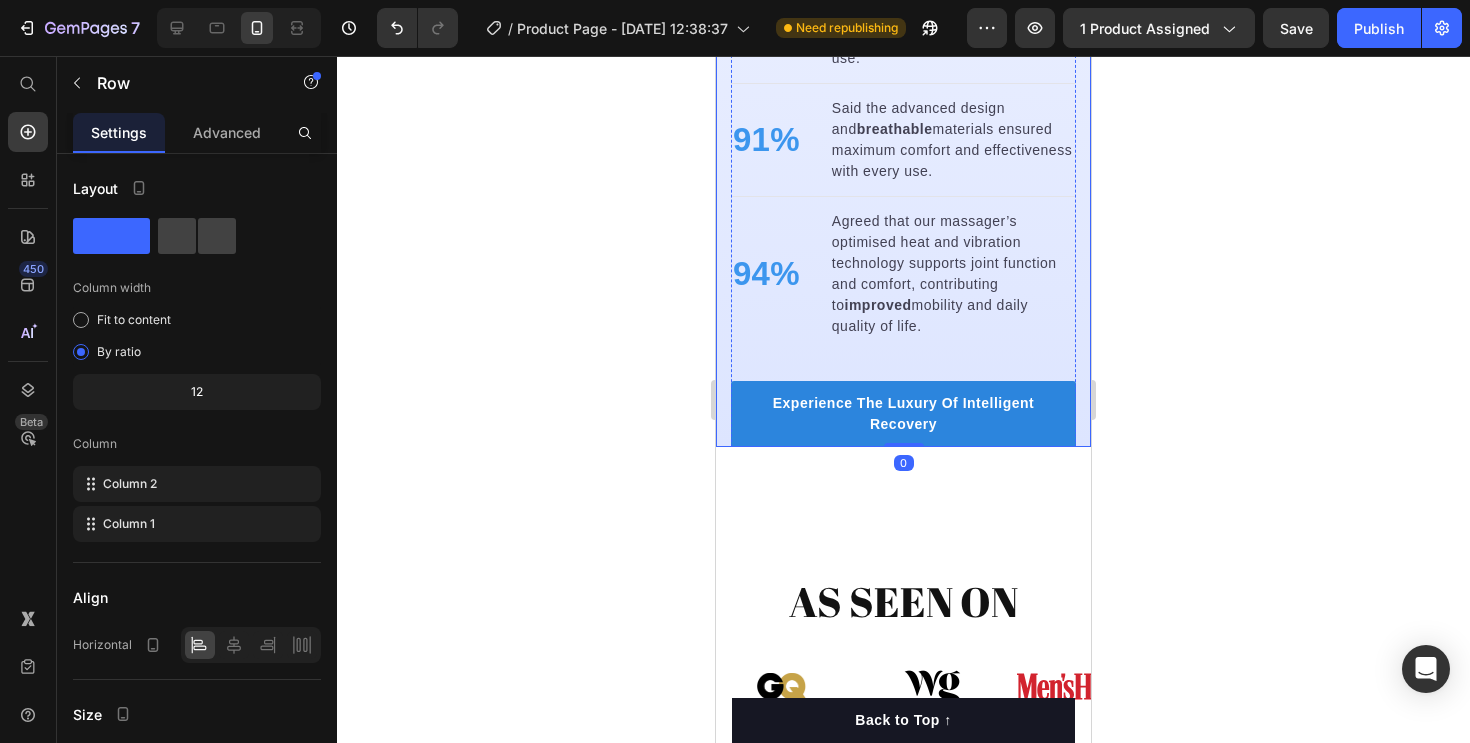 scroll, scrollTop: 2691, scrollLeft: 0, axis: vertical 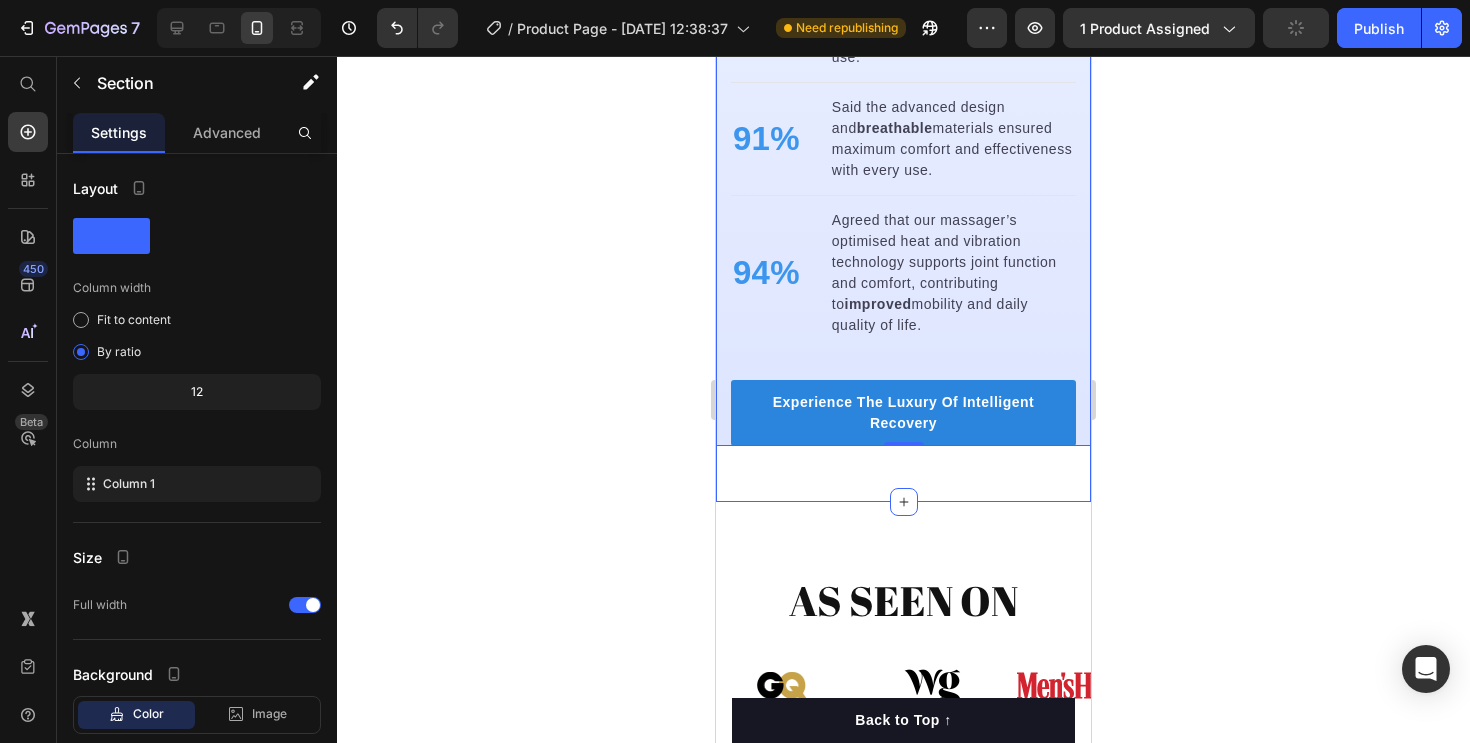 click on "Targeted joint care is the foundation for lasting mobility and a more active, pain-free life. Heading Invest in your bodies future — engineered to support joint health, relieve pain, and restore mobility. Give your knees the care they deserve and enjoy every step with comfort, confidence, and a renewed quality of life. Text block 96% Text block Of customers reported a noticeable  reduction  in joint pain after just two weeks of consistent use. Text block Advanced list                Title Line 91% Text block Said the advanced design and  breathable  materials ensured maximum comfort and effectiveness with every use. Text block Advanced list                Title Line 94% Text block Agreed that our massager’s optimised heat and vibration technology supports joint function and comfort, contributing to  improved  mobility and daily quality of life. Text block Advanced list Experience The Luxury Of Intelligent Recovery Button Row Image Image Row   0 Section 3" at bounding box center [903, -226] 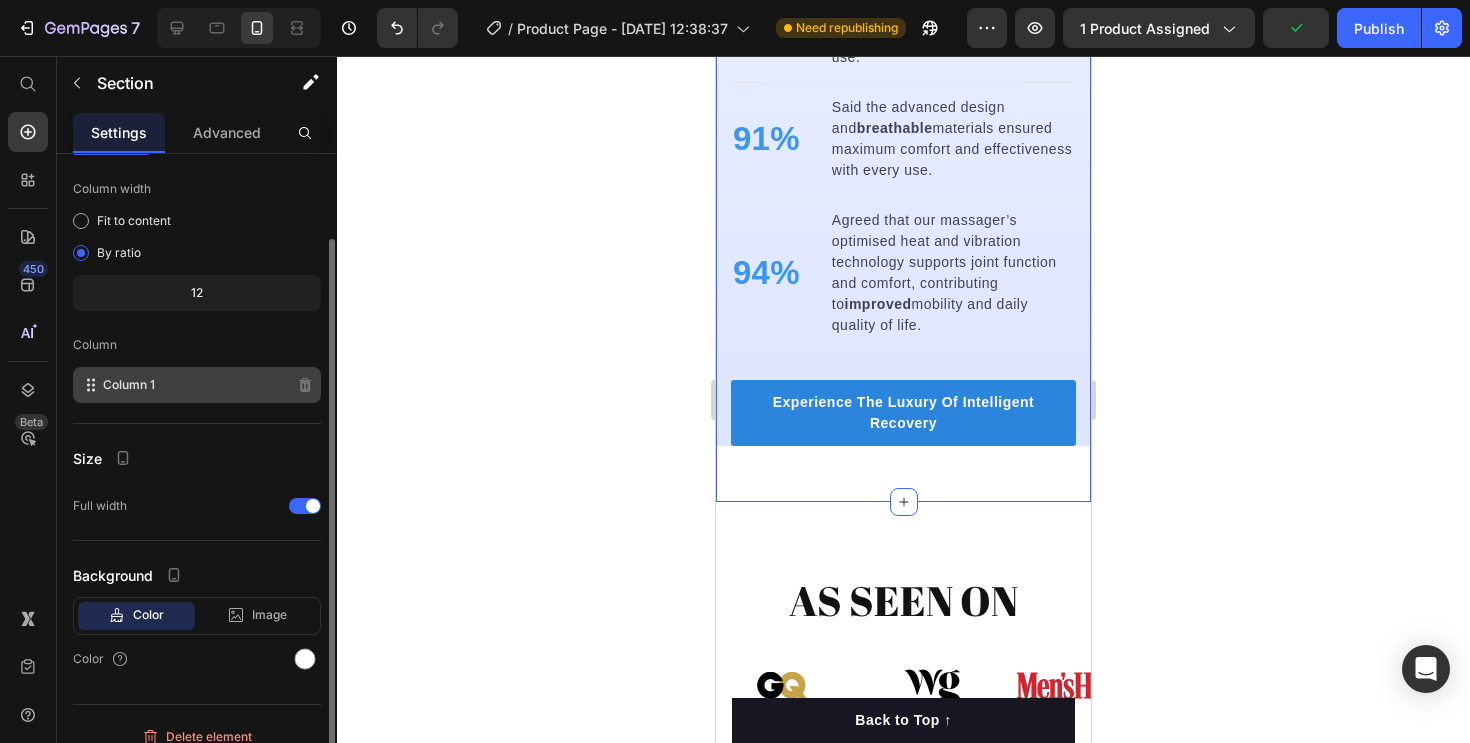 scroll, scrollTop: 118, scrollLeft: 0, axis: vertical 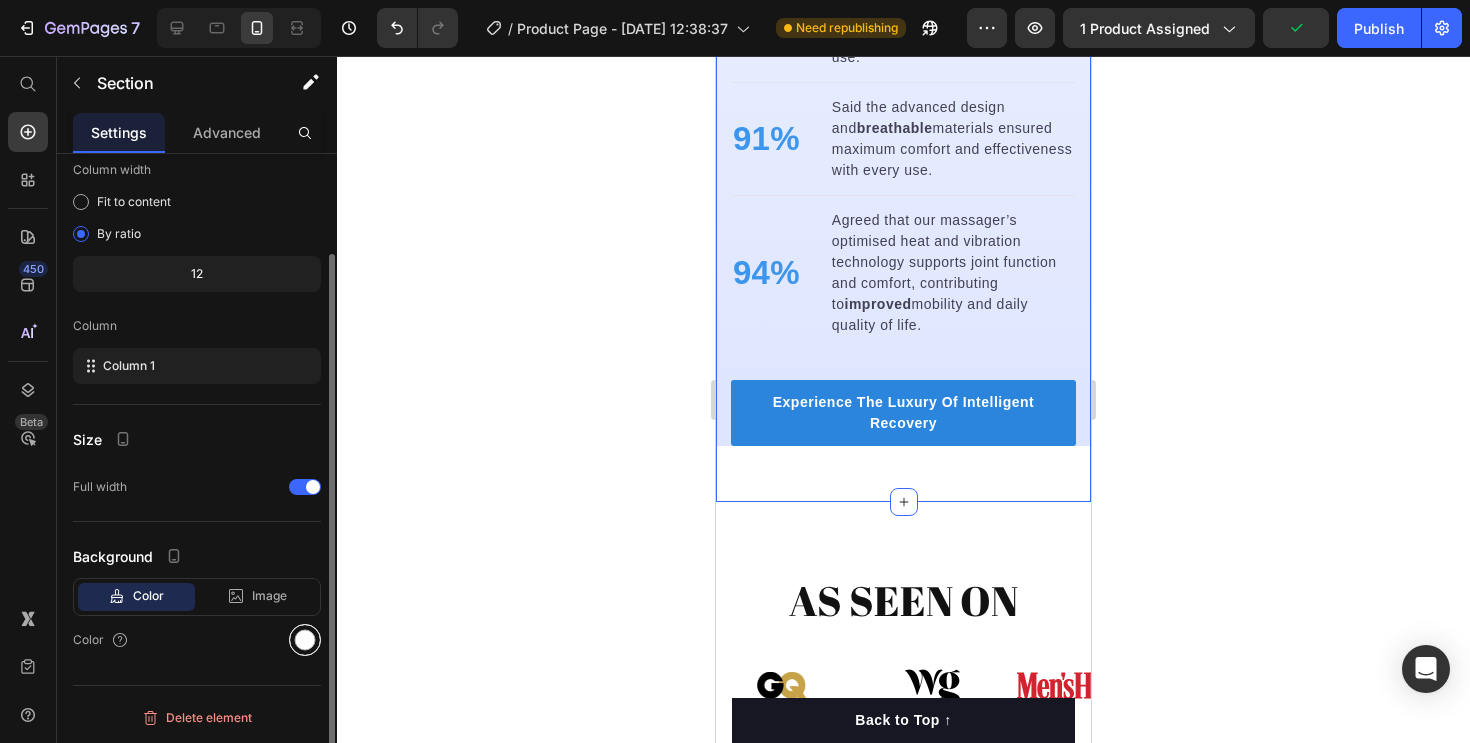 click at bounding box center [305, 640] 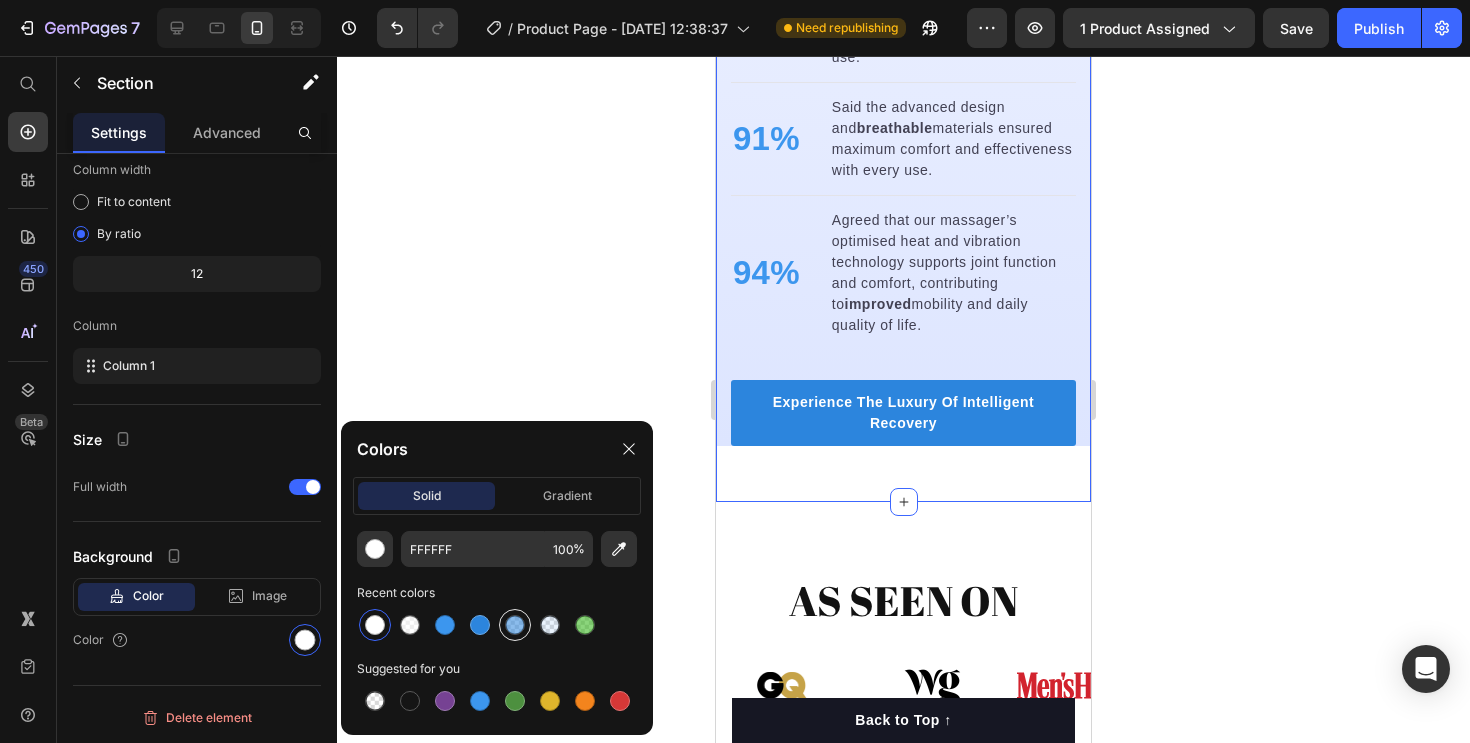 click at bounding box center (515, 625) 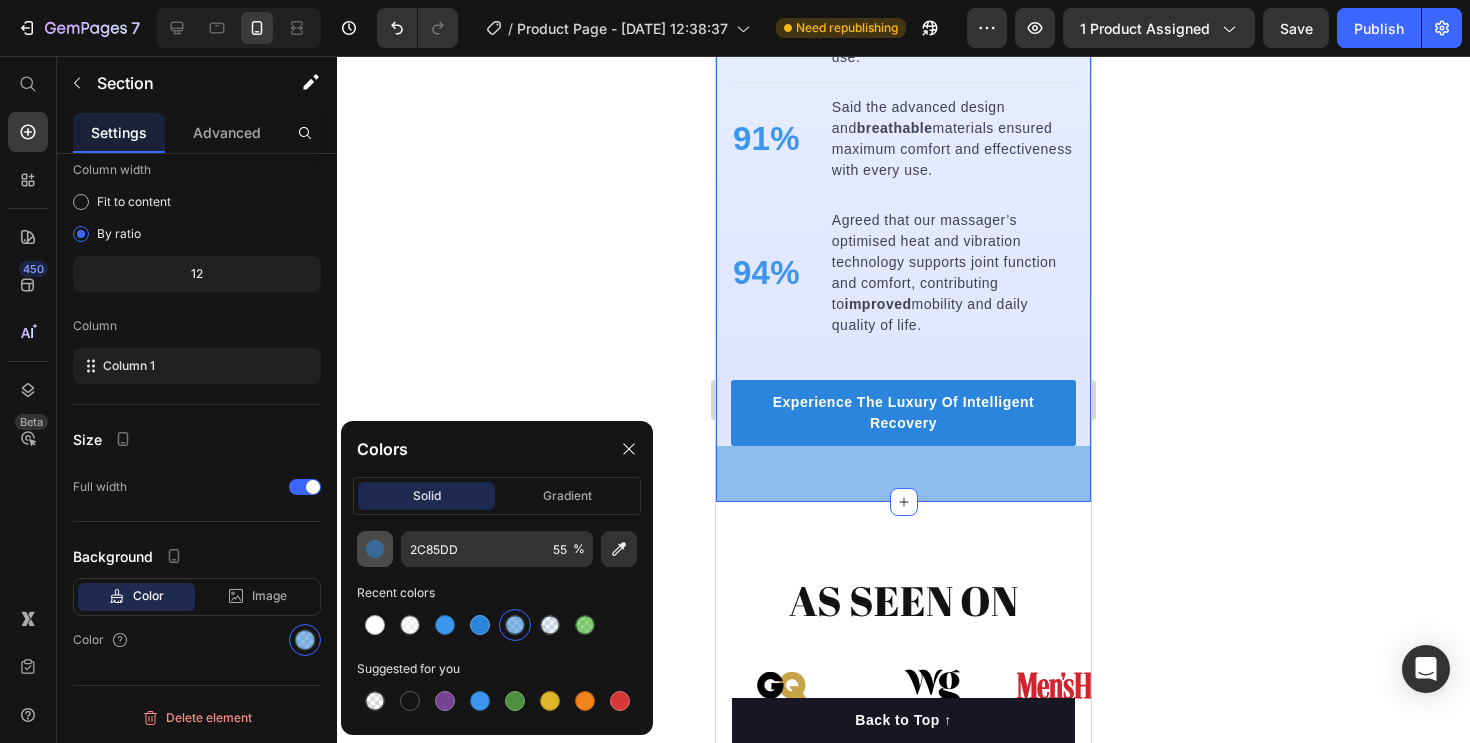 click at bounding box center (375, 549) 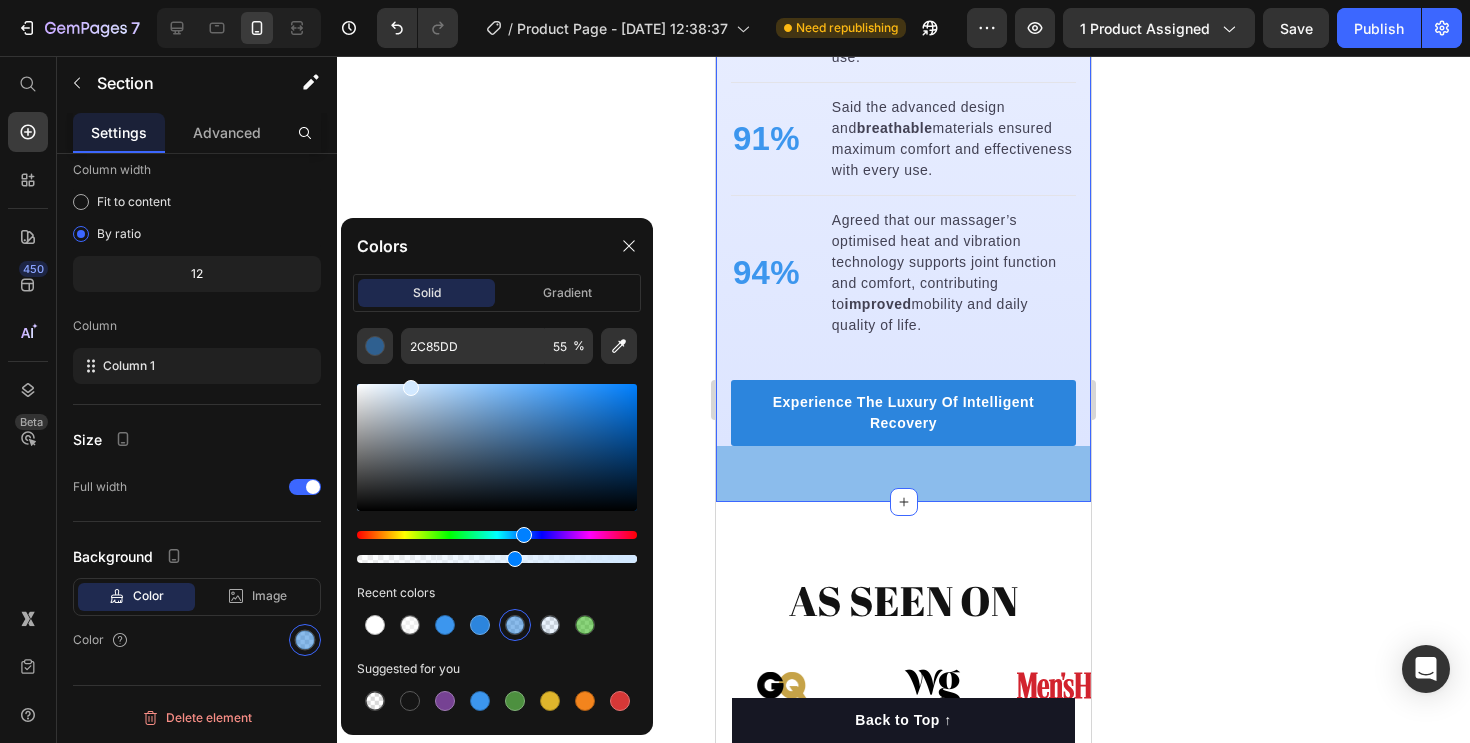 drag, startPoint x: 580, startPoint y: 406, endPoint x: 410, endPoint y: 374, distance: 172.98555 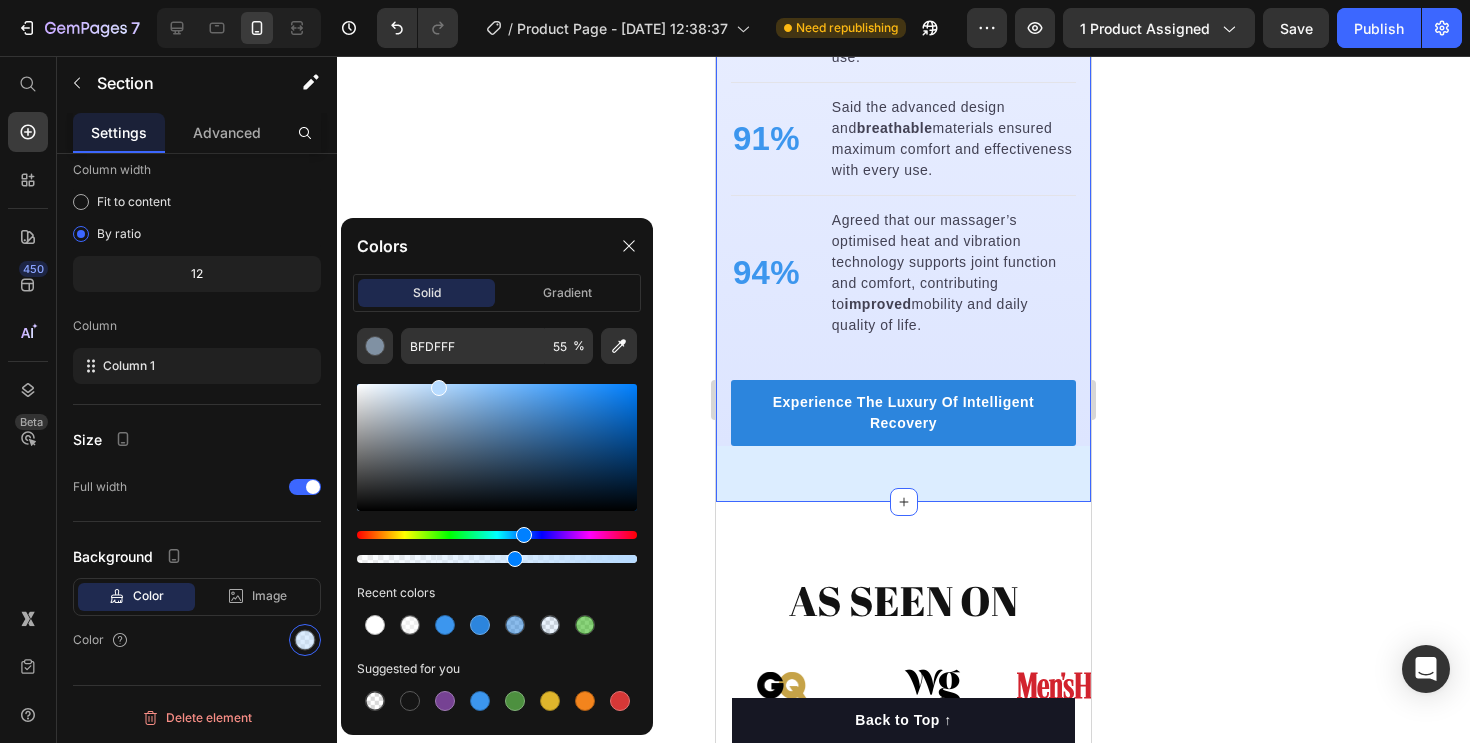 drag, startPoint x: 411, startPoint y: 389, endPoint x: 437, endPoint y: 378, distance: 28.231188 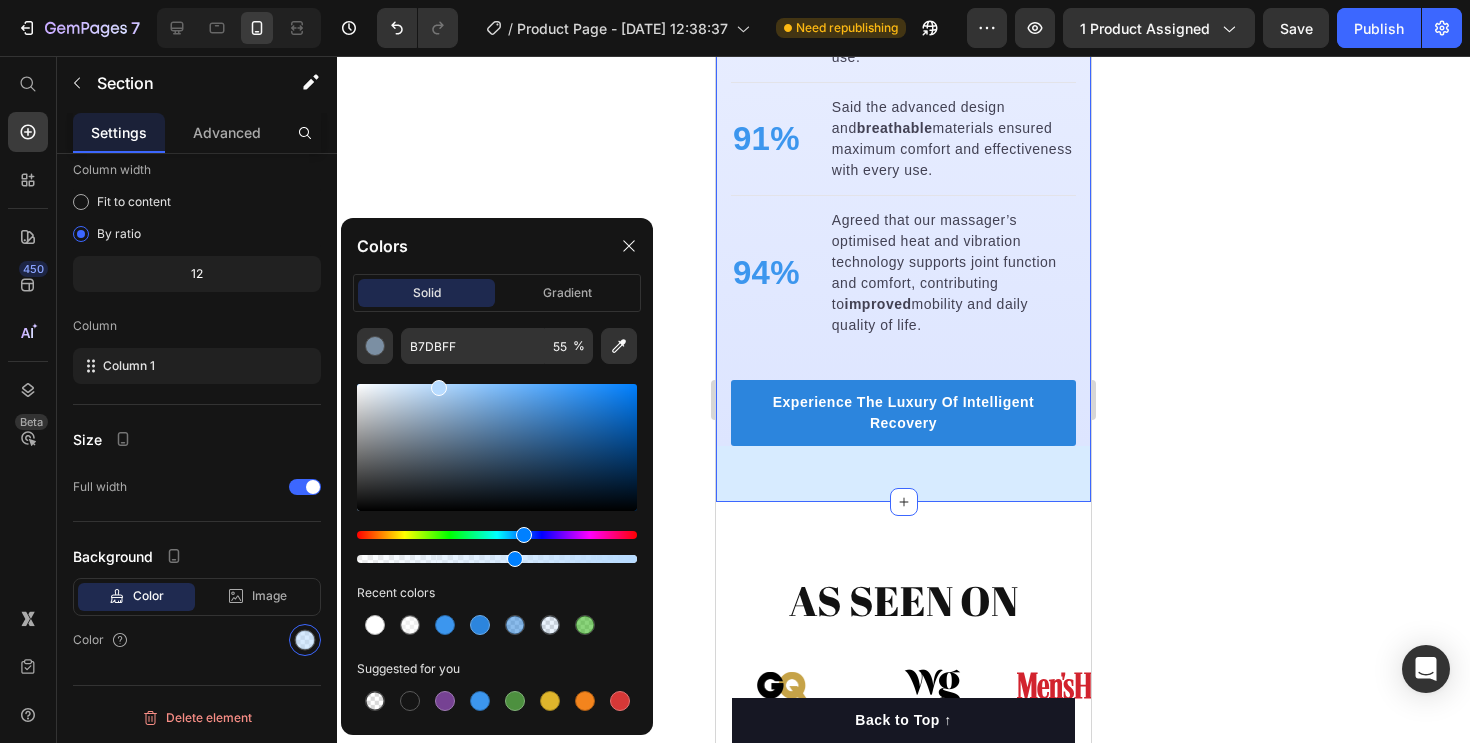 click 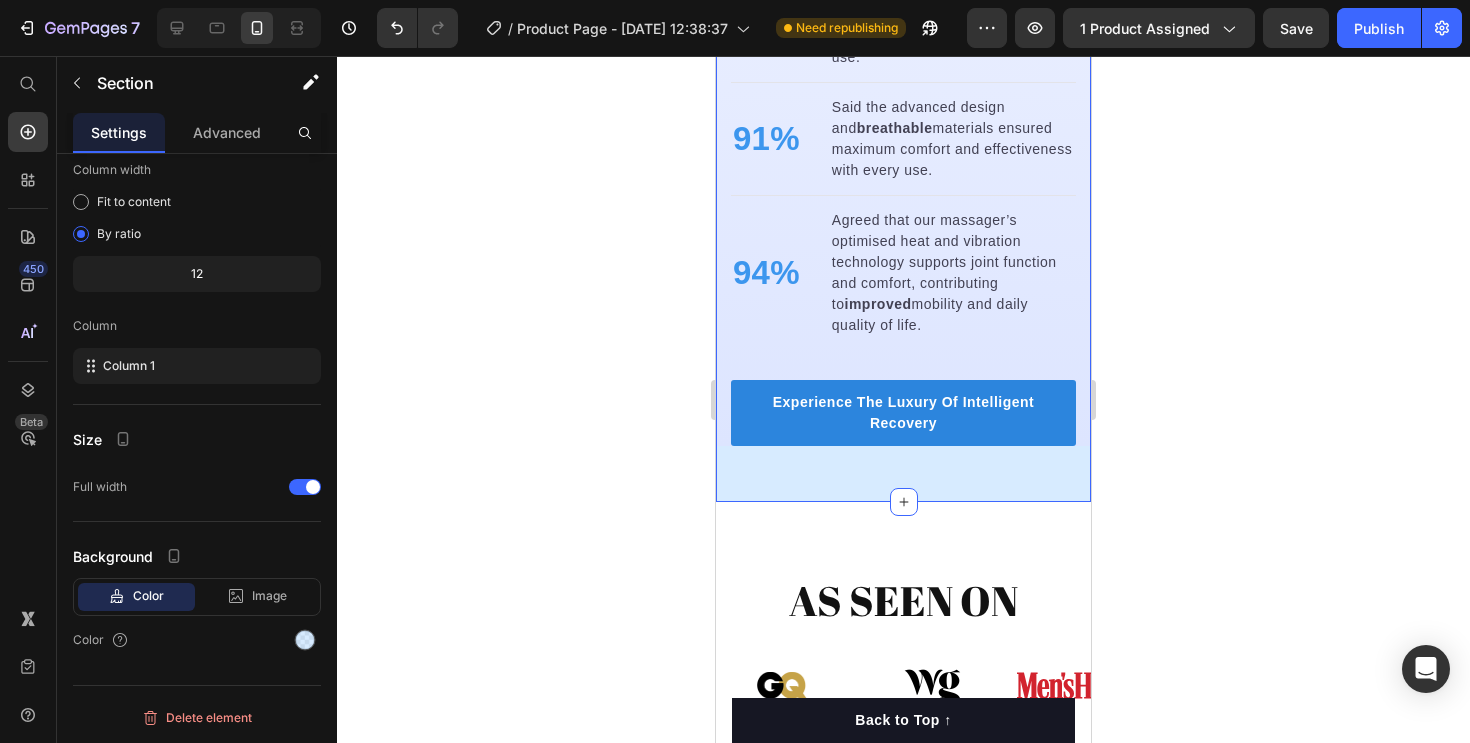 click on "Targeted joint care is the foundation for lasting mobility and a more active, pain-free life. Heading Invest in your bodies future — engineered to support joint health, relieve pain, and restore mobility. Give your knees the care they deserve and enjoy every step with comfort, confidence, and a renewed quality of life. Text block 96% Text block Of customers reported a noticeable  reduction  in joint pain after just two weeks of consistent use. Text block Advanced list                Title Line 91% Text block Said the advanced design and  breathable  materials ensured maximum comfort and effectiveness with every use. Text block Advanced list                Title Line 94% Text block Agreed that our massager’s optimised heat and vibration technology supports joint function and comfort, contributing to  improved  mobility and daily quality of life. Text block Advanced list Experience The Luxury Of Intelligent Recovery Button Row Image Image Row Section 3" at bounding box center [903, -226] 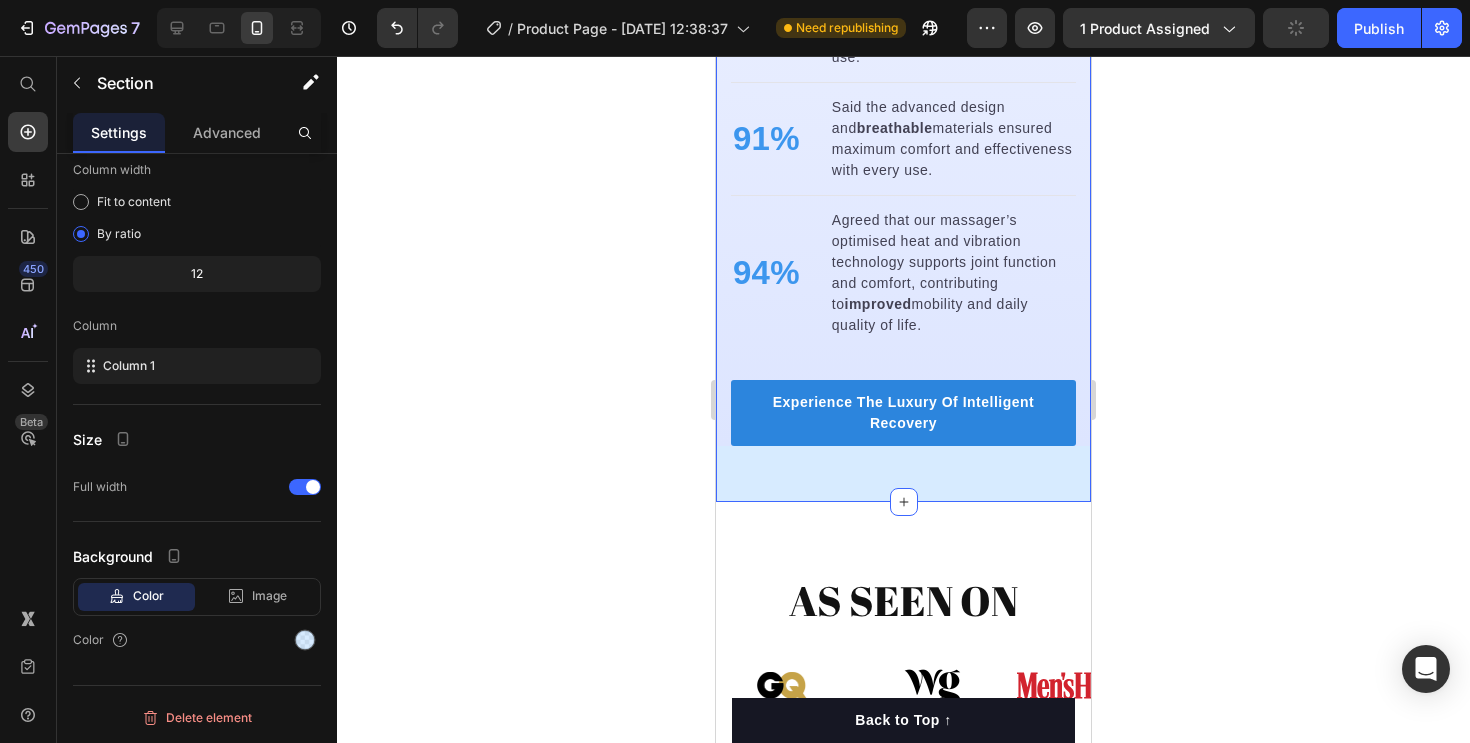 click on "Targeted joint care is the foundation for lasting mobility and a more active, pain-free life. Heading Invest in your bodies future — engineered to support joint health, relieve pain, and restore mobility. Give your knees the care they deserve and enjoy every step with comfort, confidence, and a renewed quality of life. Text block 96% Text block Of customers reported a noticeable  reduction  in joint pain after just two weeks of consistent use. Text block Advanced list                Title Line 91% Text block Said the advanced design and  breathable  materials ensured maximum comfort and effectiveness with every use. Text block Advanced list                Title Line 94% Text block Agreed that our massager’s optimised heat and vibration technology supports joint function and comfort, contributing to  improved  mobility and daily quality of life. Text block Advanced list Experience The Luxury Of Intelligent Recovery Button Row Image Image Row Section 3   You can create reusable sections Create Theme Section" at bounding box center (903, -226) 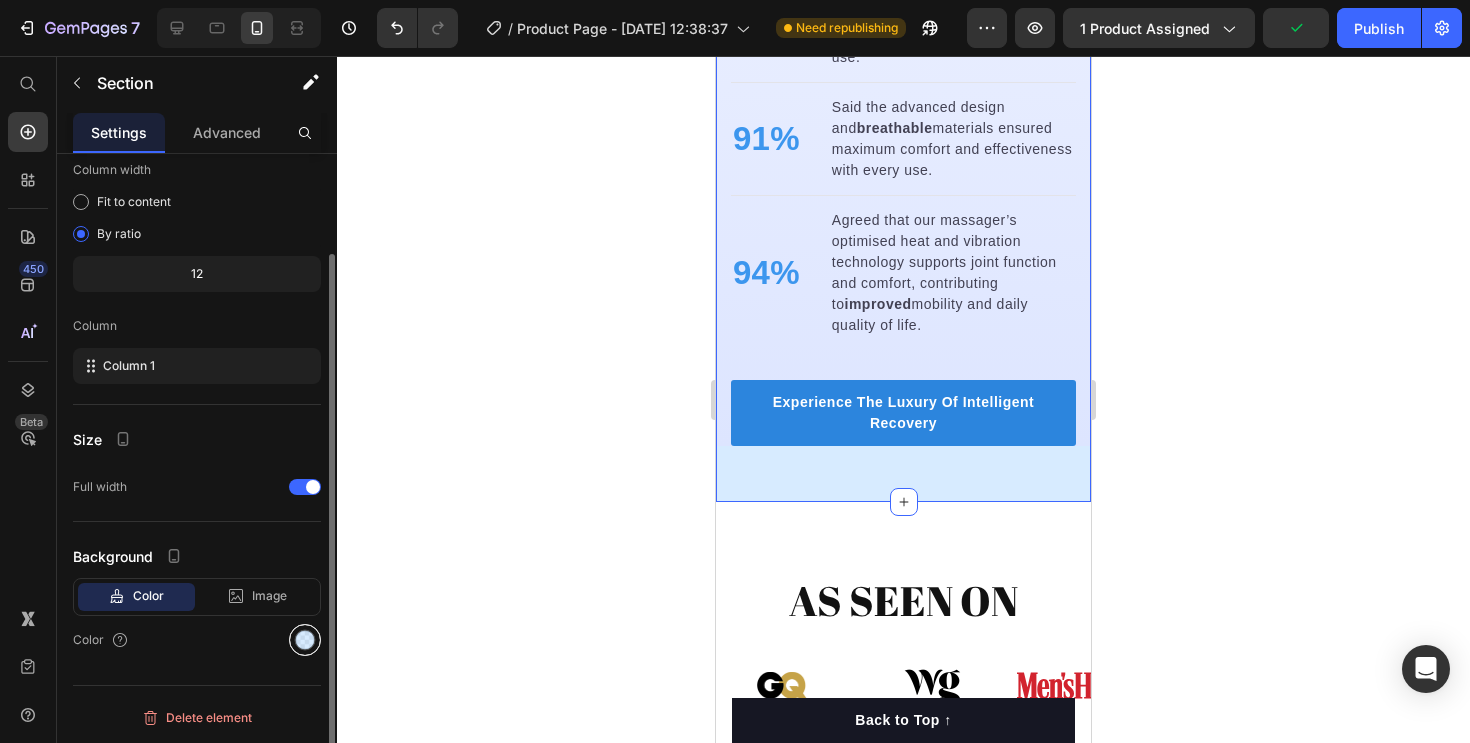 click at bounding box center [305, 640] 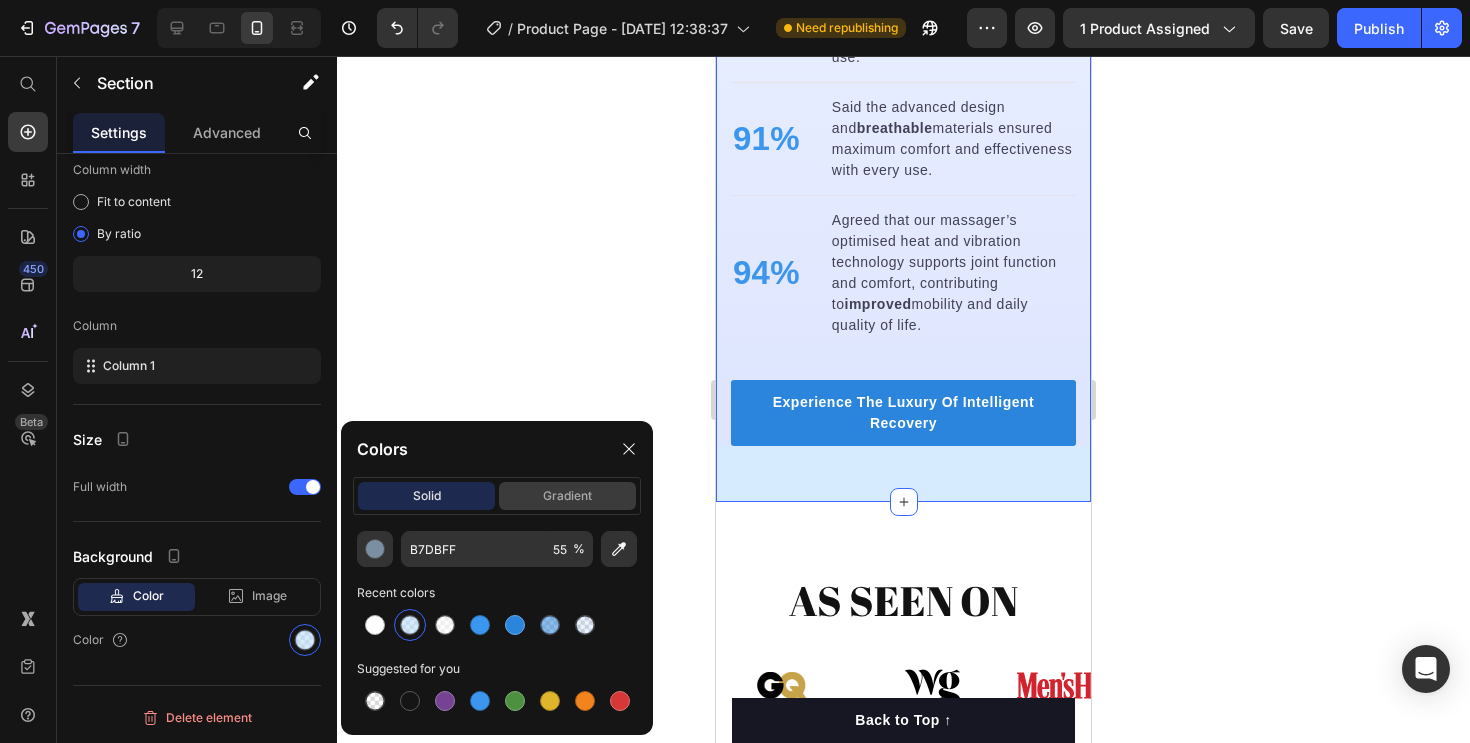 click on "gradient" 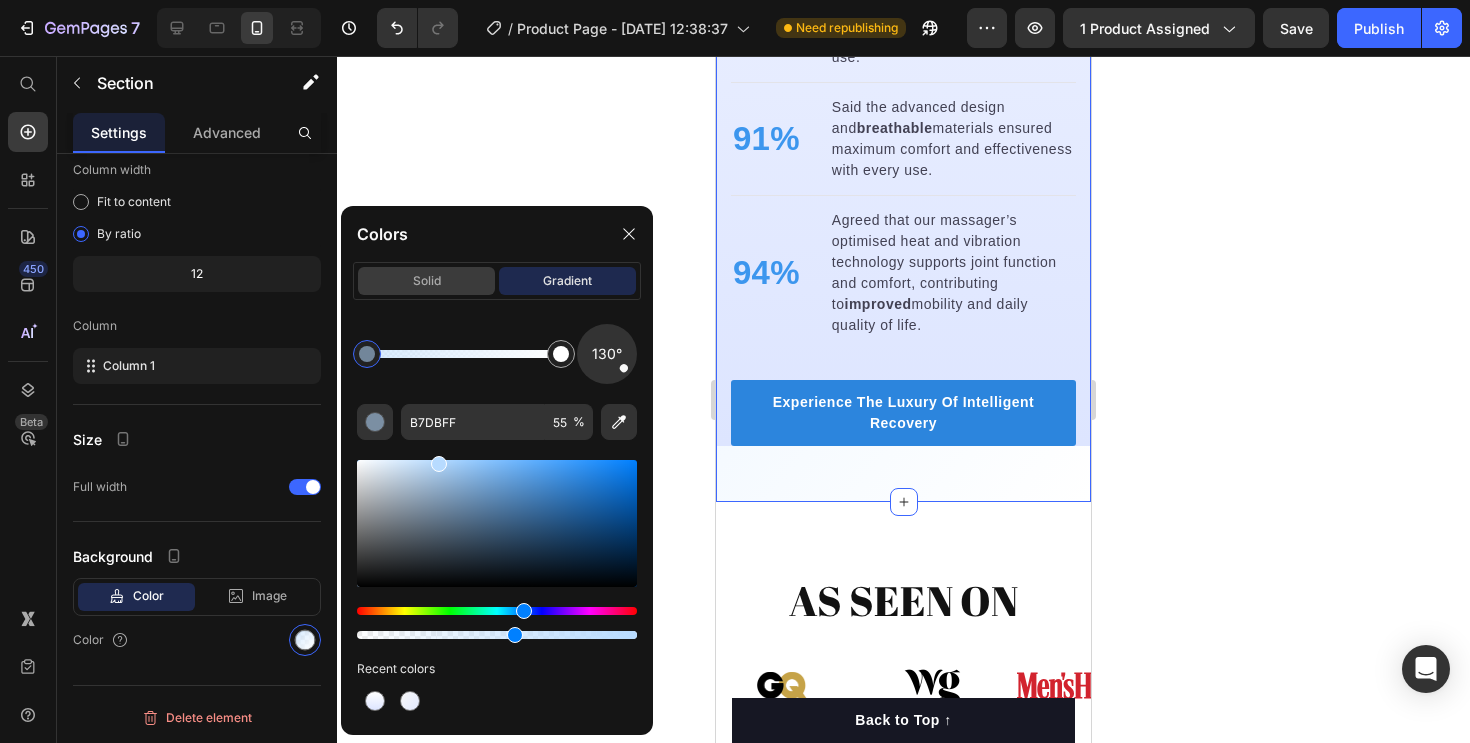 click on "solid" 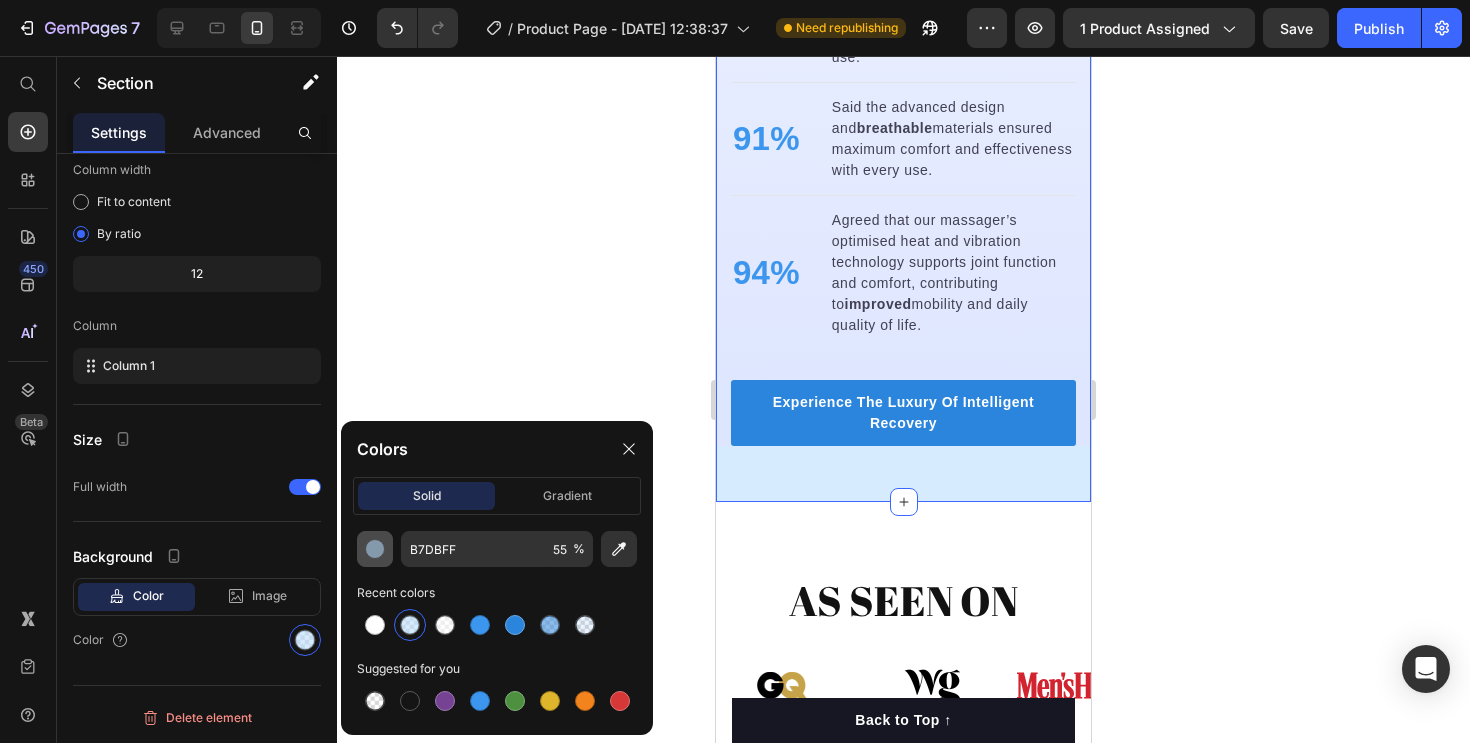 click at bounding box center [375, 549] 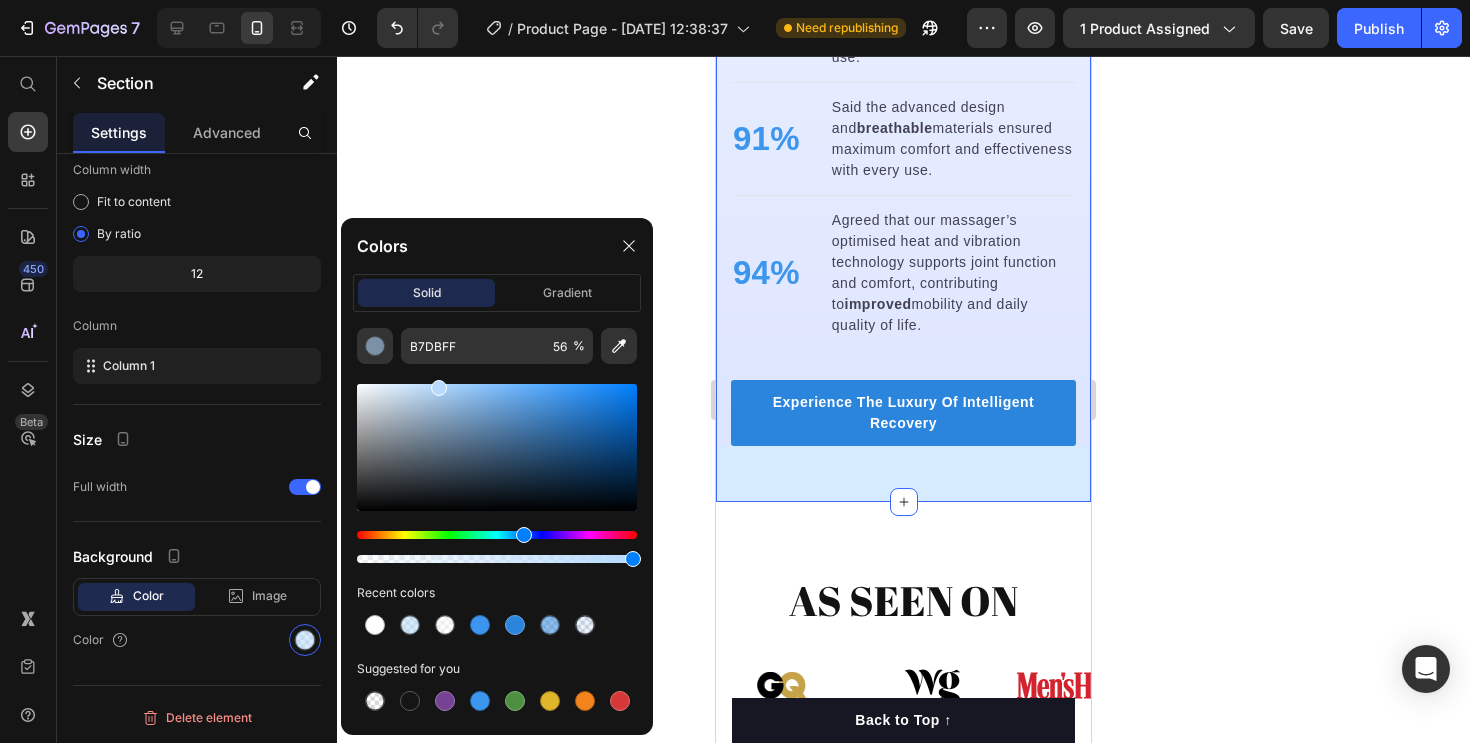 drag, startPoint x: 514, startPoint y: 559, endPoint x: 662, endPoint y: 576, distance: 148.97314 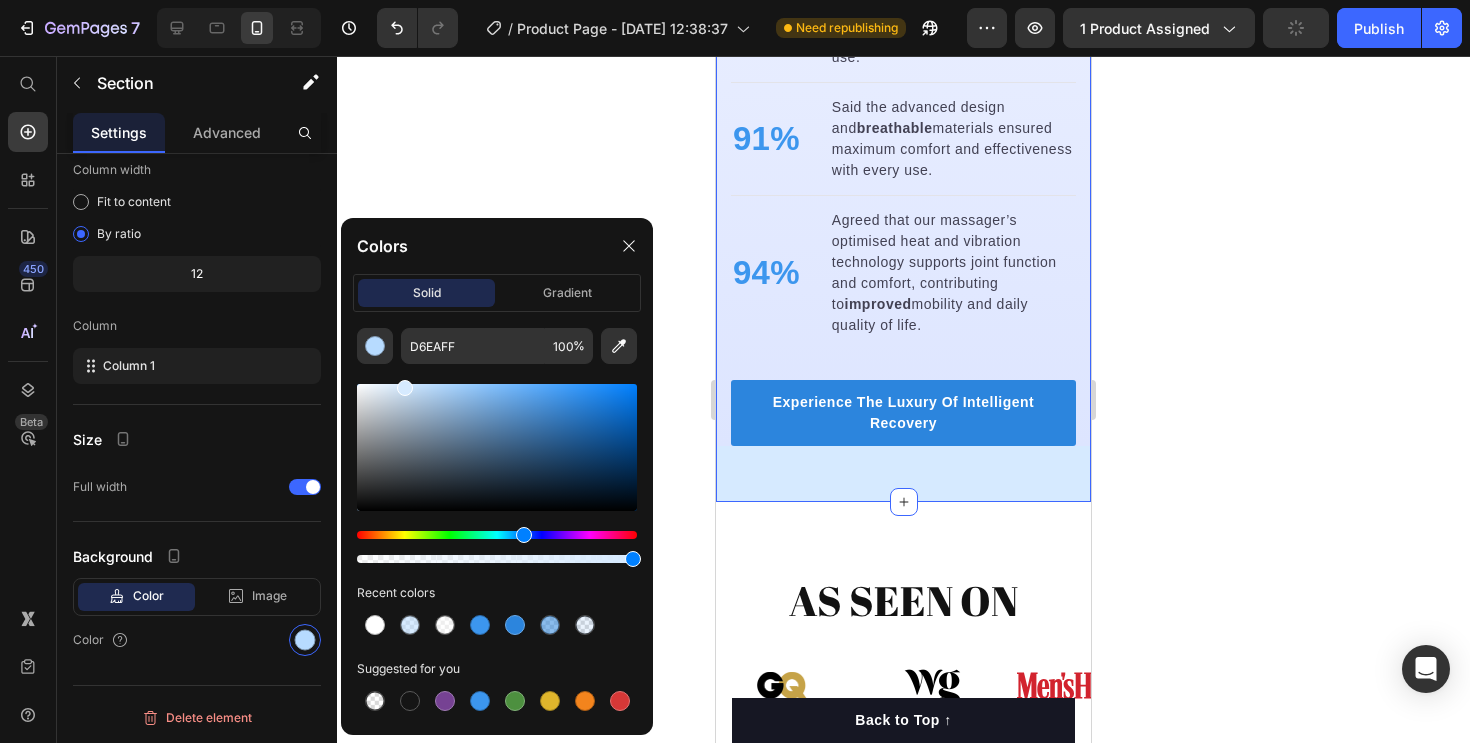 drag, startPoint x: 430, startPoint y: 384, endPoint x: 404, endPoint y: 380, distance: 26.305893 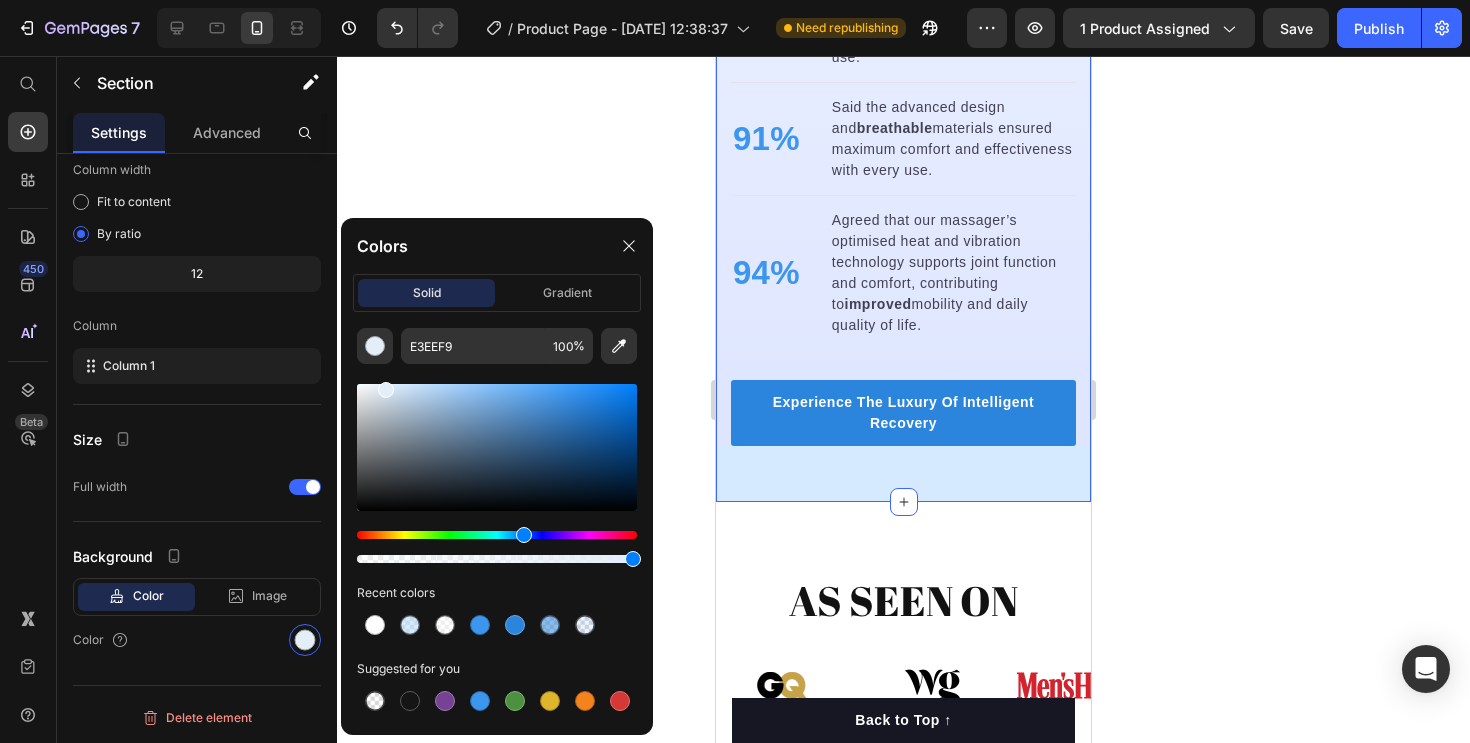 drag, startPoint x: 402, startPoint y: 383, endPoint x: 384, endPoint y: 385, distance: 18.110771 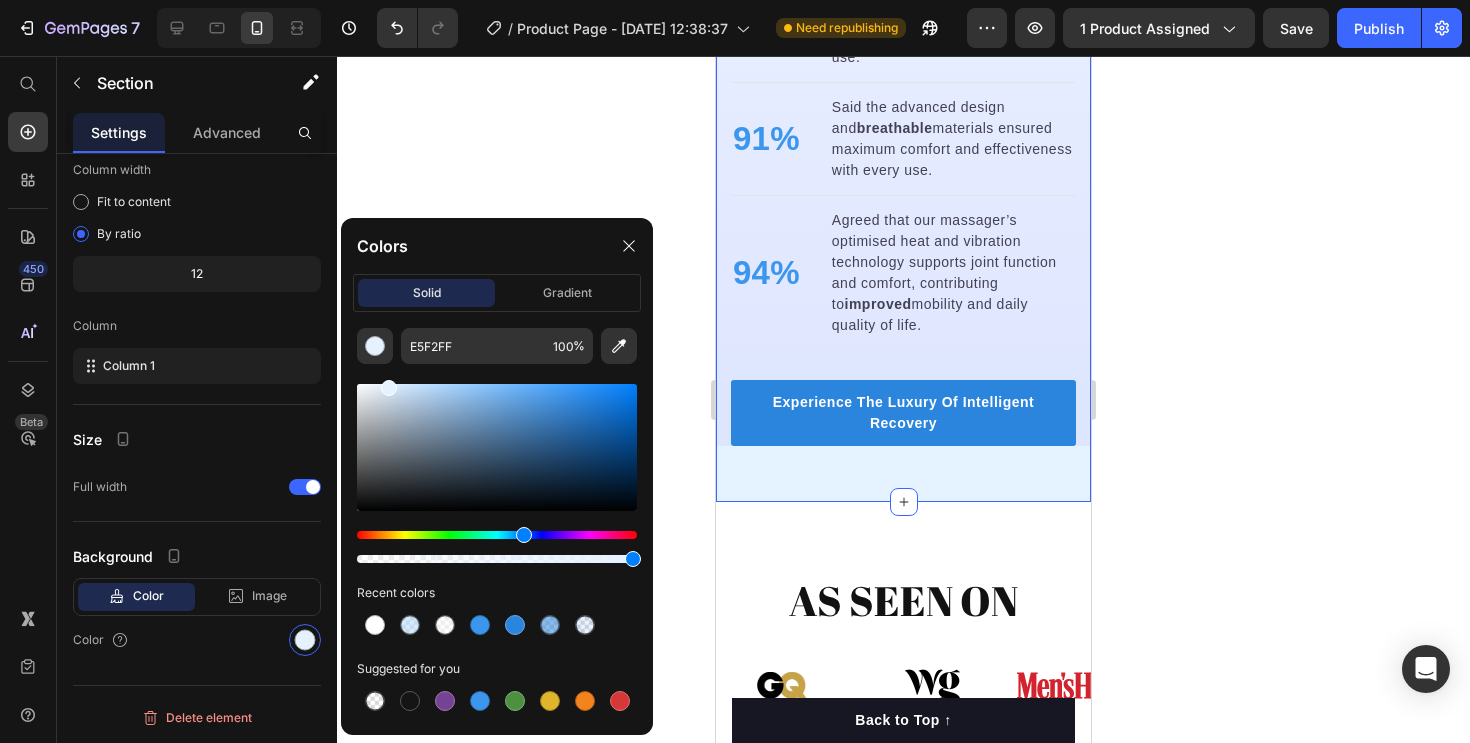 click at bounding box center [389, 388] 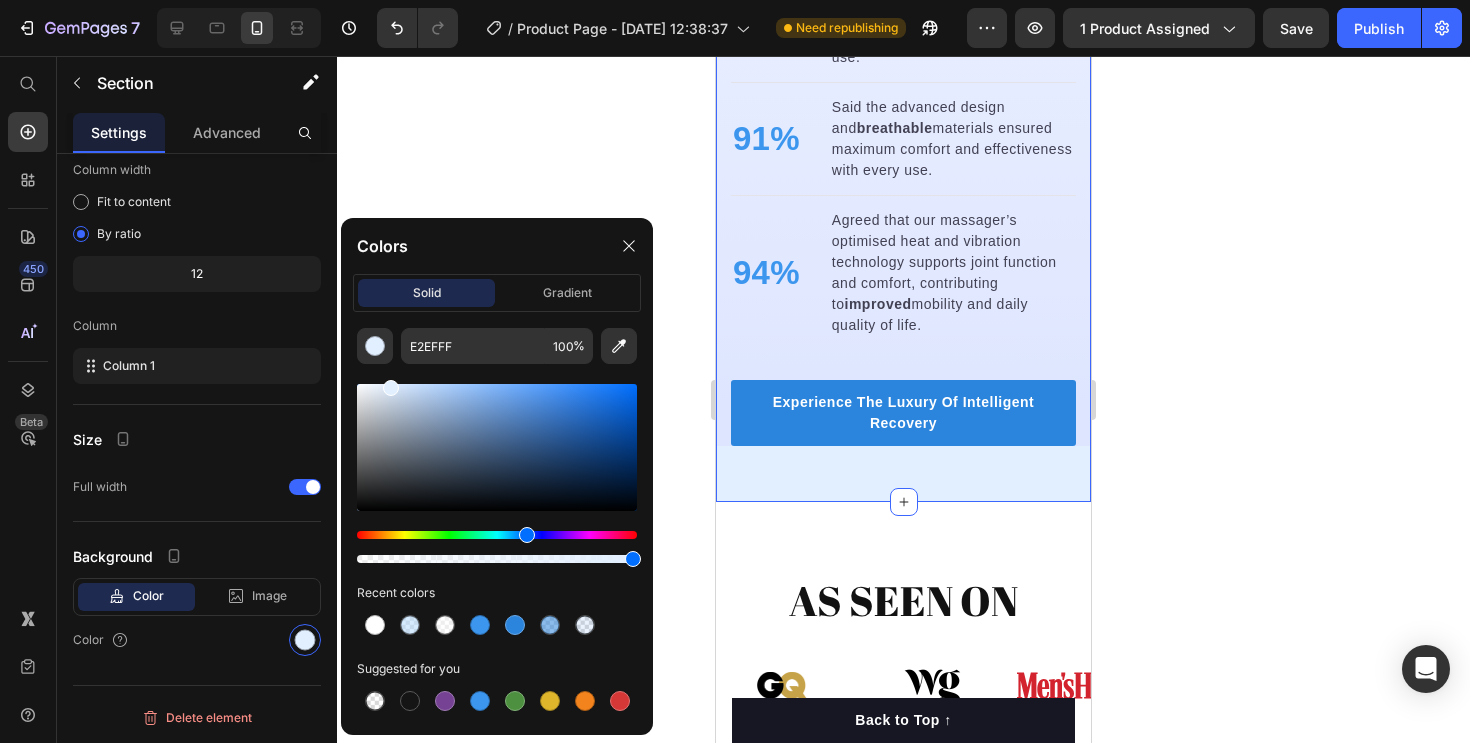 click at bounding box center (527, 535) 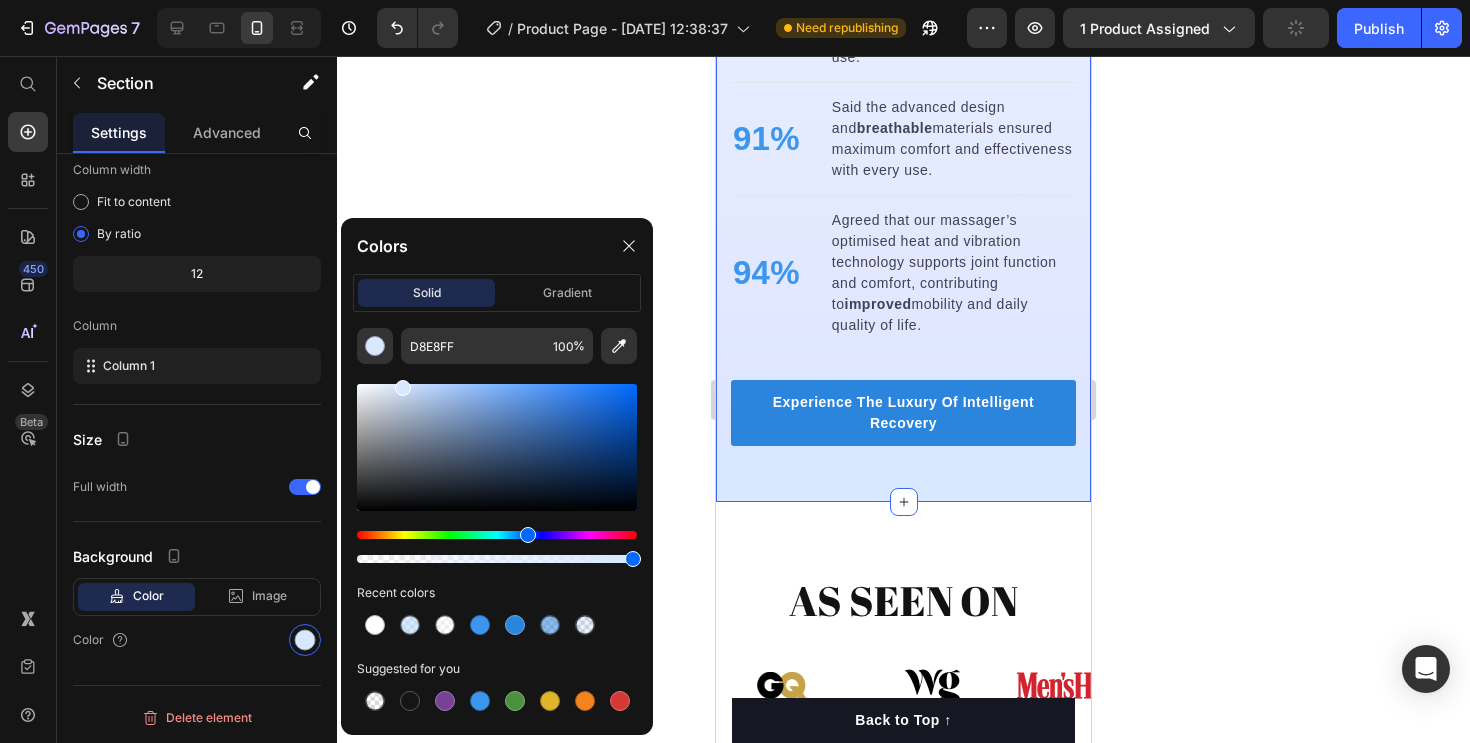 click at bounding box center (403, 388) 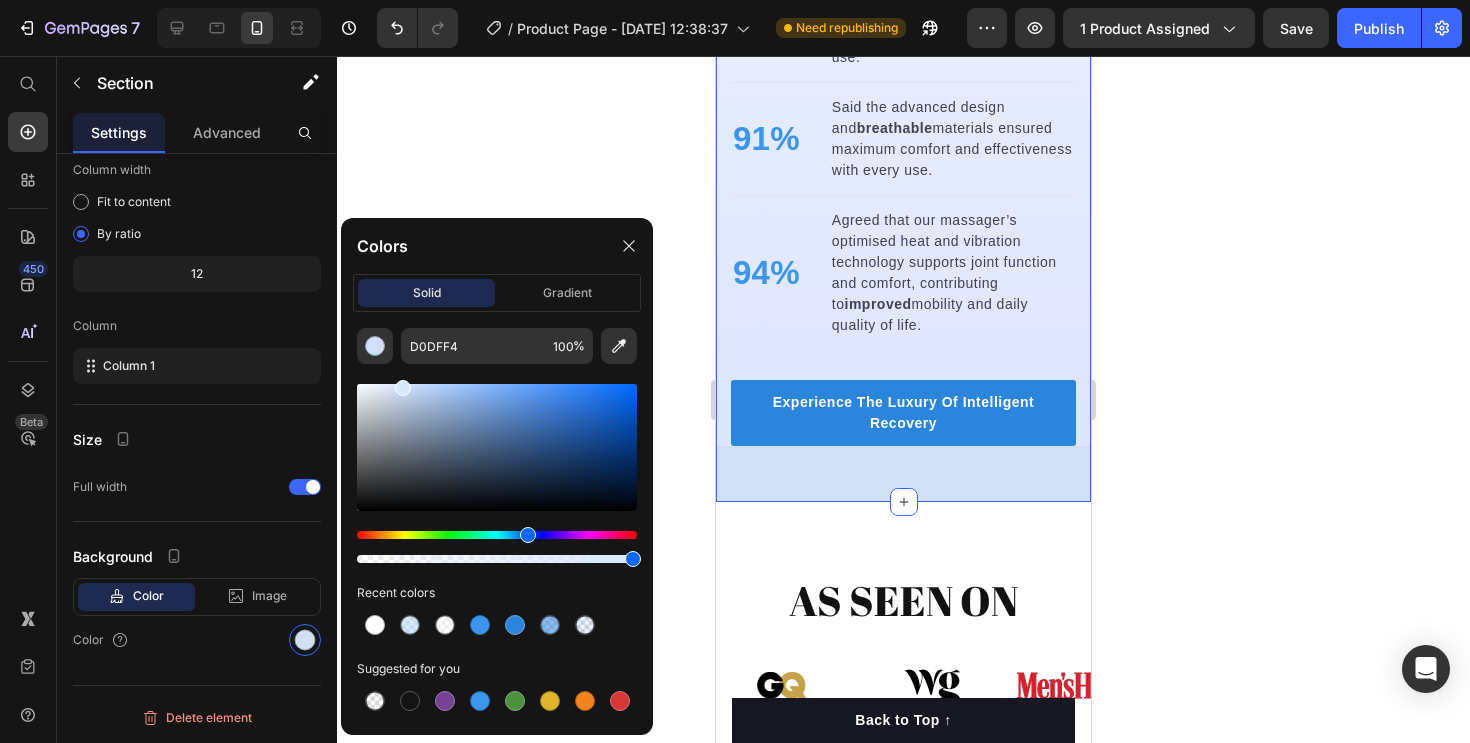 click at bounding box center [403, 388] 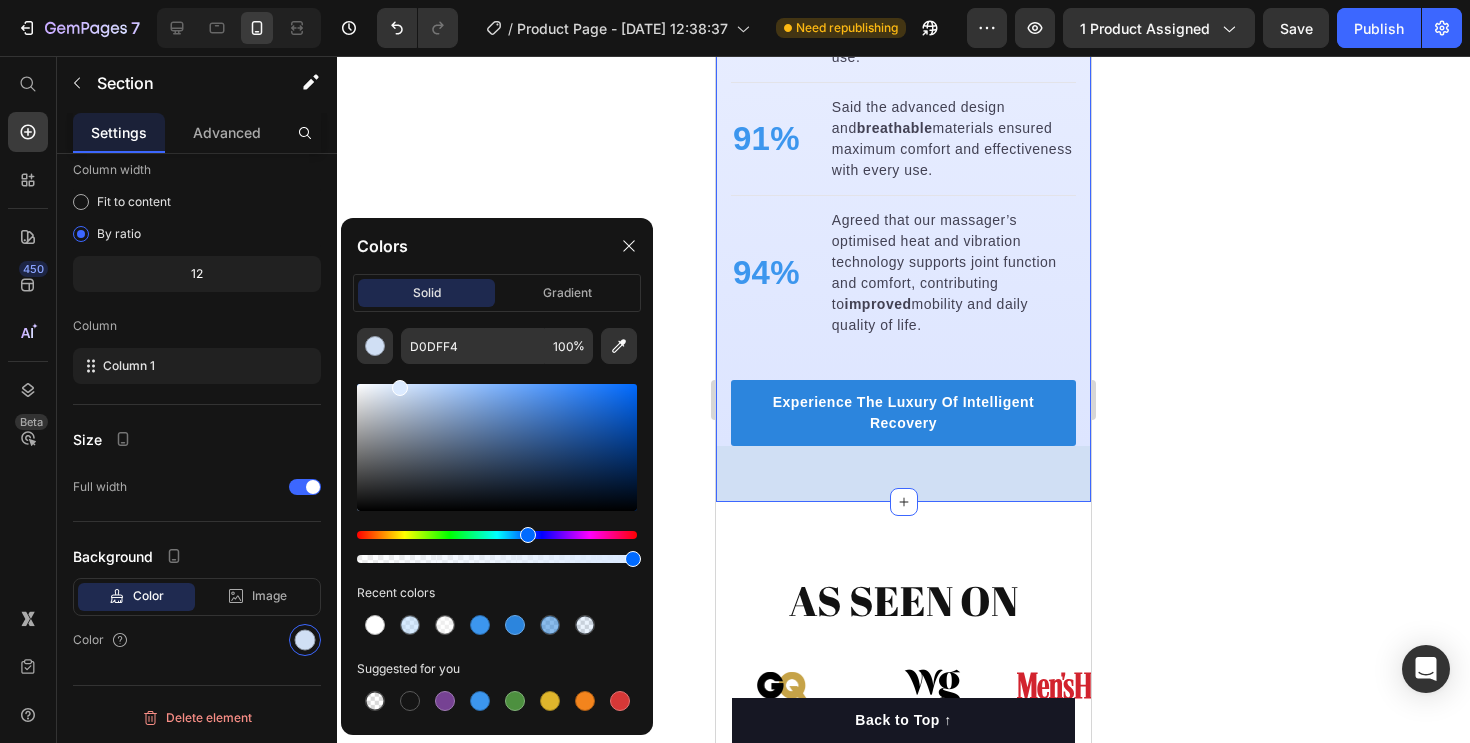 type on "DBEAFF" 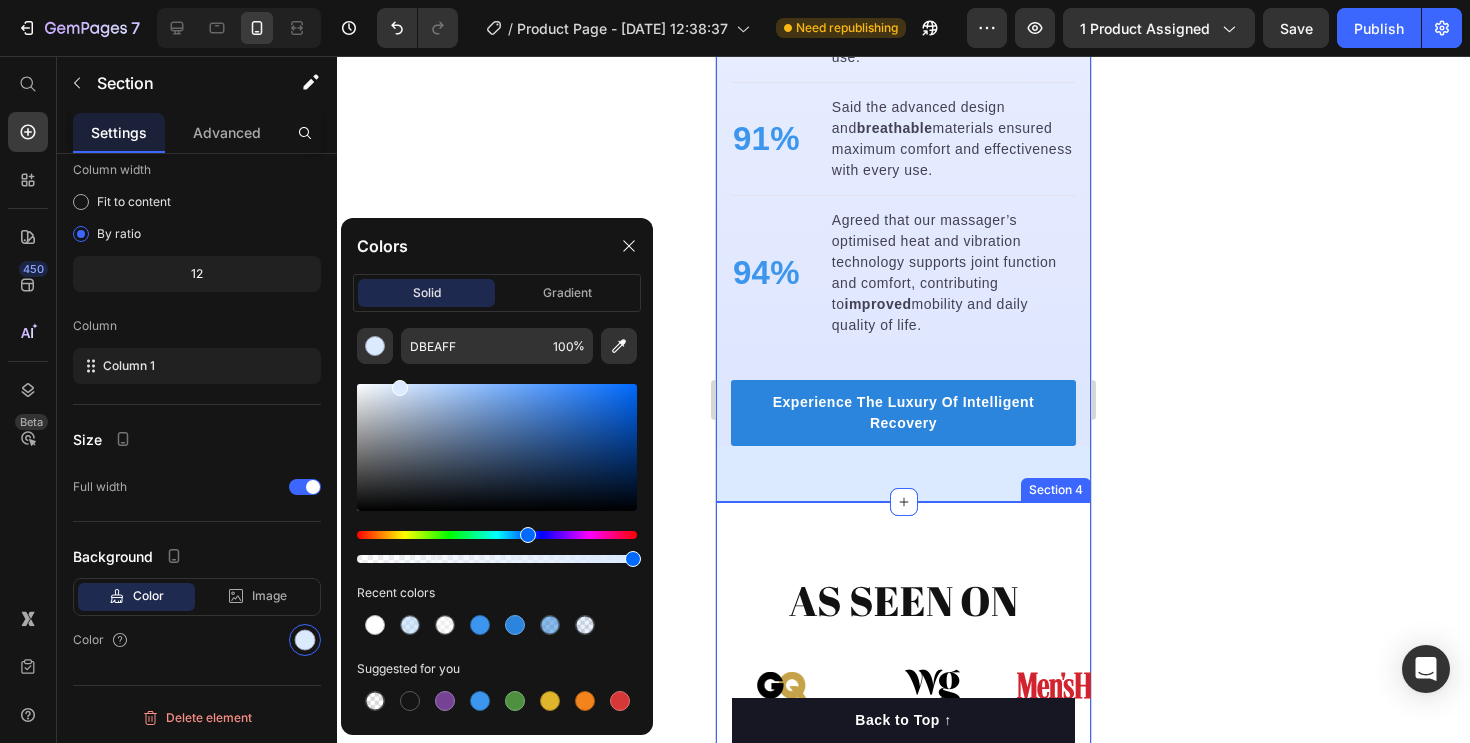click on "AS SEEN ON Heading Image Image Image Image Image Image Image Image Image Image Marquee Section 4" at bounding box center (903, 641) 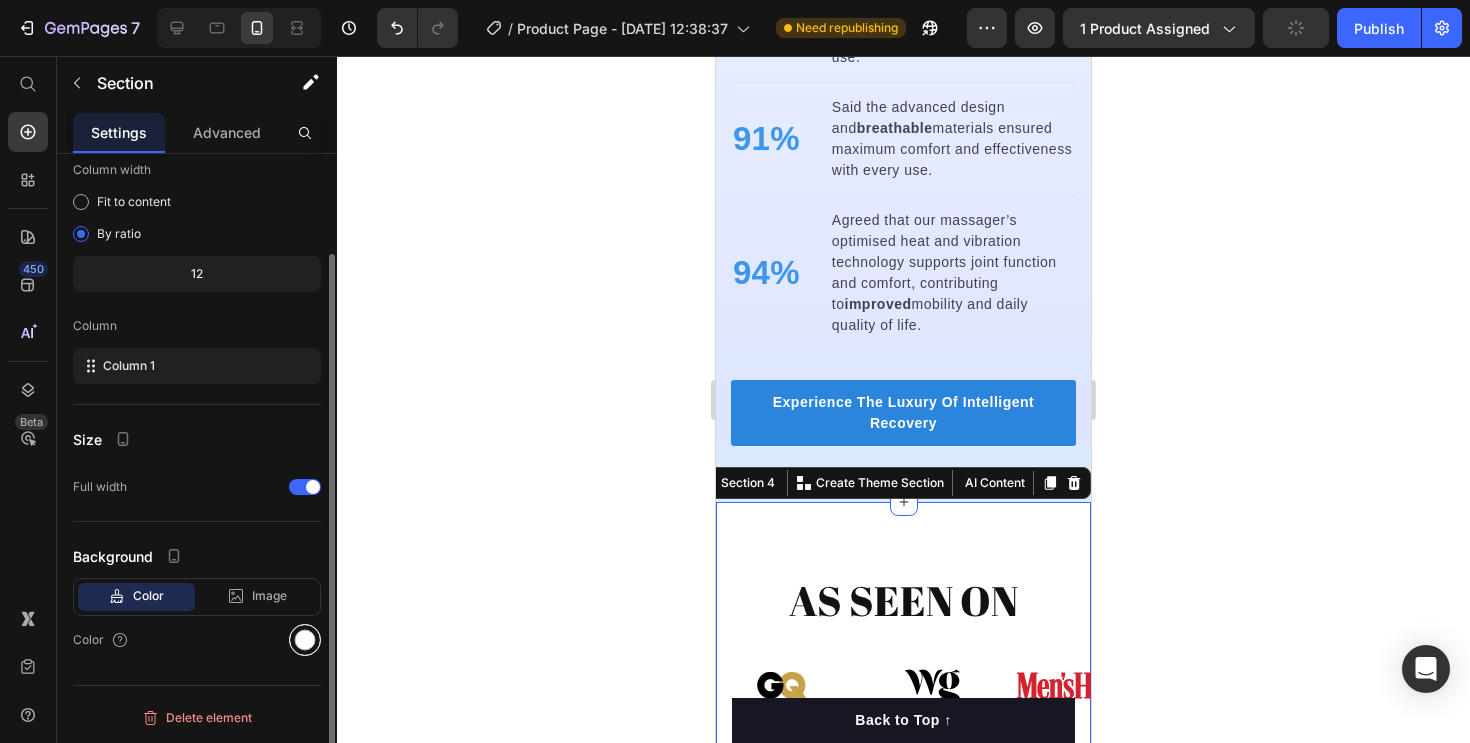 click at bounding box center [305, 640] 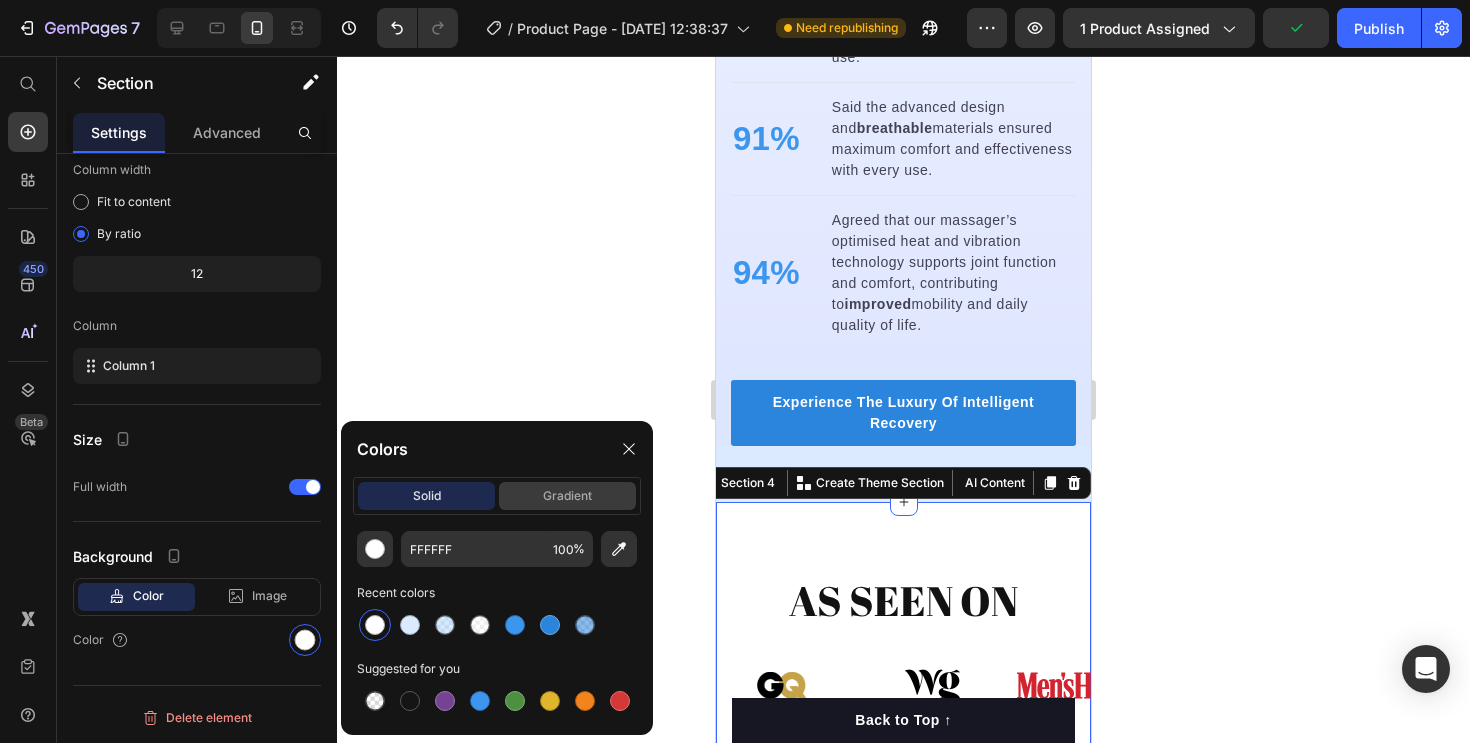 click on "gradient" 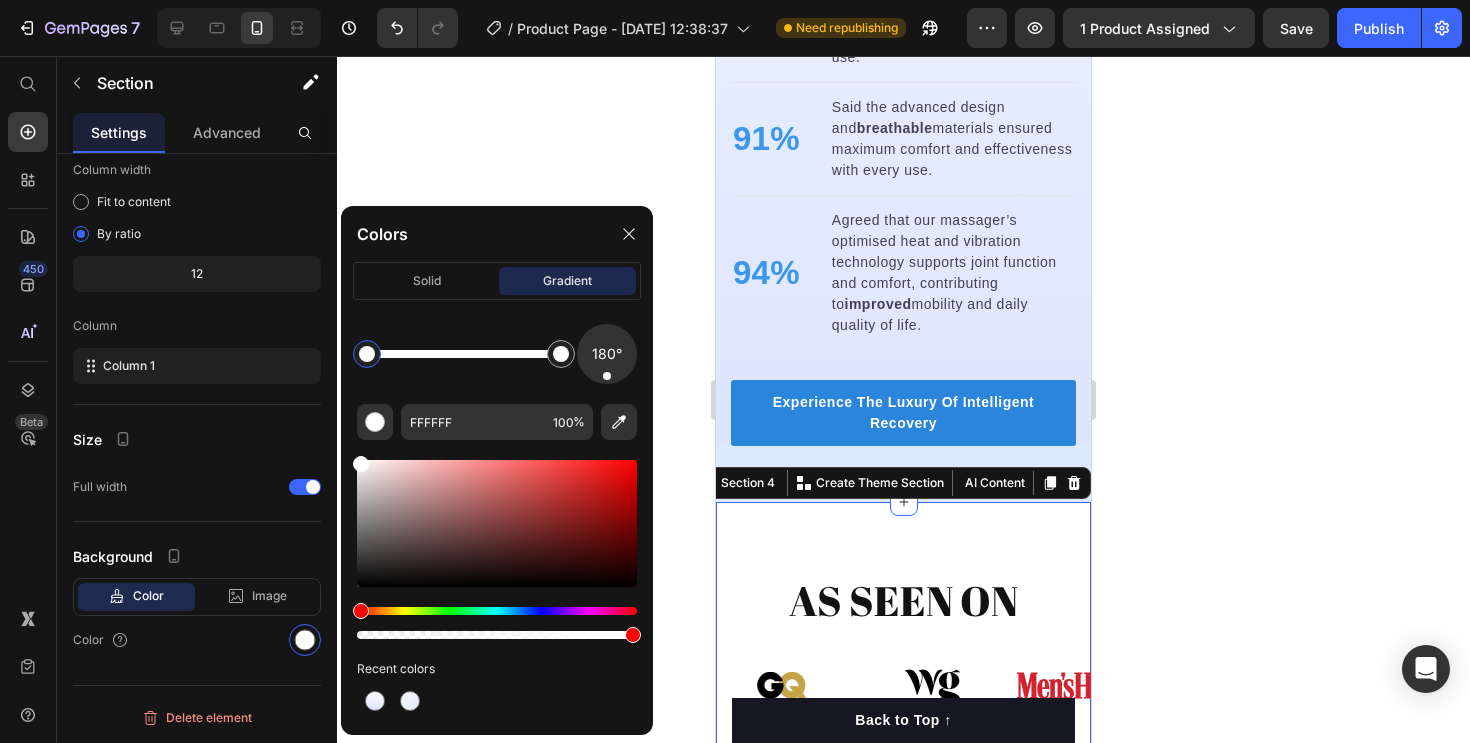 drag, startPoint x: 620, startPoint y: 375, endPoint x: 607, endPoint y: 398, distance: 26.41969 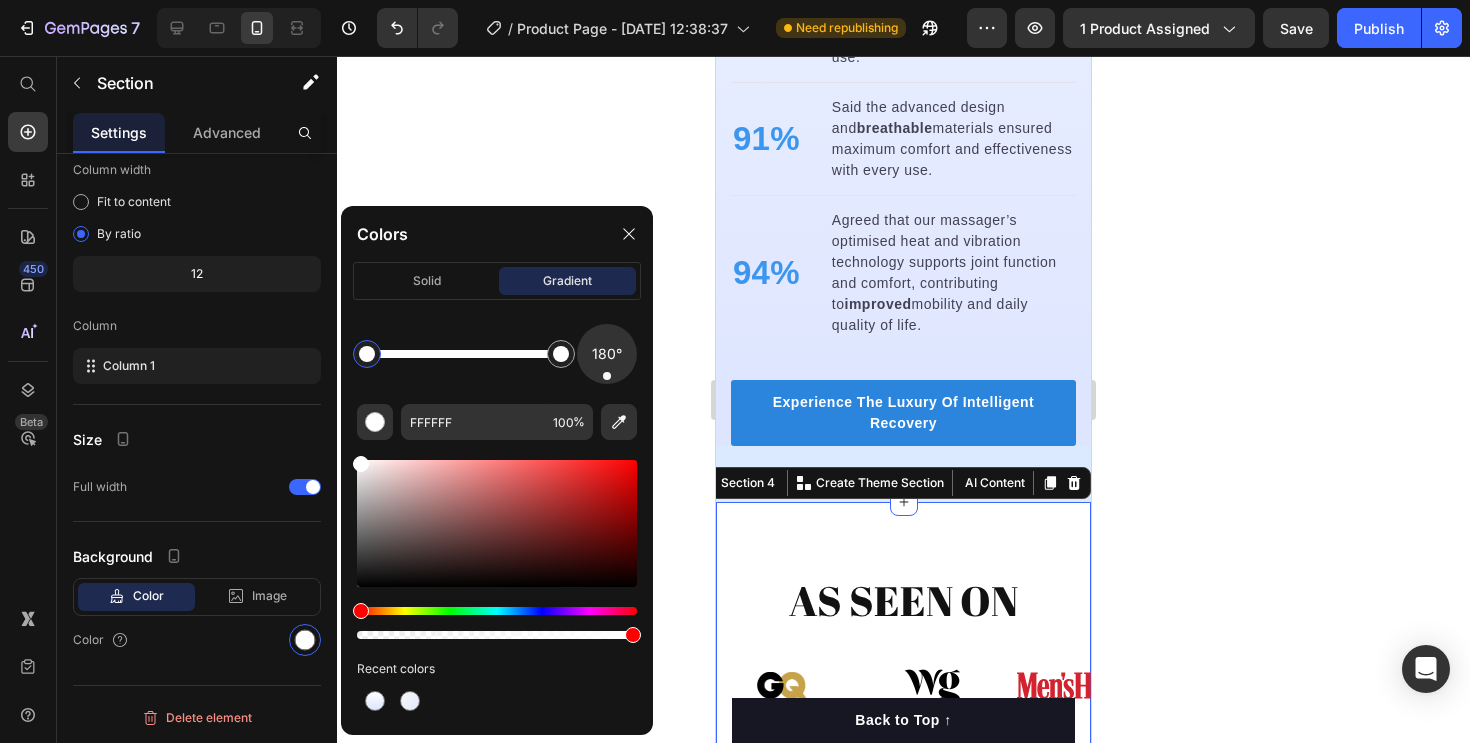 click at bounding box center (367, 354) 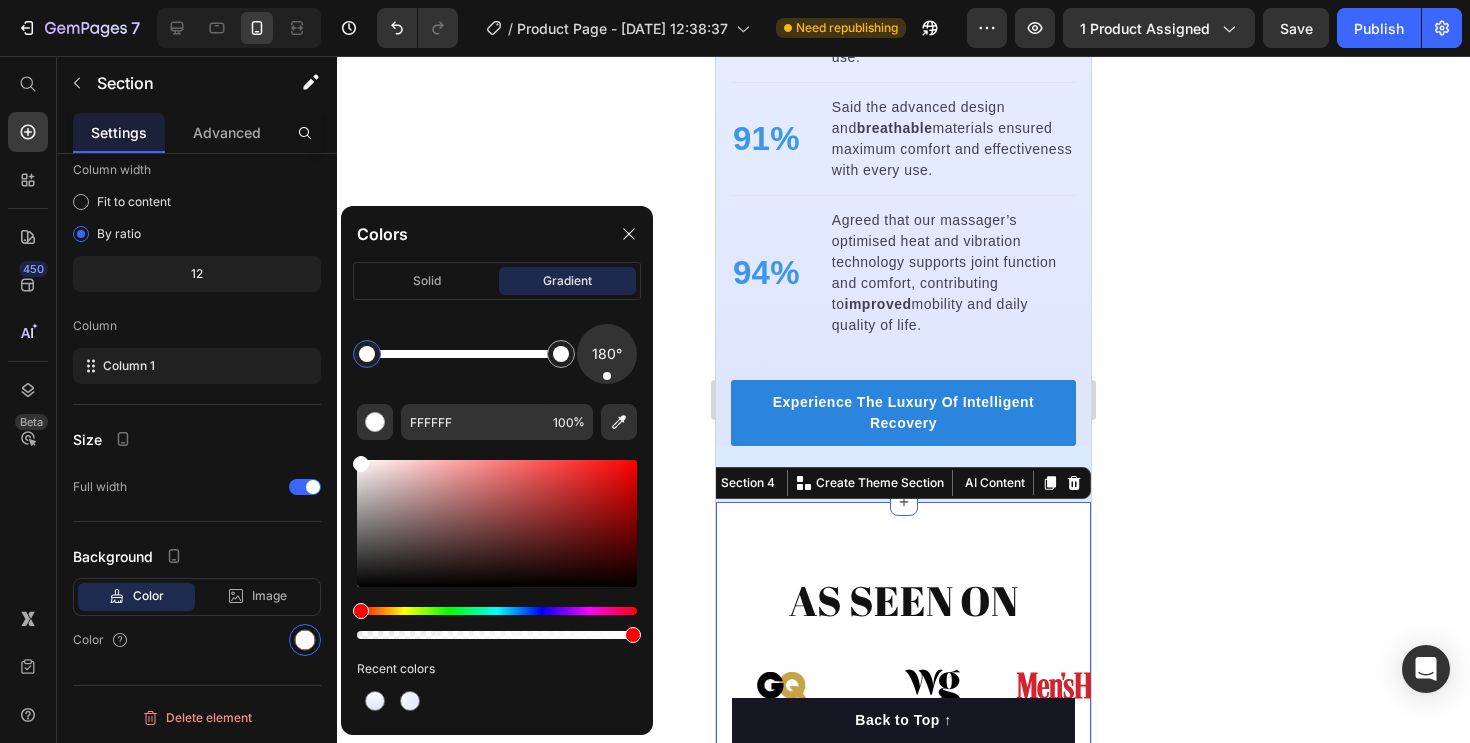 click at bounding box center (497, 623) 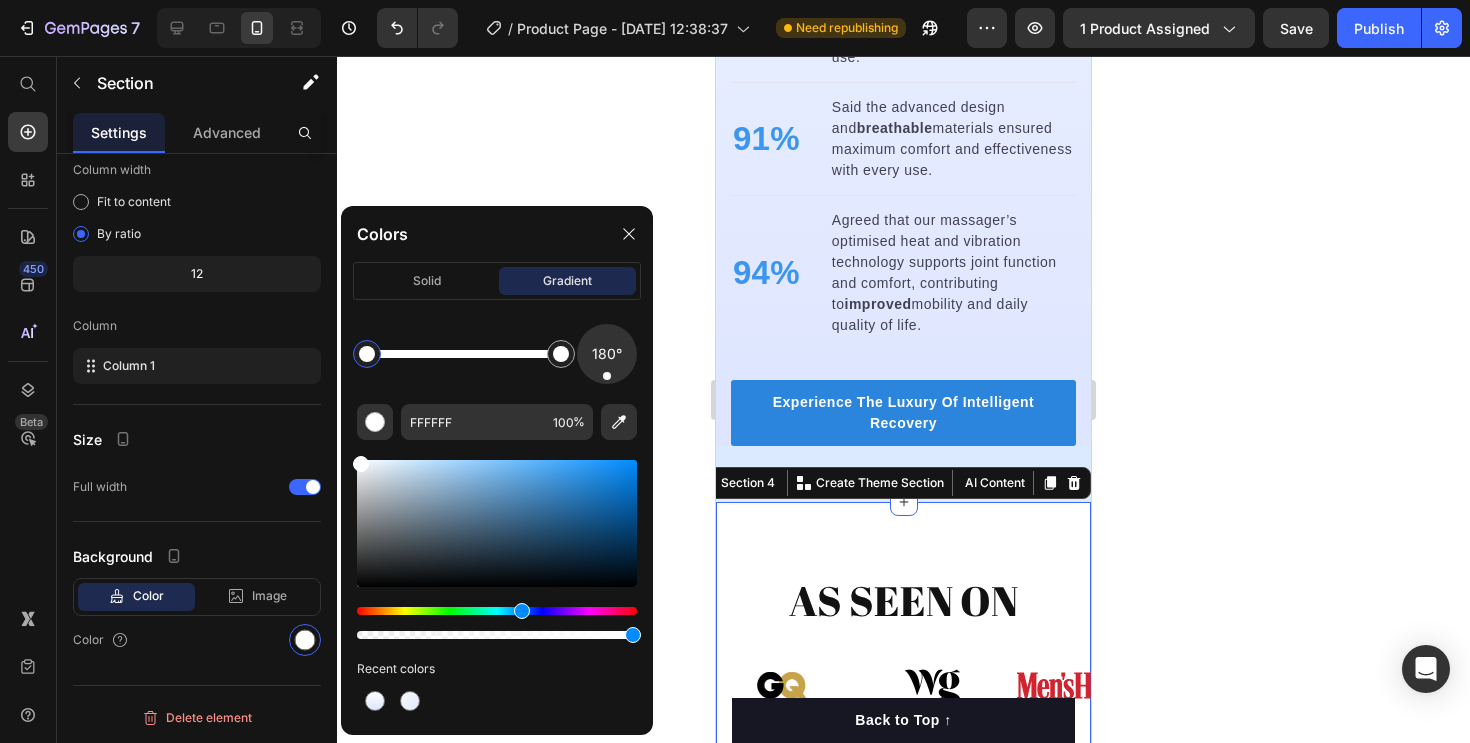 click at bounding box center [497, 611] 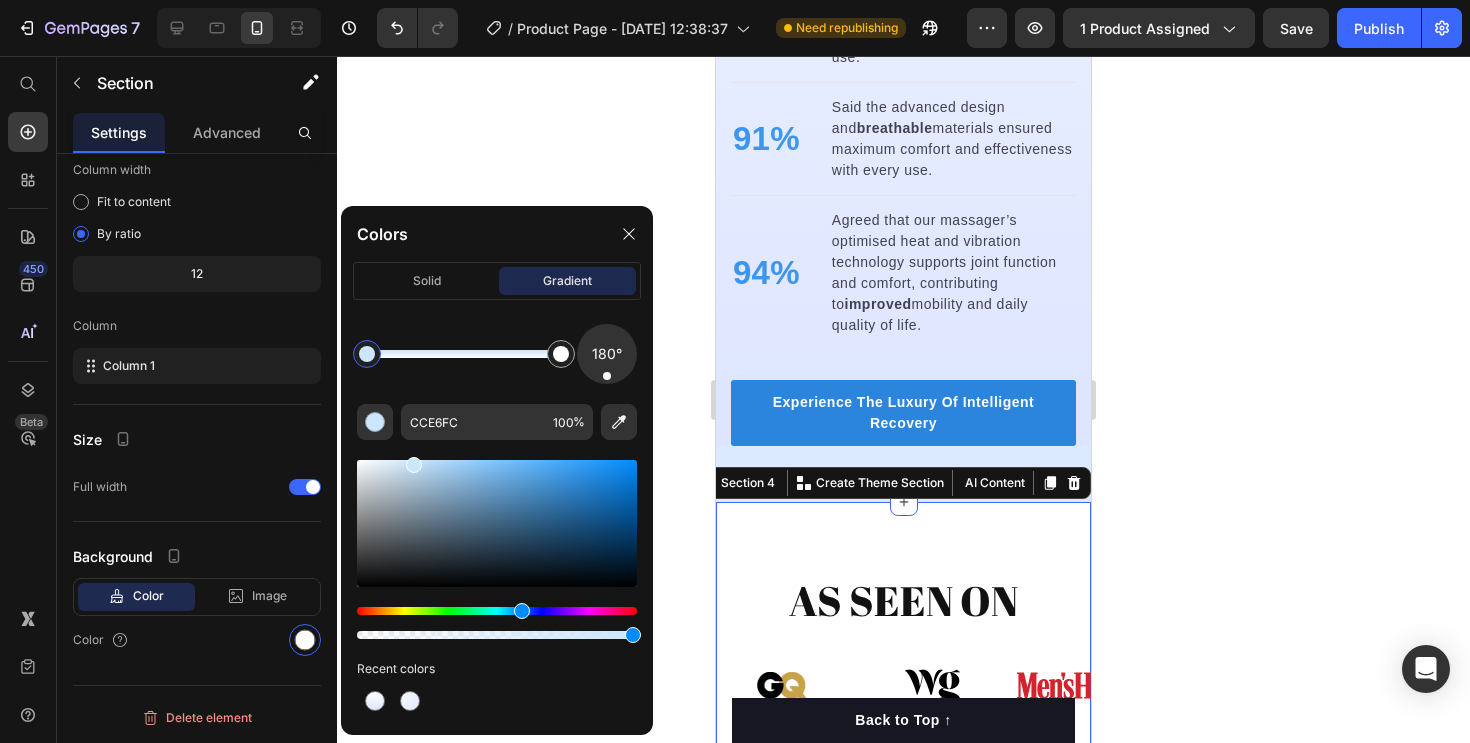 click at bounding box center [497, 523] 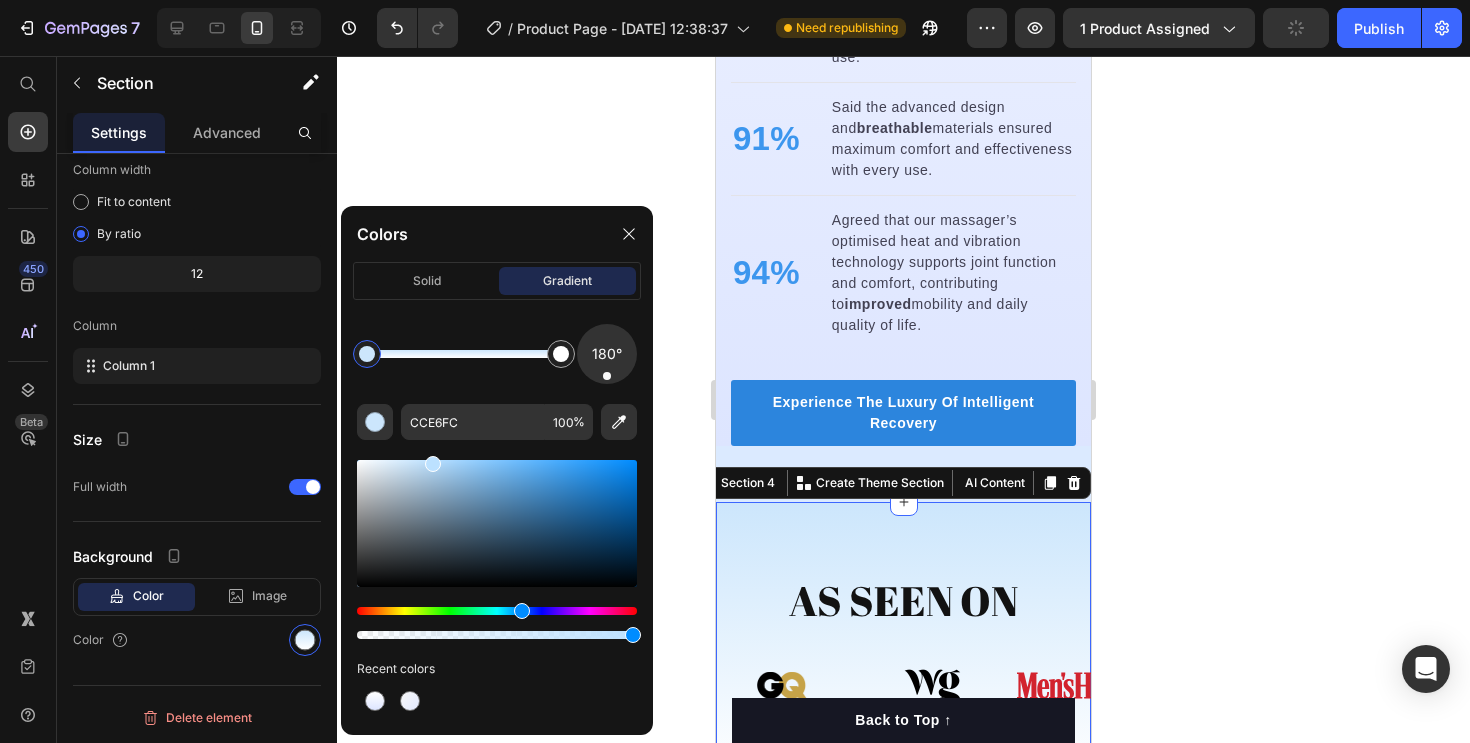 drag, startPoint x: 414, startPoint y: 463, endPoint x: 432, endPoint y: 450, distance: 22.203604 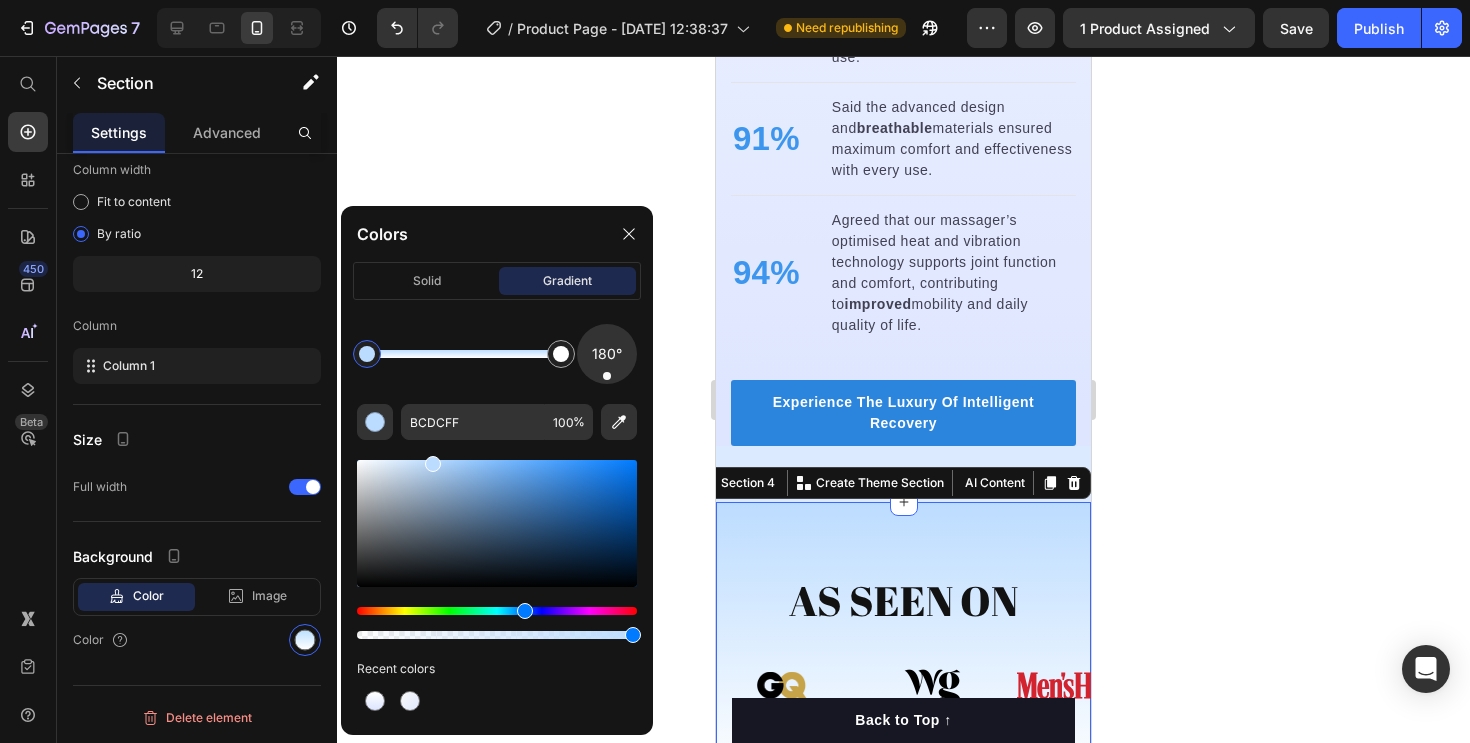 click at bounding box center [525, 611] 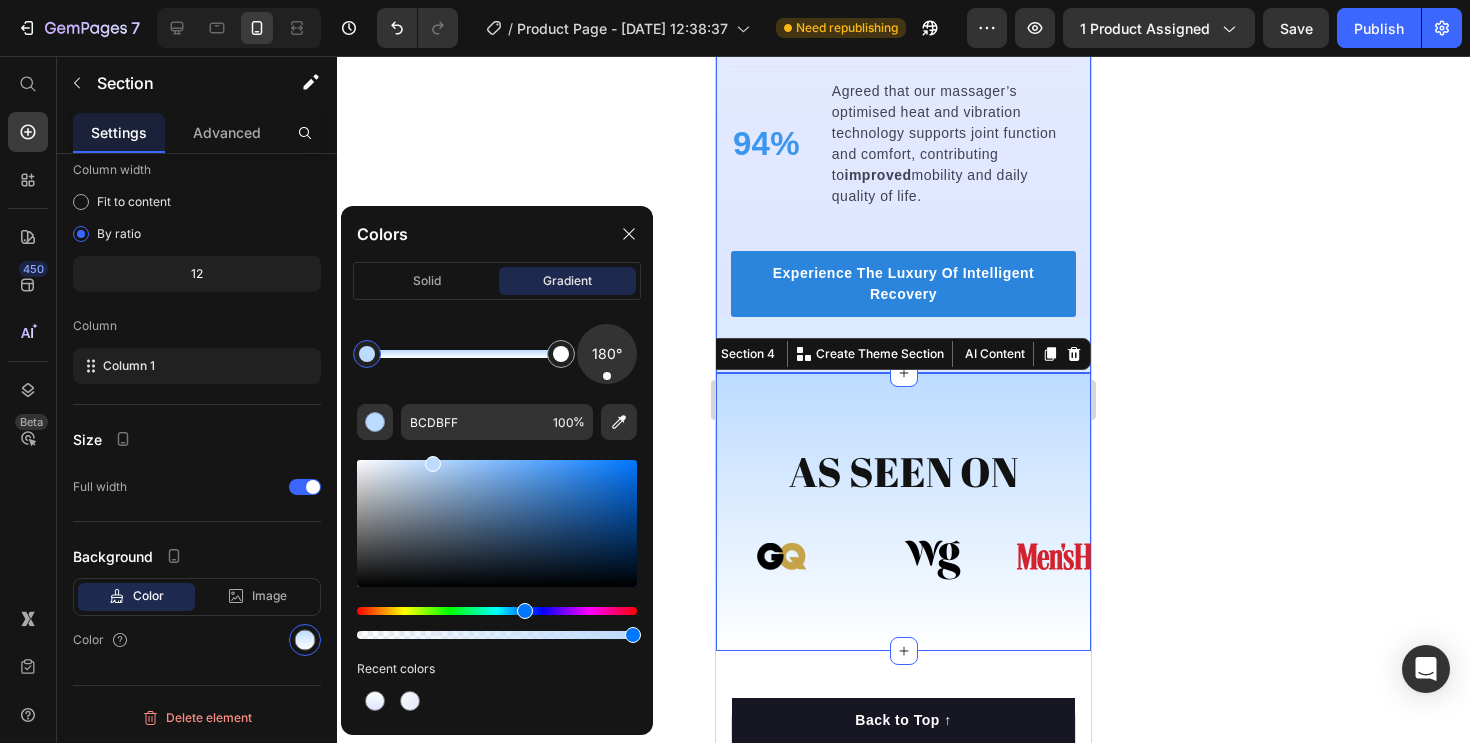 scroll, scrollTop: 2823, scrollLeft: 0, axis: vertical 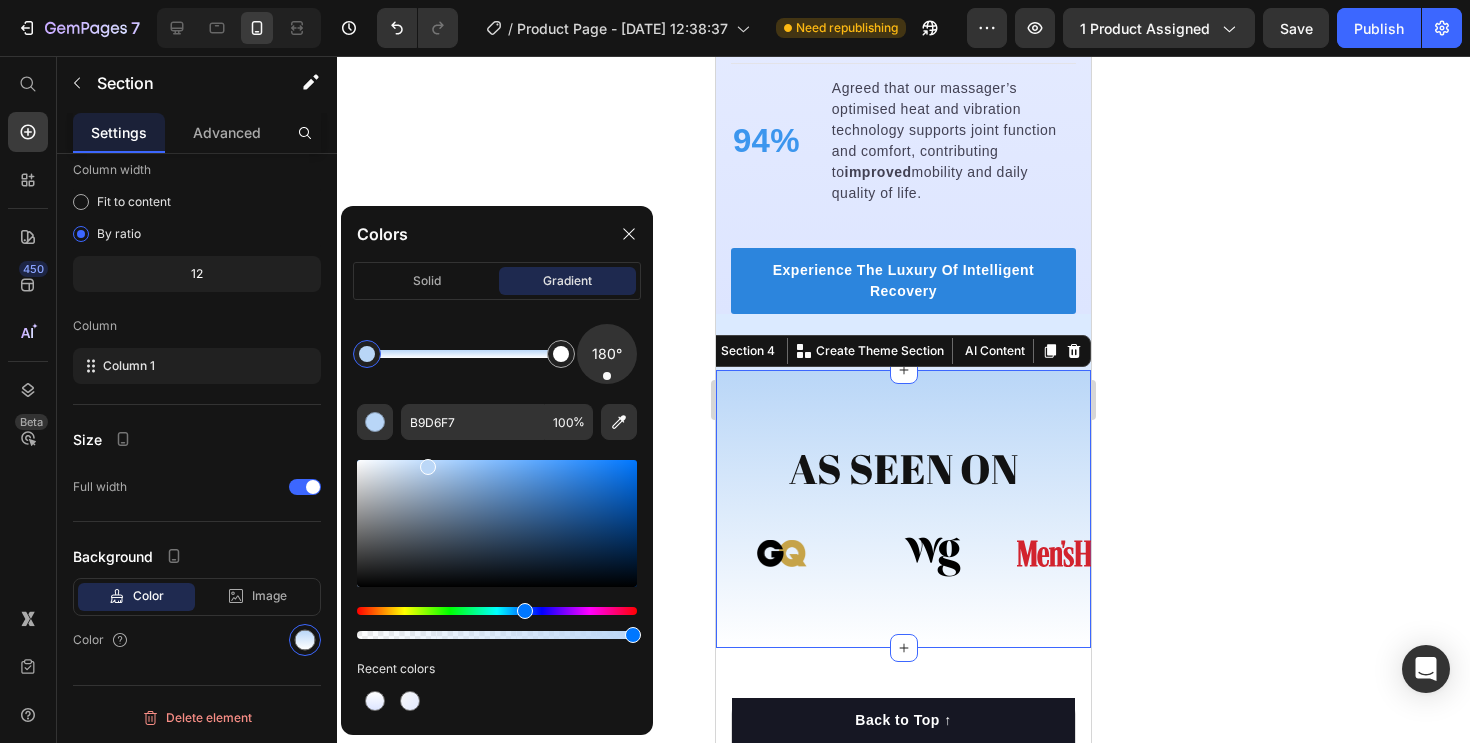 click at bounding box center [428, 467] 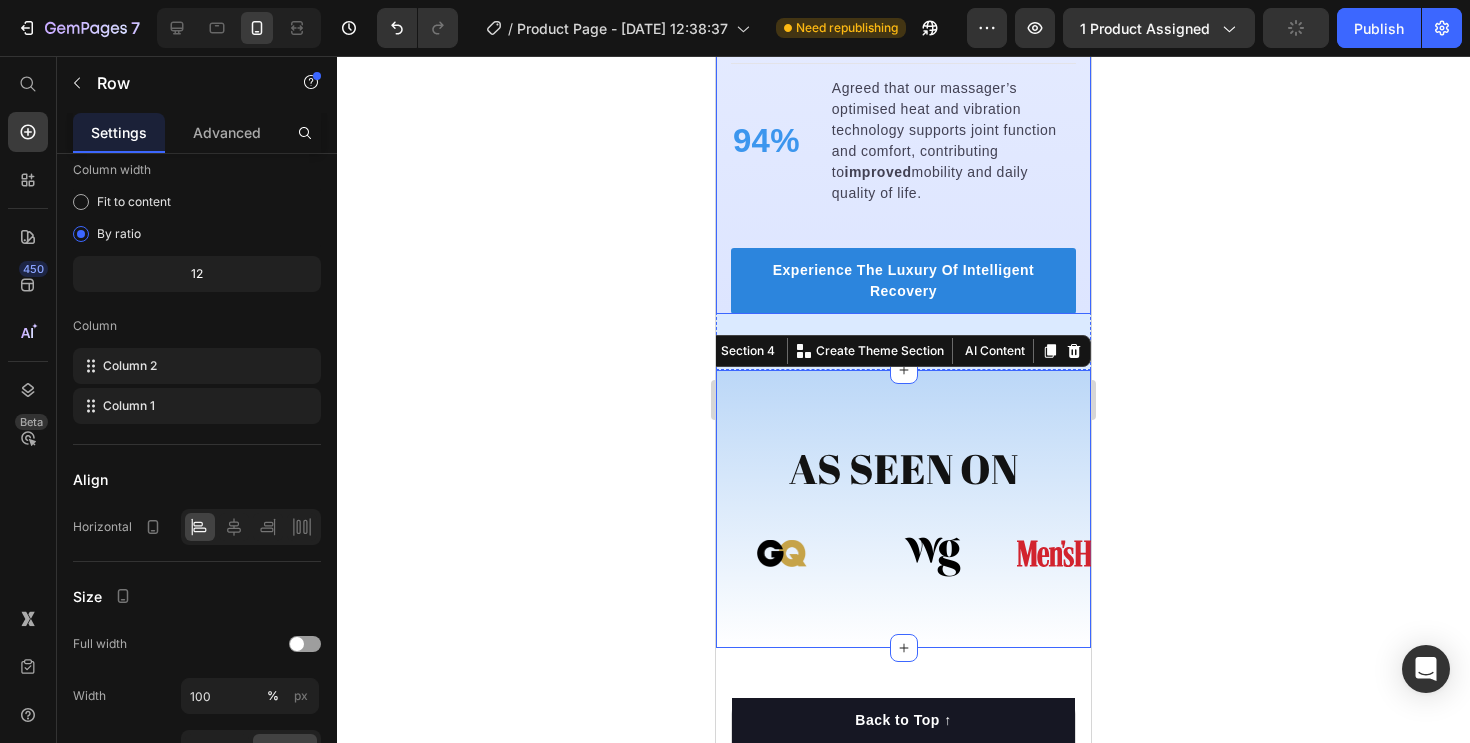 click on "Targeted joint care is the foundation for lasting mobility and a more active, pain-free life. Heading Invest in your bodies future — engineered to support joint health, relieve pain, and restore mobility. Give your knees the care they deserve and enjoy every step with comfort, confidence, and a renewed quality of life. Text block 96% Text block Of customers reported a noticeable  reduction  in joint pain after just two weeks of consistent use. Text block Advanced list                Title Line 91% Text block Said the advanced design and  breathable  materials ensured maximum comfort and effectiveness with every use. Text block Advanced list                Title Line 94% Text block Agreed that our massager’s optimised heat and vibration technology supports joint function and comfort, contributing to  improved  mobility and daily quality of life. Text block Advanced list Experience The Luxury Of Intelligent Recovery Button Row Image Image Row" at bounding box center [903, -358] 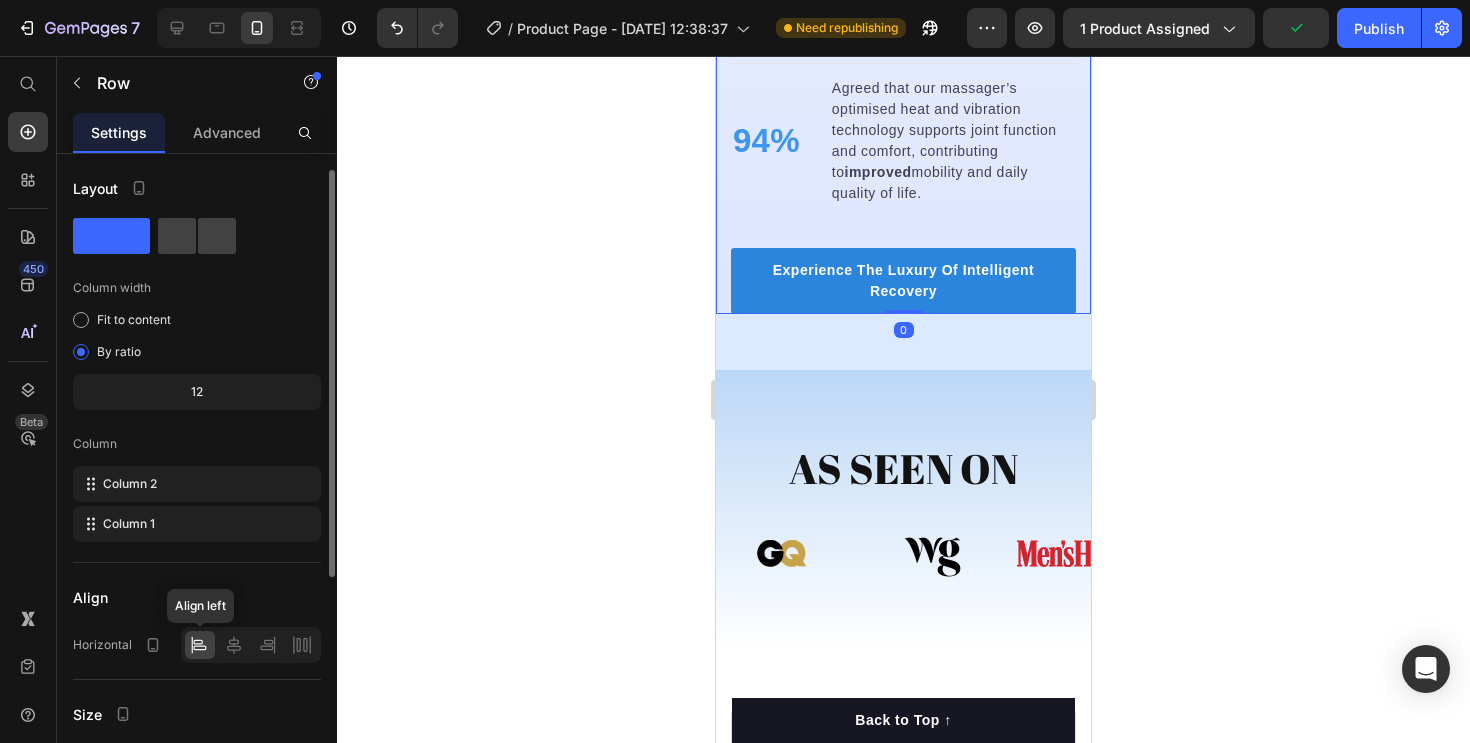 scroll, scrollTop: 379, scrollLeft: 0, axis: vertical 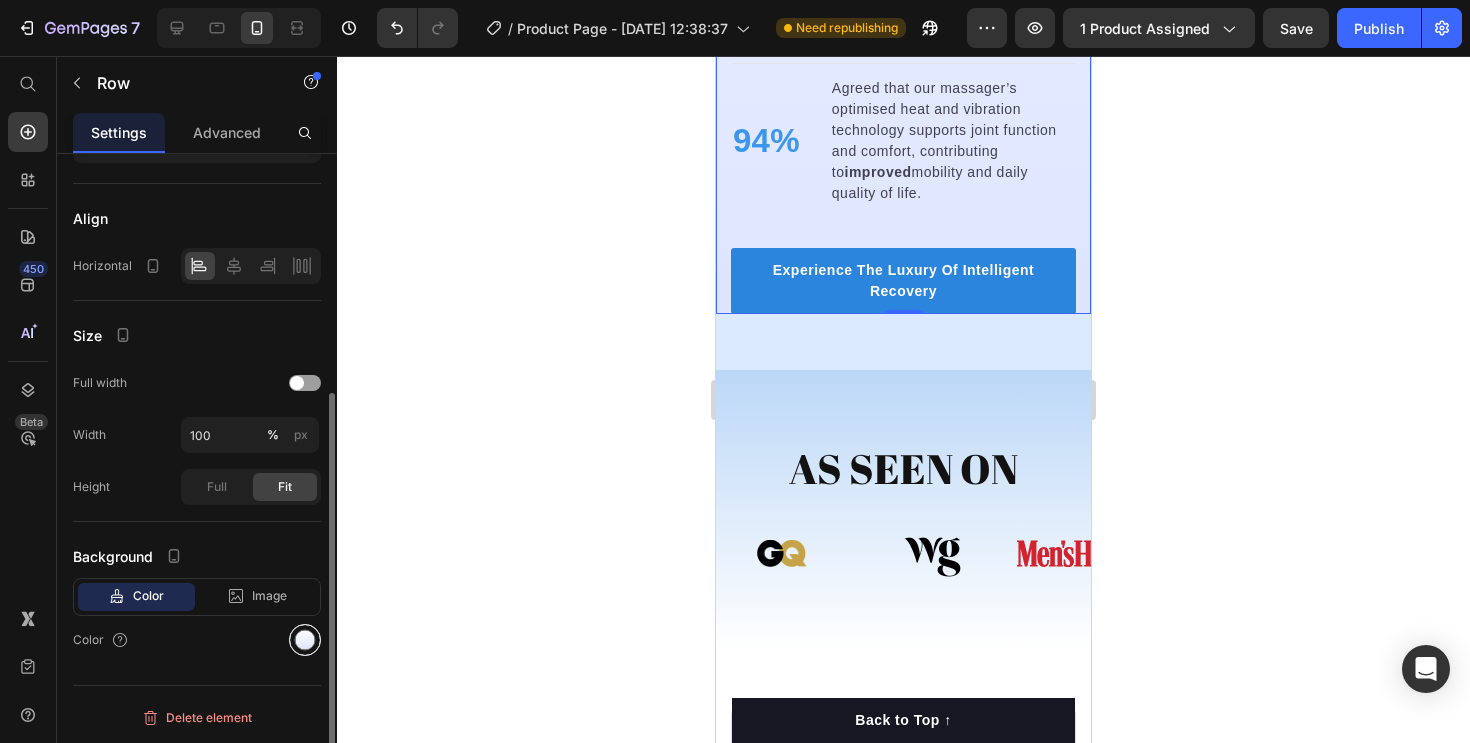 click at bounding box center [305, 640] 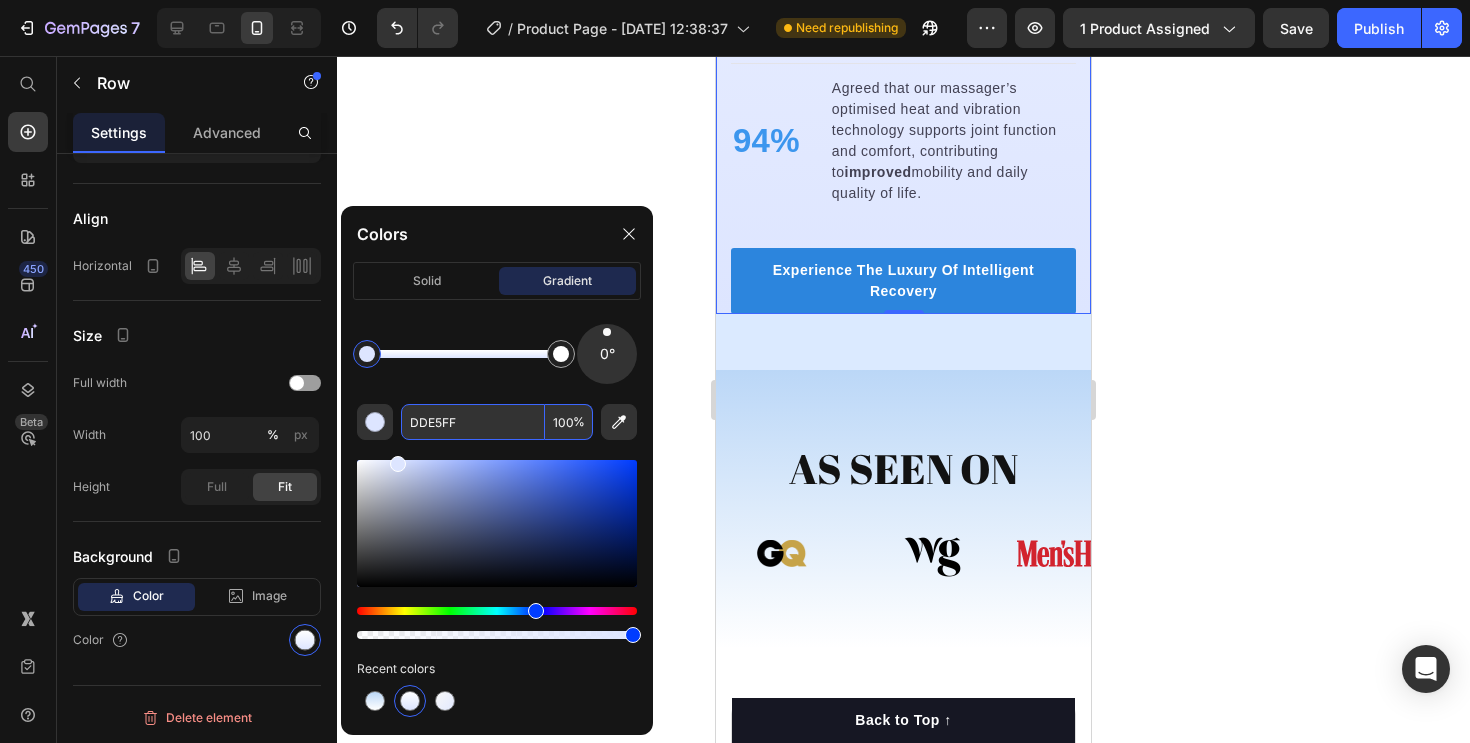 click on "DDE5FF" at bounding box center (473, 422) 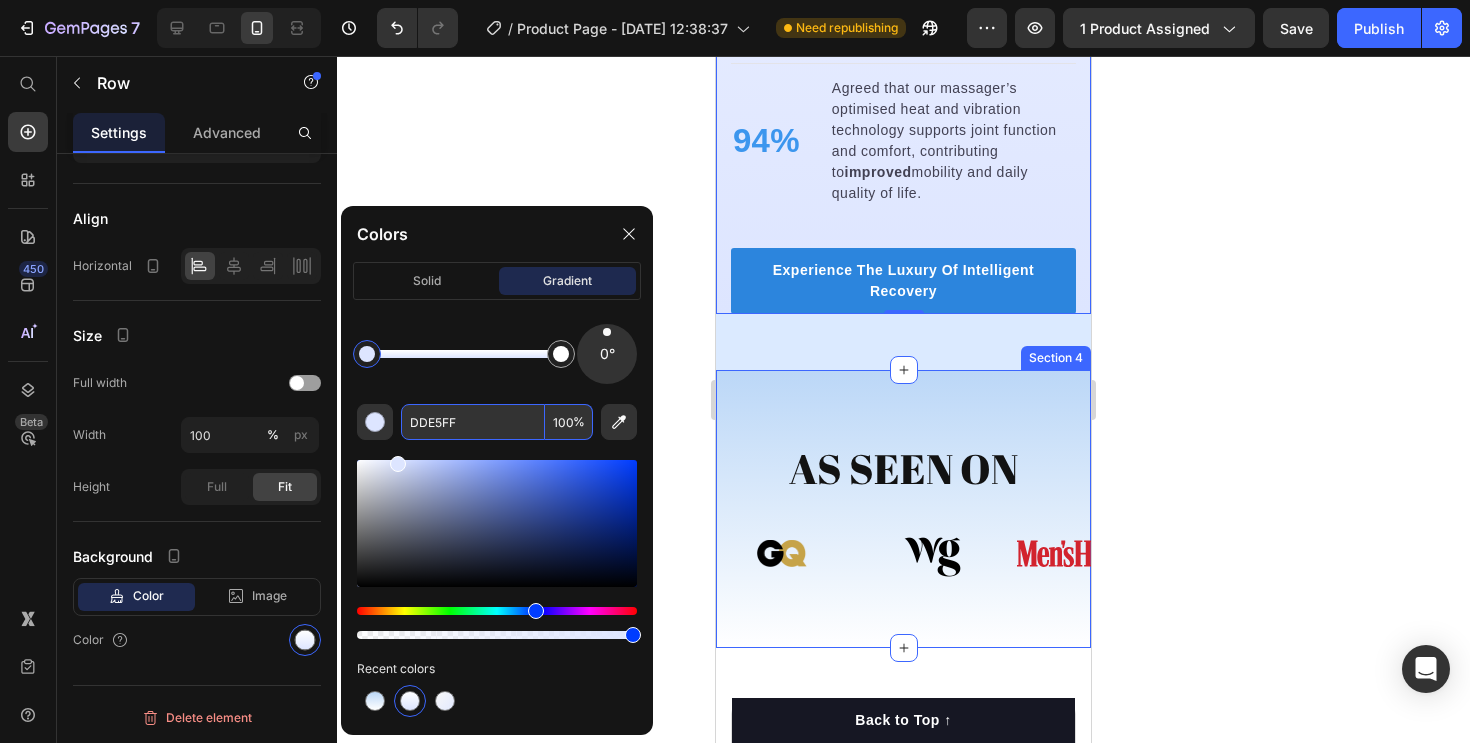 click on "Targeted joint care is the foundation for lasting mobility and a more active, pain-free life. Heading Invest in your bodies future — engineered to support joint health, relieve pain, and restore mobility. Give your knees the care they deserve and enjoy every step with comfort, confidence, and a renewed quality of life. Text block 96% Text block Of customers reported a noticeable  reduction  in joint pain after just two weeks of consistent use. Text block Advanced list                Title Line 91% Text block Said the advanced design and  breathable  materials ensured maximum comfort and effectiveness with every use. Text block Advanced list                Title Line 94% Text block Agreed that our massager’s optimised heat and vibration technology supports joint function and comfort, contributing to  improved  mobility and daily quality of life. Text block Advanced list Experience The Luxury Of Intelligent Recovery Button Row Image Image Row   0 Section 3" at bounding box center [903, -358] 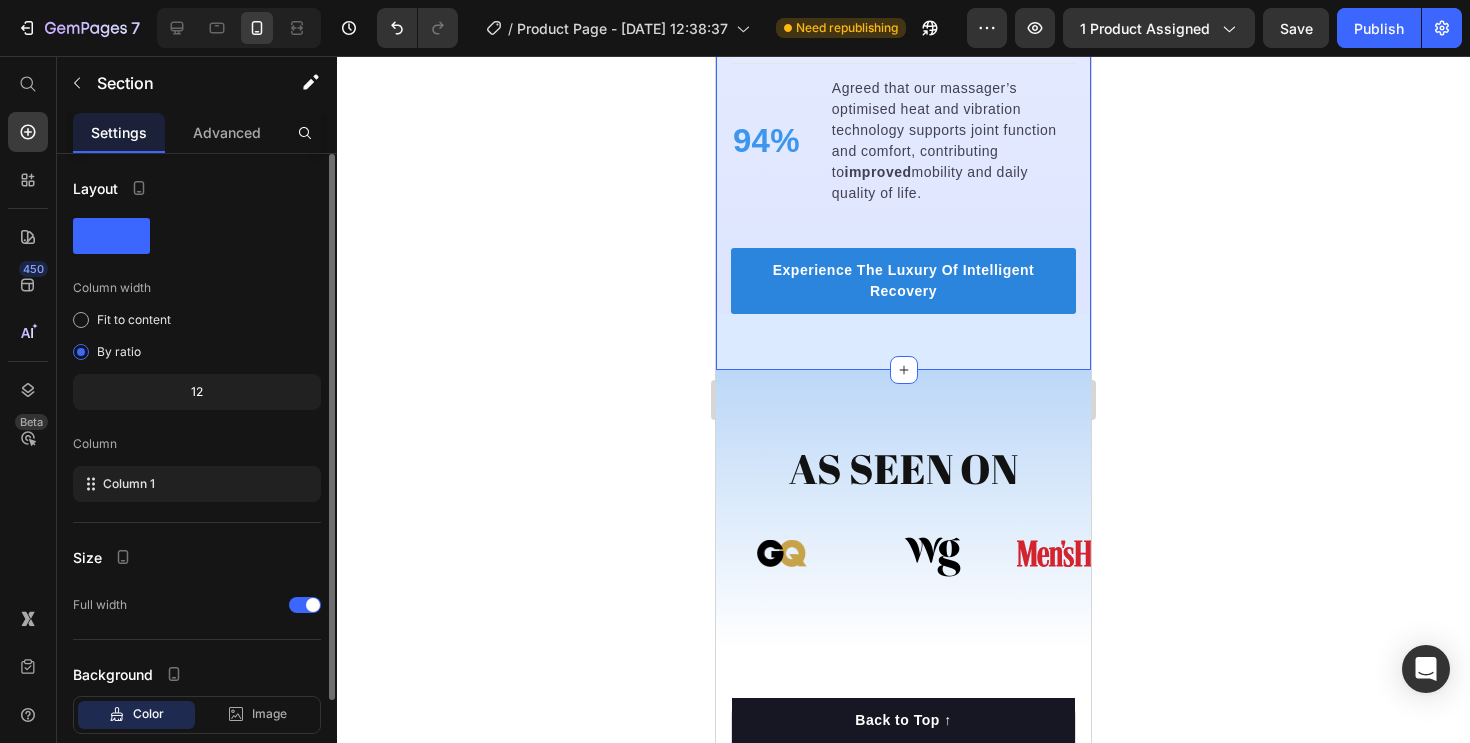 scroll, scrollTop: 118, scrollLeft: 0, axis: vertical 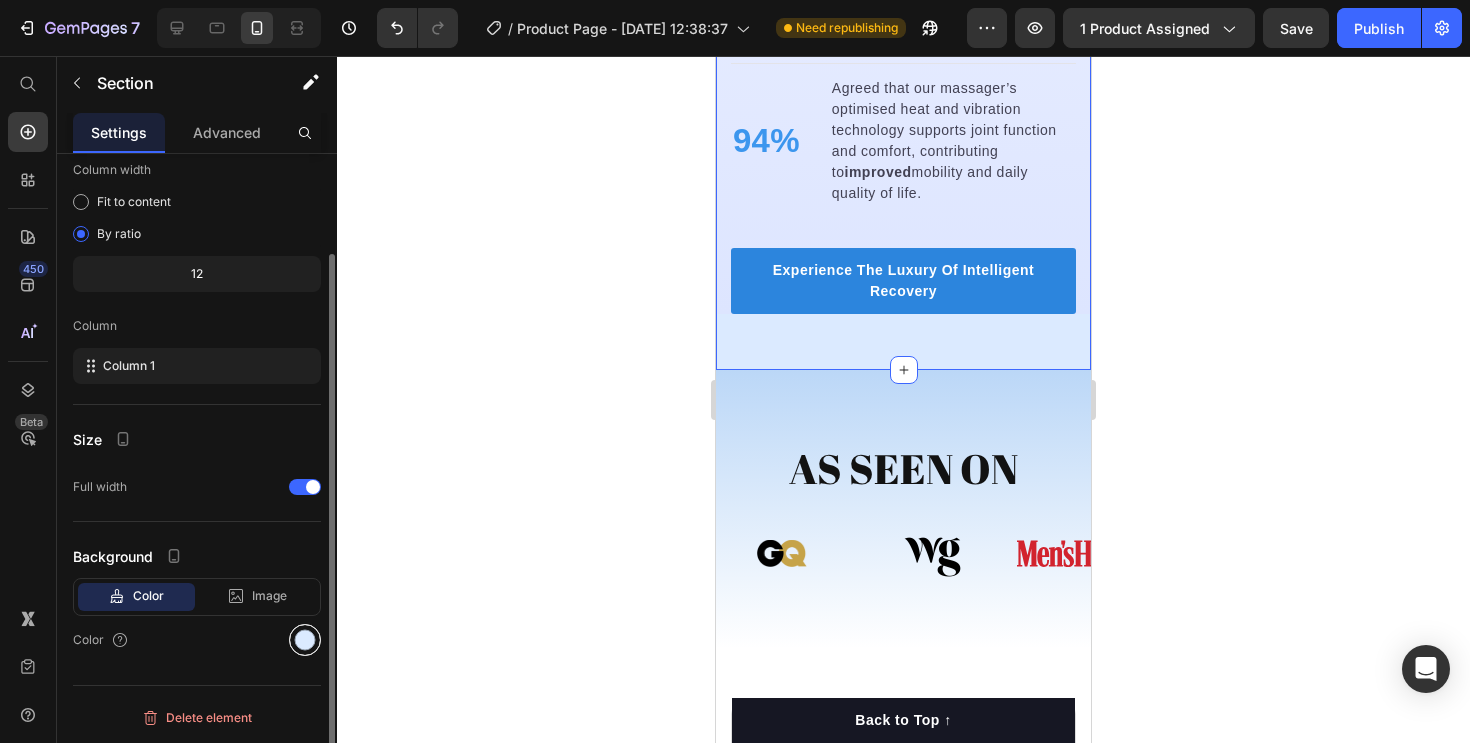 click at bounding box center [305, 640] 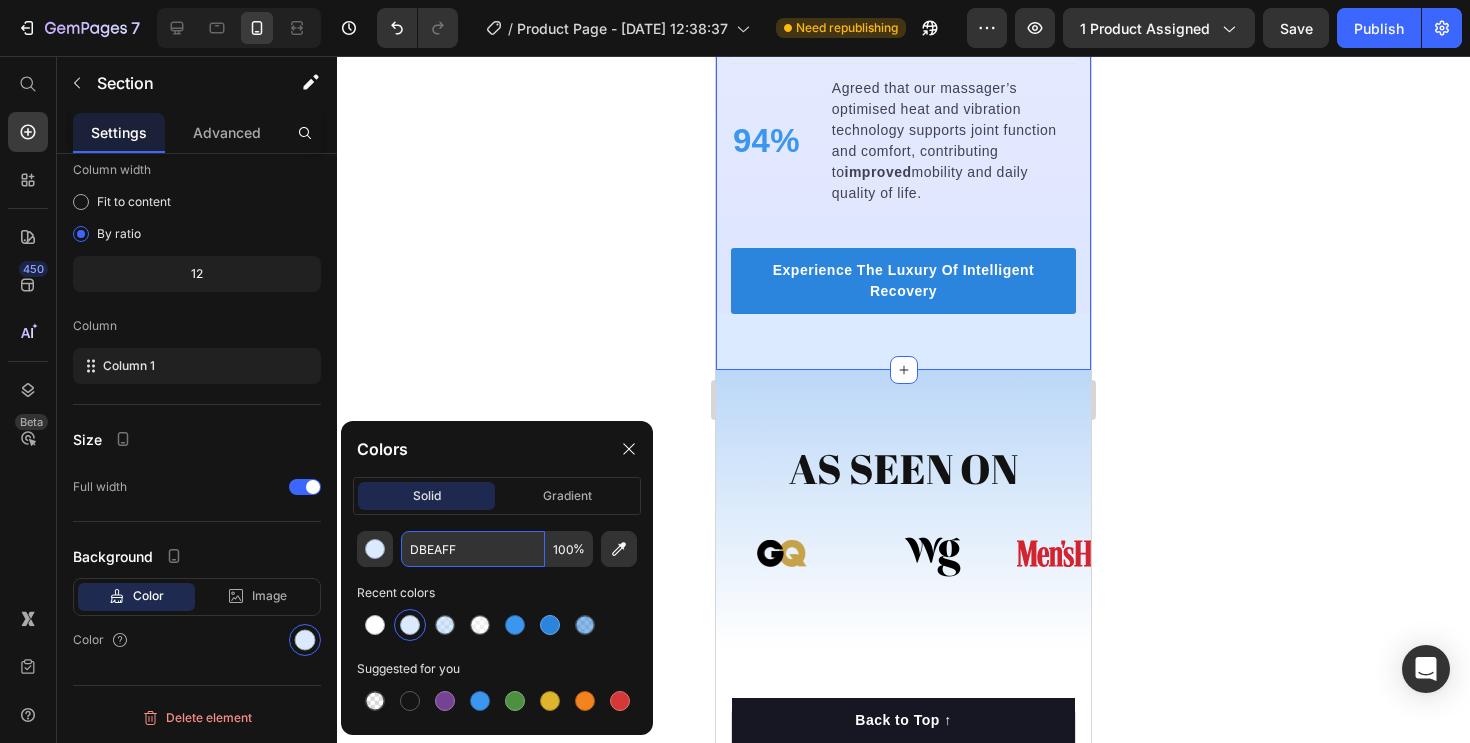 click on "DBEAFF" at bounding box center [473, 549] 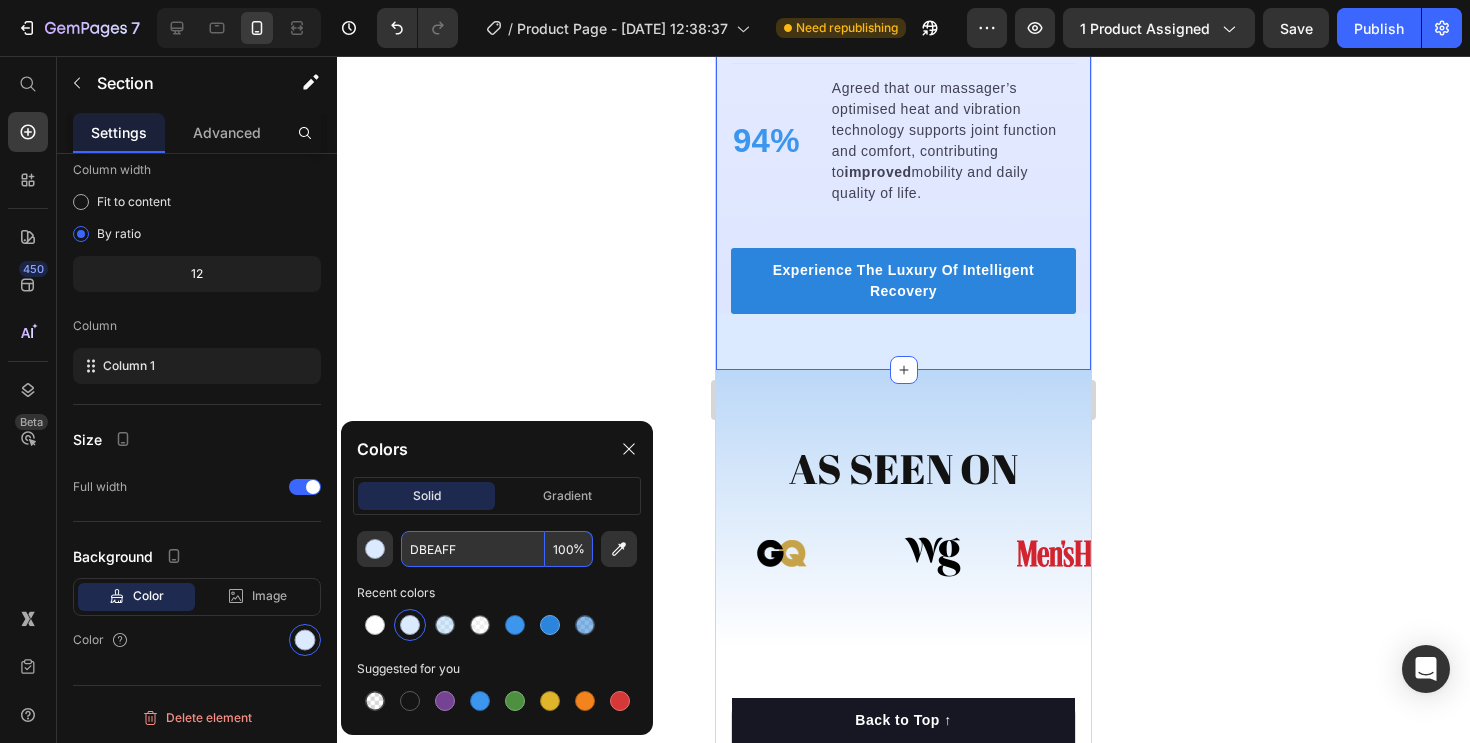click on "DBEAFF" at bounding box center [473, 549] 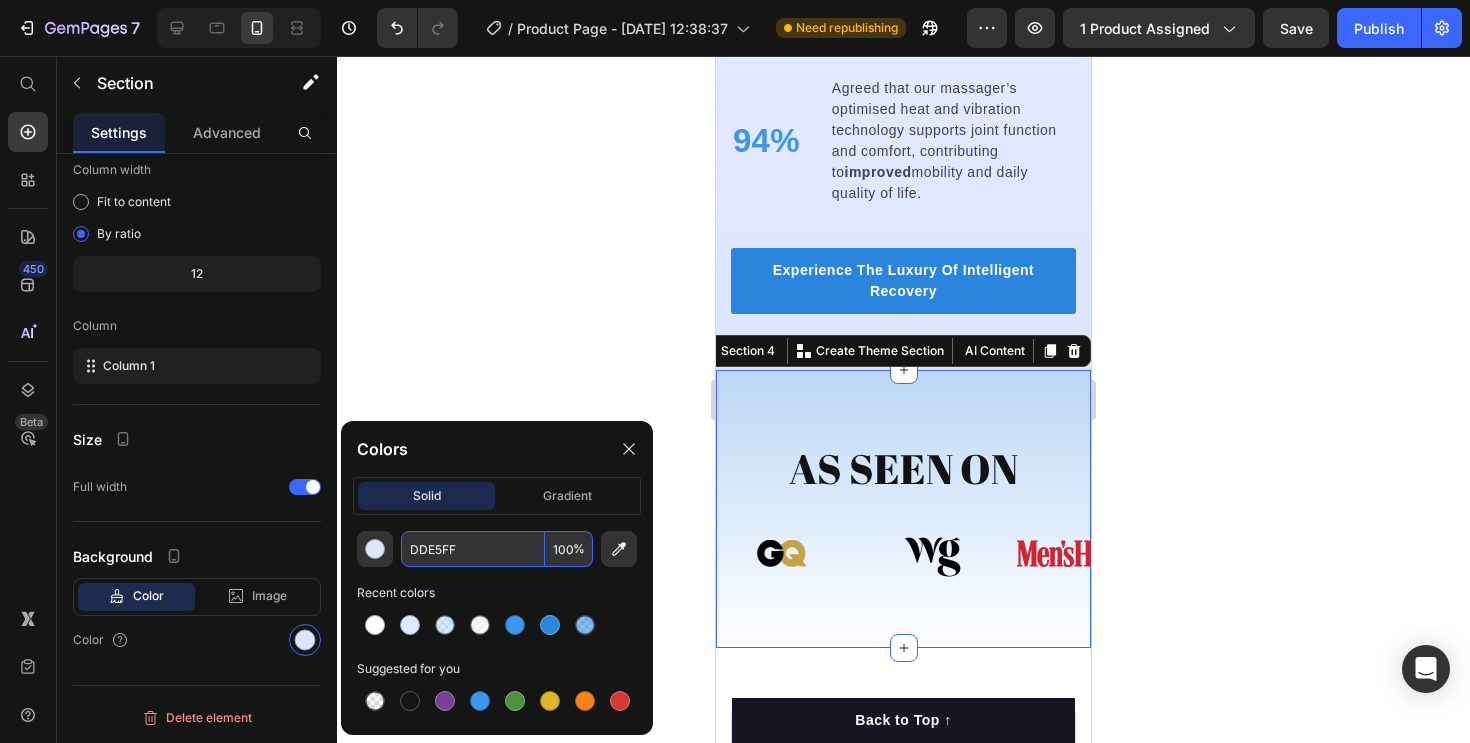 click on "AS SEEN ON Heading Image Image Image Image Image Image Image Image Image Image Marquee Section 4   You can create reusable sections Create Theme Section AI Content Write with GemAI What would you like to describe here? Tone and Voice Persuasive Product Elaris - Multi Joint Thermal Massager Show more Generate" at bounding box center [903, 509] 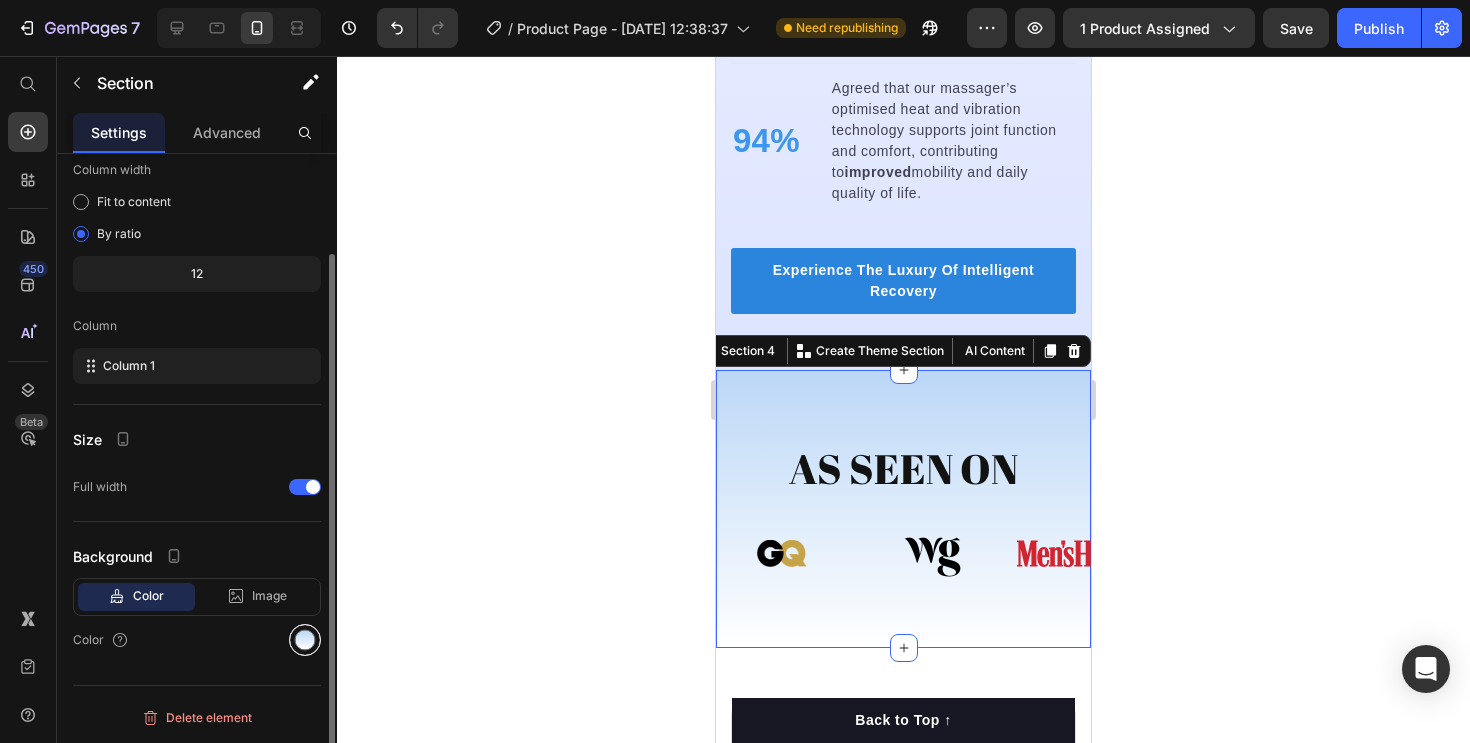 click at bounding box center (305, 640) 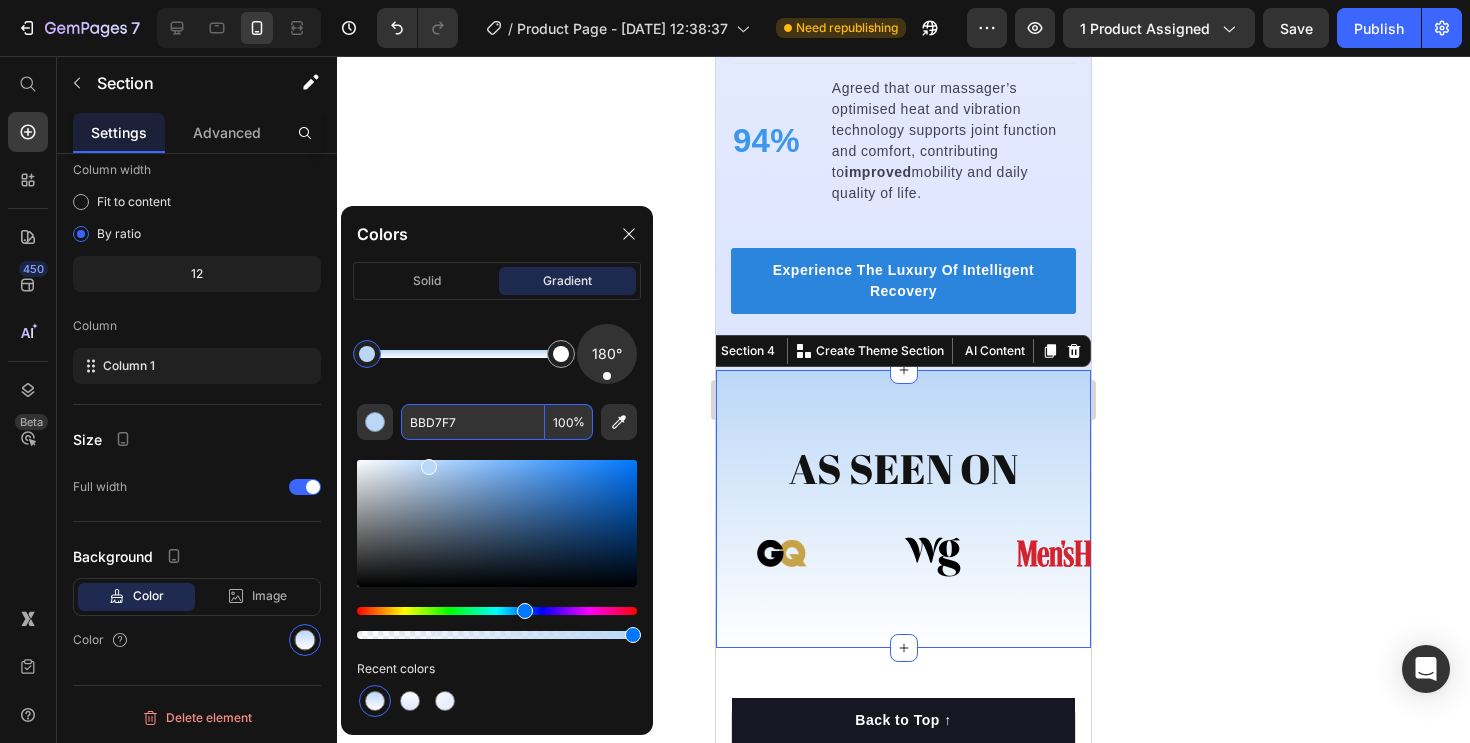 click on "BBD7F7" at bounding box center [473, 422] 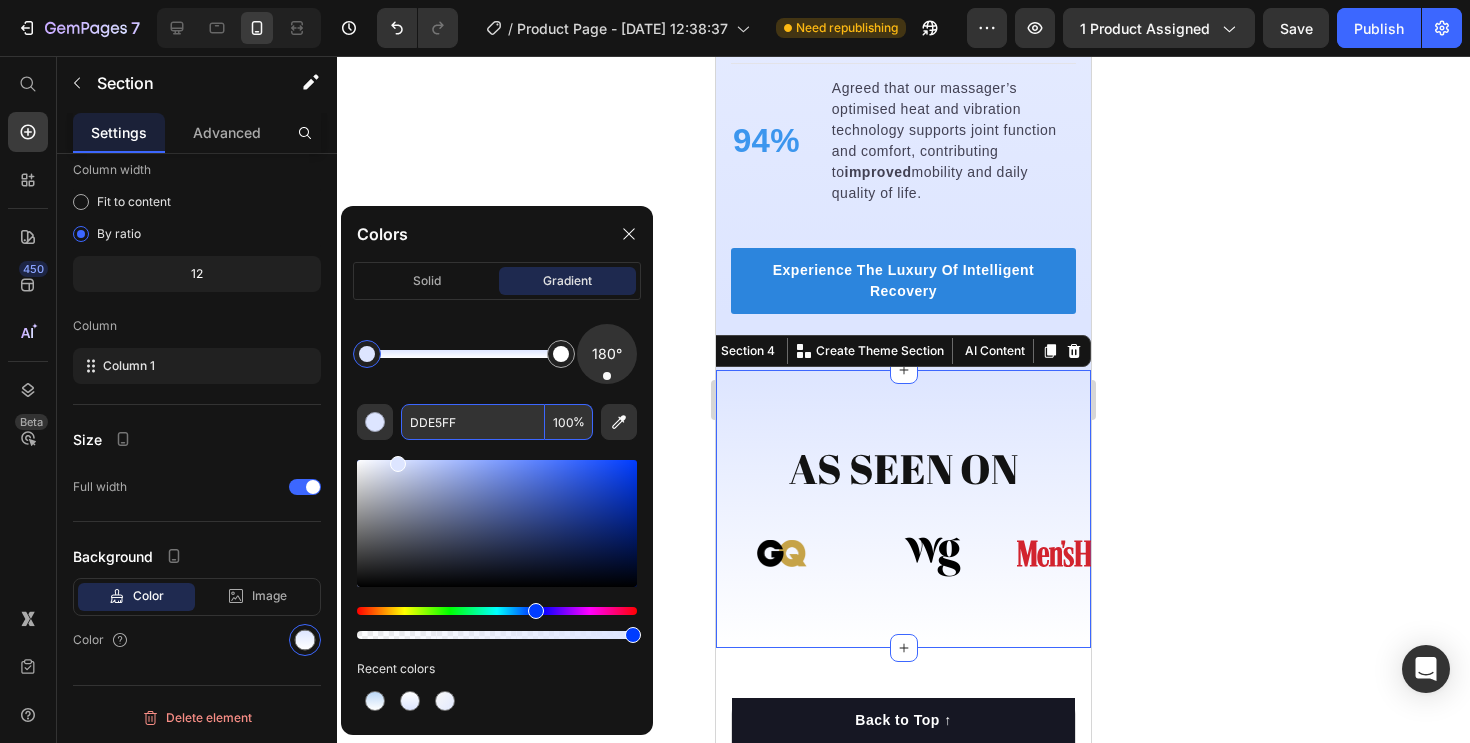 type on "DDE5FF" 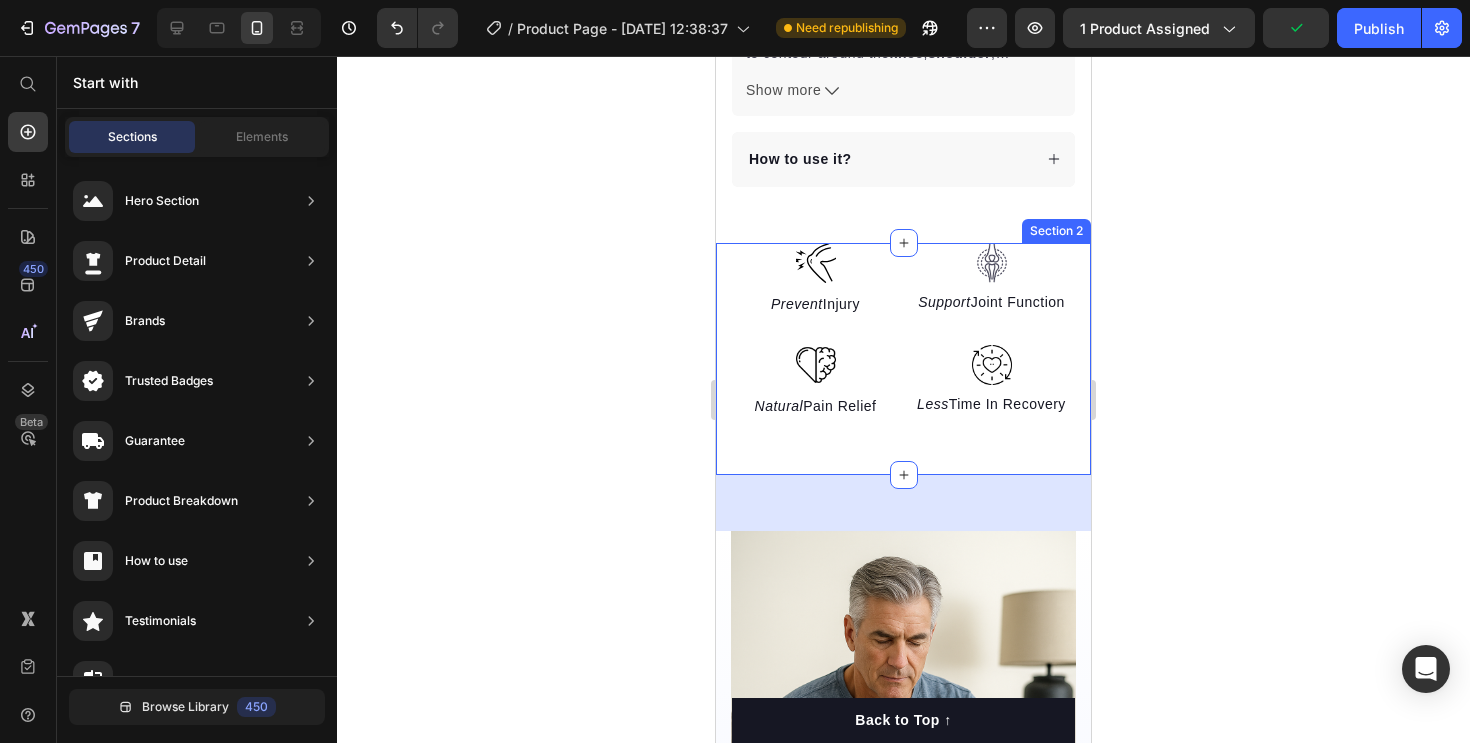 scroll, scrollTop: 1279, scrollLeft: 0, axis: vertical 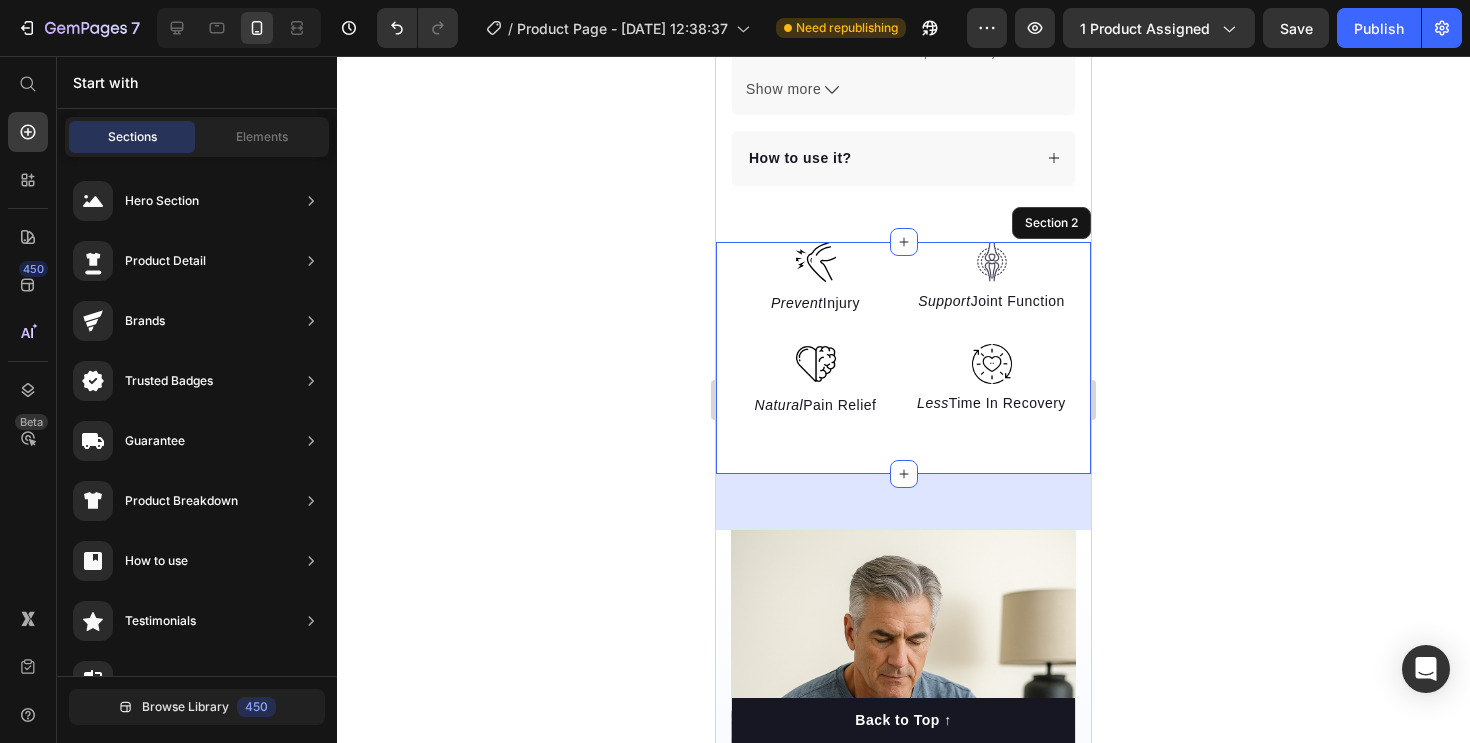 click on "Image Prevent  Injury Text block Image Natural  Pain Relief Text block Image Support  Joint Function Text block Image Less  Time In Recovery Text block Row Section 2" at bounding box center [903, 358] 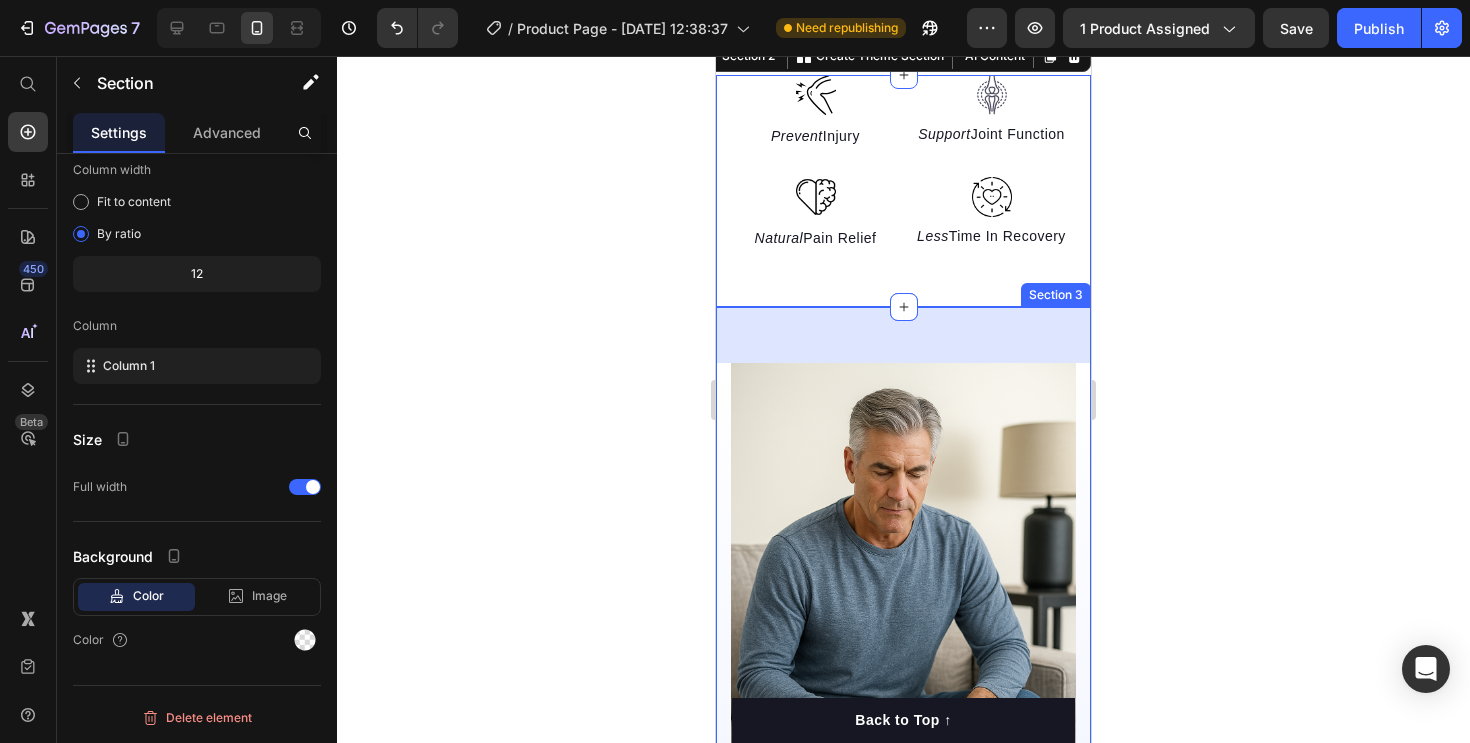 scroll, scrollTop: 1451, scrollLeft: 0, axis: vertical 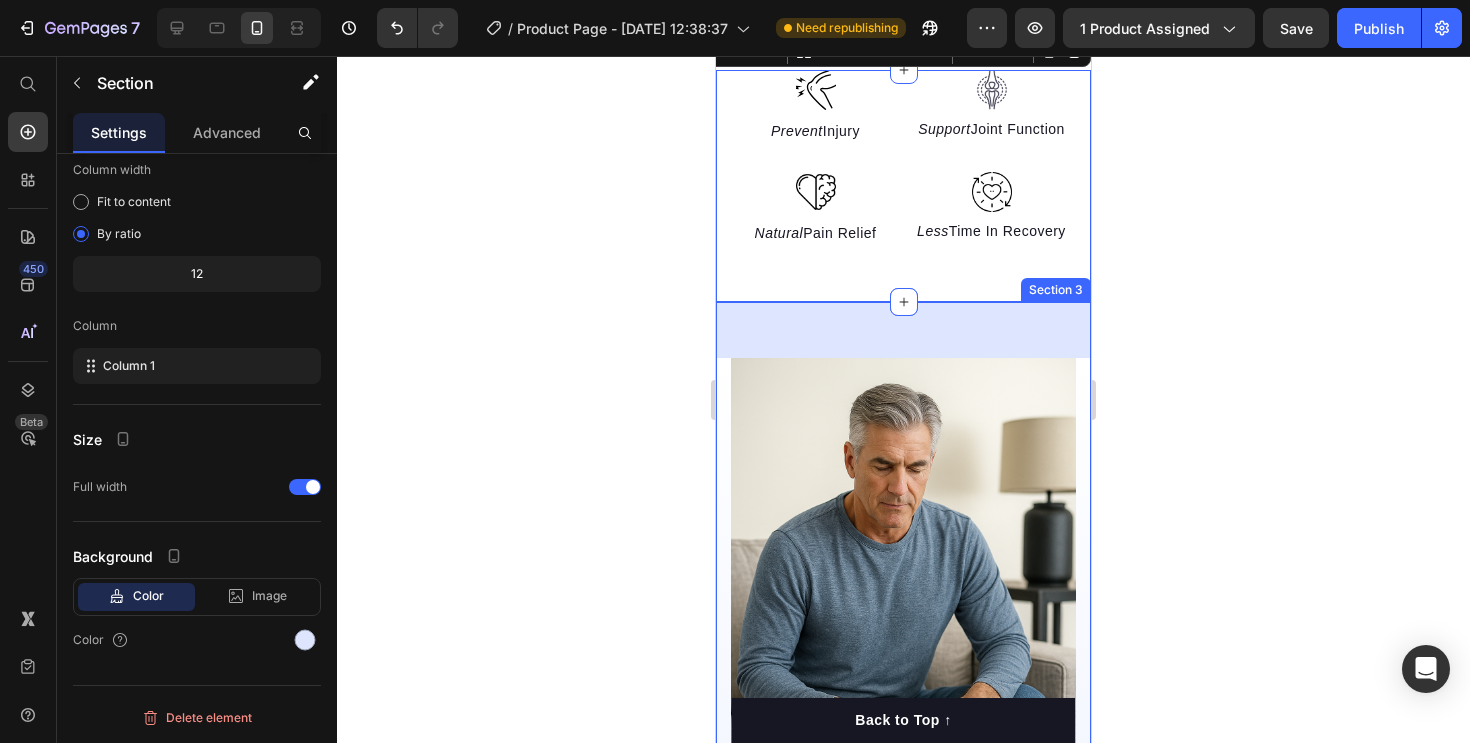 click on "Targeted joint care is the foundation for lasting mobility and a more active, pain-free life. Heading Invest in your bodies future — engineered to support joint health, relieve pain, and restore mobility. Give your knees the care they deserve and enjoy every step with comfort, confidence, and a renewed quality of life. Text block 96% Text block Of customers reported a noticeable  reduction  in joint pain after just two weeks of consistent use. Text block Advanced list                Title Line 91% Text block Said the advanced design and  breathable  materials ensured maximum comfort and effectiveness with every use. Text block Advanced list                Title Line 94% Text block Agreed that our massager’s optimised heat and vibration technology supports joint function and comfort, contributing to  improved  mobility and daily quality of life. Text block Advanced list Experience The Luxury Of Intelligent Recovery Button Row Image Image Row Section 3" at bounding box center (903, 1029) 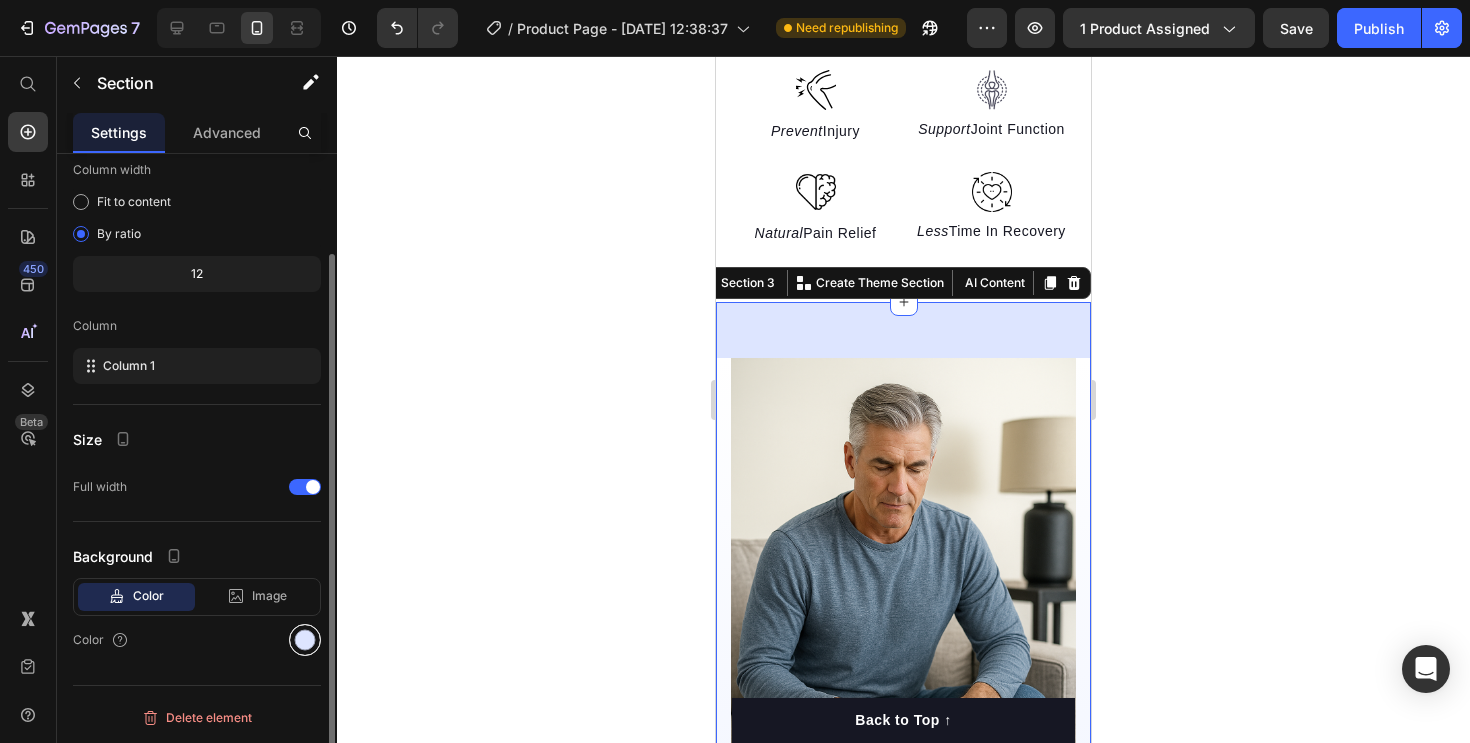 click at bounding box center [305, 640] 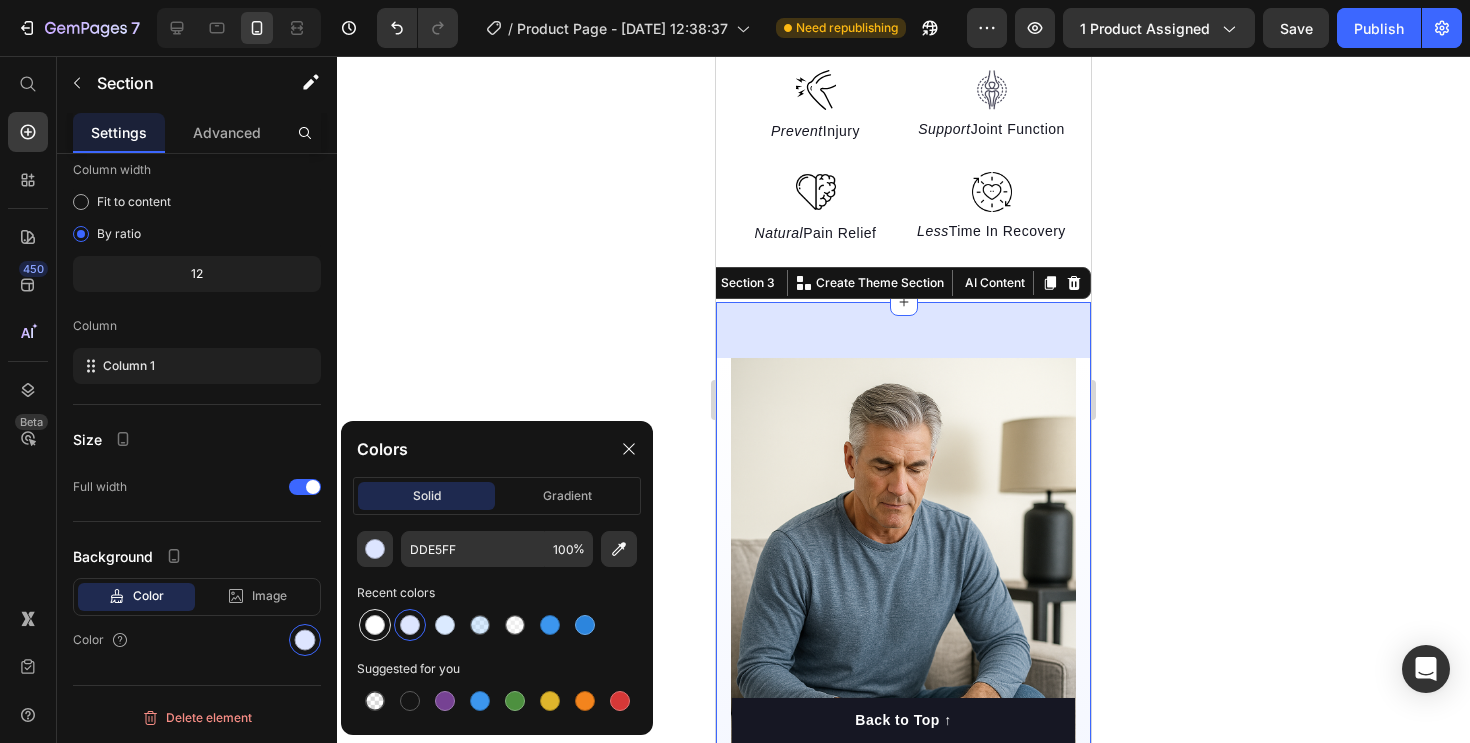 click at bounding box center (375, 625) 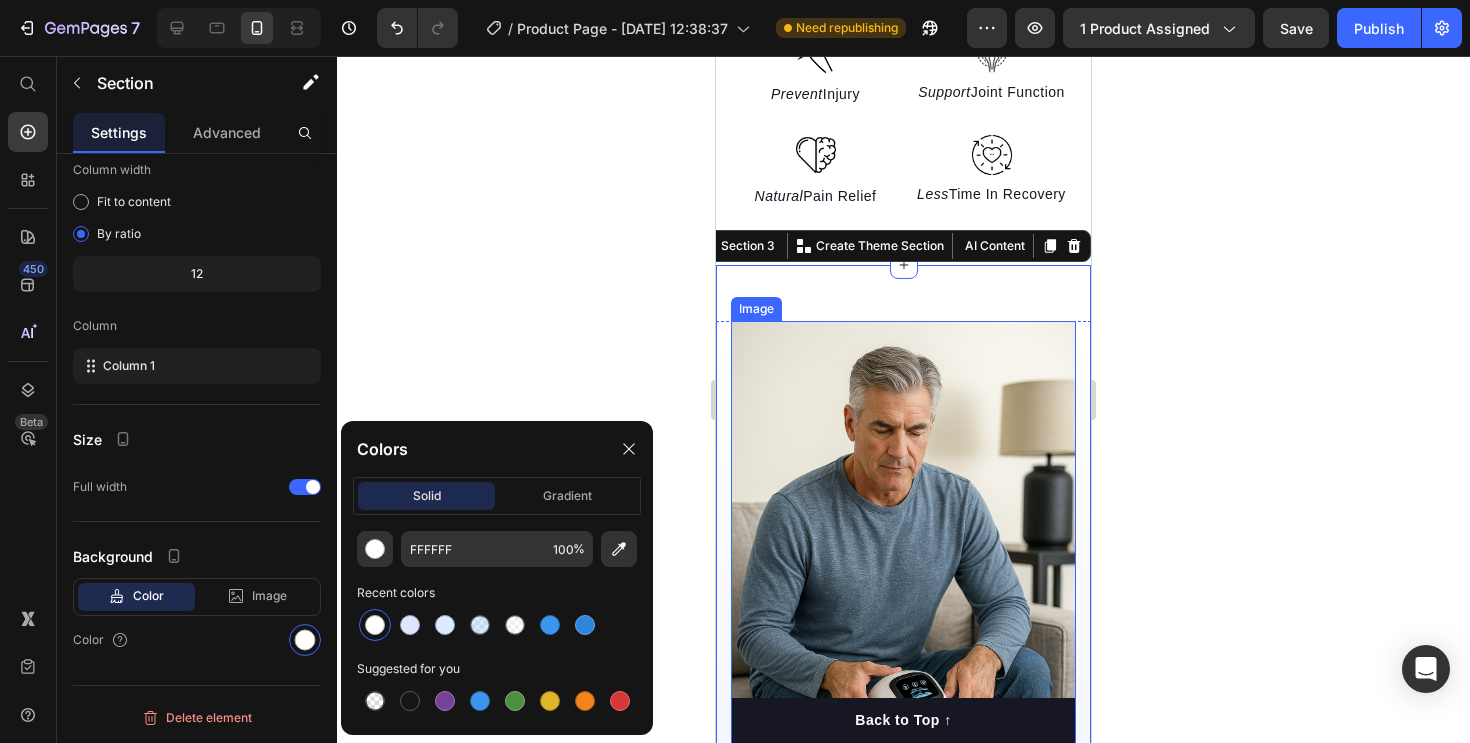 scroll, scrollTop: 1499, scrollLeft: 0, axis: vertical 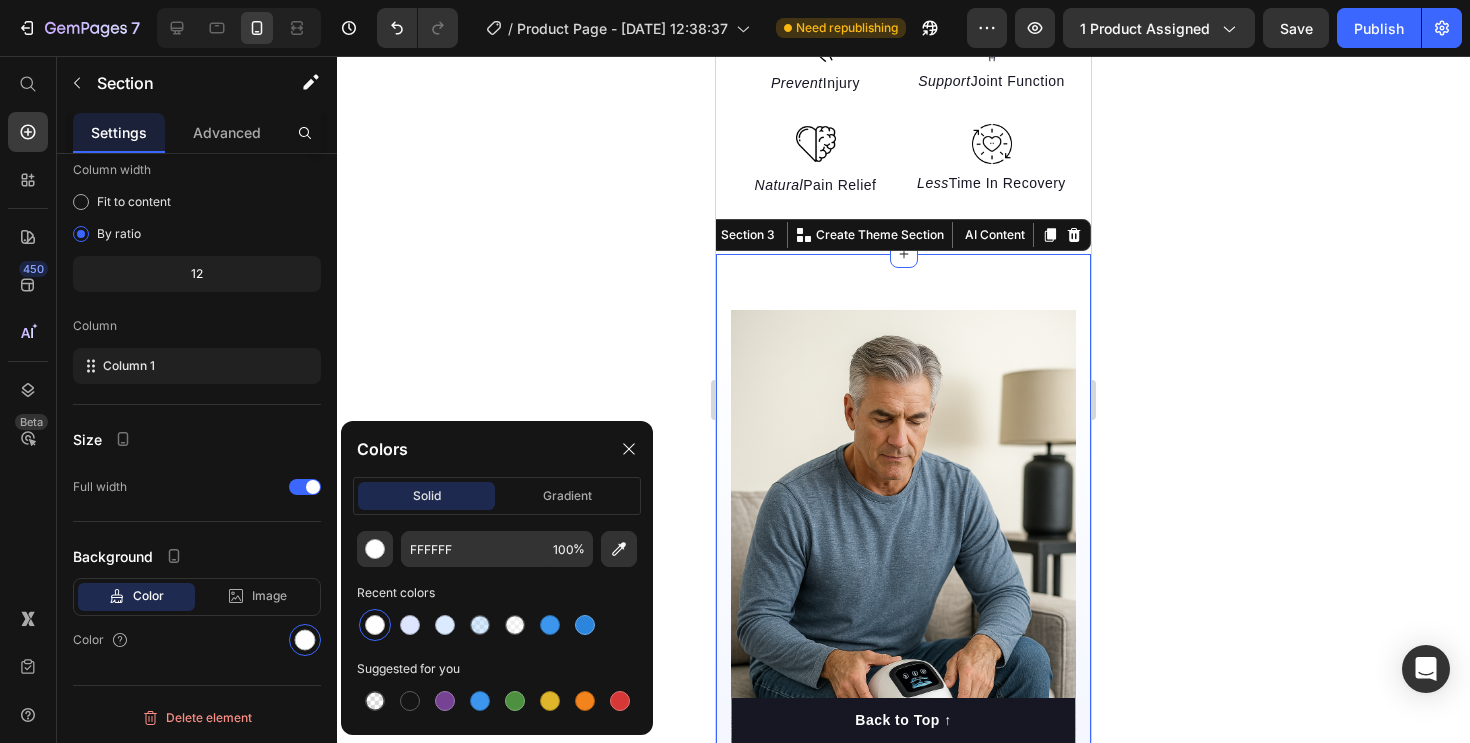 drag, startPoint x: 1205, startPoint y: 394, endPoint x: 371, endPoint y: 331, distance: 836.3761 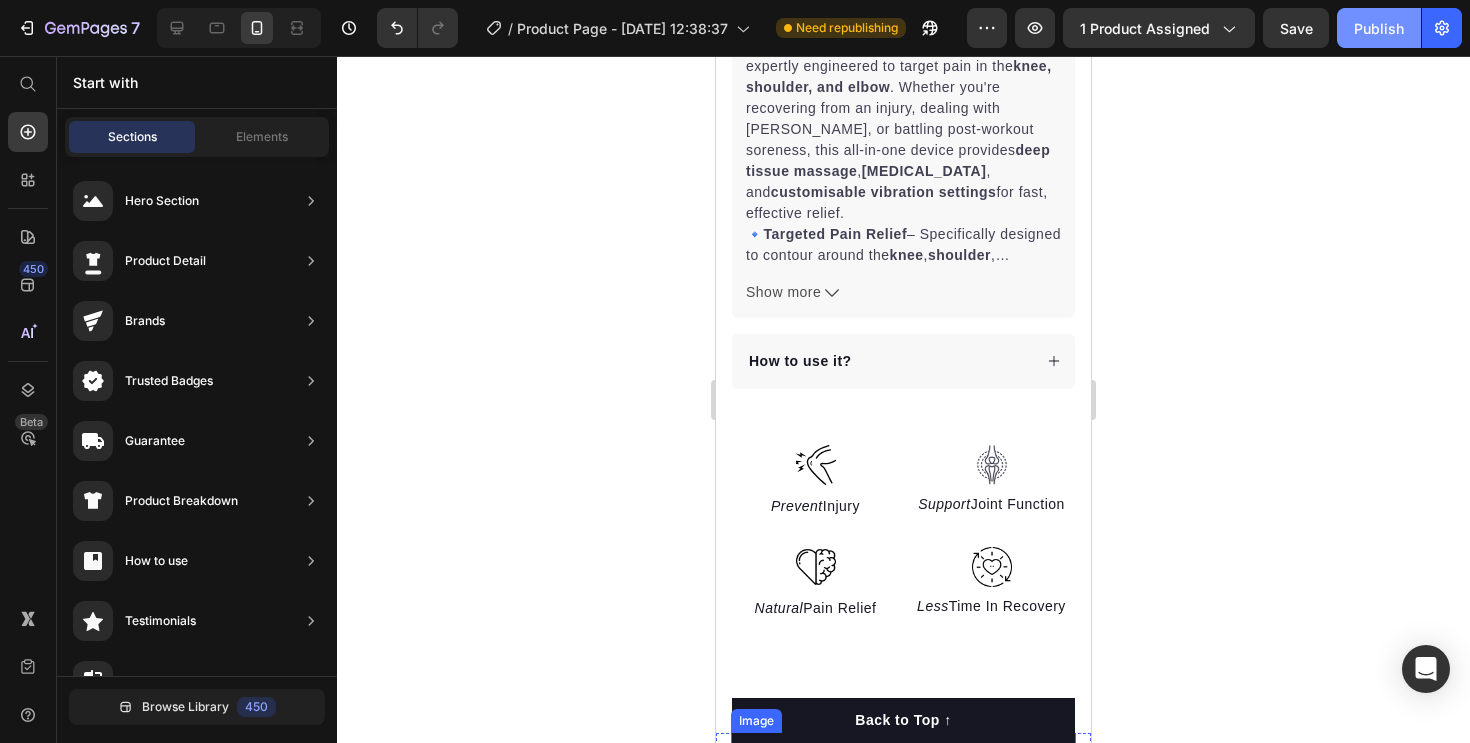 scroll, scrollTop: 1073, scrollLeft: 0, axis: vertical 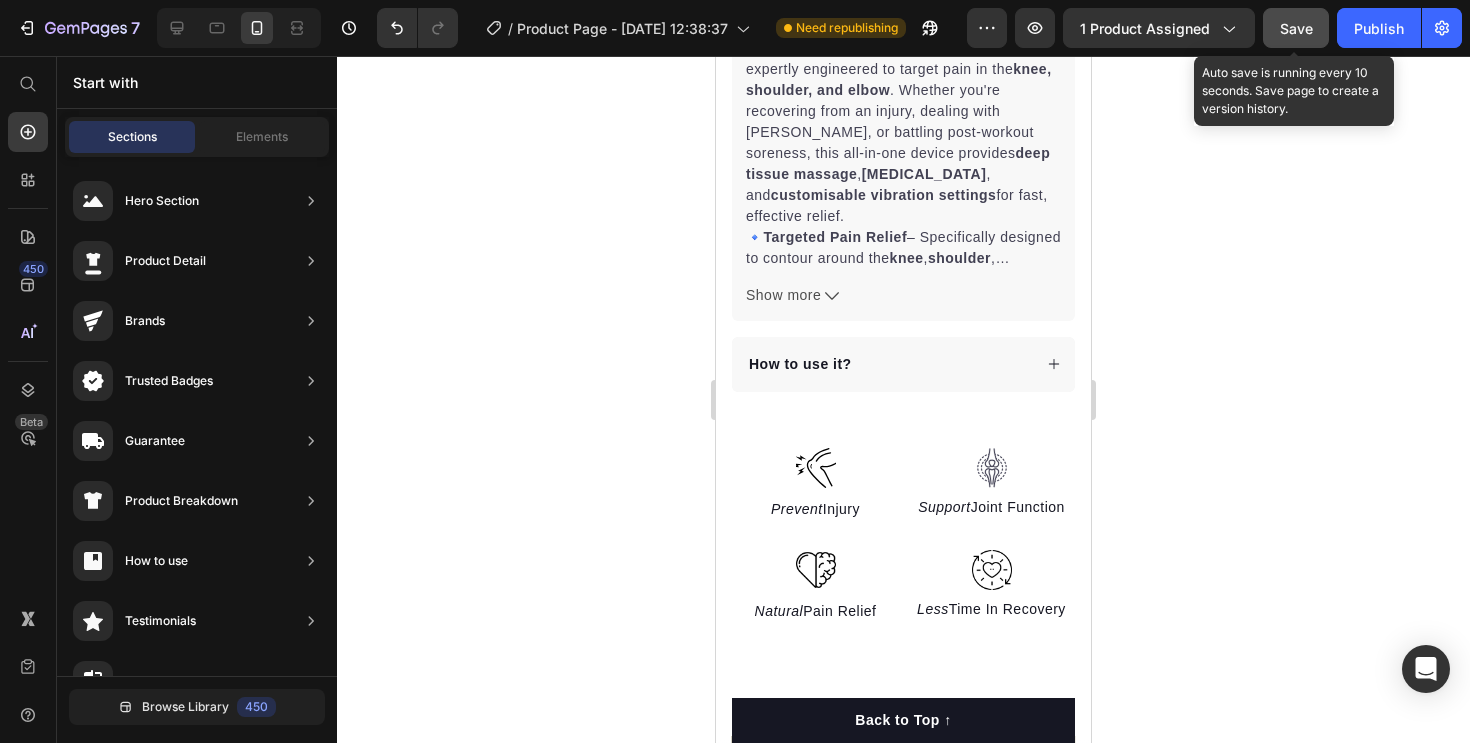 click on "Save" at bounding box center (1296, 28) 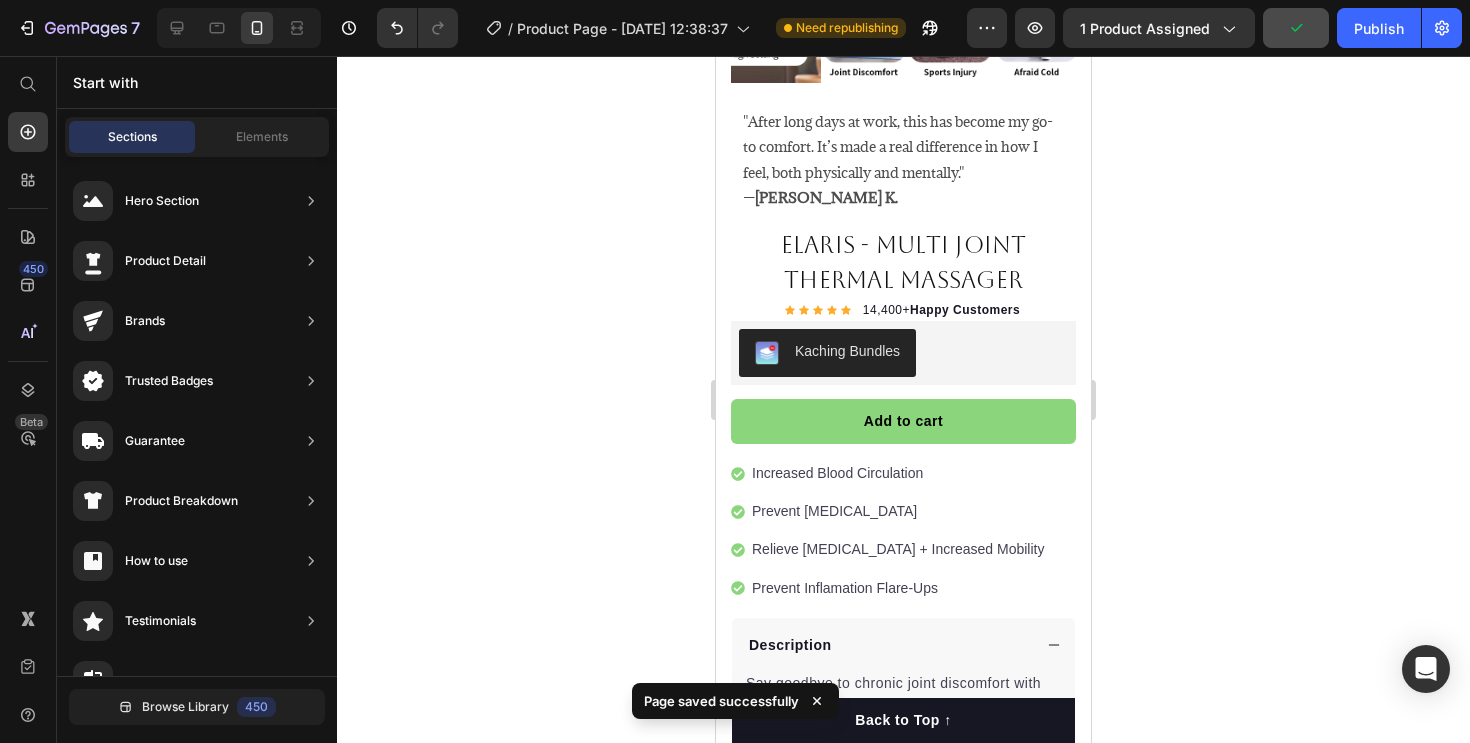 scroll, scrollTop: 416, scrollLeft: 0, axis: vertical 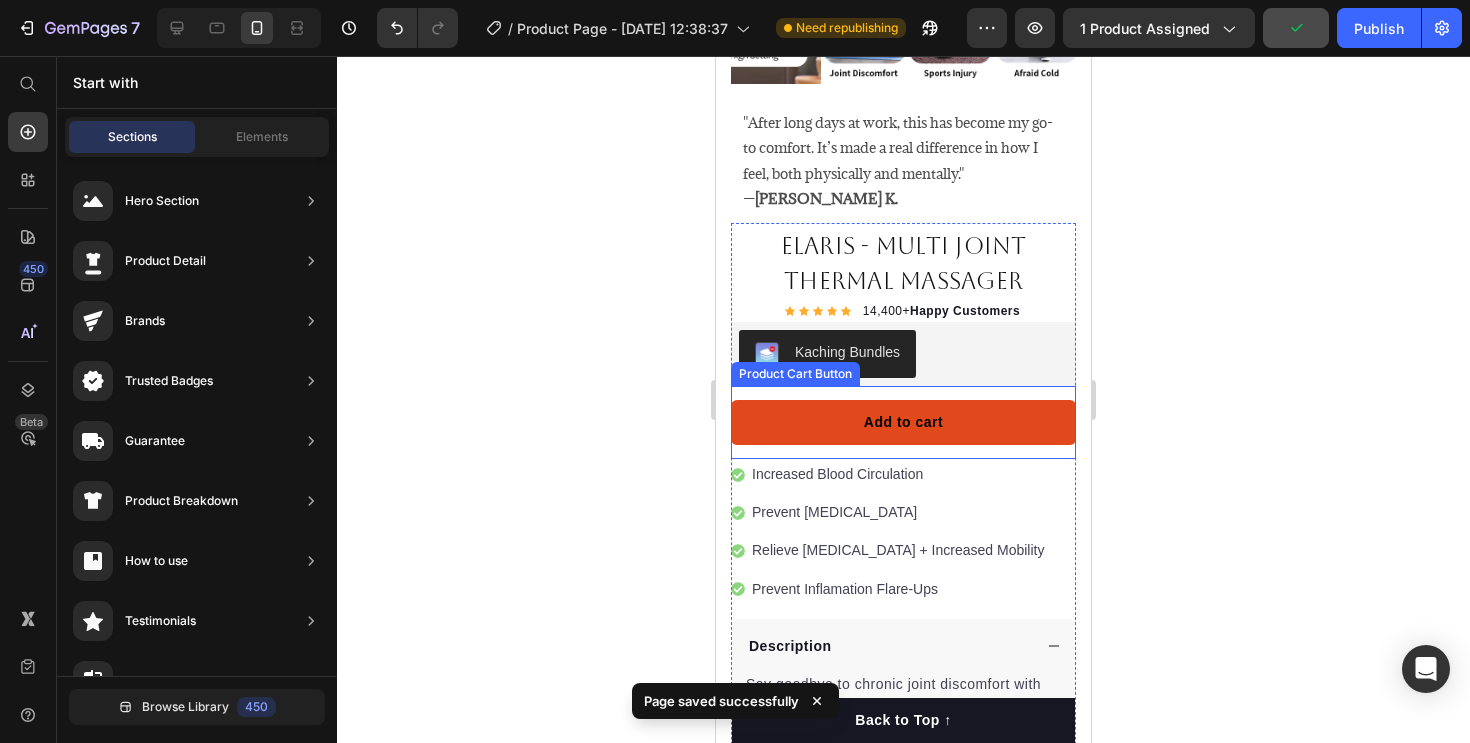 click on "Add to cart" at bounding box center (903, 422) 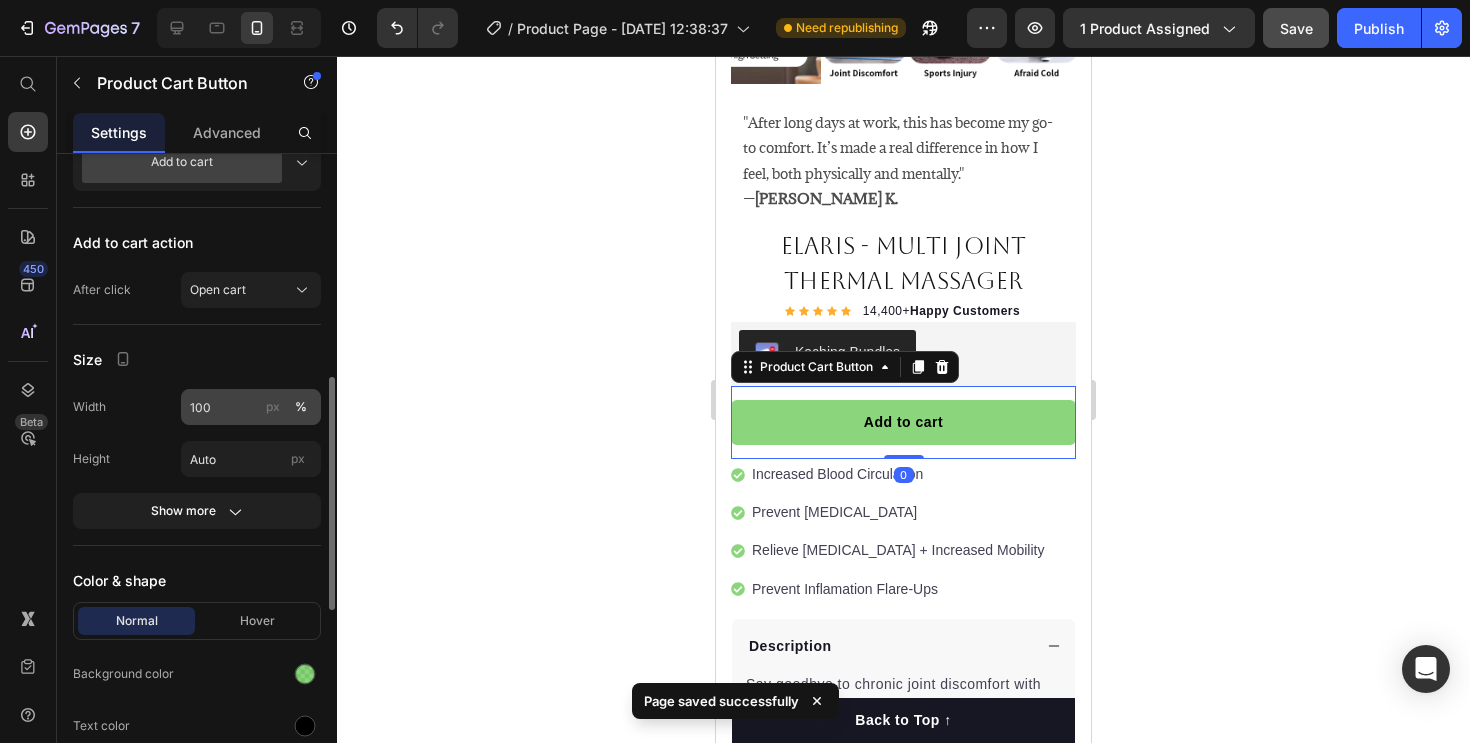 scroll, scrollTop: 630, scrollLeft: 0, axis: vertical 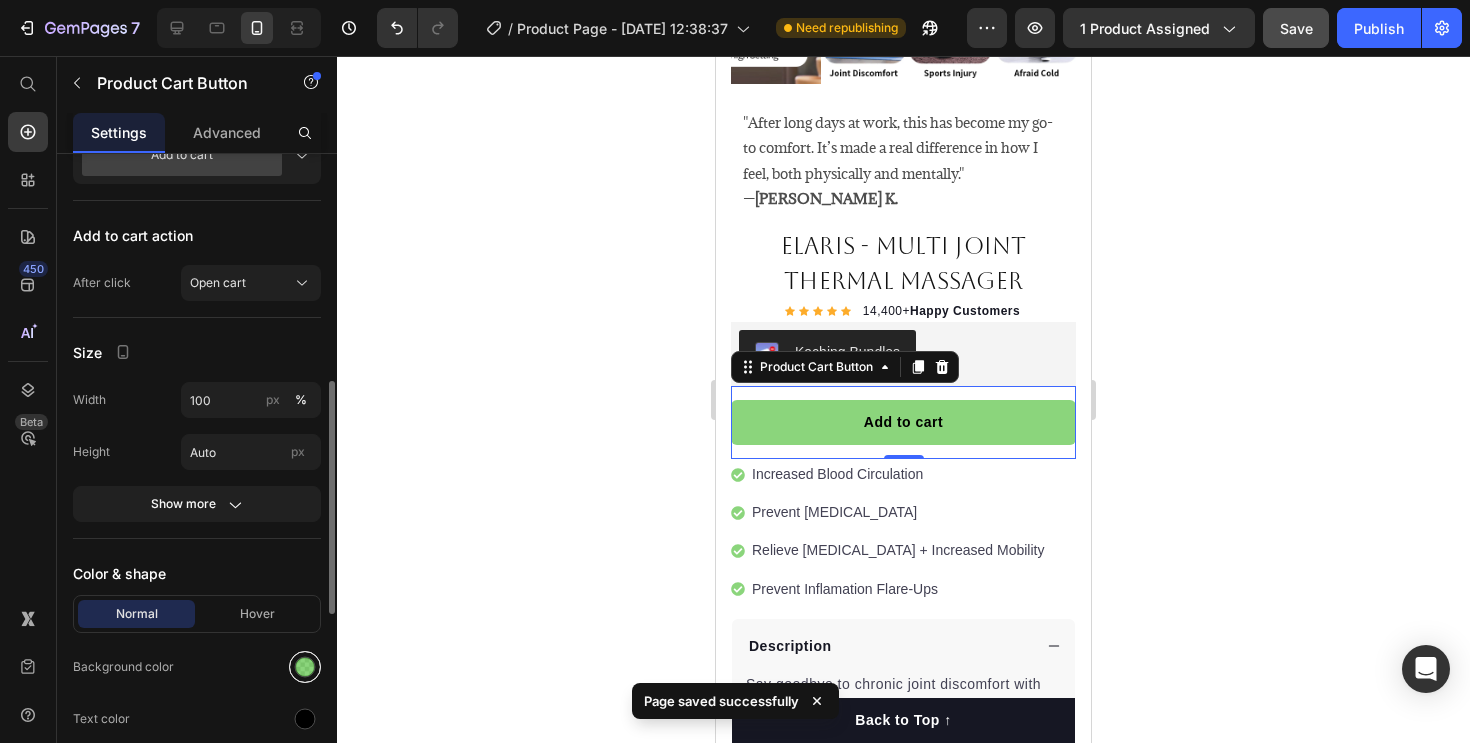 click at bounding box center [305, 667] 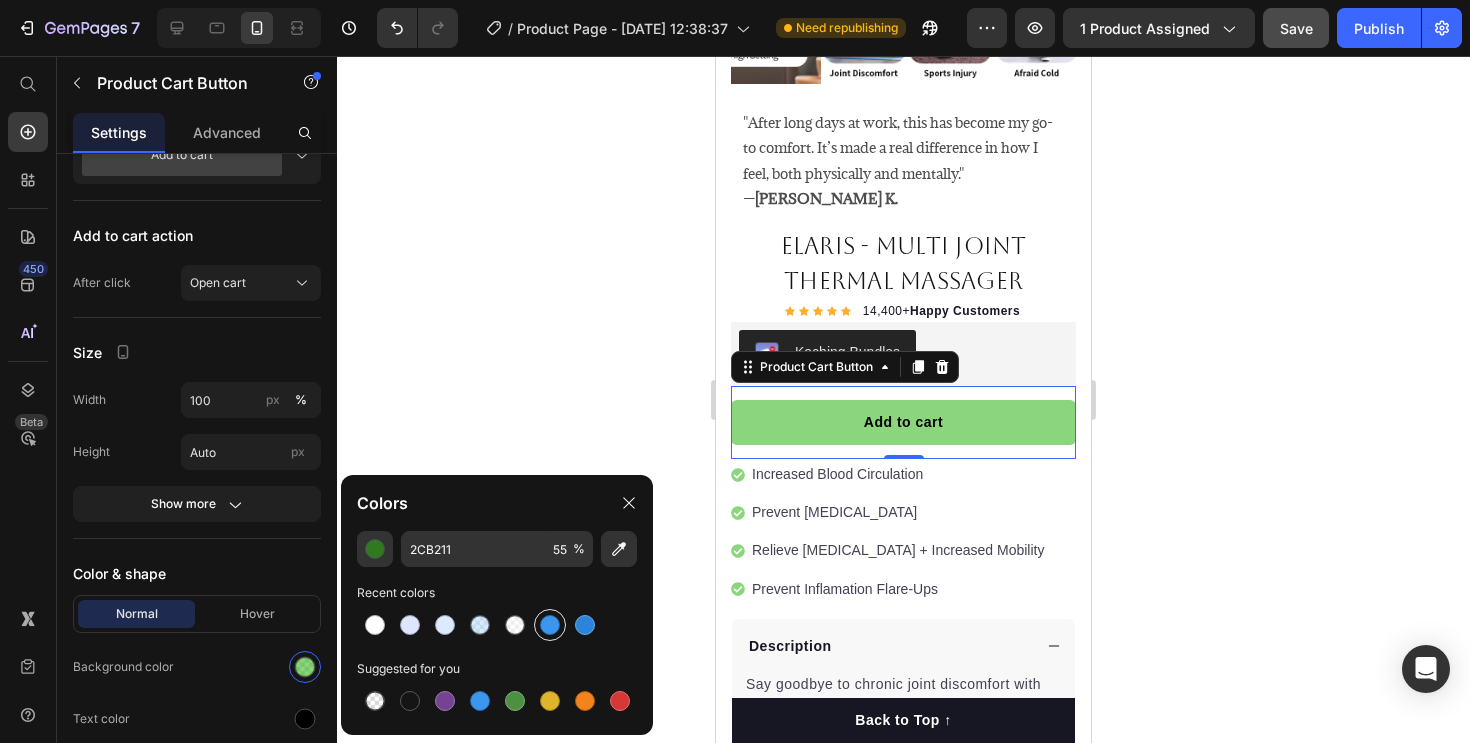 click at bounding box center [550, 625] 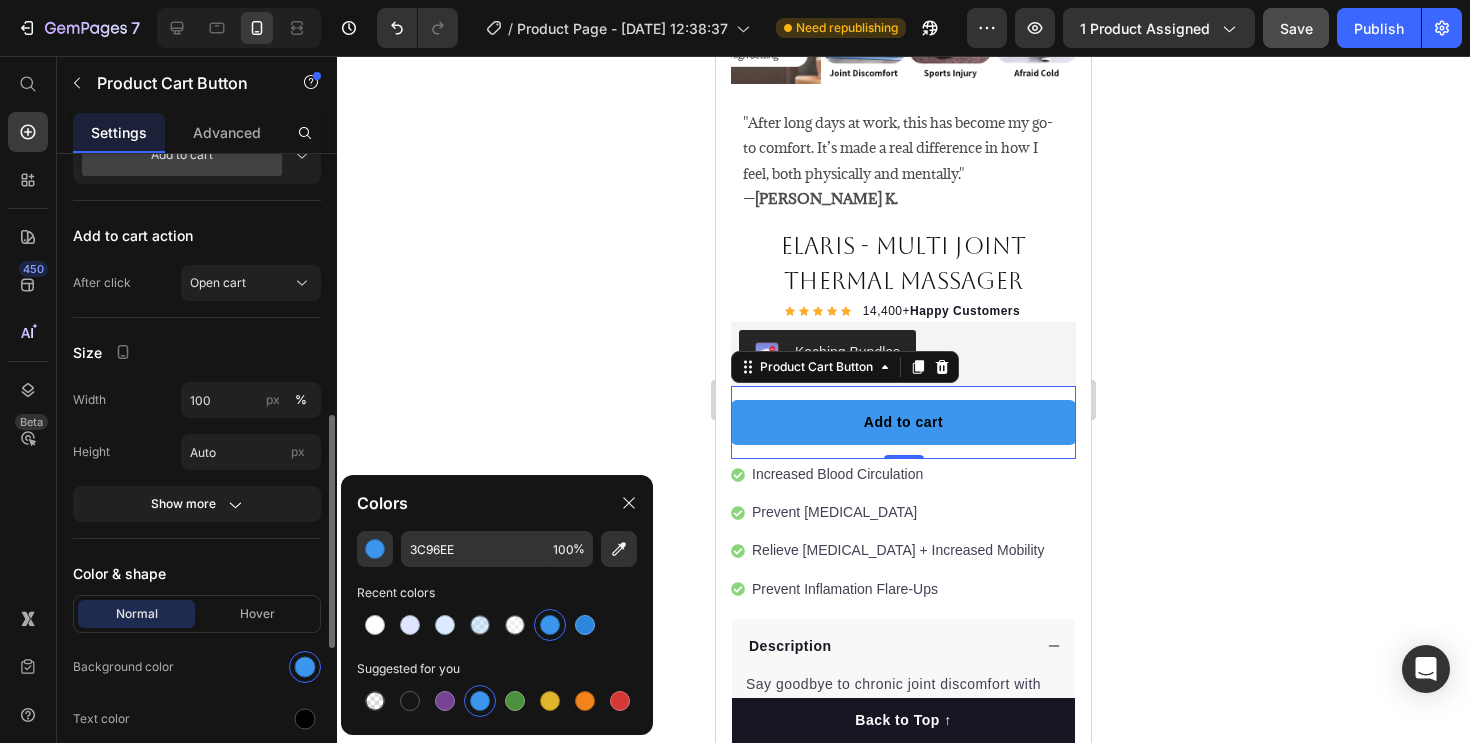 scroll, scrollTop: 663, scrollLeft: 0, axis: vertical 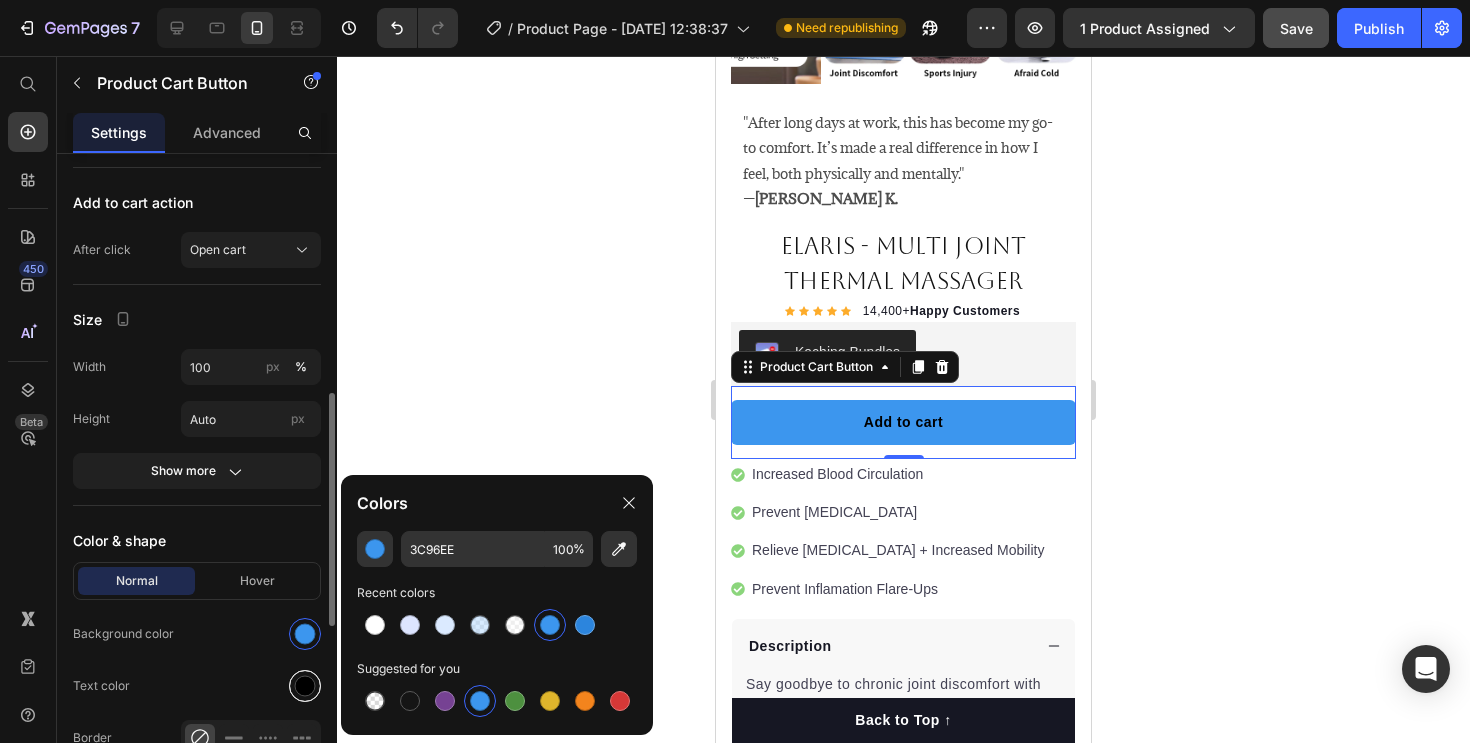 click at bounding box center (305, 686) 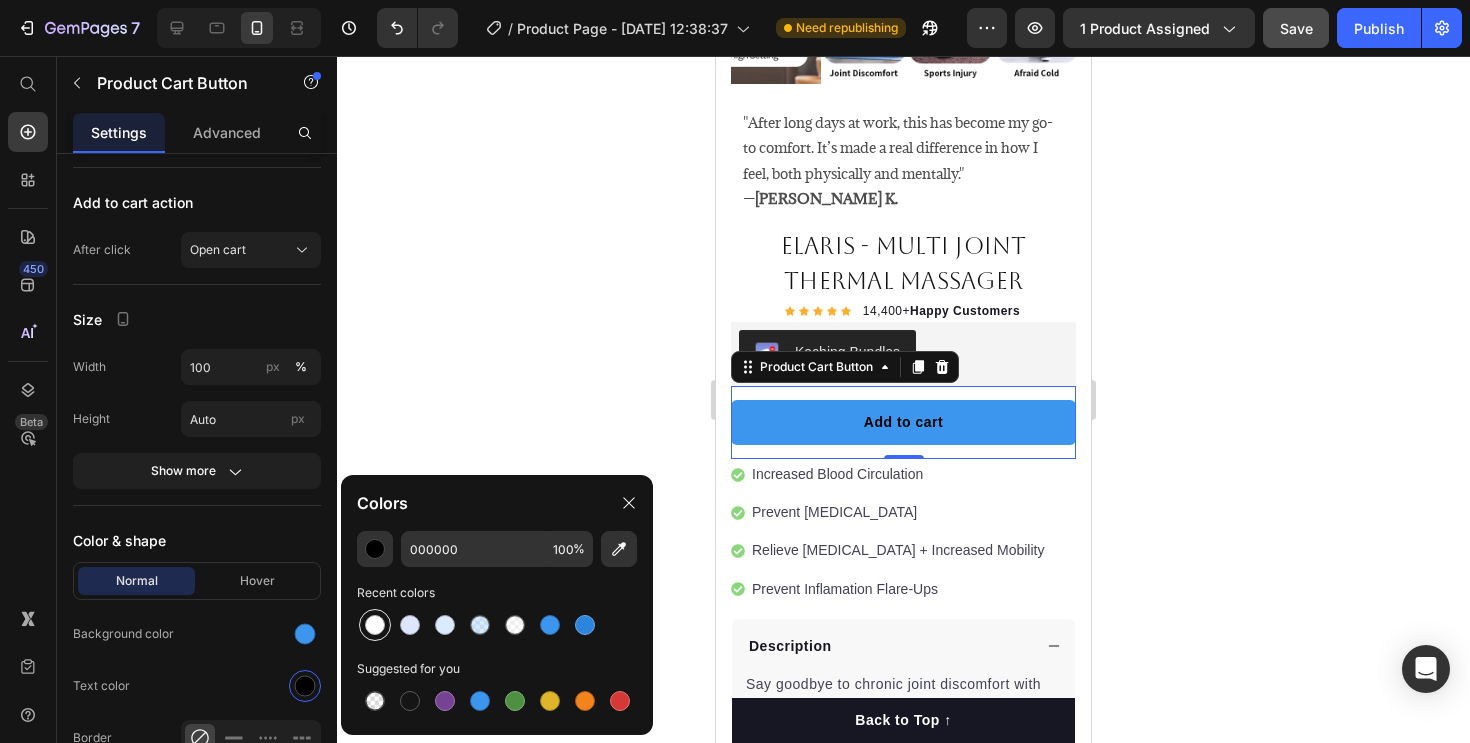 click at bounding box center (375, 625) 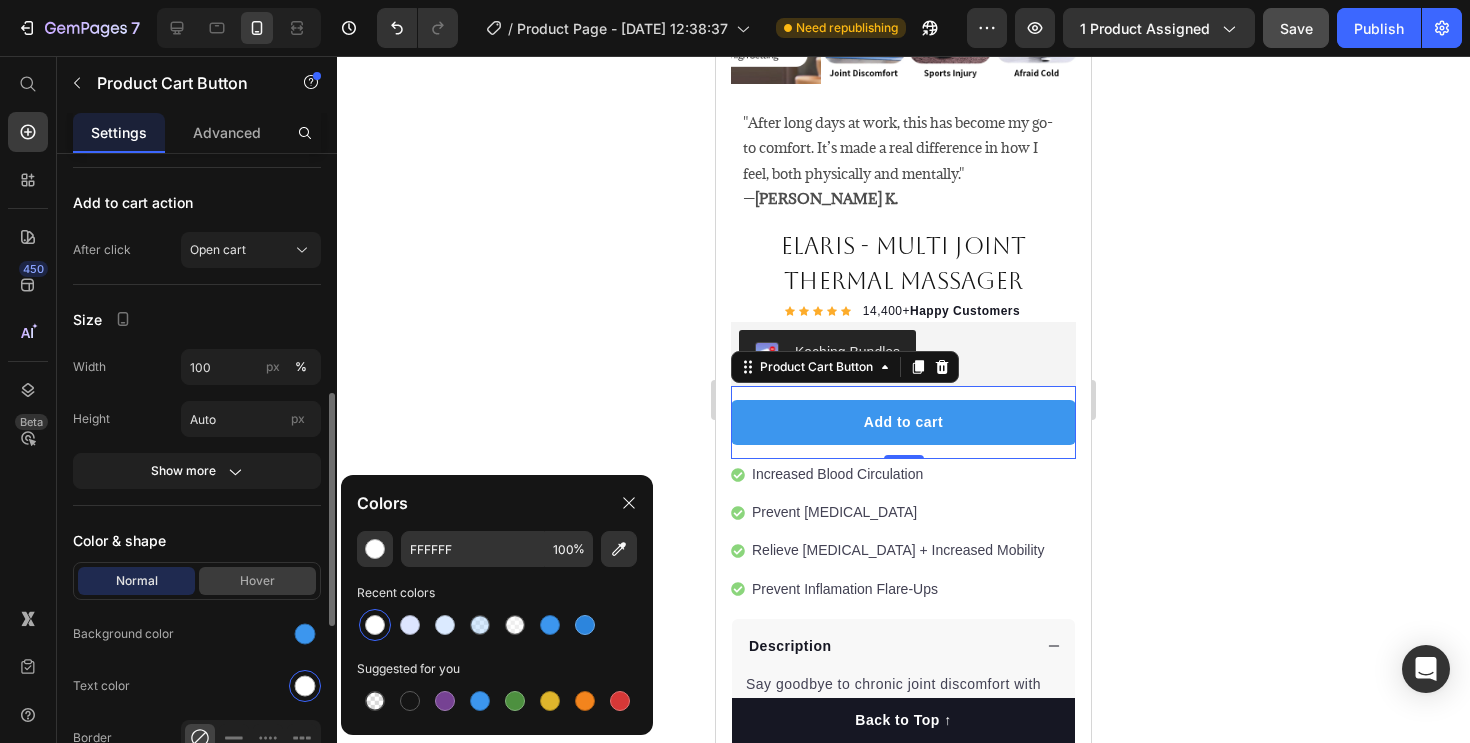click on "Hover" at bounding box center (257, 581) 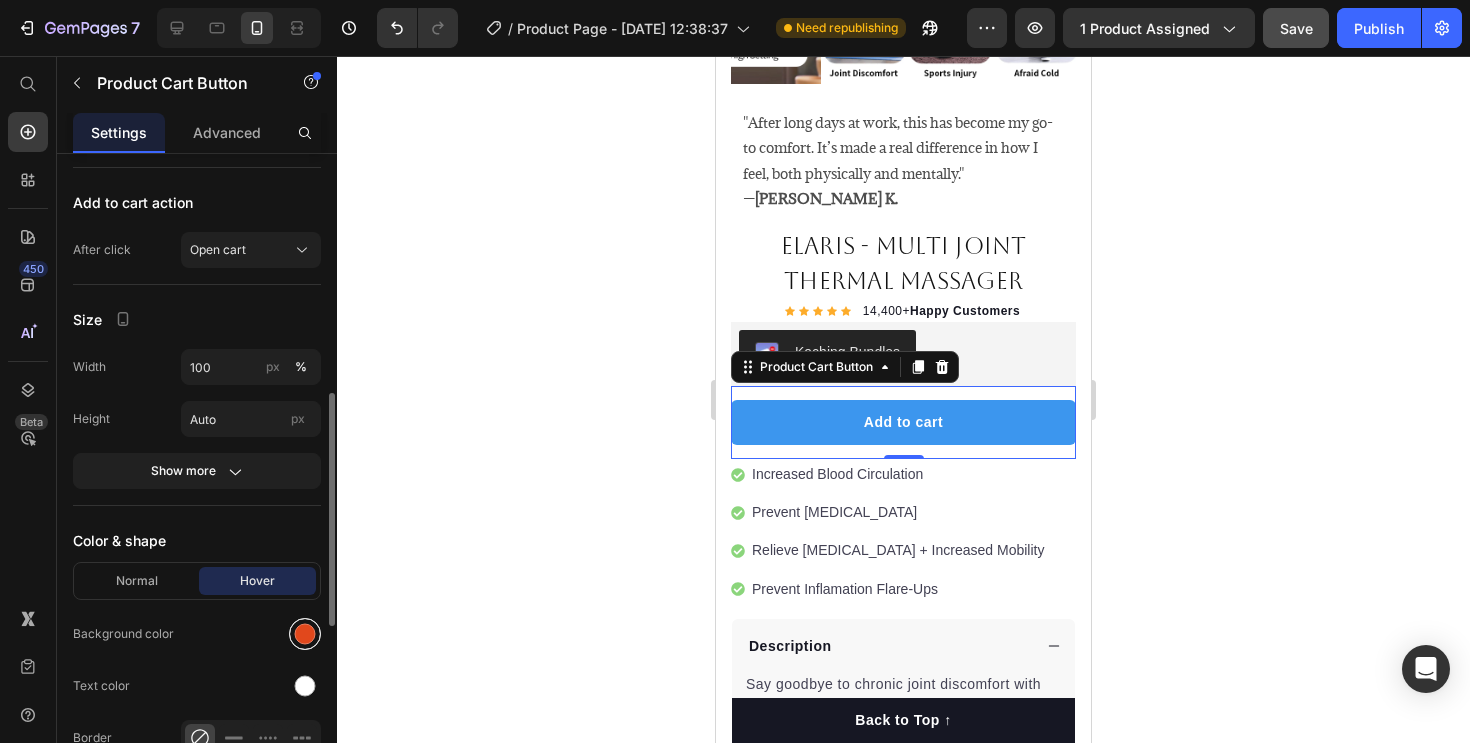 click at bounding box center [305, 634] 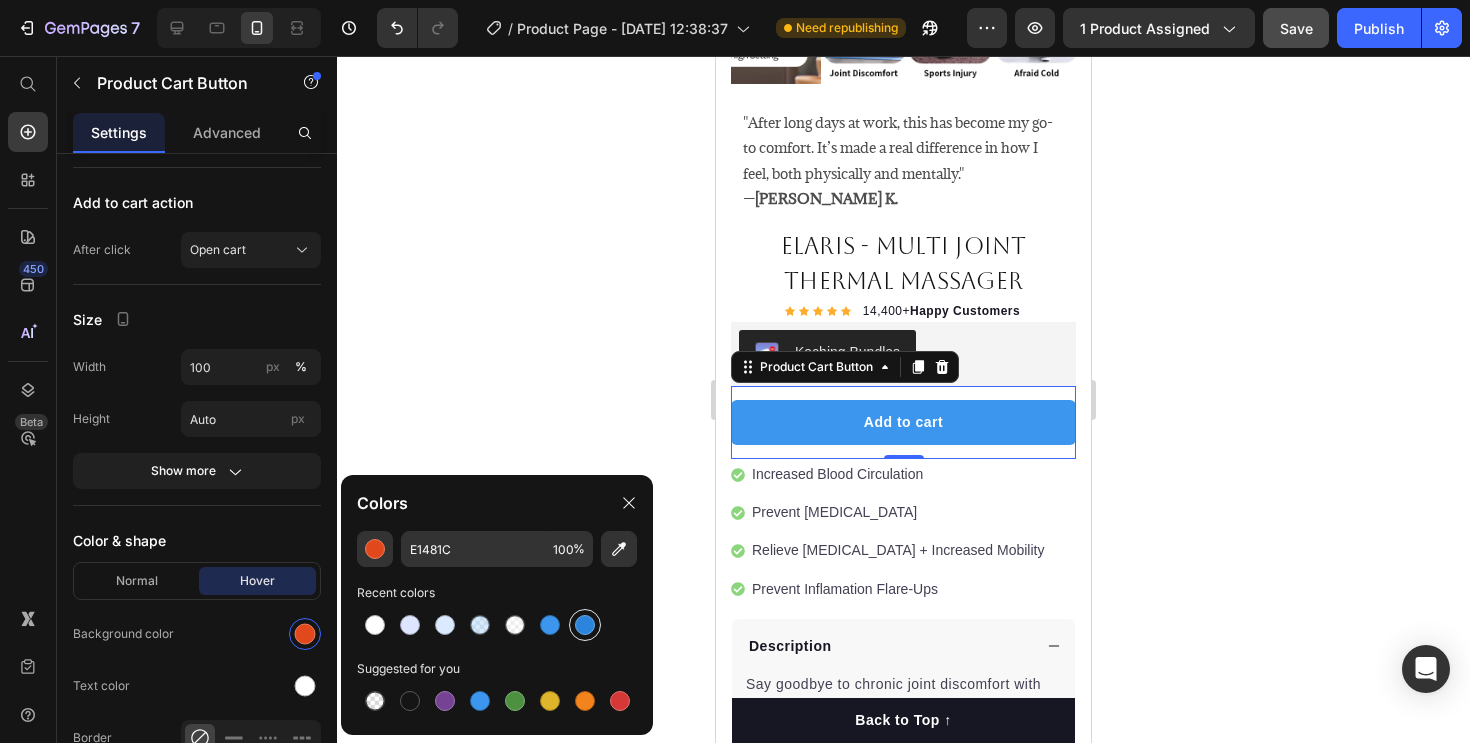 click at bounding box center (585, 625) 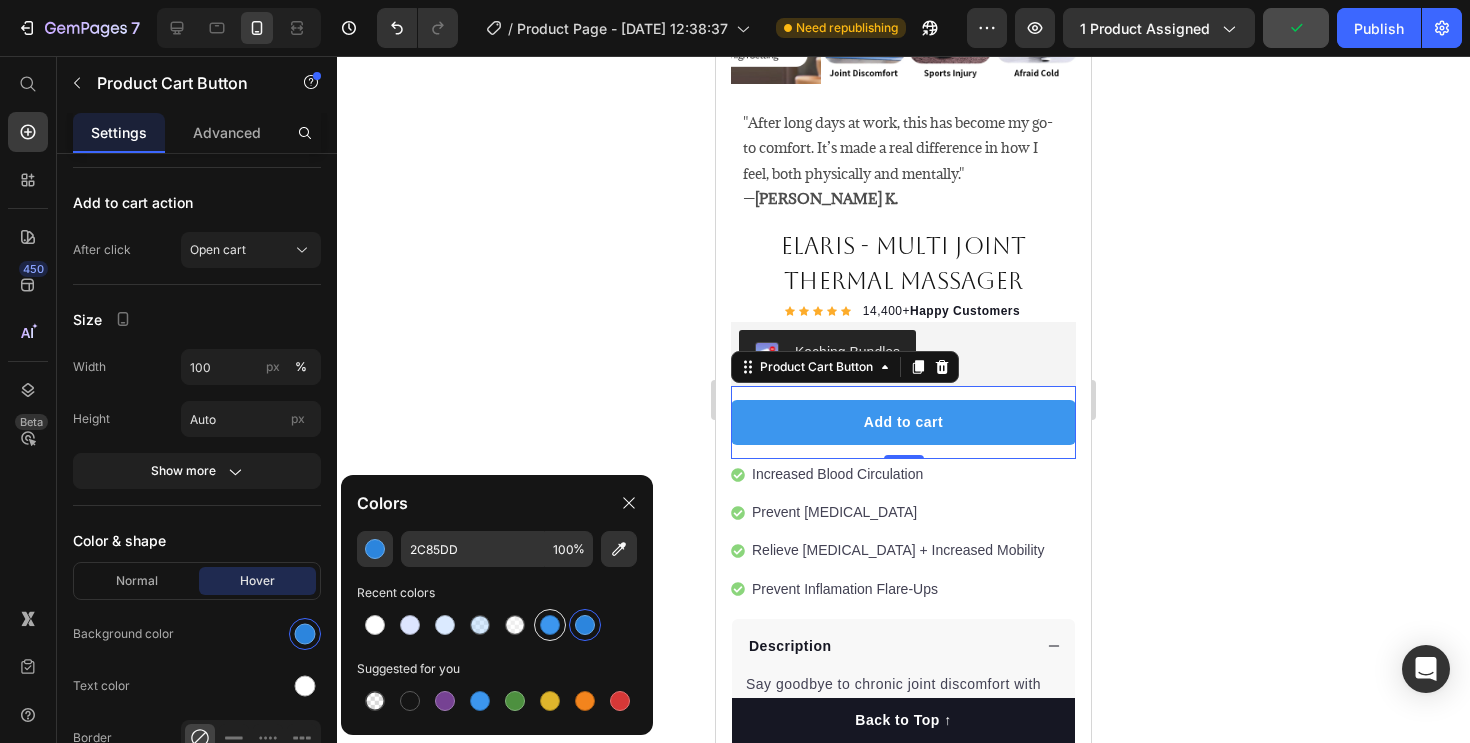 click at bounding box center [550, 625] 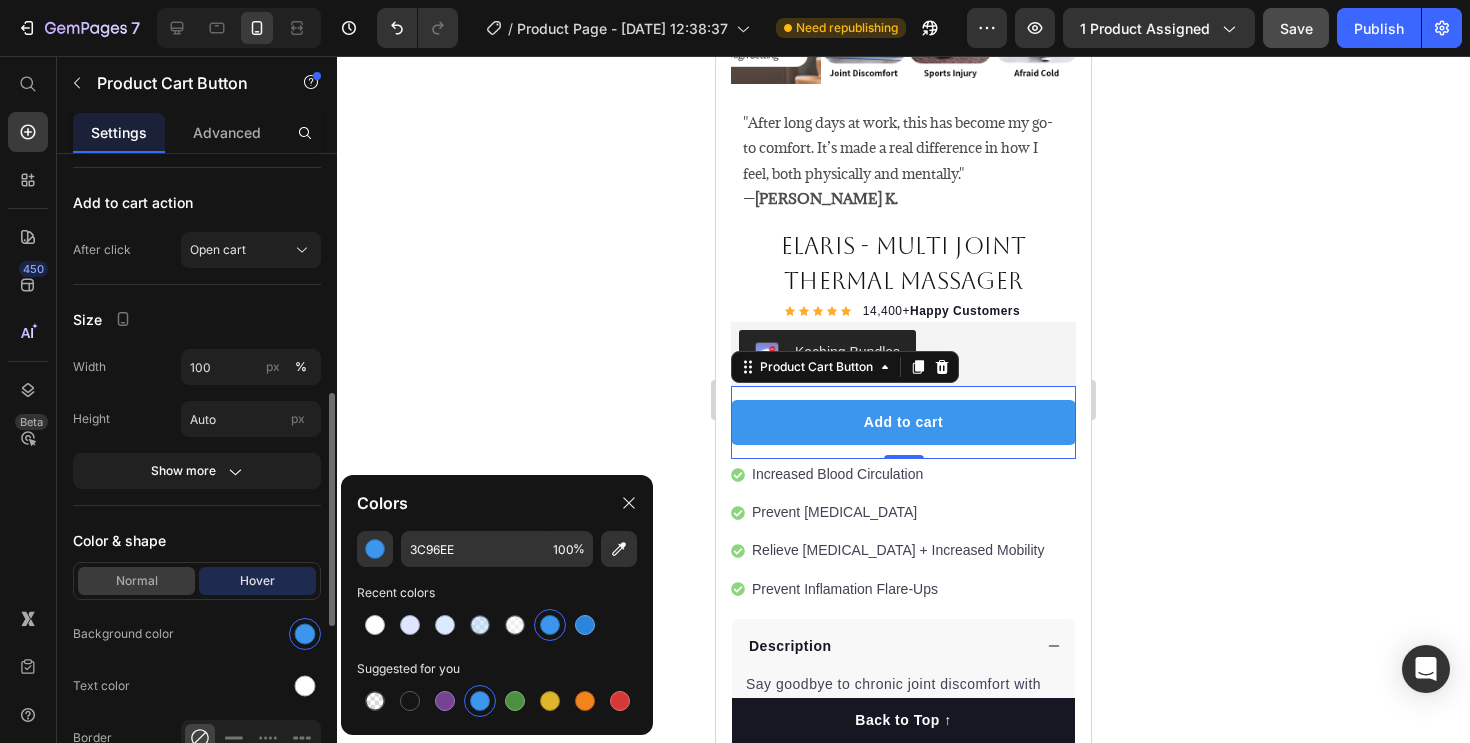 click on "Normal" at bounding box center [136, 581] 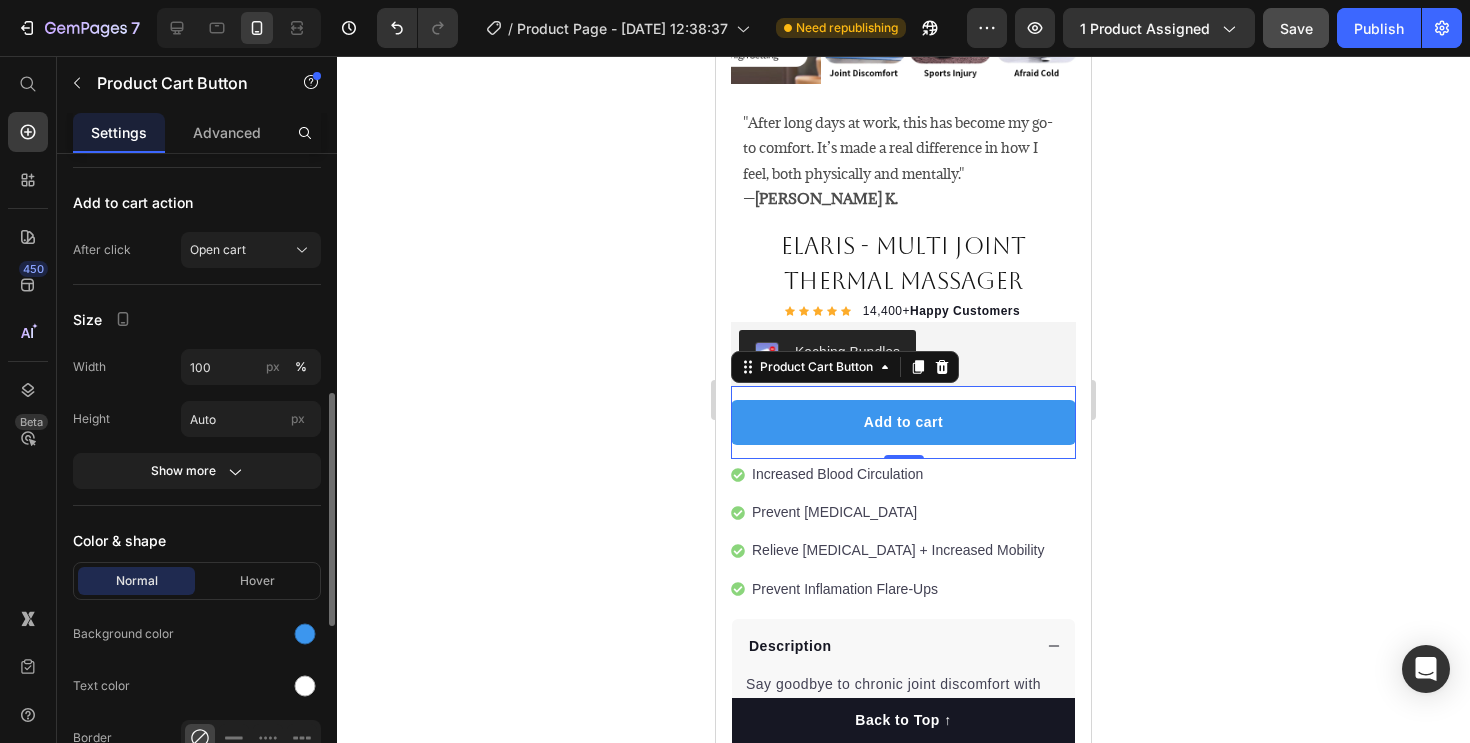 click on "Background color" 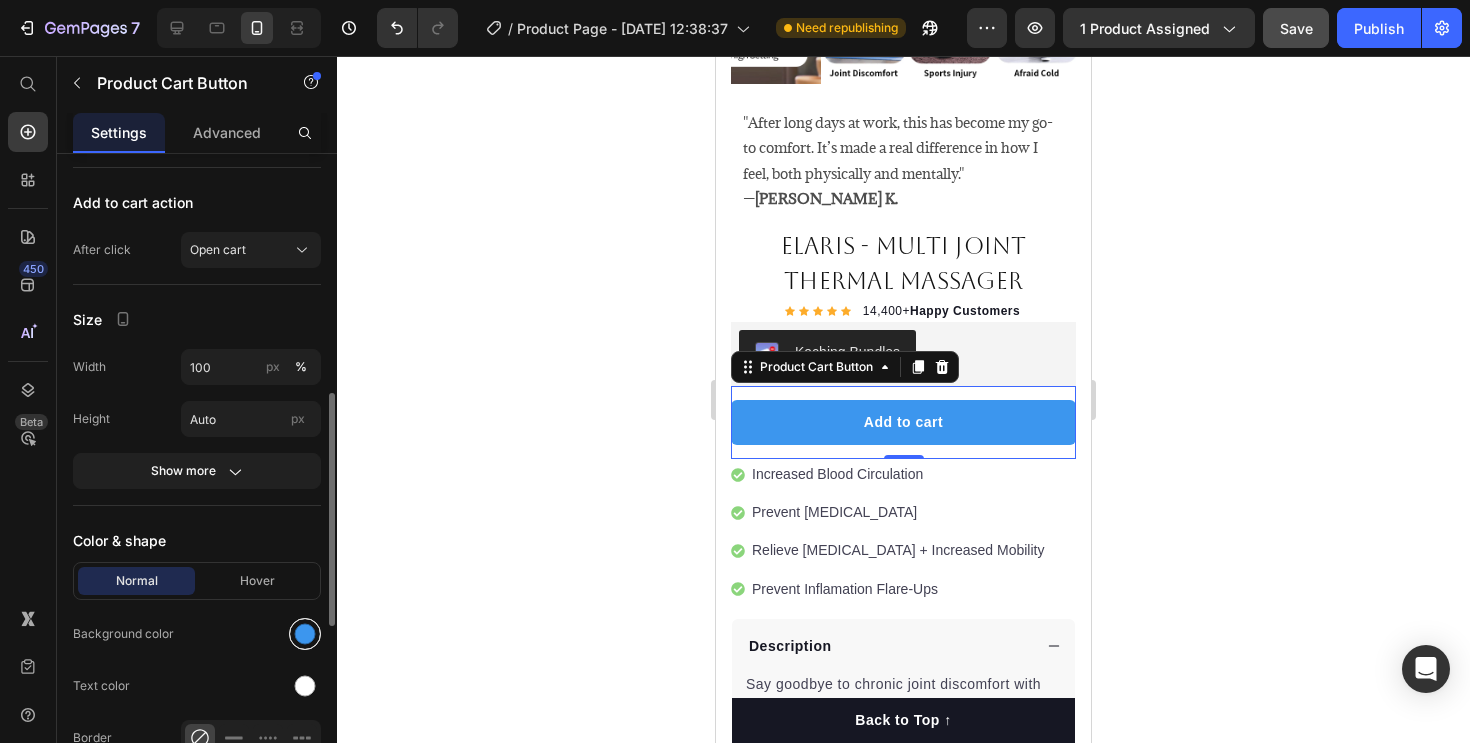 click at bounding box center [305, 634] 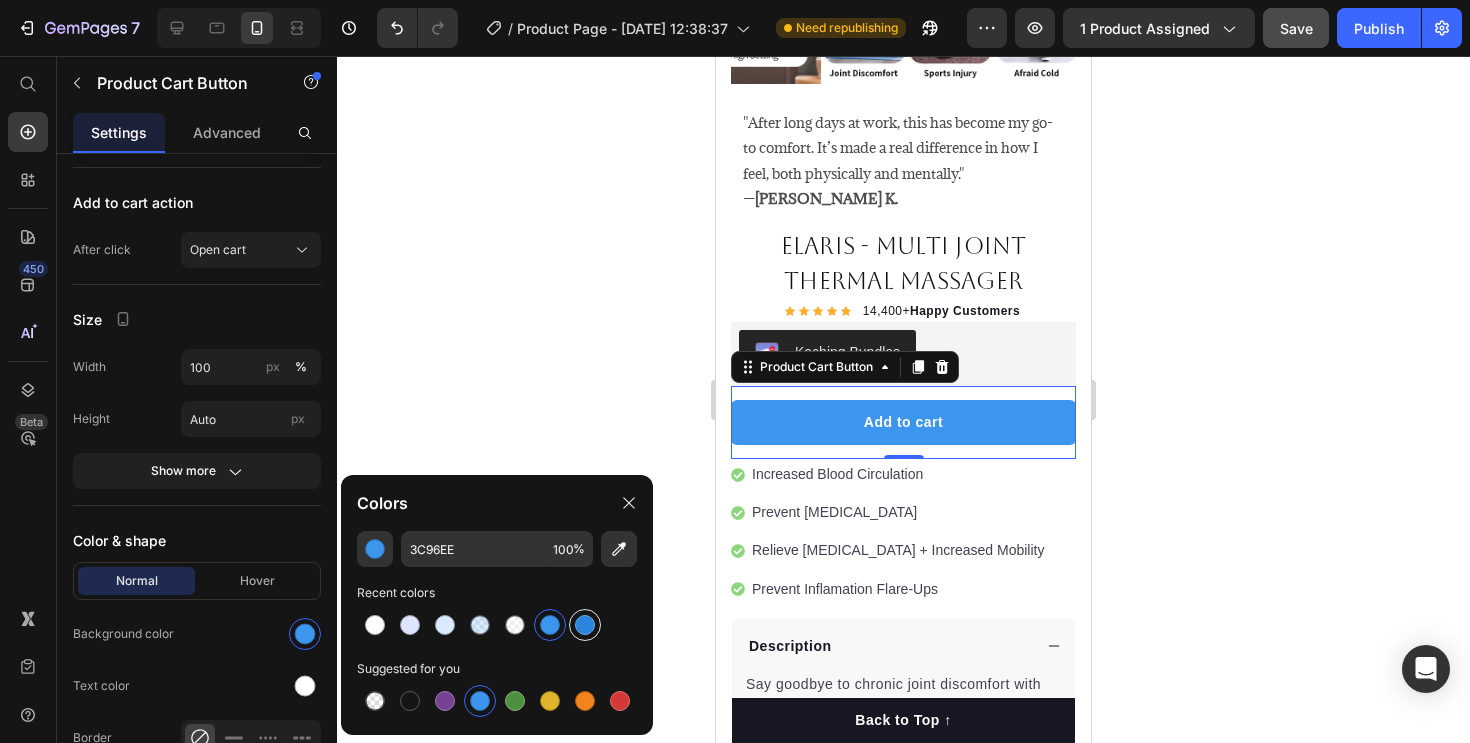 click at bounding box center [585, 625] 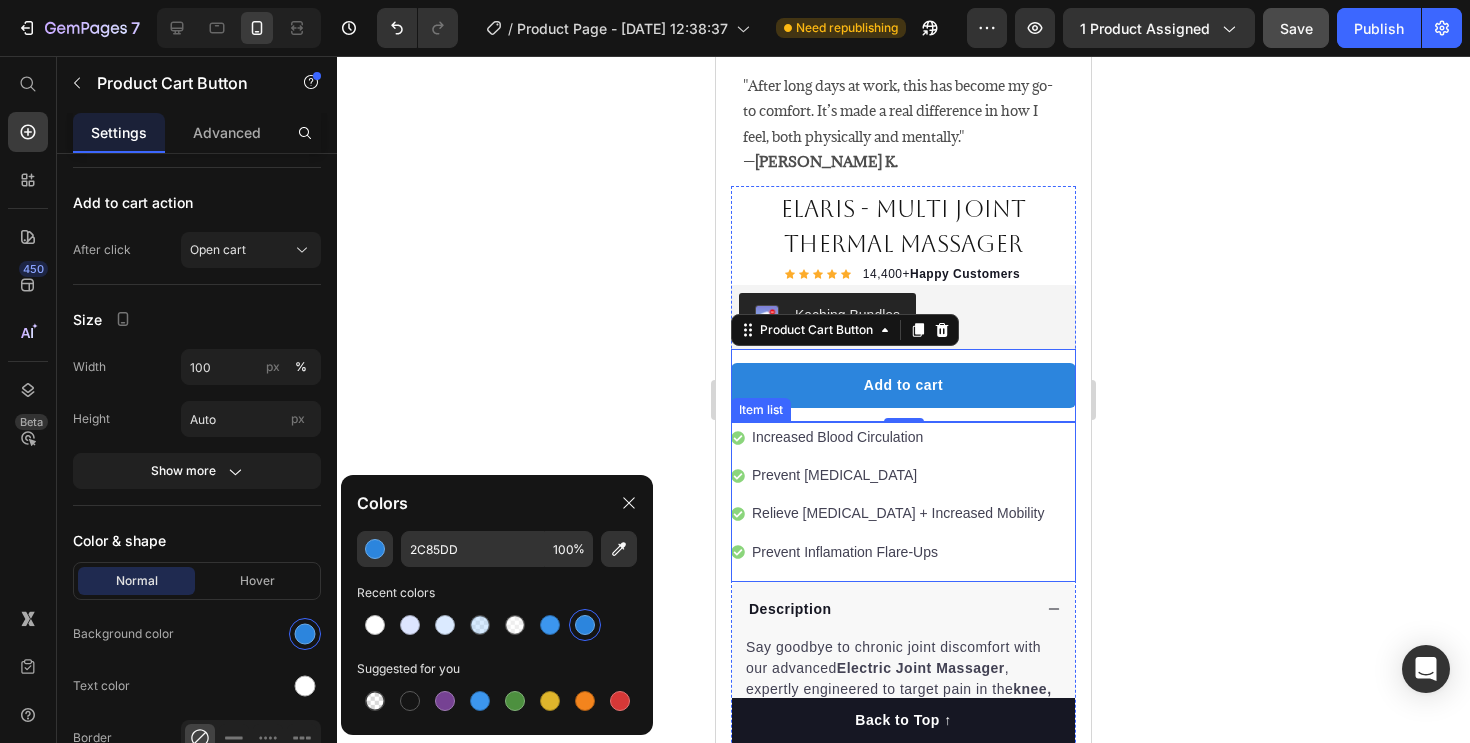 scroll, scrollTop: 466, scrollLeft: 0, axis: vertical 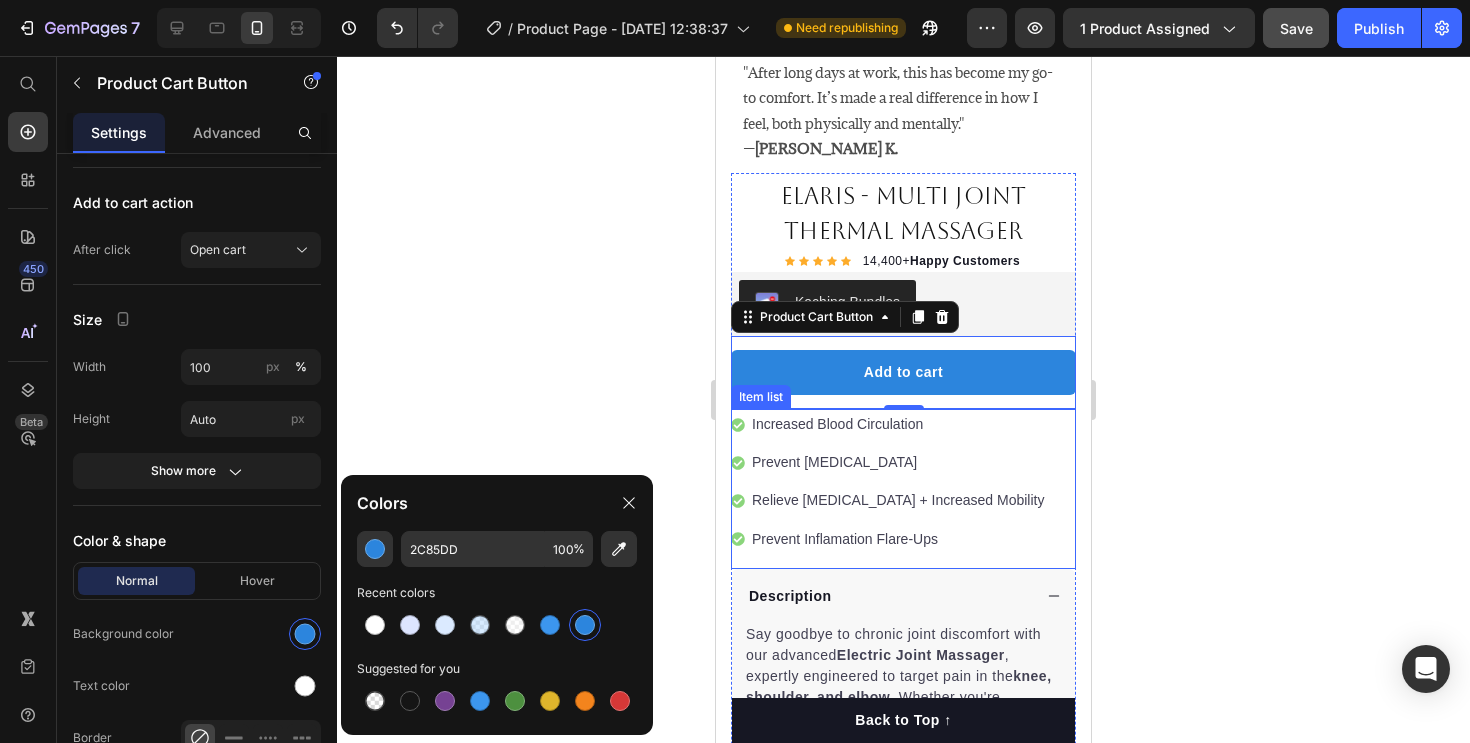 click on "Increased Blood Circulation" at bounding box center (889, 424) 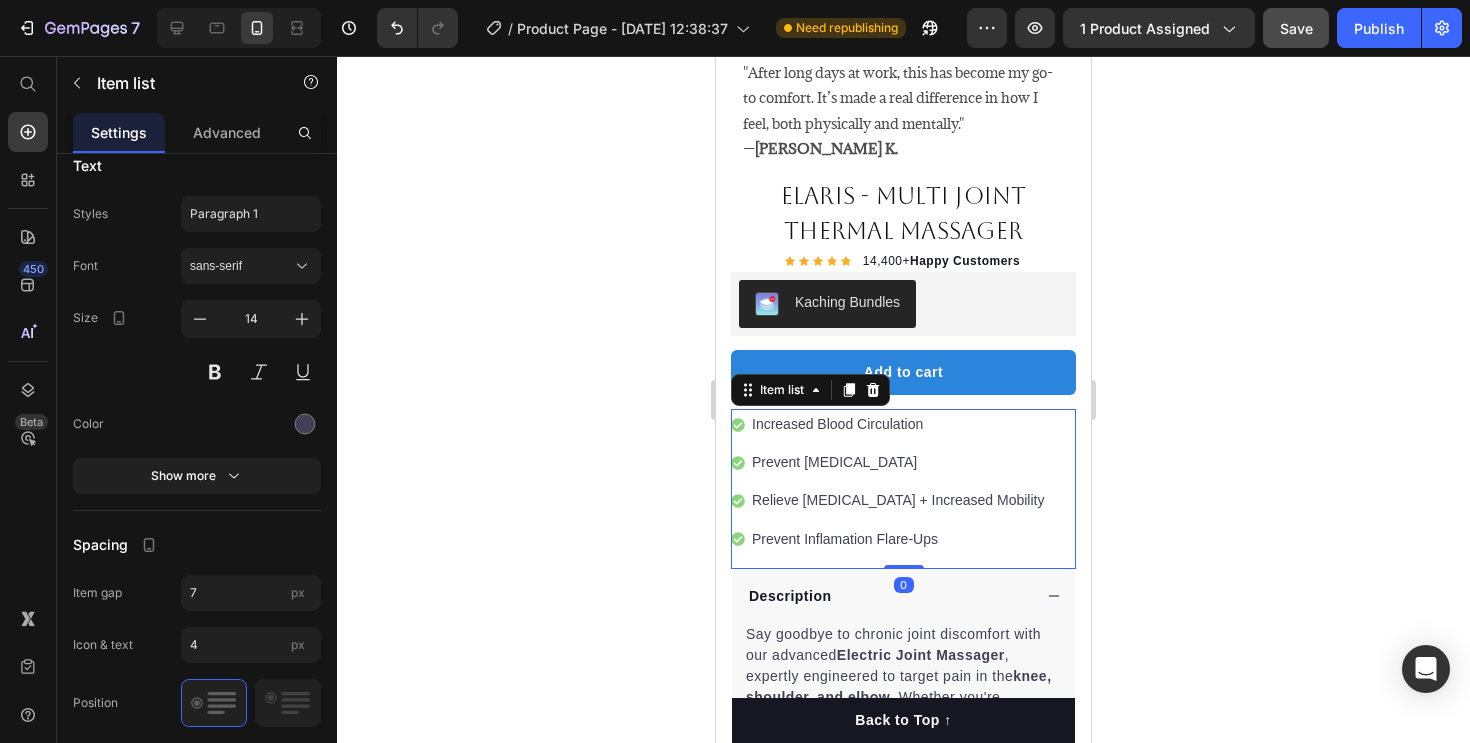 scroll, scrollTop: 0, scrollLeft: 0, axis: both 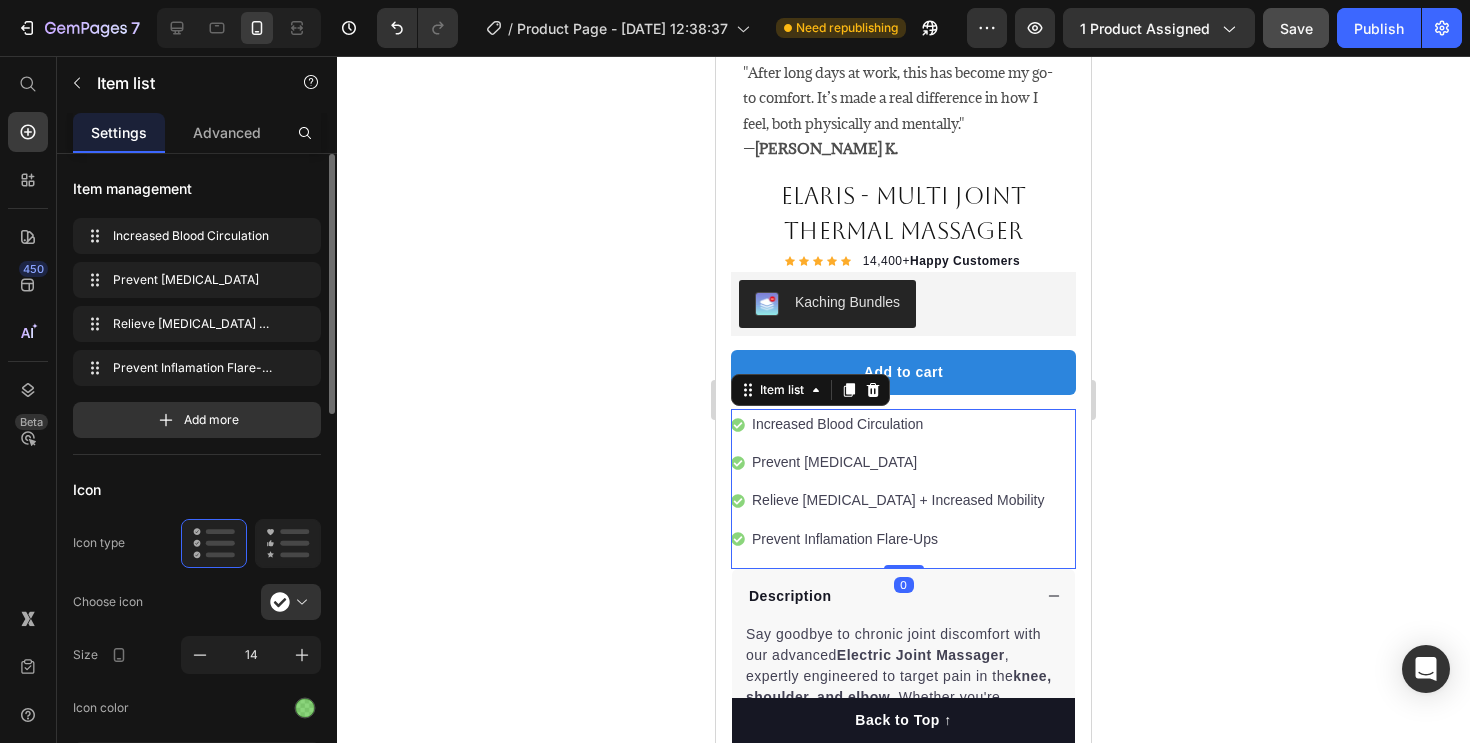 click 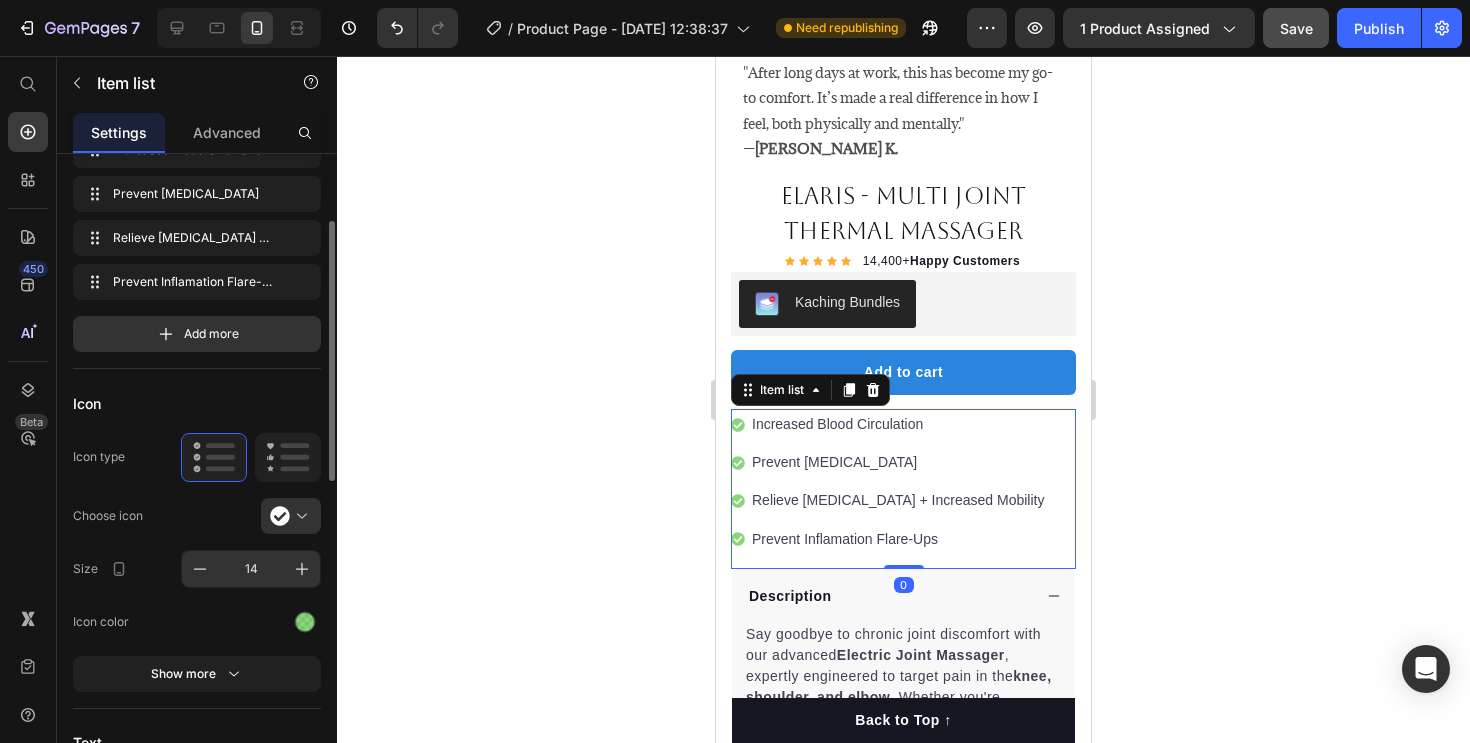 scroll, scrollTop: 110, scrollLeft: 0, axis: vertical 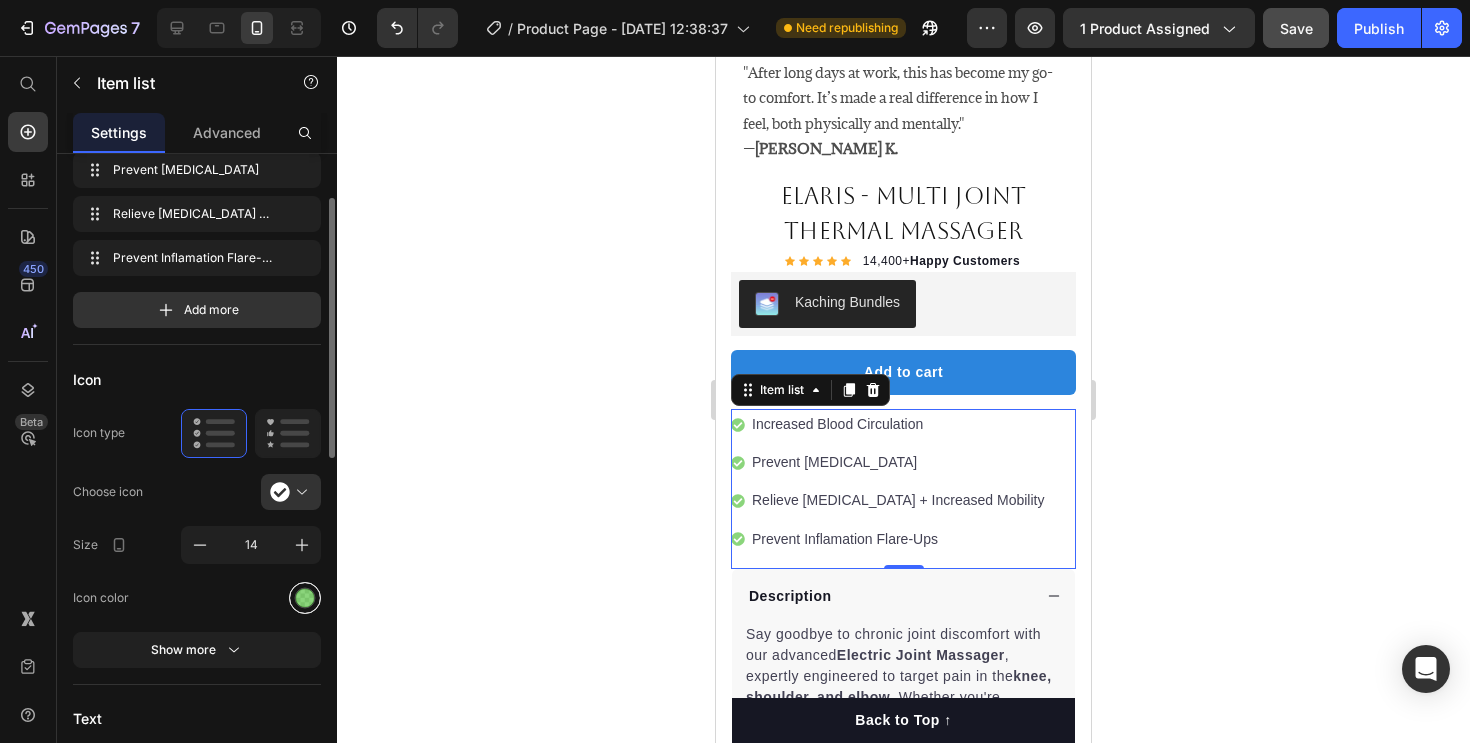 click at bounding box center [305, 597] 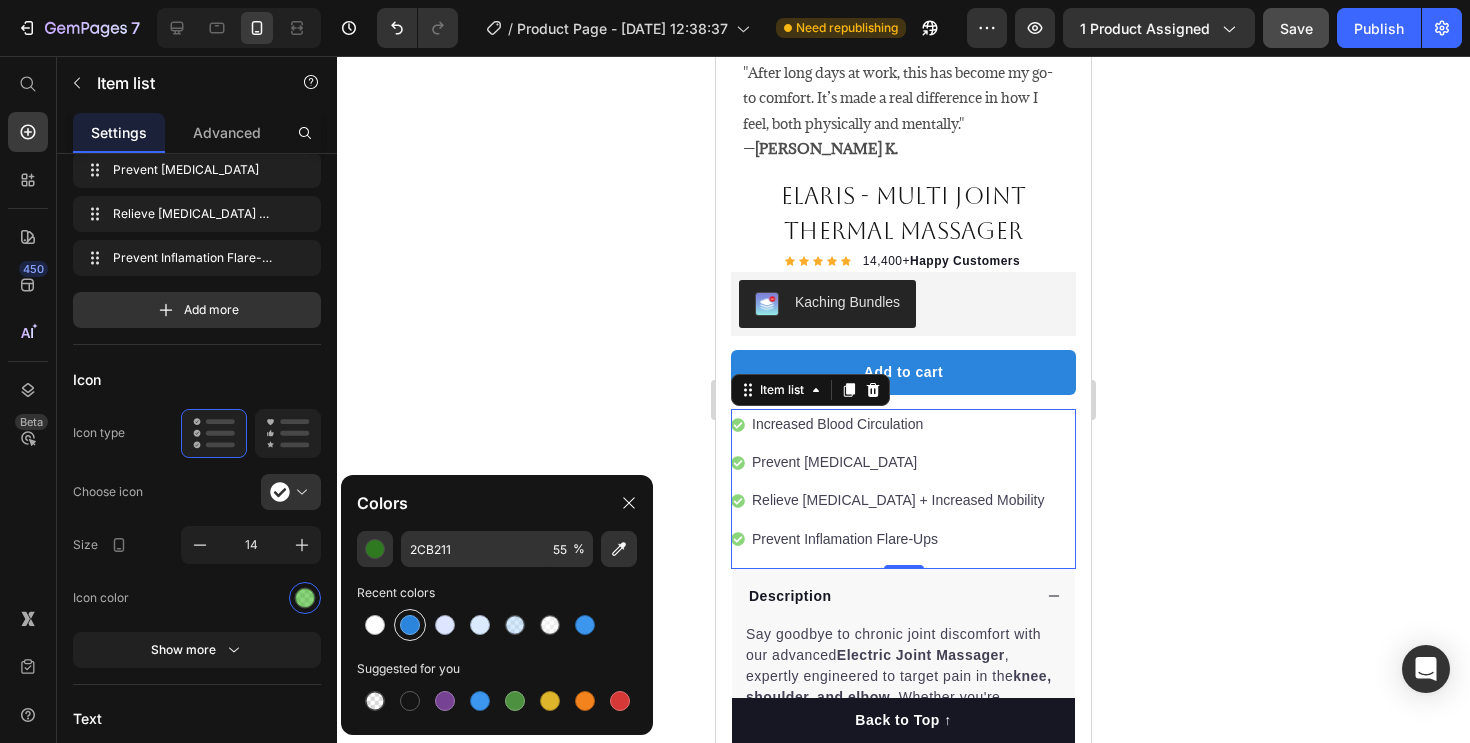 click at bounding box center (410, 625) 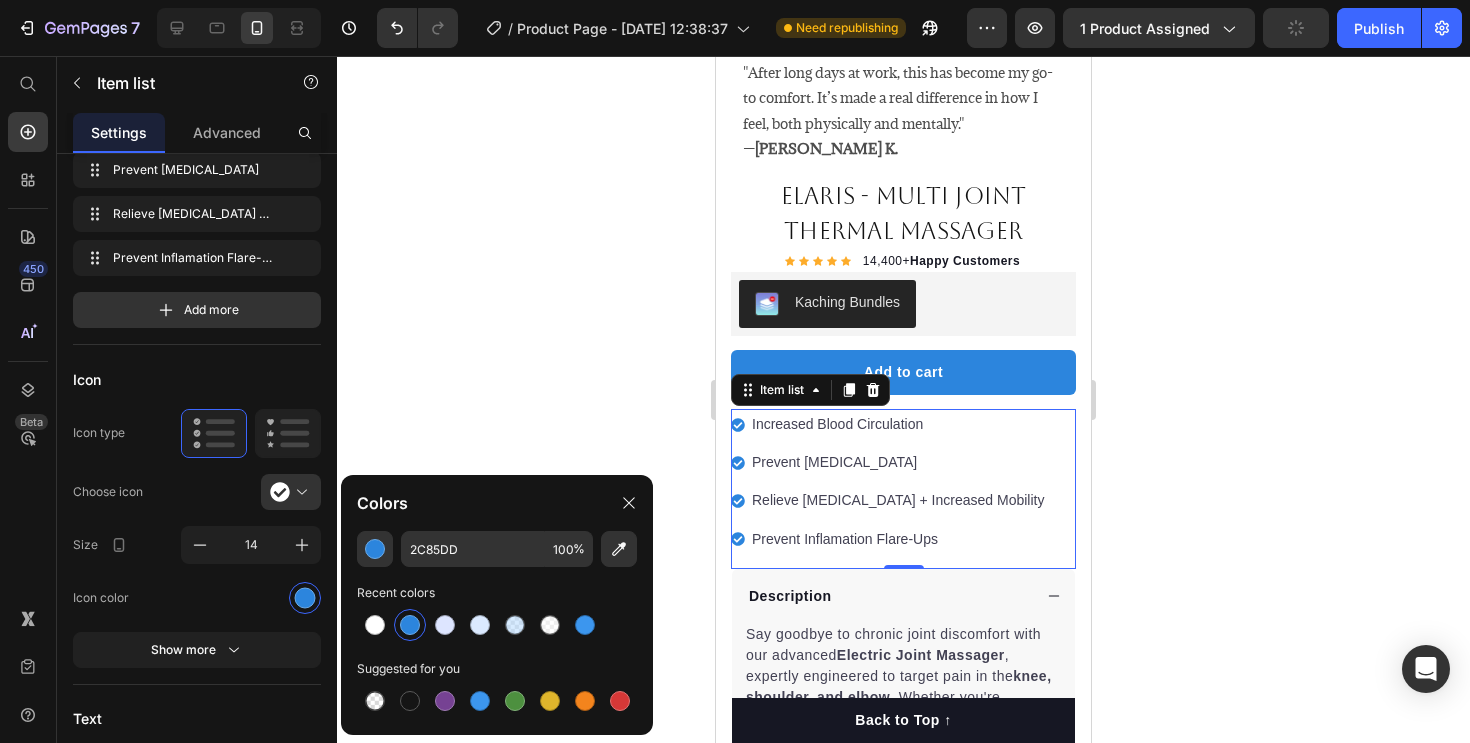 click 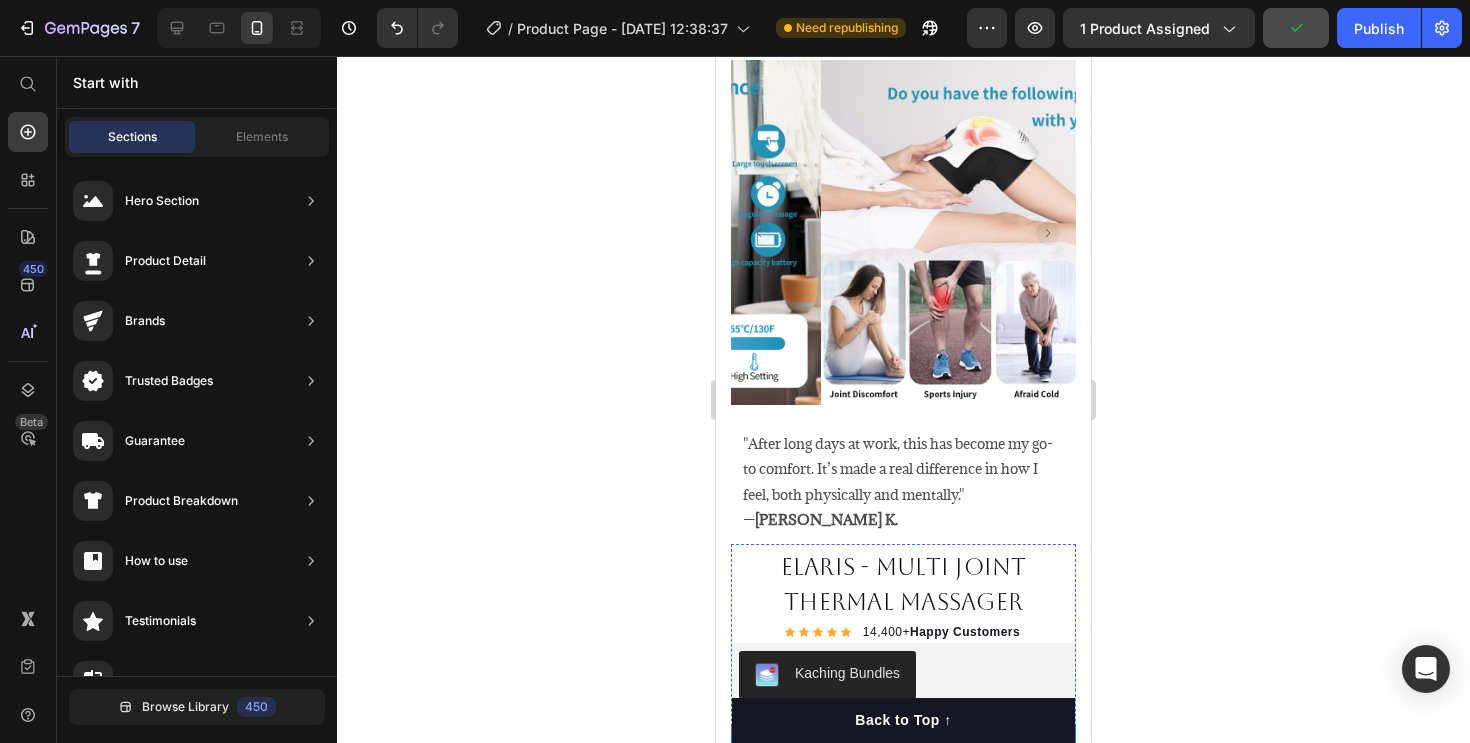 scroll, scrollTop: 0, scrollLeft: 0, axis: both 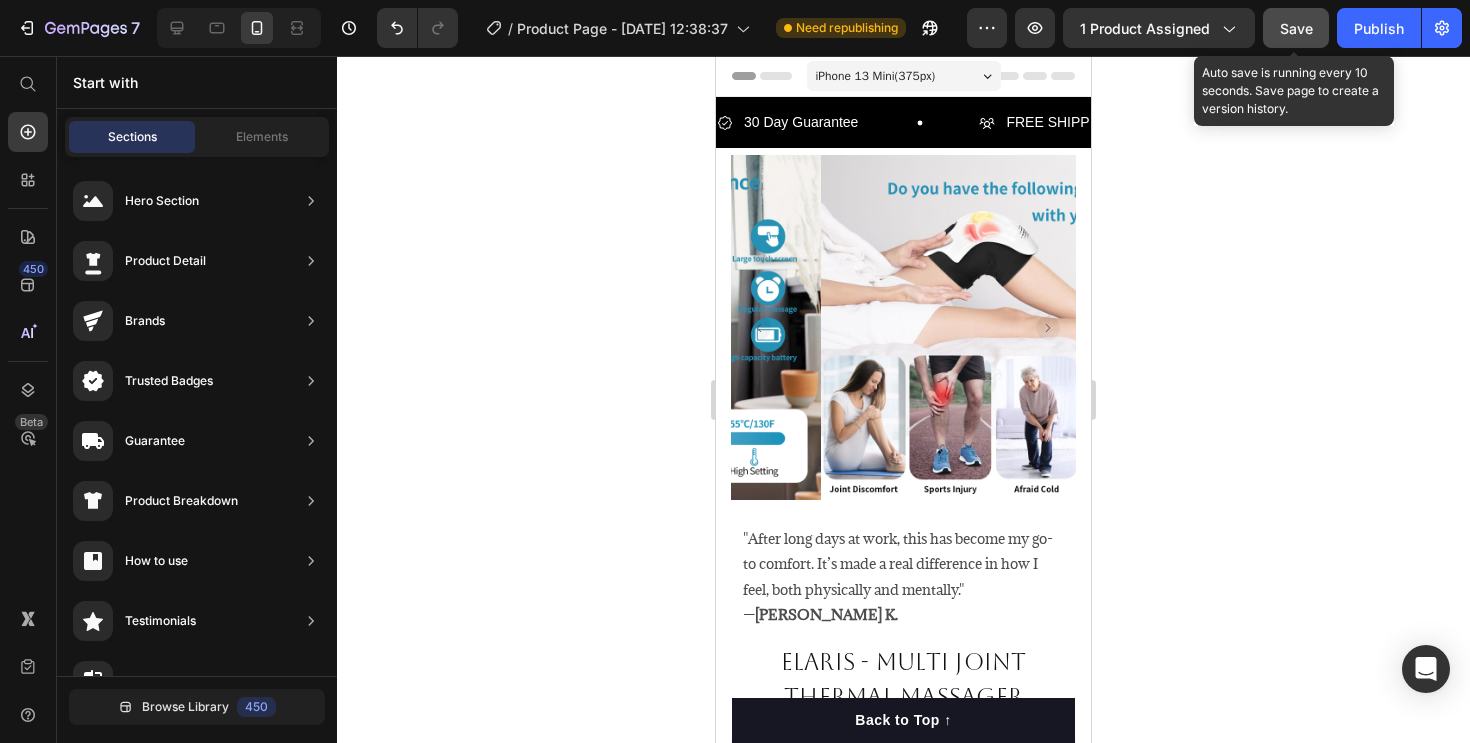 click on "Save" at bounding box center [1296, 28] 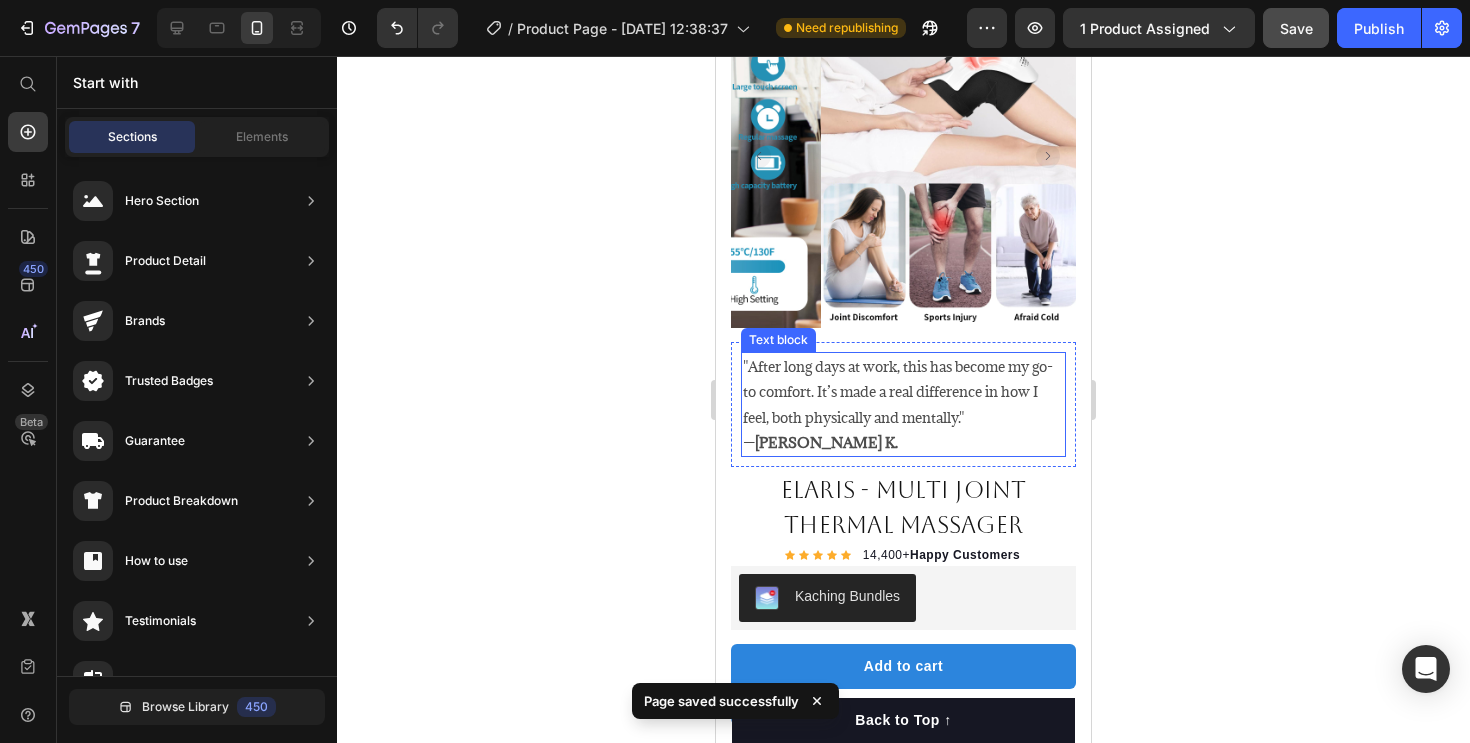 scroll, scrollTop: 0, scrollLeft: 0, axis: both 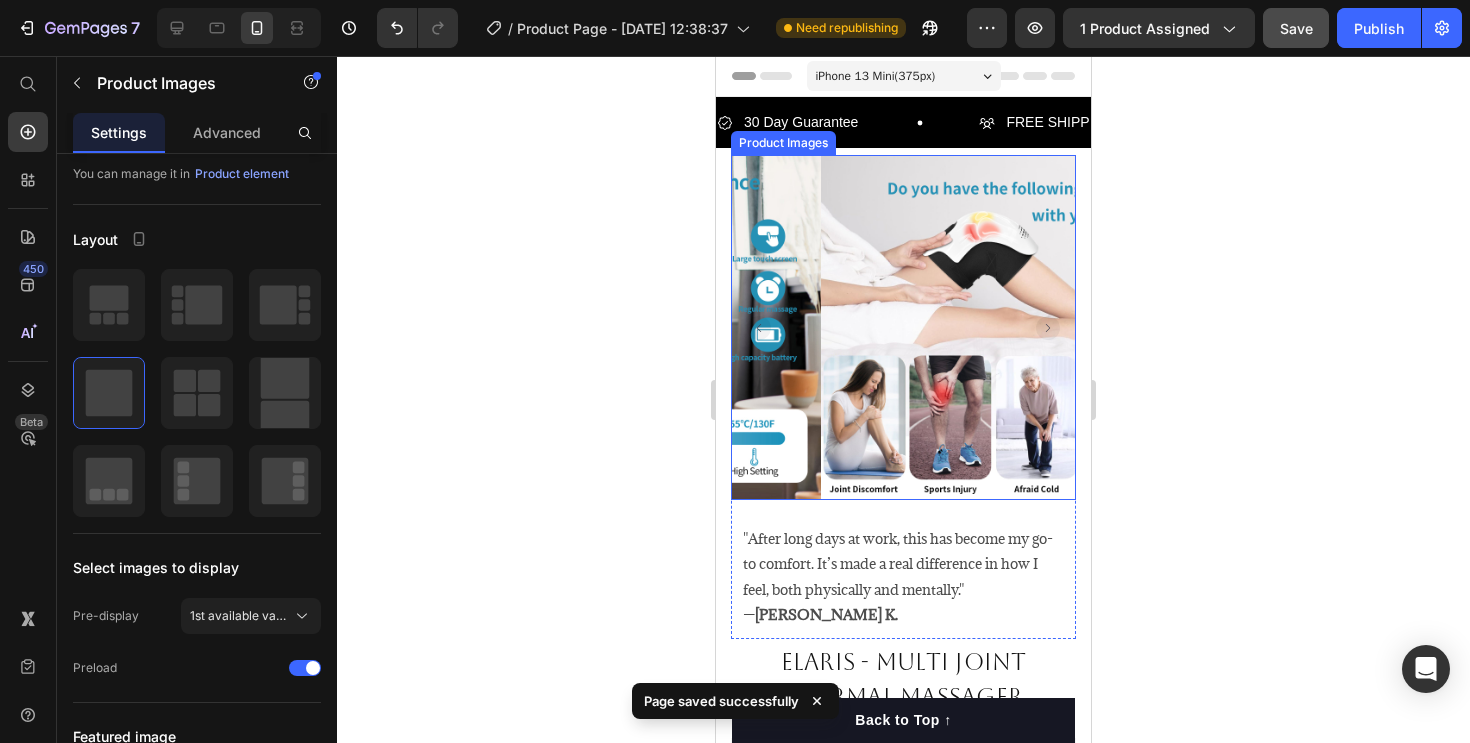 click at bounding box center (993, 327) 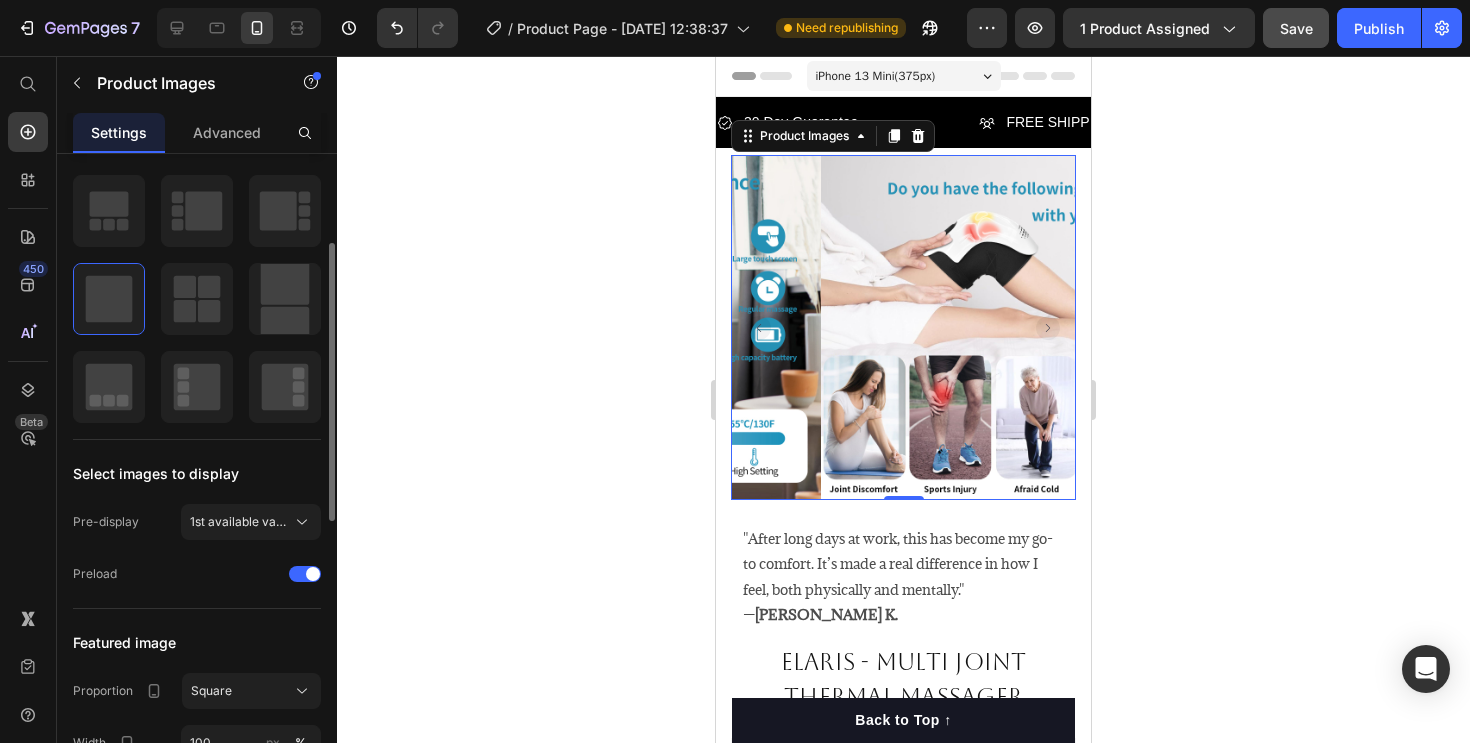 scroll, scrollTop: 207, scrollLeft: 0, axis: vertical 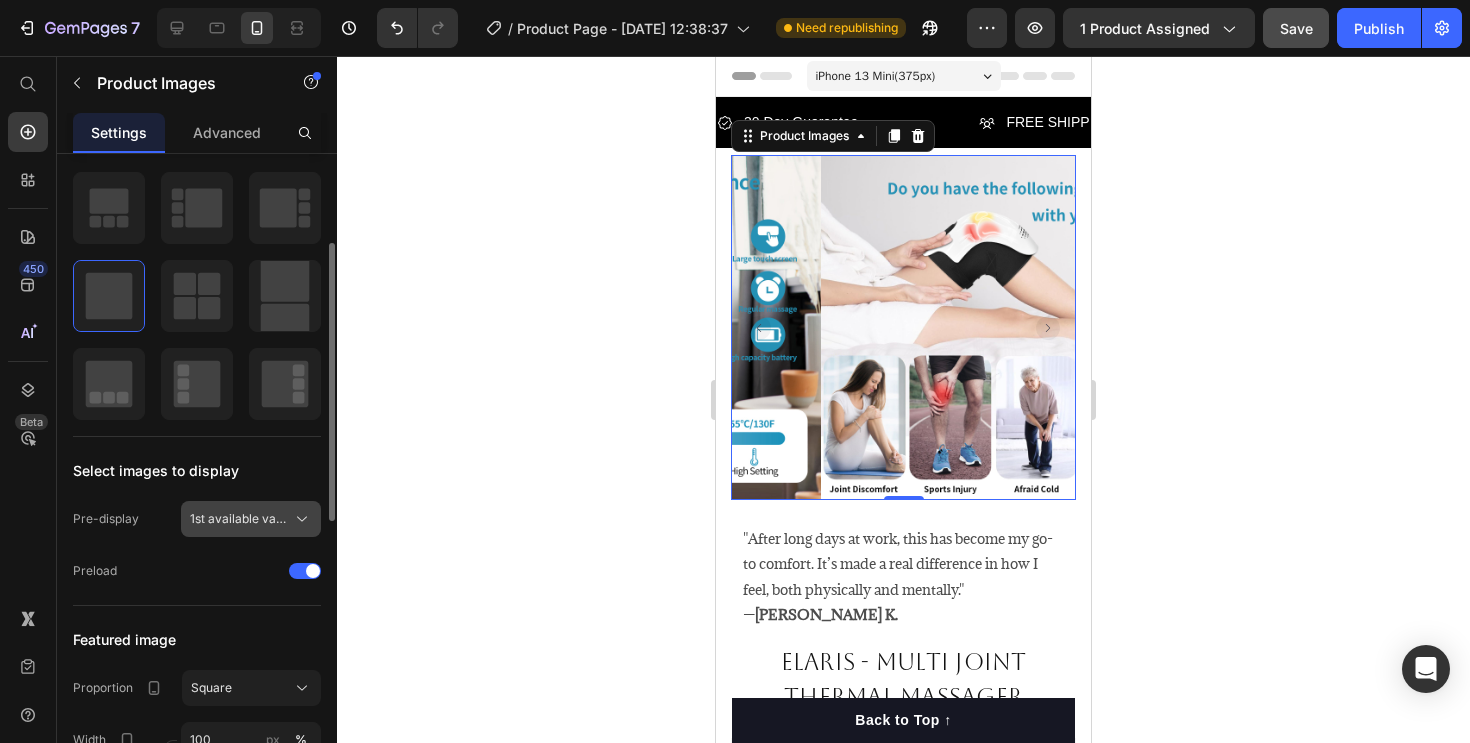click on "1st available variant" at bounding box center (239, 519) 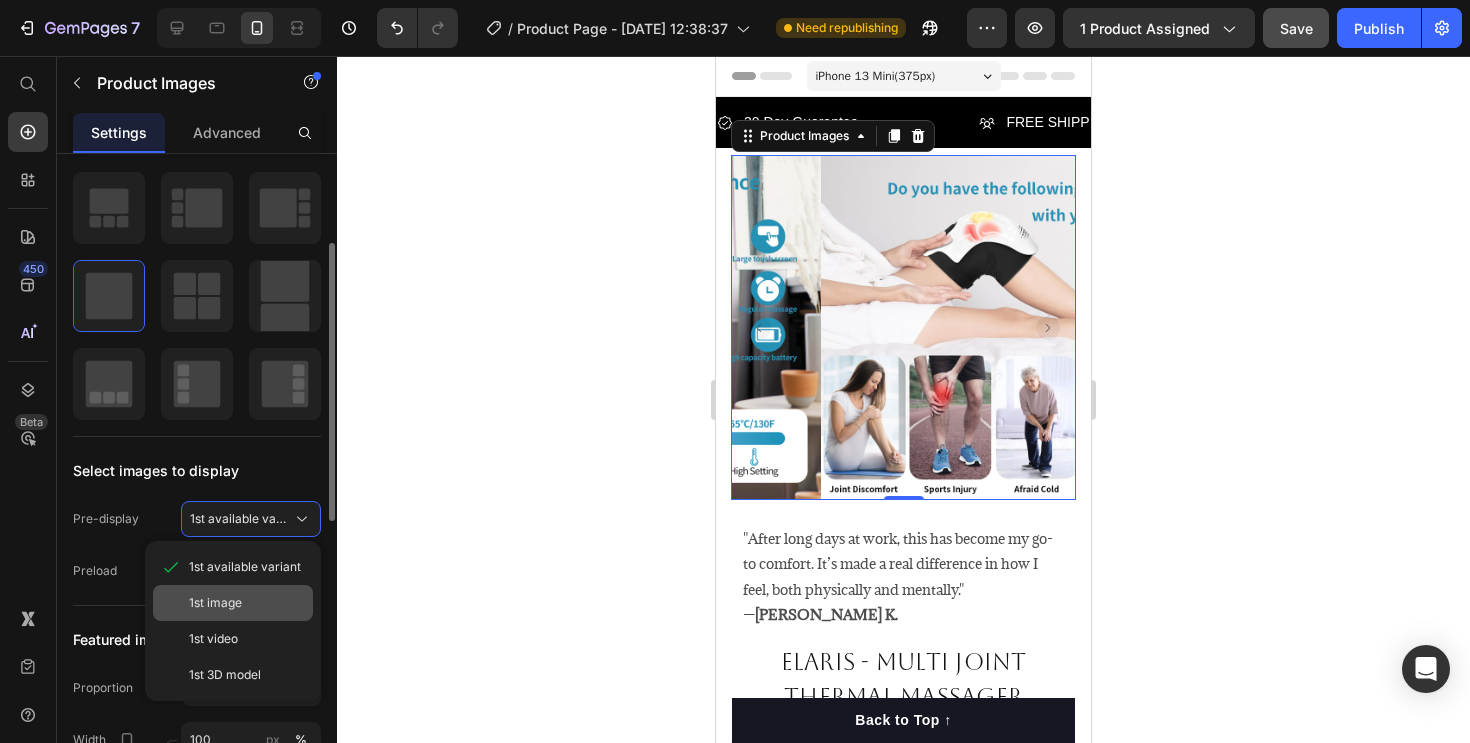 click on "1st image" at bounding box center [215, 603] 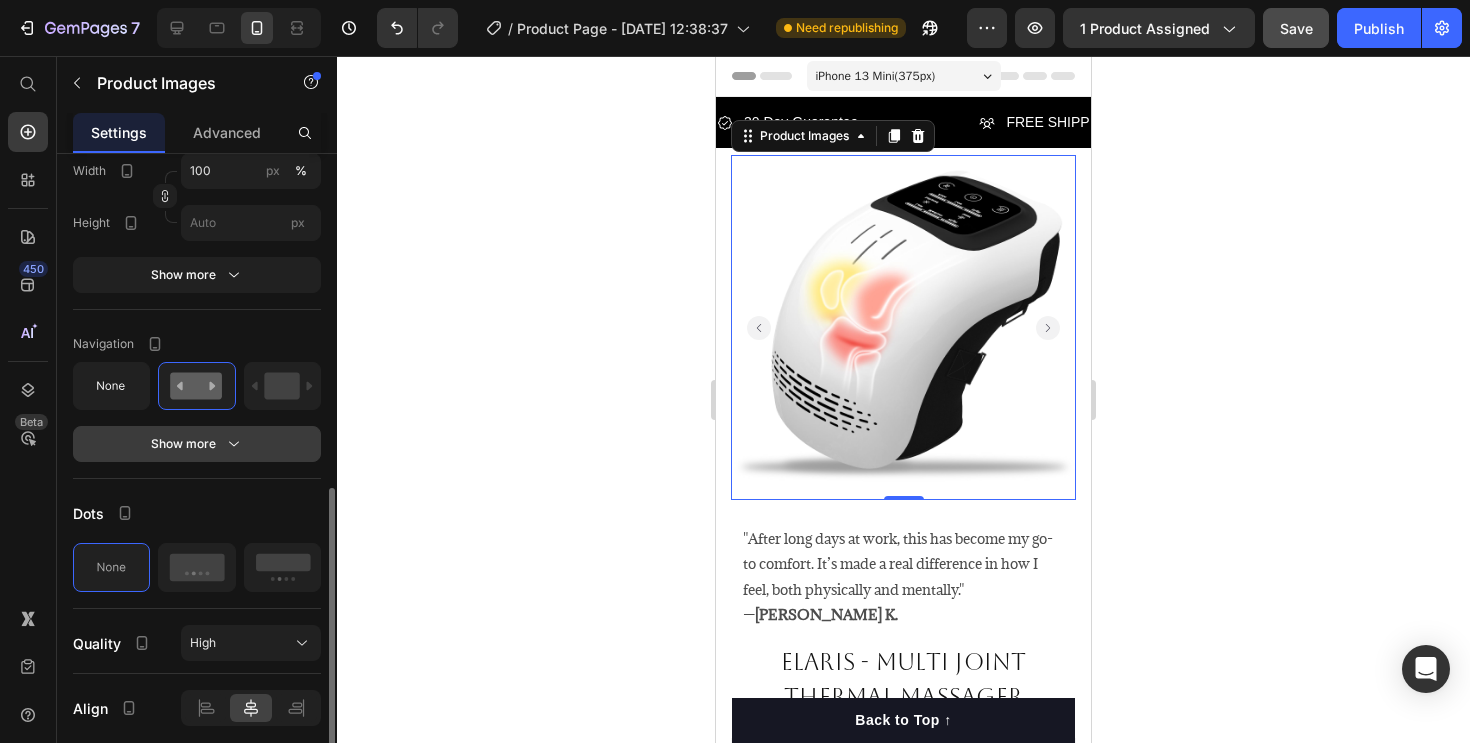 scroll, scrollTop: 775, scrollLeft: 0, axis: vertical 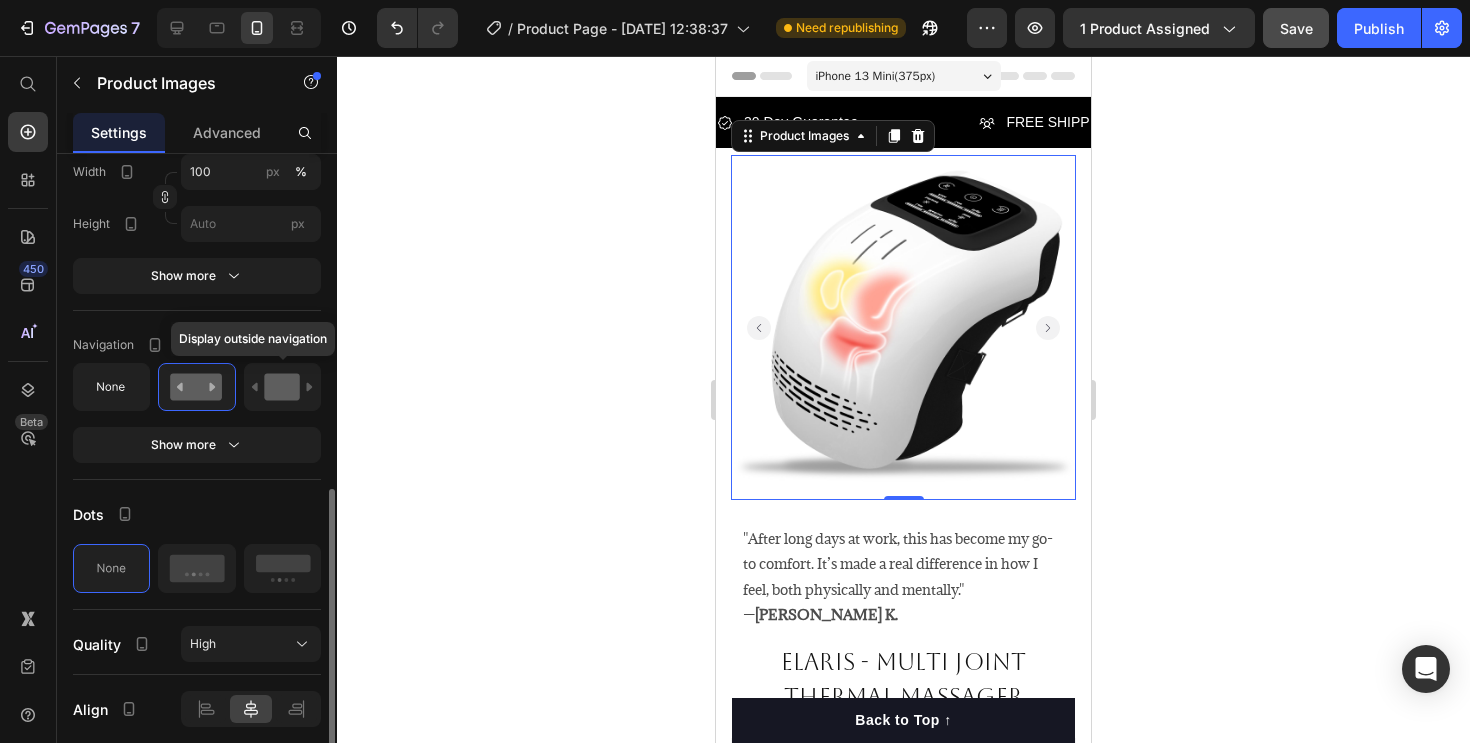 click 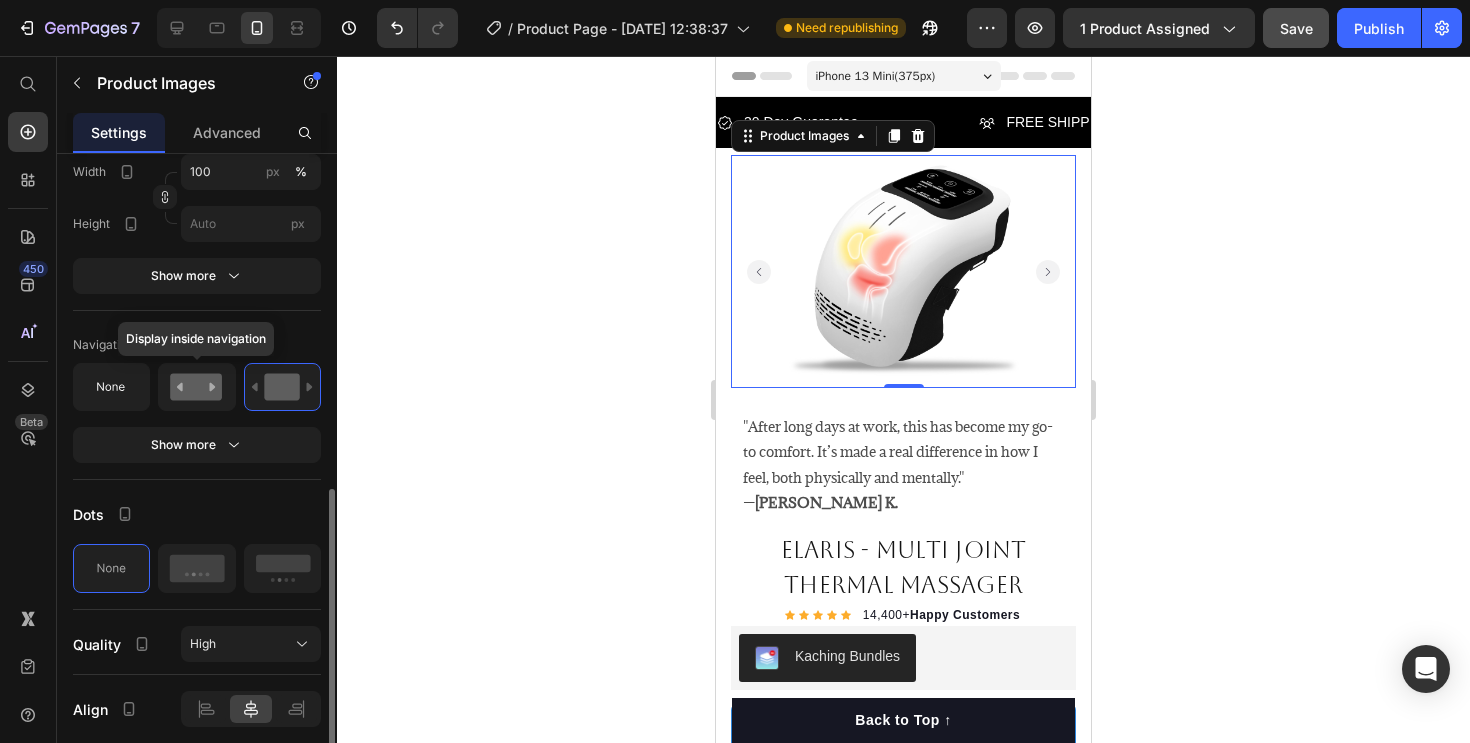 click 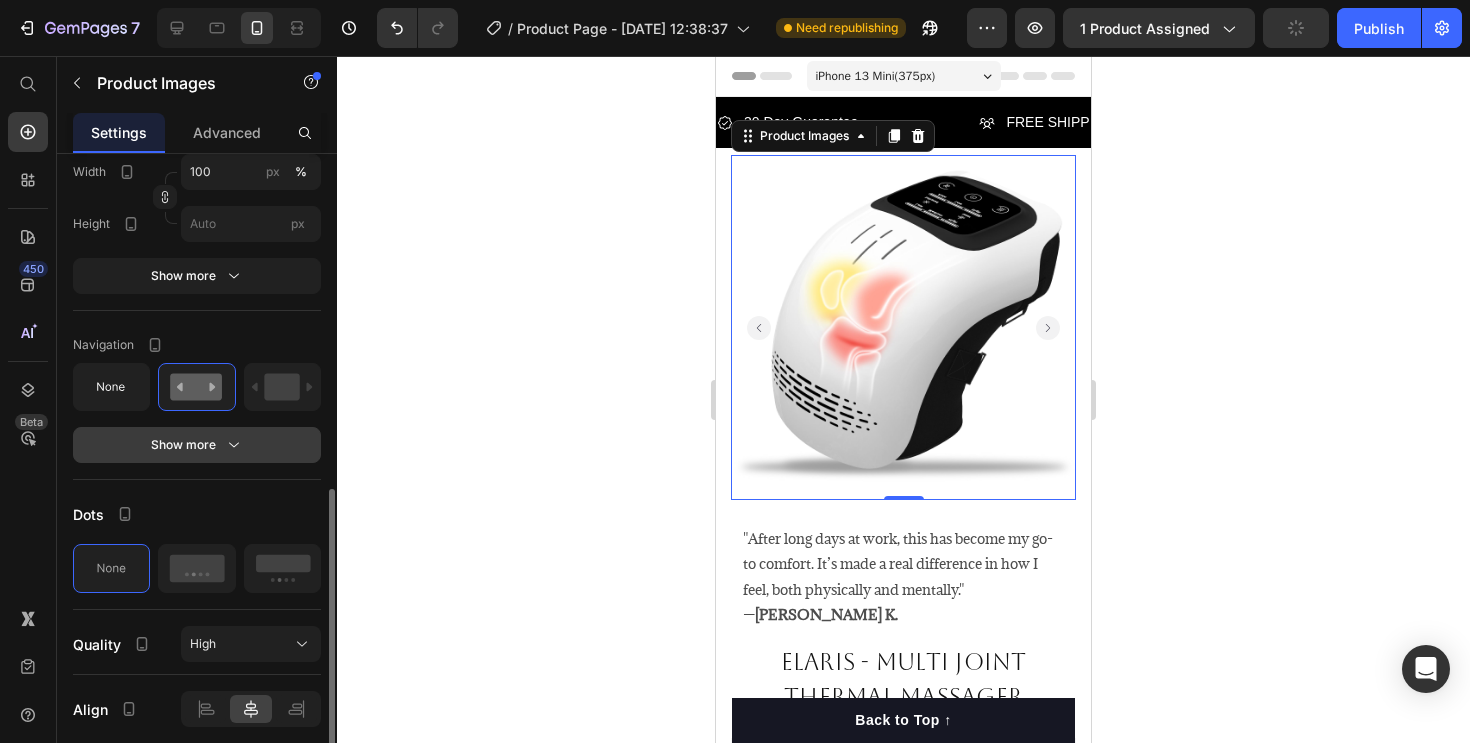 click on "Show more" at bounding box center (197, 445) 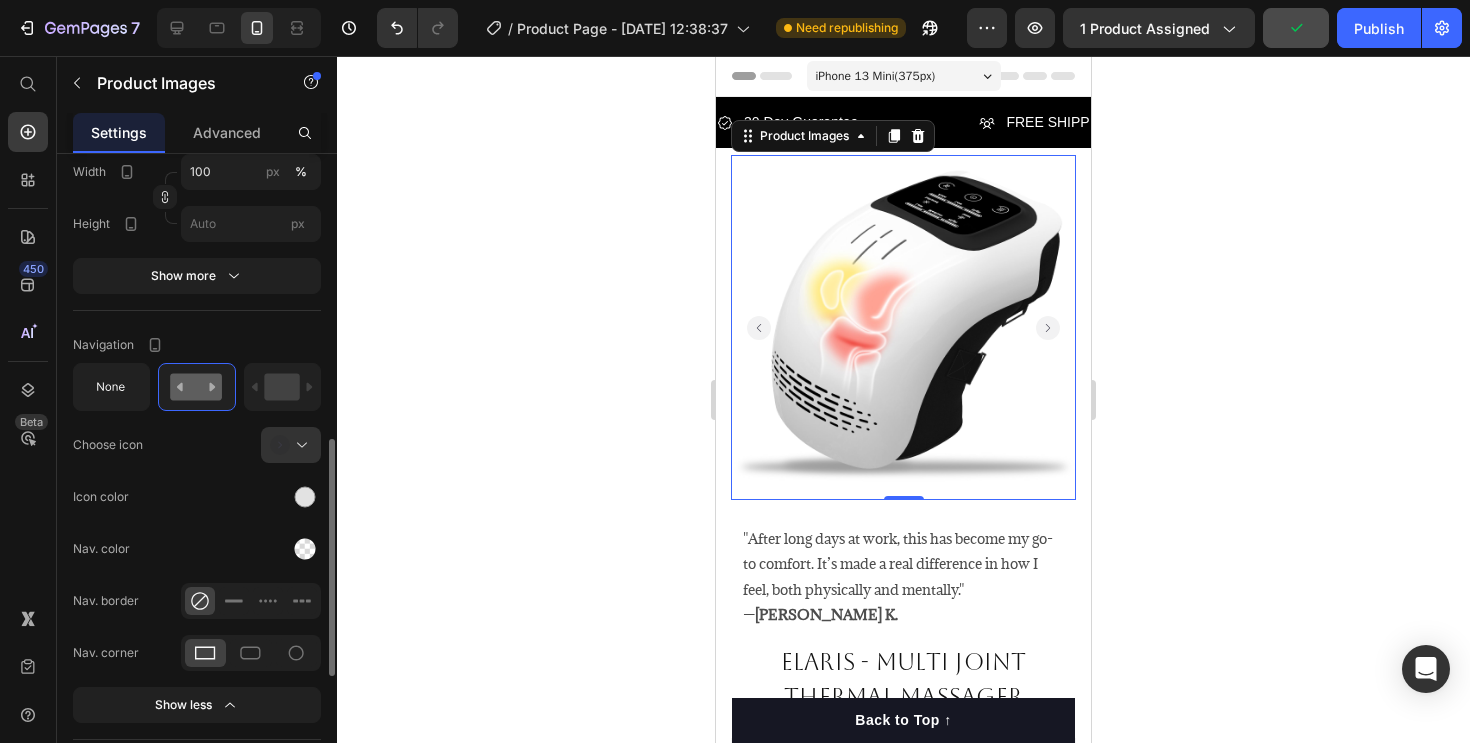 scroll, scrollTop: 798, scrollLeft: 0, axis: vertical 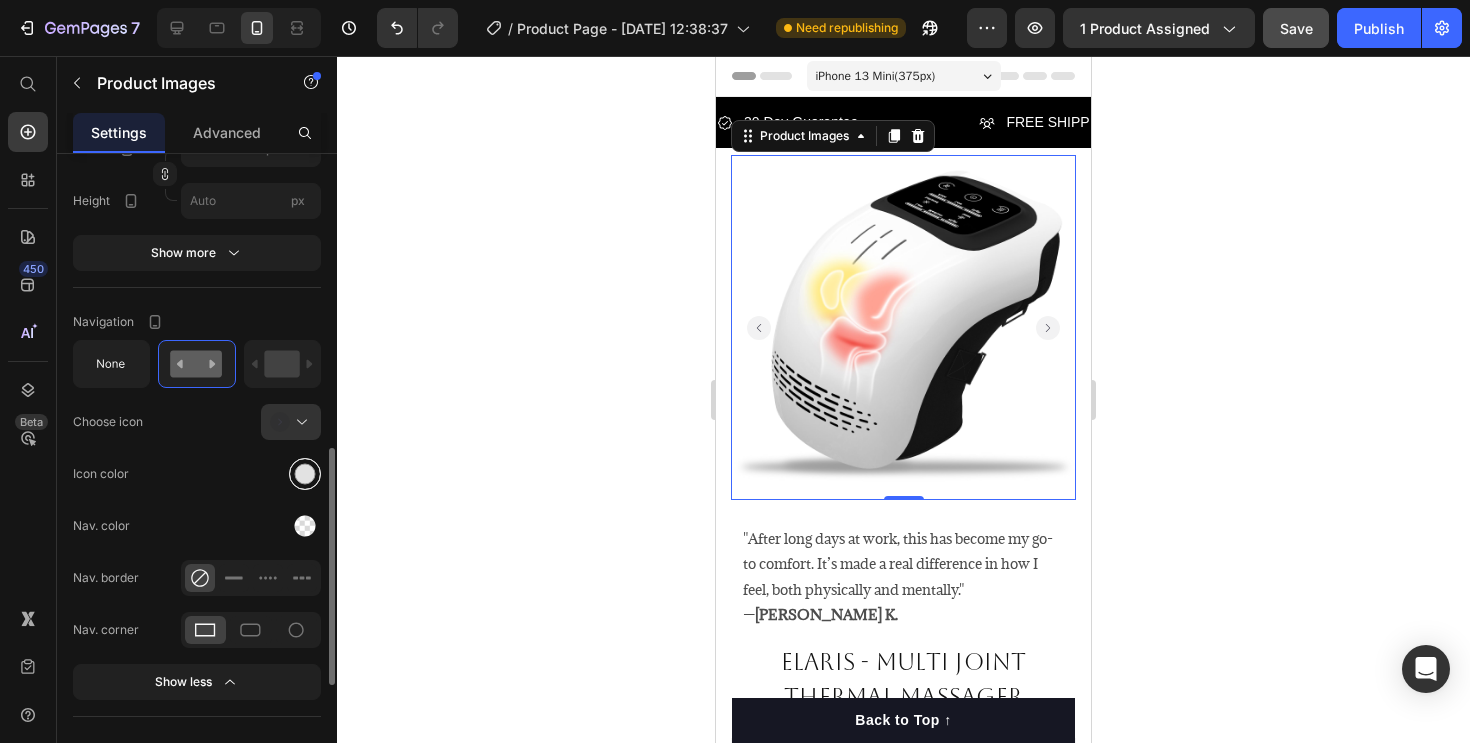 click at bounding box center [305, 474] 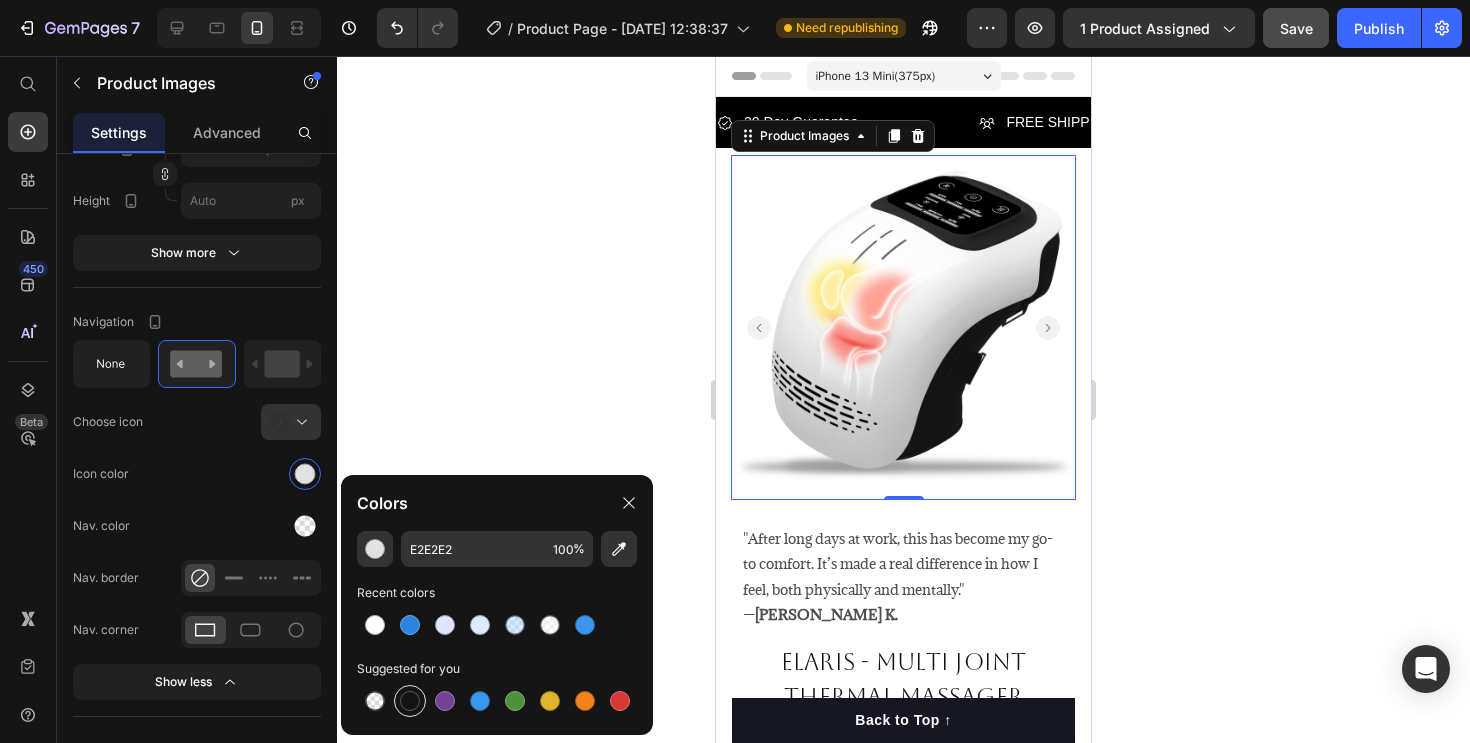 click at bounding box center (410, 701) 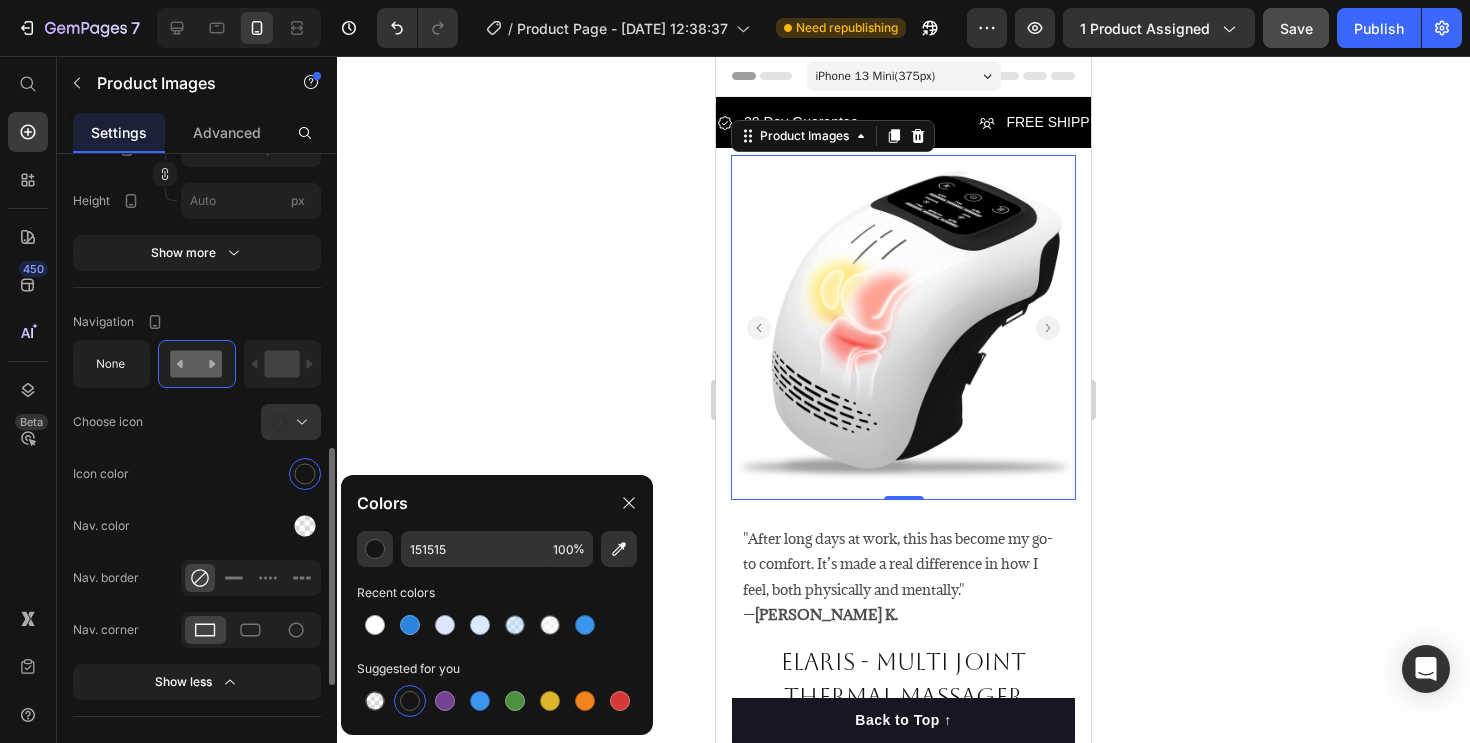 click on "Choose icon" 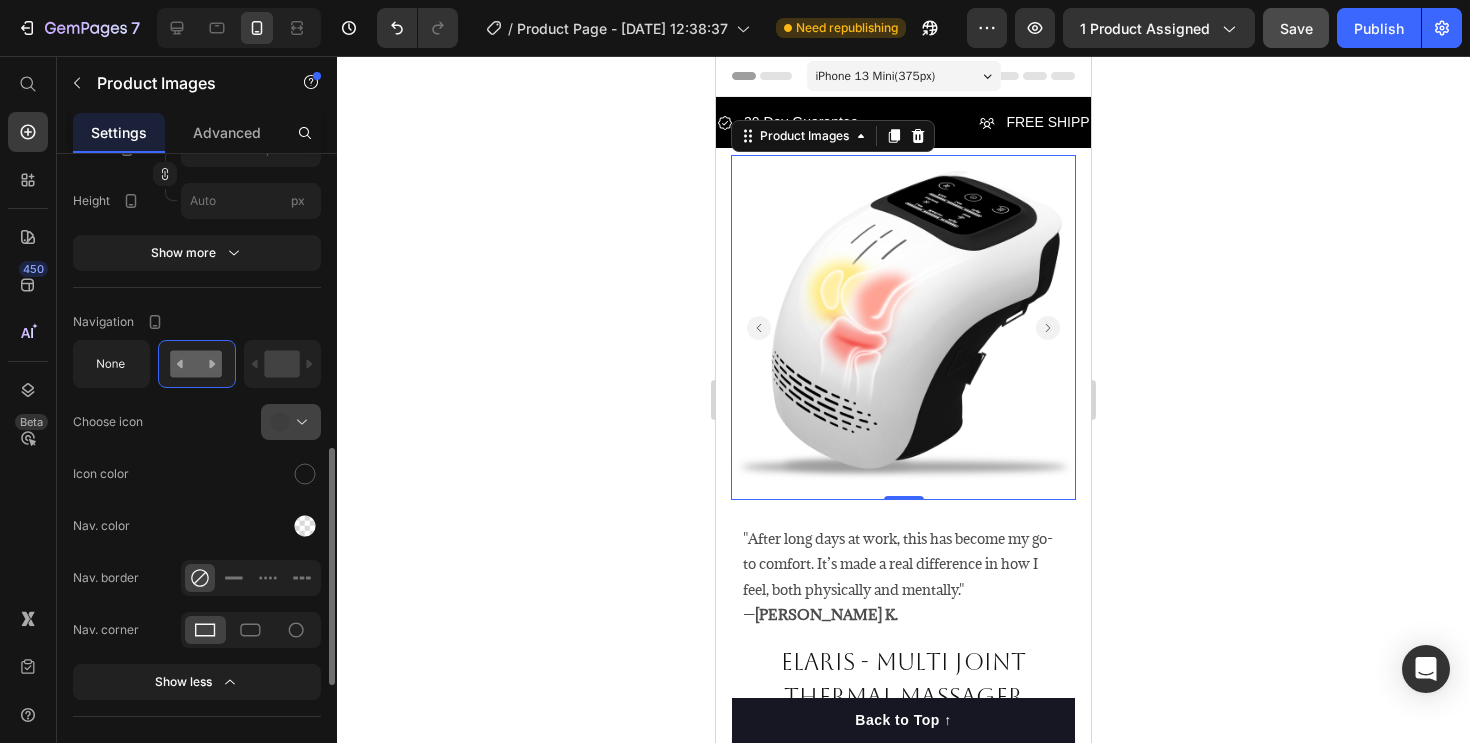 click at bounding box center (299, 422) 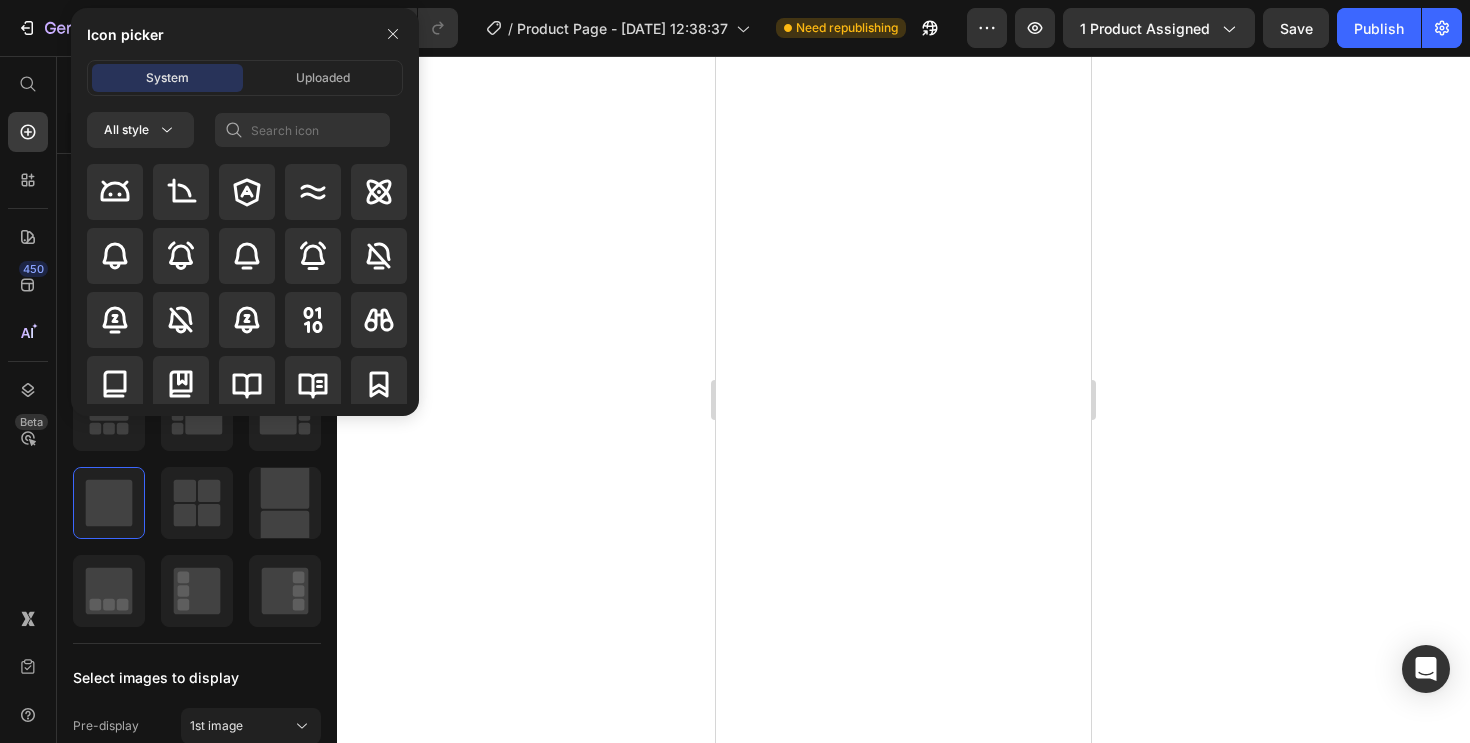 scroll, scrollTop: 0, scrollLeft: 0, axis: both 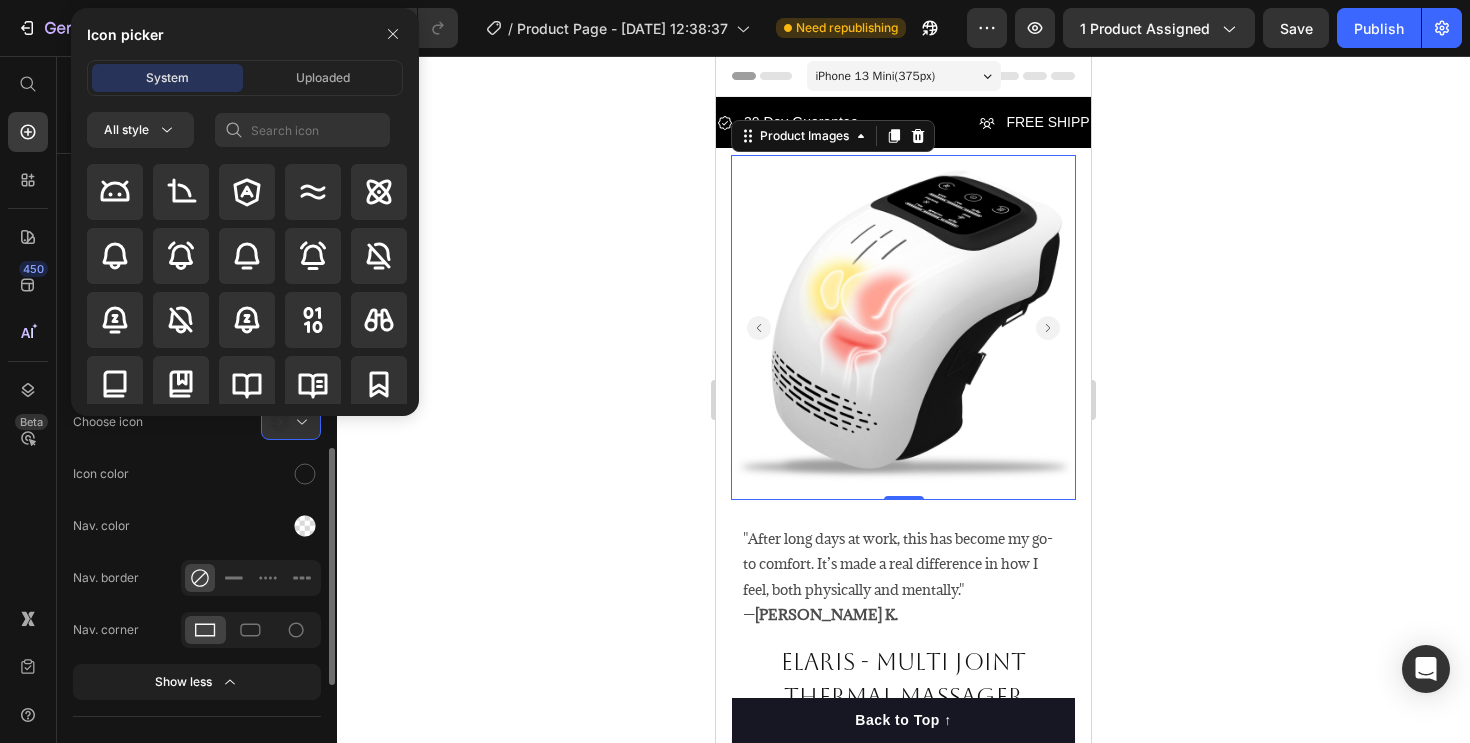 click on "Choose icon" 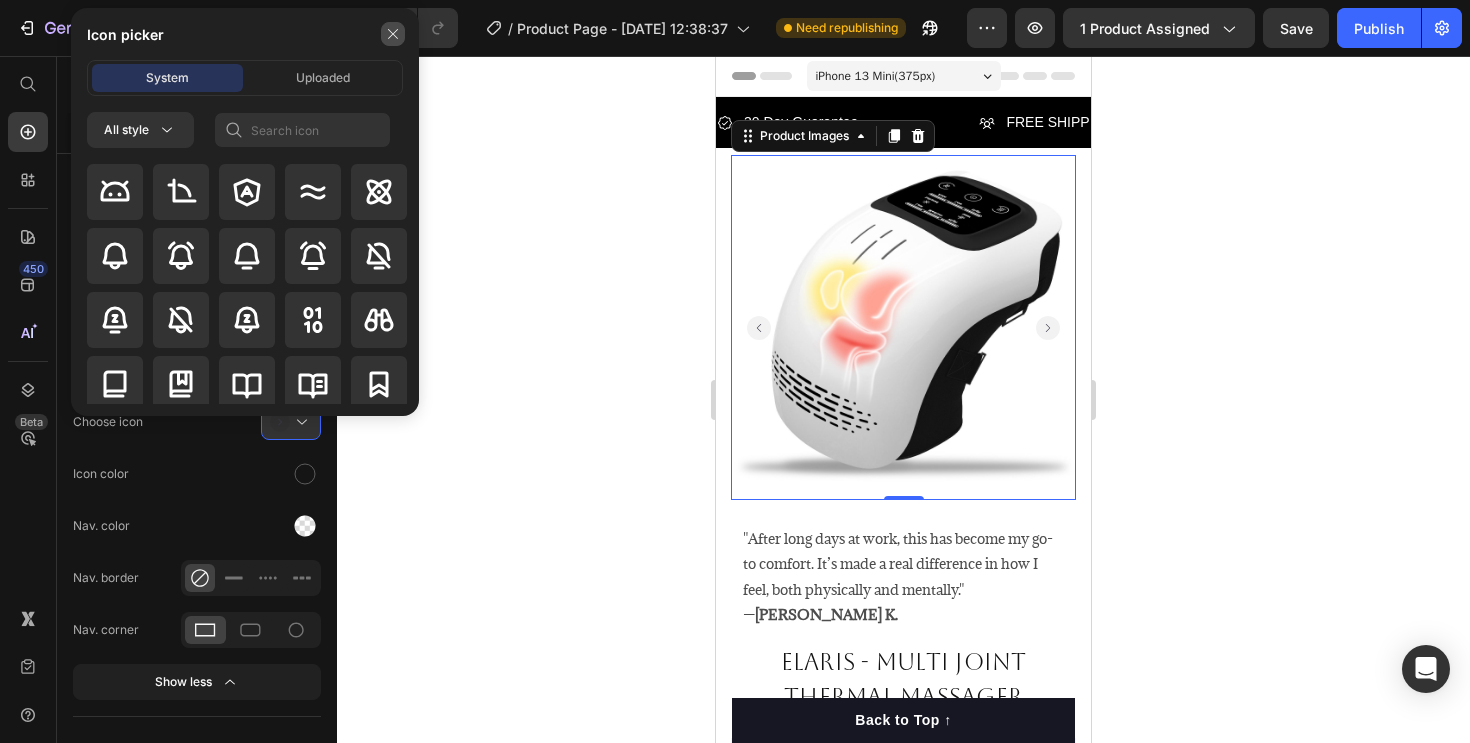 click at bounding box center (393, 34) 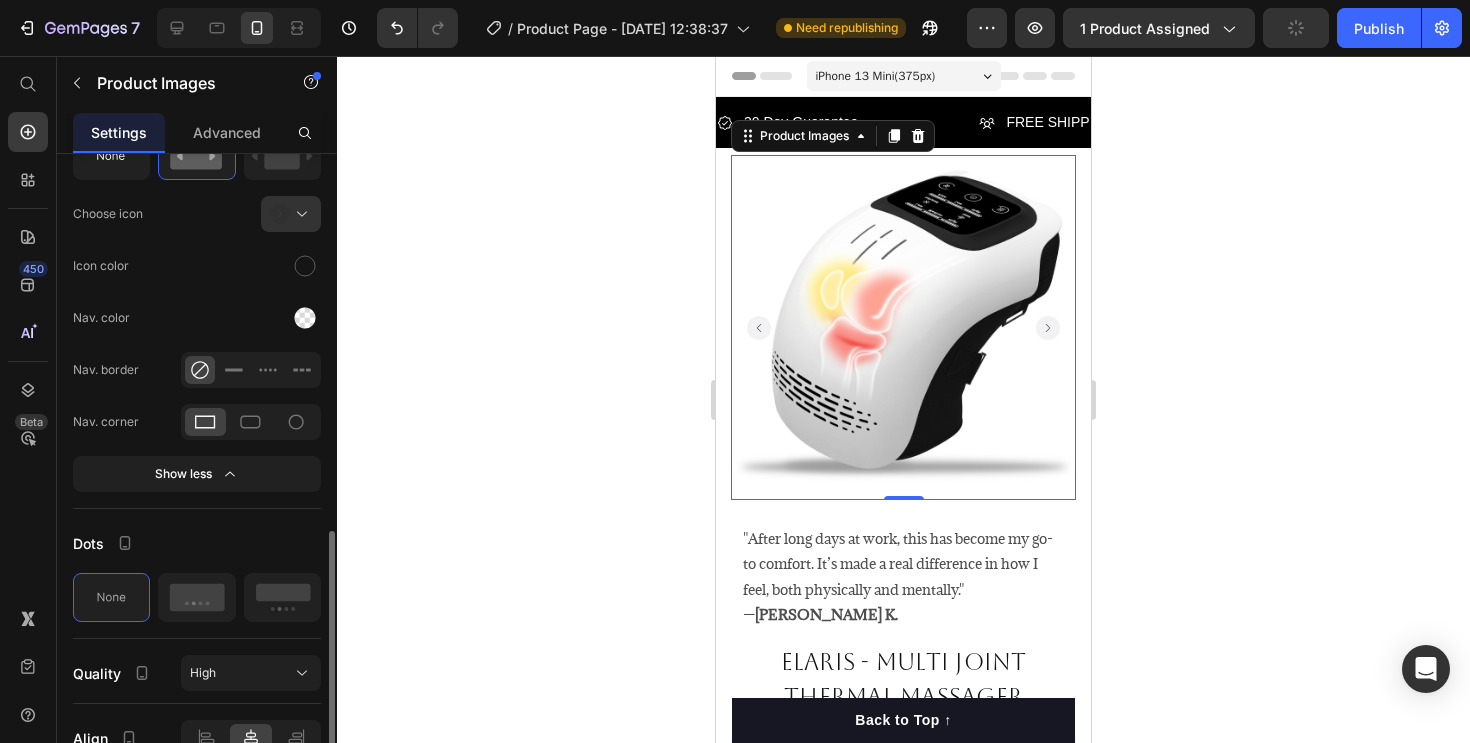 scroll, scrollTop: 1011, scrollLeft: 0, axis: vertical 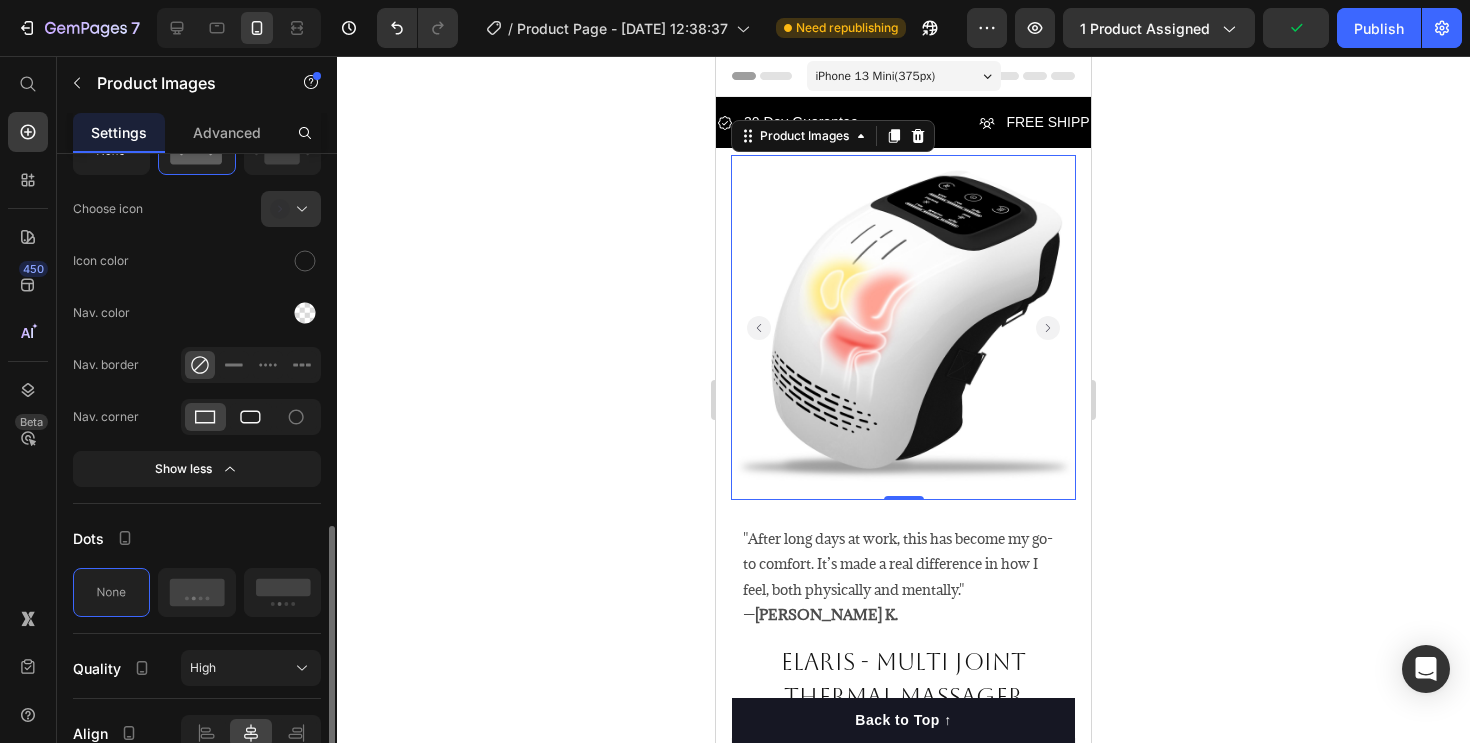 click 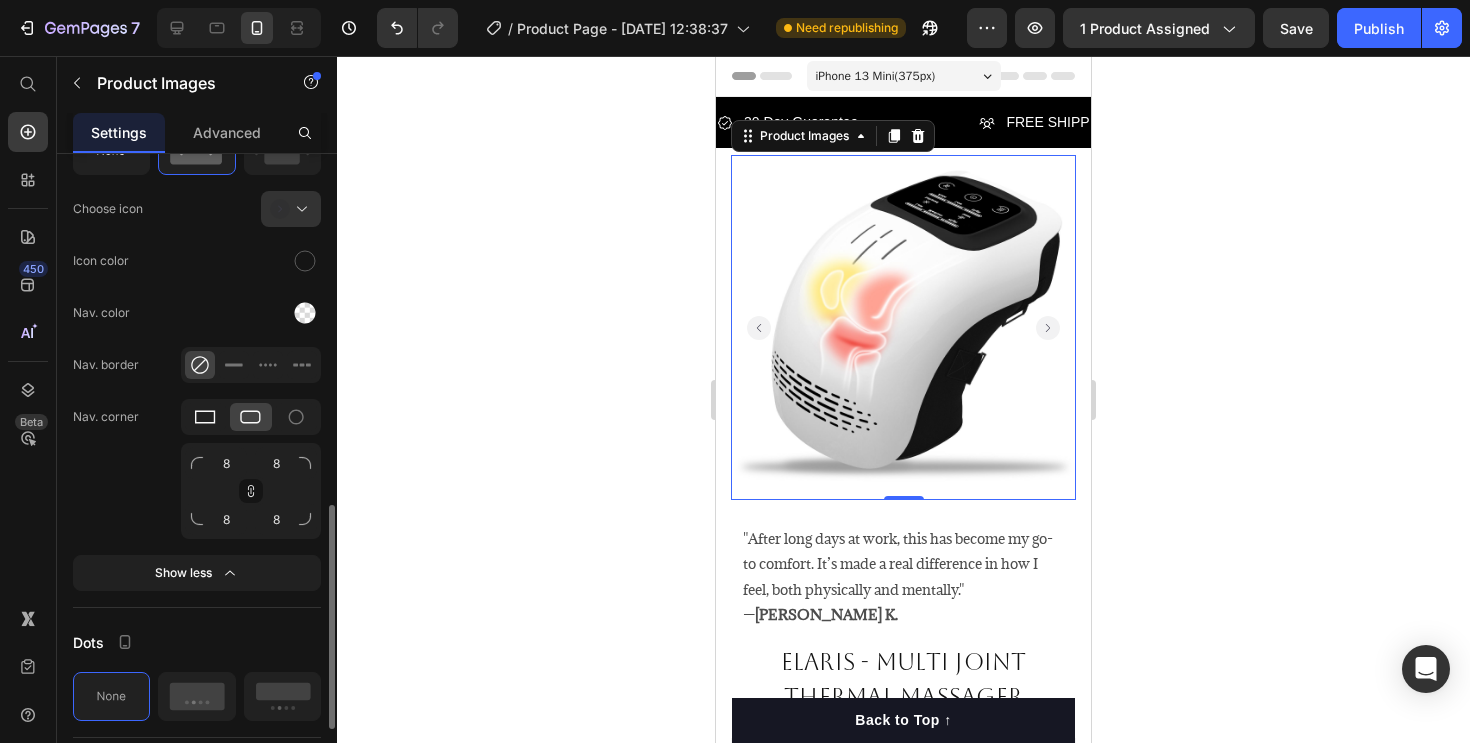 click 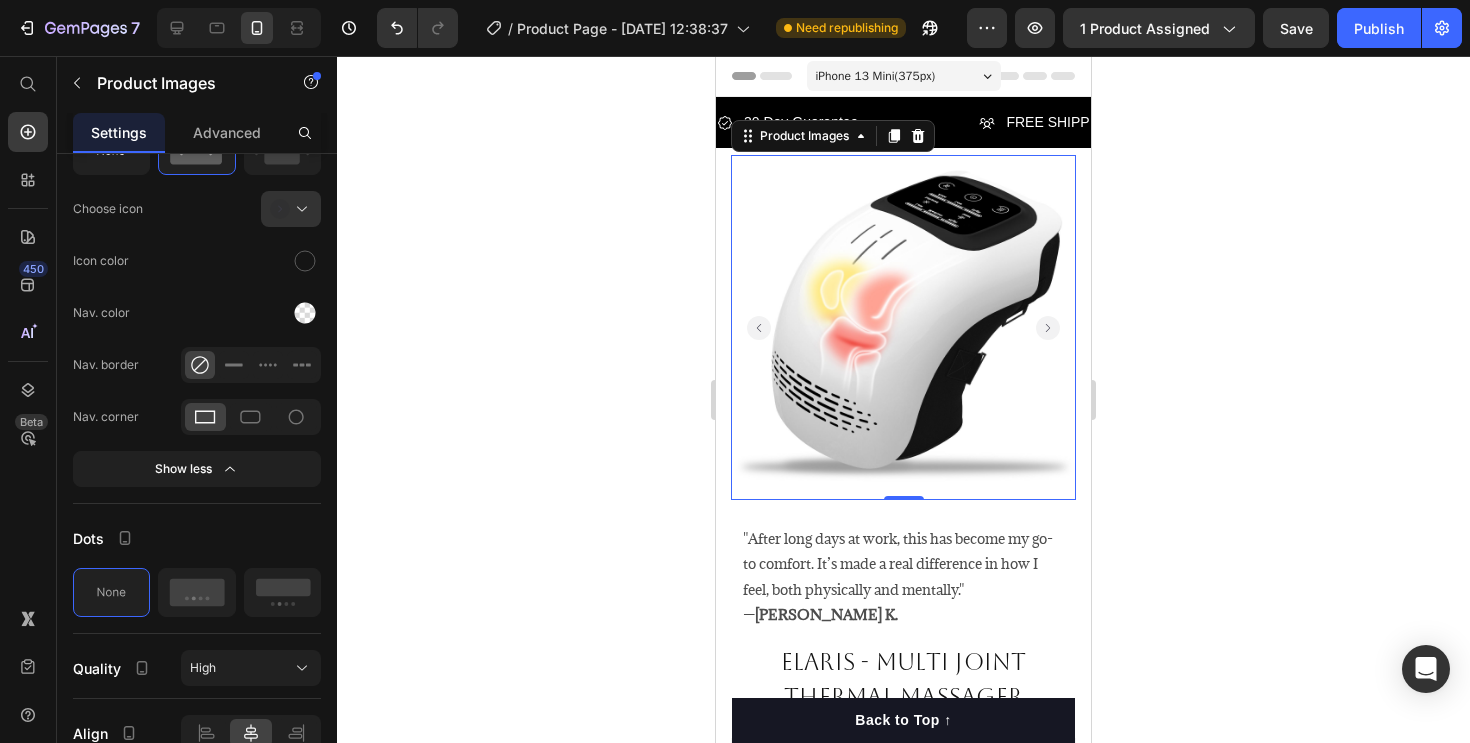 click at bounding box center [903, 327] 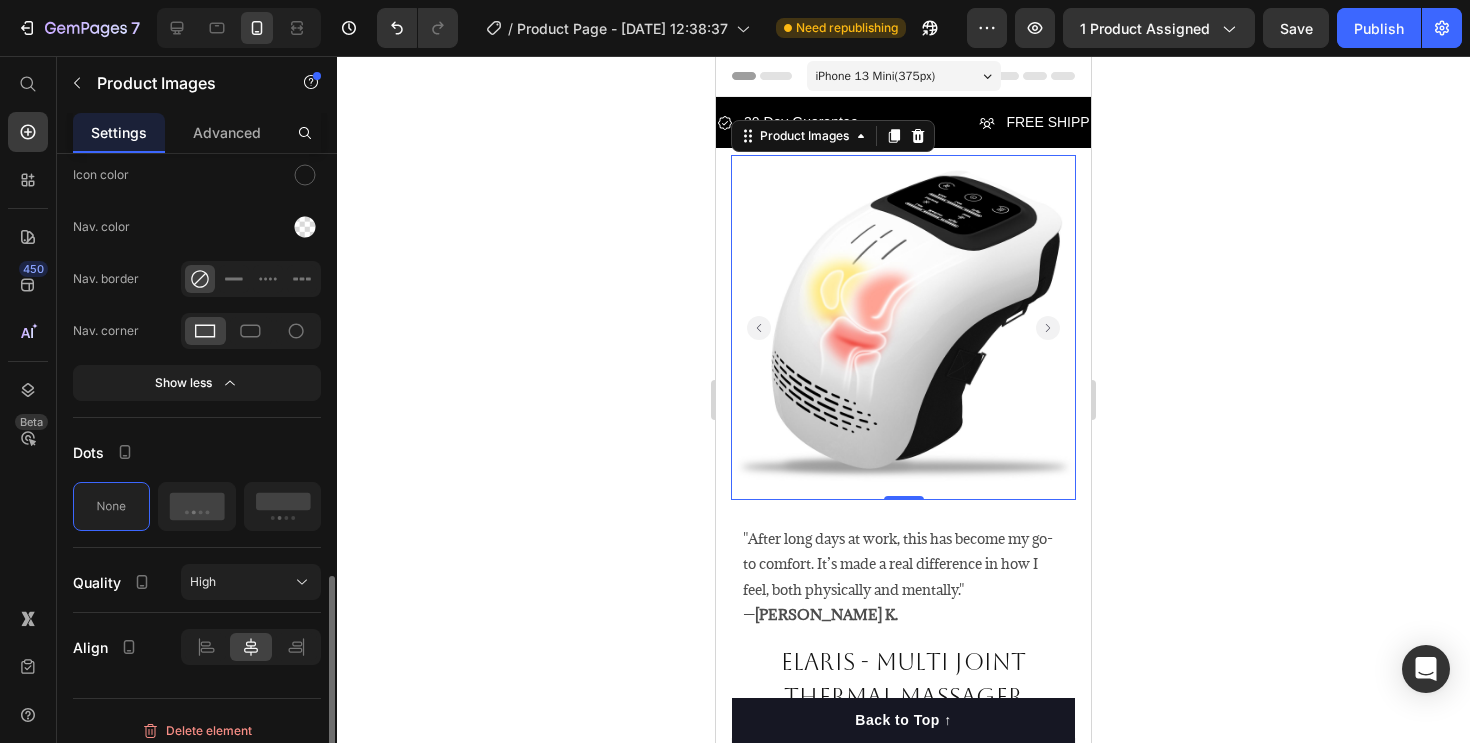 scroll, scrollTop: 1110, scrollLeft: 0, axis: vertical 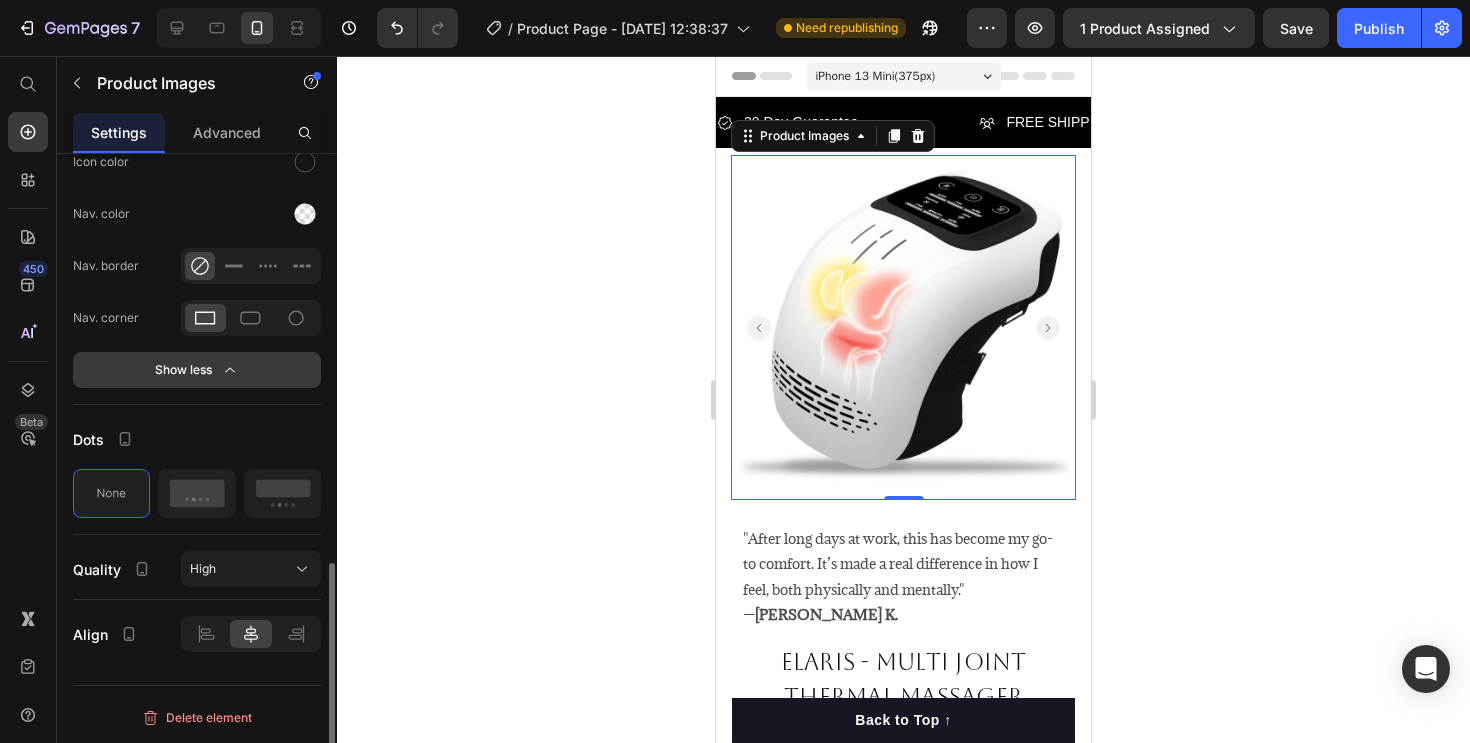 click on "Show less" at bounding box center [197, 370] 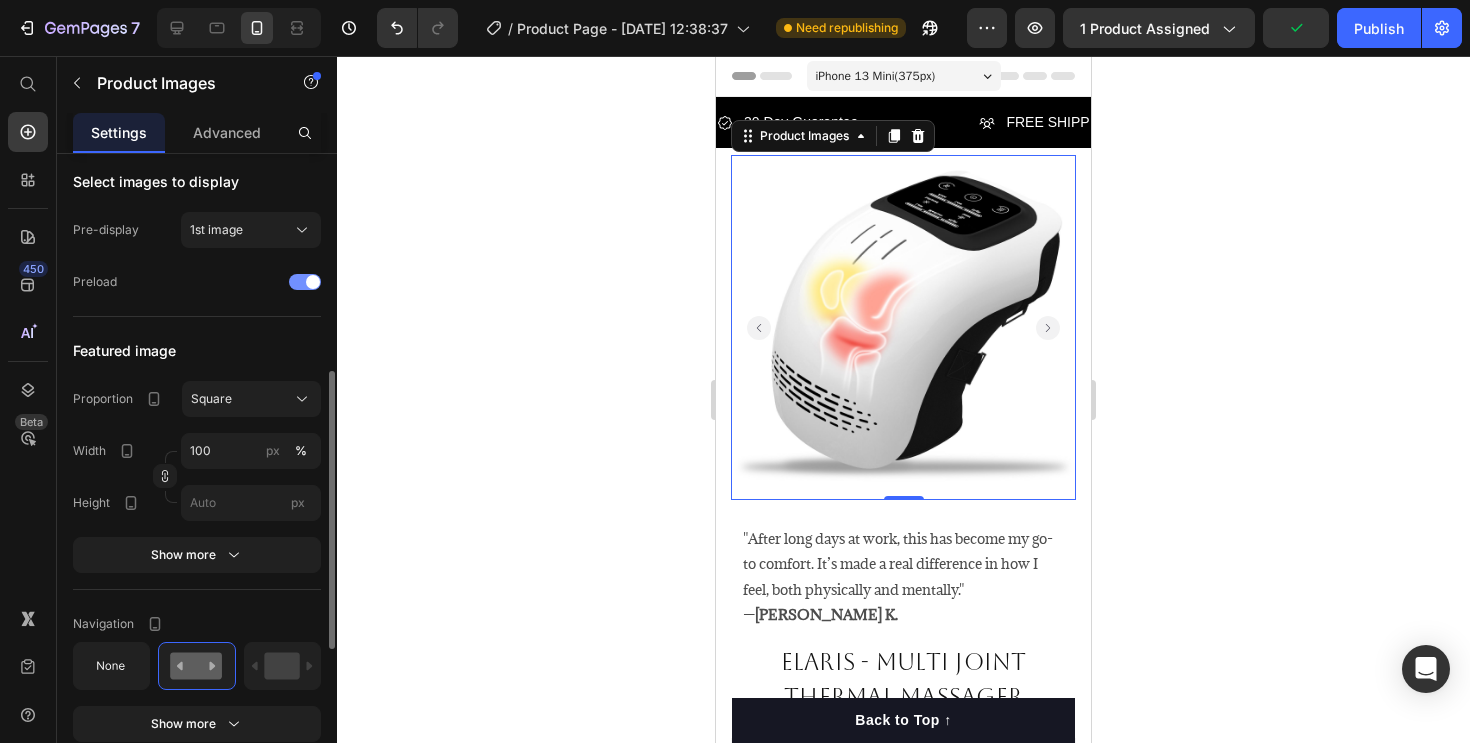 scroll, scrollTop: 500, scrollLeft: 0, axis: vertical 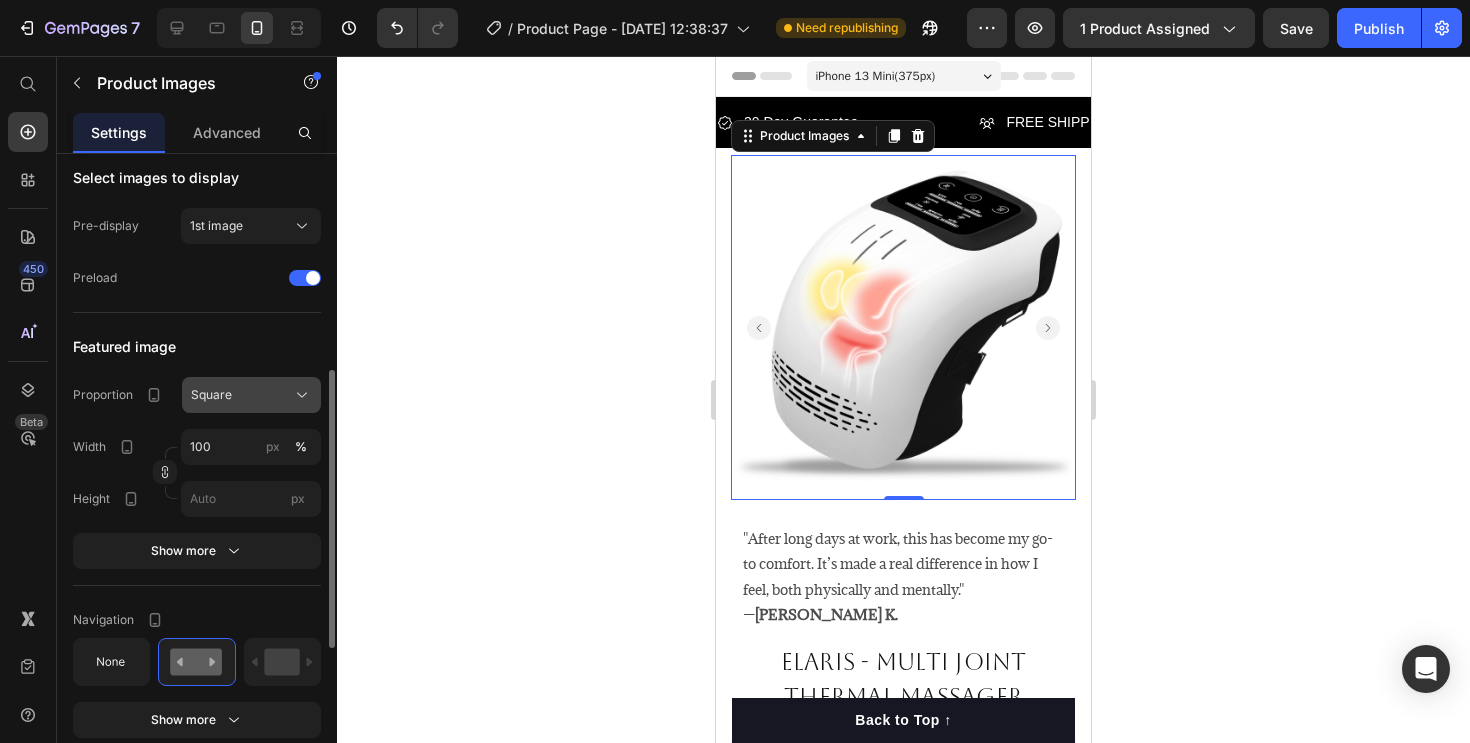 click on "Square" 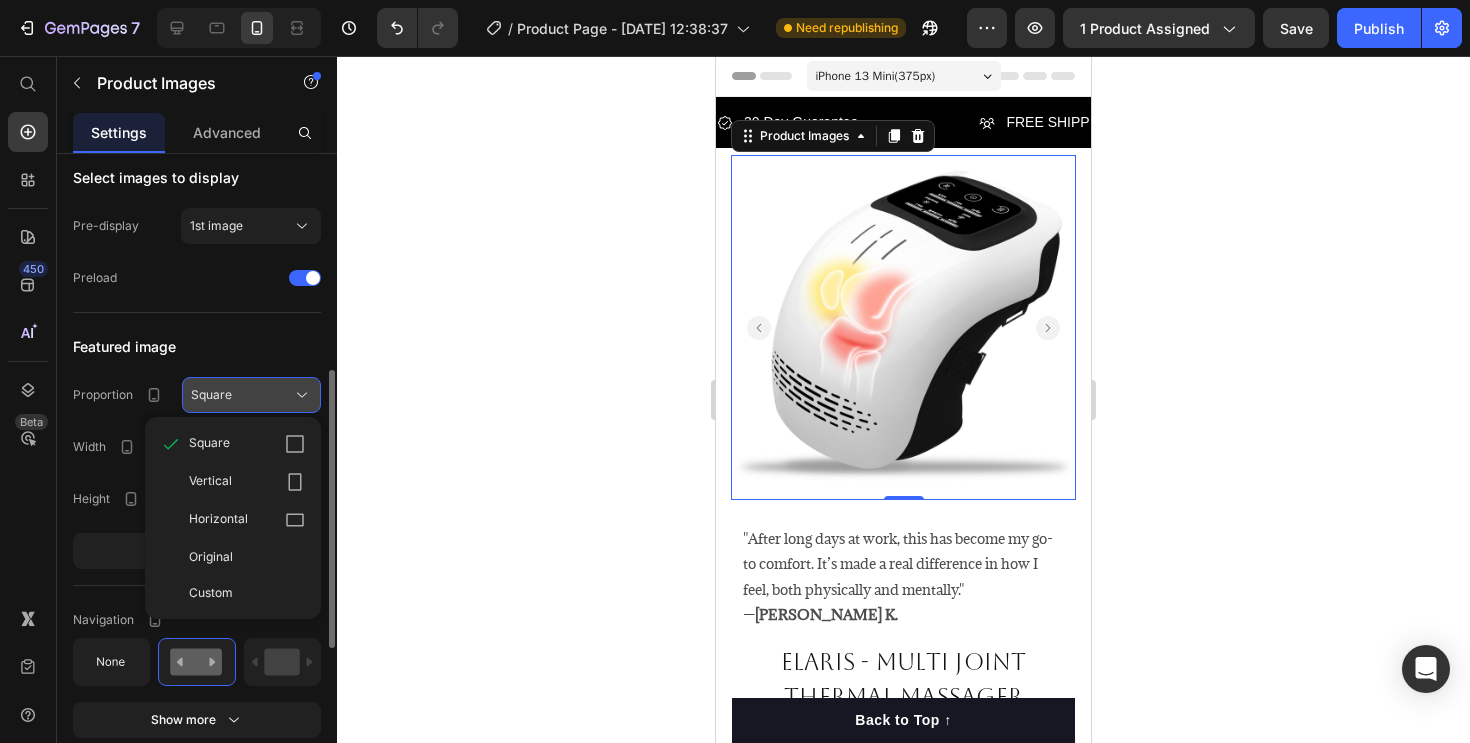 click on "Square" 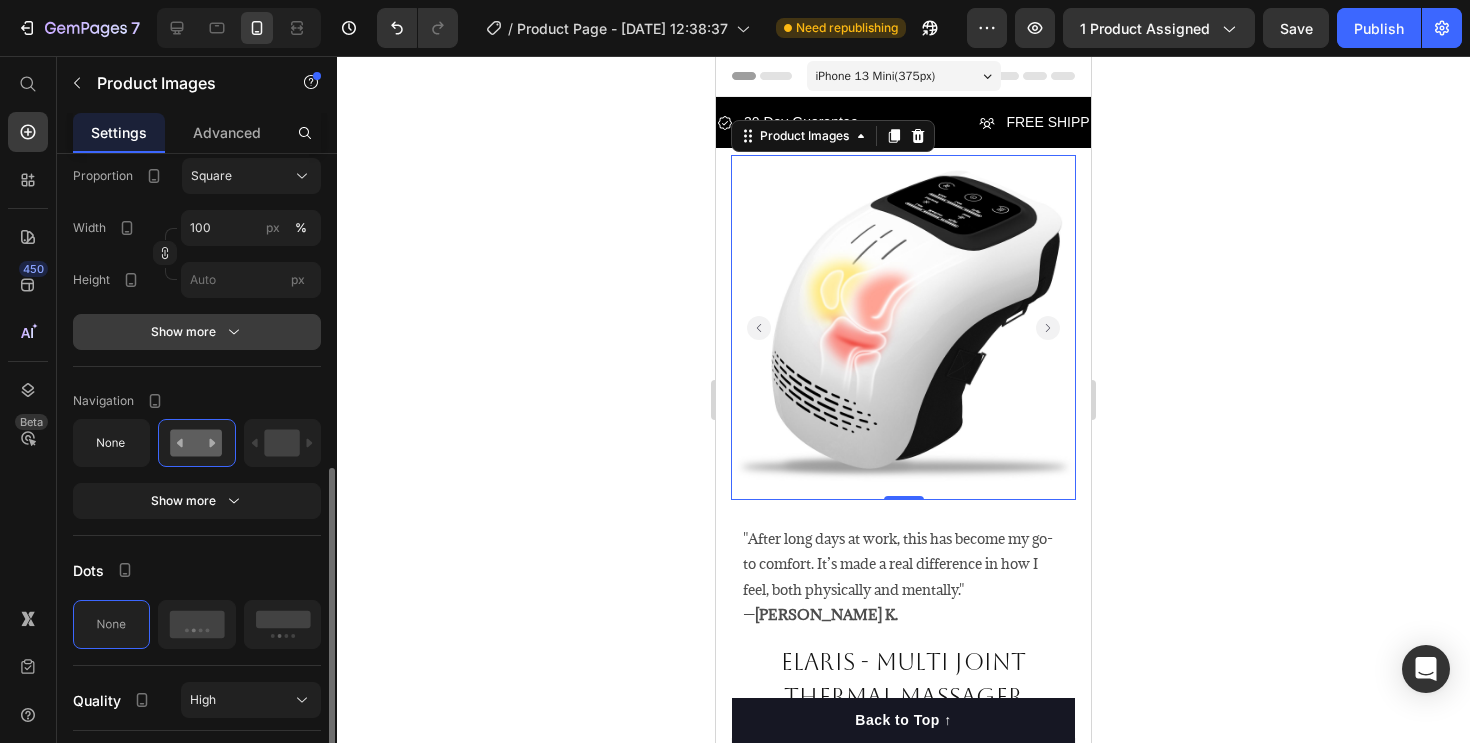 scroll, scrollTop: 721, scrollLeft: 0, axis: vertical 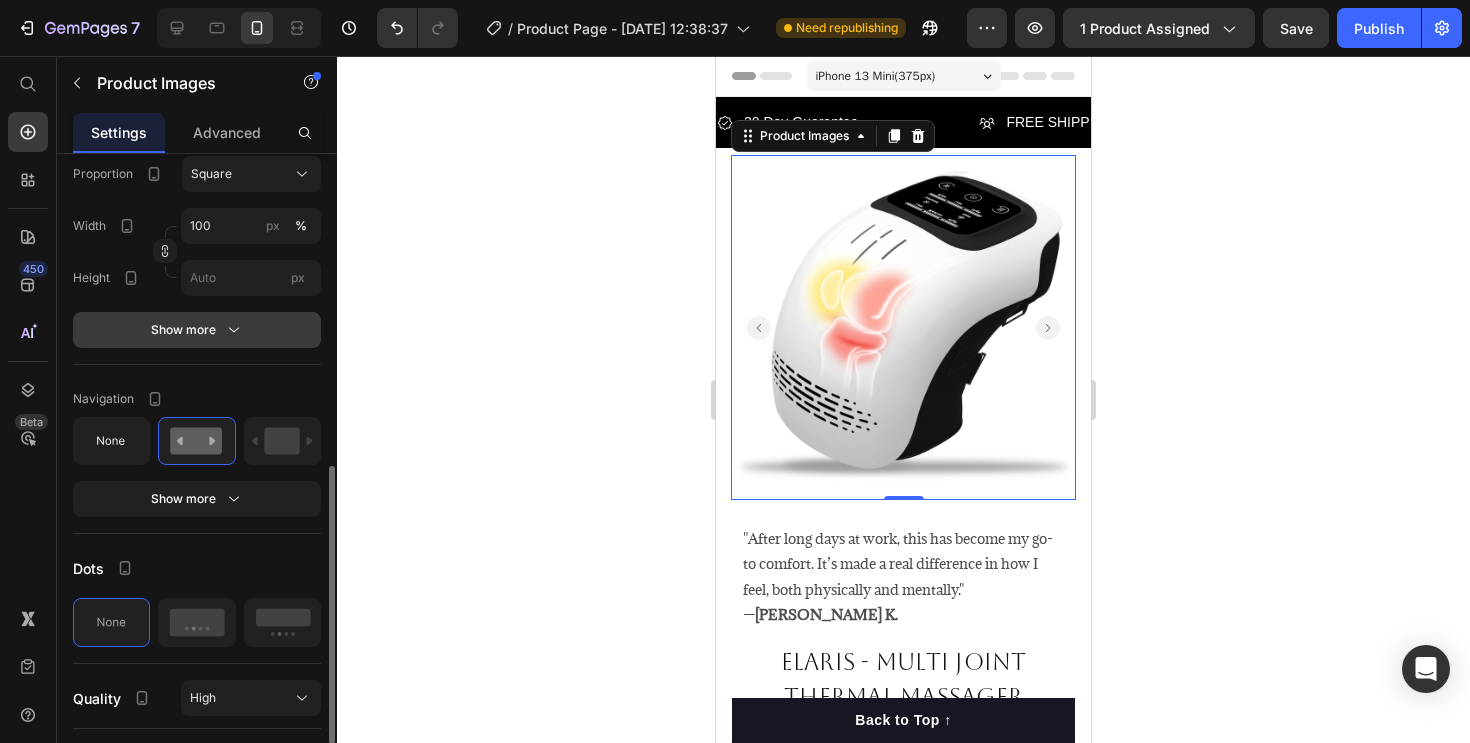 click on "Show more" at bounding box center (197, 330) 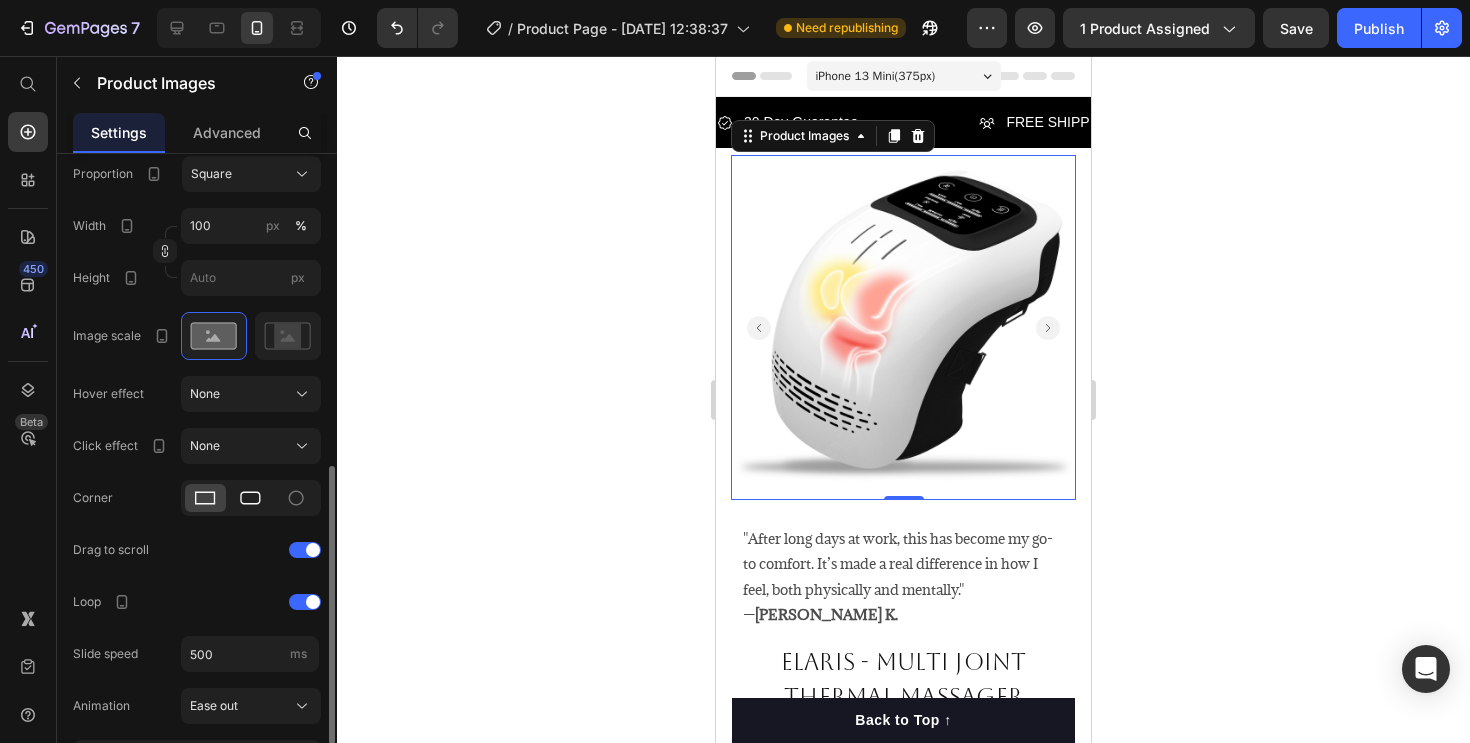 click 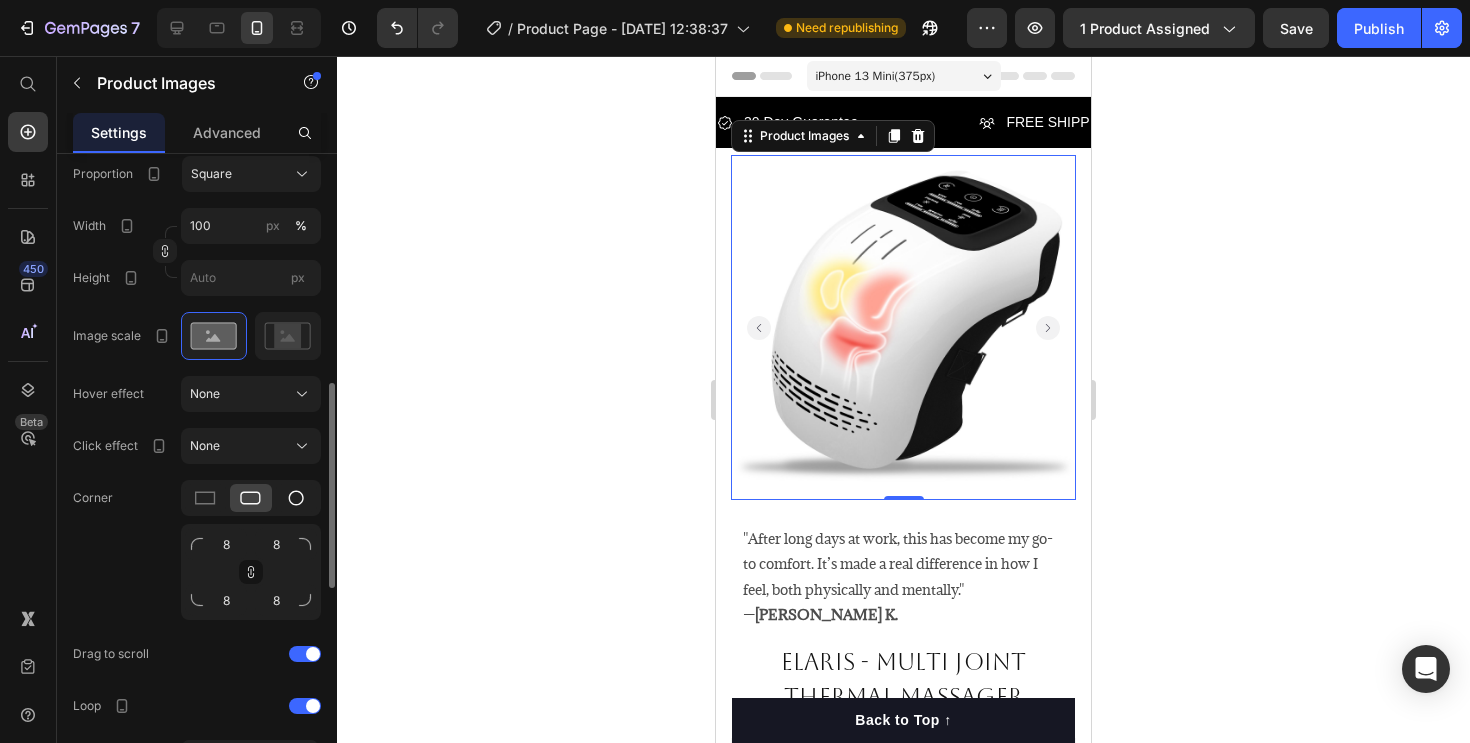 click 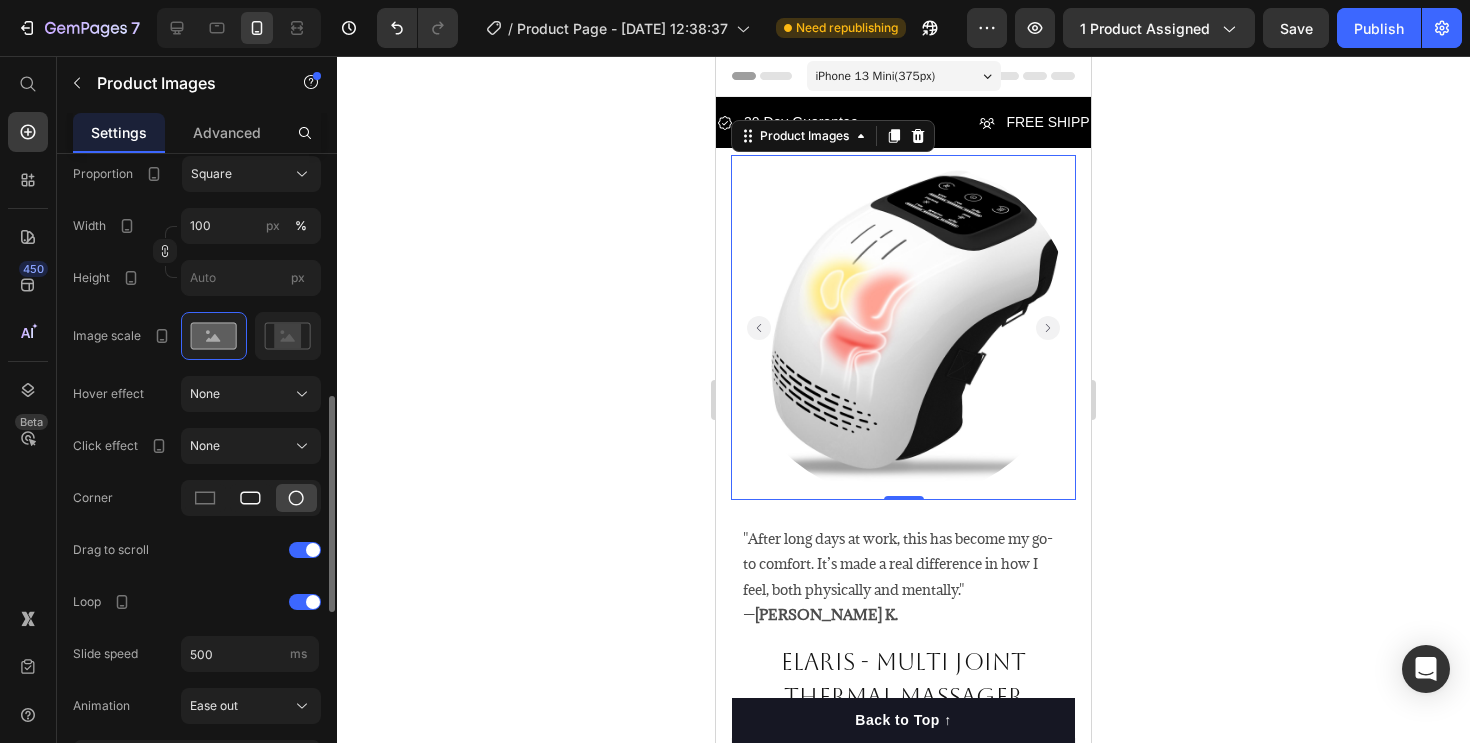 click 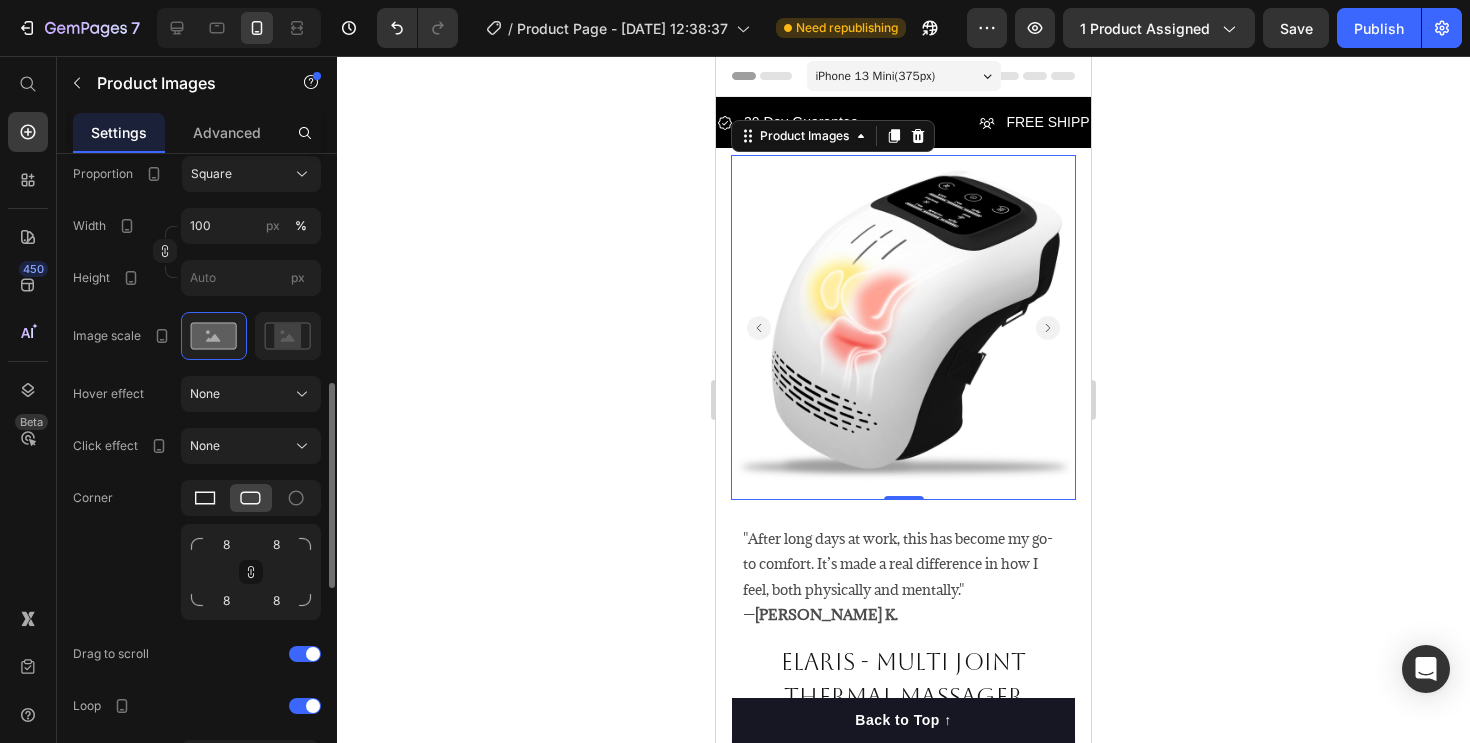 click 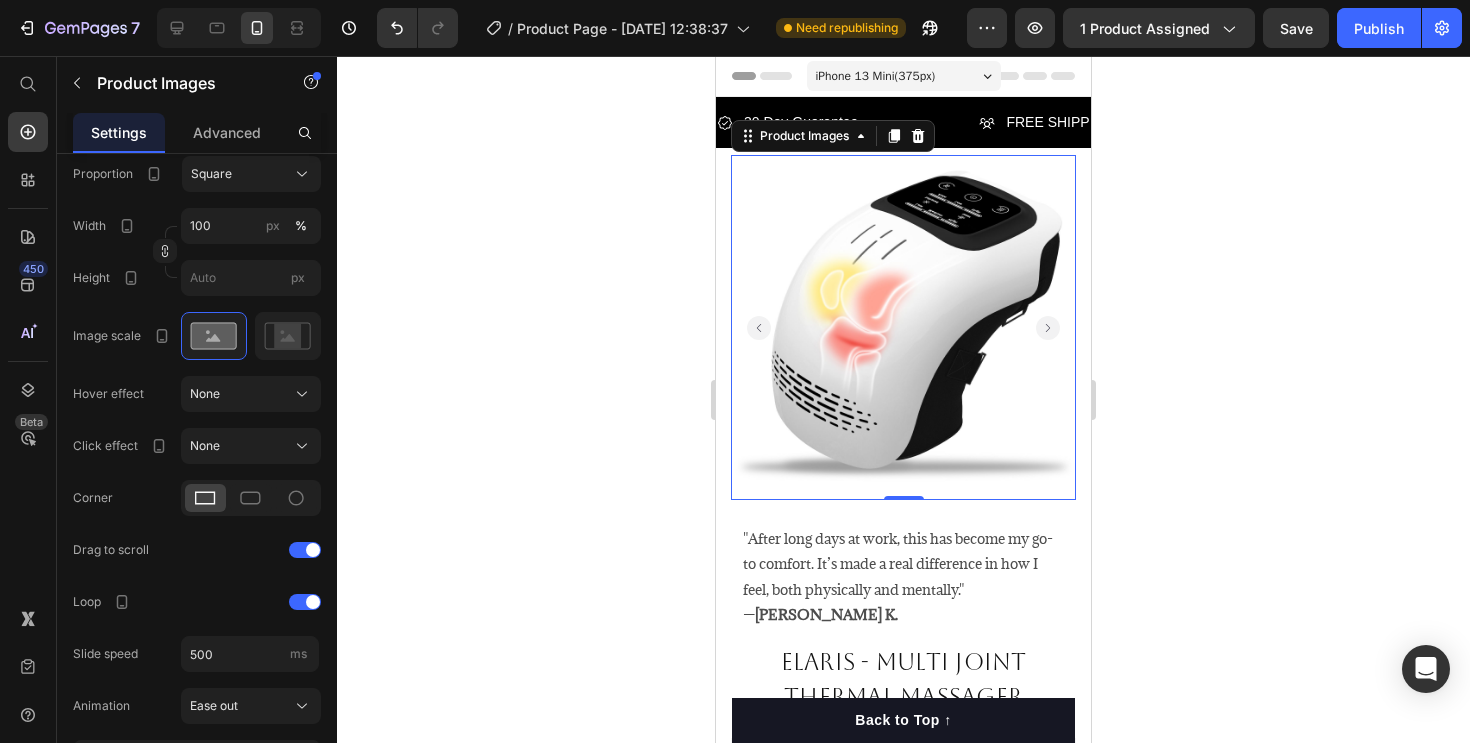 click 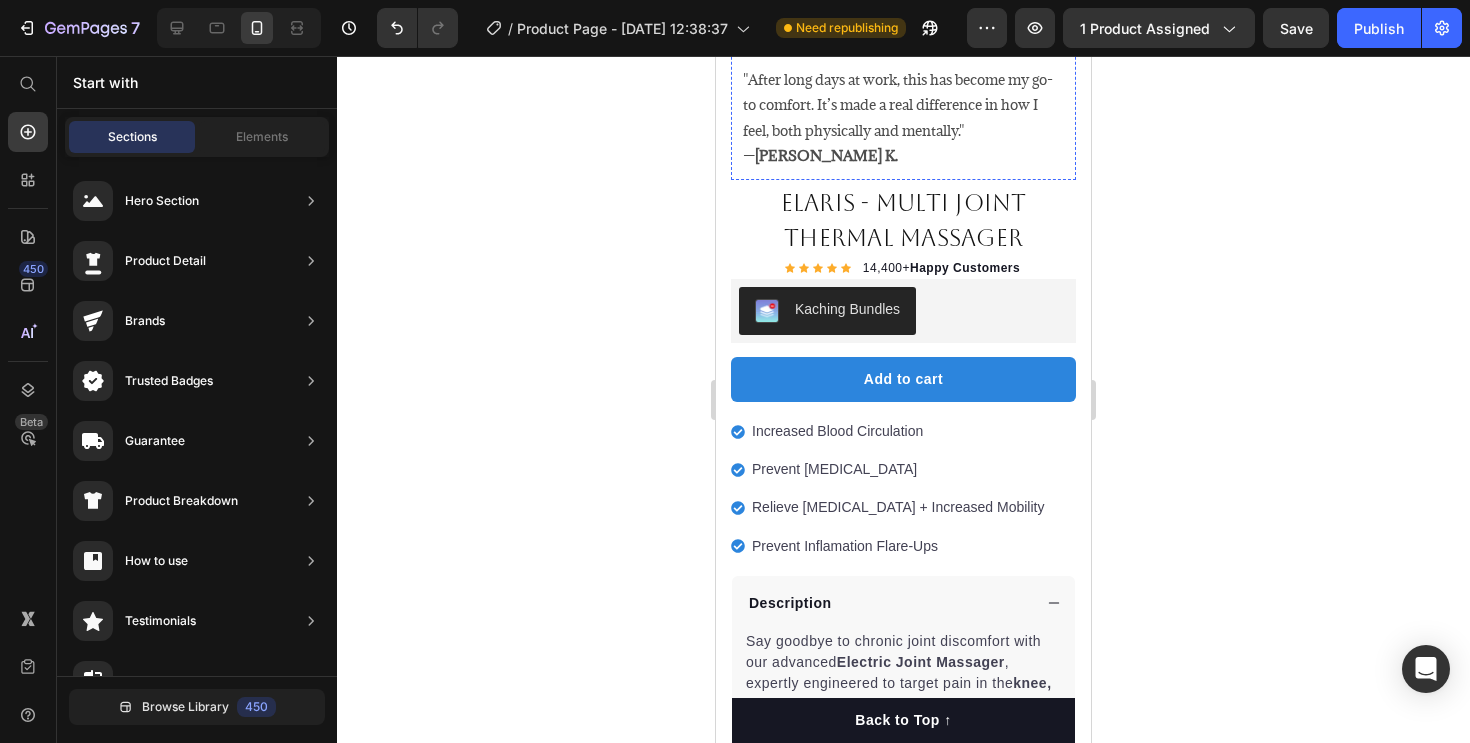 scroll, scrollTop: 462, scrollLeft: 0, axis: vertical 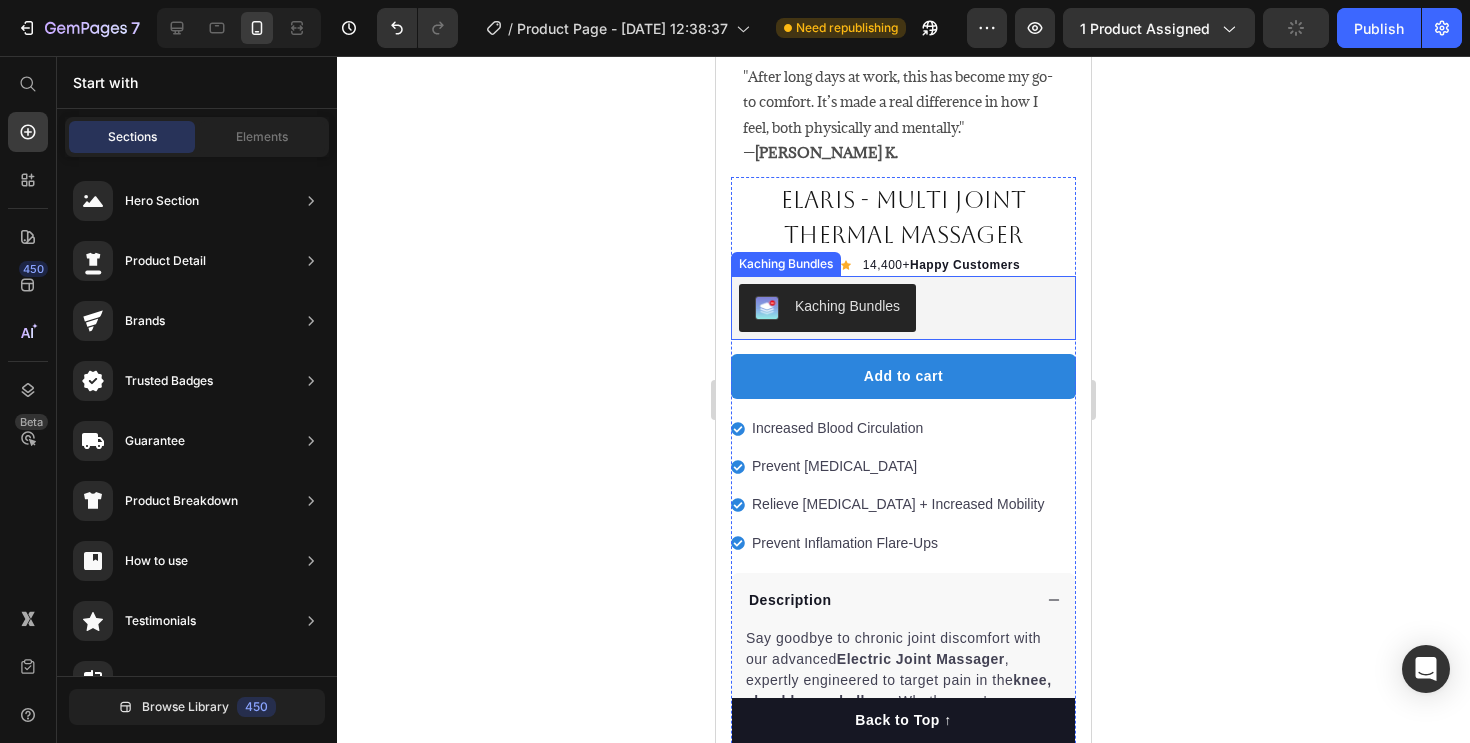 click on "Kaching Bundles" at bounding box center (903, 308) 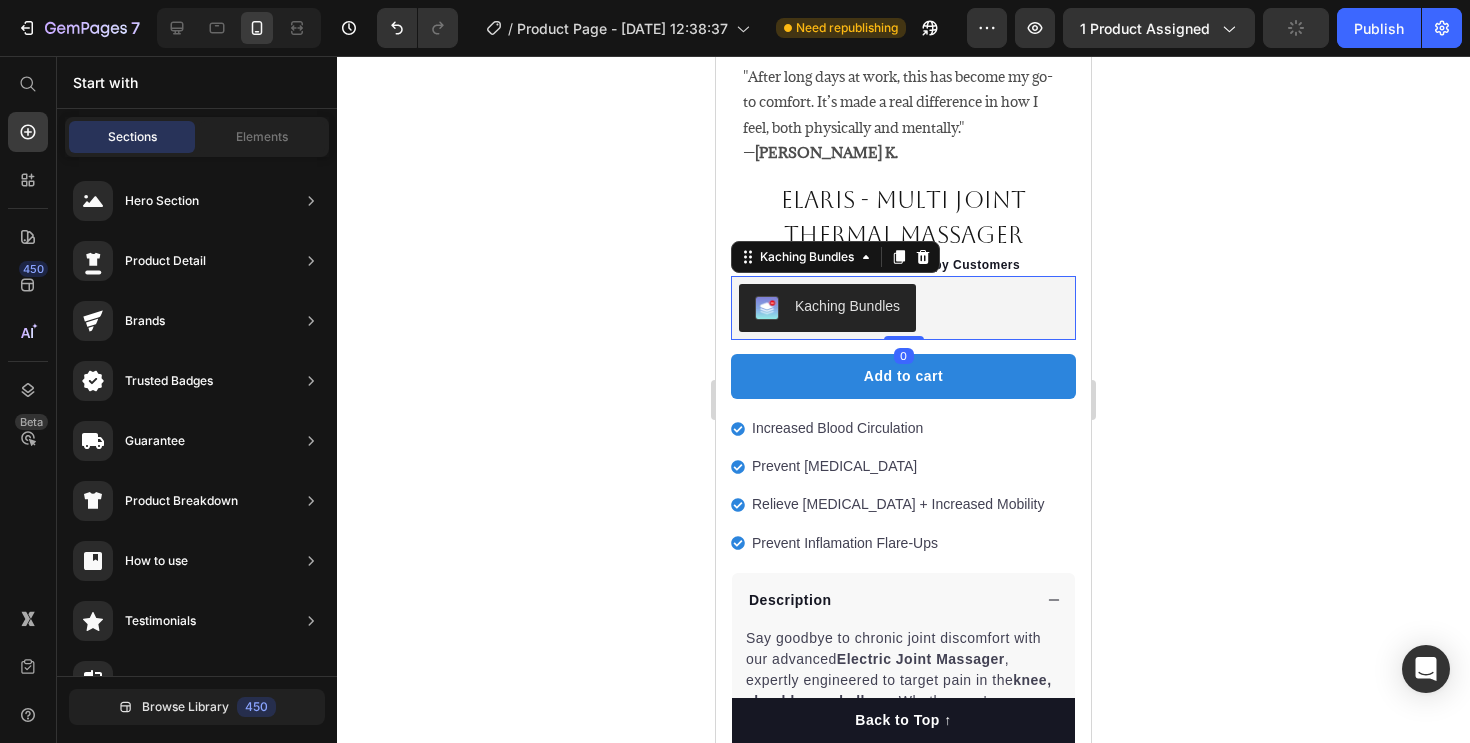 scroll, scrollTop: 0, scrollLeft: 0, axis: both 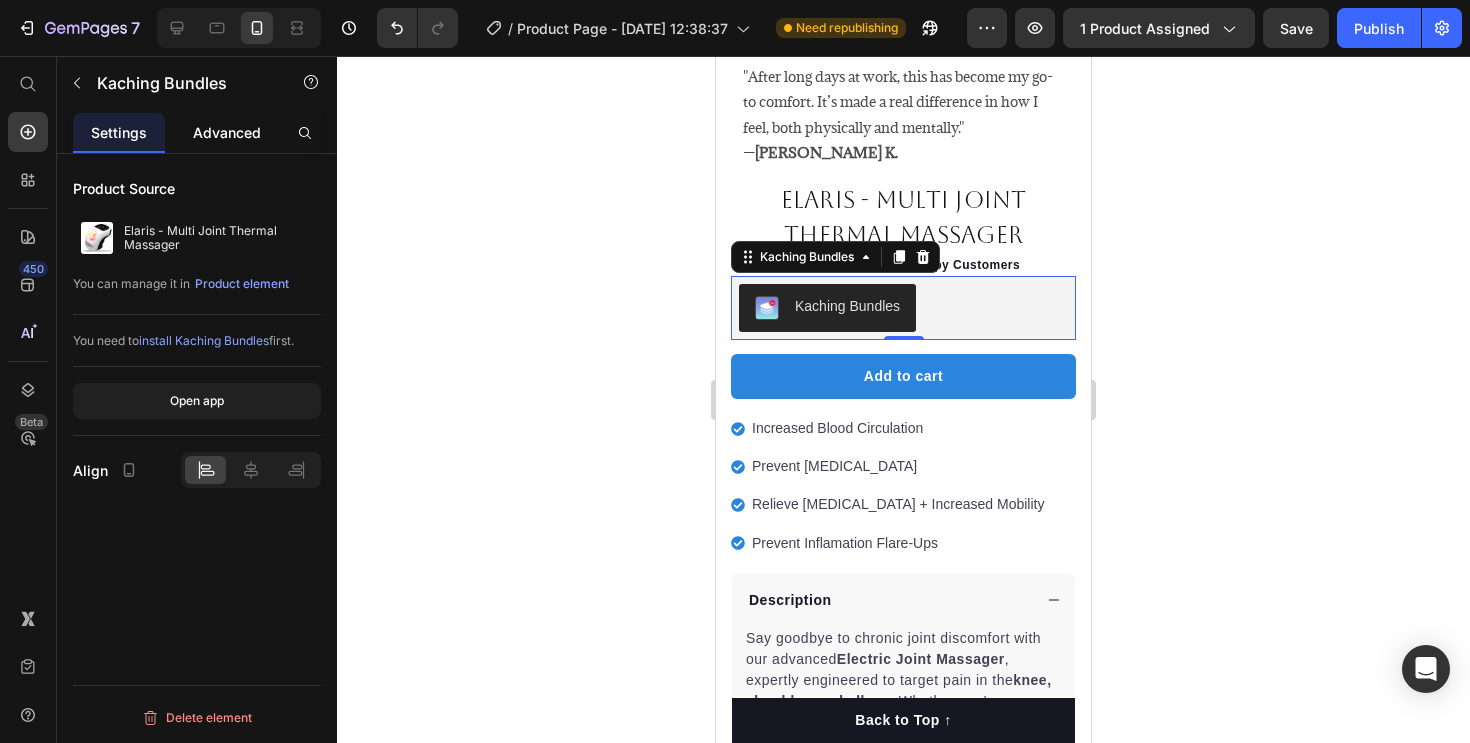 click on "Advanced" at bounding box center [227, 132] 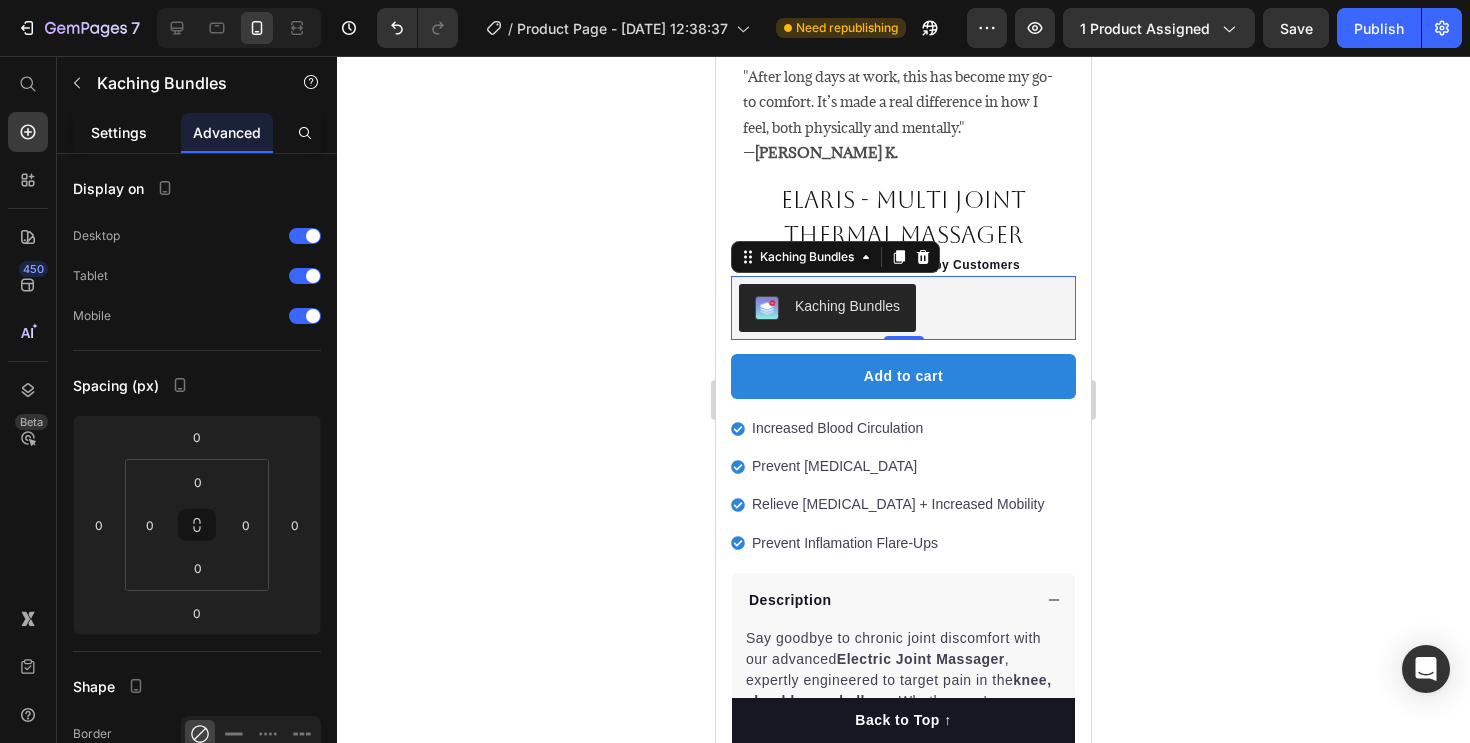 click on "Settings" 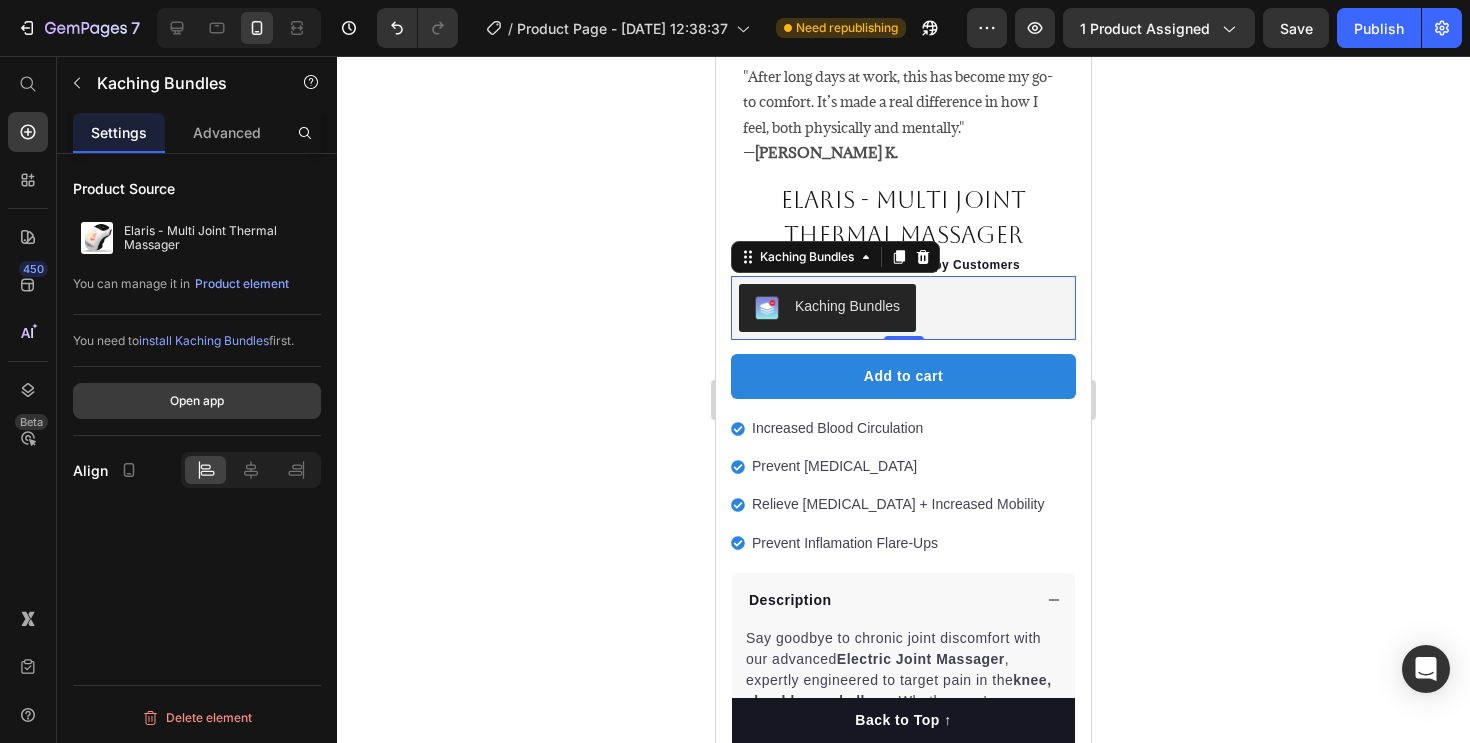 click on "Open app" at bounding box center [197, 401] 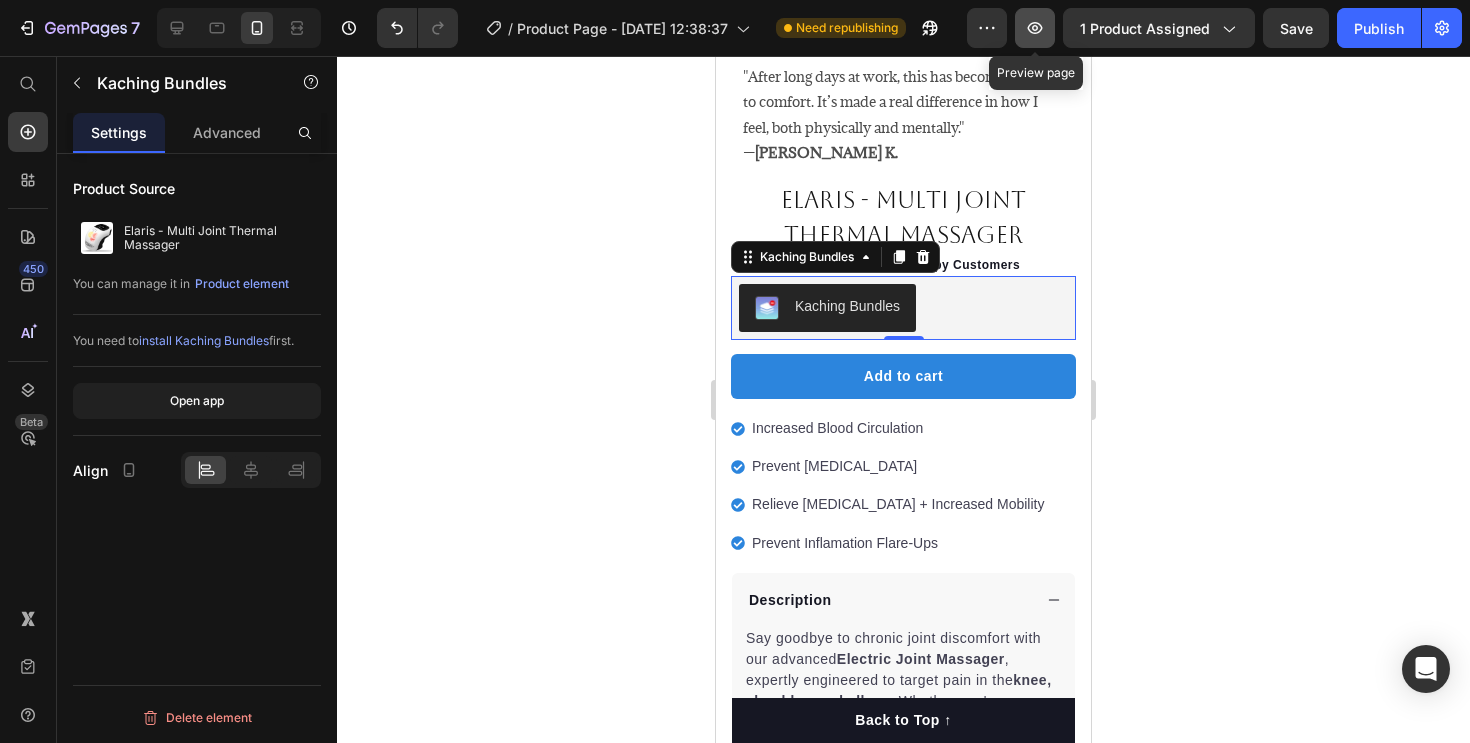 click 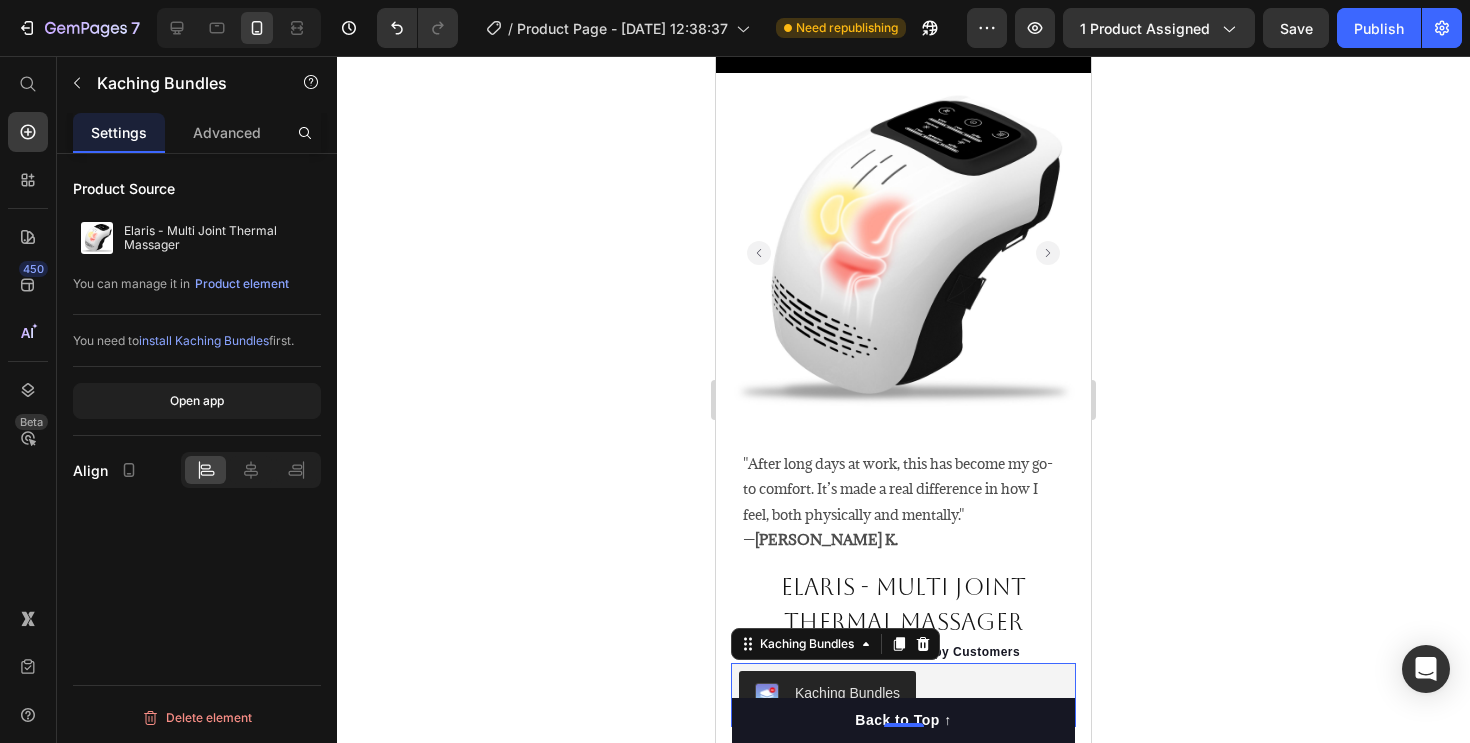 scroll, scrollTop: 0, scrollLeft: 0, axis: both 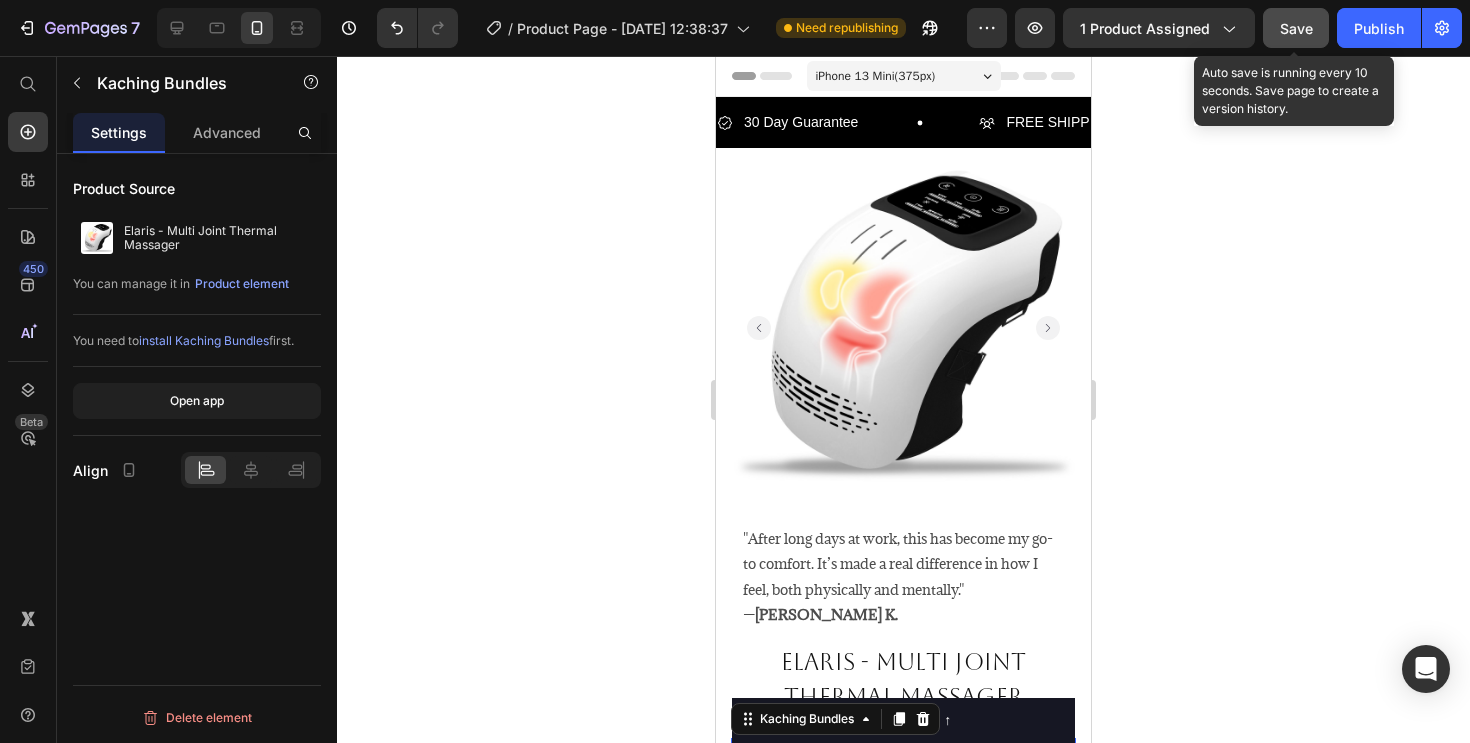 click on "Save" at bounding box center [1296, 28] 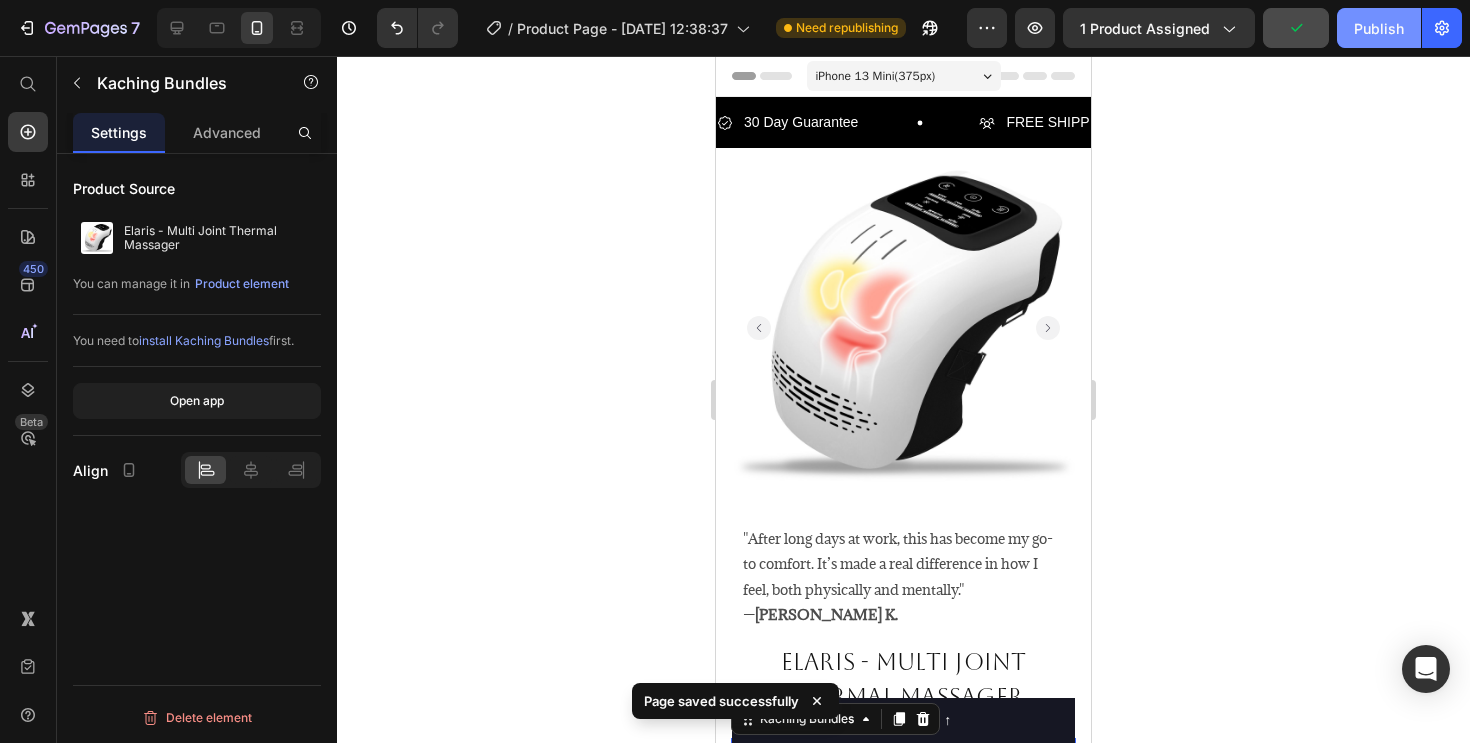 click on "Publish" 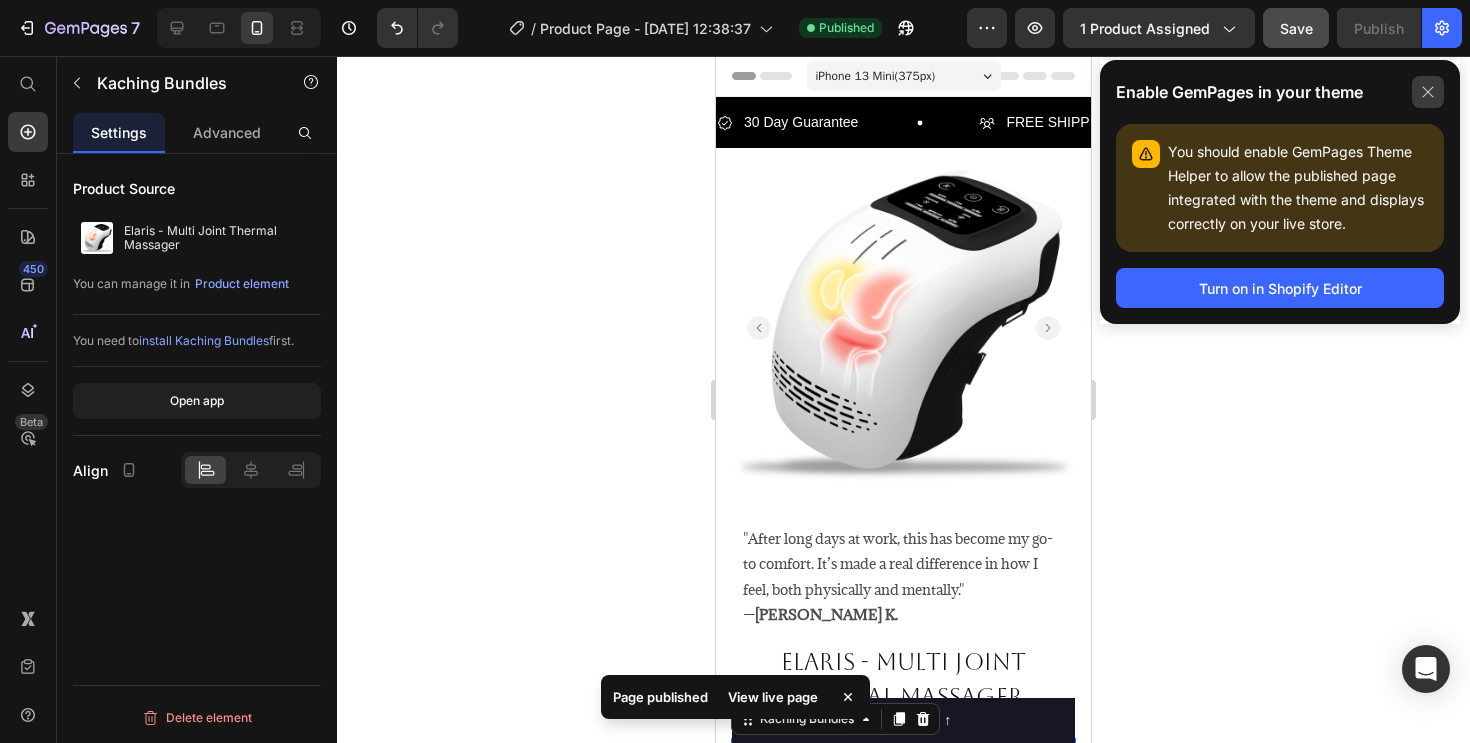 click 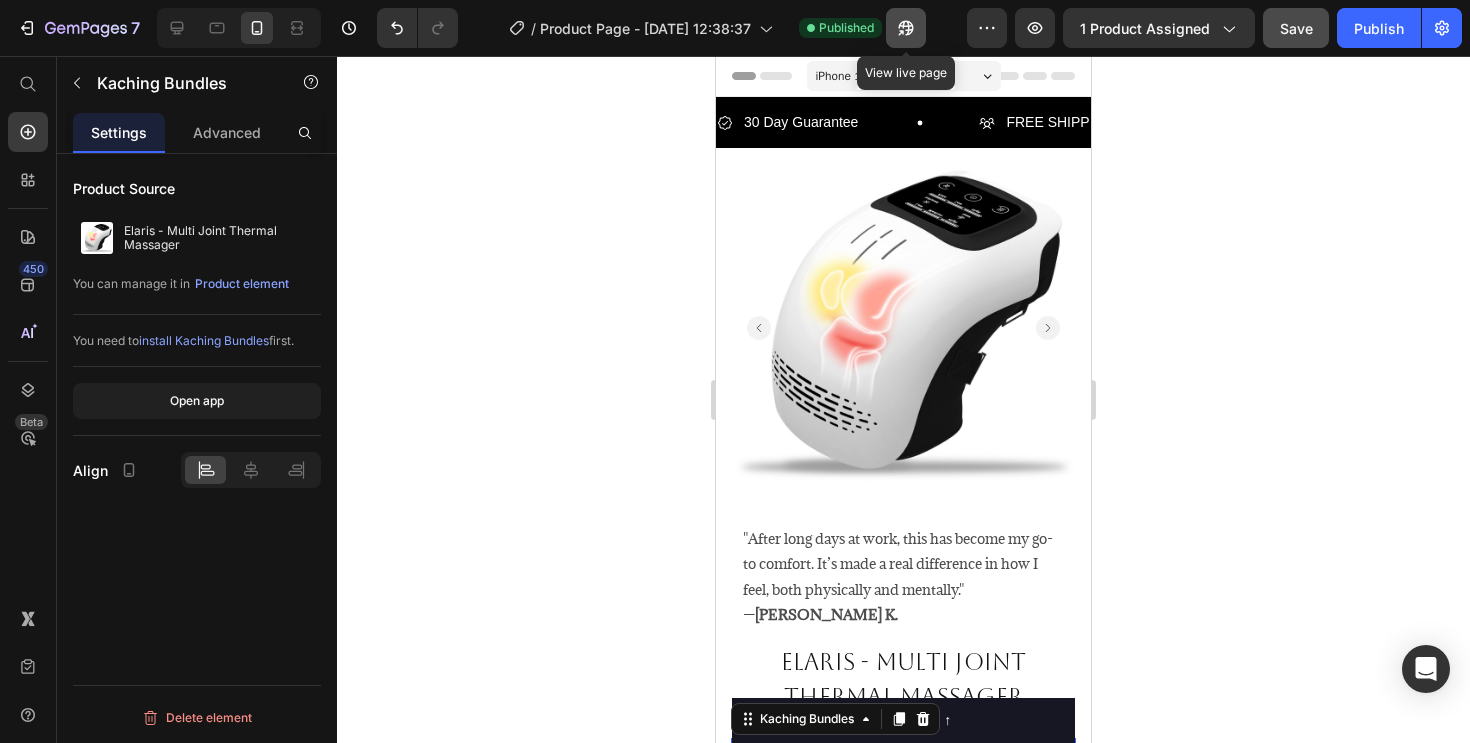 click 